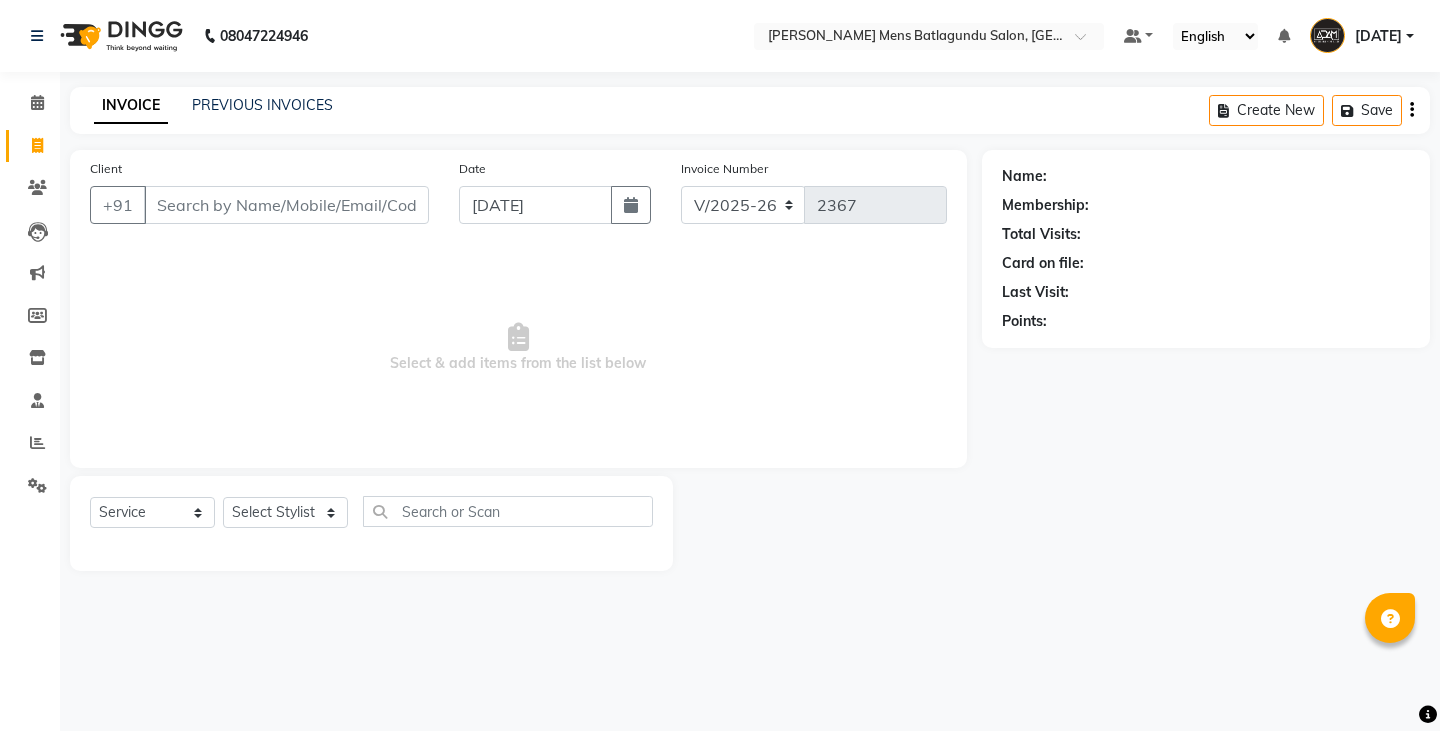 select on "8213" 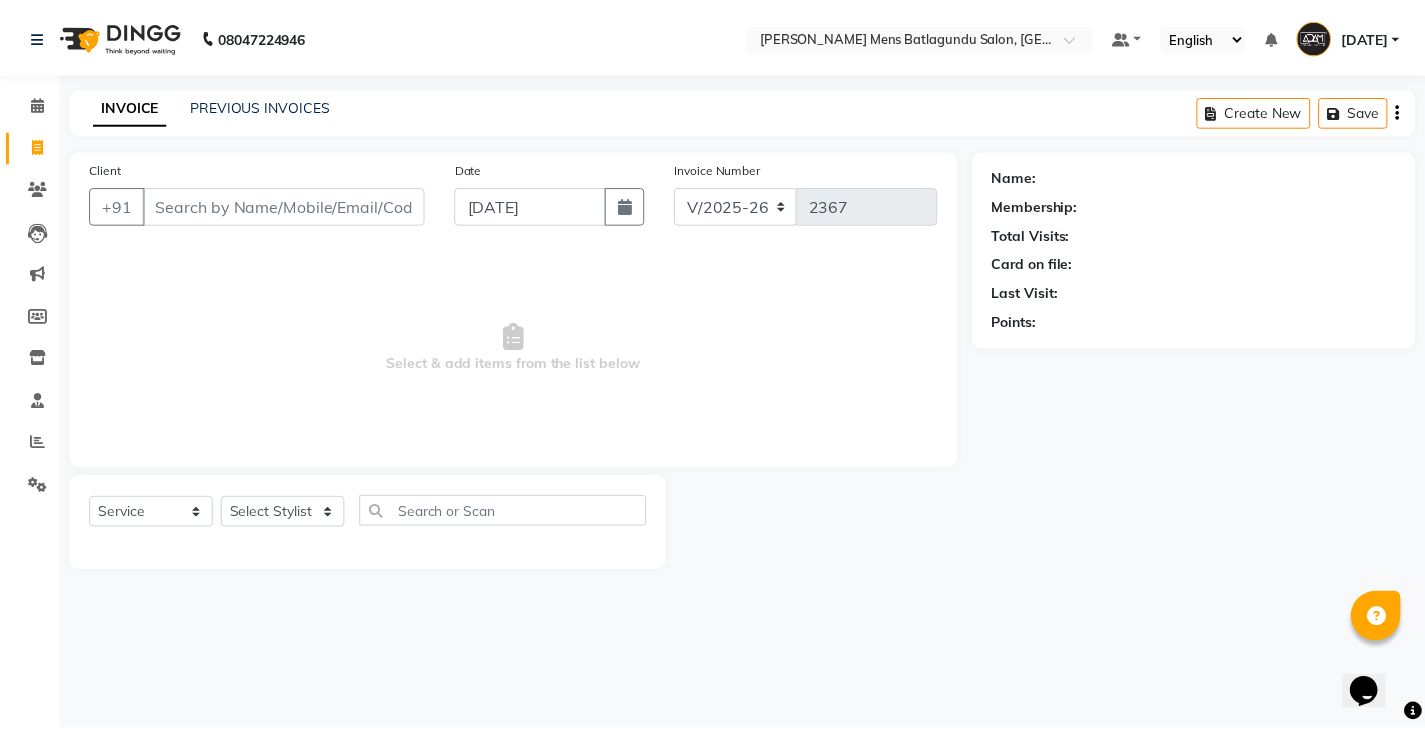 scroll, scrollTop: 0, scrollLeft: 0, axis: both 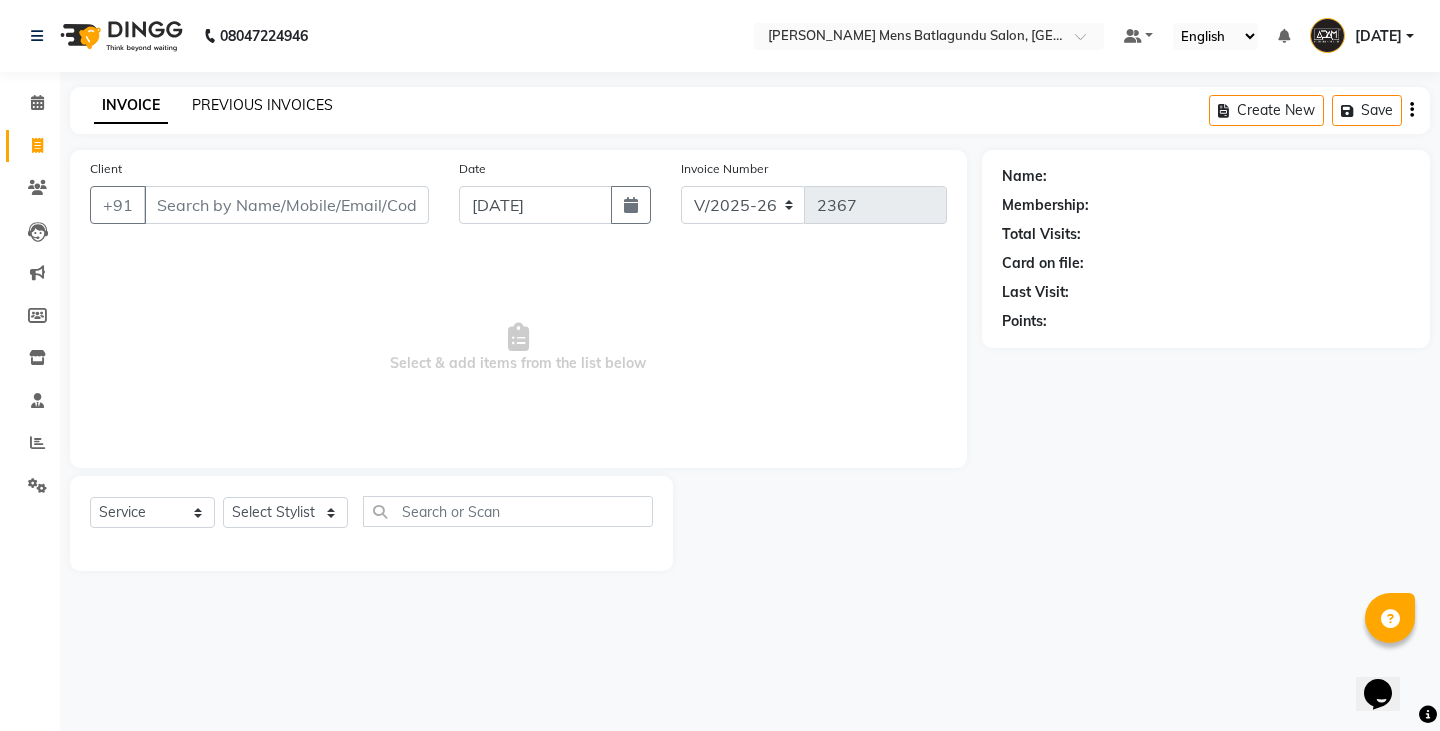 click on "PREVIOUS INVOICES" 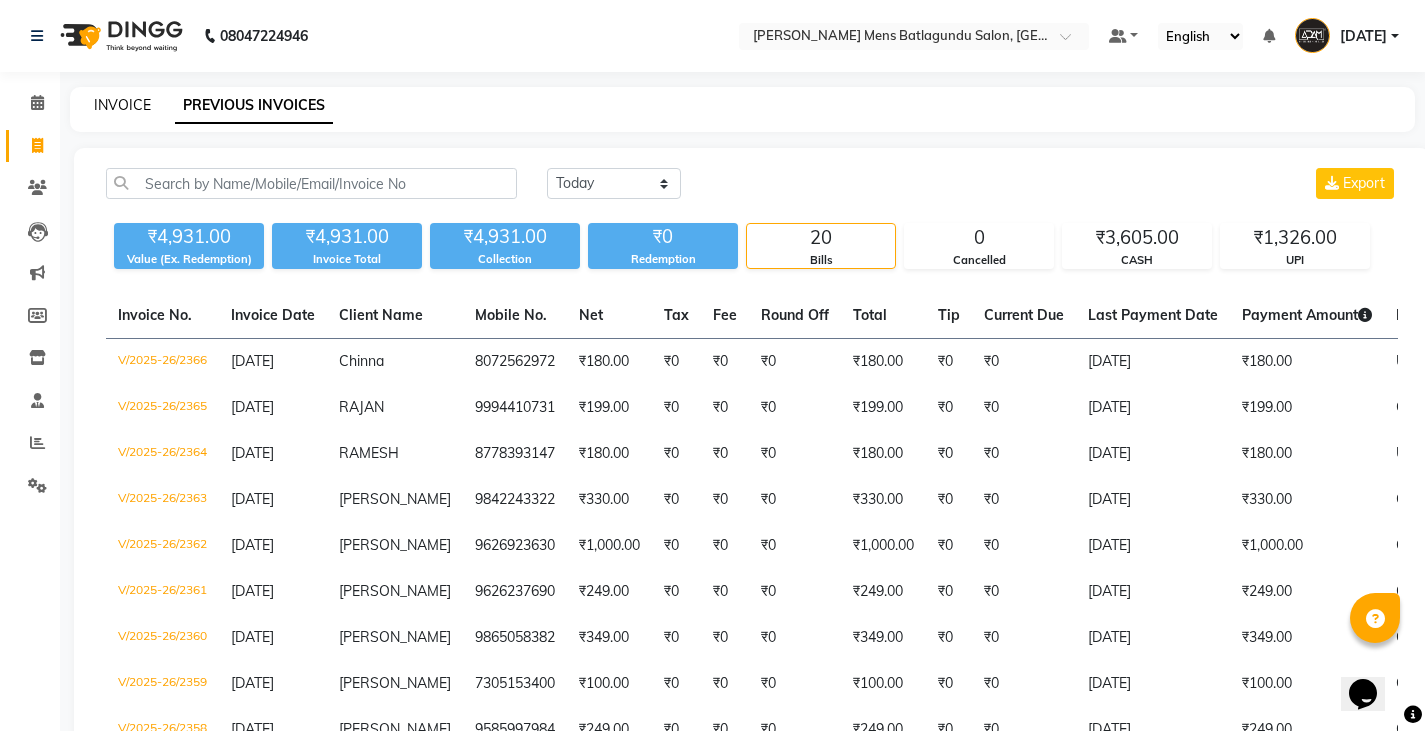 click on "INVOICE" 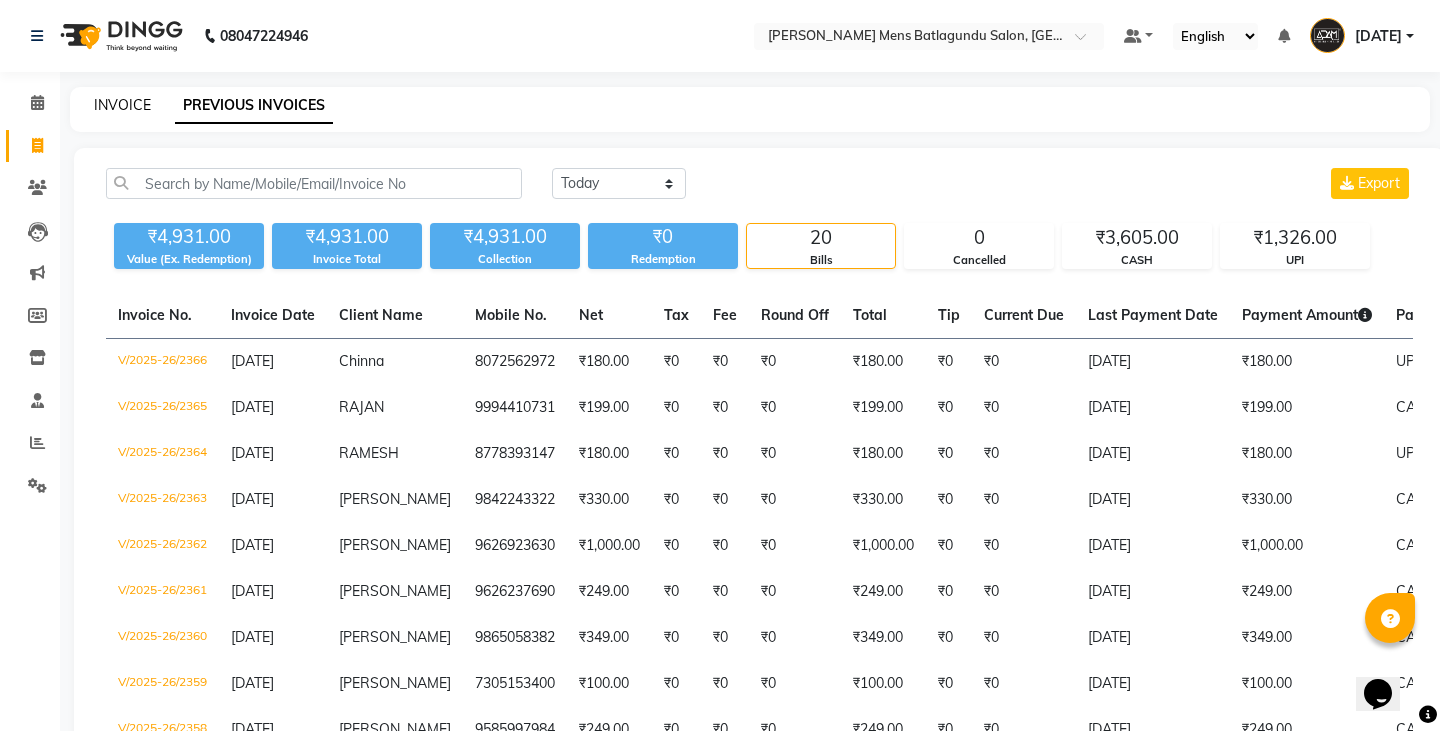 select on "8213" 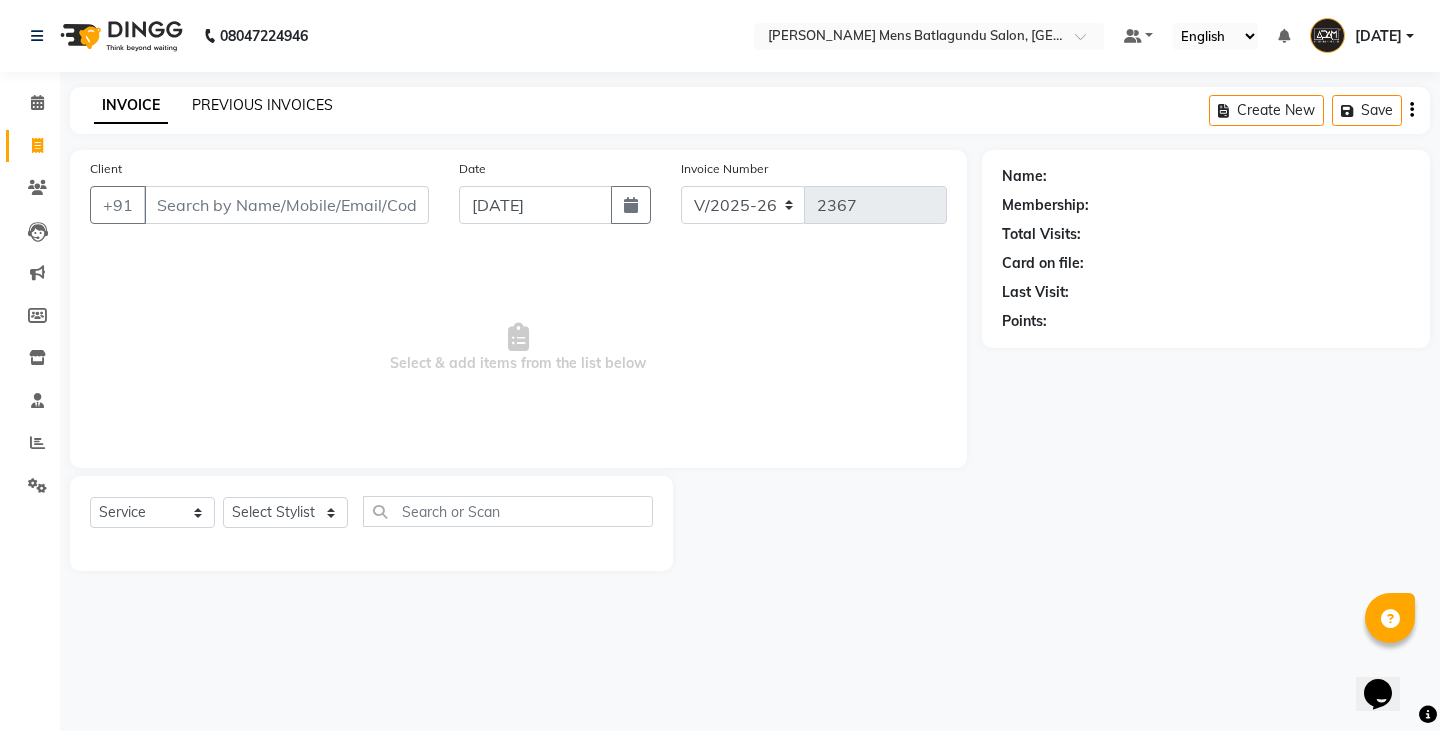click on "PREVIOUS INVOICES" 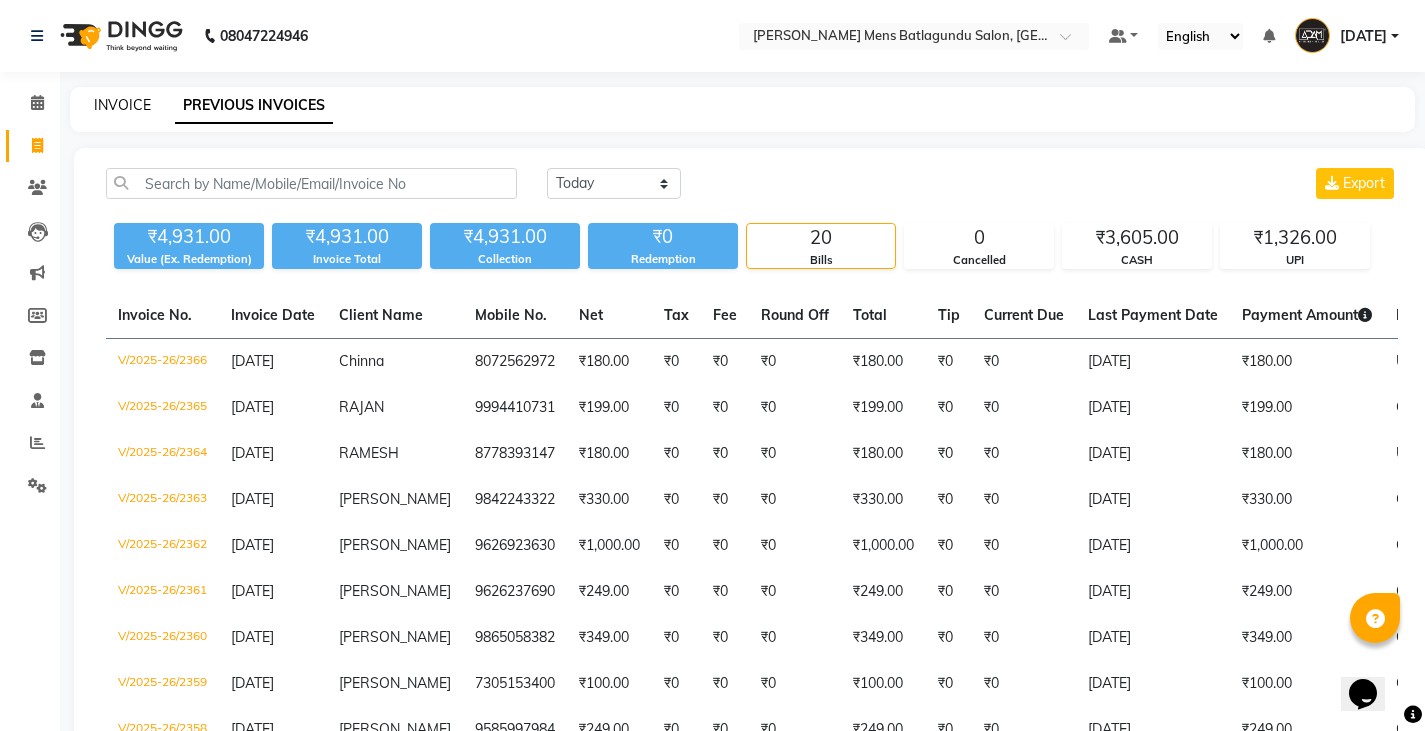 click on "INVOICE" 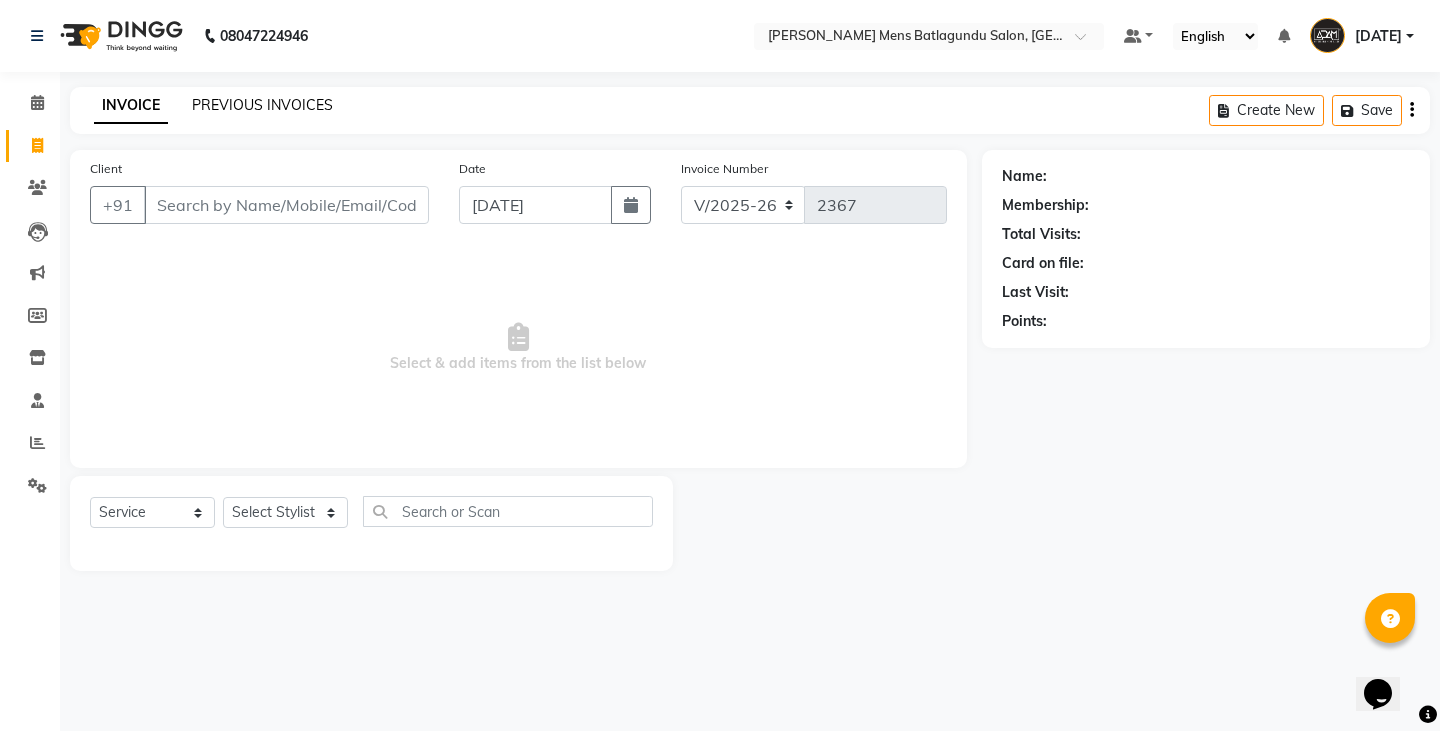 click on "PREVIOUS INVOICES" 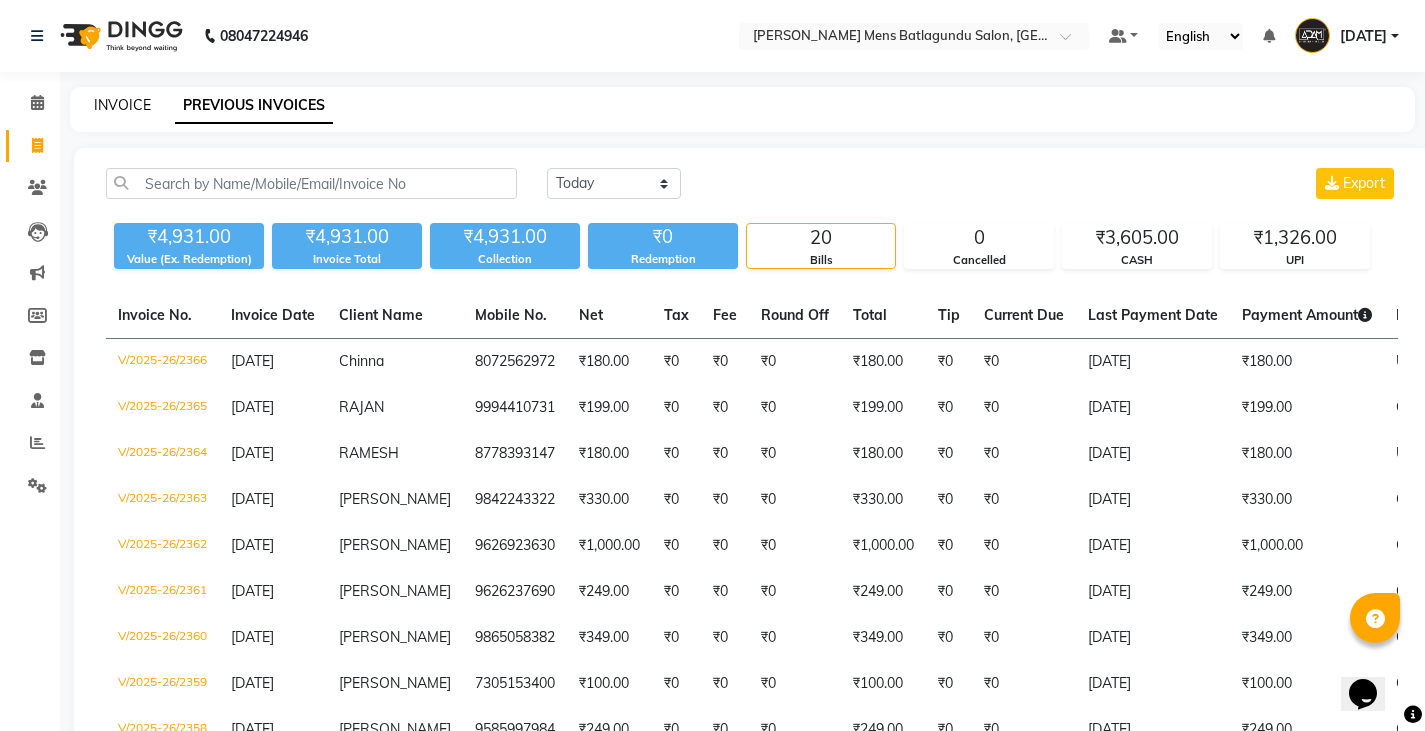 click on "INVOICE" 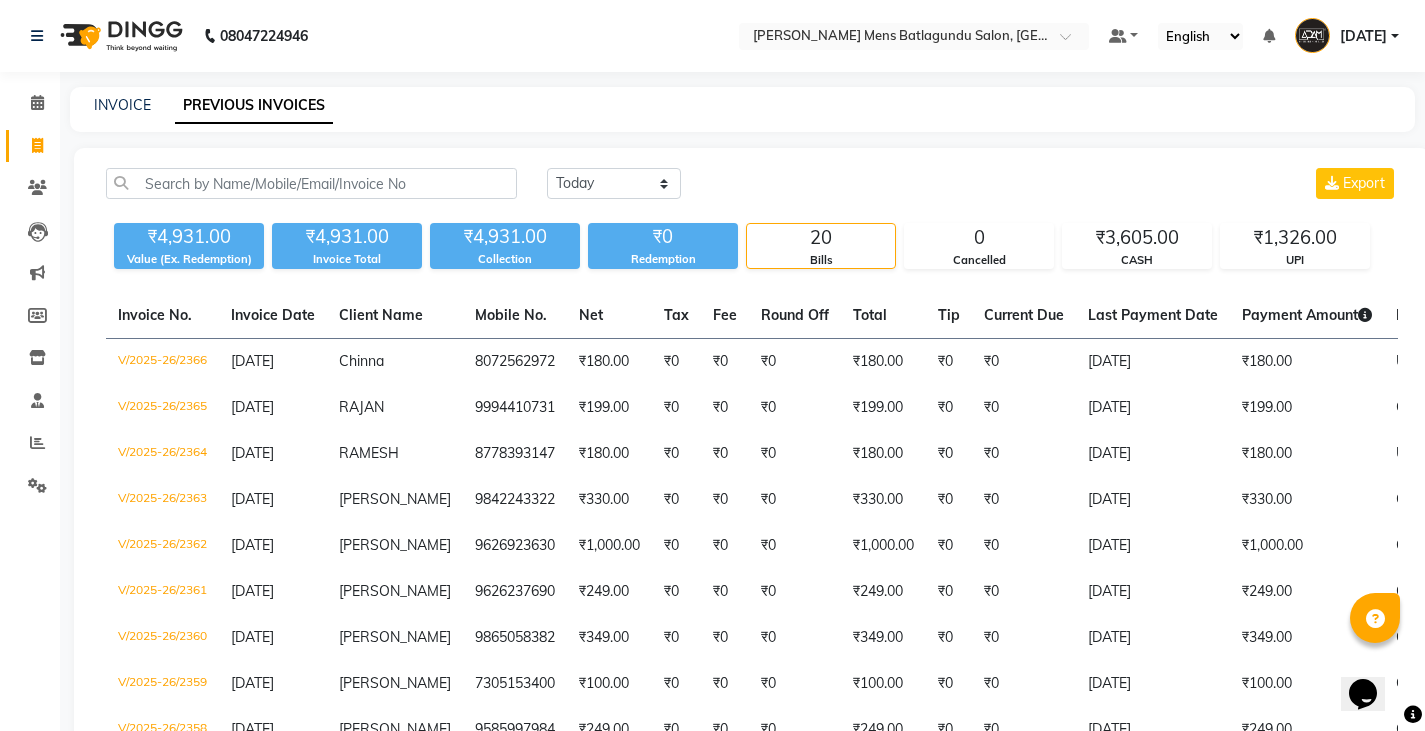 select on "service" 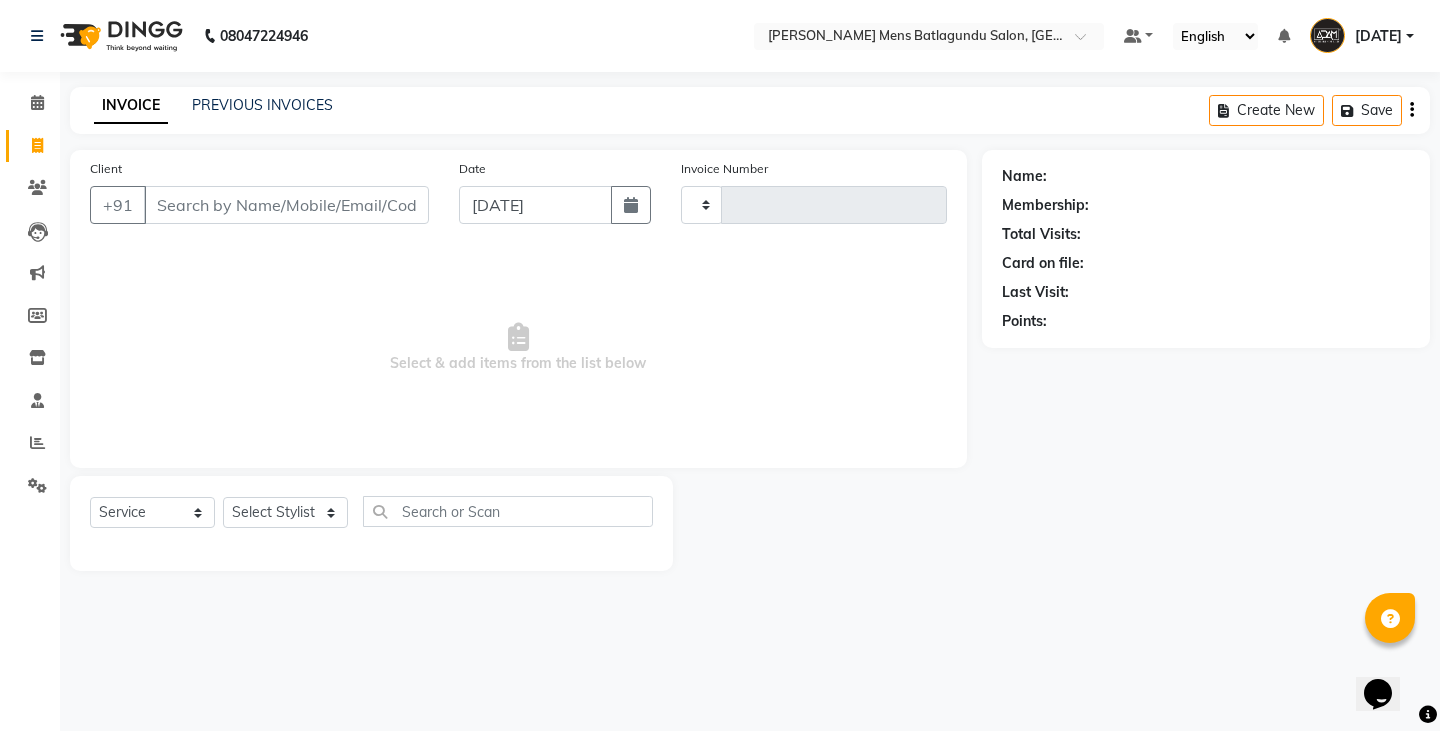 type on "2367" 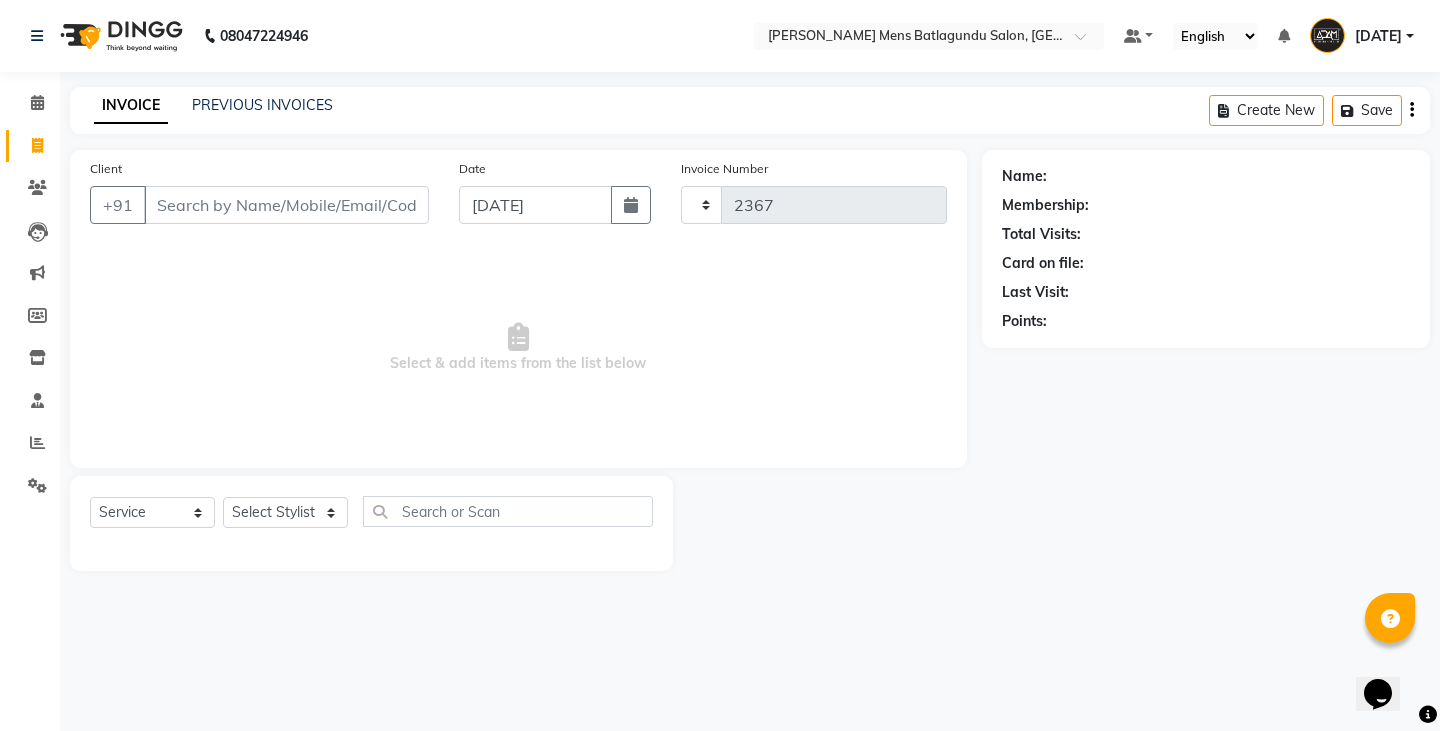 select on "8213" 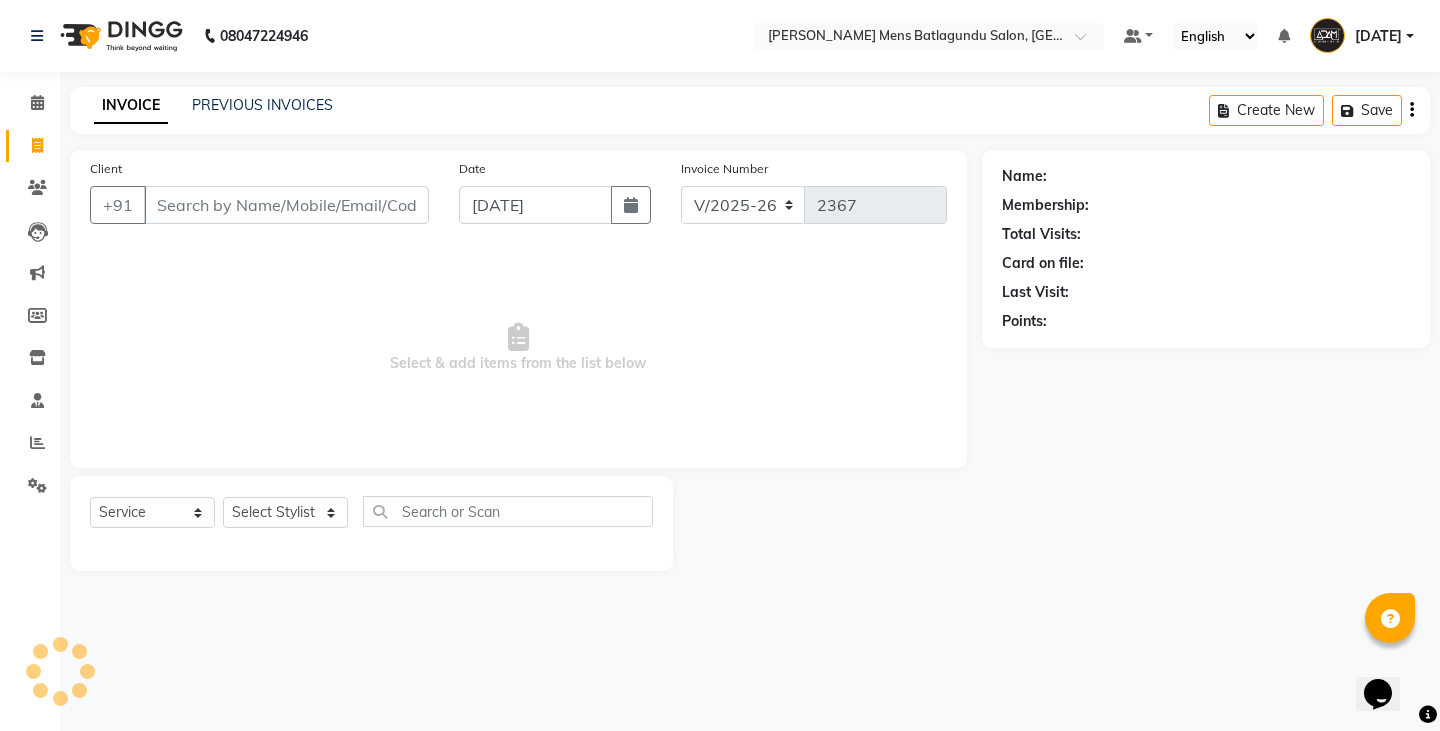 click on "Client" at bounding box center (286, 205) 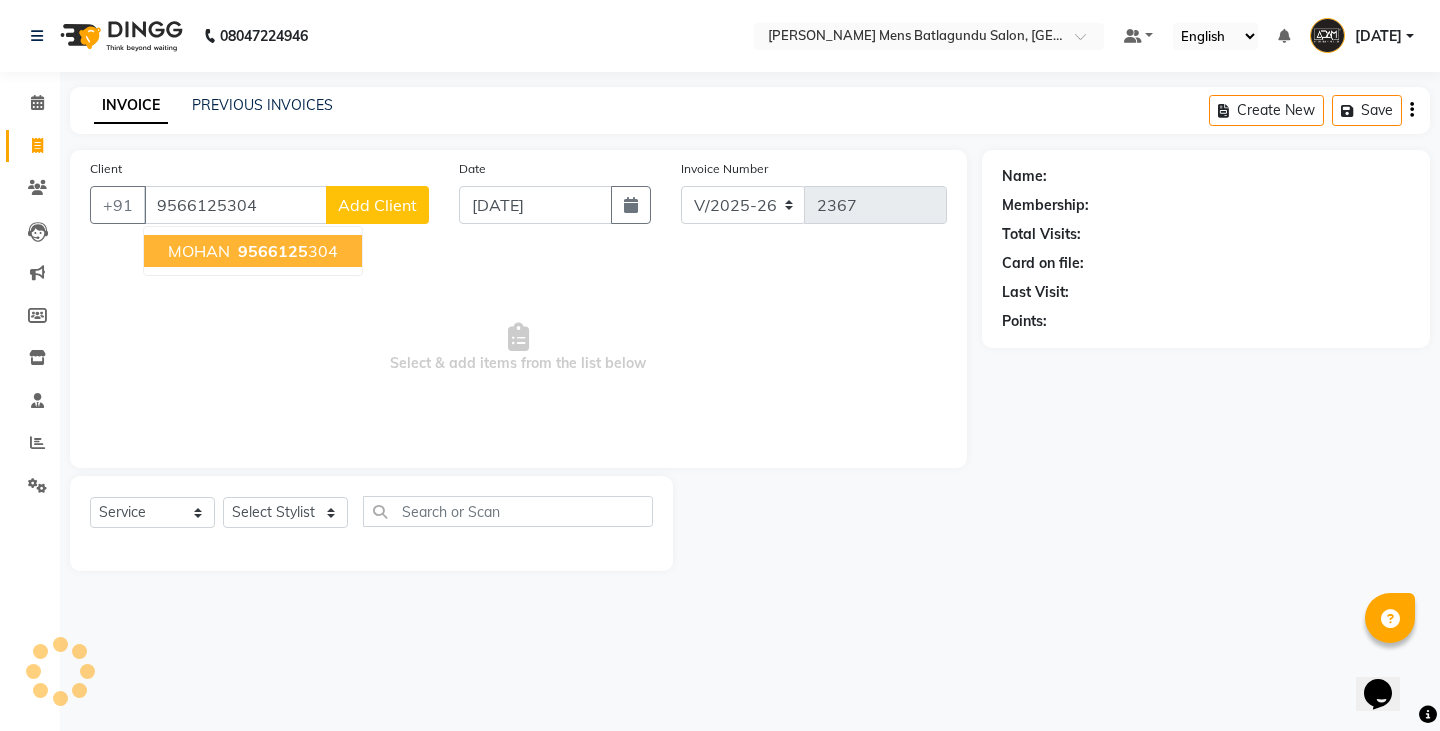 type on "9566125304" 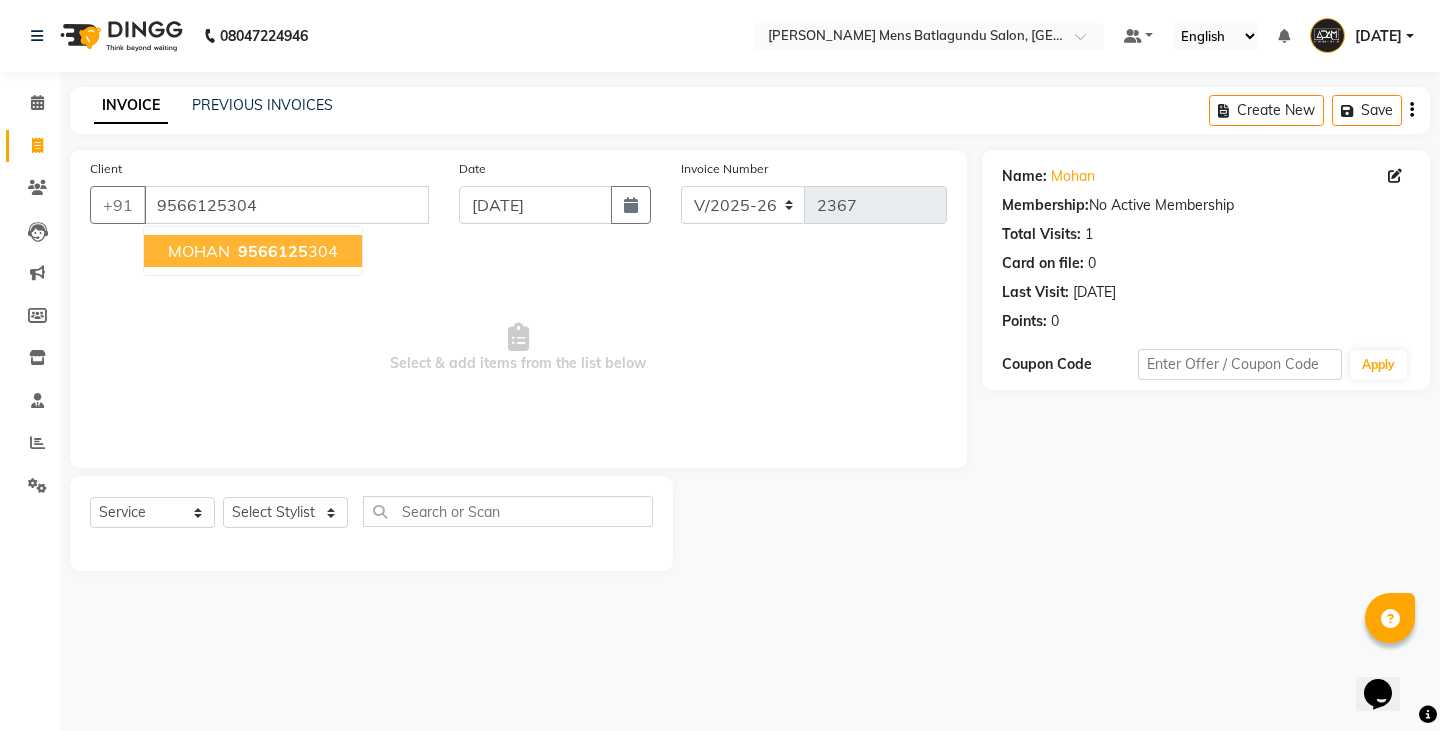 click on "9566125" at bounding box center [273, 251] 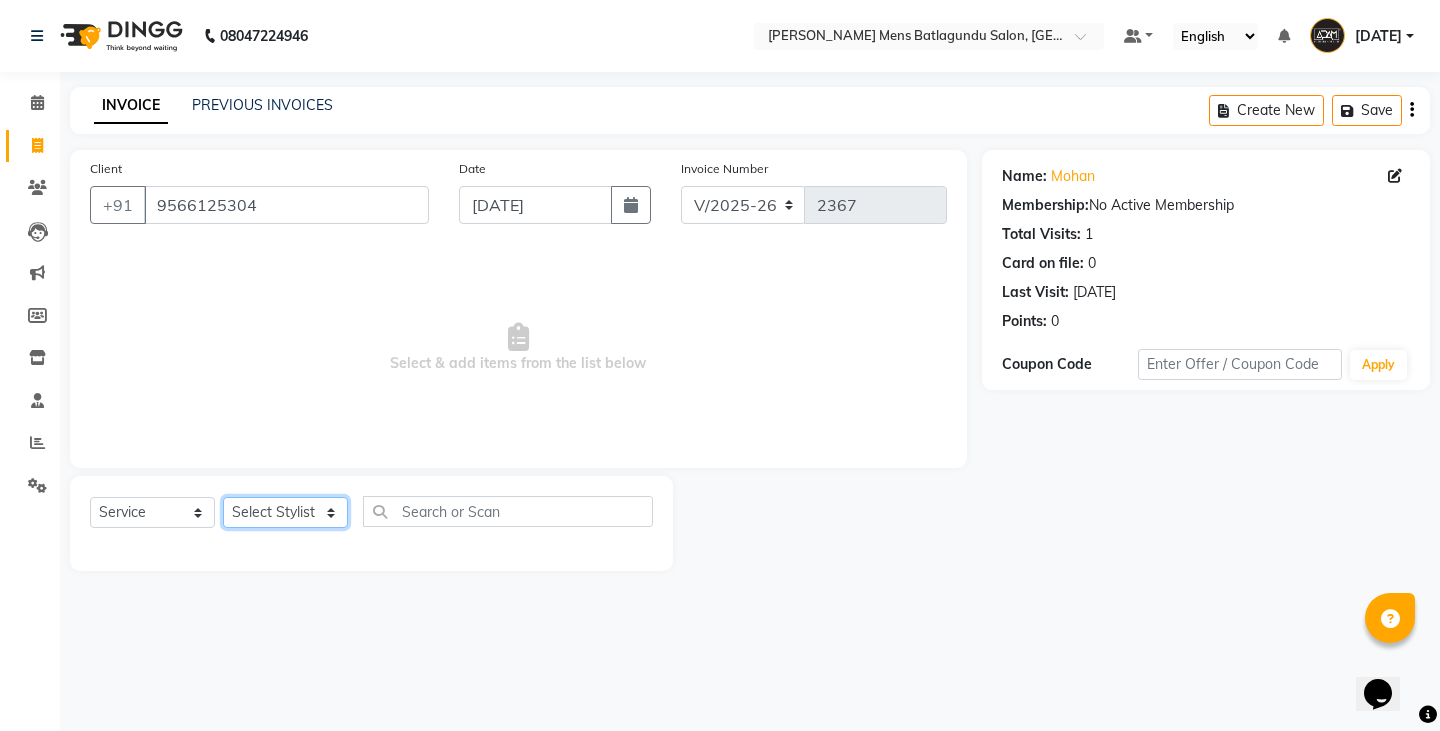 click on "Select Stylist Admin Ameer  Anish Khalim Ovesh Raja SAHIL  SOHAIL SONU" 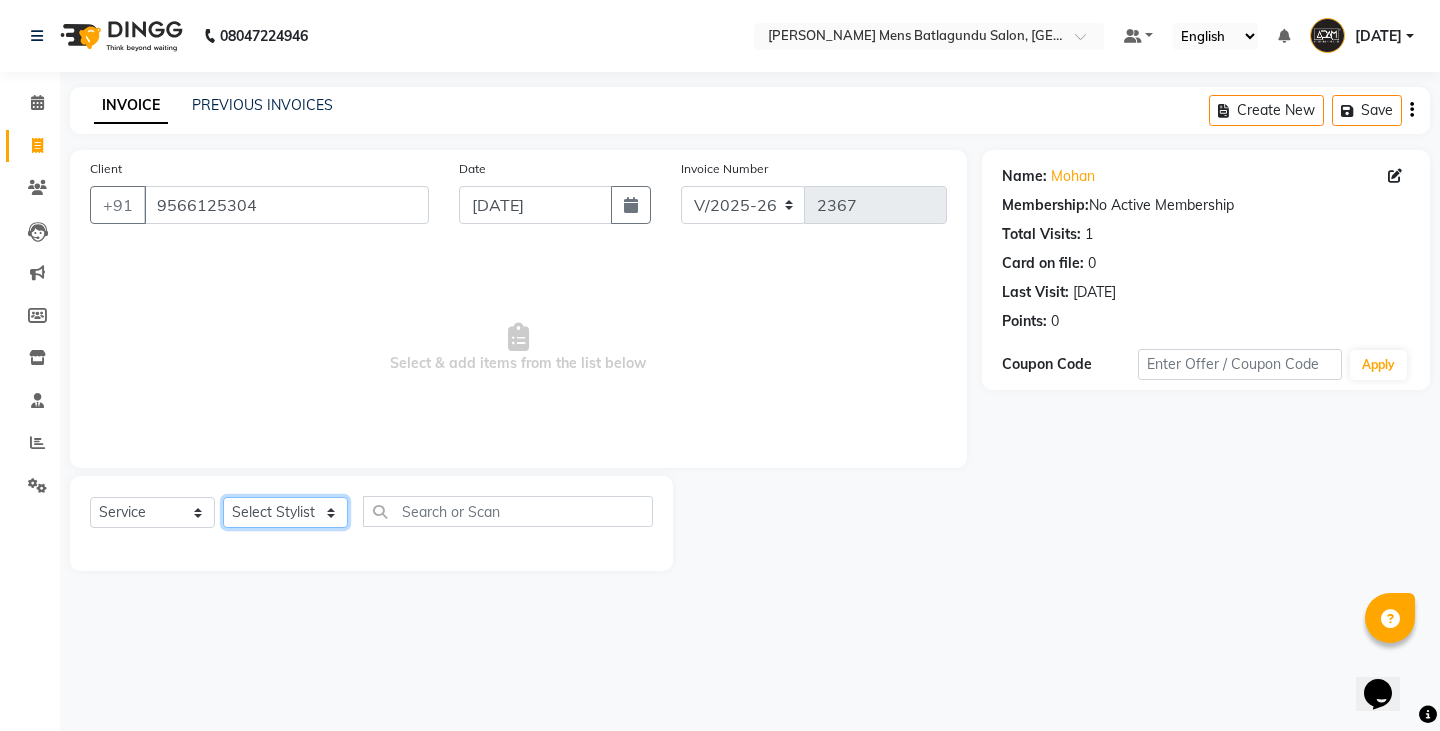 select on "84143" 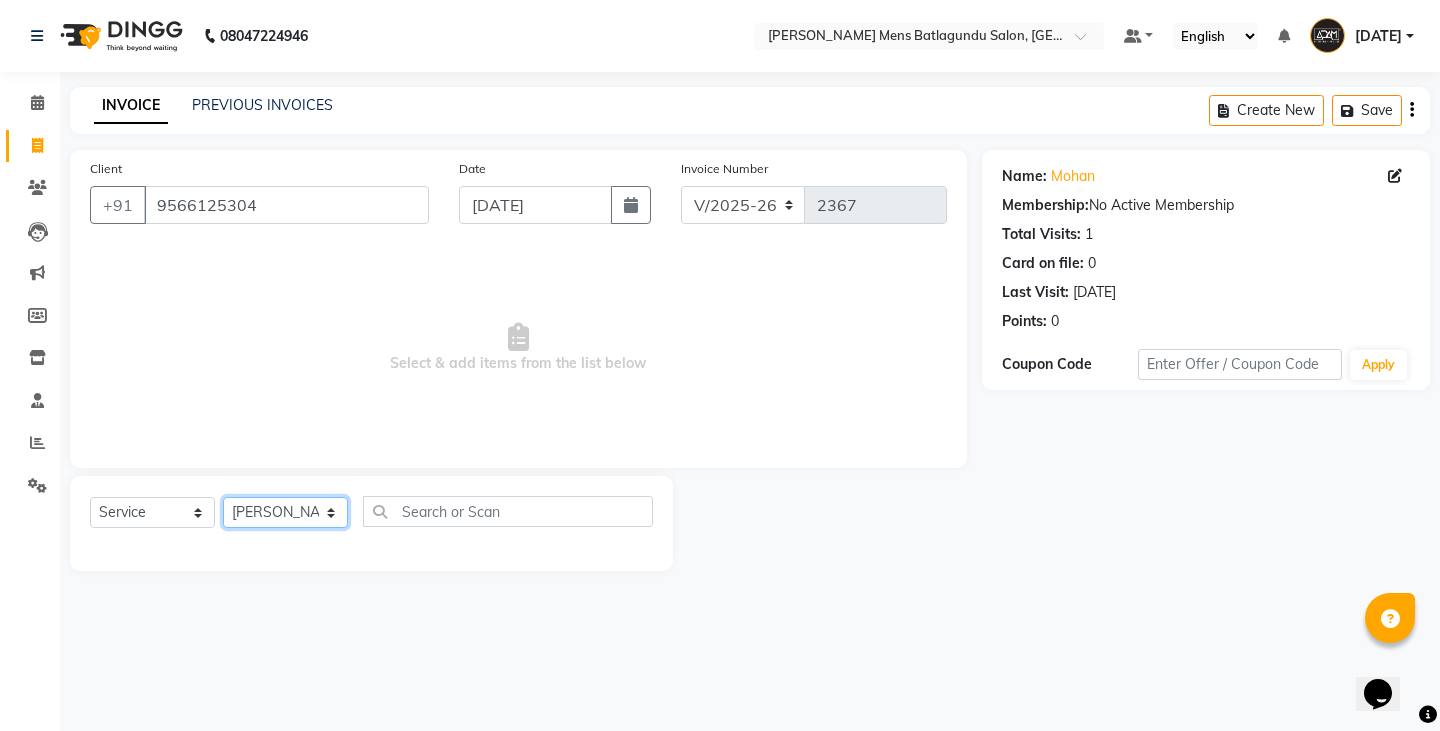 click on "Select Stylist Admin Ameer  Anish Khalim Ovesh Raja SAHIL  SOHAIL SONU" 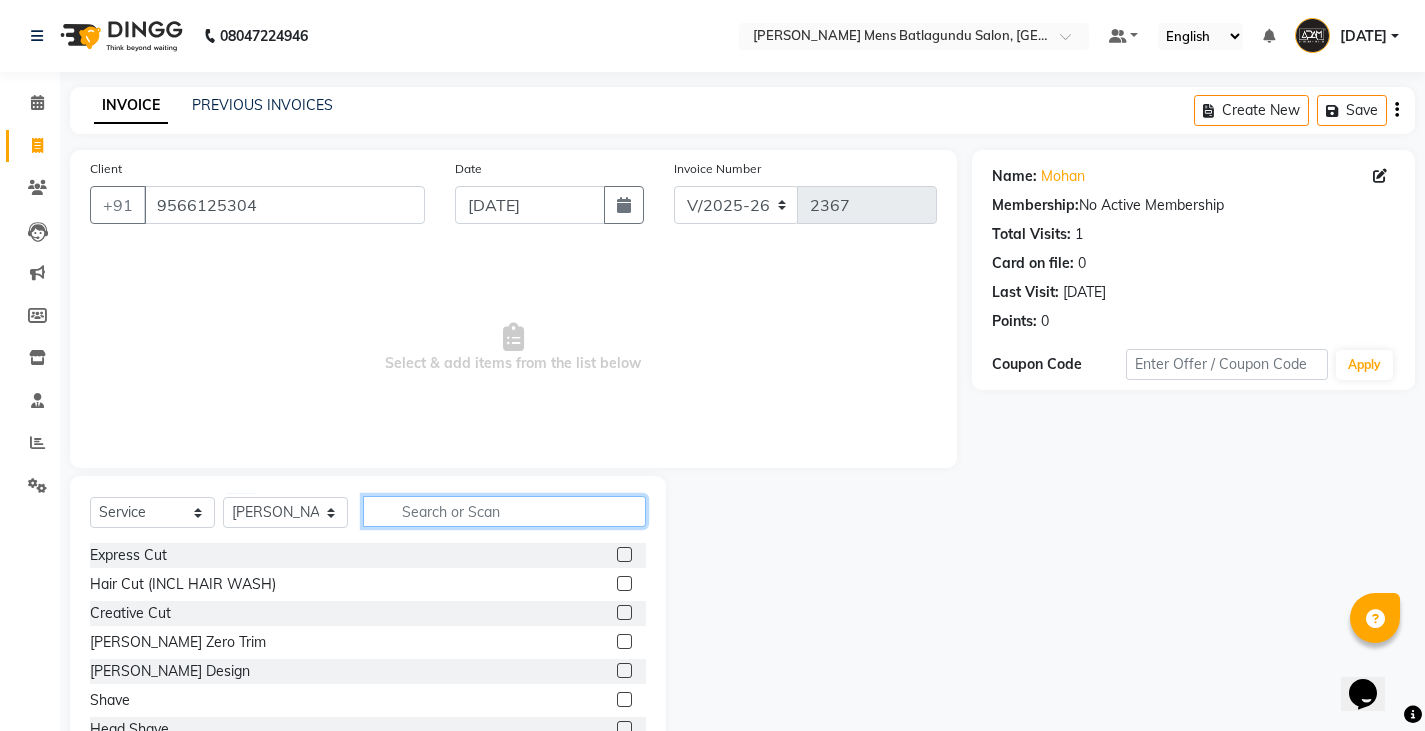 click 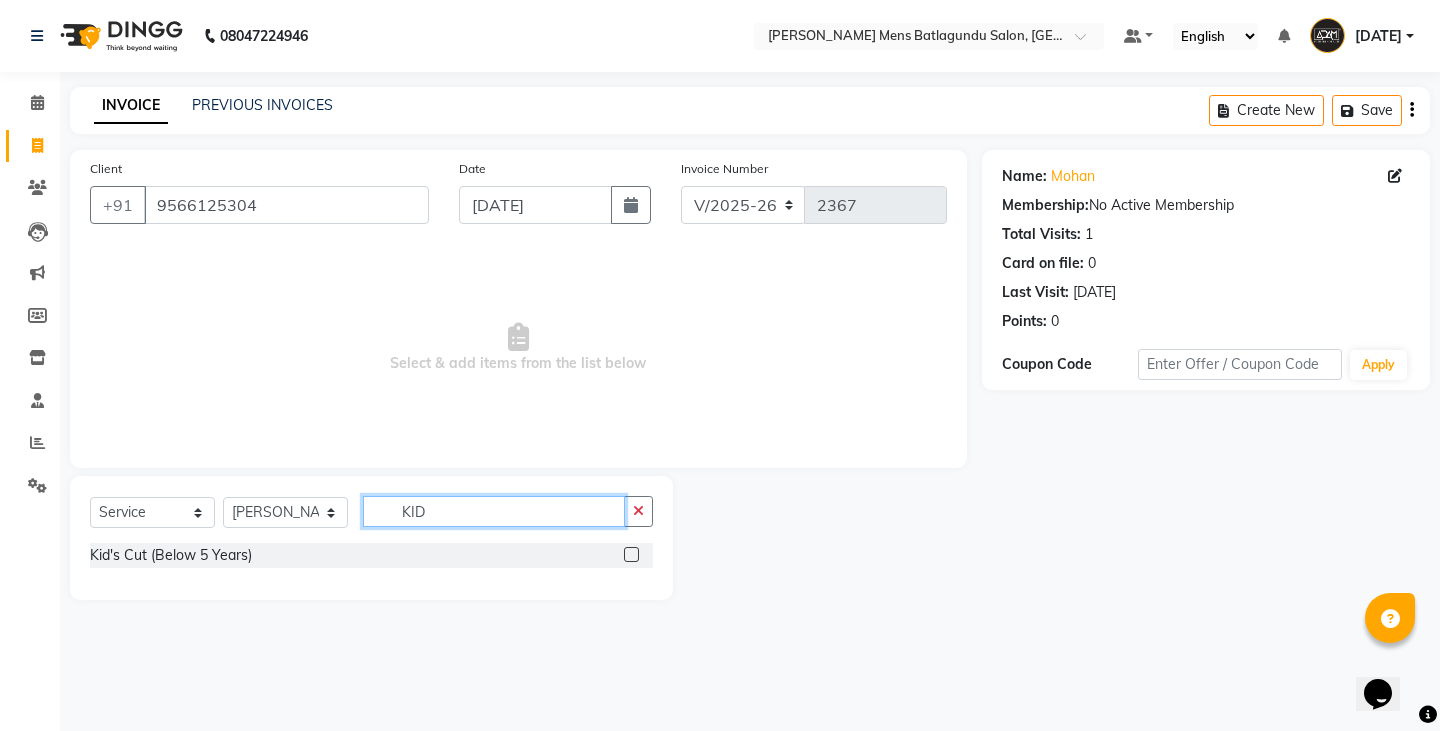type on "KID" 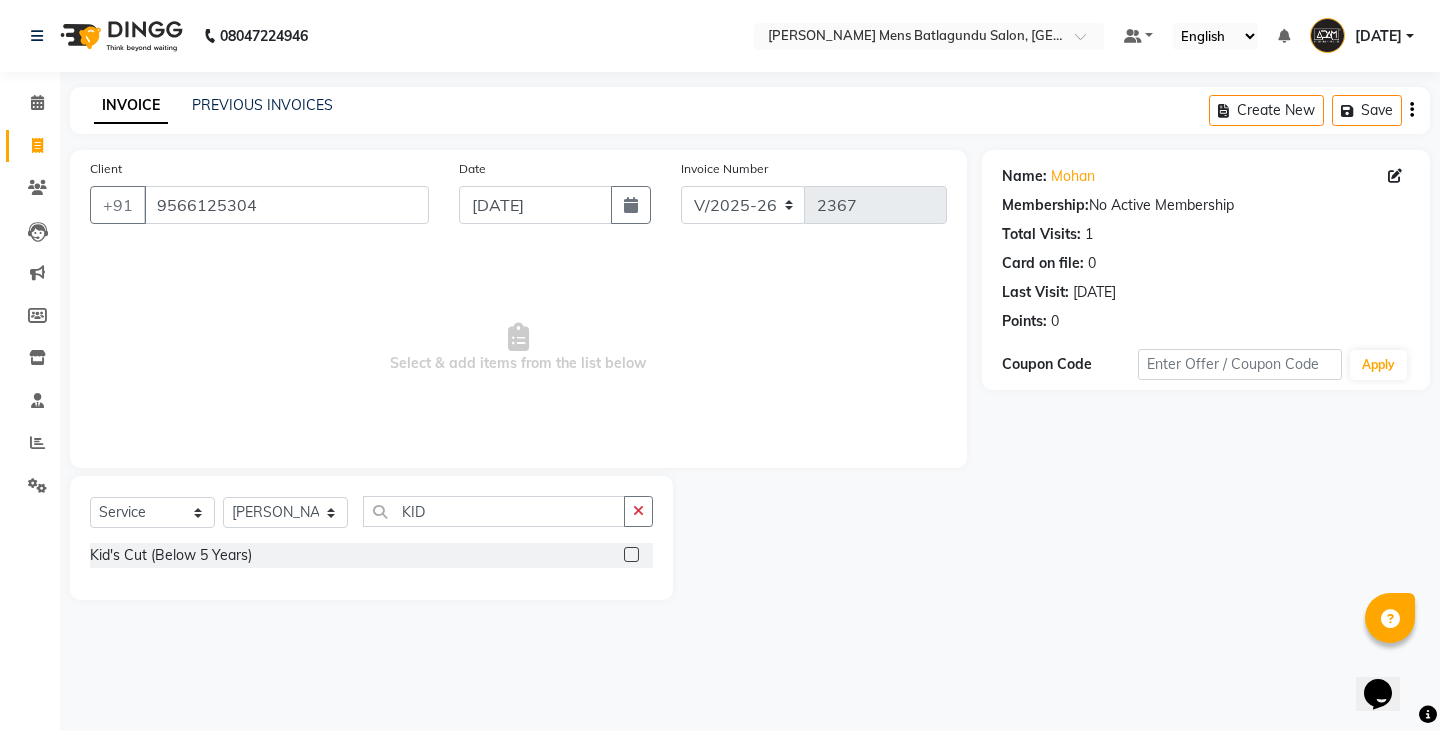 click 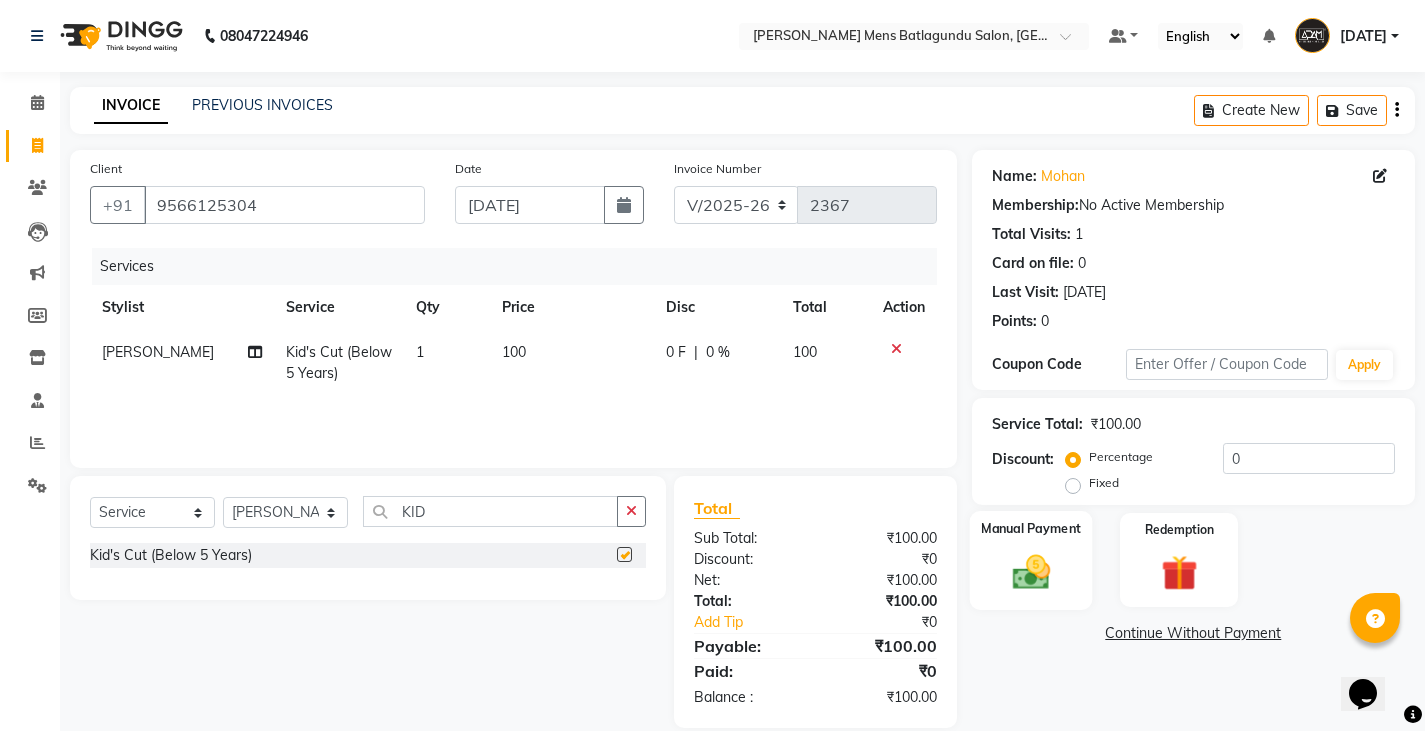 checkbox on "false" 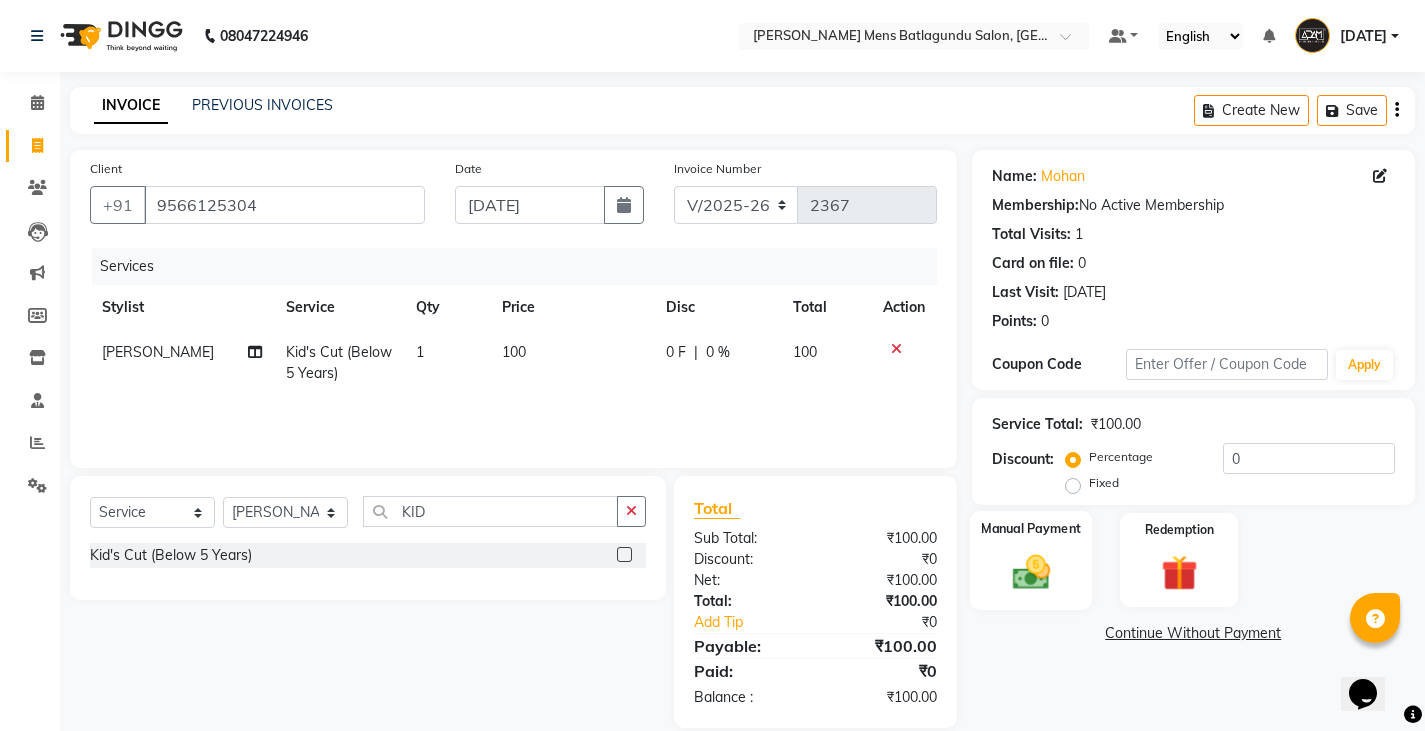 drag, startPoint x: 1046, startPoint y: 569, endPoint x: 1080, endPoint y: 604, distance: 48.79549 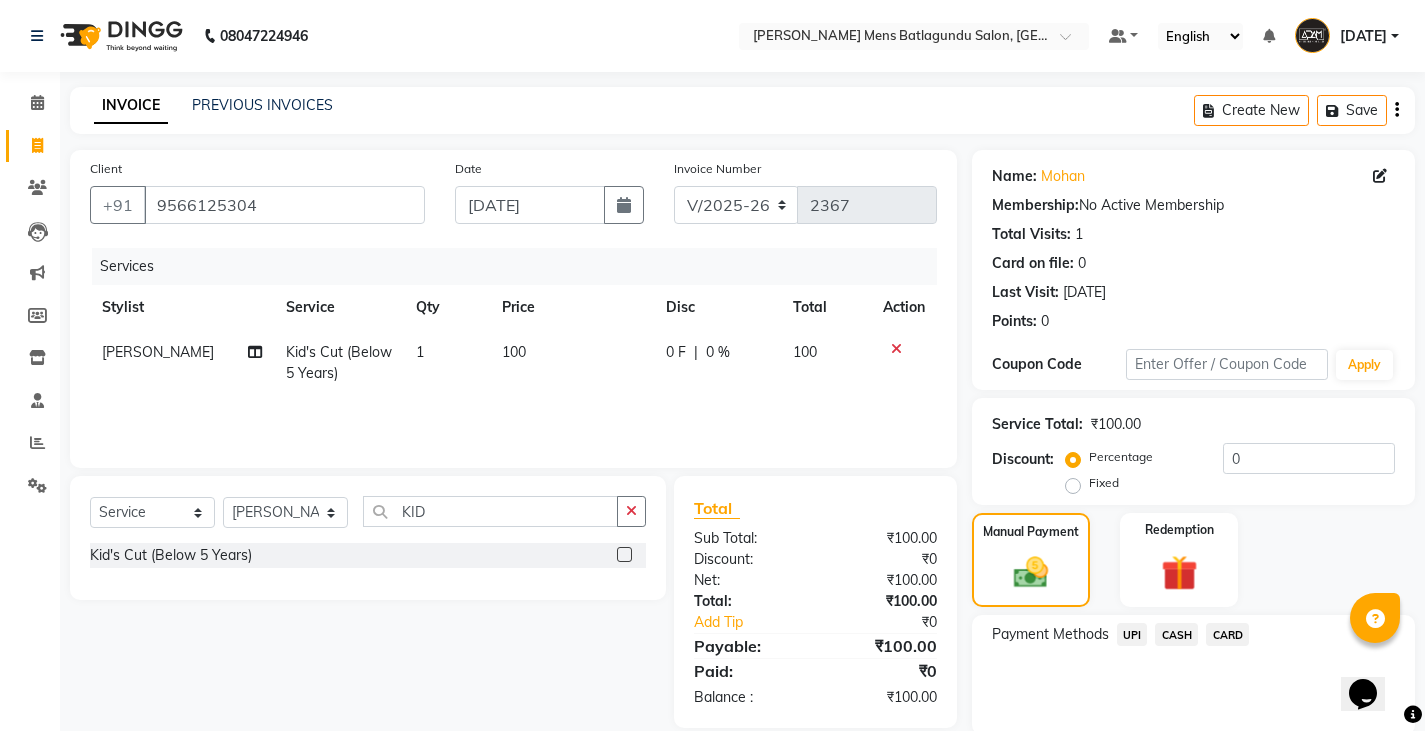 click on "CASH" 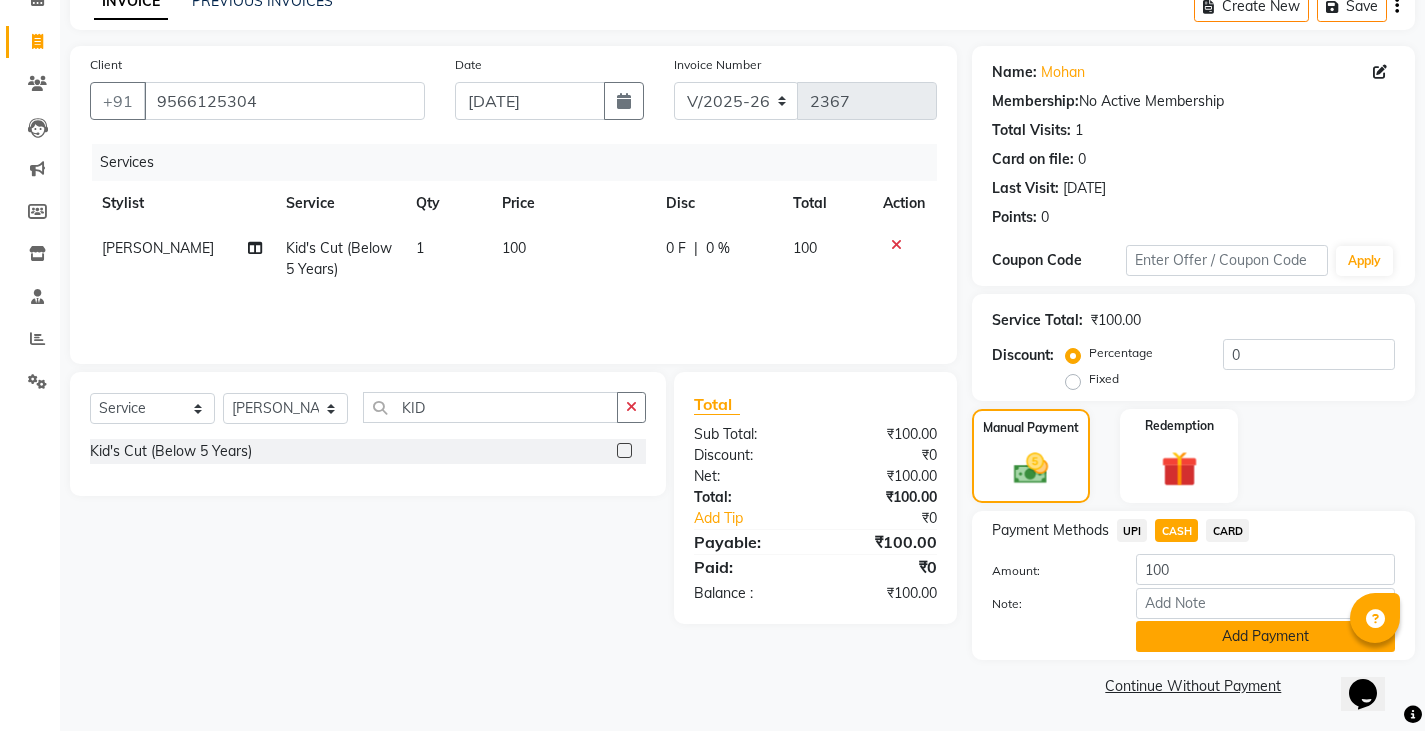 click on "Add Payment" 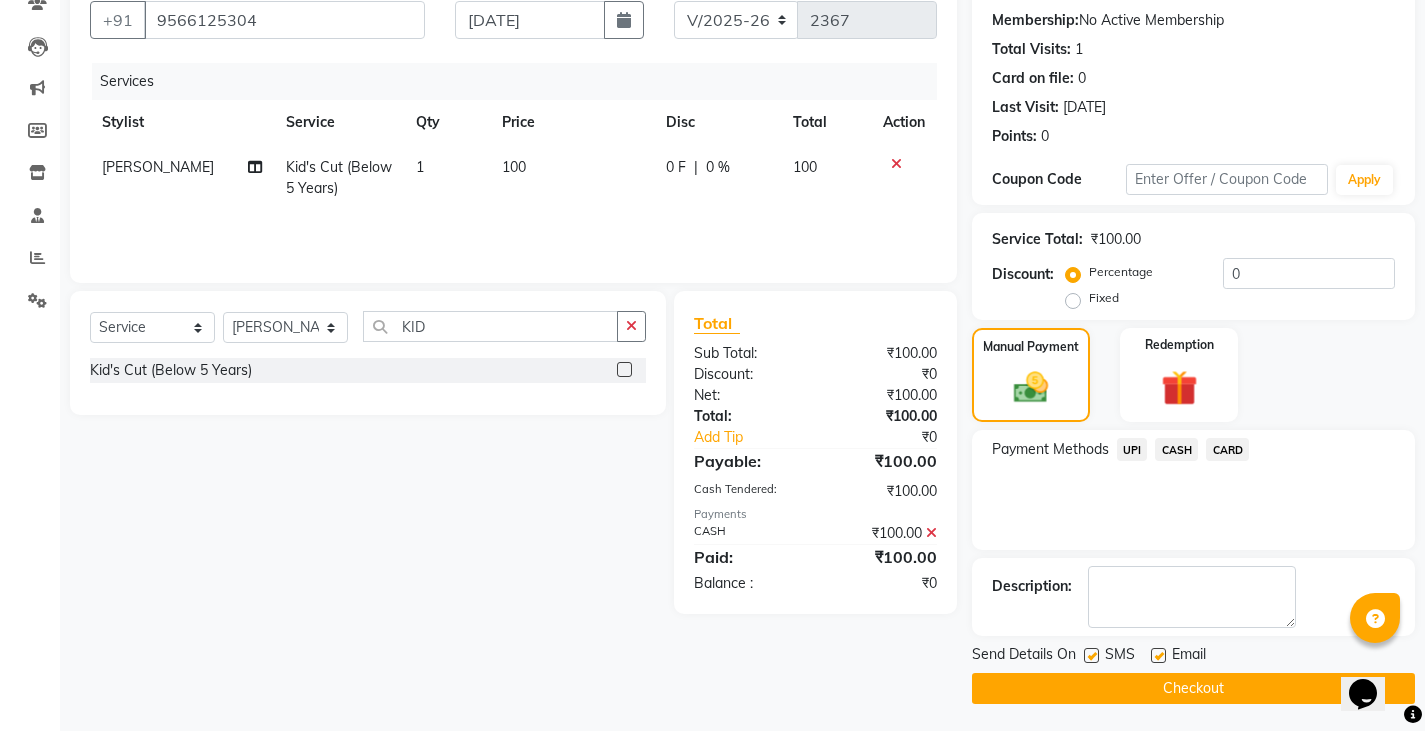 scroll, scrollTop: 188, scrollLeft: 0, axis: vertical 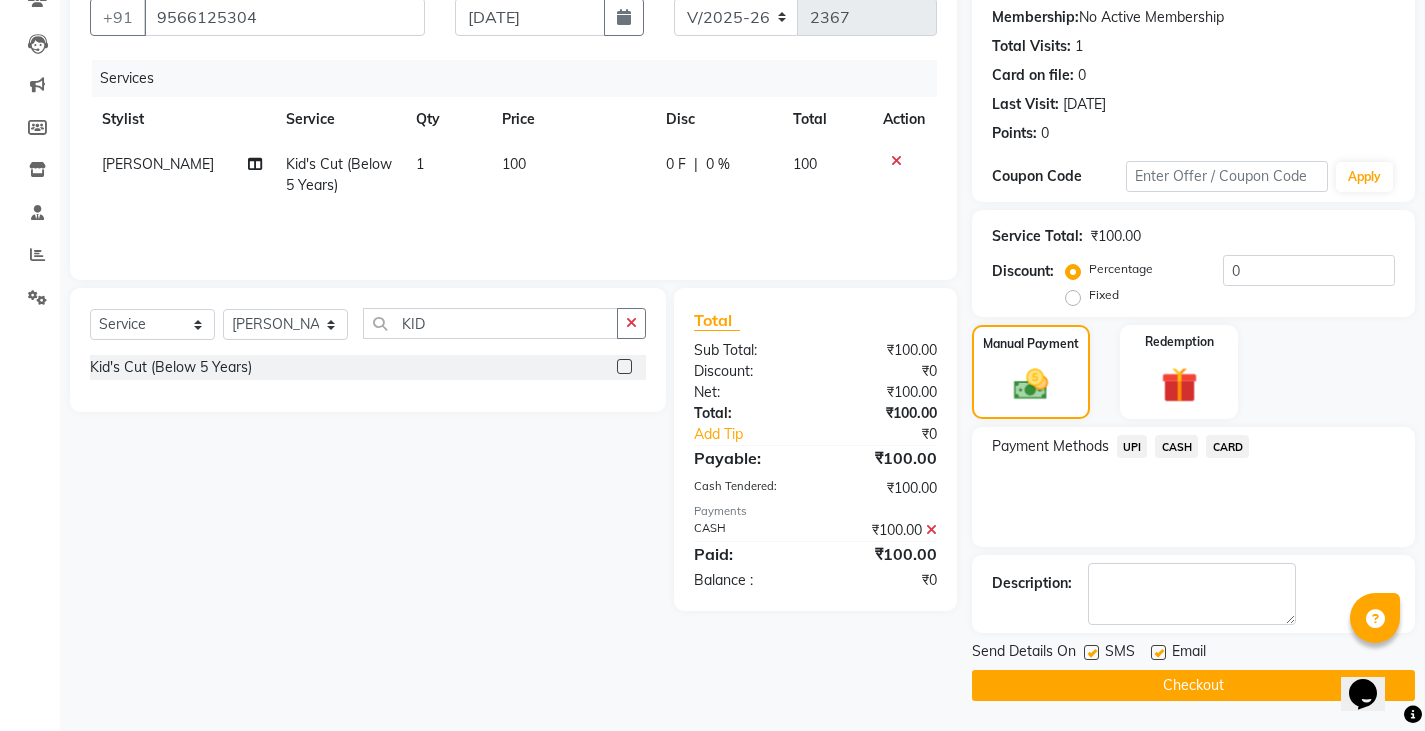 click on "Checkout" 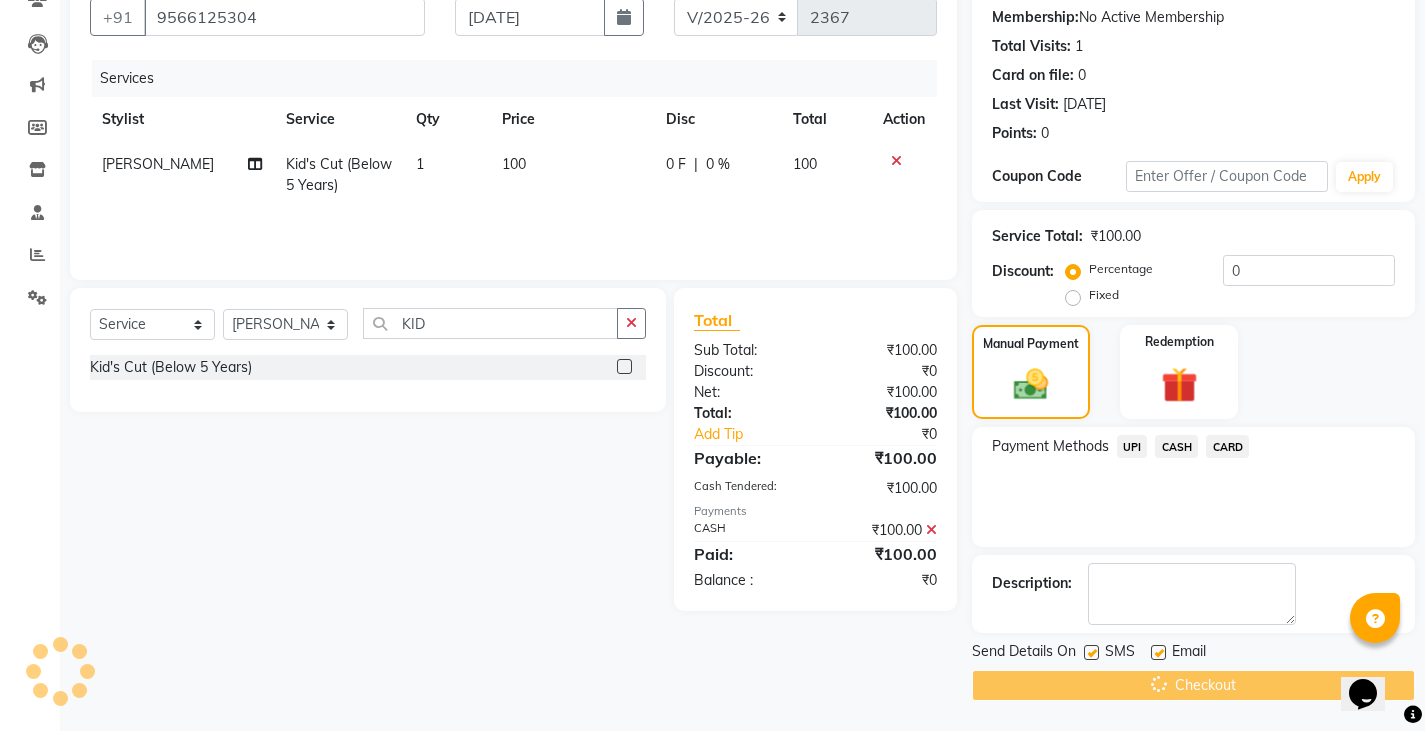 scroll, scrollTop: 0, scrollLeft: 0, axis: both 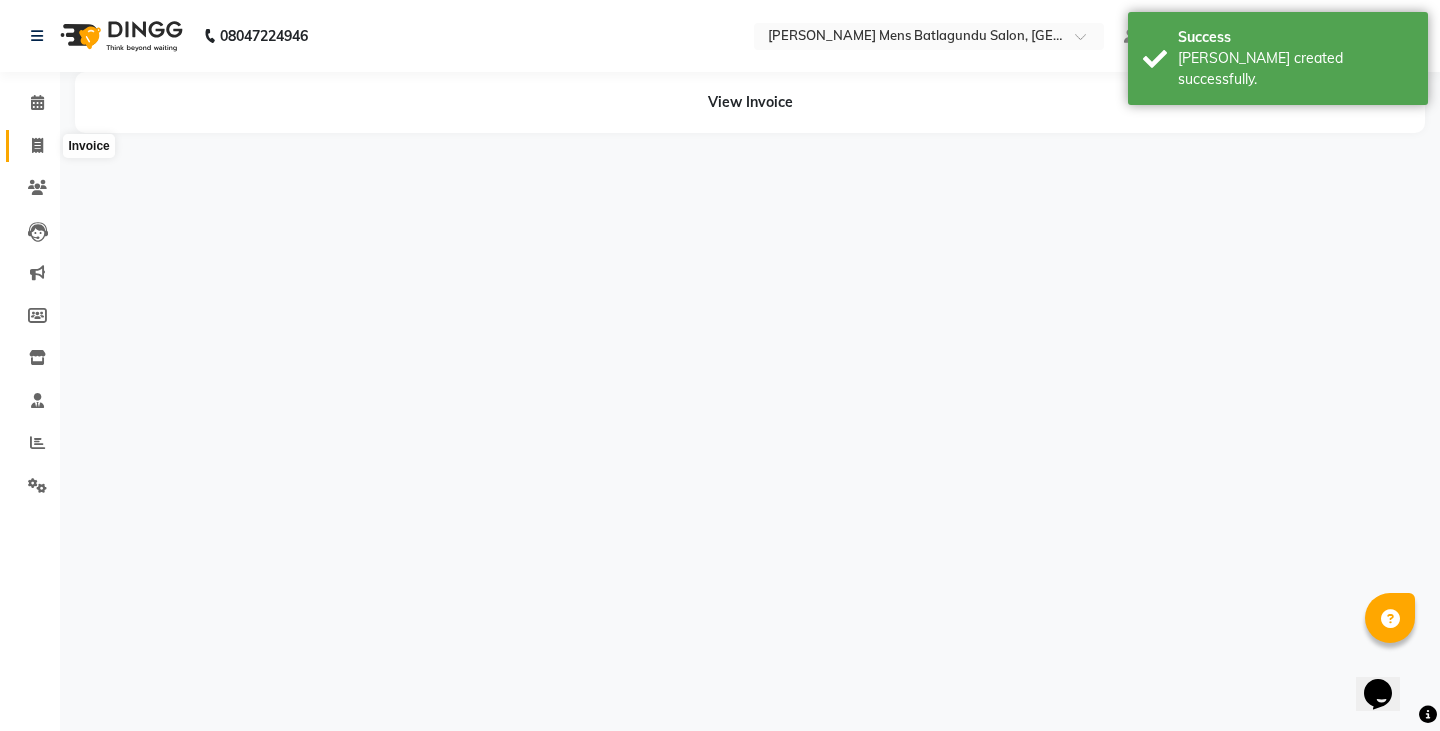 click 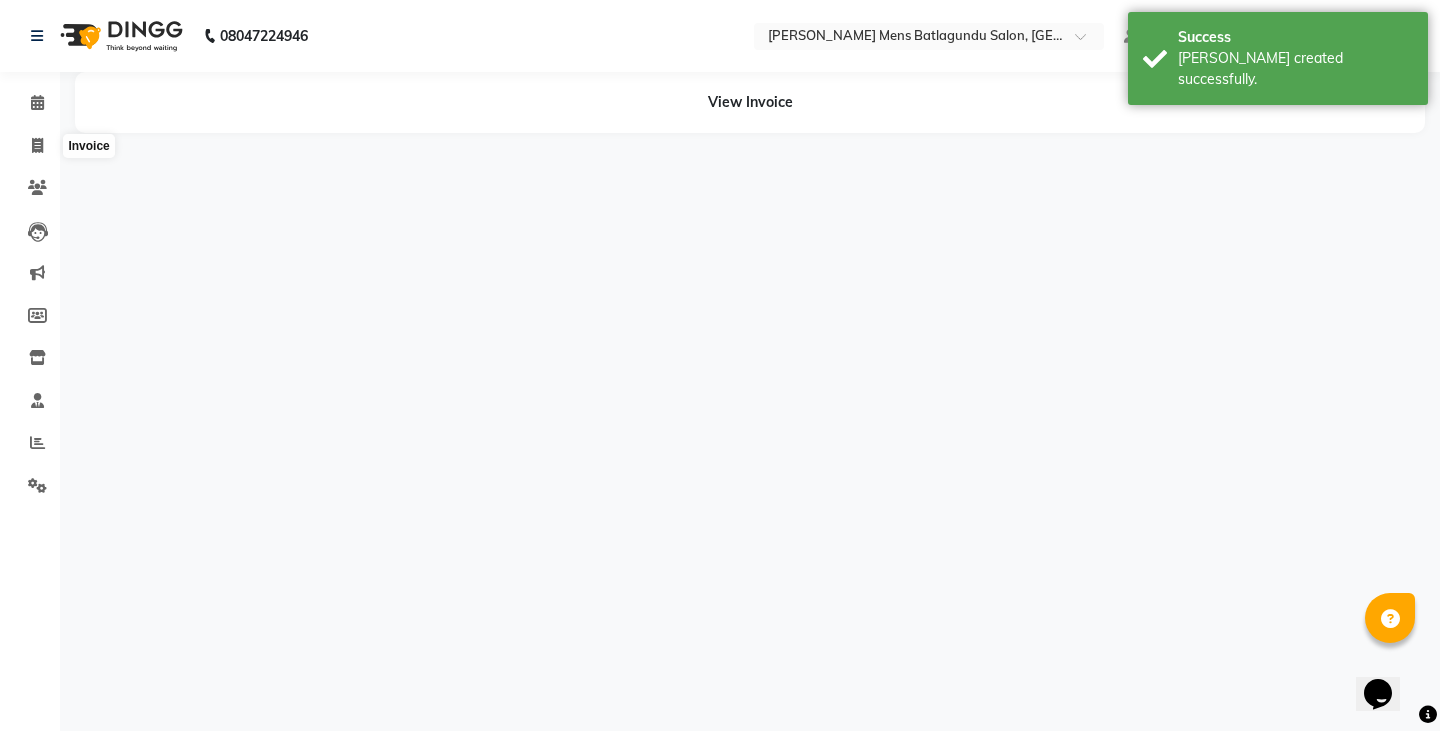 select on "service" 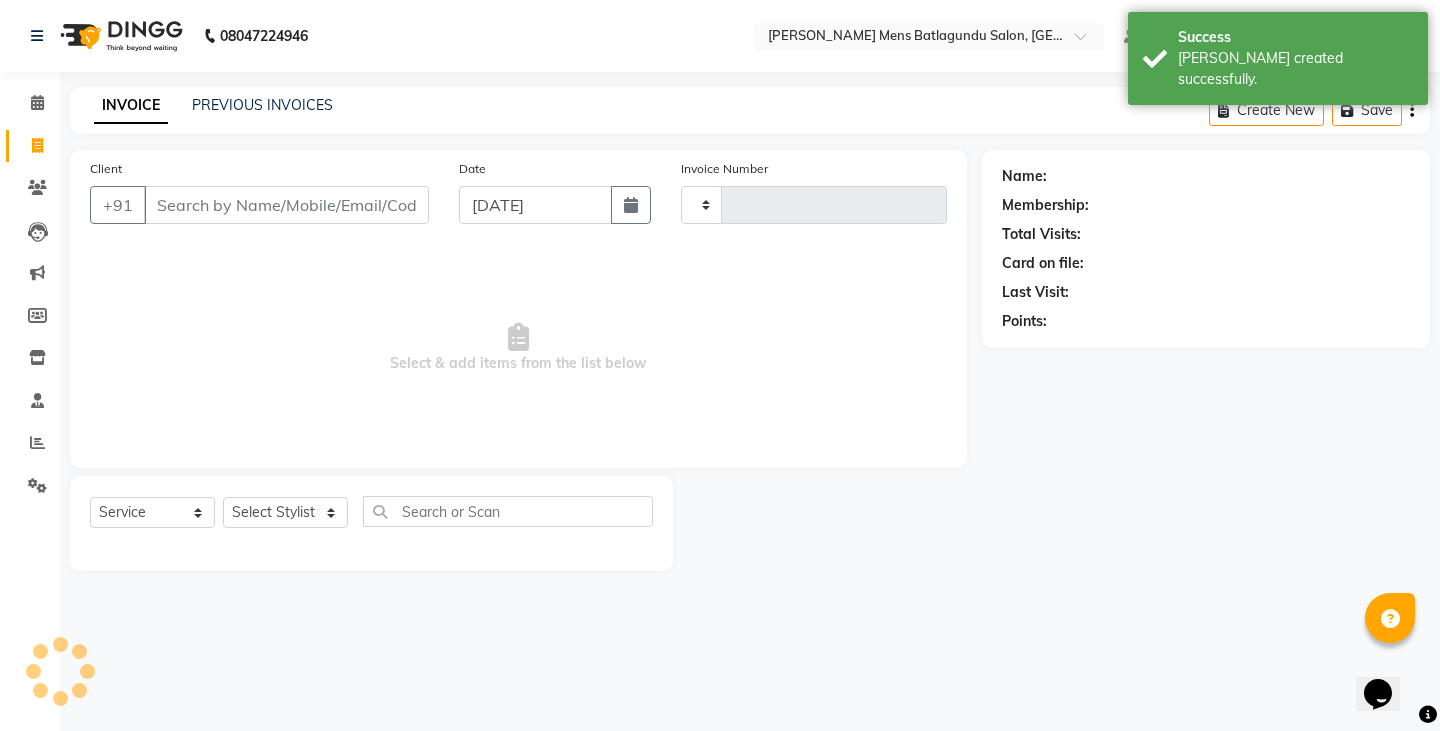 type on "2368" 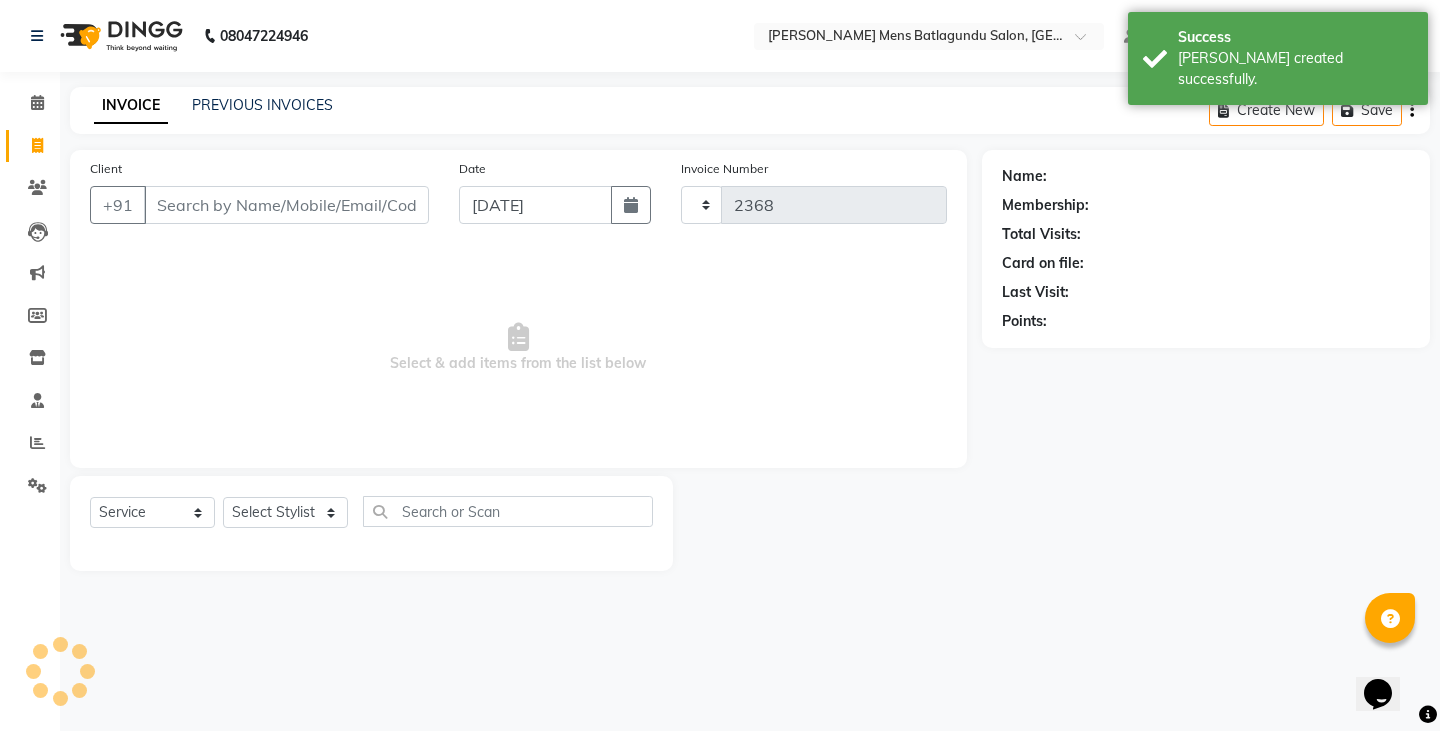 select on "8213" 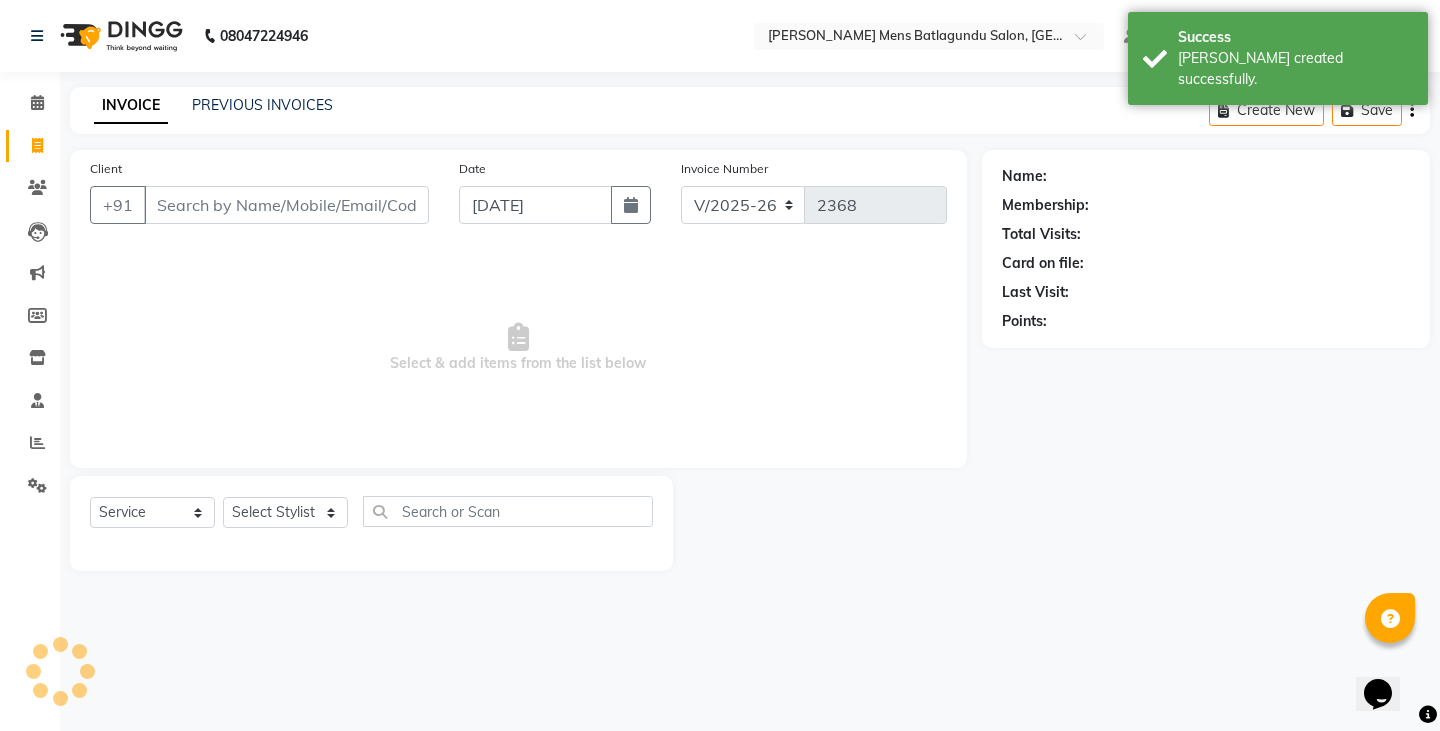 click on "Client" at bounding box center [286, 205] 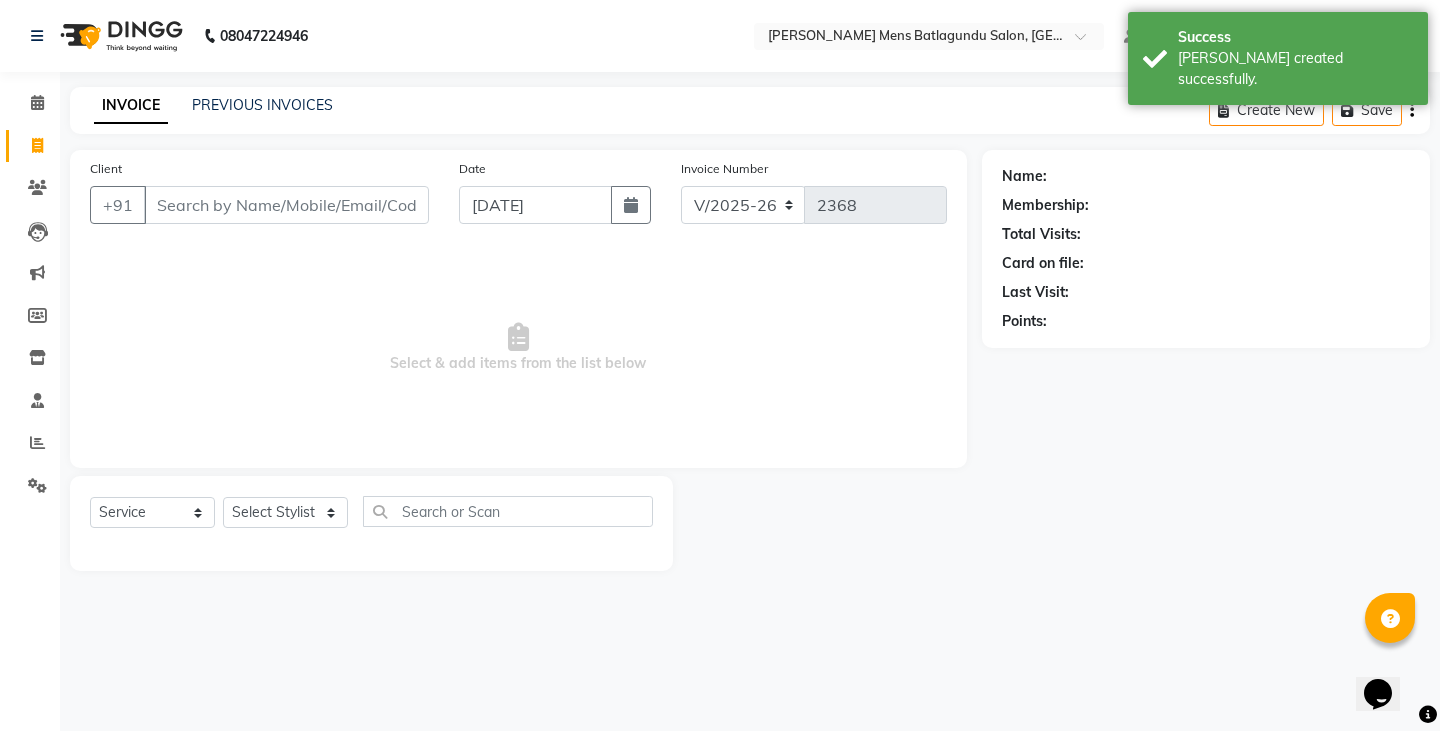 type on "G" 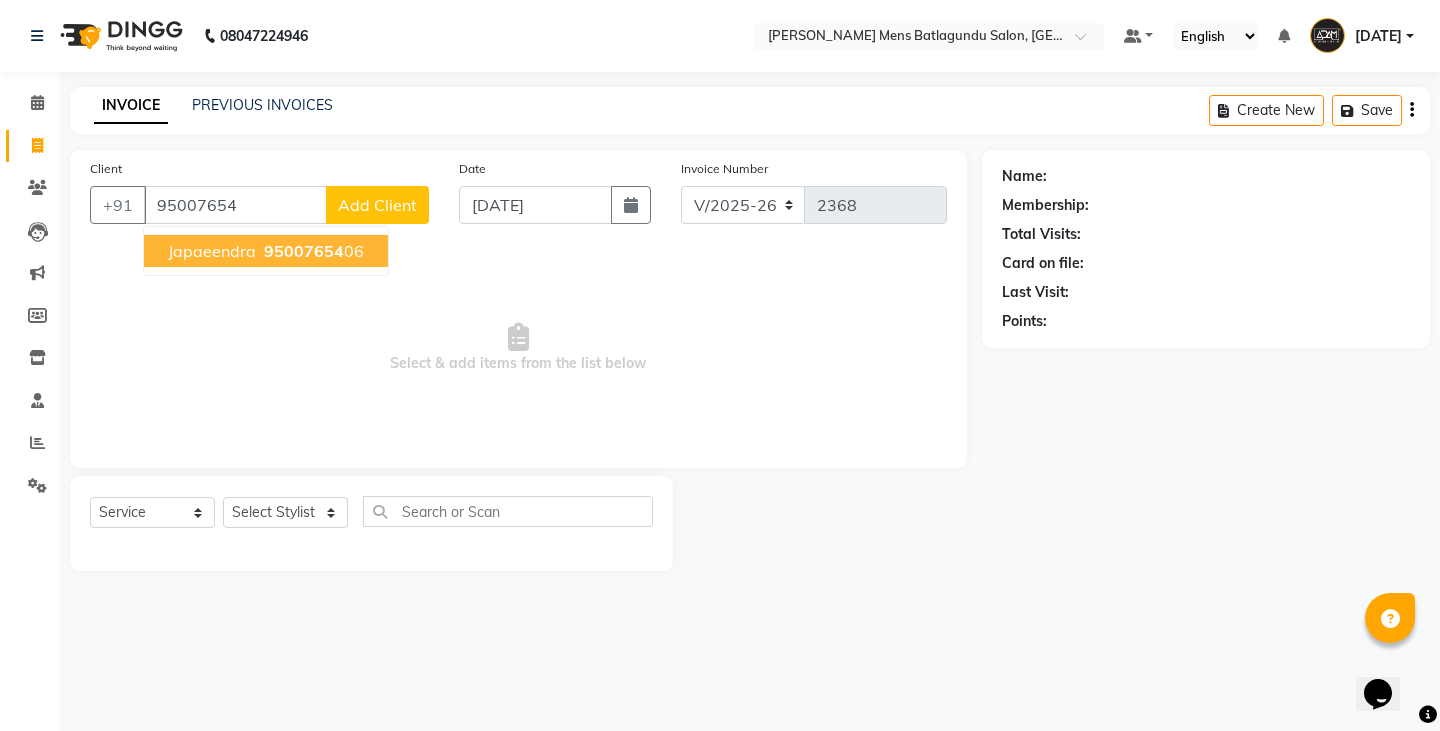 click on "Japaeendra   95007654 06" at bounding box center (266, 251) 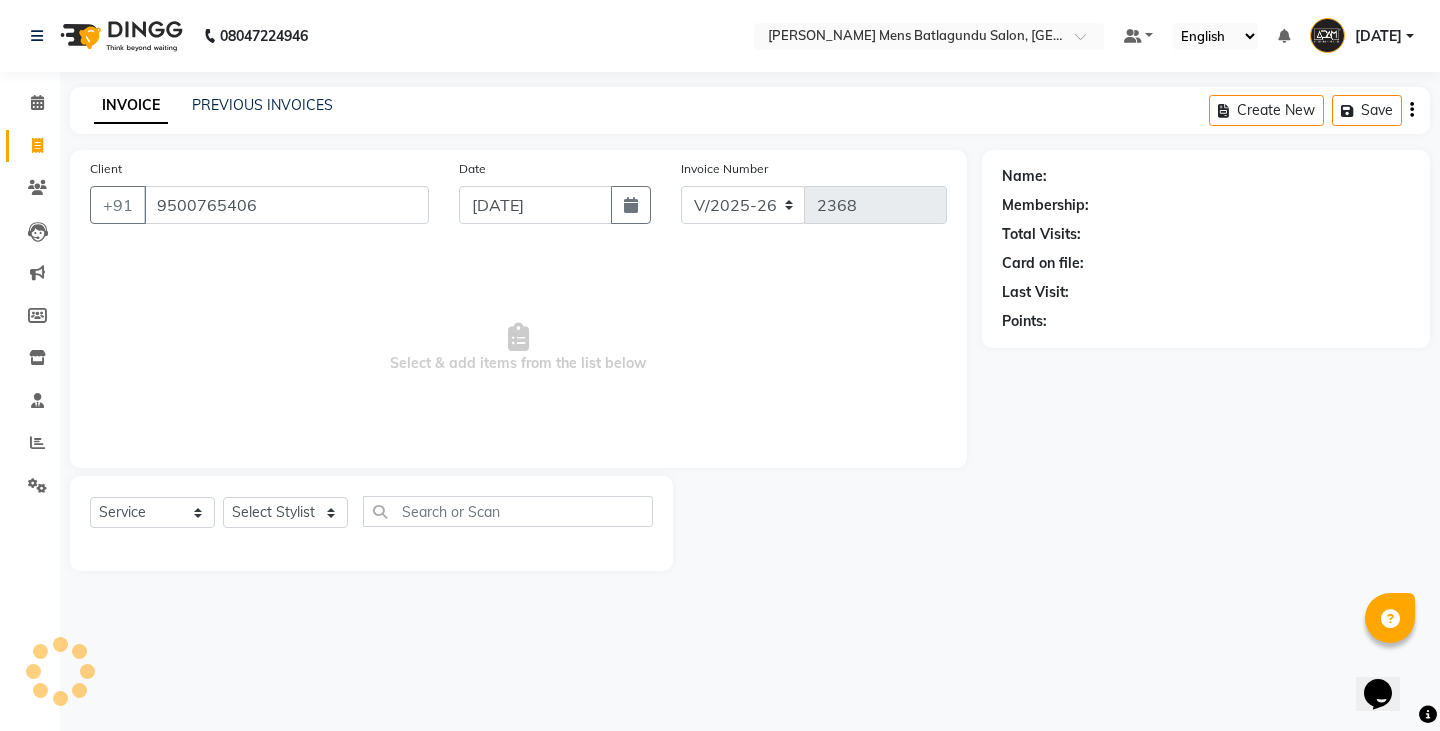 type on "9500765406" 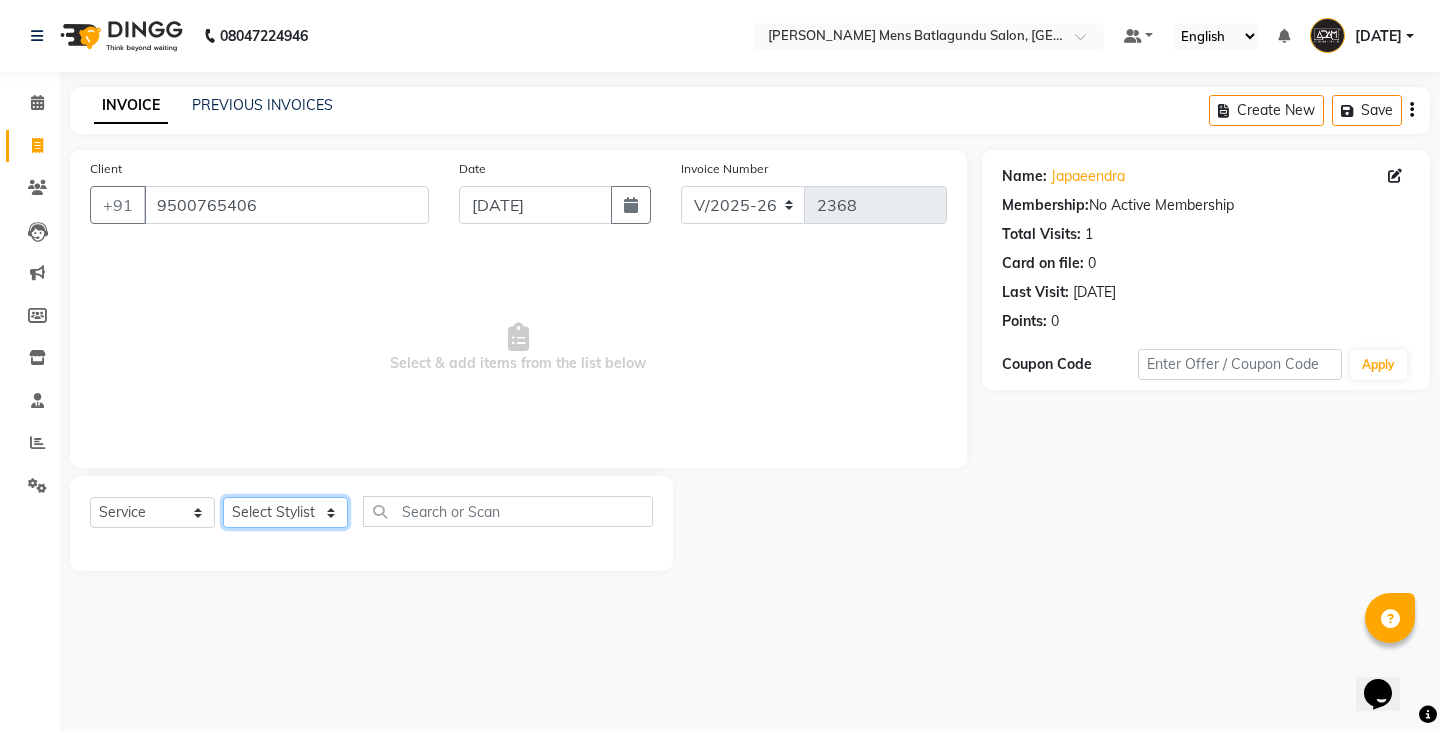 click on "Select Stylist Admin Ameer  Anish Khalim Ovesh Raja SAHIL  SOHAIL SONU" 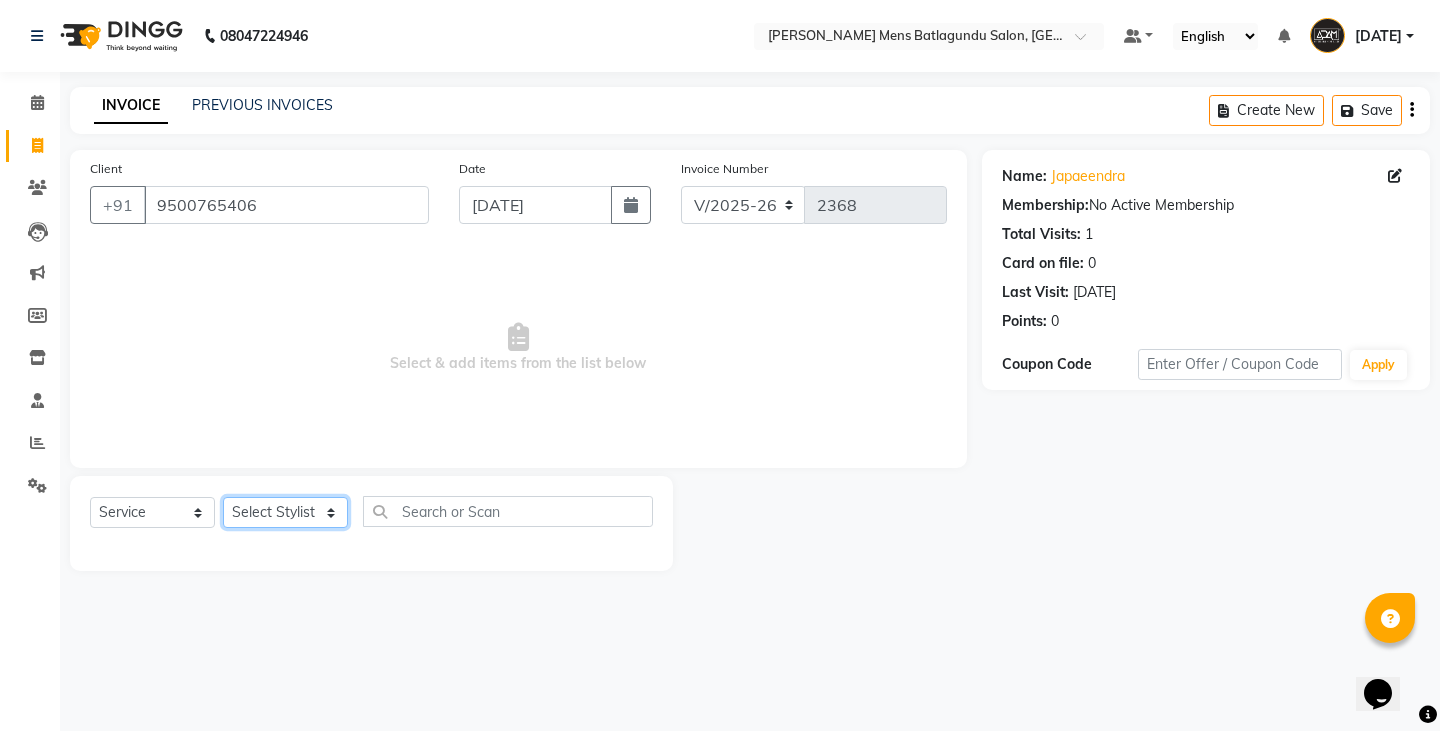 select on "84870" 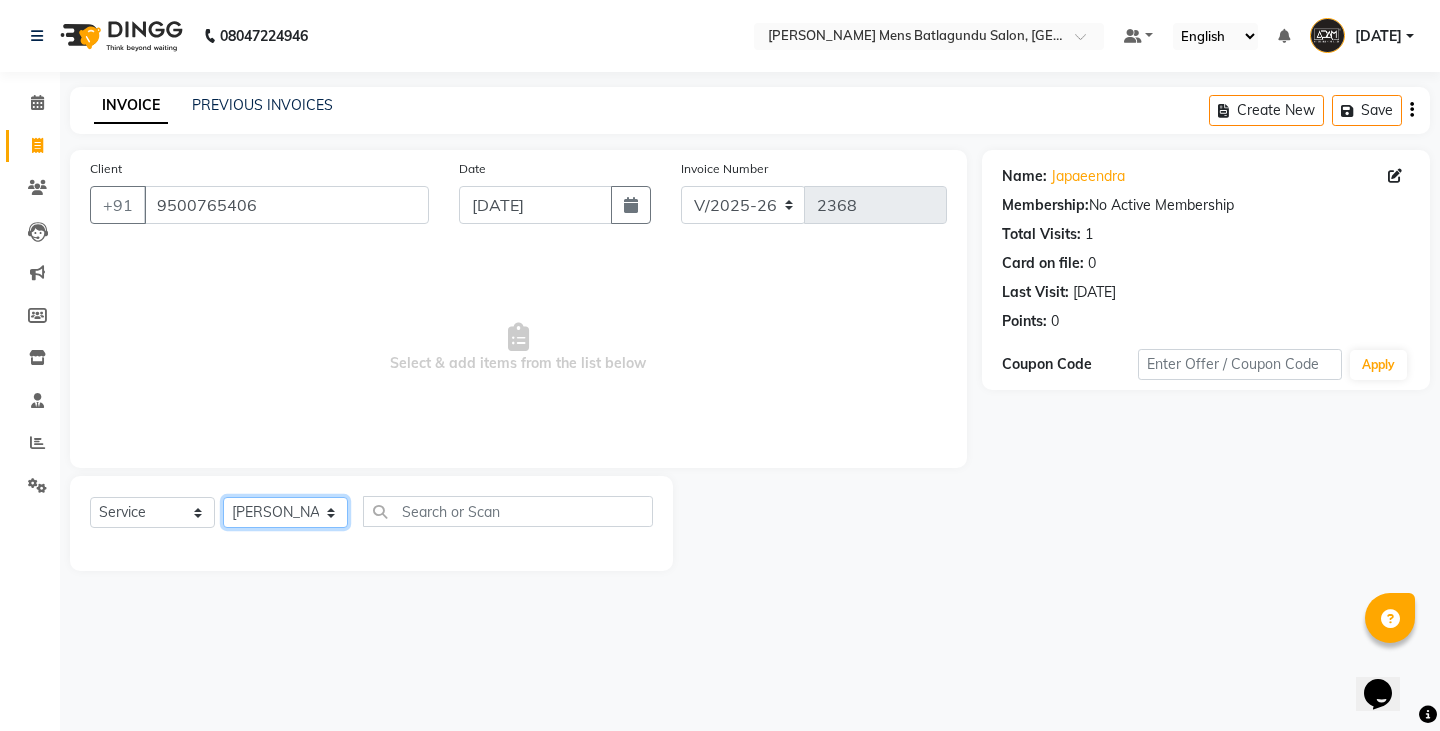 click on "Select Stylist Admin Ameer  Anish Khalim Ovesh Raja SAHIL  SOHAIL SONU" 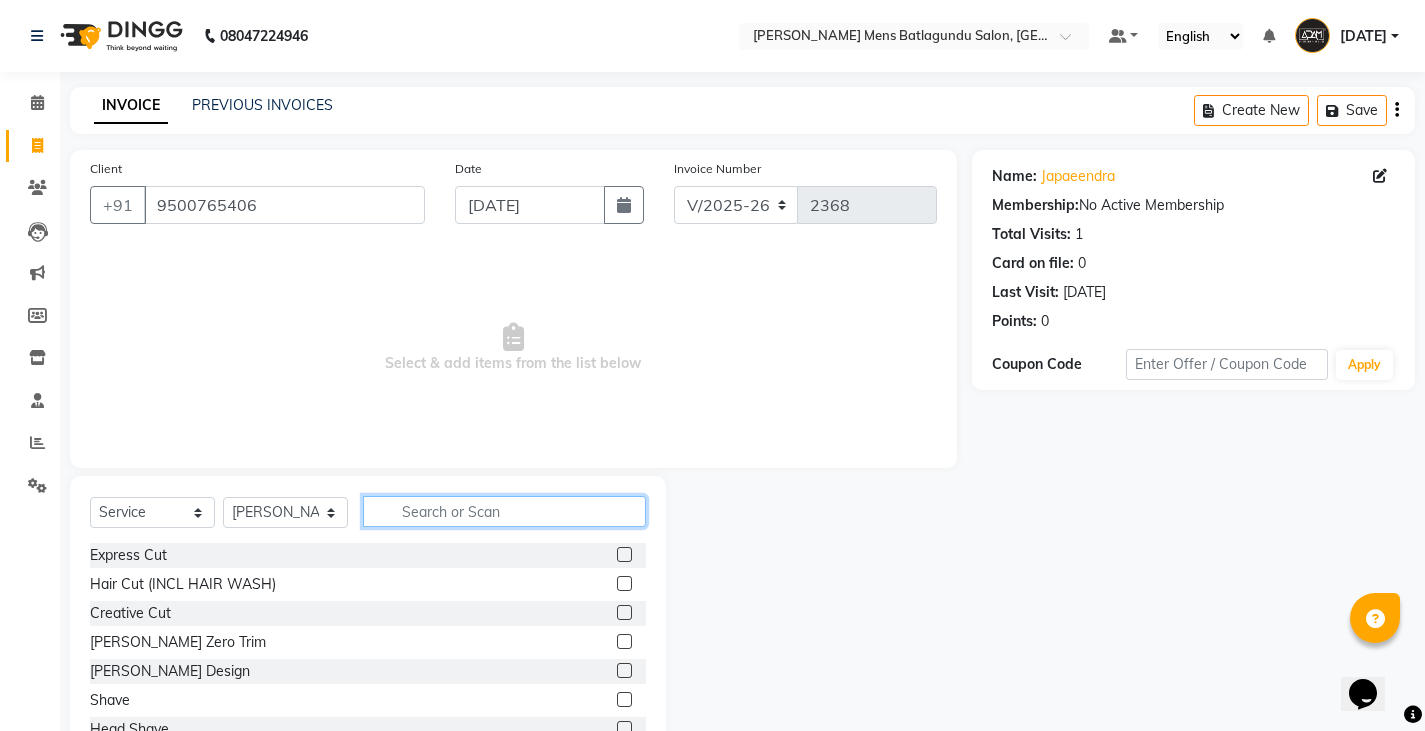 click 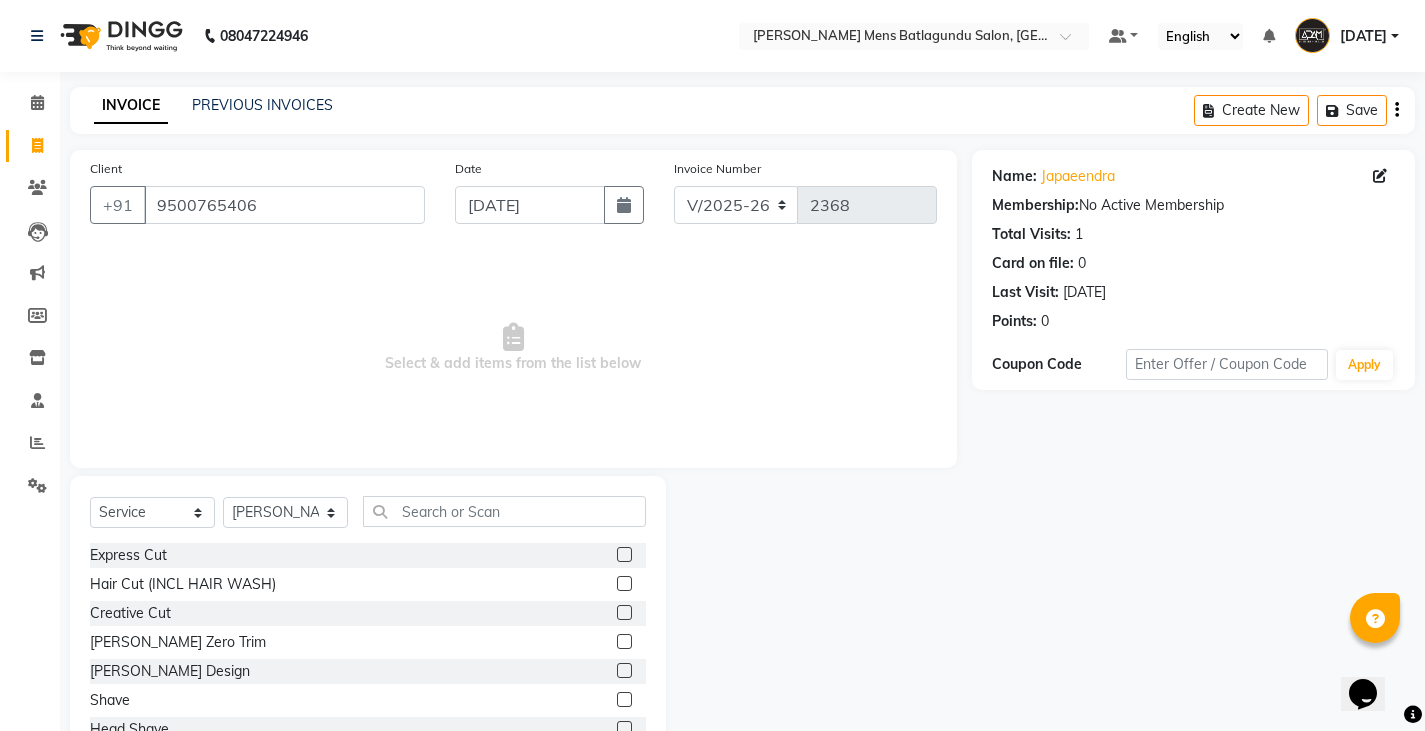 click 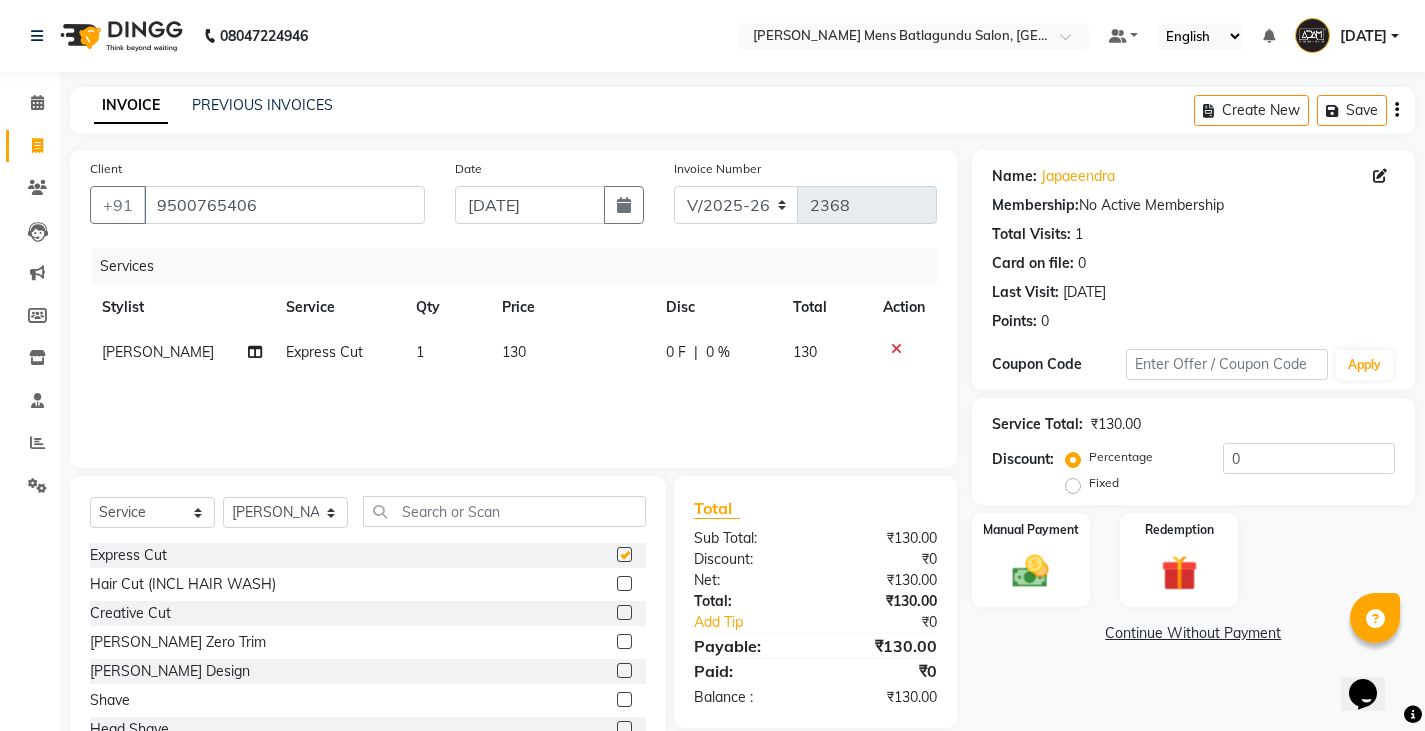 checkbox on "false" 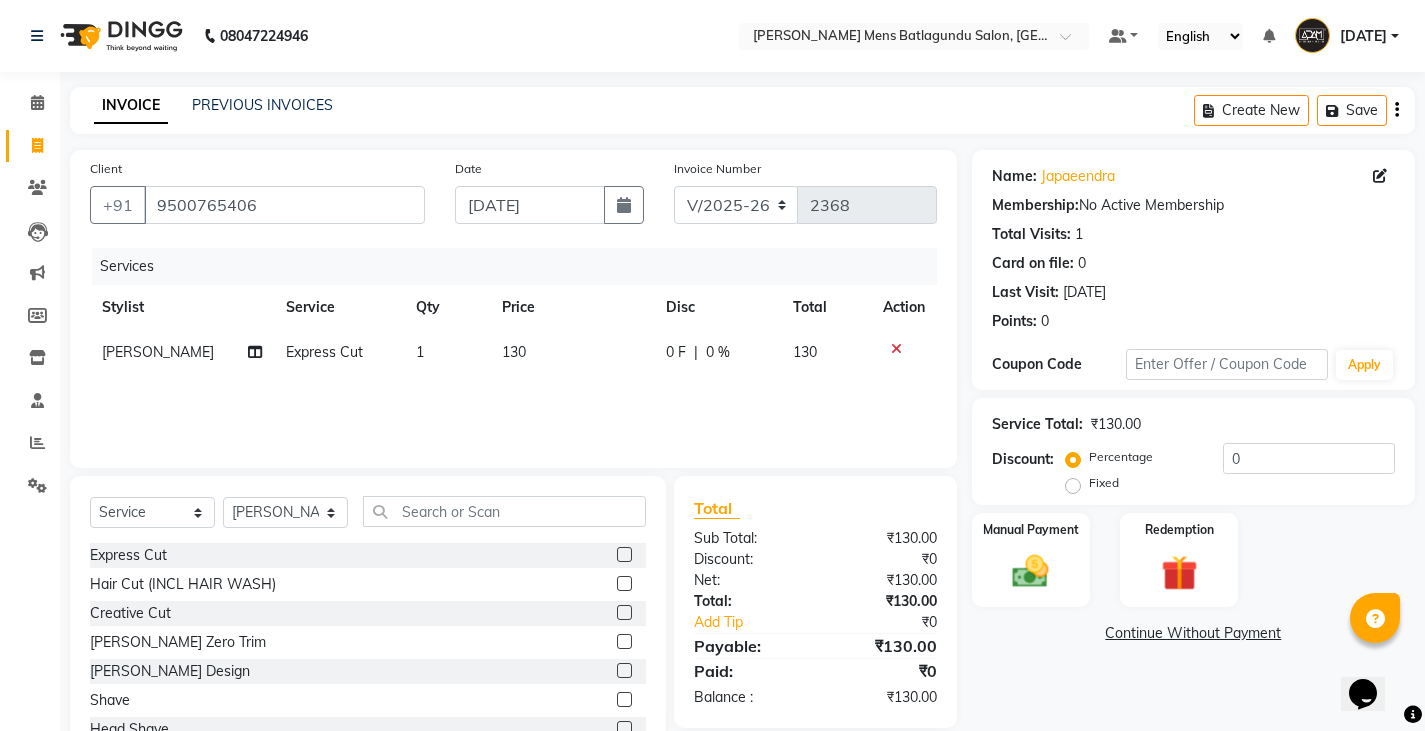click on "130" 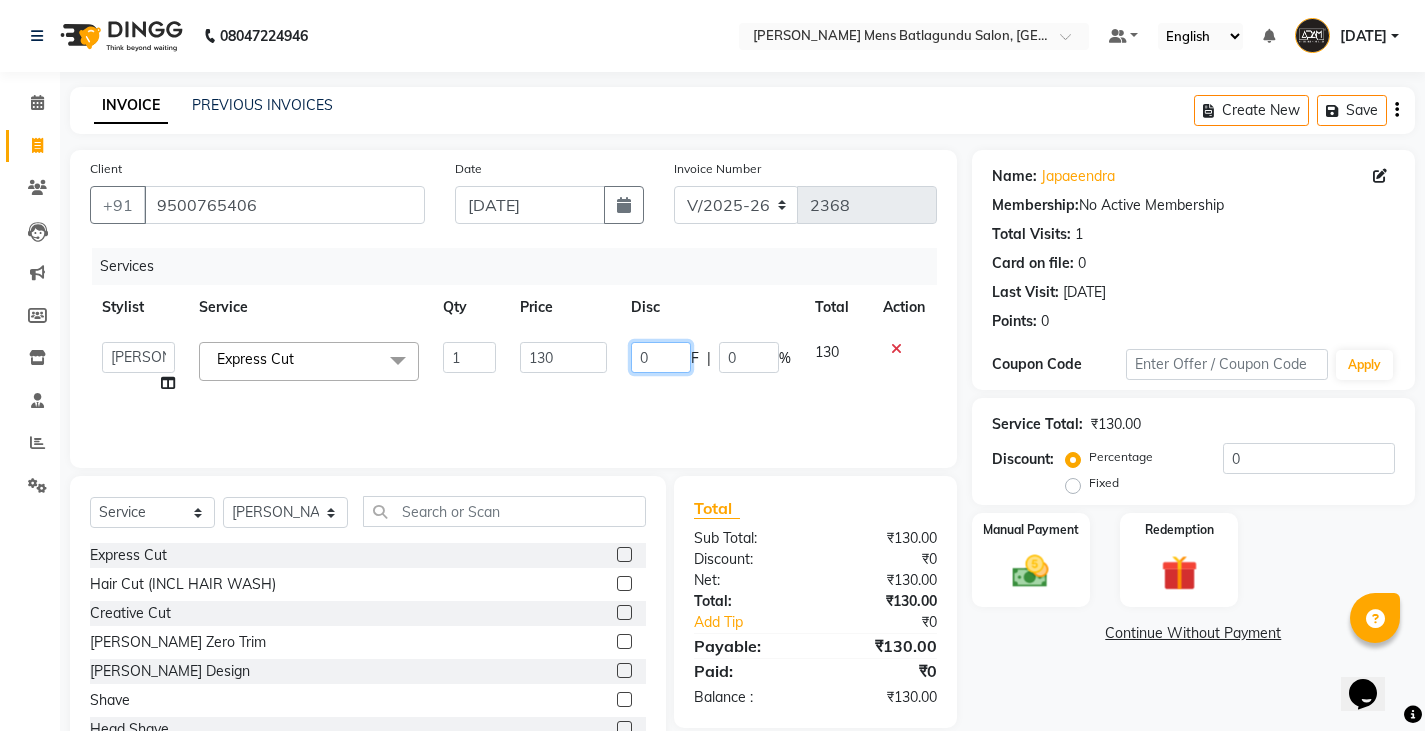 click on "0" 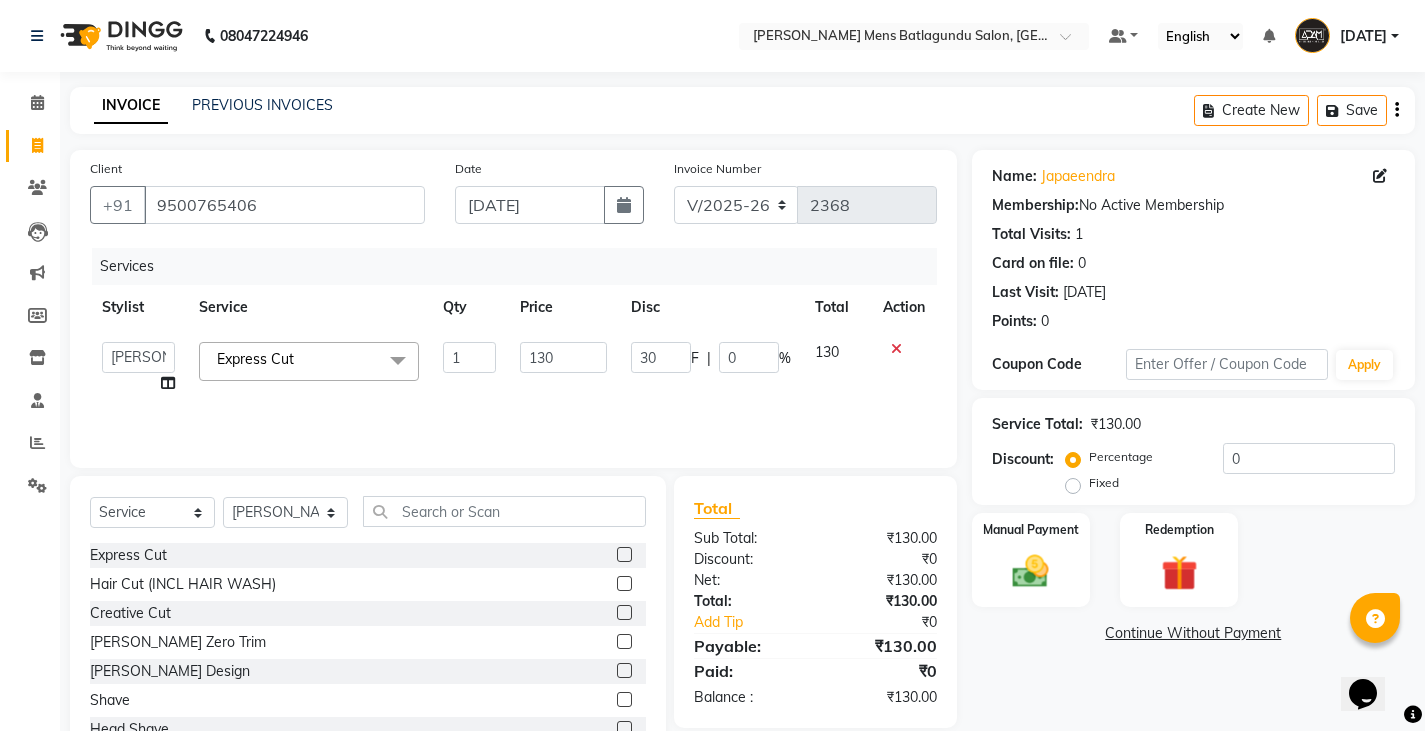 drag, startPoint x: 648, startPoint y: 381, endPoint x: 645, endPoint y: 407, distance: 26.172504 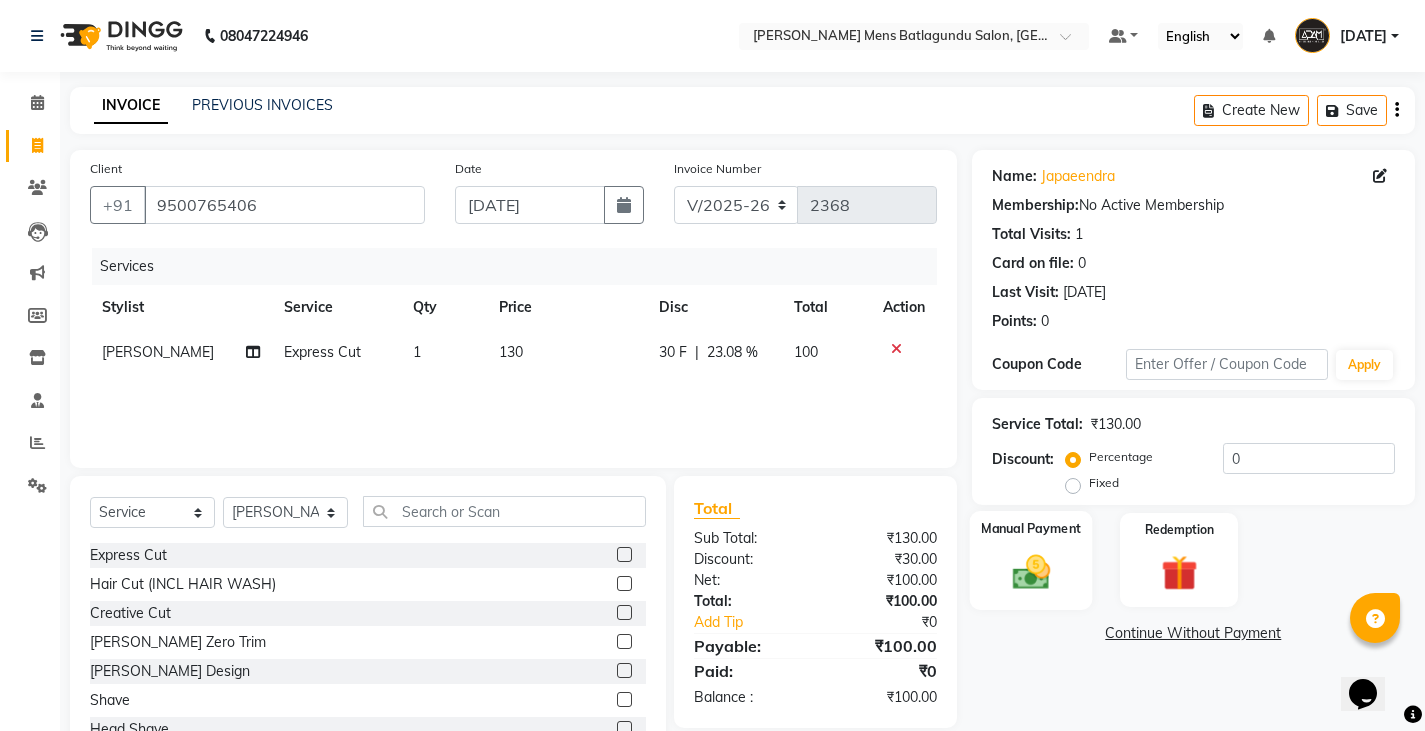 drag, startPoint x: 1047, startPoint y: 546, endPoint x: 1070, endPoint y: 601, distance: 59.615433 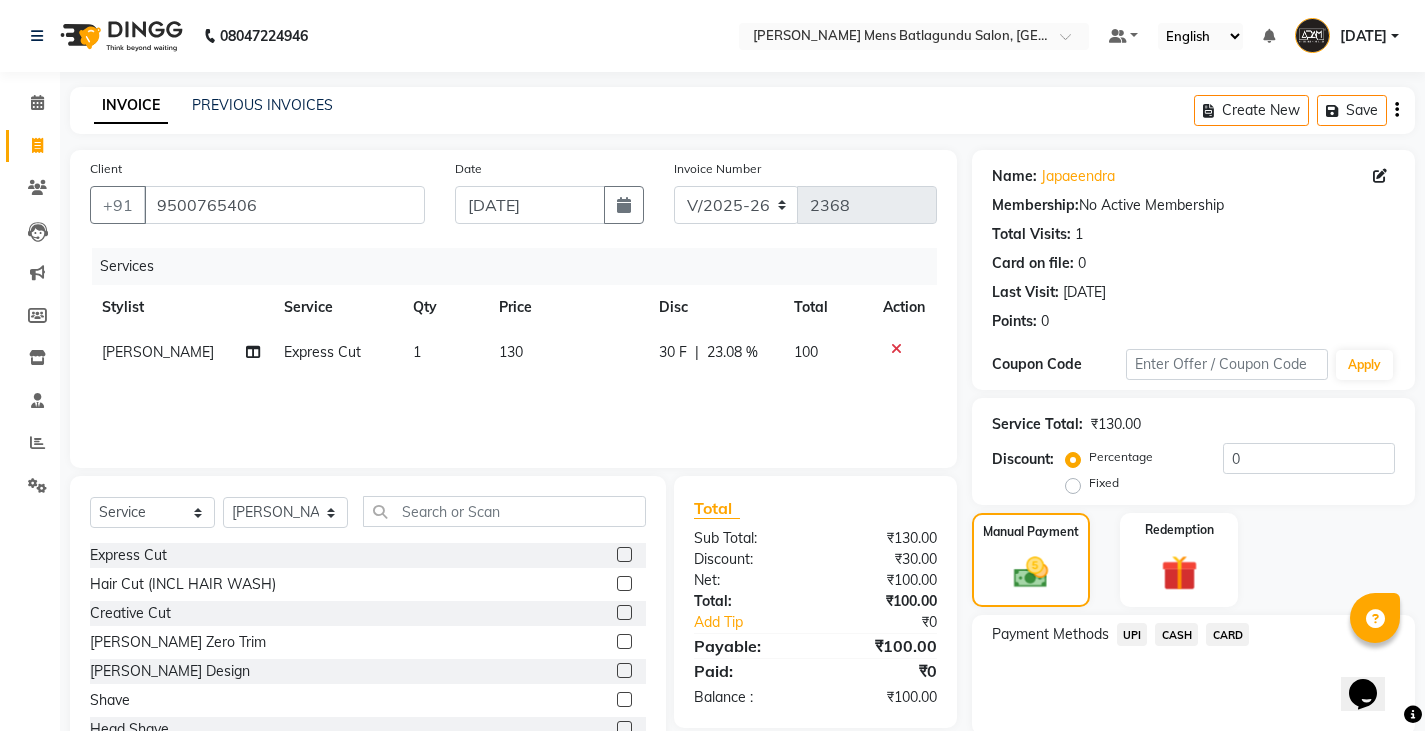 click on "UPI" 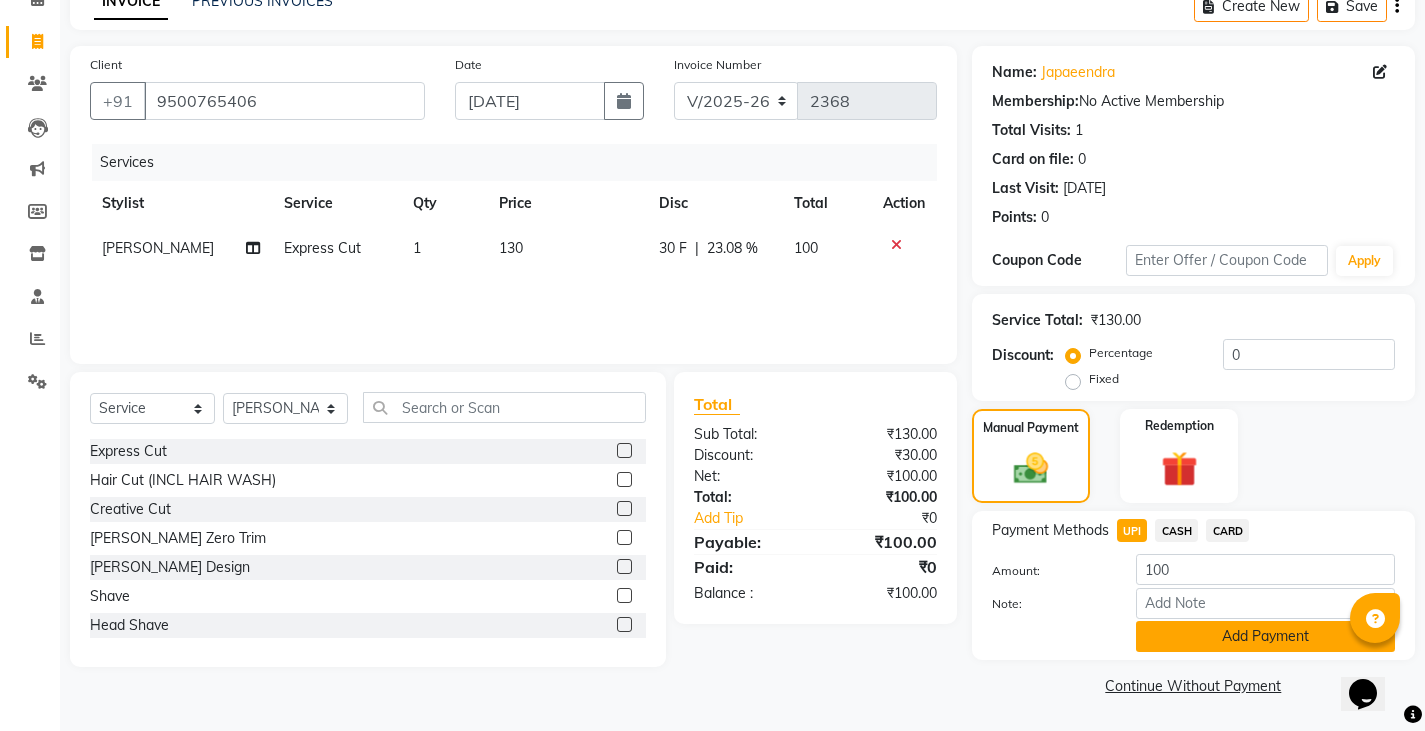 click on "Add Payment" 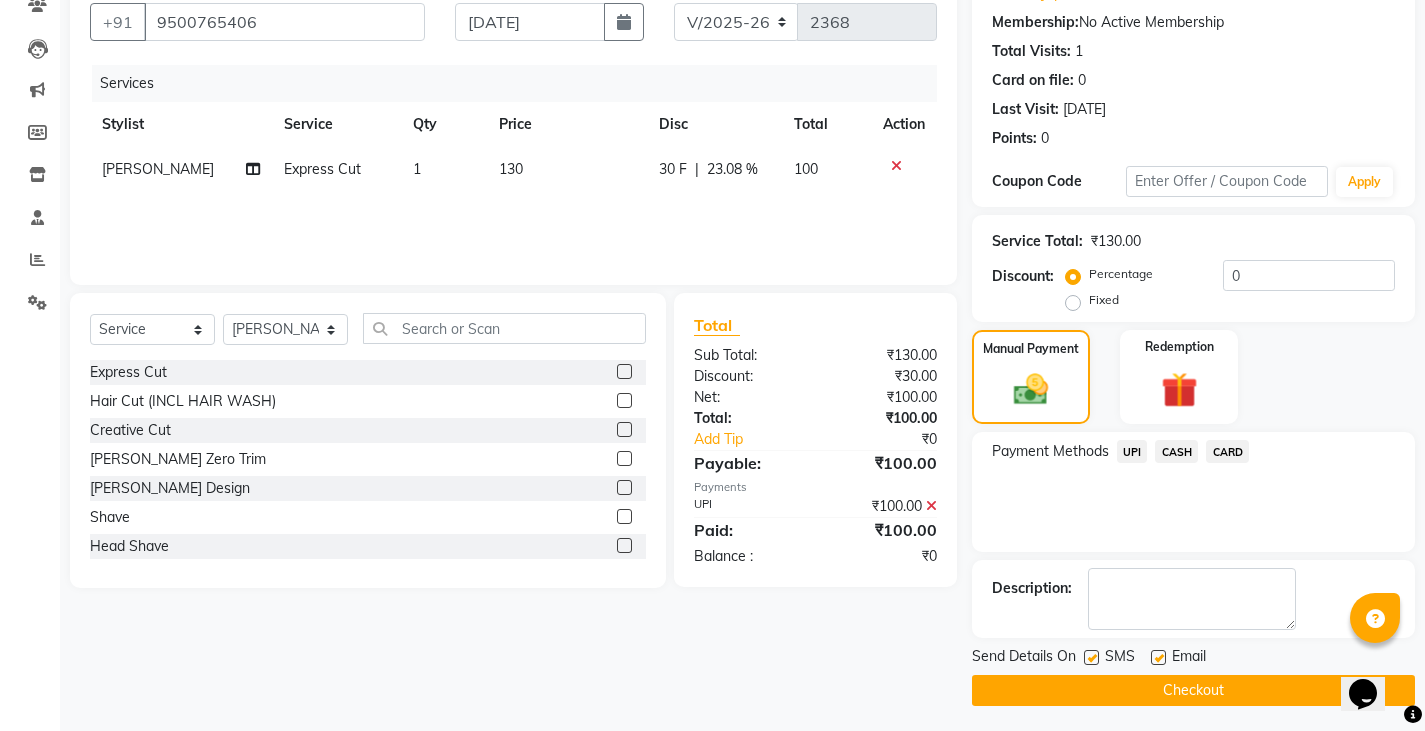 scroll, scrollTop: 188, scrollLeft: 0, axis: vertical 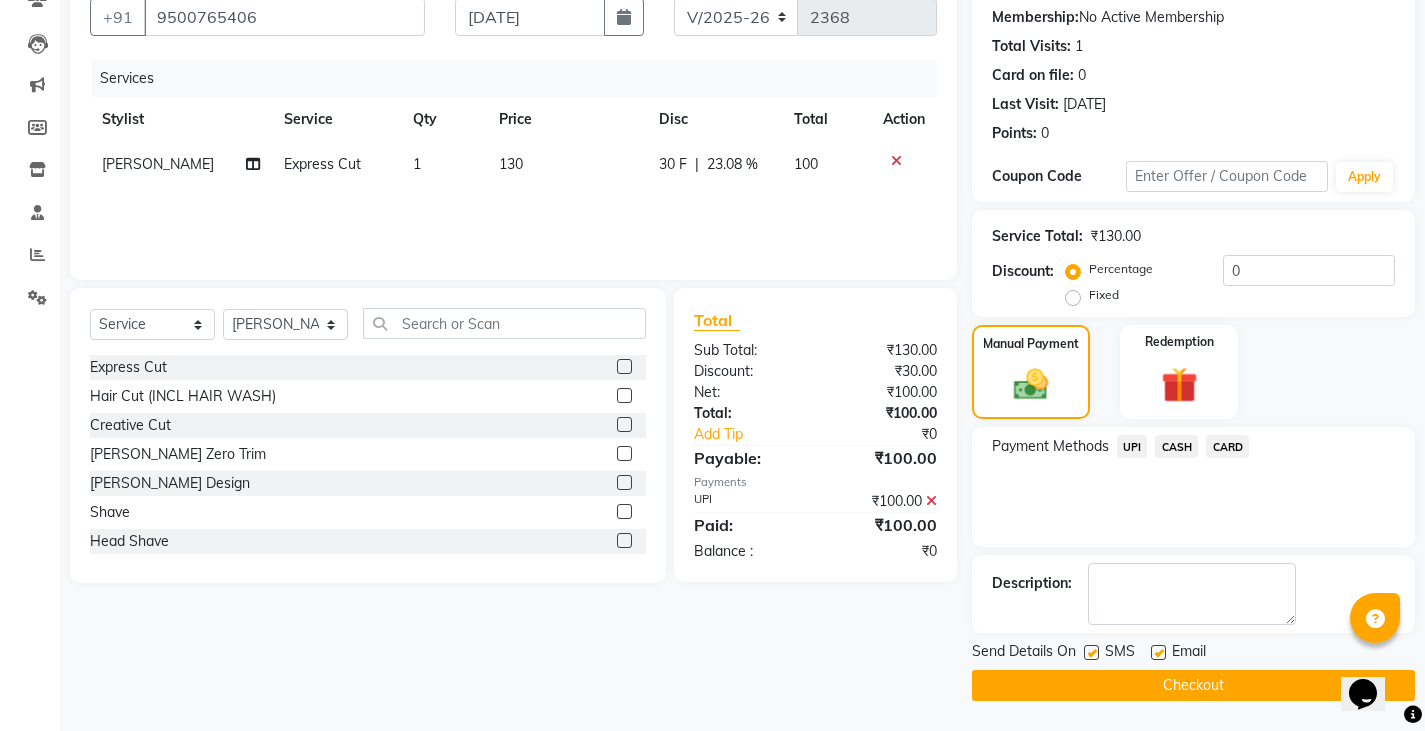 click on "Checkout" 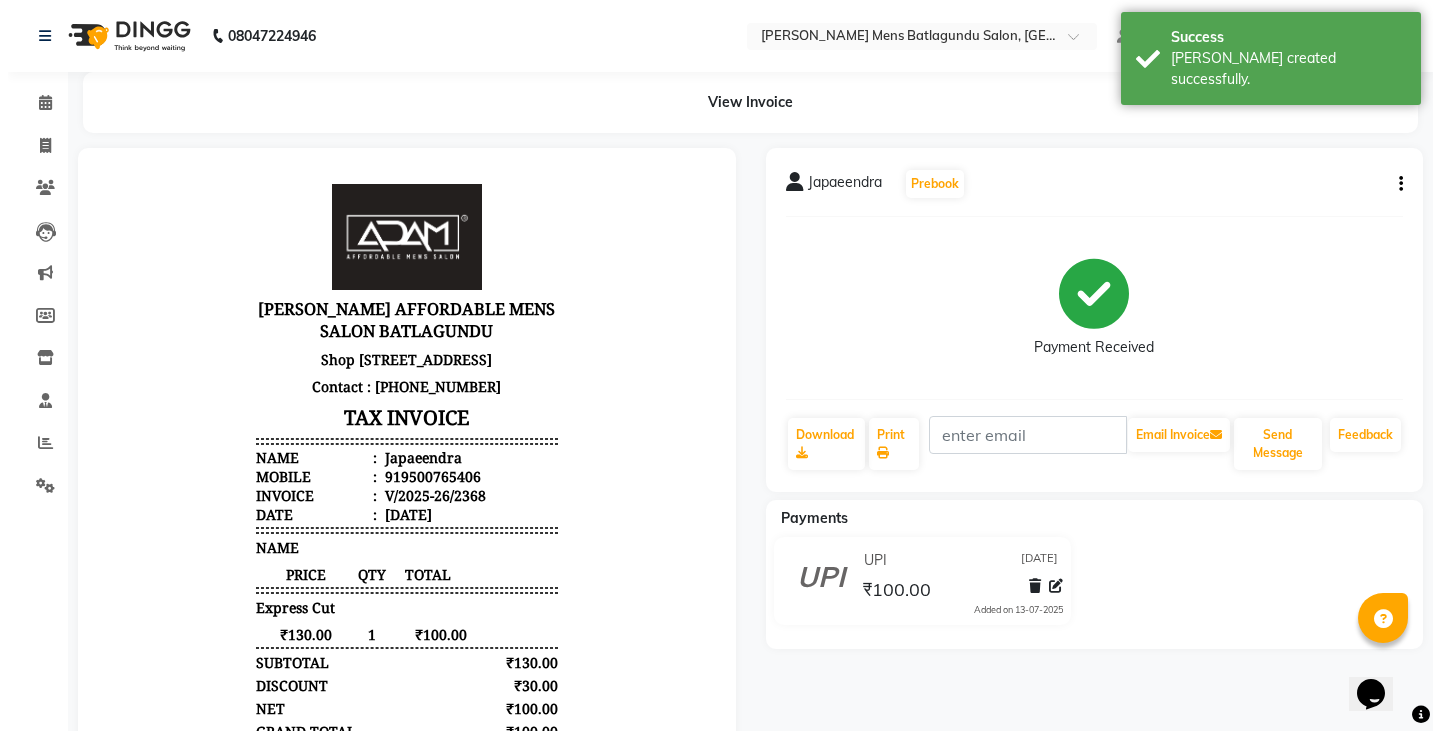 scroll, scrollTop: 0, scrollLeft: 0, axis: both 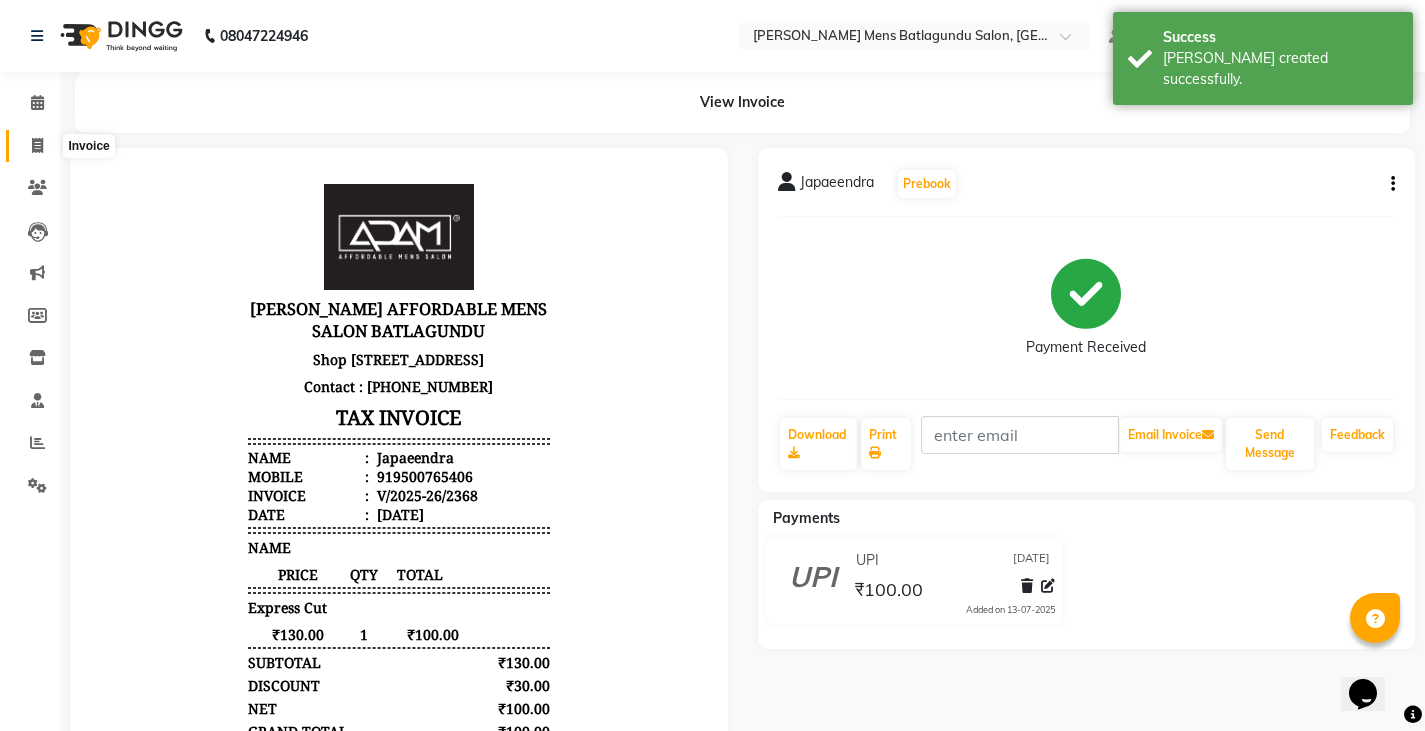 click 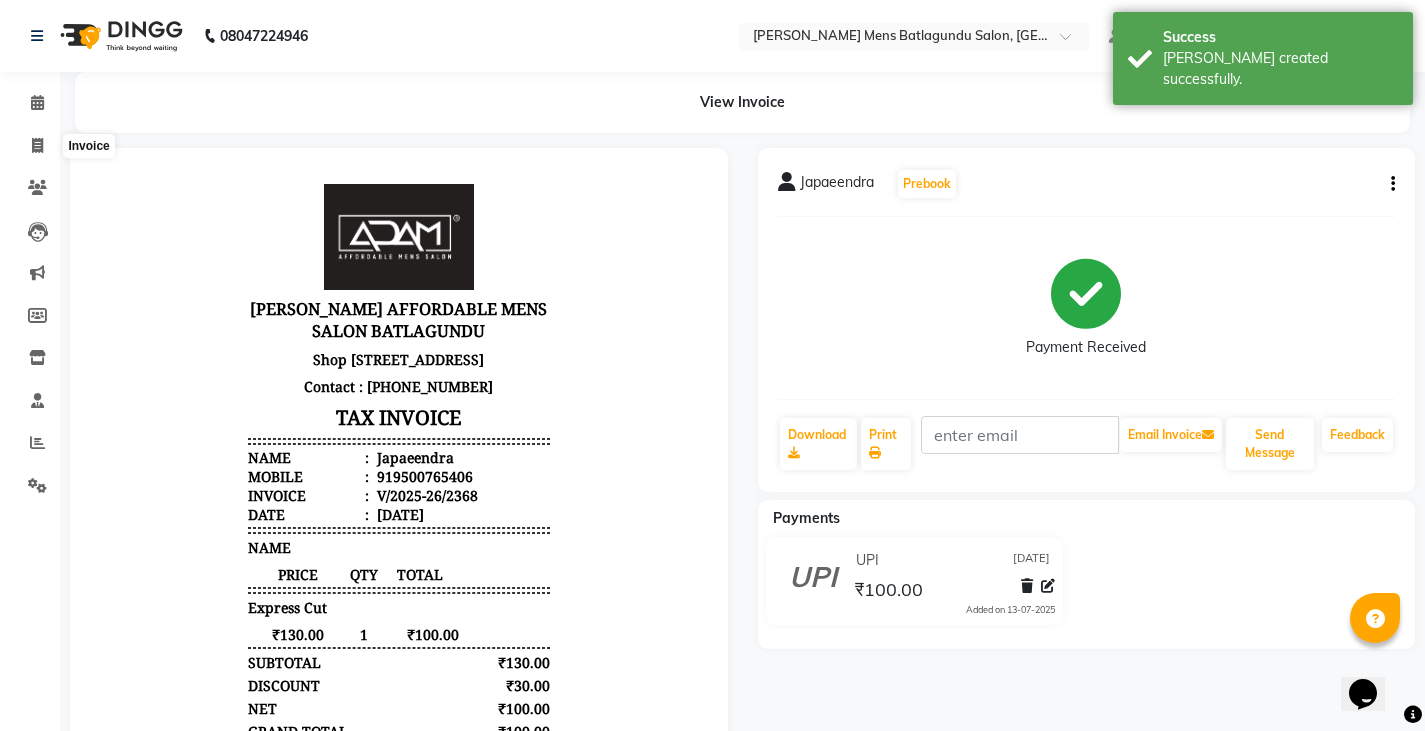 select on "service" 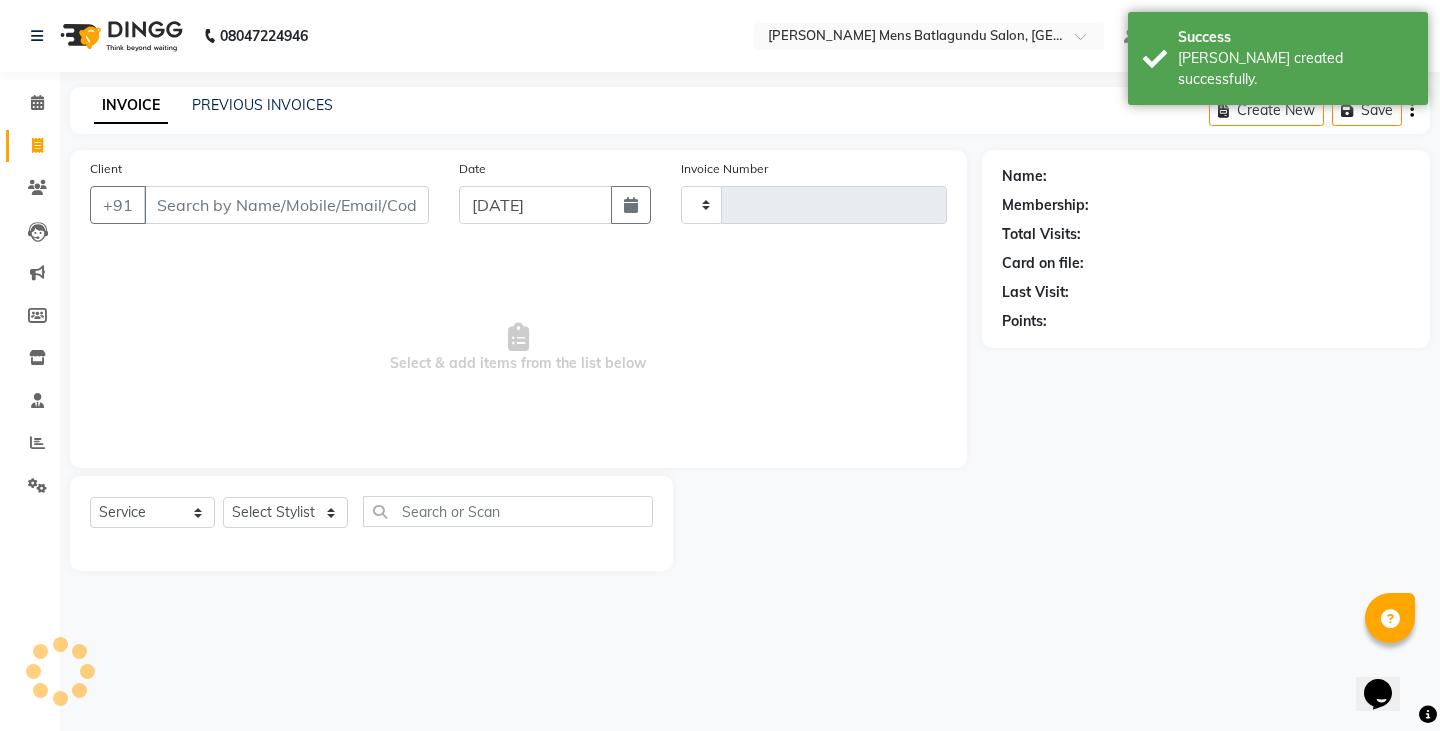 type on "2369" 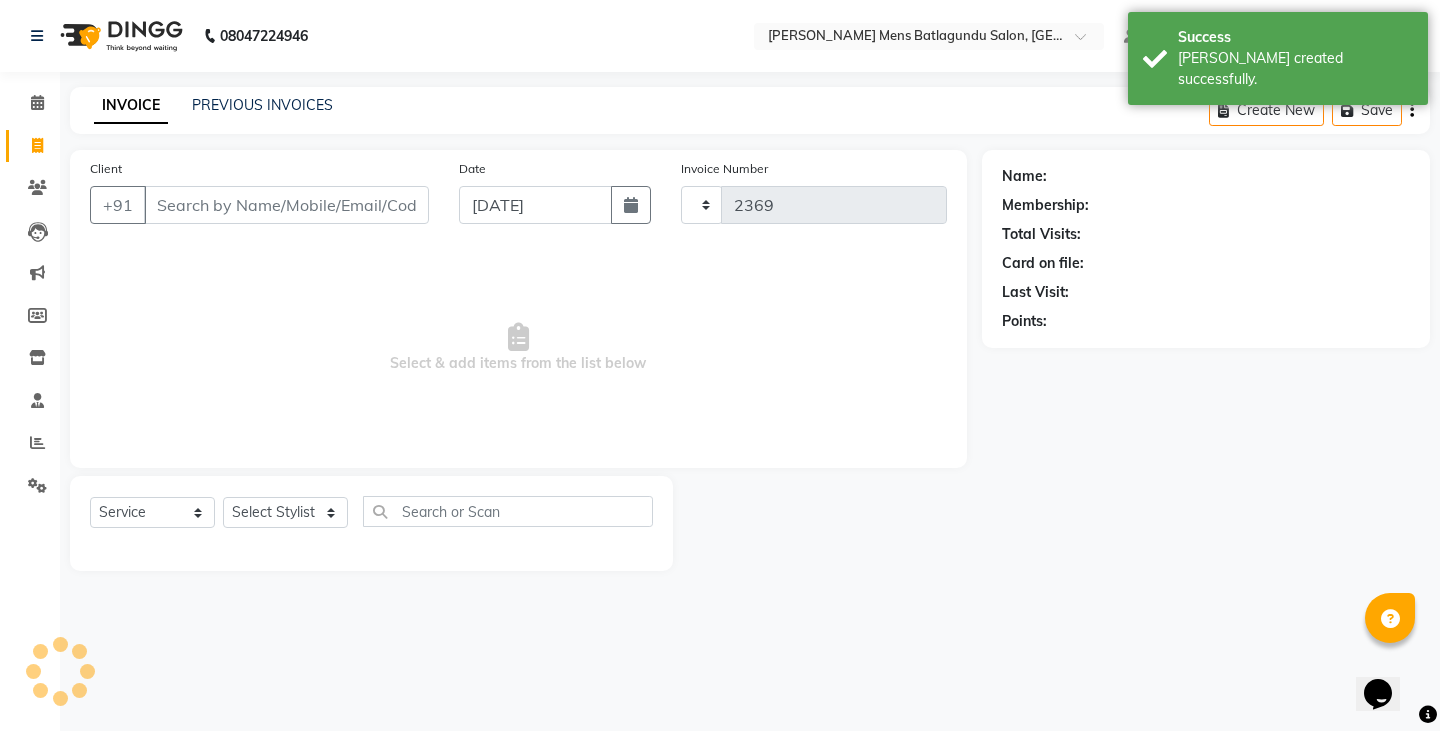 select on "8213" 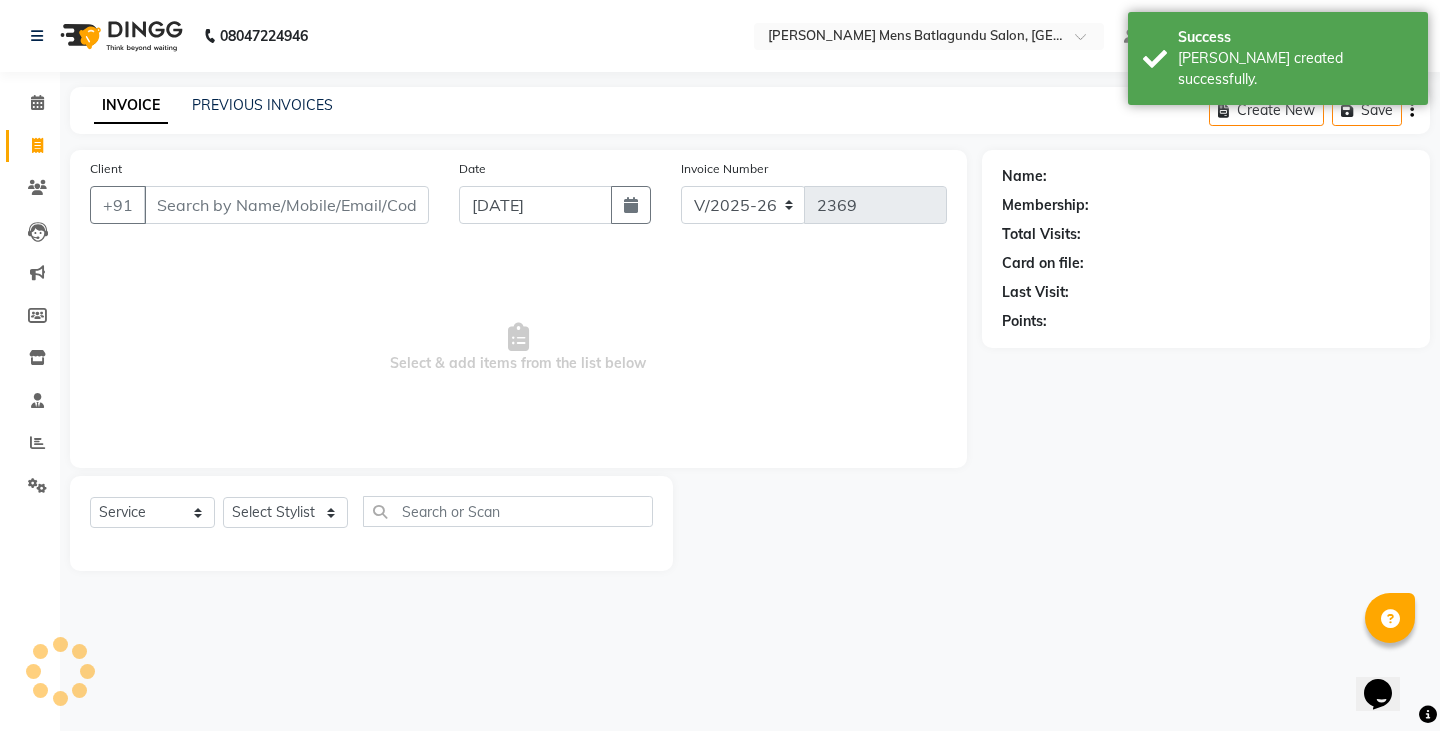 click on "Client" at bounding box center (286, 205) 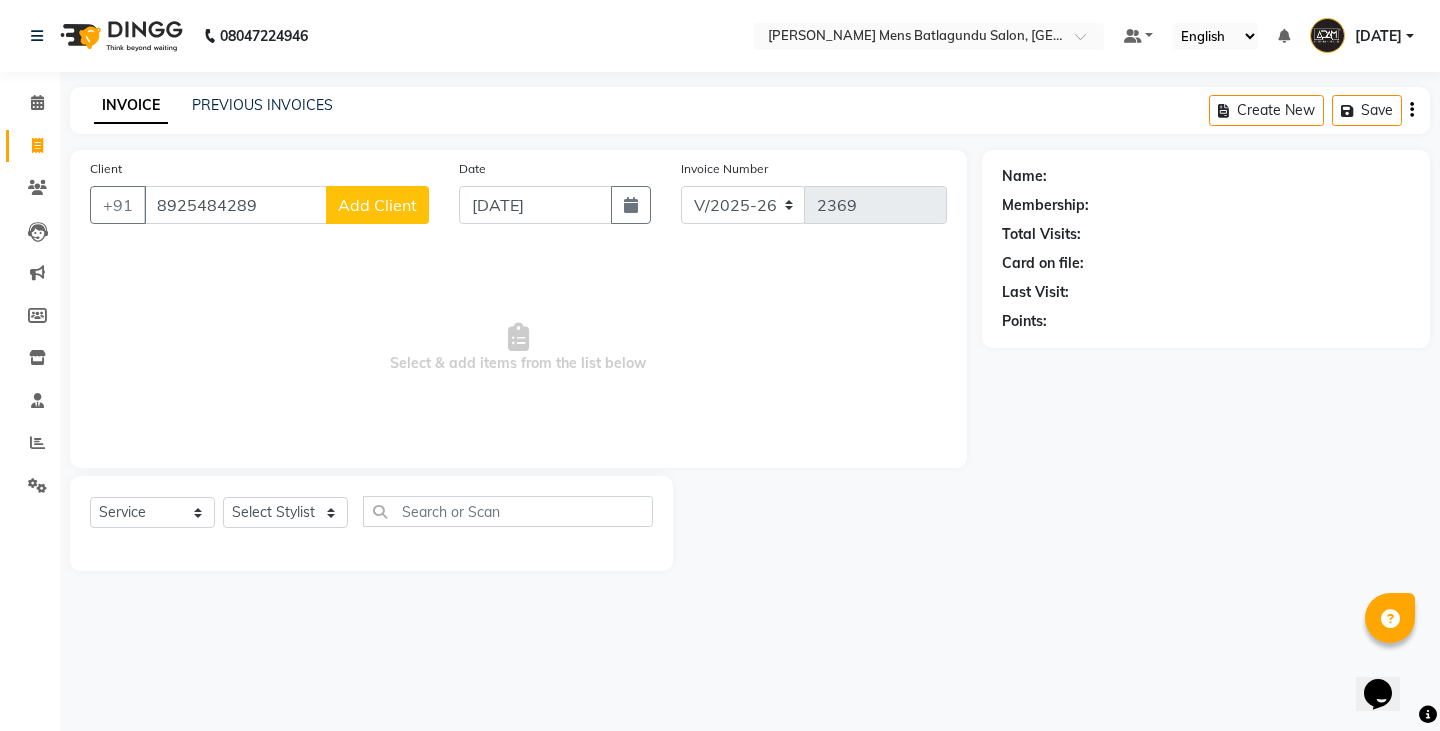 type on "8925484289" 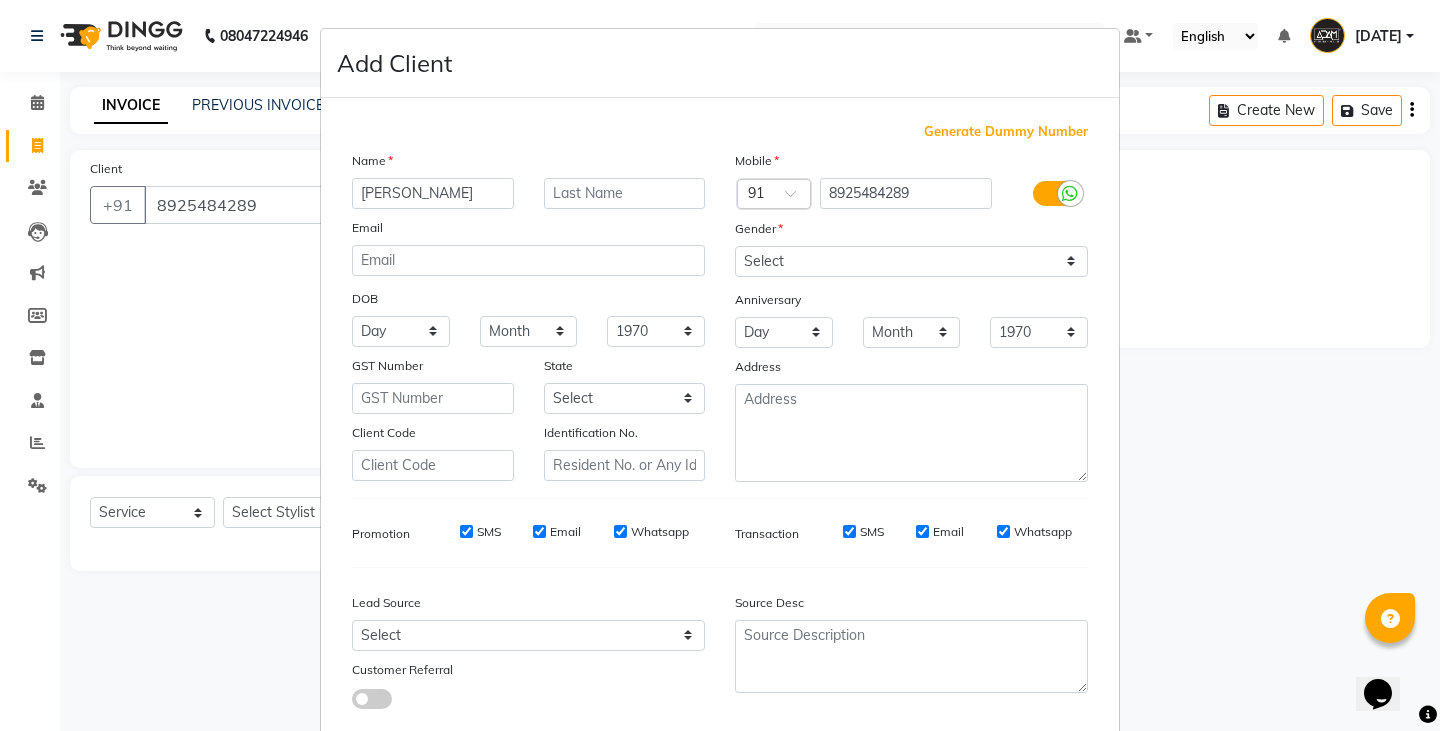 type on "[PERSON_NAME]" 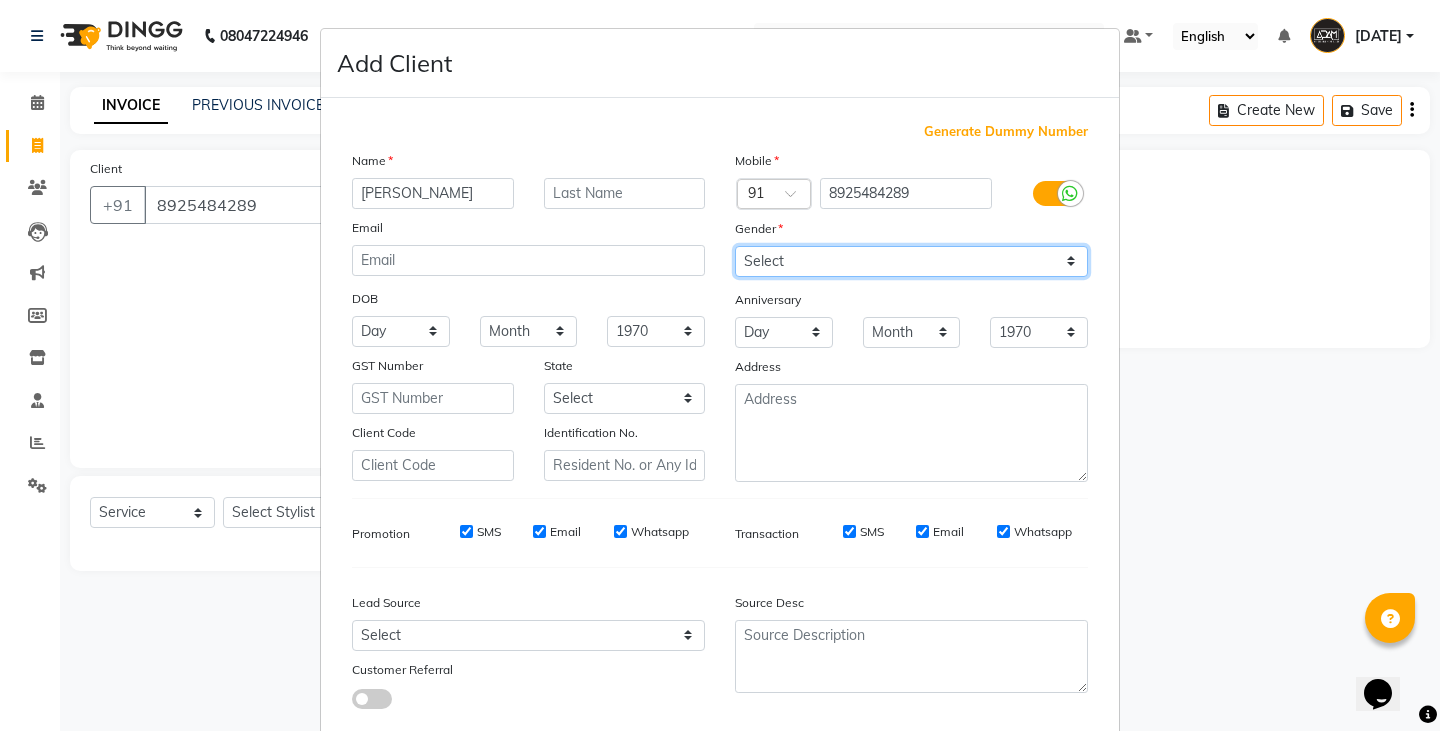 drag, startPoint x: 747, startPoint y: 261, endPoint x: 747, endPoint y: 276, distance: 15 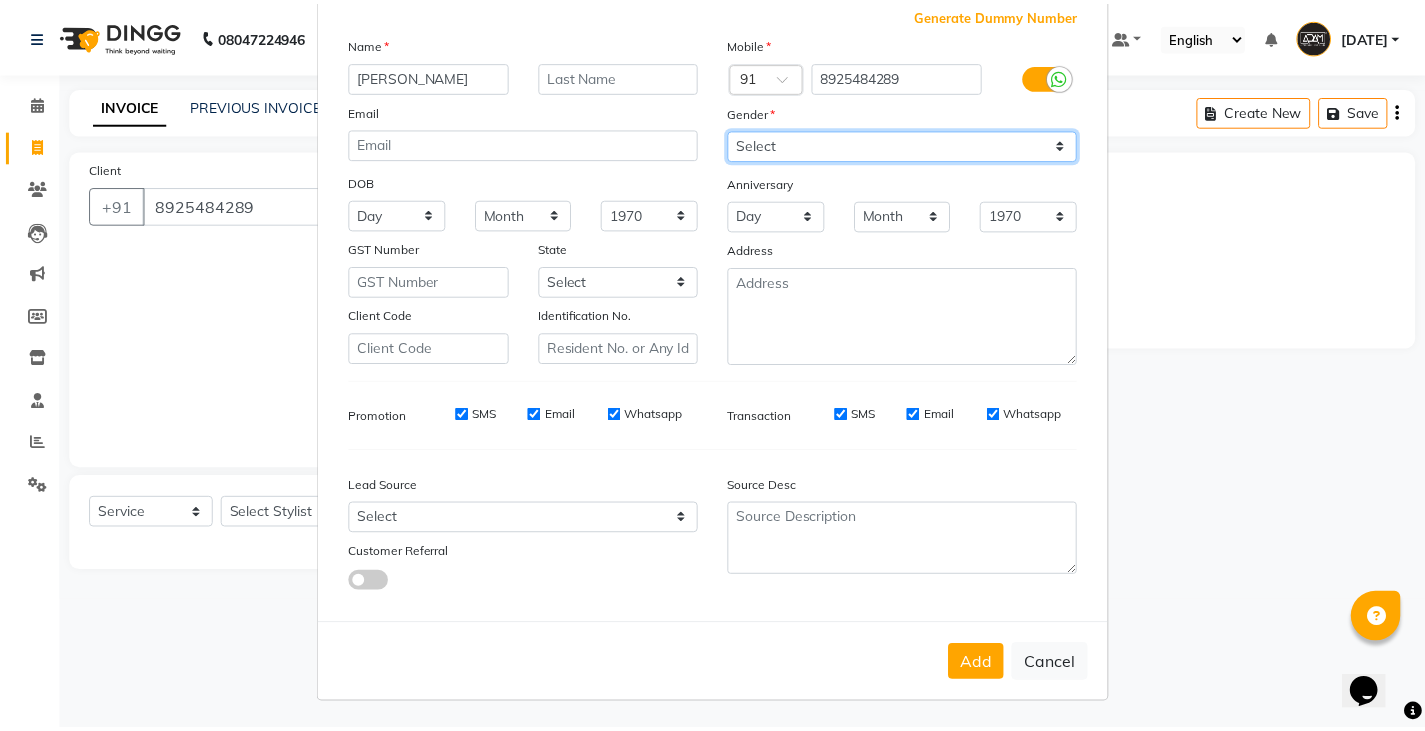 scroll, scrollTop: 118, scrollLeft: 0, axis: vertical 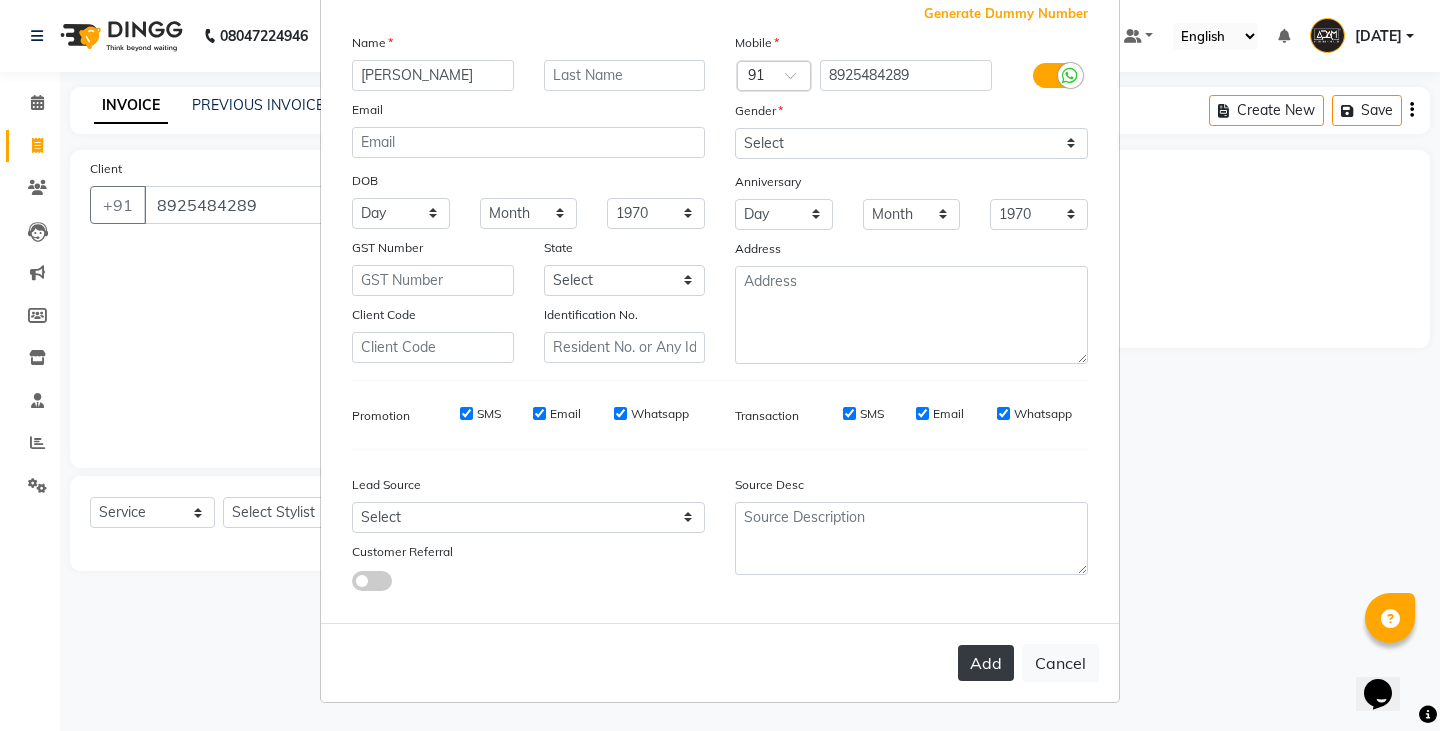 drag, startPoint x: 983, startPoint y: 664, endPoint x: 955, endPoint y: 668, distance: 28.284271 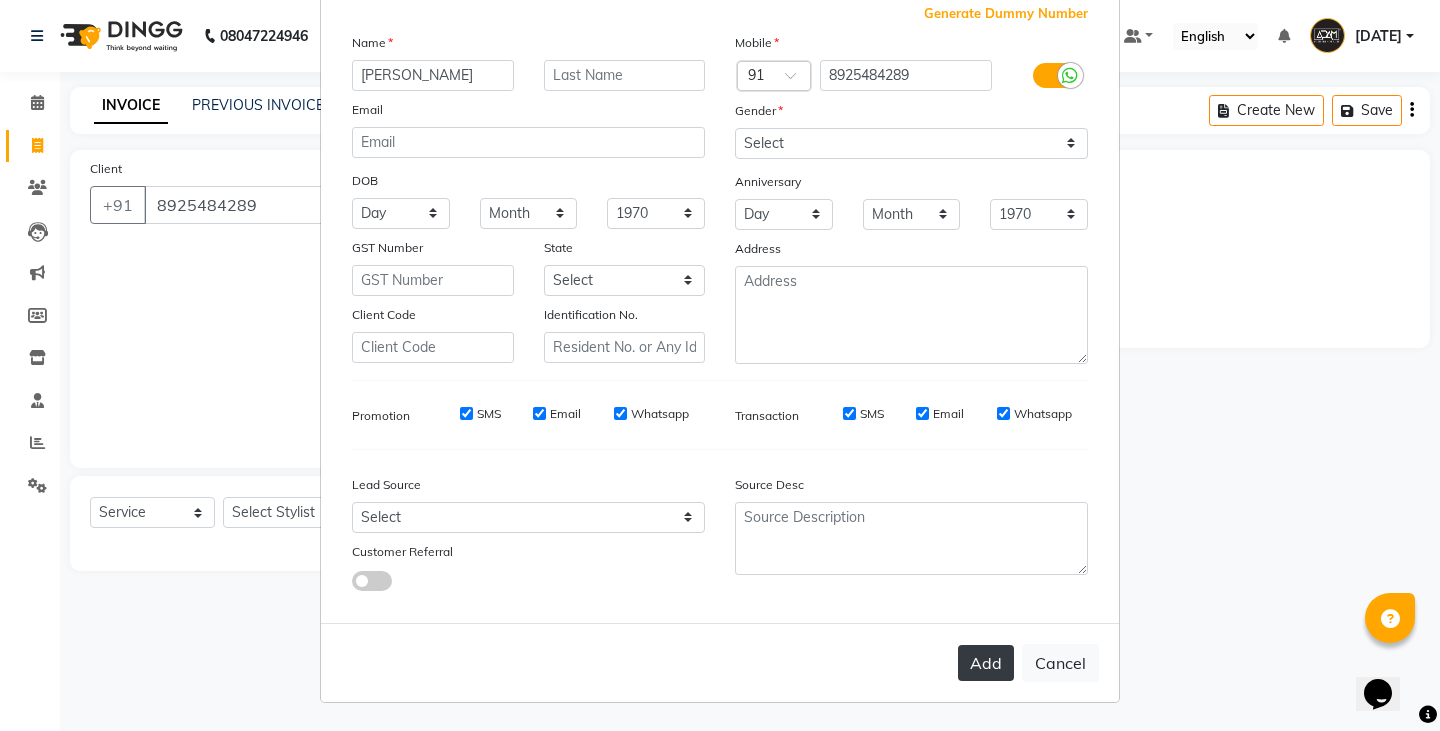 click on "Add" at bounding box center (986, 663) 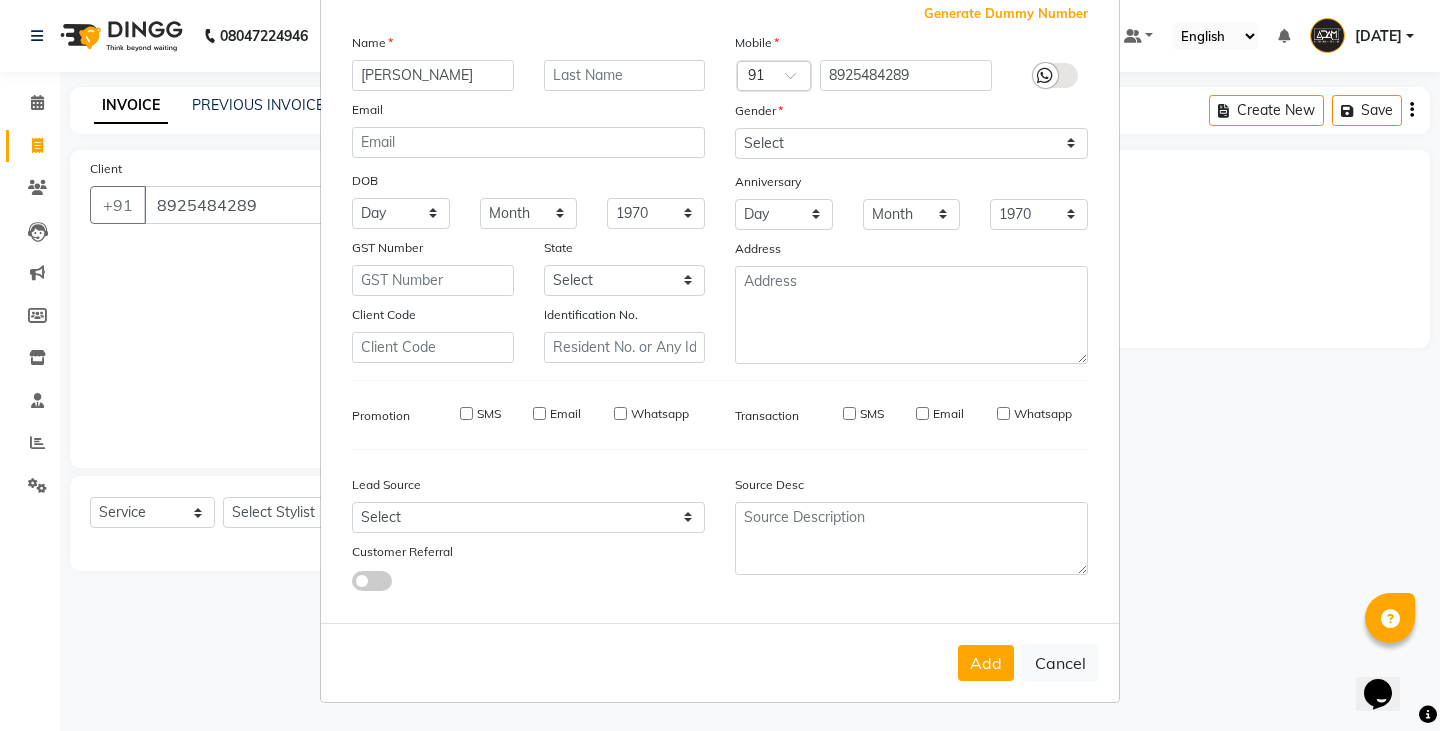 type 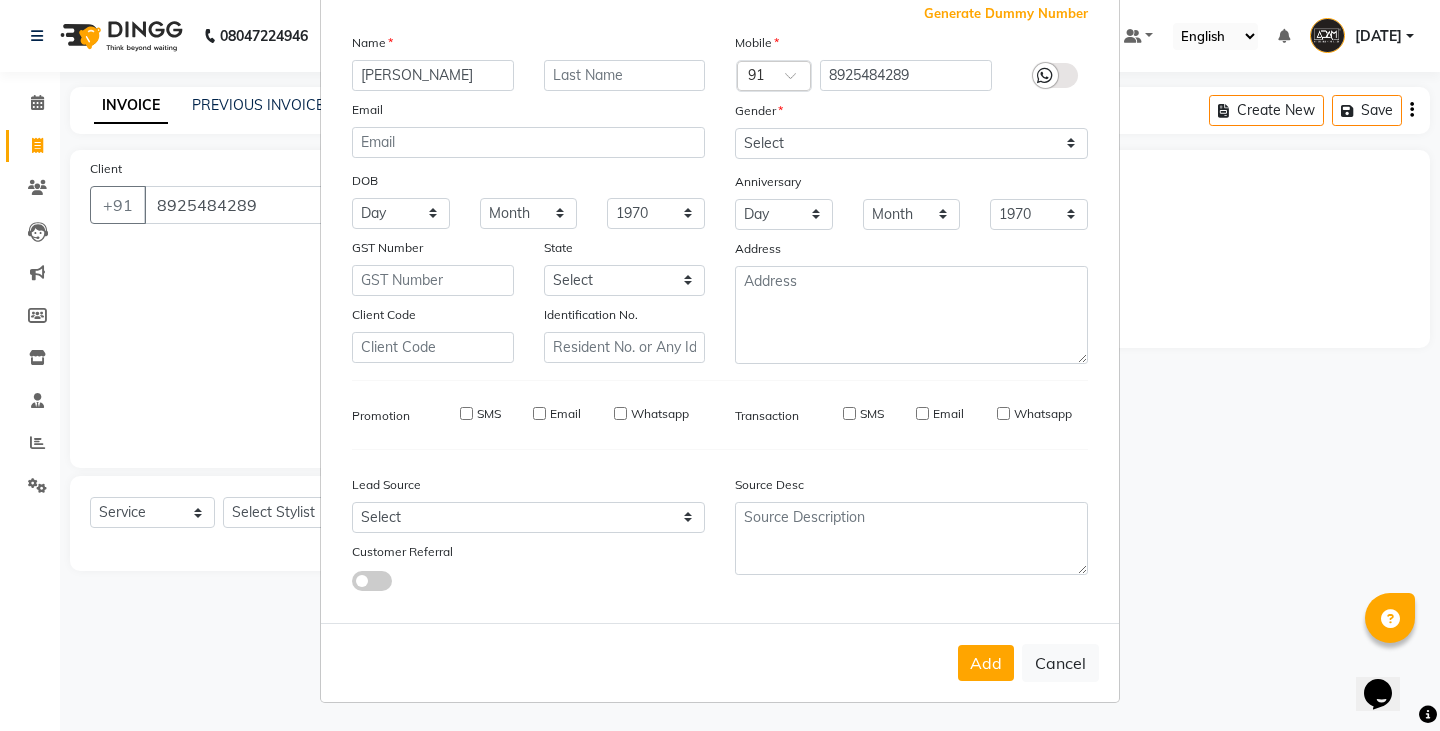 select 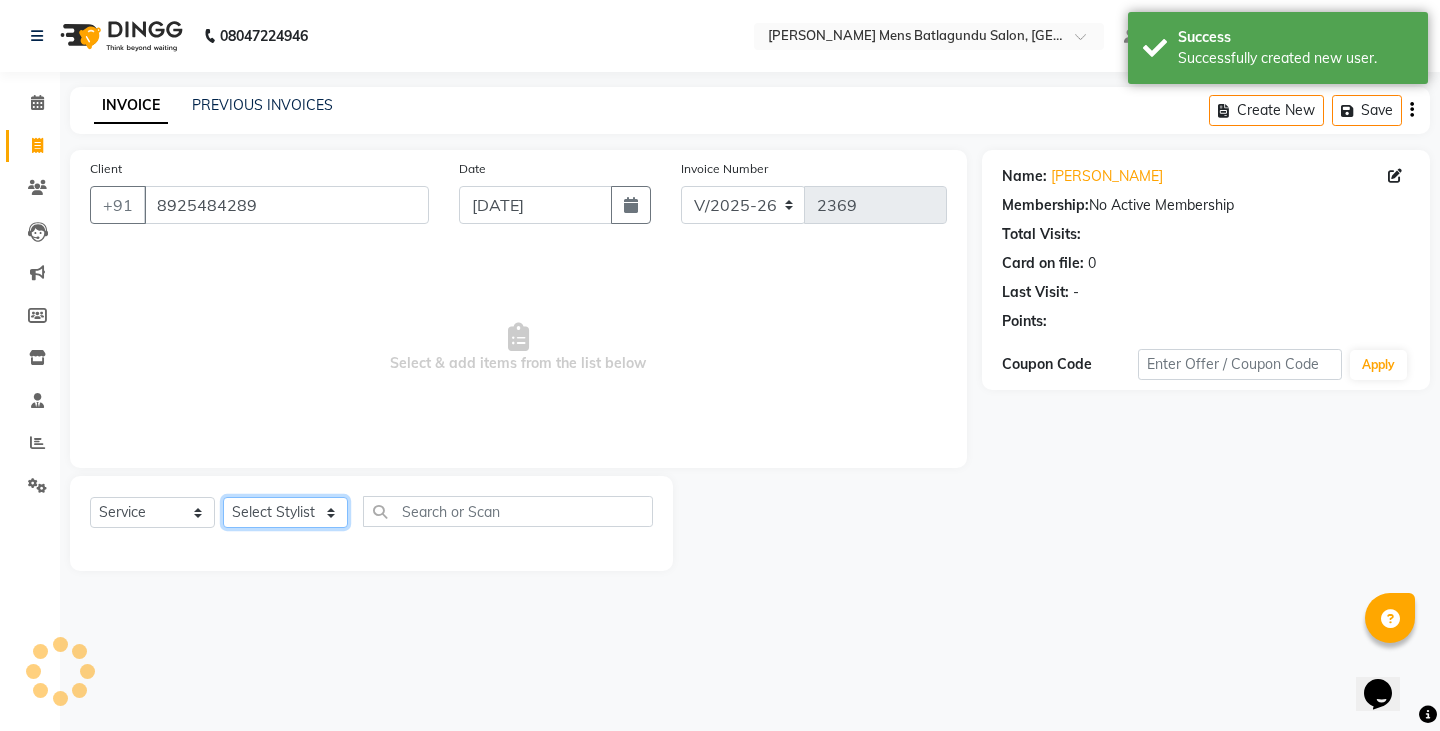 click on "Select Stylist Admin Ameer  Anish Khalim Ovesh Raja SAHIL  SOHAIL SONU" 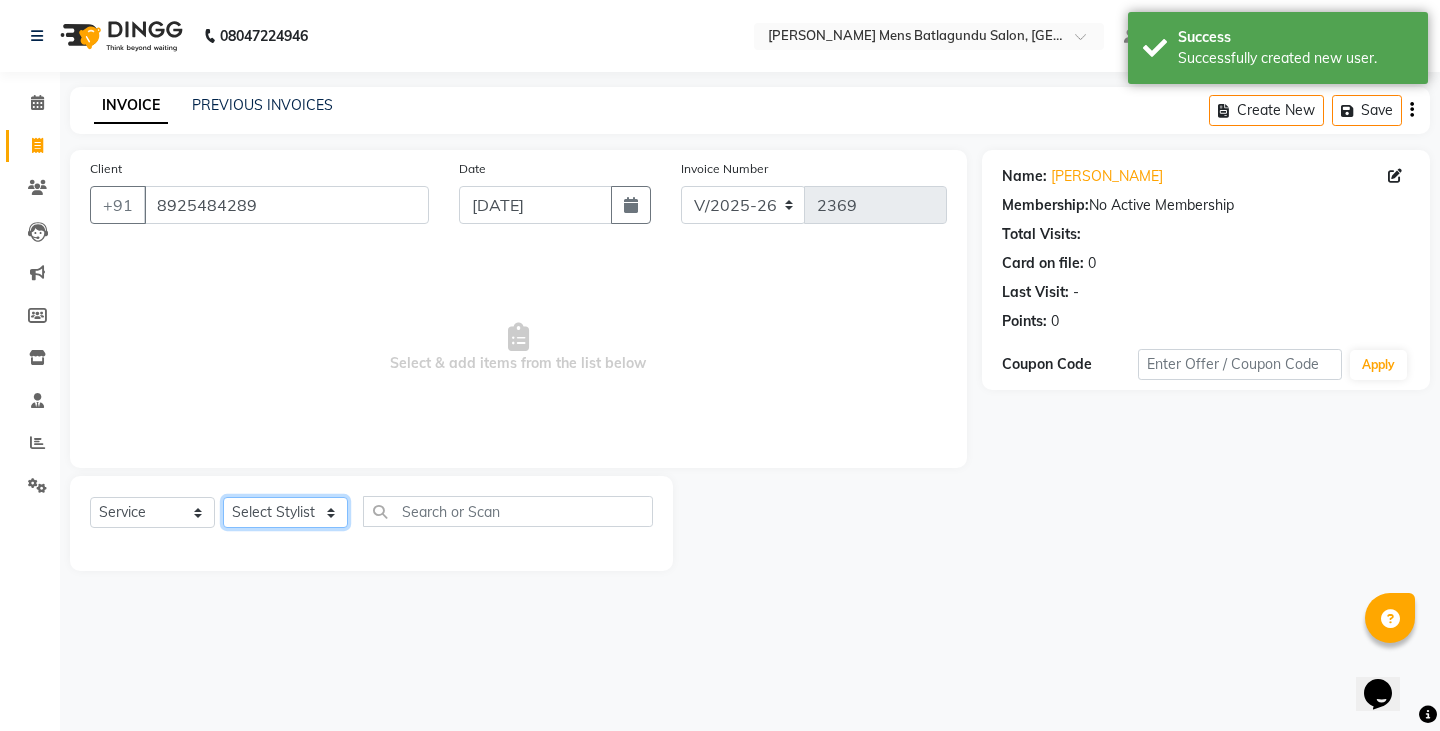 select on "84143" 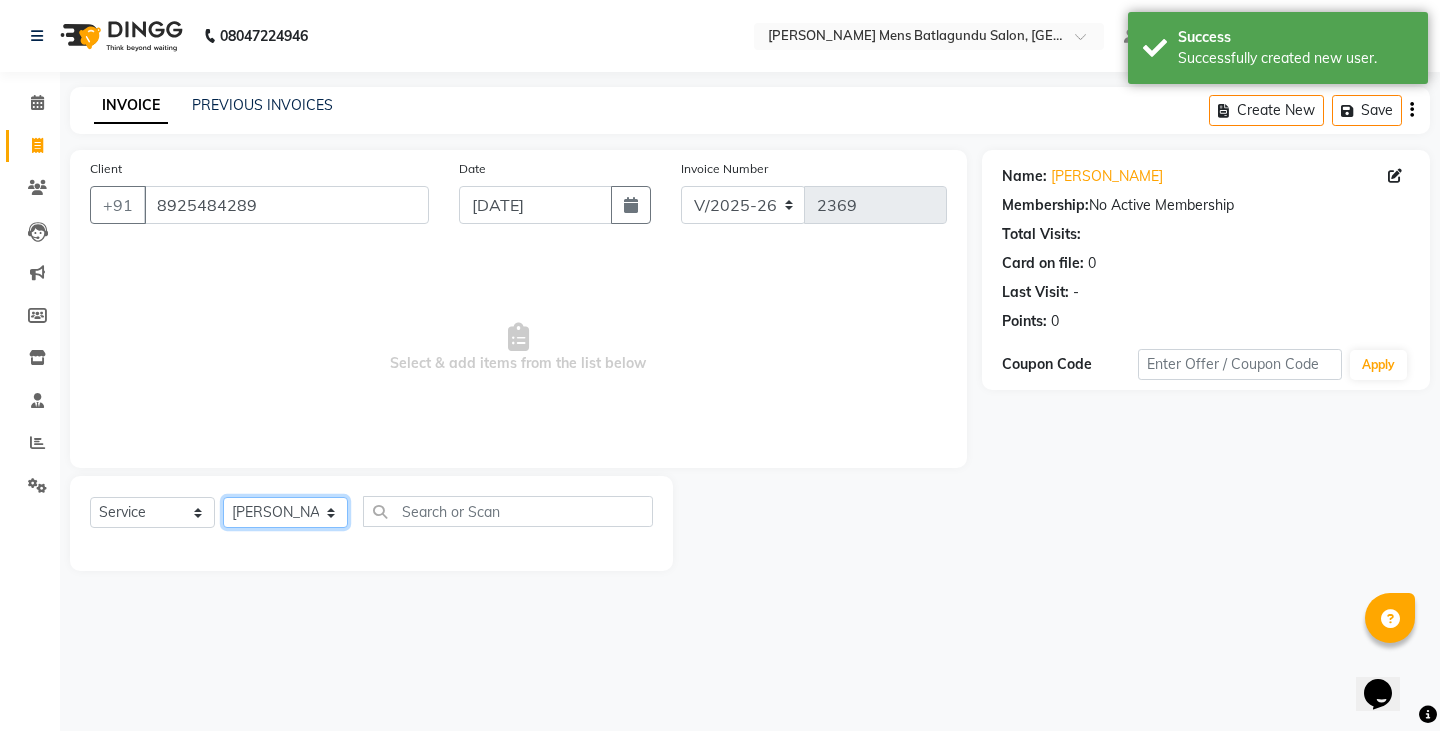click on "Select Stylist Admin Ameer  Anish Khalim Ovesh Raja SAHIL  SOHAIL SONU" 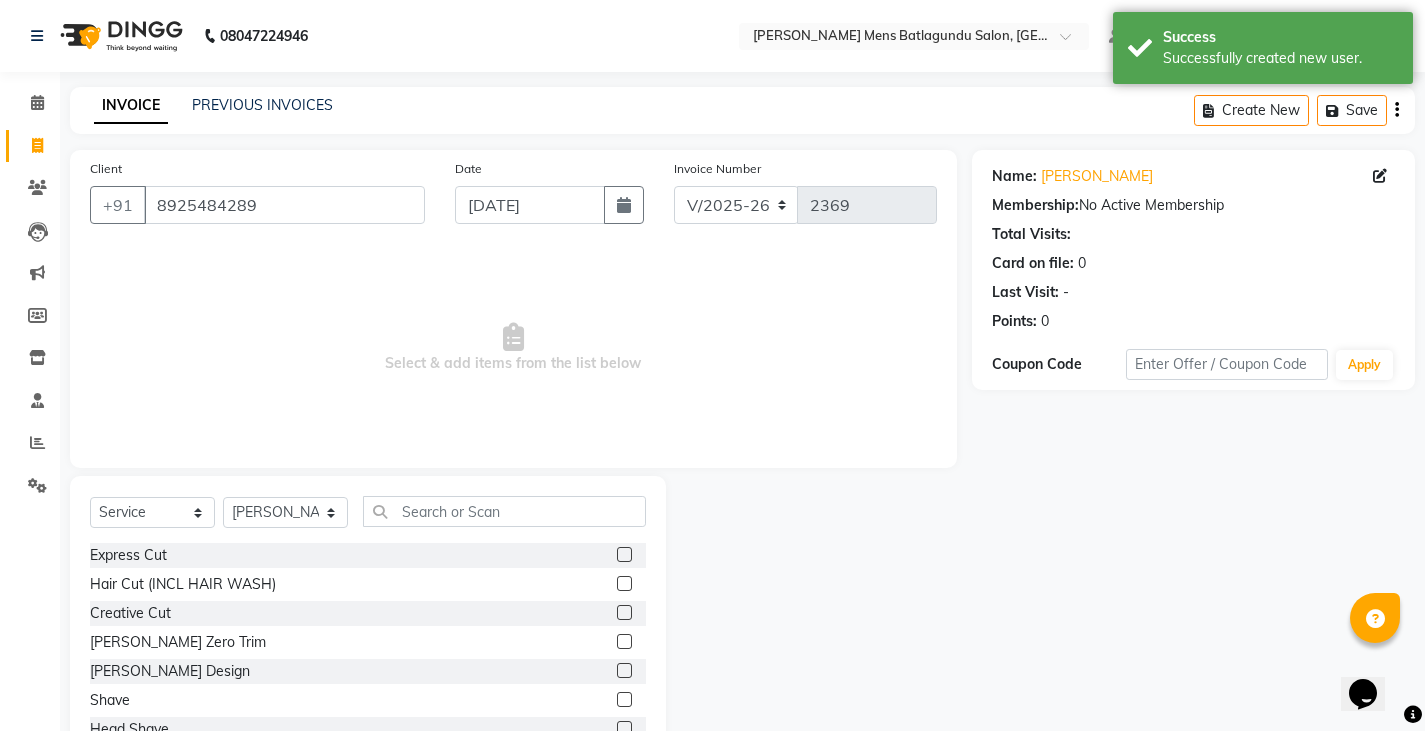 click 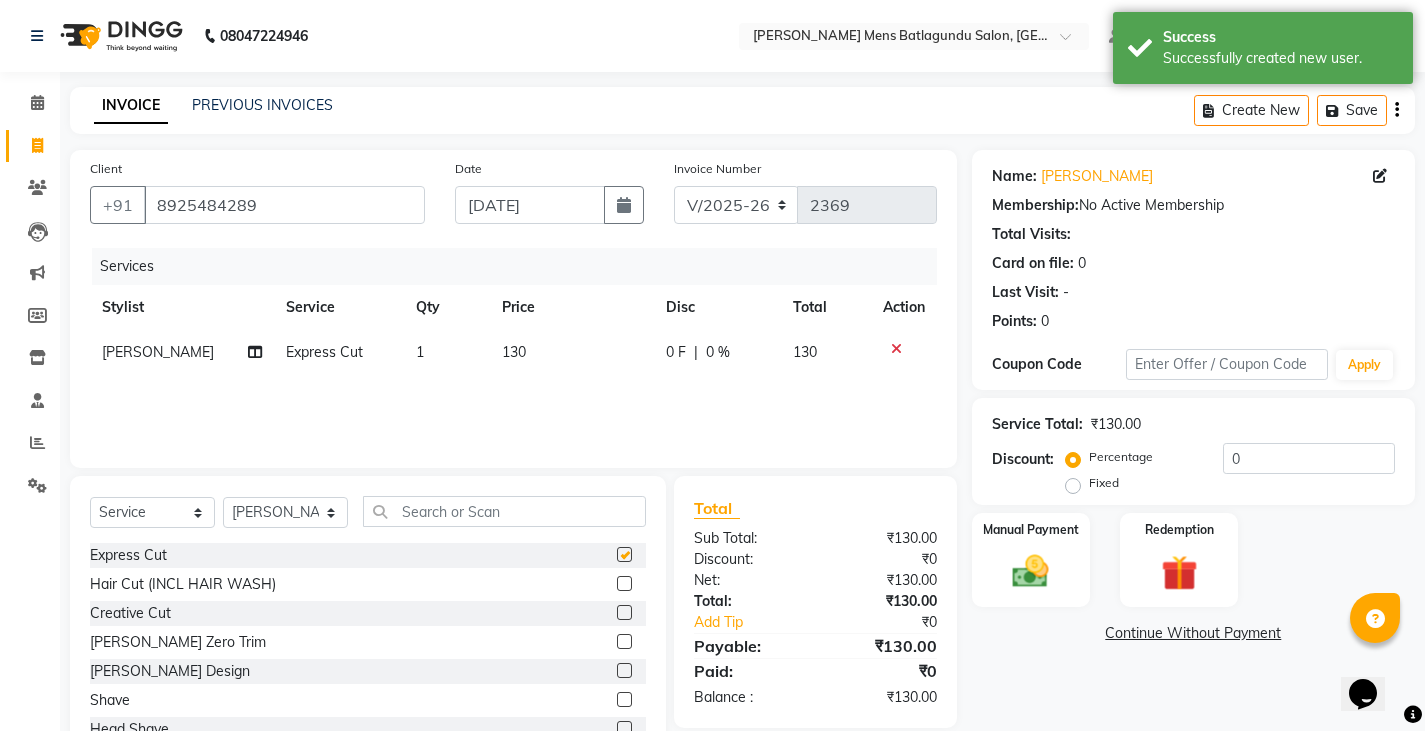 checkbox on "false" 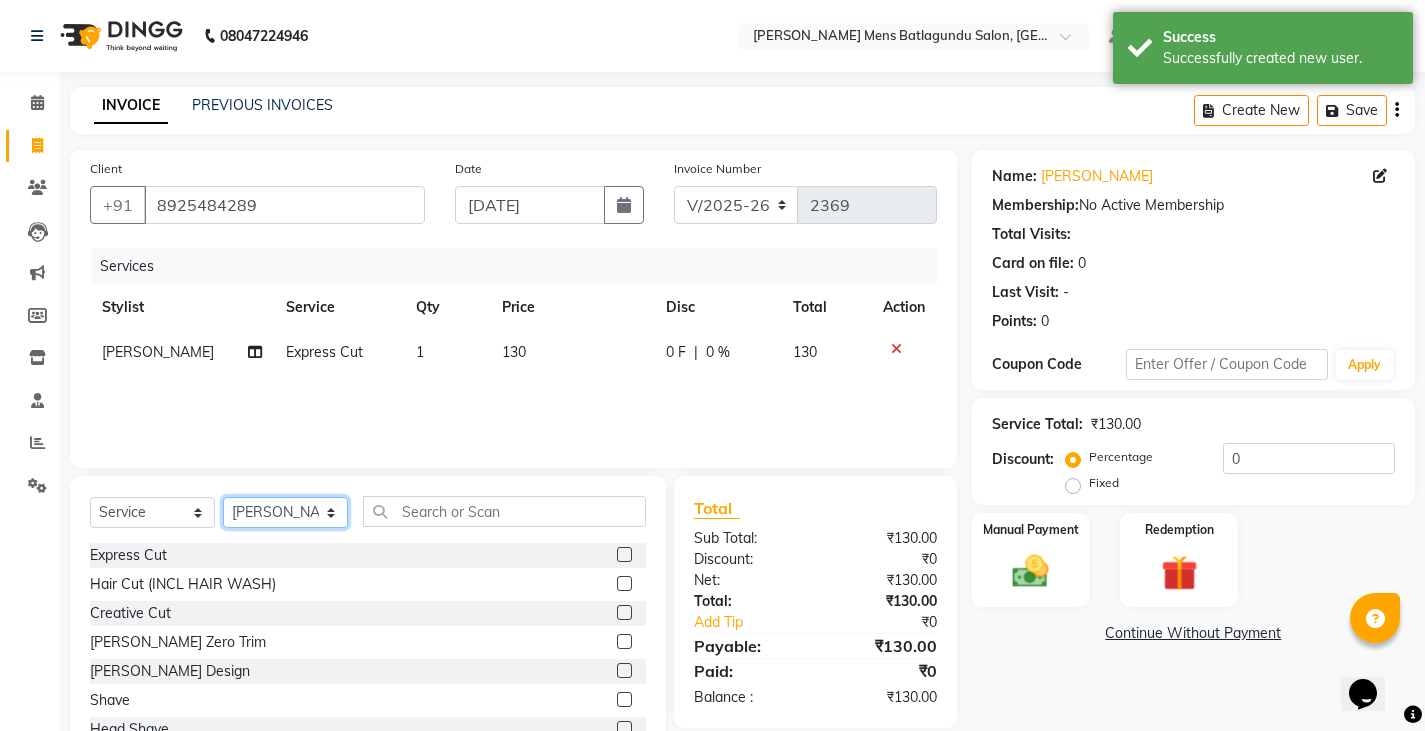 click on "Select Stylist Admin Ameer  Anish Khalim Ovesh Raja SAHIL  SOHAIL SONU" 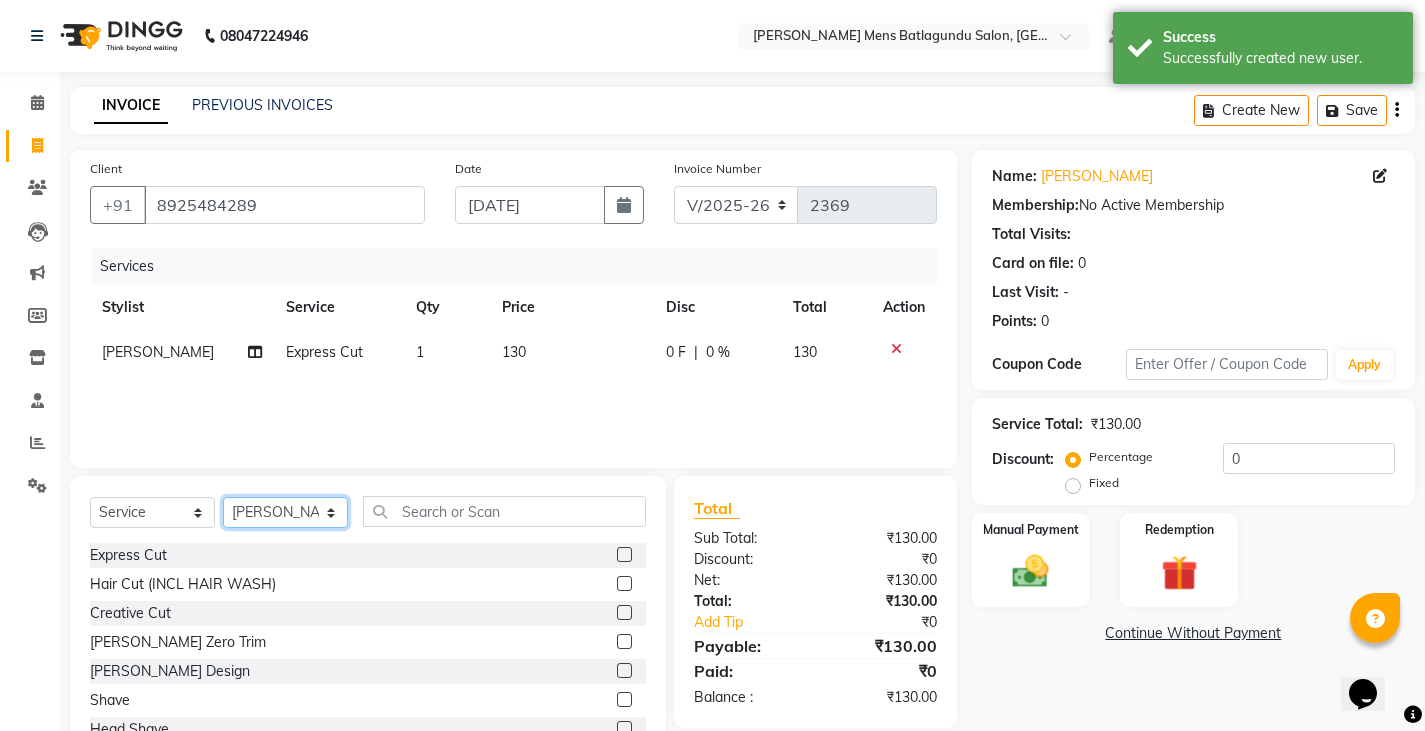 select on "78652" 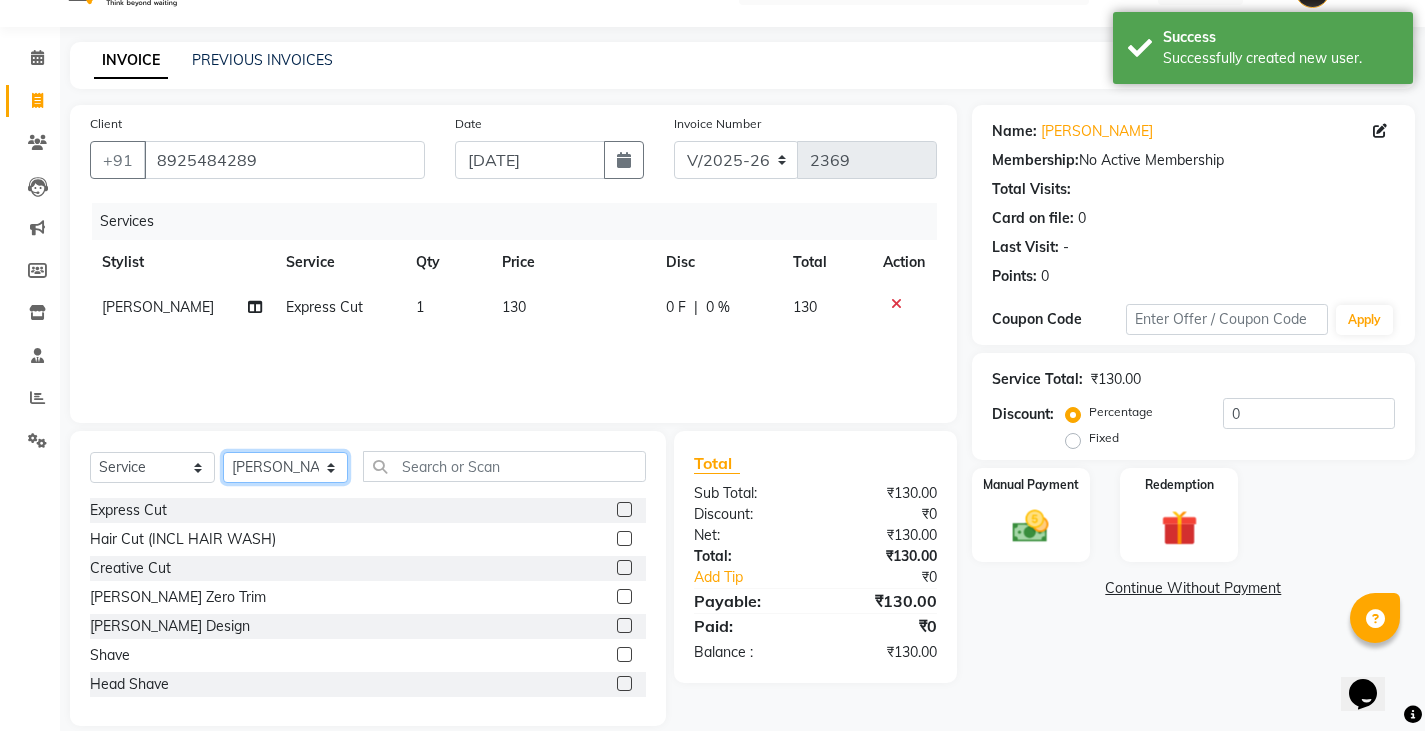 scroll, scrollTop: 70, scrollLeft: 0, axis: vertical 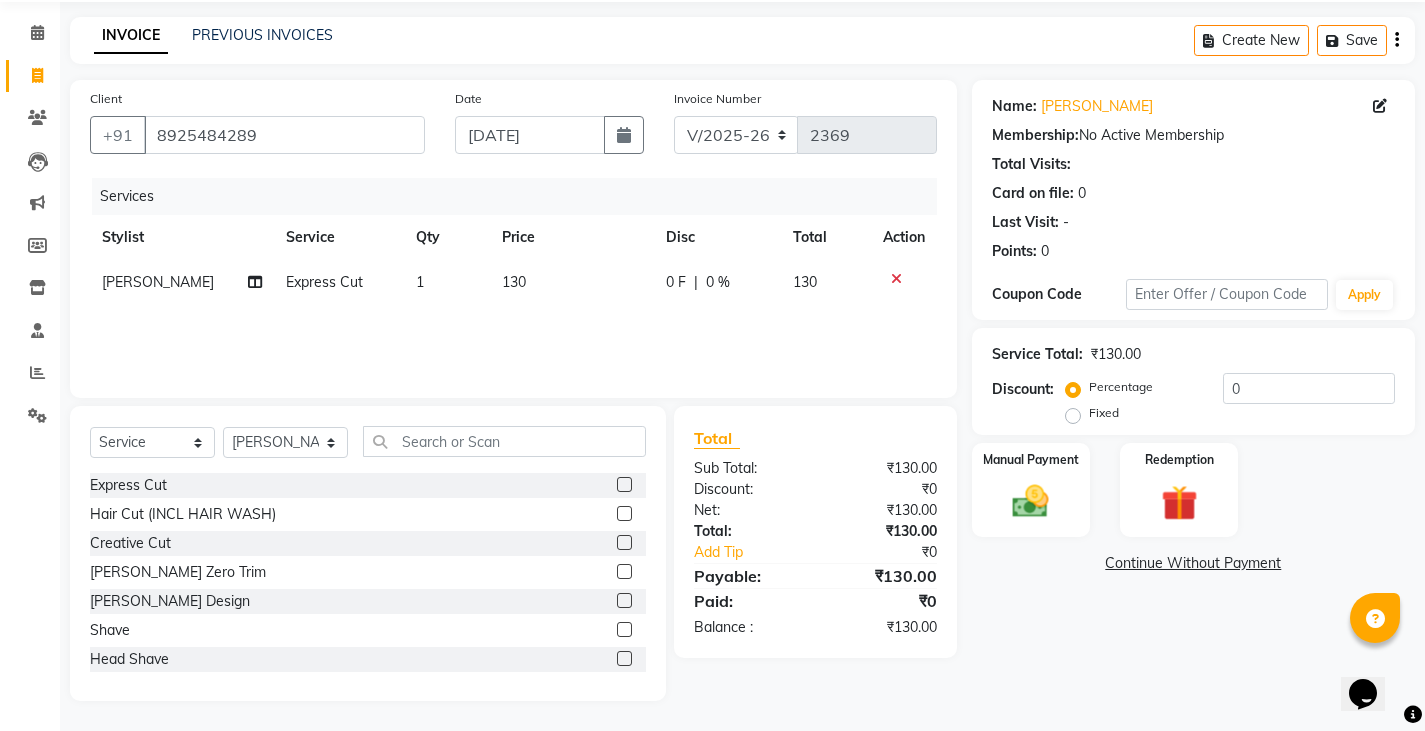 click 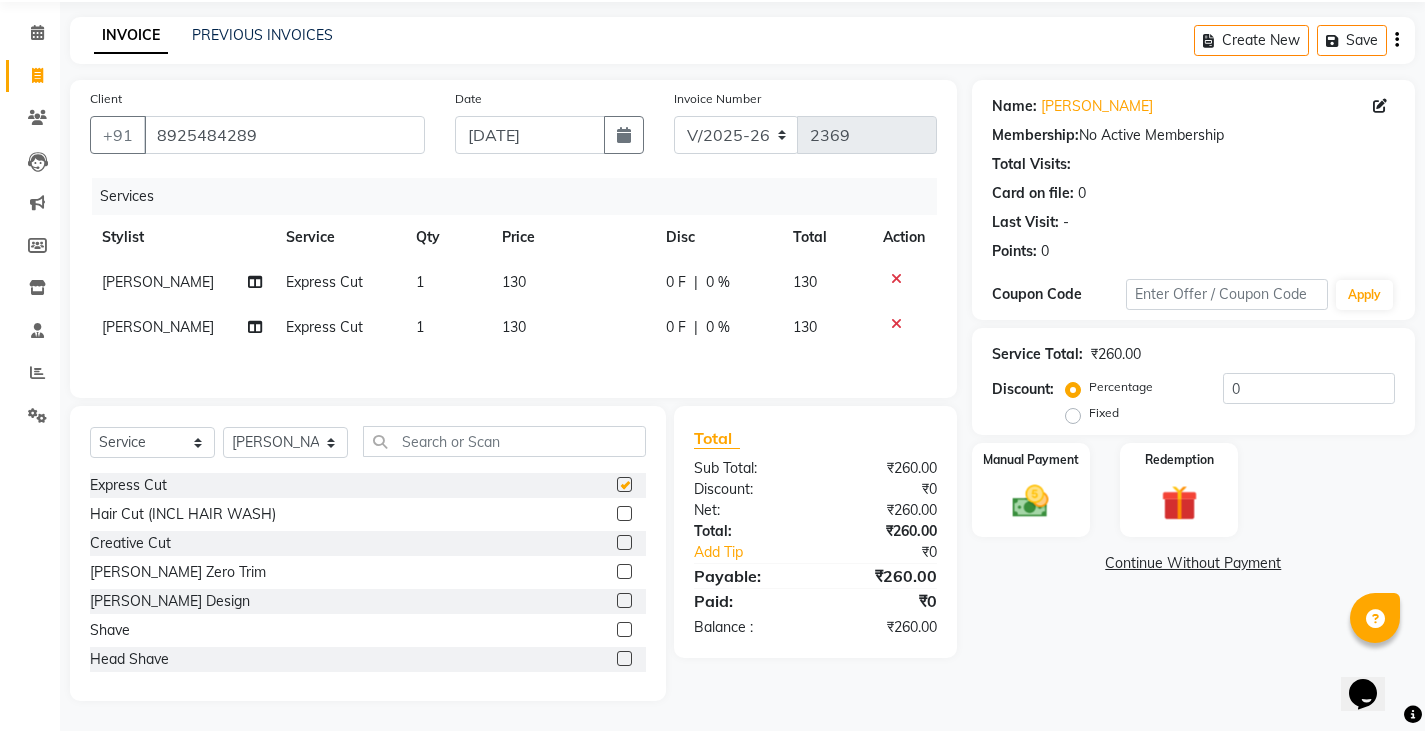 click on "0 F | 0 %" 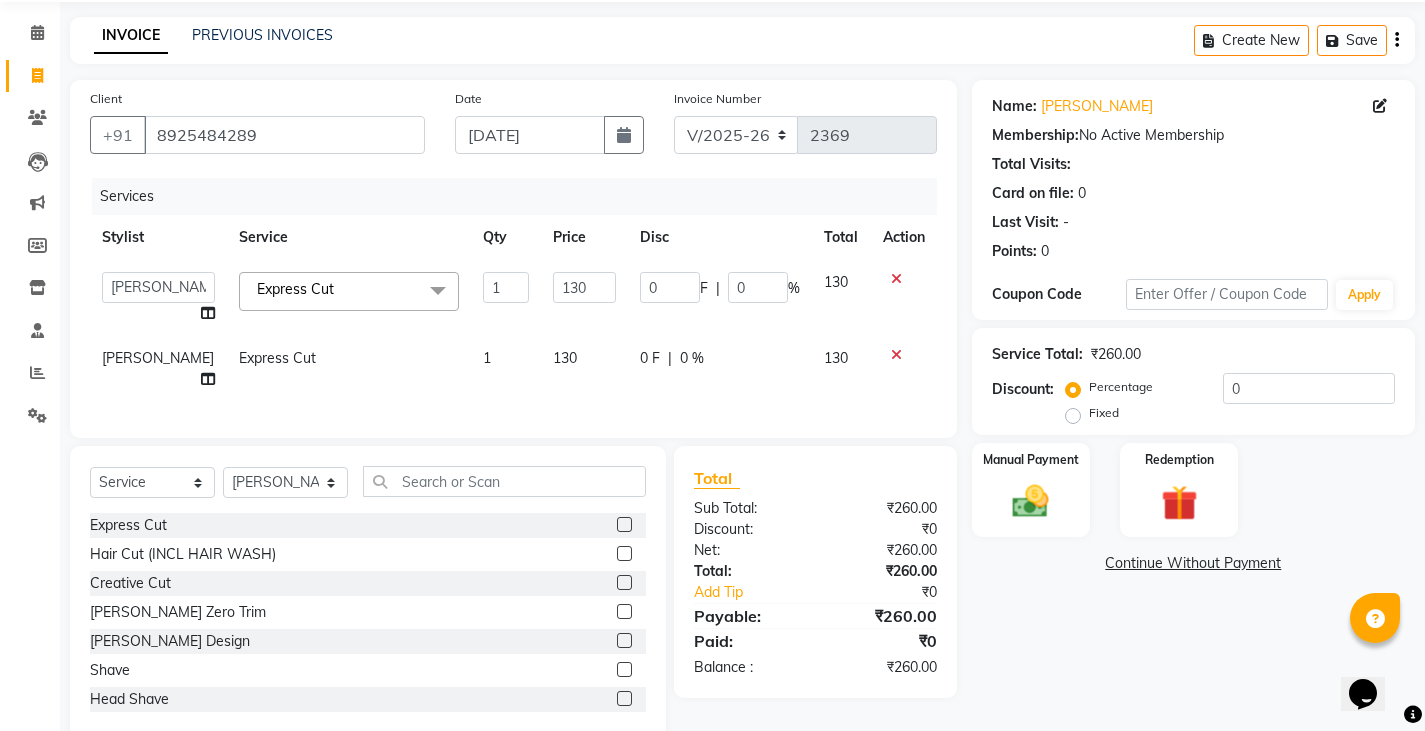 checkbox on "false" 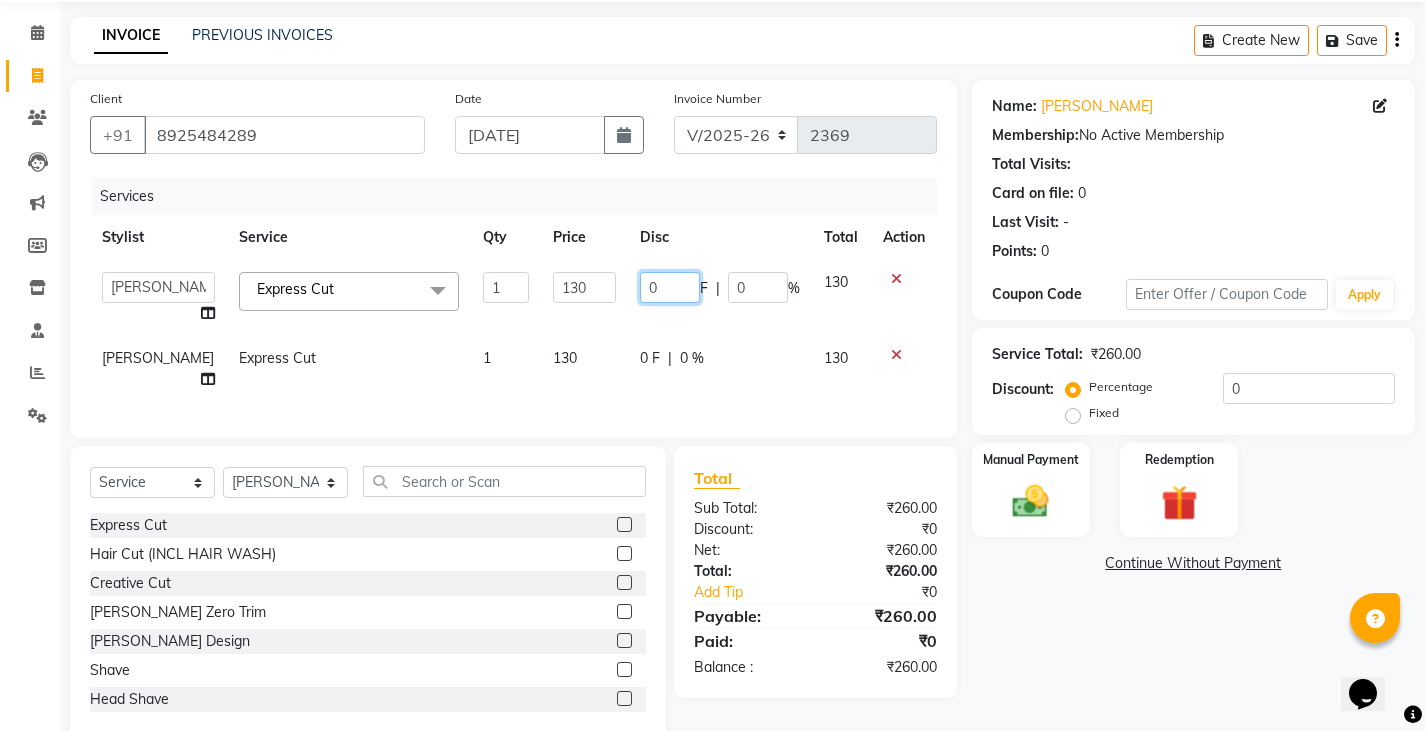 click on "0" 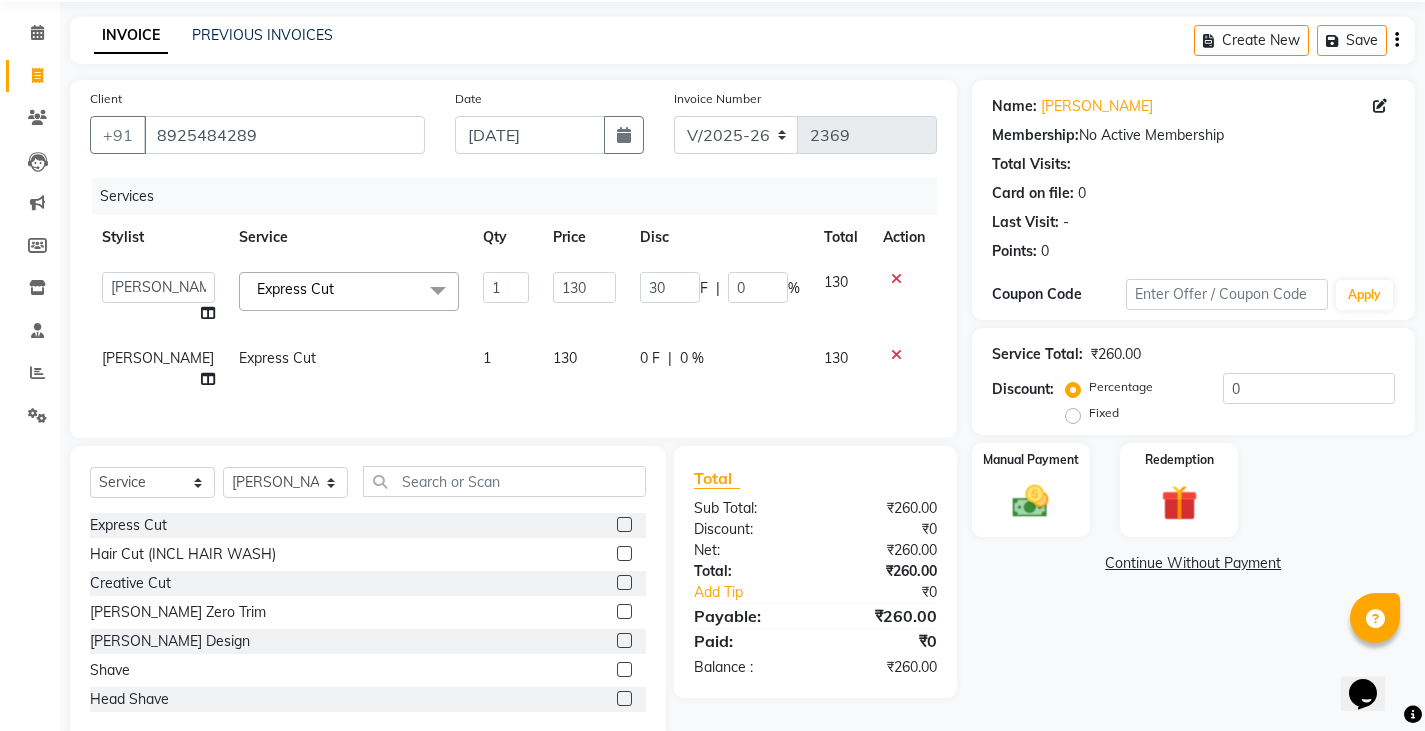 click on "Client +91 8925484289 Date 13-07-2025 Invoice Number V/2025 V/2025-26 2369 Services Stylist Service Qty Price Disc Total Action  Admin   Ameer    Anish   Khalim   Ovesh   Raja   SAHIL    SOHAIL   SONU  Express Cut  x Express Cut Hair Cut (INCL HAIR WASH) Creative Cut Beard Zero Trim Beard Design Shave Head Shave Kid's Cut (Below 5 Years) Wash & Blast Dry EXPRESS GLOBAL HAIR COLOR GLOBAL HAIR COLOUR AMMONIA GOLBAL HAIR COLOUR NON AMMONIA L'OREAL GOLBAL HAIR COLOUR AMMONIA L'OREAL GOLBAL HAIR COLOUR NON AMMONIA GLOBAL FASHION HAIR COLOUR MOUSTACHE COLOUR BEARD COLOUR PER STREAK HIGHLIGHT CAP HIGHLIGHTS NOURISHING HAIR SPA VITALIZING HAIR SPA REPAIR TREATMENT DANDRUFF TREATMENT HAIR LOSS TREATMENT HAIR STRAIGHTENING HAIR REBONDING KERATIN ALMOND OIL NAVARATNA OIL CLEAN UP HYPER PIGMENTATION CLEAN UP REJUVANATE Fruit Facial Instant Glow Charcaol Skin Lightening Skin Brightening FACE & NECK BLEACH FACE & NECK DETAN PRE BRIDEGROOM DELUXE PRE BRIDEGROOM ADVANCE (COMBO) NORMAL PREMIUM ELEGANT 1 130 30 F | 0 % 130 1" 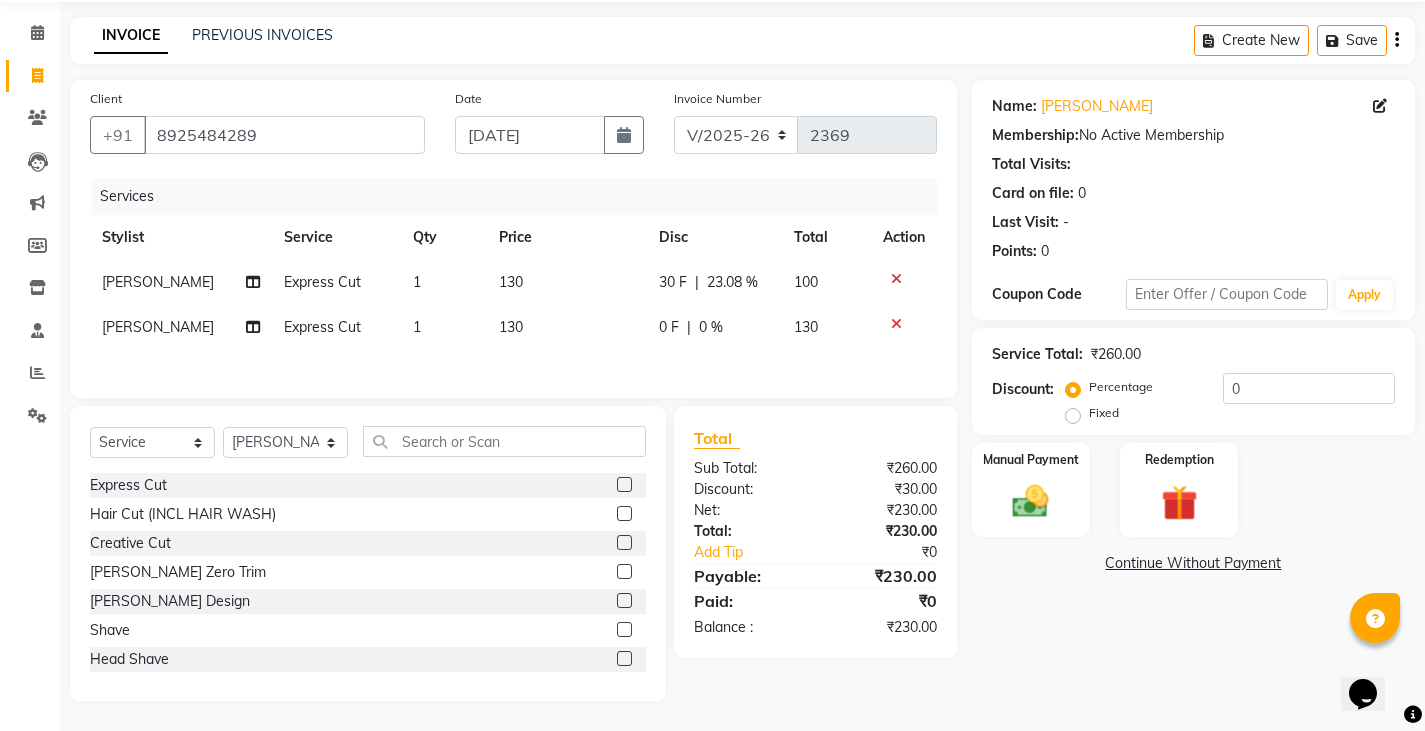 click on "0 F | 0 %" 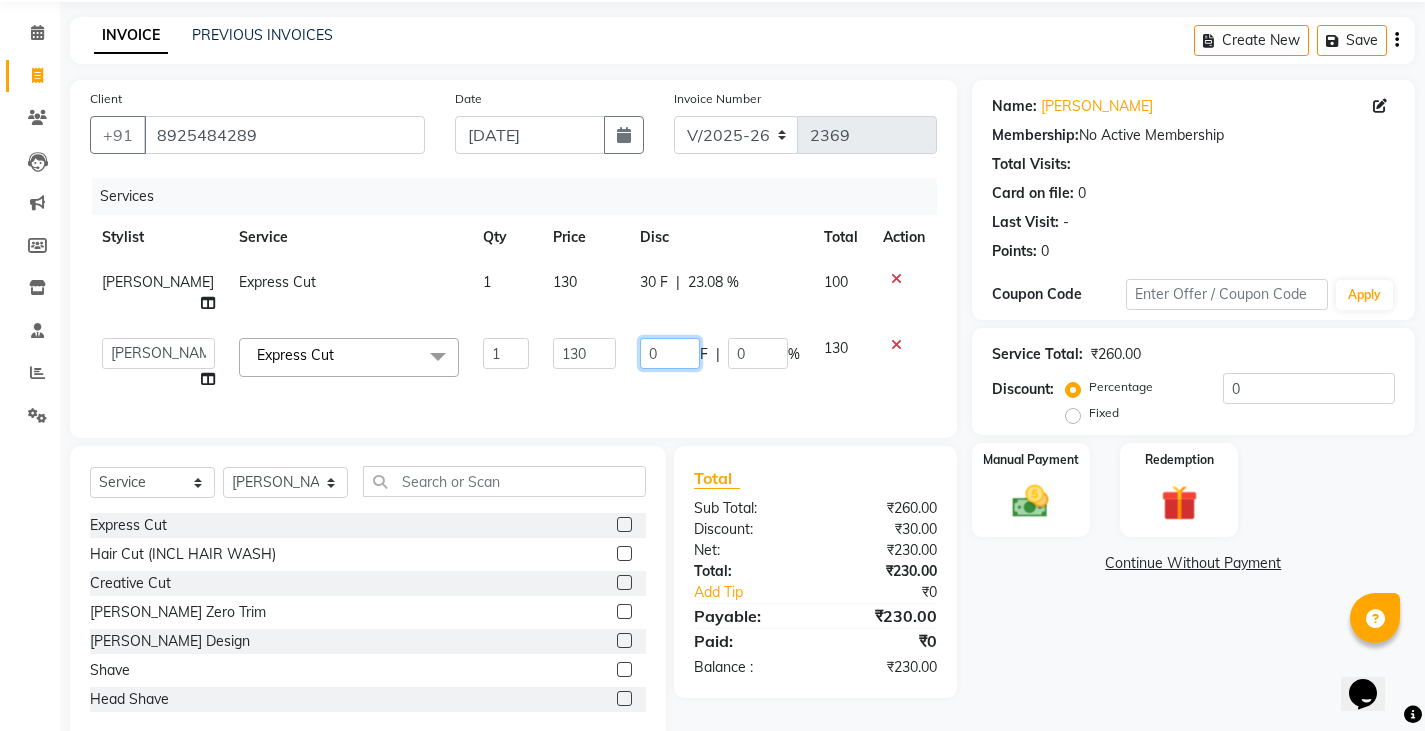 click on "0" 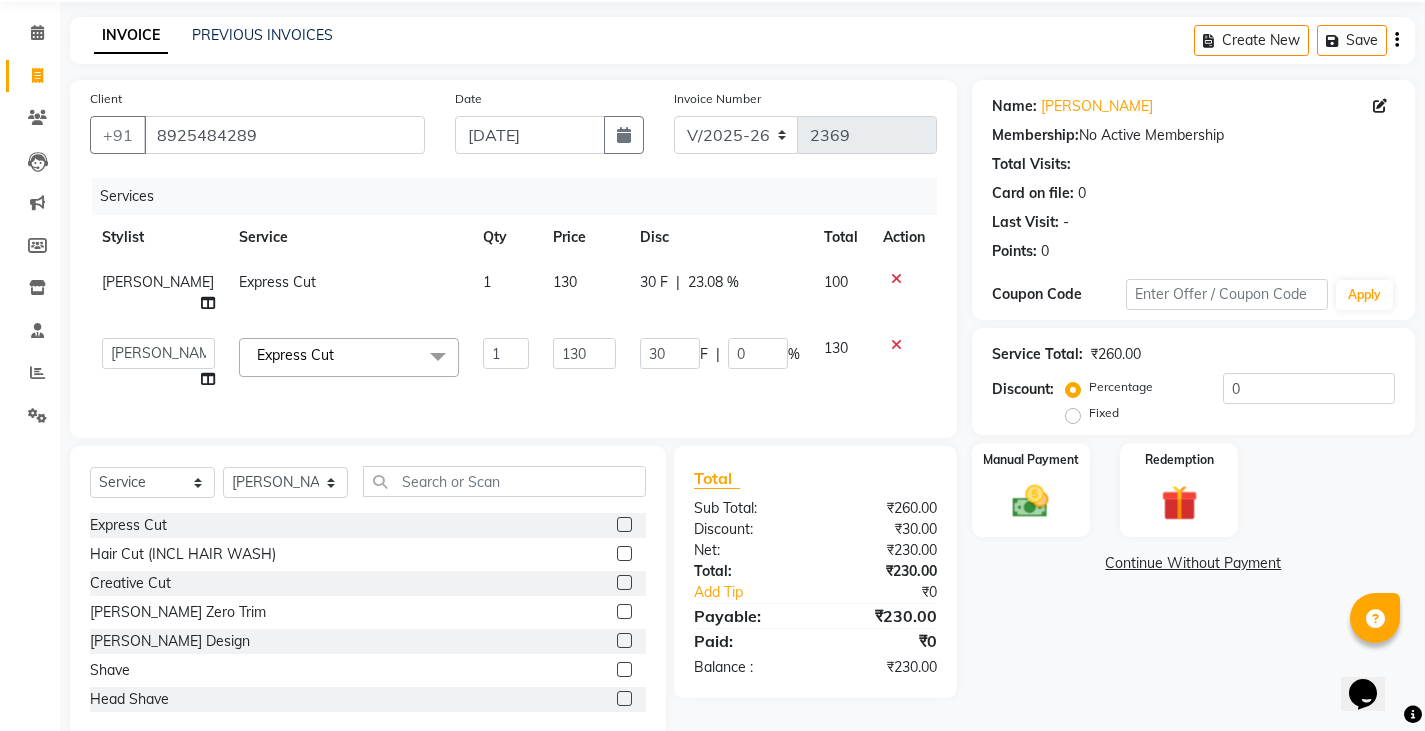click on "Services Stylist Service Qty Price Disc Total Action Anish Express Cut 1 130 30 F | 23.08 % 100  Admin   Ameer    Anish   Khalim   Ovesh   Raja   SAHIL    SOHAIL   SONU  Express Cut  x Express Cut Hair Cut (INCL HAIR WASH) Creative Cut Beard Zero Trim Beard Design Shave Head Shave Kid's Cut (Below 5 Years) Wash & Blast Dry EXPRESS GLOBAL HAIR COLOR GLOBAL HAIR COLOUR AMMONIA GOLBAL HAIR COLOUR NON AMMONIA L'OREAL GOLBAL HAIR COLOUR AMMONIA L'OREAL GOLBAL HAIR COLOUR NON AMMONIA GLOBAL FASHION HAIR COLOUR MOUSTACHE COLOUR BEARD COLOUR PER STREAK HIGHLIGHT CAP HIGHLIGHTS NOURISHING HAIR SPA VITALIZING HAIR SPA REPAIR TREATMENT DANDRUFF TREATMENT HAIR LOSS TREATMENT HAIR STRAIGHTENING HAIR REBONDING KERATIN ALMOND OIL NAVARATNA OIL CLEAN UP HYPER PIGMENTATION CLEAN UP REJUVANATE Fruit Facial Instant Glow Charcaol Skin Lightening Skin Brightening FACE & NECK BLEACH FACE & NECK DETAN PRE BRIDEGROOM DELUXE PRE BRIDEGROOM ADVANCE (COMBO) NORMAL PREMIUM ELEGANT HAIRCUT+ BEARD TRIM + DETAN 1 130 30 F | 0 % 130" 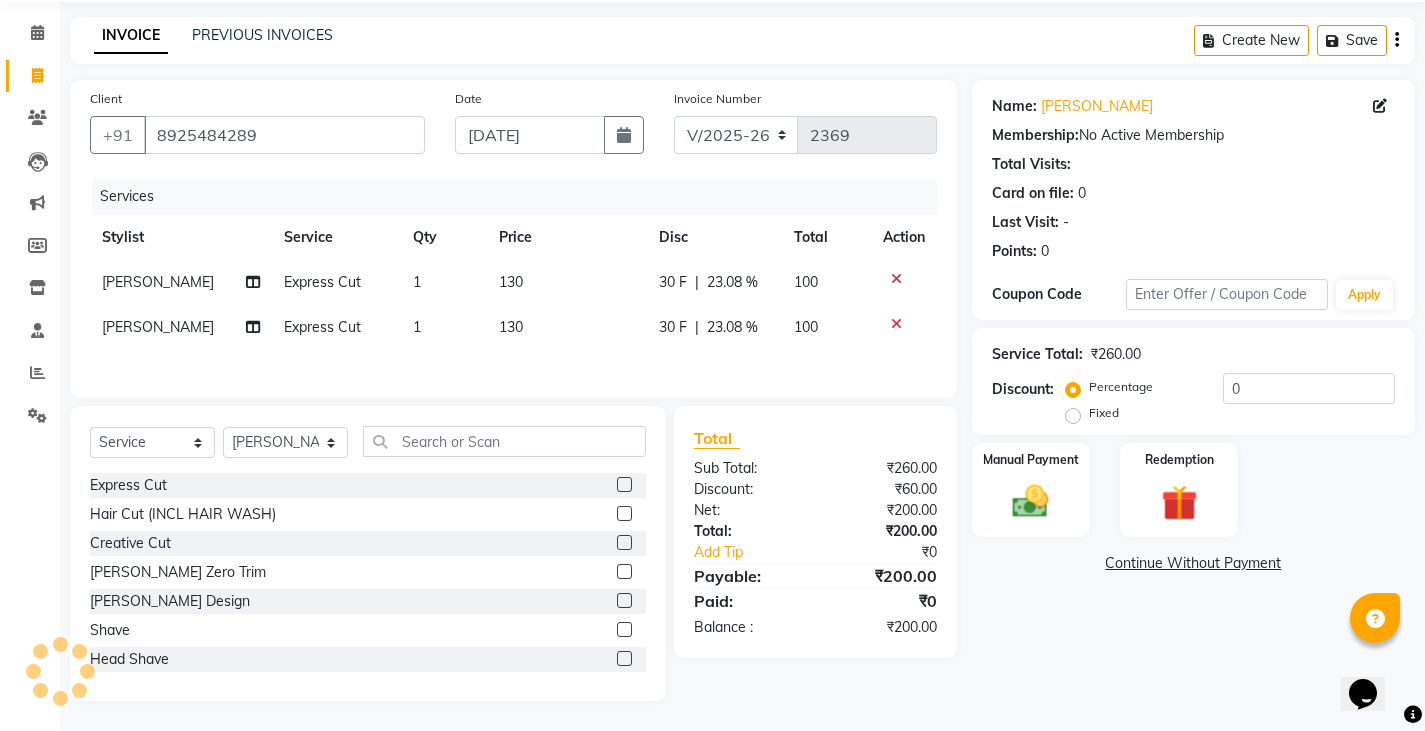 scroll, scrollTop: 73, scrollLeft: 0, axis: vertical 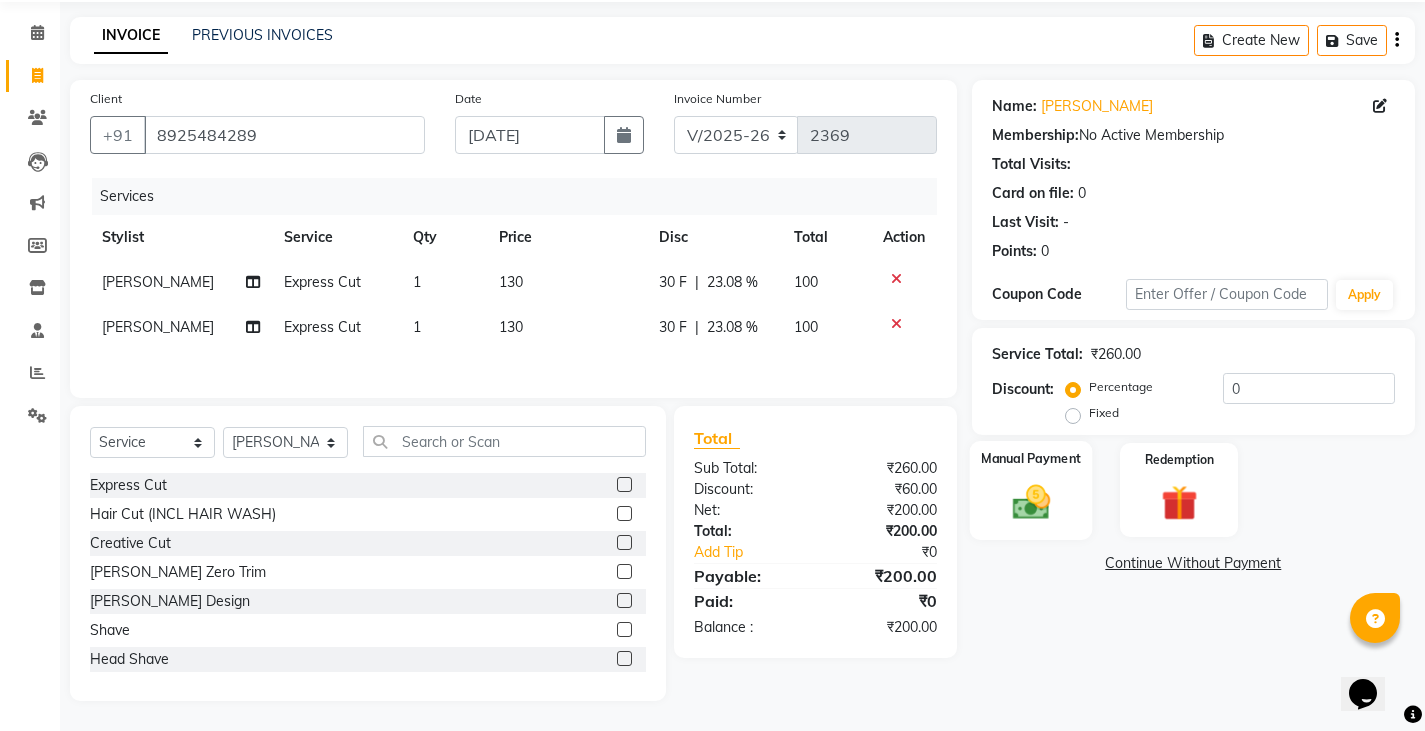 click on "Manual Payment" 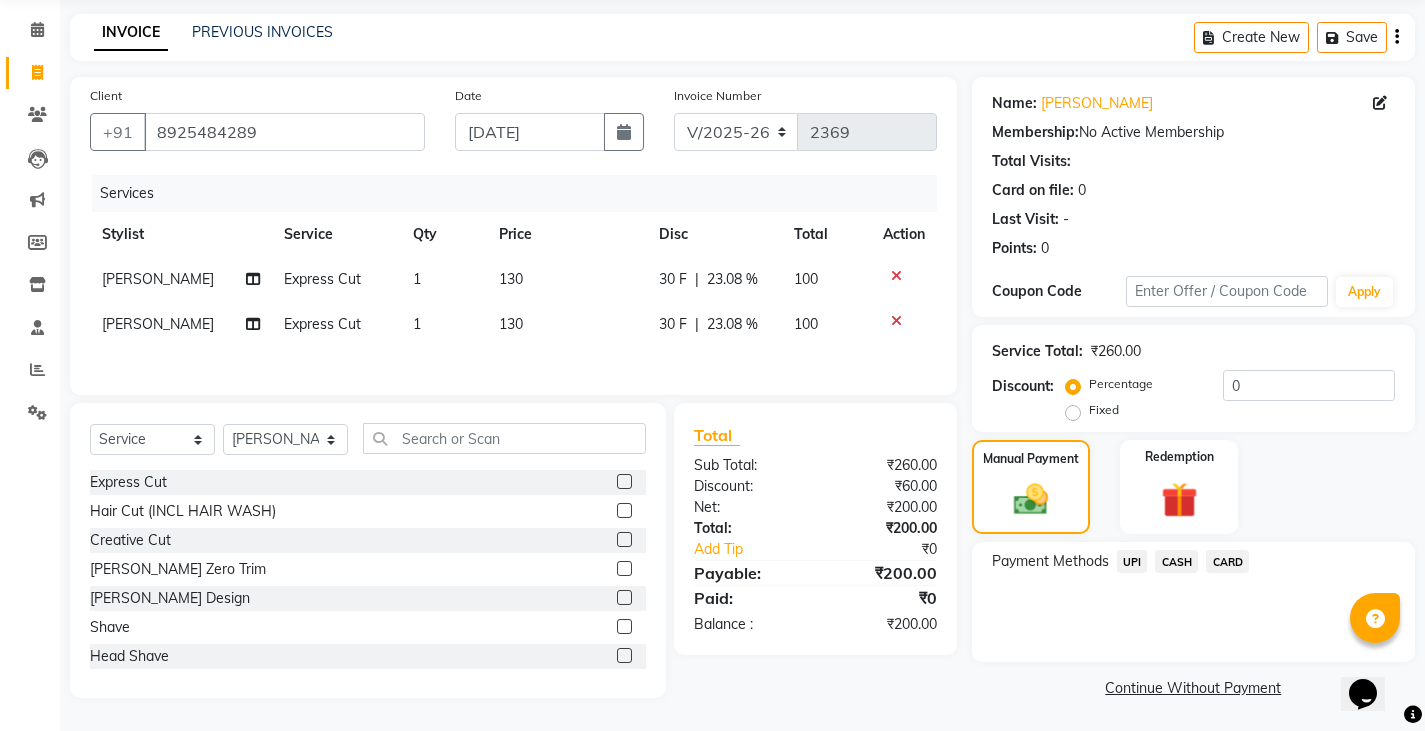 click on "CASH" 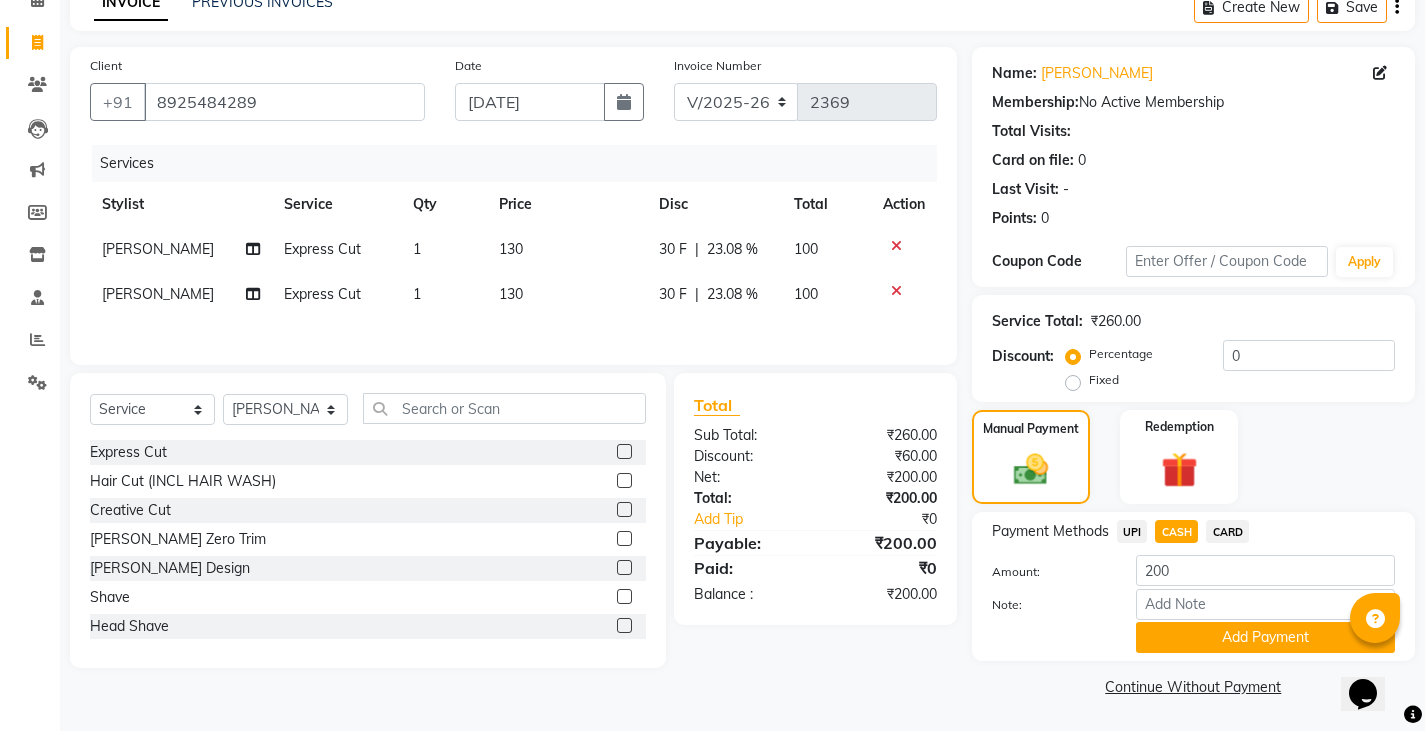 scroll, scrollTop: 104, scrollLeft: 0, axis: vertical 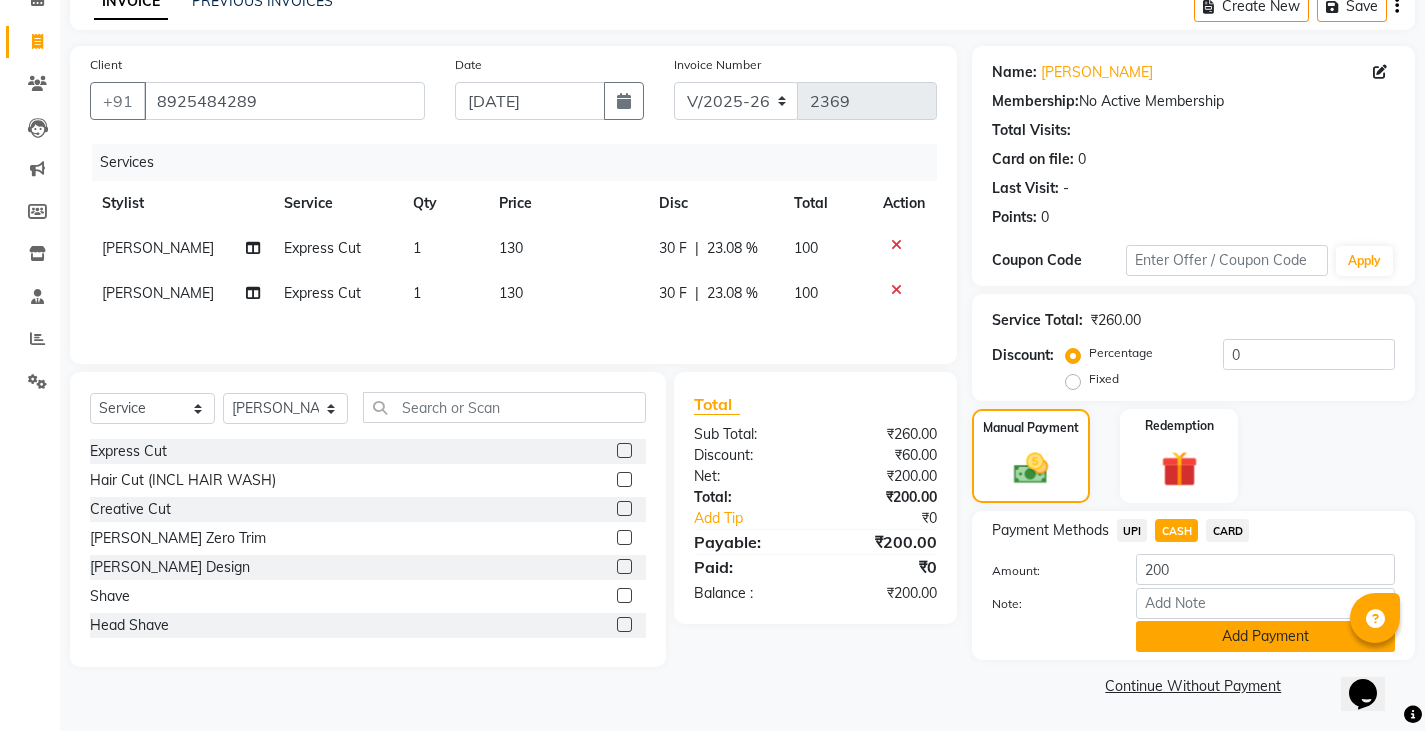 click on "Add Payment" 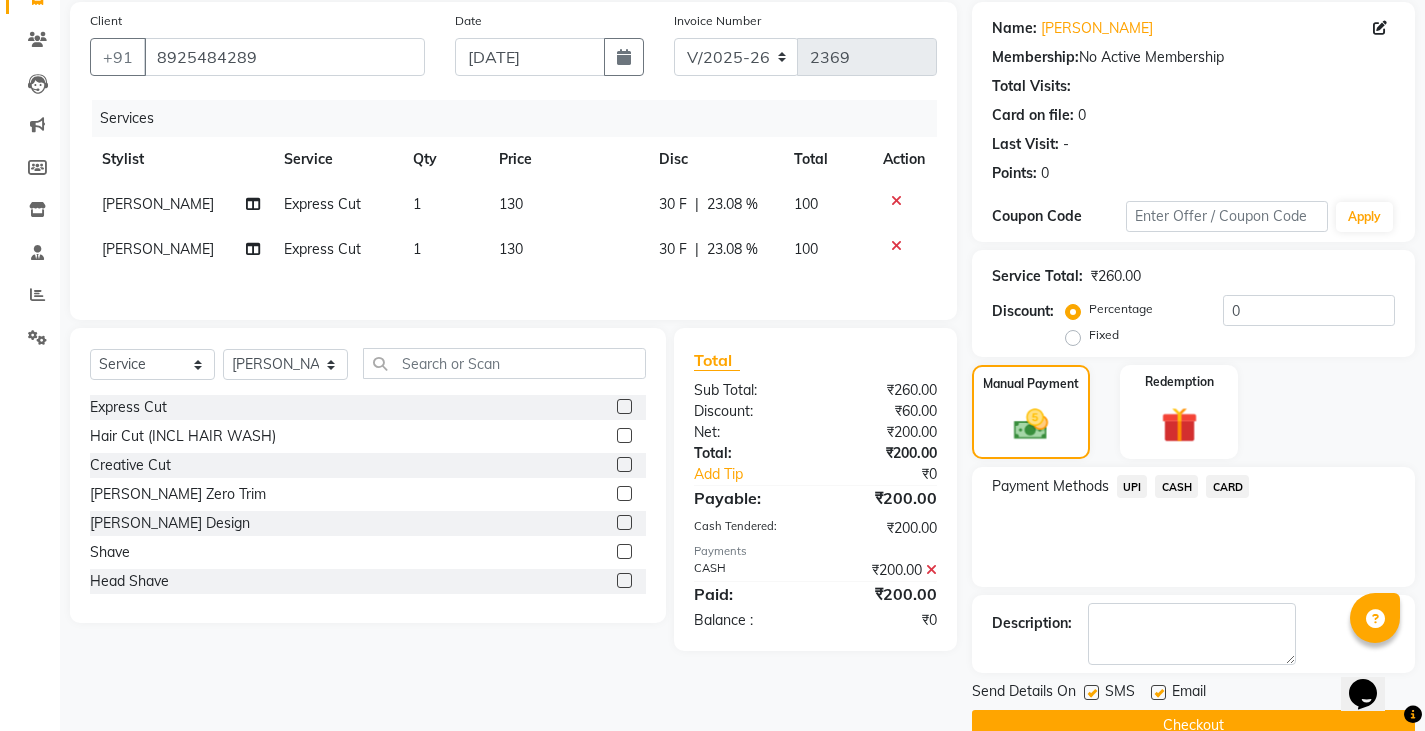 scroll, scrollTop: 188, scrollLeft: 0, axis: vertical 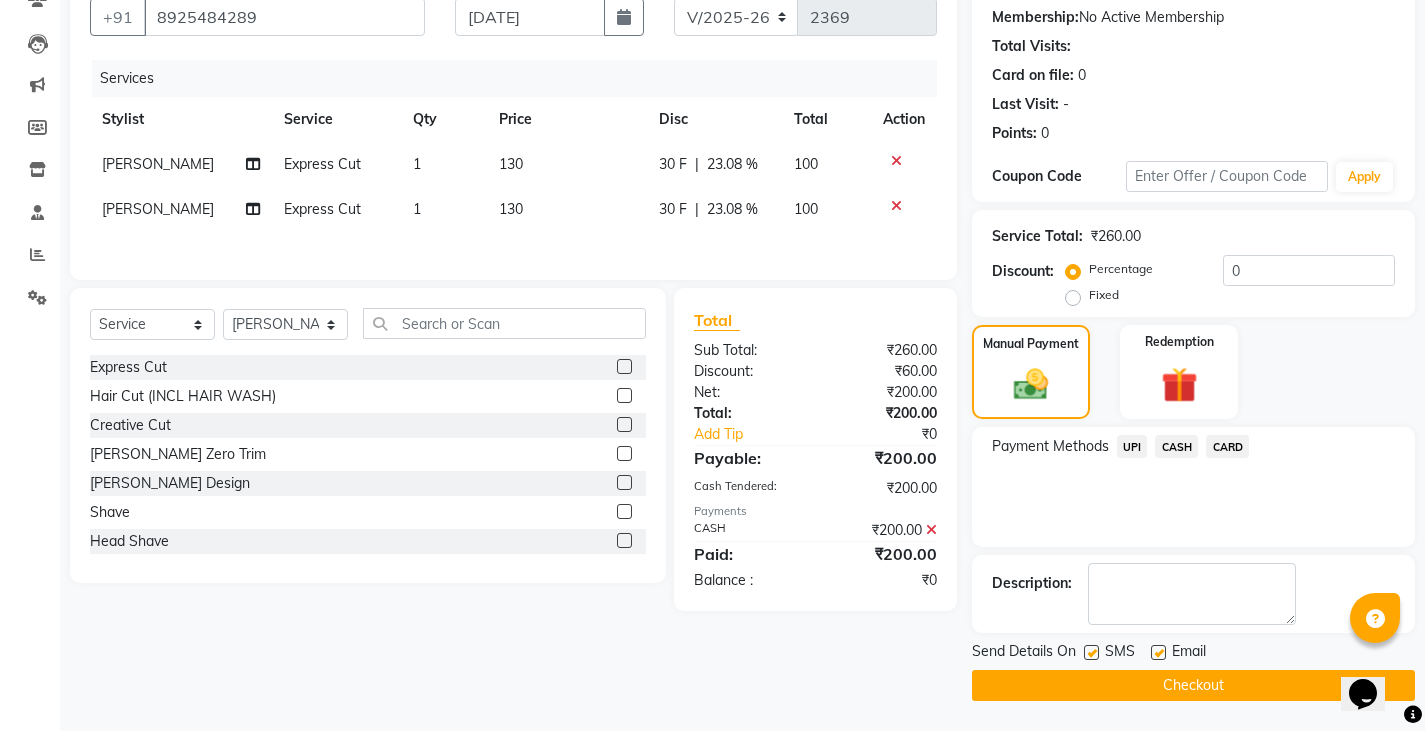 click on "Checkout" 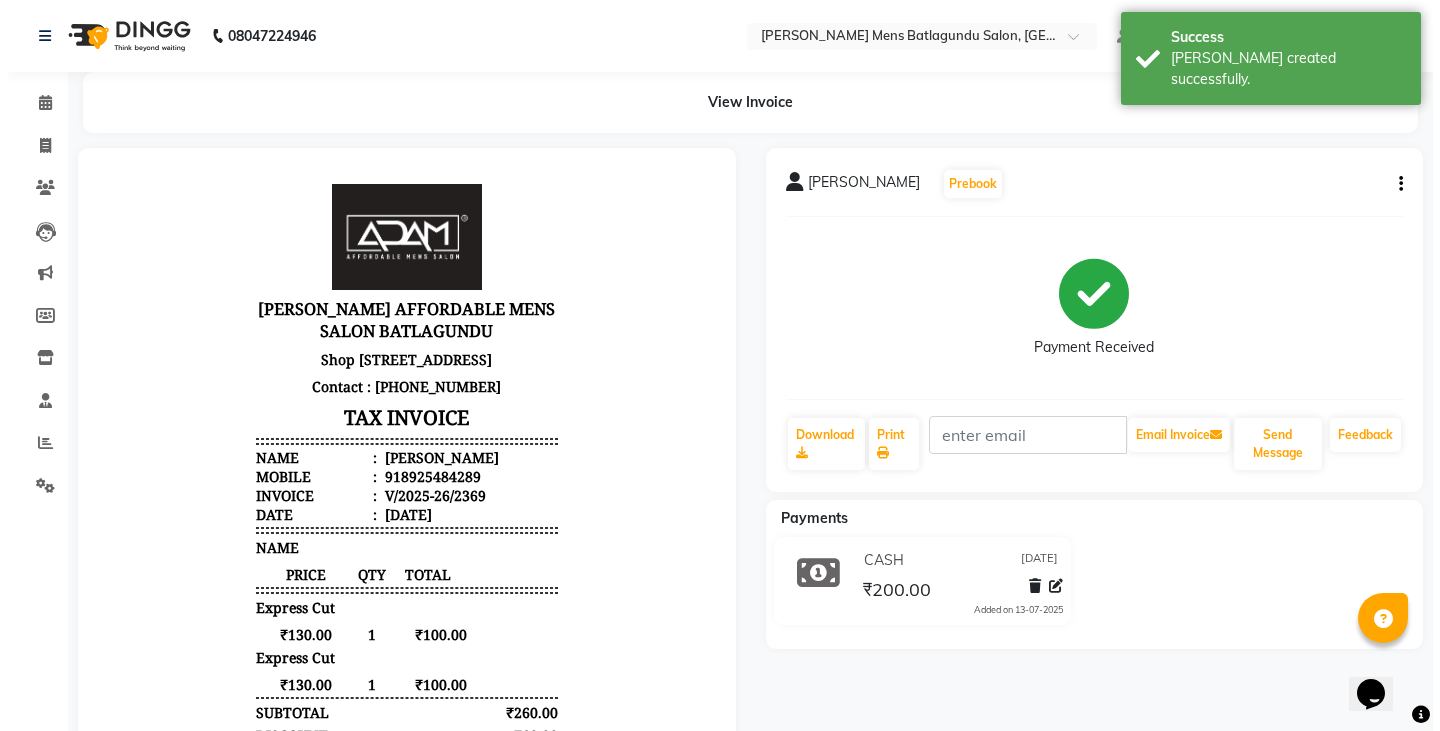scroll, scrollTop: 0, scrollLeft: 0, axis: both 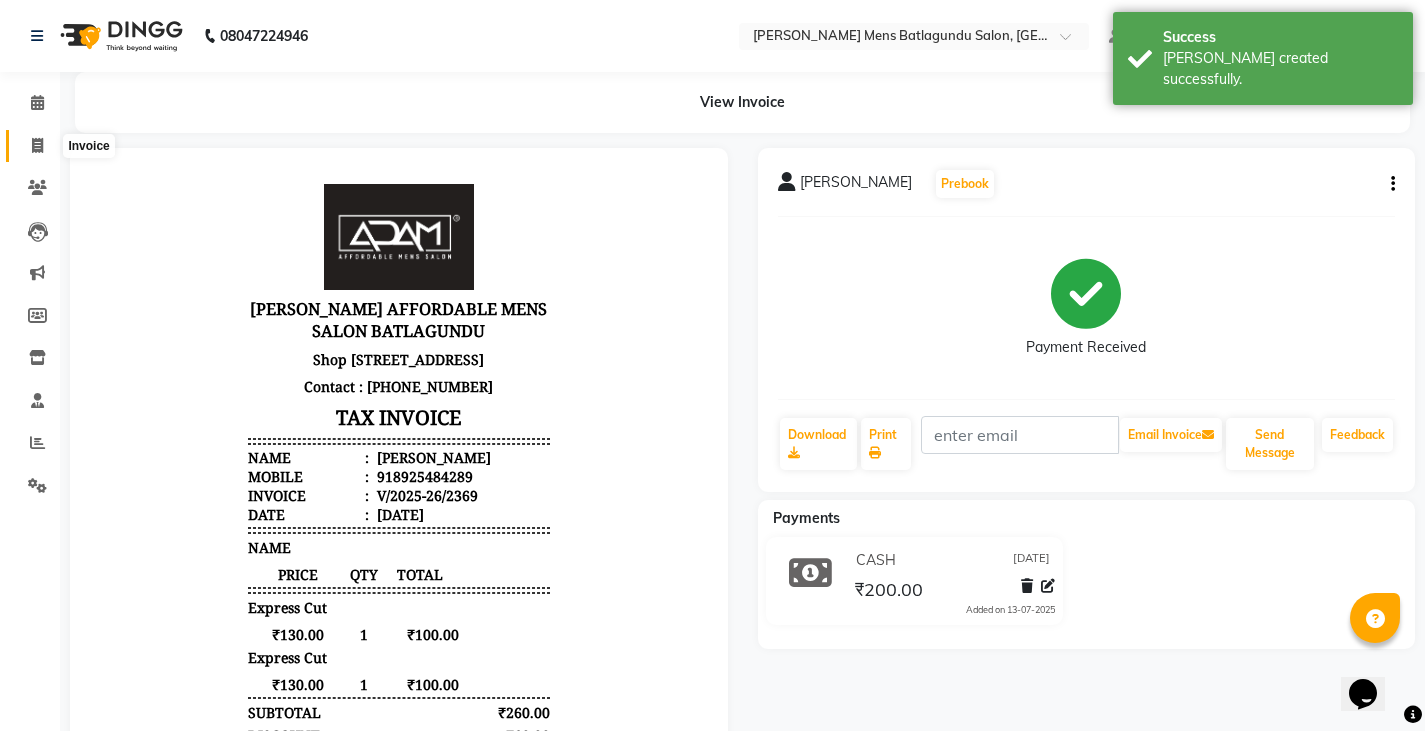click 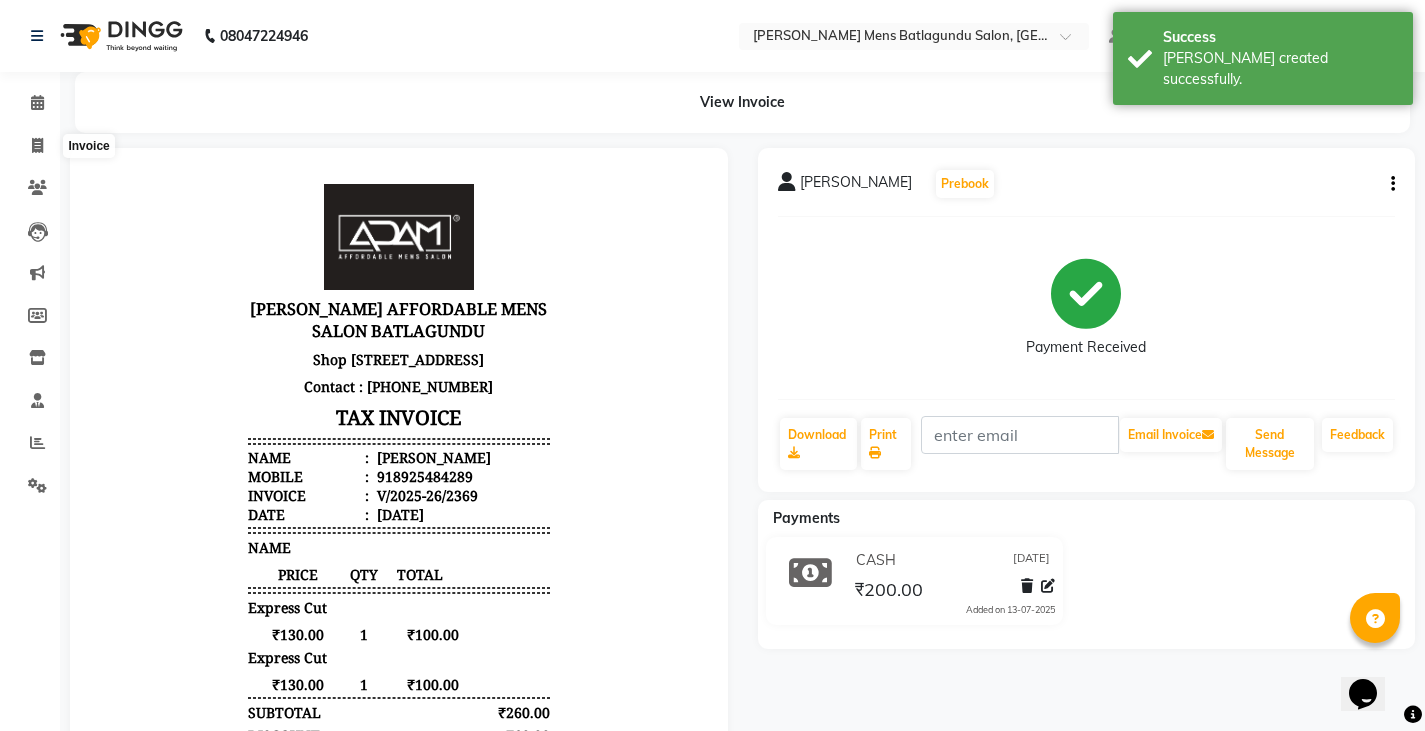 select on "service" 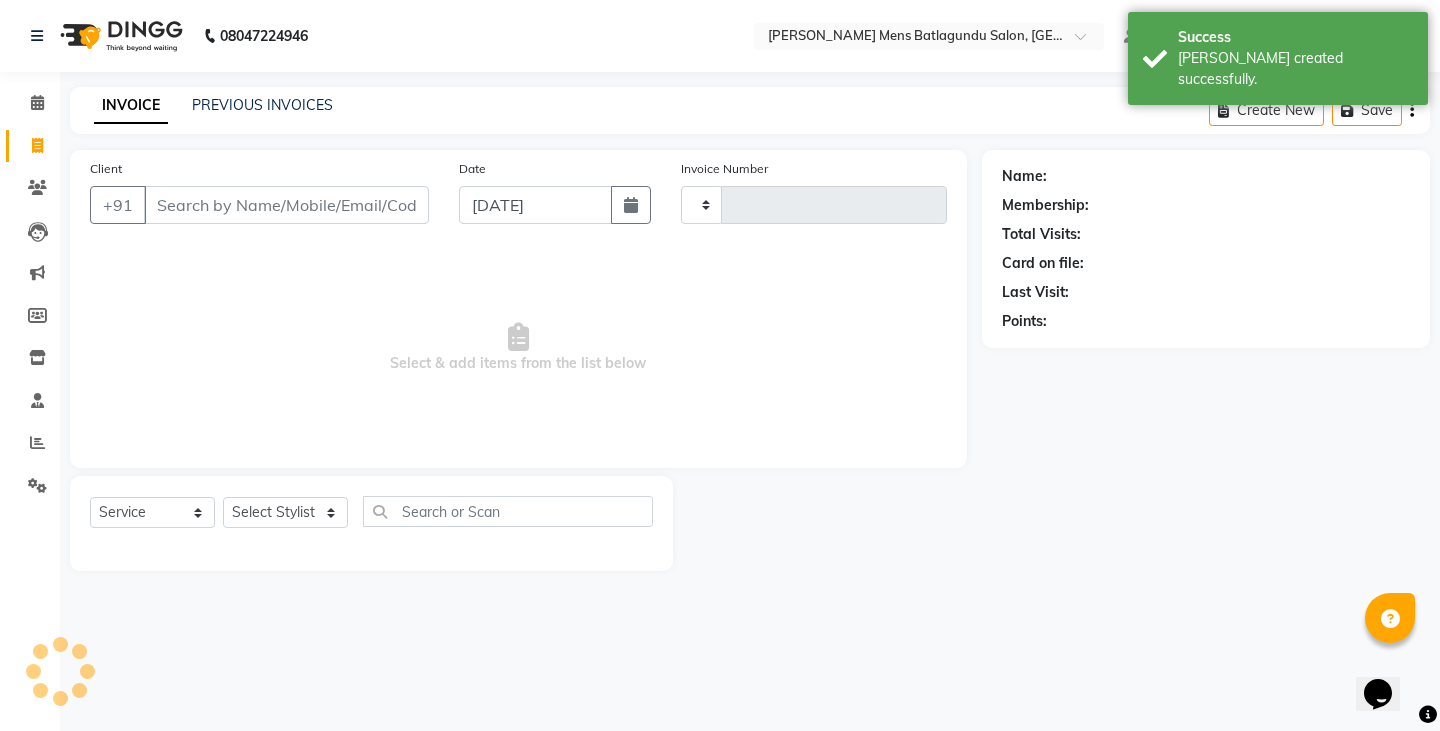 type on "2370" 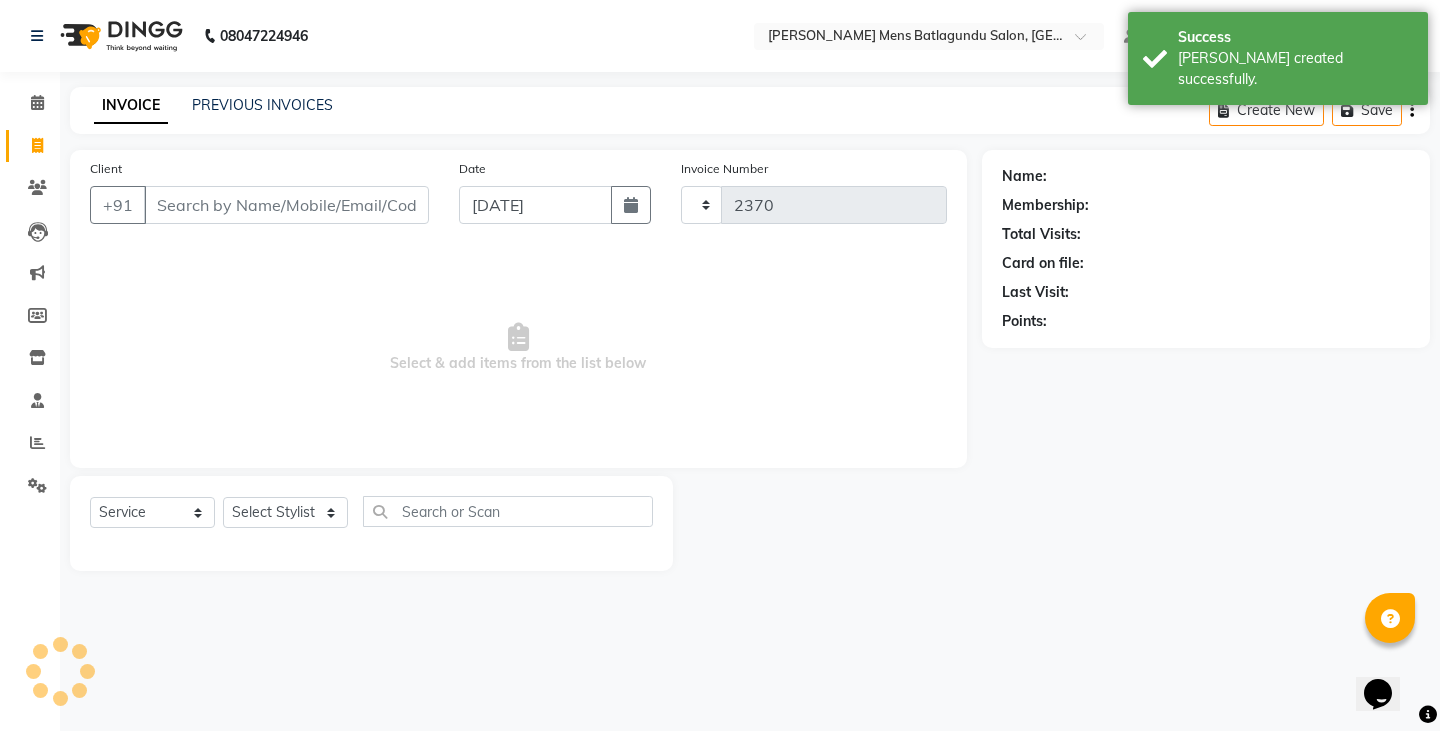 select on "8213" 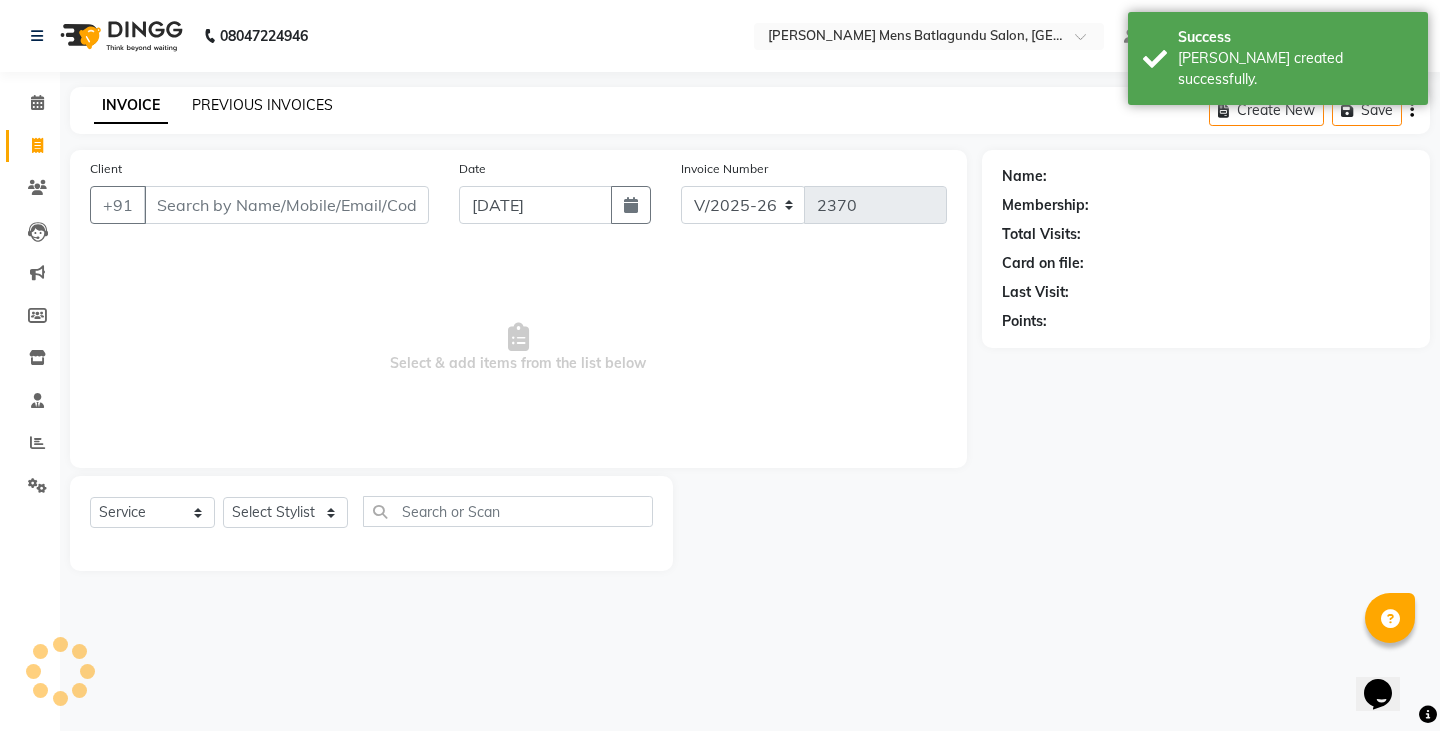 click on "PREVIOUS INVOICES" 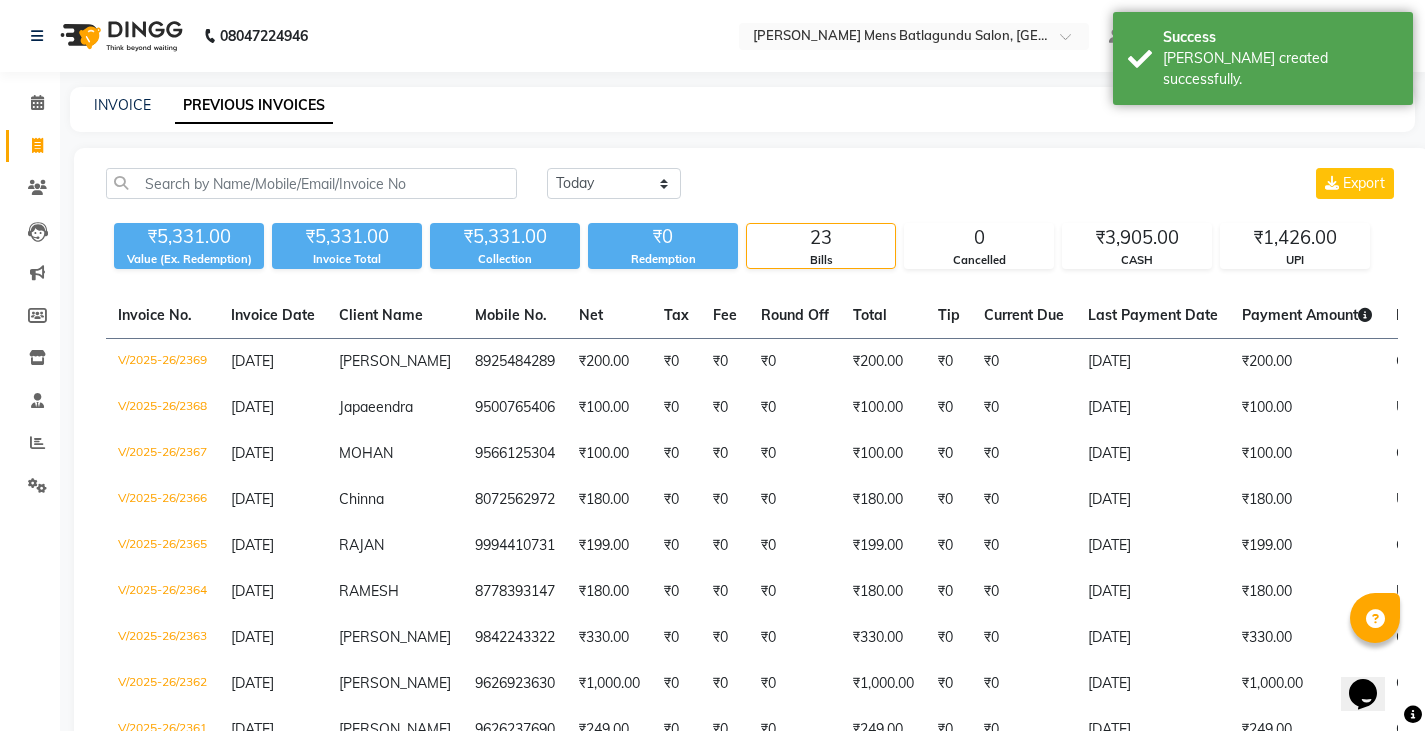 click on "INVOICE PREVIOUS INVOICES" 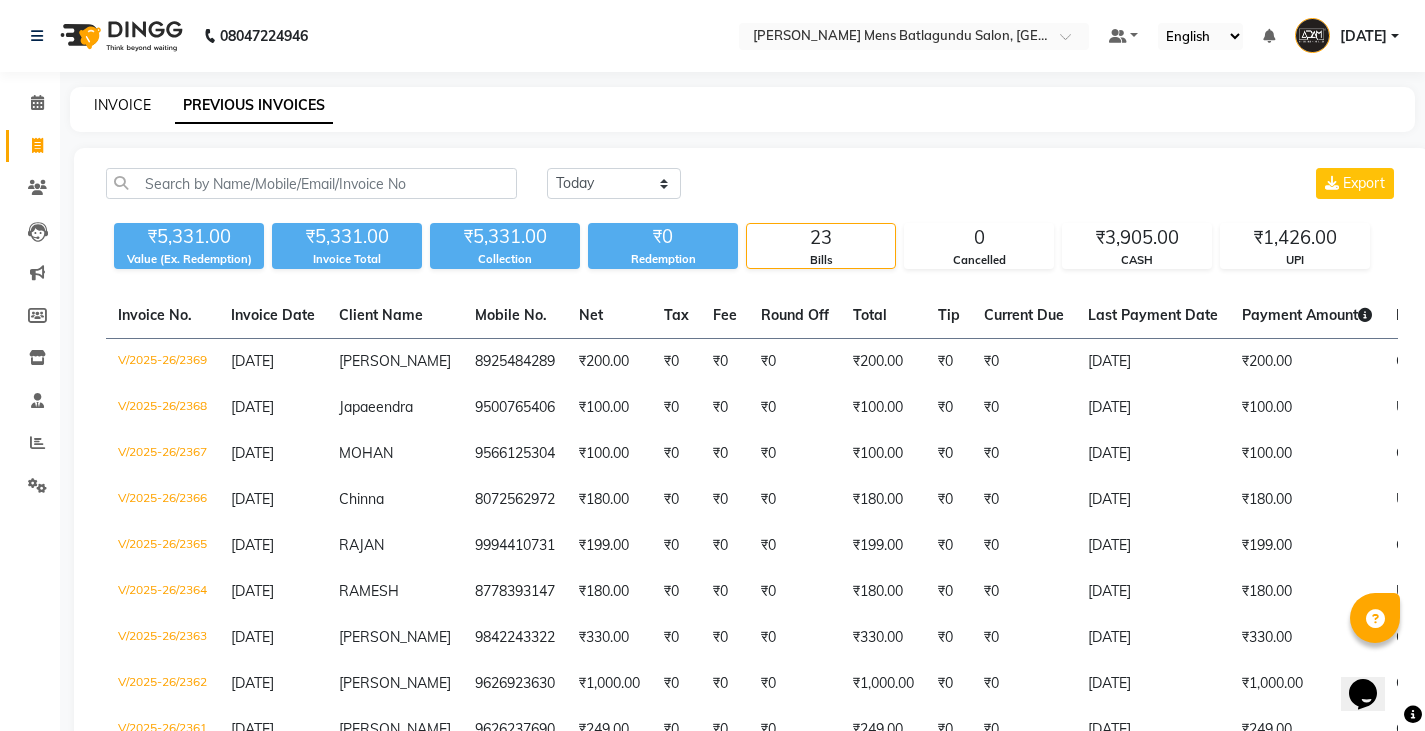 click on "INVOICE" 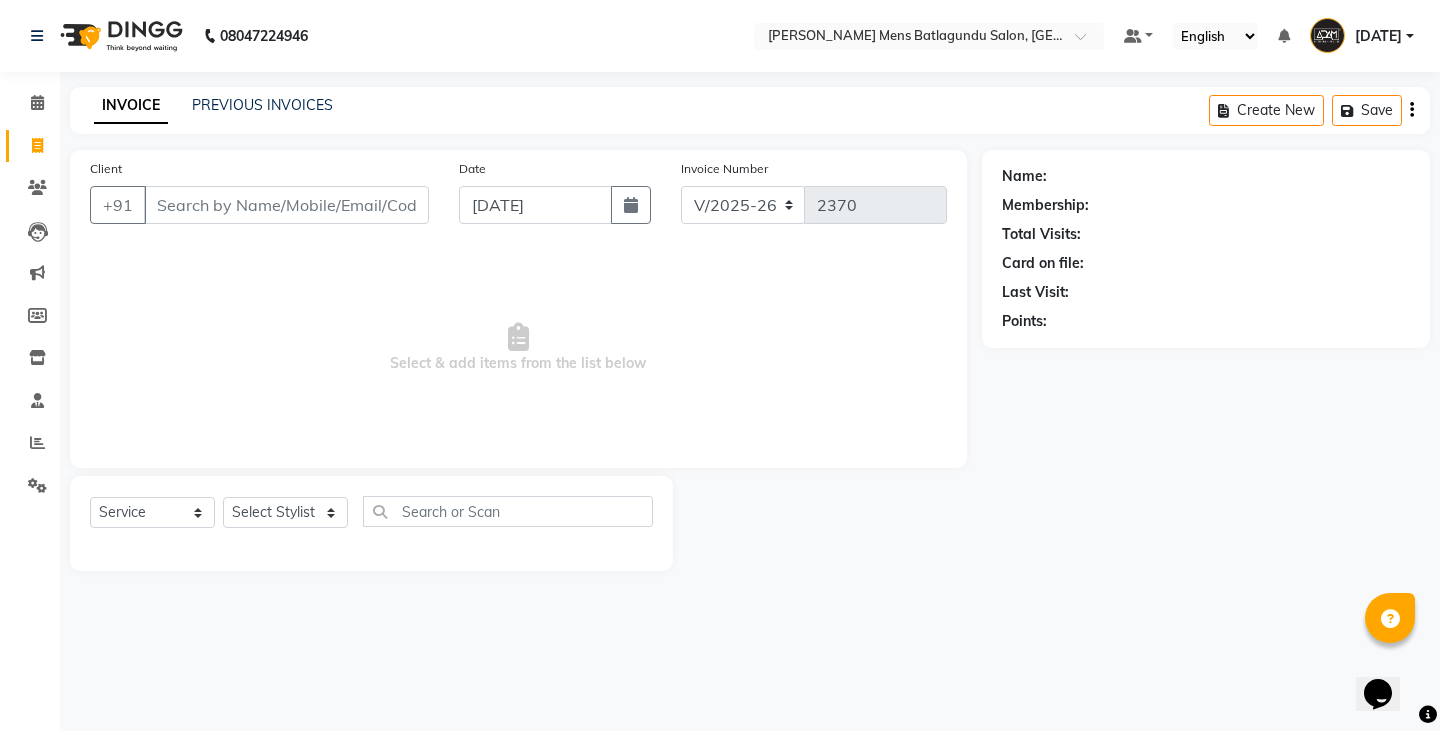 click on "Client" at bounding box center [286, 205] 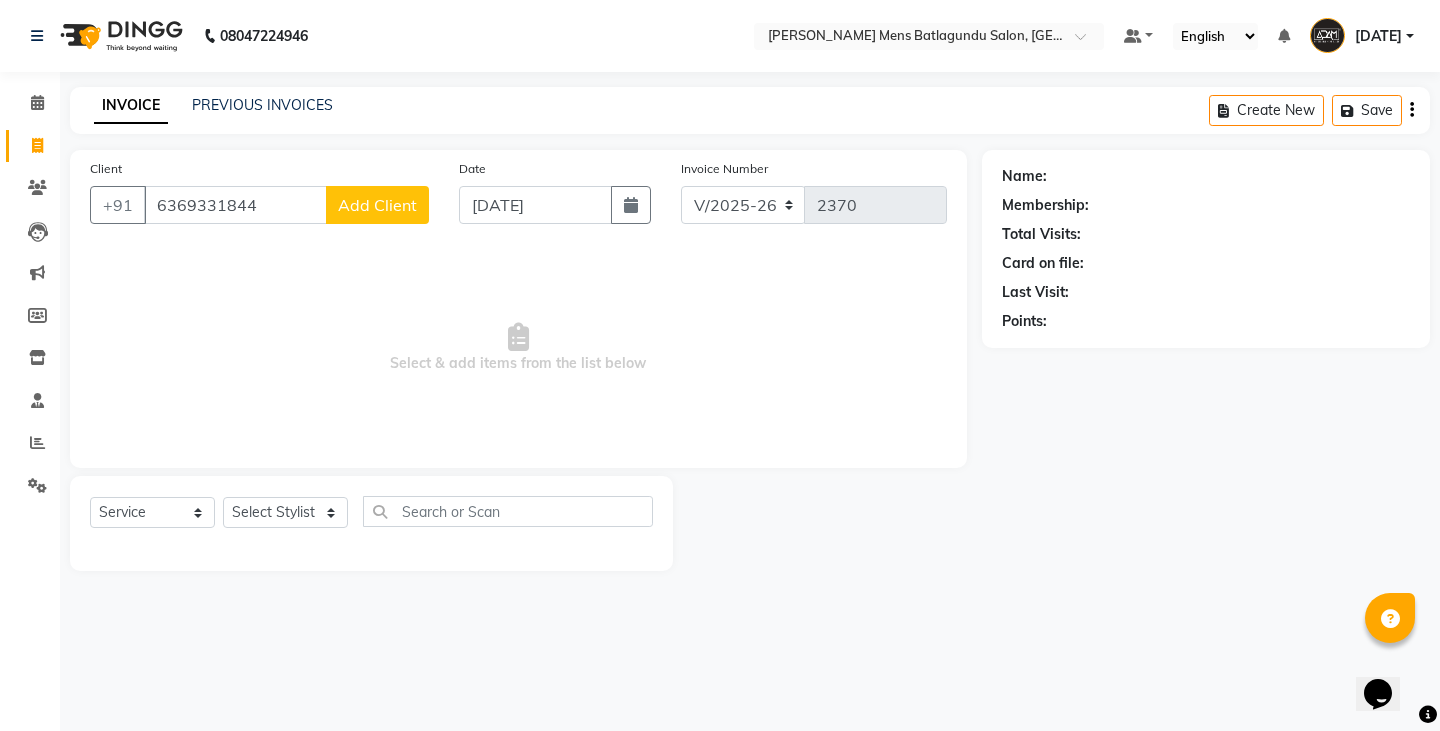 type on "6369331844" 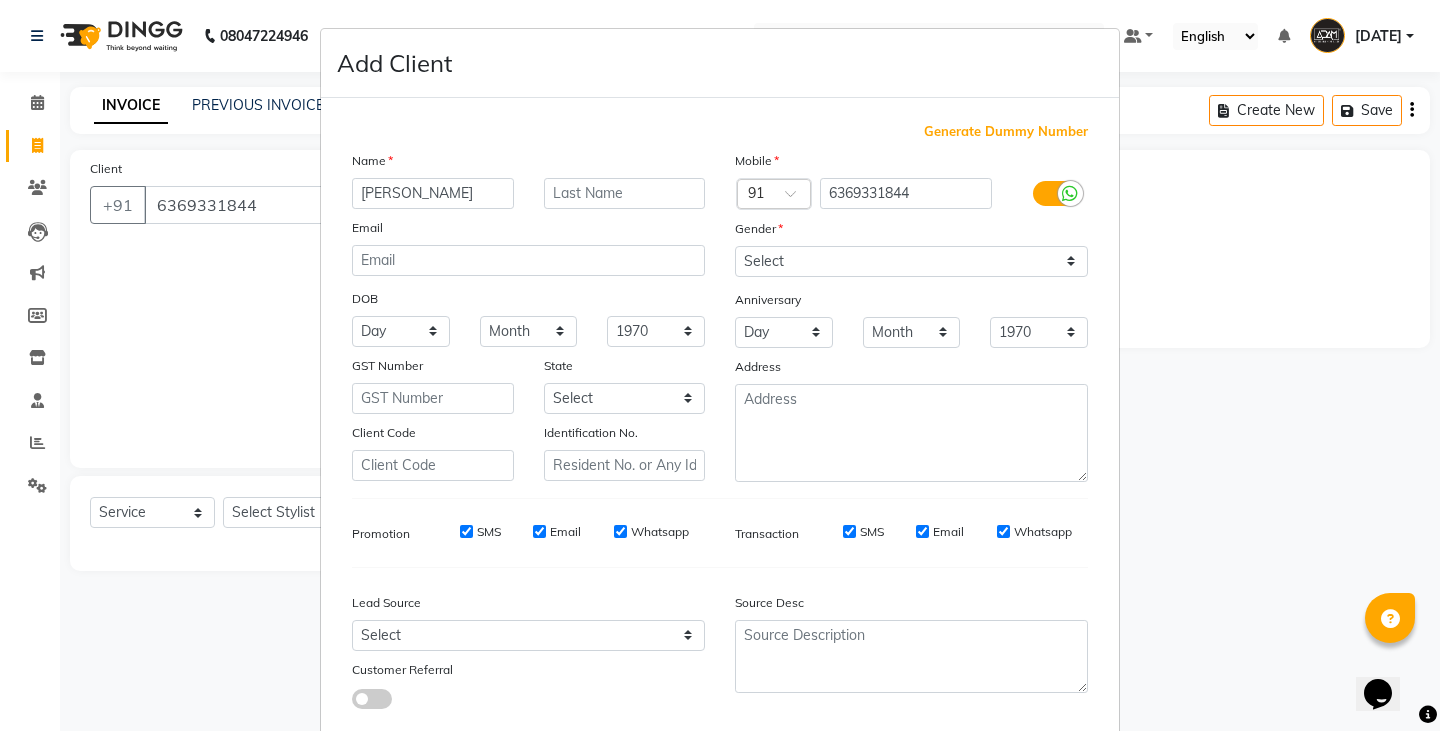 type on "SELVENDIRAN" 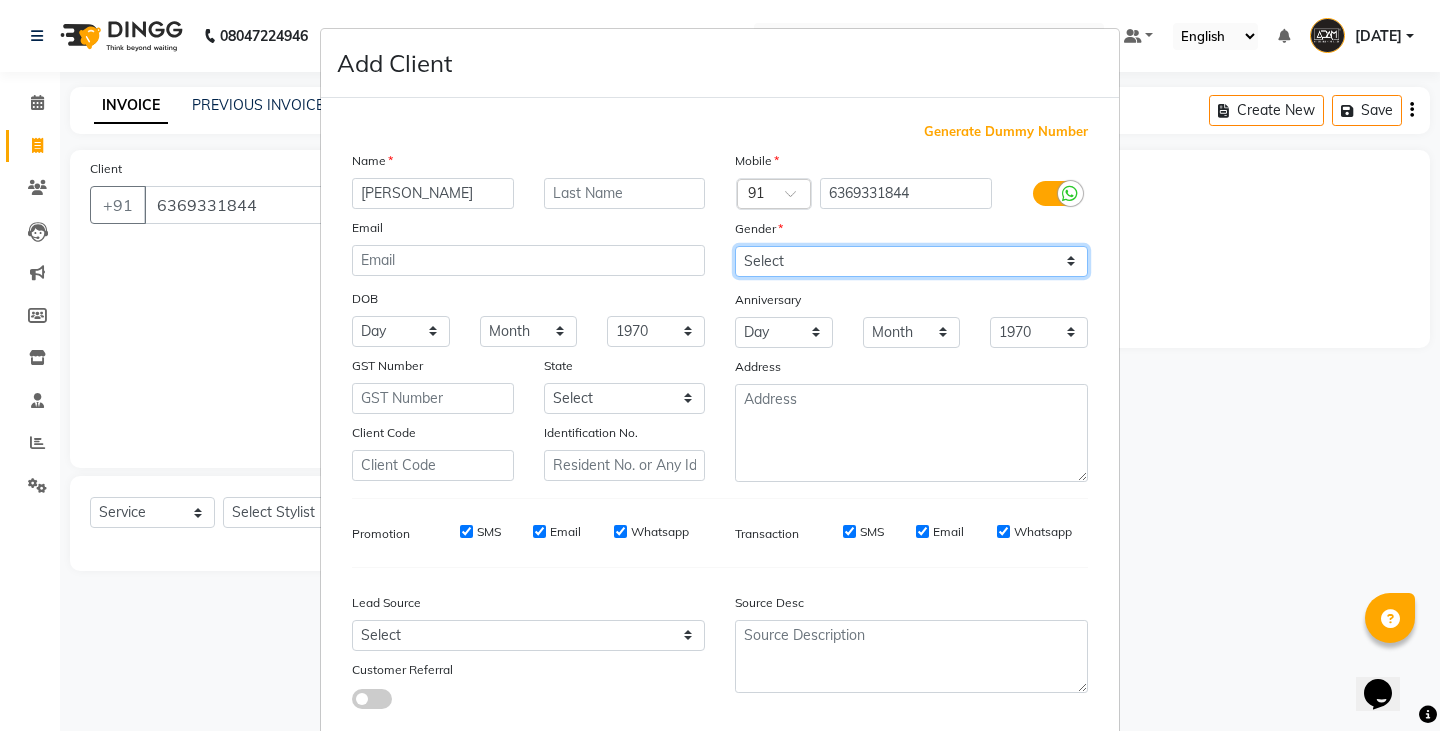 click on "Select Male Female Other Prefer Not To Say" at bounding box center (911, 261) 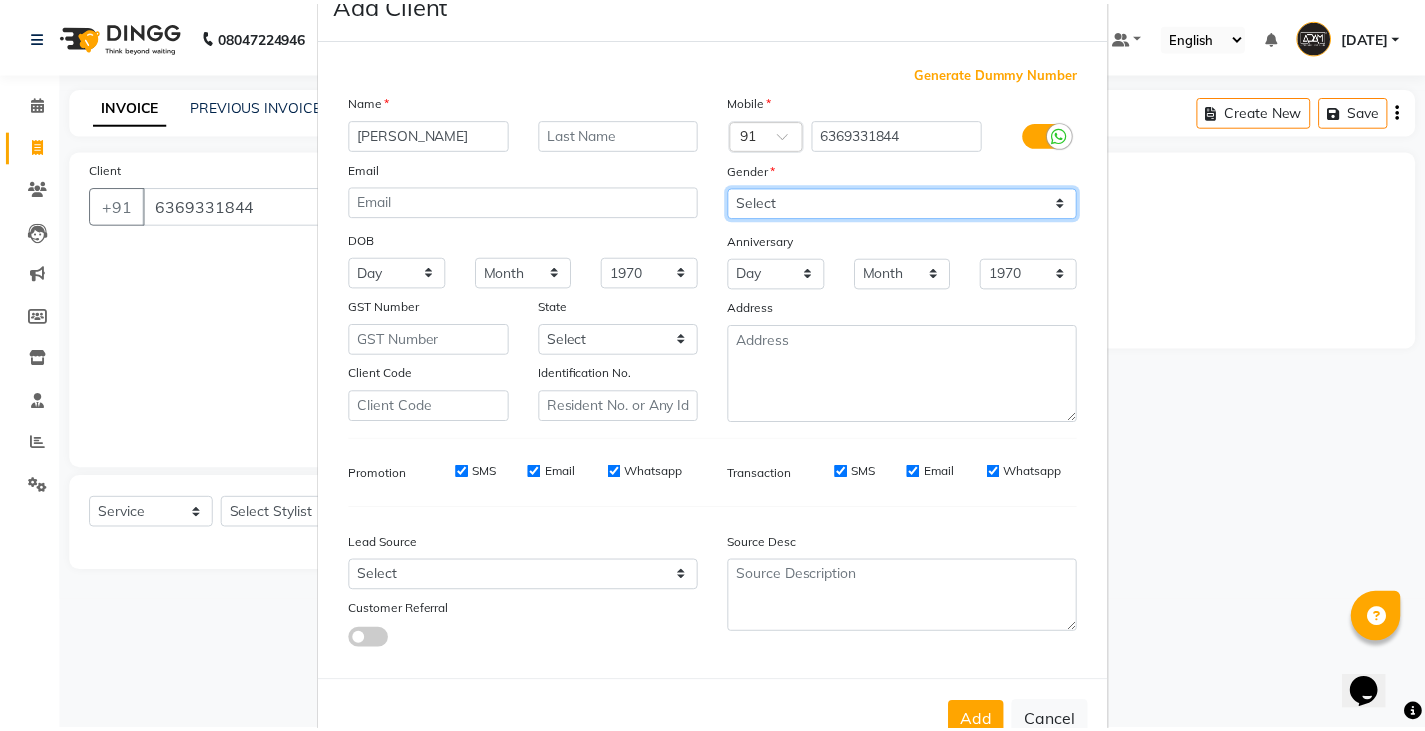 scroll, scrollTop: 118, scrollLeft: 0, axis: vertical 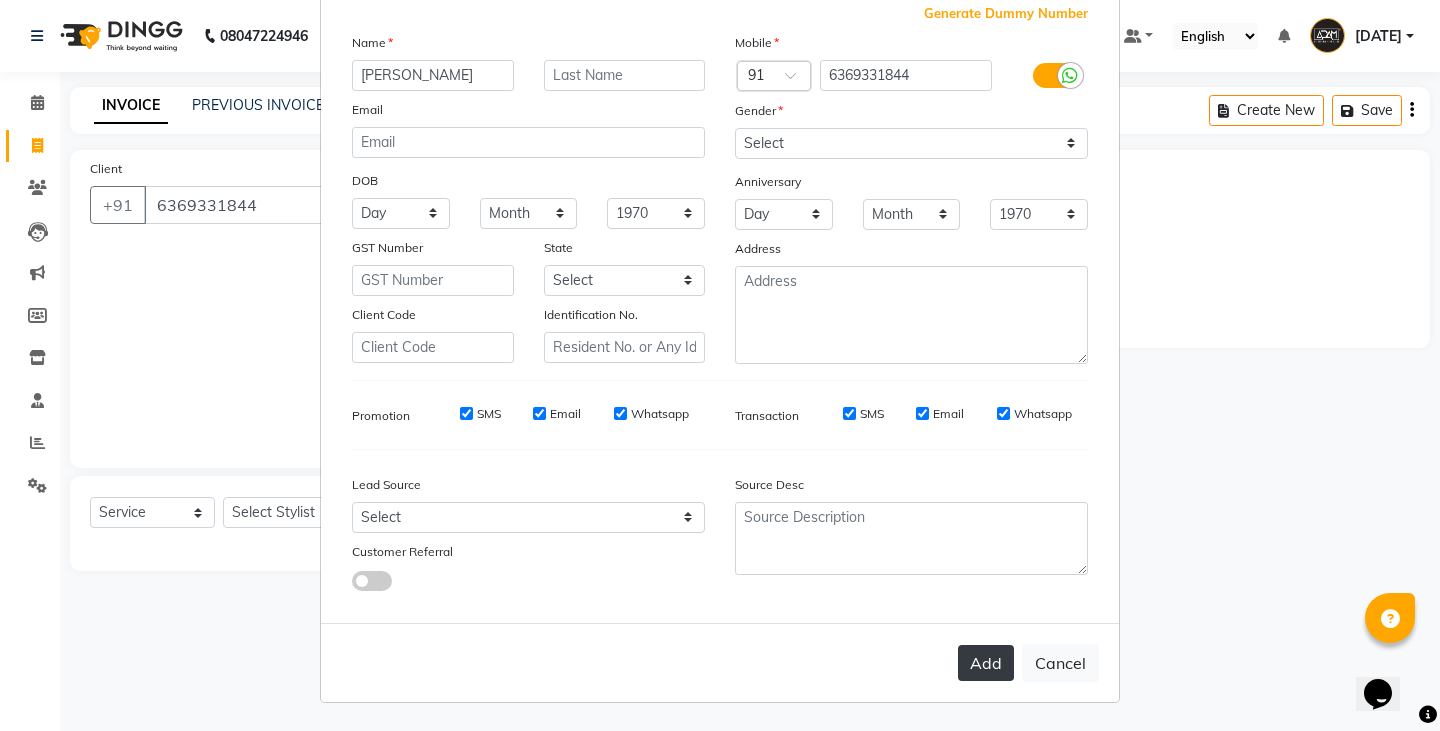 click on "Add" at bounding box center (986, 663) 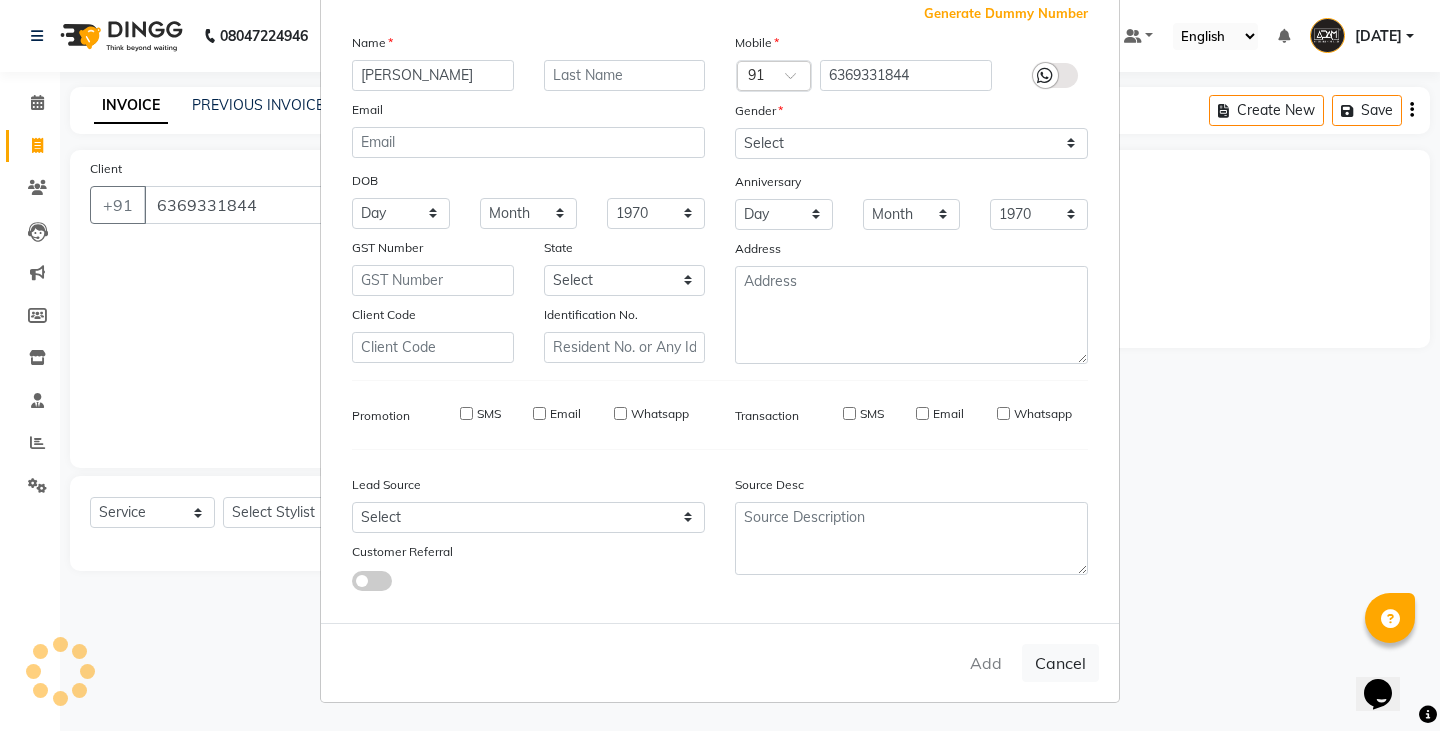type 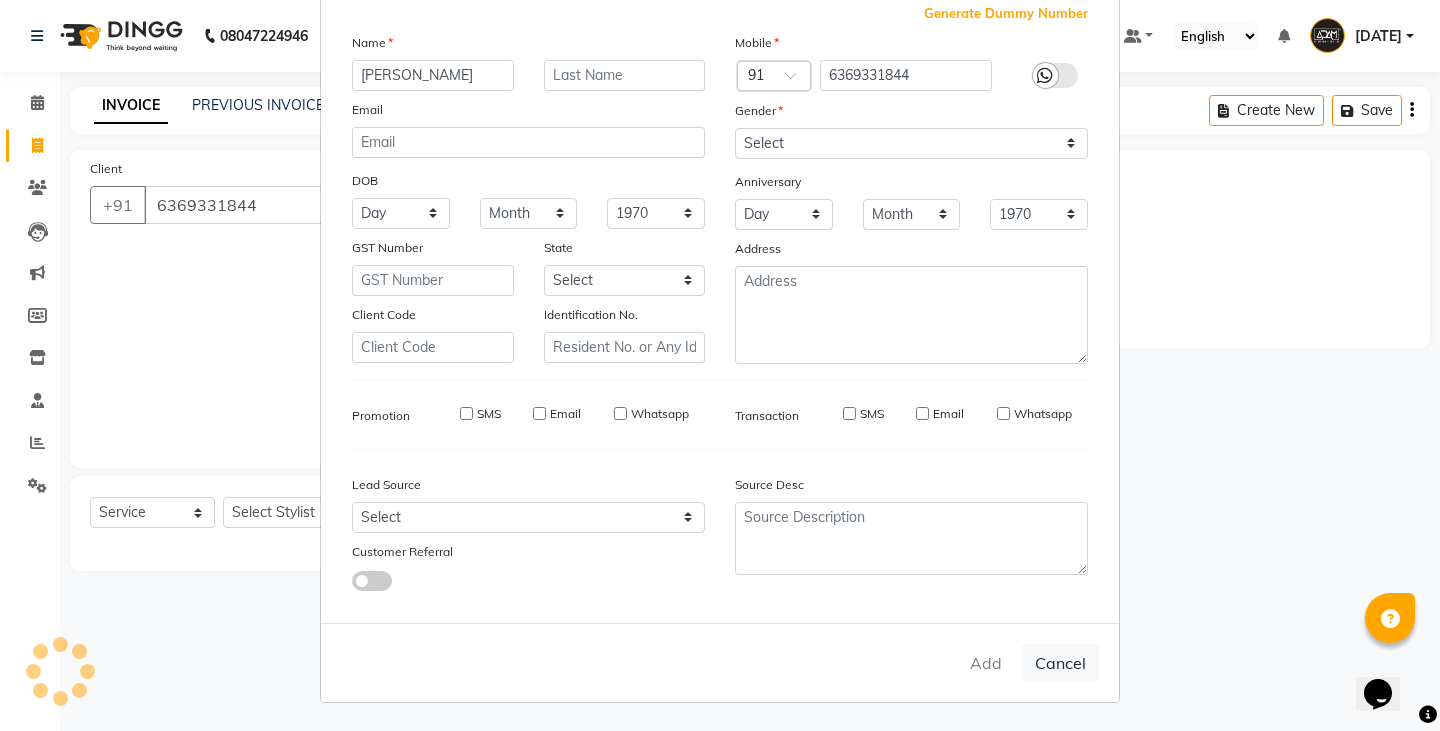 select 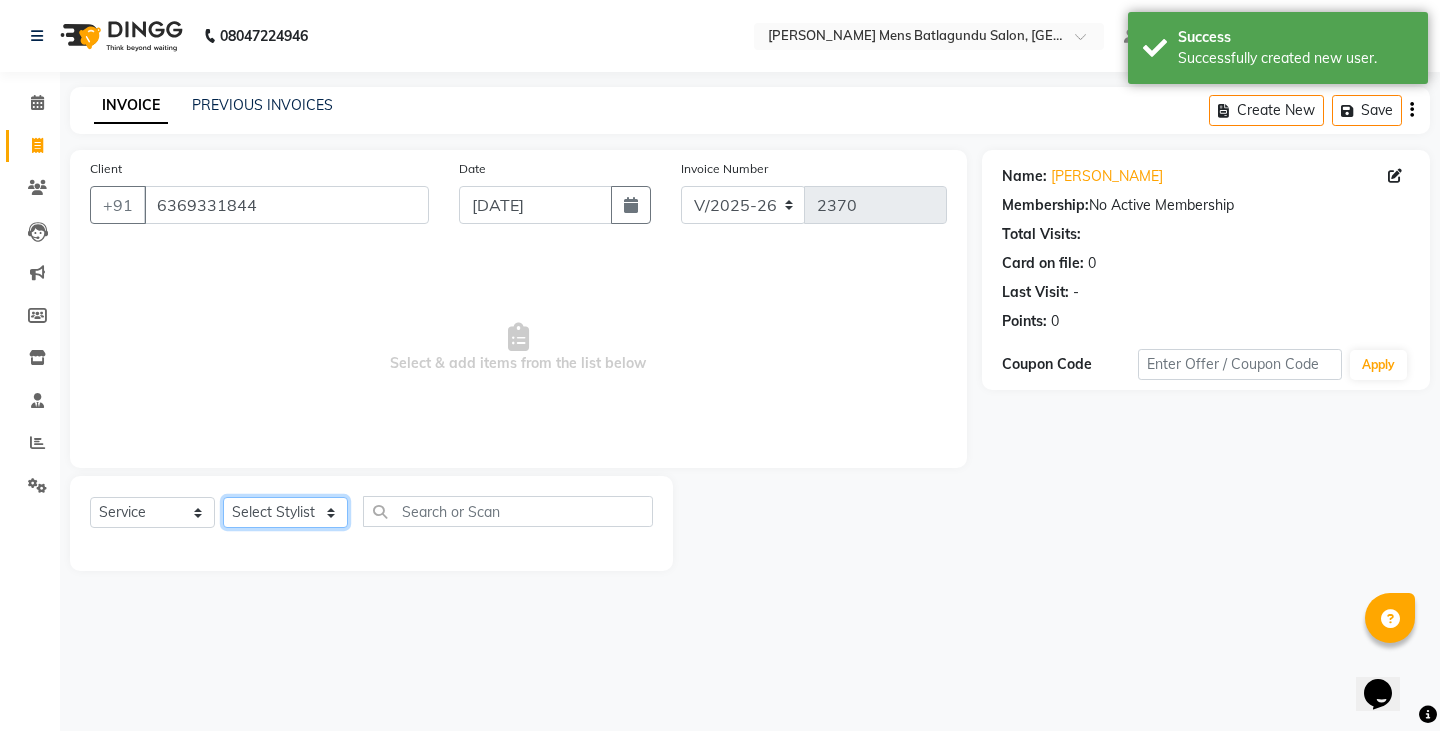 drag, startPoint x: 289, startPoint y: 522, endPoint x: 289, endPoint y: 510, distance: 12 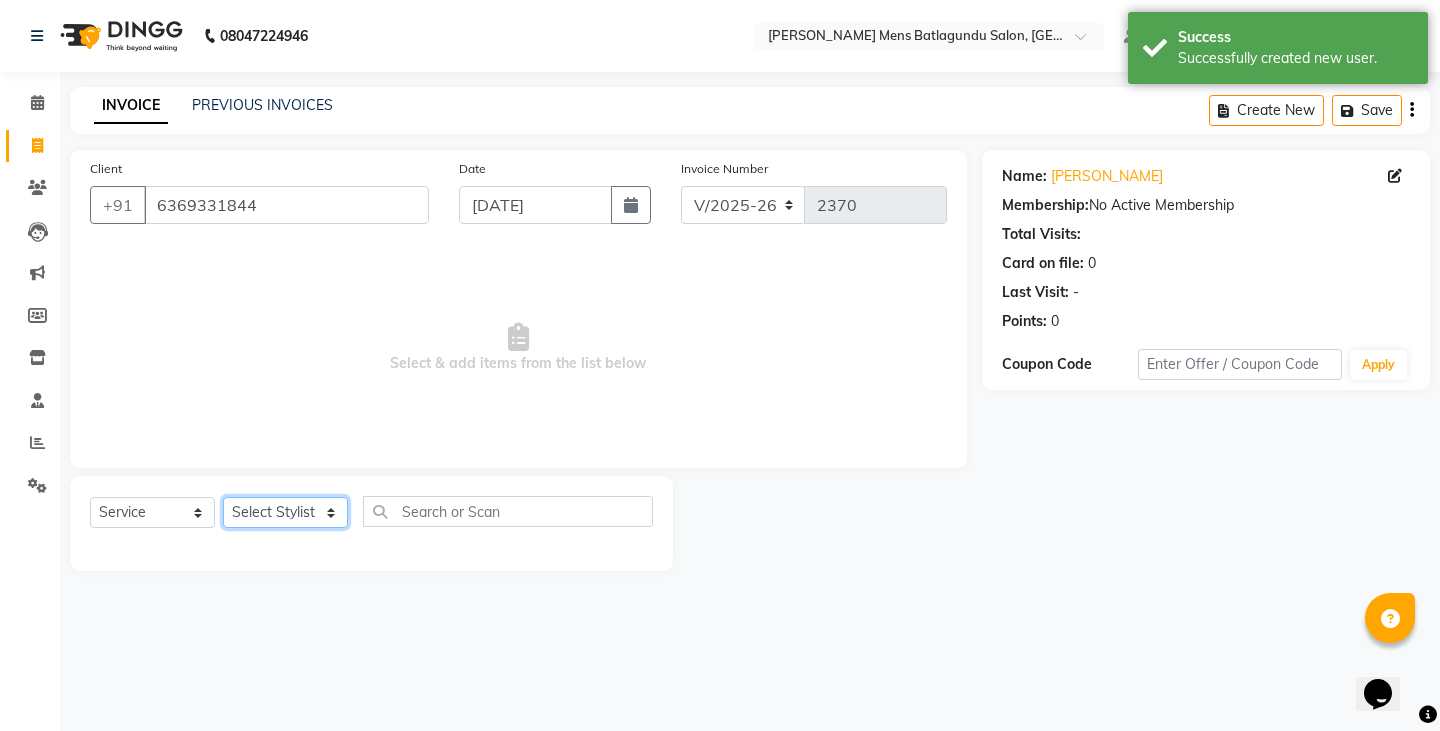 select on "84143" 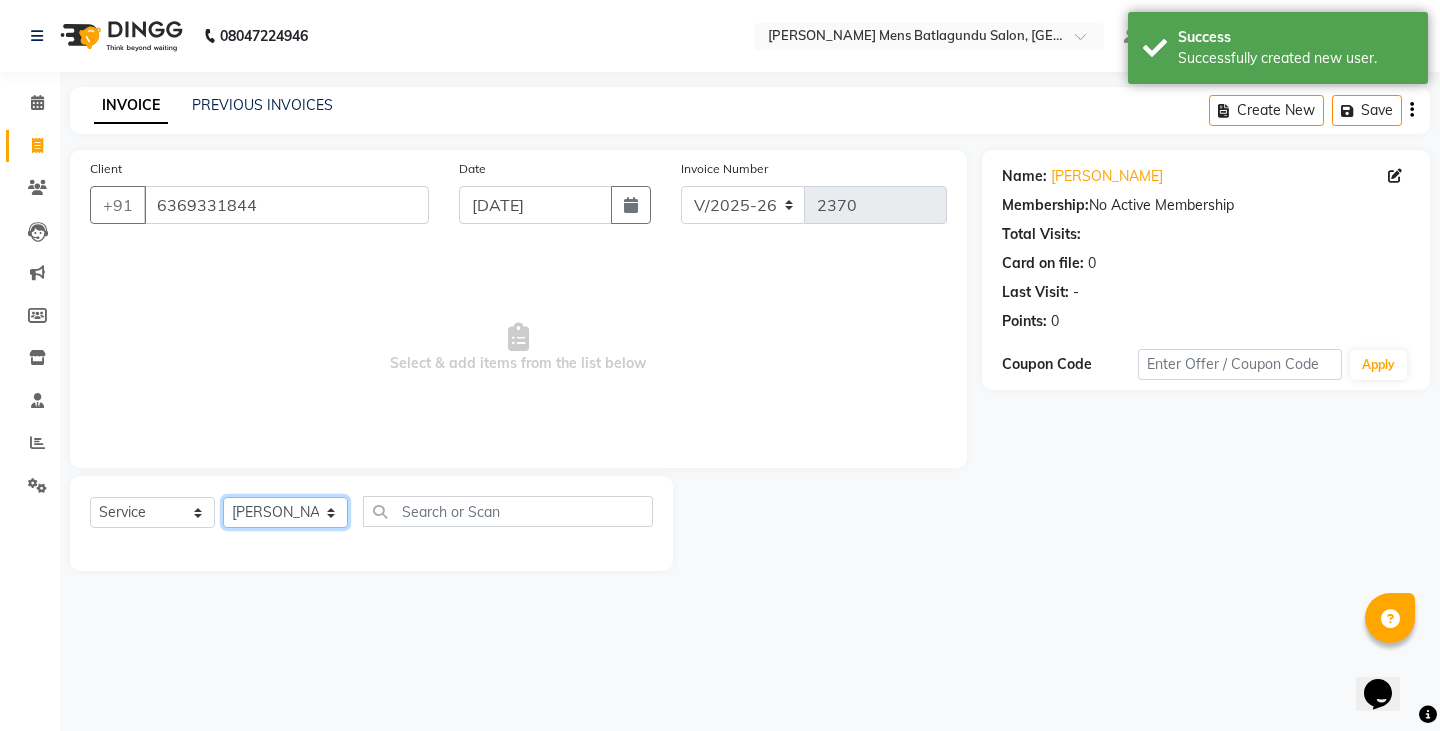 click on "Select Stylist Admin Ameer  Anish Khalim Ovesh Raja SAHIL  SOHAIL SONU" 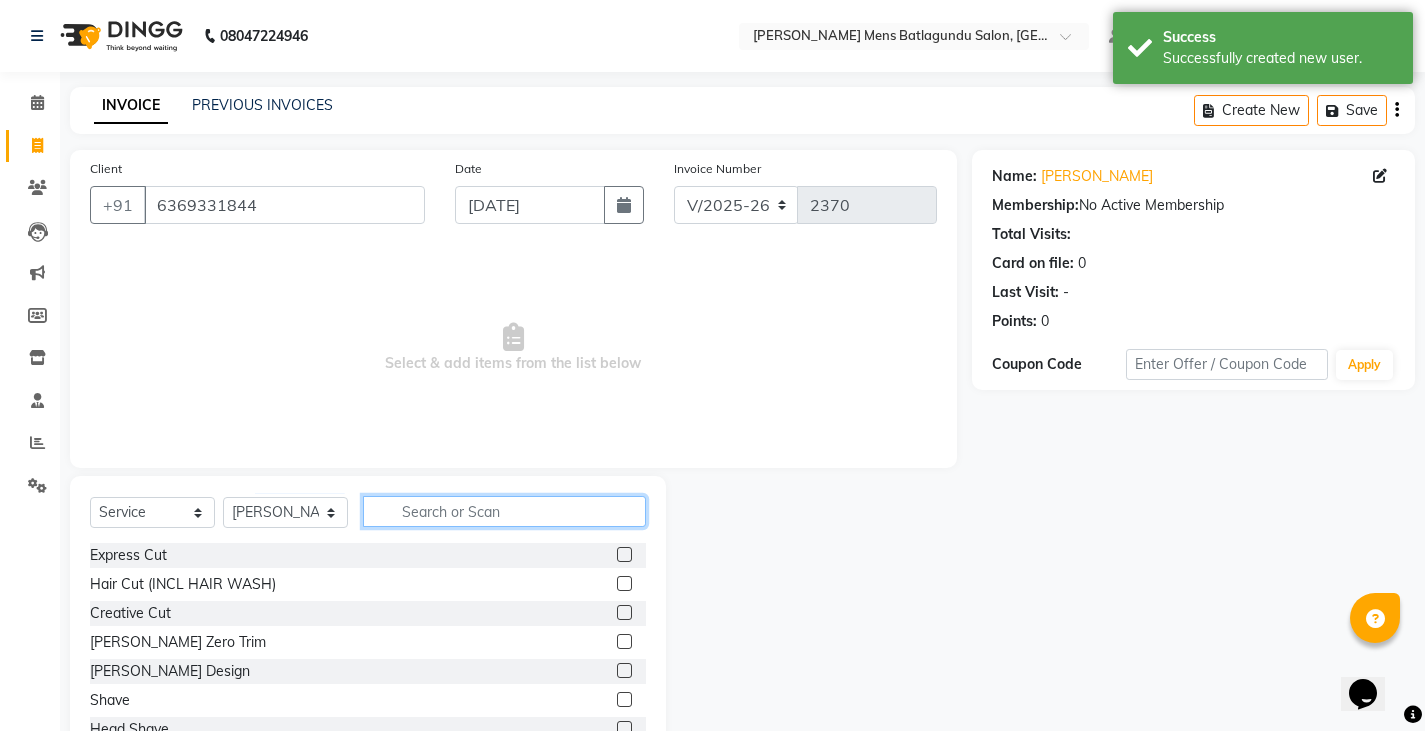 click 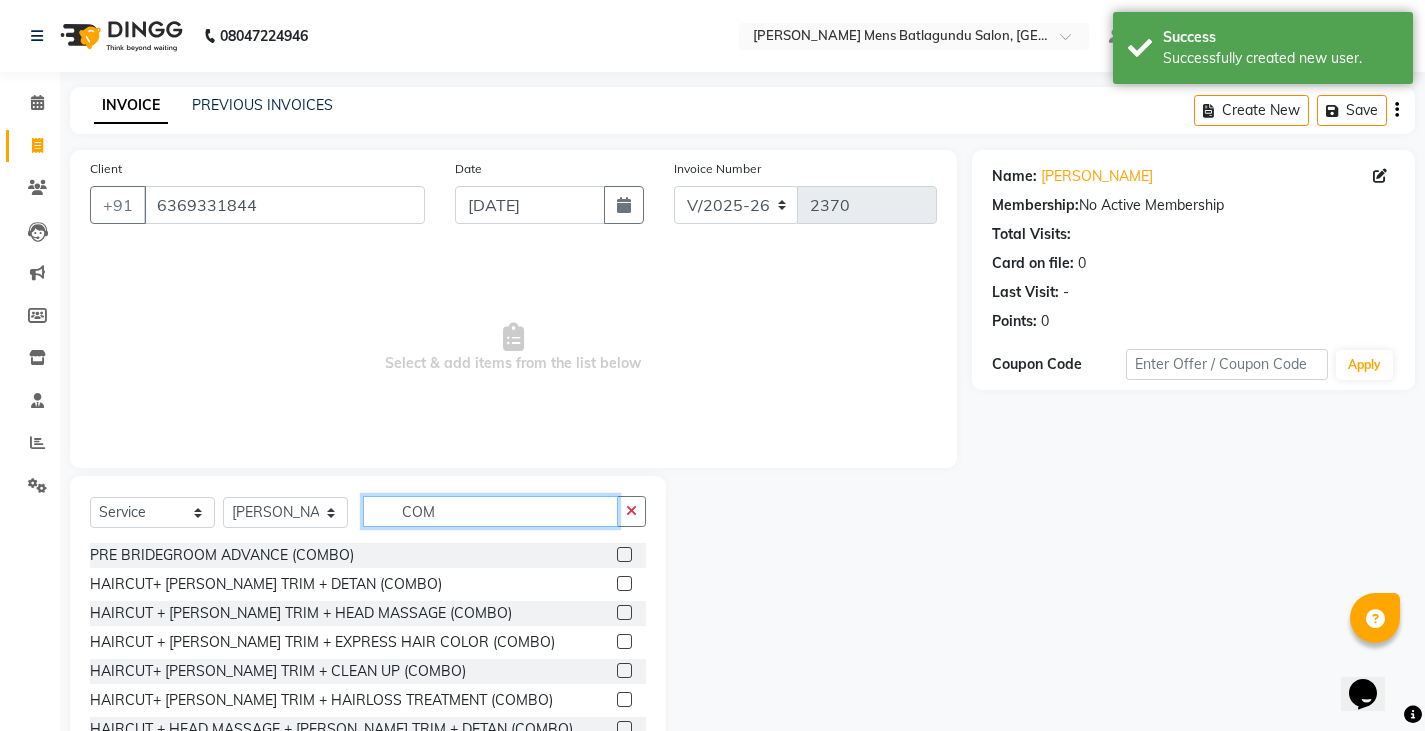 type on "COM" 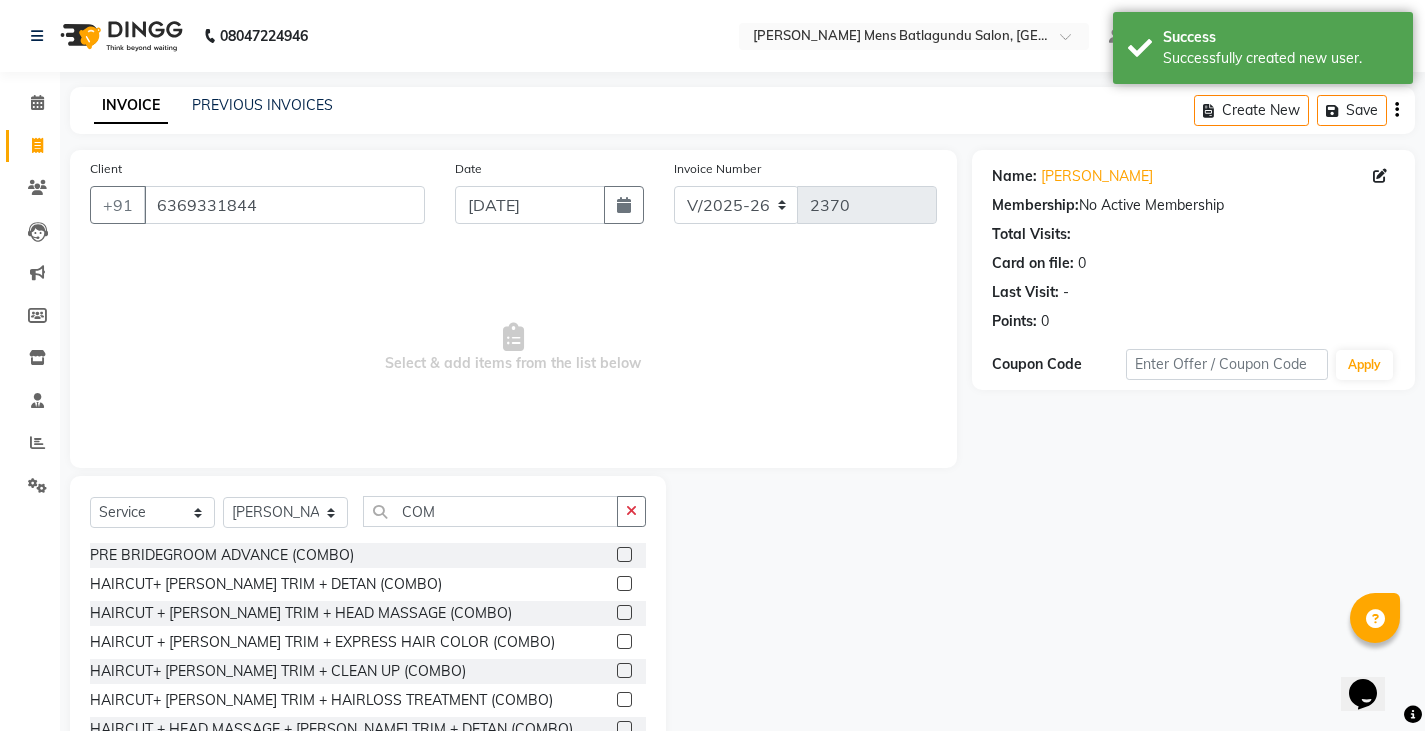 click 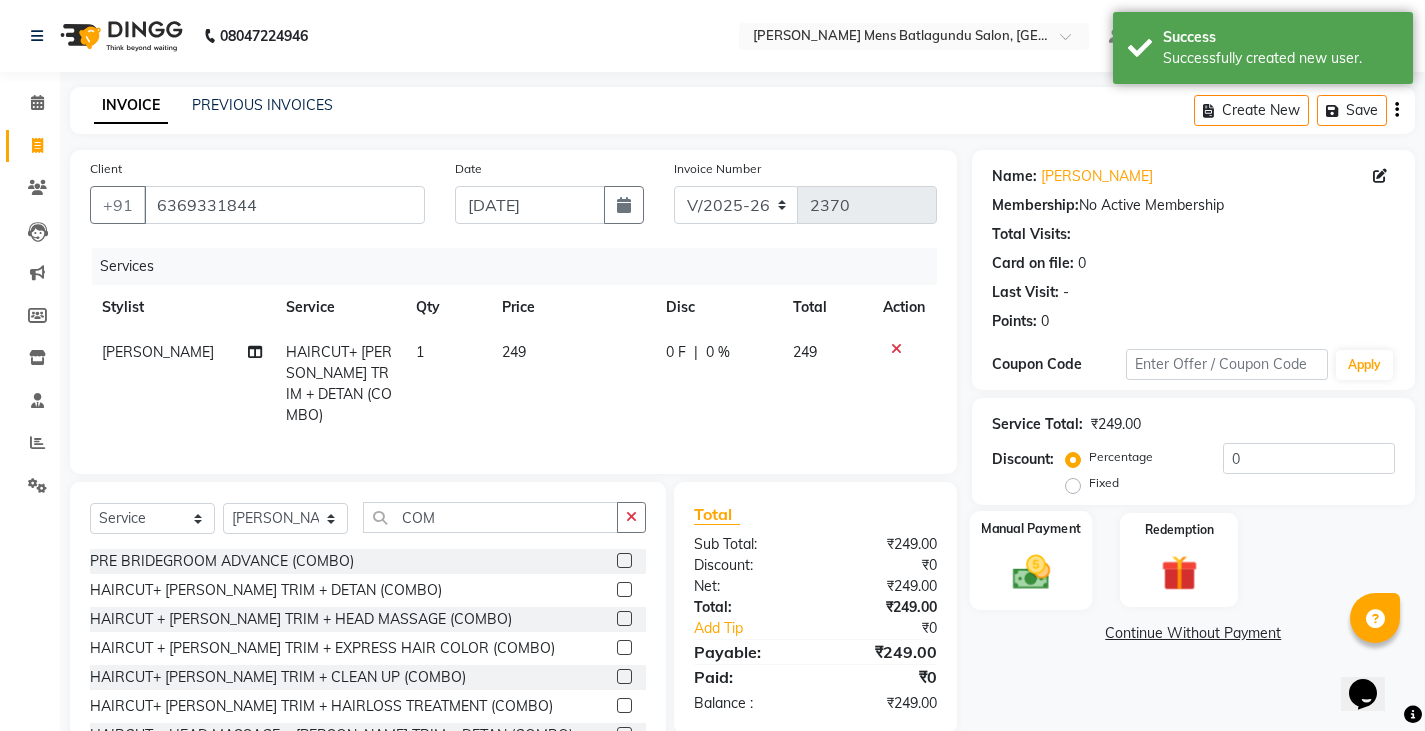 checkbox on "false" 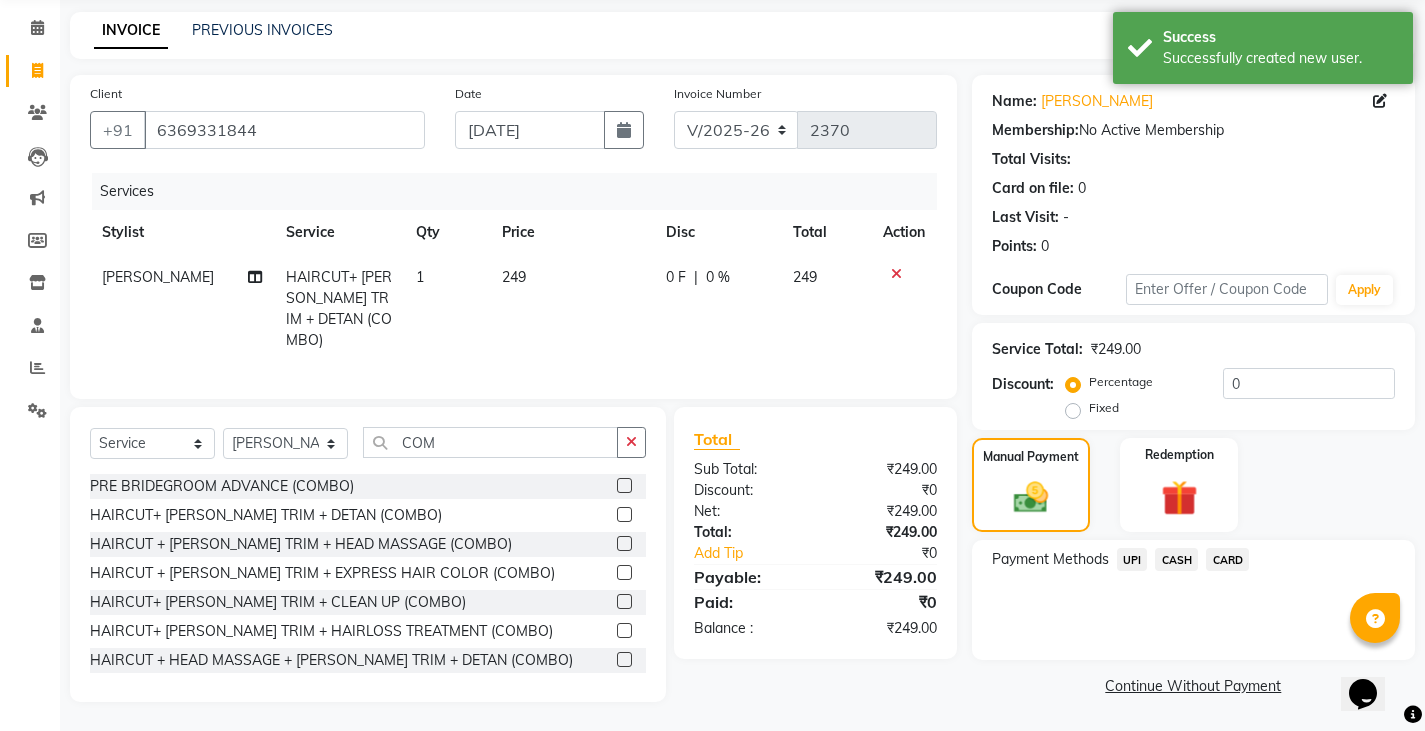 click on "CASH" 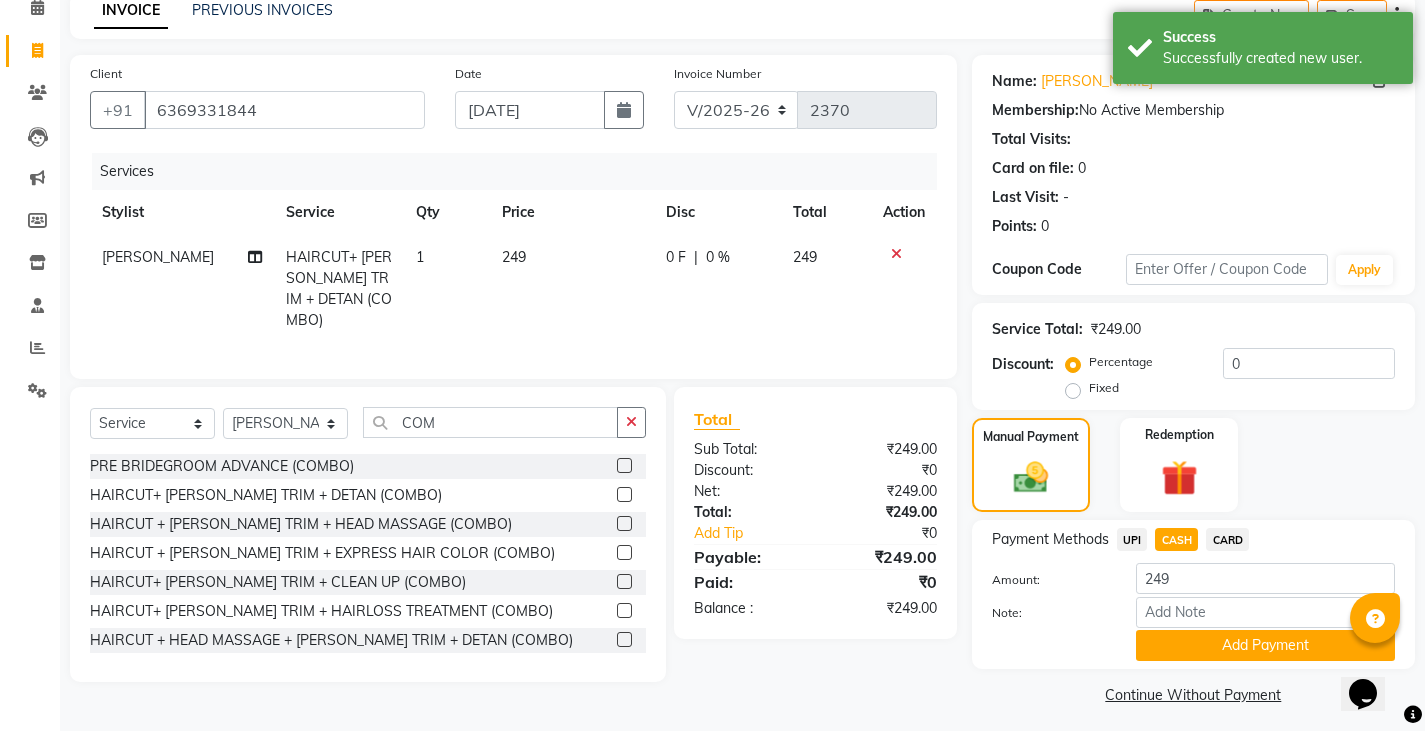 scroll, scrollTop: 104, scrollLeft: 0, axis: vertical 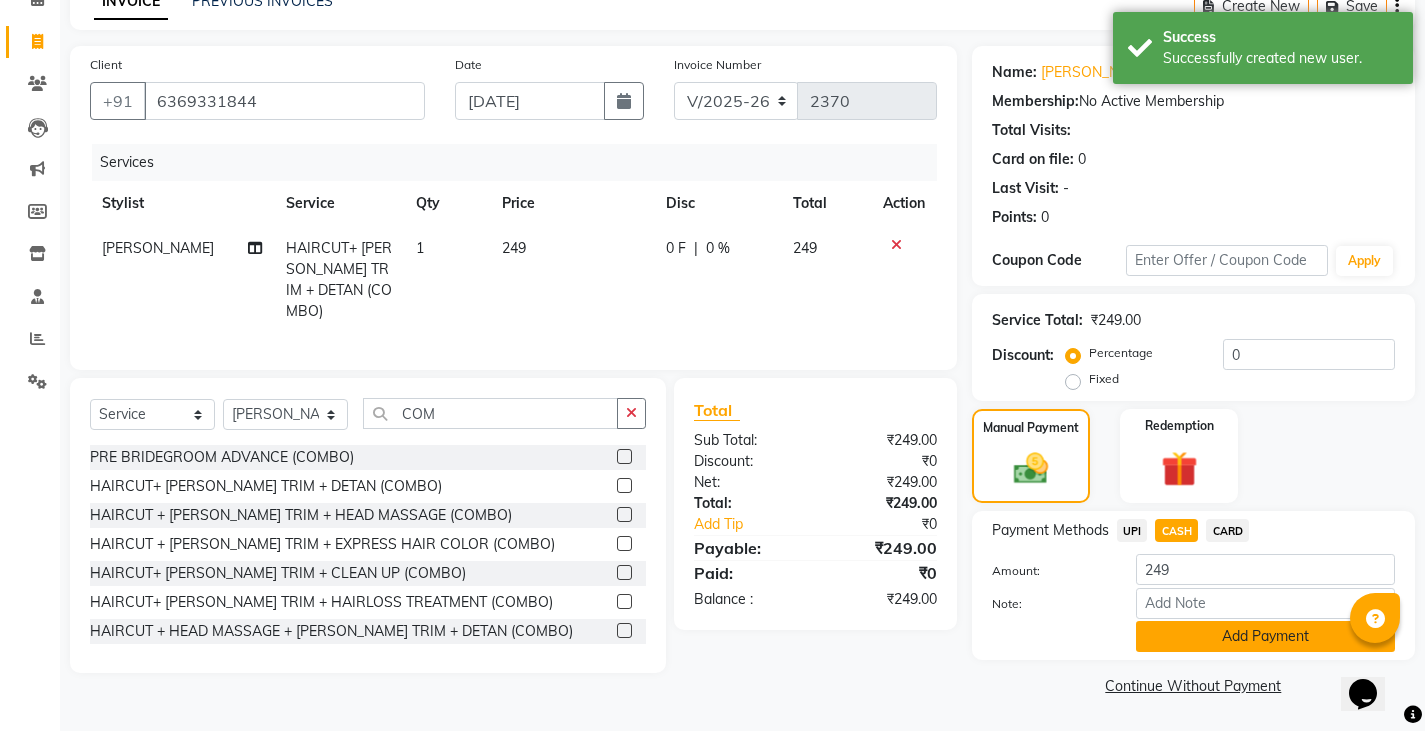click on "Add Payment" 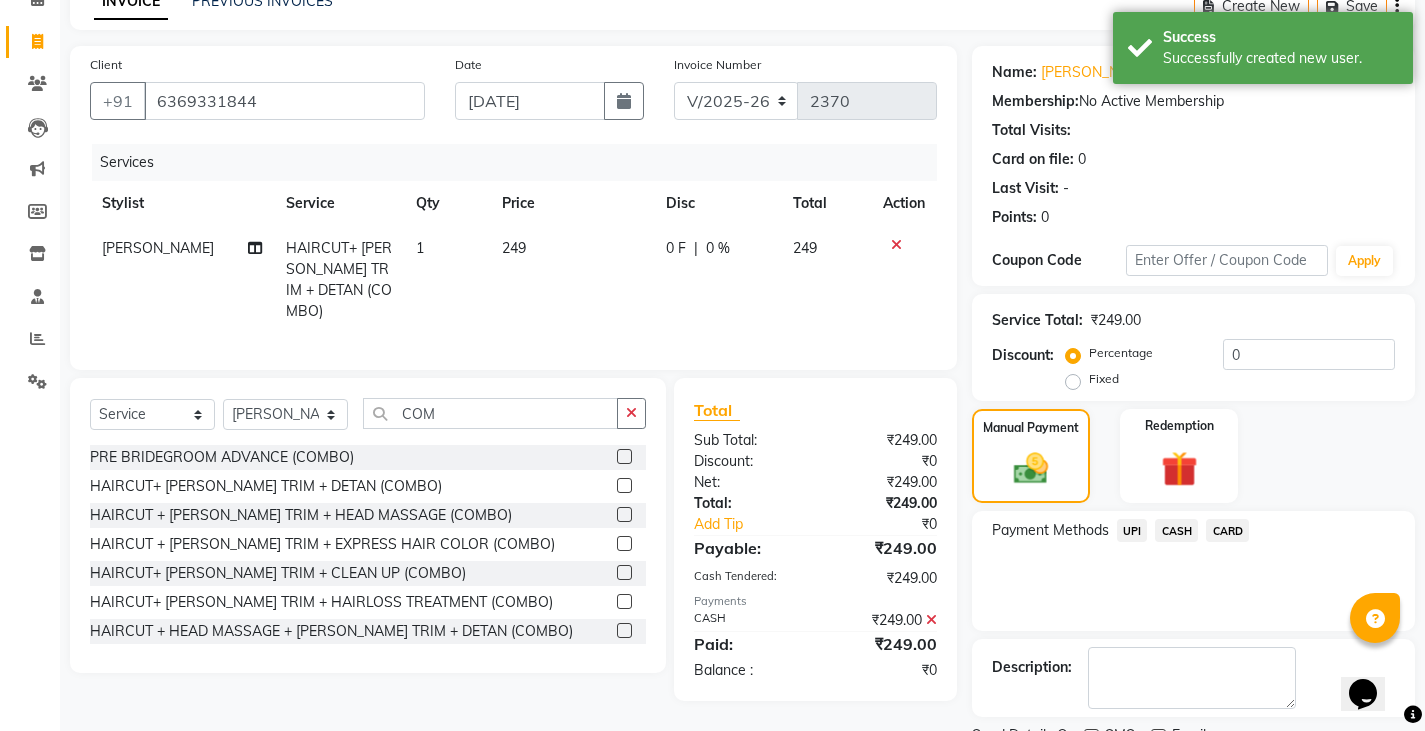 scroll, scrollTop: 188, scrollLeft: 0, axis: vertical 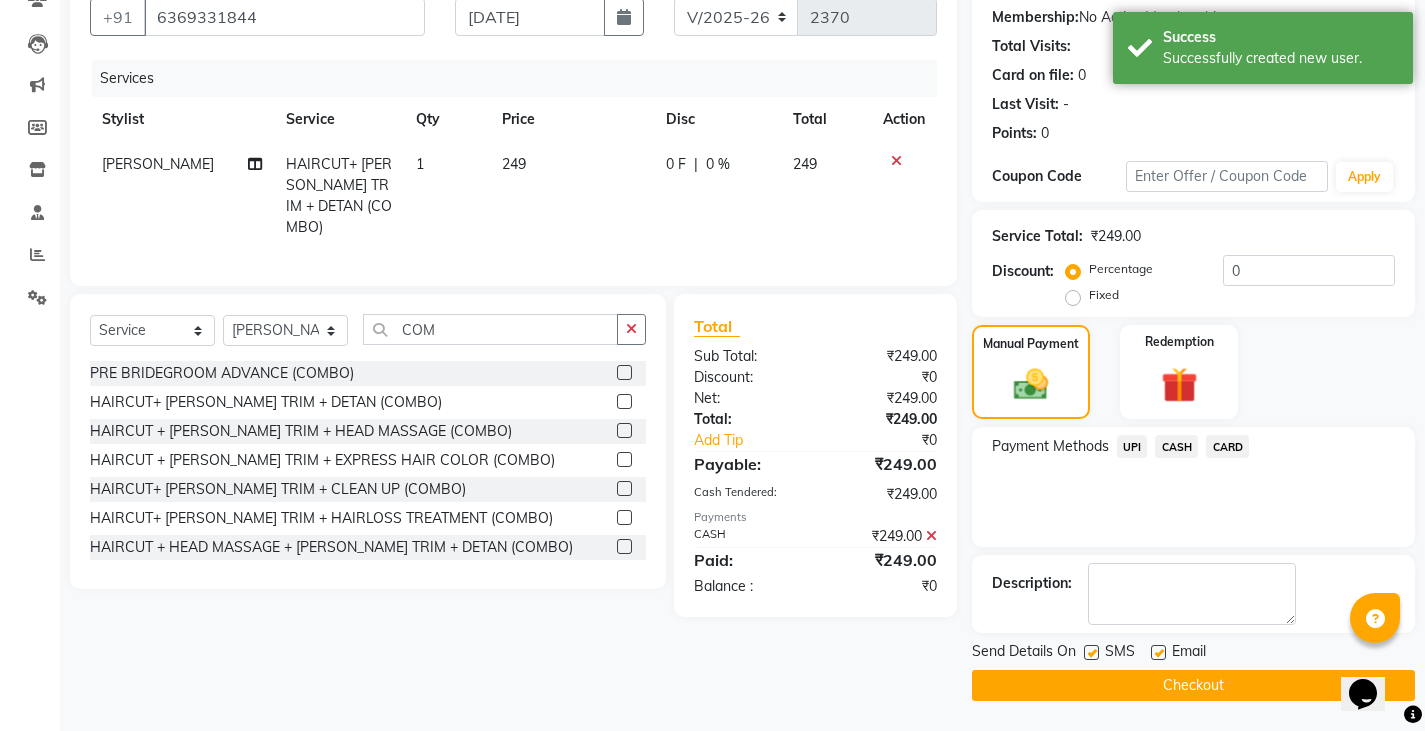 click on "Checkout" 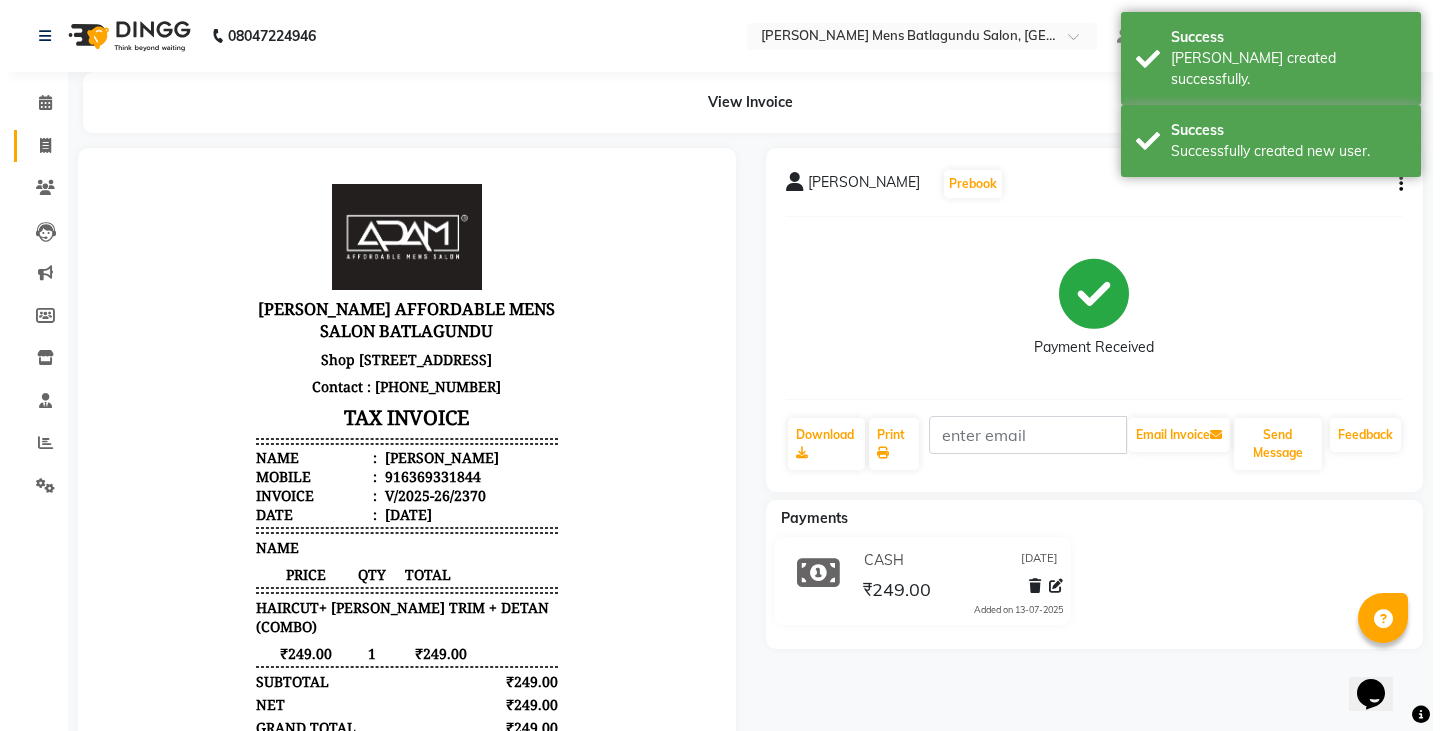 scroll, scrollTop: 0, scrollLeft: 0, axis: both 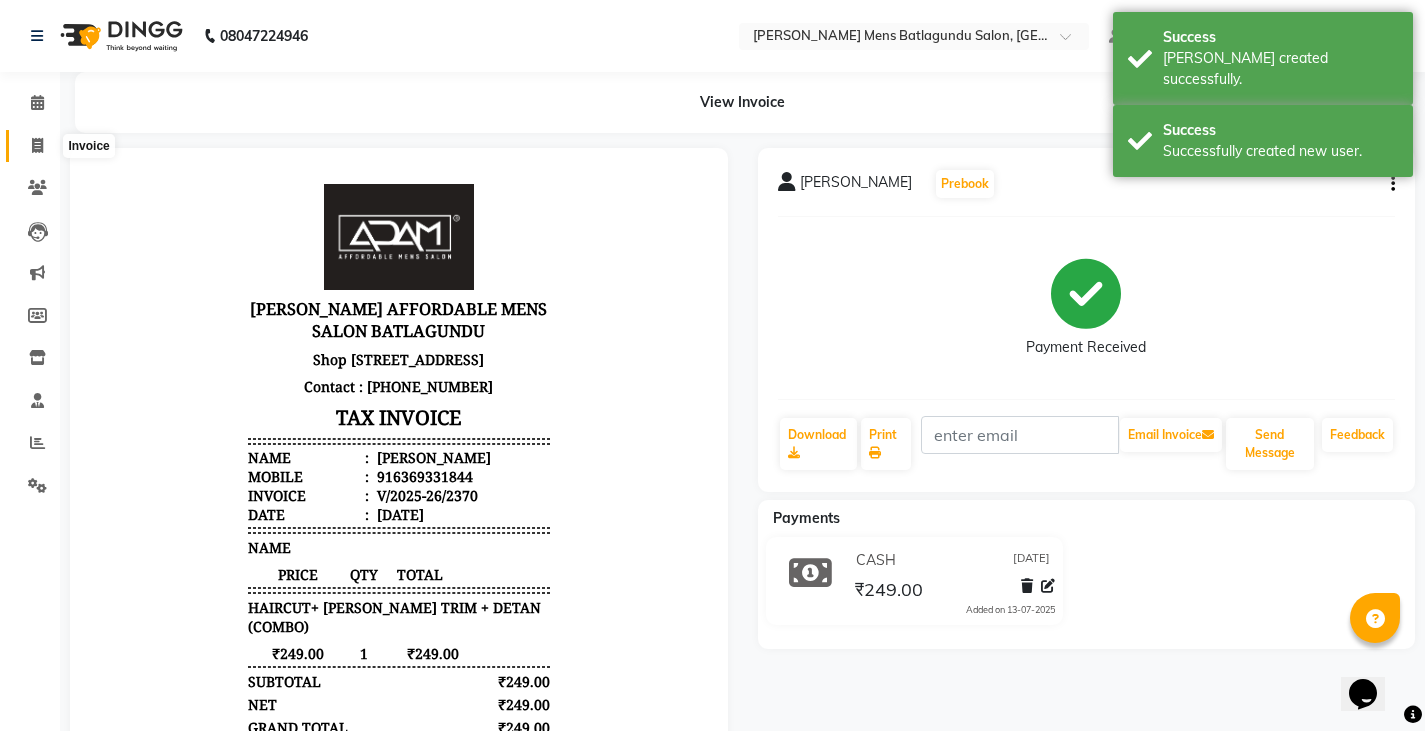 click 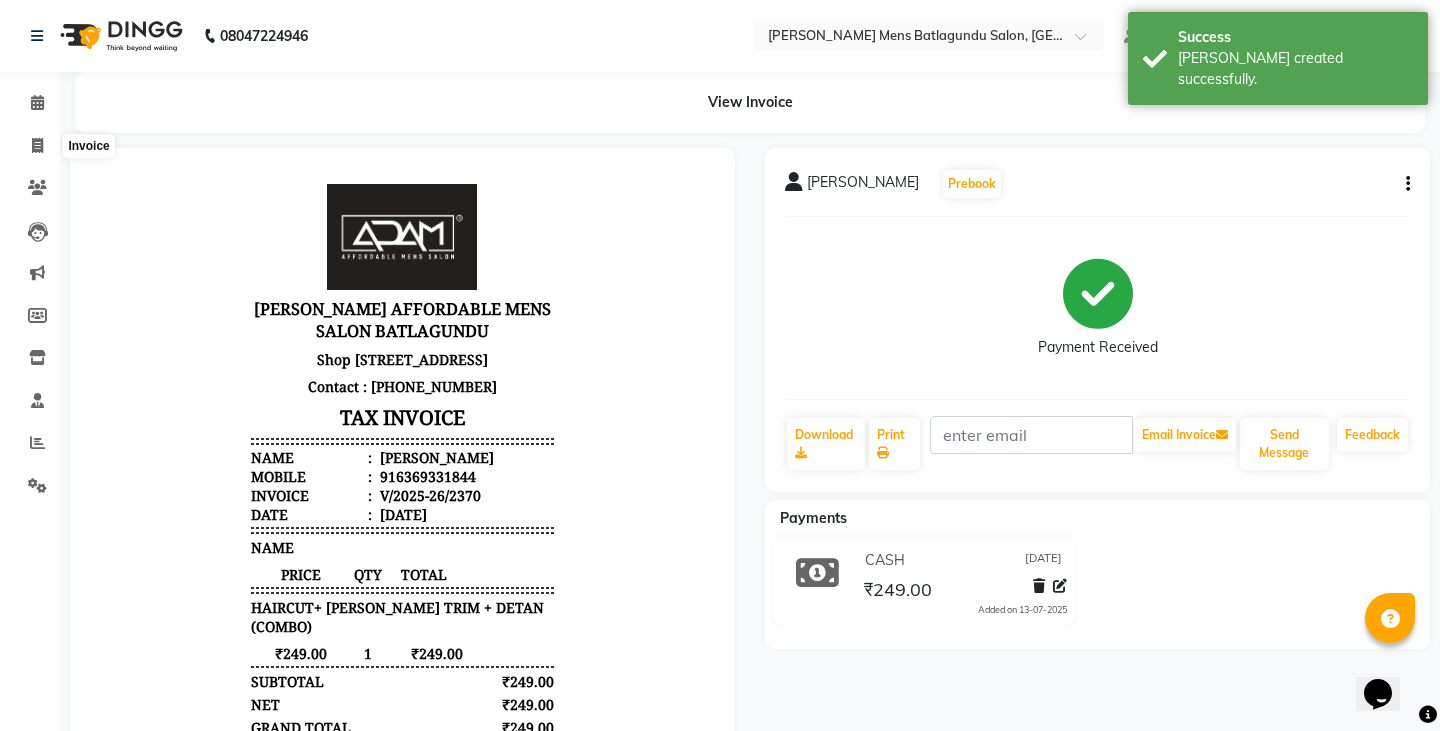 select on "8213" 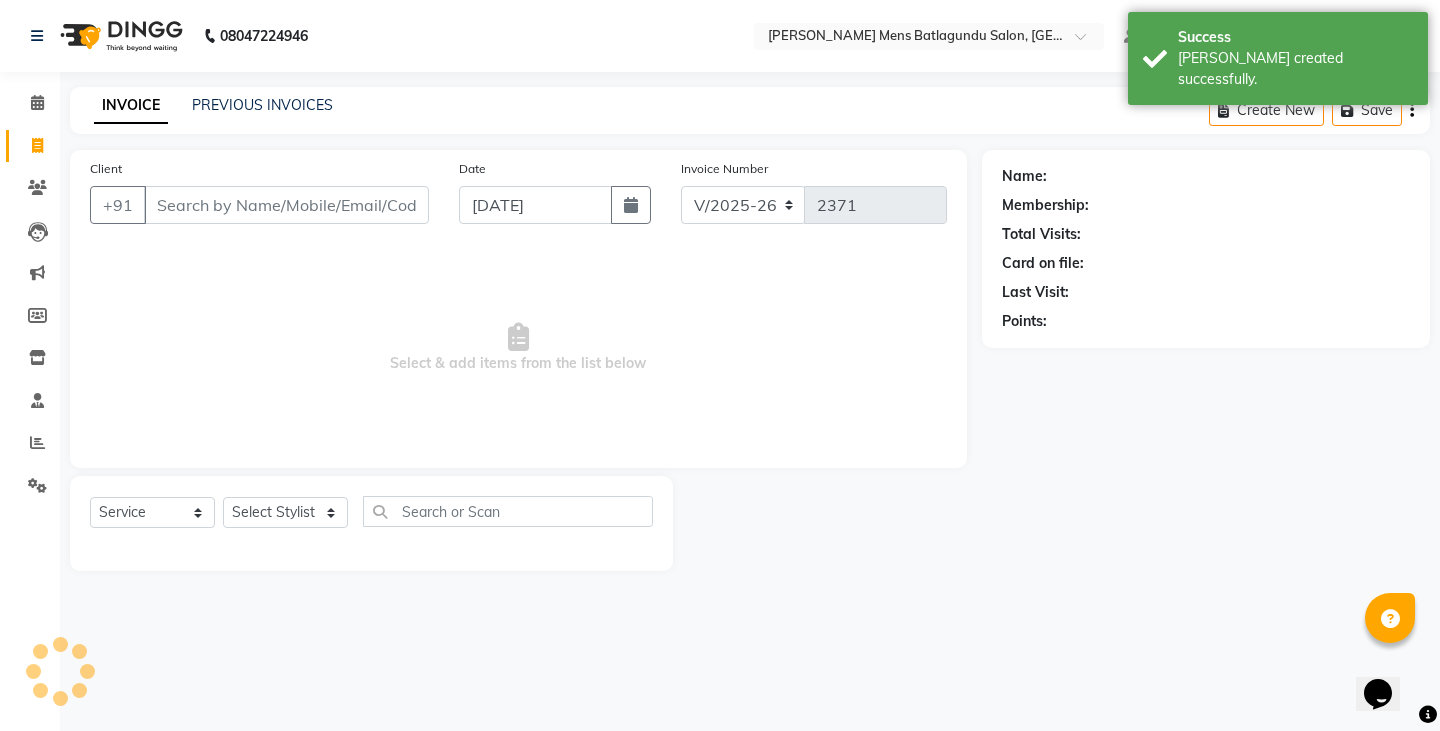 click on "Client" at bounding box center [286, 205] 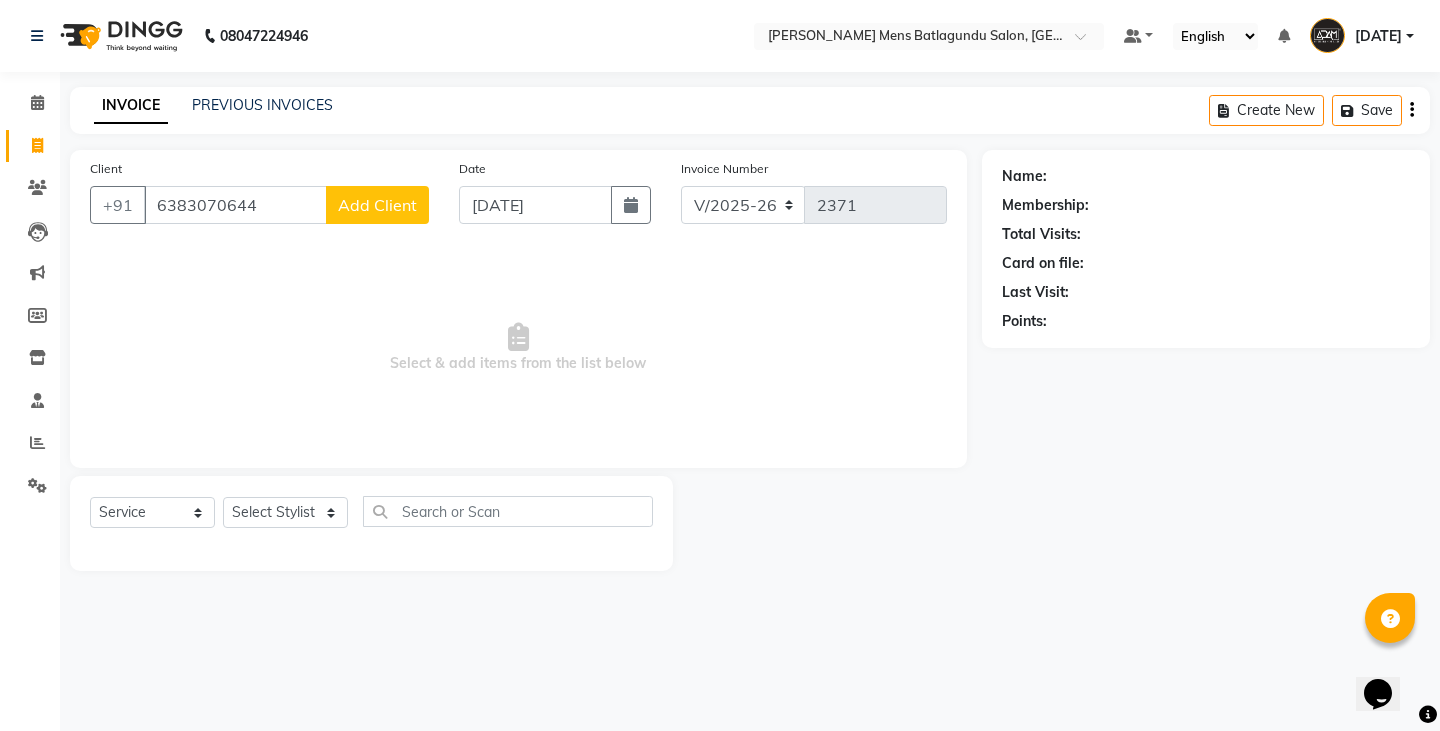 type on "6383070644" 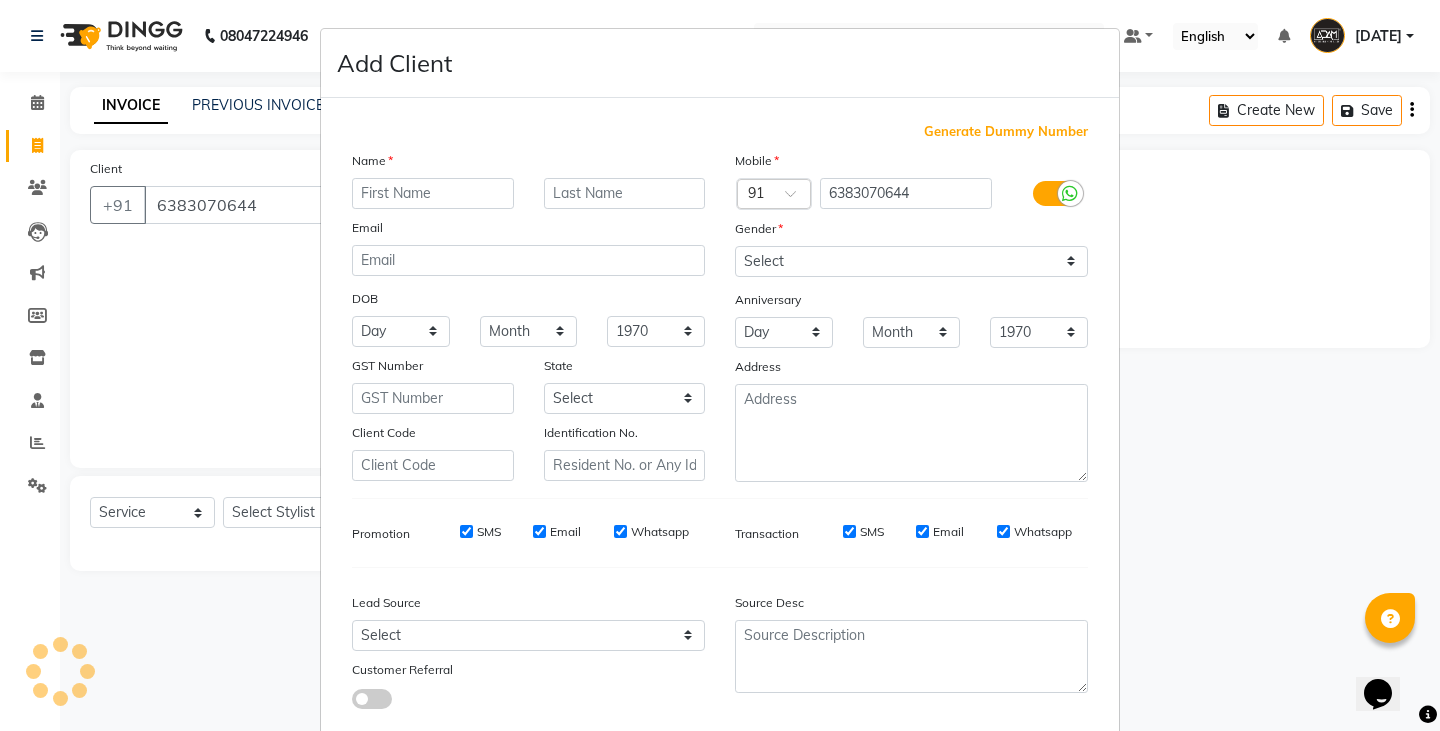 click at bounding box center [433, 193] 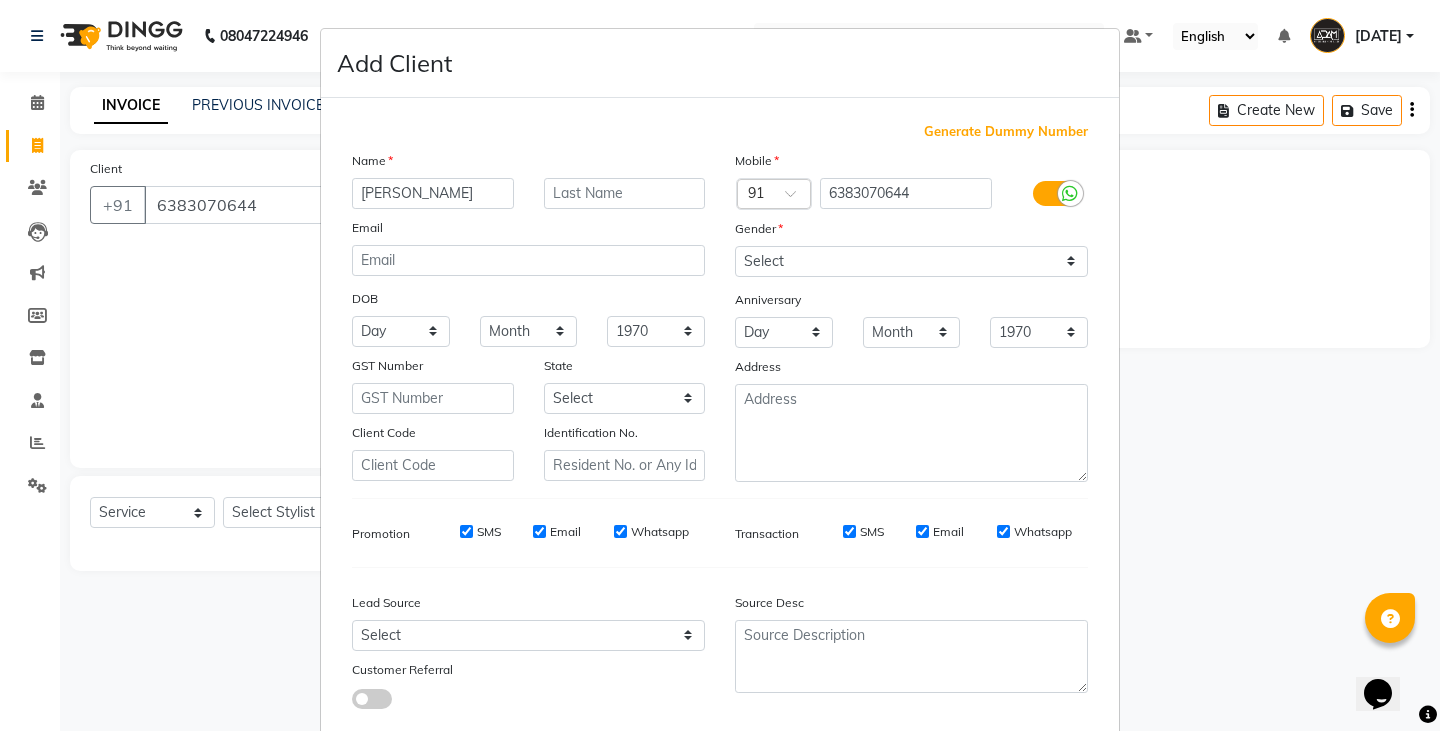 type on "NAVEETH" 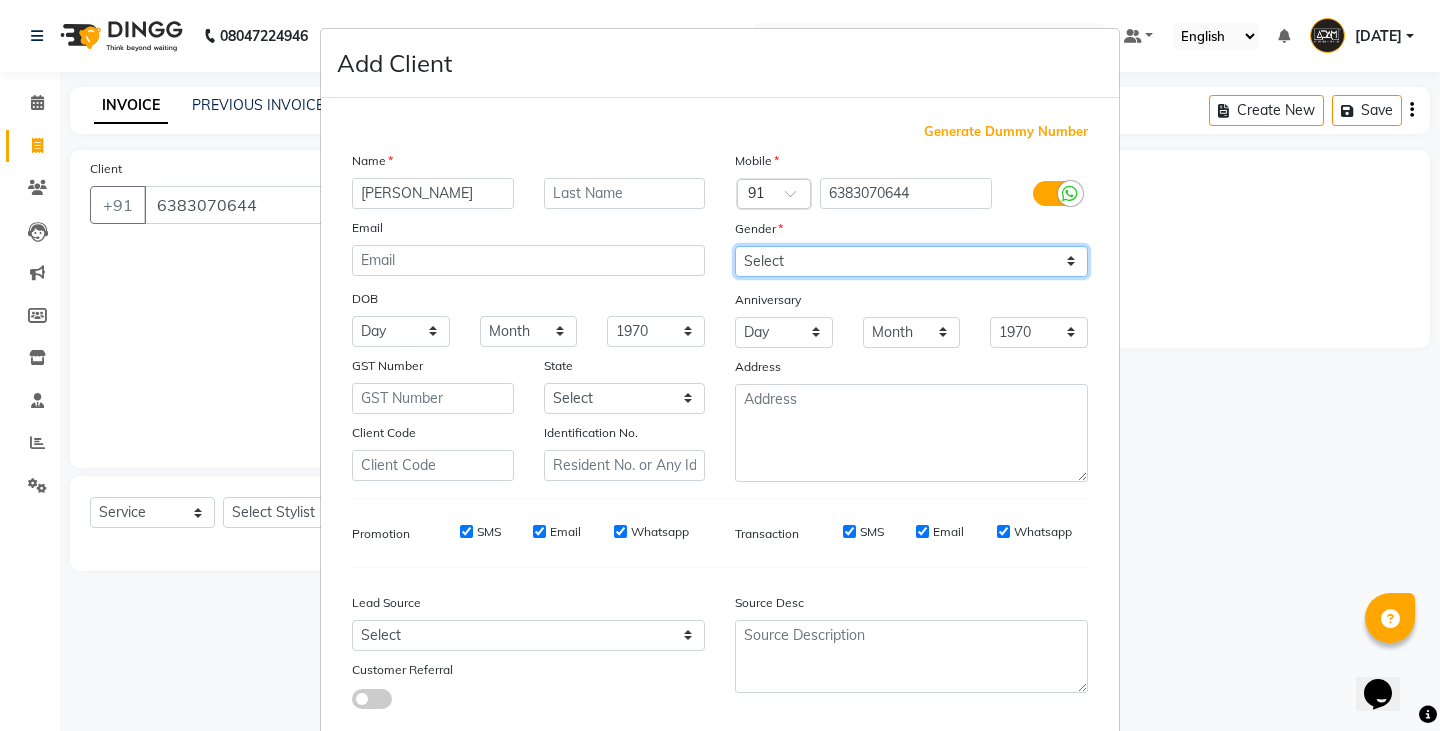 click on "Select Male Female Other Prefer Not To Say" at bounding box center [911, 261] 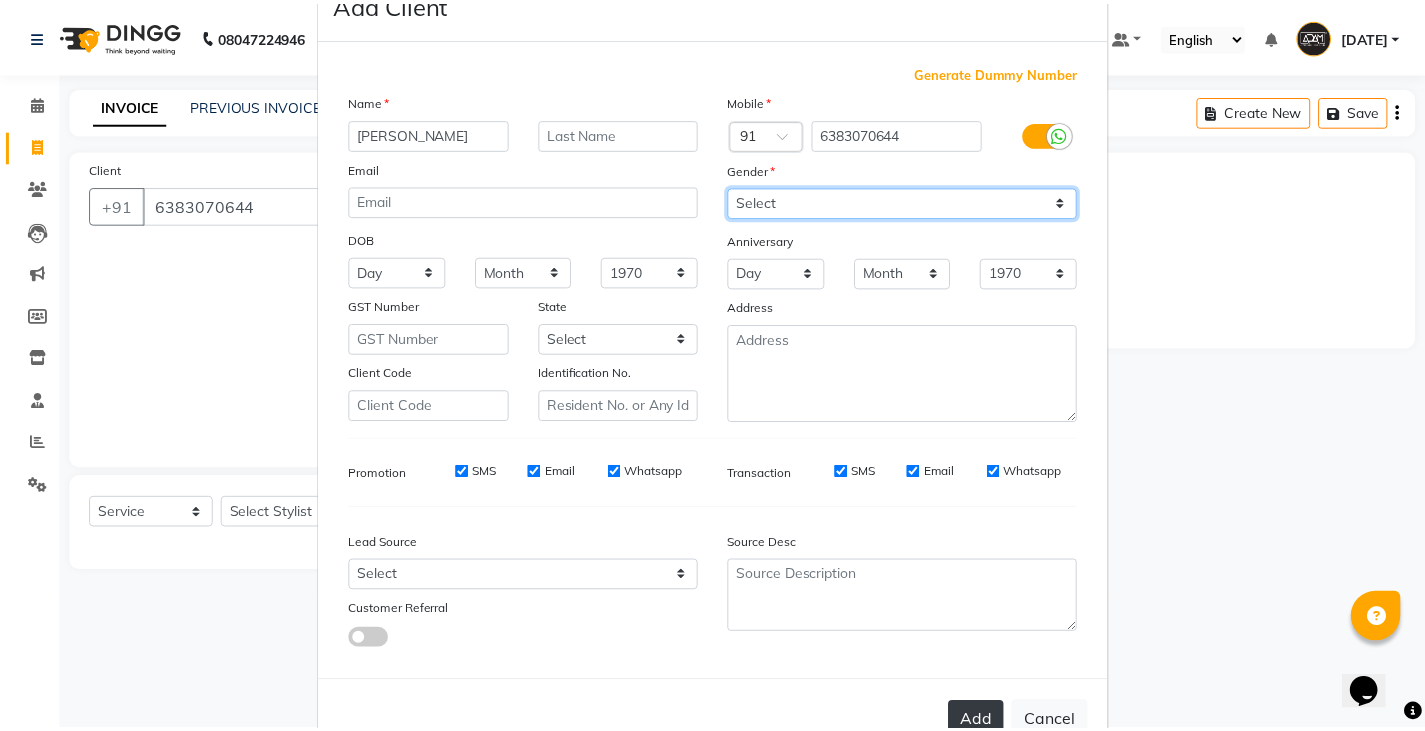 scroll, scrollTop: 118, scrollLeft: 0, axis: vertical 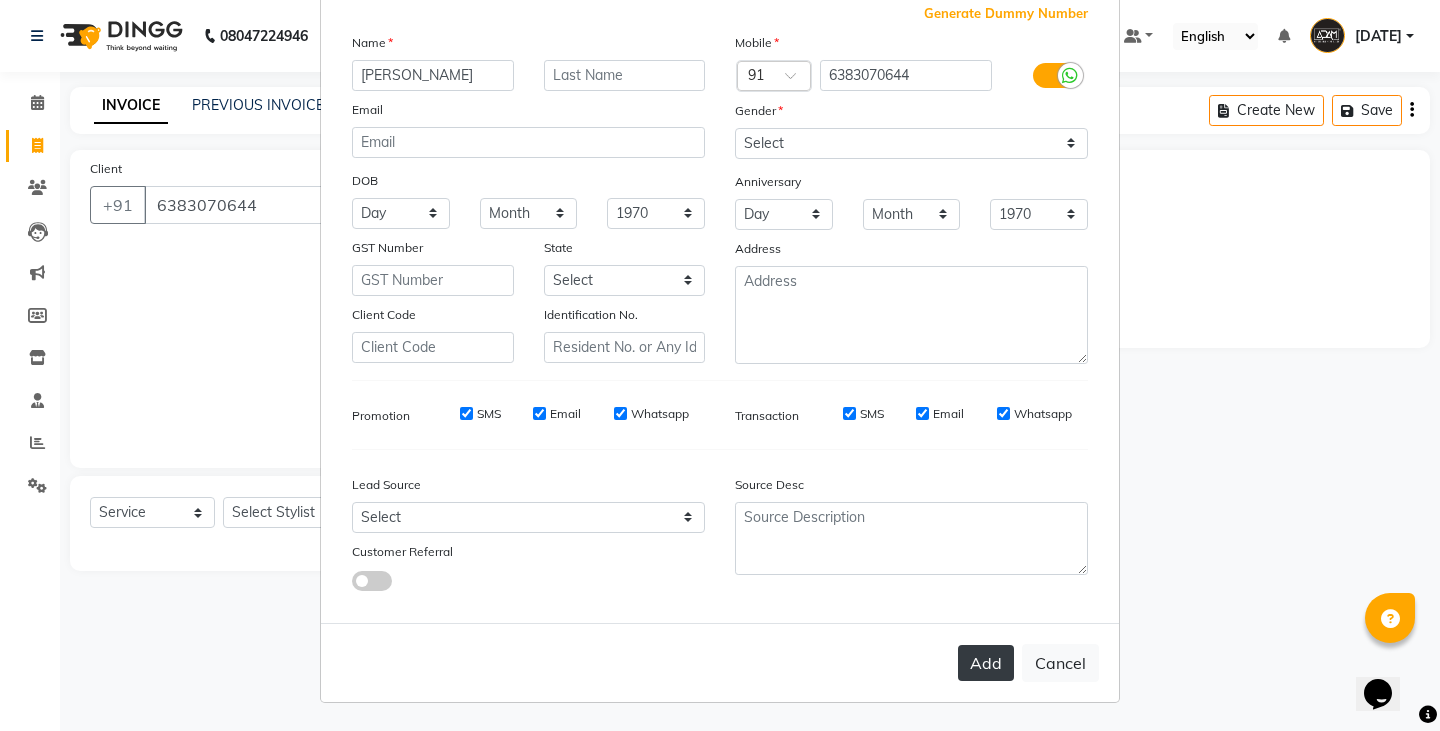 click on "Add" at bounding box center (986, 663) 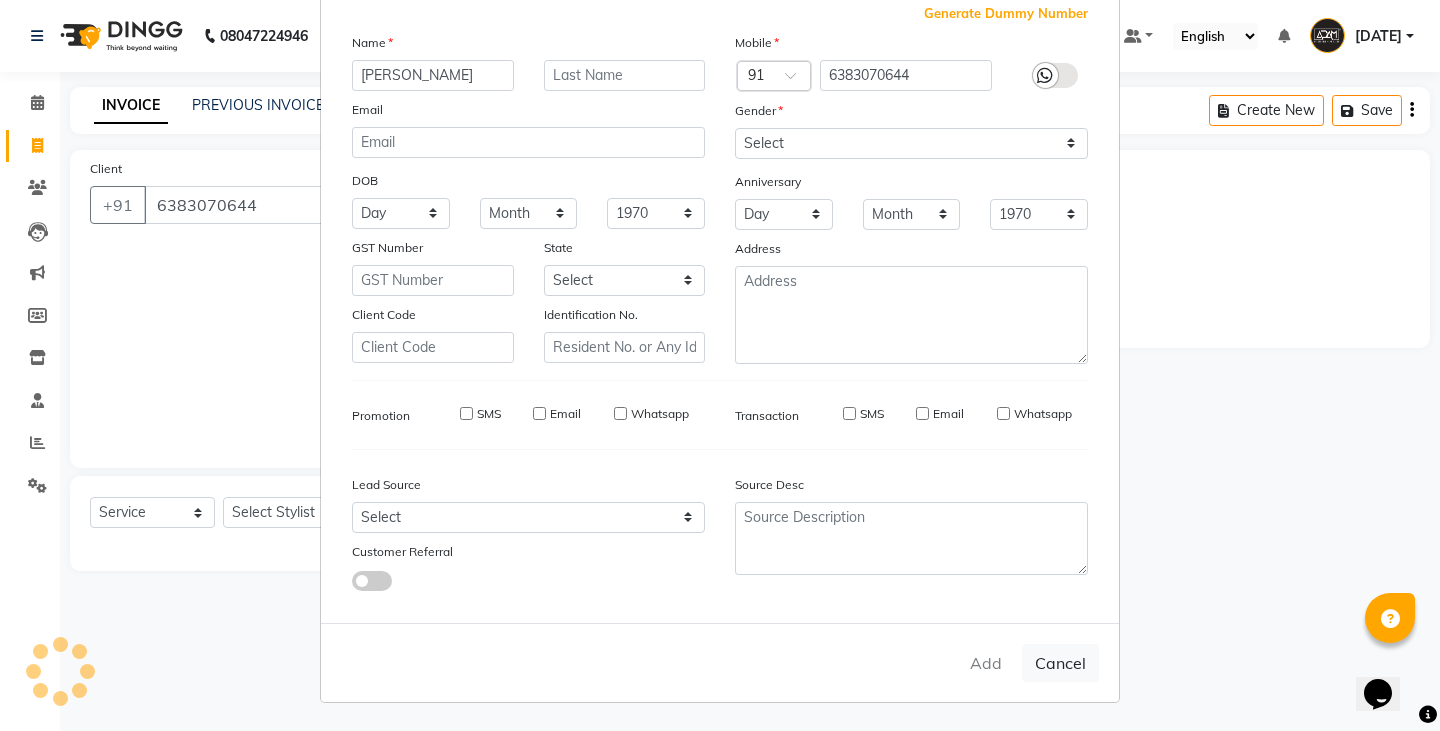 type 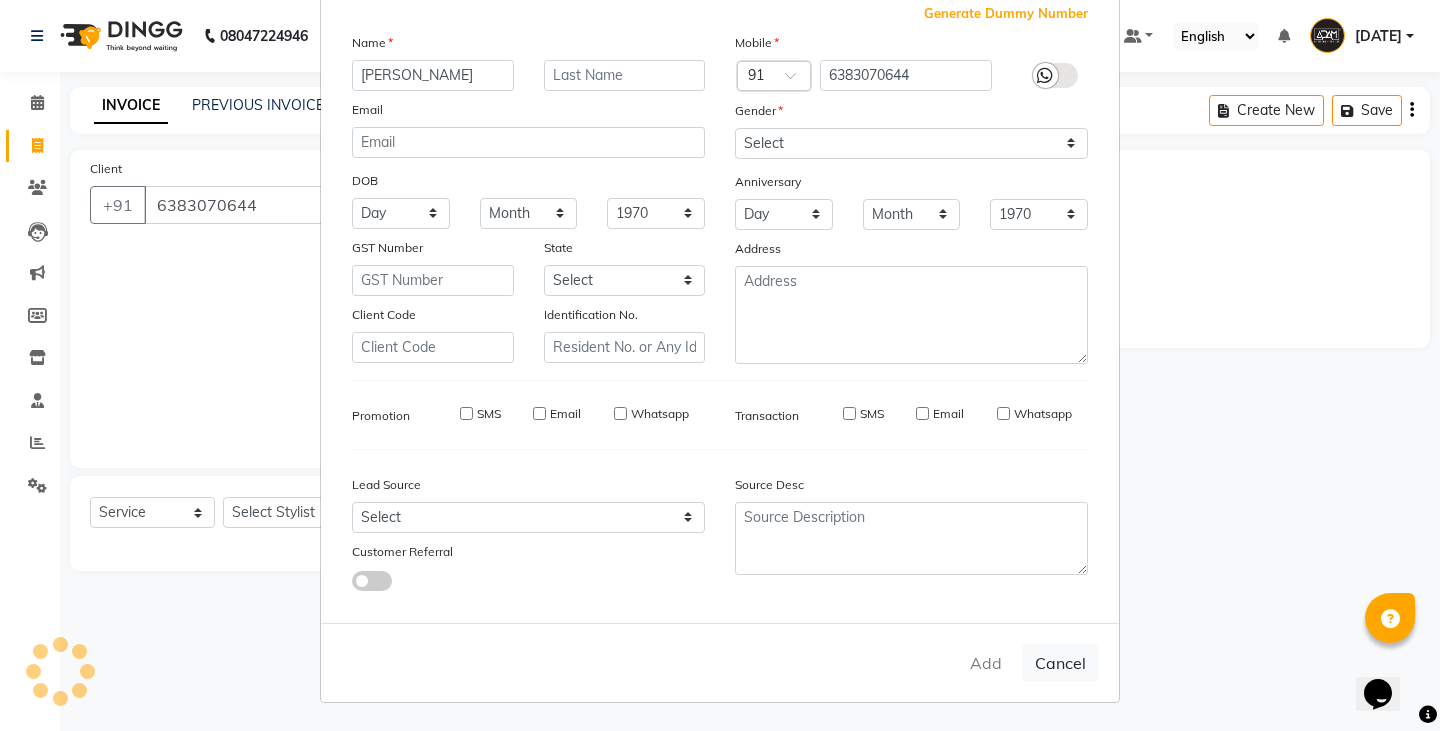 select 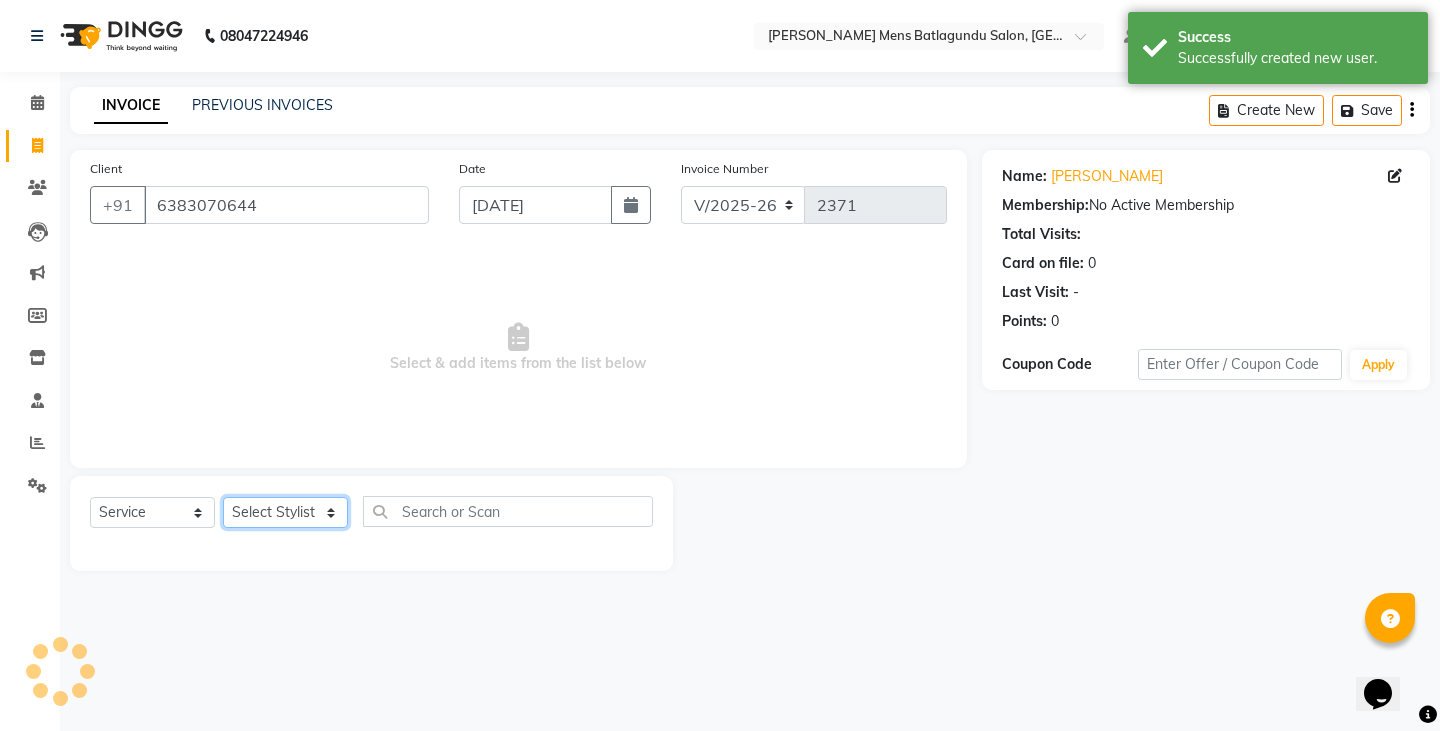 click on "Select Stylist Admin [PERSON_NAME]  [PERSON_NAME] [PERSON_NAME][DATE] [PERSON_NAME] [PERSON_NAME]" 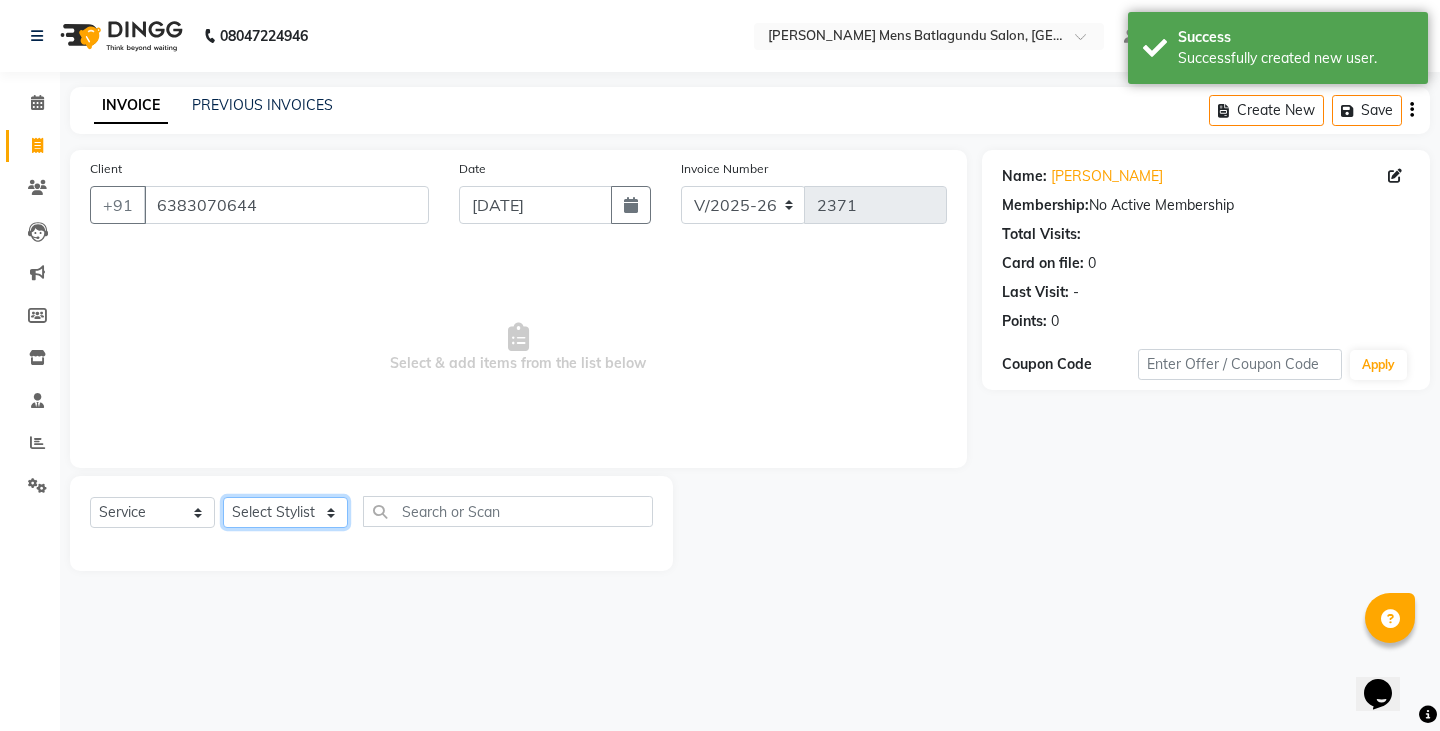 select on "84870" 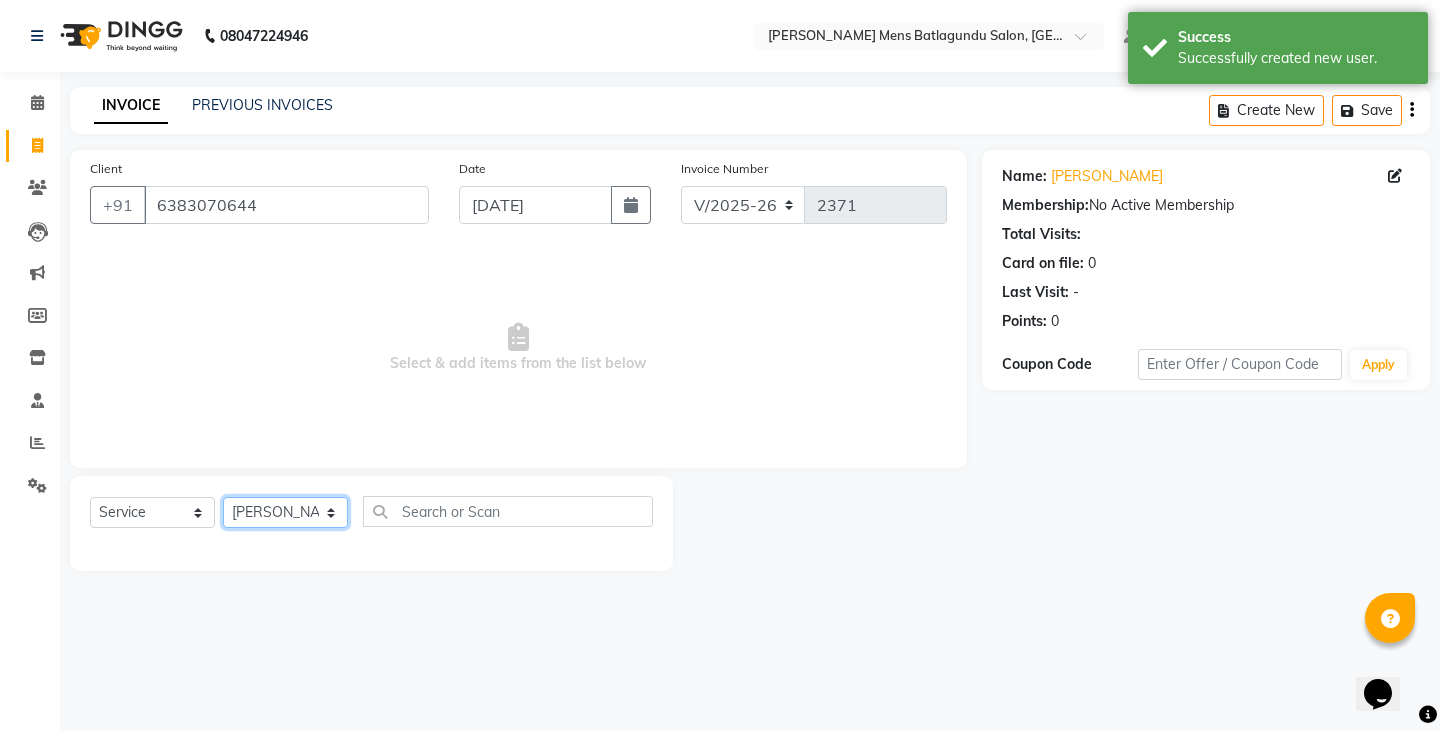 click on "Select Stylist Admin [PERSON_NAME]  [PERSON_NAME] [PERSON_NAME][DATE] [PERSON_NAME] [PERSON_NAME]" 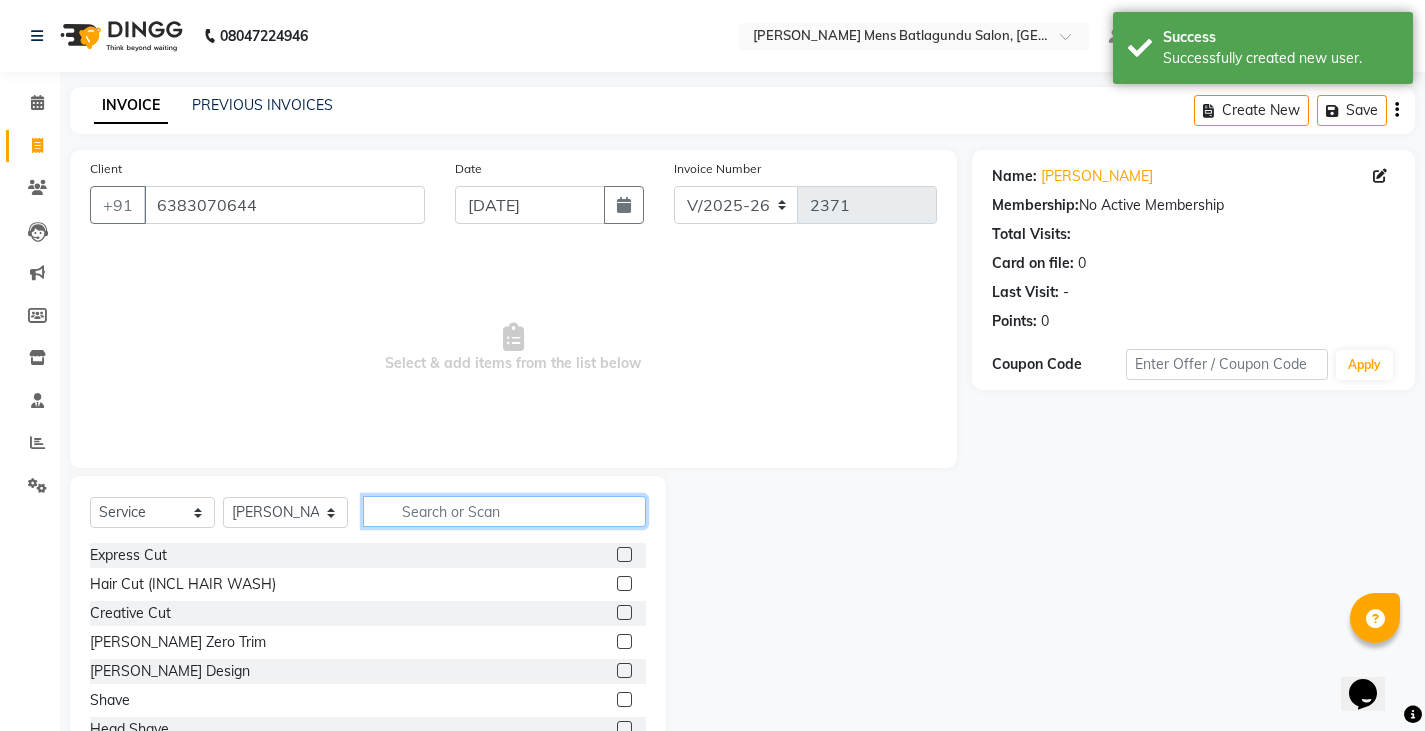 click 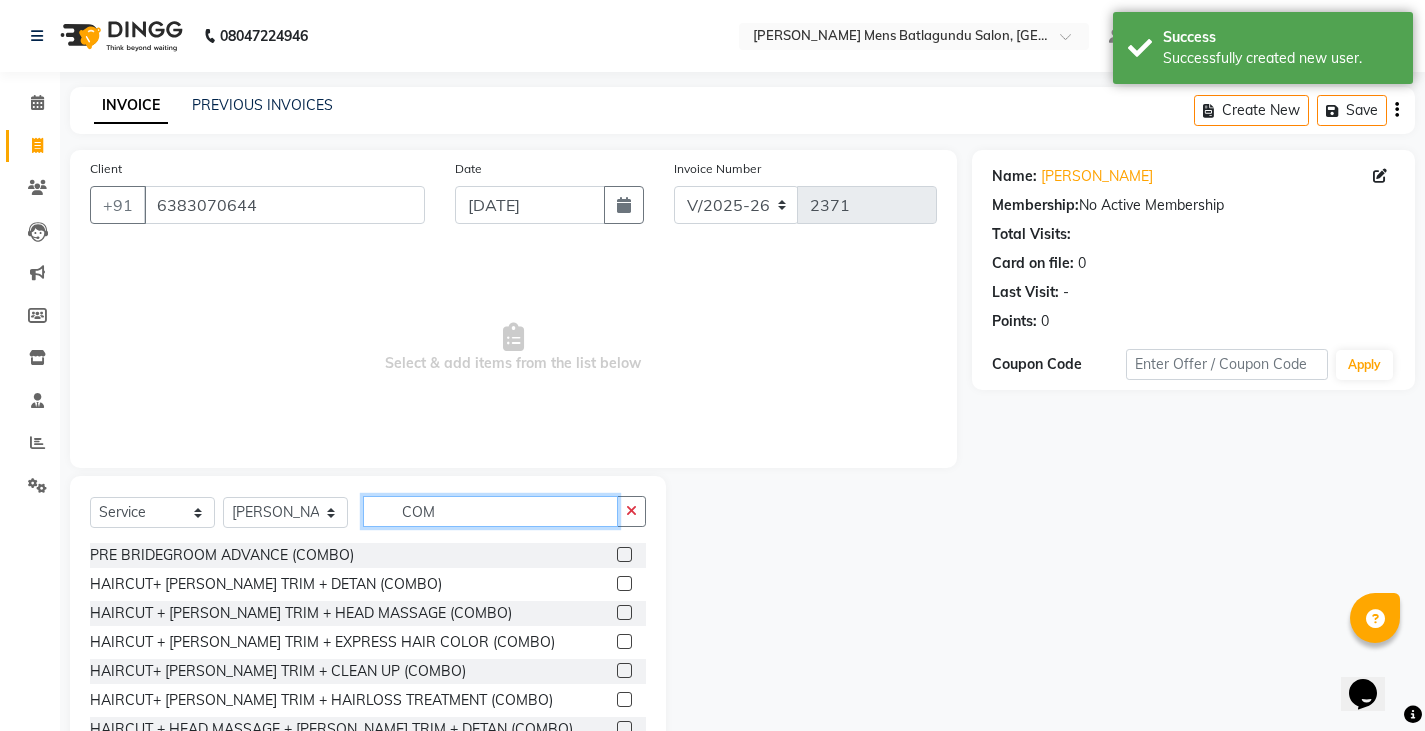 type on "COM" 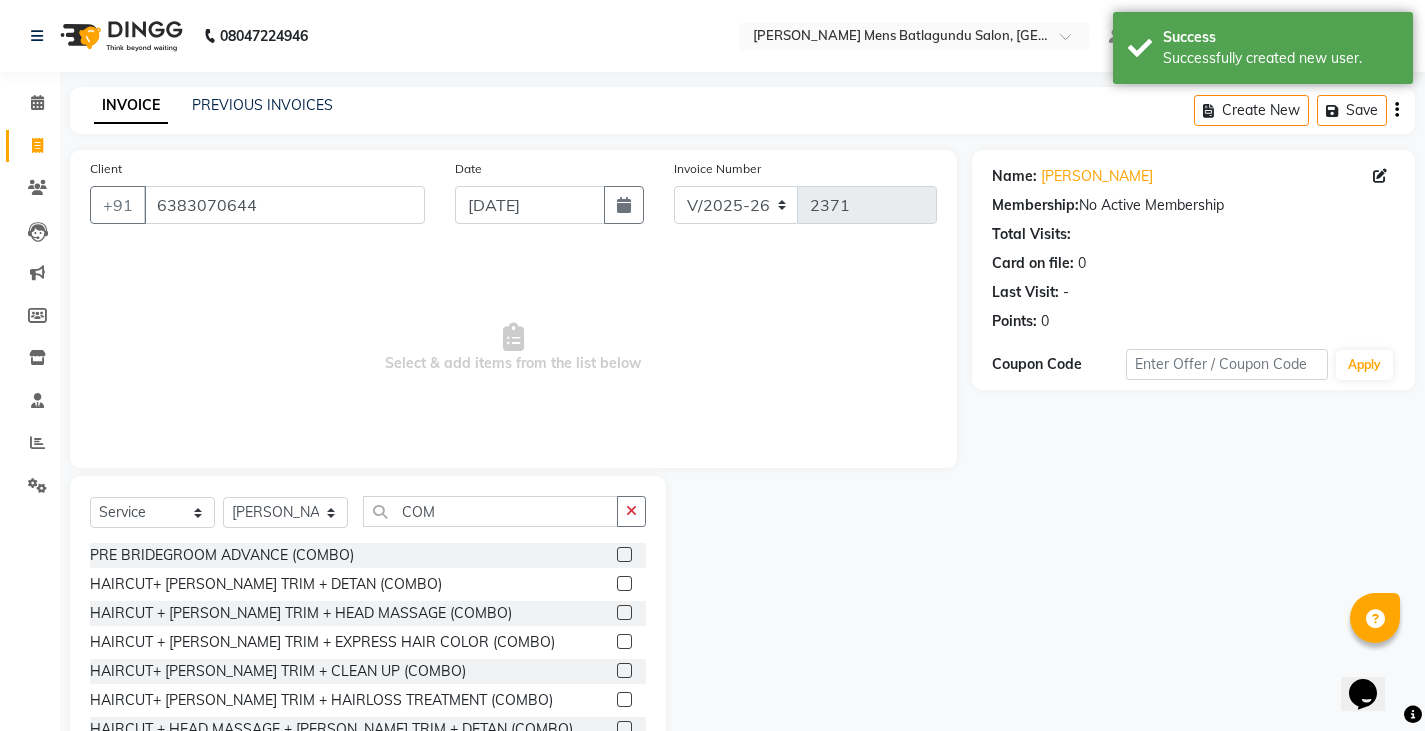 click 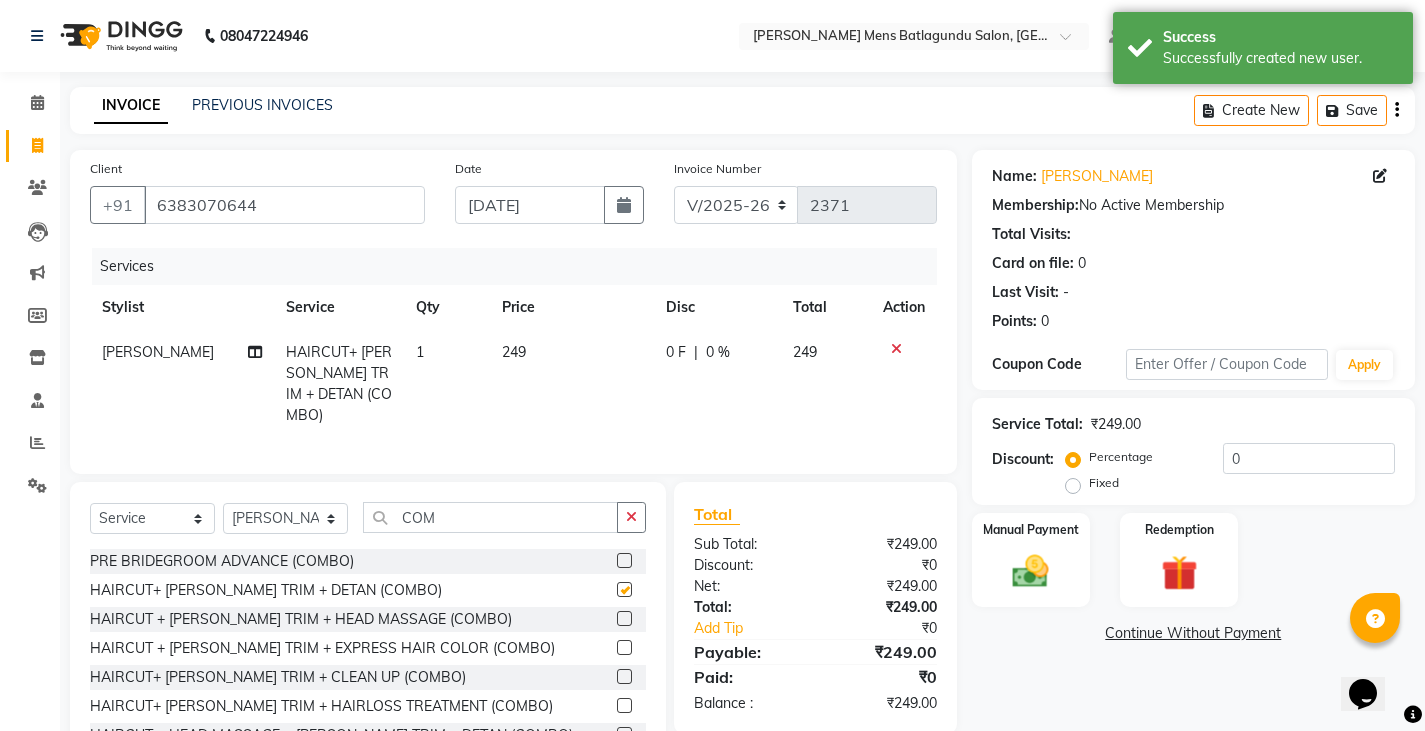 checkbox on "false" 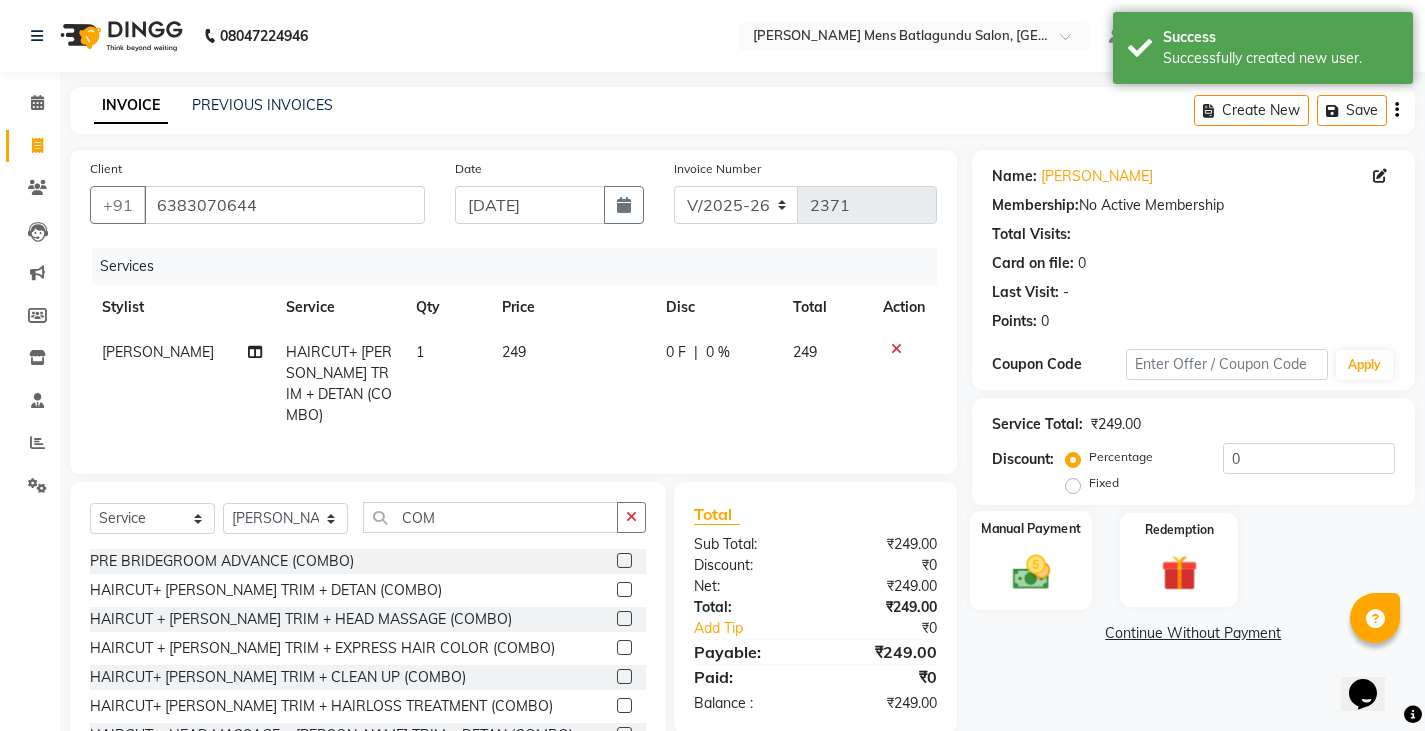 click on "Manual Payment" 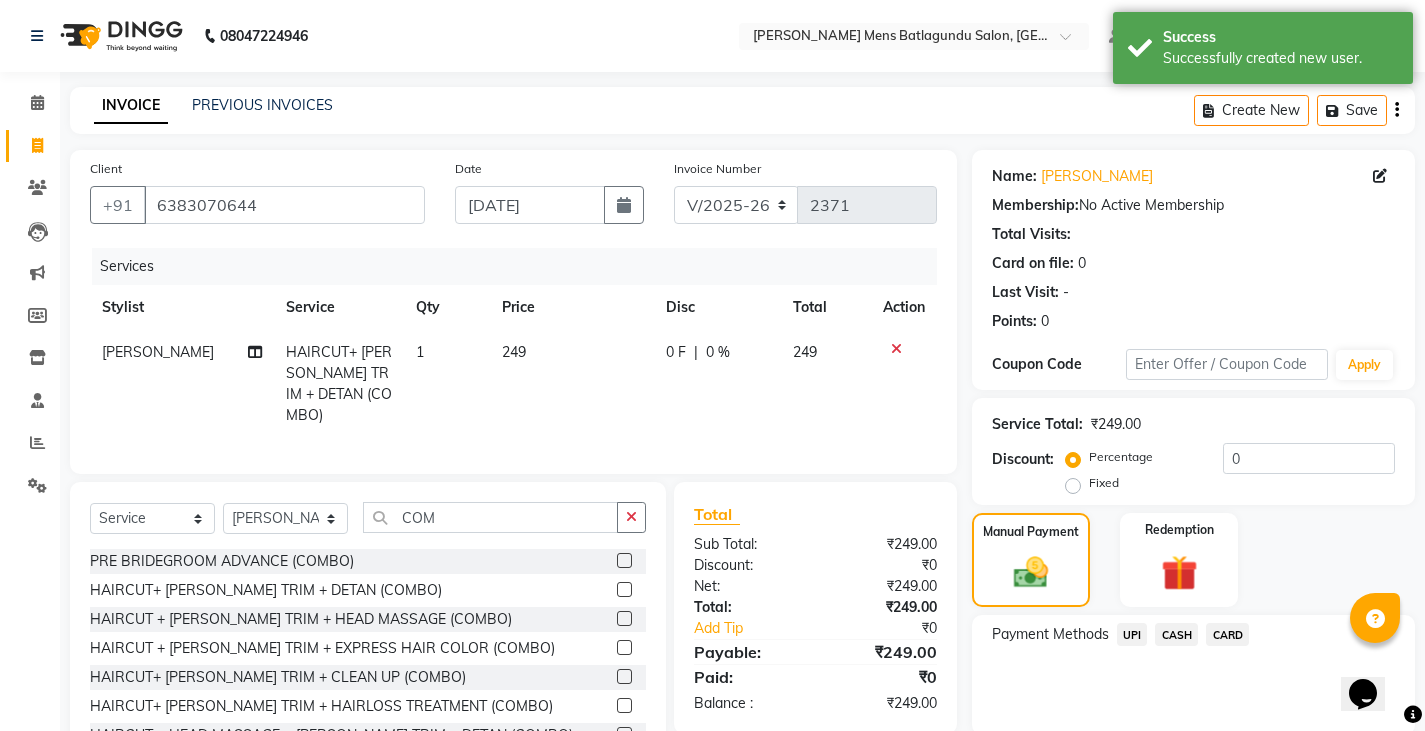 scroll, scrollTop: 75, scrollLeft: 0, axis: vertical 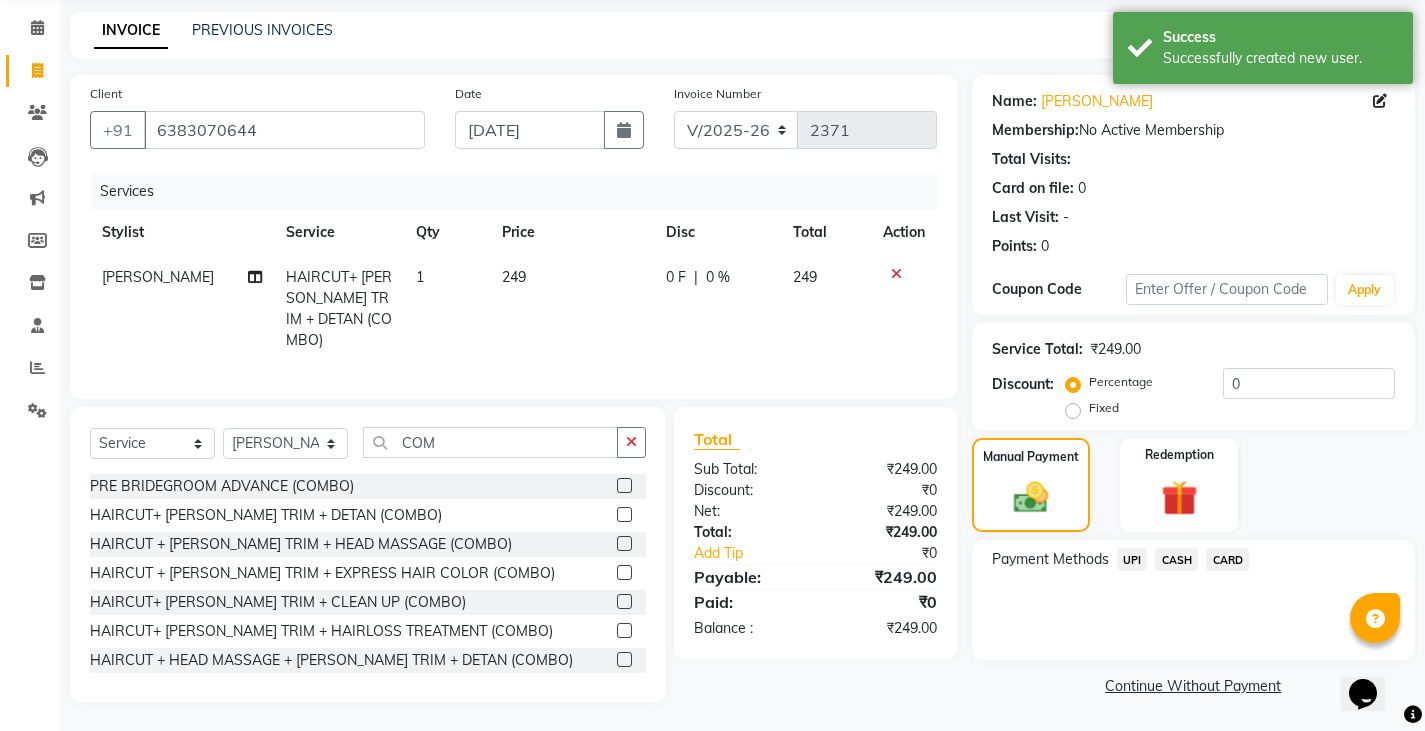 click on "CASH" 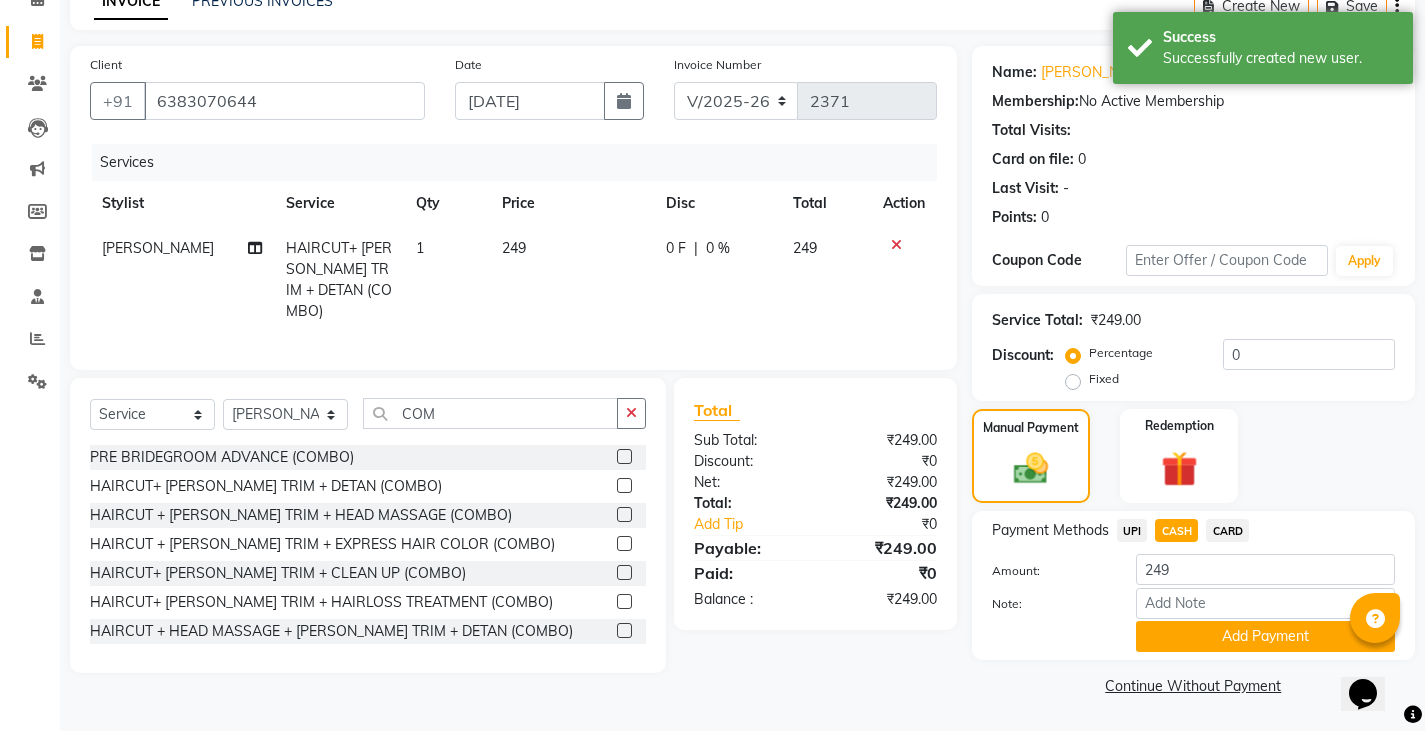 click on "Payment Methods  UPI   CASH   CARD  Amount: 249 Note: Add Payment" 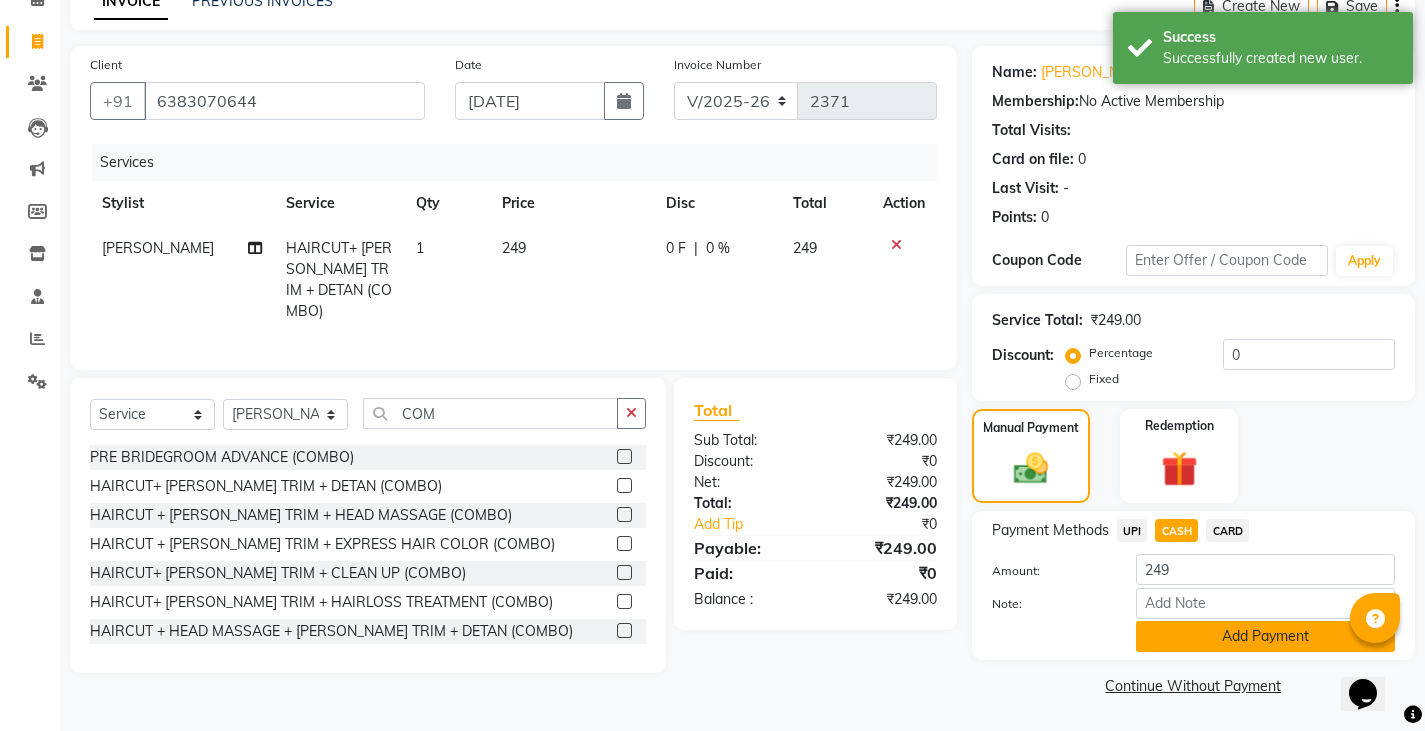 click on "Add Payment" 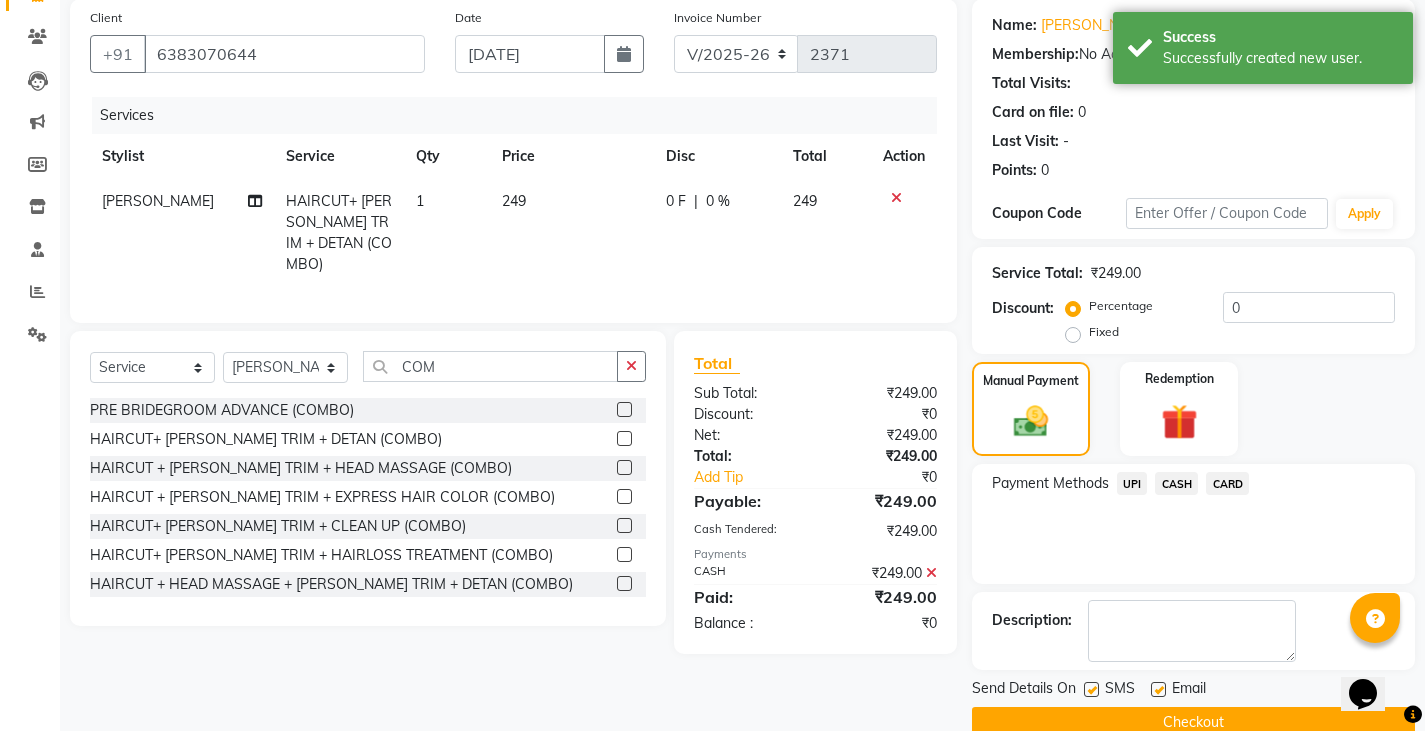 scroll, scrollTop: 188, scrollLeft: 0, axis: vertical 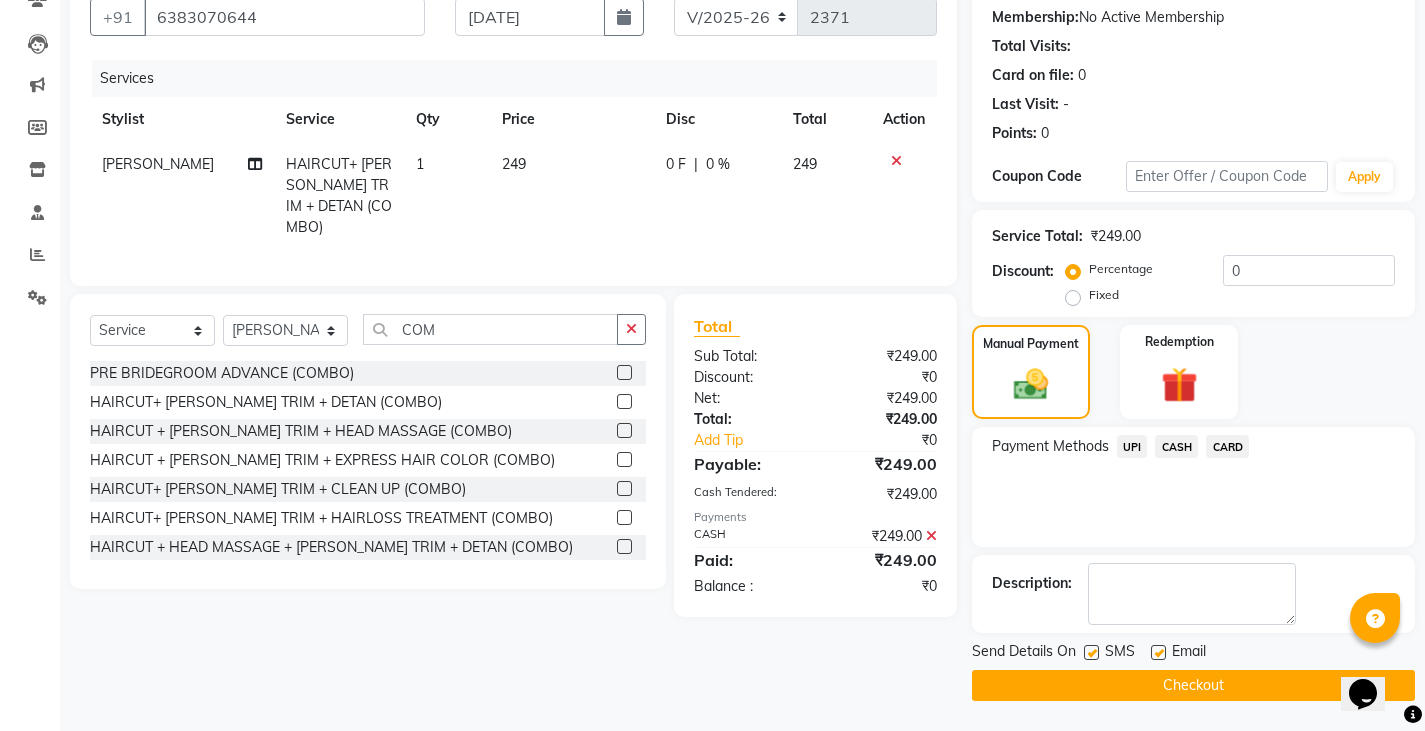 click on "Checkout" 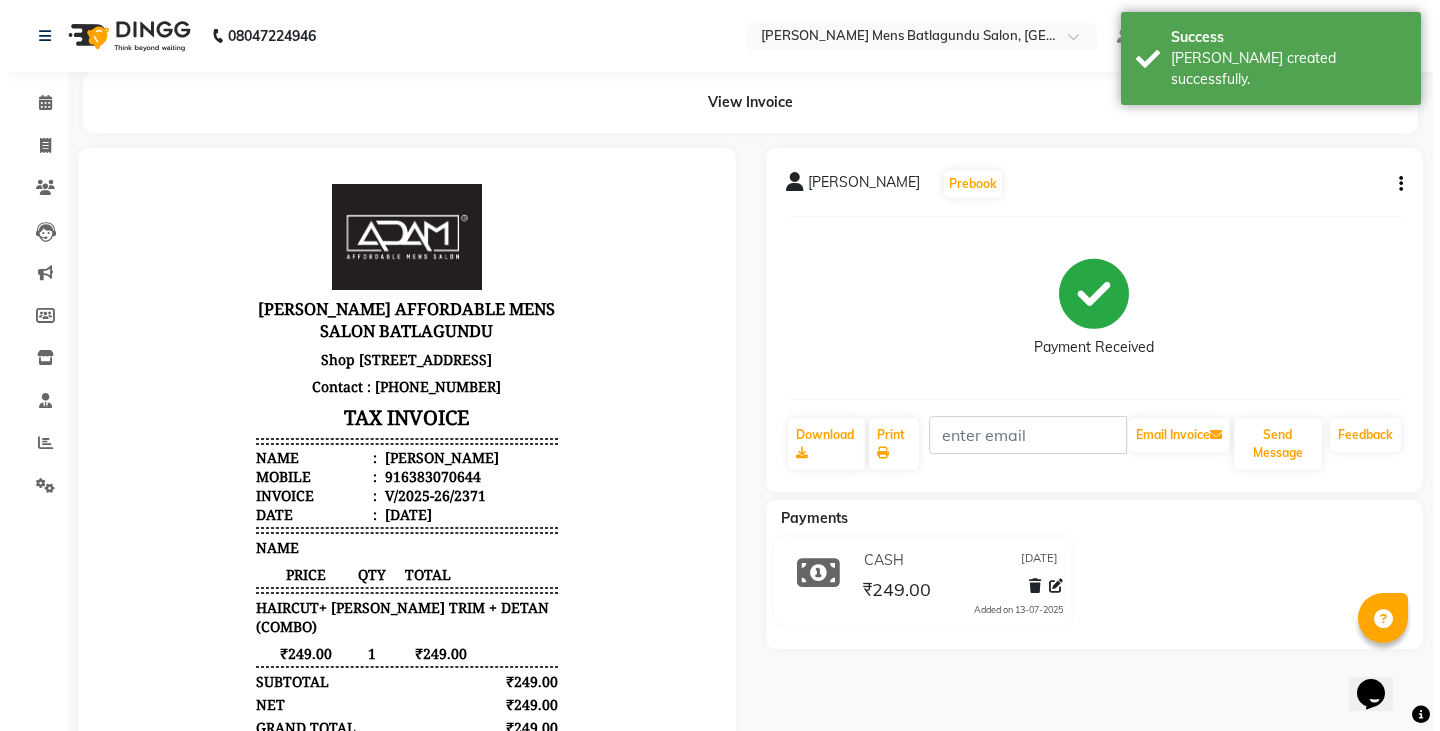 scroll, scrollTop: 0, scrollLeft: 0, axis: both 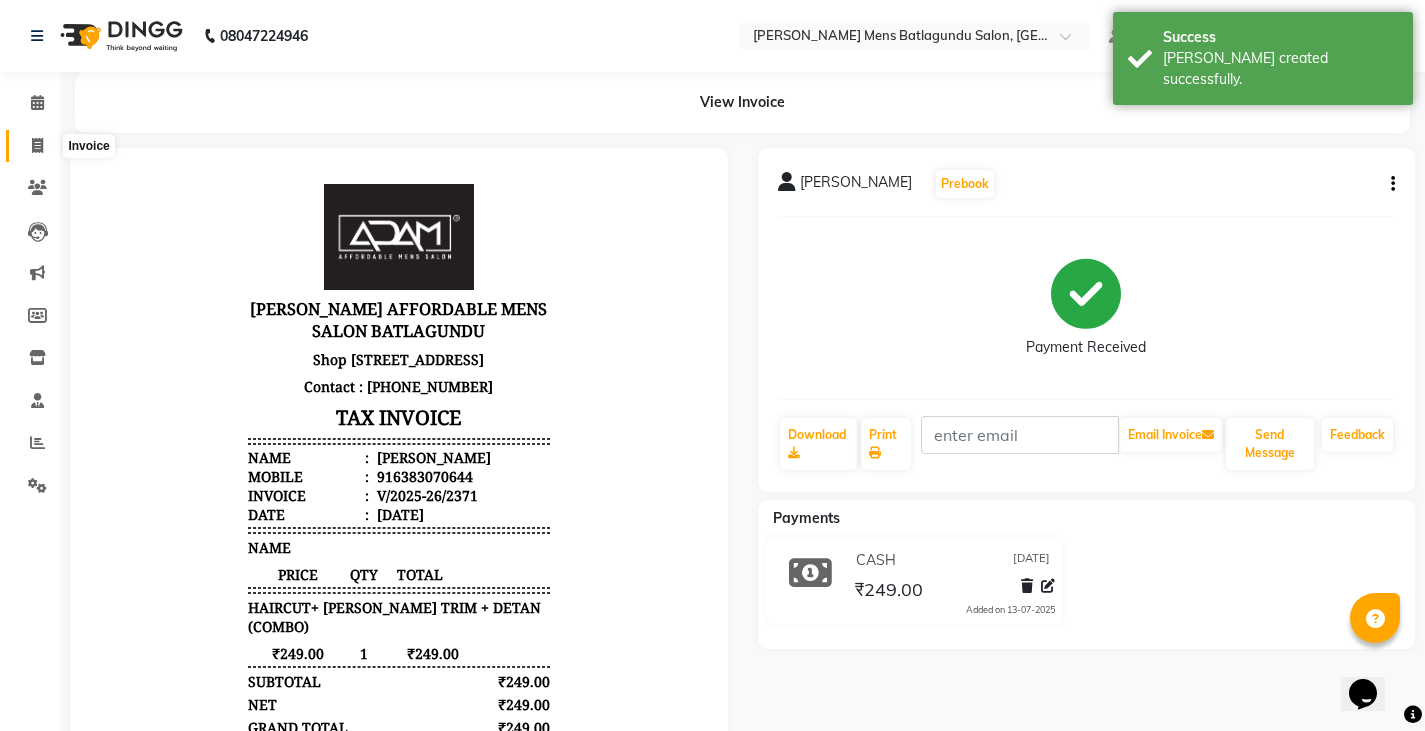 click 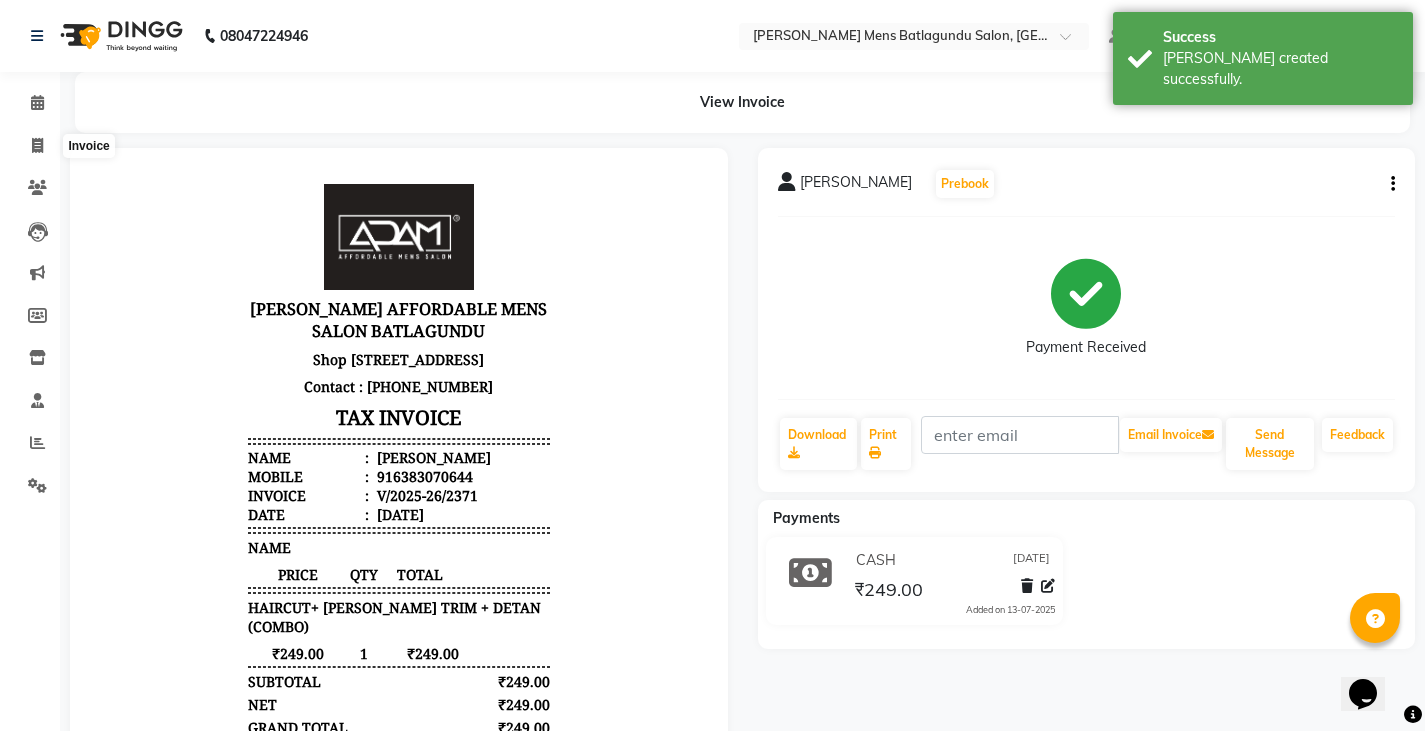 select on "service" 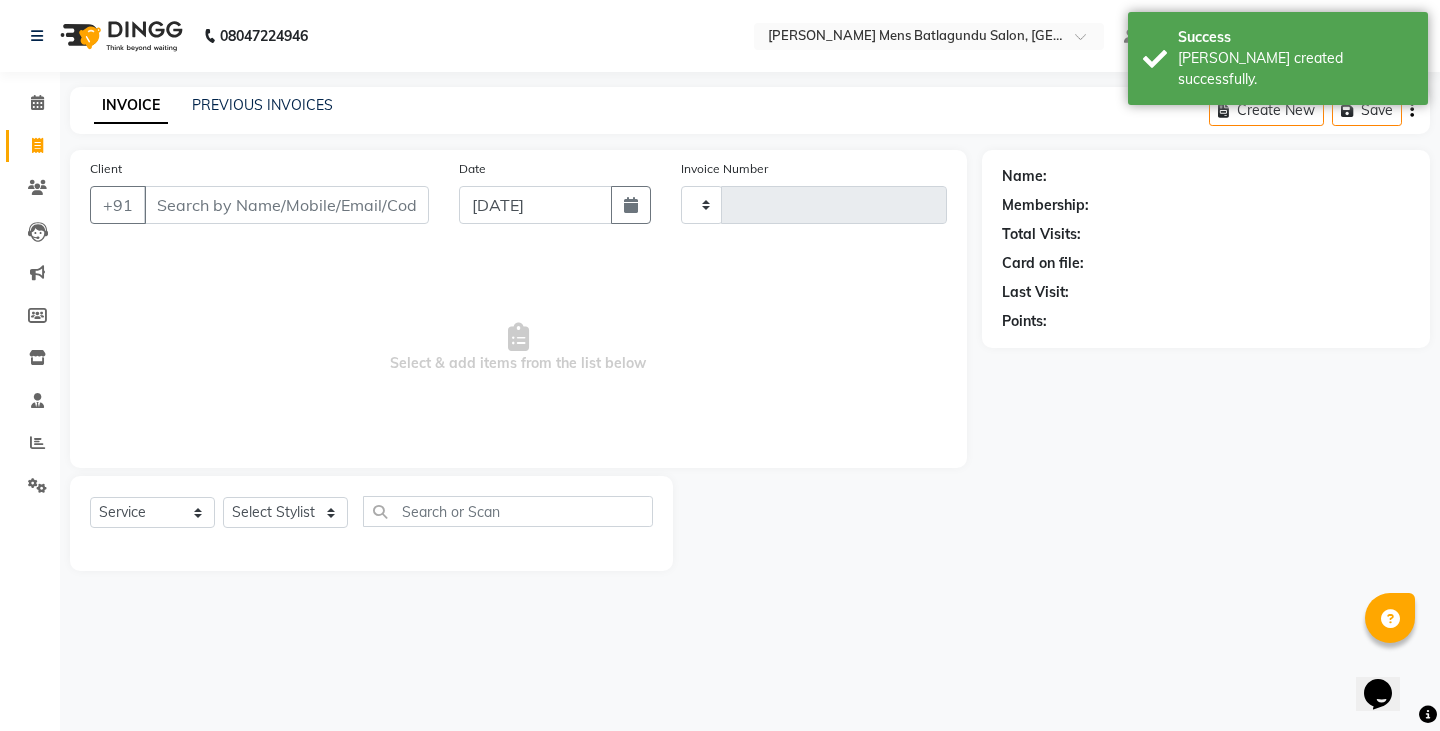 type on "2372" 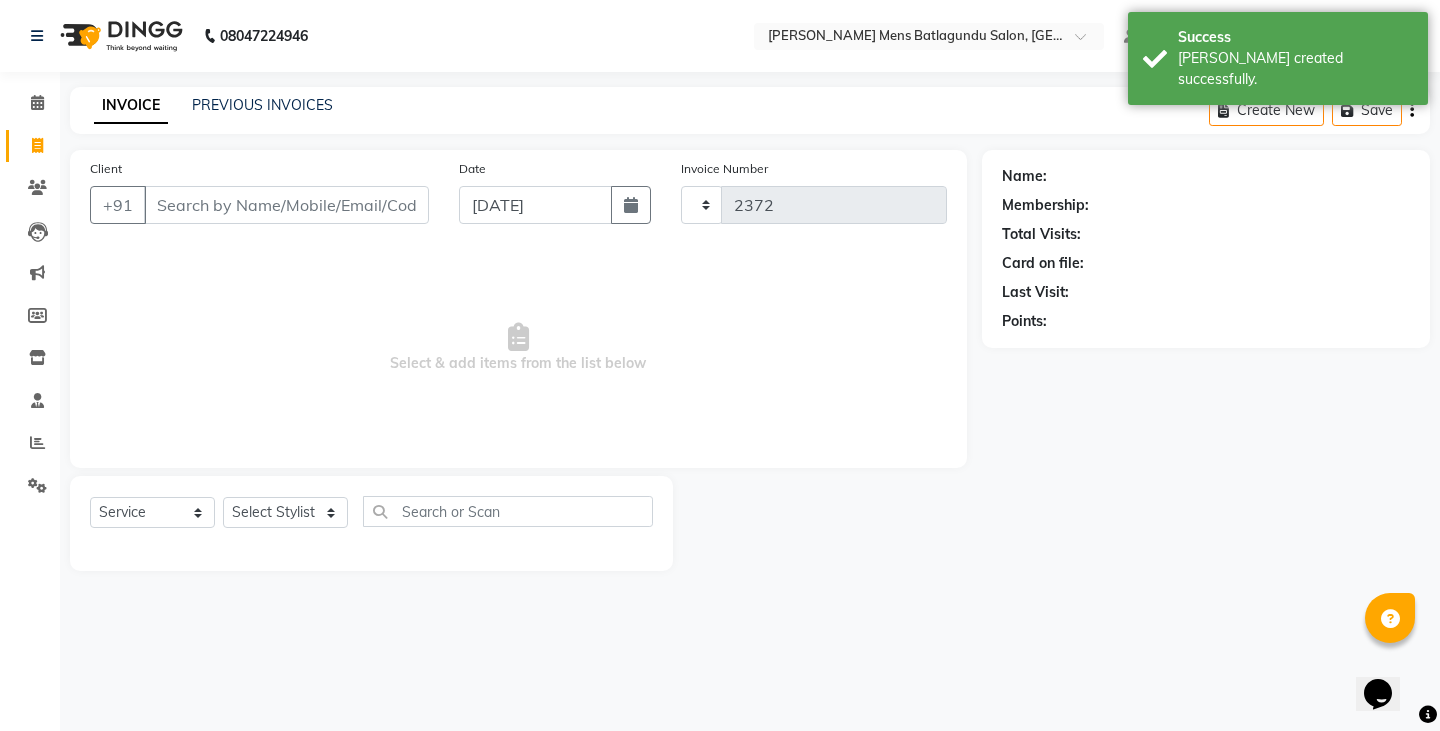 select on "8213" 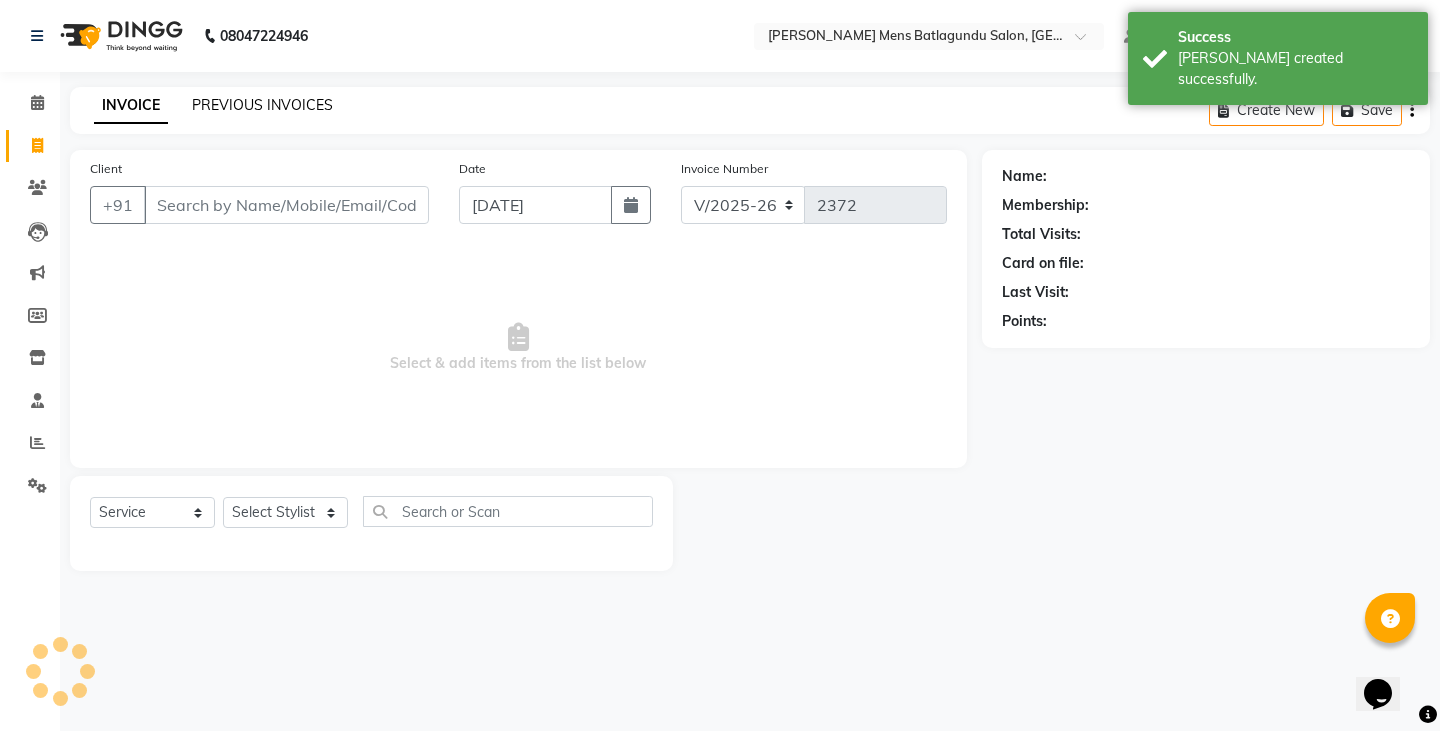 click on "PREVIOUS INVOICES" 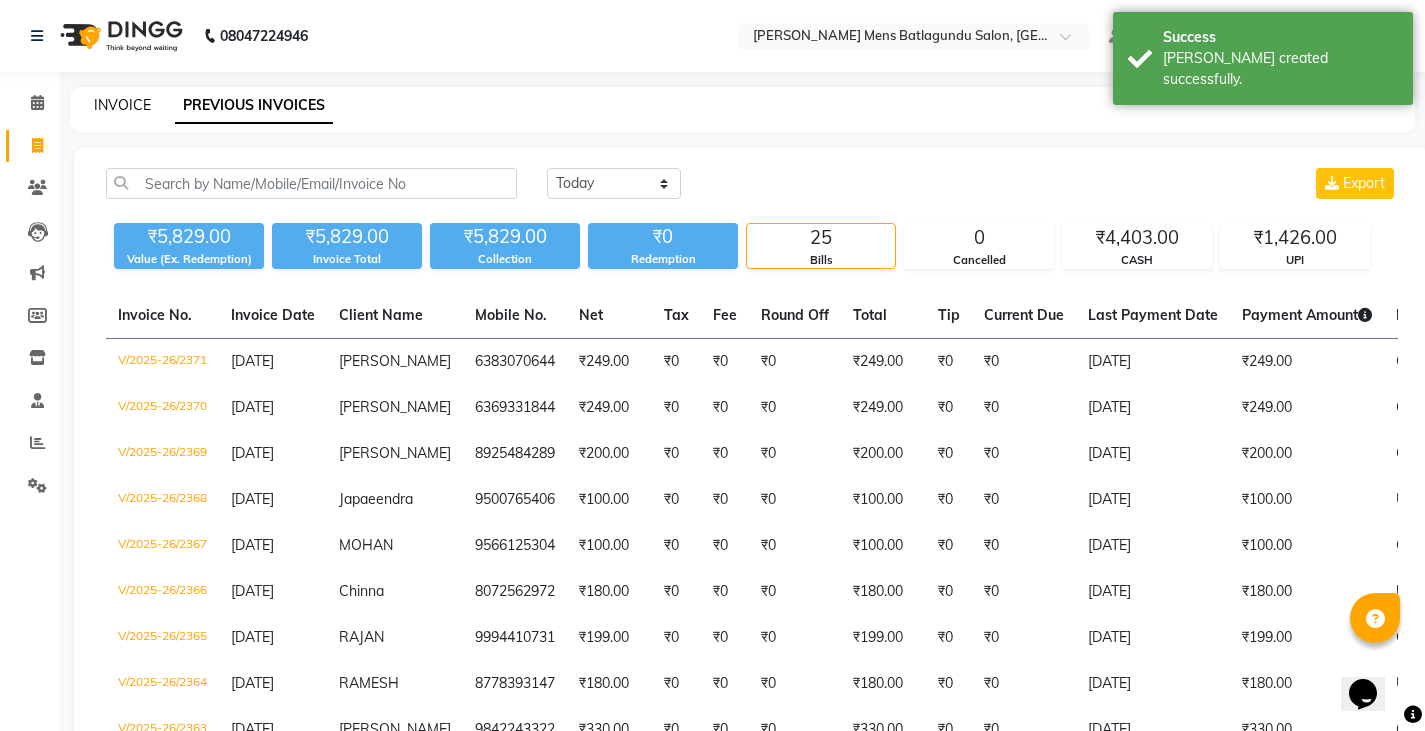 click on "INVOICE" 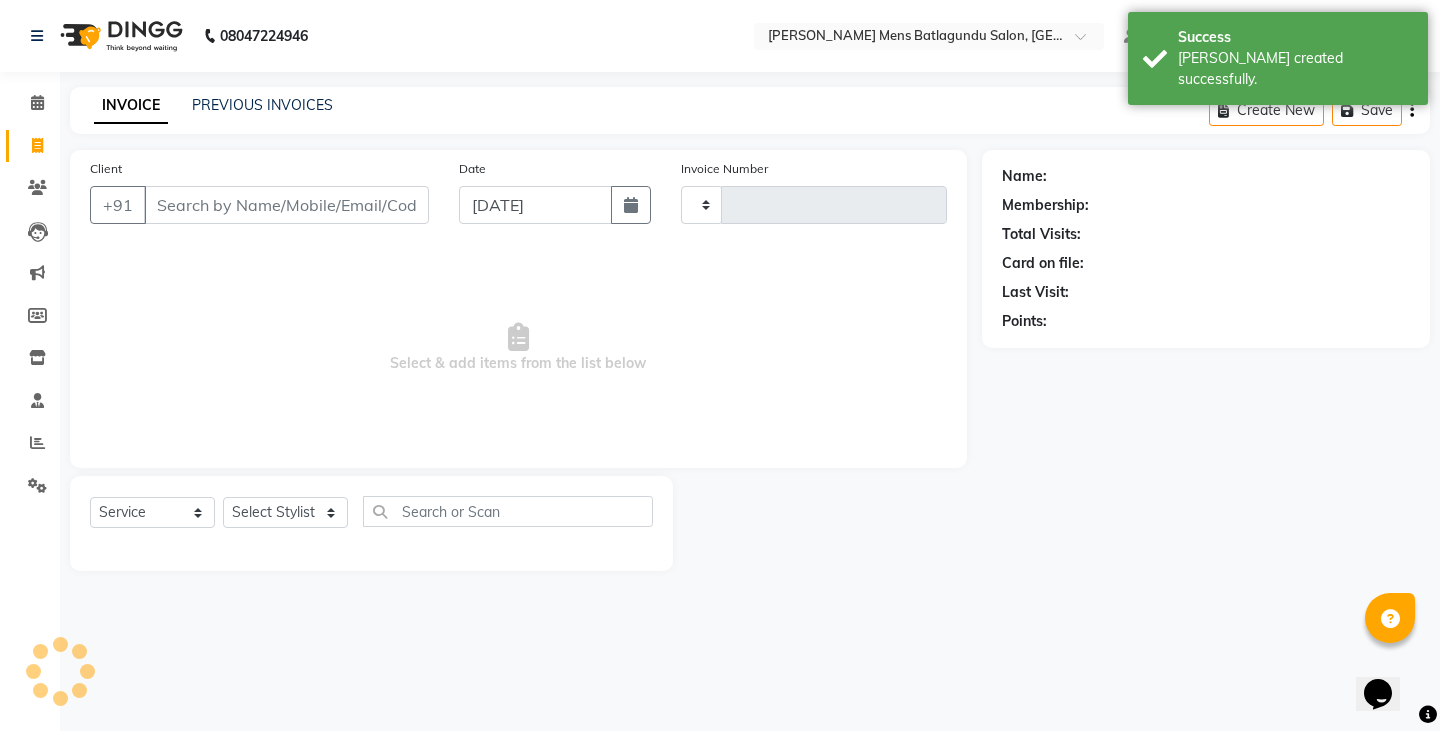 type on "2372" 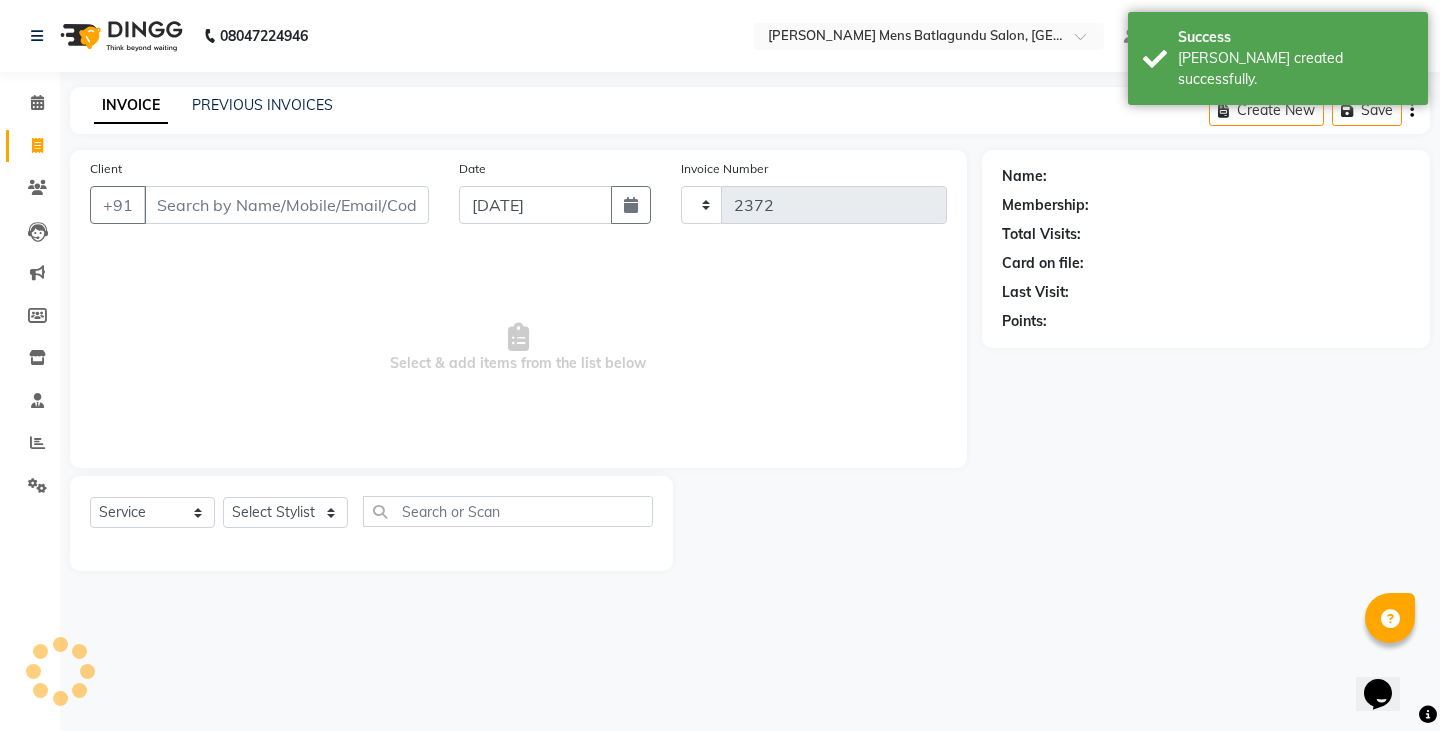 select on "8213" 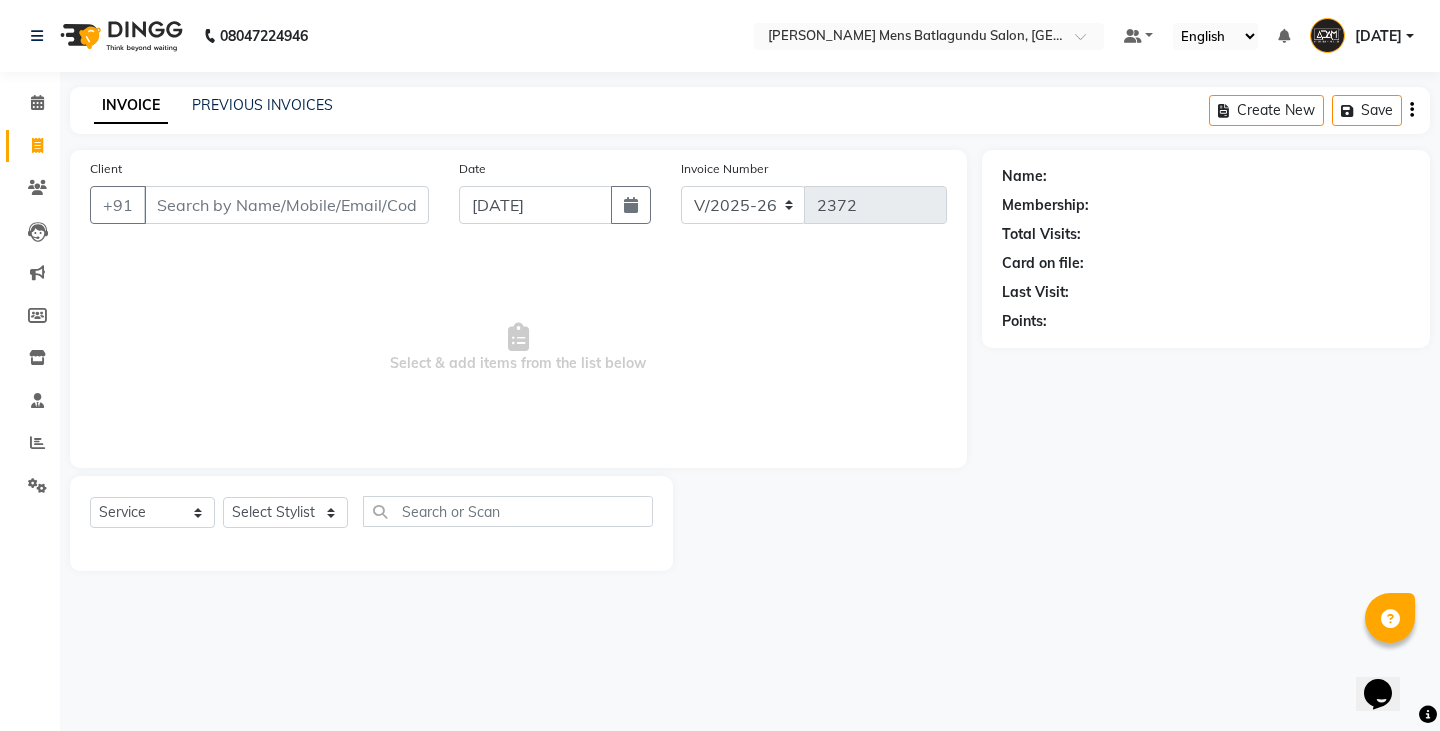 click on "08047224946 Select Location ×  Adam Affordable Mens   Batlagundu   Salon, Batlagundu  Default Panel My Panel English ENGLISH Español العربية मराठी हिंदी ગુજરાતી தமிழ் 中文 Notifications nothing to show Raja Manage Profile Change Password Sign out  Version:3.15.4  ☀  ADAM AFFORDABLE MENS   Batlagundu   Salon, Batlagundu   Calendar  Invoice  Clients  Leads   Marketing  Members  Inventory  Staff  Reports  Settings Completed InProgress Upcoming Dropped Tentative Check-In Confirm Bookings Generate Report Segments Page Builder INVOICE PREVIOUS INVOICES Create New   Save  Client +91 Date 13-07-2025 Invoice Number V/2025 V/2025-26 2372  Select & add items from the list below  Select  Service  Product  Membership  Package Voucher Prepaid Gift Card  Select Stylist Admin Ameer  Anish Khalim Ovesh Raja SAHIL  SOHAIL SONU Name: Membership: Total Visits: Card on file: Last Visit:  Points:" at bounding box center [720, 365] 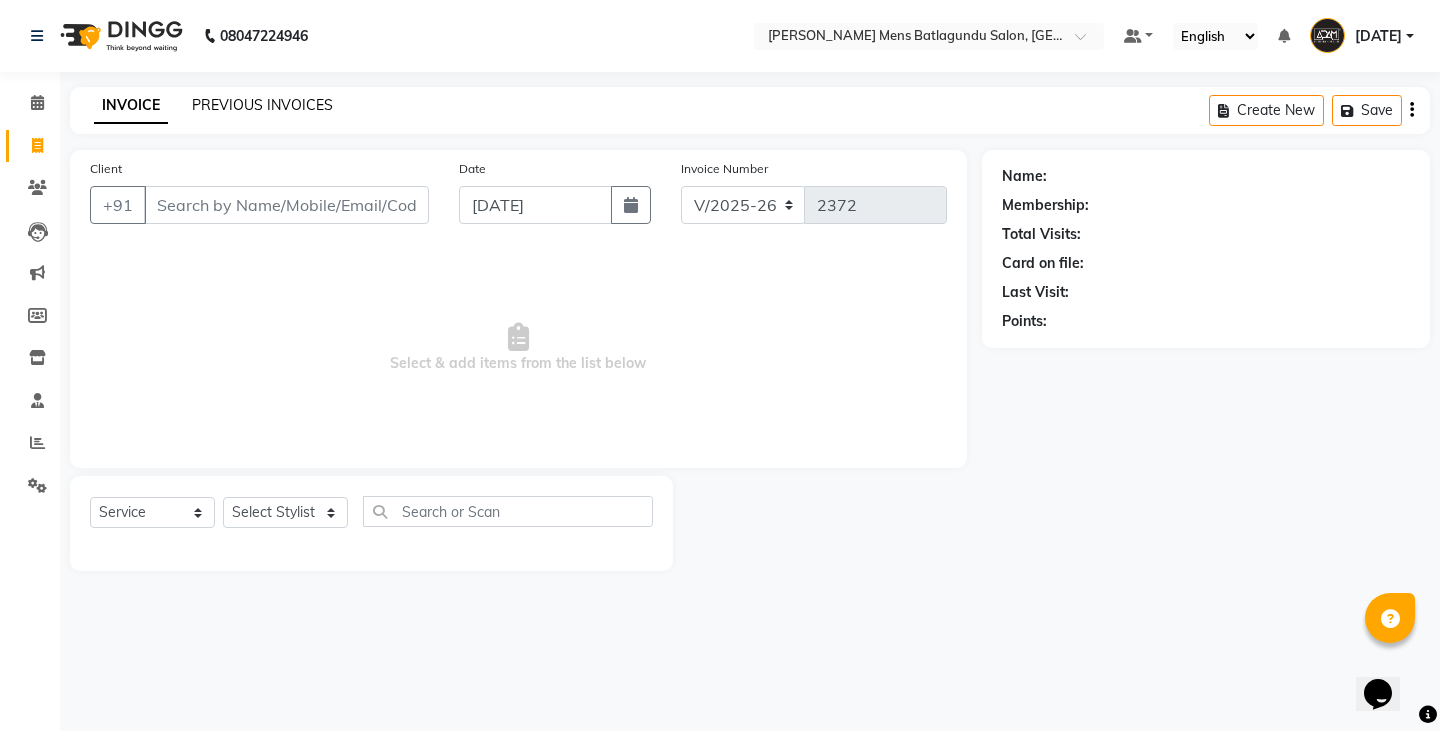 drag, startPoint x: 259, startPoint y: 84, endPoint x: 257, endPoint y: 100, distance: 16.124516 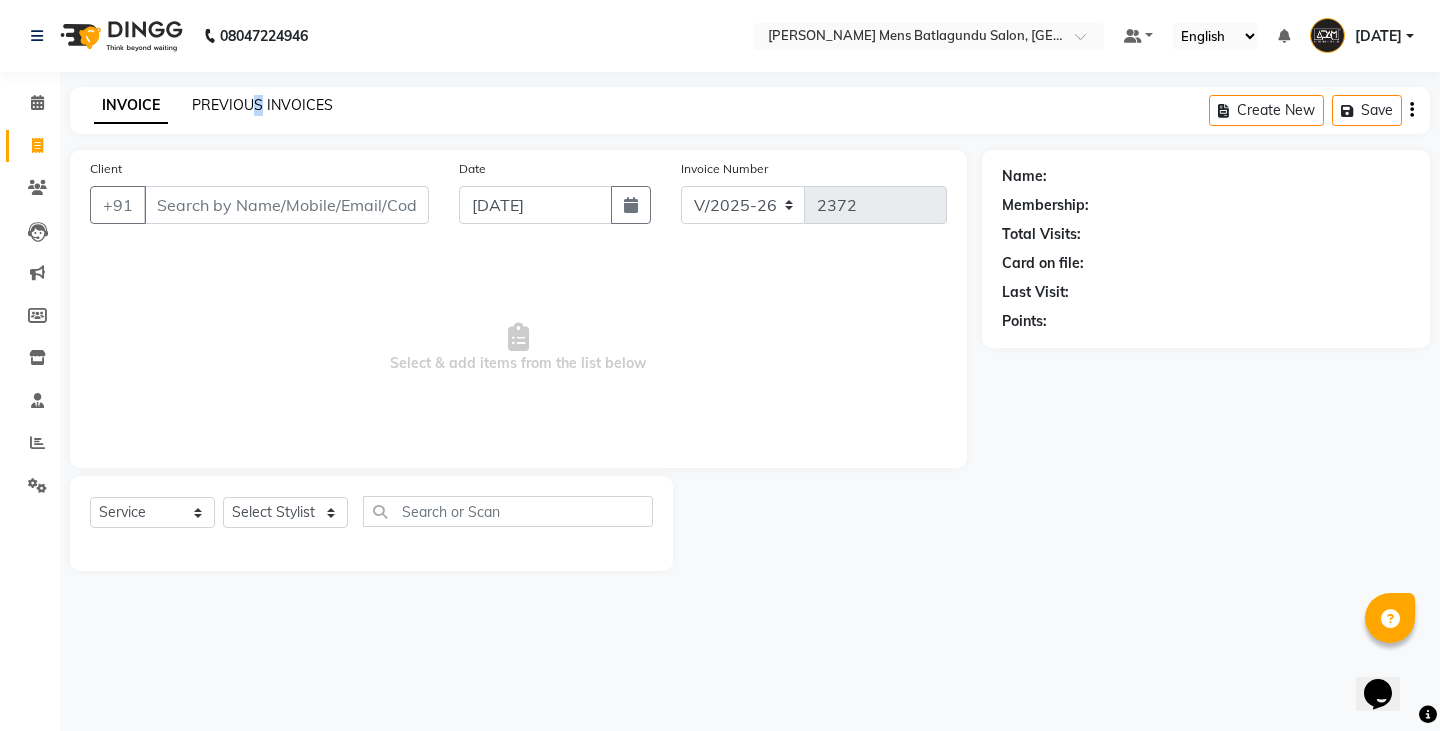 click on "PREVIOUS INVOICES" 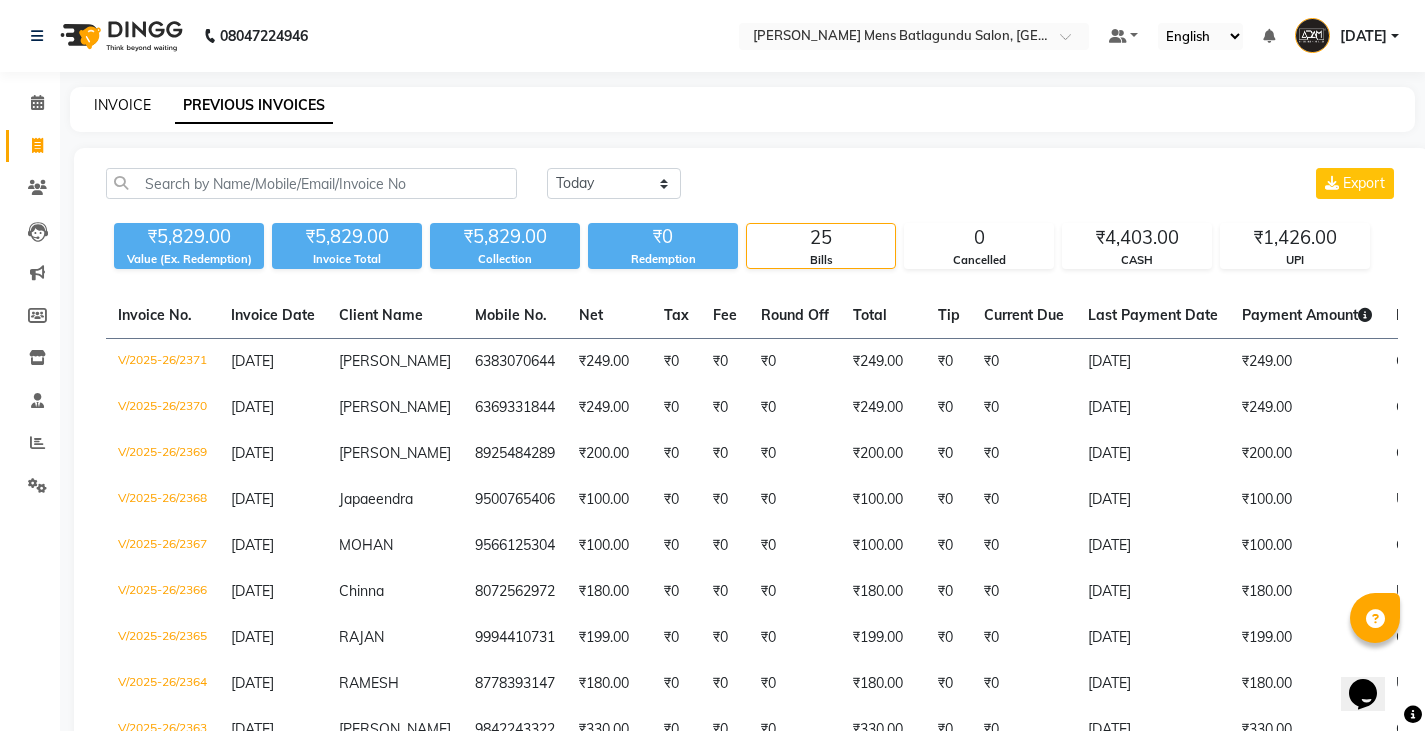 click on "INVOICE" 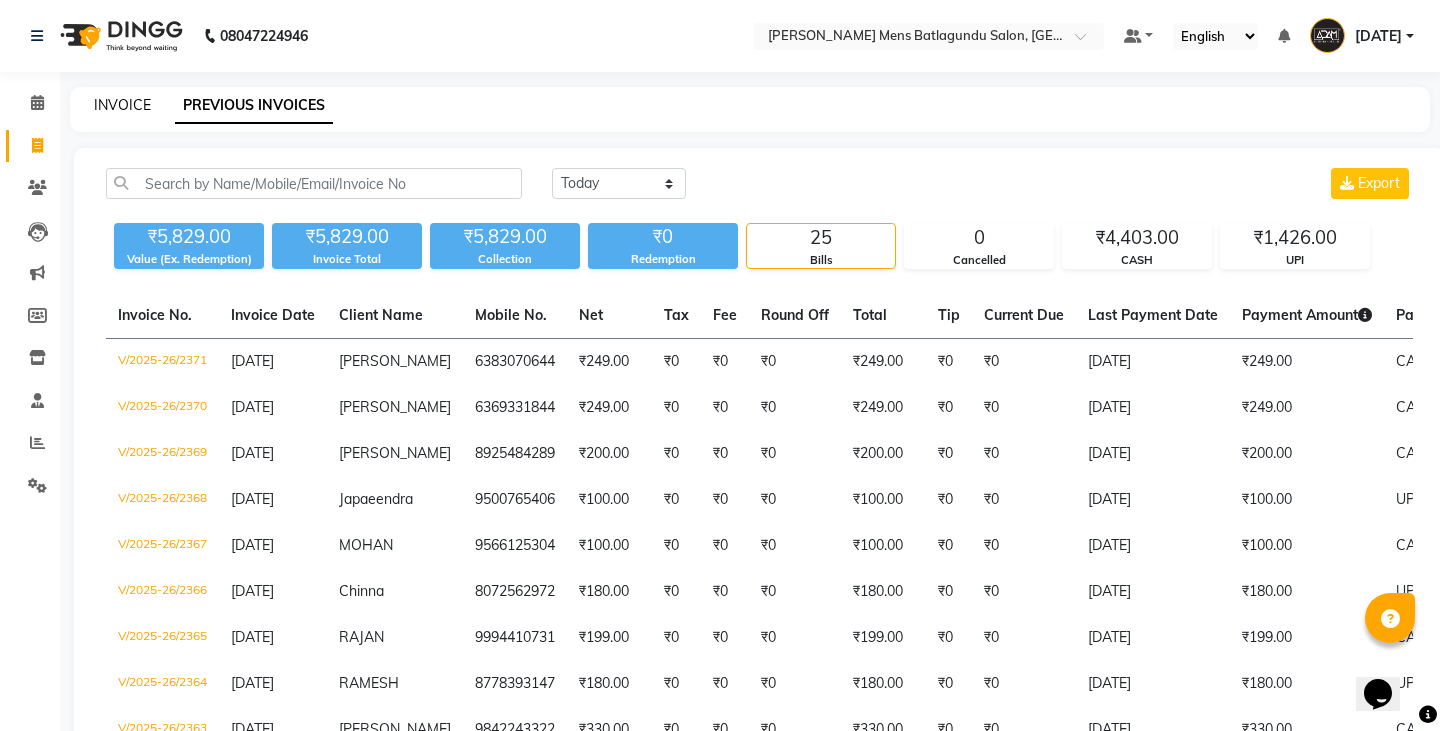 select on "8213" 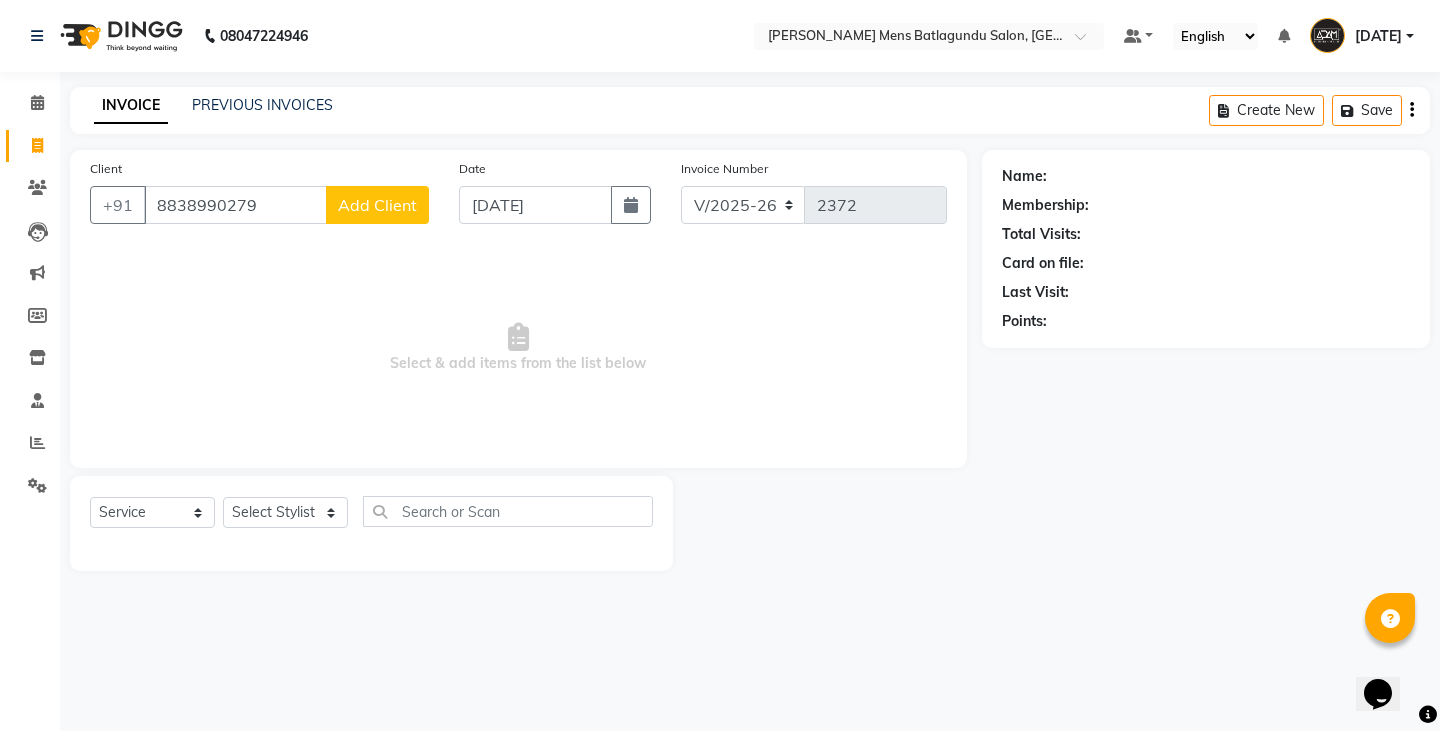 type on "8838990279" 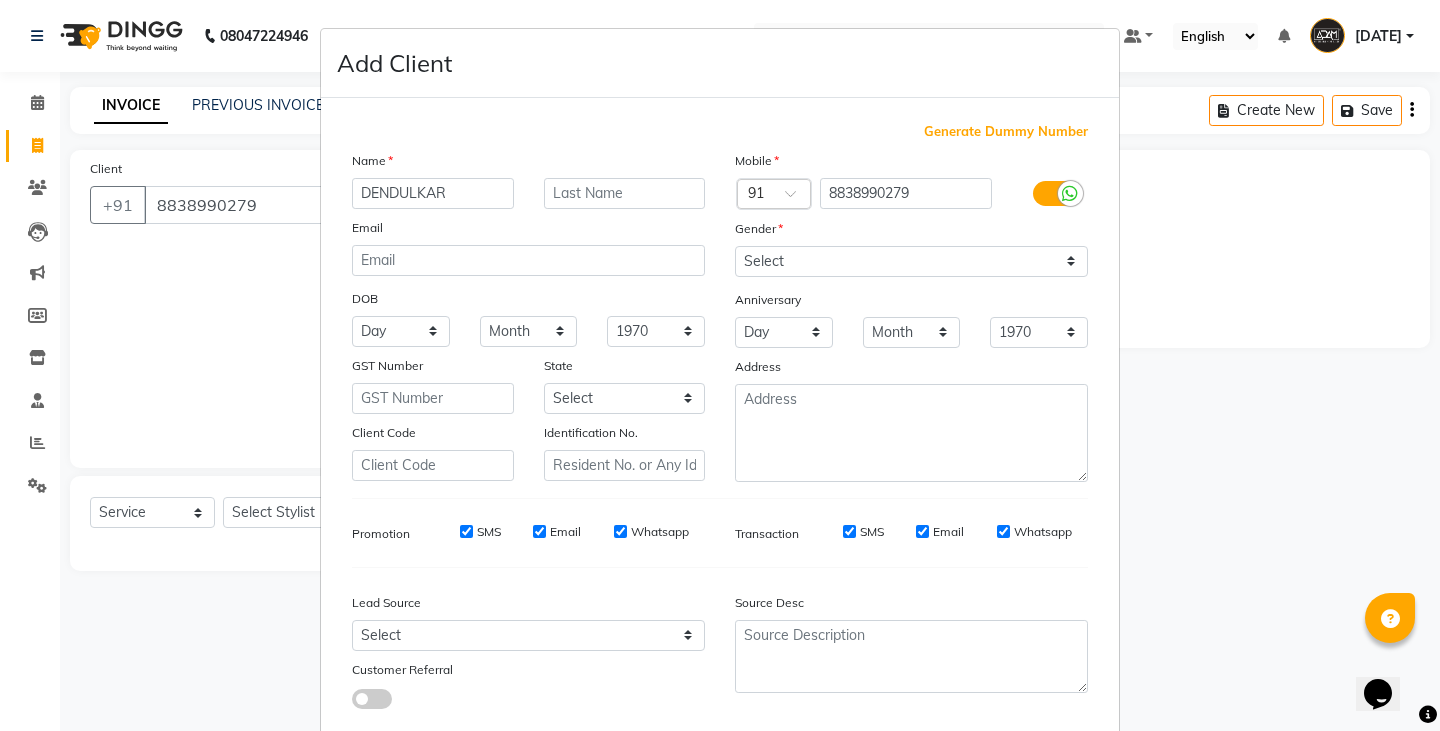 type on "DENDULKAR" 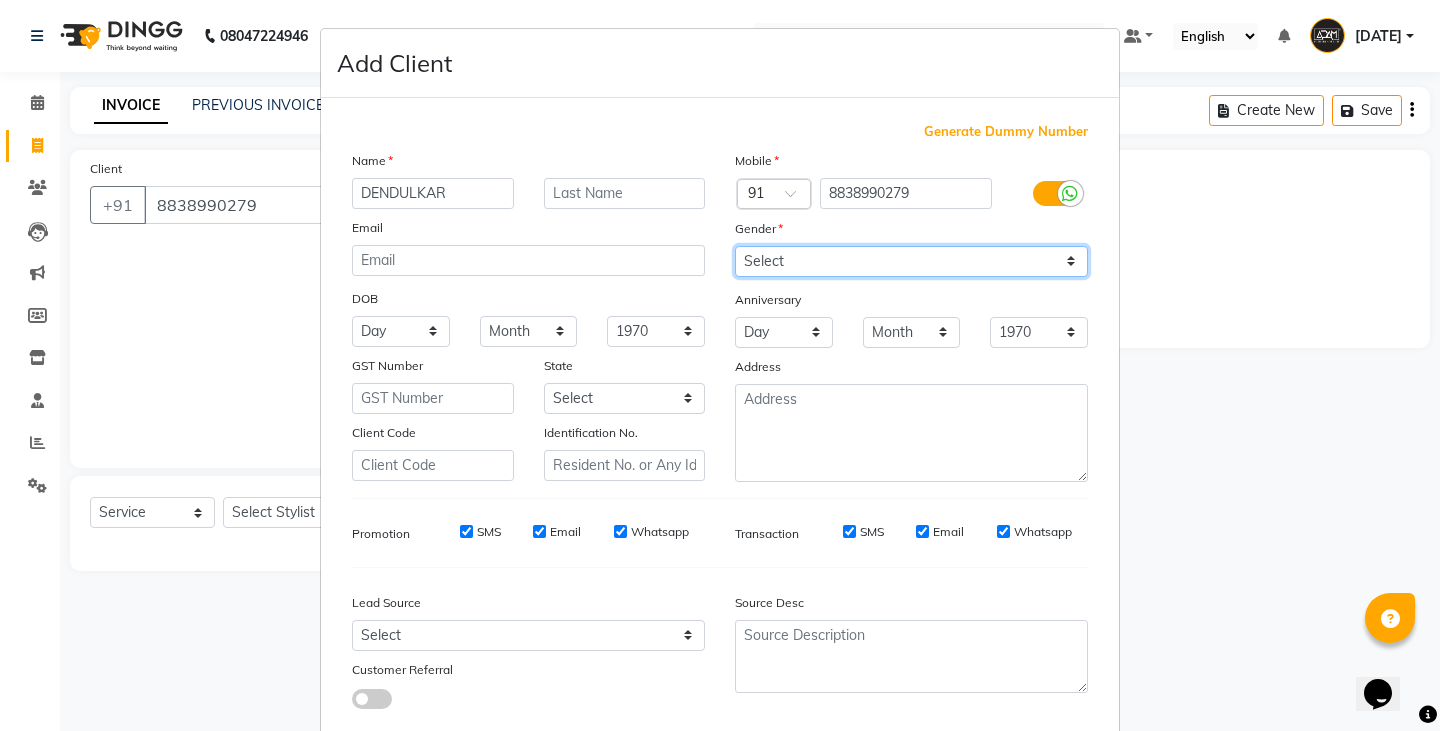 click on "Select [DEMOGRAPHIC_DATA] [DEMOGRAPHIC_DATA] Other Prefer Not To Say" at bounding box center [911, 261] 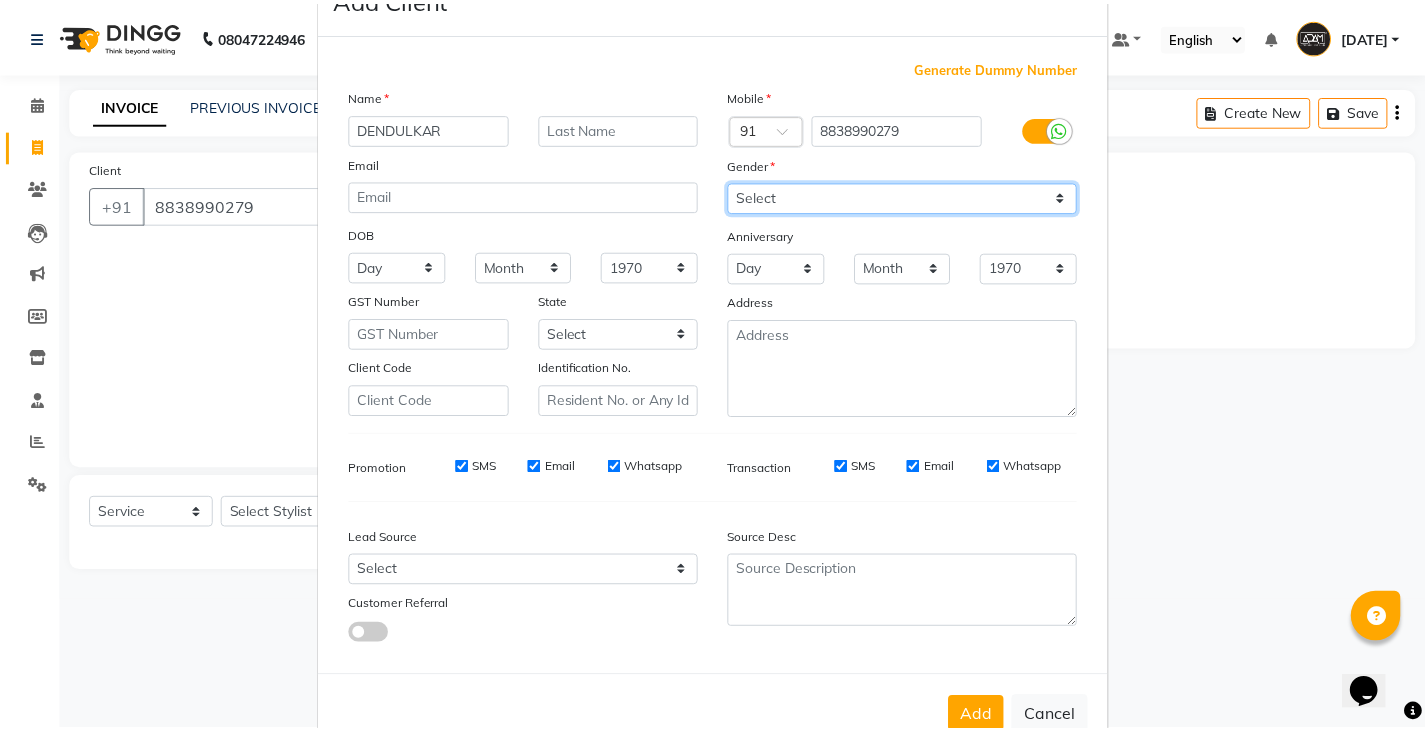 scroll, scrollTop: 118, scrollLeft: 0, axis: vertical 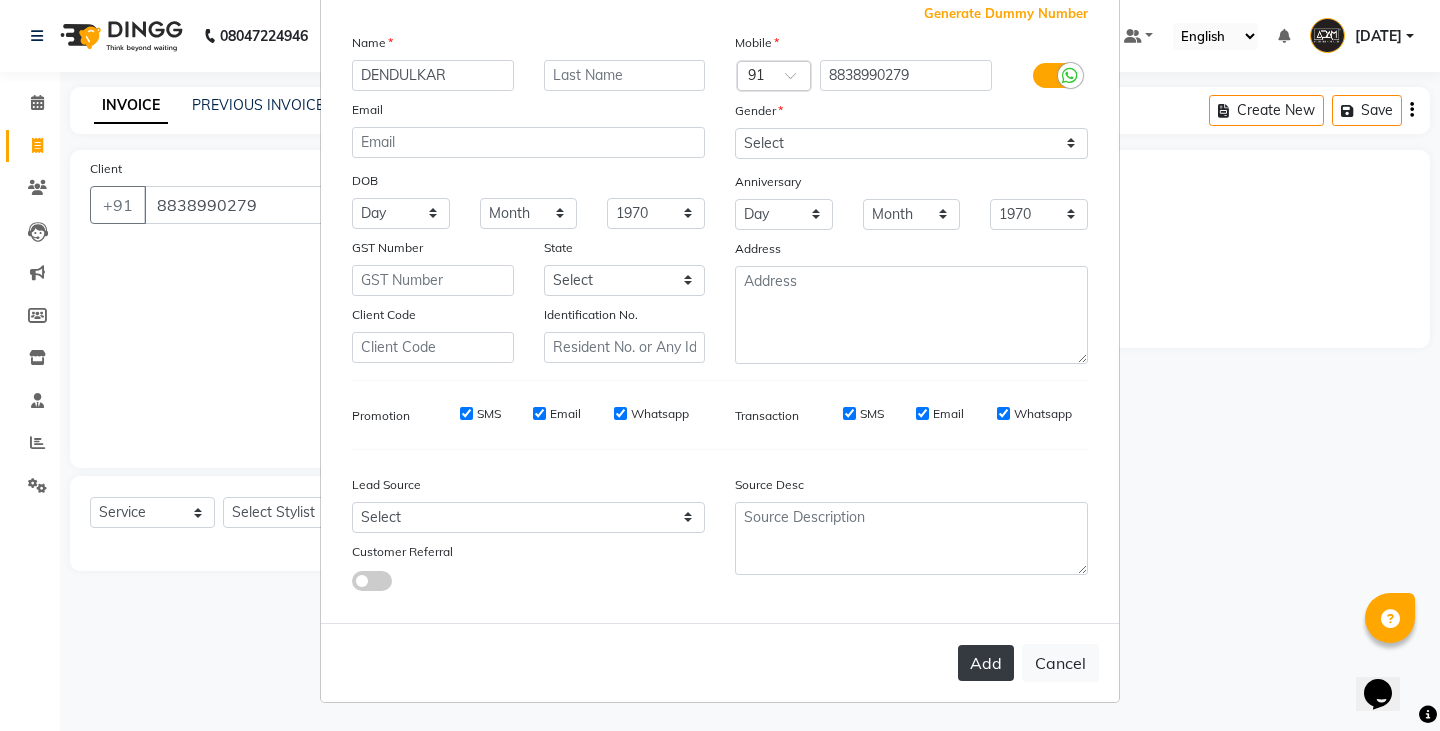 click on "Add" at bounding box center (986, 663) 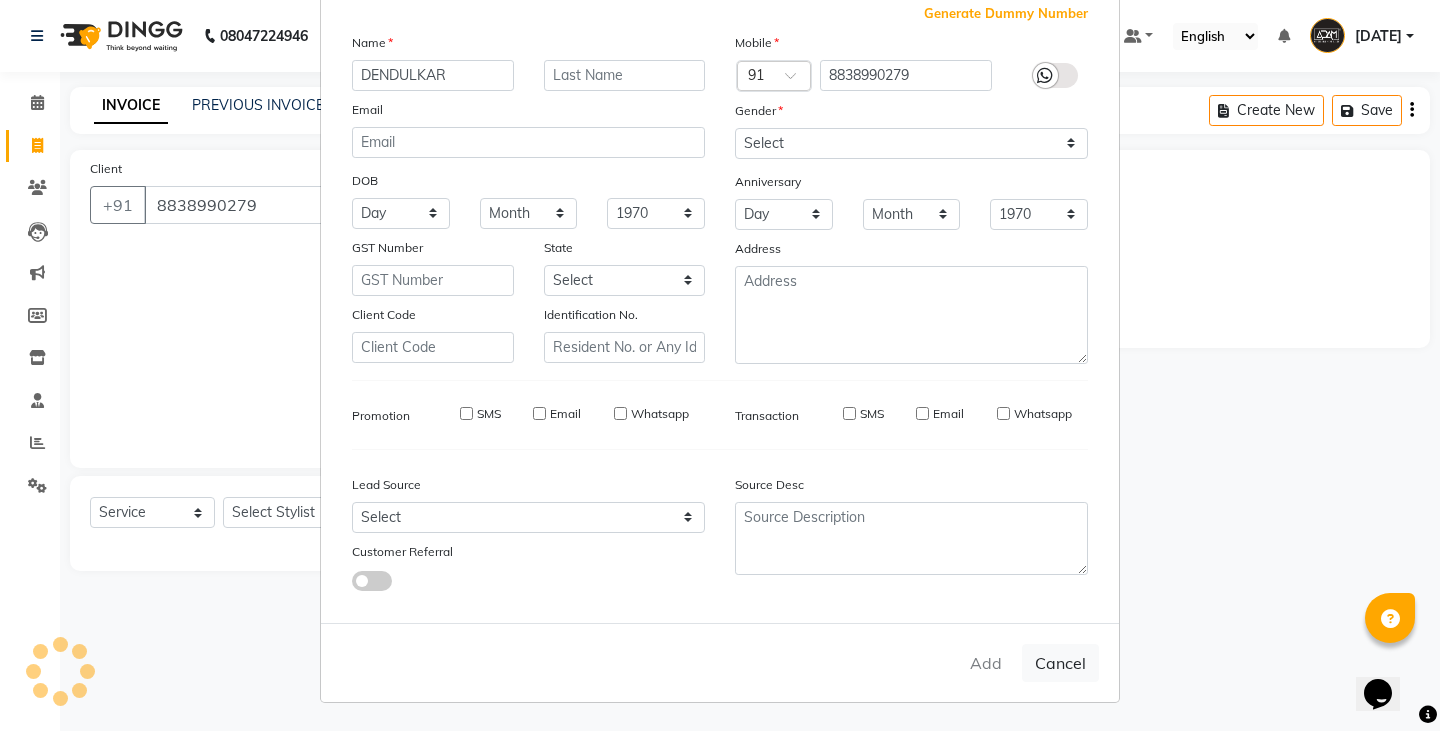 type 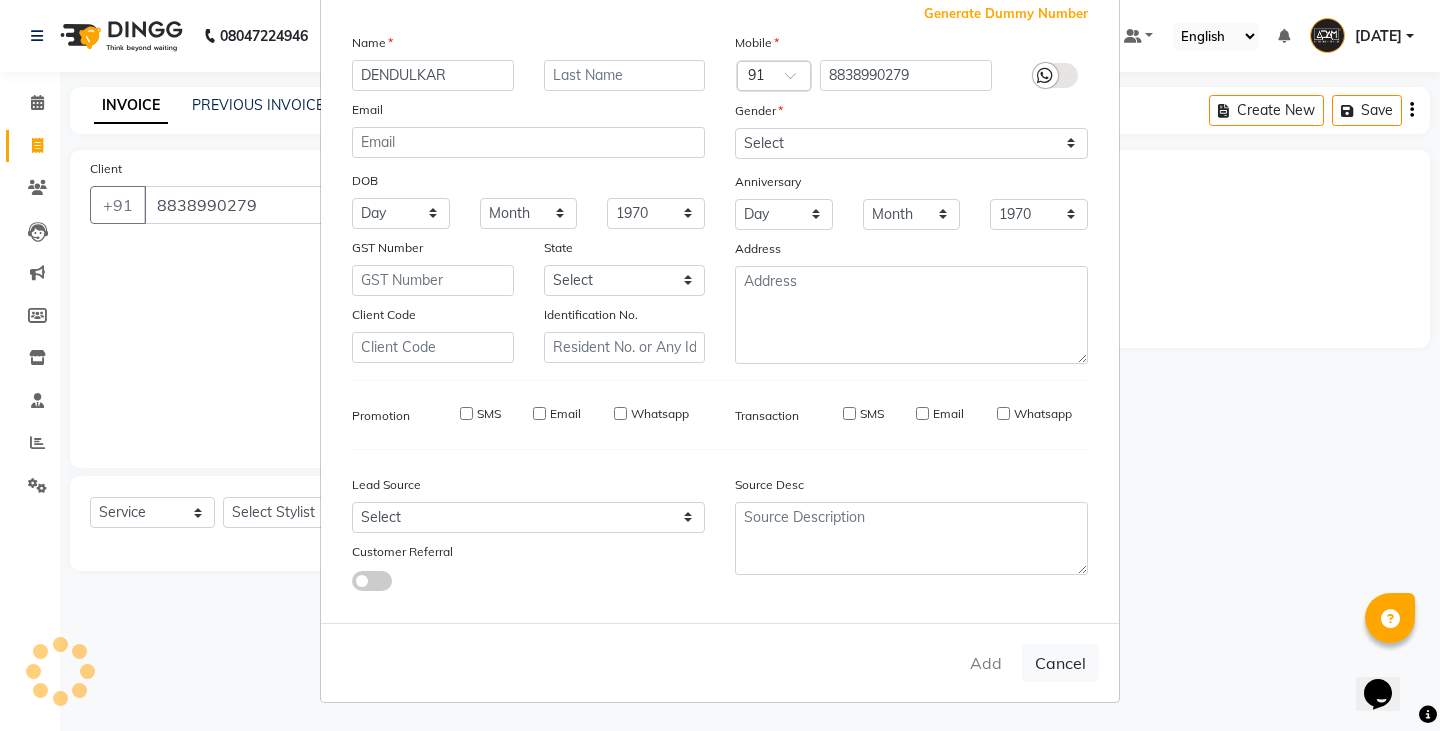 select 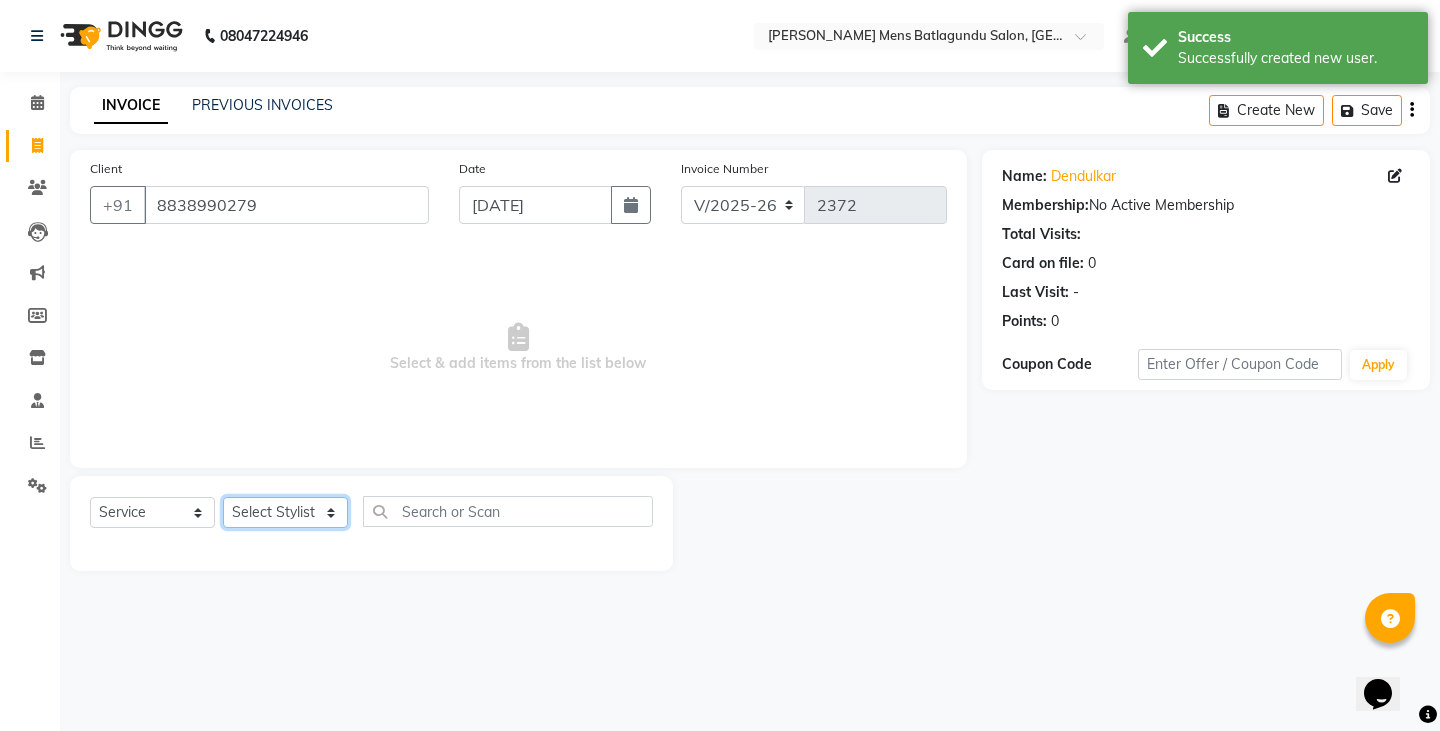 click on "Select Stylist Admin [PERSON_NAME]  [PERSON_NAME] [PERSON_NAME][DATE] [PERSON_NAME] [PERSON_NAME]" 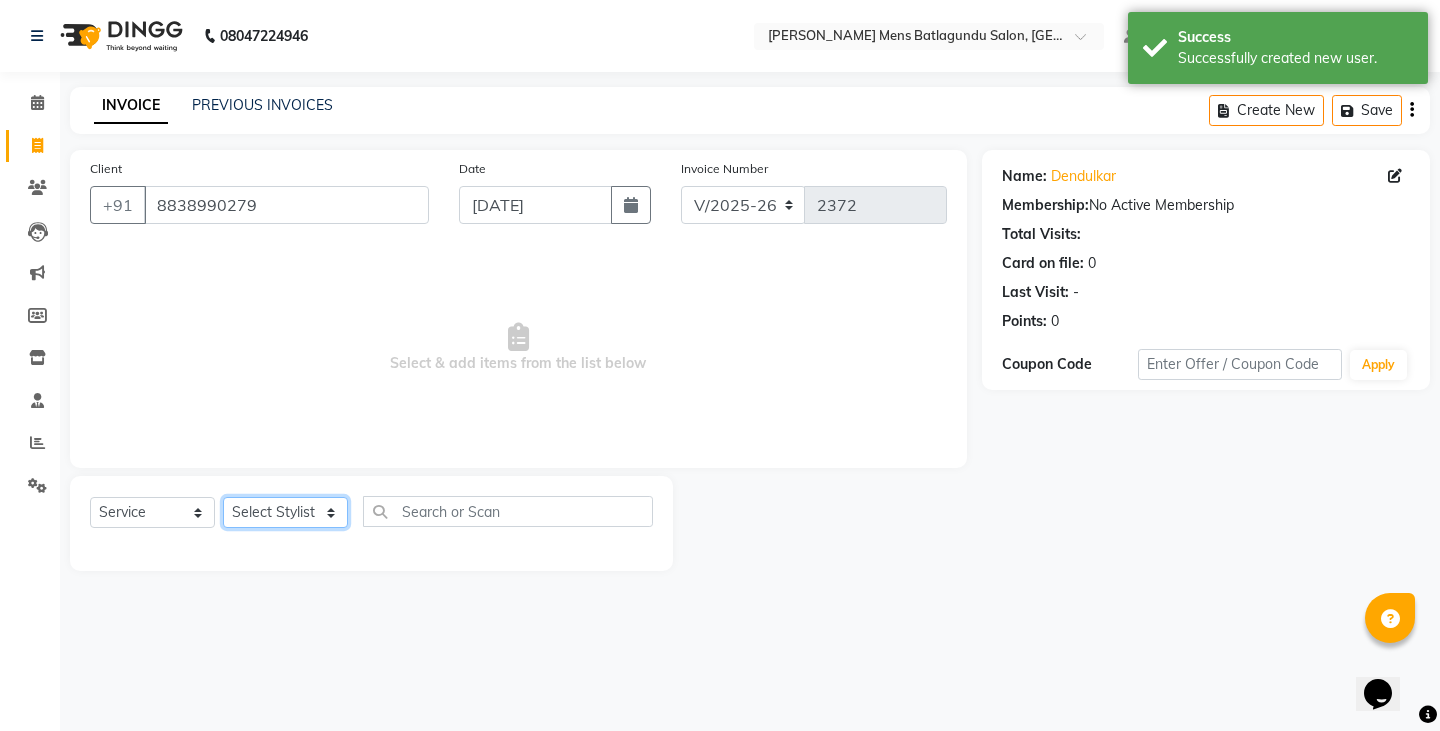 select on "84143" 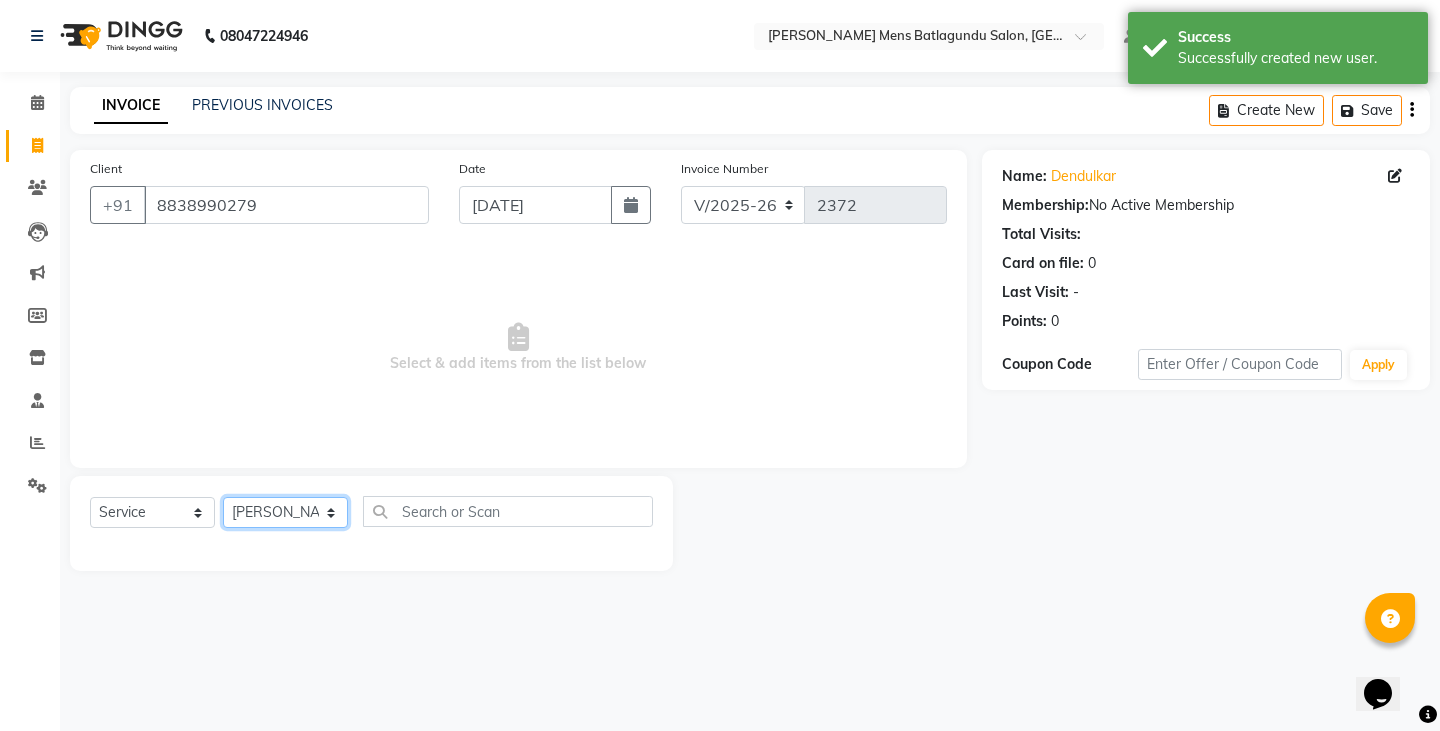 click on "Select Stylist Admin [PERSON_NAME]  [PERSON_NAME] [PERSON_NAME][DATE] [PERSON_NAME] [PERSON_NAME]" 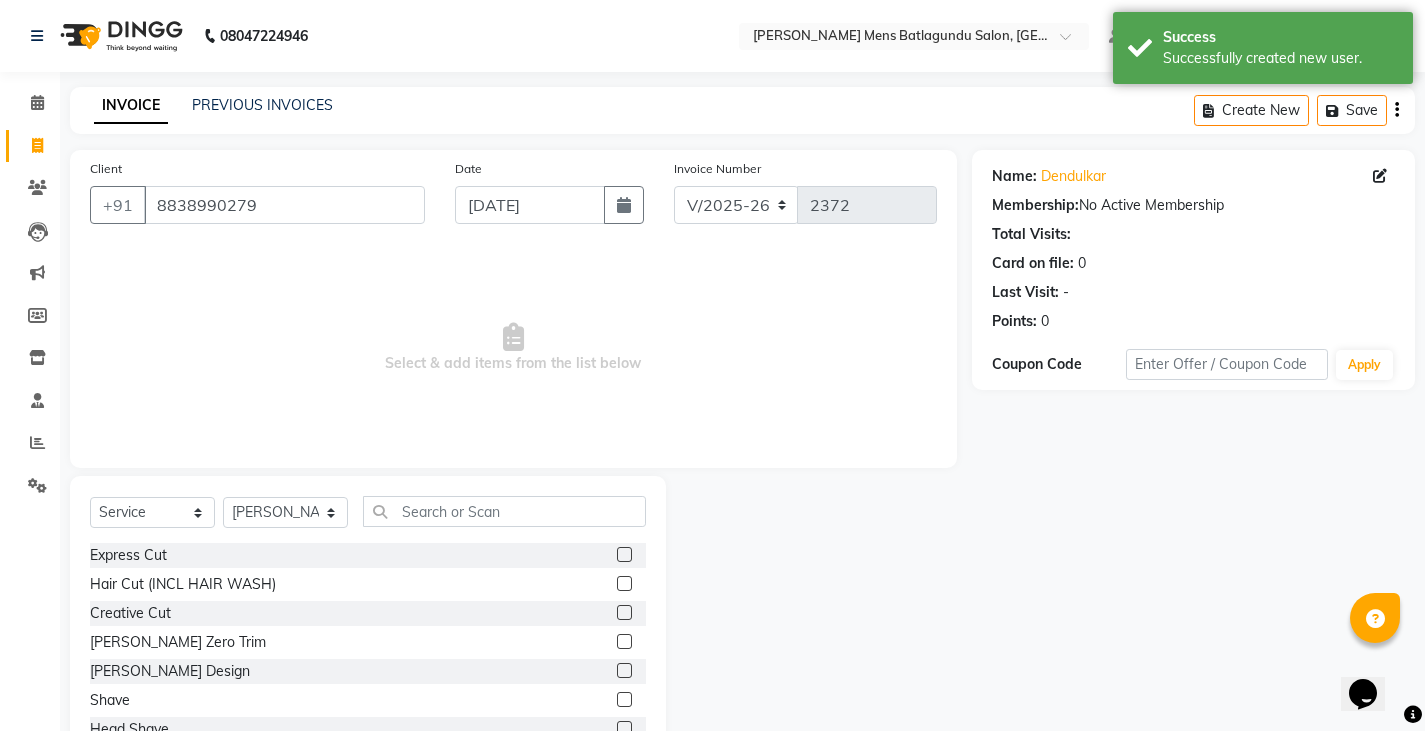 click 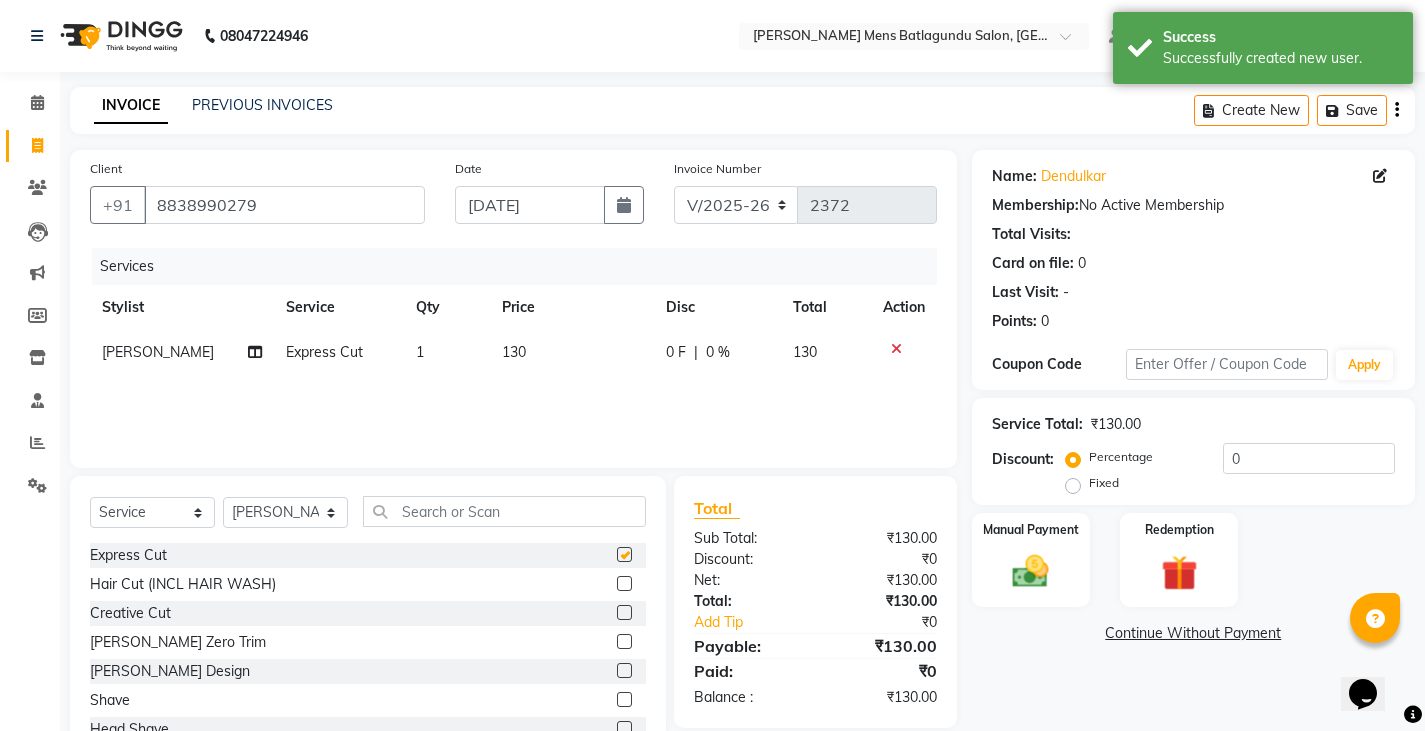 checkbox on "false" 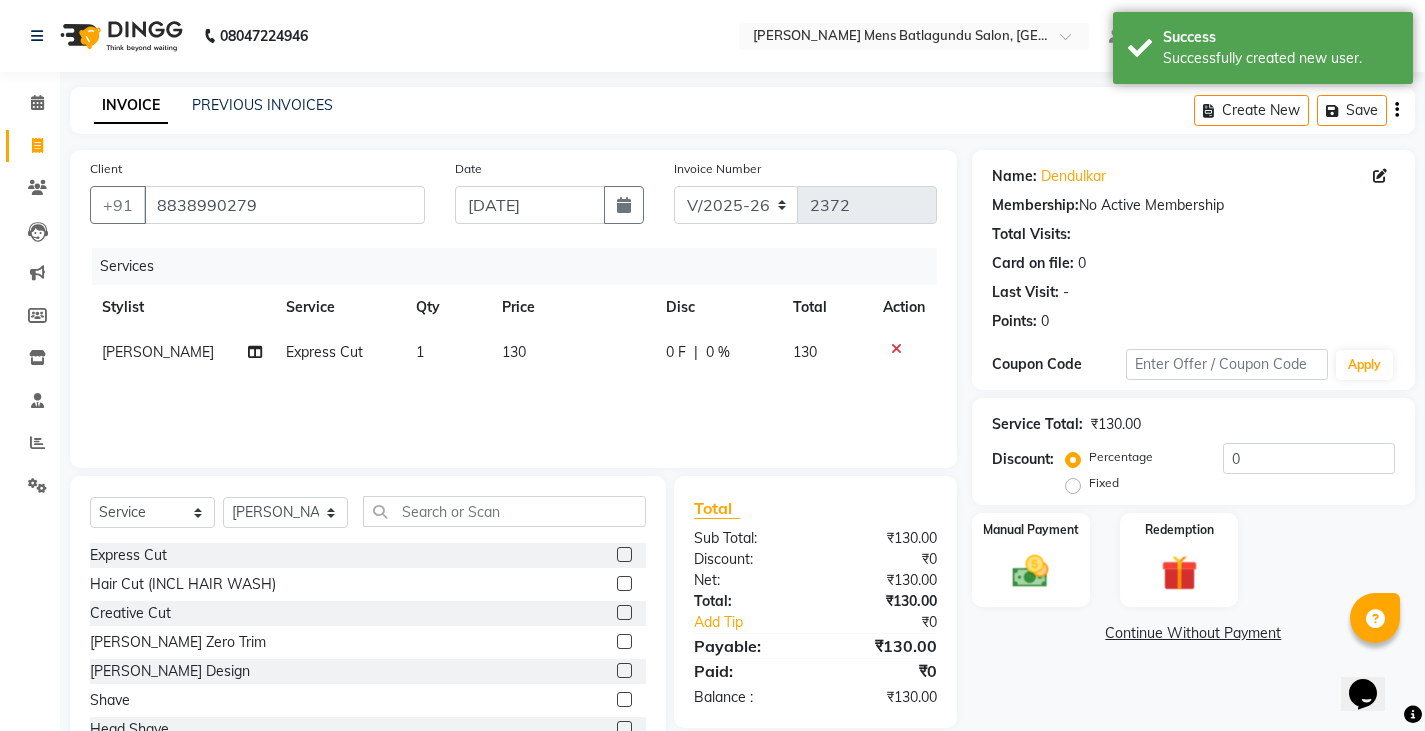 click 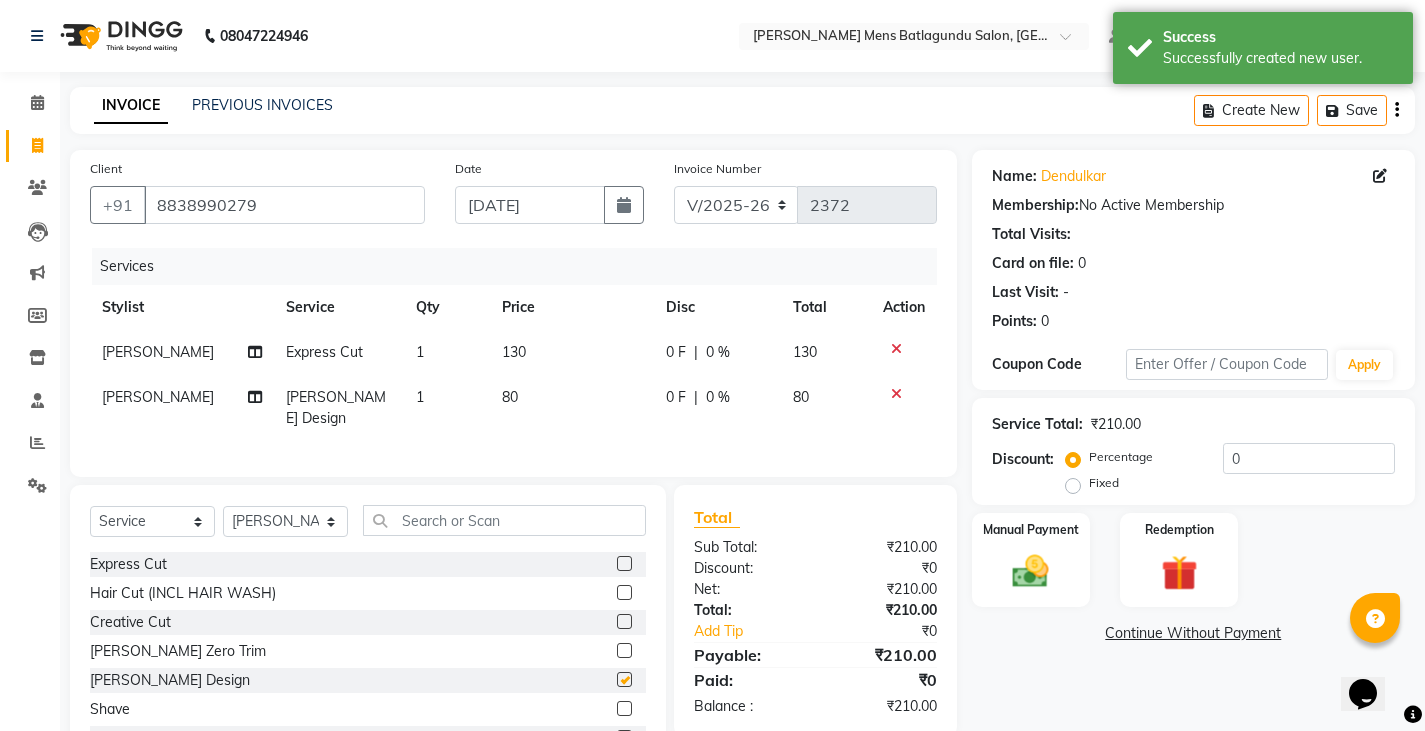 checkbox on "false" 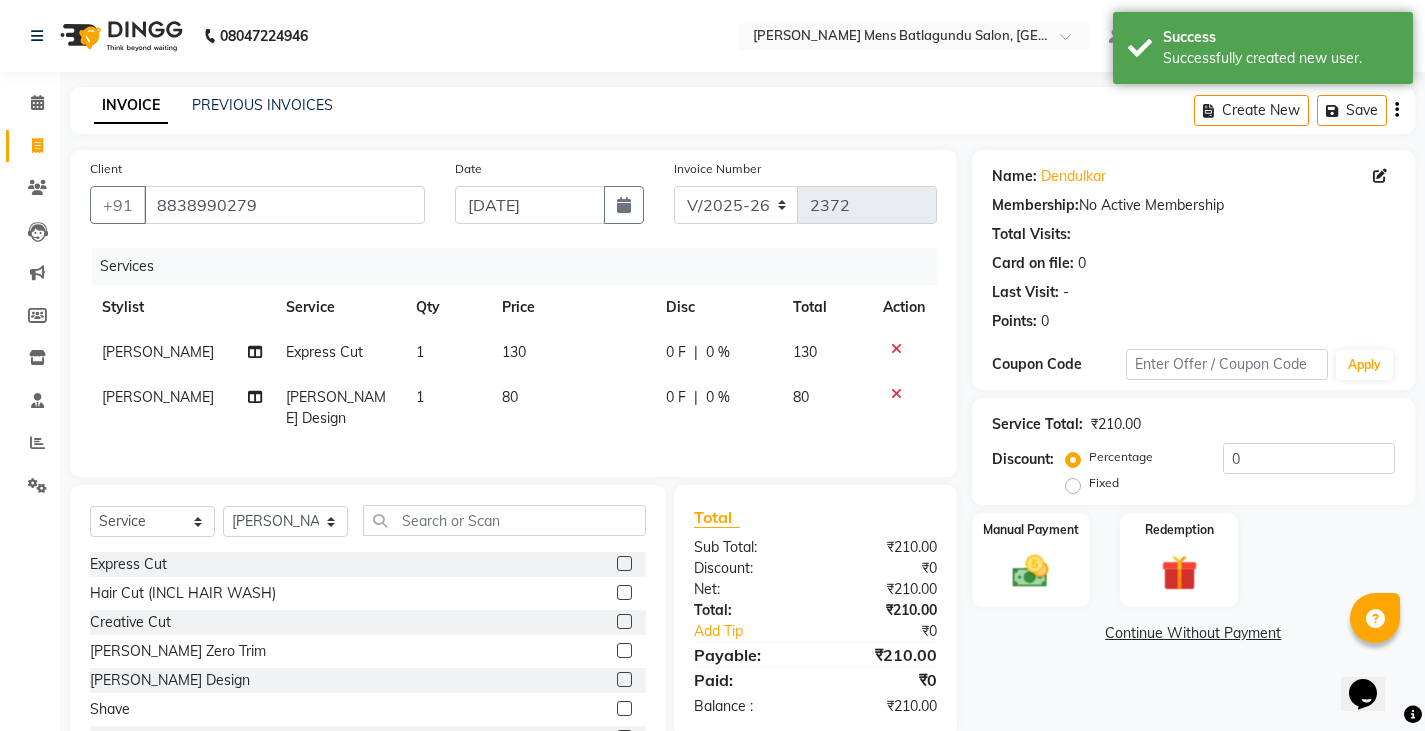 click on "0 F | 0 %" 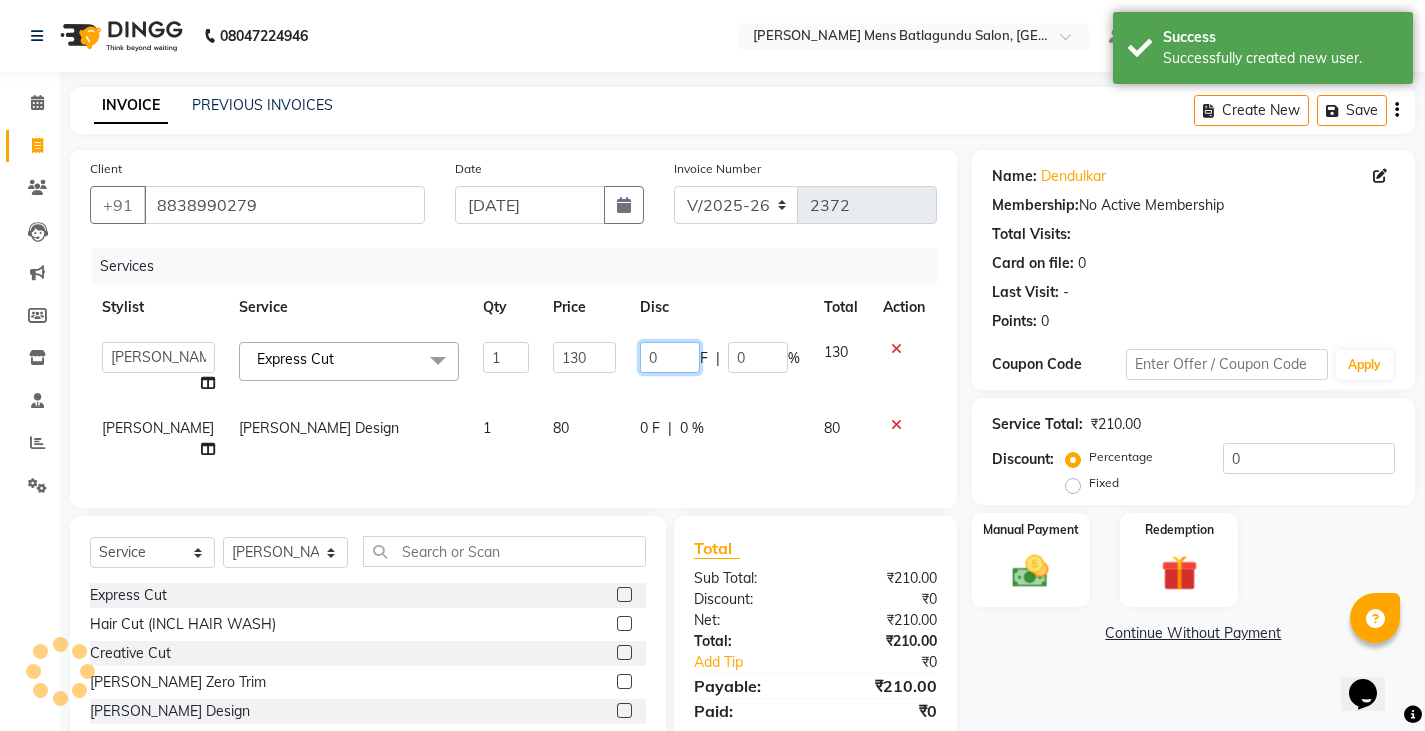 click on "0" 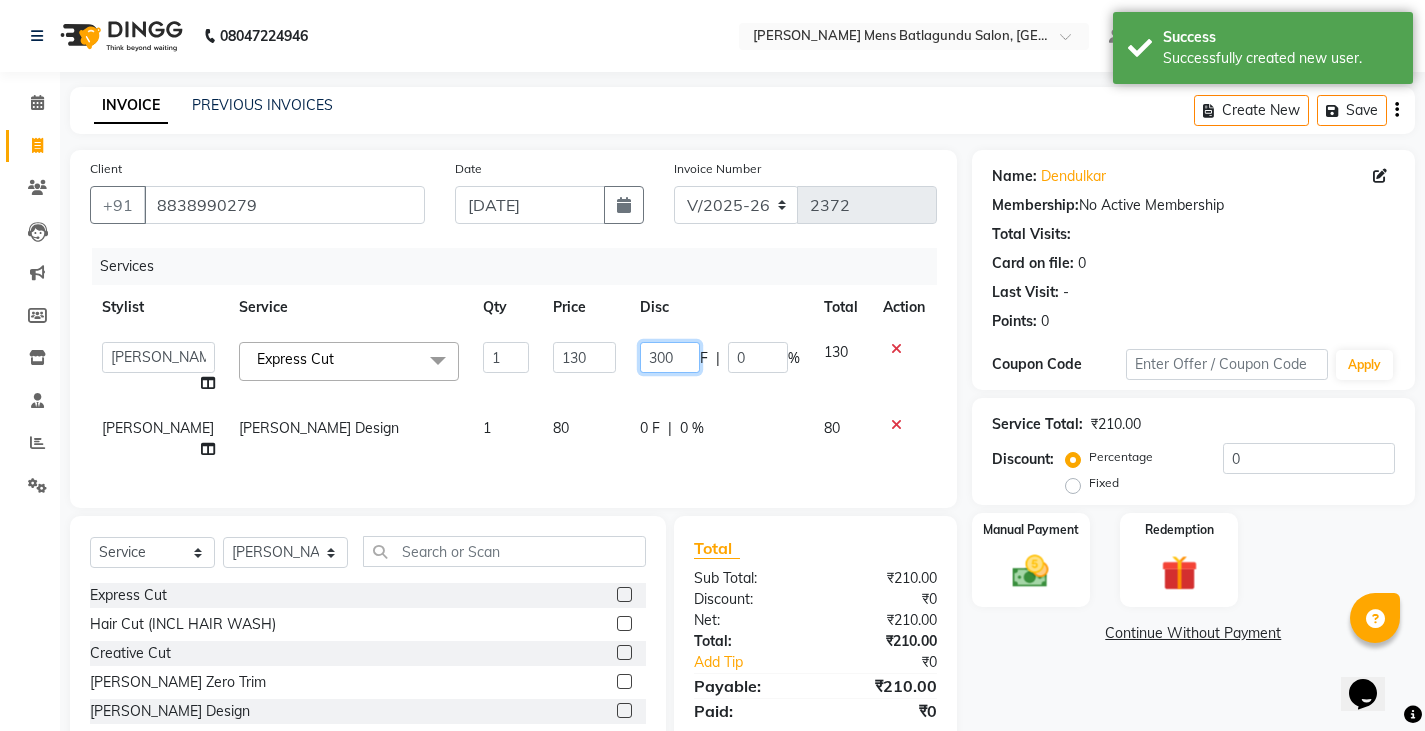 type on "30" 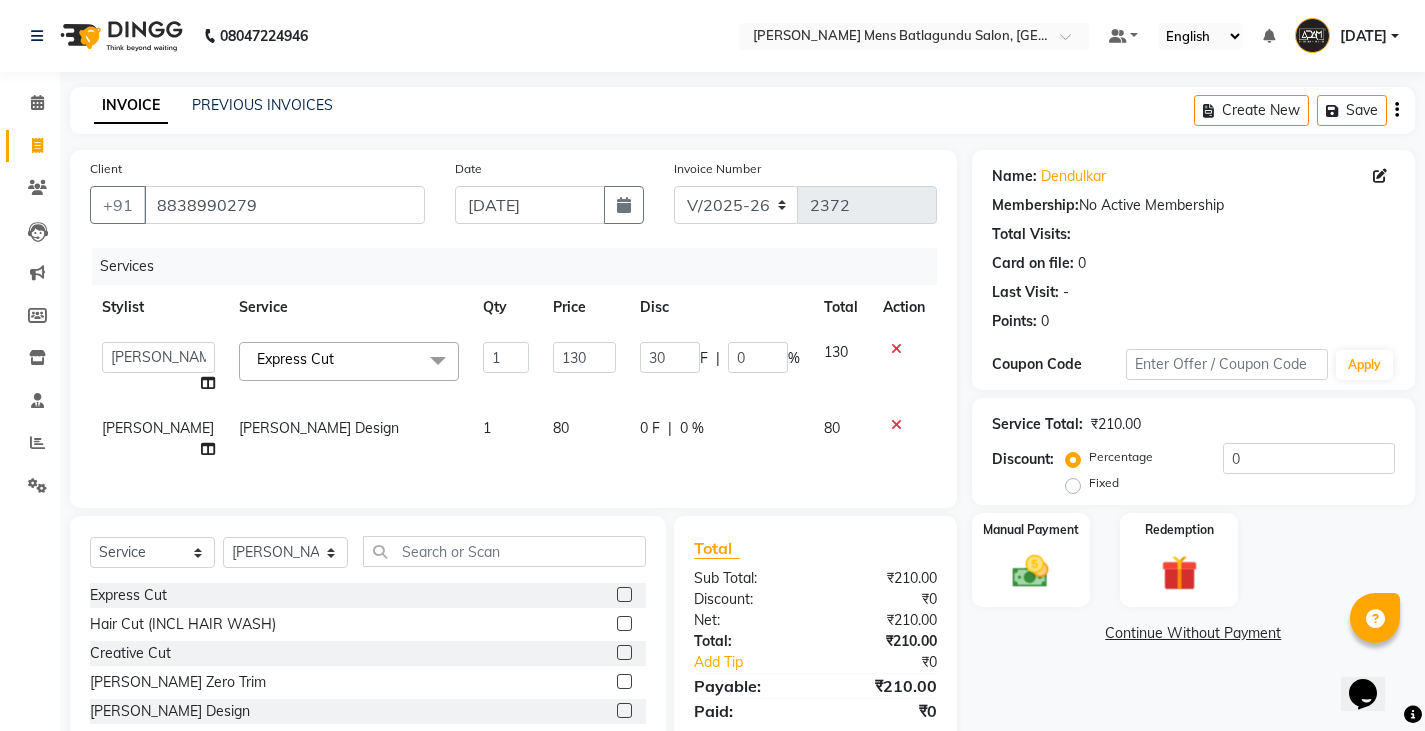 click on "Services" 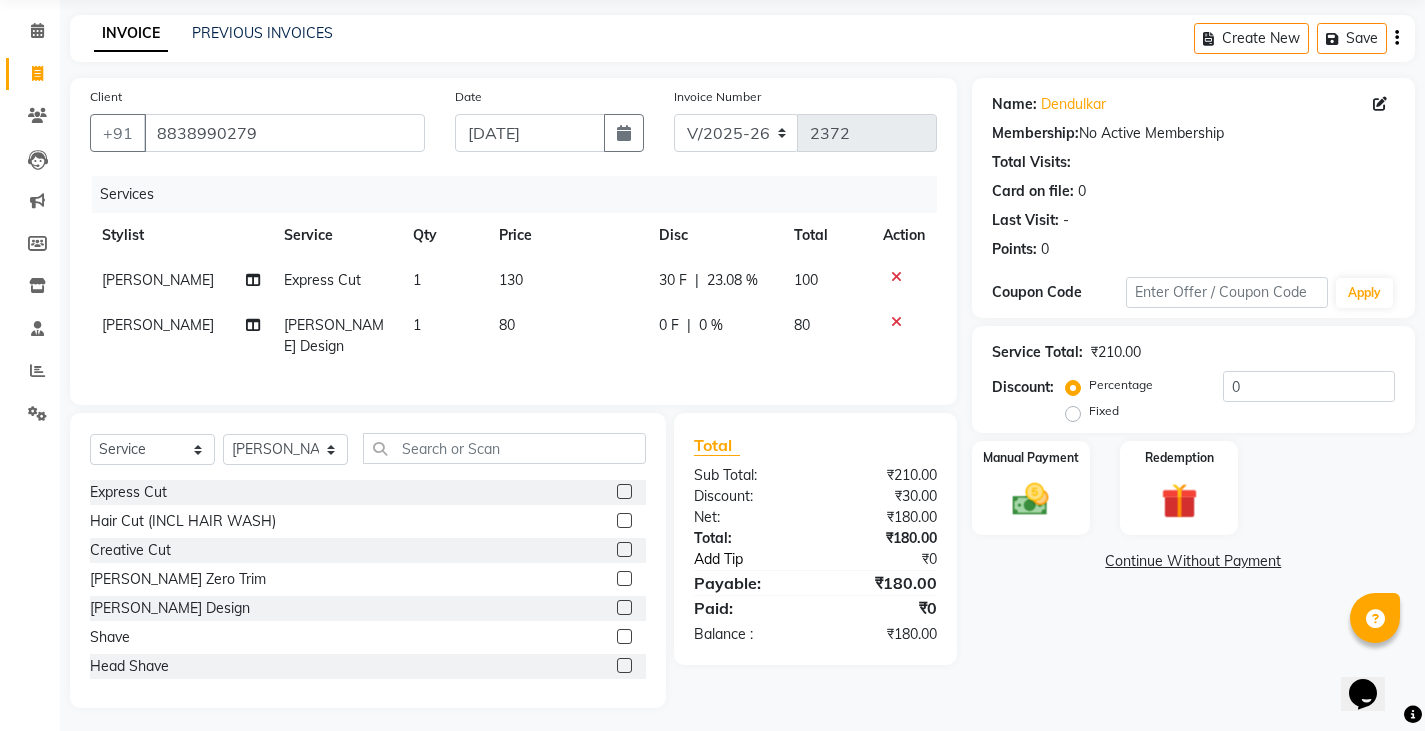 scroll, scrollTop: 73, scrollLeft: 0, axis: vertical 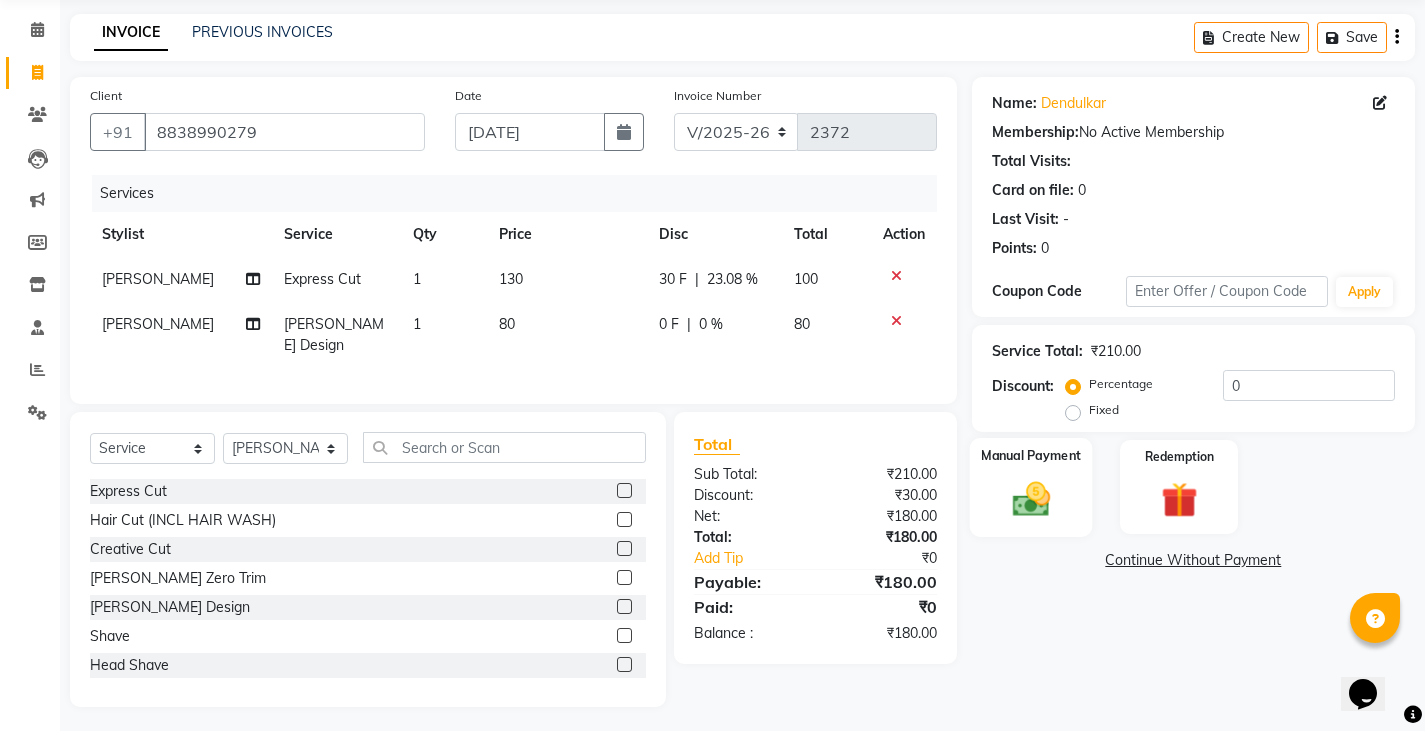 click on "Manual Payment" 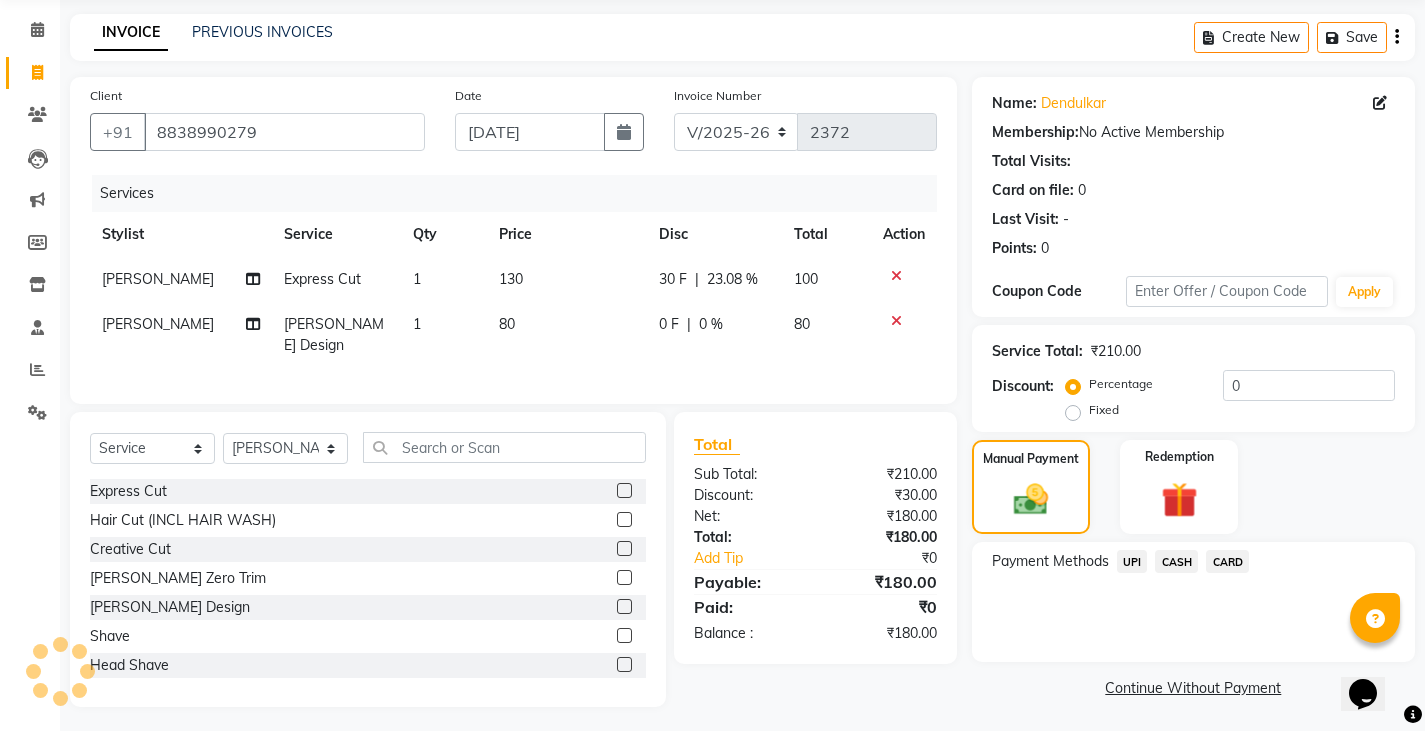 click on "CARD" 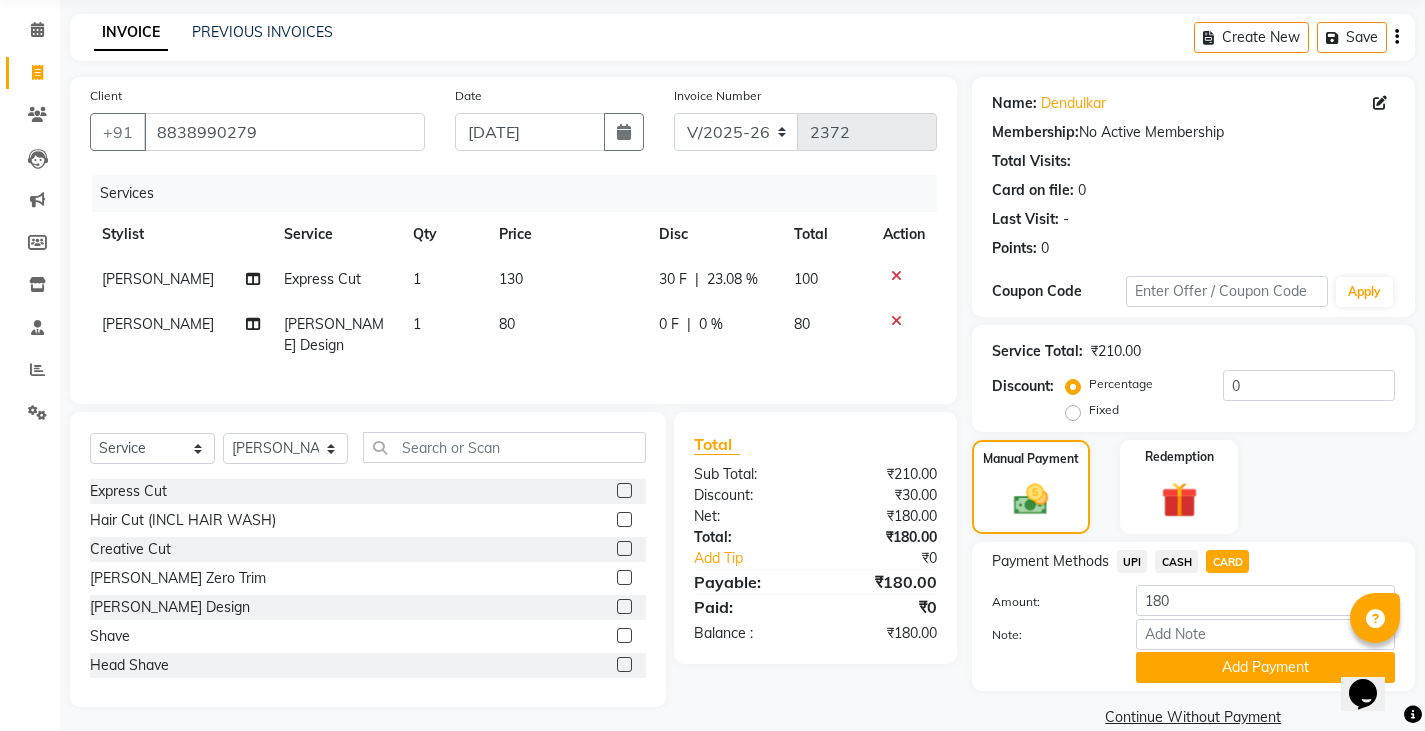 click on "CASH" 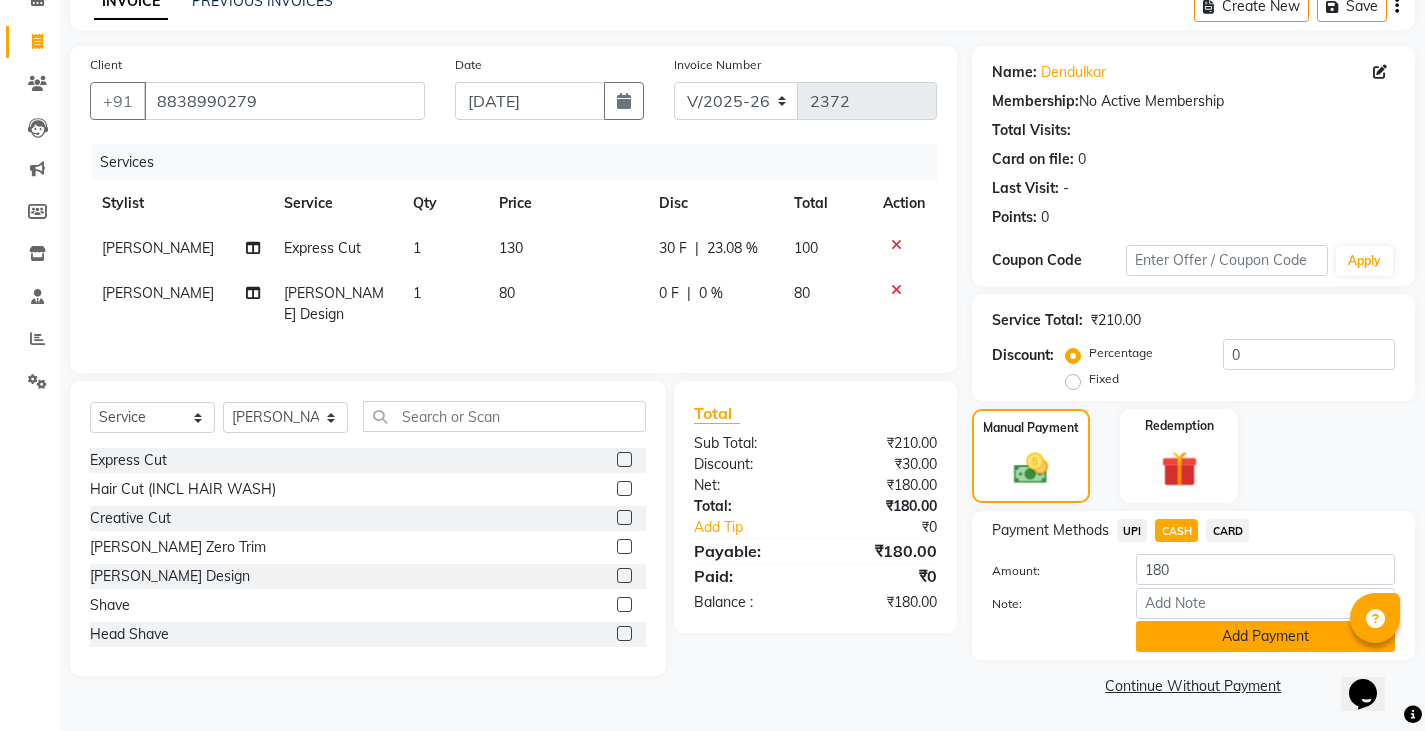 click on "Add Payment" 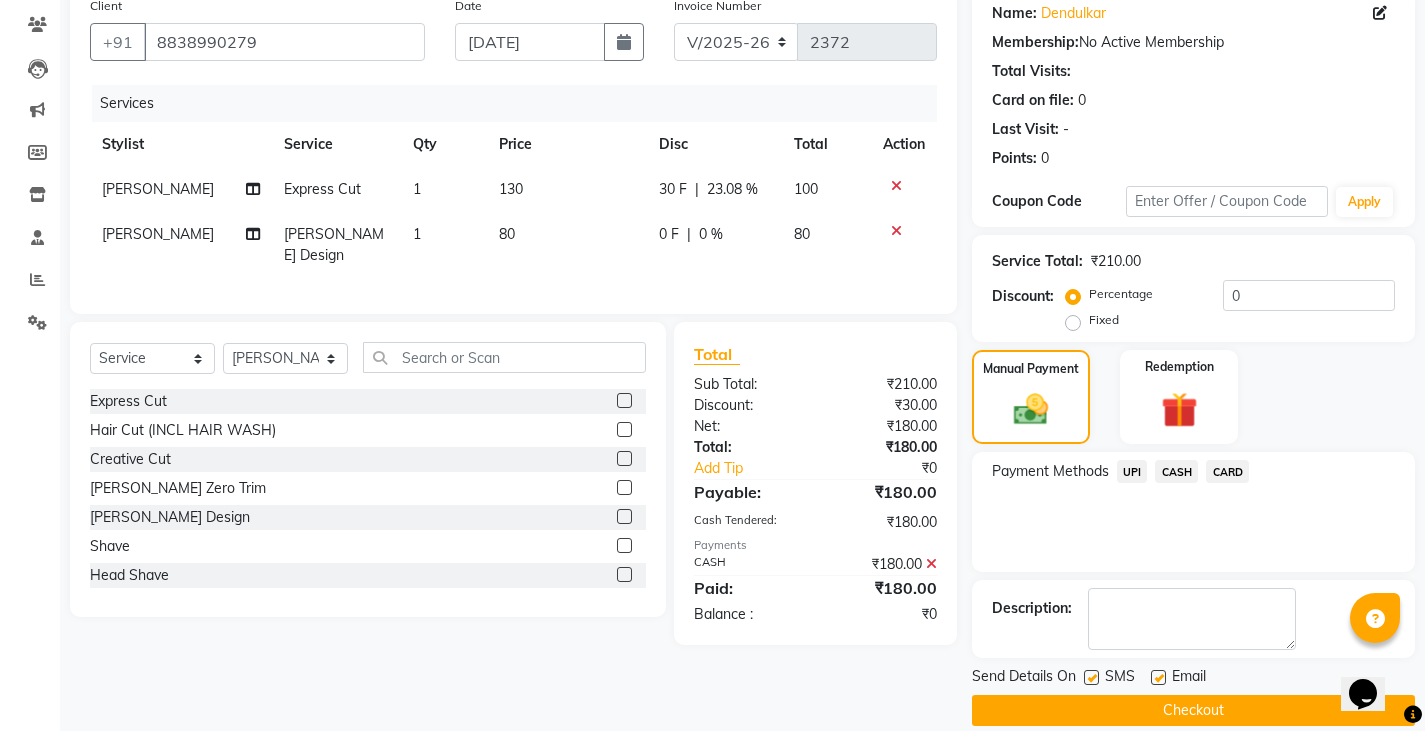 scroll, scrollTop: 188, scrollLeft: 0, axis: vertical 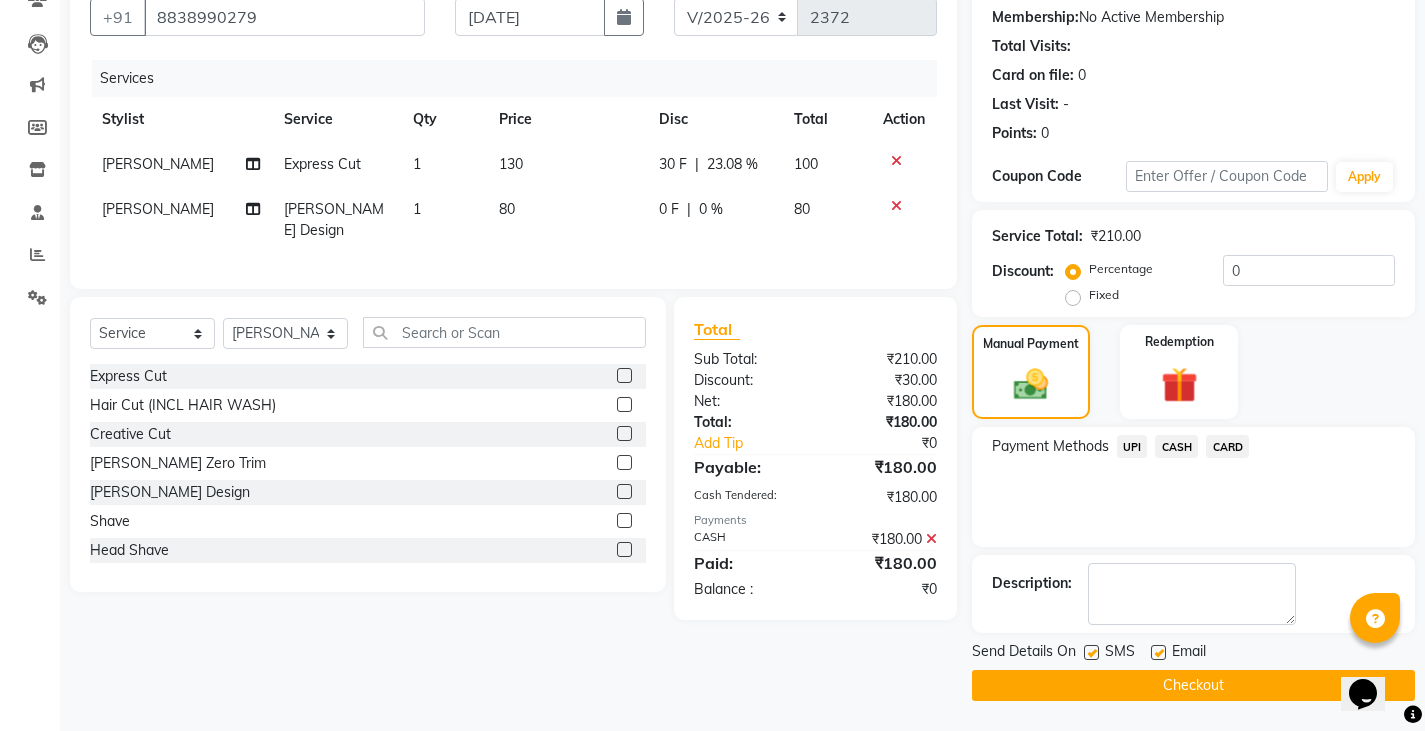 click on "Checkout" 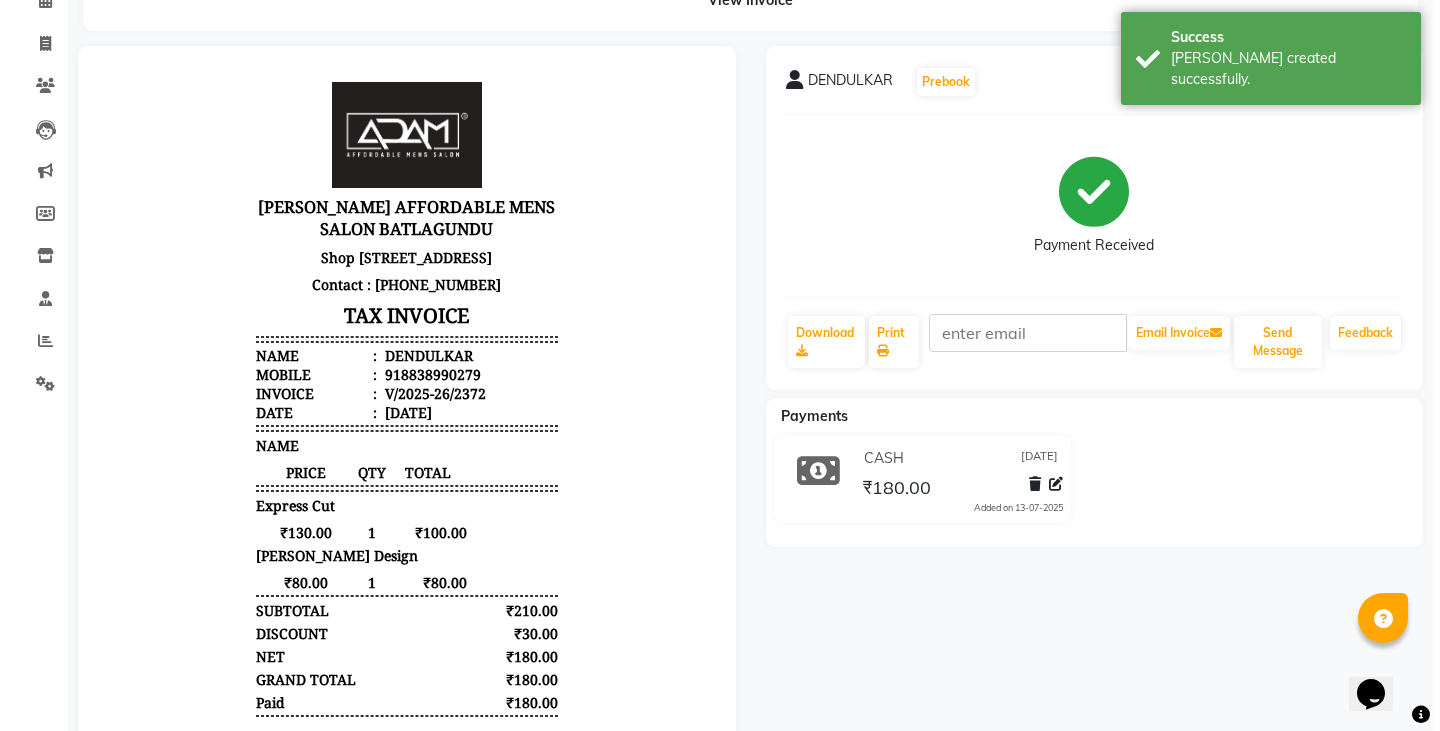 scroll, scrollTop: 0, scrollLeft: 0, axis: both 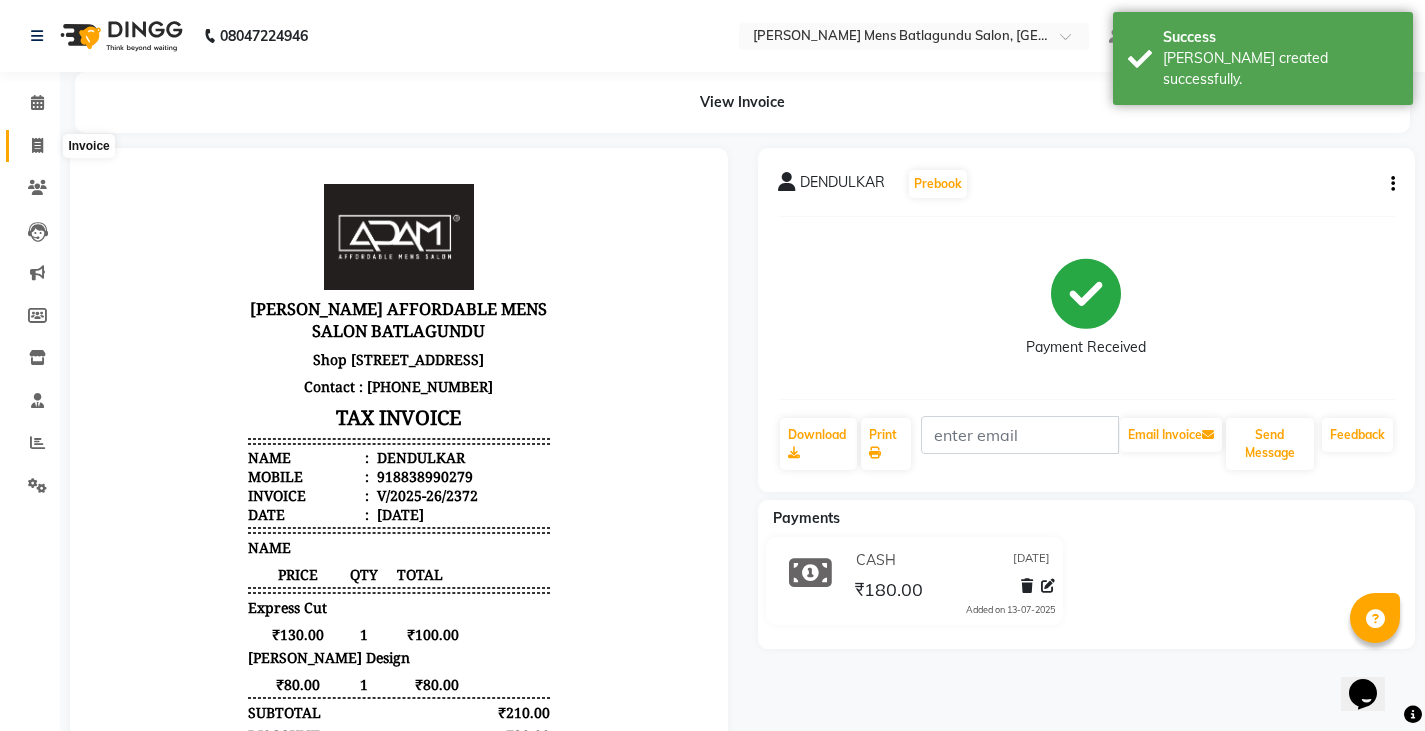 click on "Invoice" 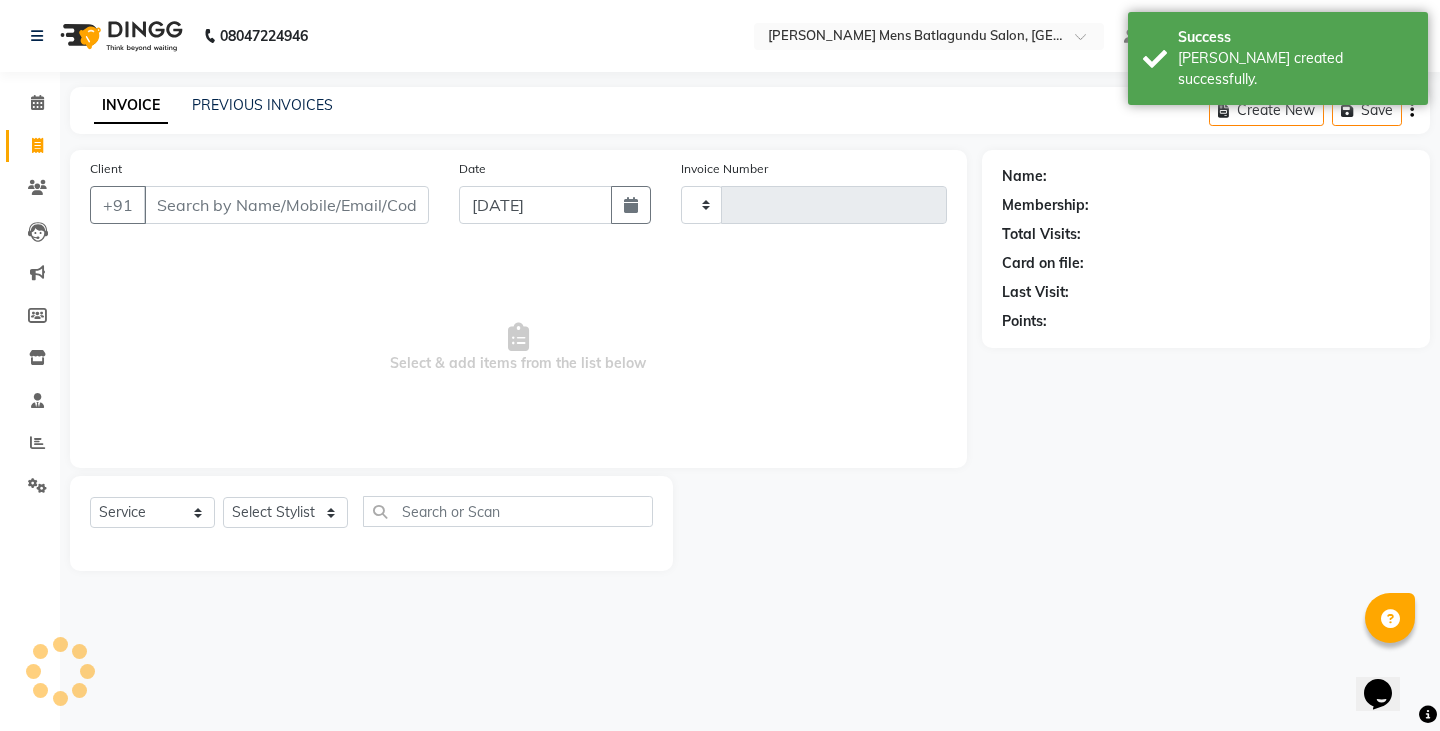 type on "2373" 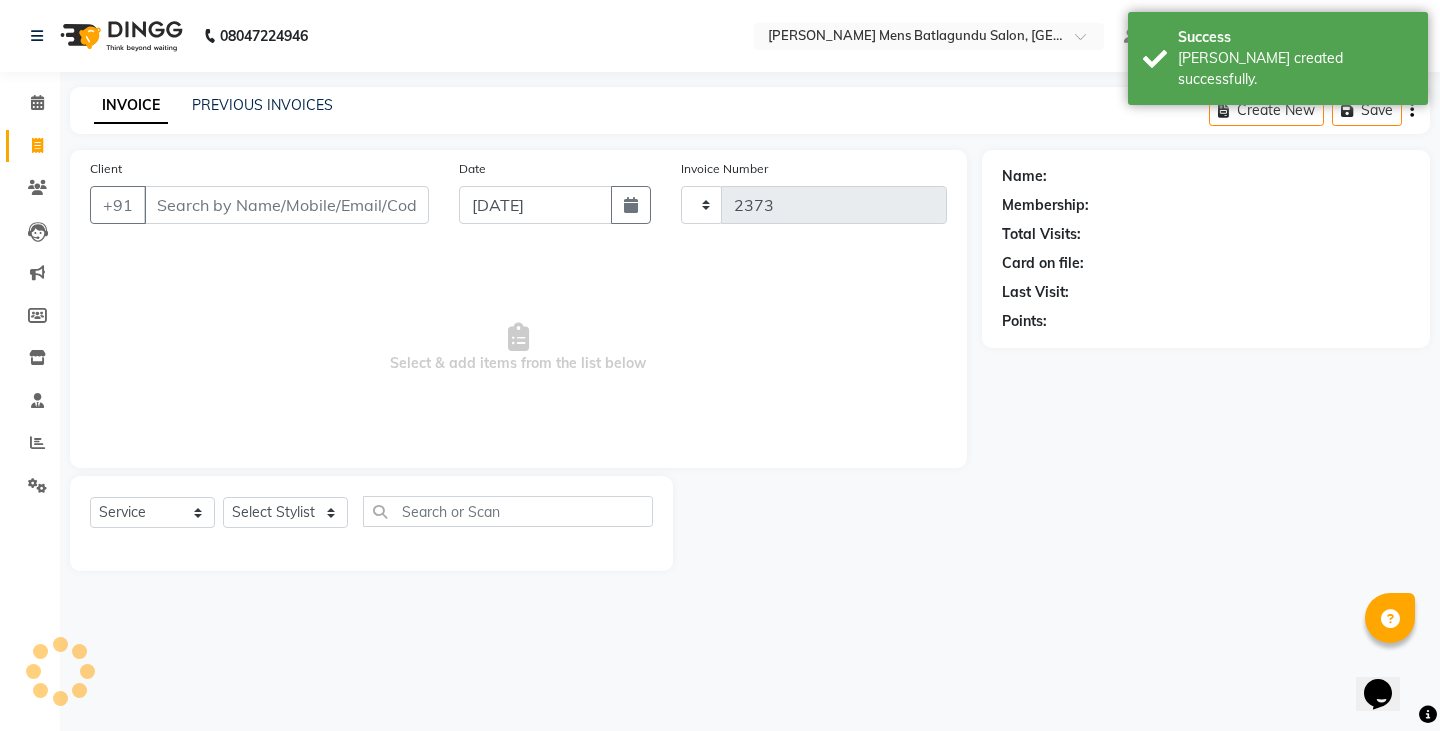 select on "8213" 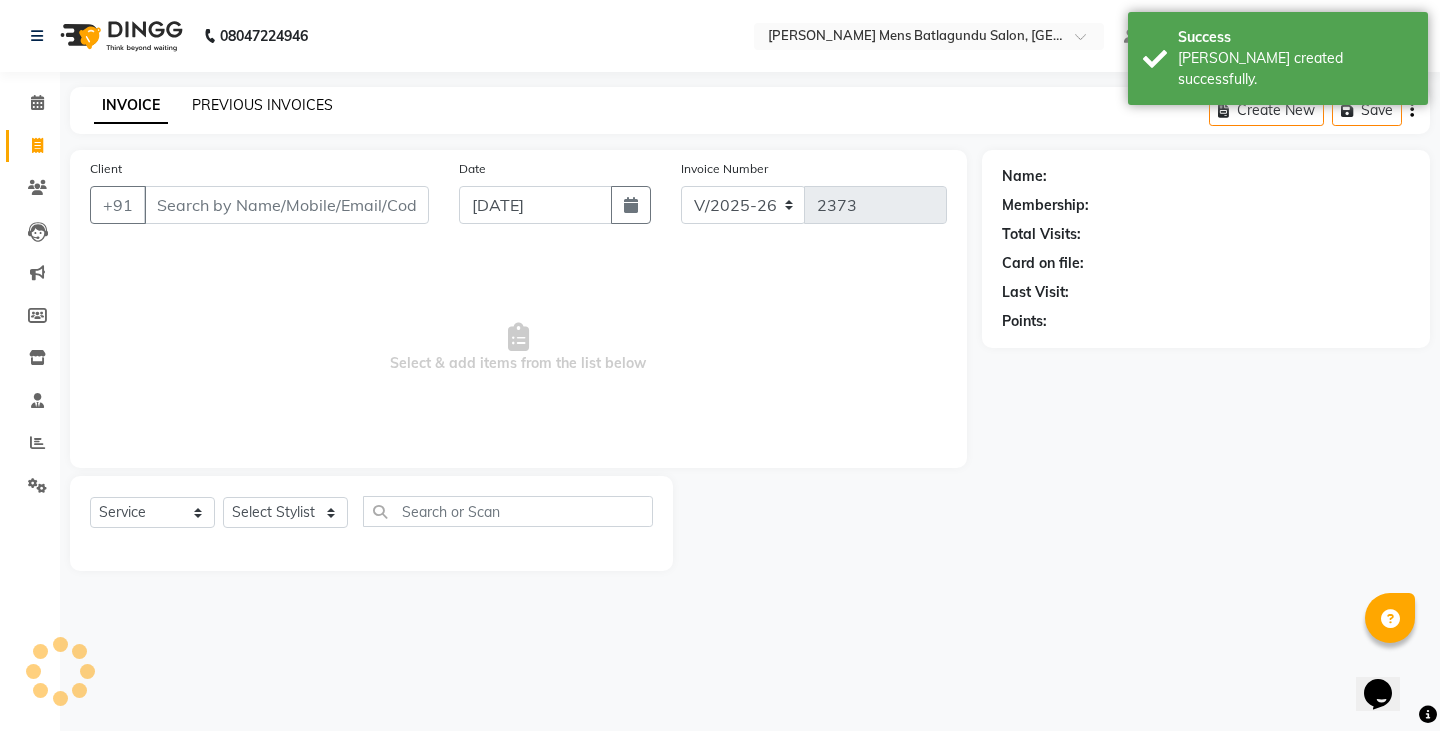 click on "PREVIOUS INVOICES" 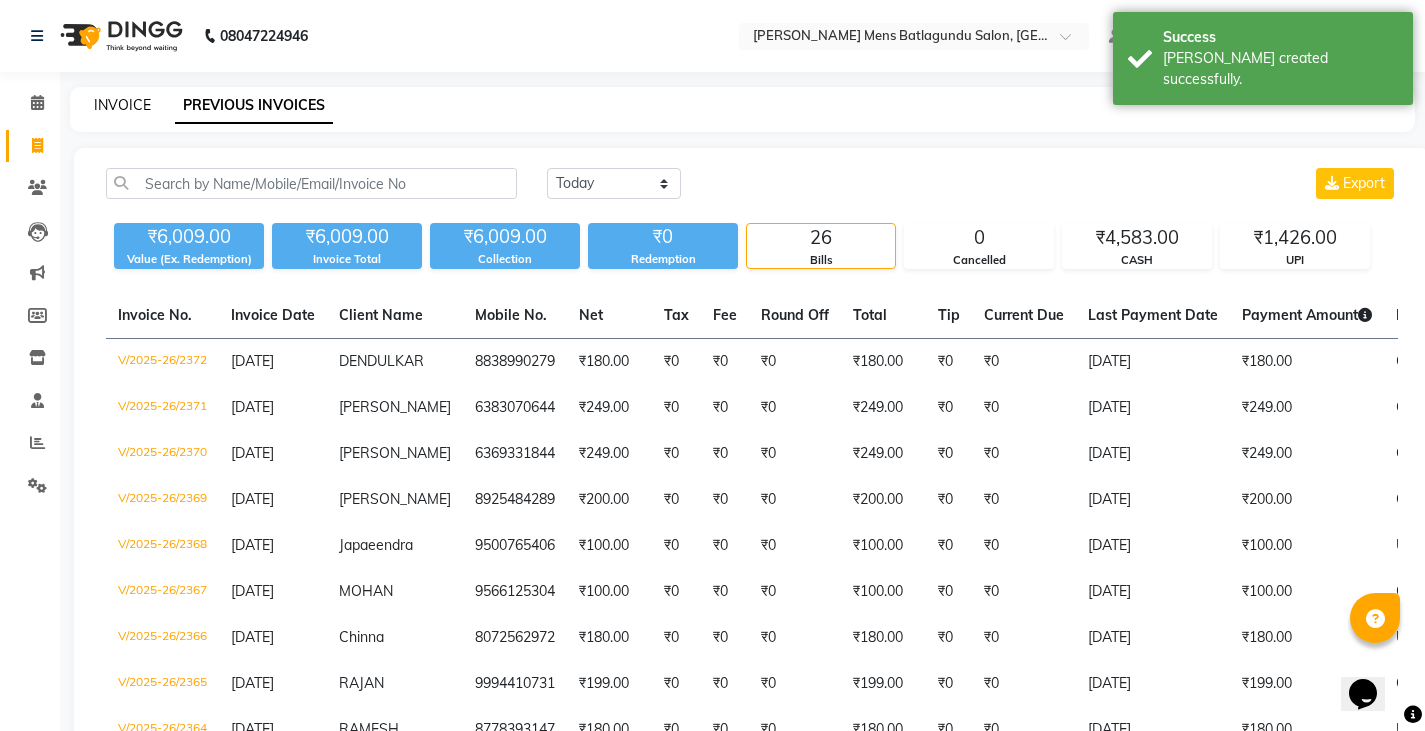 click on "INVOICE" 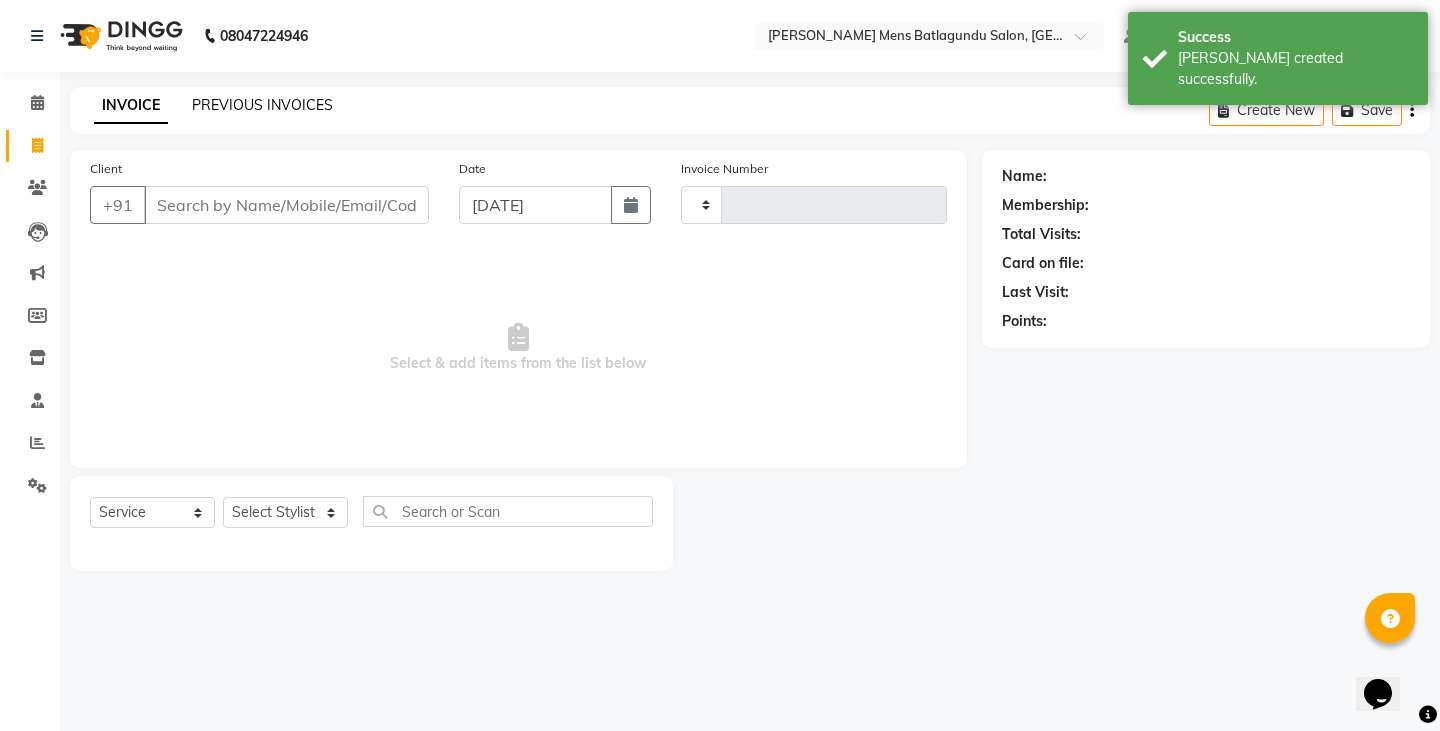 click on "PREVIOUS INVOICES" 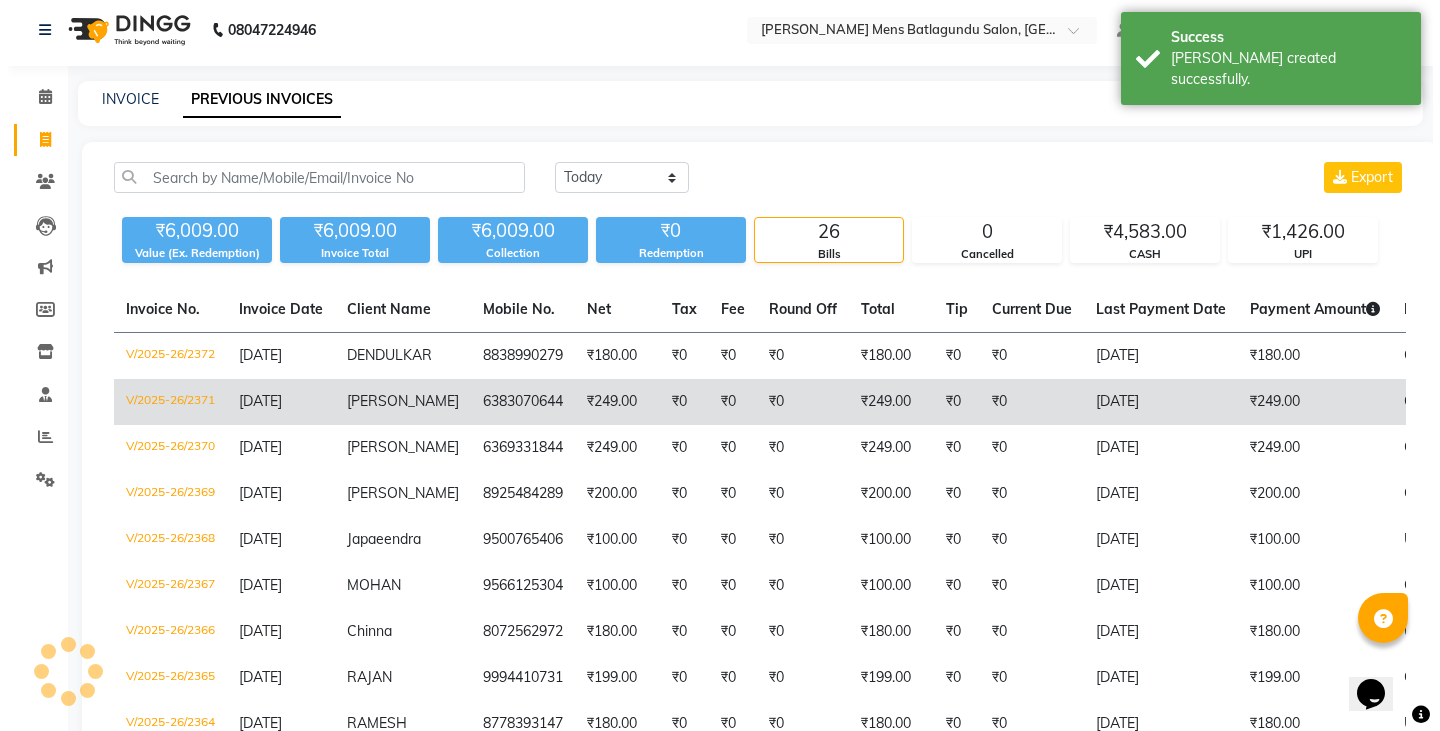 scroll, scrollTop: 0, scrollLeft: 0, axis: both 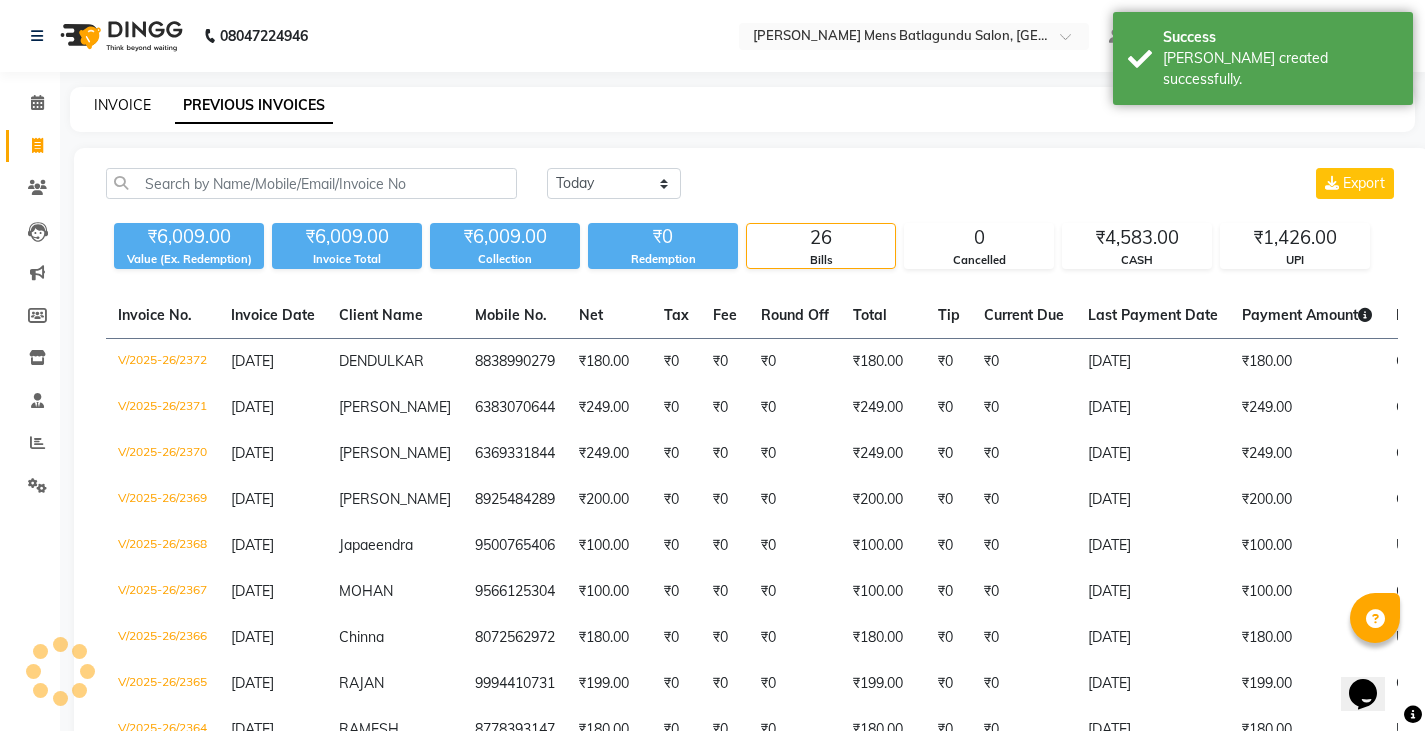 click on "INVOICE" 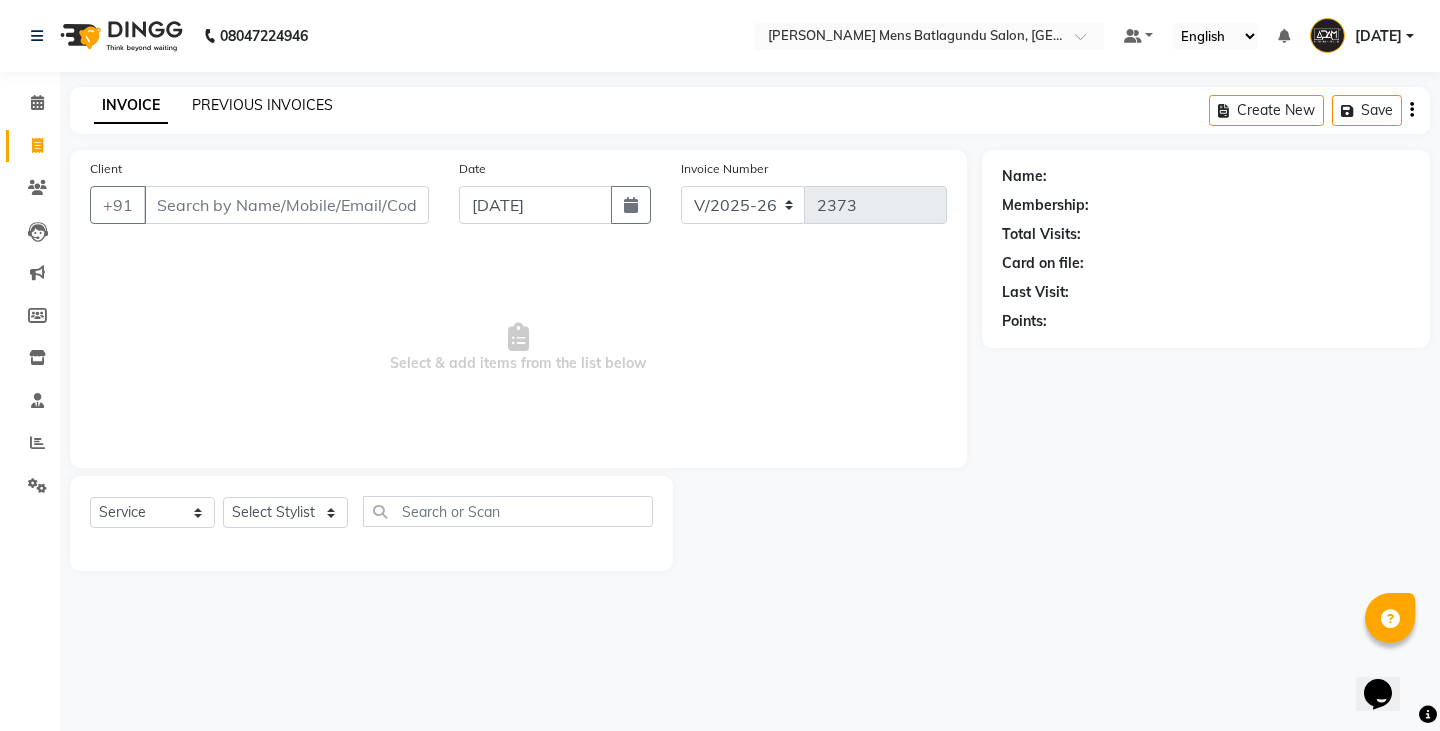 click on "PREVIOUS INVOICES" 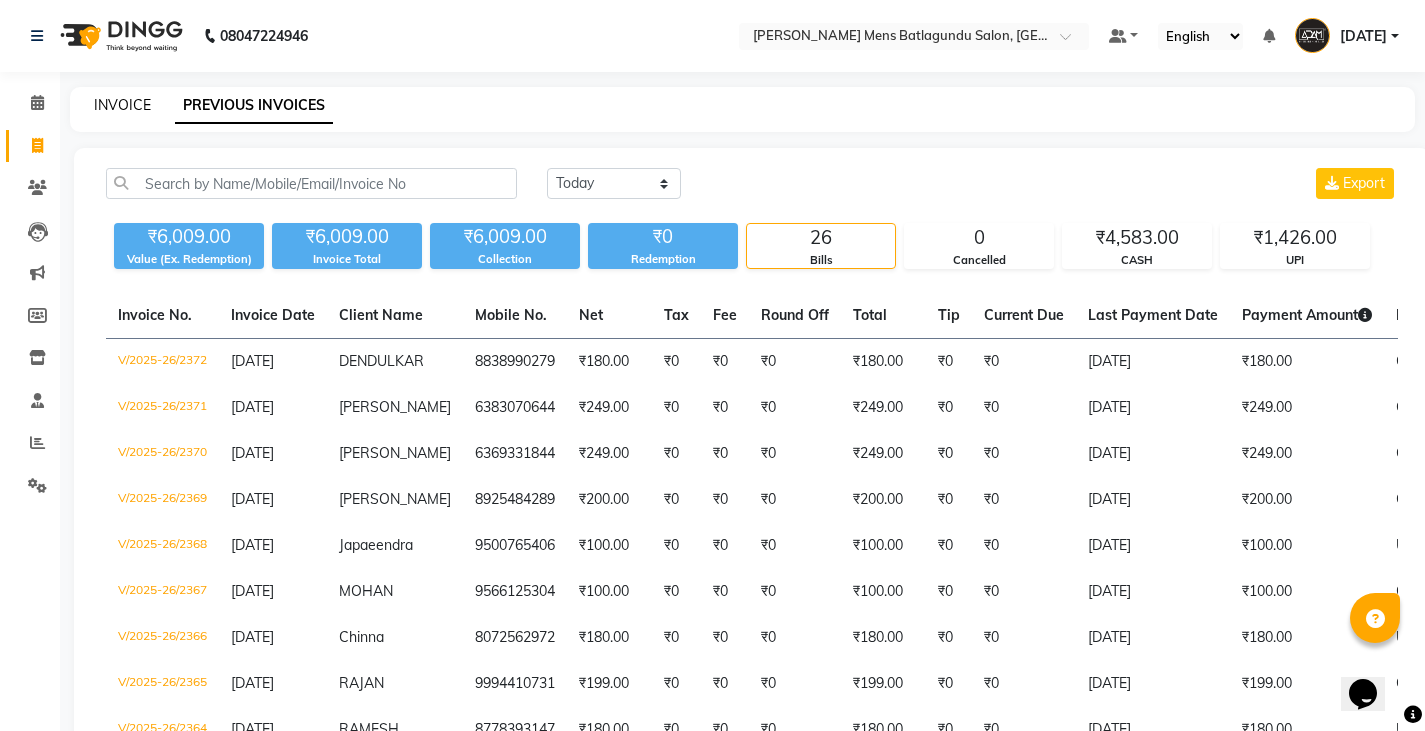 click on "INVOICE" 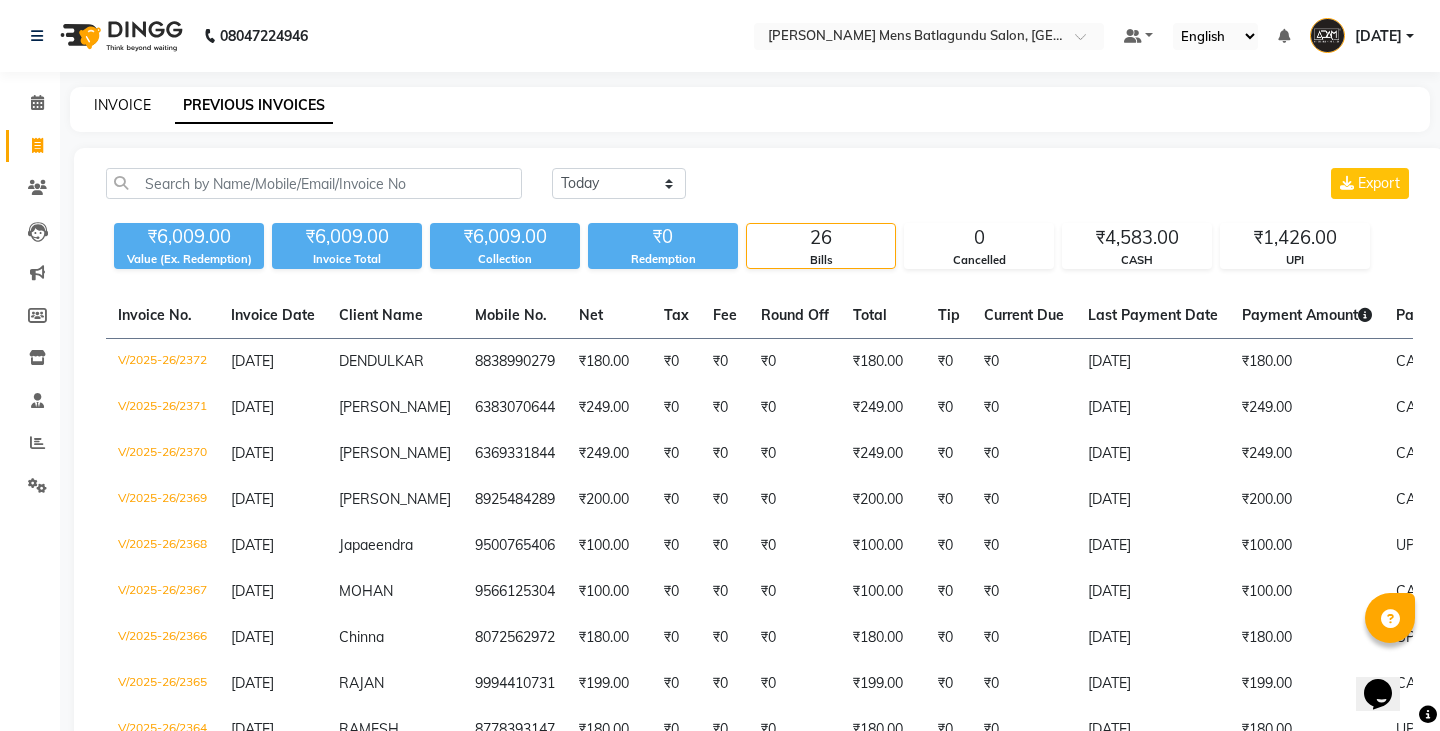 select on "8213" 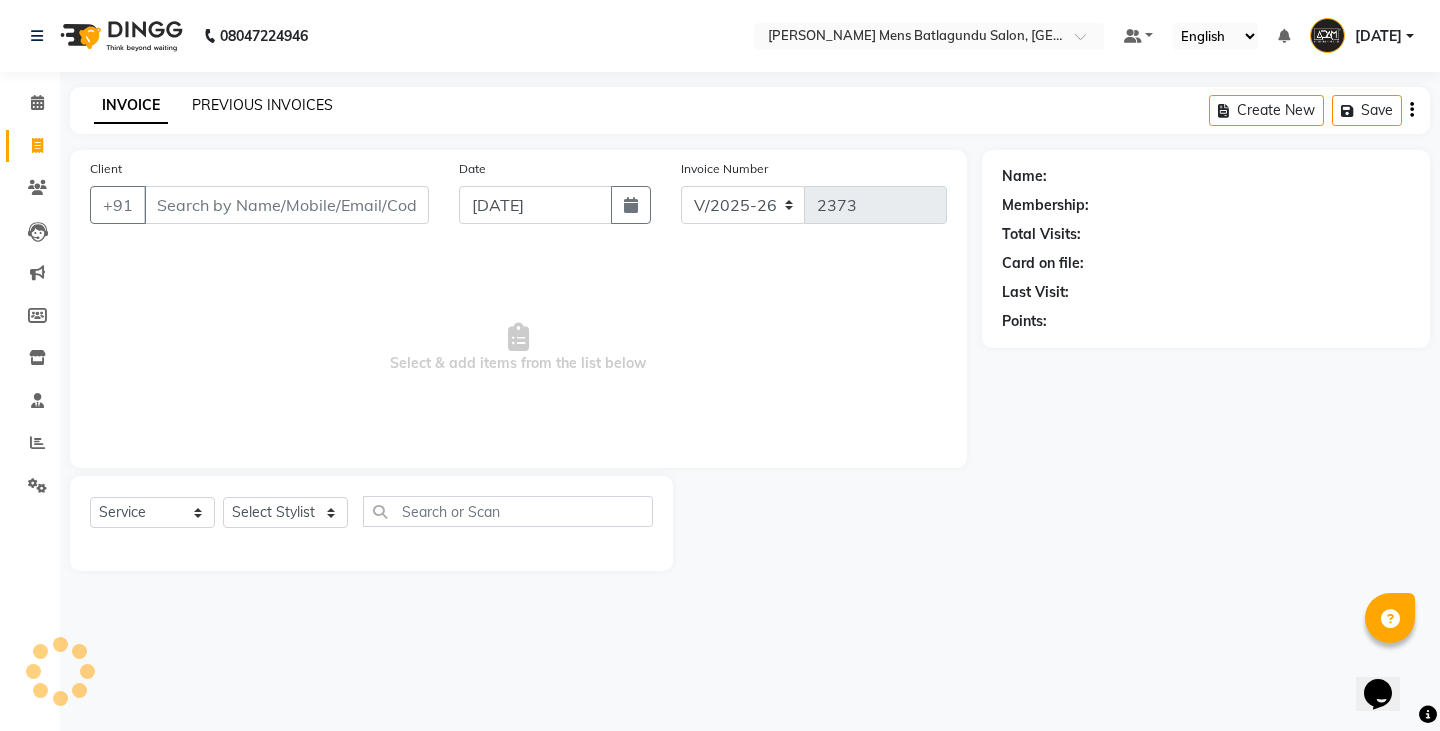 click on "PREVIOUS INVOICES" 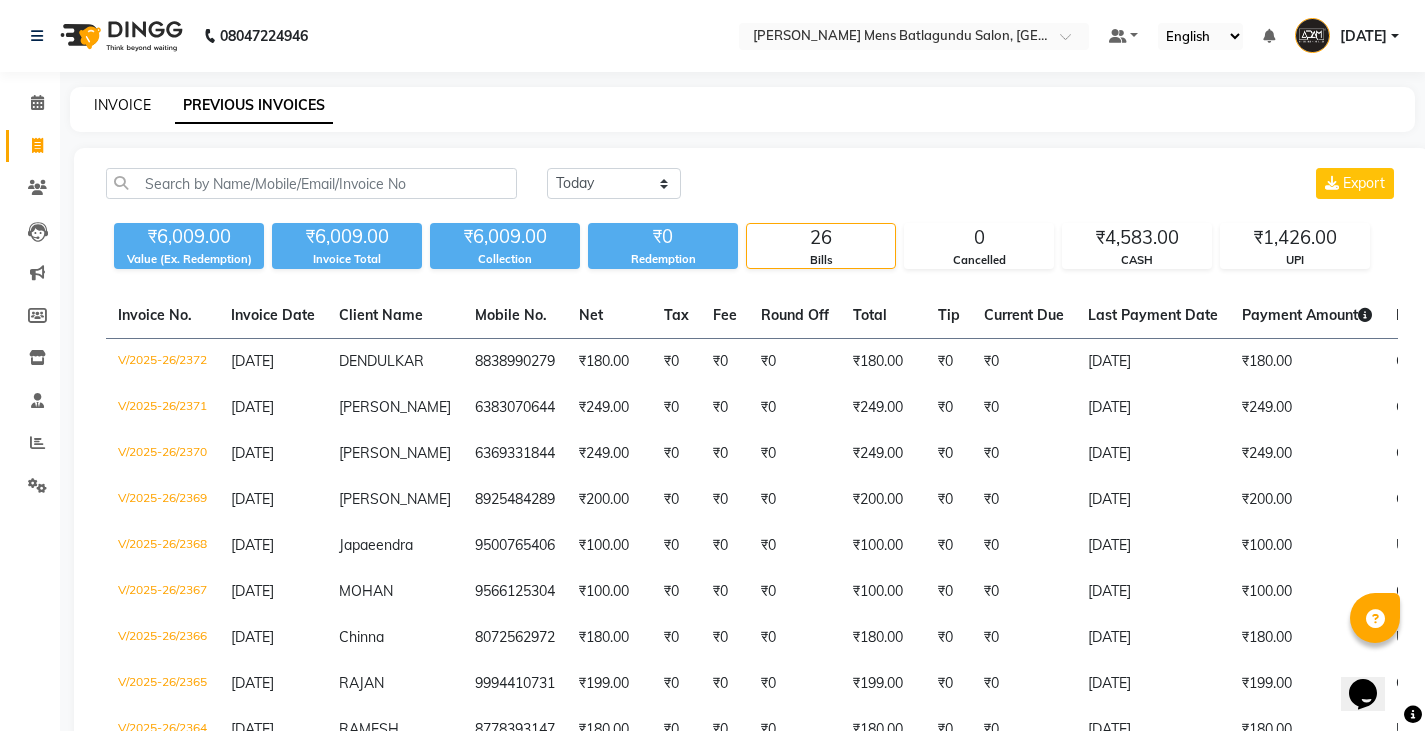 click on "INVOICE" 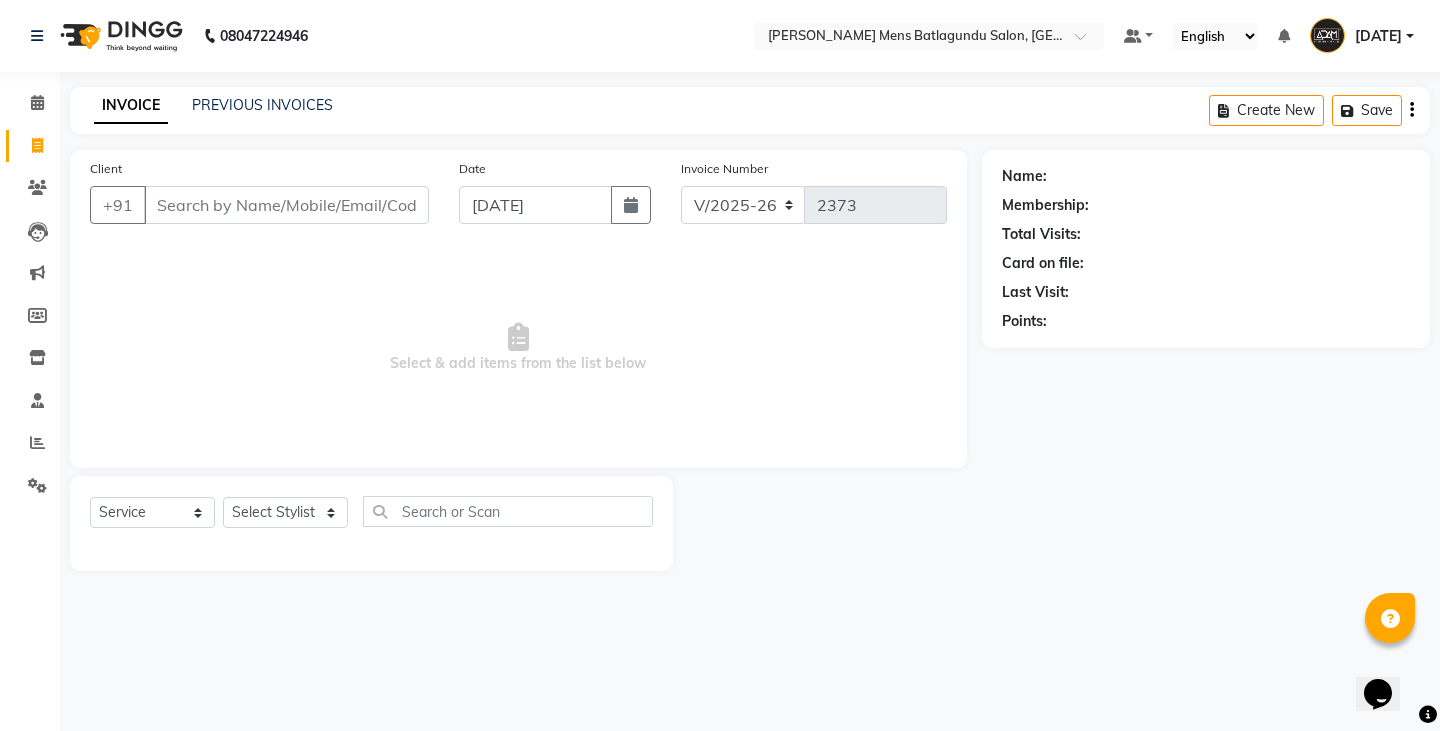 click on "Client" at bounding box center (286, 205) 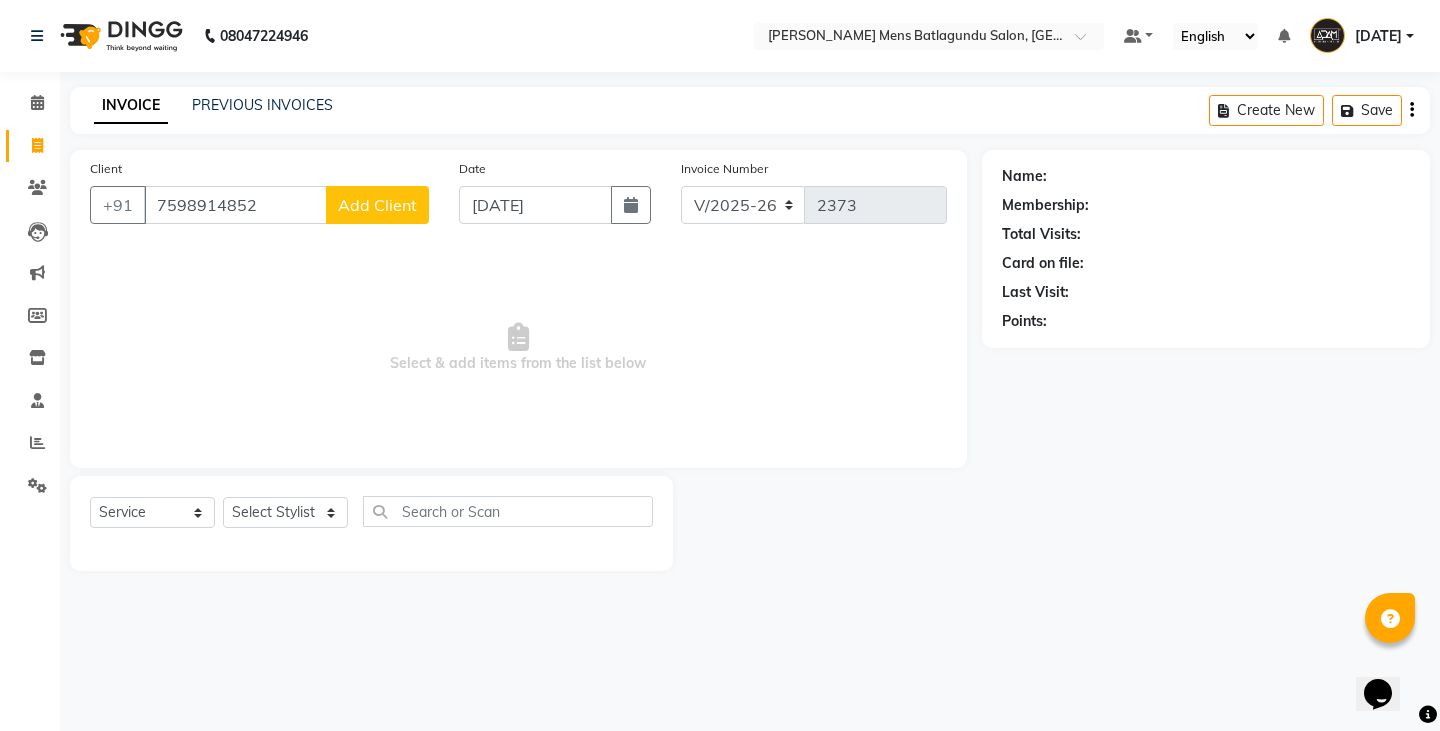 type on "7598914852" 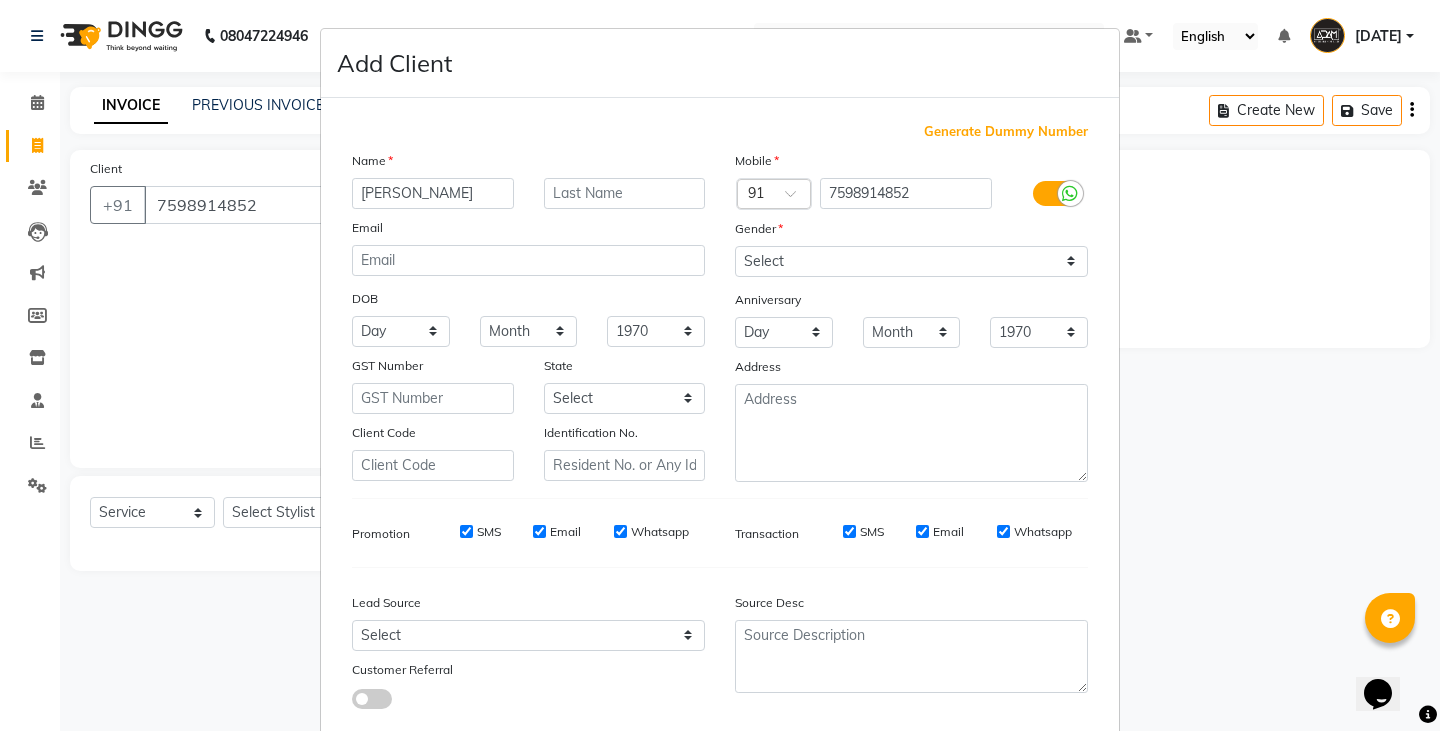 type on "[PERSON_NAME]" 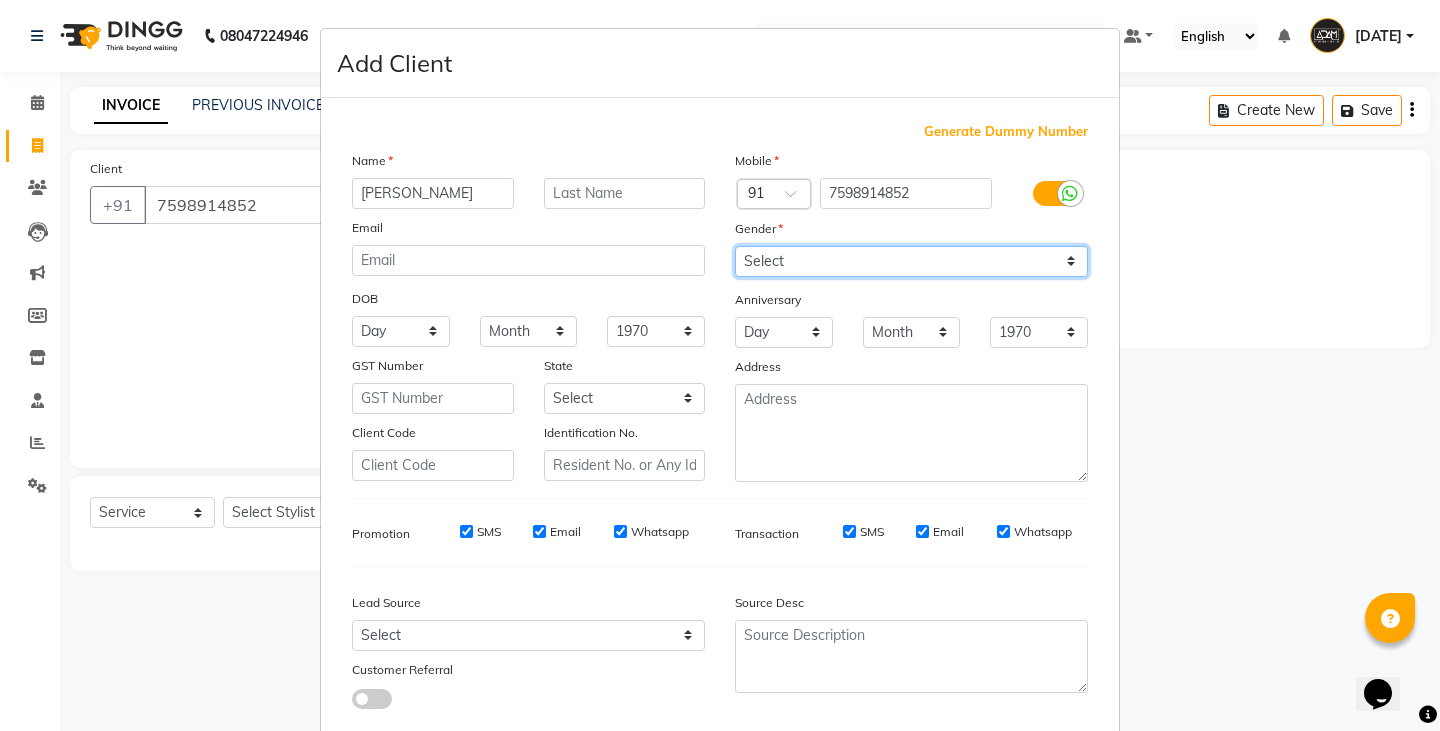 drag, startPoint x: 769, startPoint y: 264, endPoint x: 769, endPoint y: 276, distance: 12 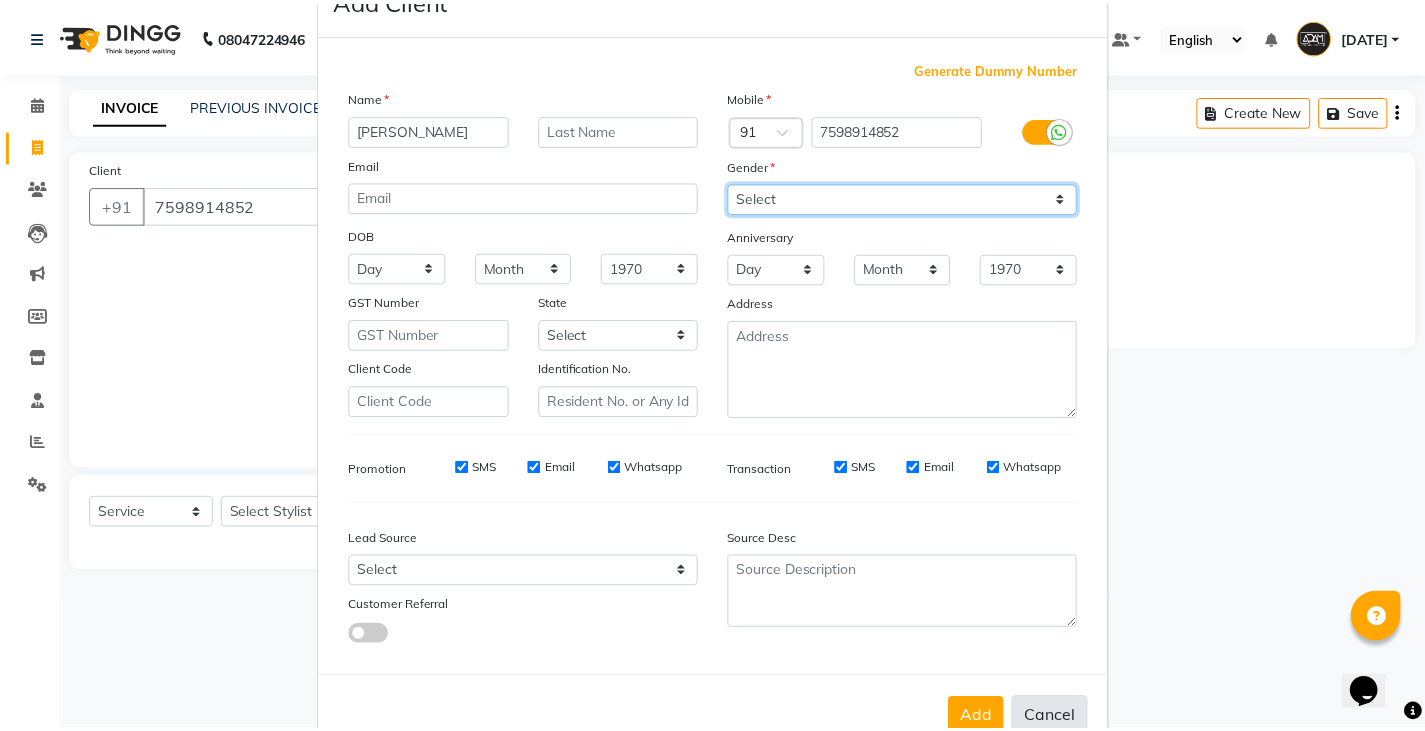 scroll, scrollTop: 118, scrollLeft: 0, axis: vertical 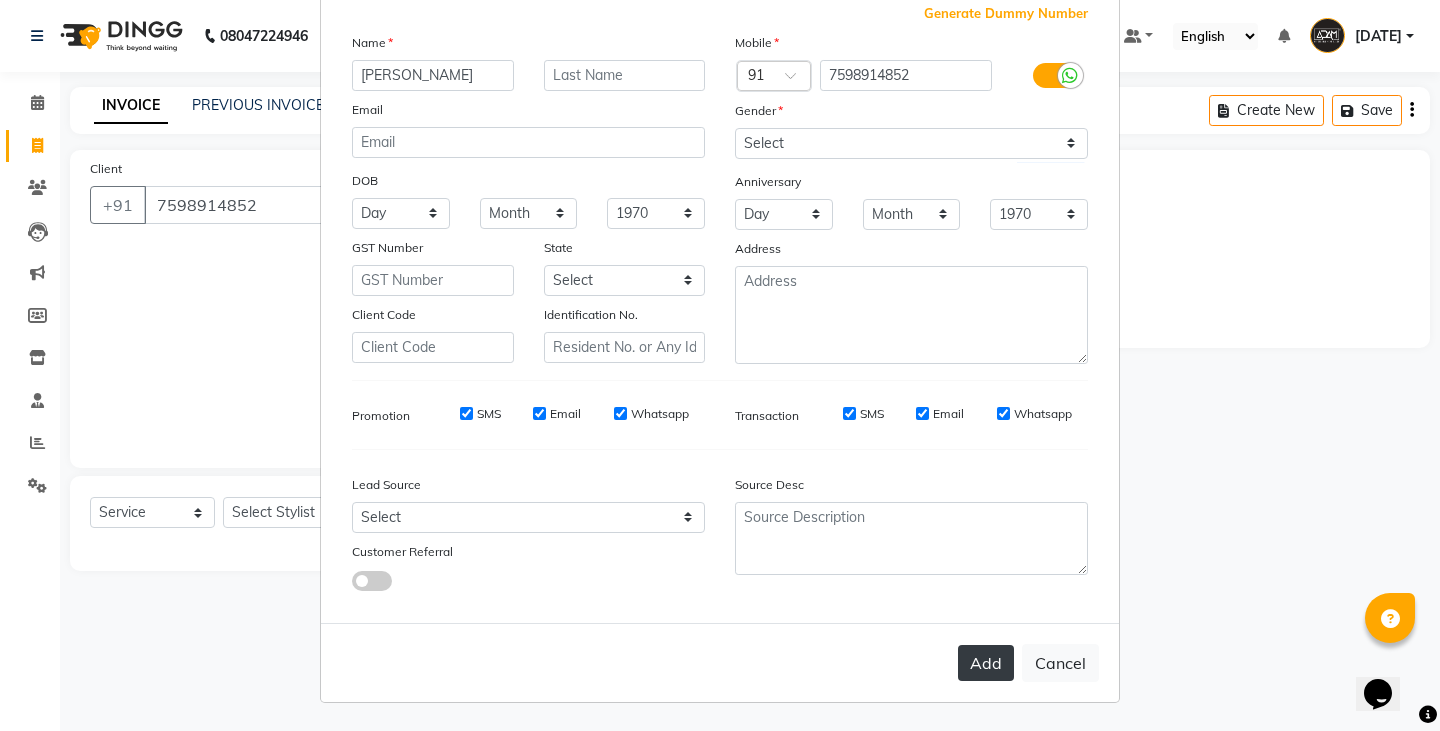 click on "Add" at bounding box center (986, 663) 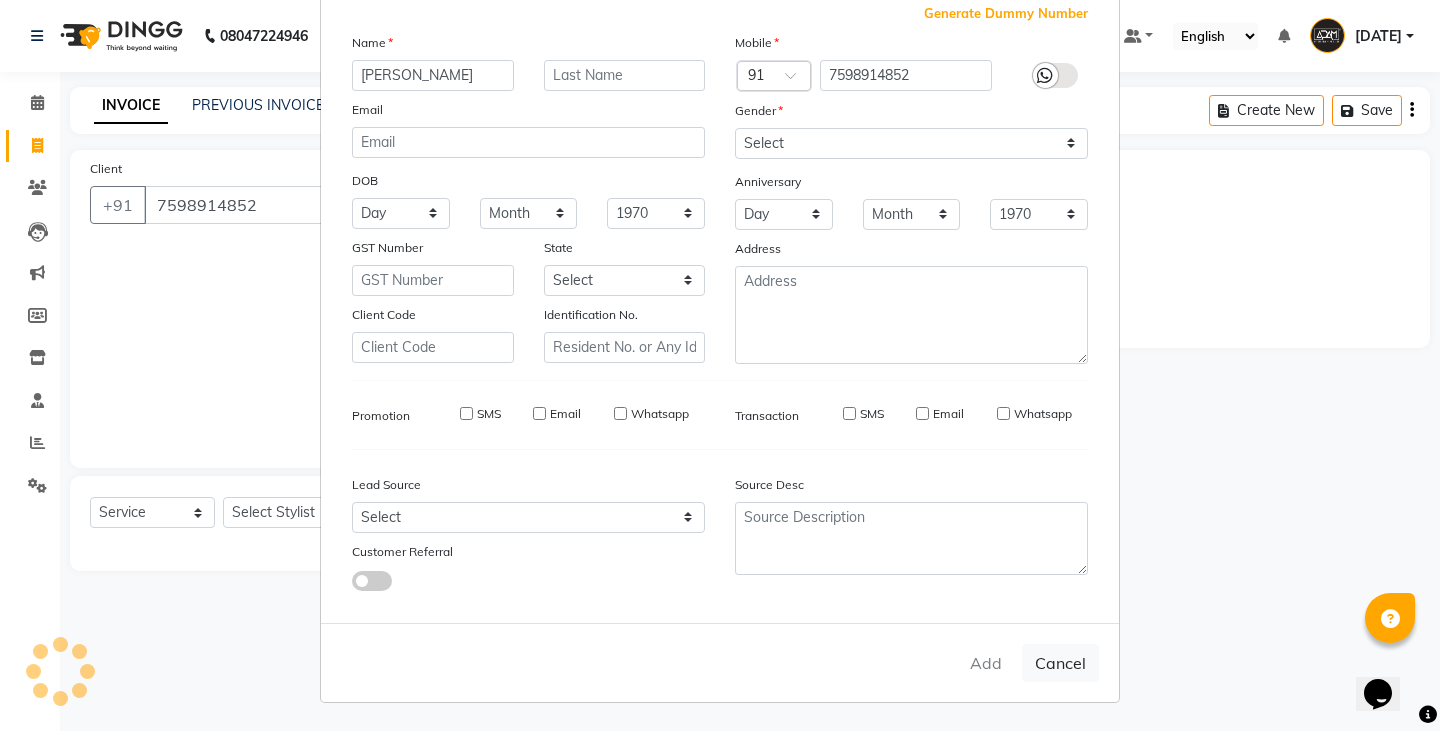 type 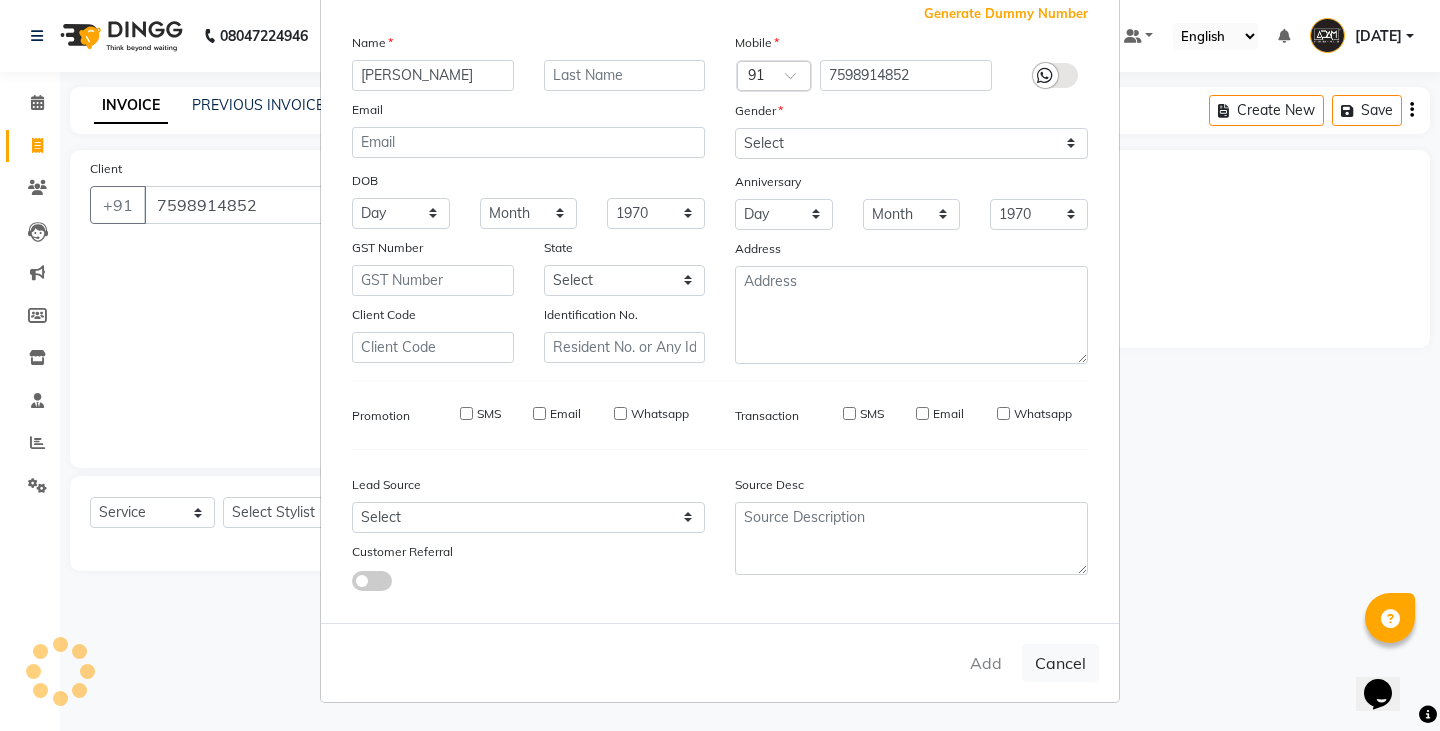 select 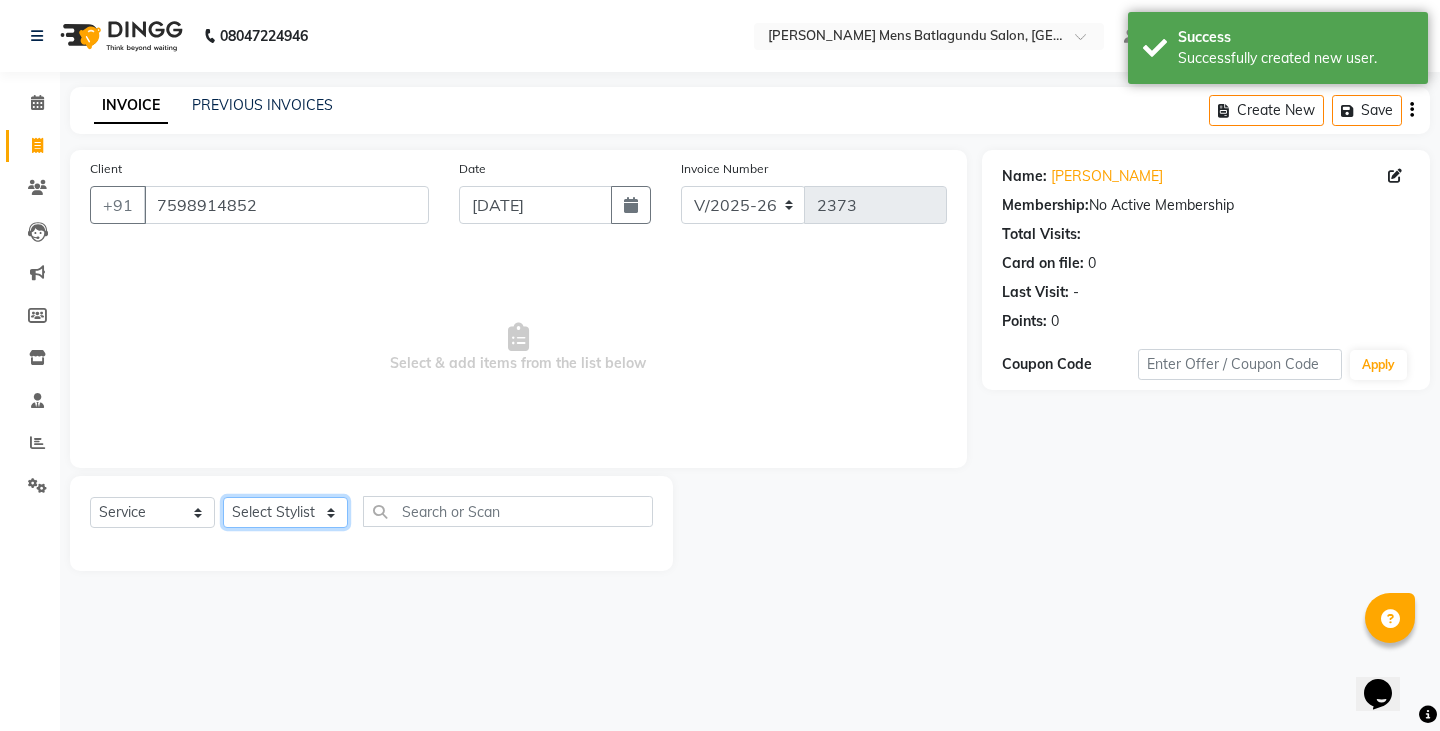 click on "Select Stylist Admin [PERSON_NAME]  [PERSON_NAME] [PERSON_NAME][DATE] [PERSON_NAME] [PERSON_NAME]" 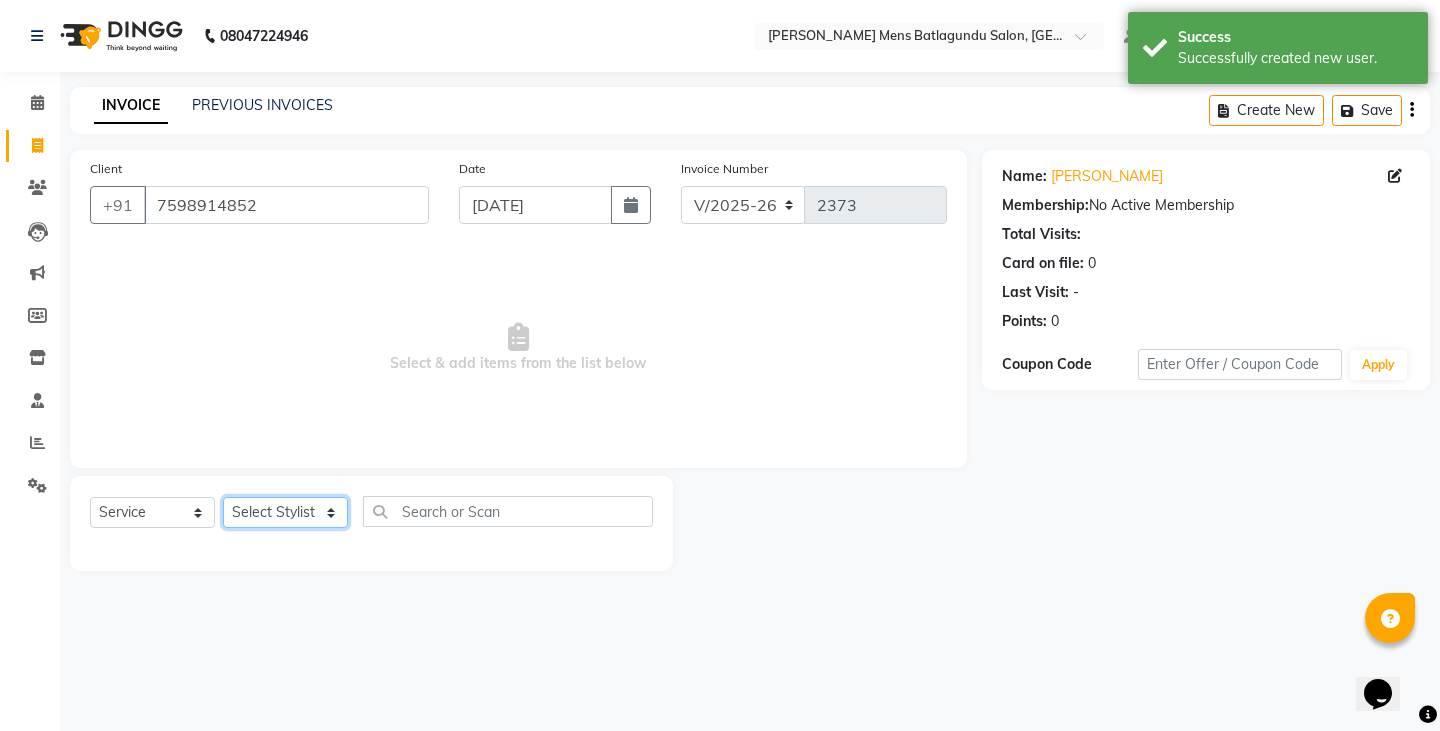 select on "84870" 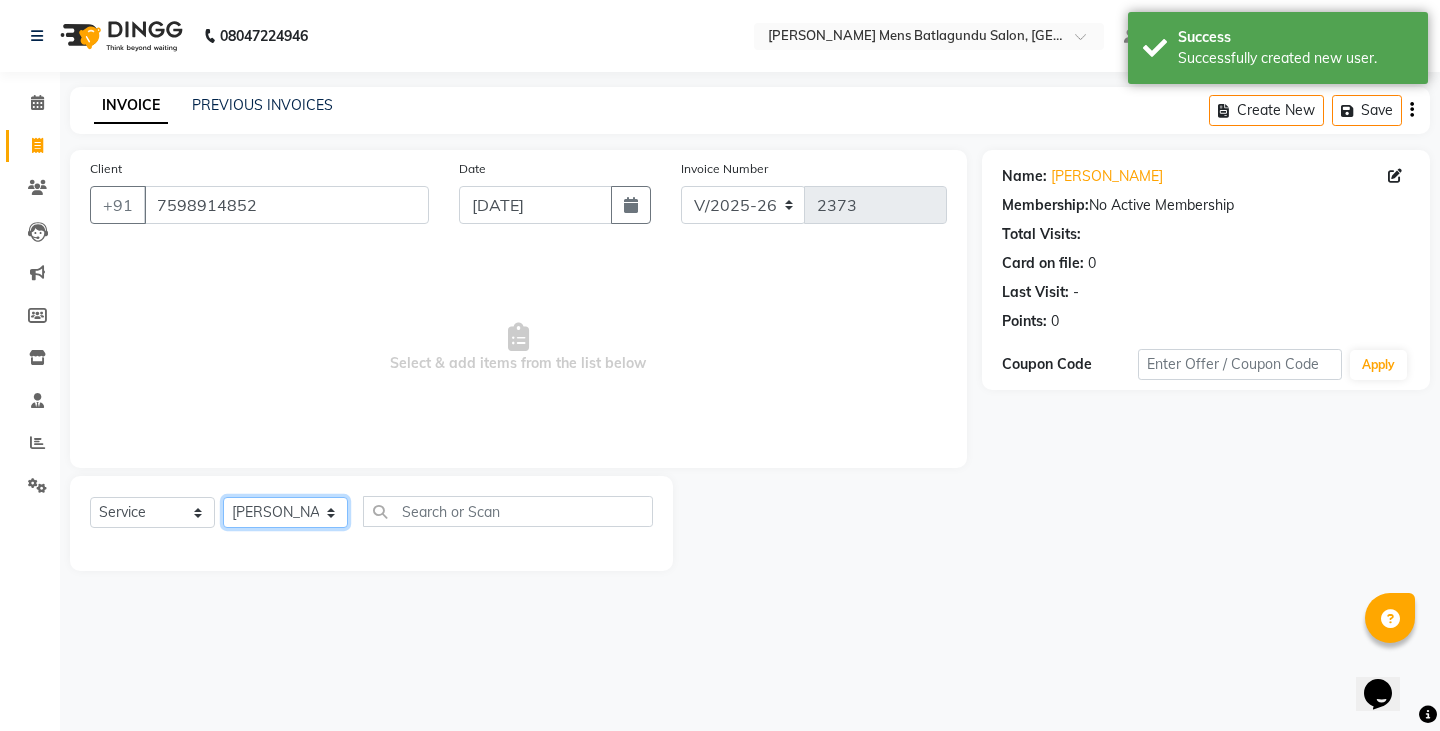 click on "Select Stylist Admin [PERSON_NAME]  [PERSON_NAME] [PERSON_NAME][DATE] [PERSON_NAME] [PERSON_NAME]" 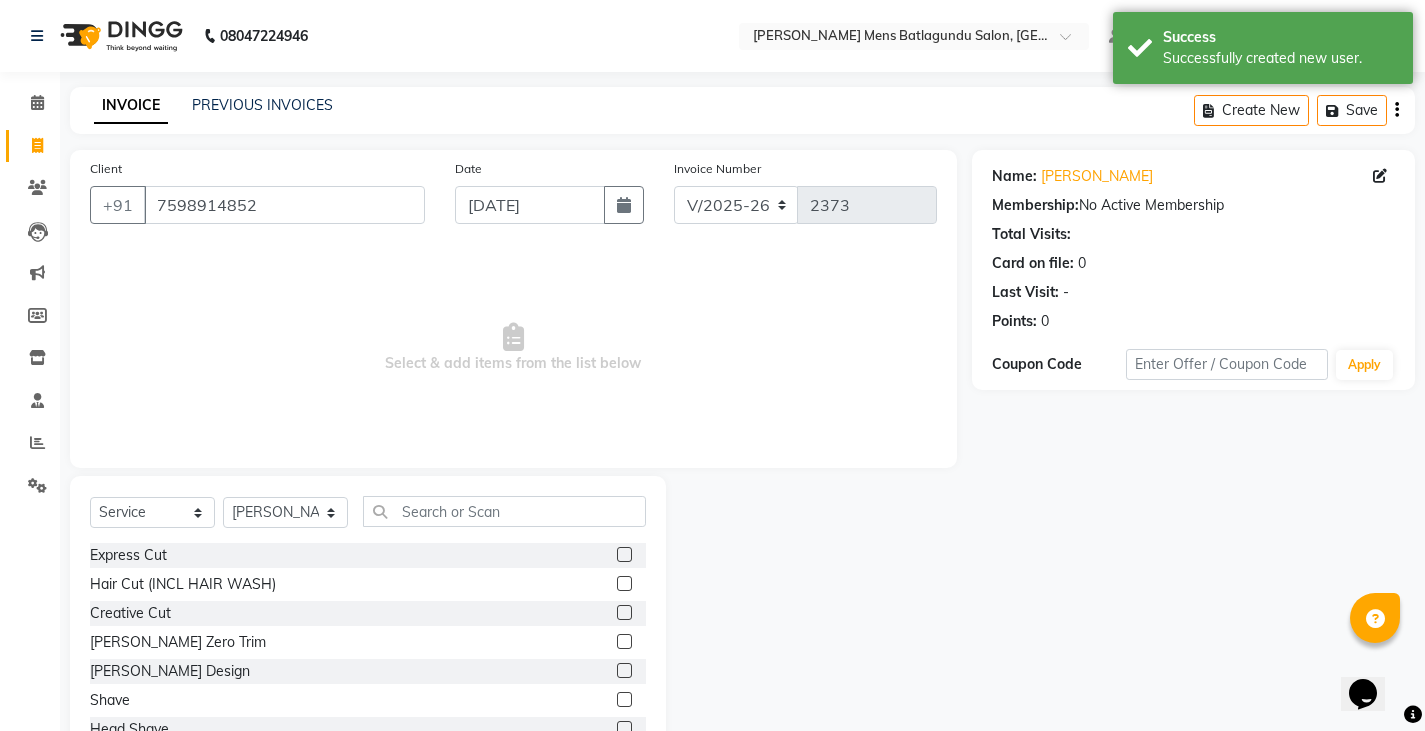 click 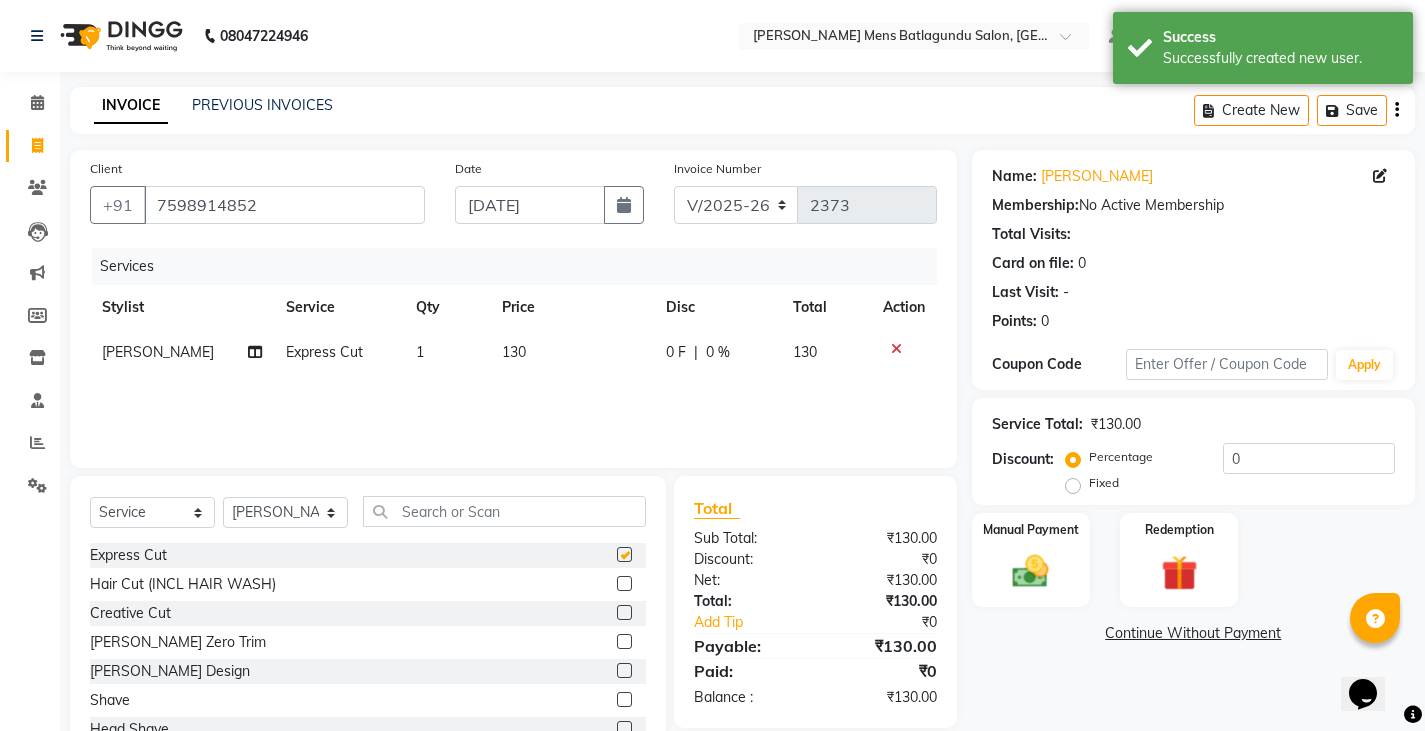 checkbox on "false" 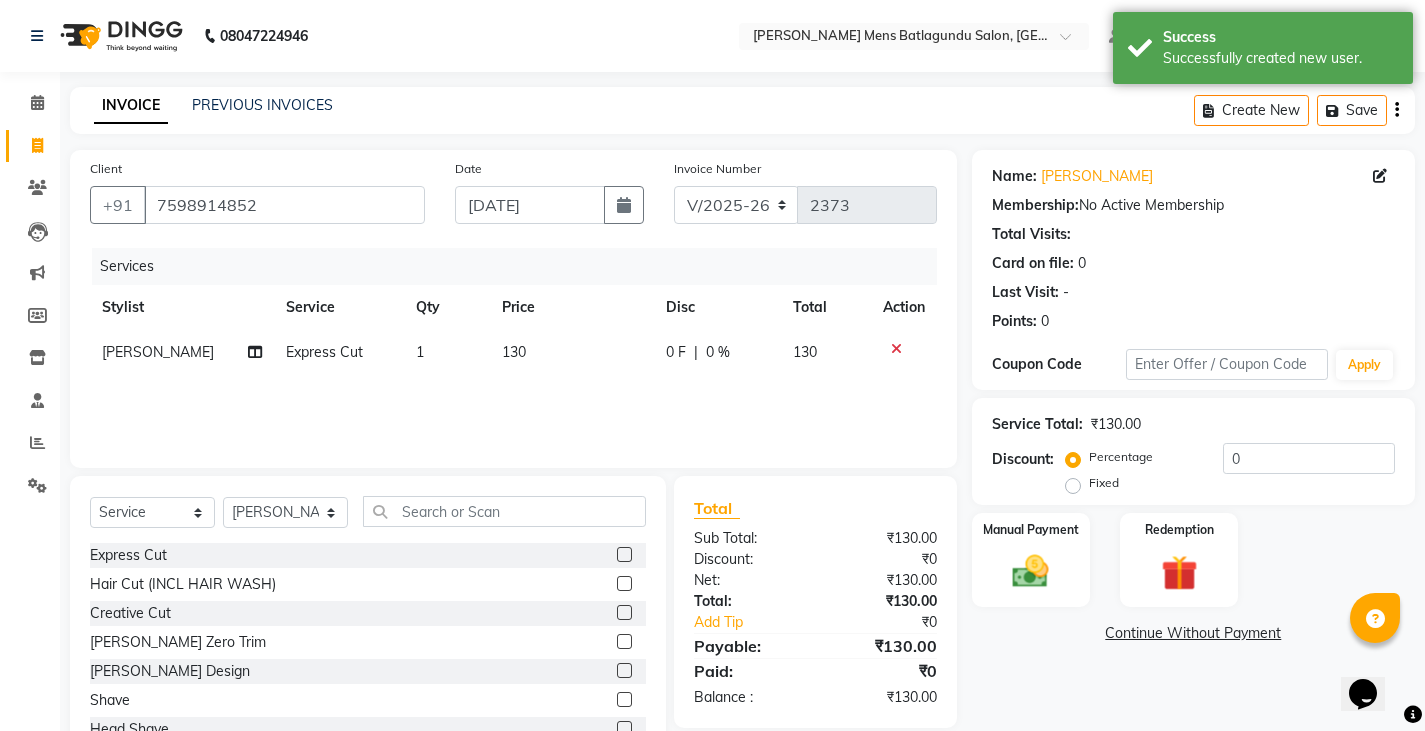 click on "1" 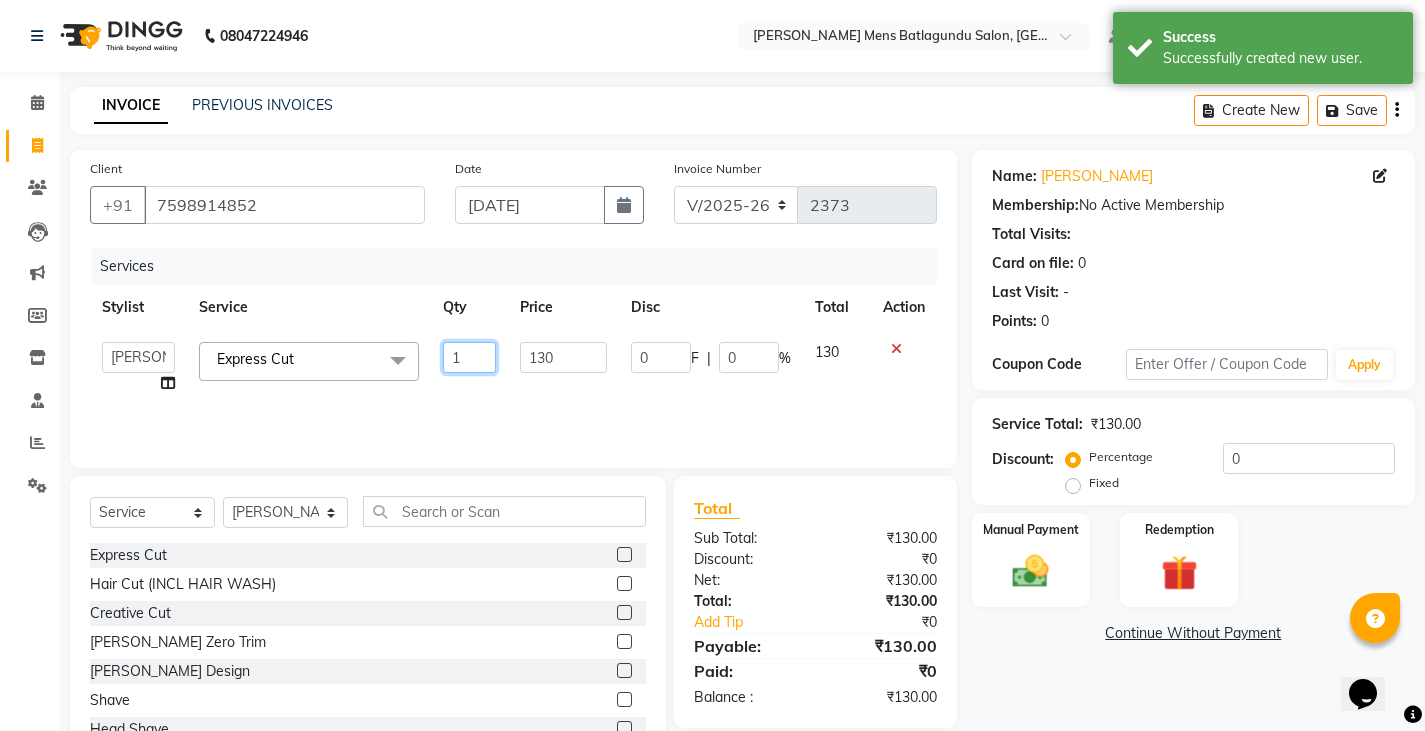 click on "1" 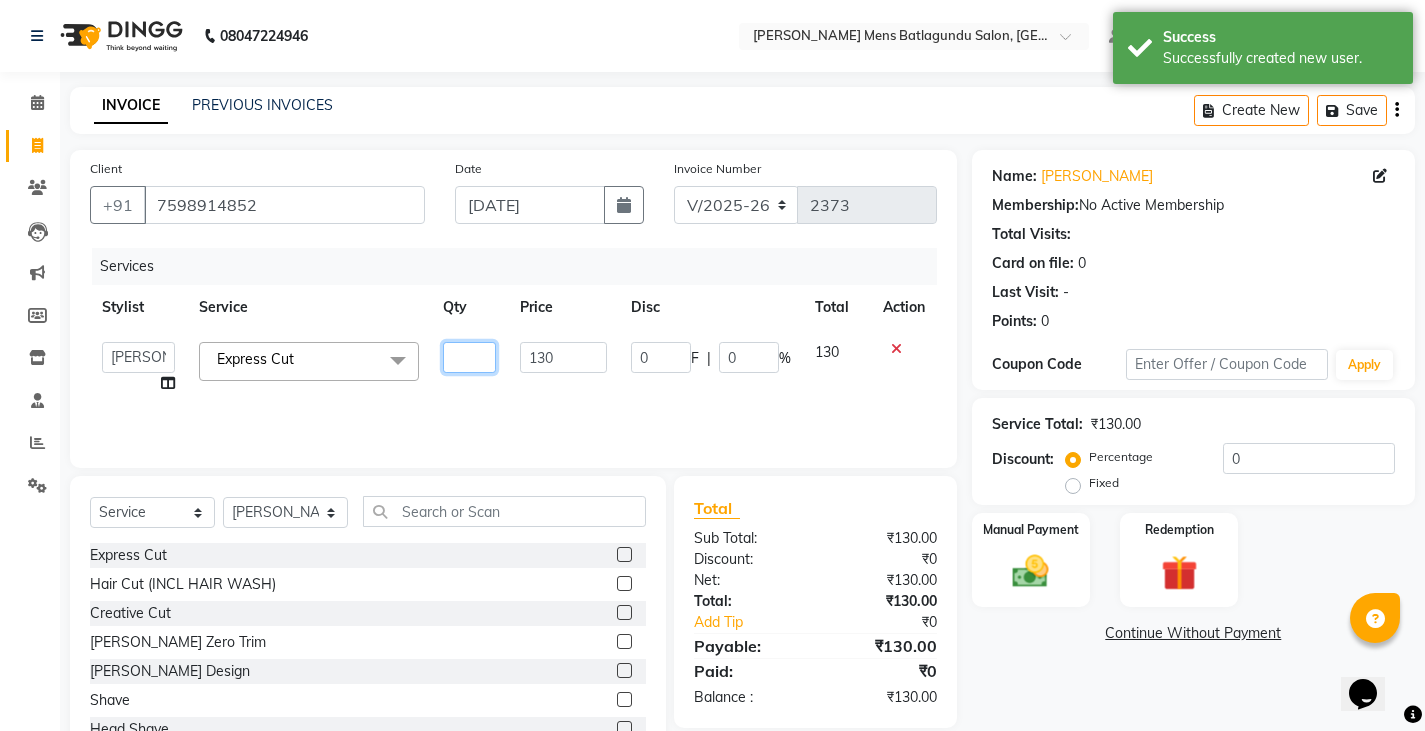 type on "2" 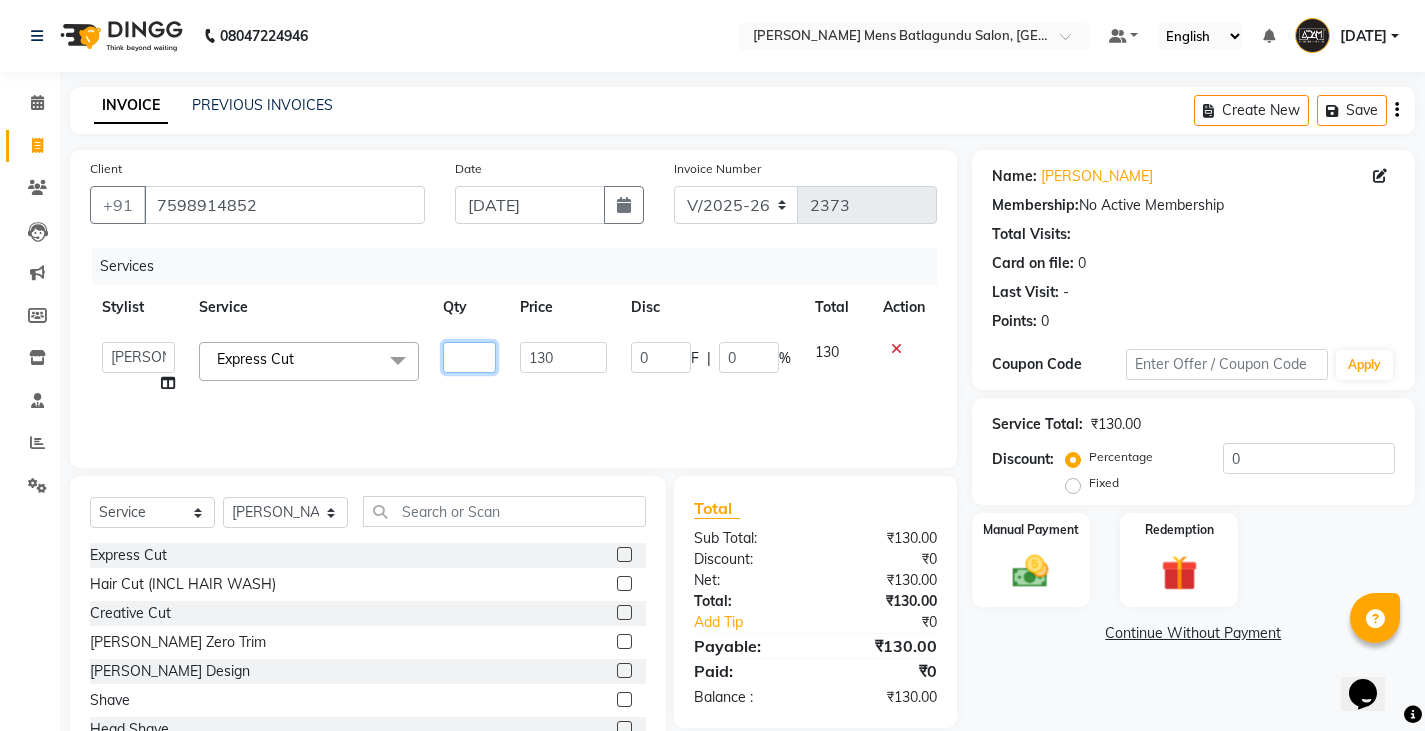 type on "4" 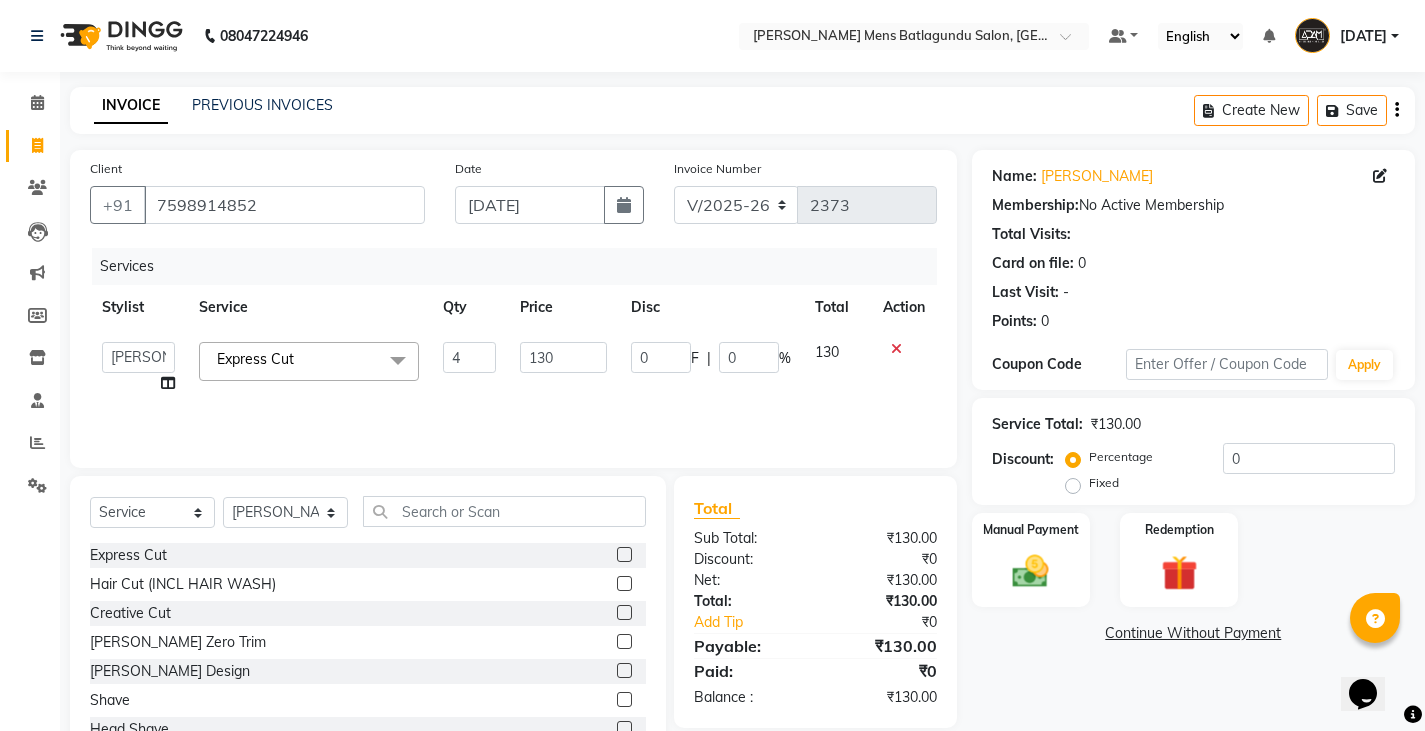drag, startPoint x: 388, startPoint y: 387, endPoint x: 328, endPoint y: 472, distance: 104.04326 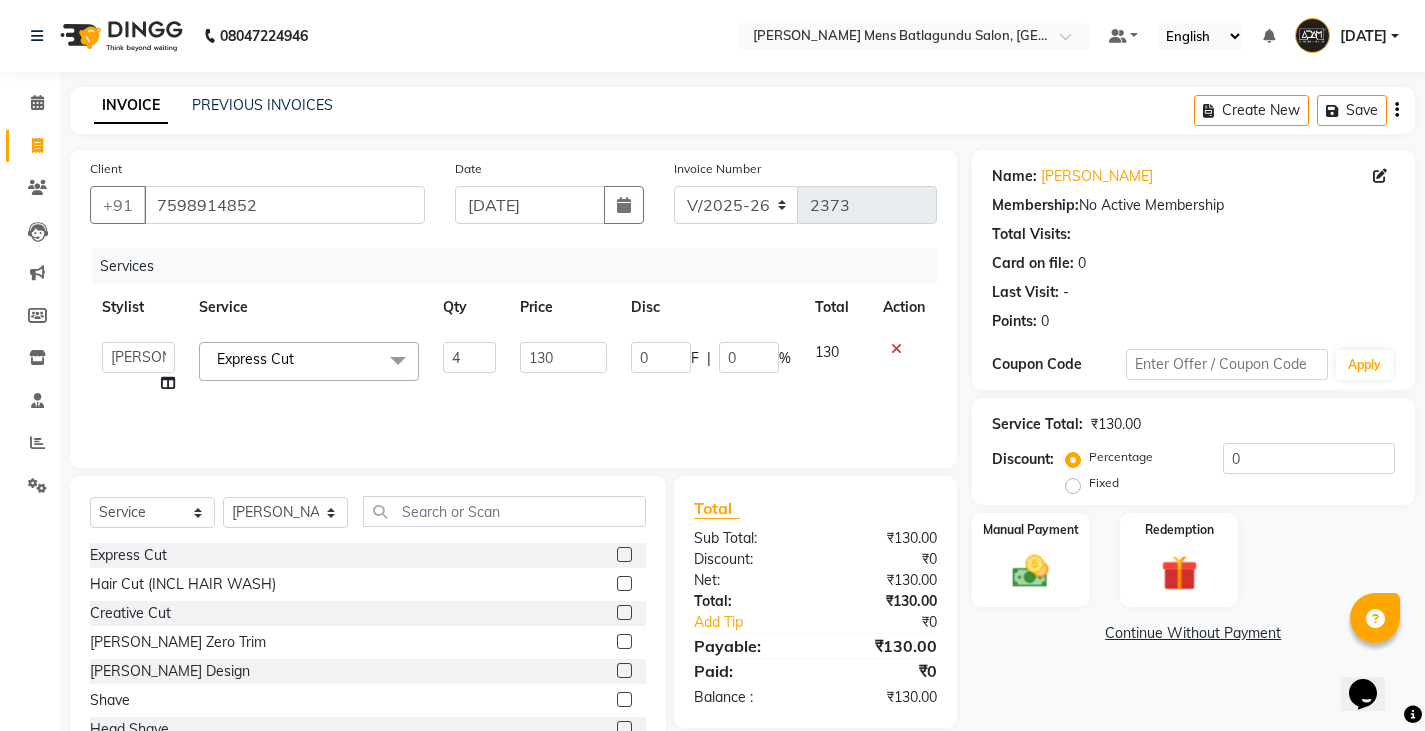 click on "Services Stylist Service Qty Price Disc Total Action  Admin   Ameer    Anish   Khalim   Ovesh   Raja   SAHIL    SOHAIL   SONU  Express Cut  x Express Cut Hair Cut (INCL HAIR WASH) Creative Cut Beard Zero Trim Beard Design Shave Head Shave Kid's Cut (Below 5 Years) Wash & Blast Dry EXPRESS GLOBAL HAIR COLOR GLOBAL HAIR COLOUR AMMONIA GOLBAL HAIR COLOUR NON AMMONIA L'OREAL GOLBAL HAIR COLOUR AMMONIA L'OREAL GOLBAL HAIR COLOUR NON AMMONIA GLOBAL FASHION HAIR COLOUR MOUSTACHE COLOUR BEARD COLOUR PER STREAK HIGHLIGHT CAP HIGHLIGHTS NOURISHING HAIR SPA VITALIZING HAIR SPA REPAIR TREATMENT DANDRUFF TREATMENT HAIR LOSS TREATMENT HAIR STRAIGHTENING HAIR REBONDING KERATIN ALMOND OIL NAVARATNA OIL CLEAN UP HYPER PIGMENTATION CLEAN UP REJUVANATE Fruit Facial Instant Glow Charcaol Skin Lightening Skin Brightening FACE & NECK BLEACH FACE & NECK DETAN PRE BRIDEGROOM DELUXE PRE BRIDEGROOM ADVANCE (COMBO) NORMAL PREMIUM ELEGANT HAIRCUT+ BEARD TRIM + DETAN HAIRCUT + BEARD TRIM + HEAD MASSAGE HAIRCUT+ BEARD TRIM + CLEAN UP 4 0" 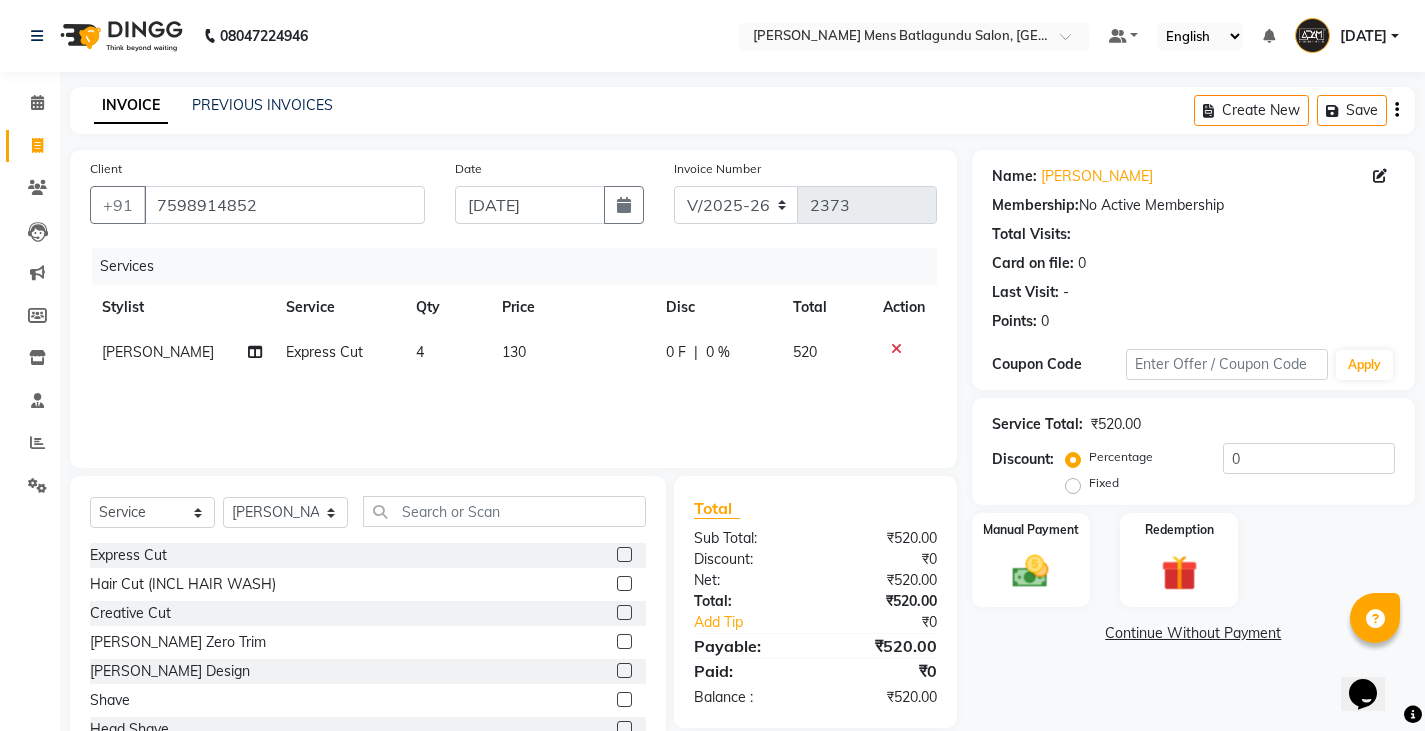click on "130" 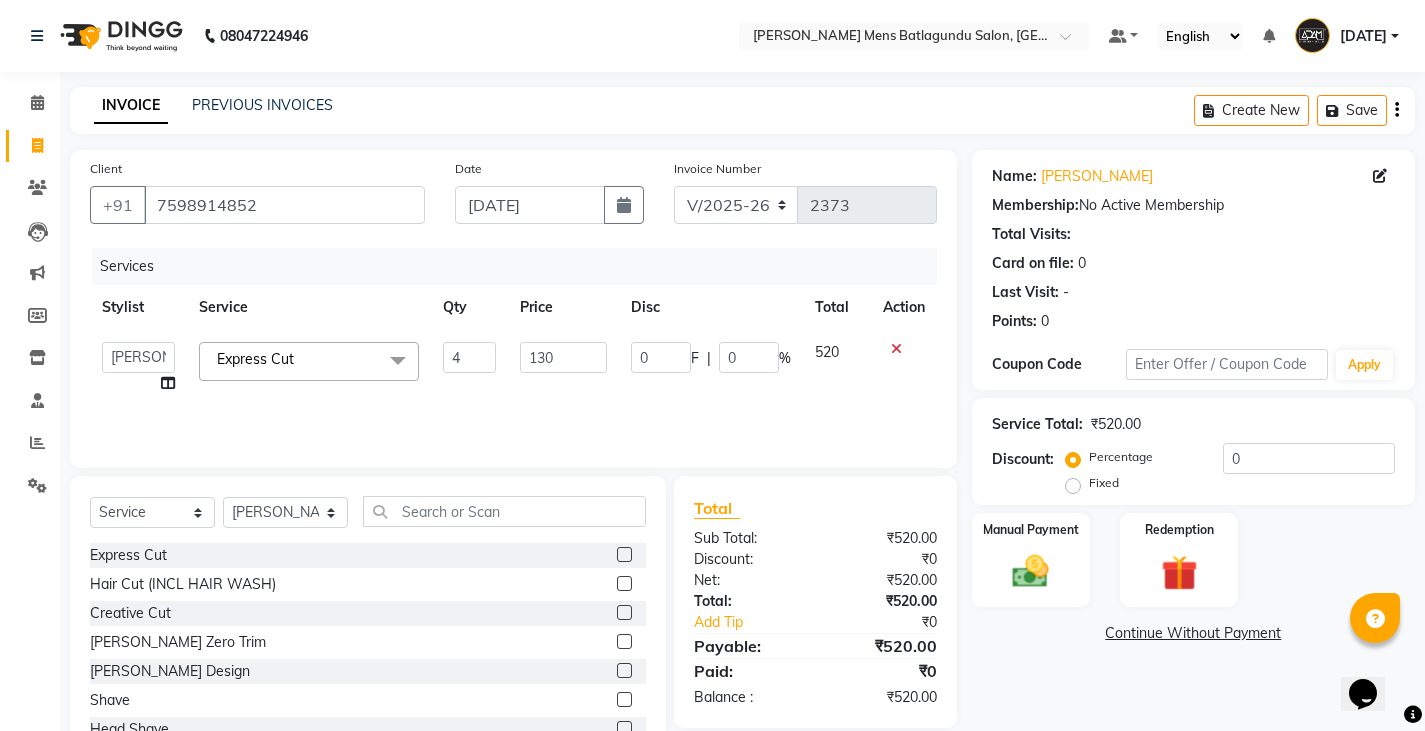 drag, startPoint x: 496, startPoint y: 342, endPoint x: 547, endPoint y: 356, distance: 52.886673 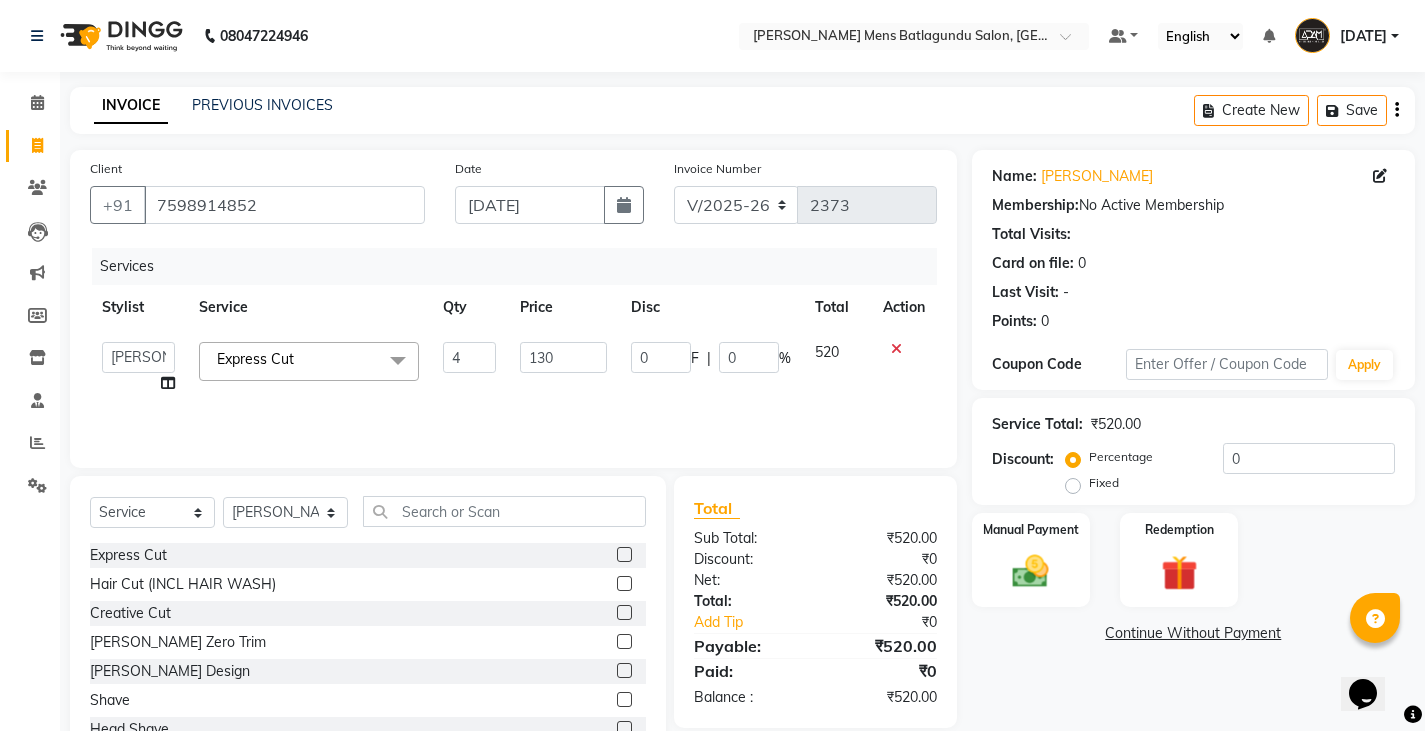 click on "Admin   Ameer    Anish   Khalim   Ovesh   Raja   SAHIL    SOHAIL   SONU  Express Cut  x Express Cut Hair Cut (INCL HAIR WASH) Creative Cut Beard Zero Trim Beard Design Shave Head Shave Kid's Cut (Below 5 Years) Wash & Blast Dry EXPRESS GLOBAL HAIR COLOR GLOBAL HAIR COLOUR AMMONIA GOLBAL HAIR COLOUR NON AMMONIA L'OREAL GOLBAL HAIR COLOUR AMMONIA L'OREAL GOLBAL HAIR COLOUR NON AMMONIA GLOBAL FASHION HAIR COLOUR MOUSTACHE COLOUR BEARD COLOUR PER STREAK HIGHLIGHT CAP HIGHLIGHTS NOURISHING HAIR SPA VITALIZING HAIR SPA REPAIR TREATMENT DANDRUFF TREATMENT HAIR LOSS TREATMENT HAIR STRAIGHTENING HAIR REBONDING KERATIN ALMOND OIL NAVARATNA OIL CLEAN UP HYPER PIGMENTATION CLEAN UP REJUVANATE Fruit Facial Instant Glow Charcaol Skin Lightening Skin Brightening FACE & NECK BLEACH FACE & NECK DETAN PRE BRIDEGROOM DELUXE PRE BRIDEGROOM ADVANCE (COMBO) NORMAL PREMIUM ELEGANT HAIRCUT+ BEARD TRIM + DETAN HAIRCUT + BEARD TRIM + HEAD MASSAGE HAIRCUT + BEARD TRIM + EXPRESS HAIR COLOR HAIRCUT+ BEARD TRIM + CLEAN UP 4 130 0 F | 0" 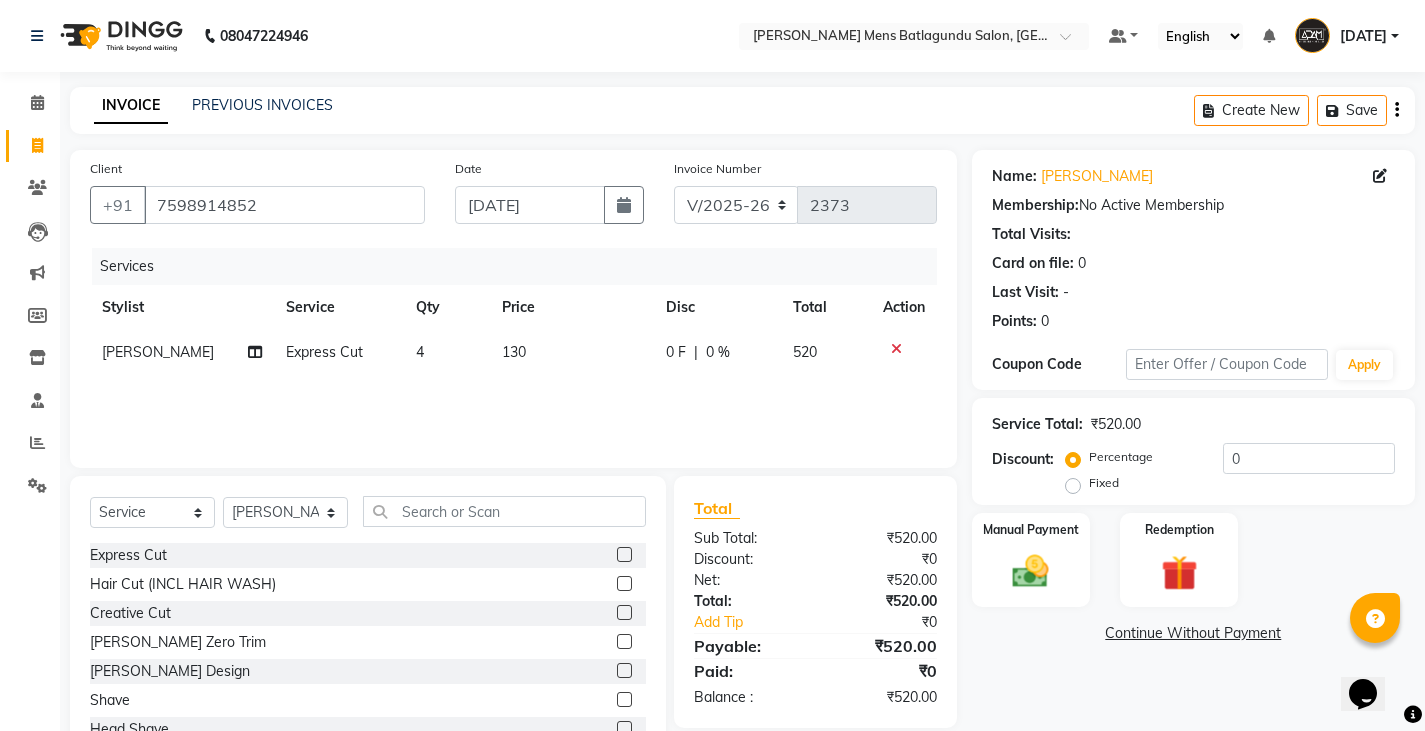 click on "130" 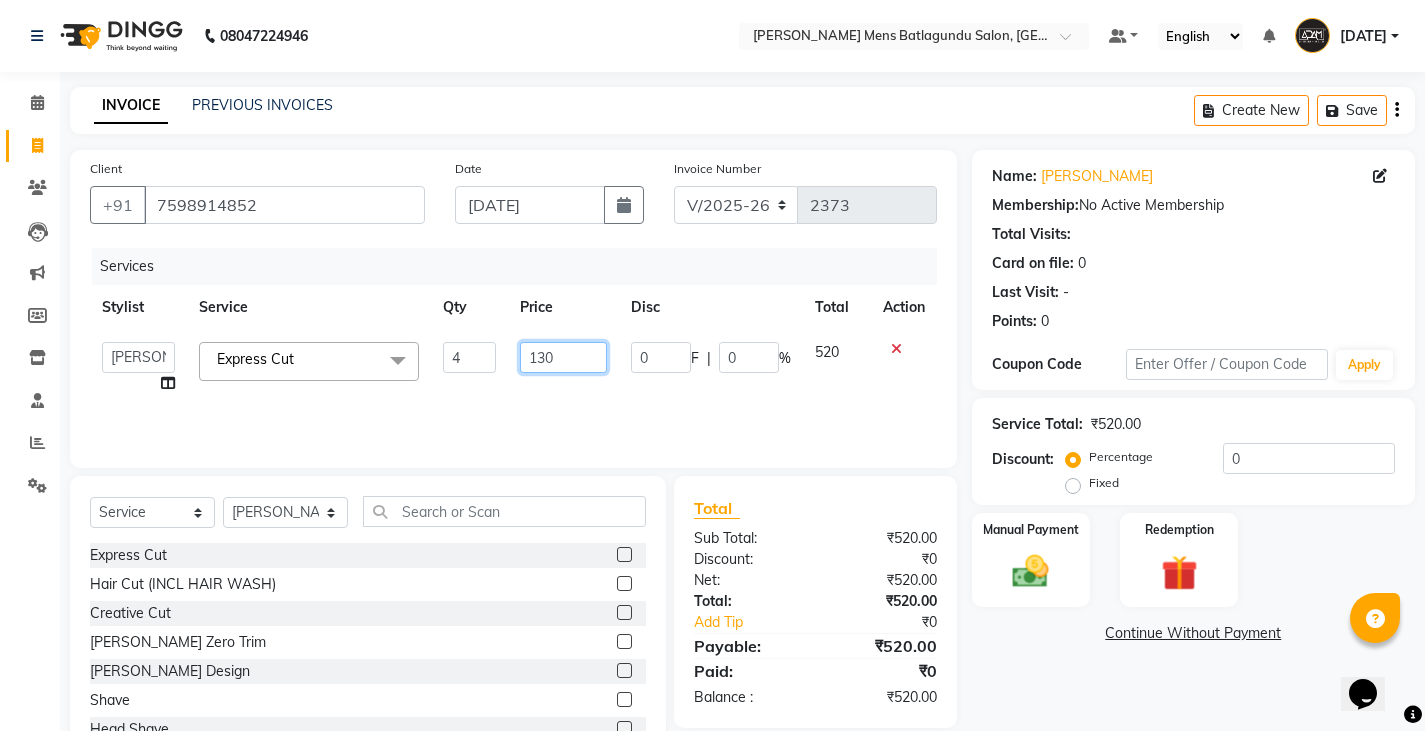 click on "130" 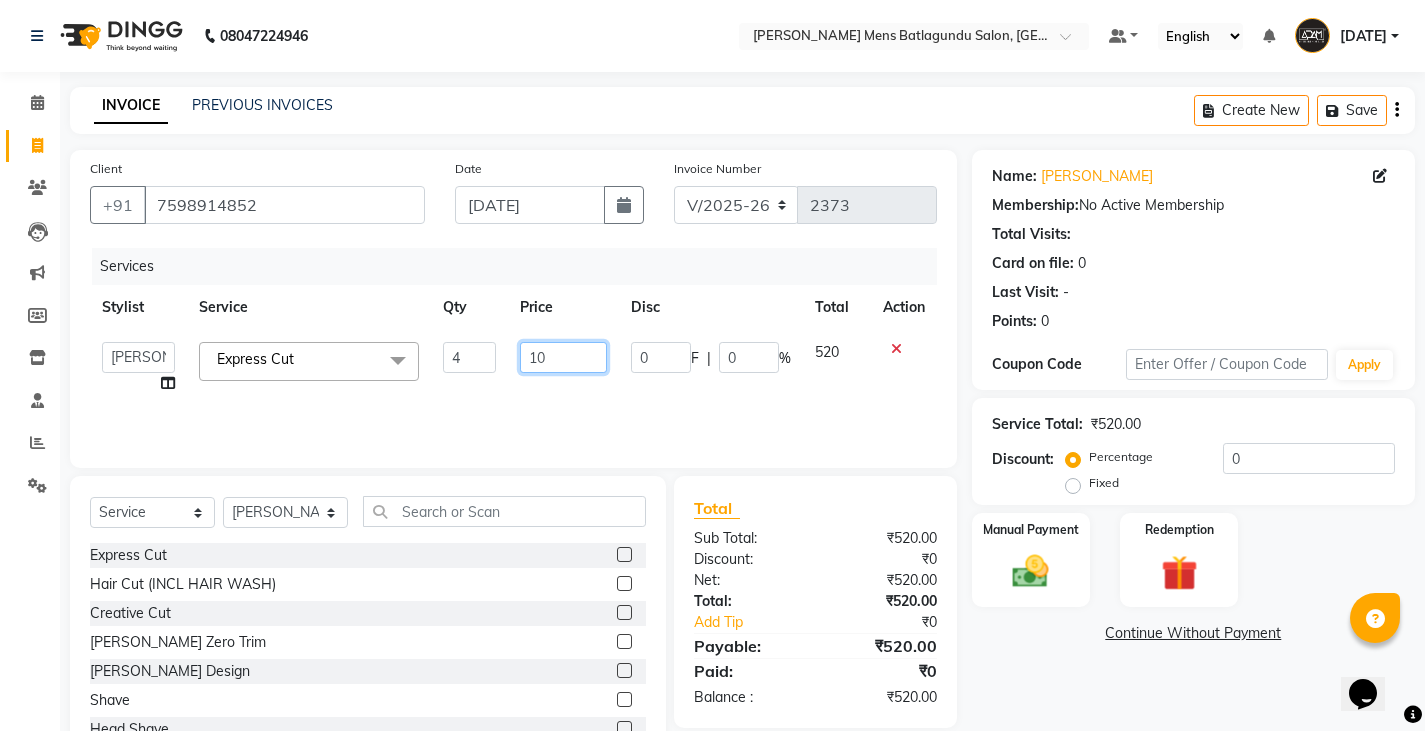 type on "100" 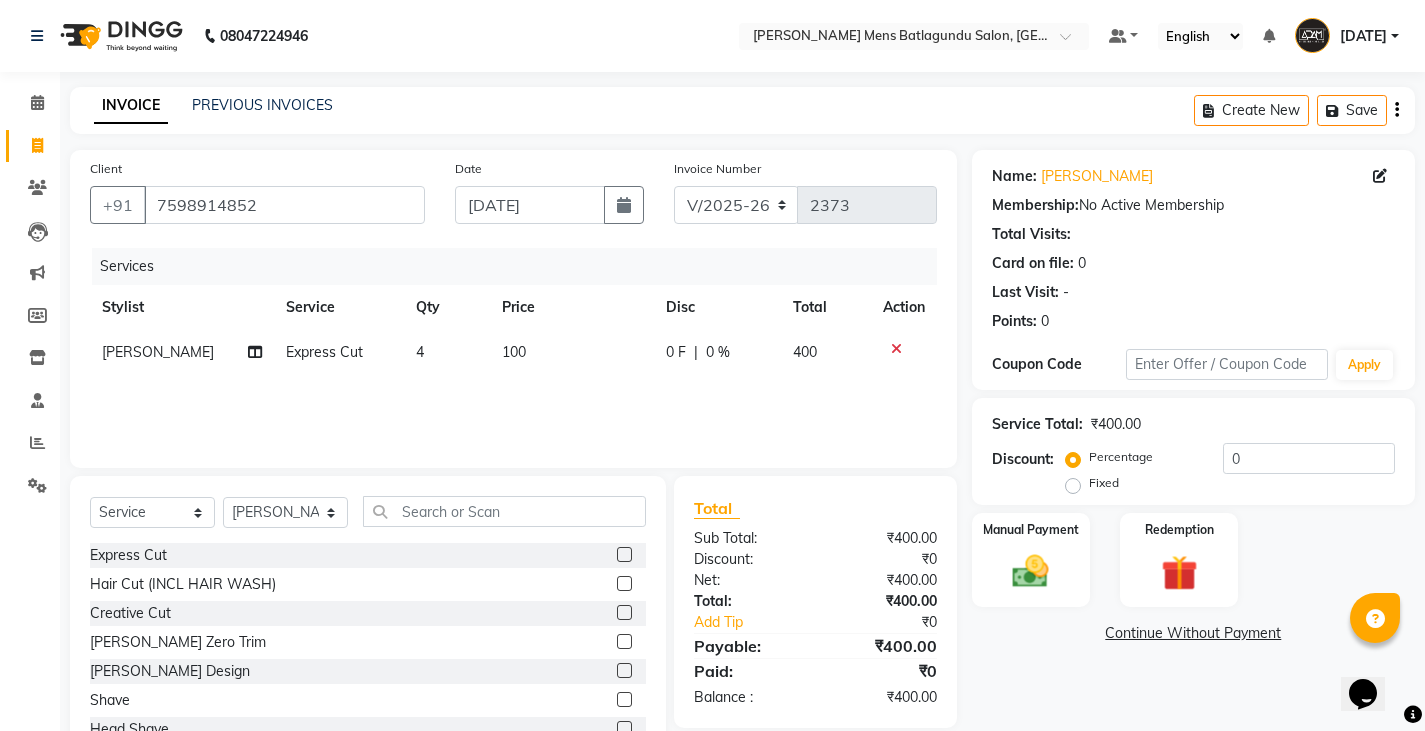 click on "Services Stylist Service Qty Price Disc Total Action SONU Express Cut 4 100 0 F | 0 % 400" 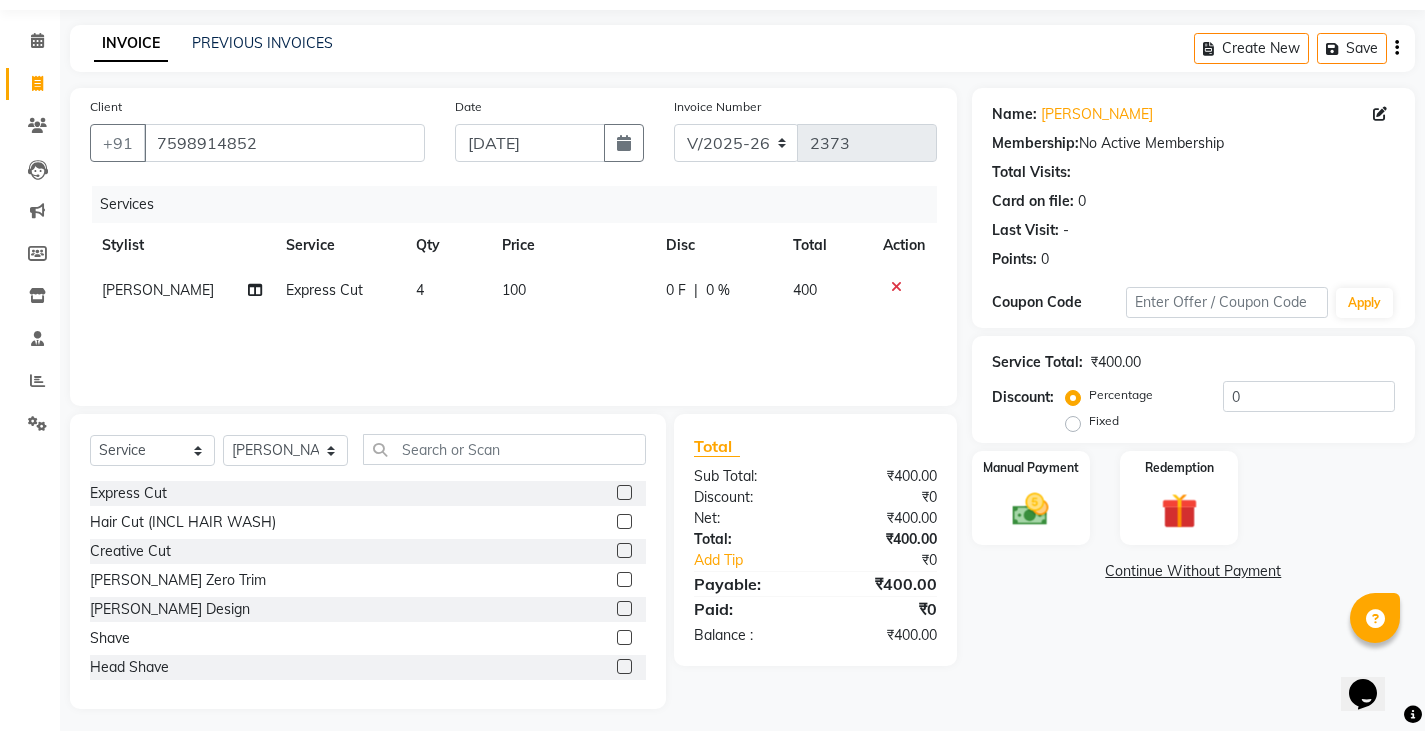 scroll, scrollTop: 70, scrollLeft: 0, axis: vertical 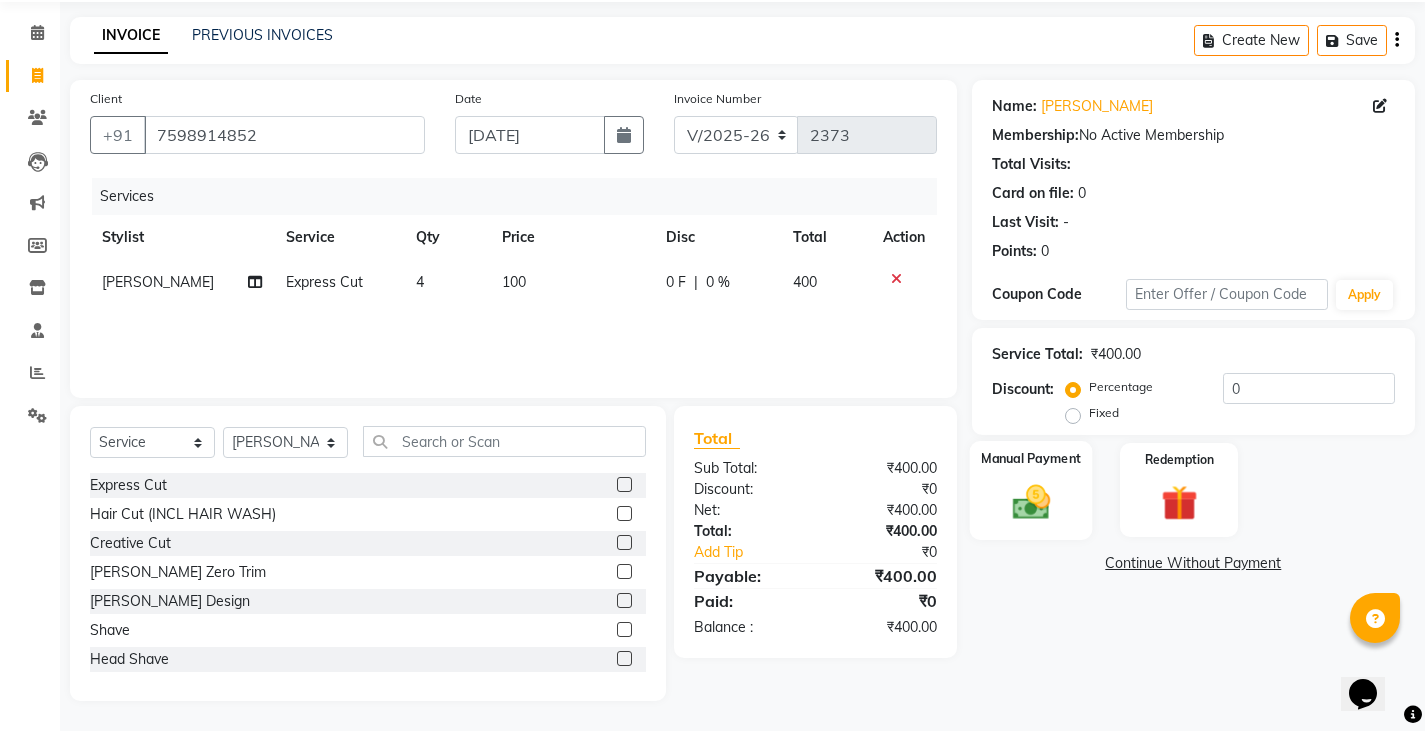 drag, startPoint x: 1041, startPoint y: 474, endPoint x: 1049, endPoint y: 538, distance: 64.49806 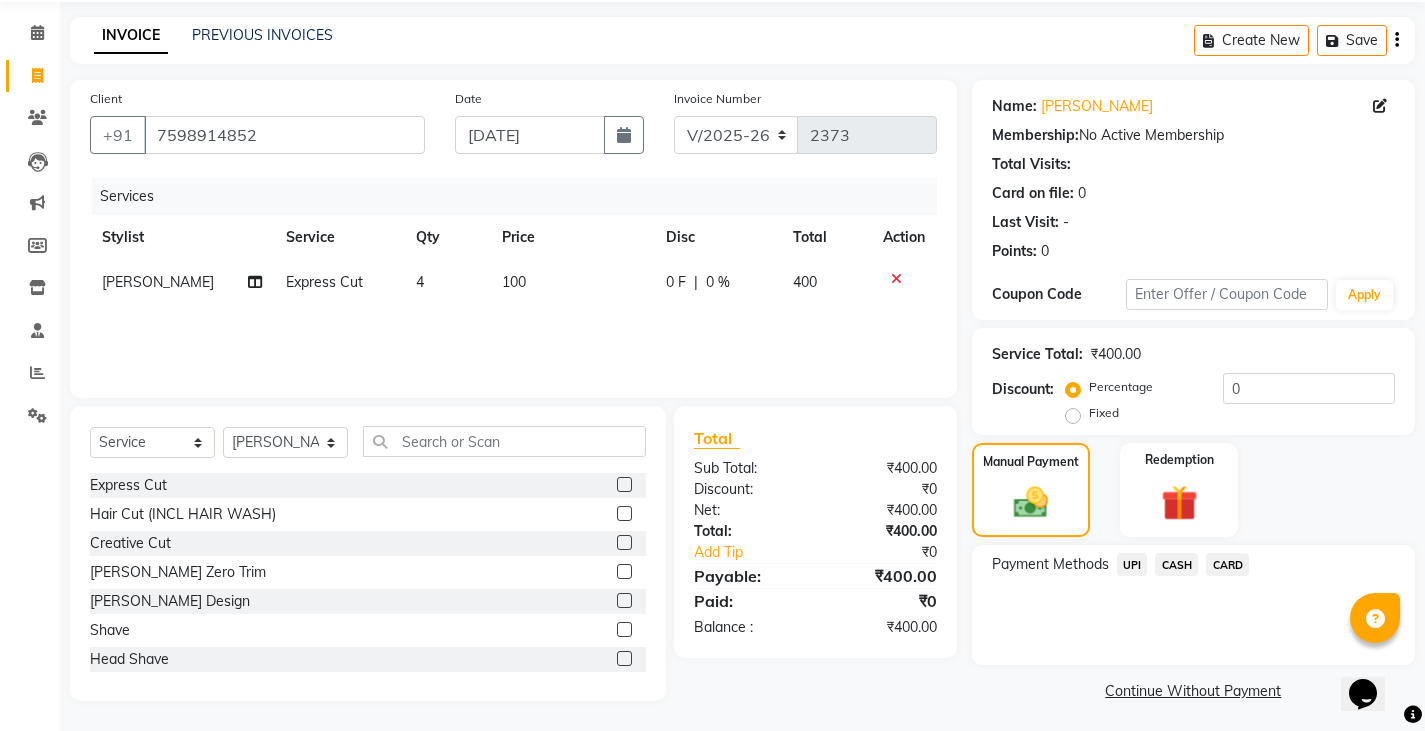 click on "UPI" 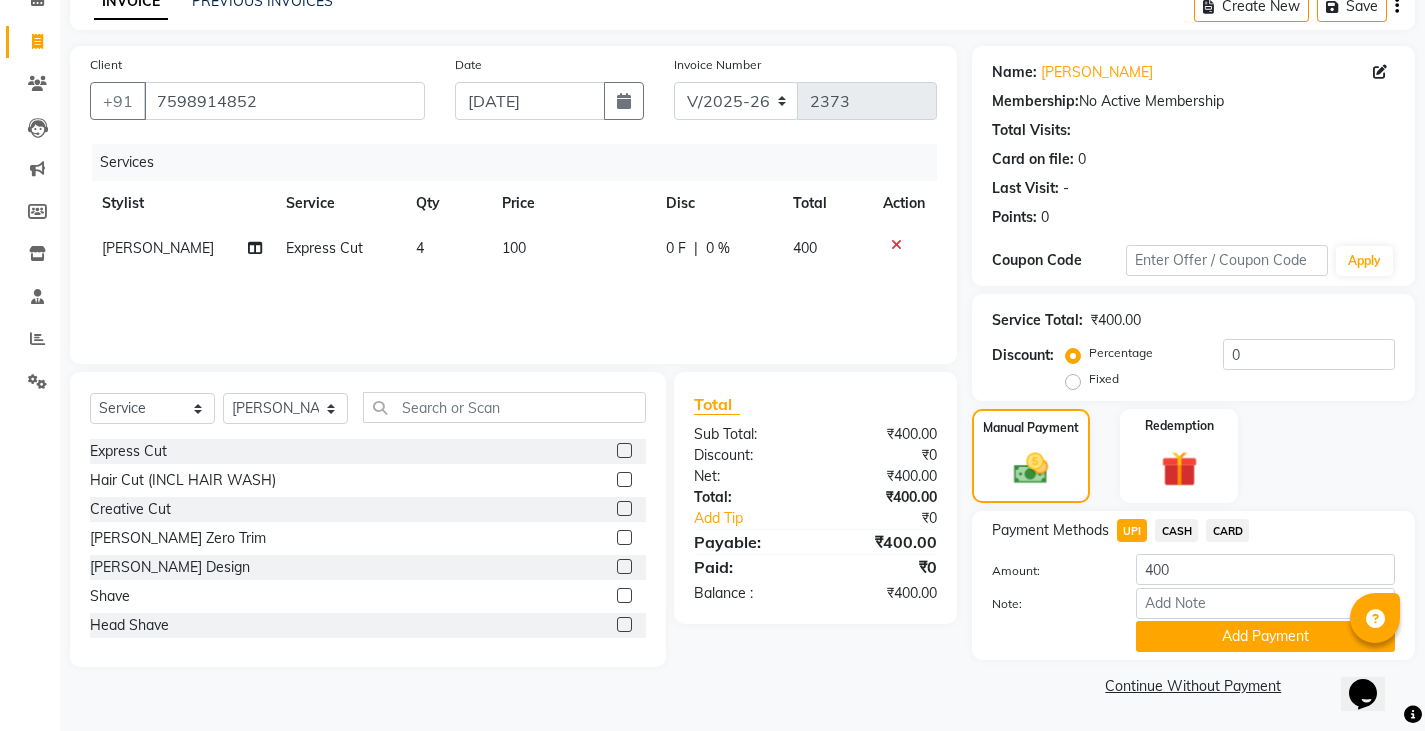 click on "Add Payment" 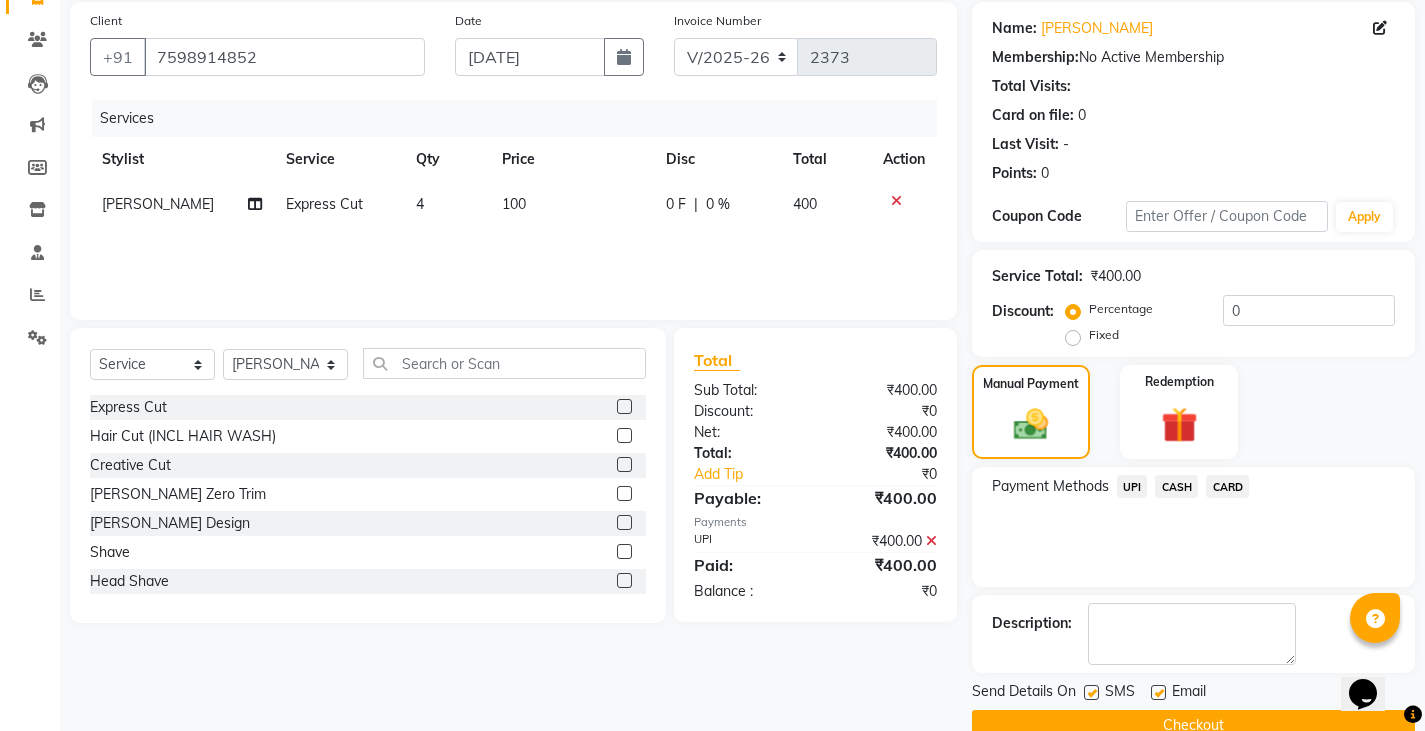 scroll, scrollTop: 188, scrollLeft: 0, axis: vertical 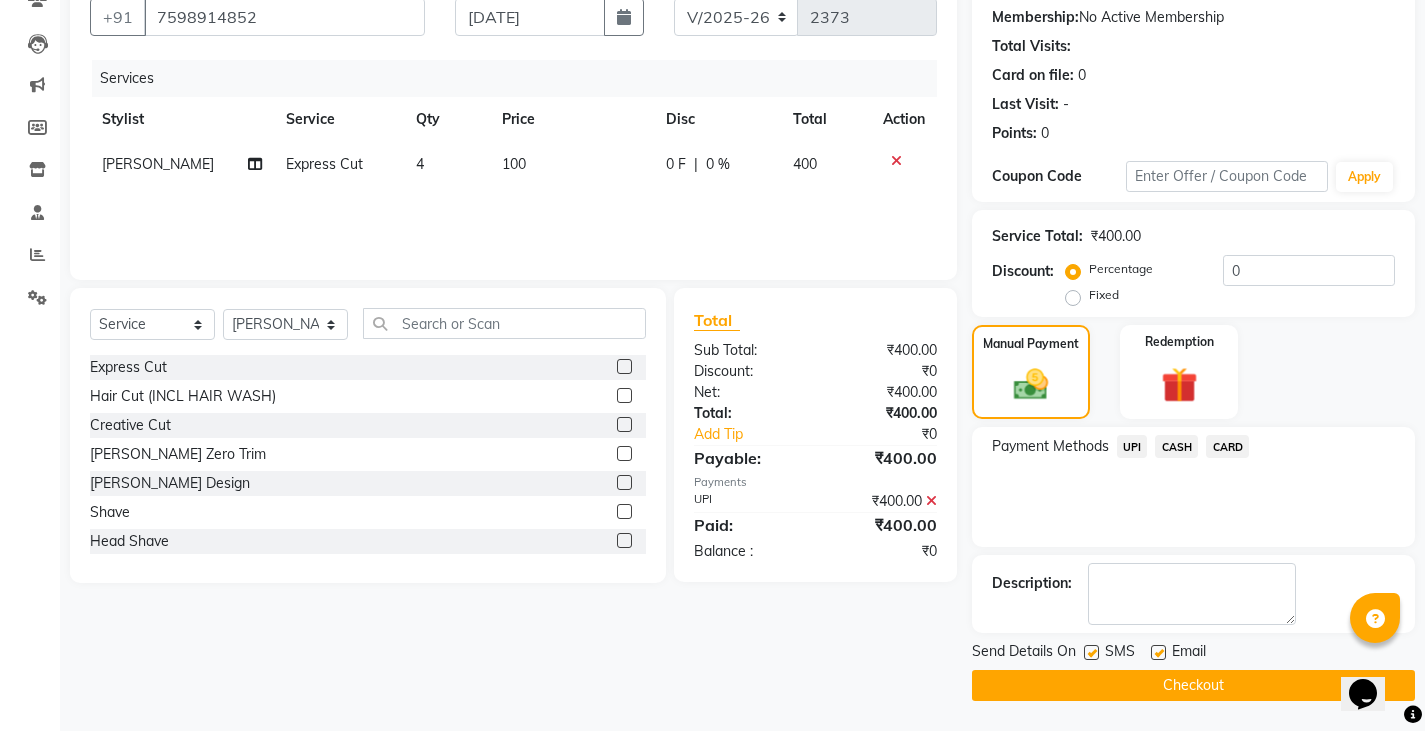click on "Checkout" 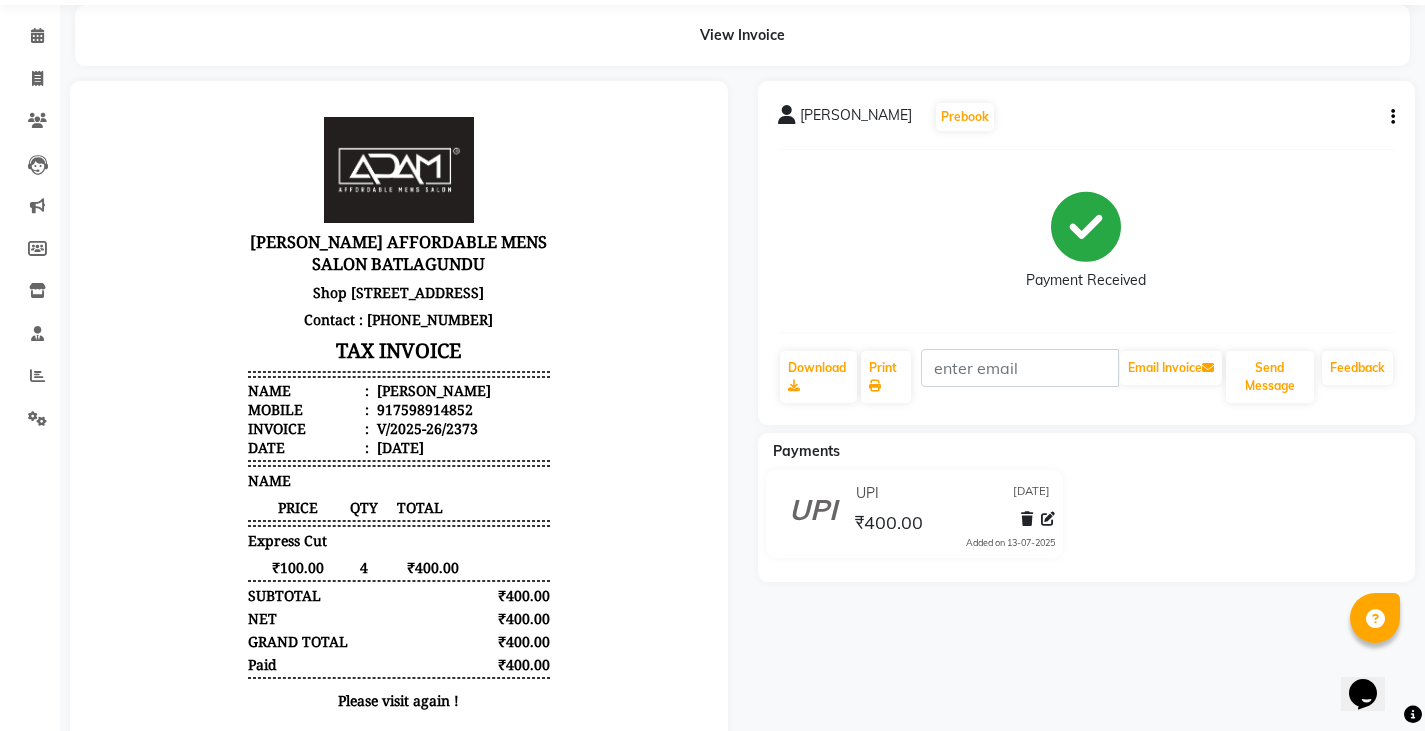 scroll, scrollTop: 0, scrollLeft: 0, axis: both 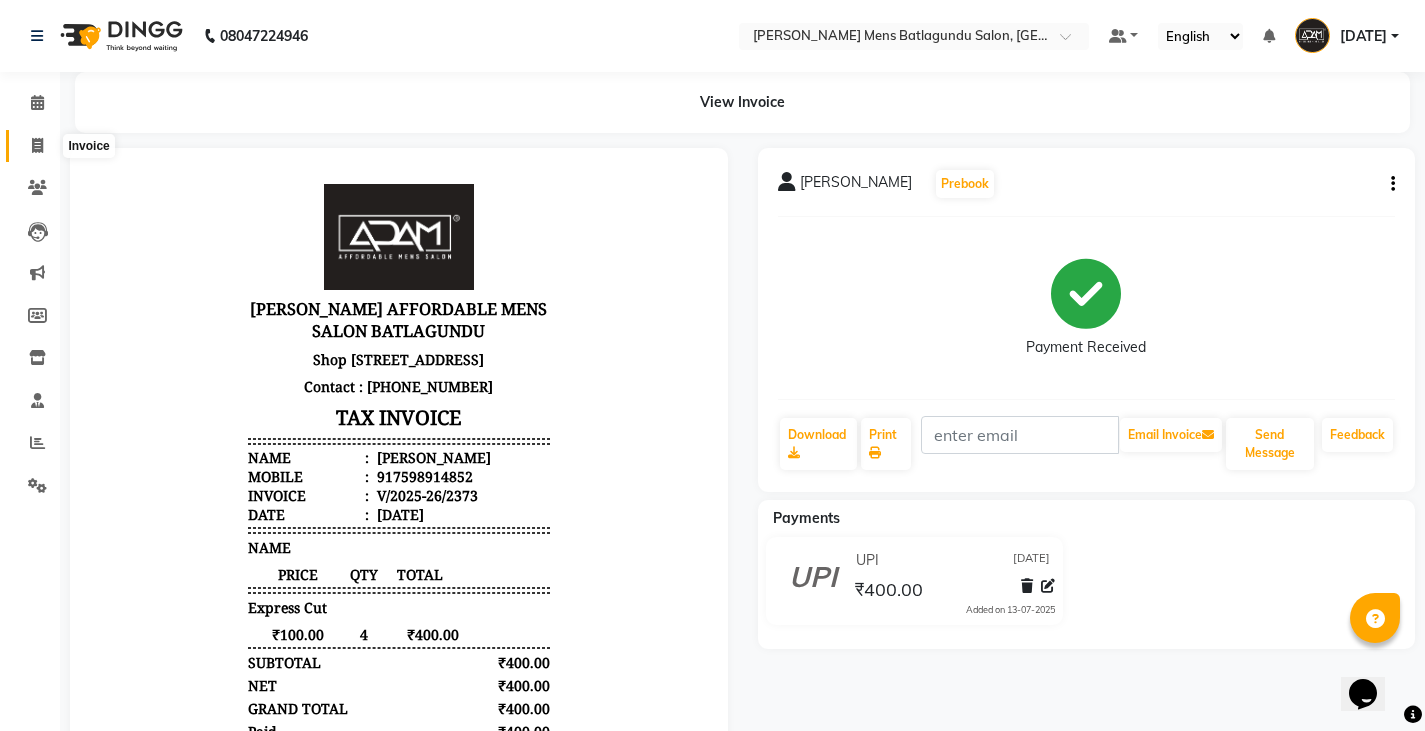 click 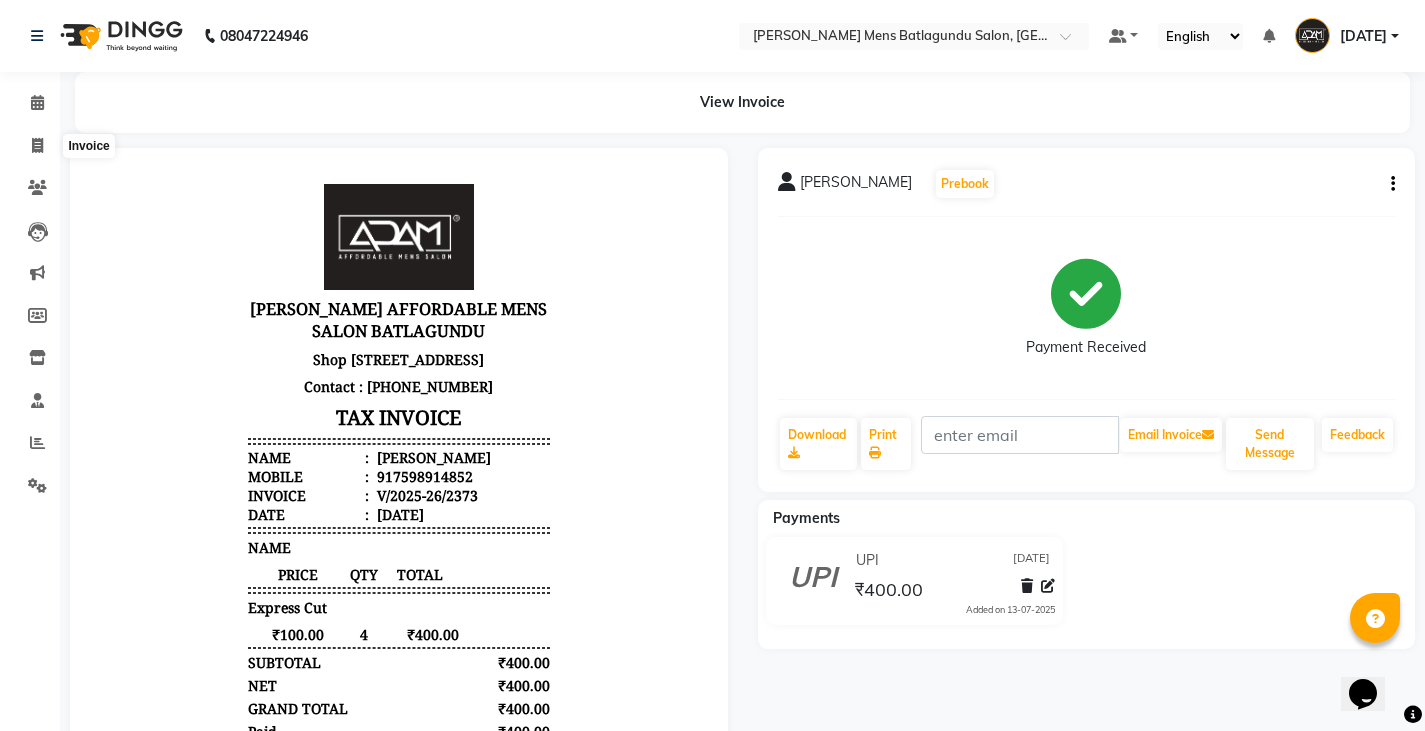 select on "service" 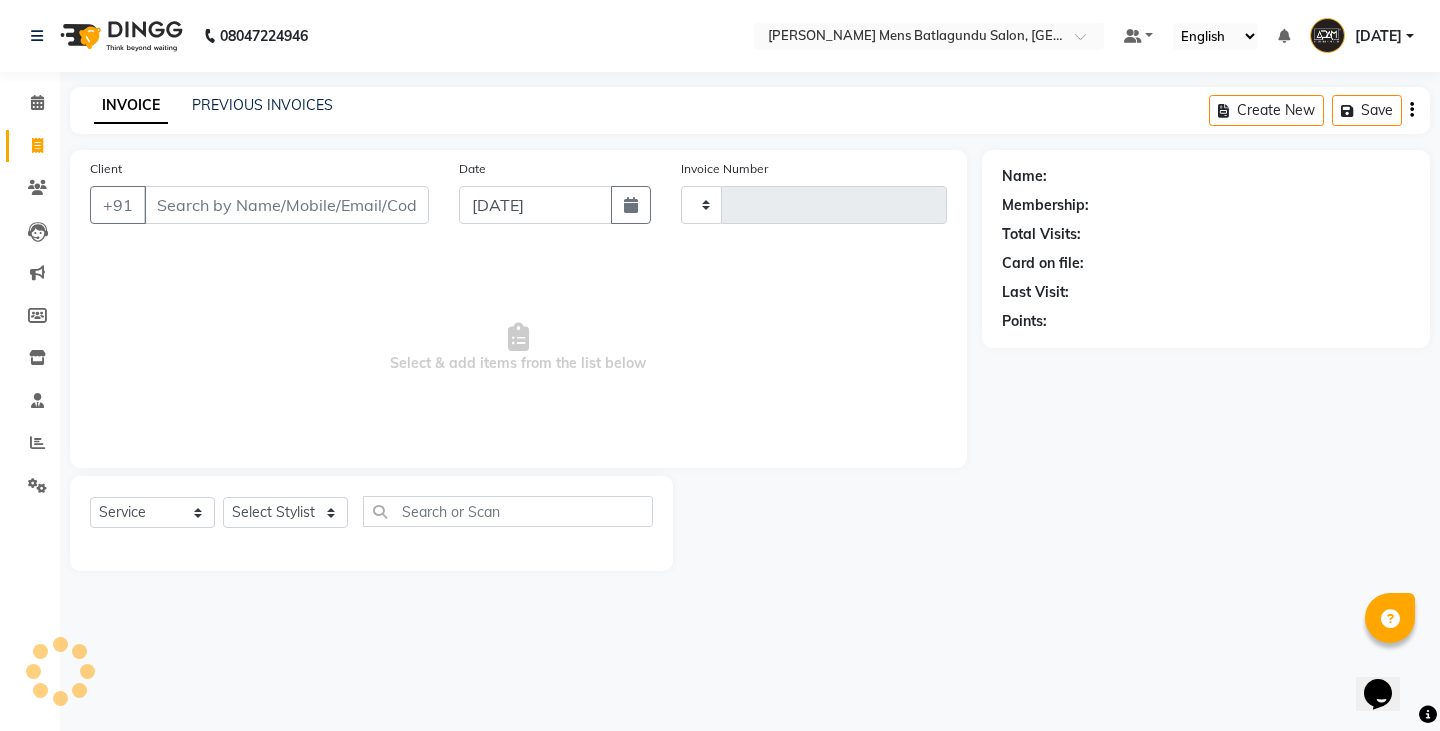 type on "2374" 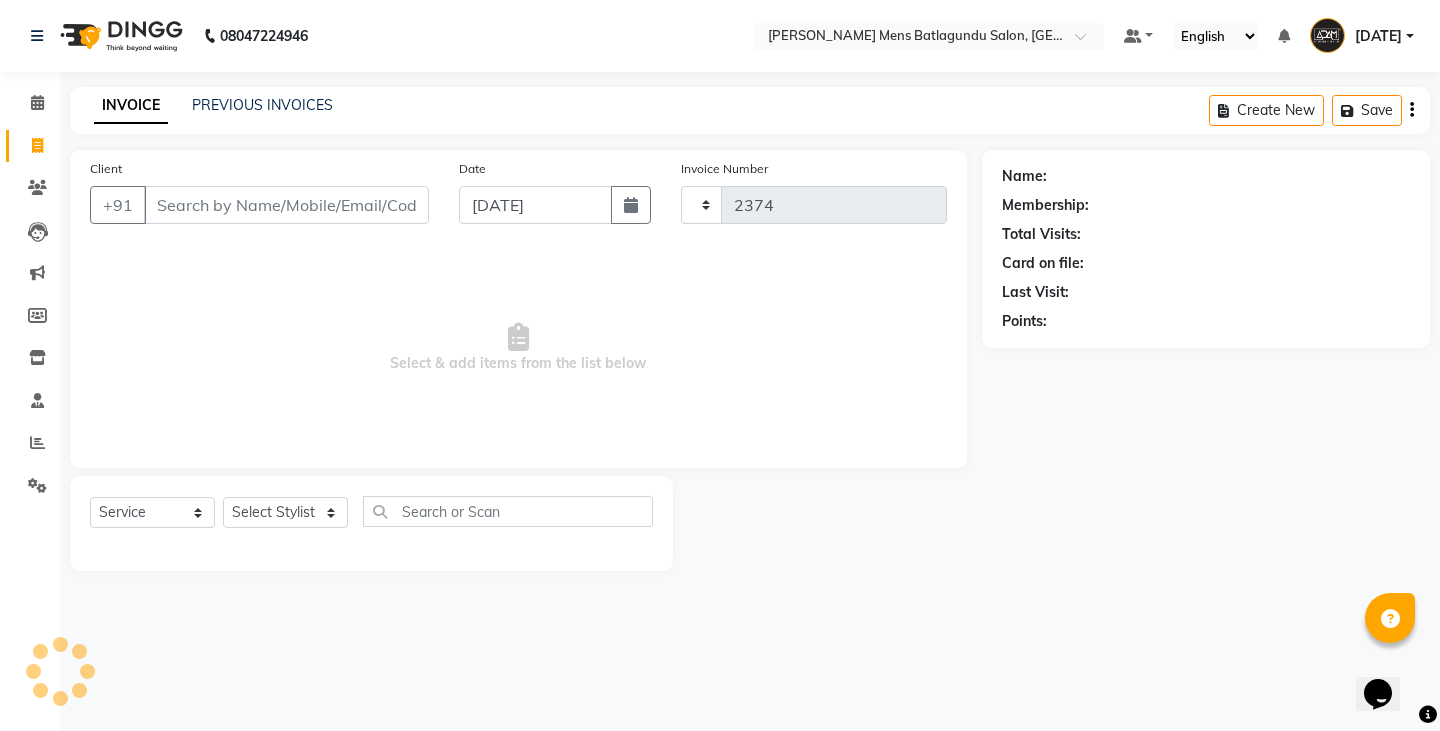 select on "8213" 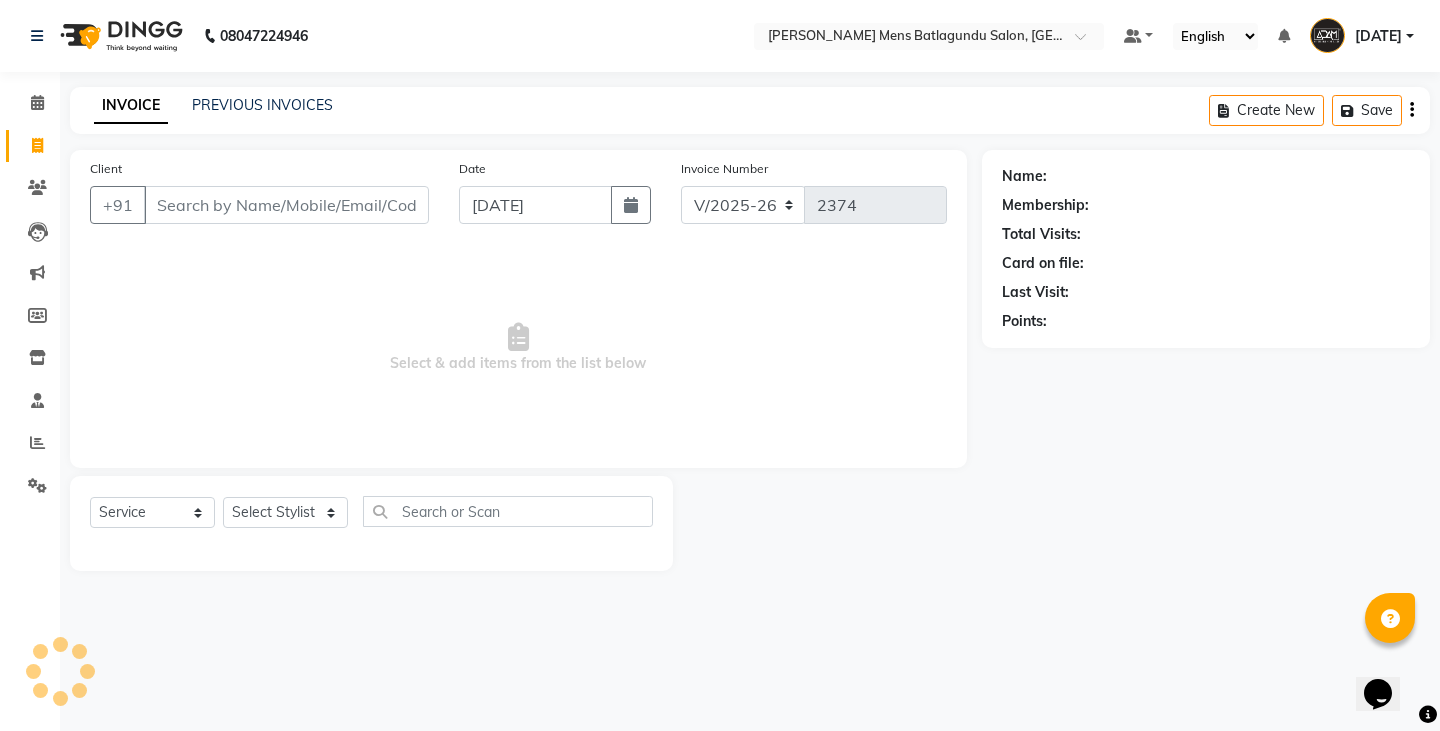 click on "INVOICE PREVIOUS INVOICES Create New   Save" 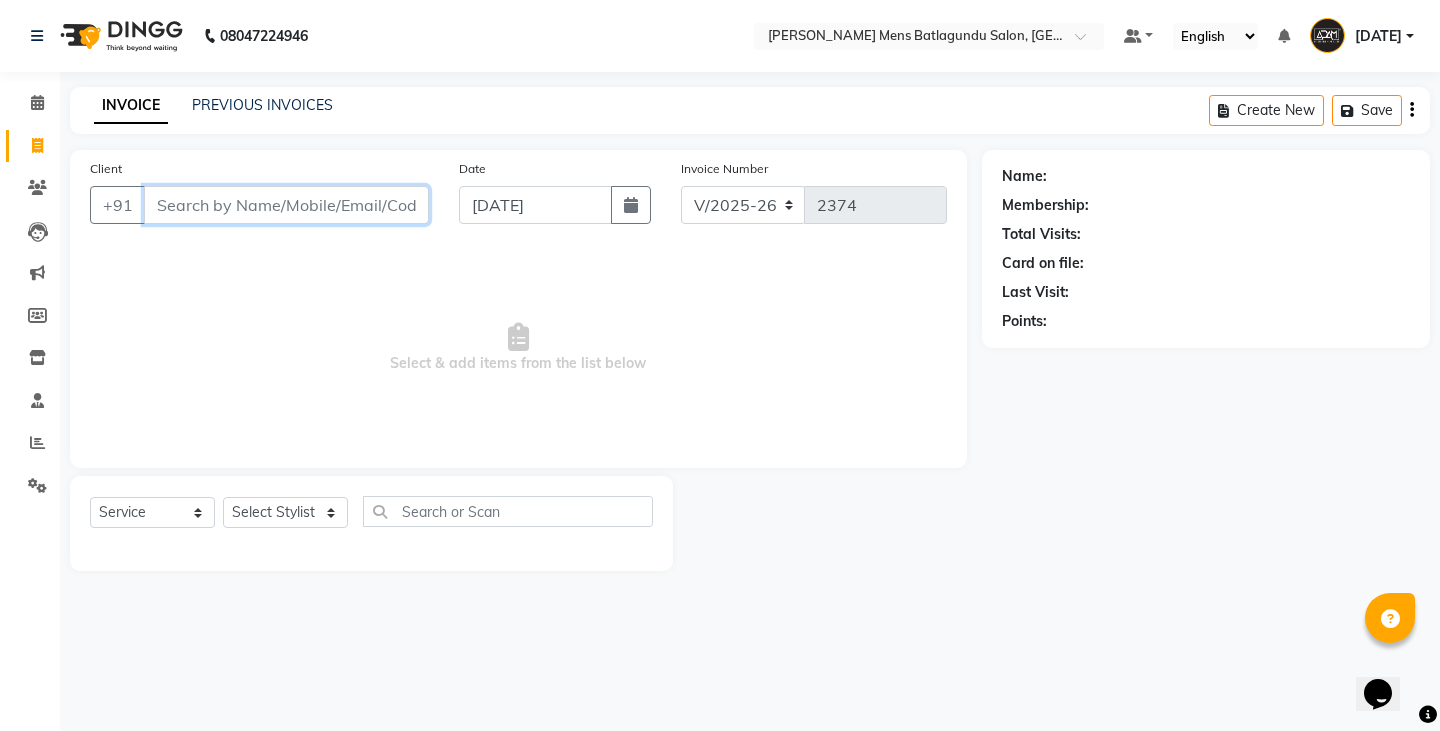 click on "Client" at bounding box center (286, 205) 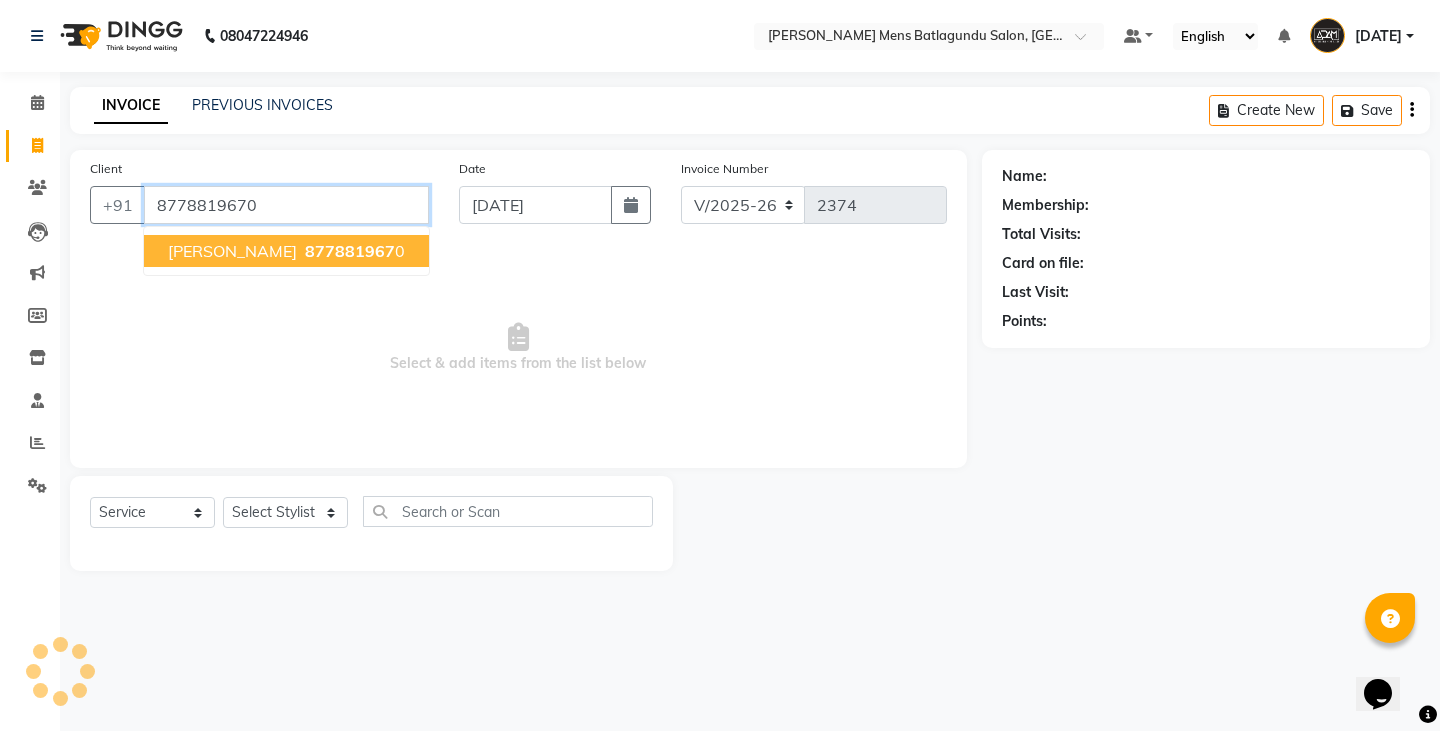 type on "8778819670" 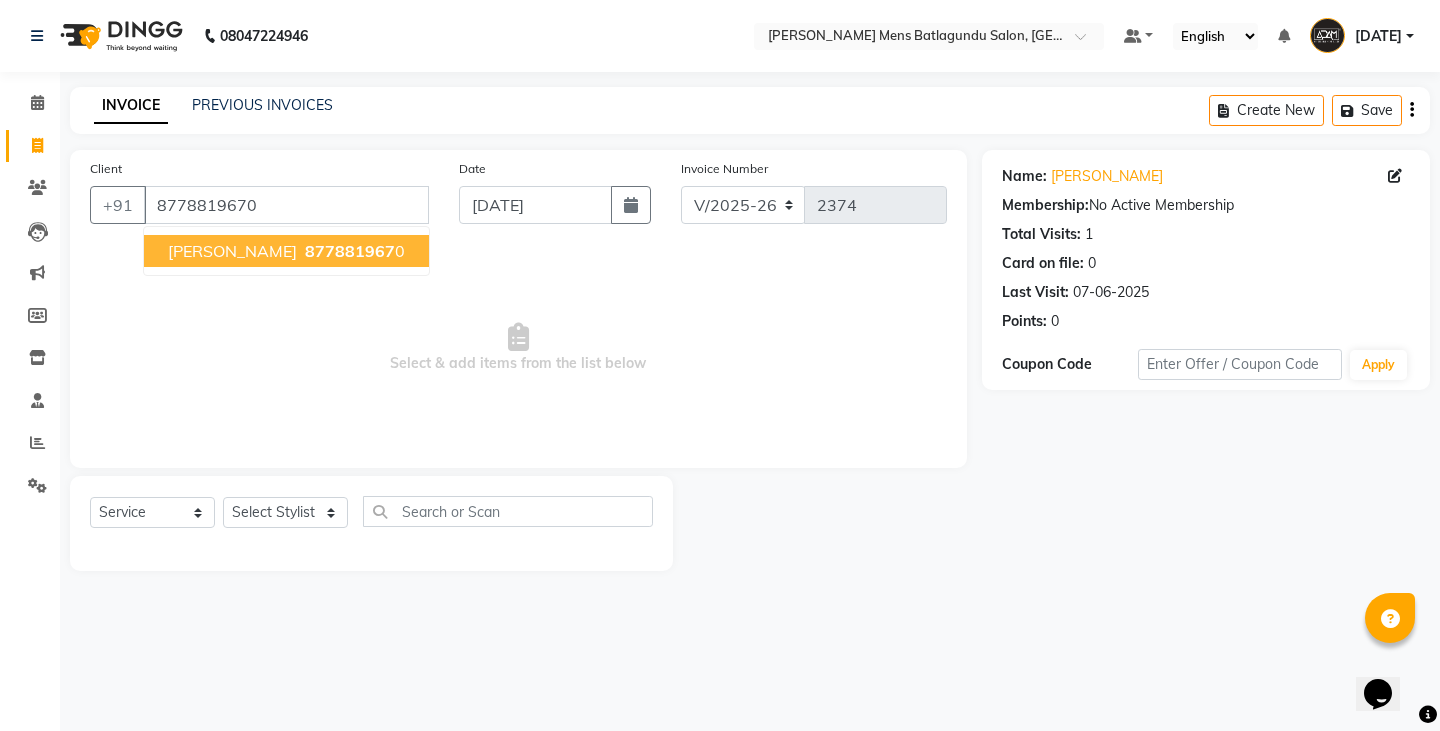 click on "GAJENDRAN   877881967 0" at bounding box center [286, 251] 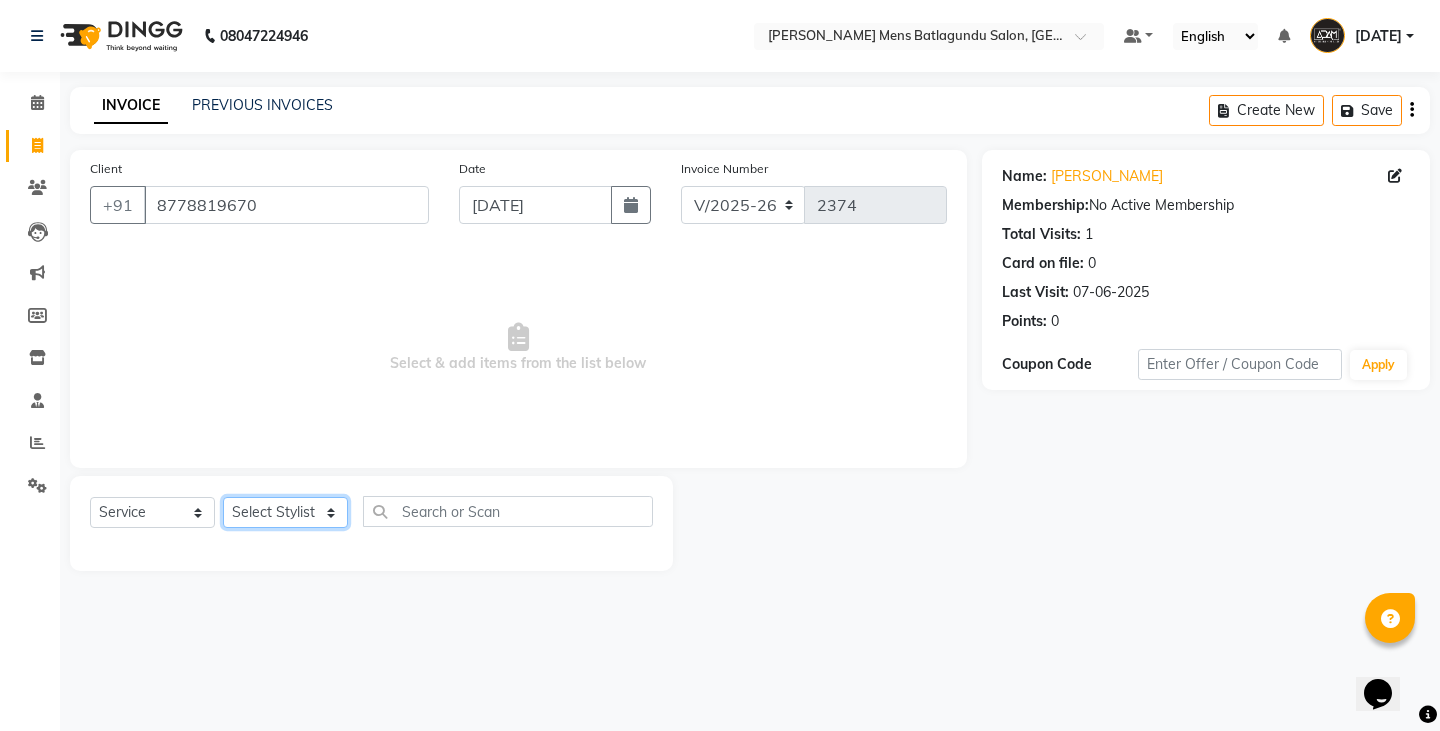 click on "Select Stylist Admin [PERSON_NAME]  [PERSON_NAME] [PERSON_NAME][DATE] [PERSON_NAME] [PERSON_NAME]" 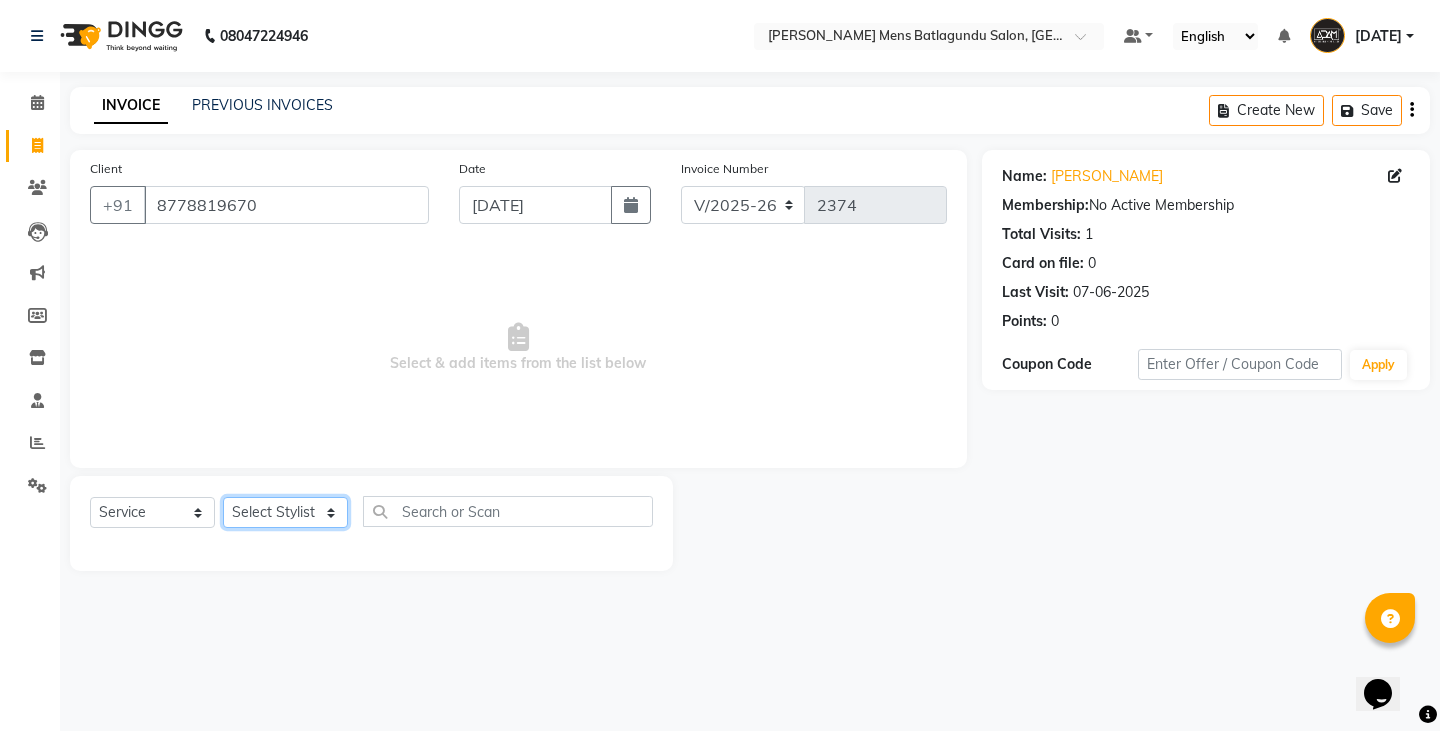 select on "84870" 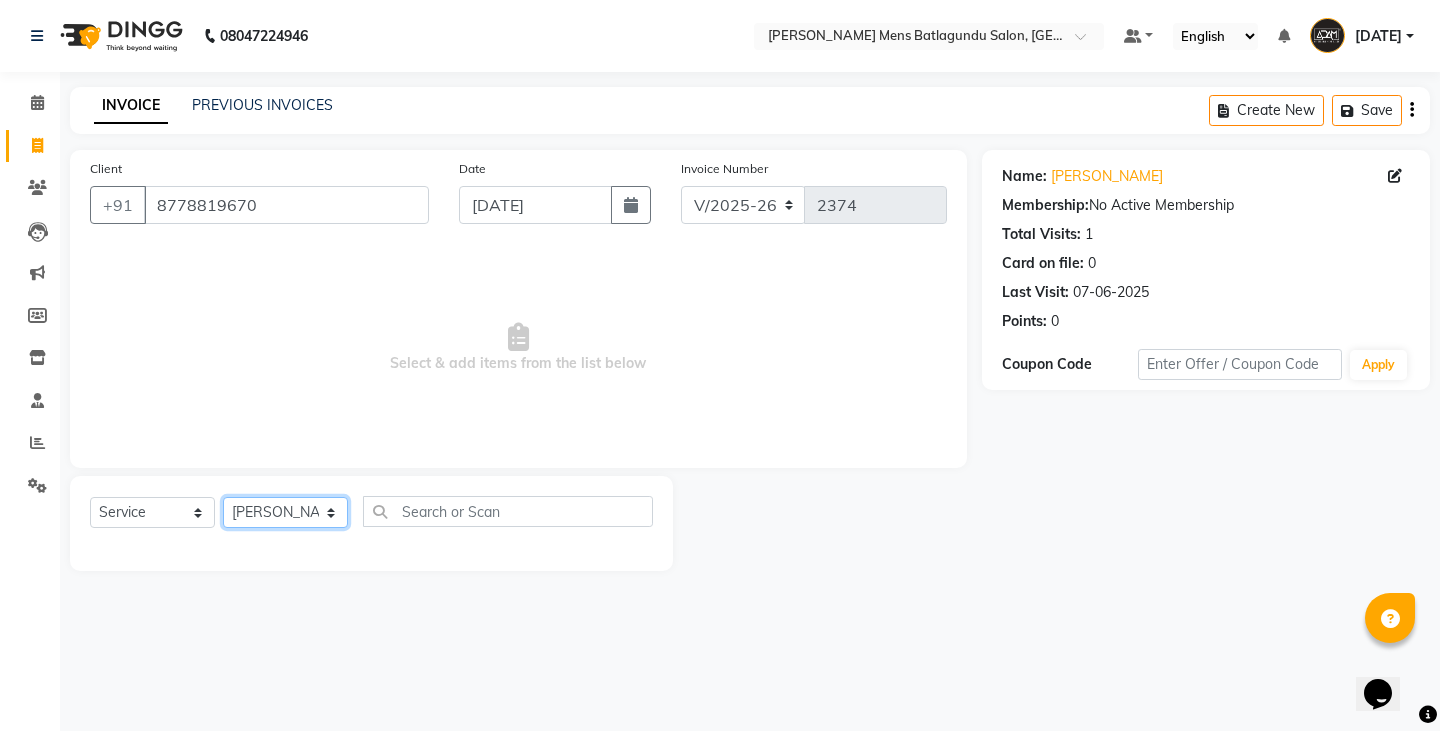 click on "Select Stylist Admin [PERSON_NAME]  [PERSON_NAME] [PERSON_NAME][DATE] [PERSON_NAME] [PERSON_NAME]" 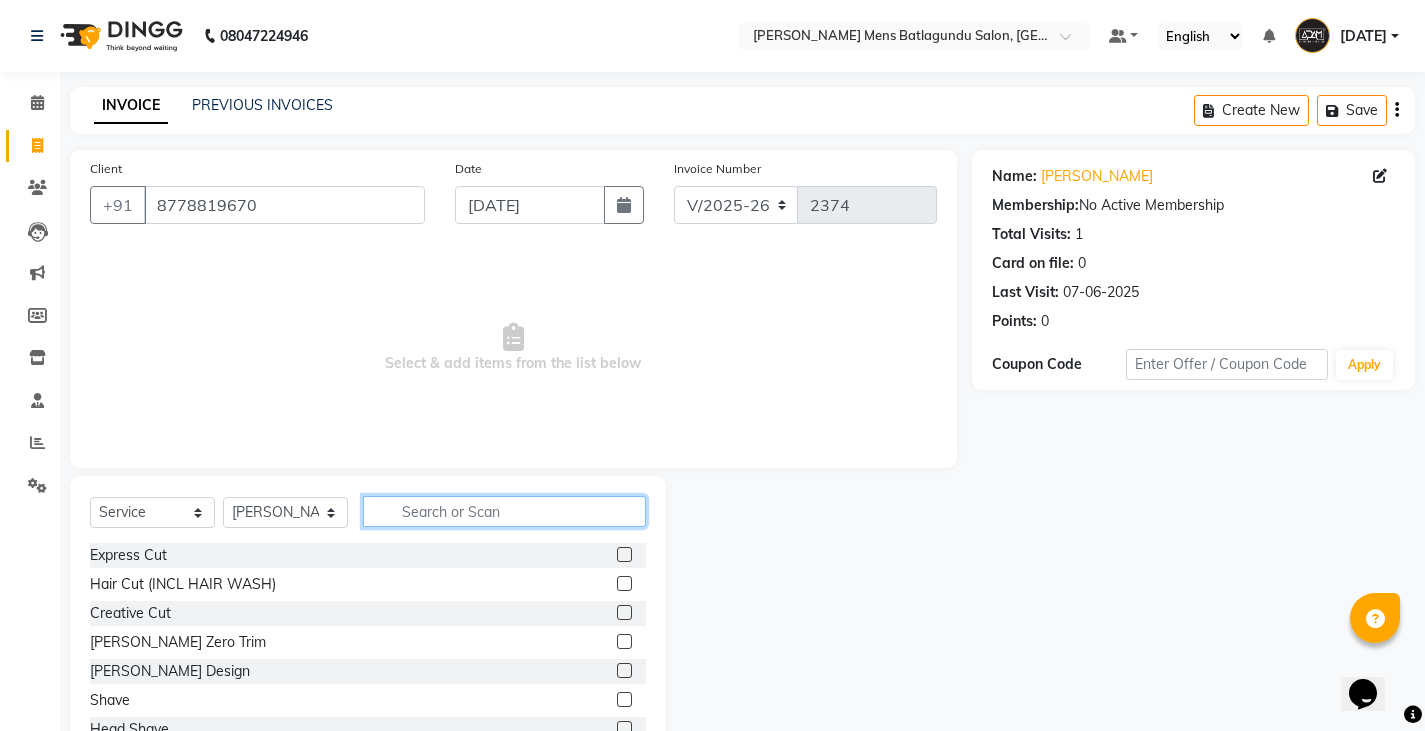 click 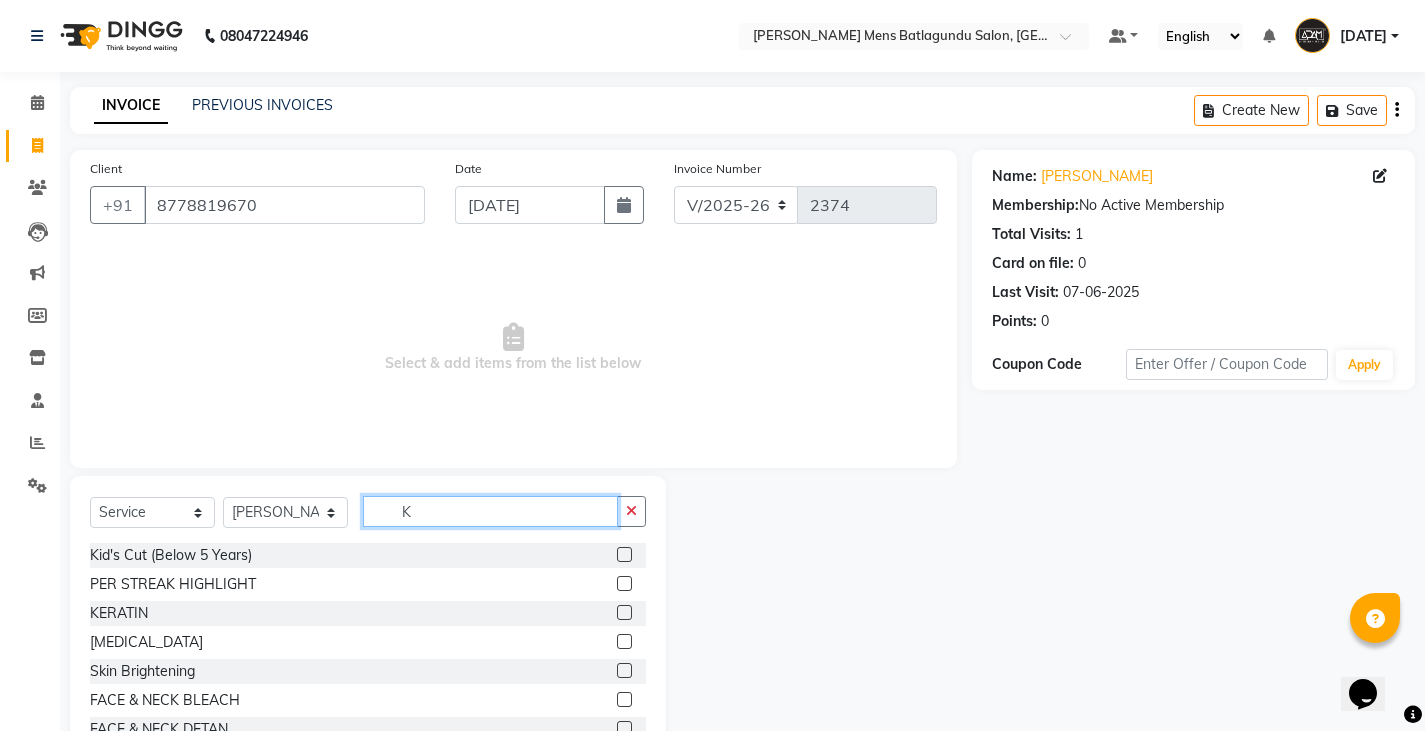 type on "K" 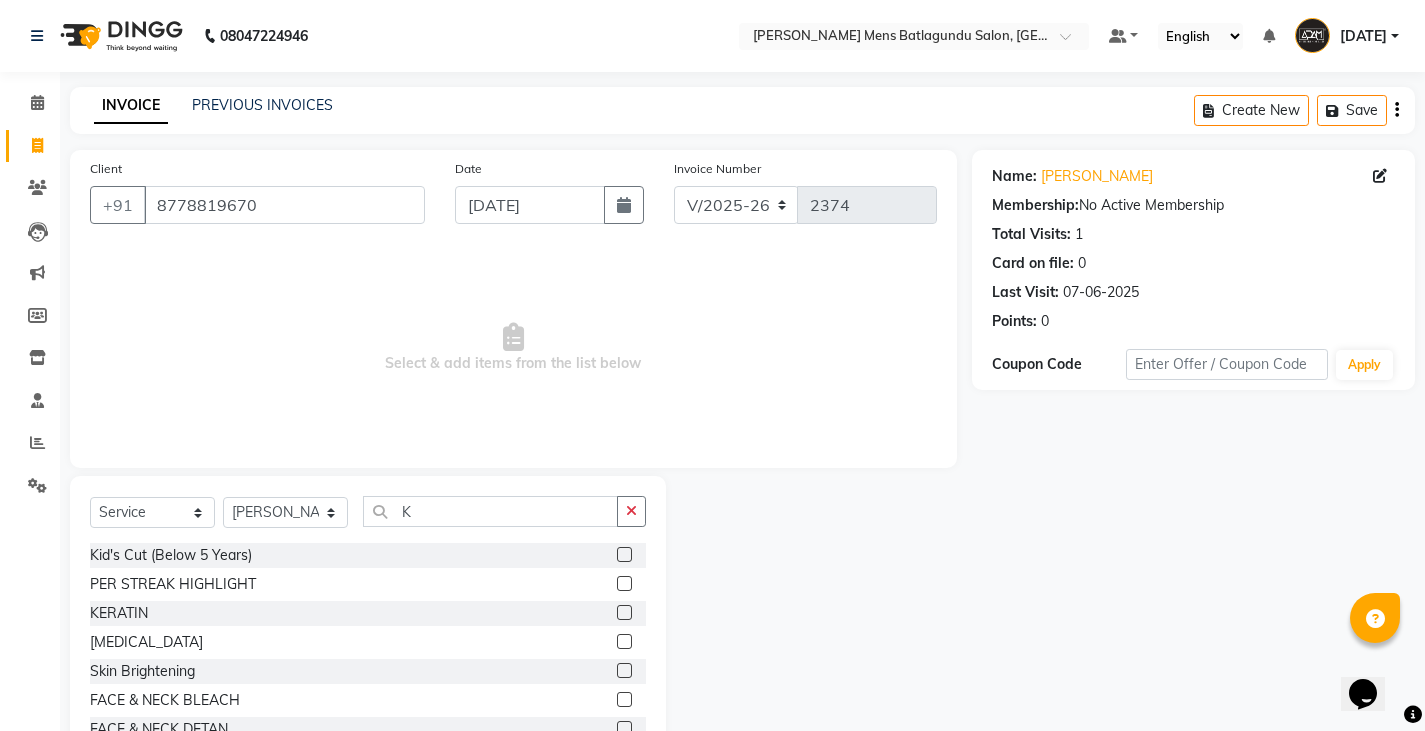 click 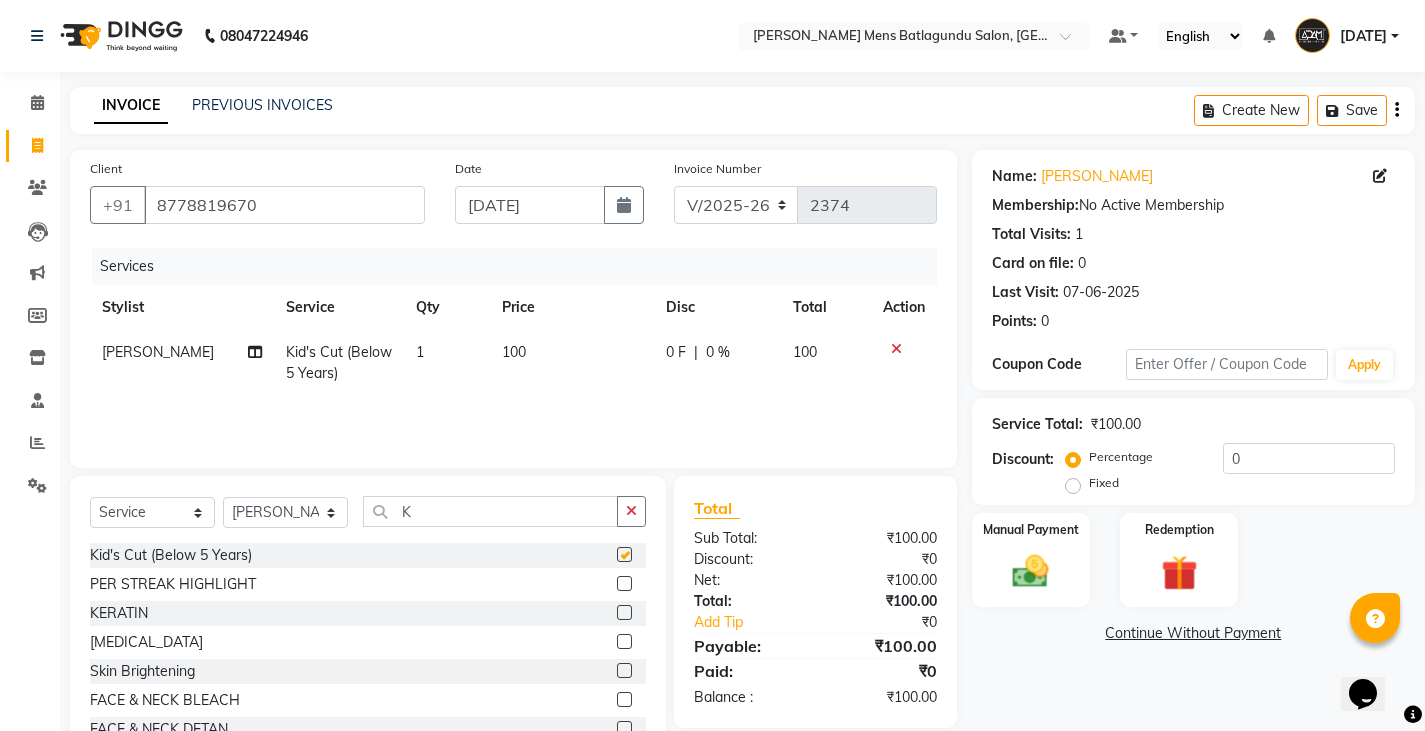 checkbox on "false" 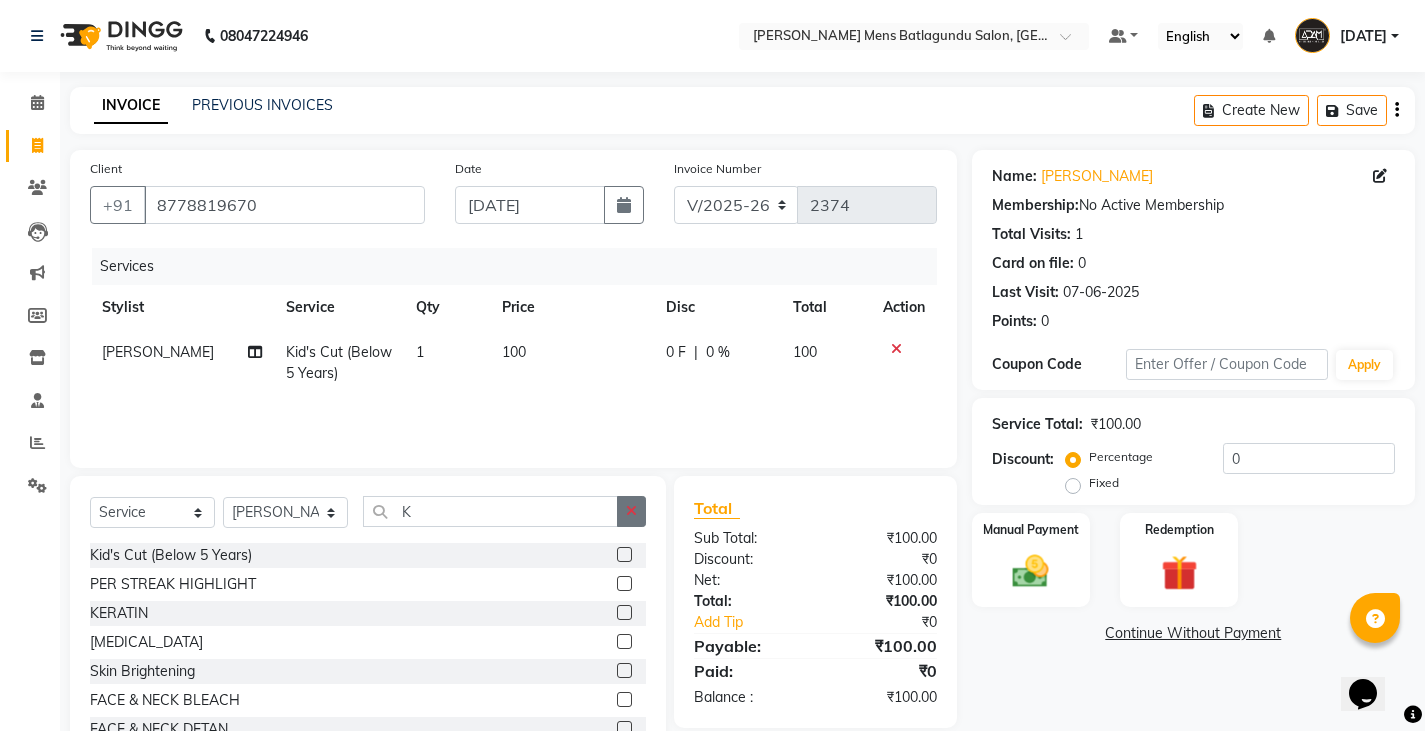 click 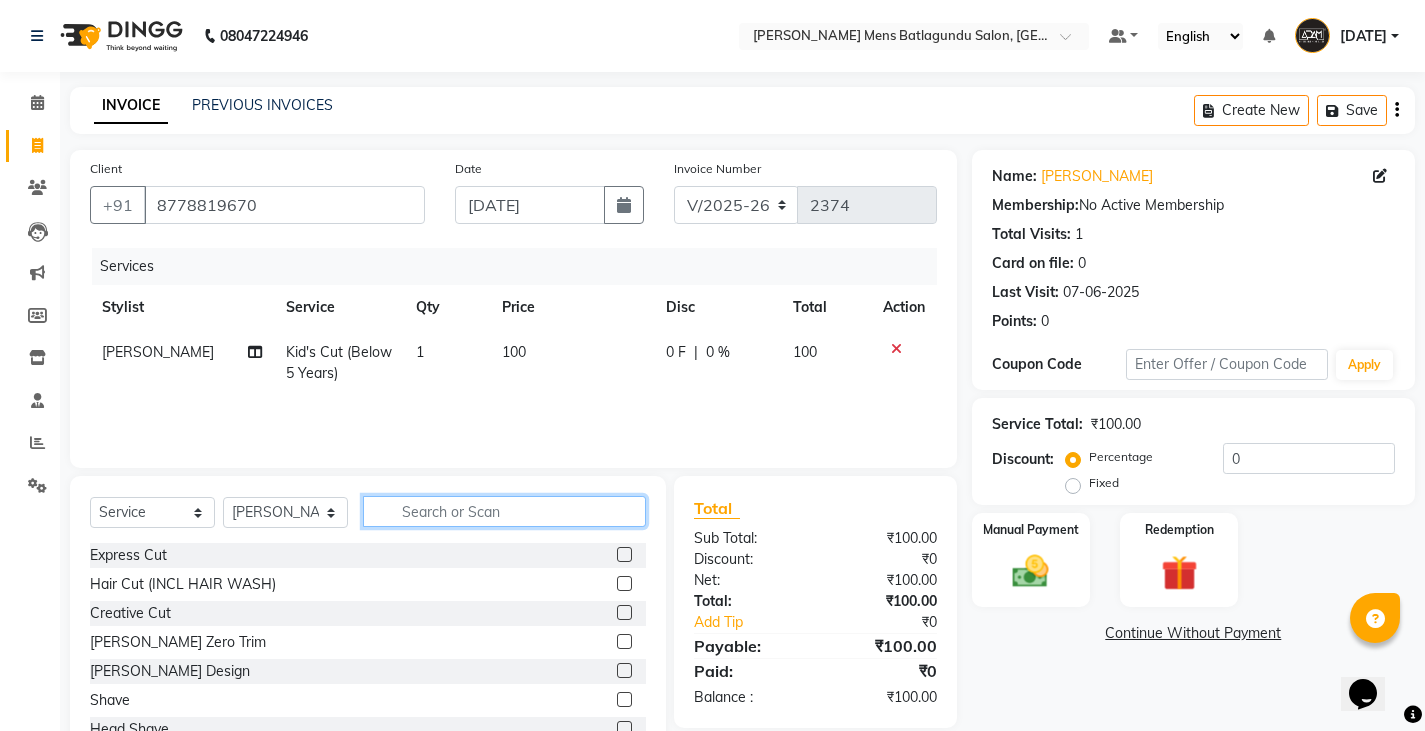 click 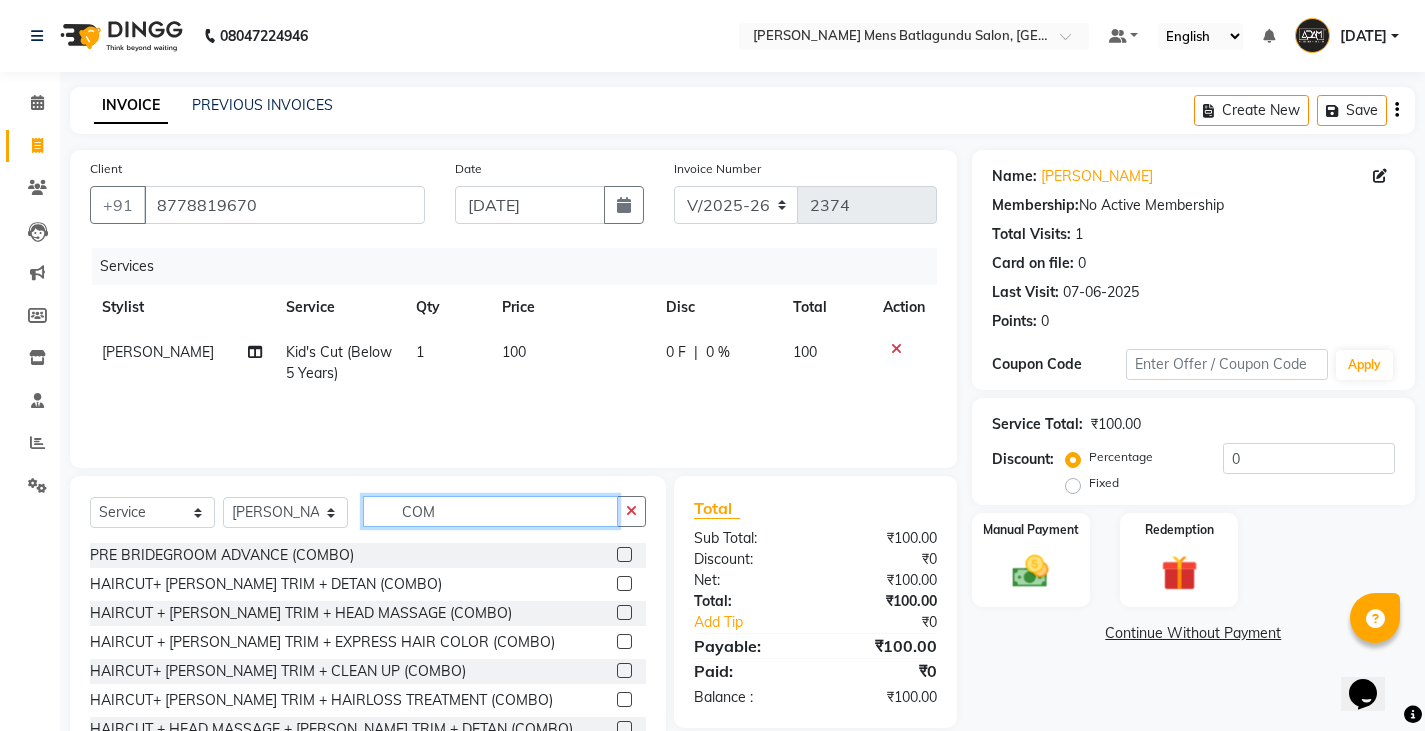 type on "COM" 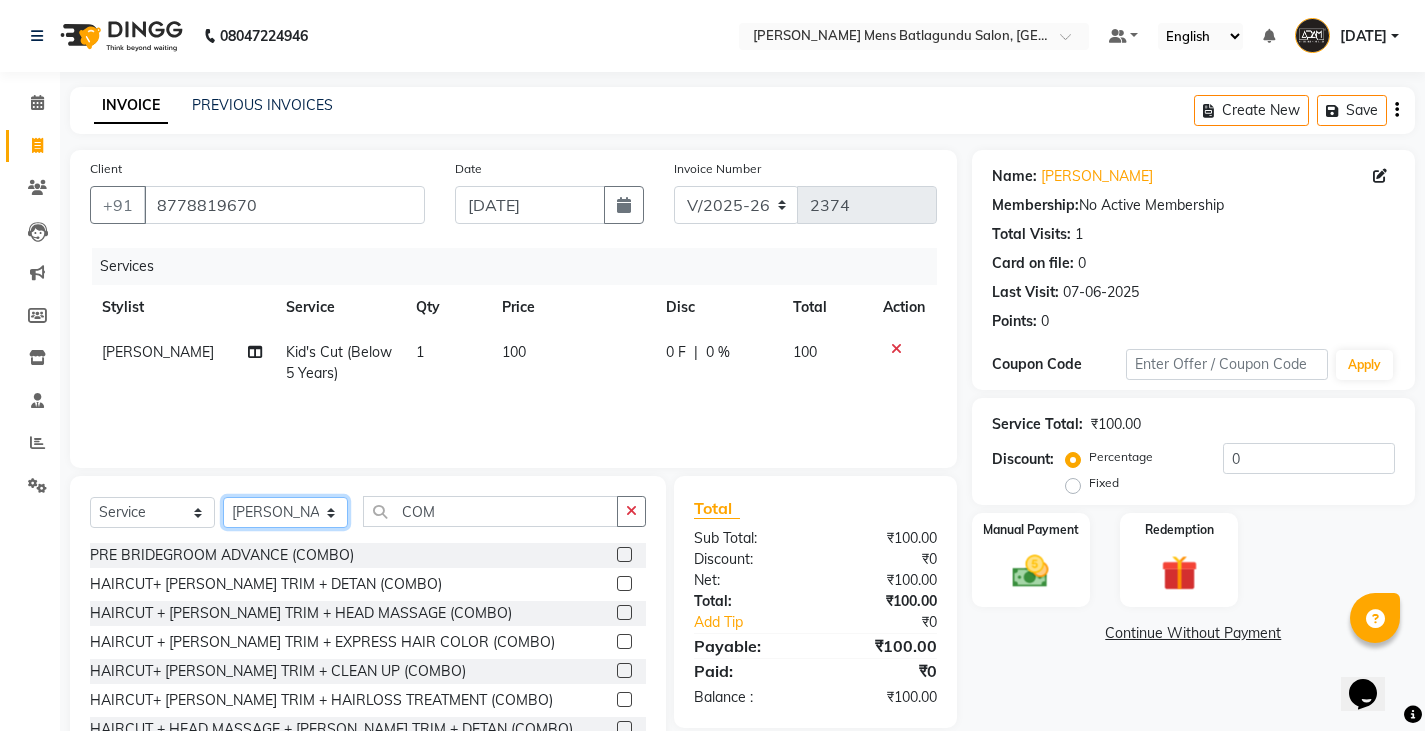 drag, startPoint x: 312, startPoint y: 510, endPoint x: 298, endPoint y: 500, distance: 17.20465 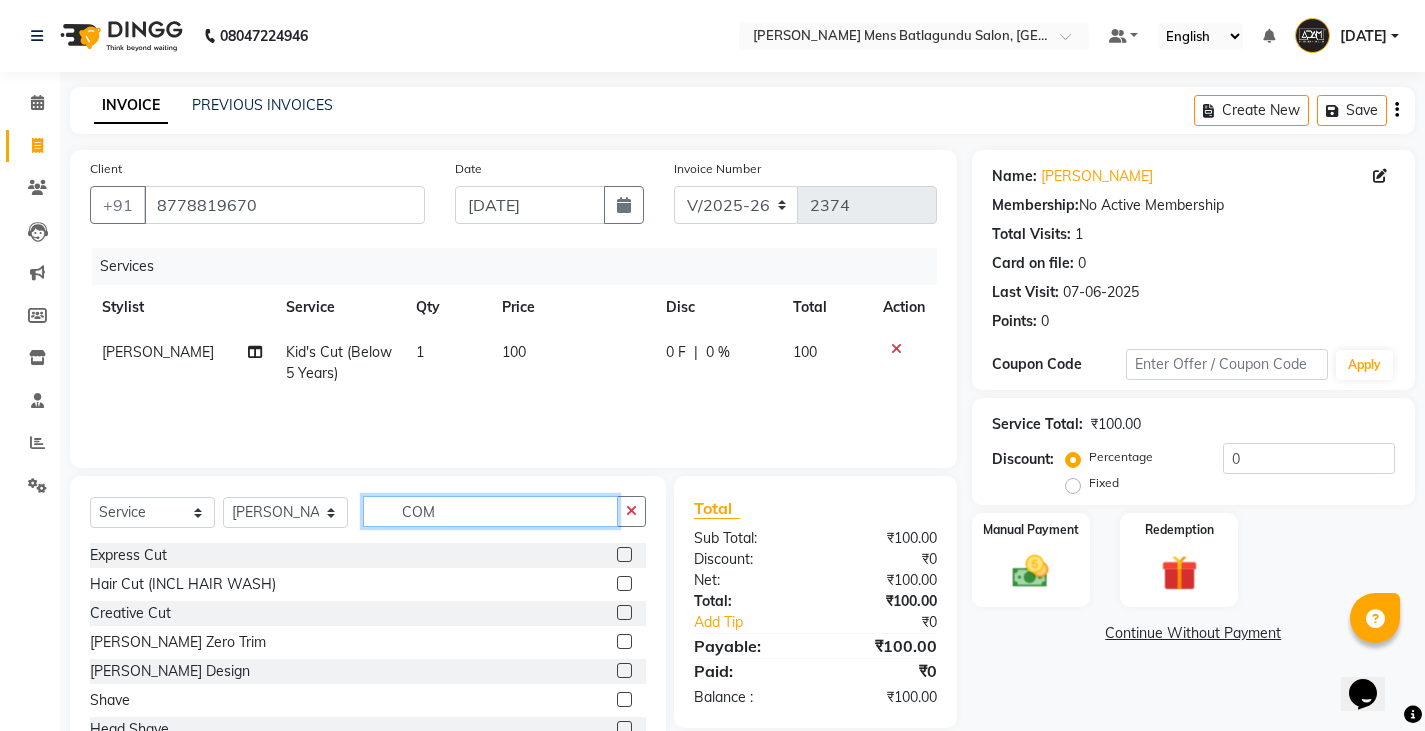 click on "COM" 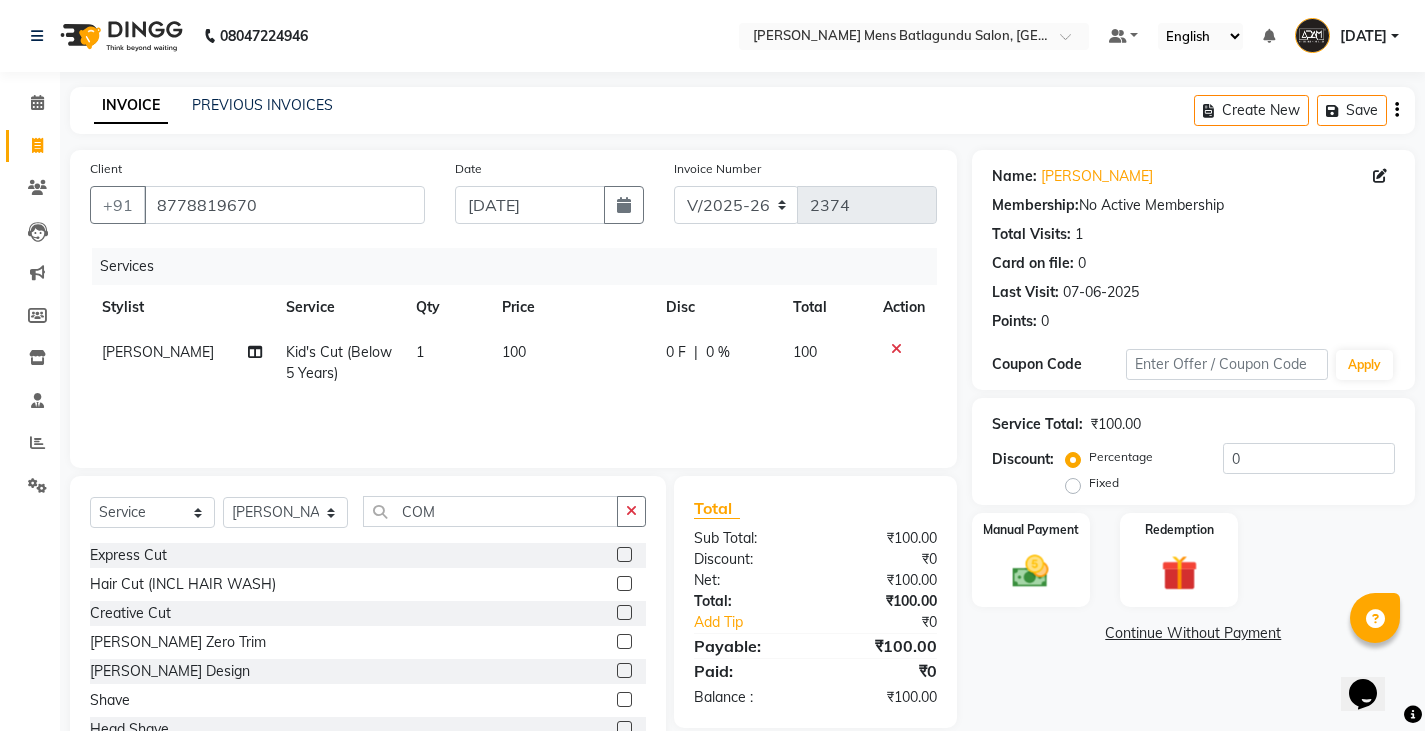 click on "Select  Service  Product  Membership  Package Voucher Prepaid Gift Card  Select Stylist Admin Ameer  Anish Khalim Ovesh Raja SAHIL  SOHAIL SONU COM Express Cut  Hair Cut (INCL HAIR WASH)  Creative Cut  Beard Zero Trim  Beard Design  Shave  Head Shave  Kid's Cut (Below 5 Years)  Wash & Blast Dry  EXPRESS GLOBAL HAIR COLOR  GLOBAL HAIR COLOUR AMMONIA  GOLBAL HAIR COLOUR NON AMMONIA  L'OREAL GOLBAL HAIR COLOUR AMMONIA  L'OREAL GOLBAL HAIR COLOUR NON AMMONIA  GLOBAL FASHION HAIR COLOUR  MOUSTACHE COLOUR  BEARD COLOUR  PER STREAK HIGHLIGHT  CAP HIGHLIGHTS  NOURISHING HAIR SPA  VITALIZING HAIR SPA  REPAIR TREATMENT  DANDRUFF TREATMENT  HAIR LOSS TREATMENT  HAIR STRAIGHTENING  HAIR REBONDING  KERATIN  ALMOND OIL  NAVARATNA OIL  CLEAN UP HYPER PIGMENTATION  CLEAN UP REJUVANATE  Fruit Facial  Instant Glow  Charcaol  Skin Lightening  Skin Brightening  FACE & NECK BLEACH  FACE & NECK DETAN  PRE BRIDEGROOM DELUXE  PRE BRIDEGROOM ADVANCE (COMBO)  NORMAL  PREMIUM  ELEGANT  HAIRCUT+ BEARD TRIM + DETAN" 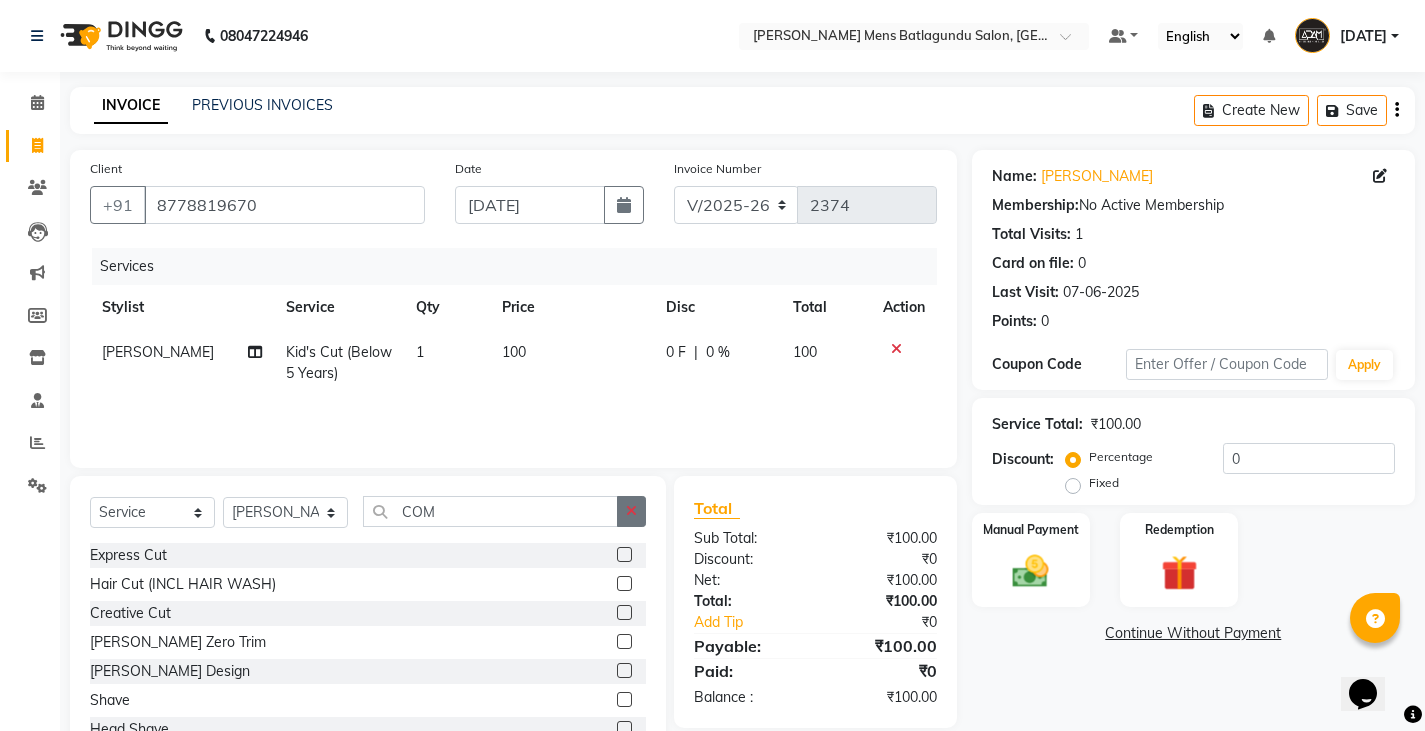 click 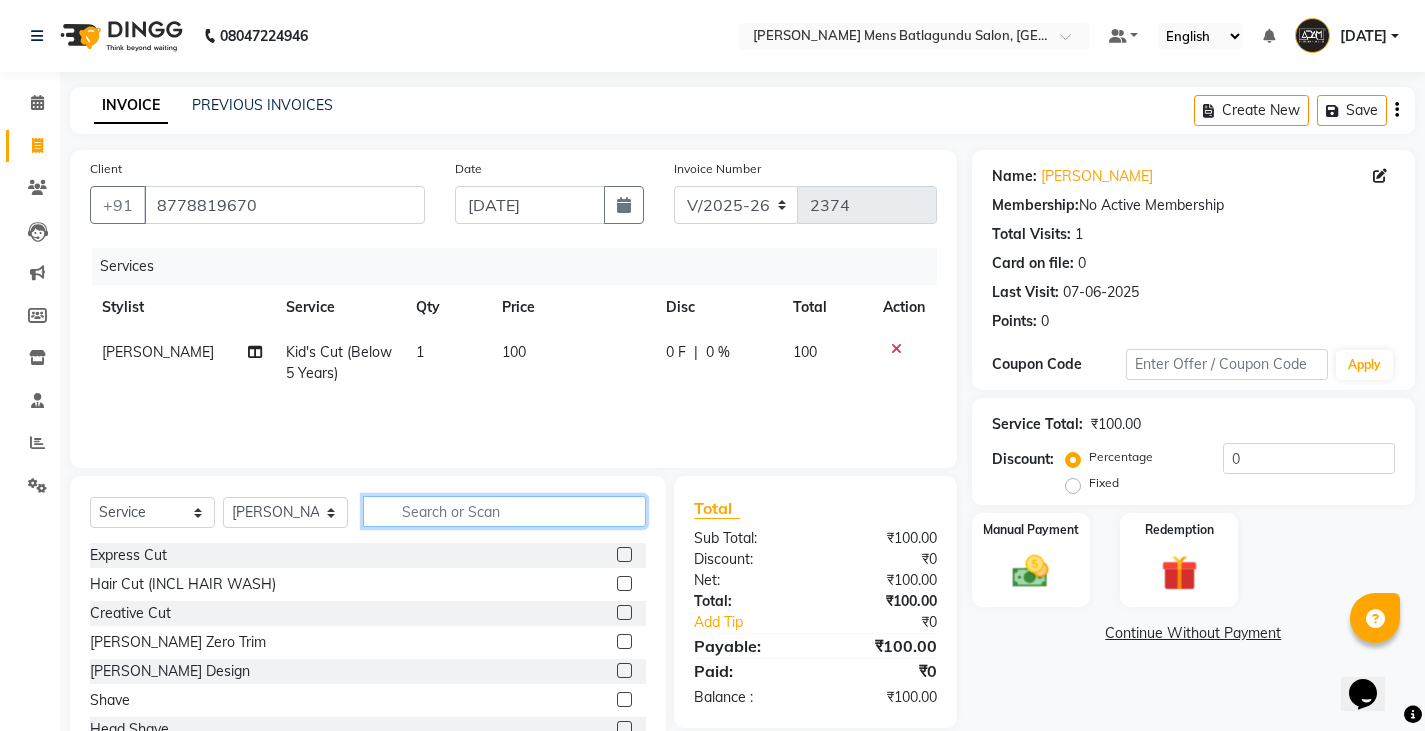click 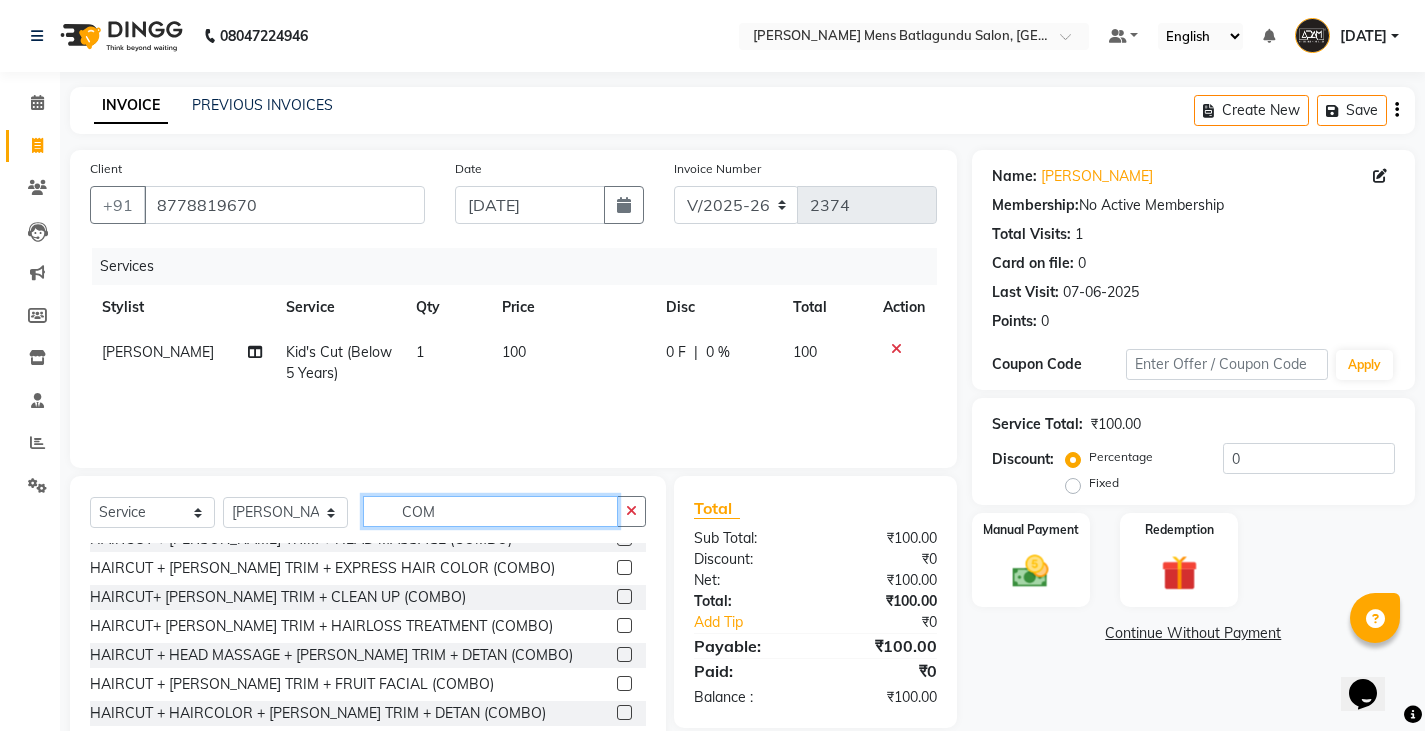 scroll, scrollTop: 177, scrollLeft: 0, axis: vertical 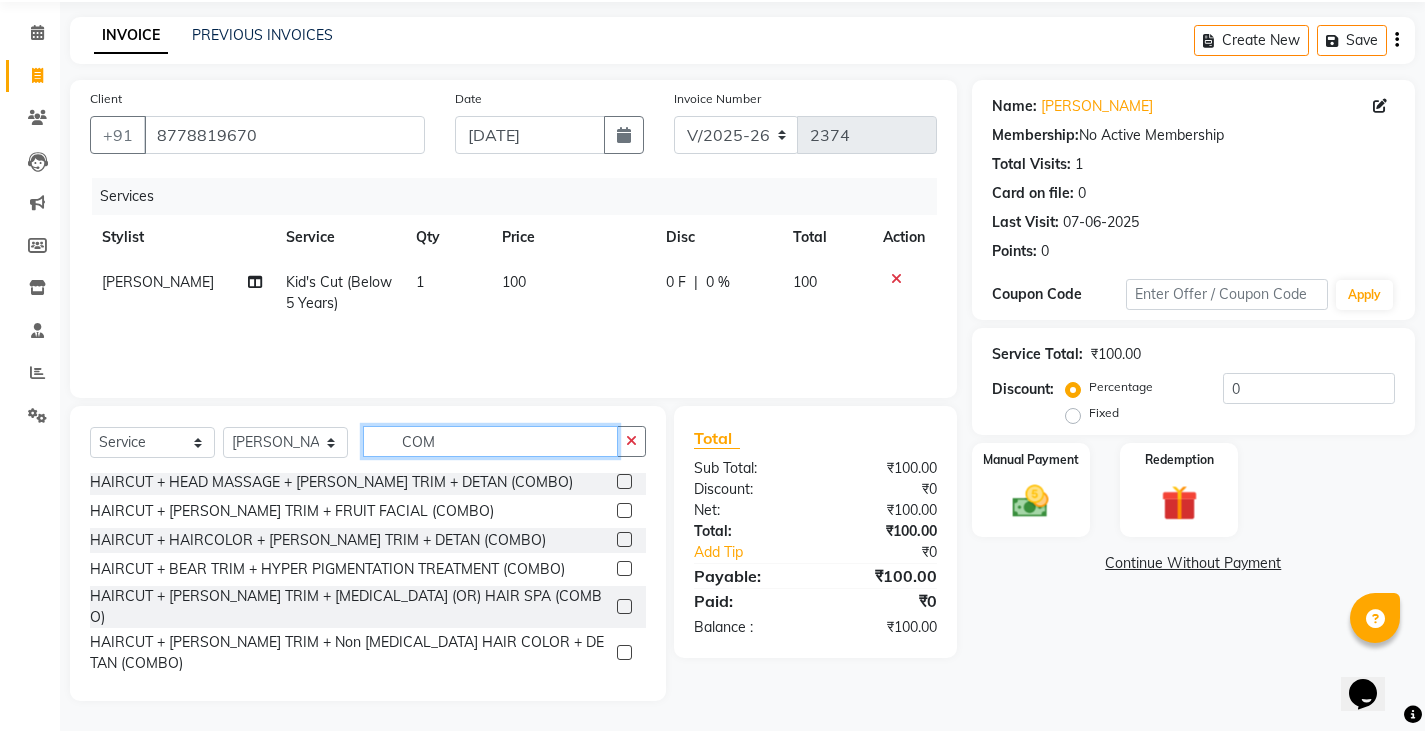 type on "COM" 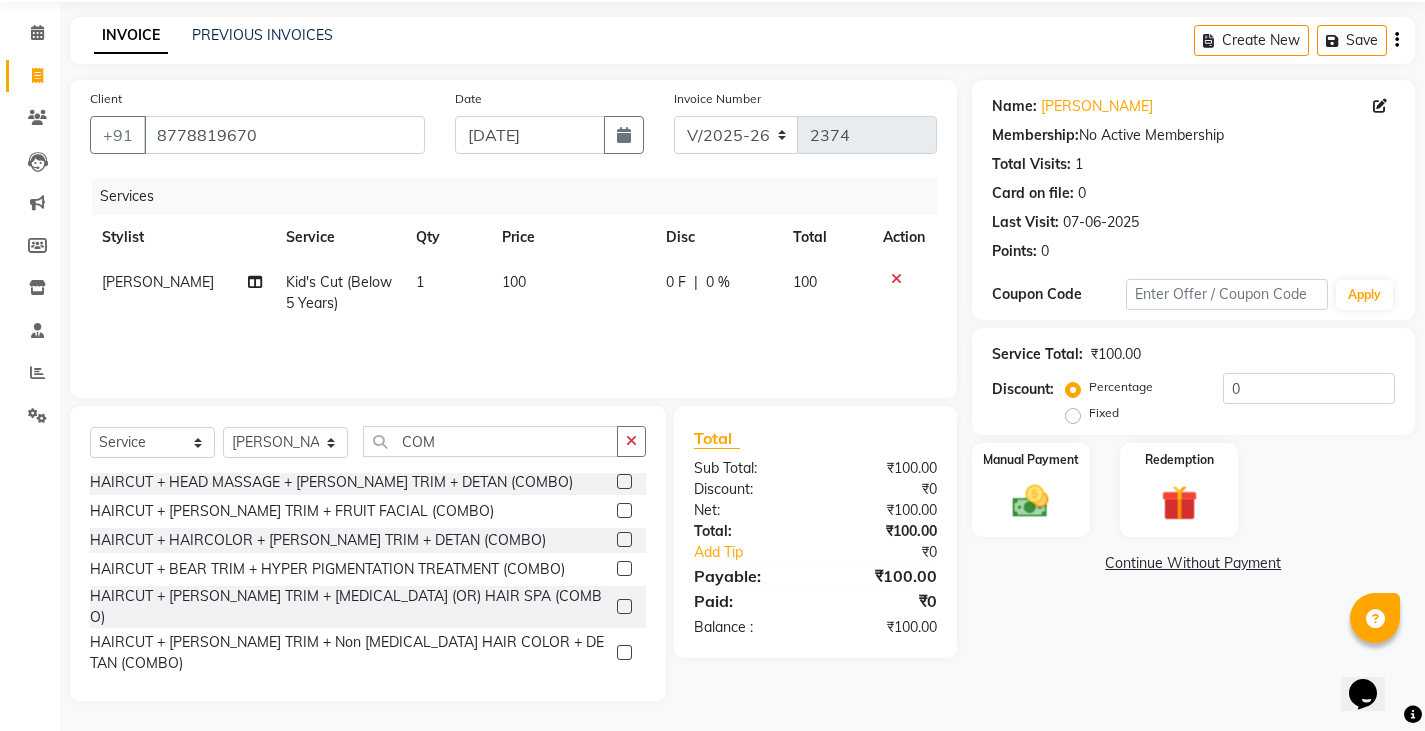 click on "HAIRCUT + [PERSON_NAME] TRIM + Non [MEDICAL_DATA] HAIR COLOR + DETAN (COMBO)" 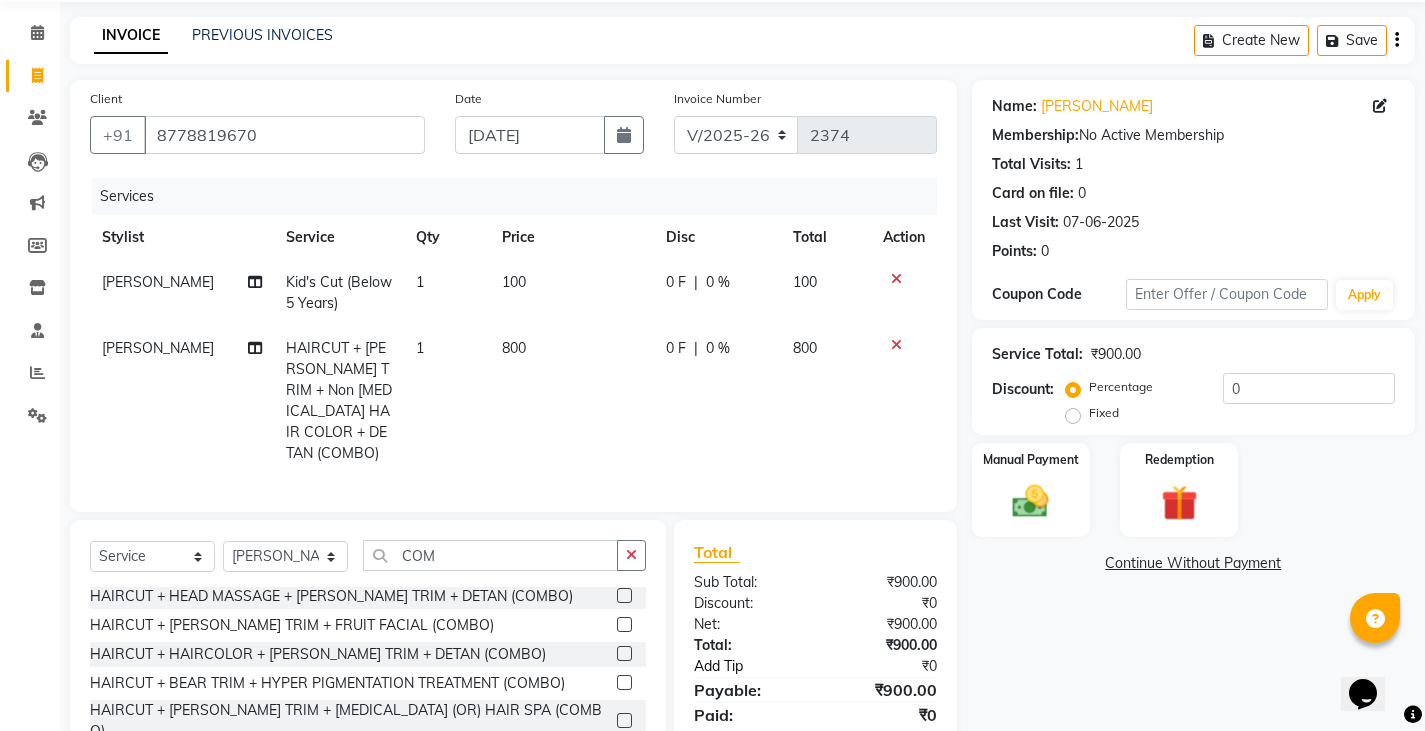 checkbox on "false" 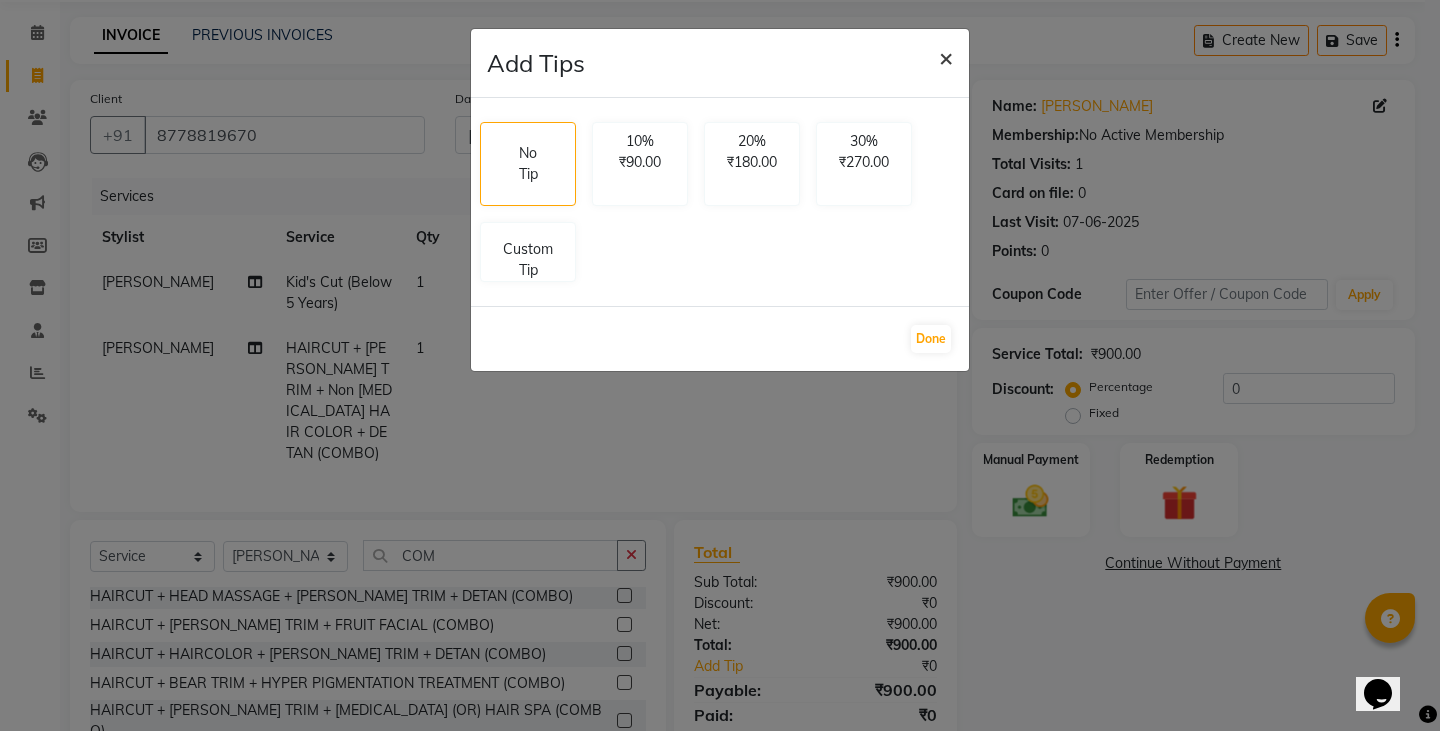 click on "×" 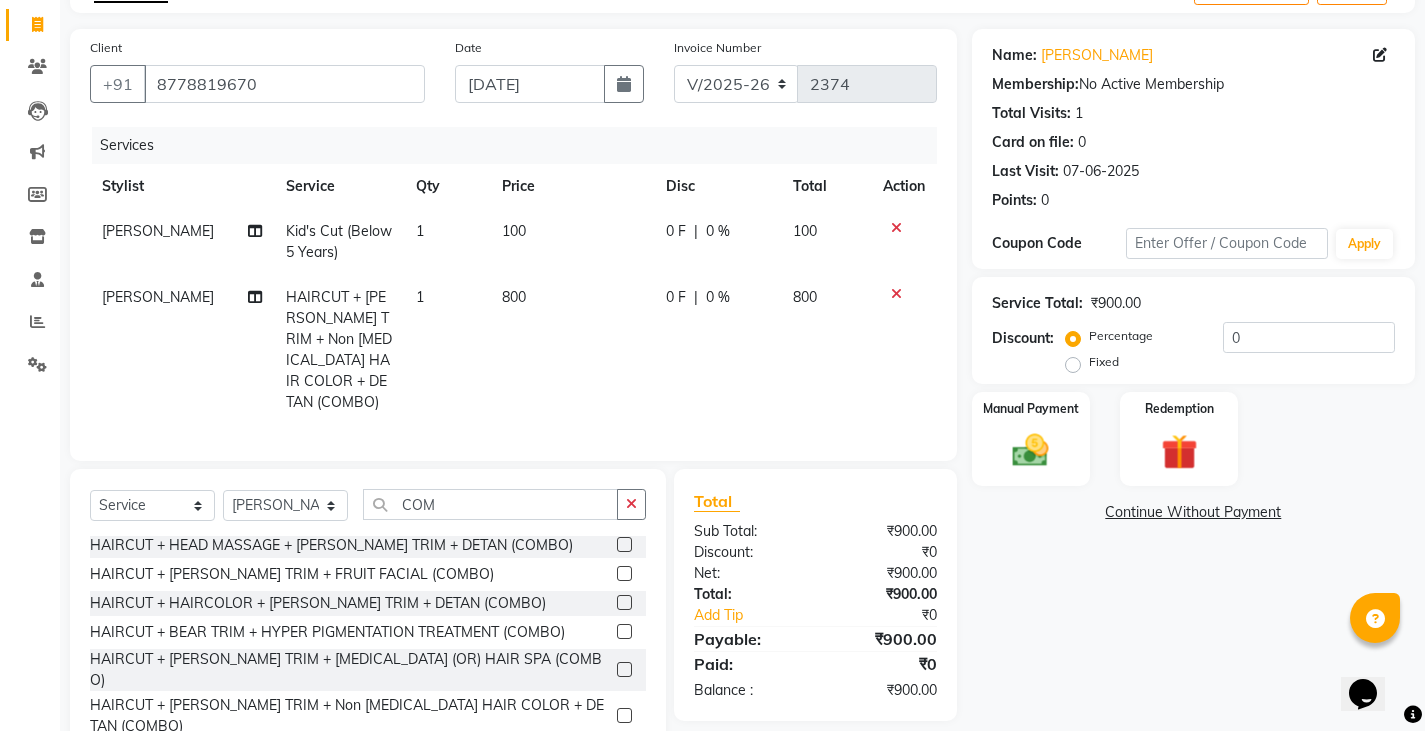 scroll, scrollTop: 170, scrollLeft: 0, axis: vertical 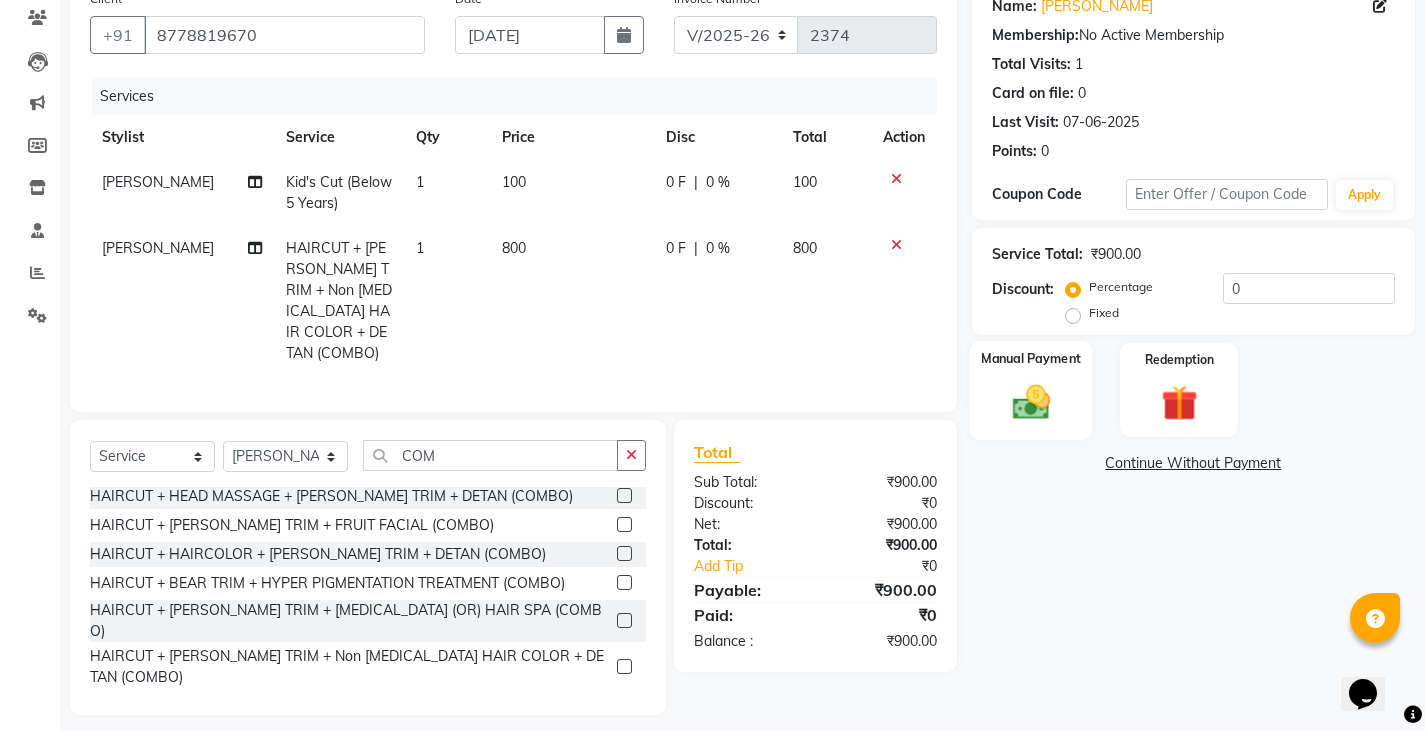 click 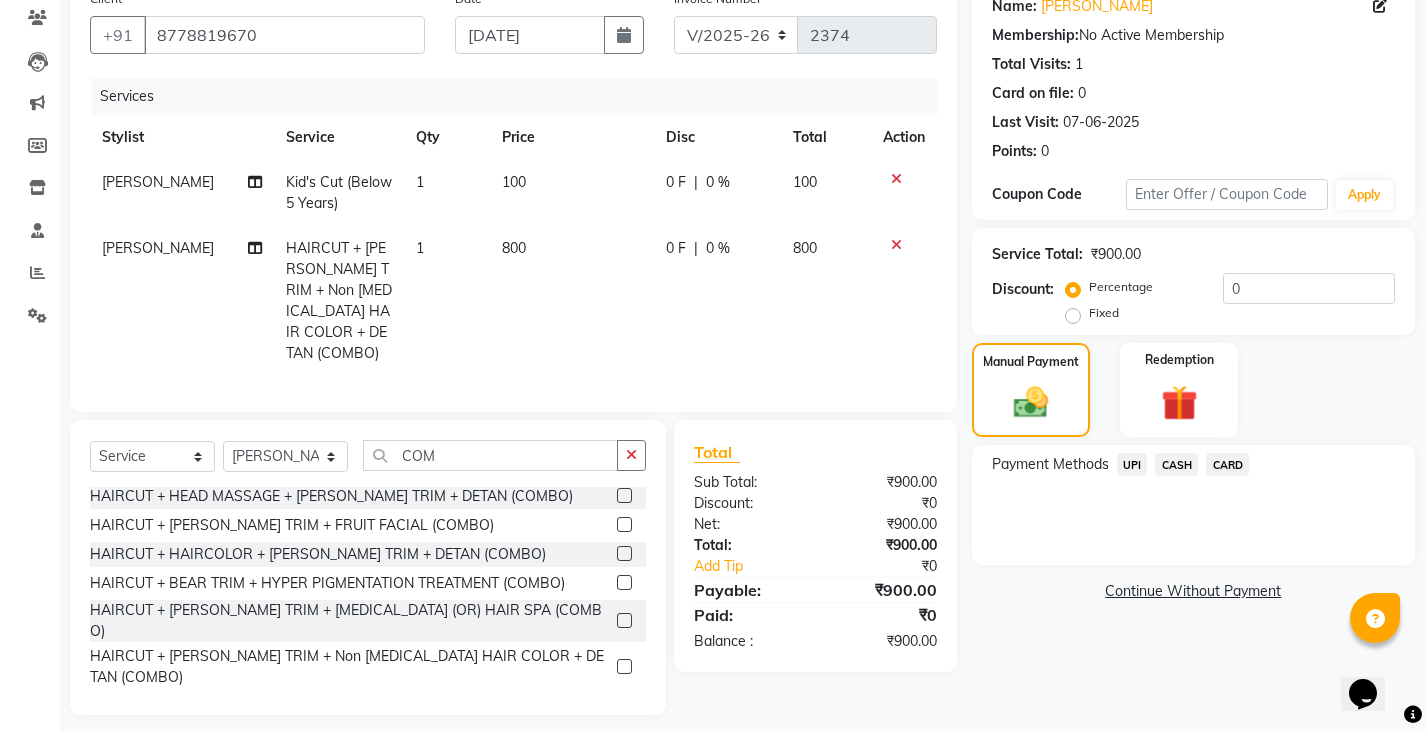 click on "UPI" 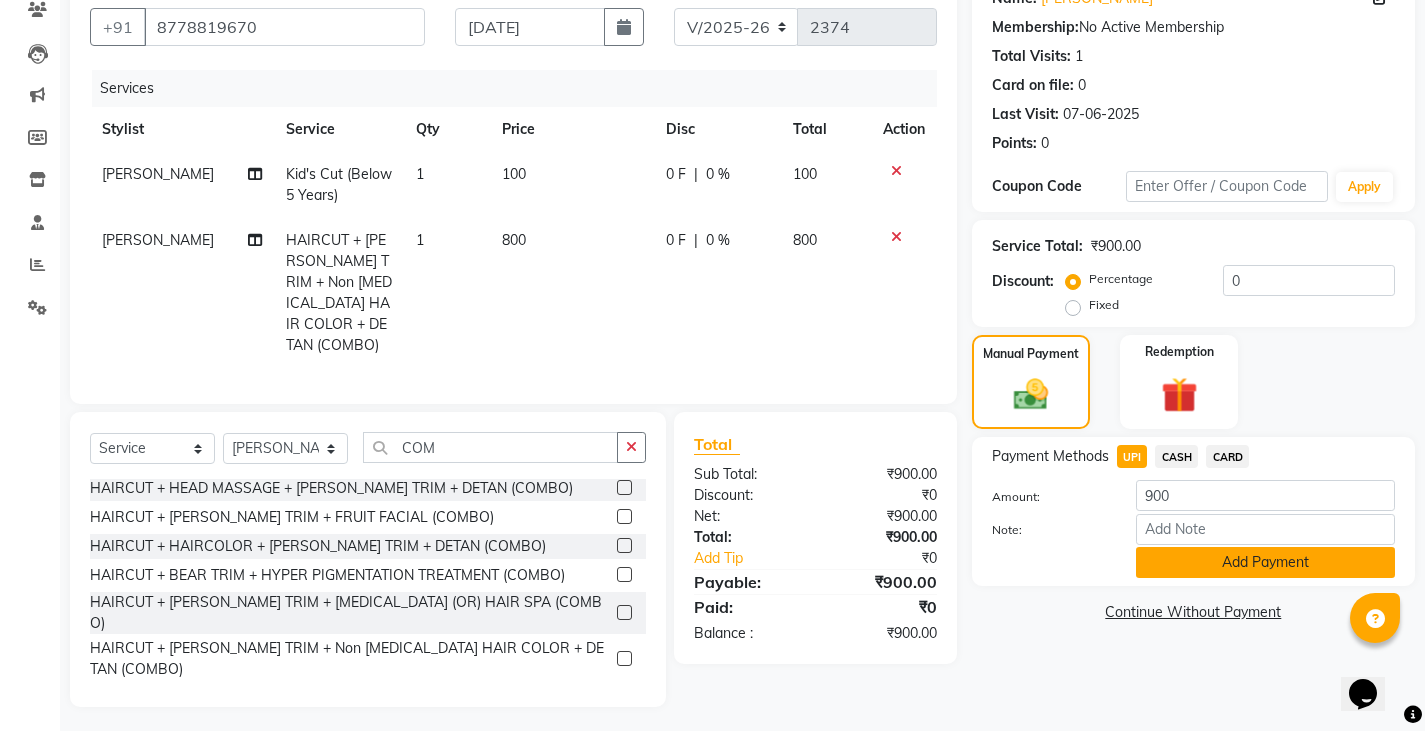 click on "Add Payment" 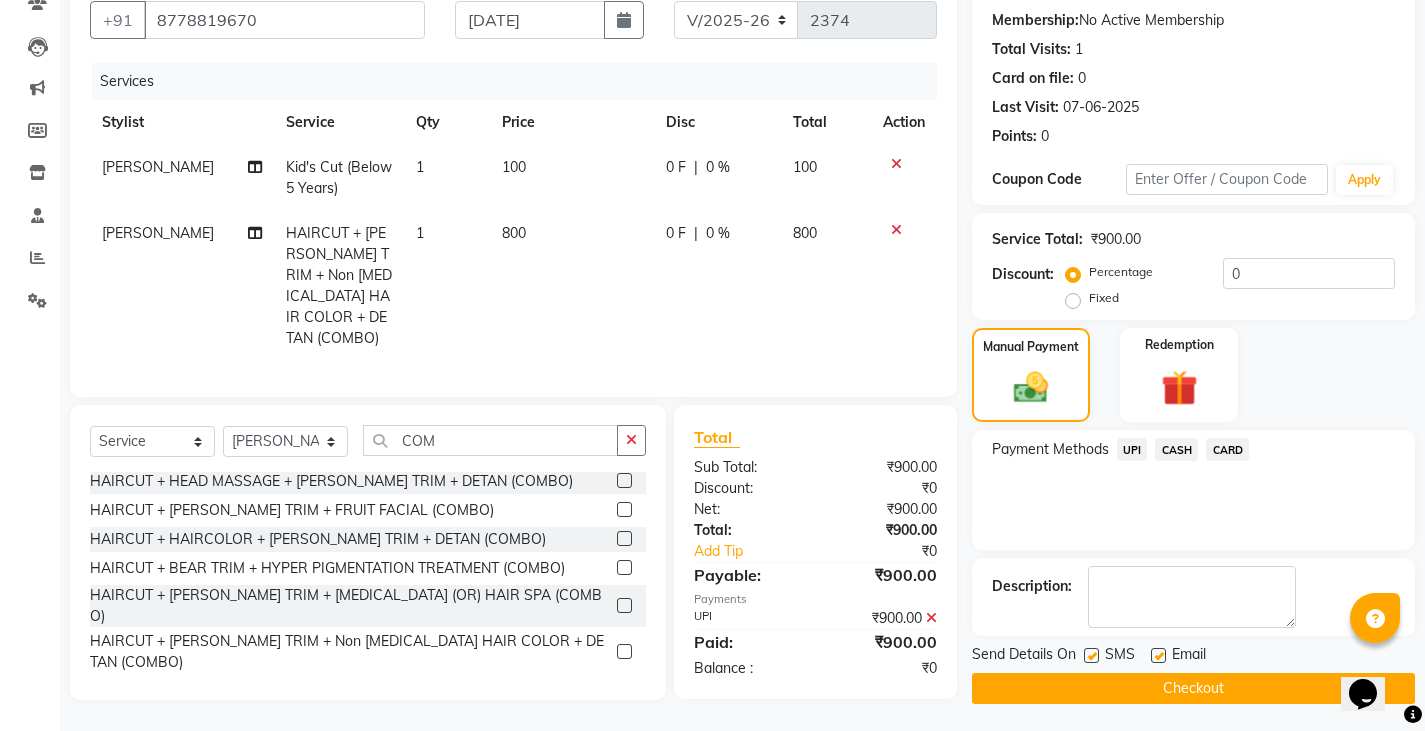 scroll, scrollTop: 188, scrollLeft: 0, axis: vertical 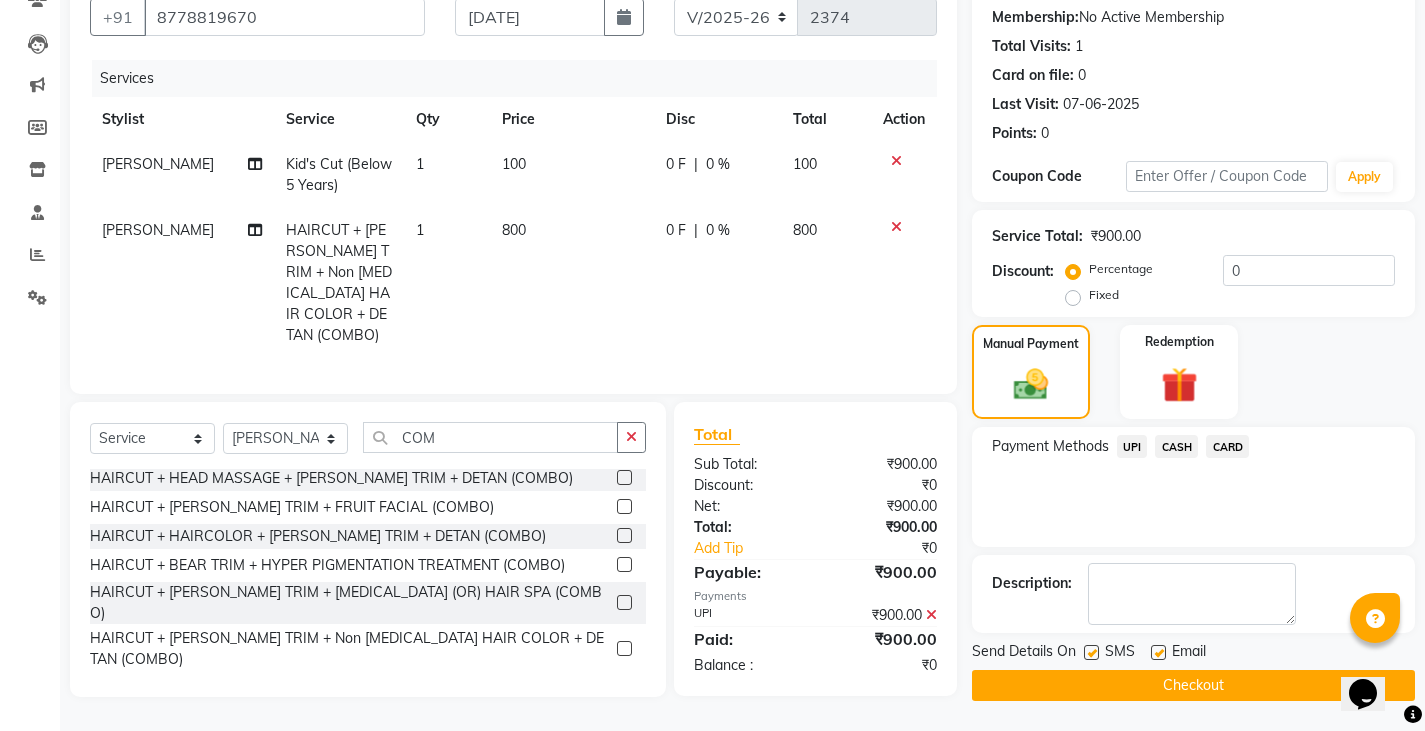 drag, startPoint x: 1201, startPoint y: 689, endPoint x: 1204, endPoint y: 665, distance: 24.186773 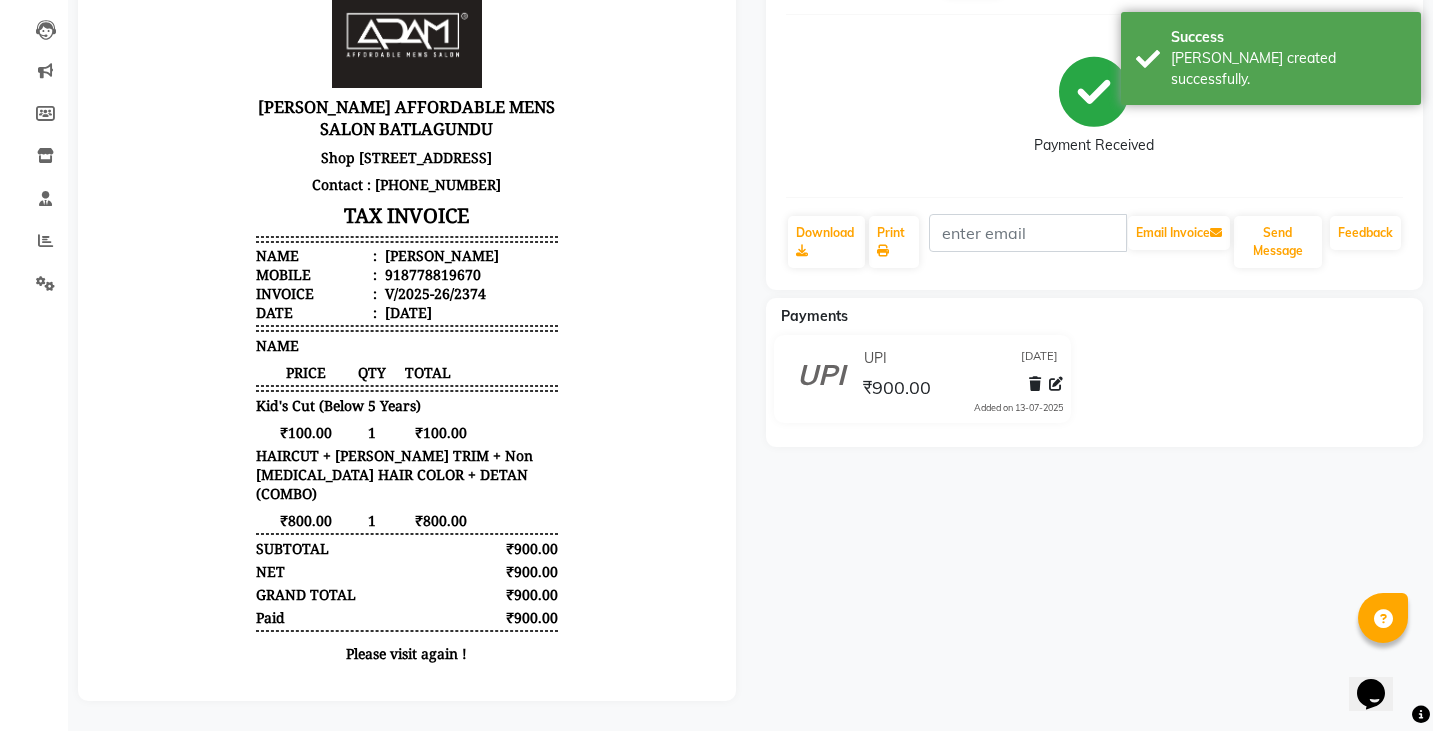 scroll, scrollTop: 0, scrollLeft: 0, axis: both 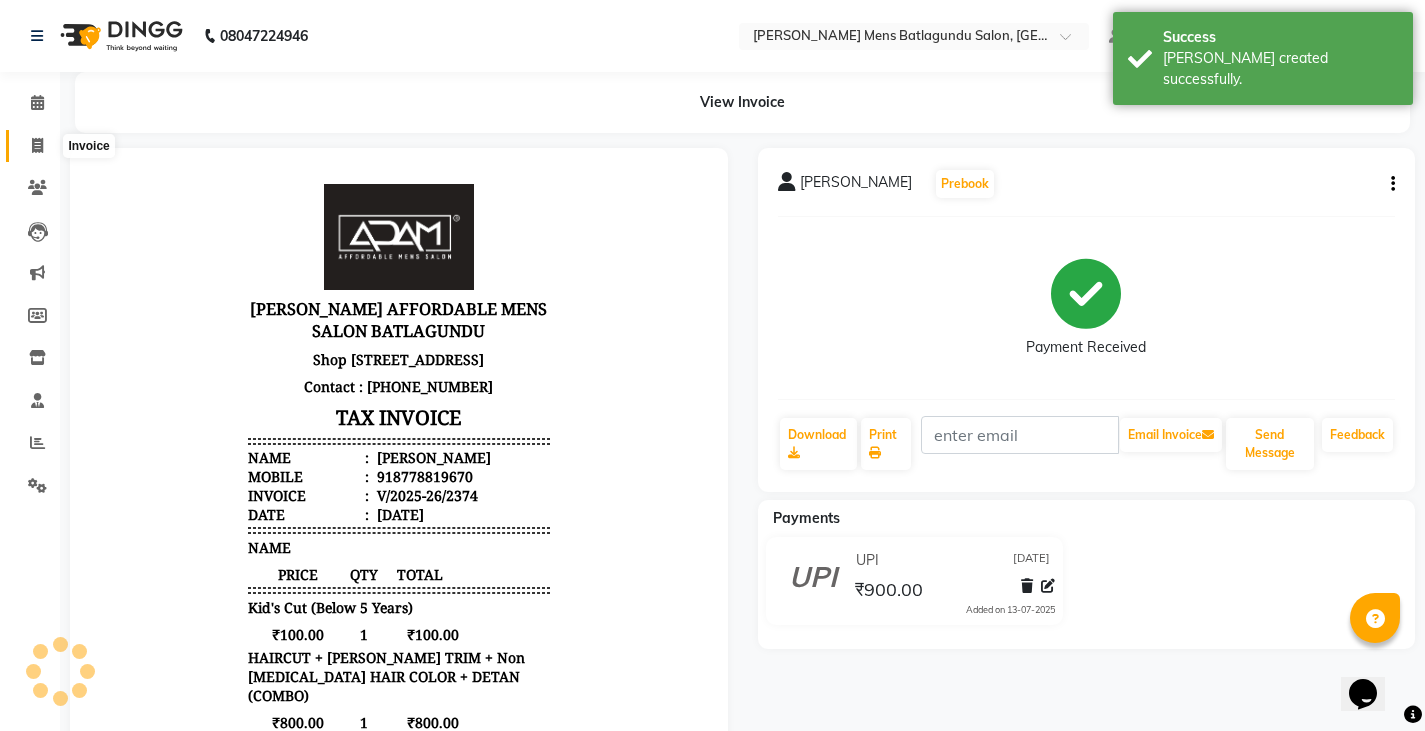 click 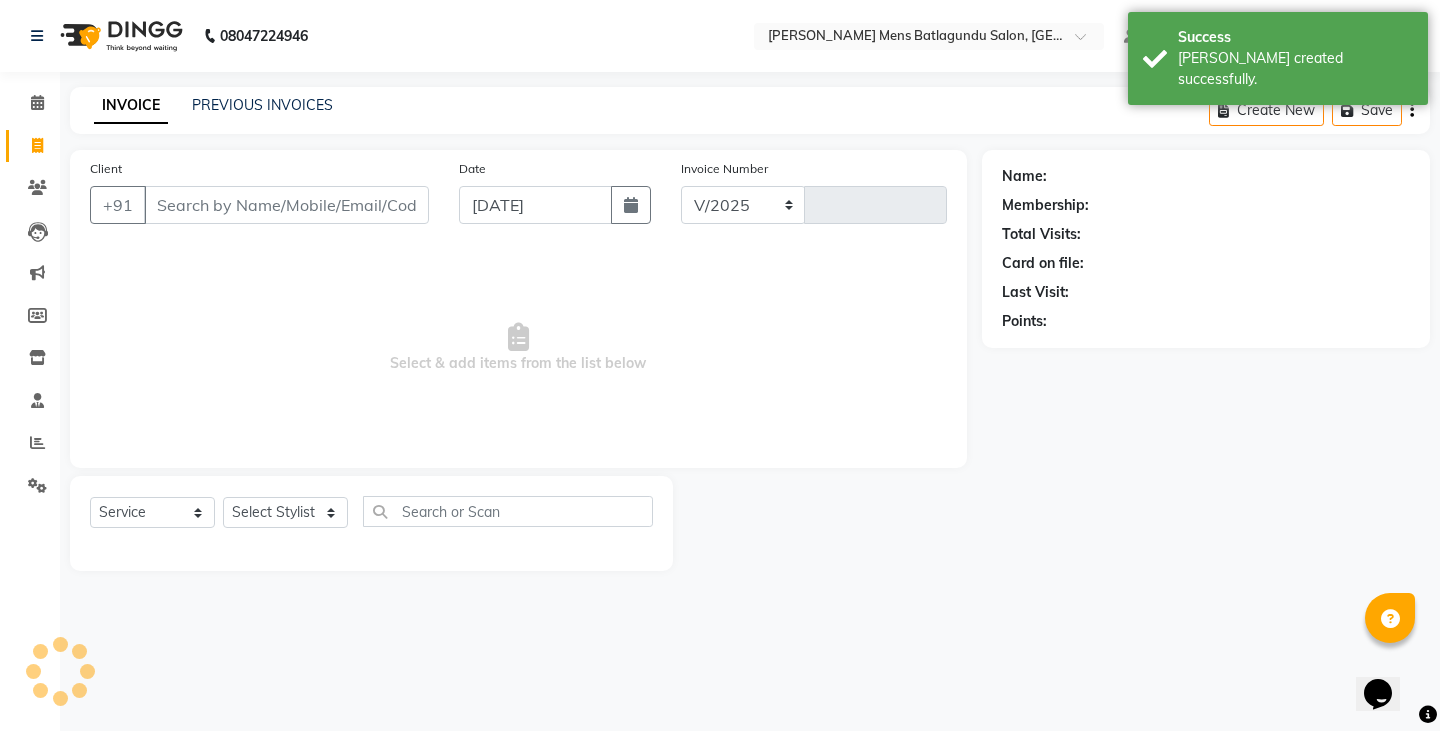 select on "8213" 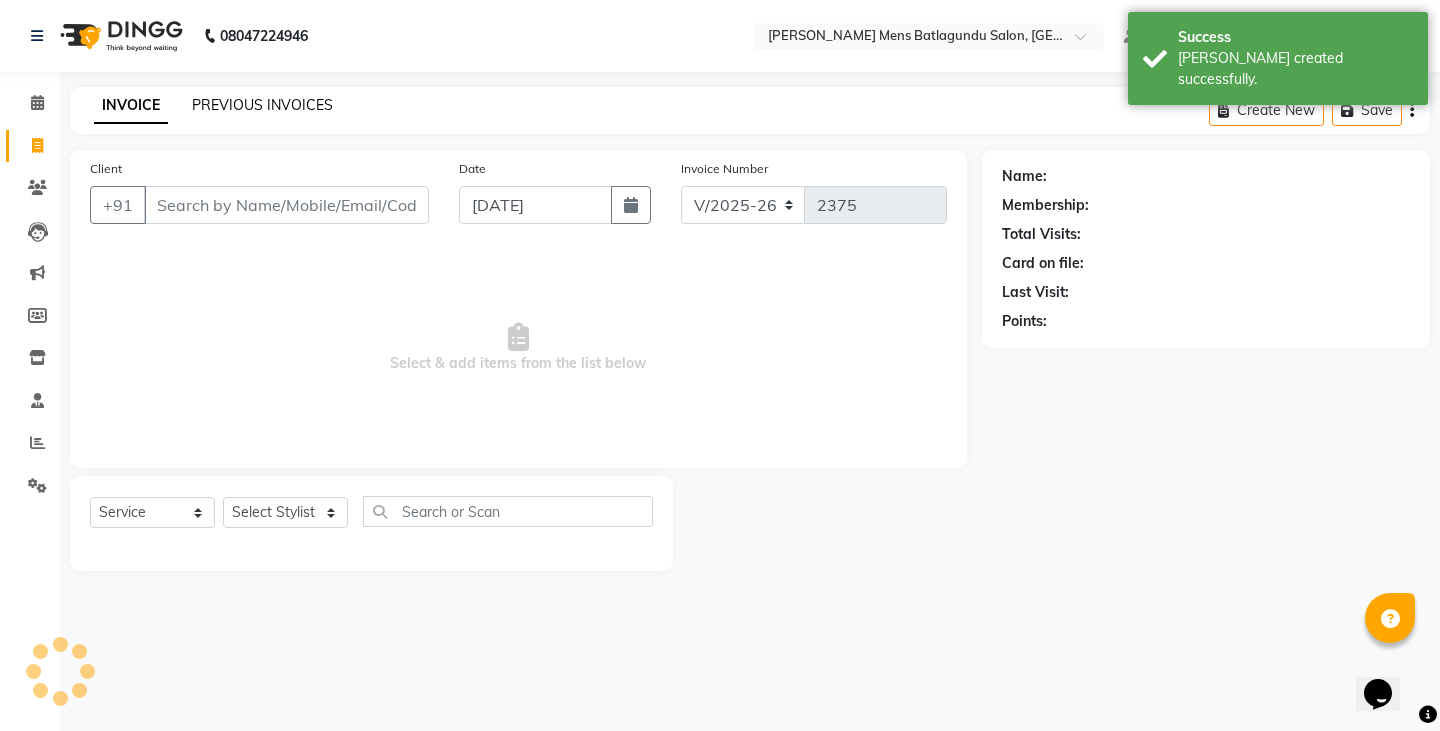 click on "PREVIOUS INVOICES" 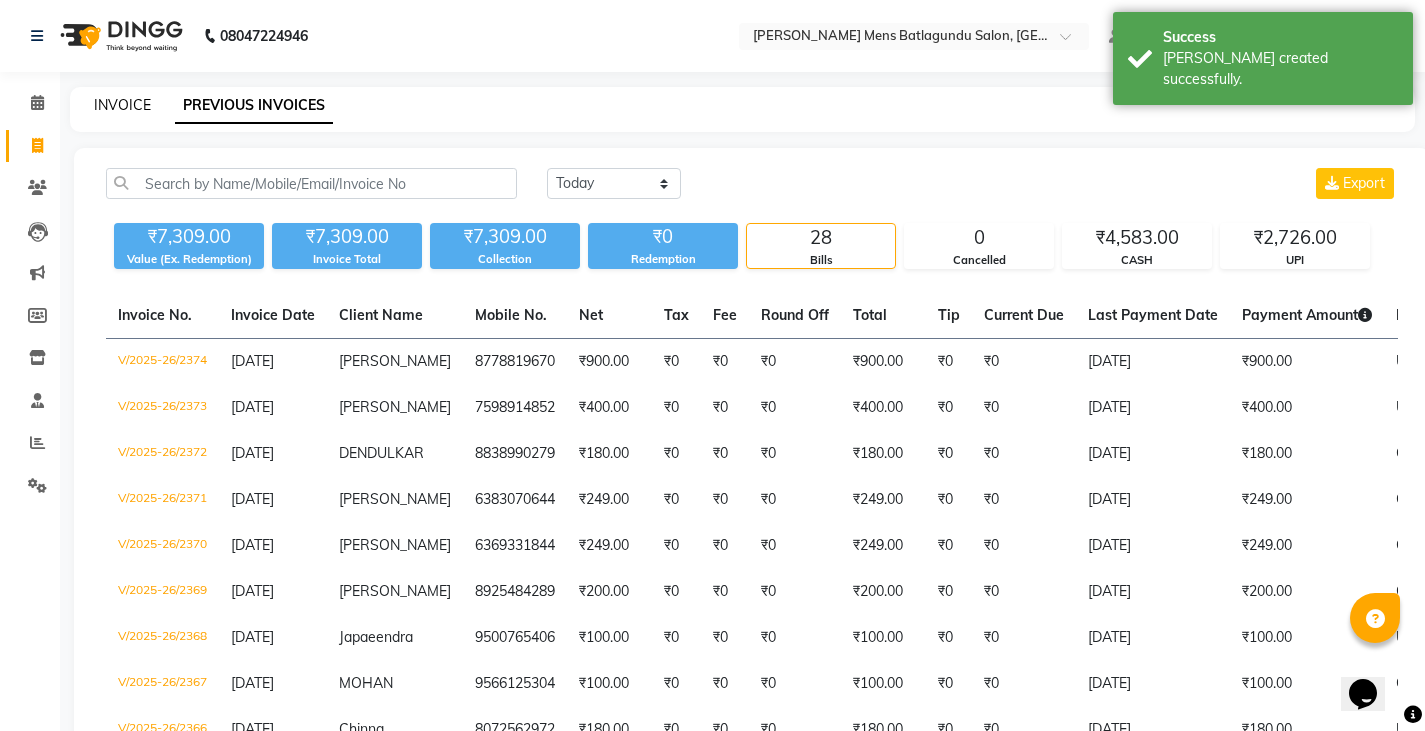 click on "INVOICE" 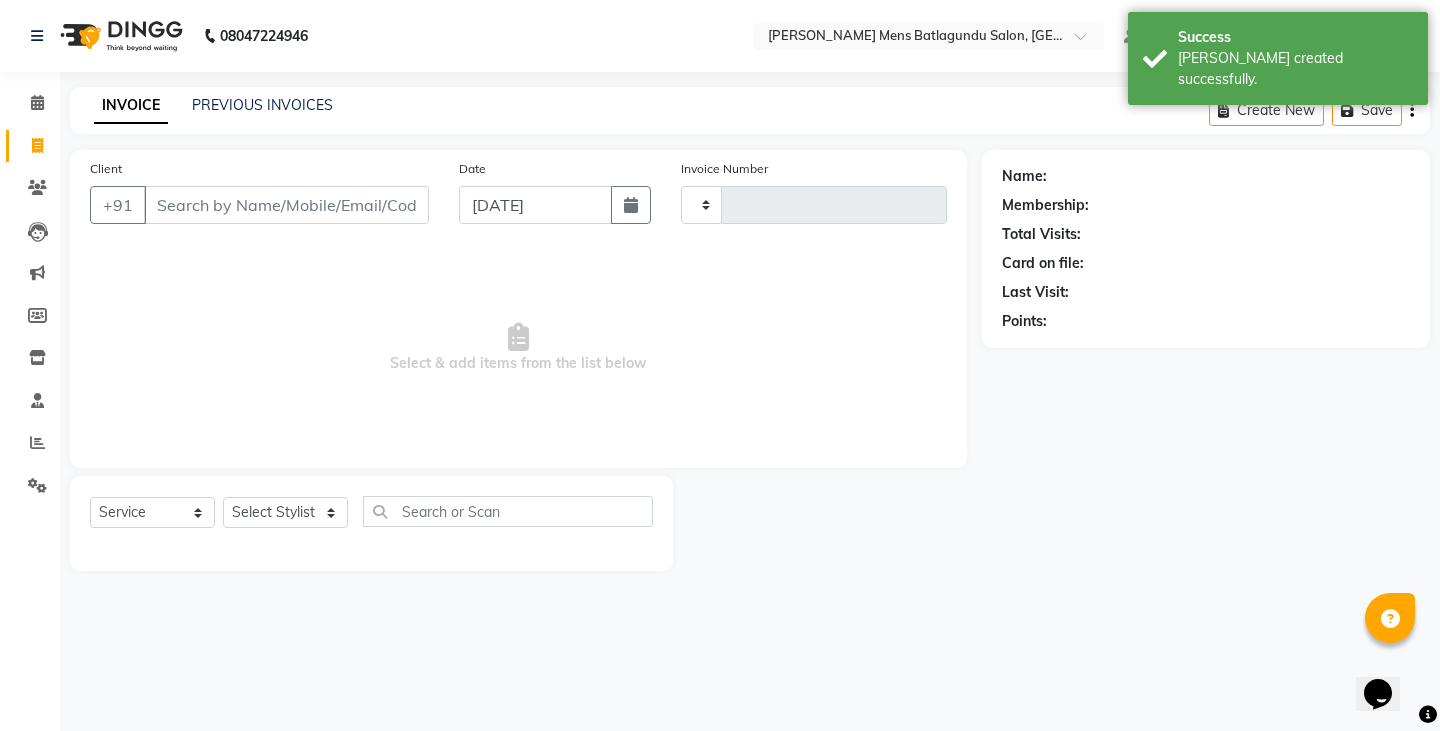 type on "2375" 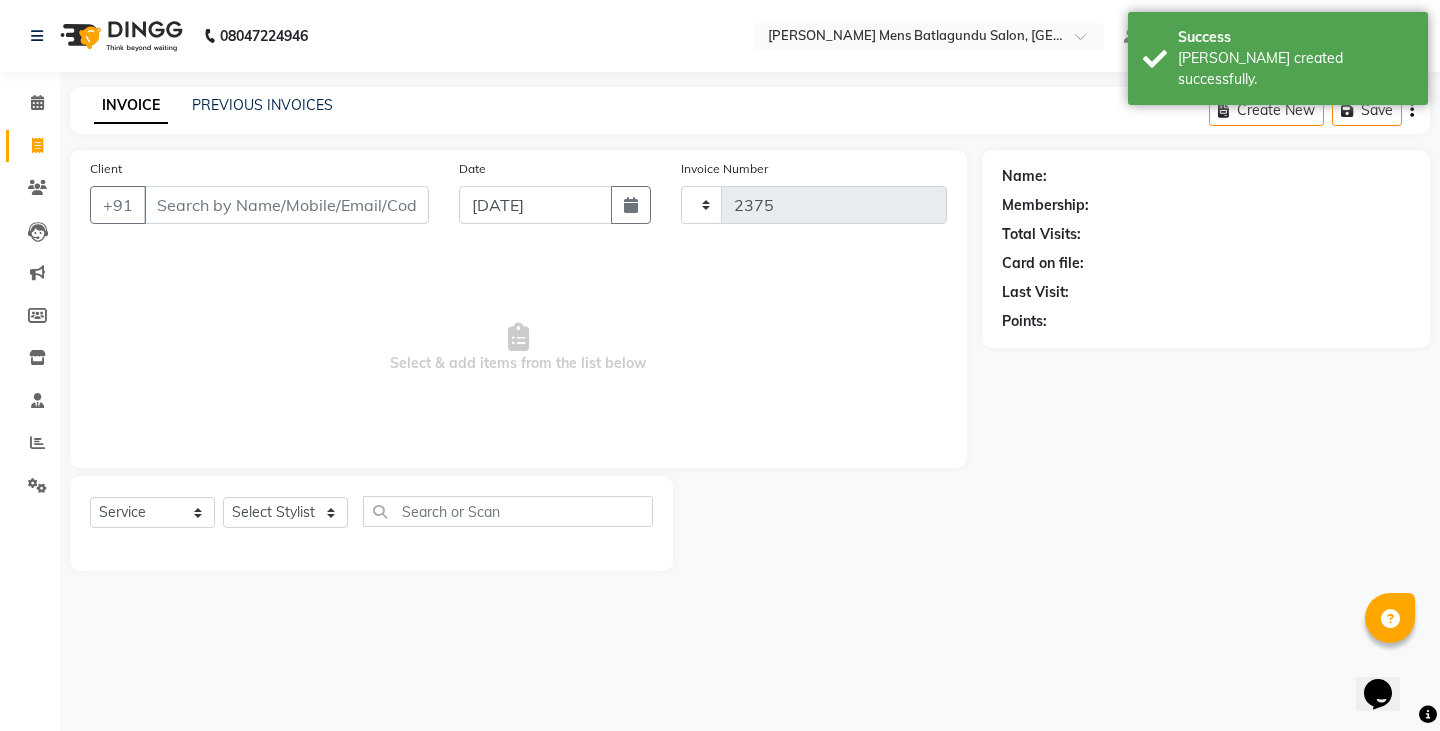 select on "8213" 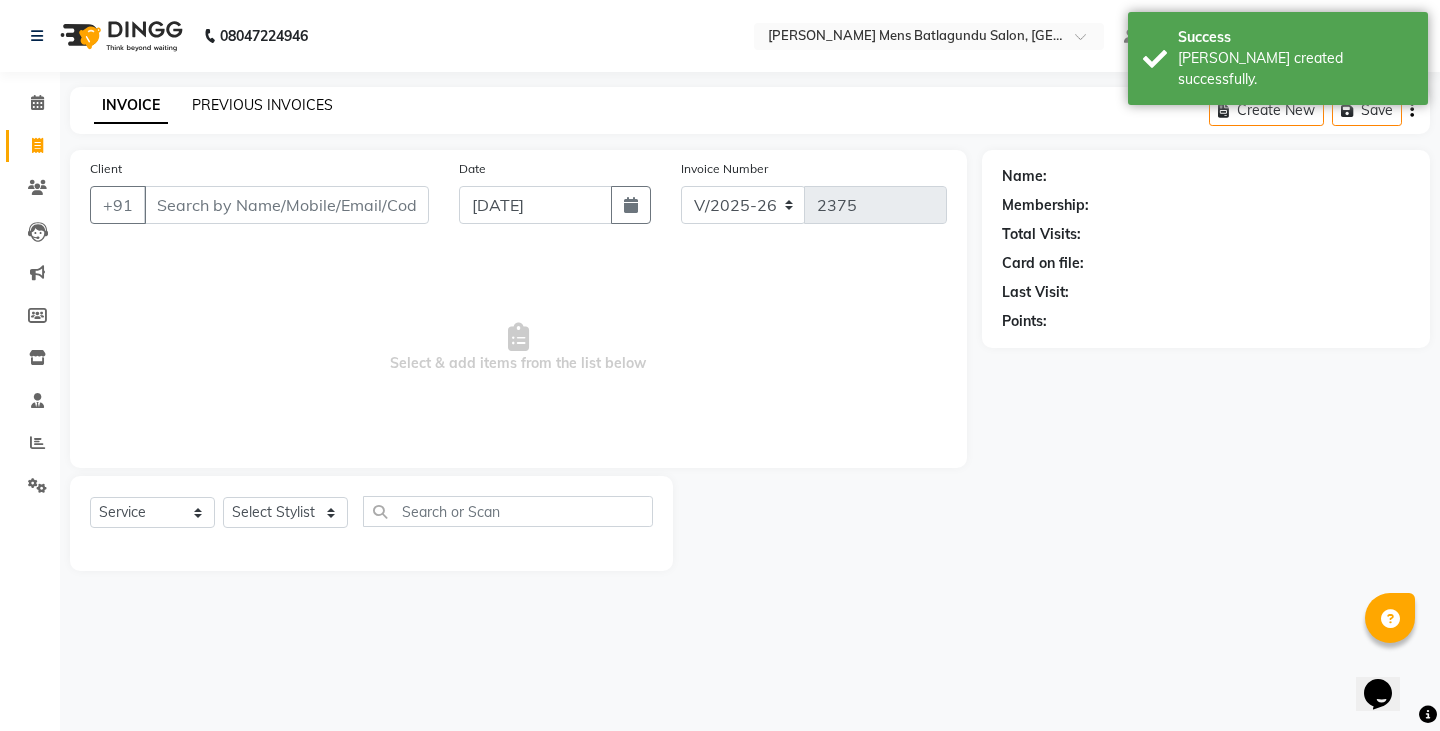 click on "PREVIOUS INVOICES" 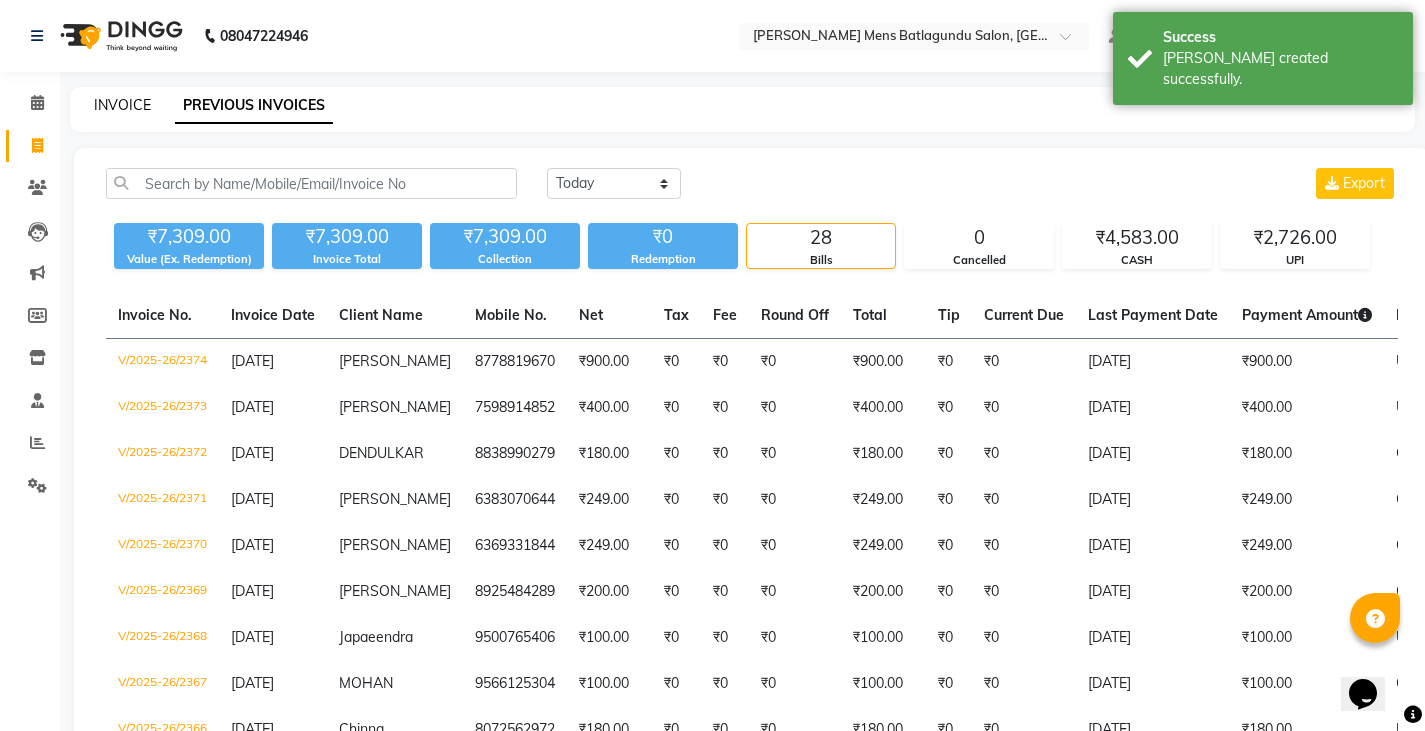 click on "INVOICE" 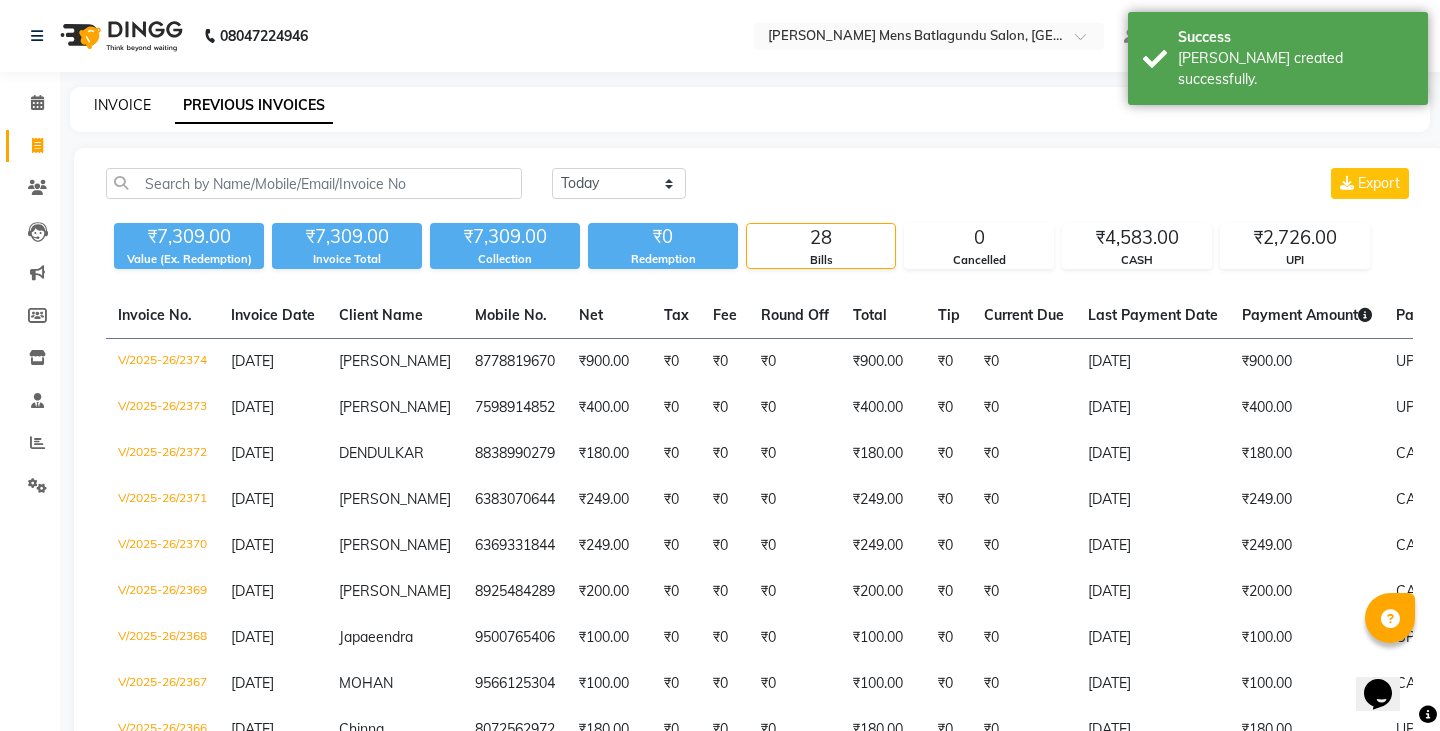 select on "8213" 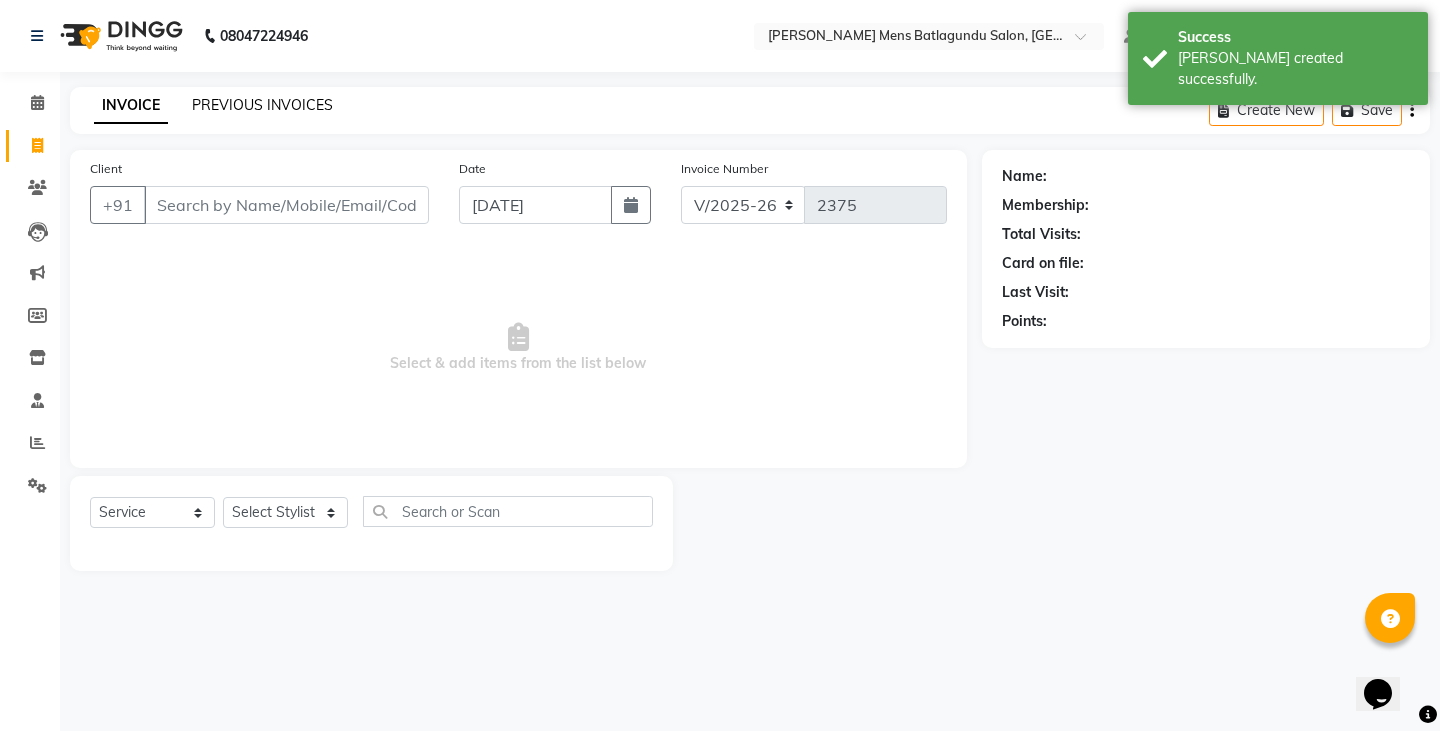 click on "PREVIOUS INVOICES" 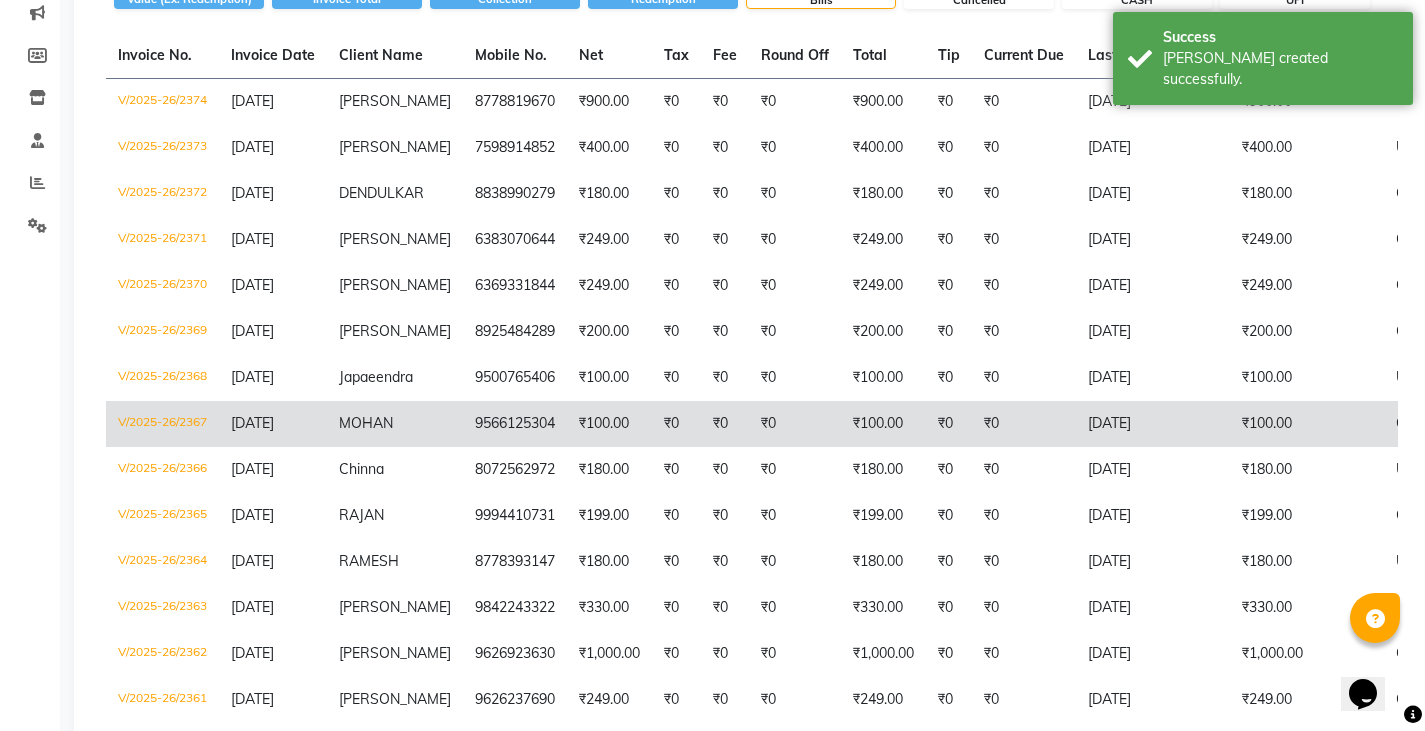 scroll, scrollTop: 0, scrollLeft: 0, axis: both 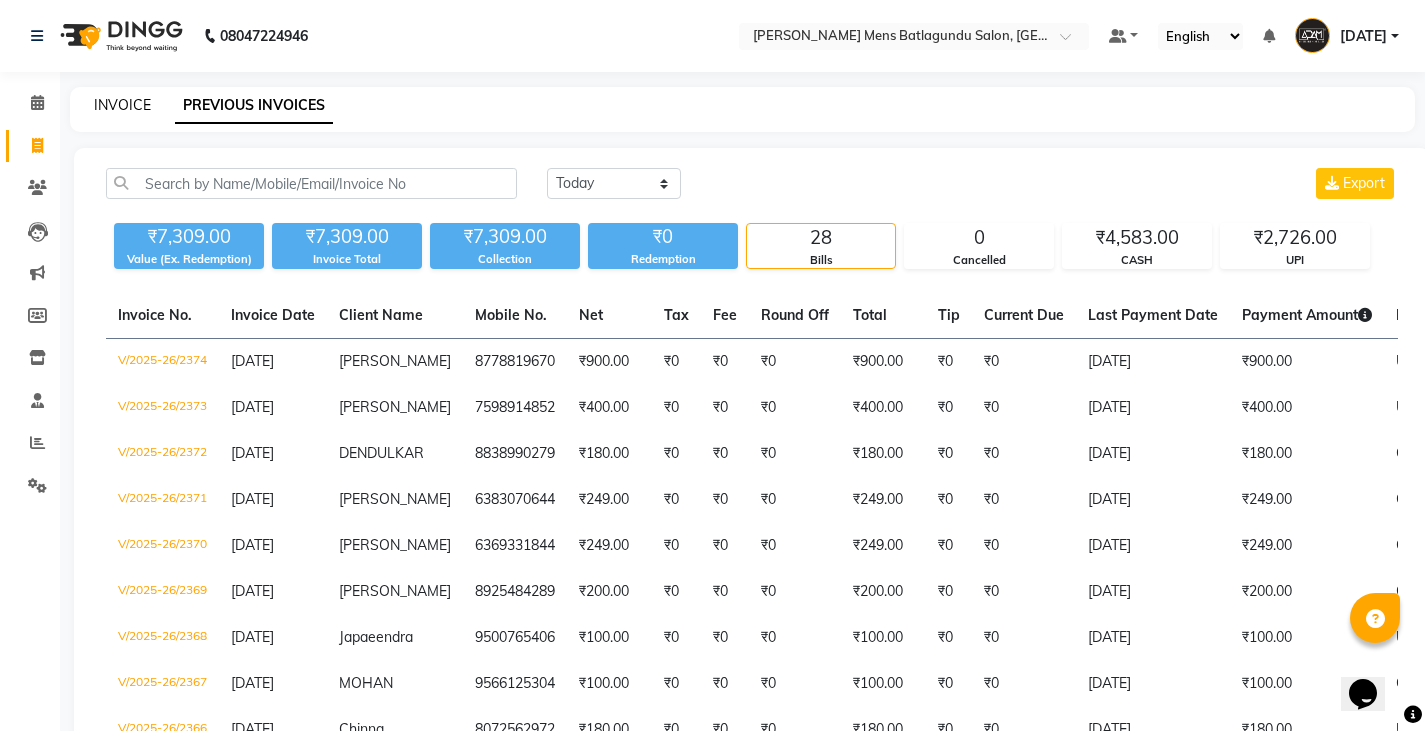 click on "INVOICE" 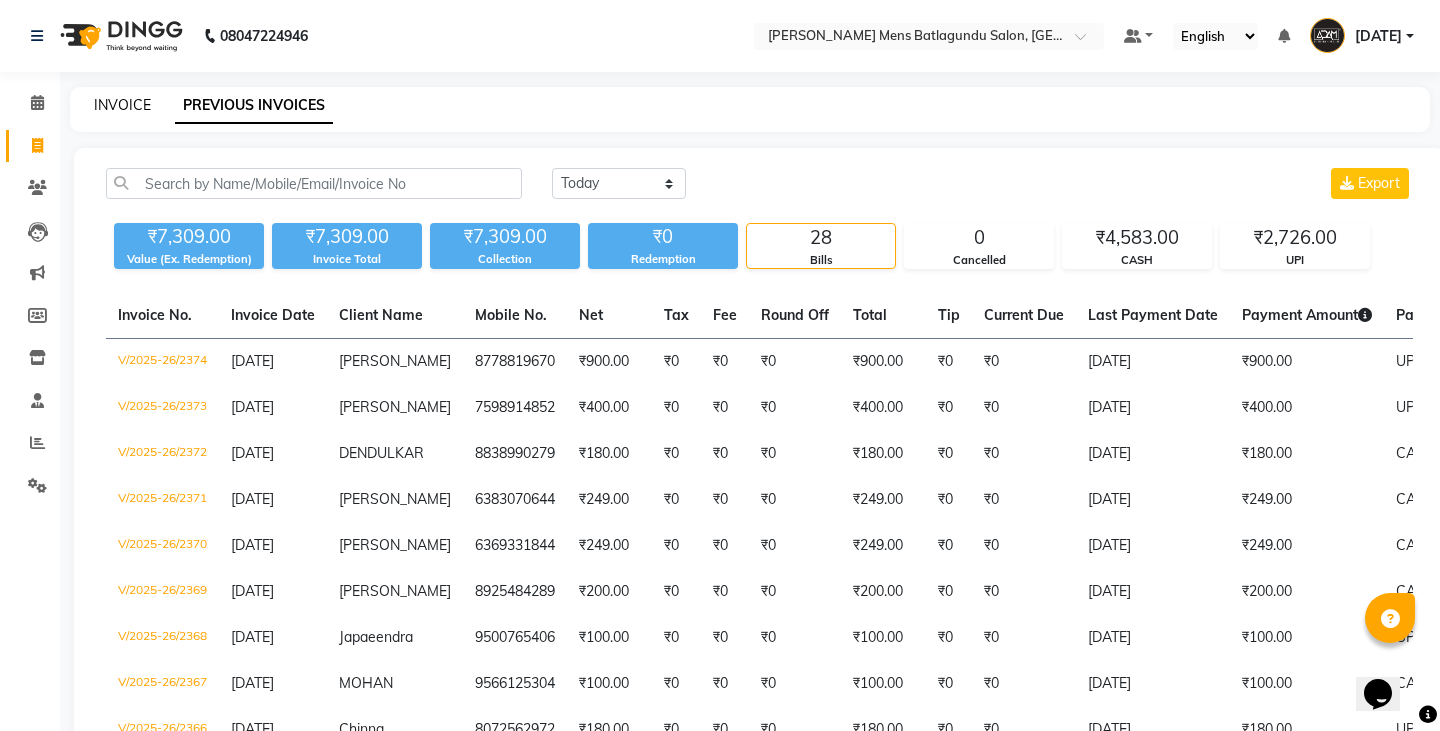 select on "service" 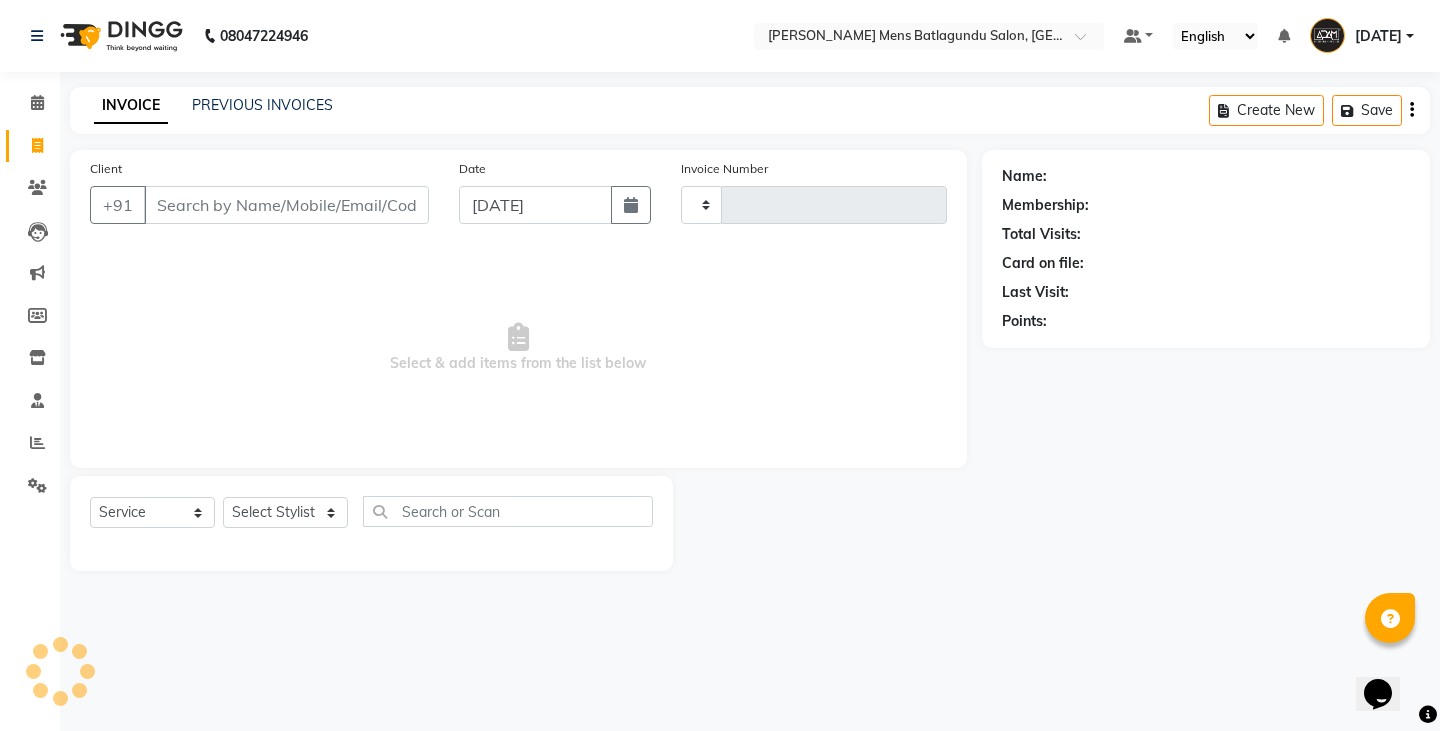 type on "2375" 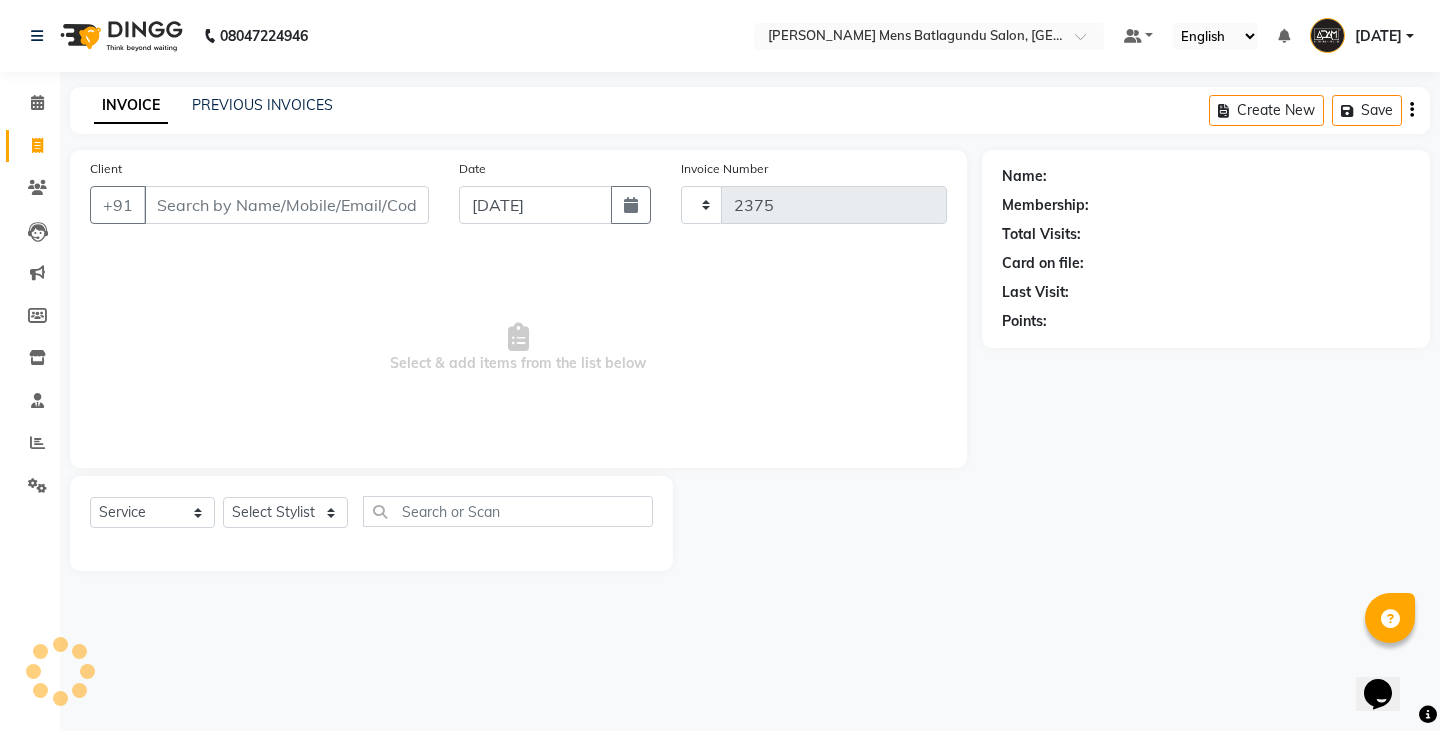 select on "8213" 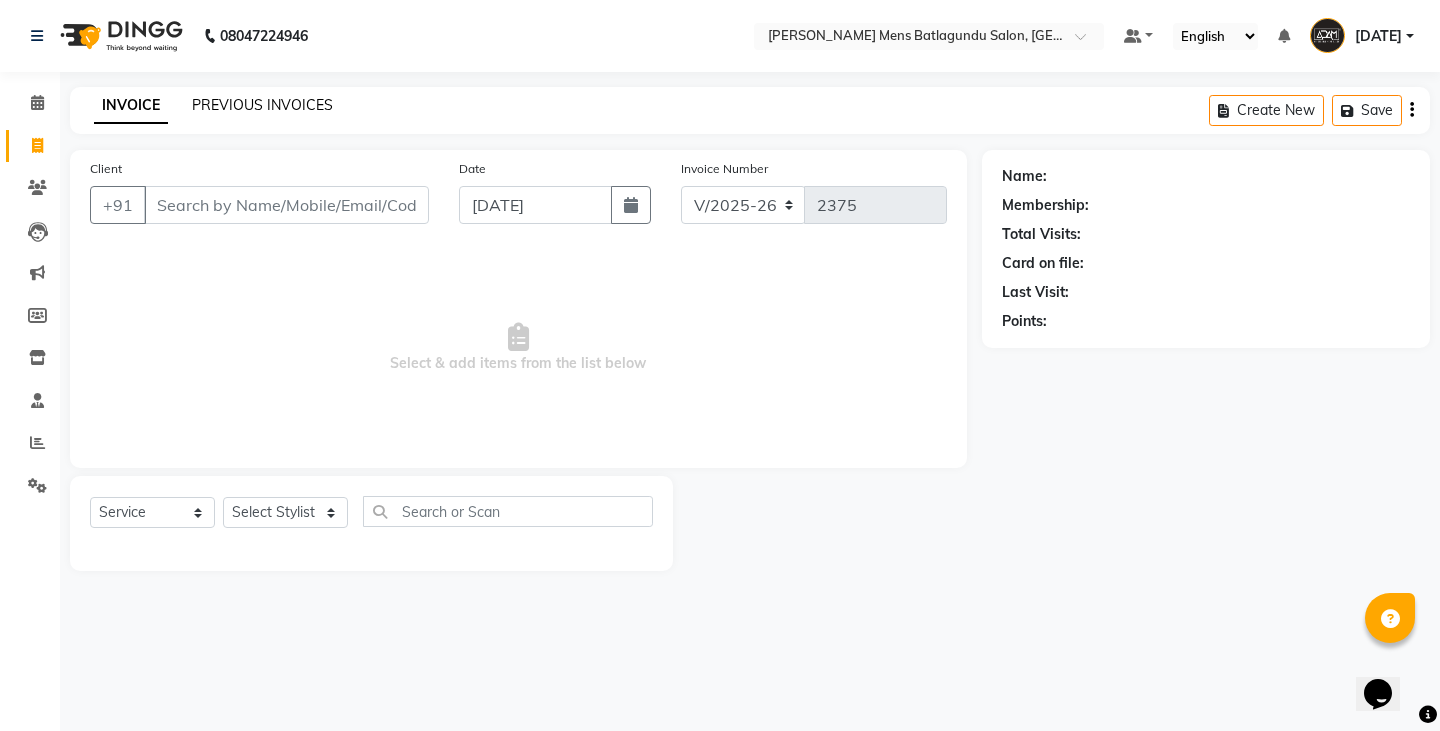 click on "PREVIOUS INVOICES" 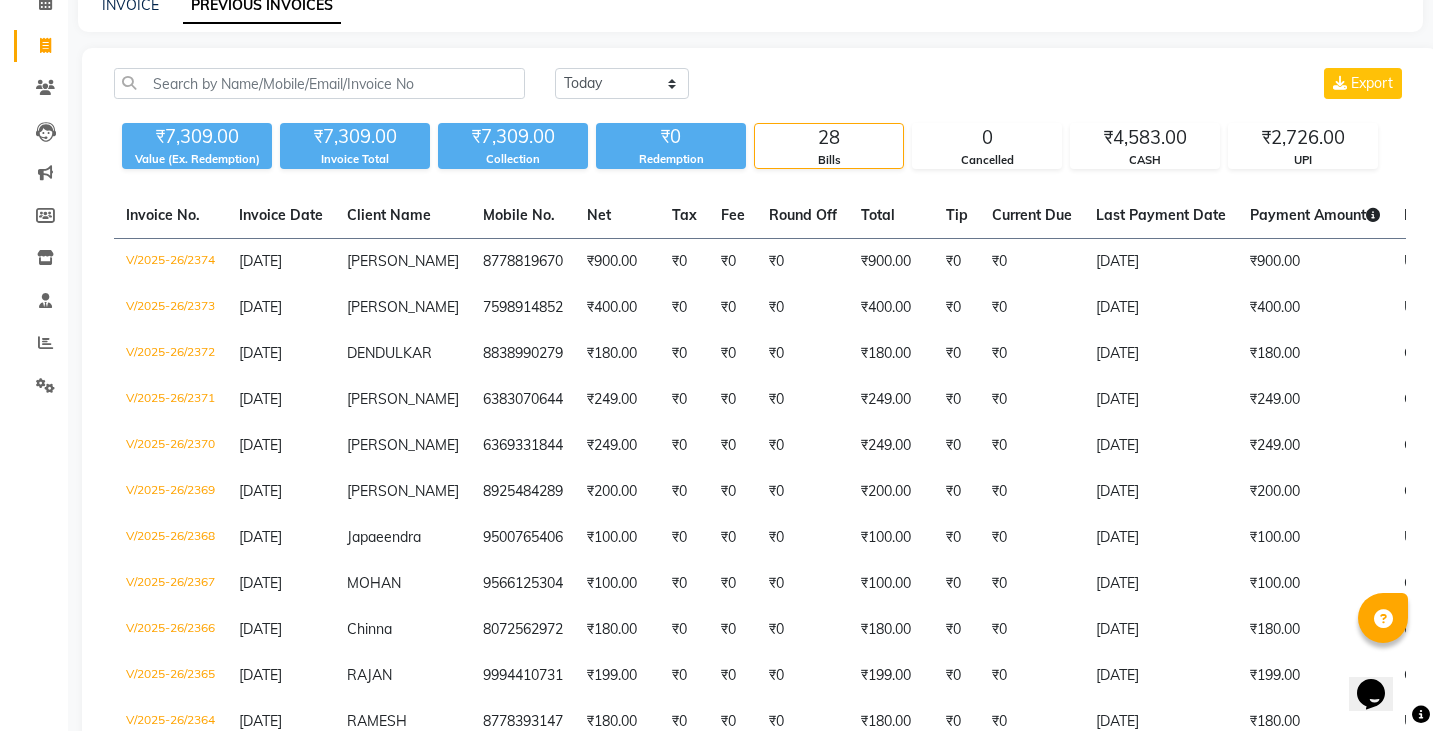 scroll, scrollTop: 0, scrollLeft: 0, axis: both 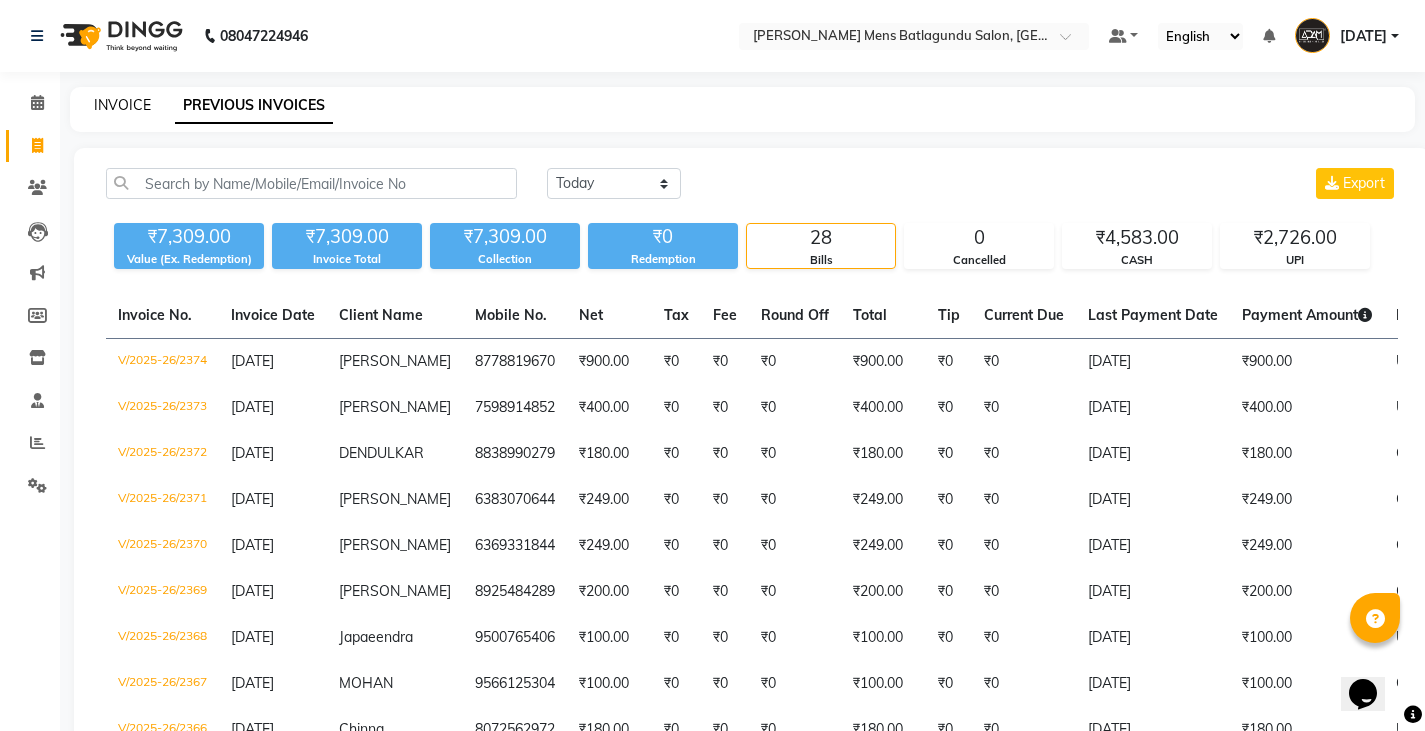 click on "INVOICE" 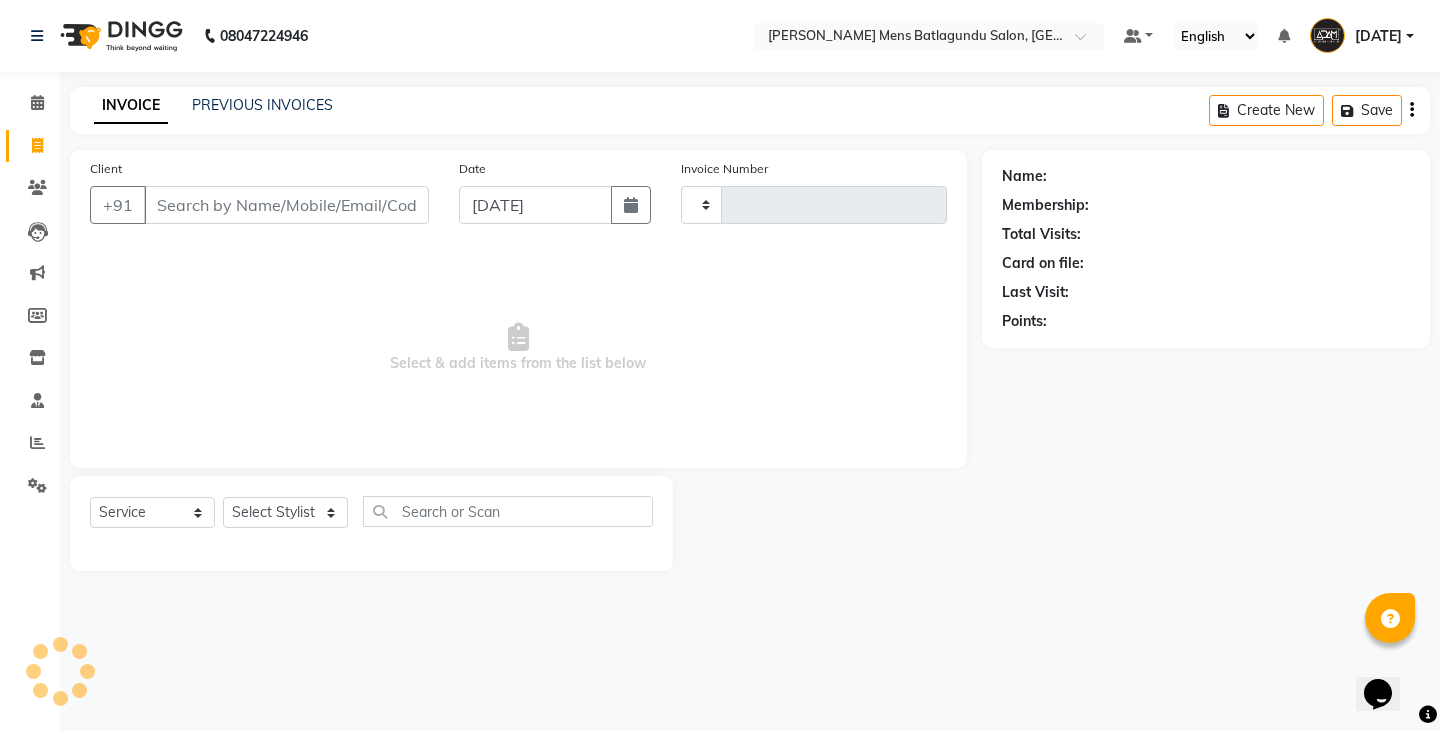 type on "2375" 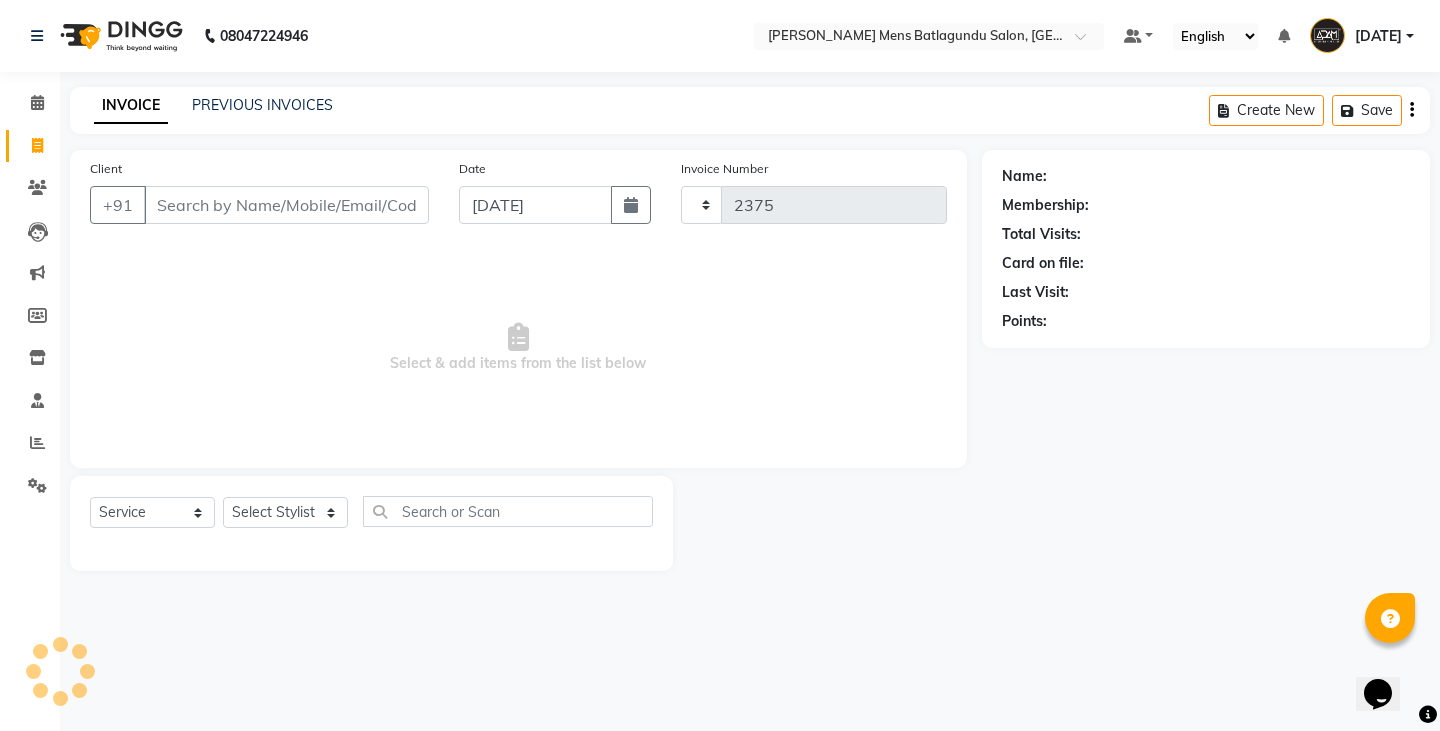 select on "8213" 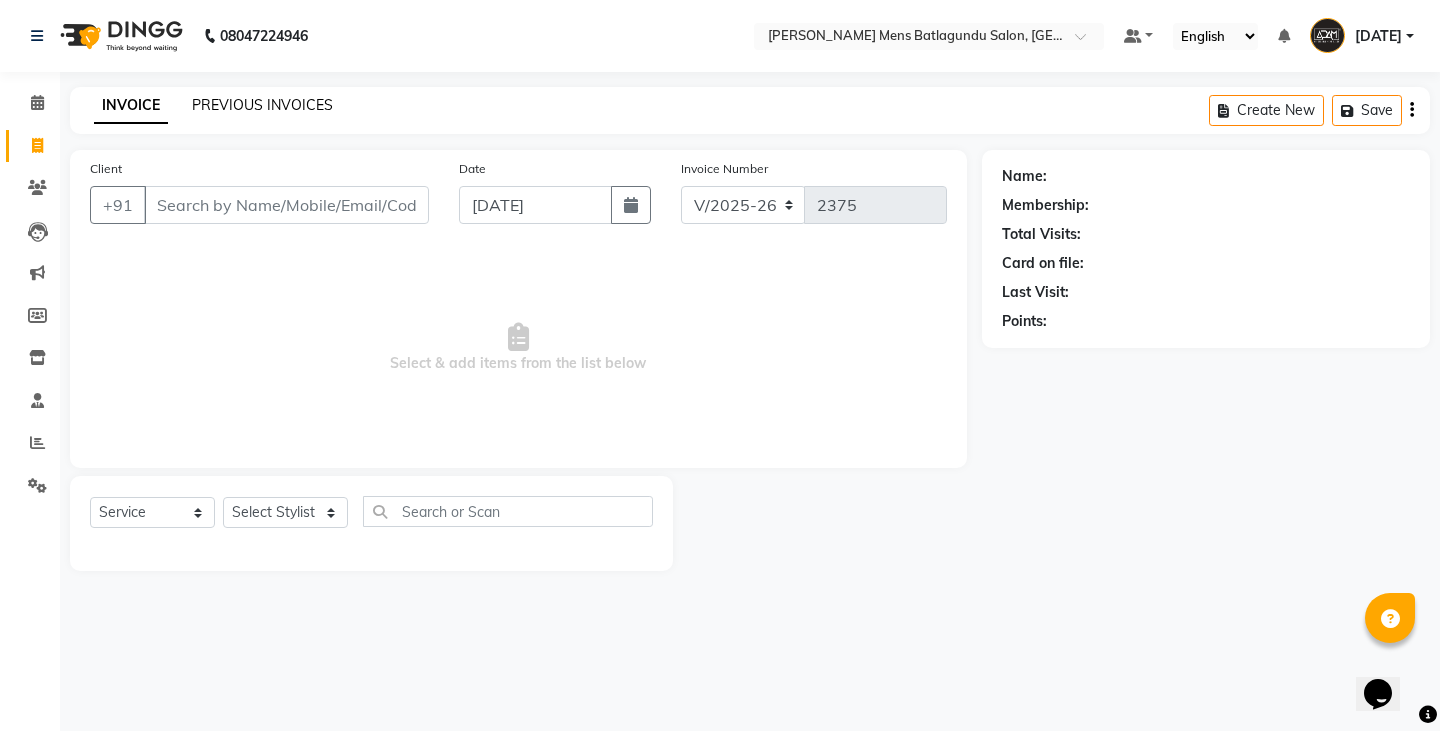 click on "PREVIOUS INVOICES" 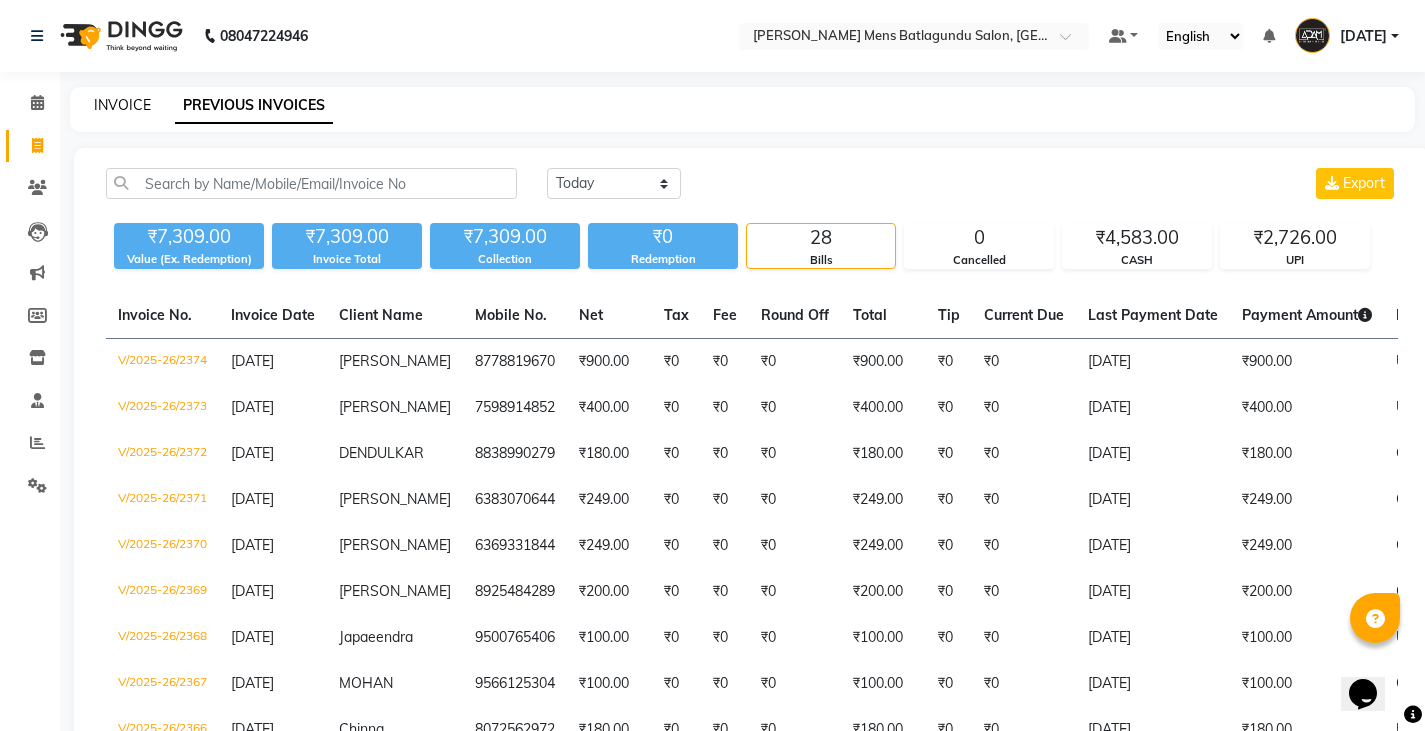 click on "INVOICE" 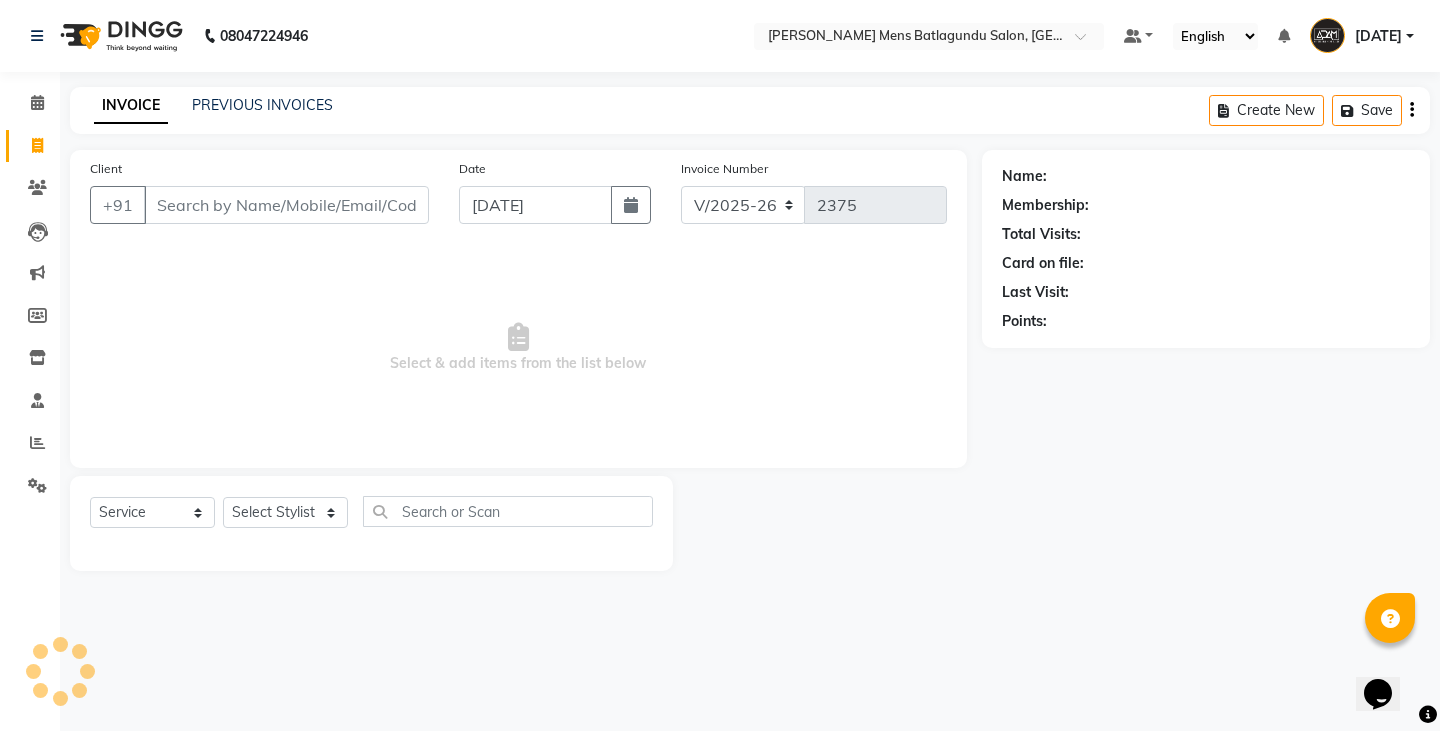 click on "Client" at bounding box center [286, 205] 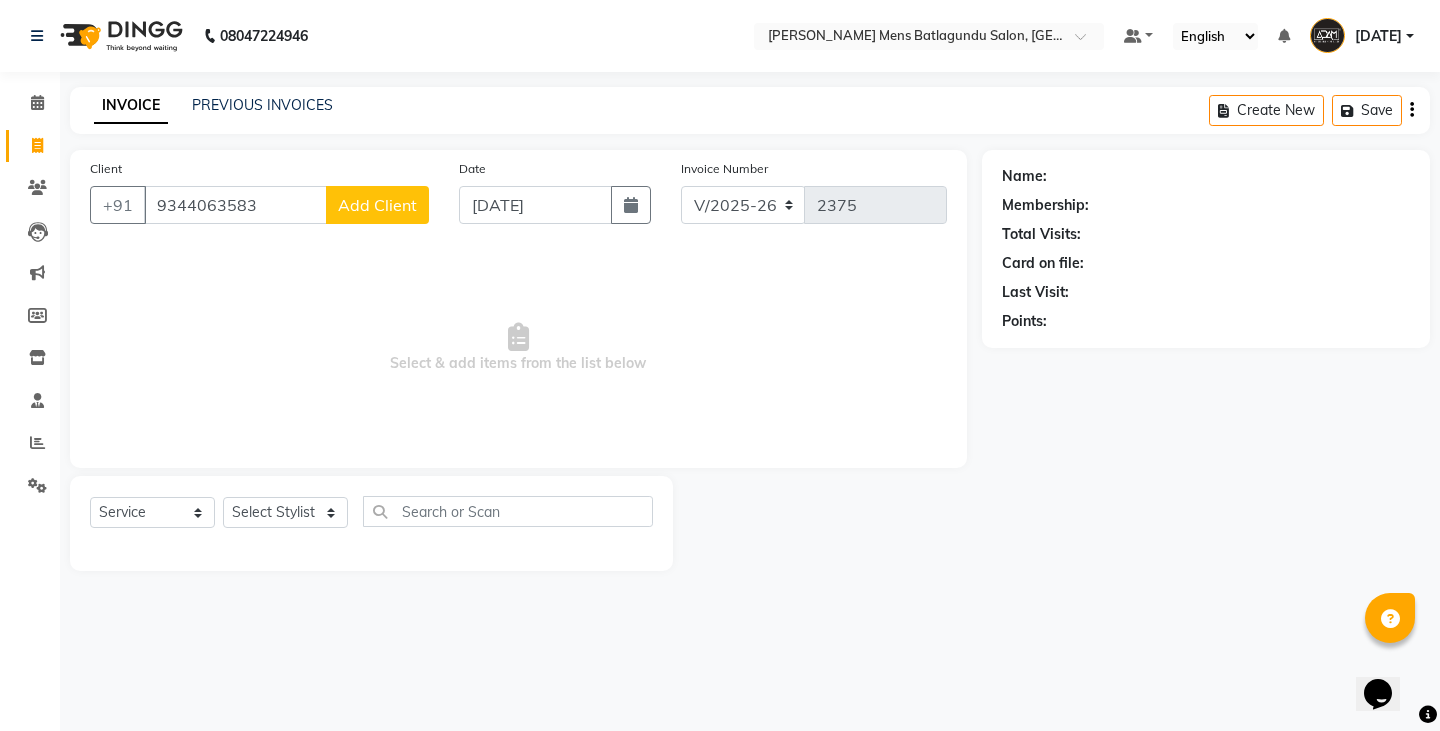 type on "9344063583" 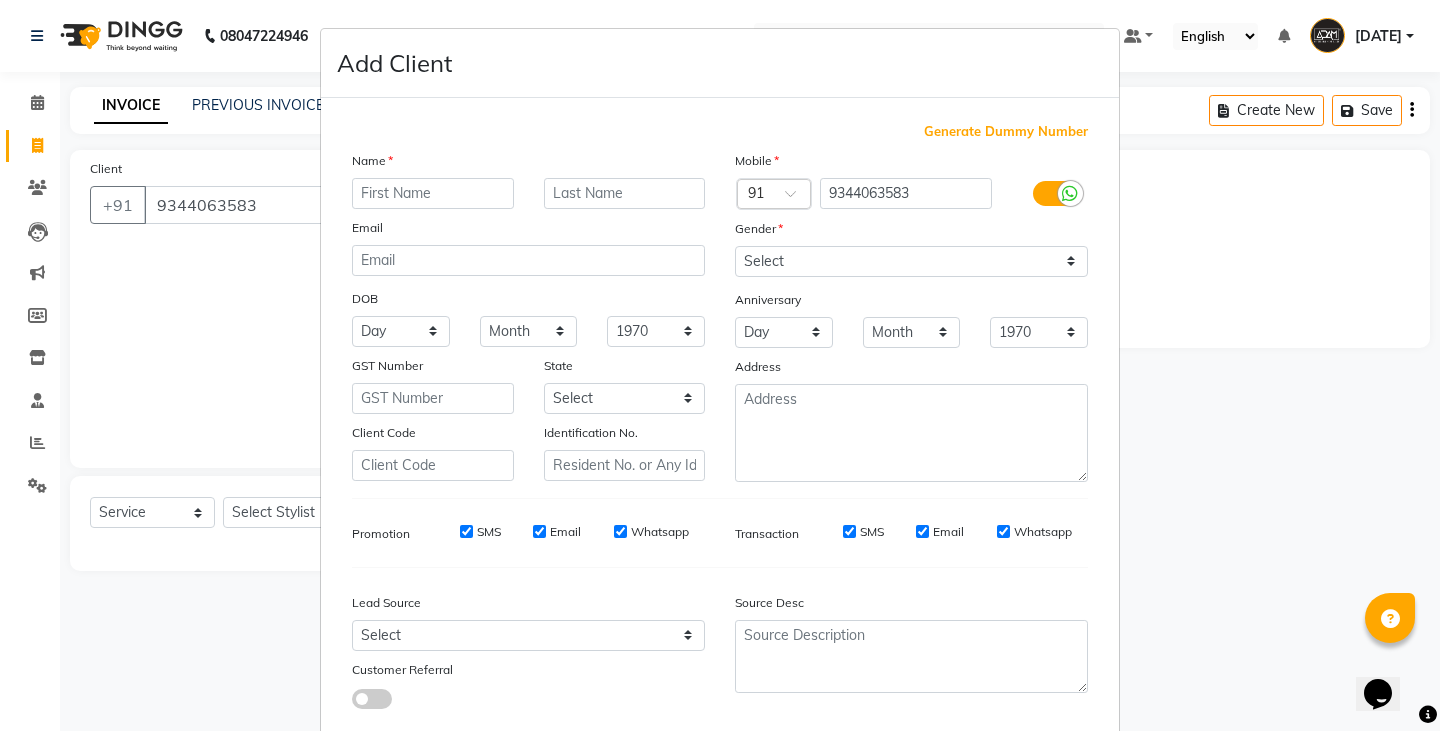 click at bounding box center (433, 193) 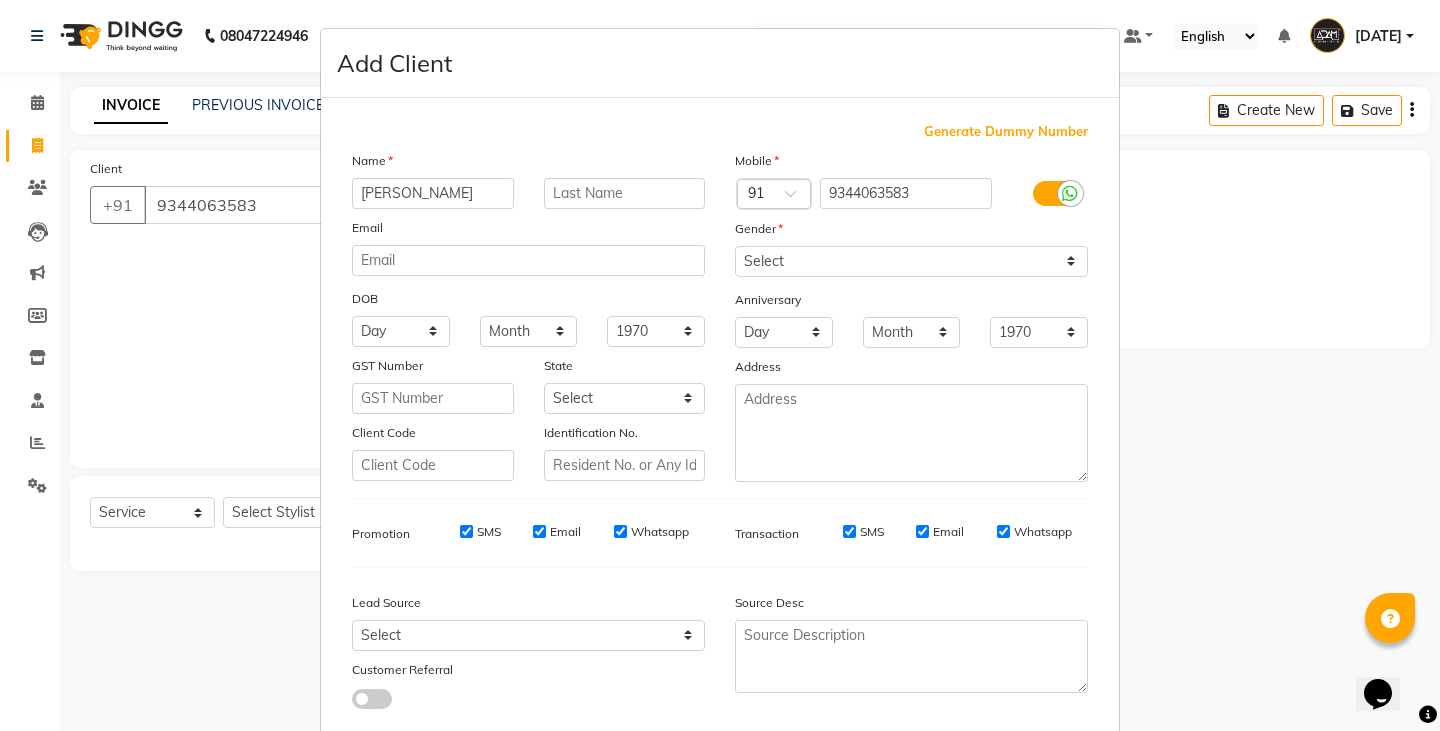 type on "[PERSON_NAME]" 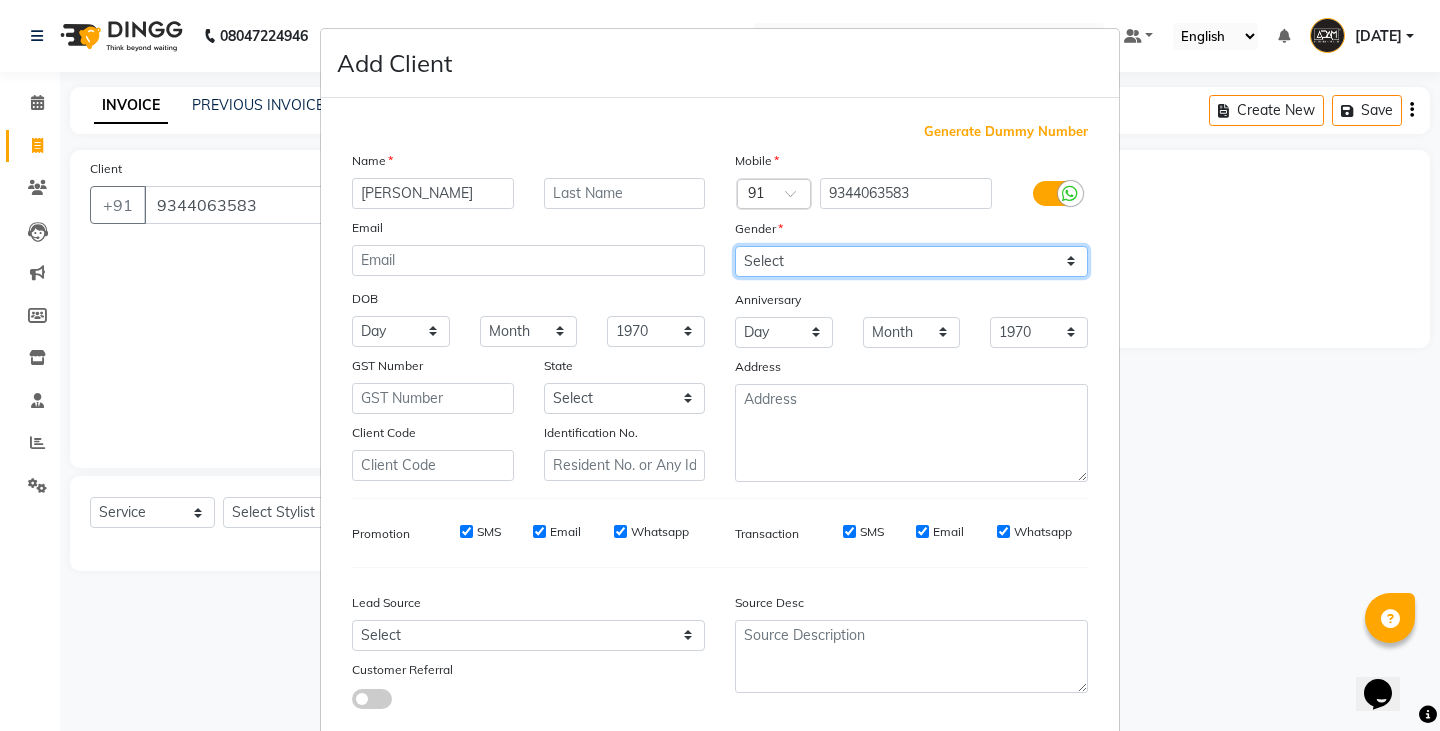 click on "Select [DEMOGRAPHIC_DATA] [DEMOGRAPHIC_DATA] Other Prefer Not To Say" at bounding box center (911, 261) 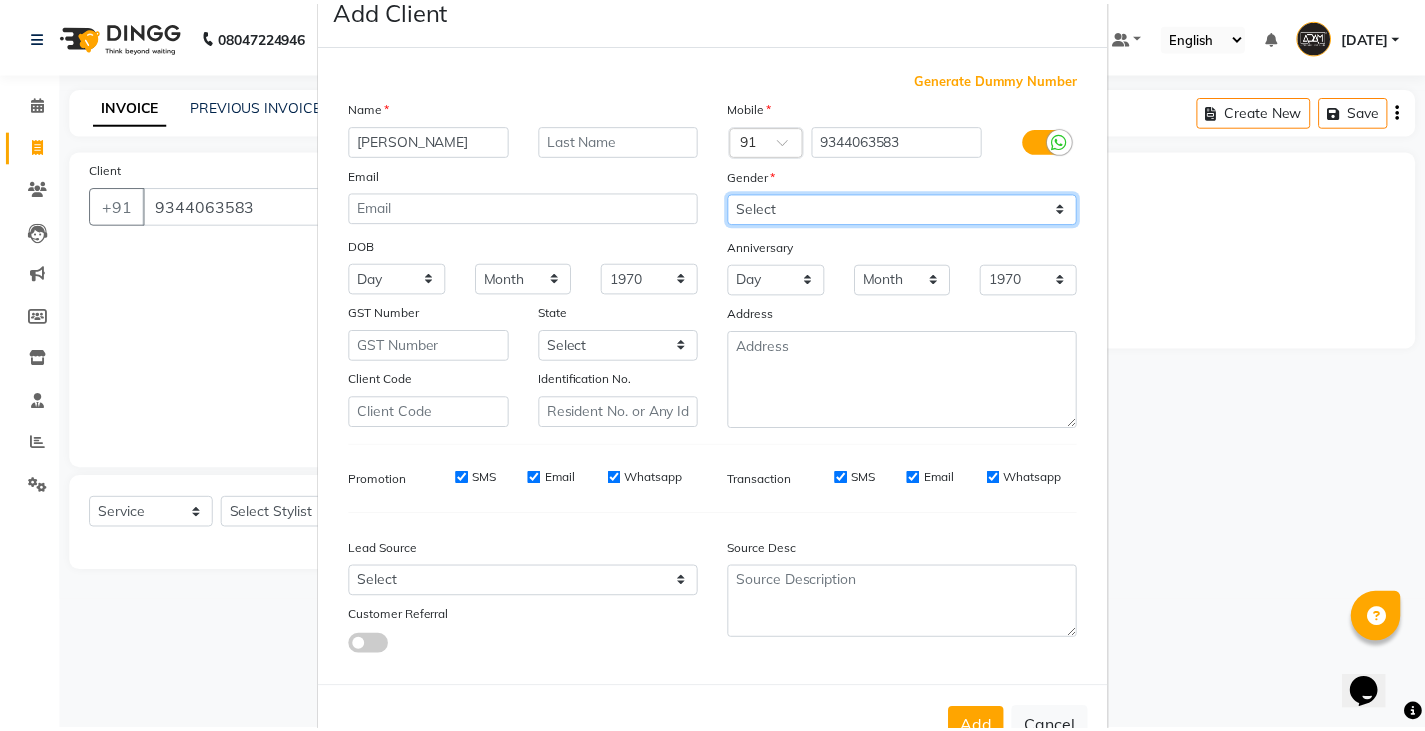 scroll, scrollTop: 118, scrollLeft: 0, axis: vertical 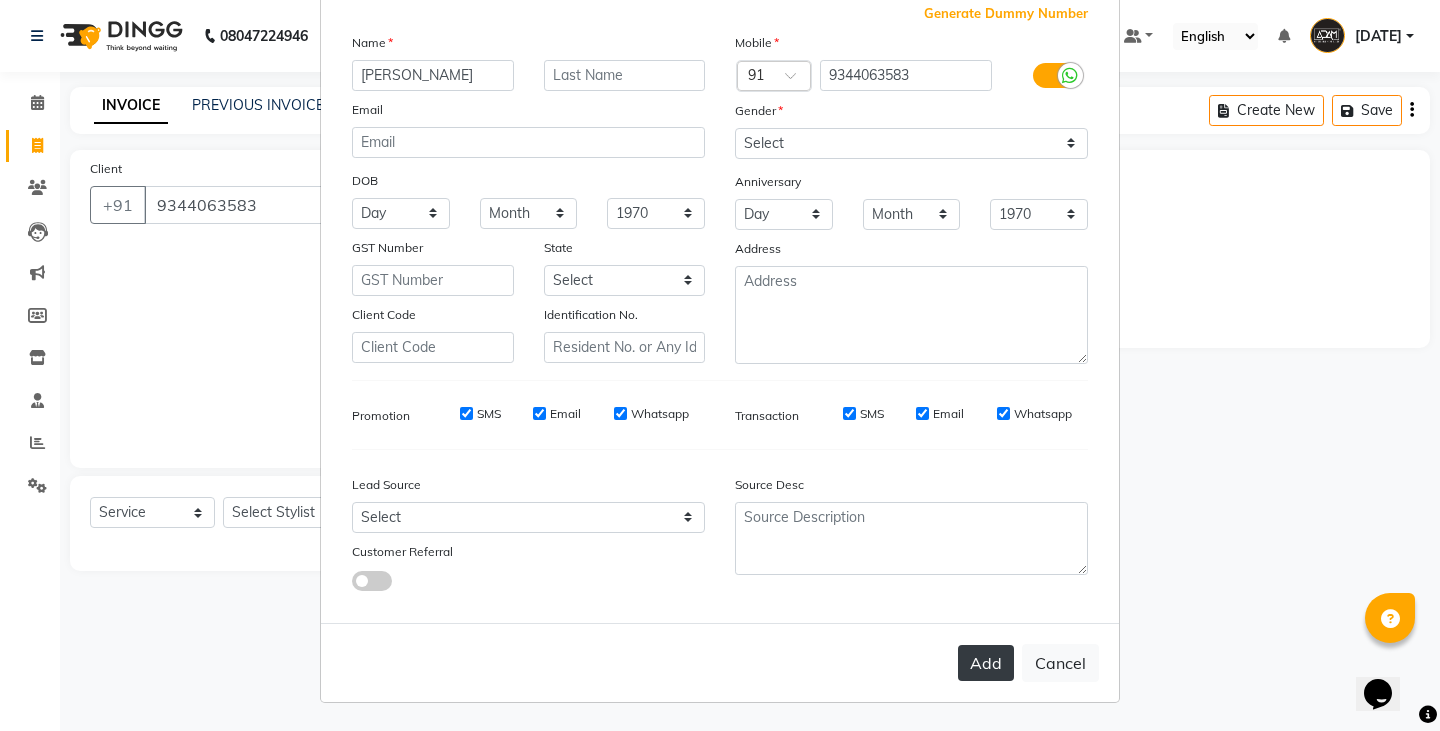 click on "Add" at bounding box center (986, 663) 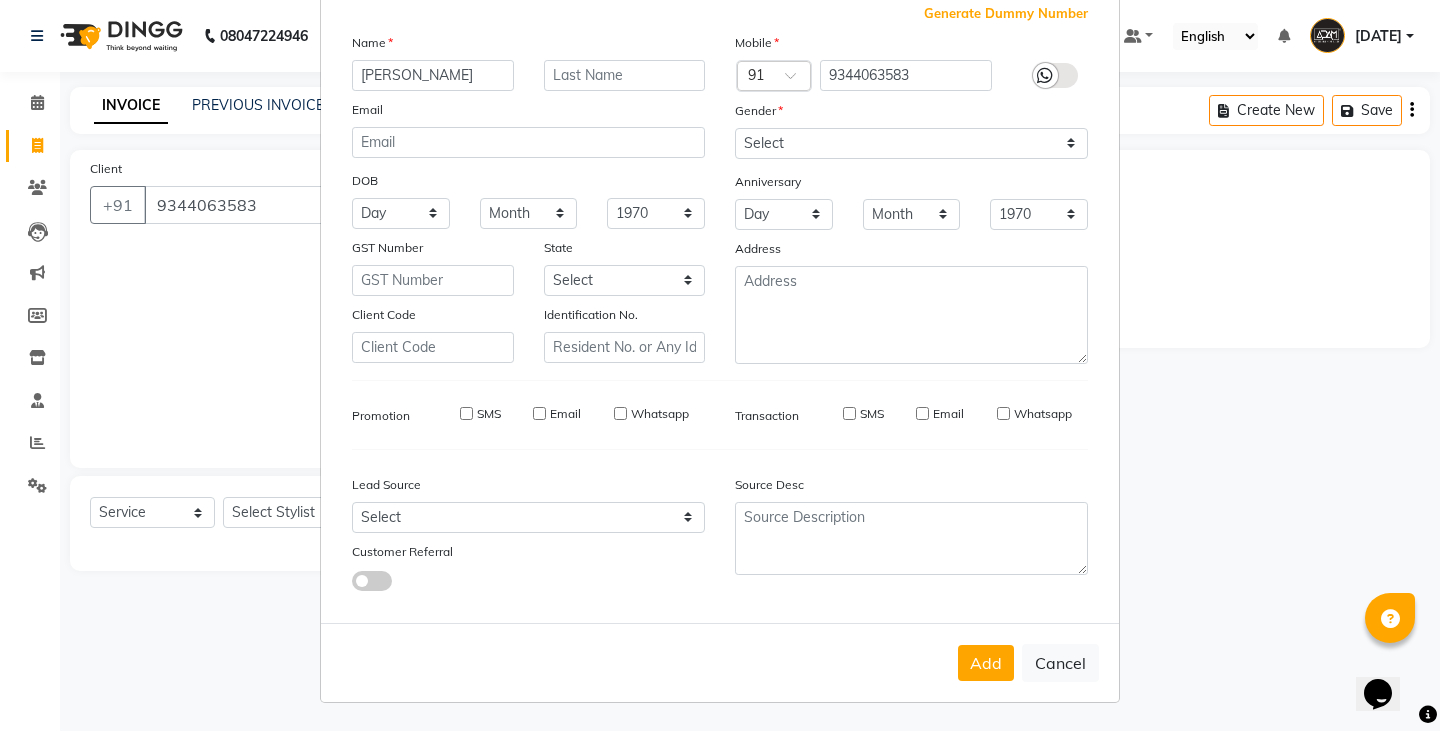 type 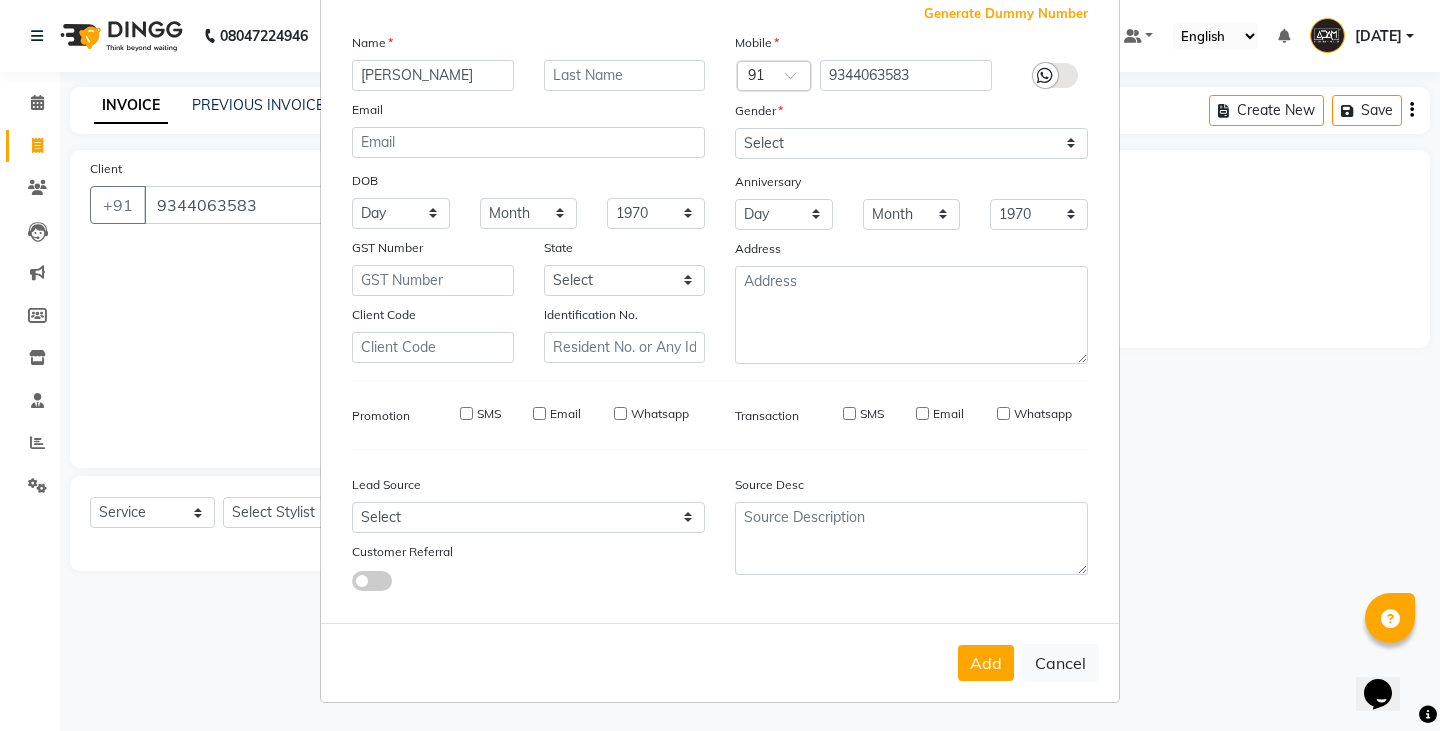 select 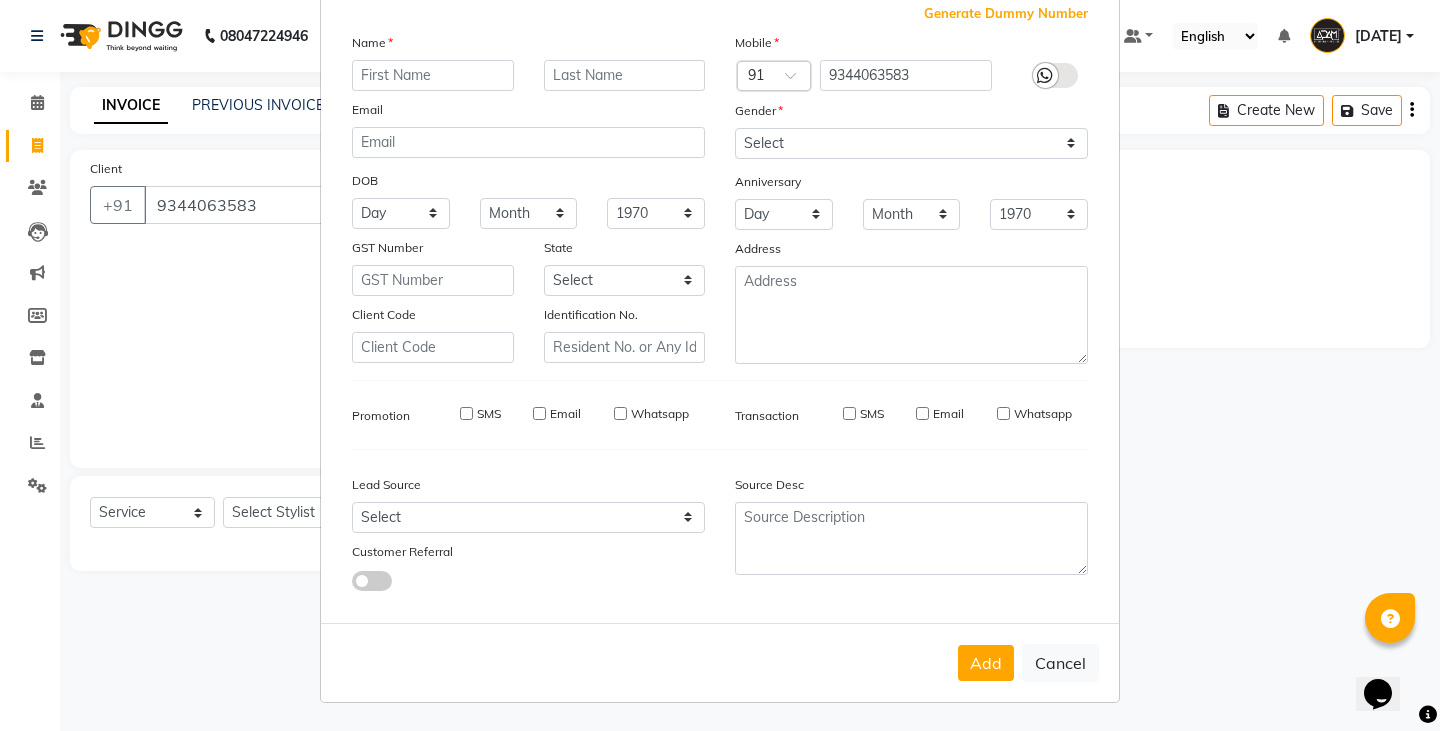 select 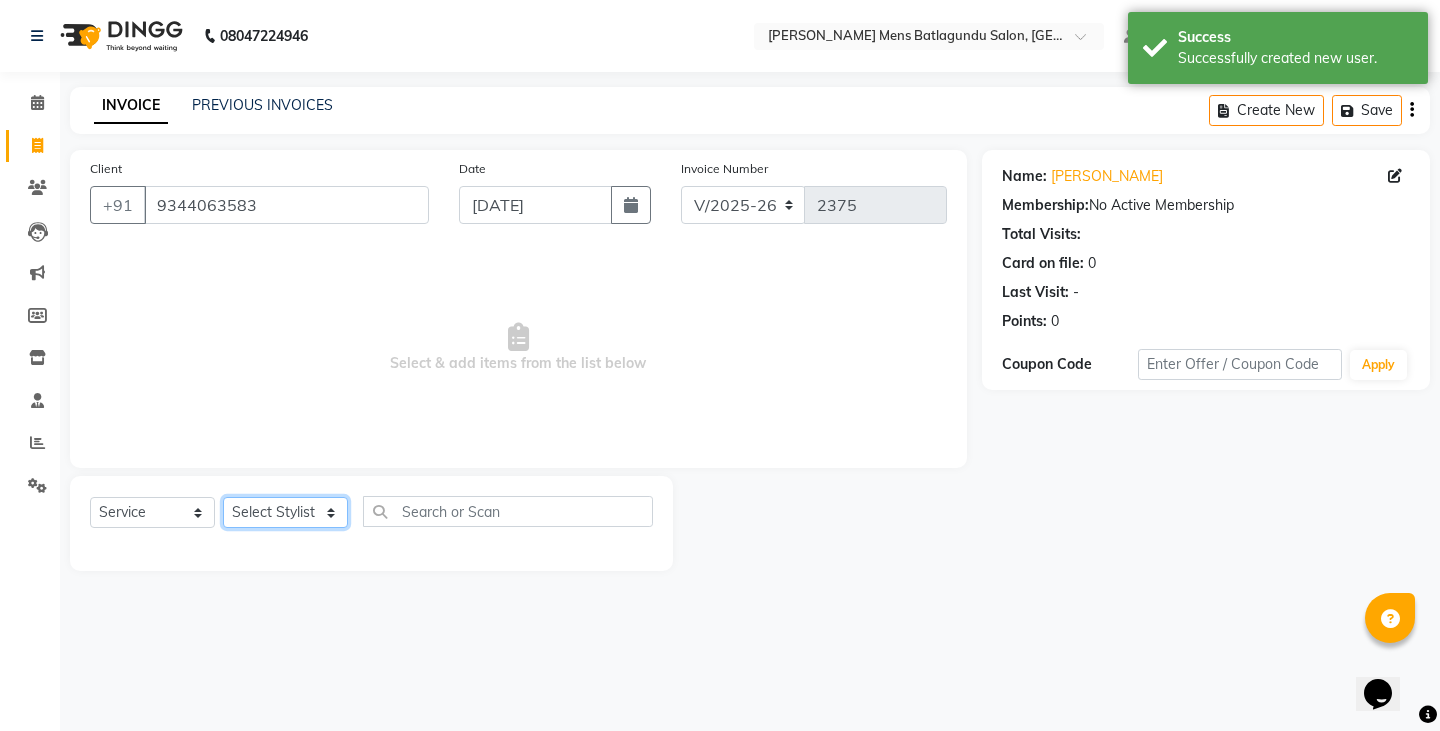 click on "Select Stylist Admin [PERSON_NAME]  [PERSON_NAME] [PERSON_NAME][DATE] [PERSON_NAME] [PERSON_NAME]" 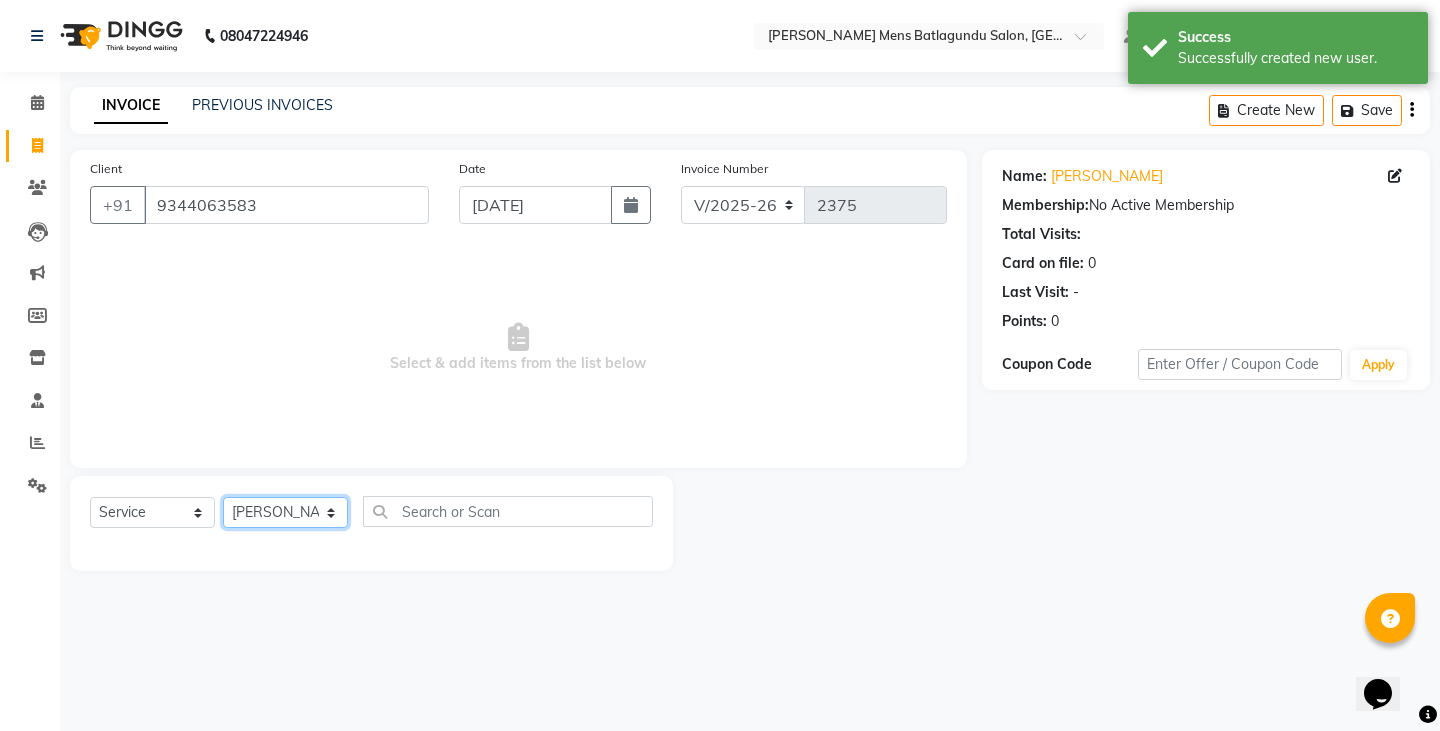 click on "Select Stylist Admin [PERSON_NAME]  [PERSON_NAME] [PERSON_NAME][DATE] [PERSON_NAME] [PERSON_NAME]" 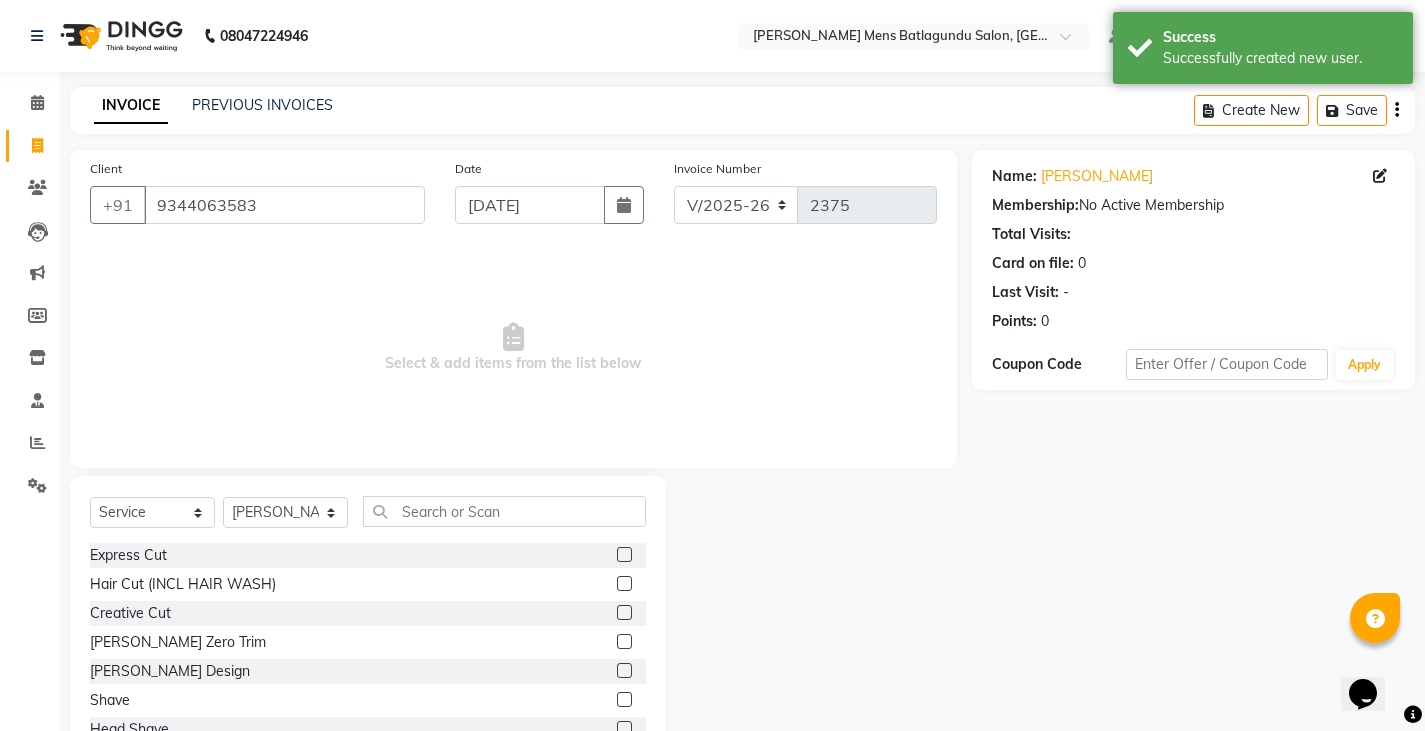 click 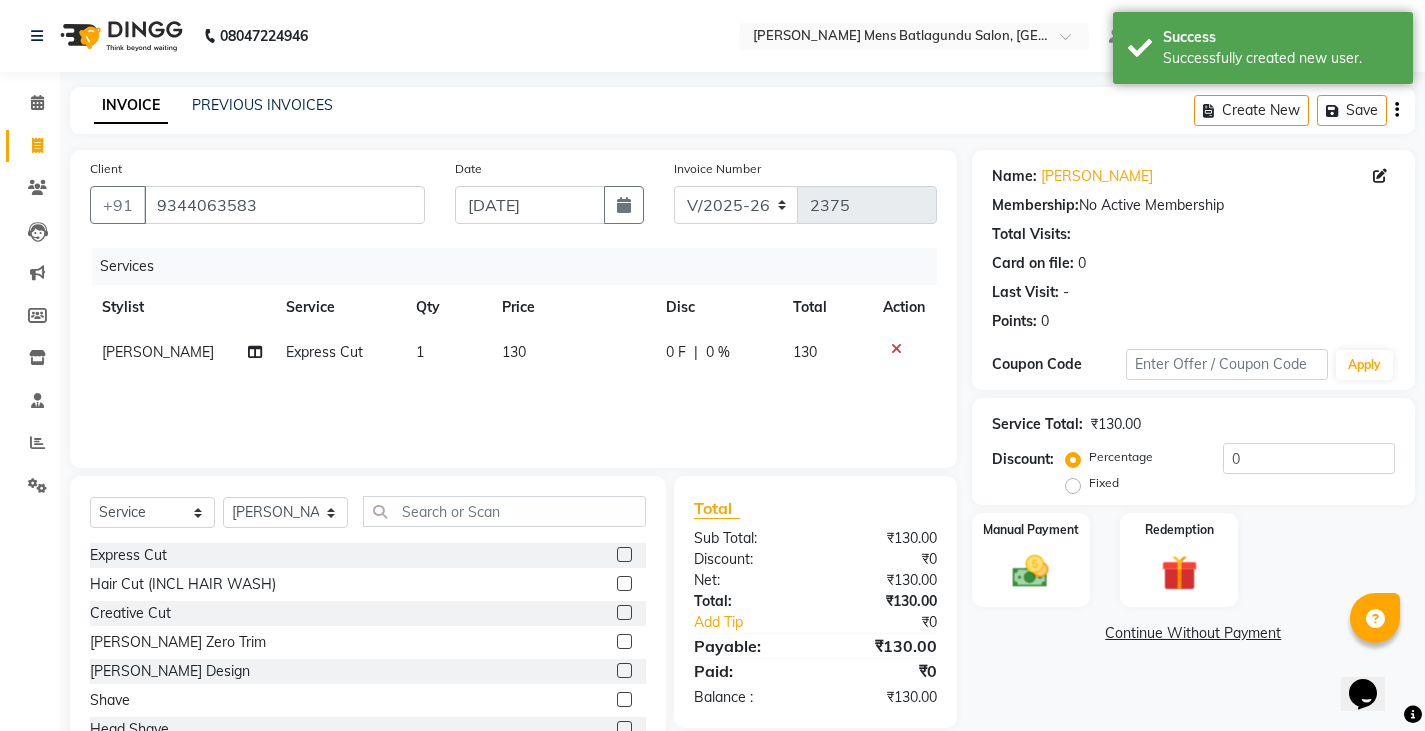 click 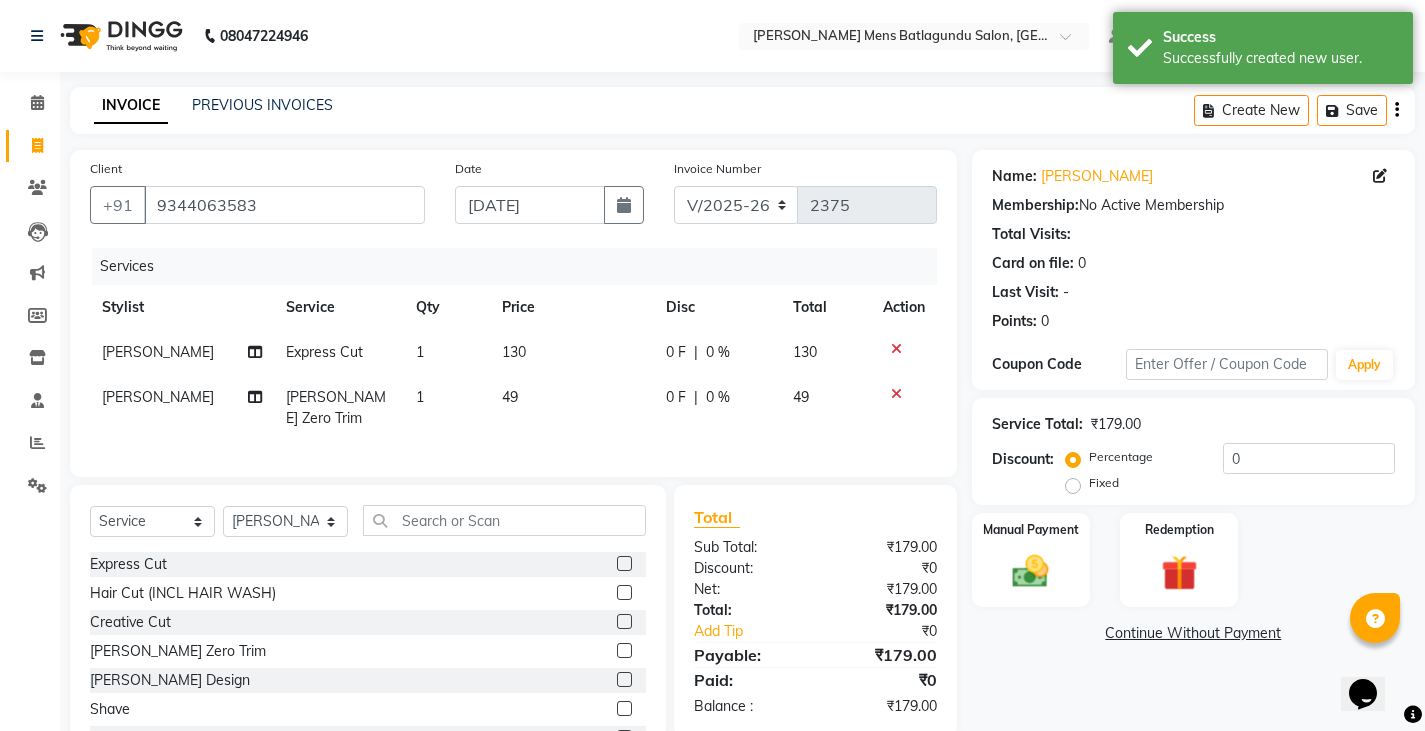 click on "130" 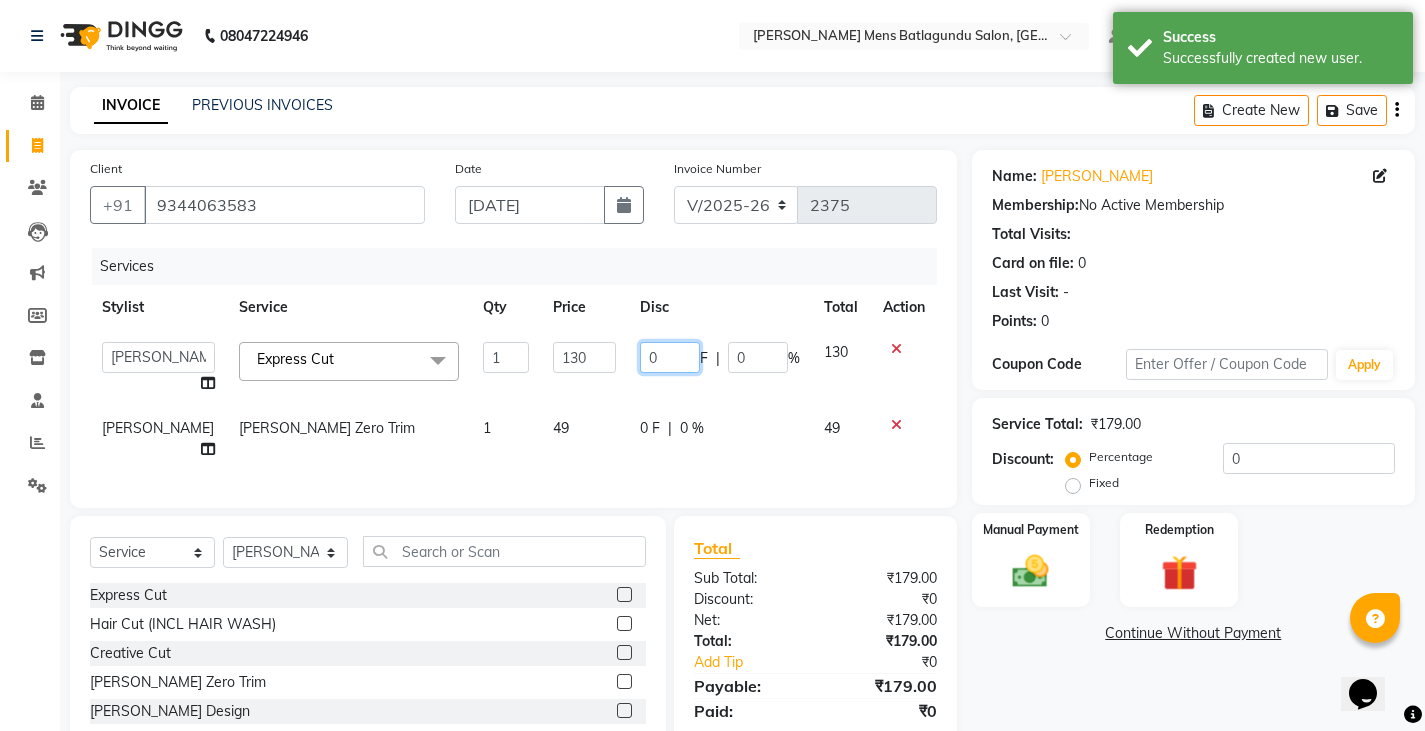 drag, startPoint x: 635, startPoint y: 343, endPoint x: 651, endPoint y: 359, distance: 22.627417 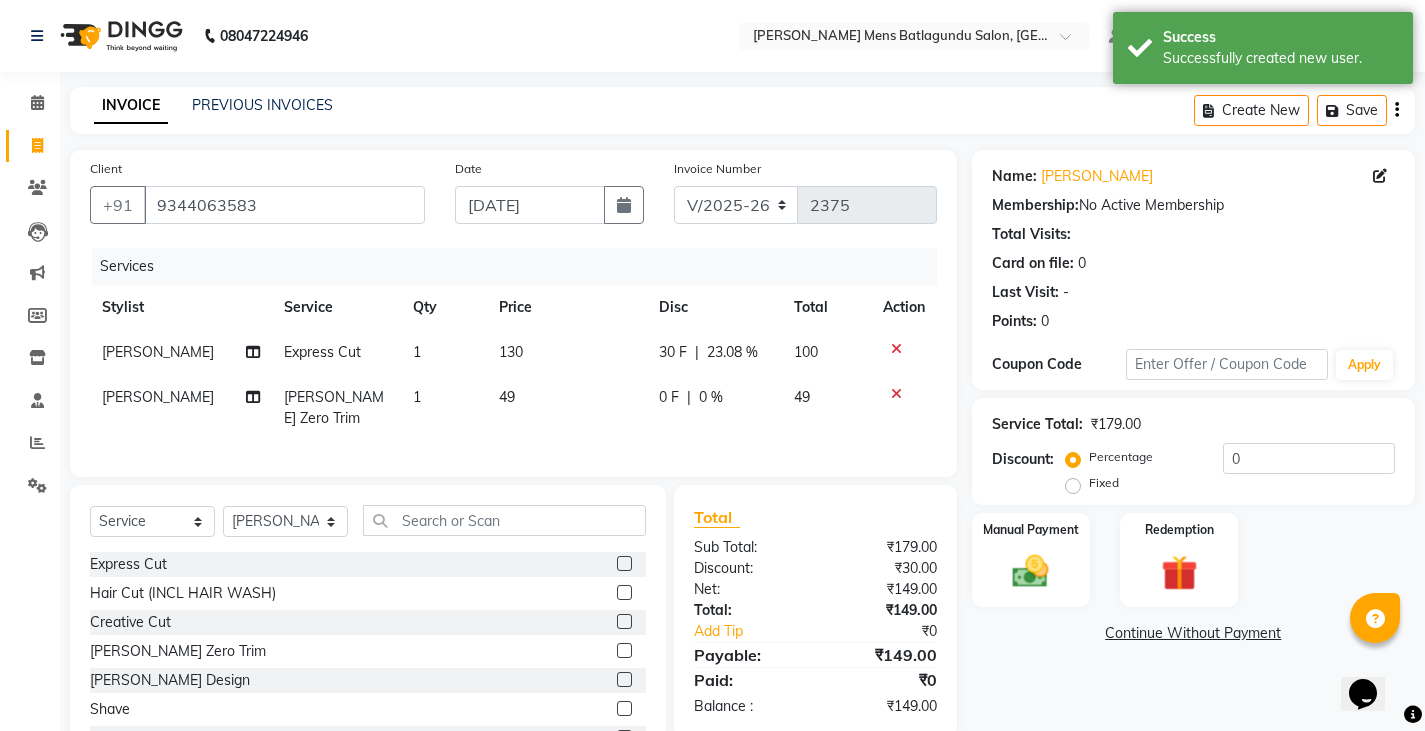 click on "0 F | 0 %" 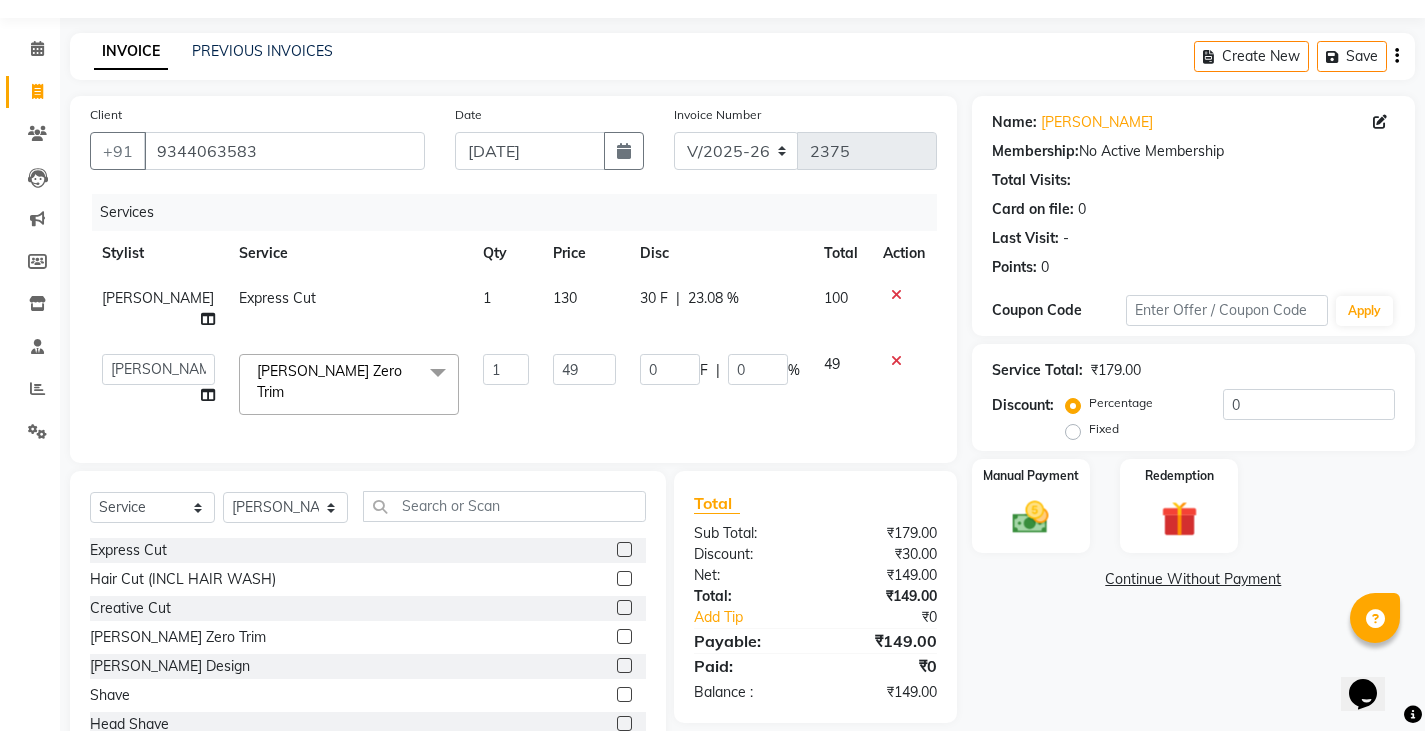 scroll, scrollTop: 100, scrollLeft: 0, axis: vertical 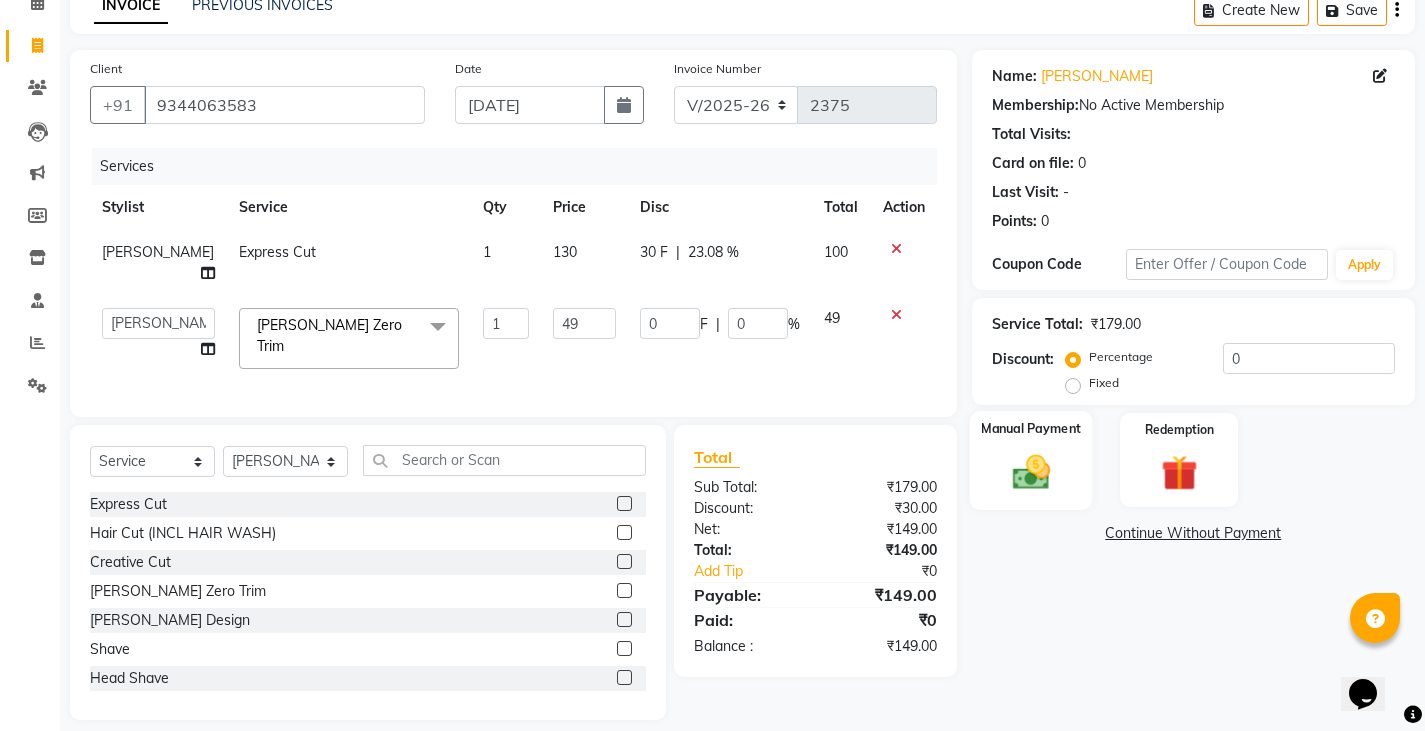 click 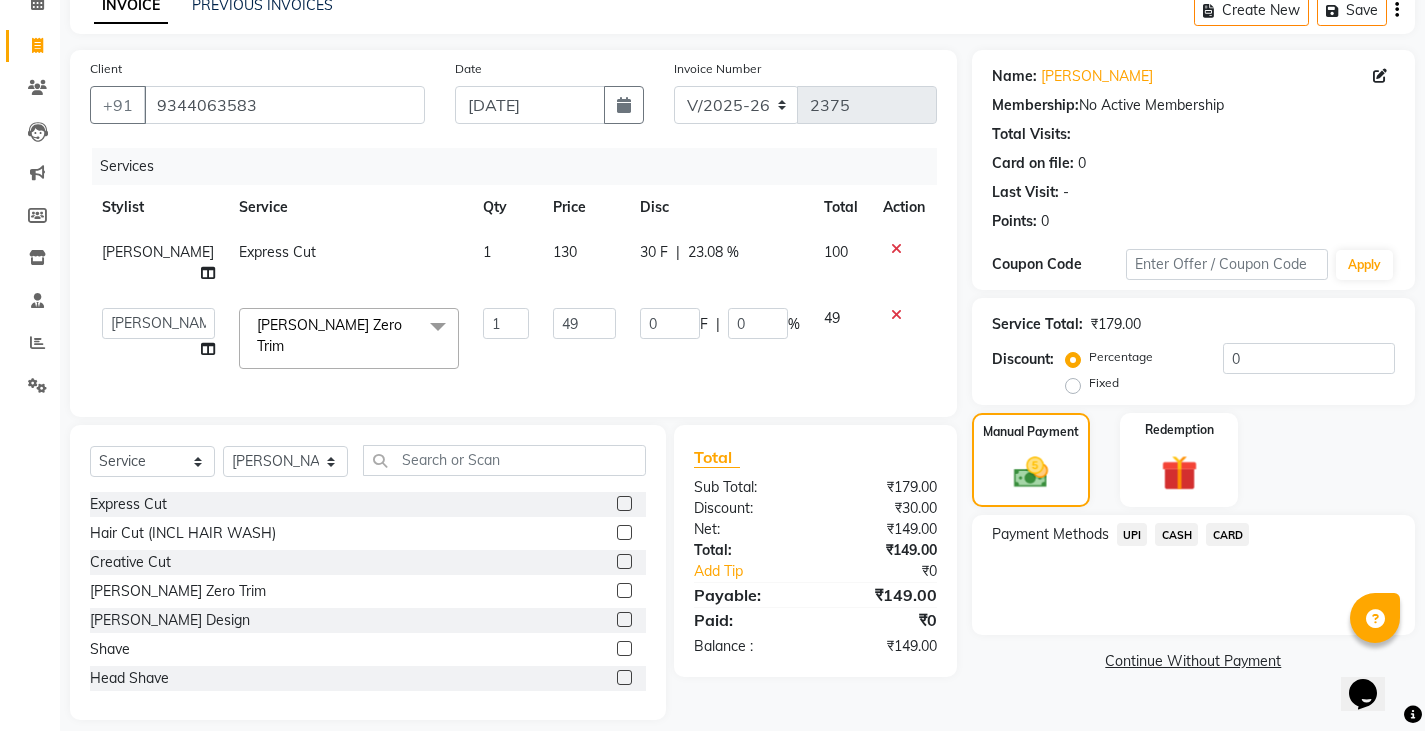 click on "UPI" 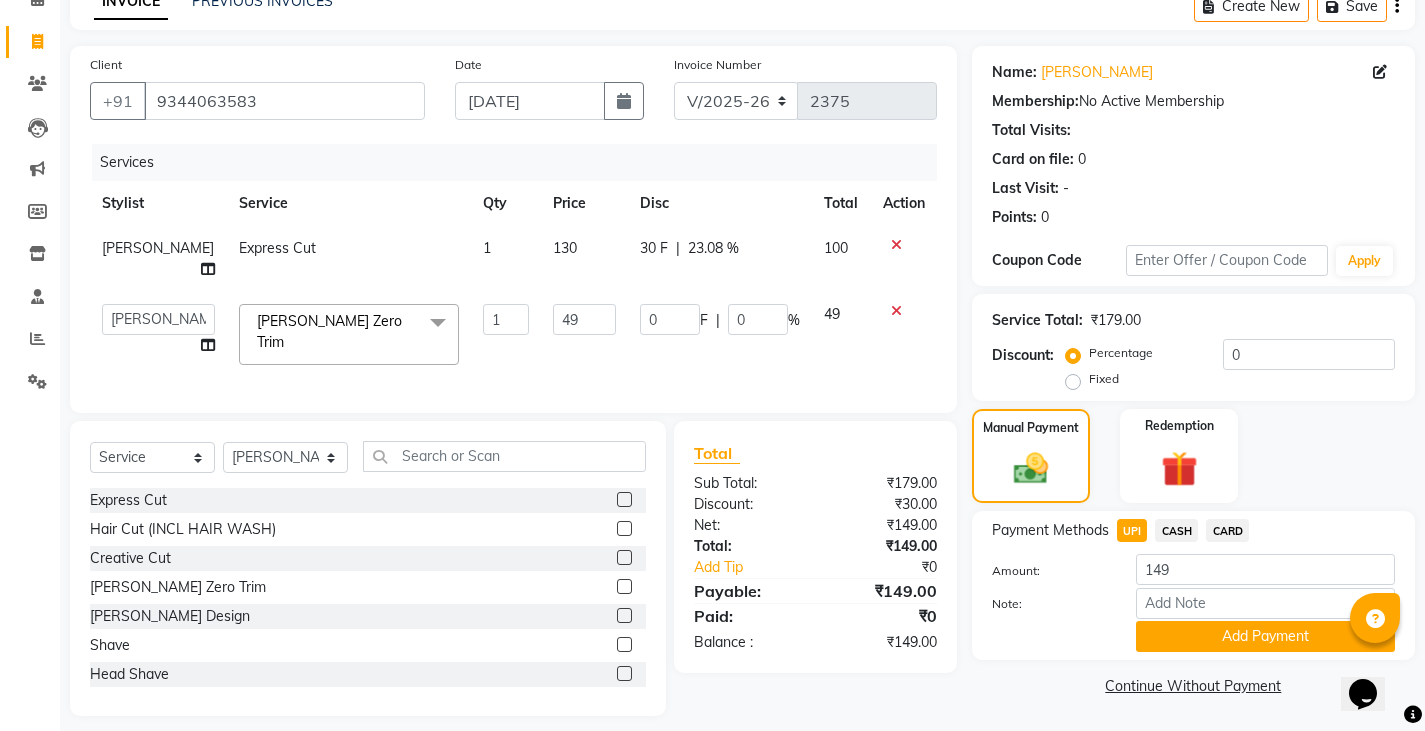 click on "Add Payment" 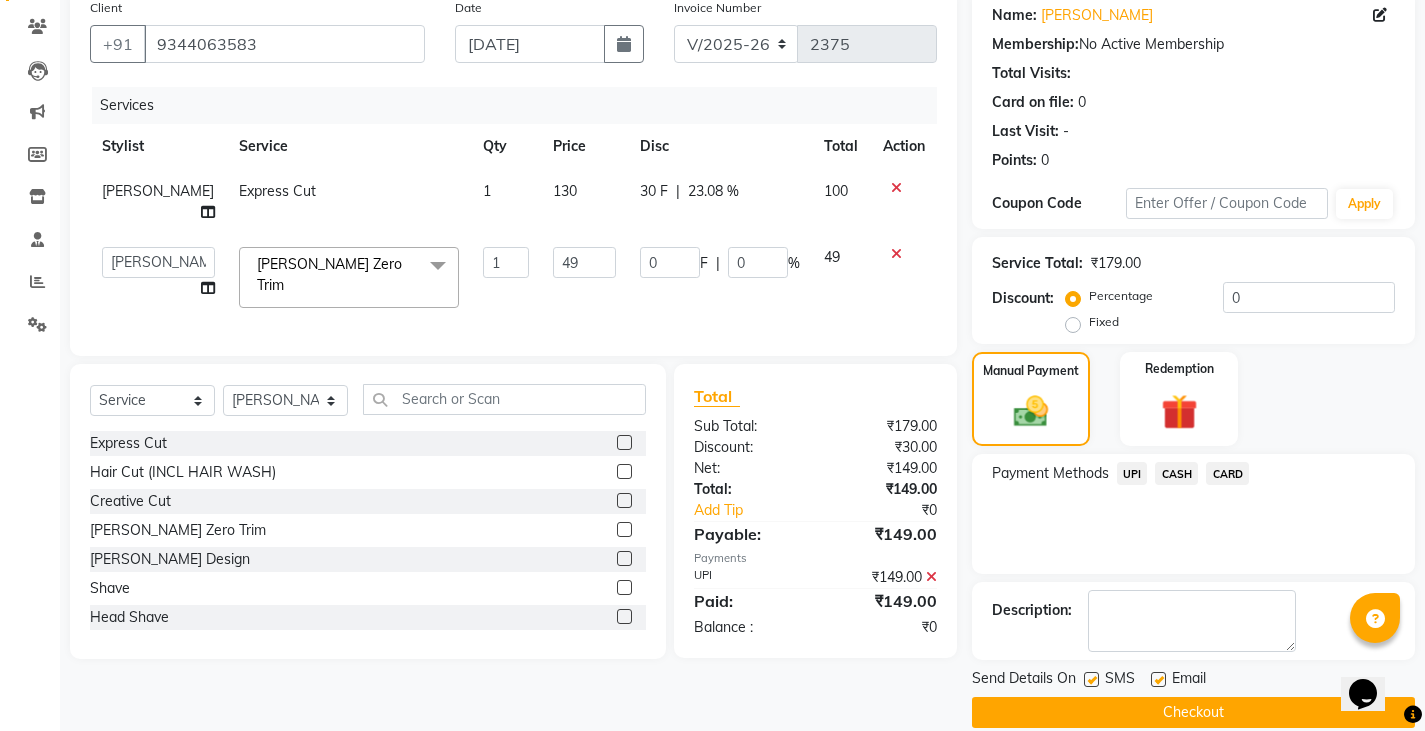 scroll, scrollTop: 188, scrollLeft: 0, axis: vertical 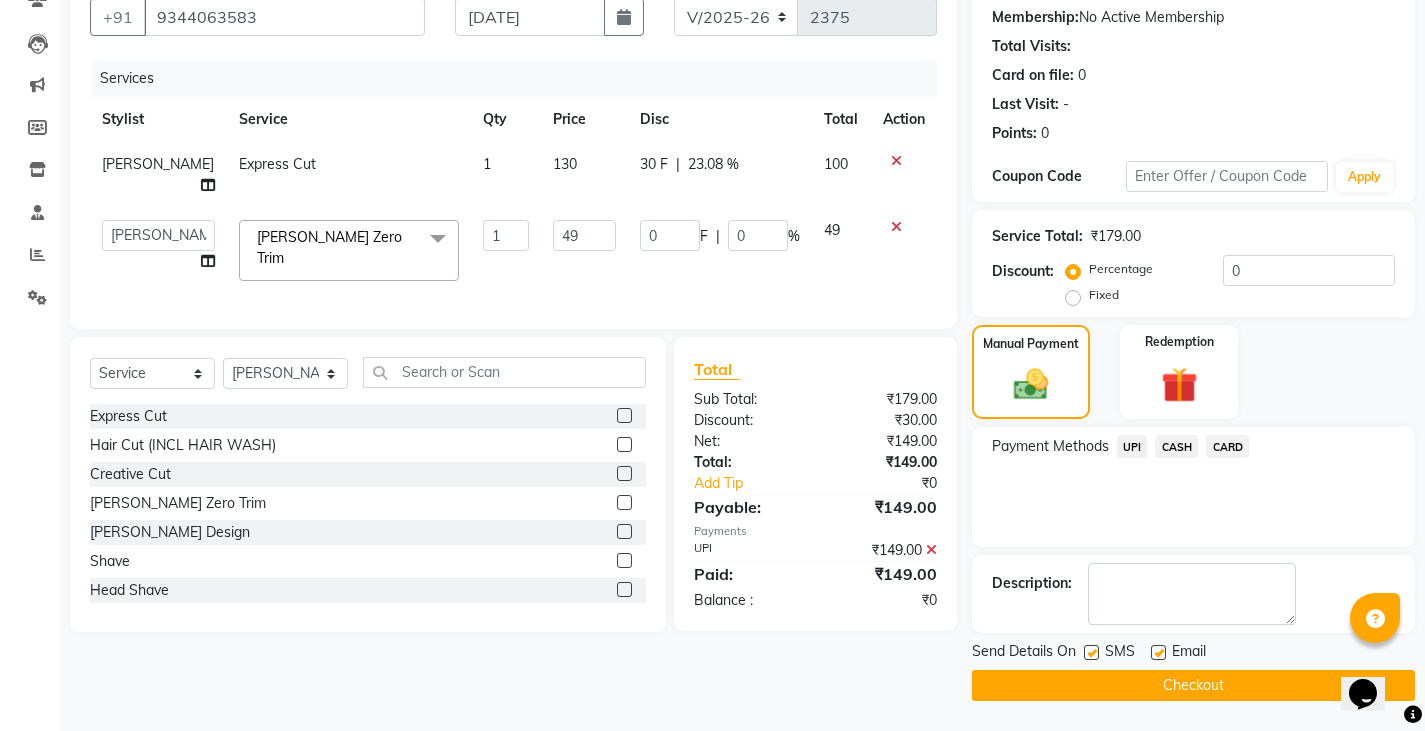 click on "Checkout" 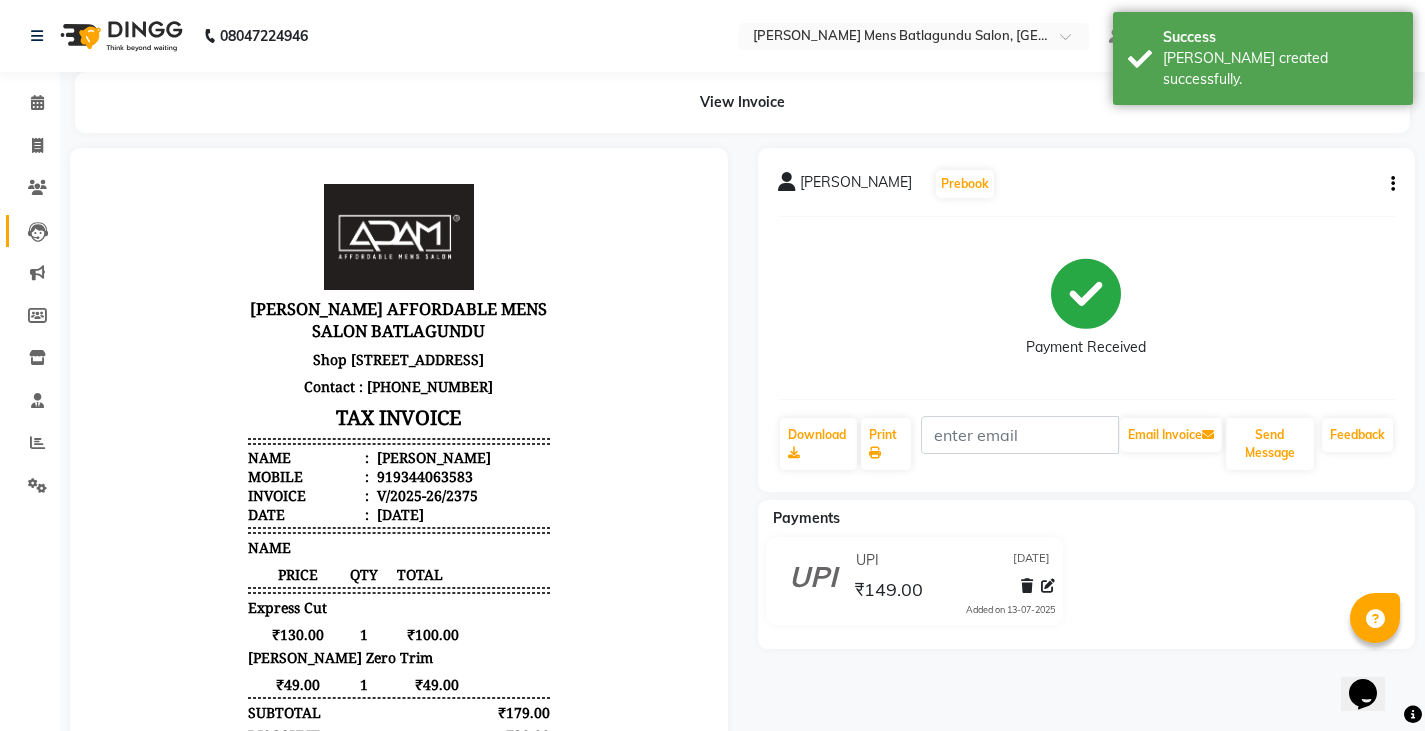 scroll, scrollTop: 0, scrollLeft: 0, axis: both 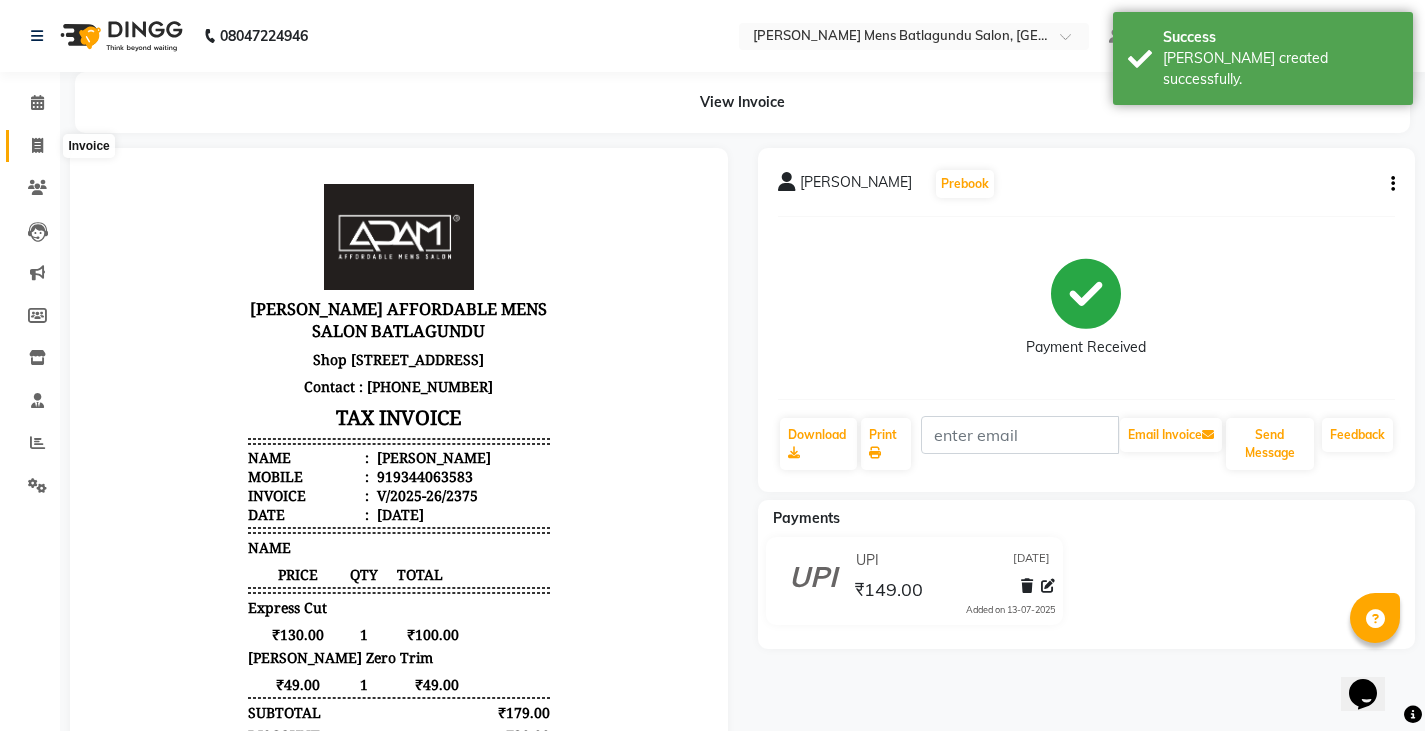 click 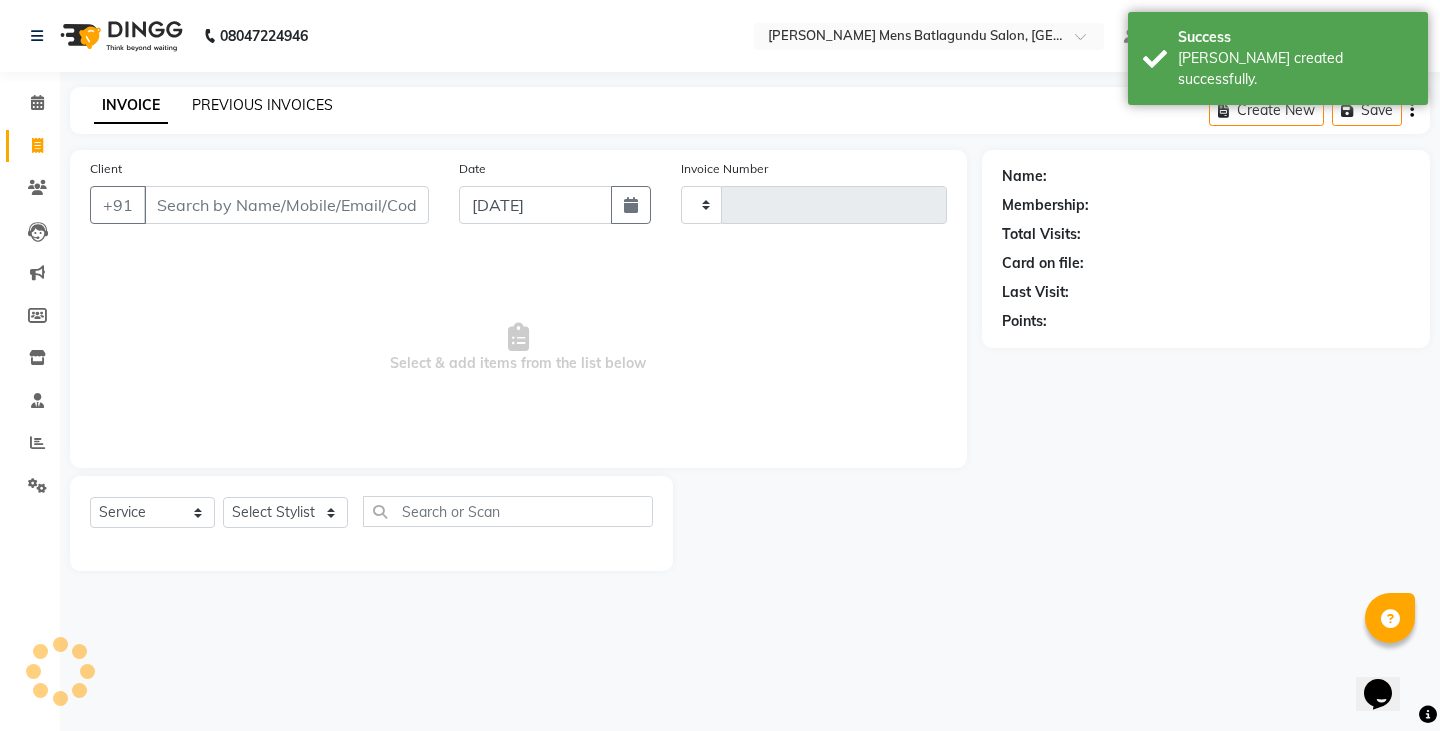 click on "PREVIOUS INVOICES" 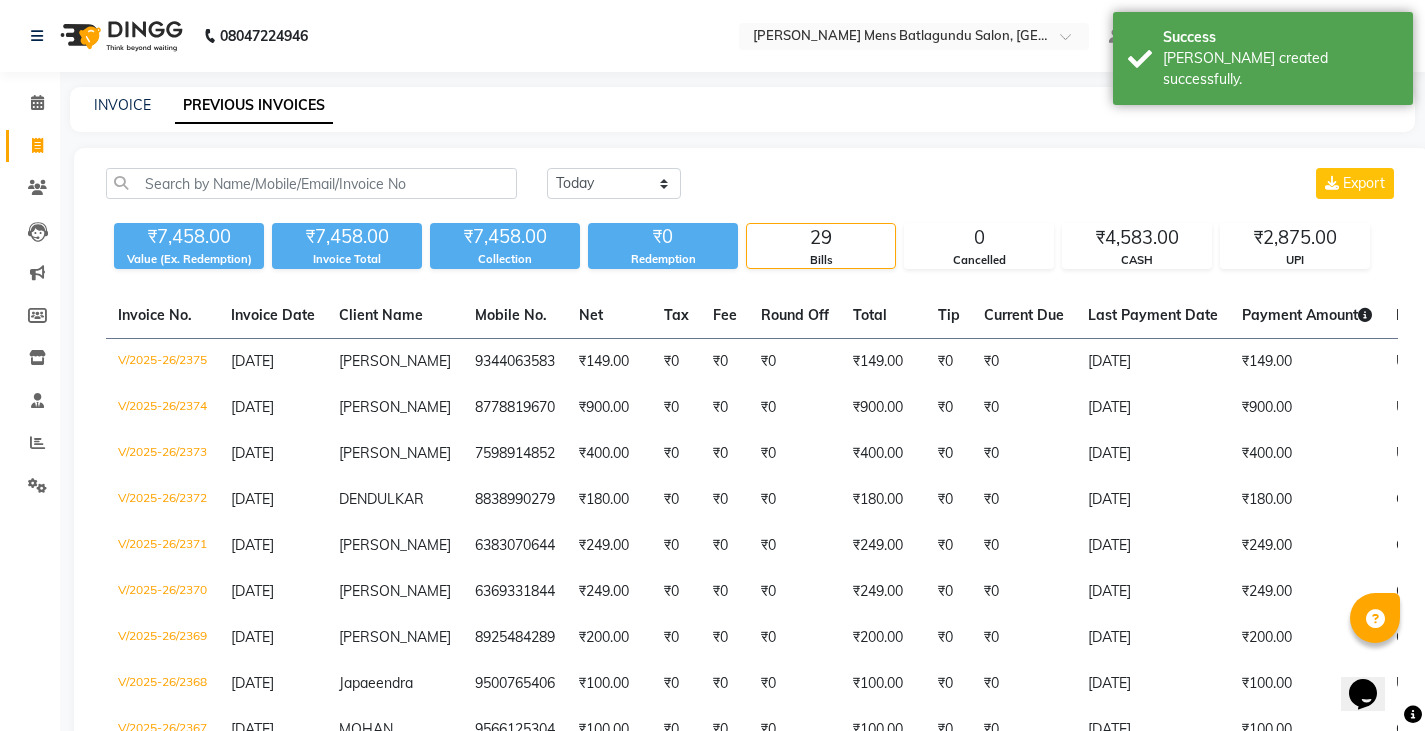 click on "INVOICE PREVIOUS INVOICES" 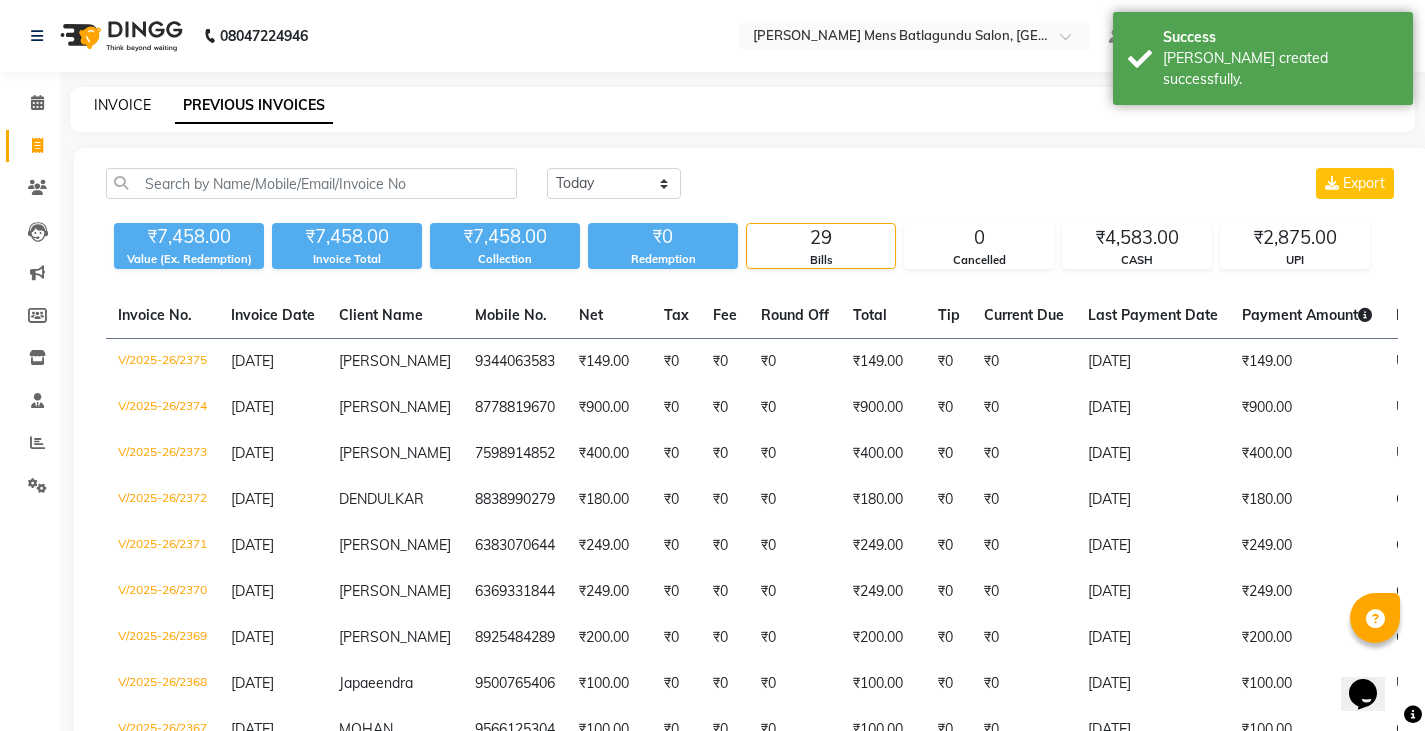 click on "INVOICE" 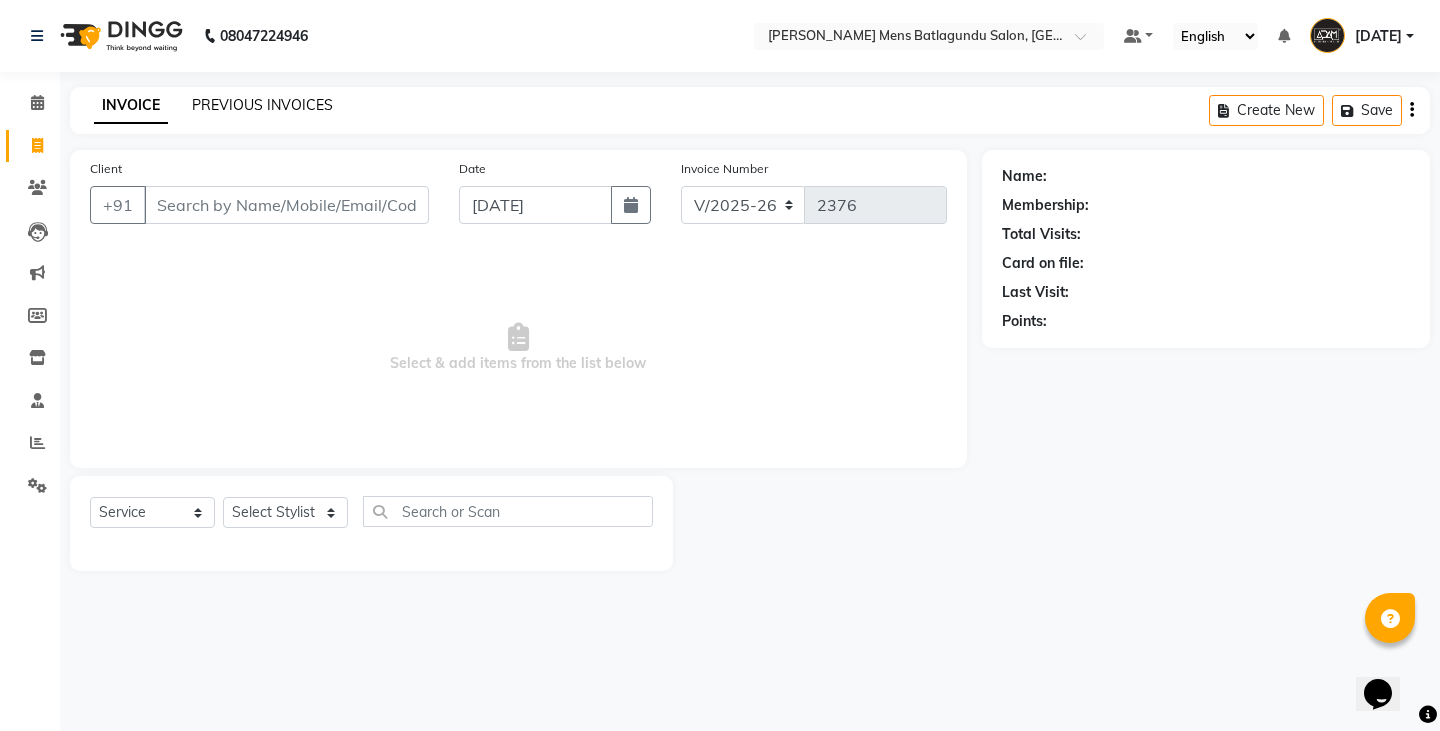 click on "PREVIOUS INVOICES" 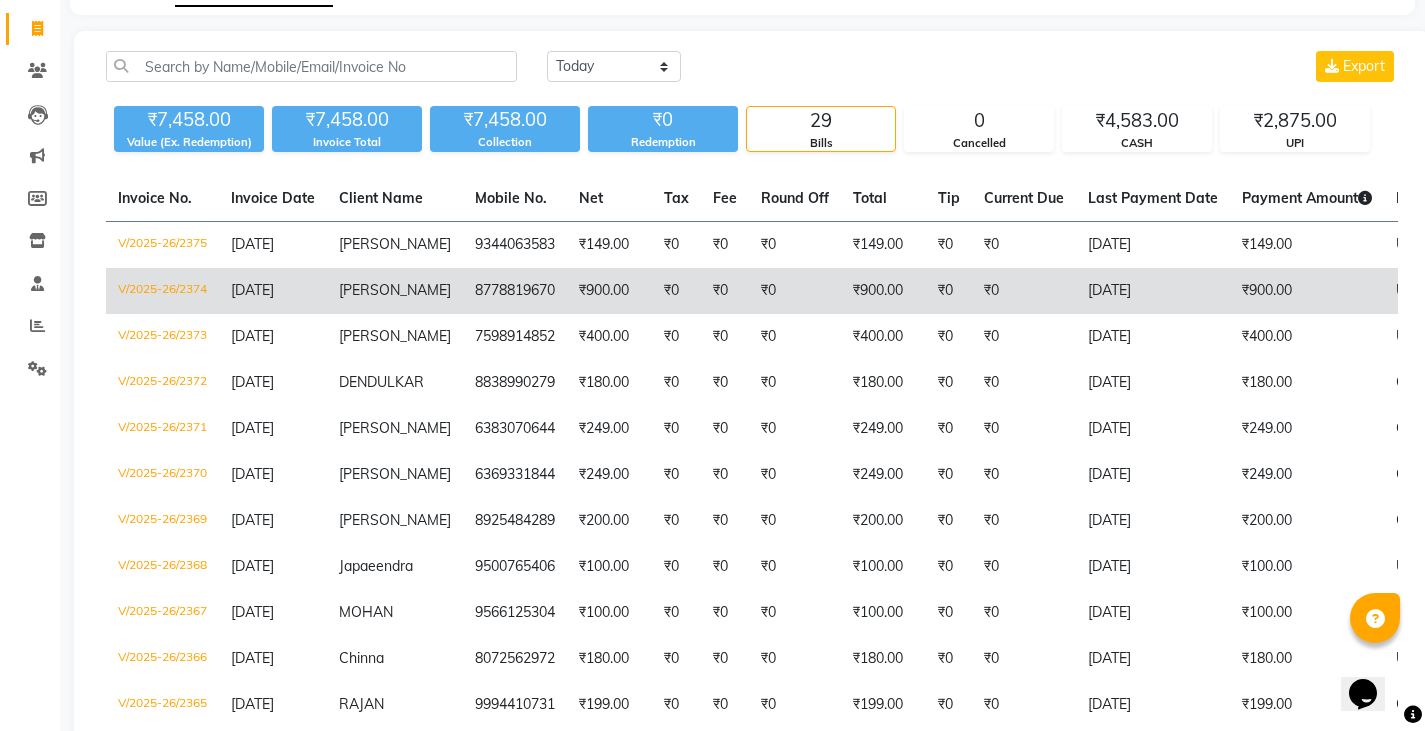 scroll, scrollTop: 200, scrollLeft: 0, axis: vertical 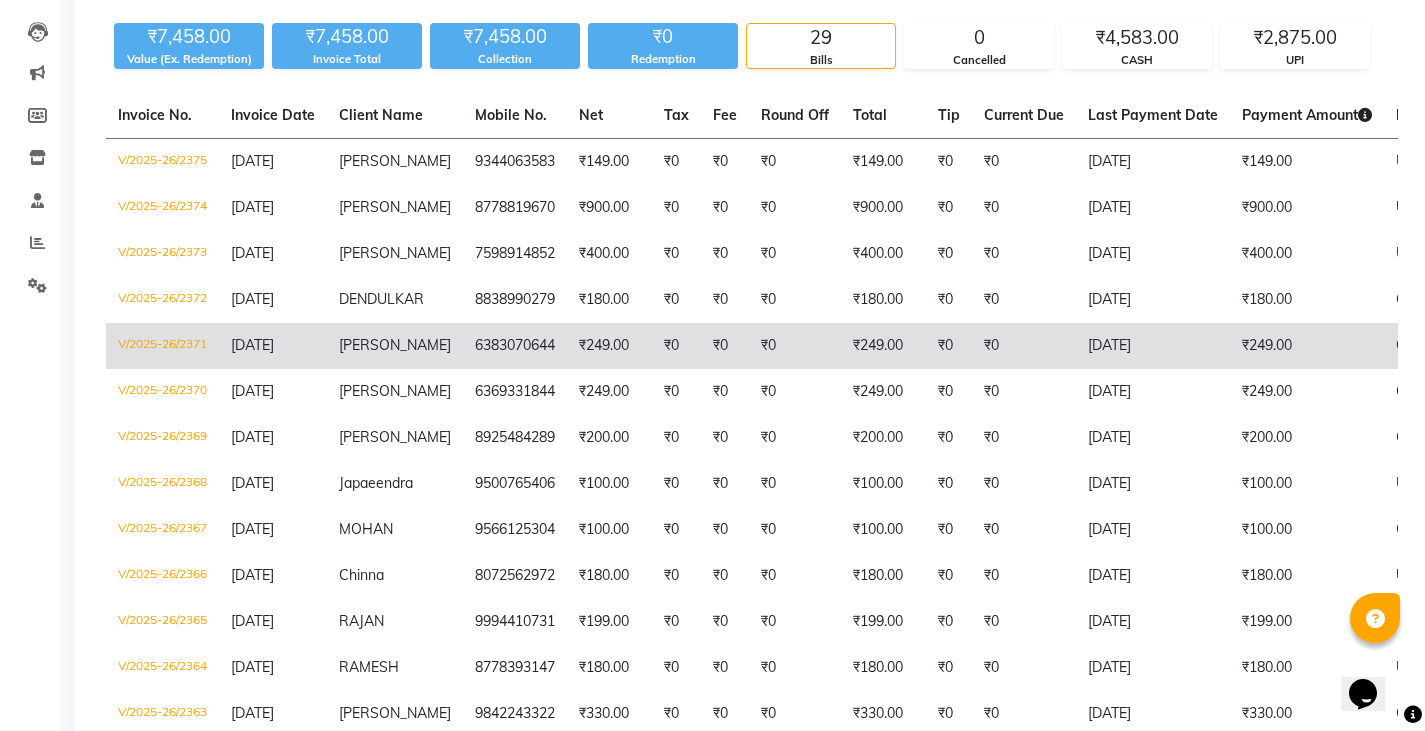 click on "₹249.00" 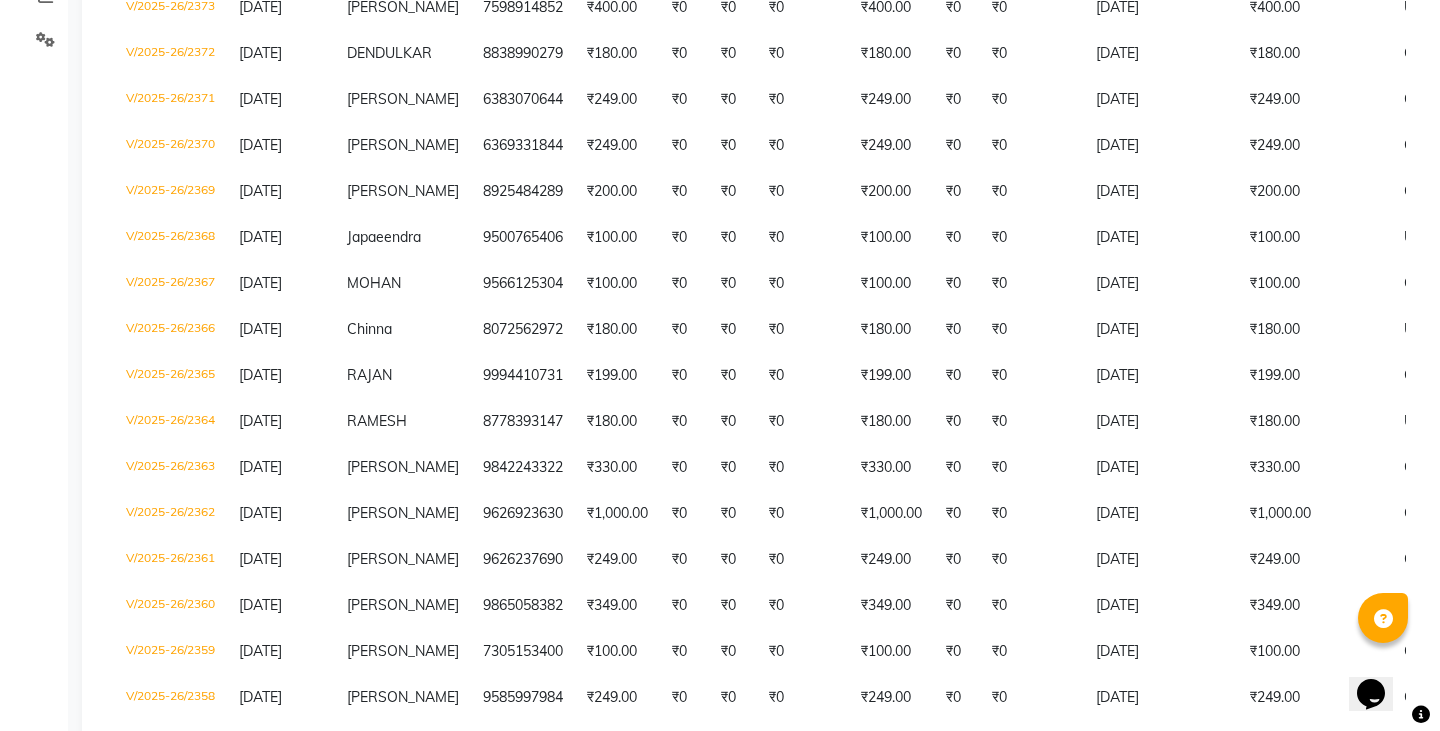 scroll, scrollTop: 0, scrollLeft: 0, axis: both 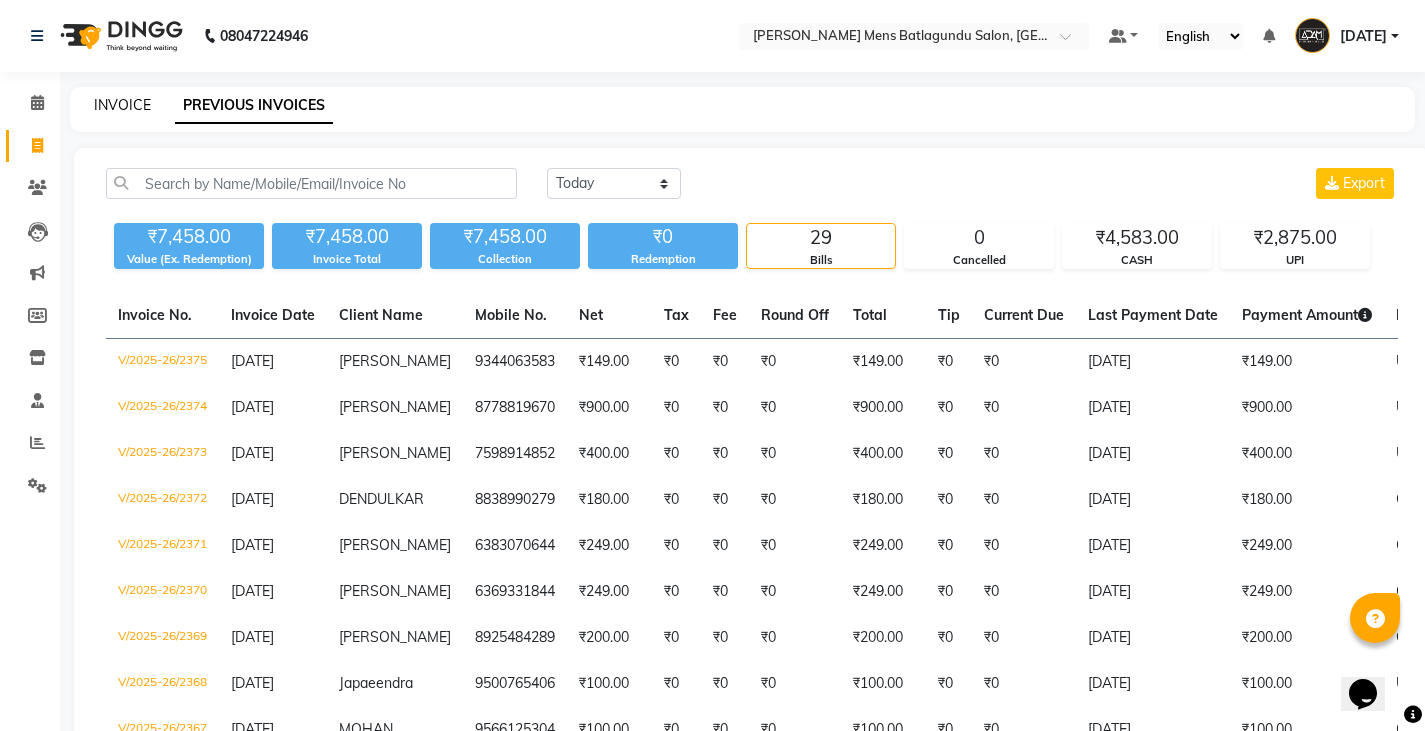 click on "INVOICE" 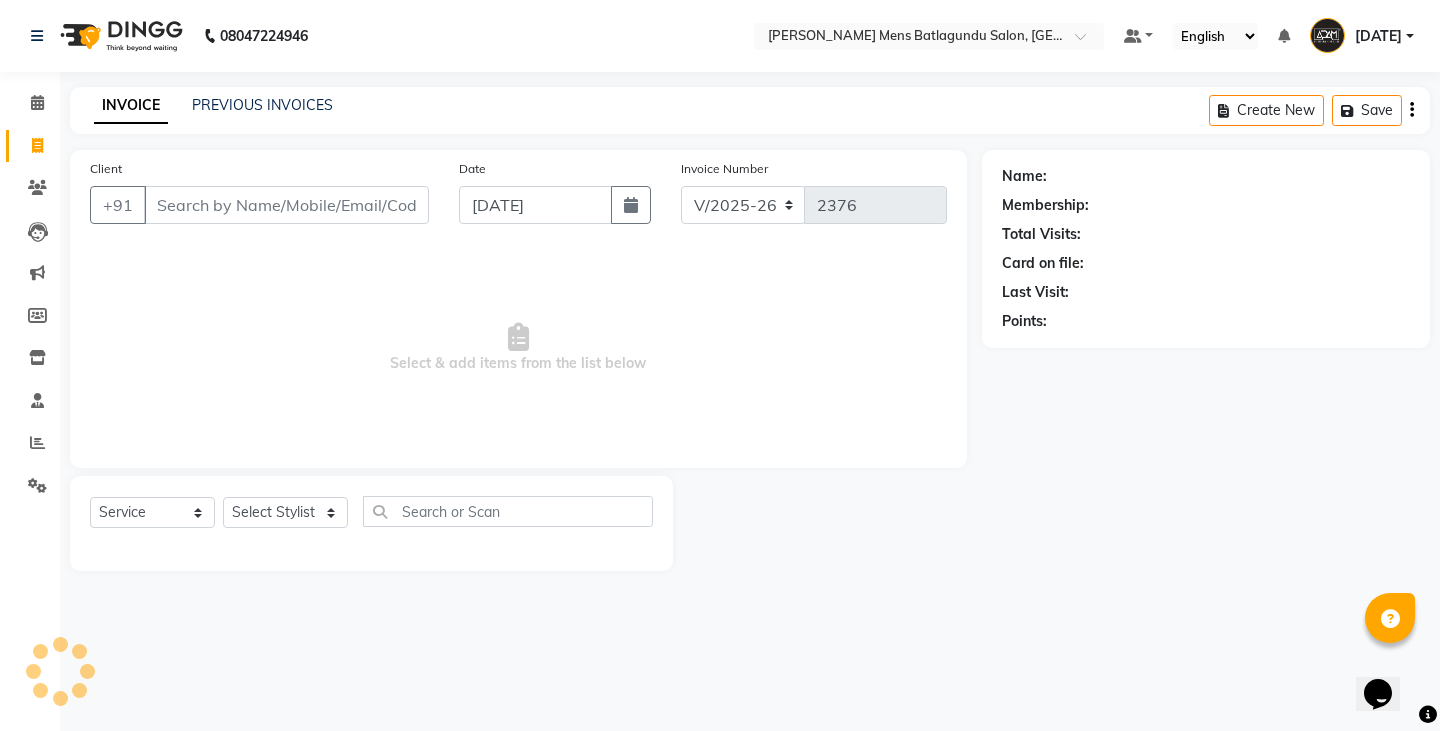 click on "INVOICE PREVIOUS INVOICES Create New   Save" 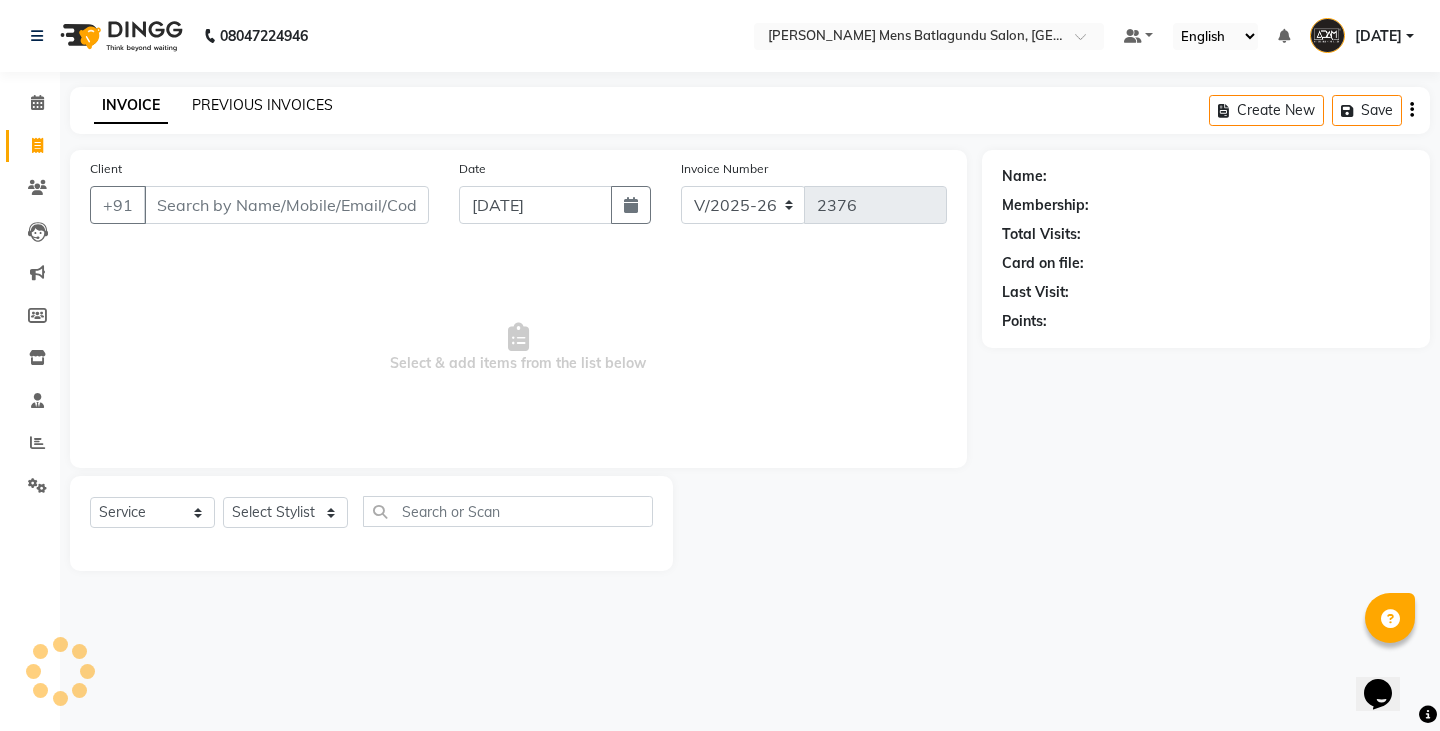 click on "PREVIOUS INVOICES" 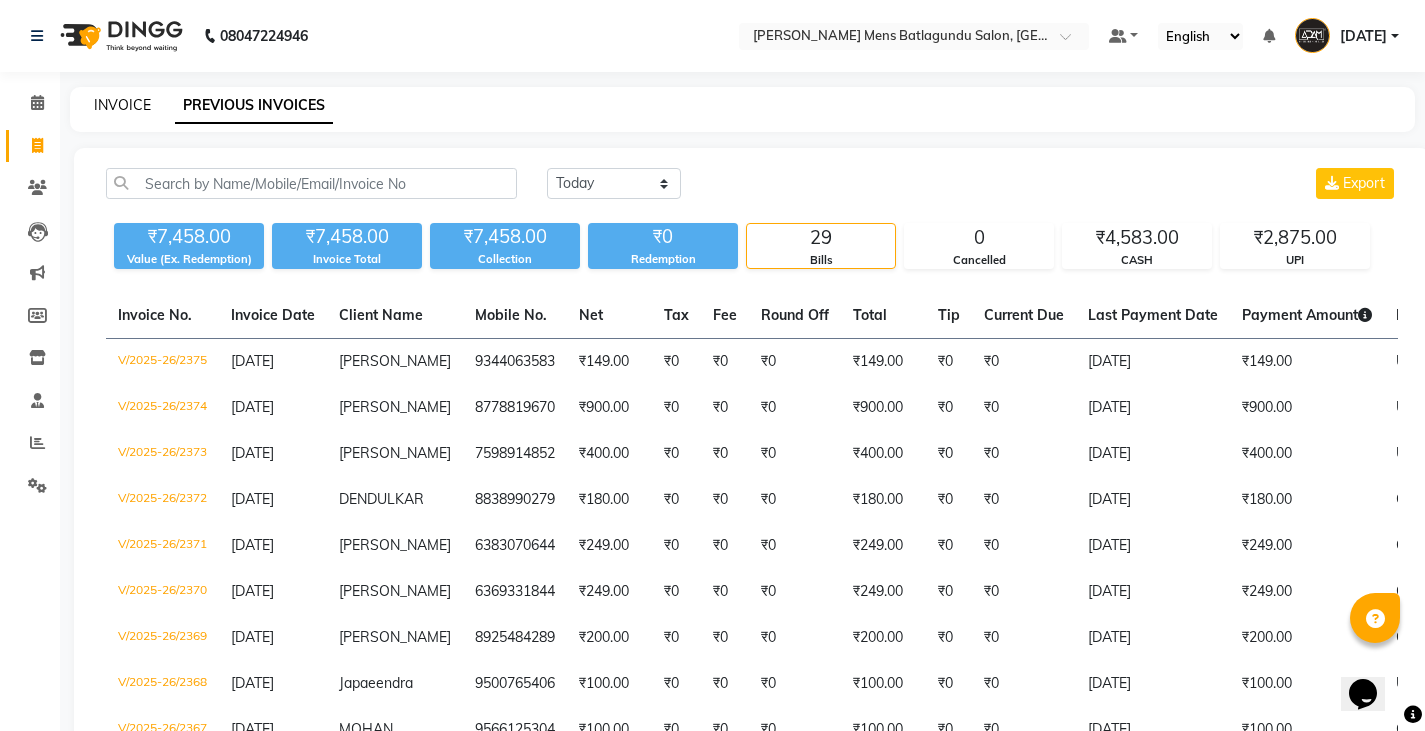 click on "INVOICE" 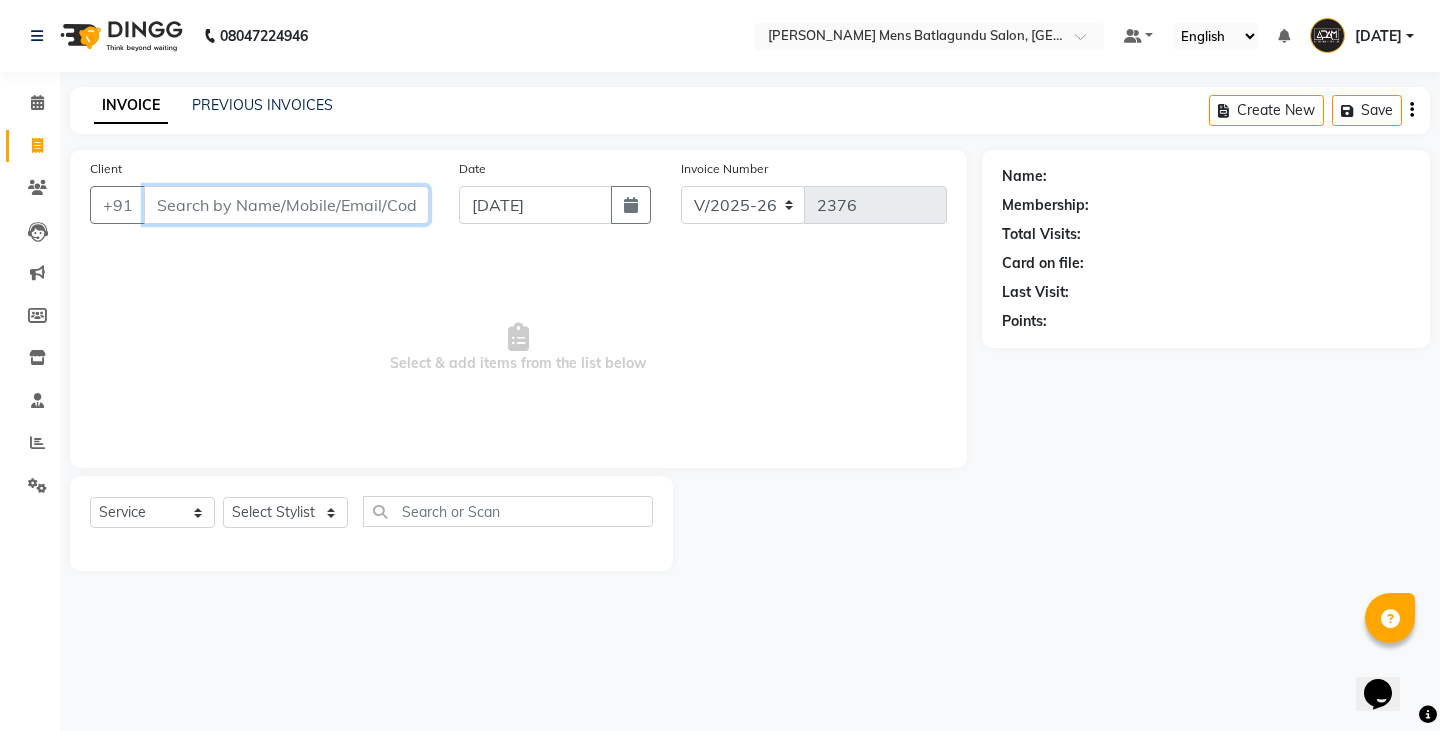 click on "Client" at bounding box center [286, 205] 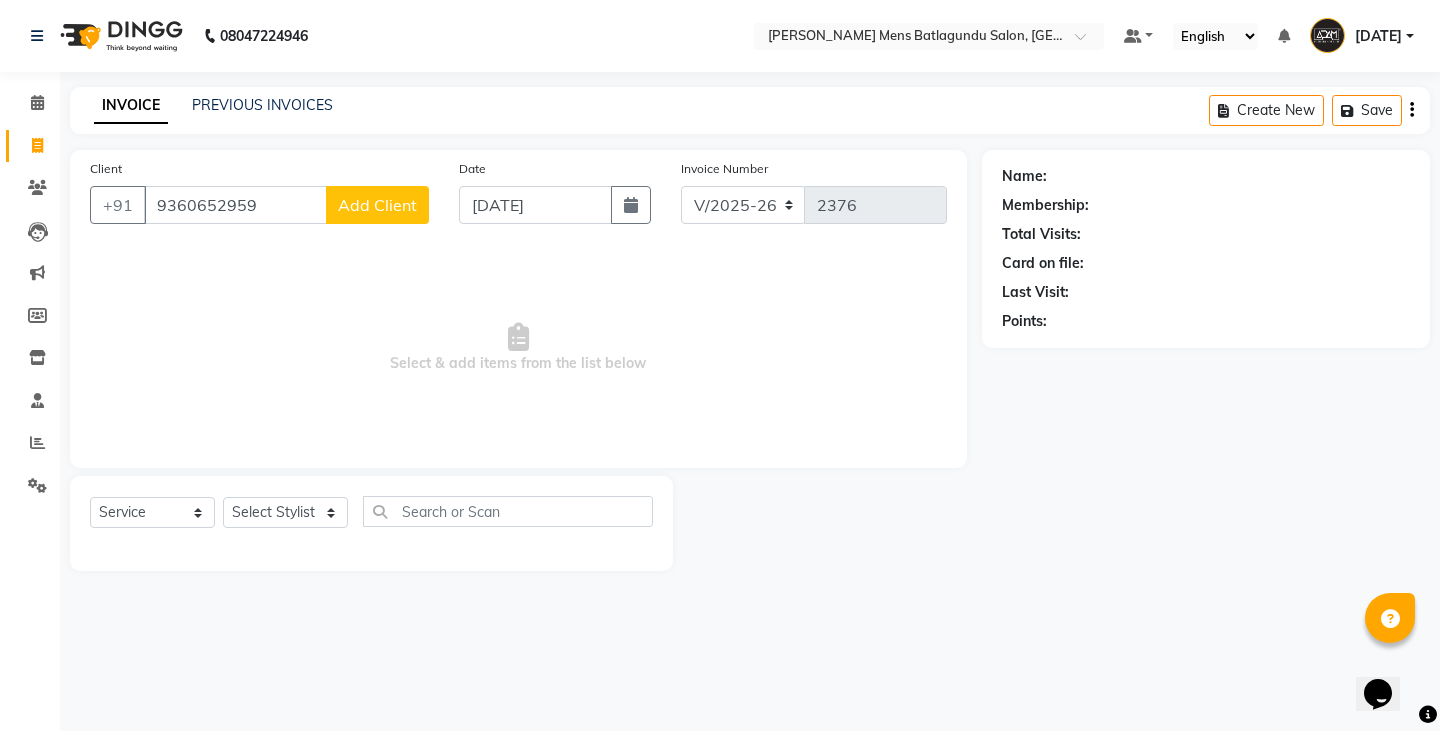 click on "Add Client" 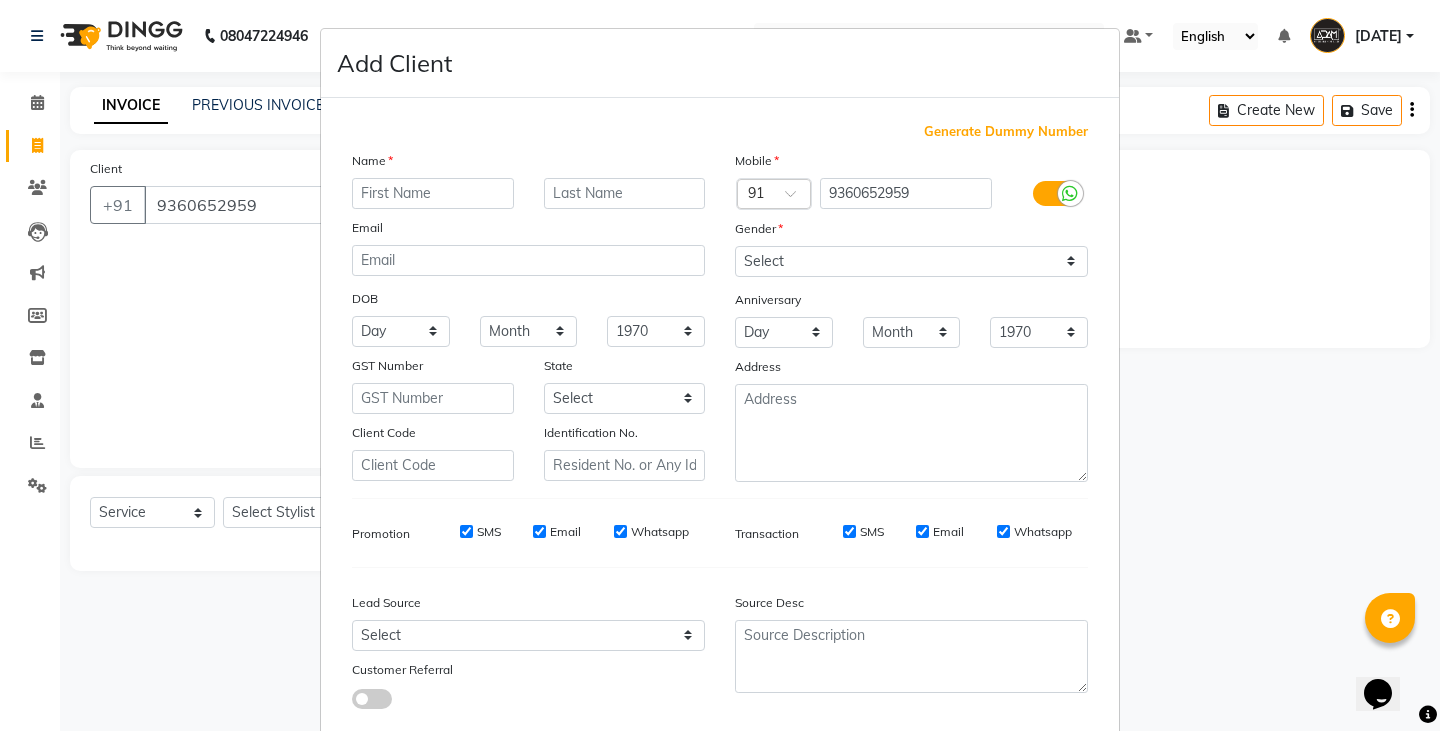 click at bounding box center [433, 193] 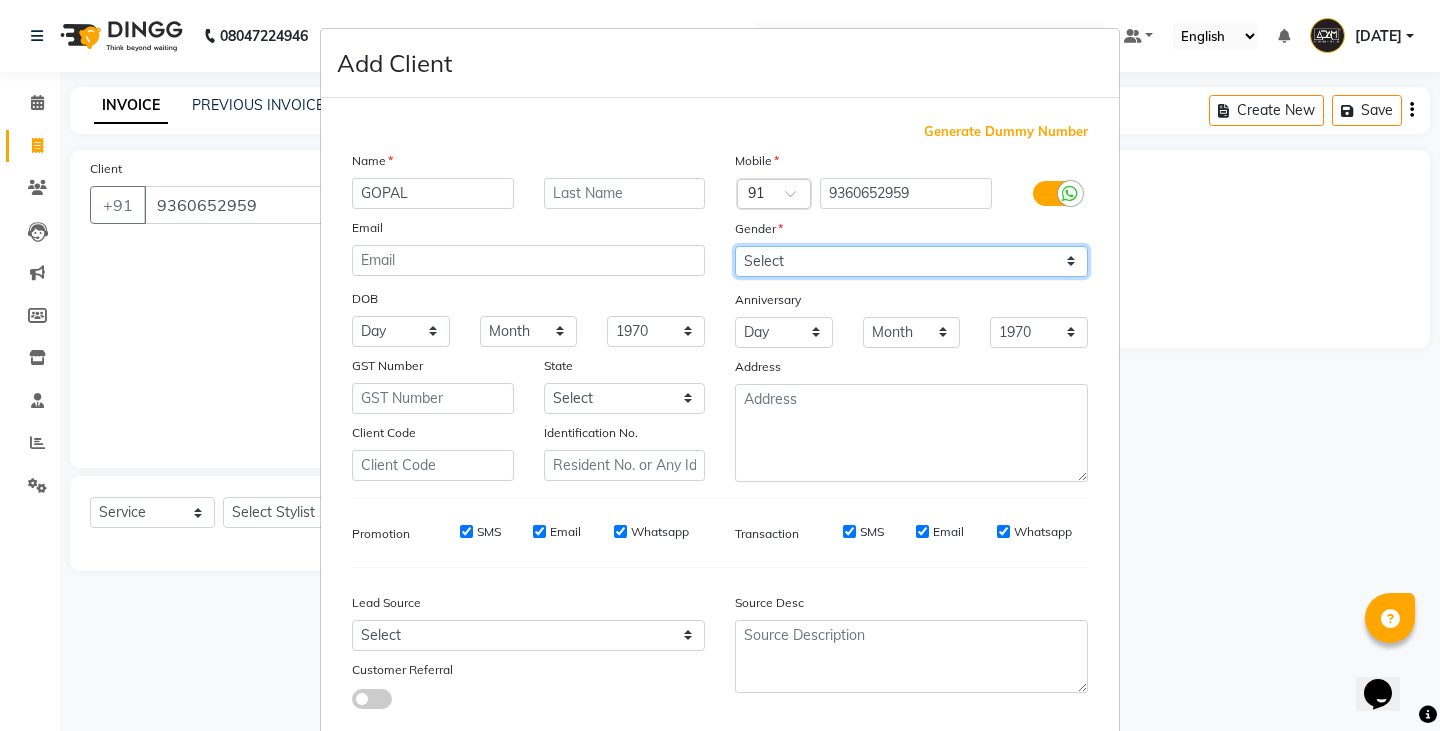 click on "Select [DEMOGRAPHIC_DATA] [DEMOGRAPHIC_DATA] Other Prefer Not To Say" at bounding box center [911, 261] 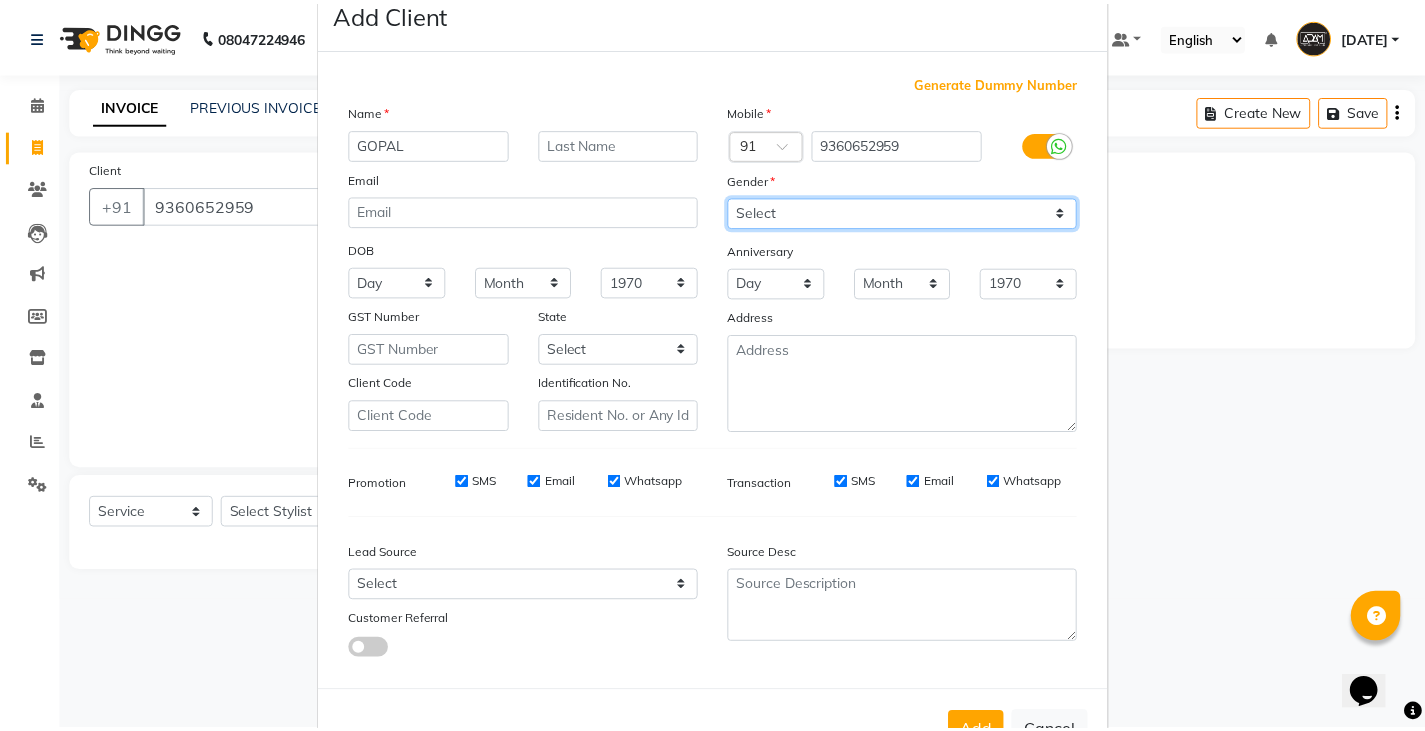 scroll, scrollTop: 118, scrollLeft: 0, axis: vertical 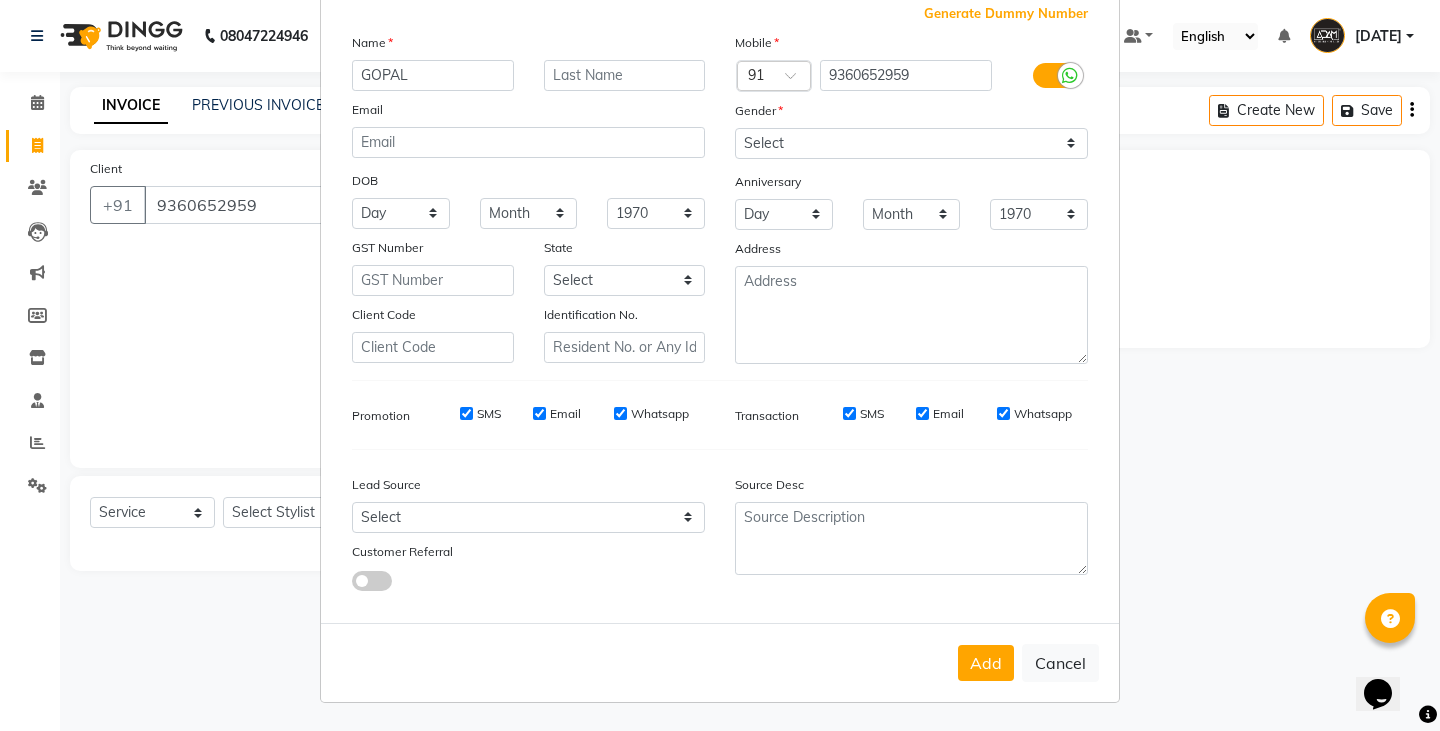 click on "Add   Cancel" at bounding box center (720, 662) 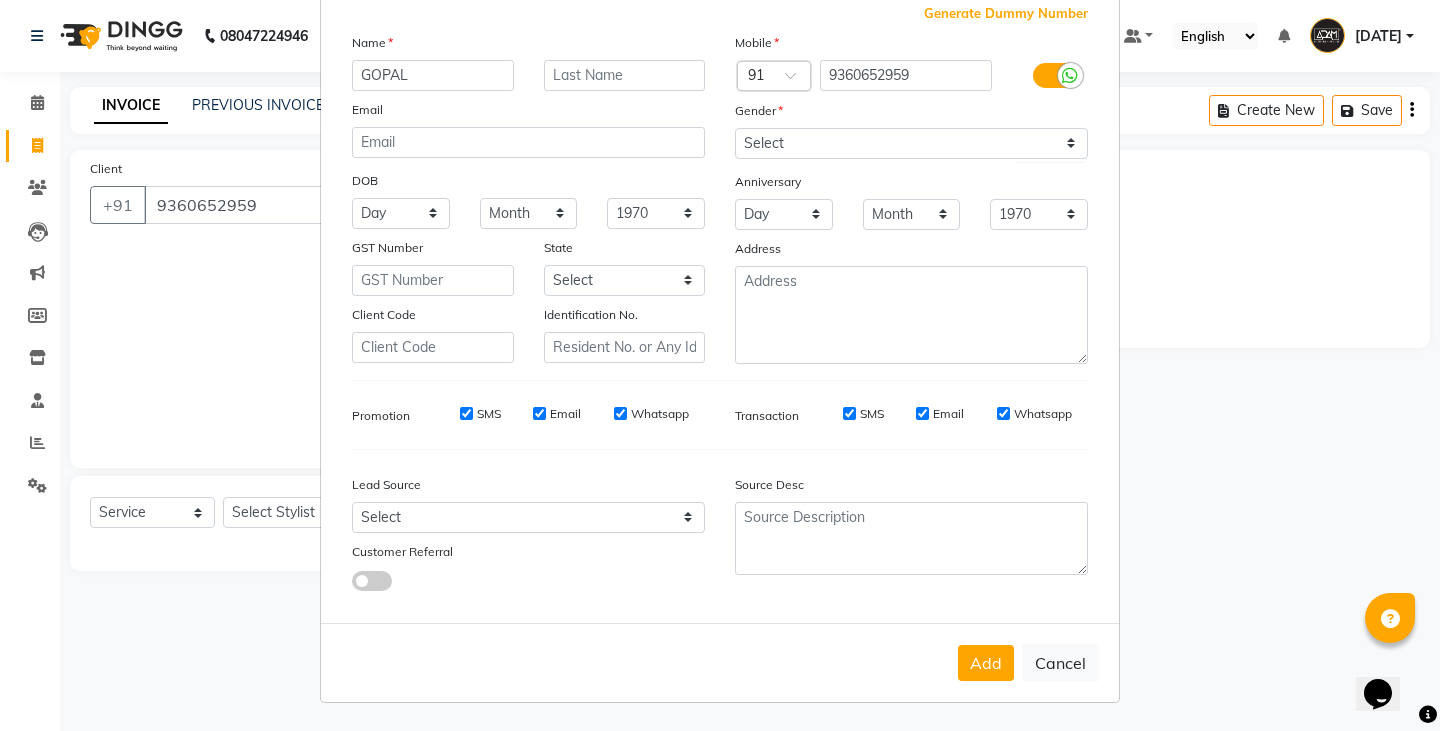 click on "Add" at bounding box center [986, 663] 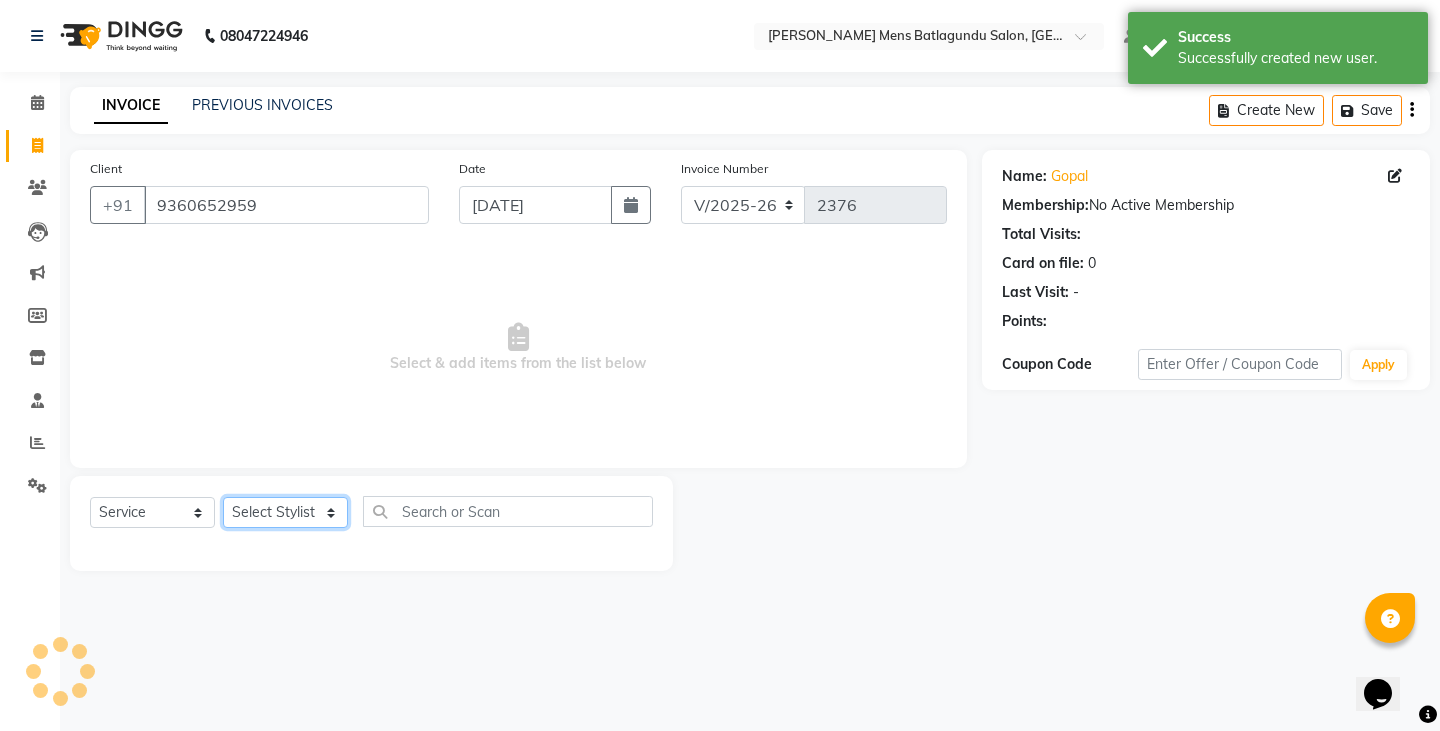 click on "Select Stylist Admin [PERSON_NAME]  [PERSON_NAME] [PERSON_NAME][DATE] [PERSON_NAME] [PERSON_NAME]" 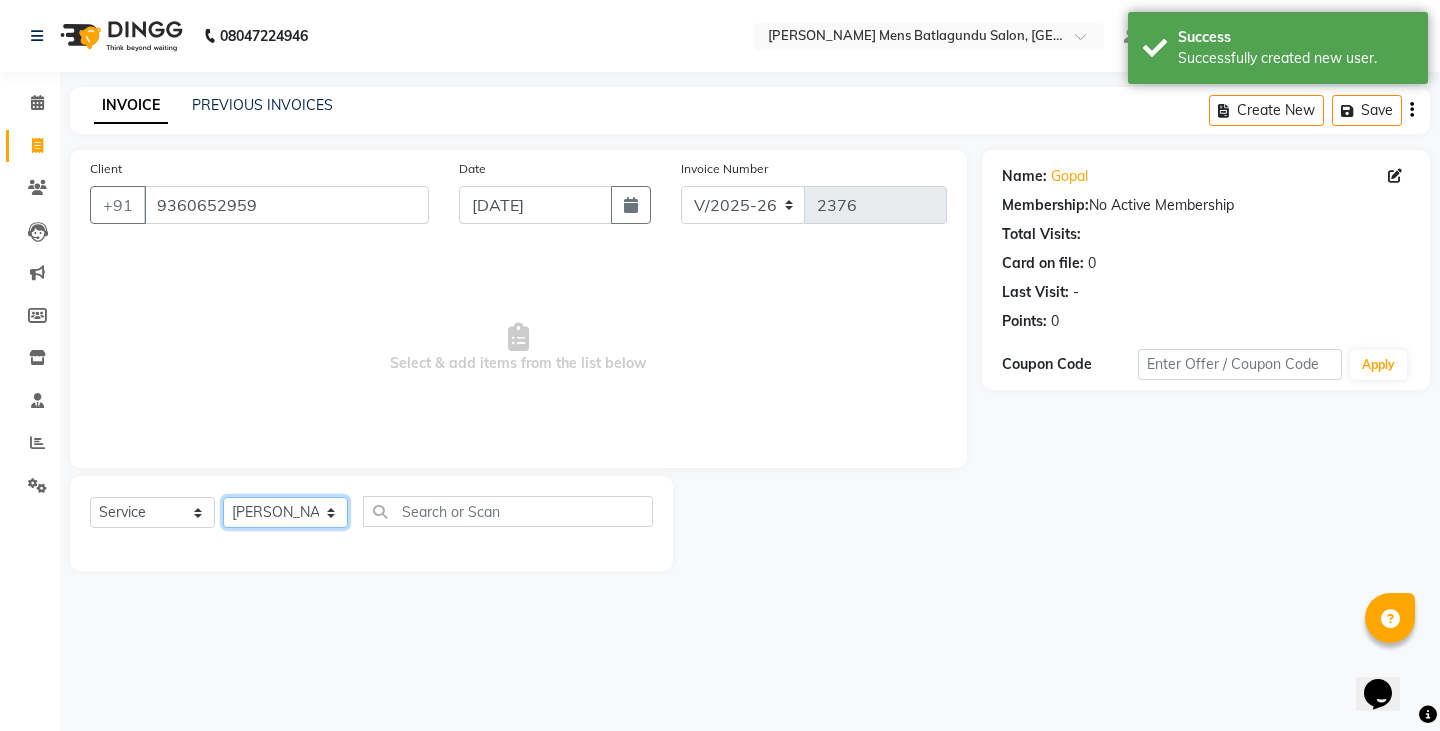 click on "Select Stylist Admin [PERSON_NAME]  [PERSON_NAME] [PERSON_NAME][DATE] [PERSON_NAME] [PERSON_NAME]" 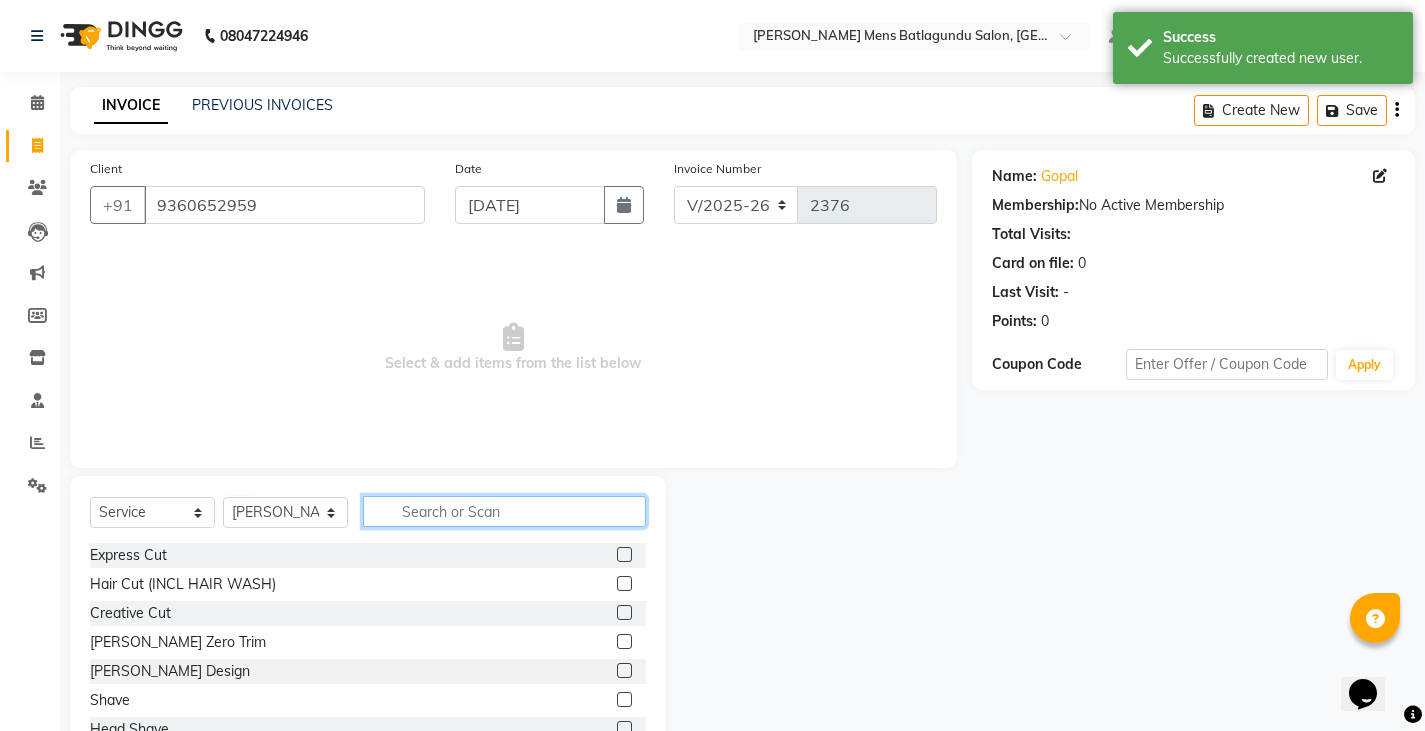 click 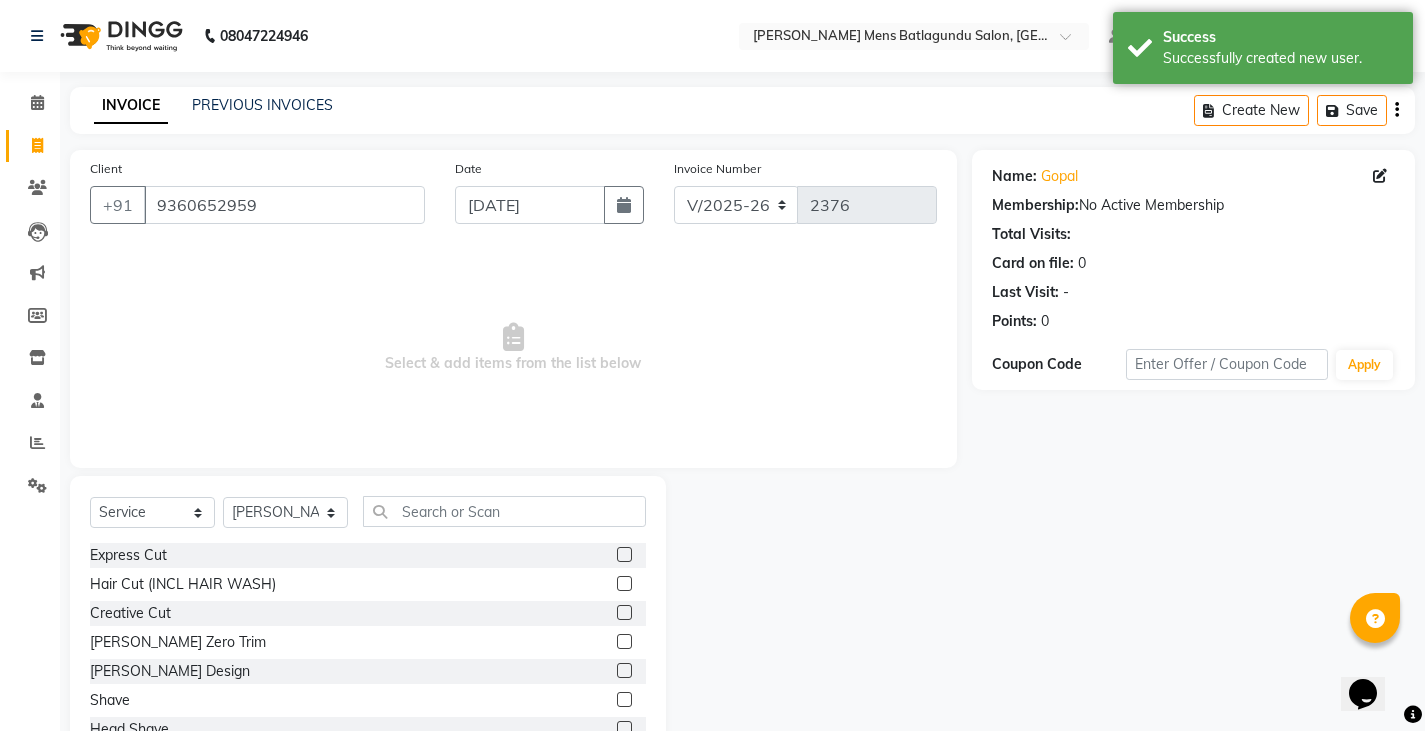 click 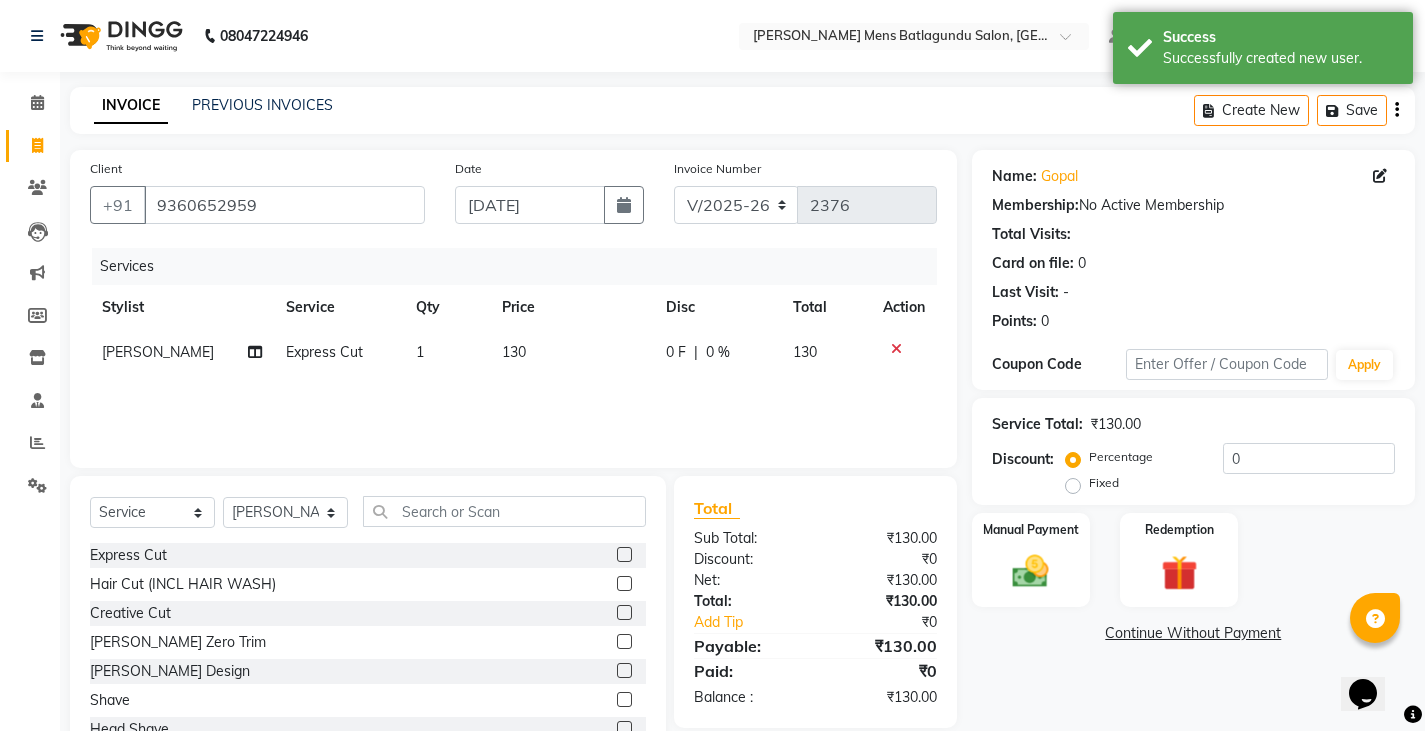 drag, startPoint x: 609, startPoint y: 640, endPoint x: 584, endPoint y: 453, distance: 188.66373 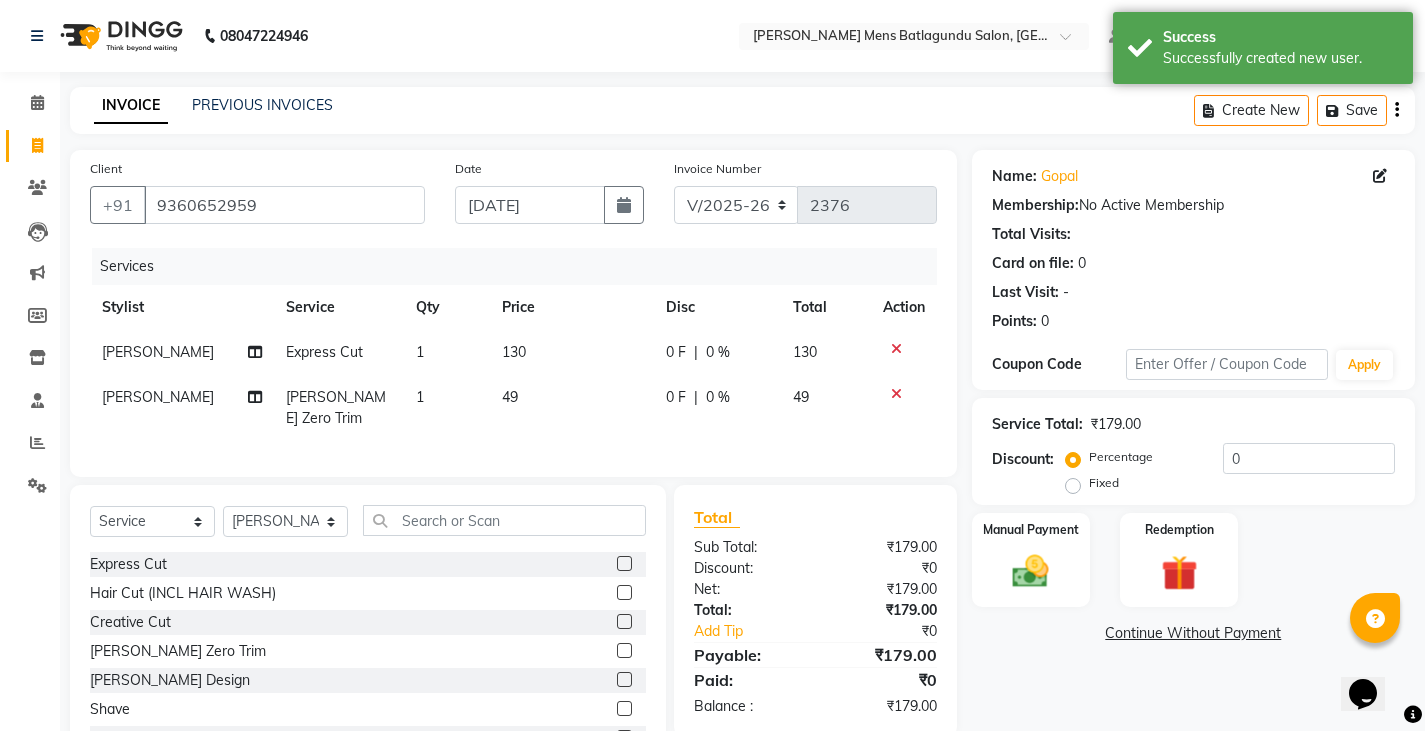 click on "0 F" 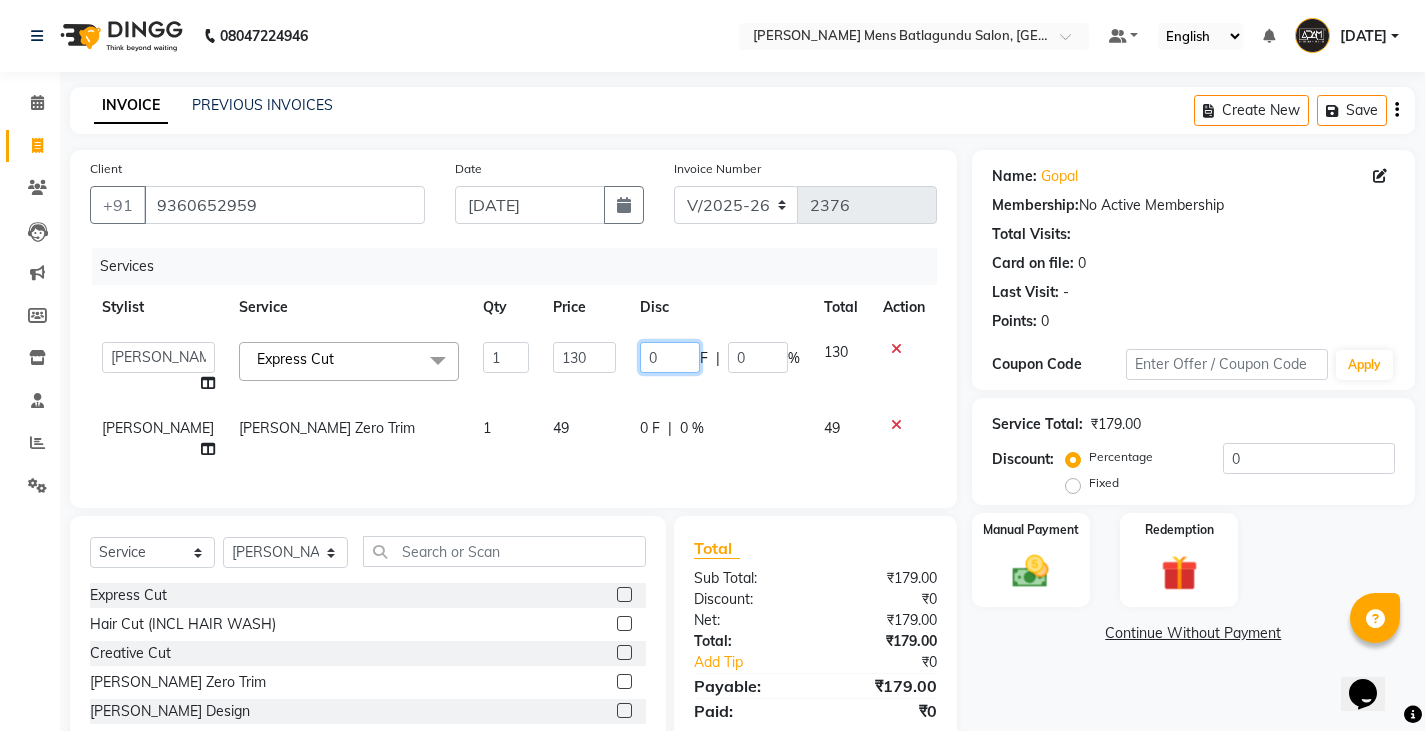 click on "0" 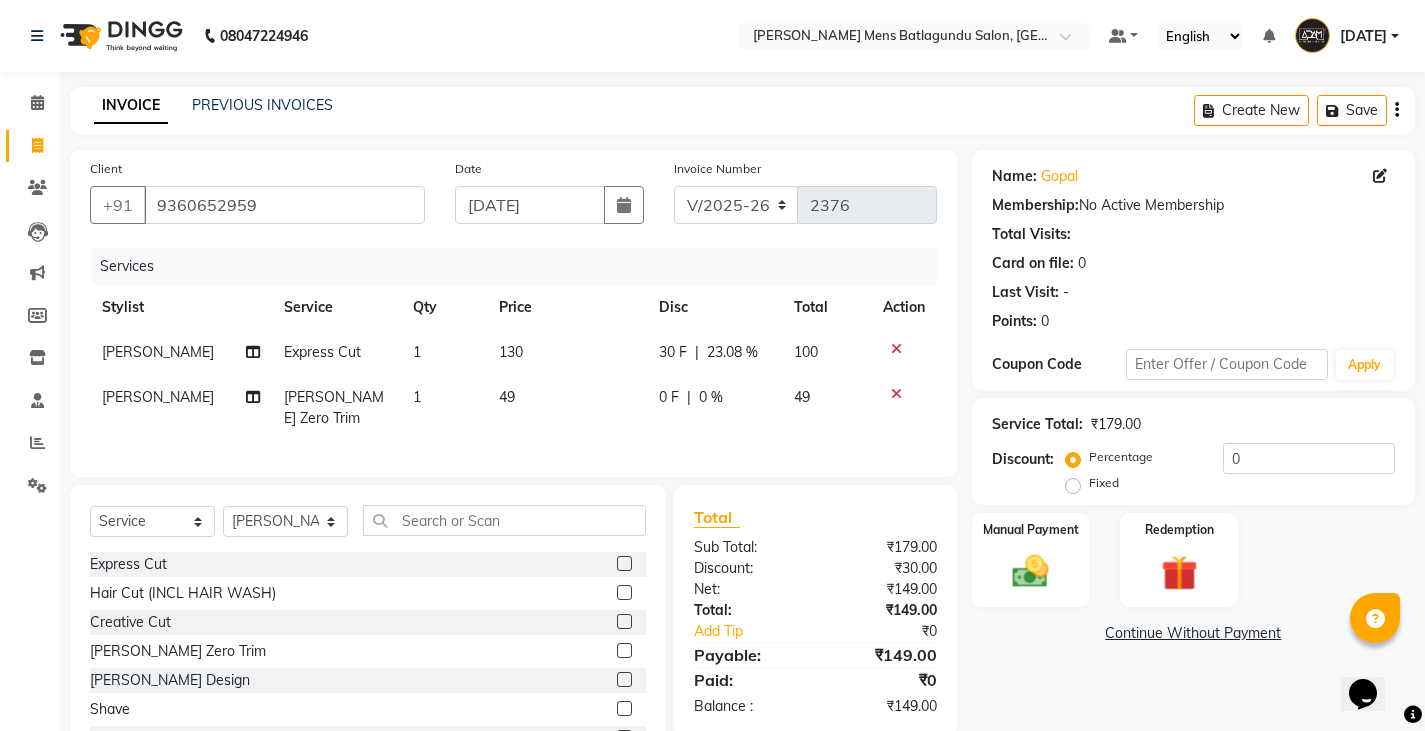 click on "Services Stylist Service Qty Price Disc Total Action Anish Express Cut 1 130 30 F | 23.08 % 100 Anish Beard Zero Trim 1 49 0 F | 0 % 49" 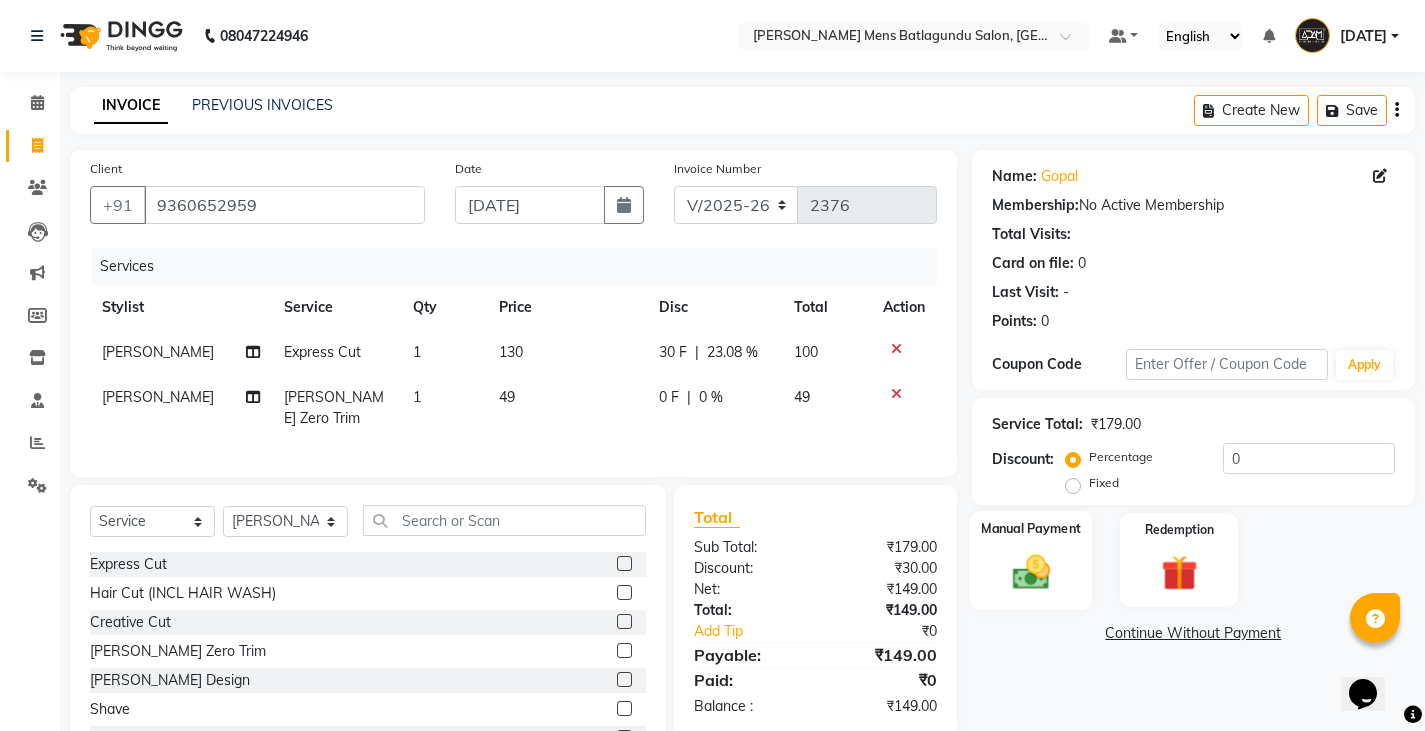 click 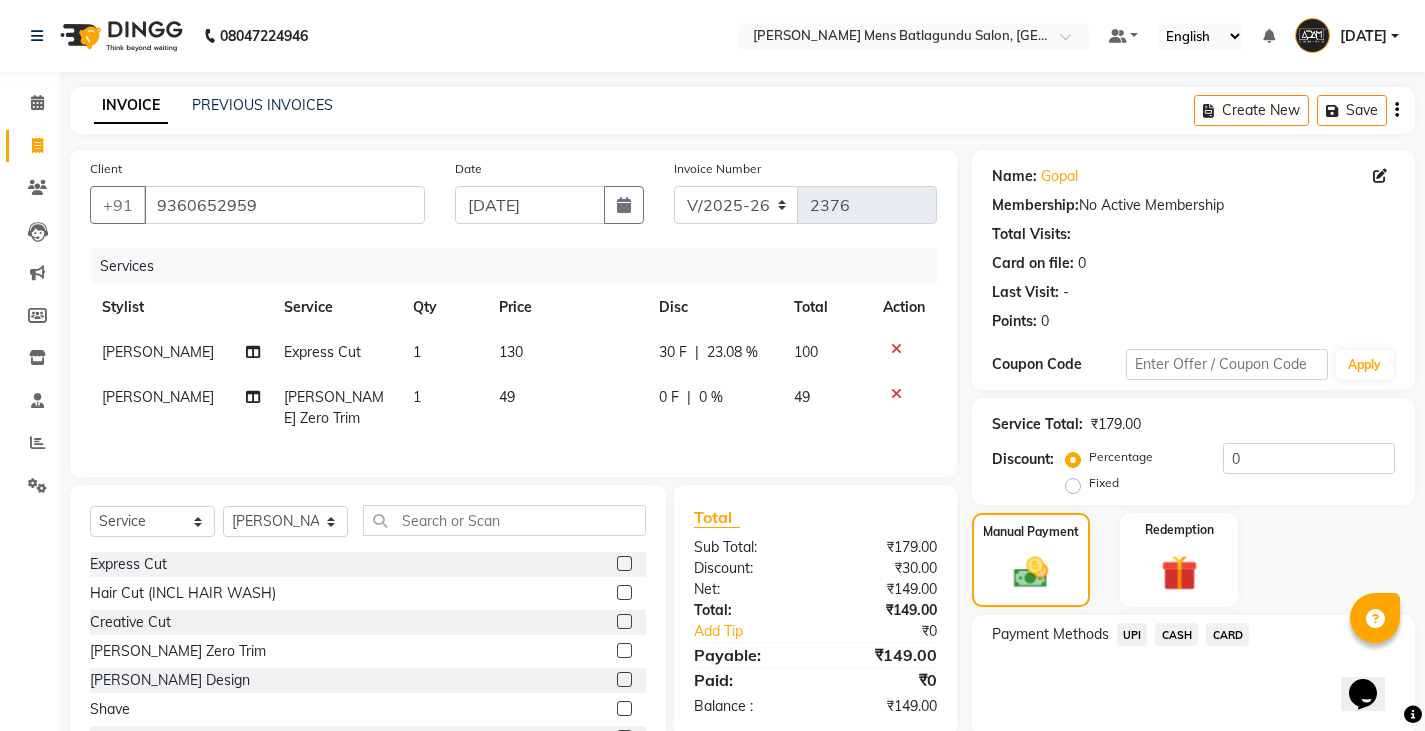click on "CASH" 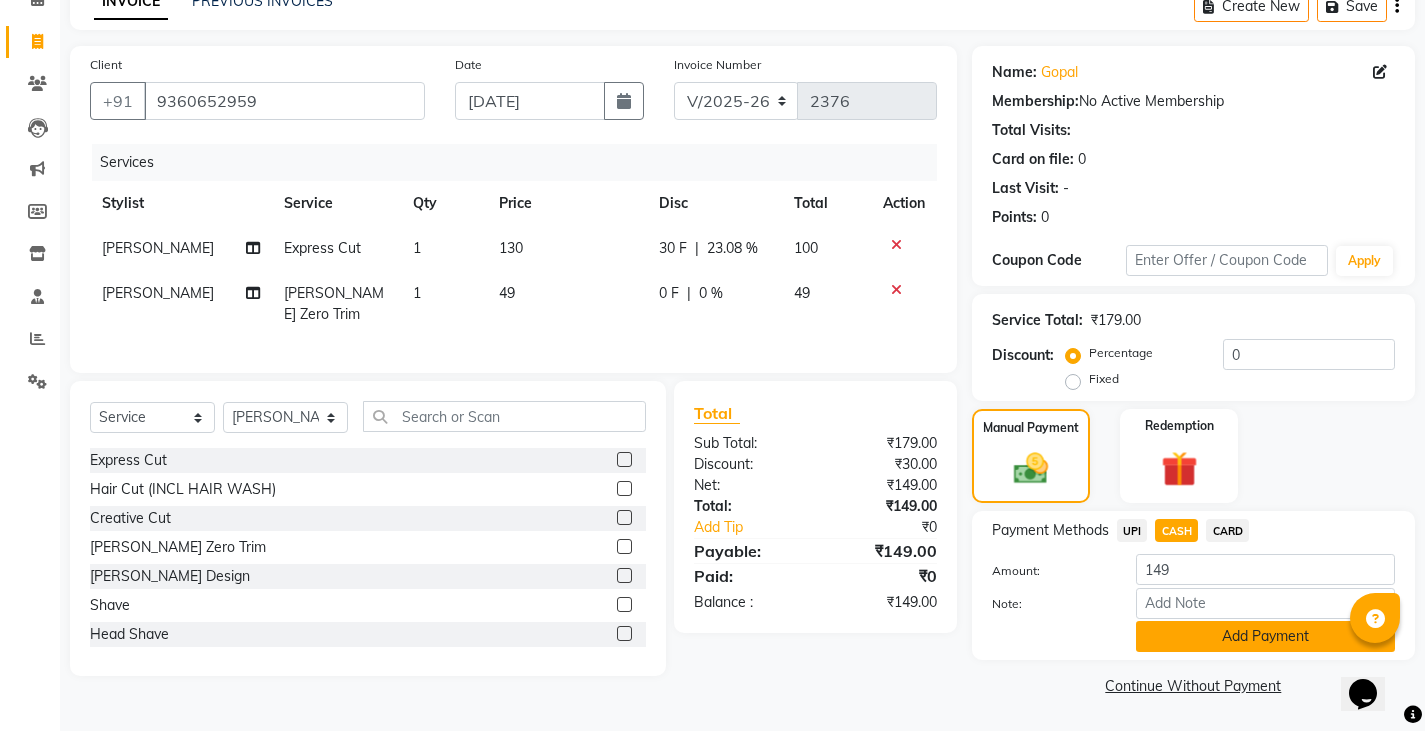 click on "Add Payment" 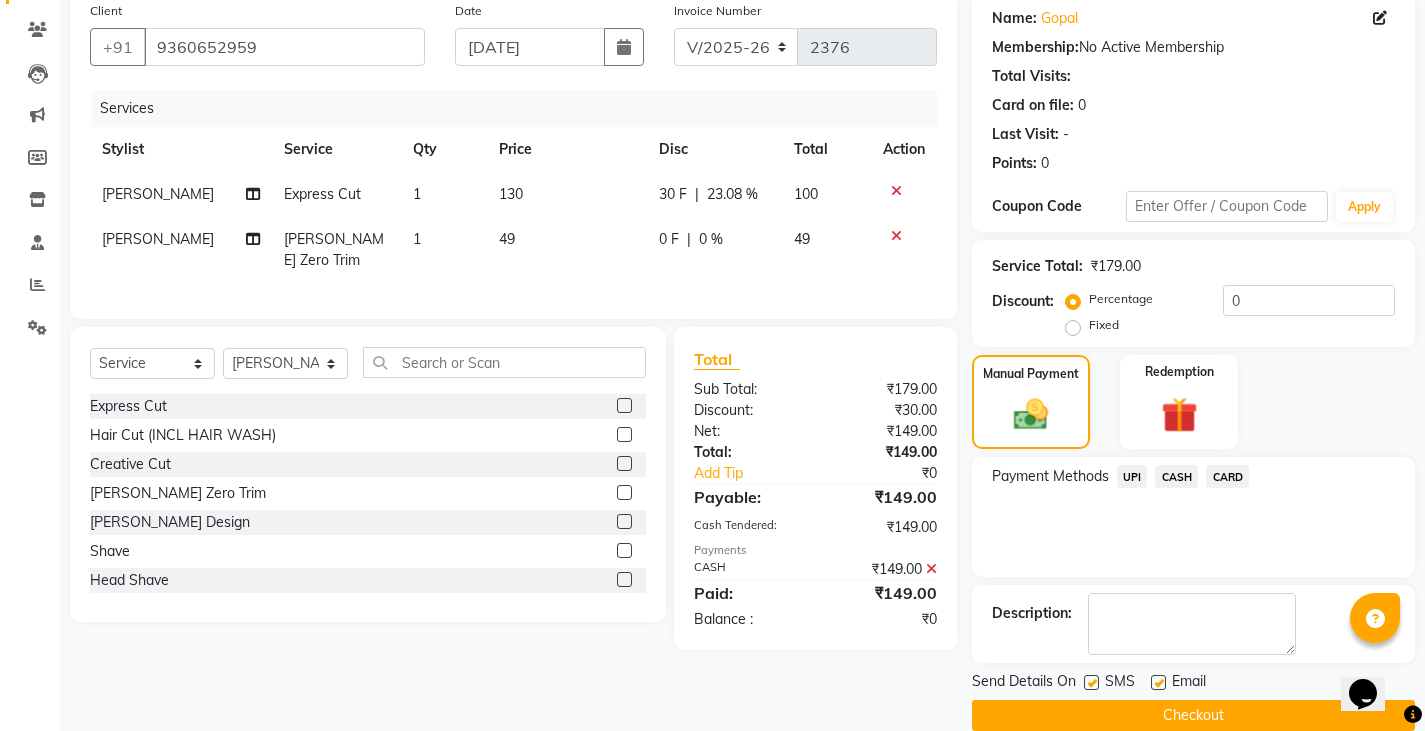 scroll, scrollTop: 188, scrollLeft: 0, axis: vertical 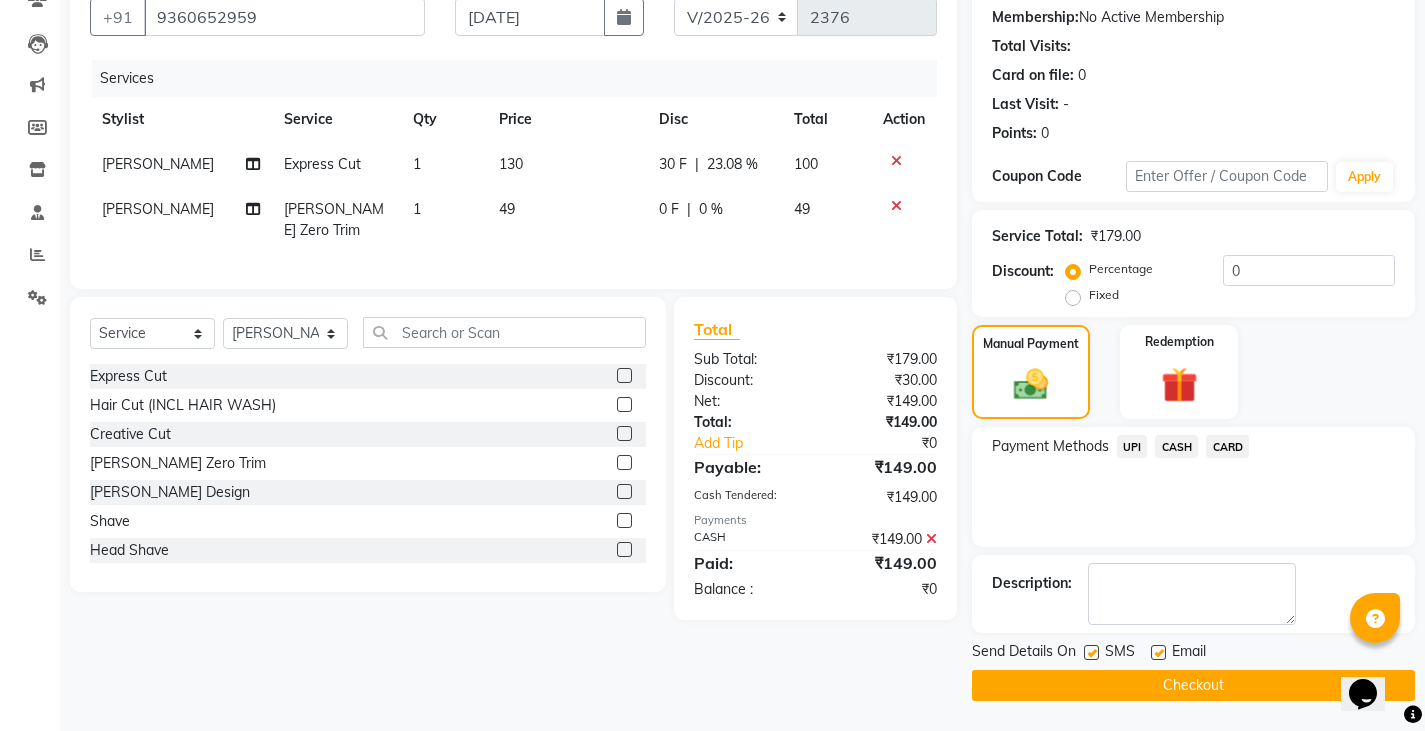 click on "Checkout" 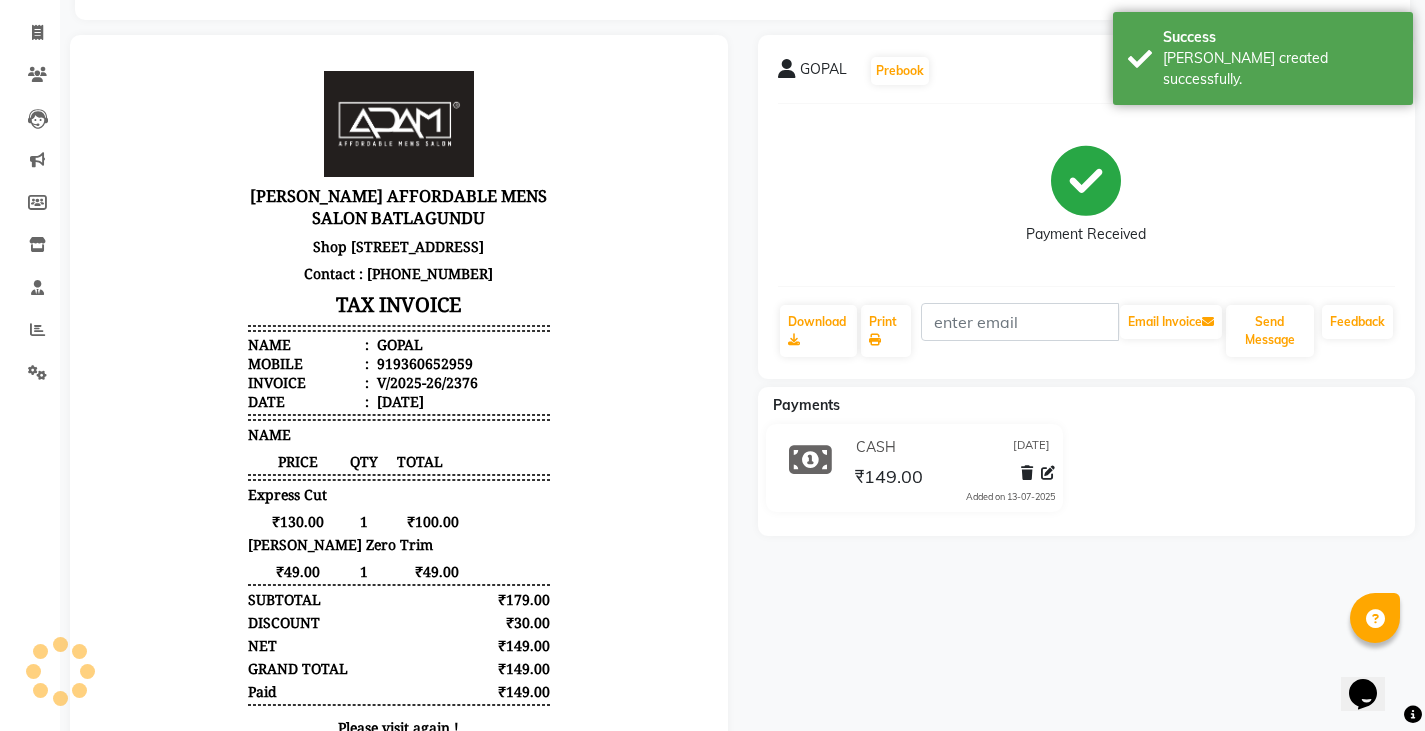 scroll, scrollTop: 0, scrollLeft: 0, axis: both 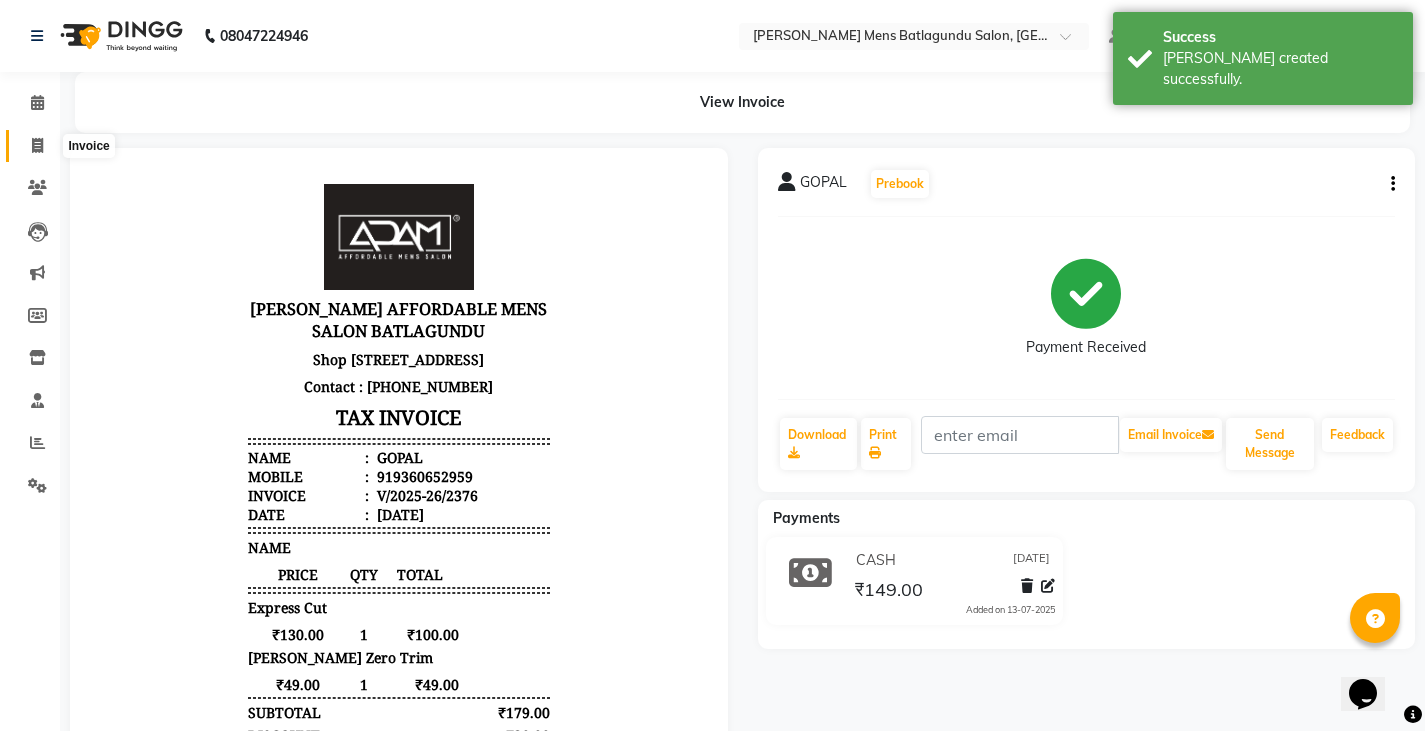 click 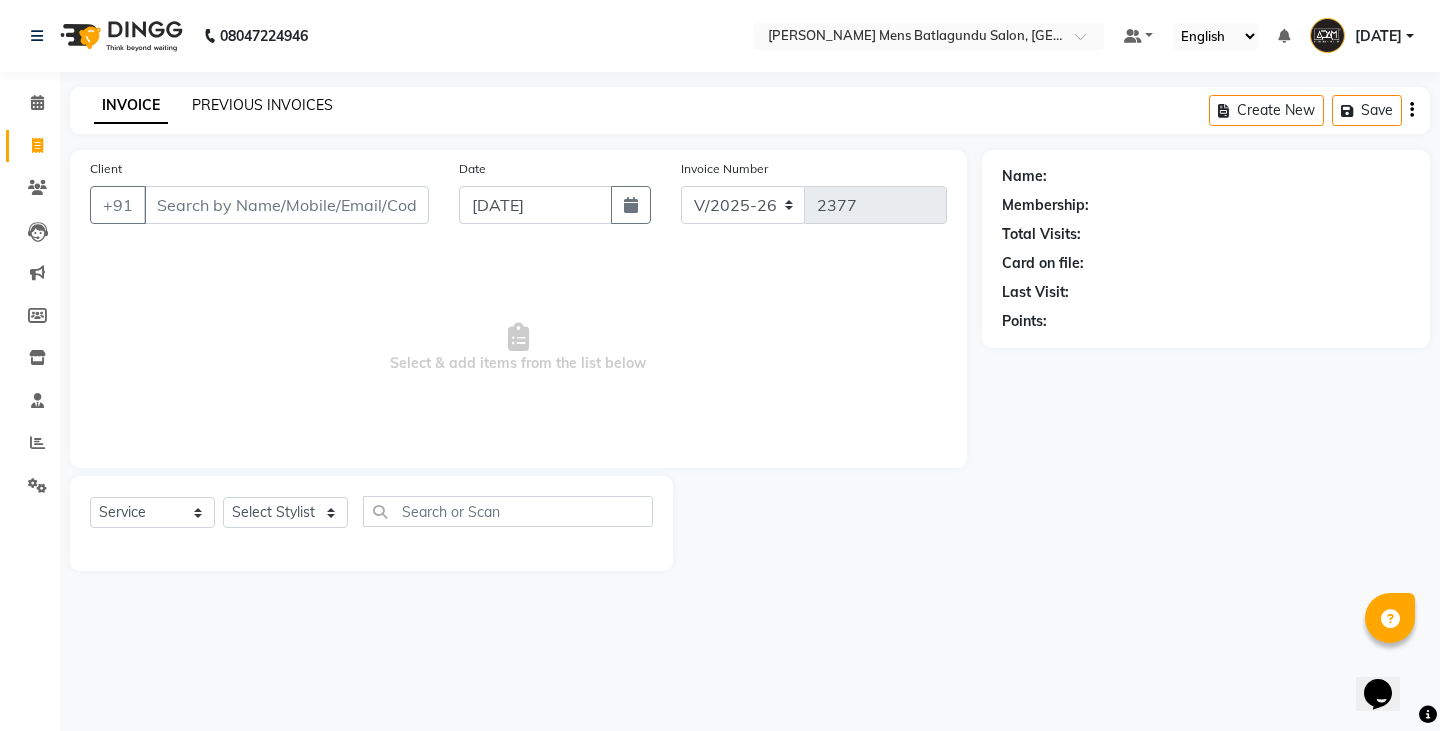 click on "PREVIOUS INVOICES" 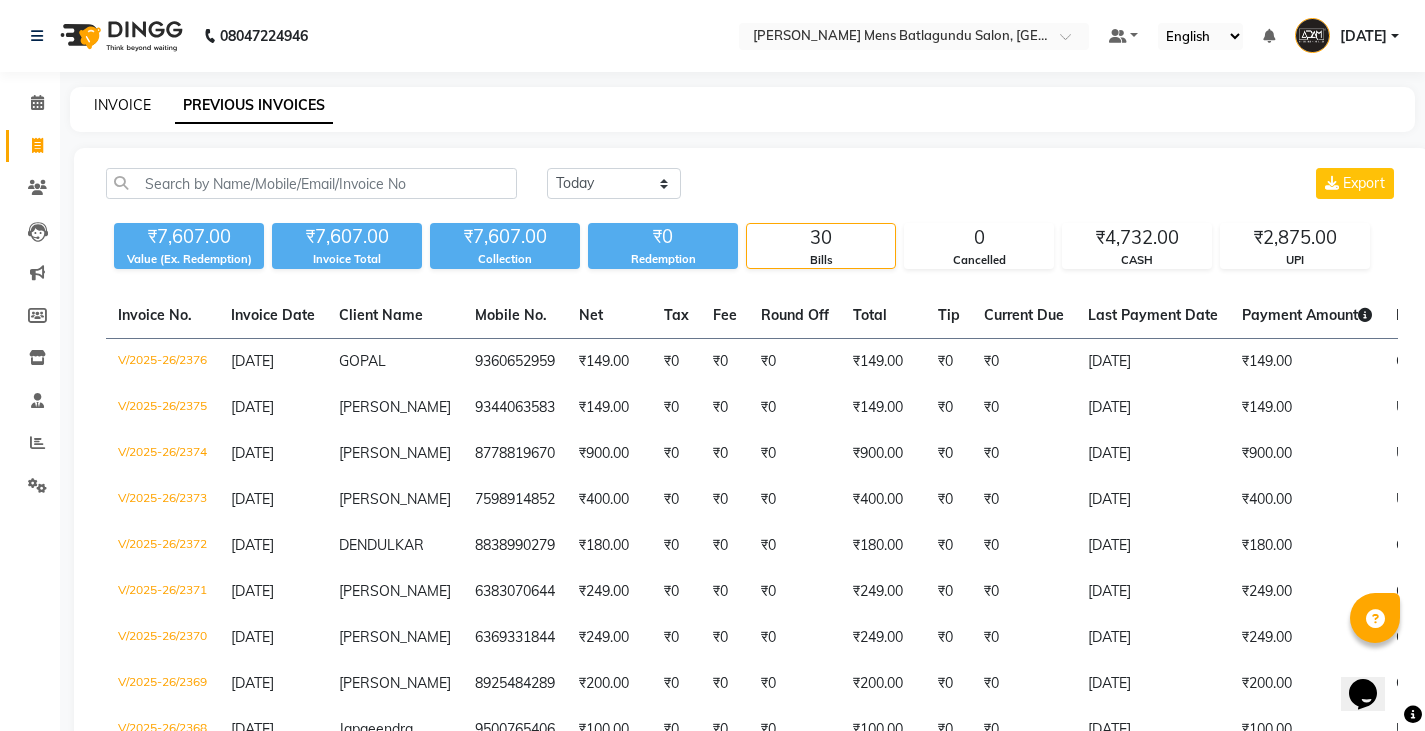 click on "INVOICE" 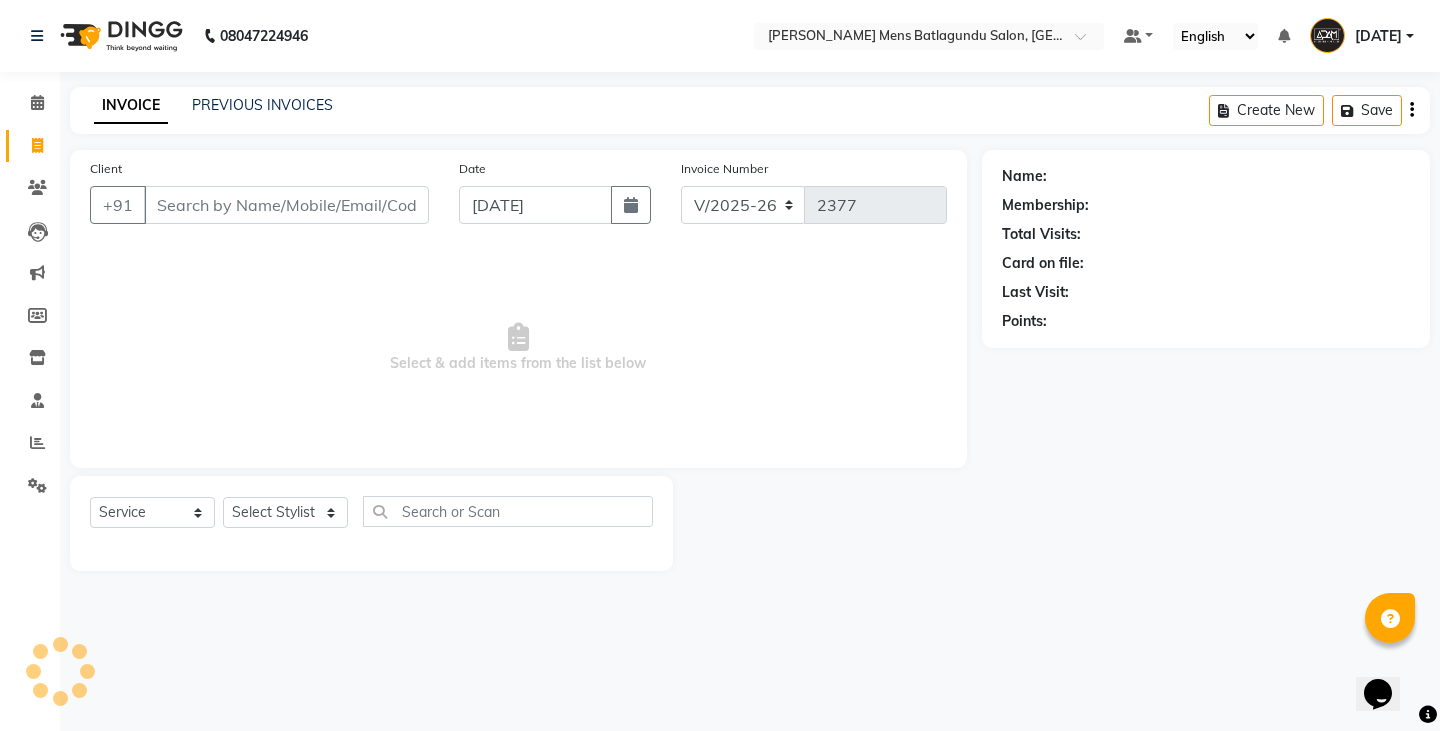click on "Client +91 Date 13-07-2025 Invoice Number V/2025 V/2025-26 2377  Select & add items from the list below" 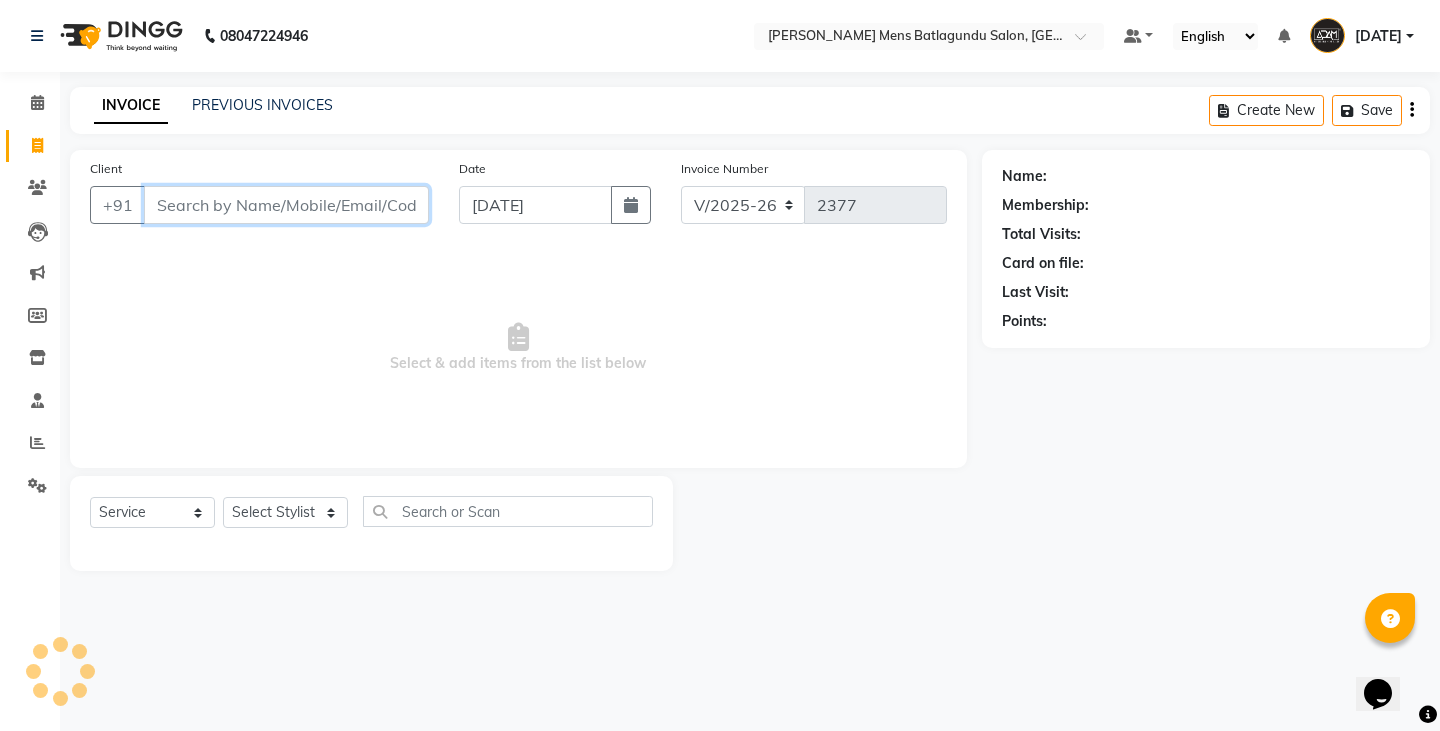 click on "Client" at bounding box center [286, 205] 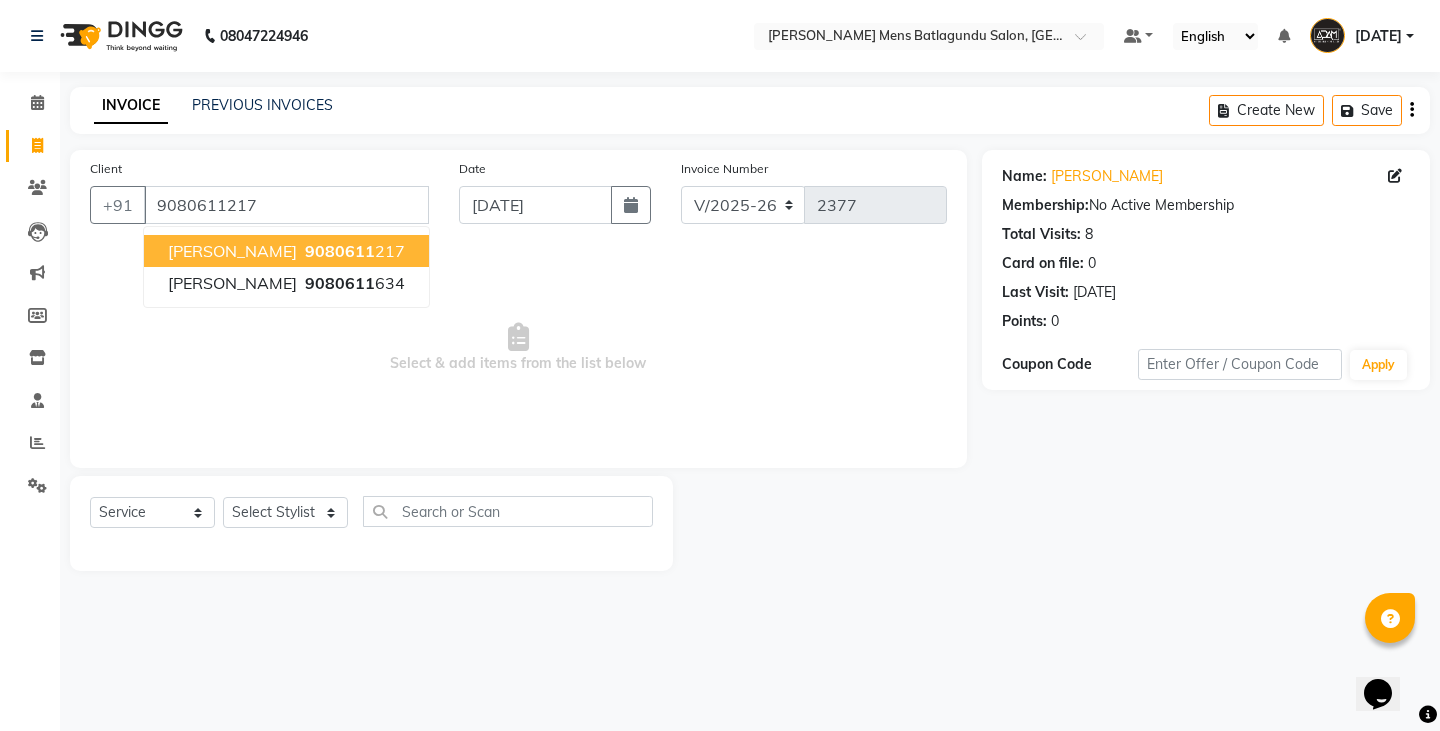 click on "9080611" at bounding box center [340, 251] 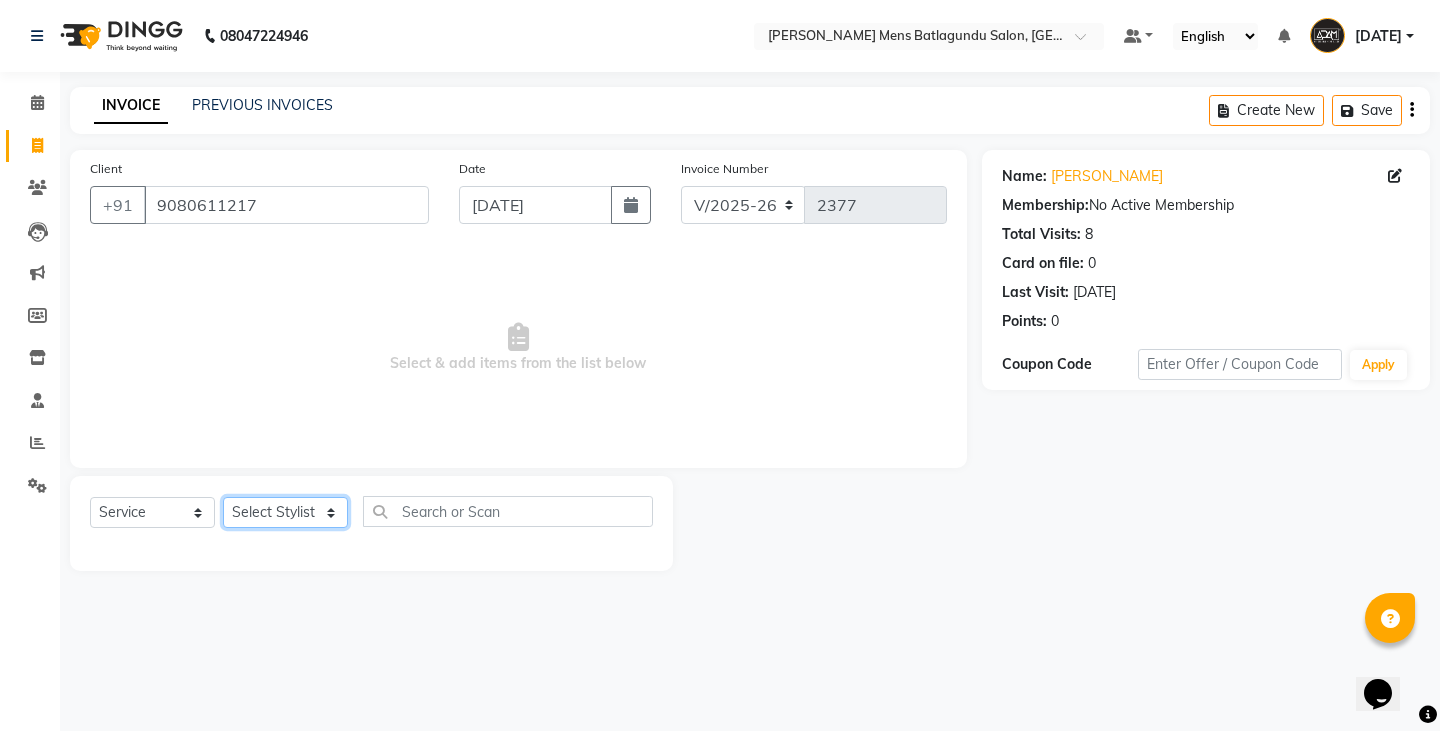 click on "Select Stylist Admin [PERSON_NAME]  [PERSON_NAME] [PERSON_NAME][DATE] [PERSON_NAME] [PERSON_NAME]" 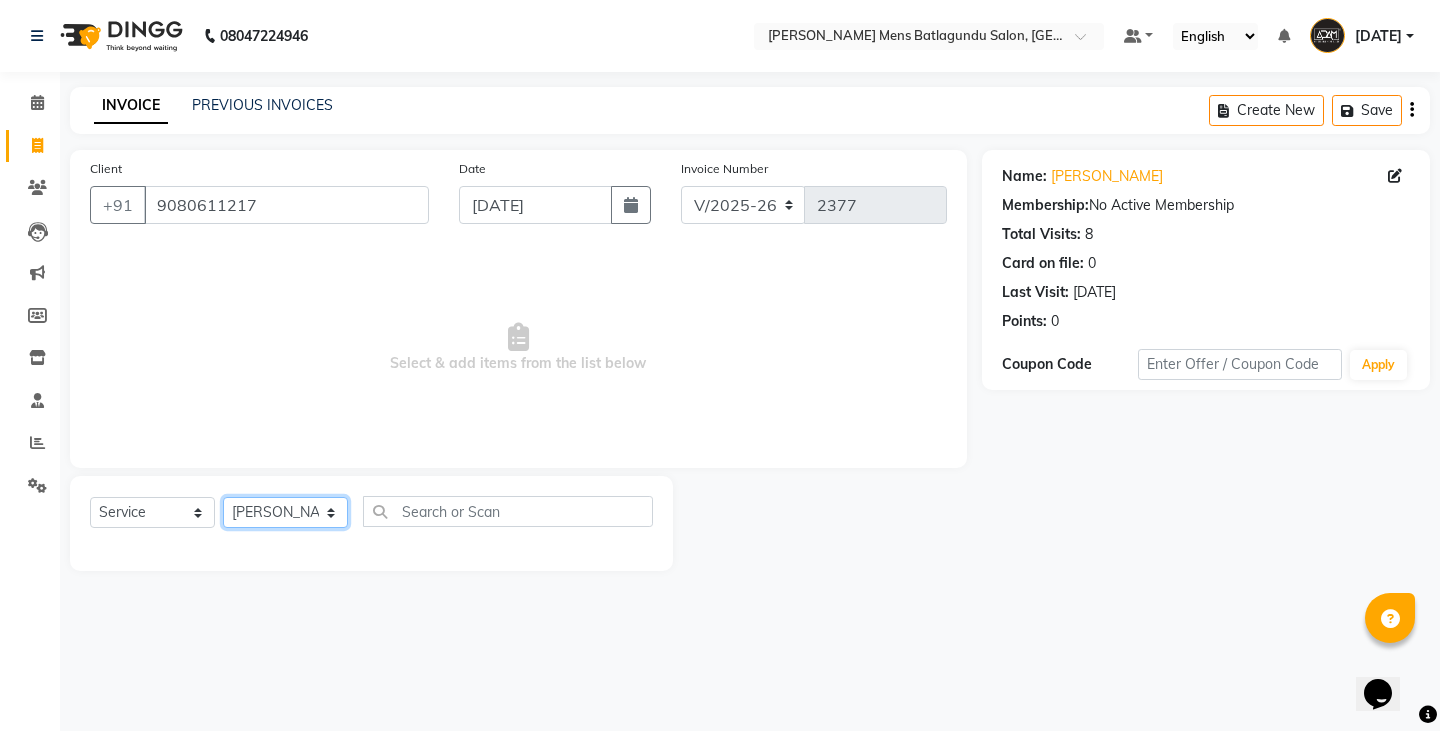 click on "Select Stylist Admin [PERSON_NAME]  [PERSON_NAME] [PERSON_NAME][DATE] [PERSON_NAME] [PERSON_NAME]" 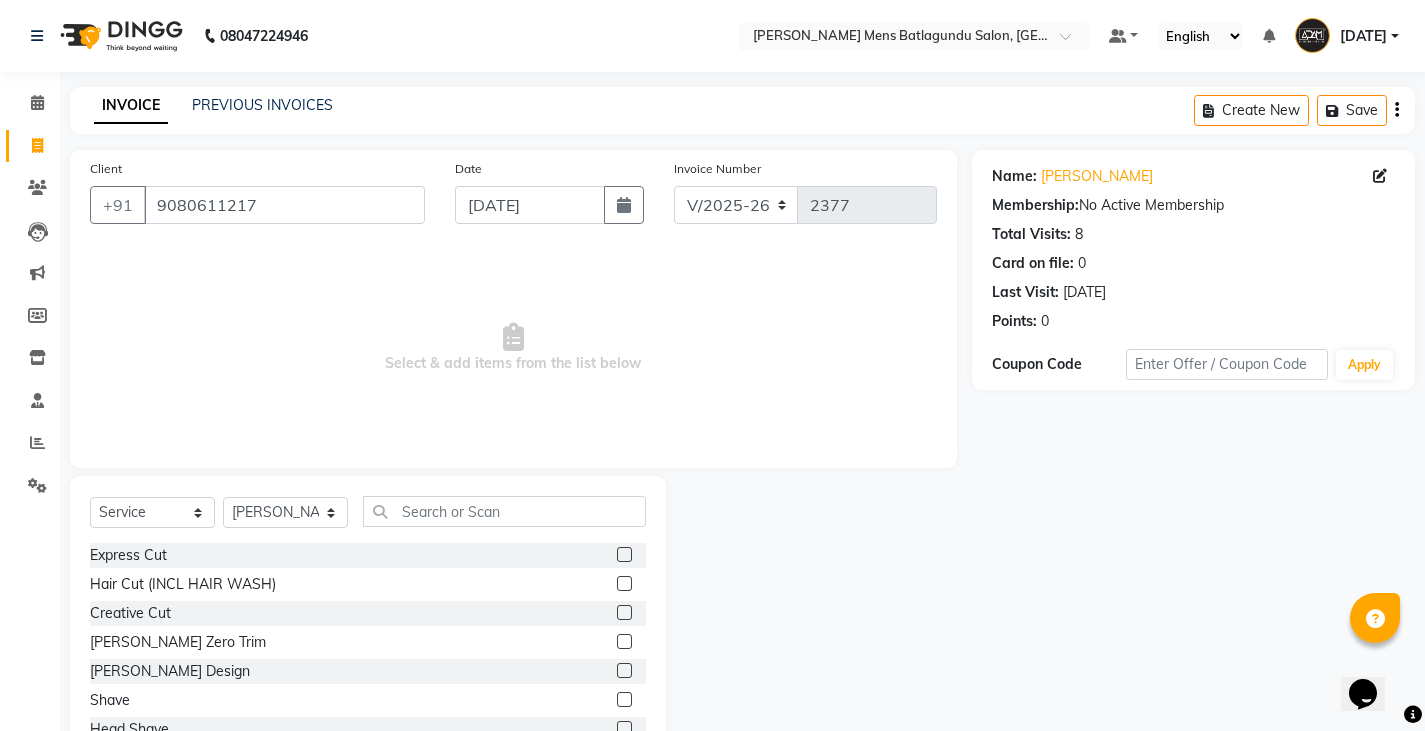 click 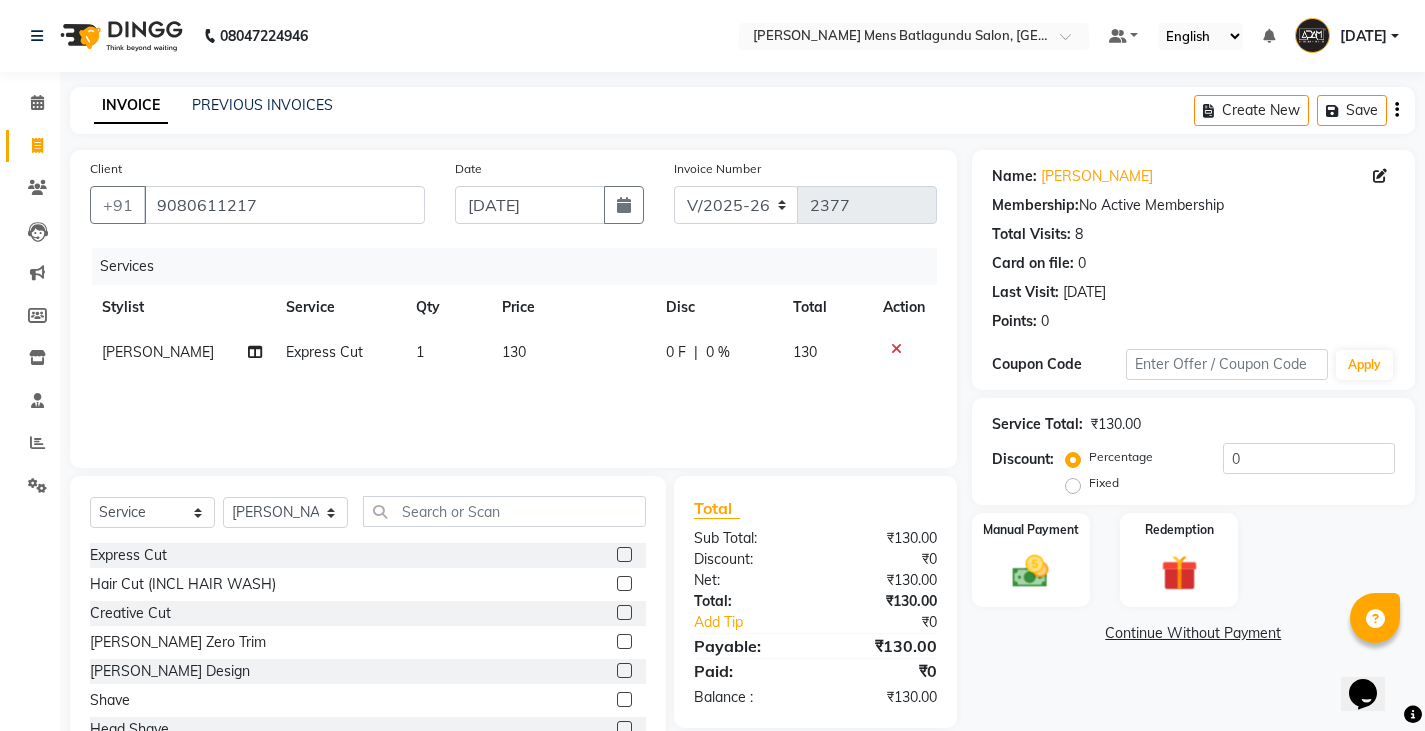 drag, startPoint x: 614, startPoint y: 703, endPoint x: 512, endPoint y: 348, distance: 369.36298 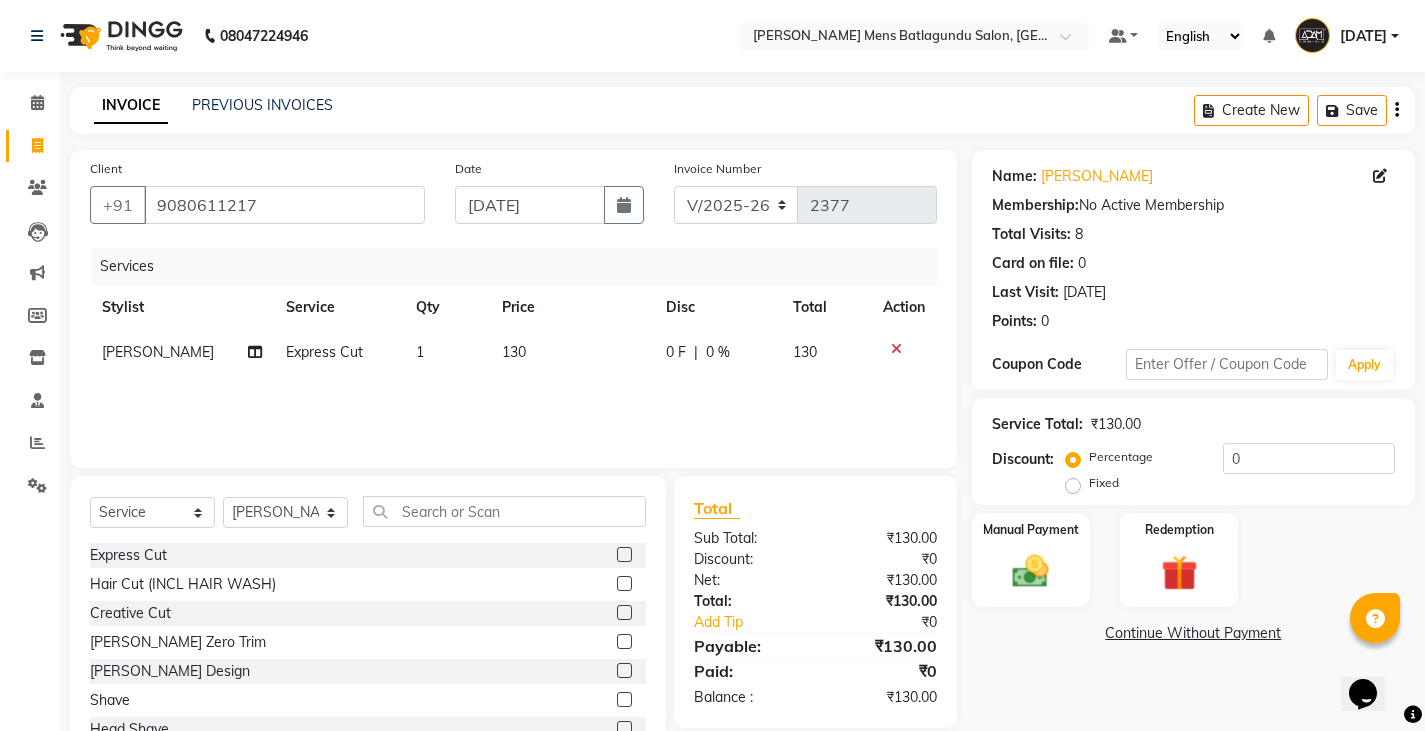 click 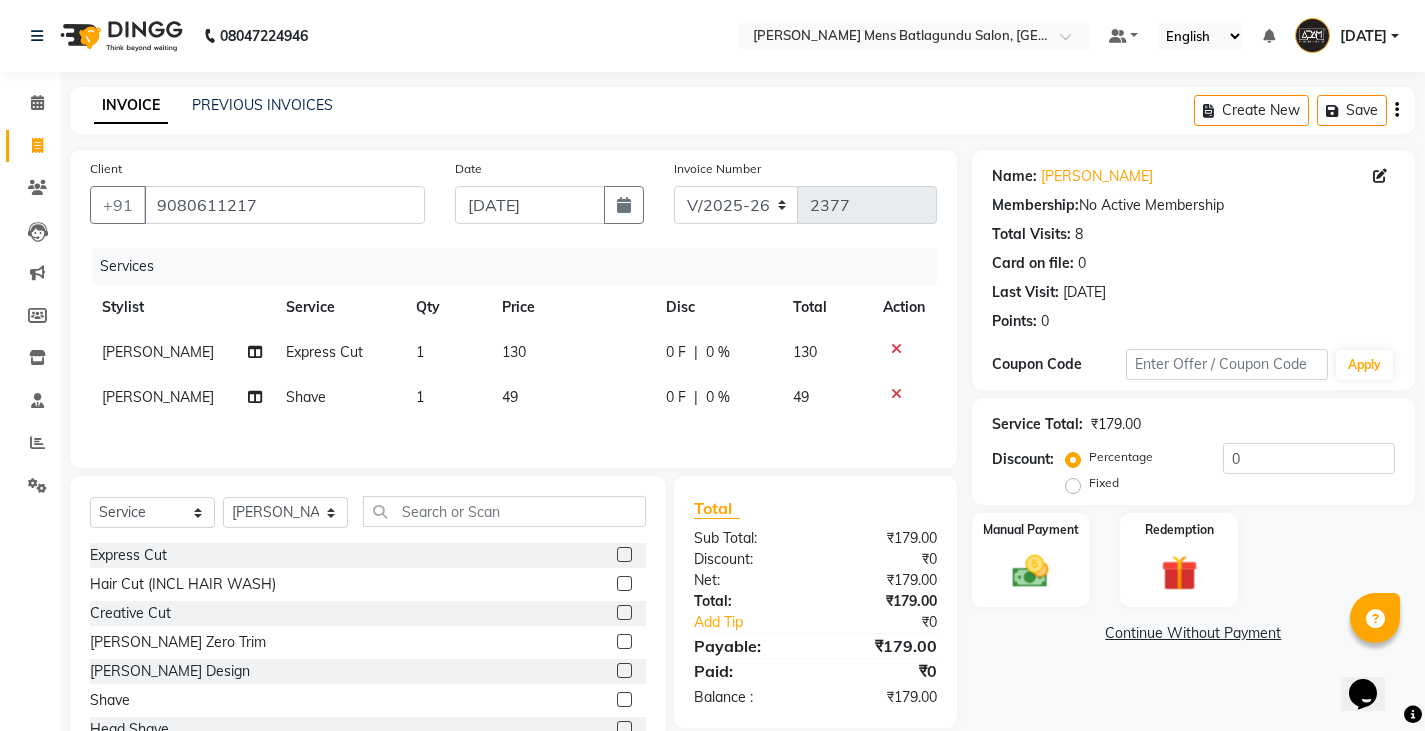 click on "0 F" 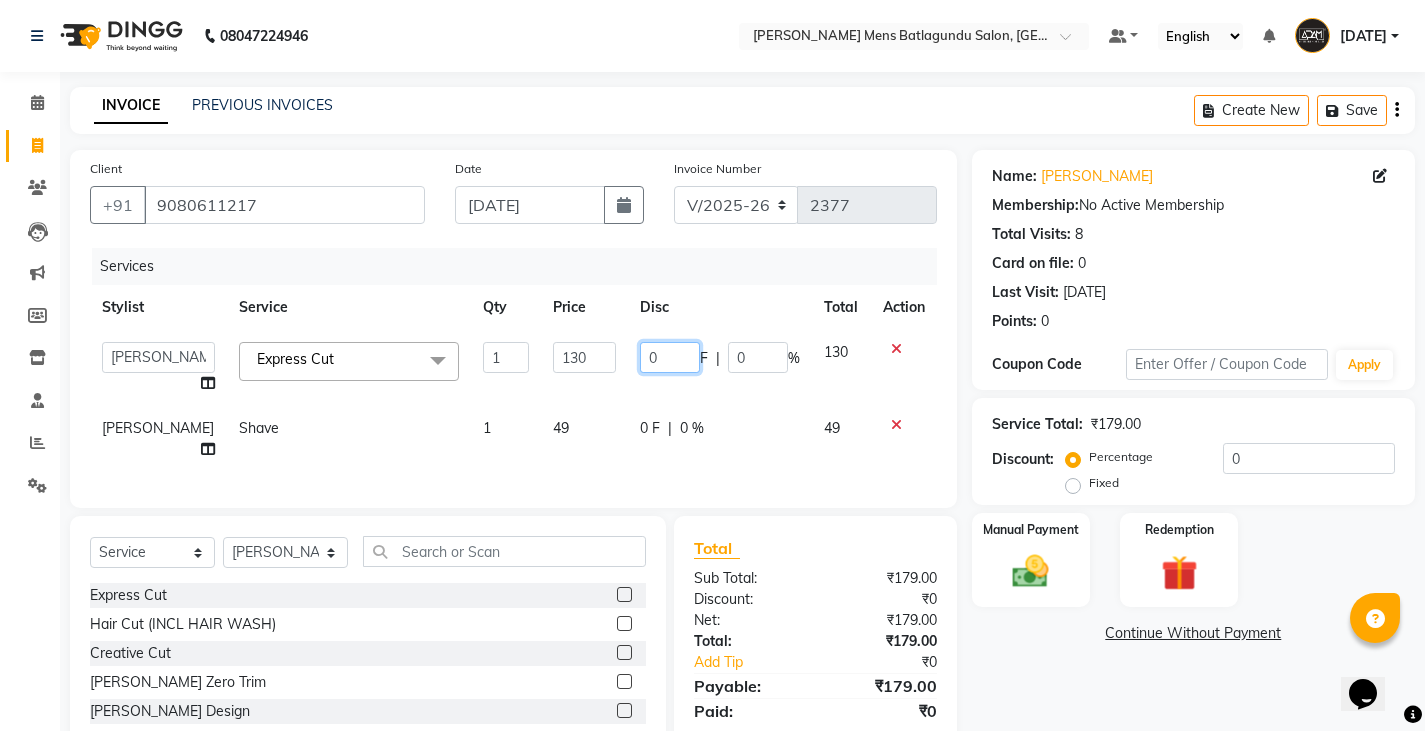 click on "0" 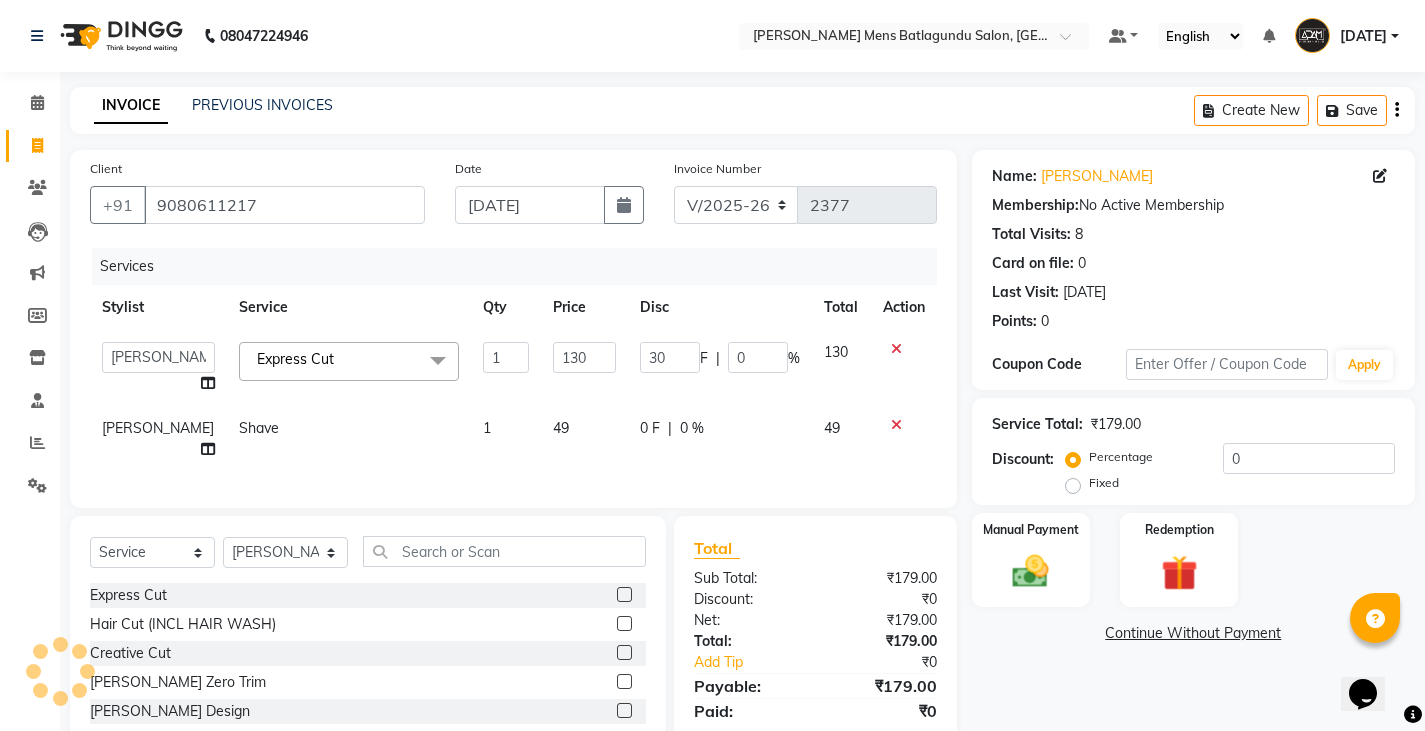 click on "Admin   Ameer    Anish   Khalim   Ovesh   Raja   SAHIL    SOHAIL   SONU  Express Cut  x Express Cut Hair Cut (INCL HAIR WASH) Creative Cut Beard Zero Trim Beard Design Shave Head Shave Kid's Cut (Below 5 Years) Wash & Blast Dry EXPRESS GLOBAL HAIR COLOR GLOBAL HAIR COLOUR AMMONIA GOLBAL HAIR COLOUR NON AMMONIA L'OREAL GOLBAL HAIR COLOUR AMMONIA L'OREAL GOLBAL HAIR COLOUR NON AMMONIA GLOBAL FASHION HAIR COLOUR MOUSTACHE COLOUR BEARD COLOUR PER STREAK HIGHLIGHT CAP HIGHLIGHTS NOURISHING HAIR SPA VITALIZING HAIR SPA REPAIR TREATMENT DANDRUFF TREATMENT HAIR LOSS TREATMENT HAIR STRAIGHTENING HAIR REBONDING KERATIN ALMOND OIL NAVARATNA OIL CLEAN UP HYPER PIGMENTATION CLEAN UP REJUVANATE Fruit Facial Instant Glow Charcaol Skin Lightening Skin Brightening FACE & NECK BLEACH FACE & NECK DETAN PRE BRIDEGROOM DELUXE PRE BRIDEGROOM ADVANCE (COMBO) NORMAL PREMIUM ELEGANT HAIRCUT+ BEARD TRIM + DETAN HAIRCUT + BEARD TRIM + HEAD MASSAGE HAIRCUT + BEARD TRIM + EXPRESS HAIR COLOR HAIRCUT+ BEARD TRIM + CLEAN UP 1 130 30 F | 0" 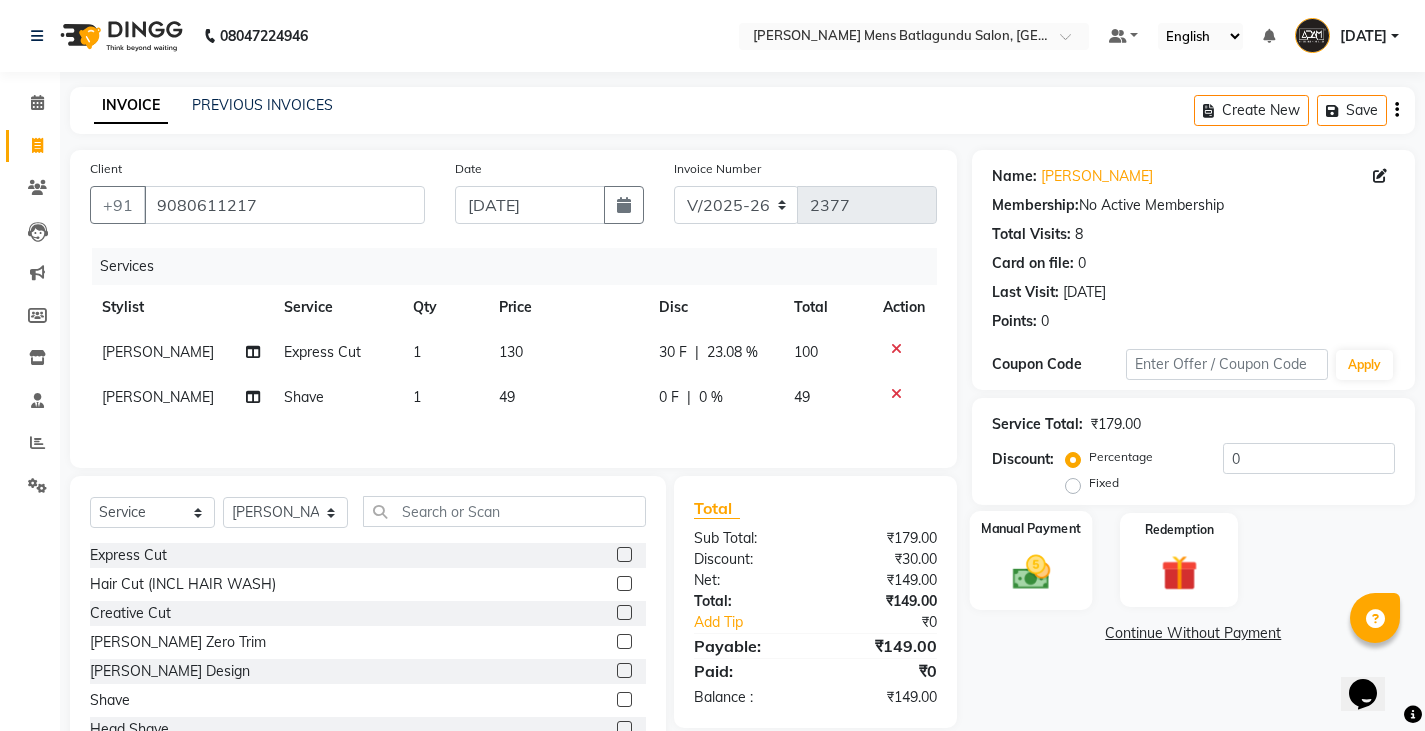 scroll, scrollTop: 73, scrollLeft: 0, axis: vertical 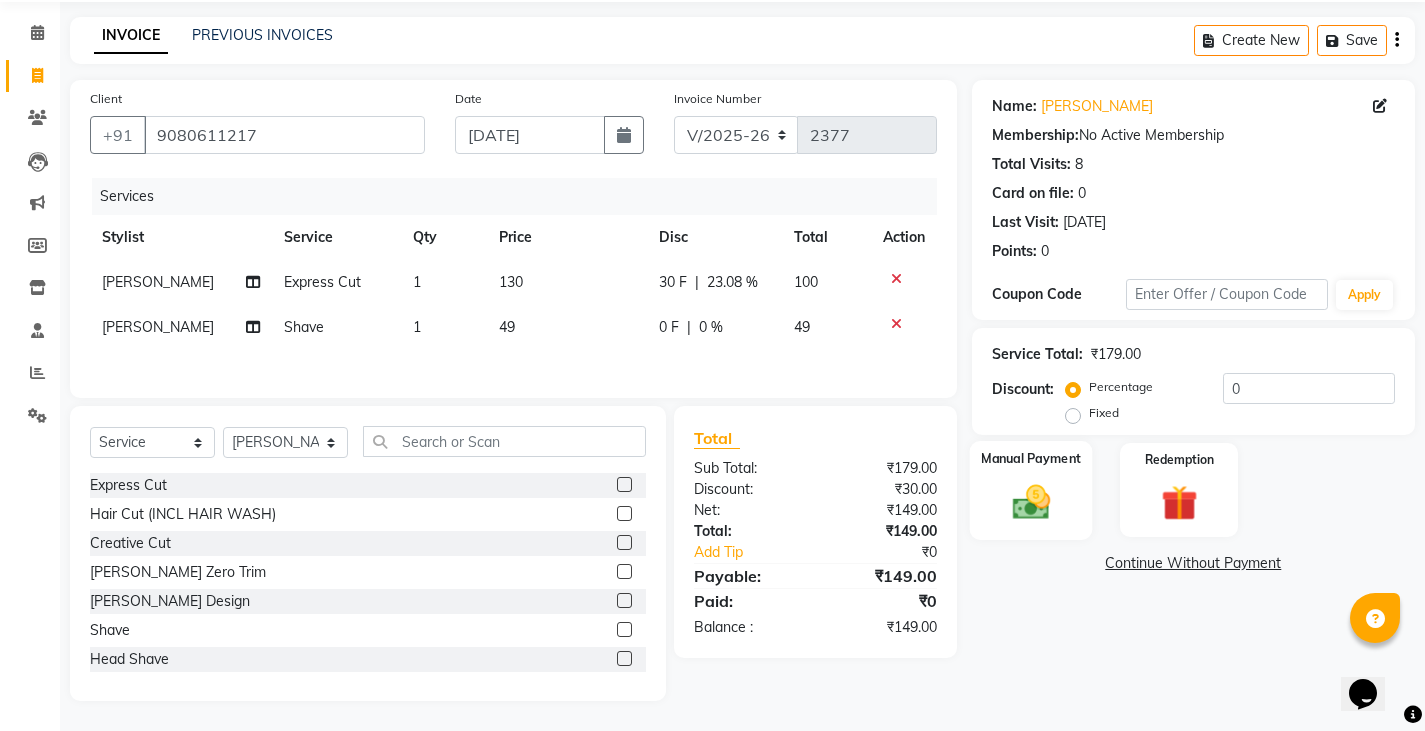 click on "Manual Payment" 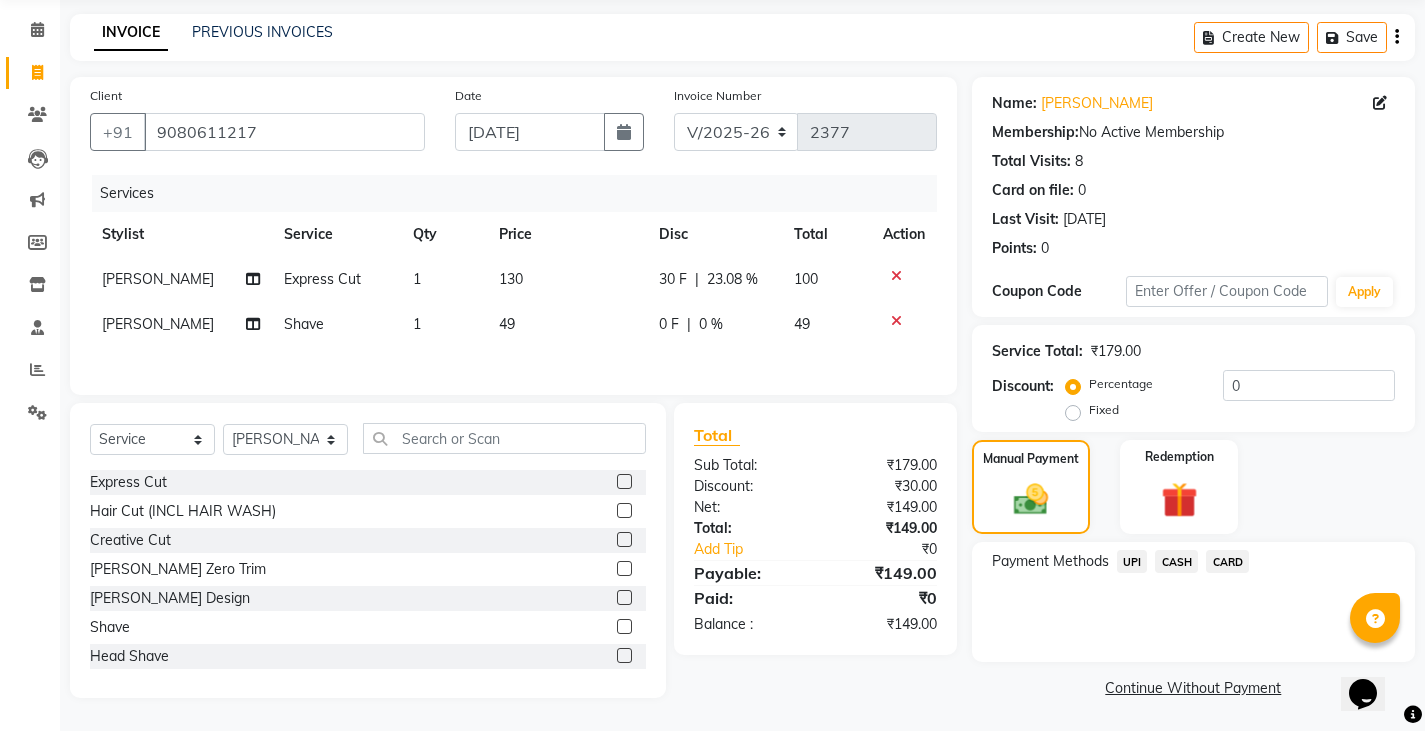 click on "CASH" 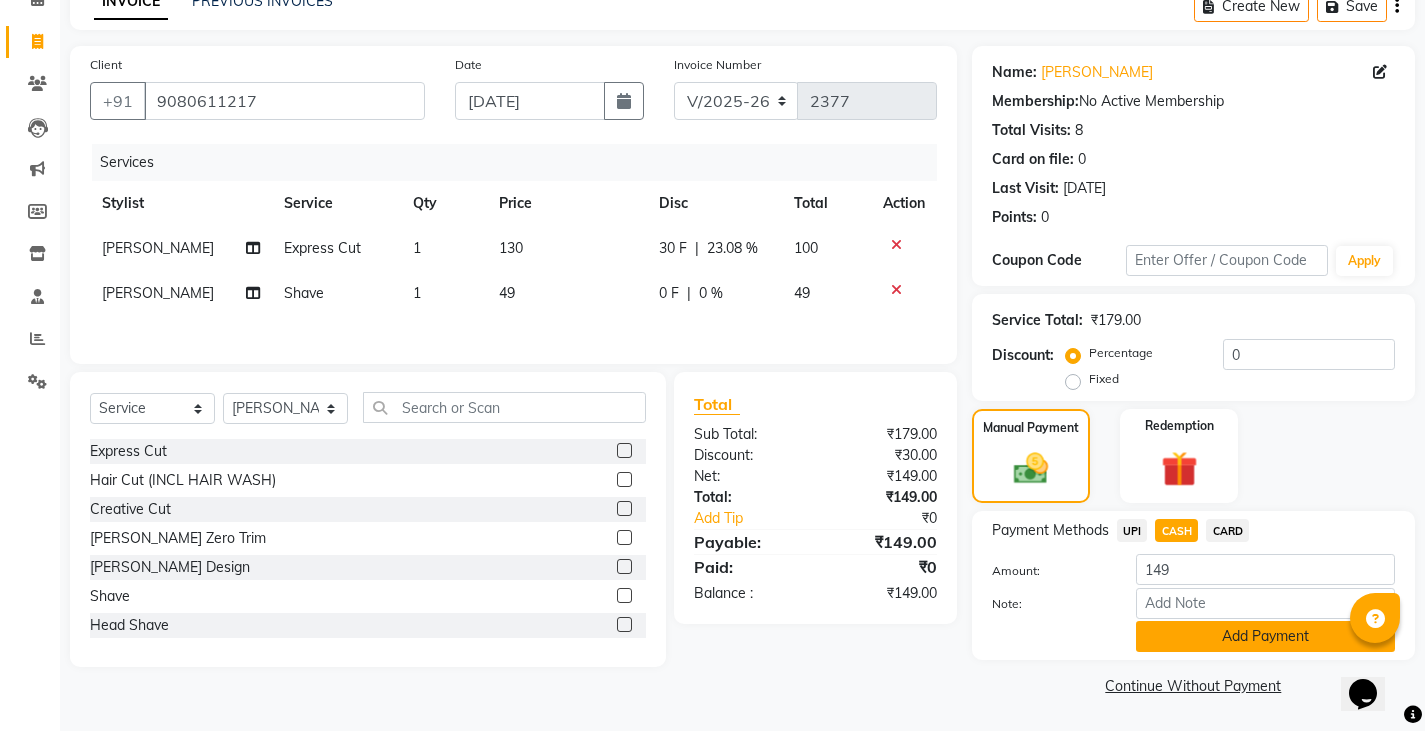 click on "Add Payment" 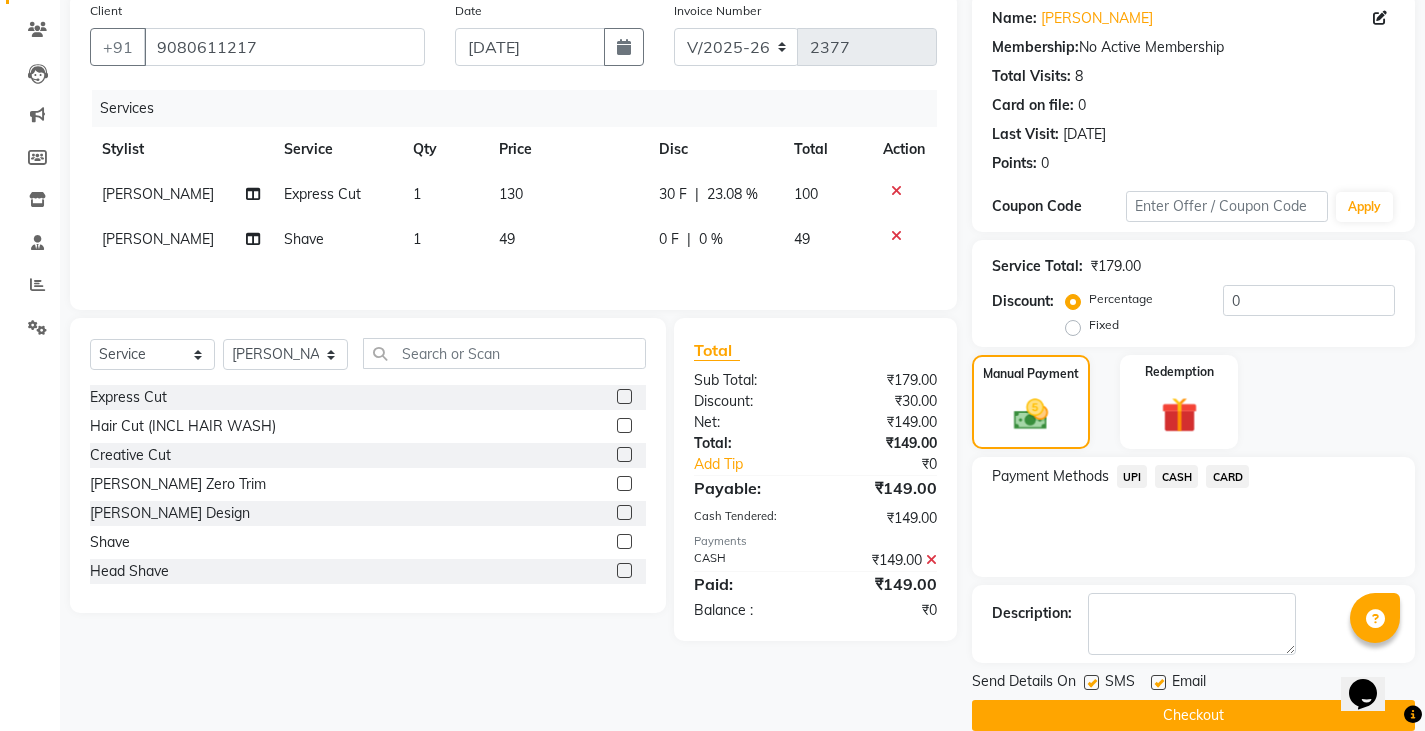 scroll, scrollTop: 188, scrollLeft: 0, axis: vertical 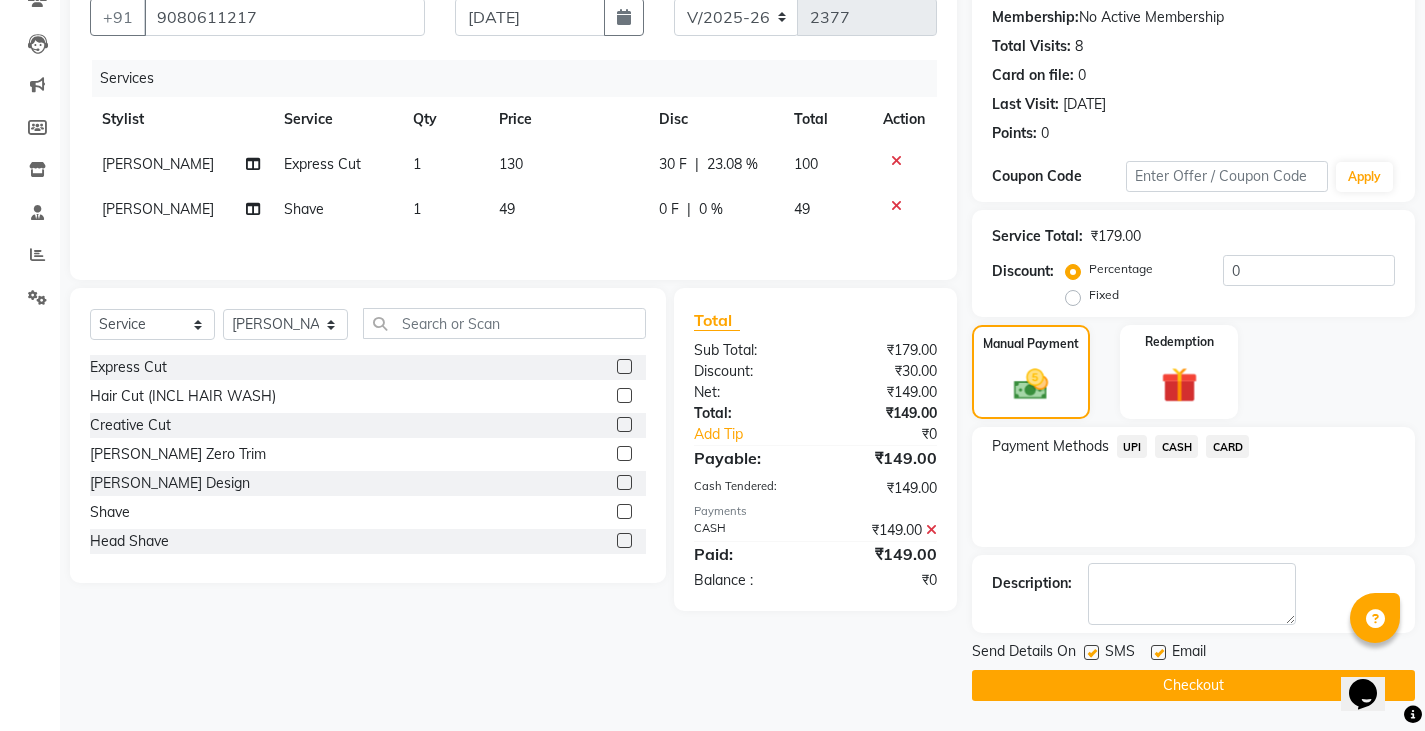 click on "Checkout" 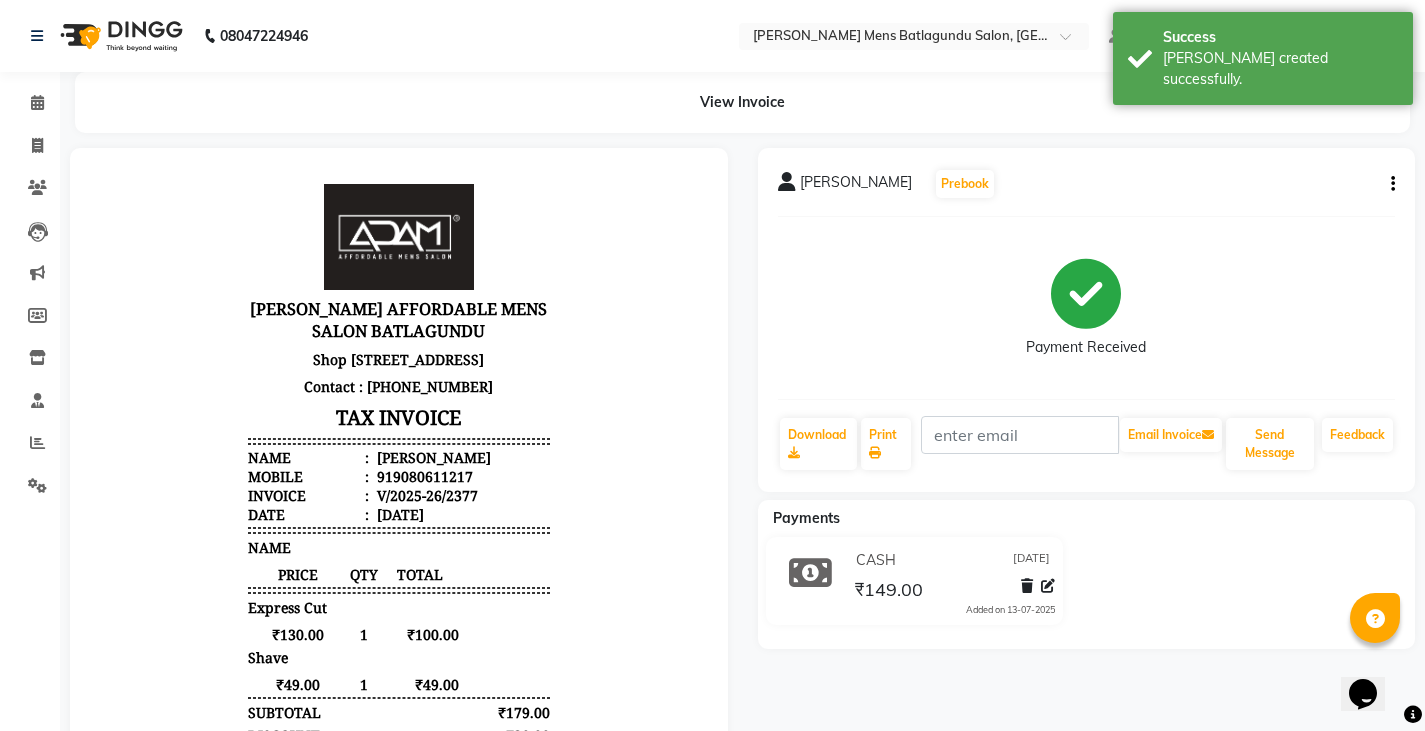 scroll, scrollTop: 0, scrollLeft: 0, axis: both 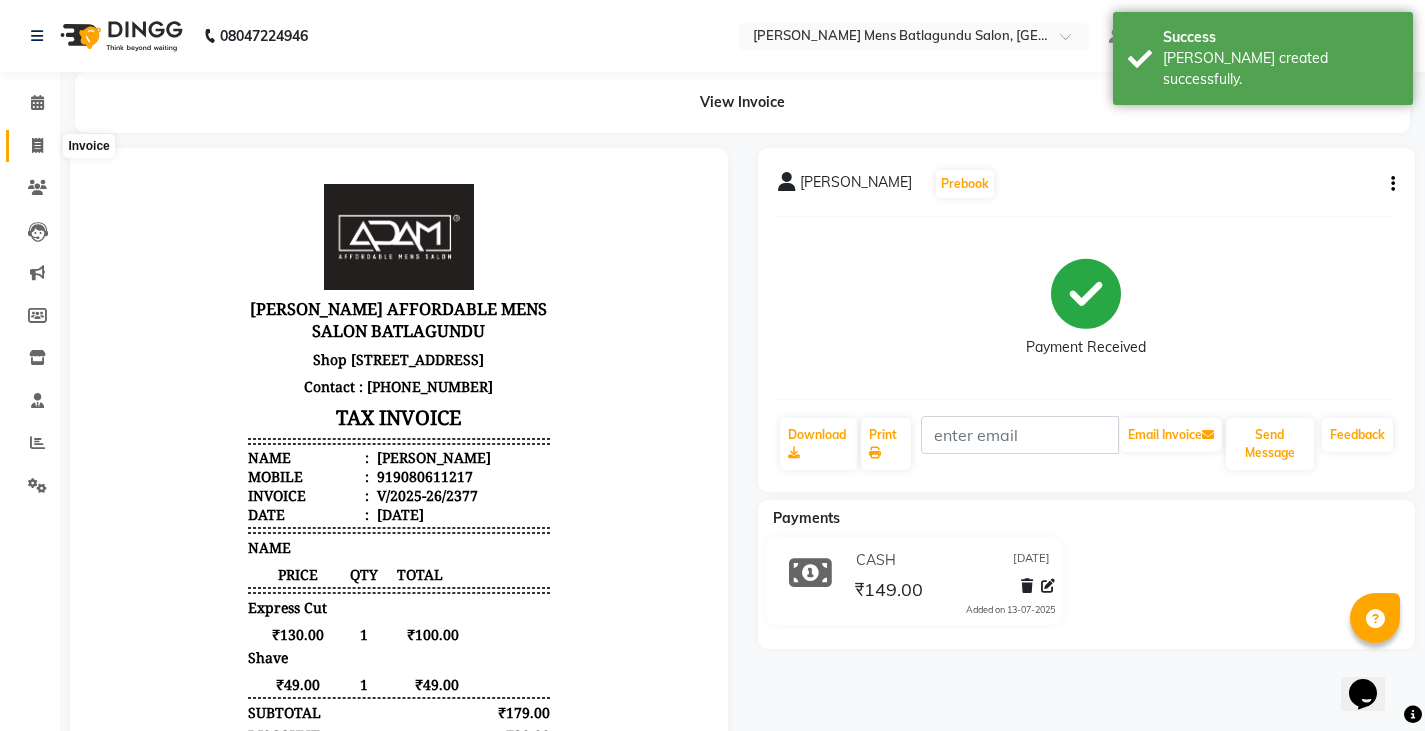 drag, startPoint x: 42, startPoint y: 146, endPoint x: 57, endPoint y: 159, distance: 19.849434 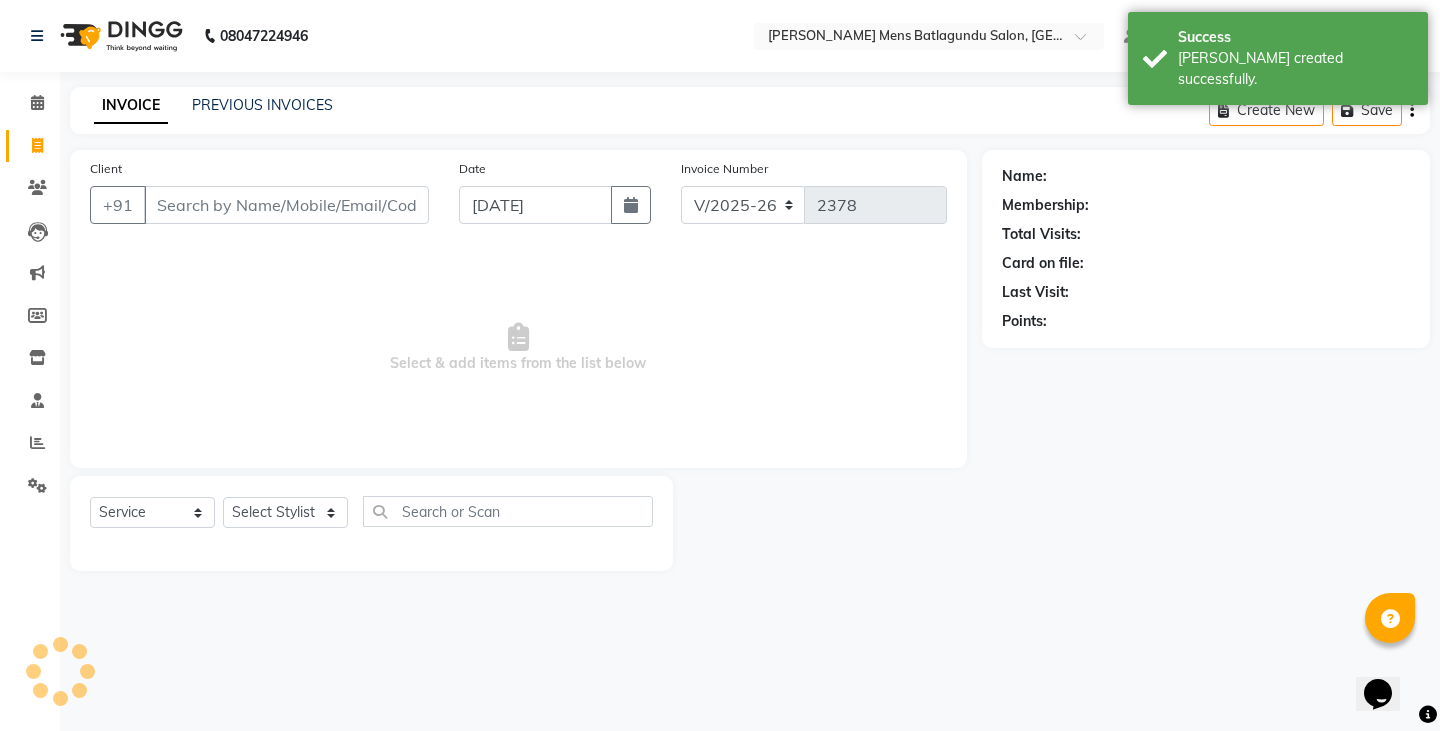 click on "Client" at bounding box center [286, 205] 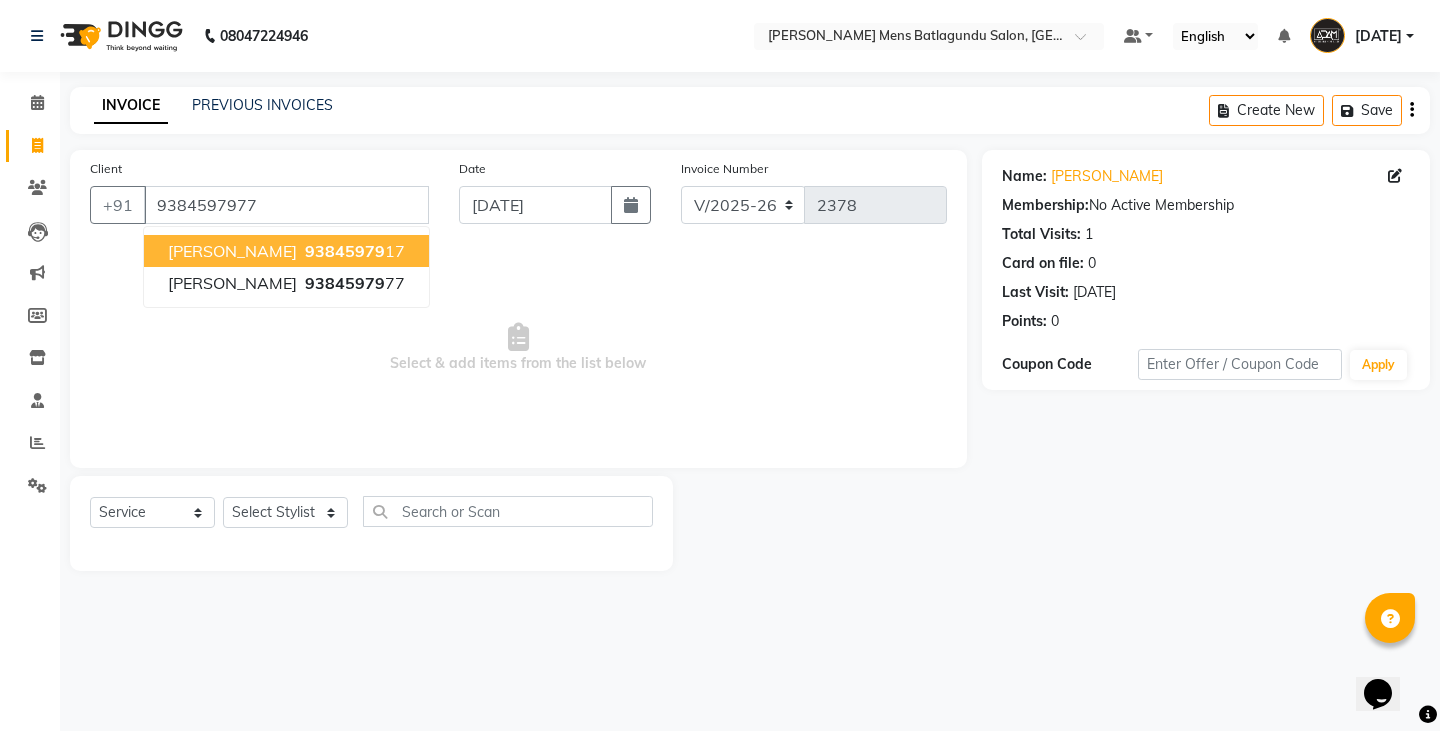 click on "93845979" at bounding box center [345, 251] 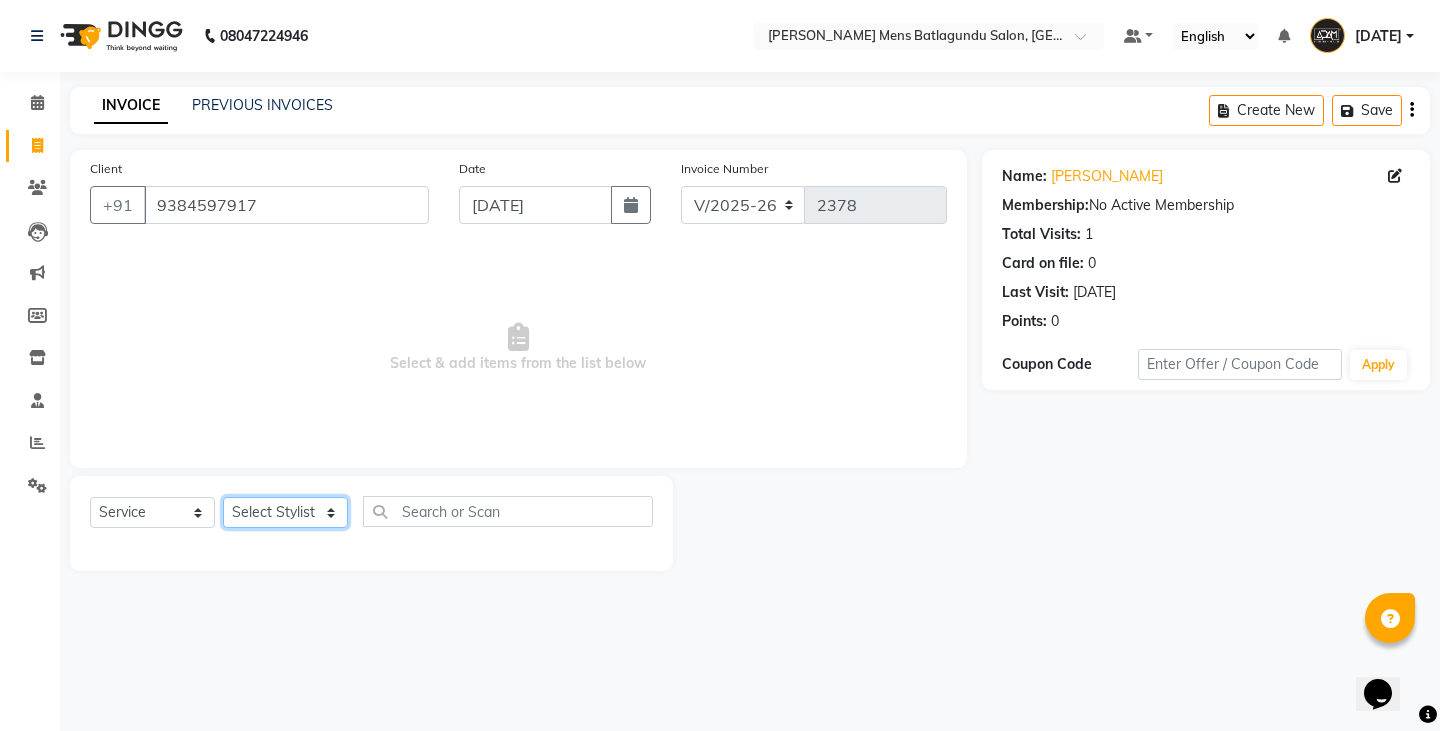 click on "Select Stylist Admin [PERSON_NAME]  [PERSON_NAME] [PERSON_NAME][DATE] [PERSON_NAME] [PERSON_NAME]" 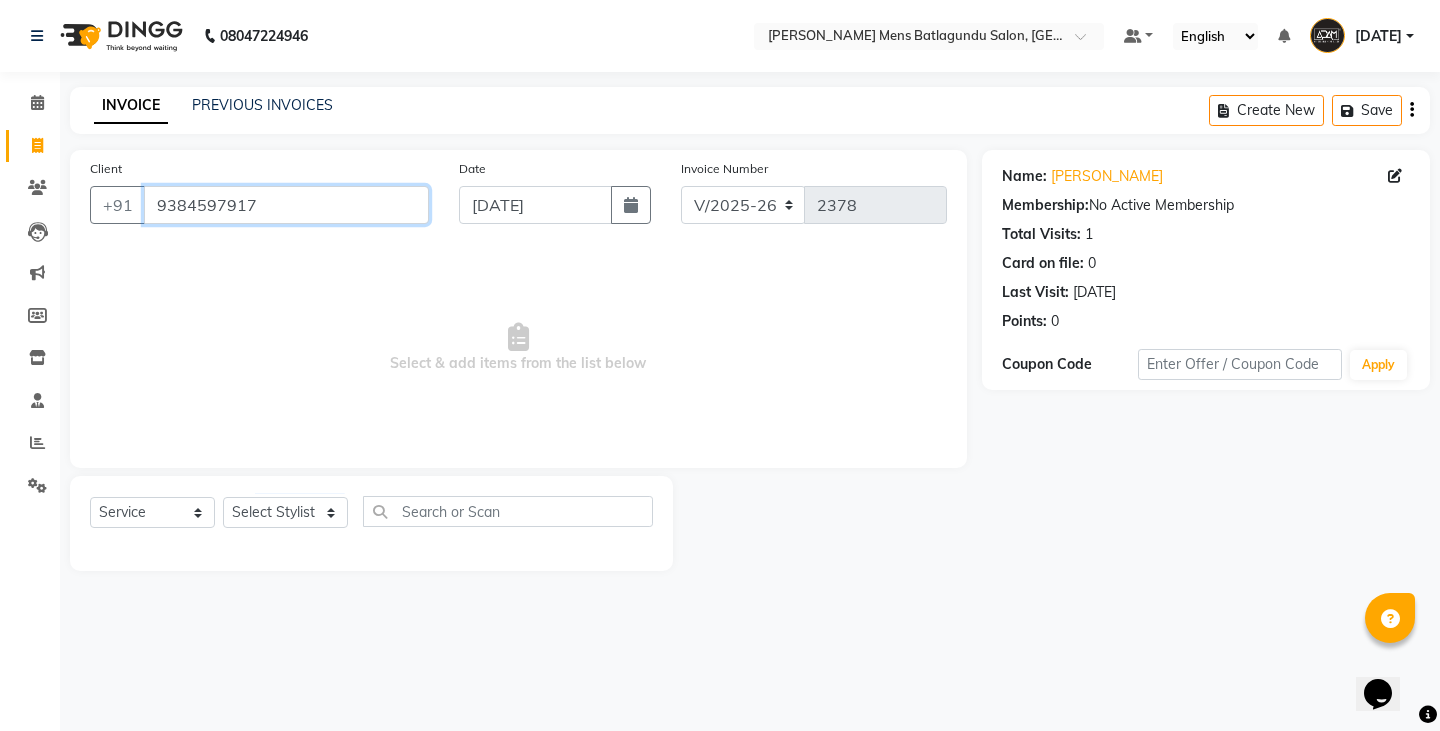 click on "9384597917" at bounding box center [286, 205] 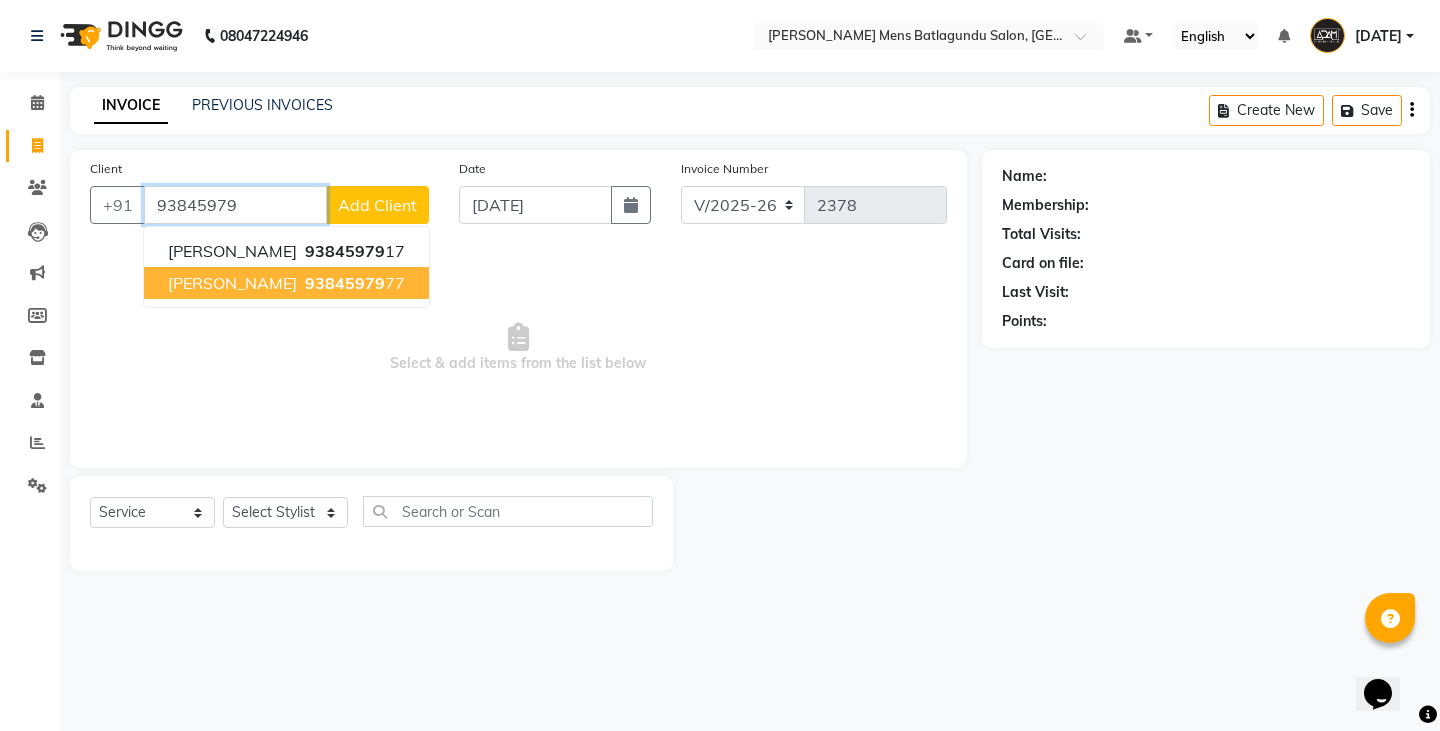 click on "93845979" at bounding box center [345, 283] 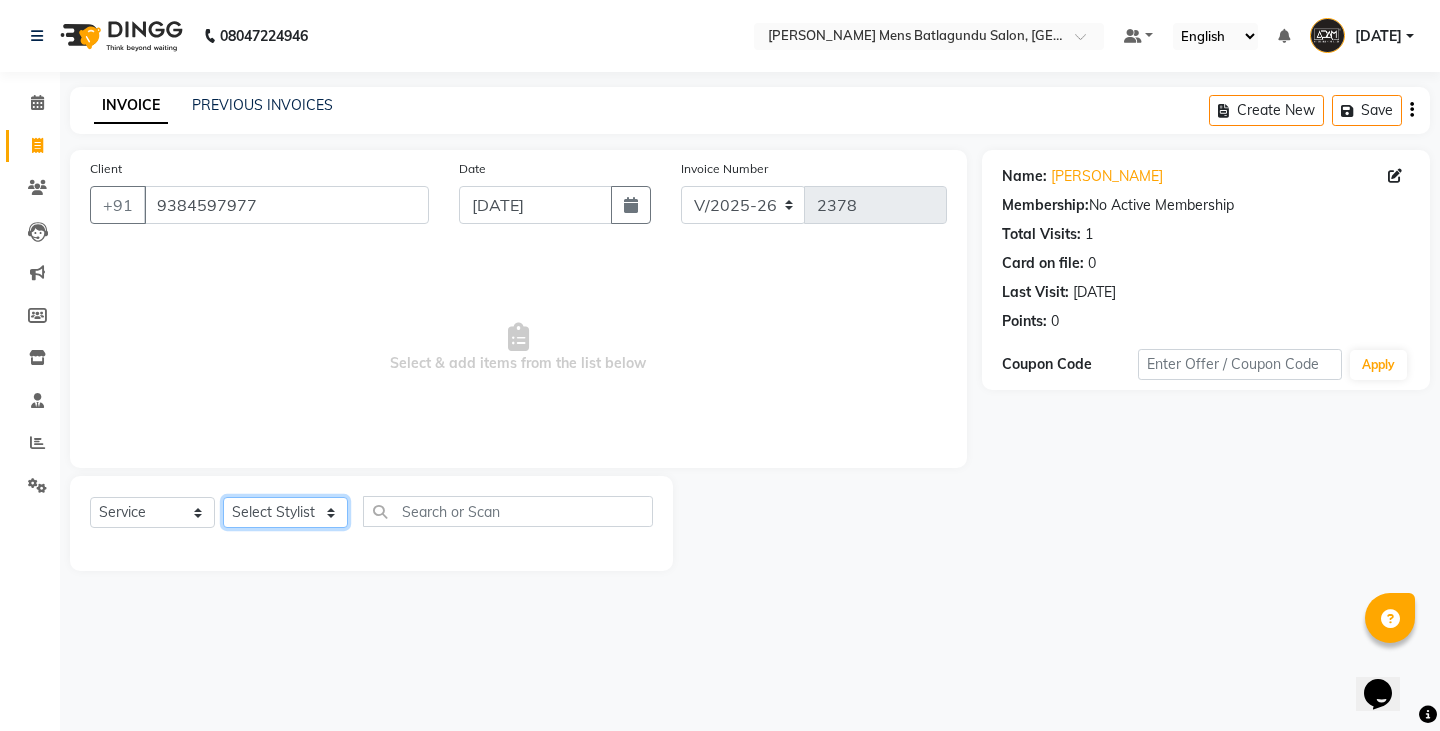 click on "Select Stylist Admin [PERSON_NAME]  [PERSON_NAME] [PERSON_NAME][DATE] [PERSON_NAME] [PERSON_NAME]" 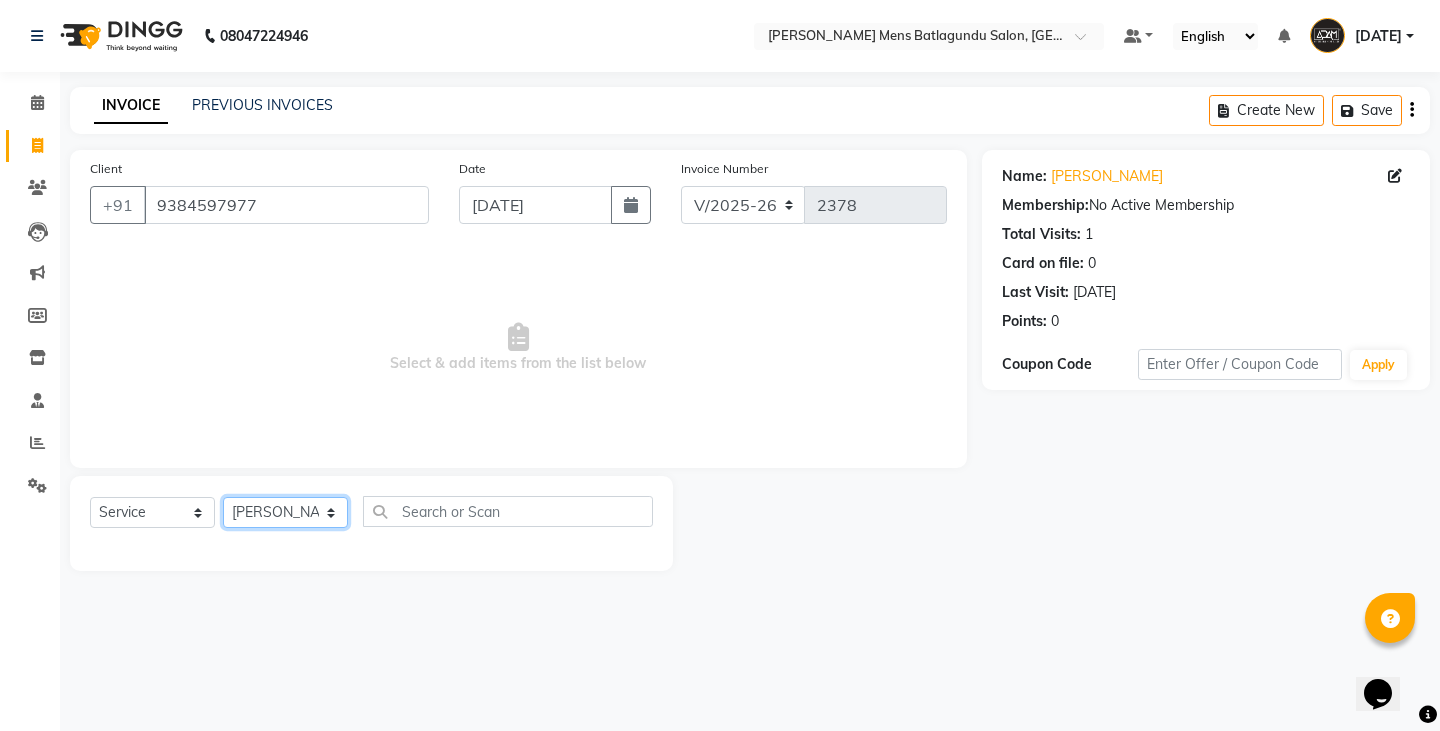 click on "Select Stylist Admin [PERSON_NAME]  [PERSON_NAME] [PERSON_NAME][DATE] [PERSON_NAME] [PERSON_NAME]" 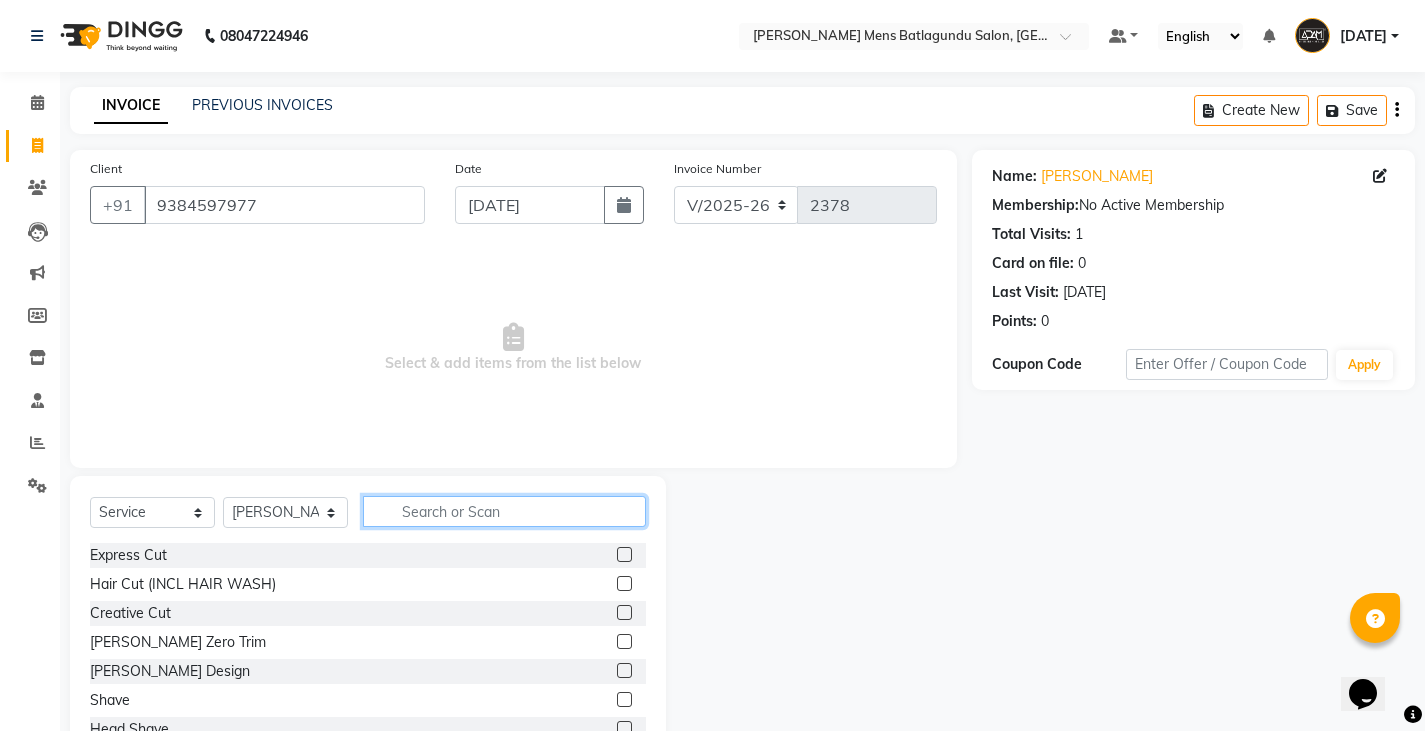 click 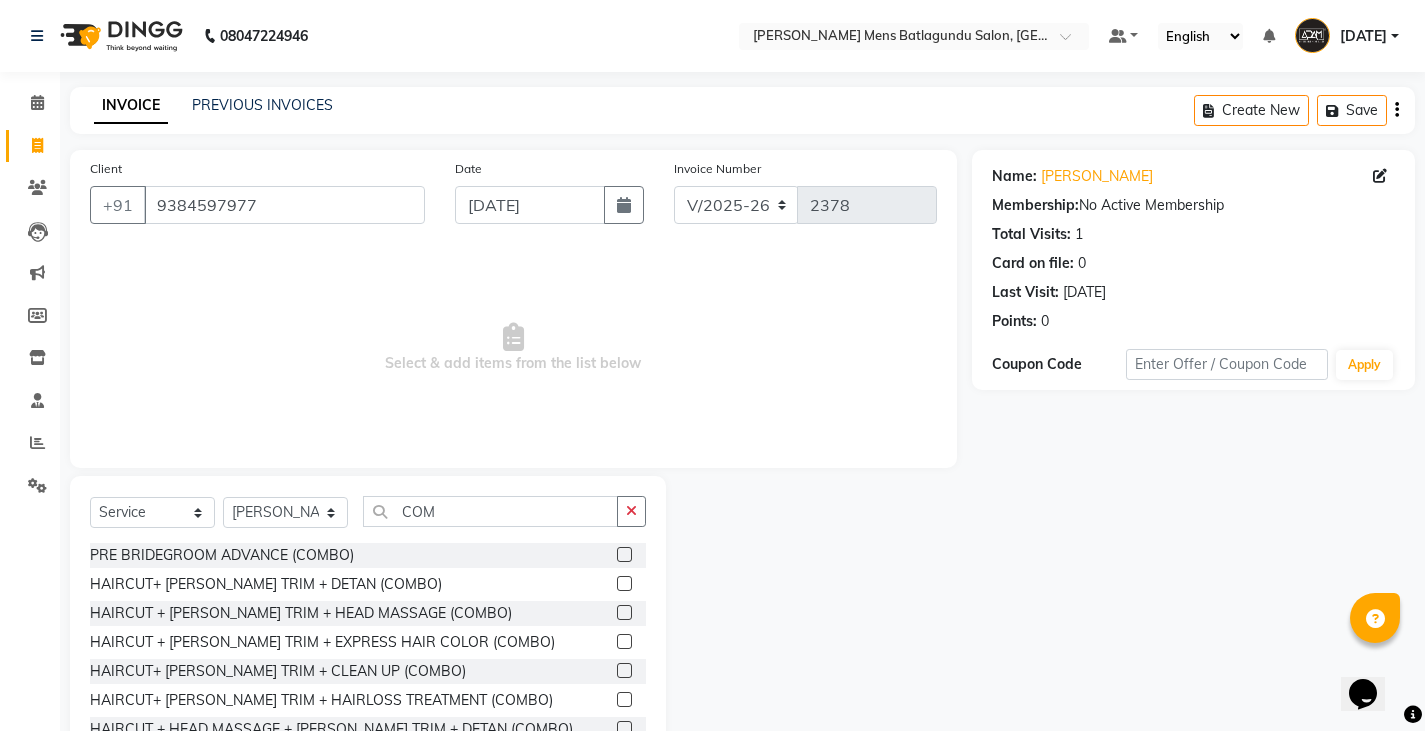 click 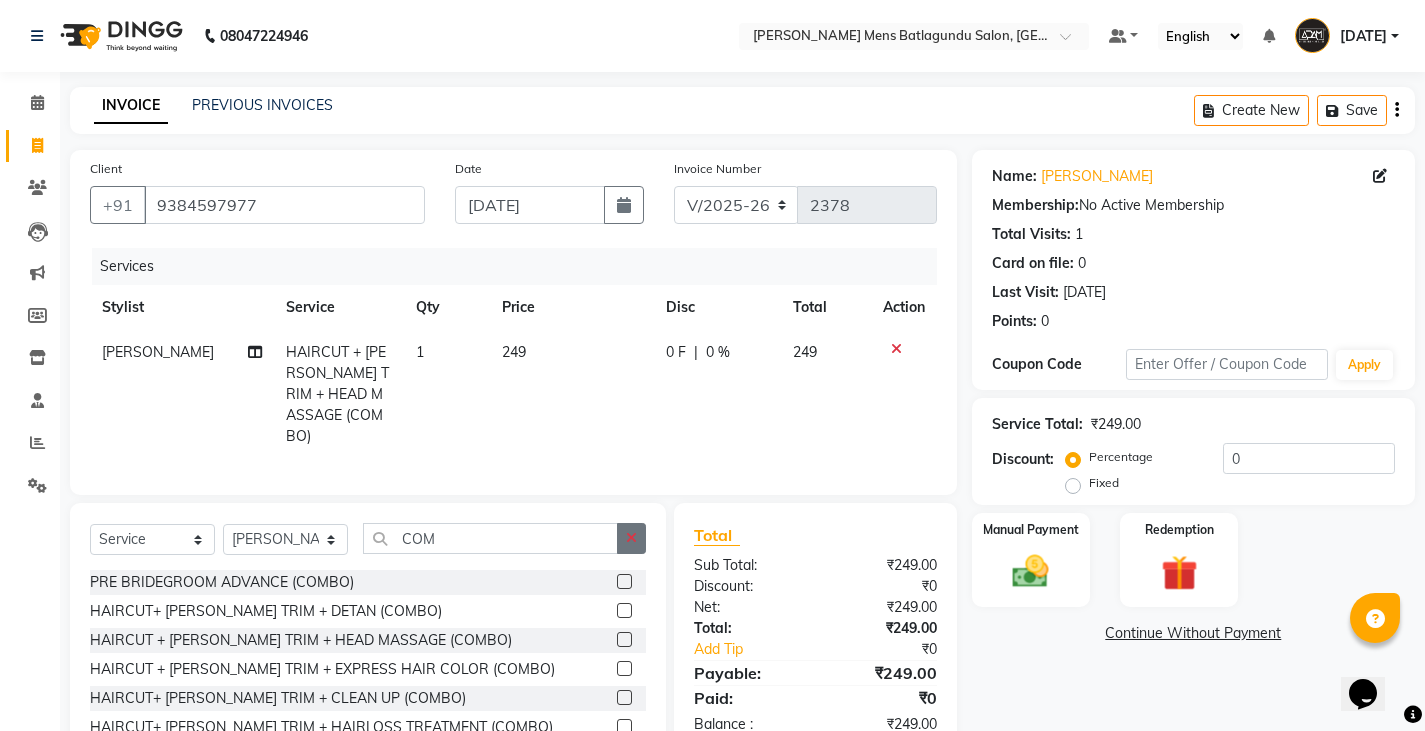 click 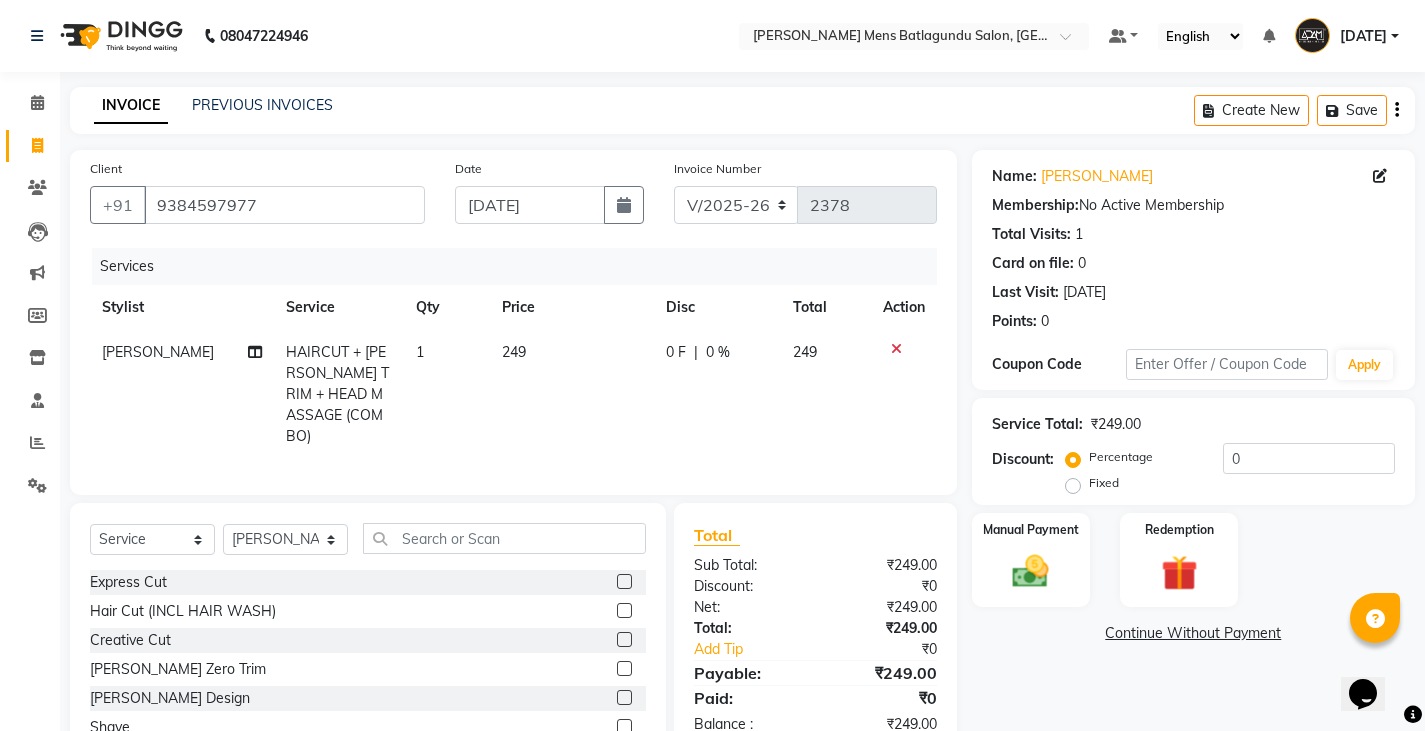 click on "Select  Service  Product  Membership  Package Voucher Prepaid Gift Card  Select Stylist Admin Ameer  Anish Khalim Ovesh Raja SAHIL  SOHAIL SONU" 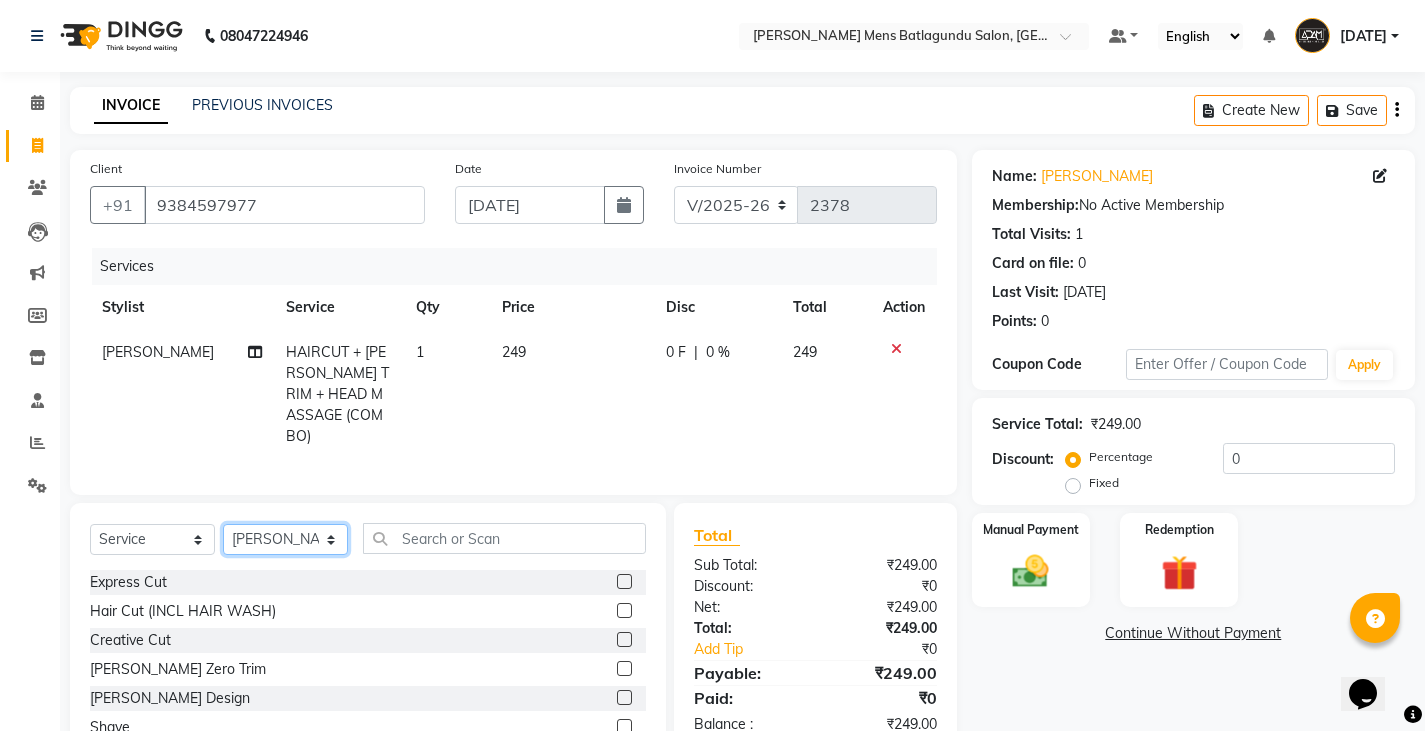 click on "Select Stylist Admin [PERSON_NAME]  [PERSON_NAME] [PERSON_NAME][DATE] [PERSON_NAME] [PERSON_NAME]" 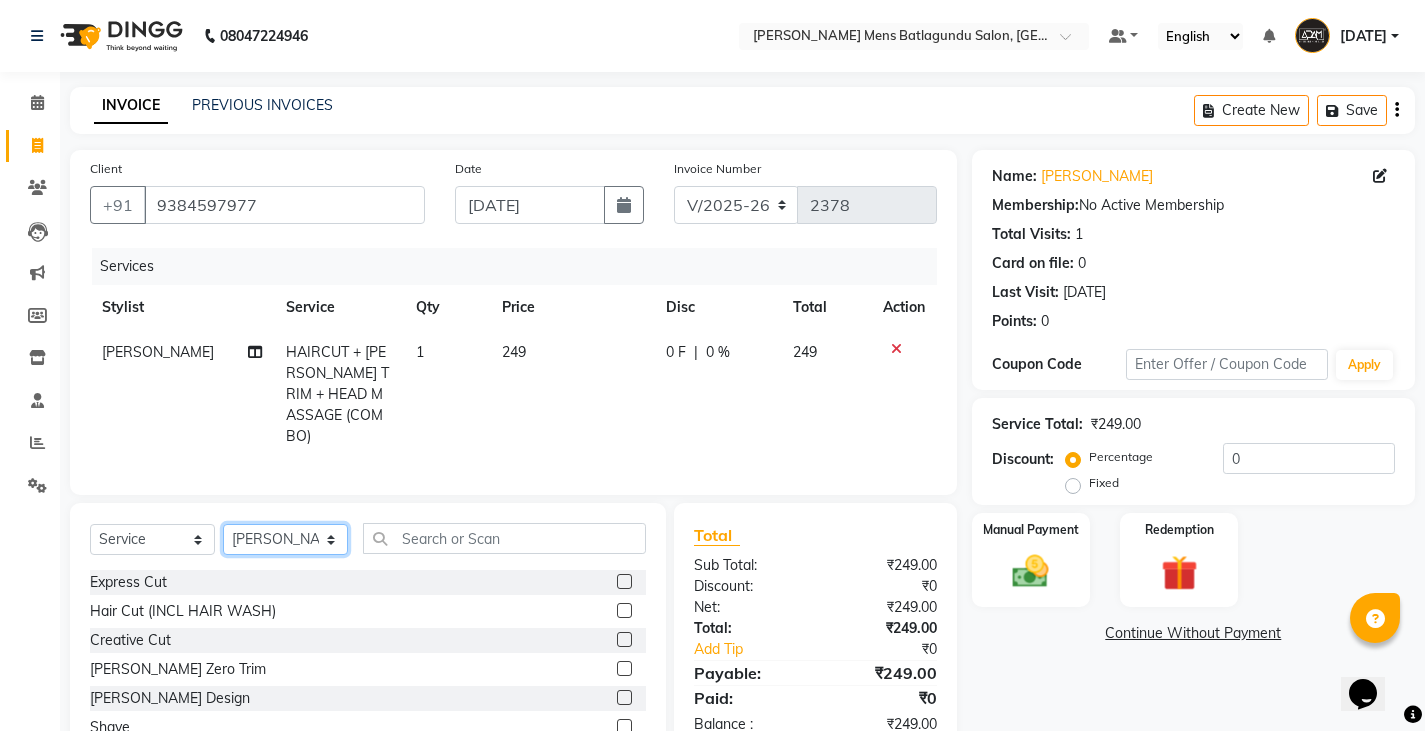 click on "Select Stylist Admin [PERSON_NAME]  [PERSON_NAME] [PERSON_NAME][DATE] [PERSON_NAME] [PERSON_NAME]" 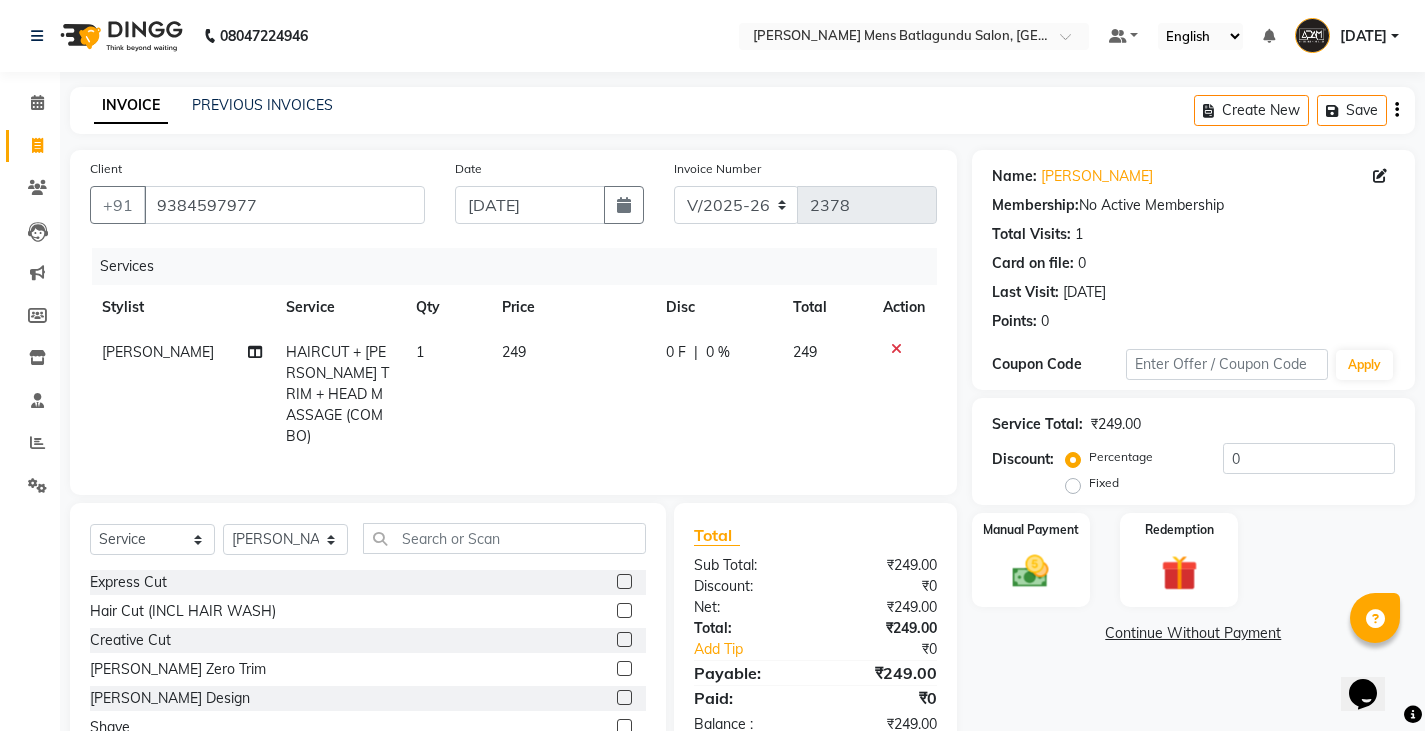 click 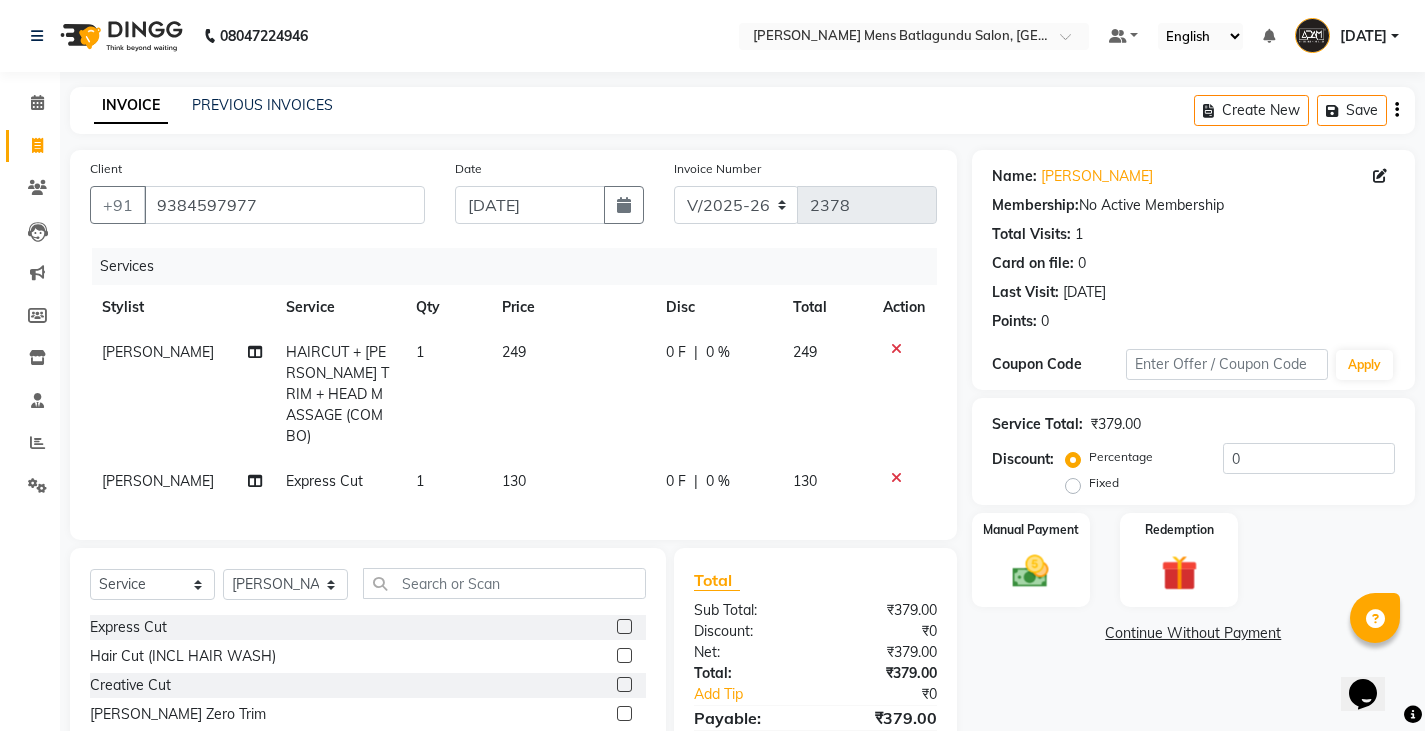 click on "1" 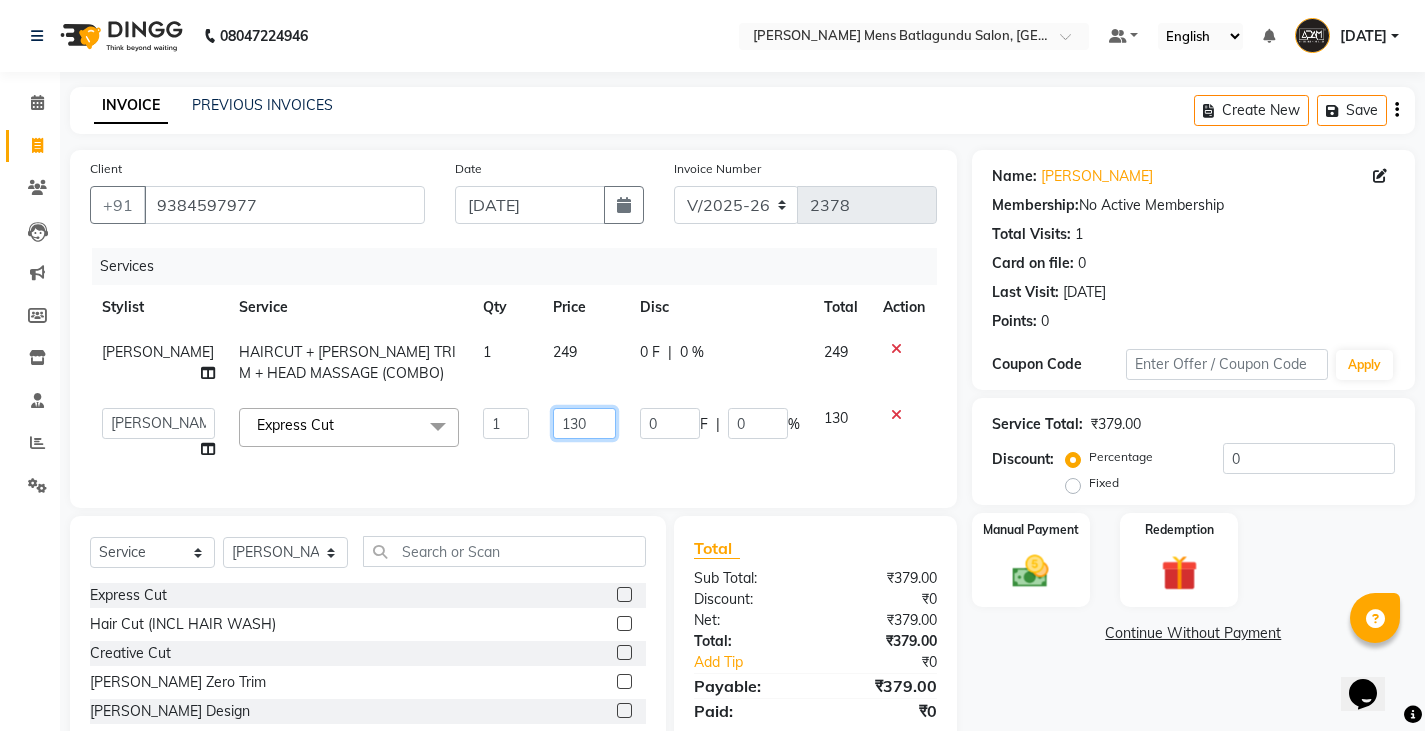 click on "130" 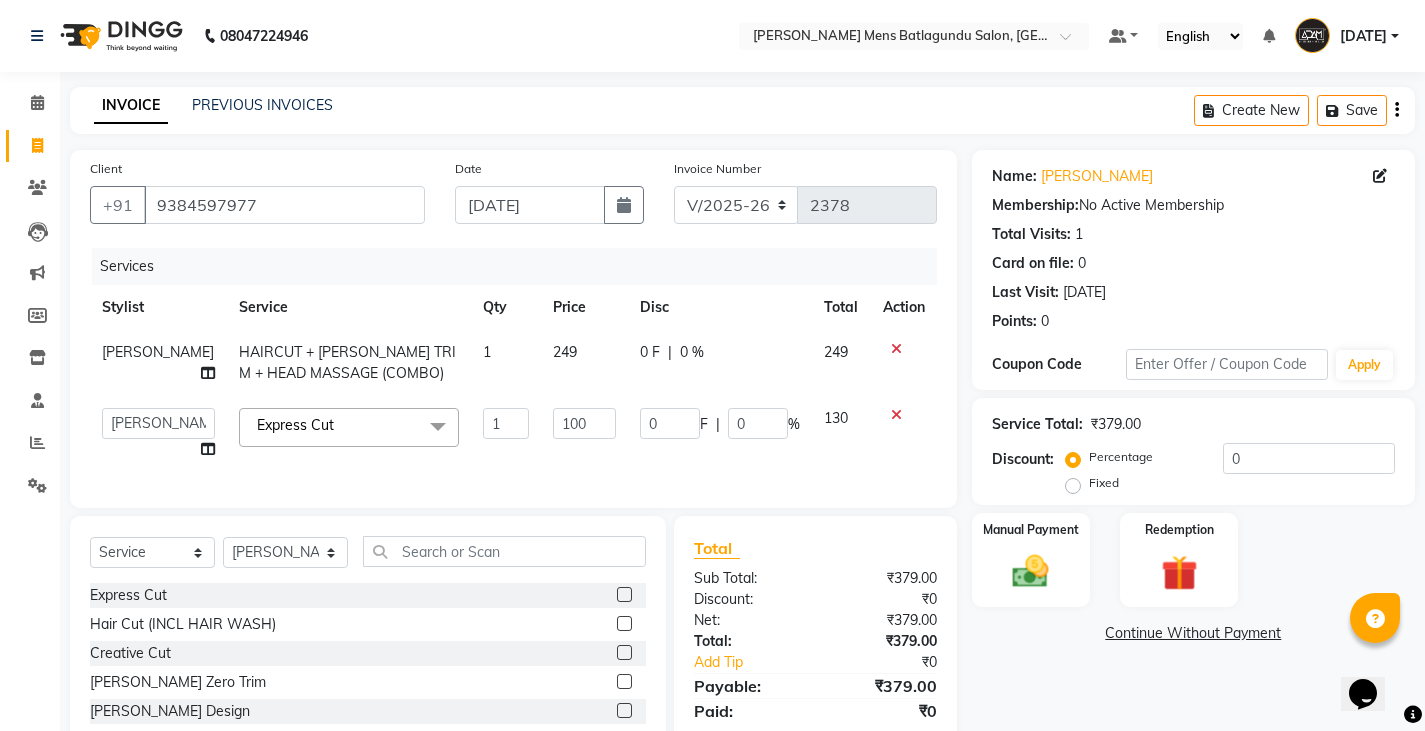 click on "100" 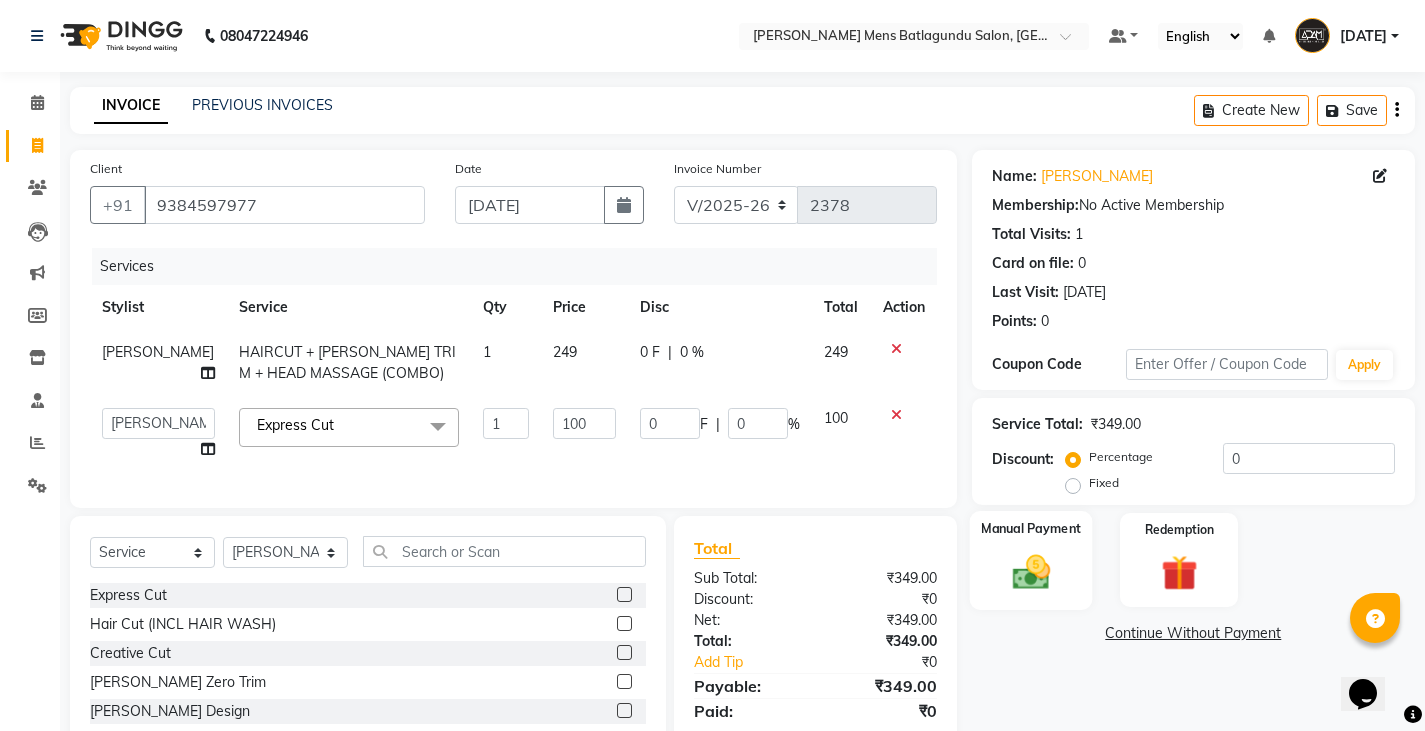 click 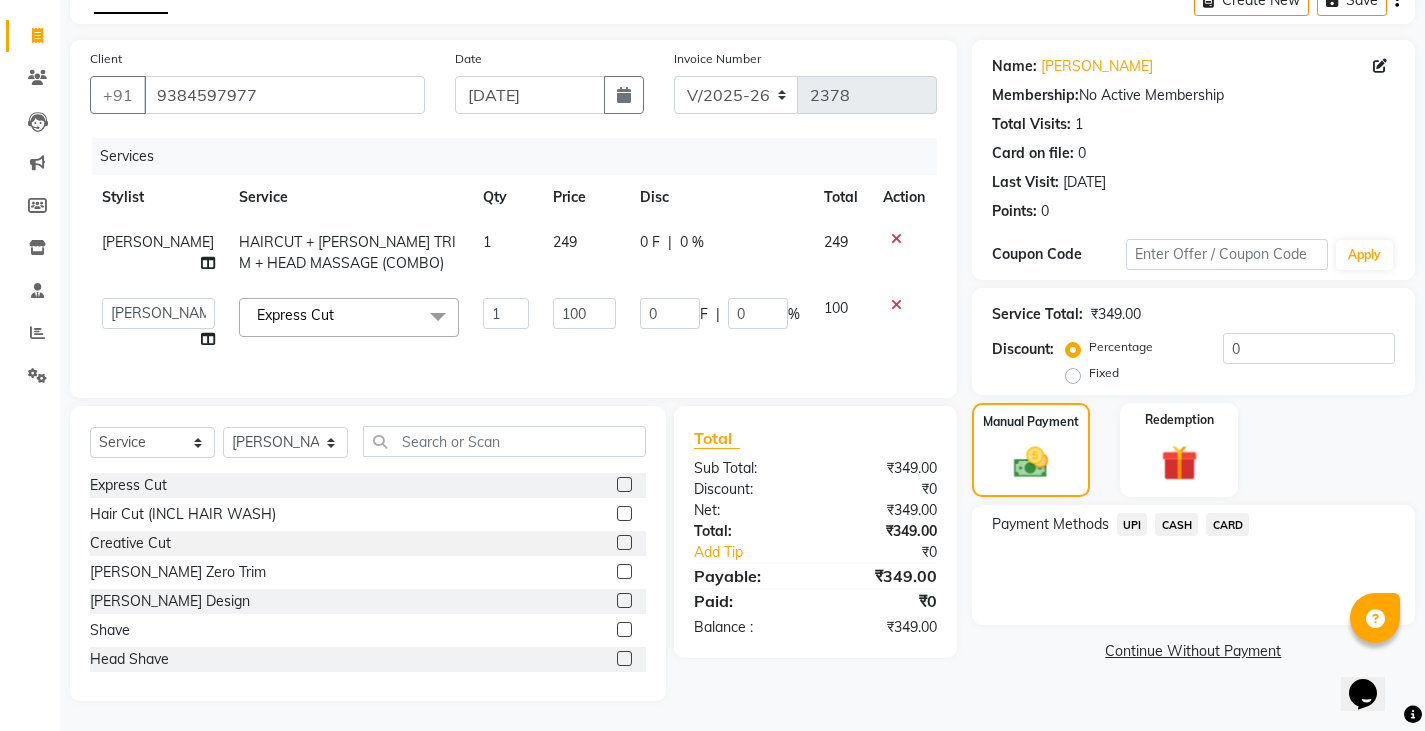 scroll, scrollTop: 125, scrollLeft: 0, axis: vertical 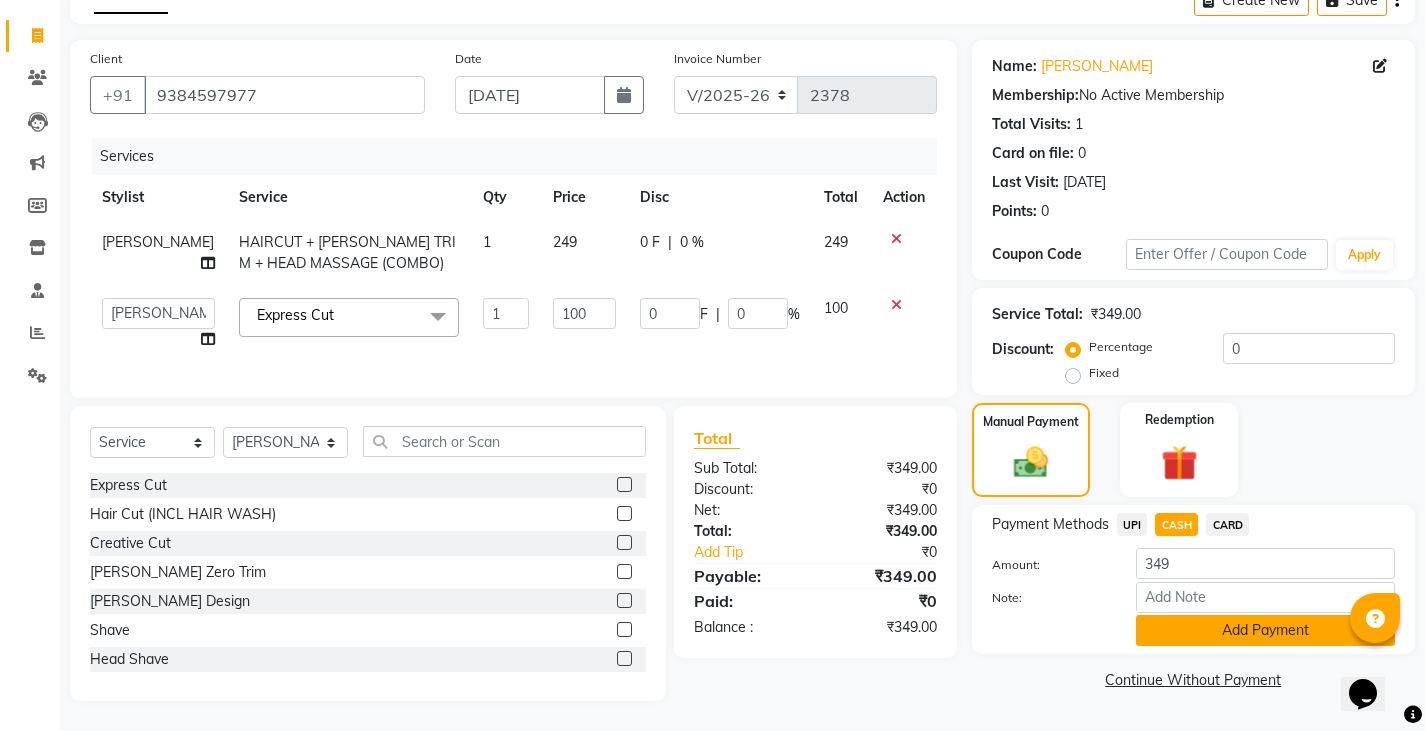click on "Add Payment" 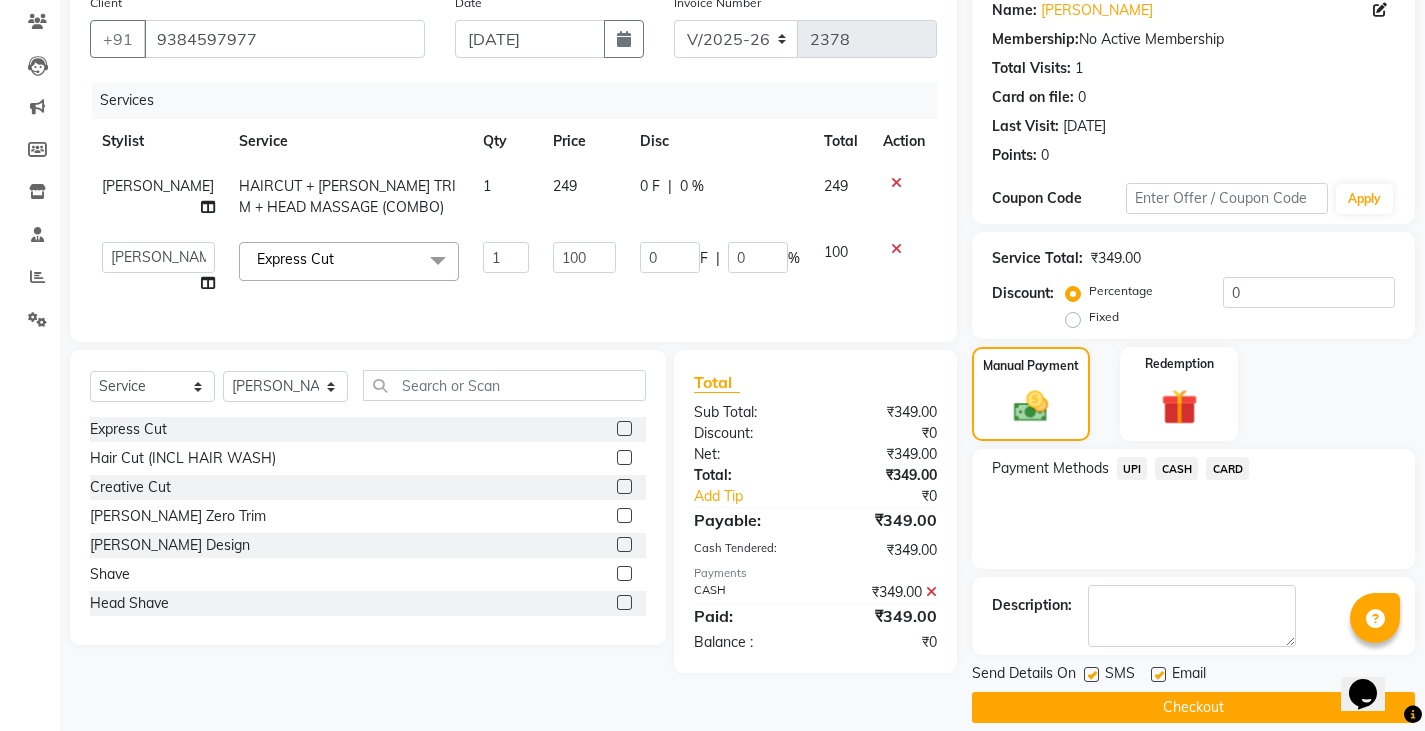 scroll, scrollTop: 188, scrollLeft: 0, axis: vertical 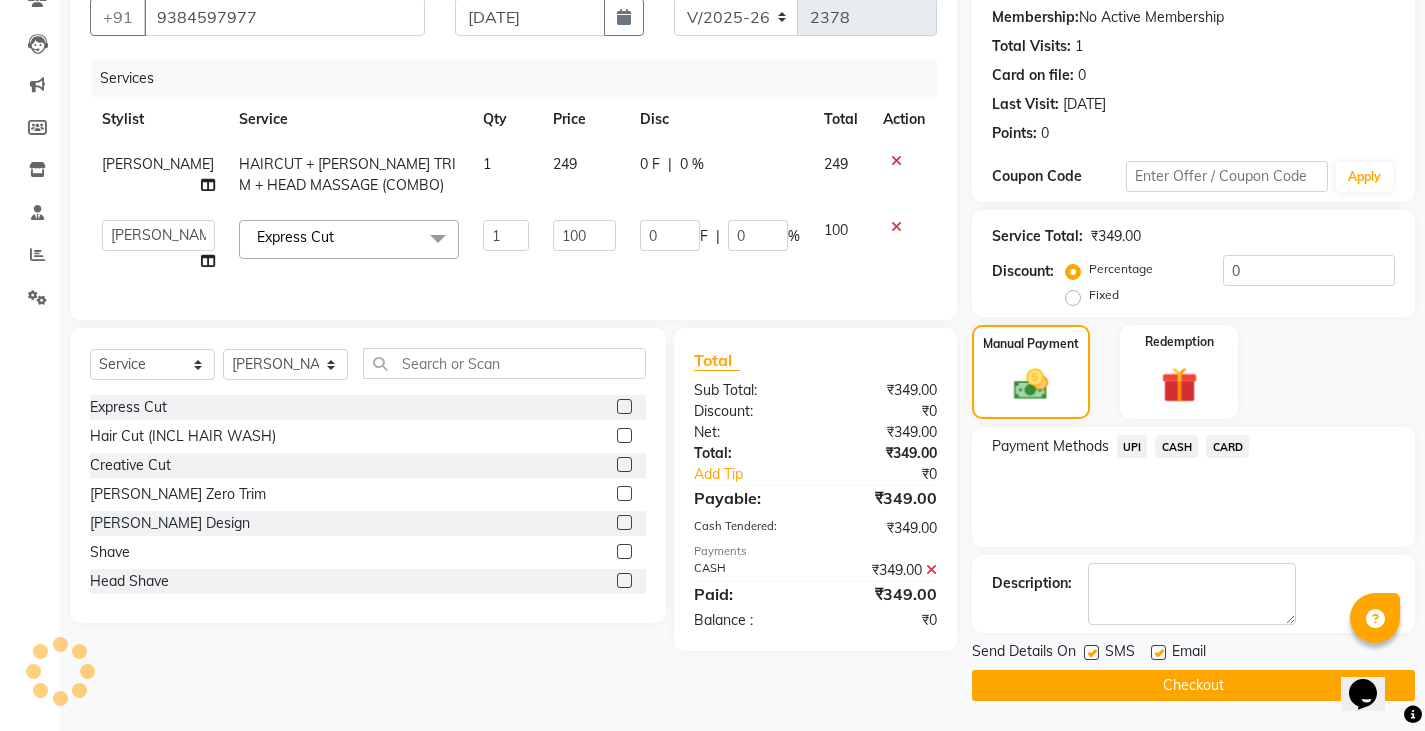 click on "Checkout" 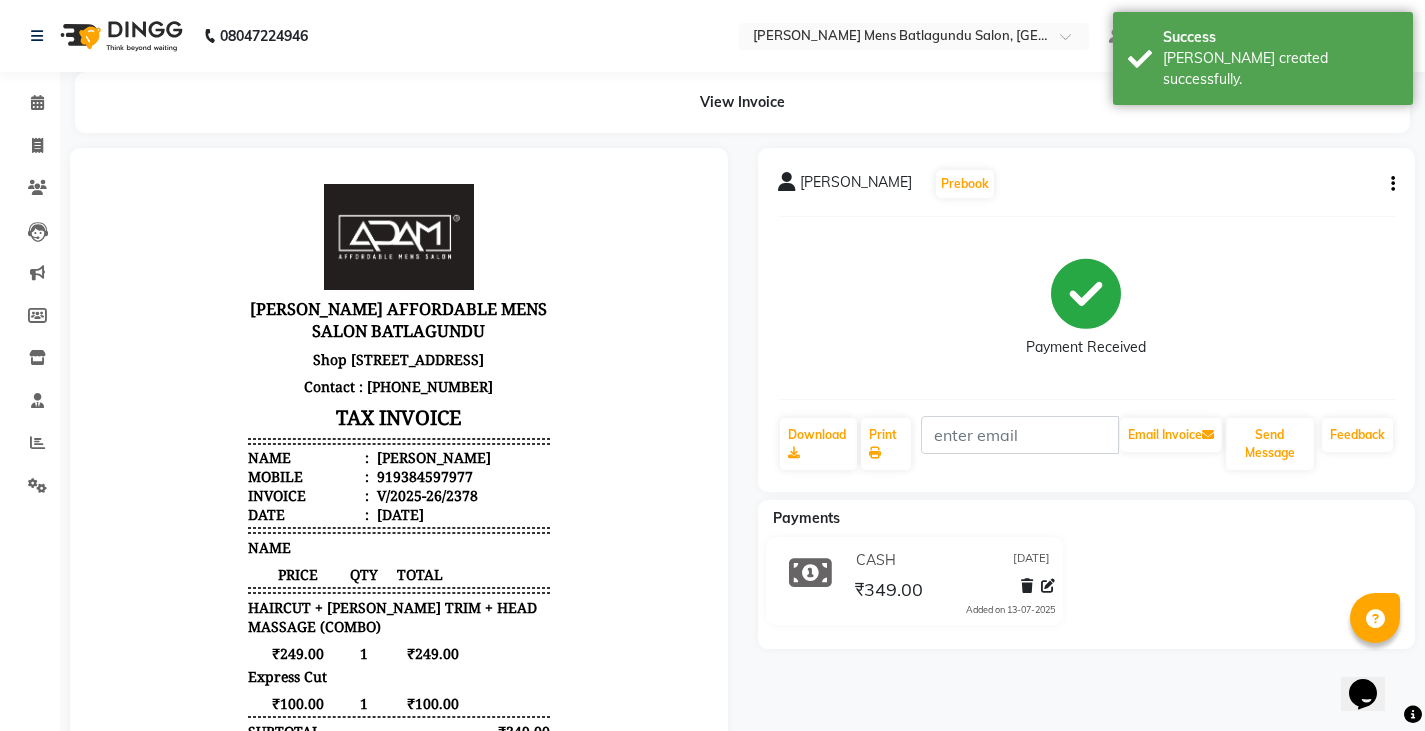 scroll, scrollTop: 0, scrollLeft: 0, axis: both 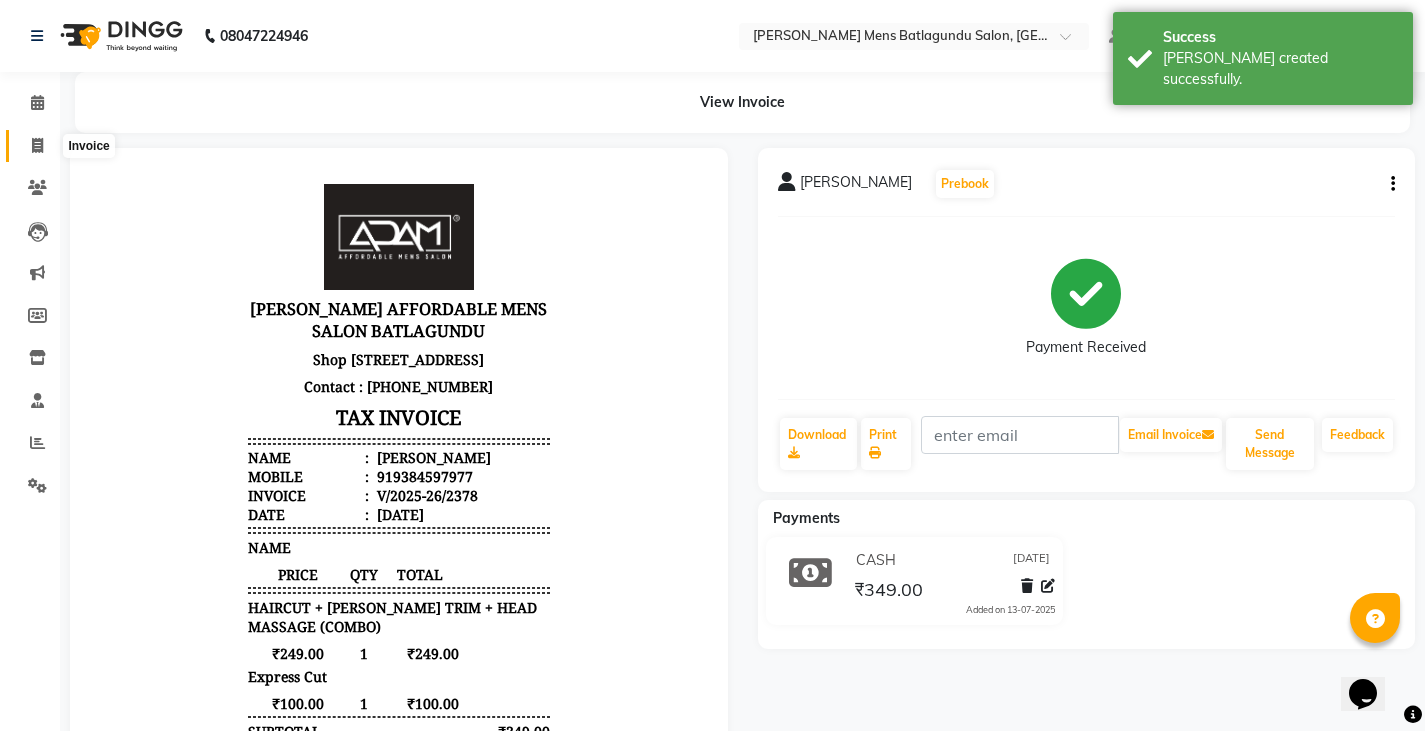 click 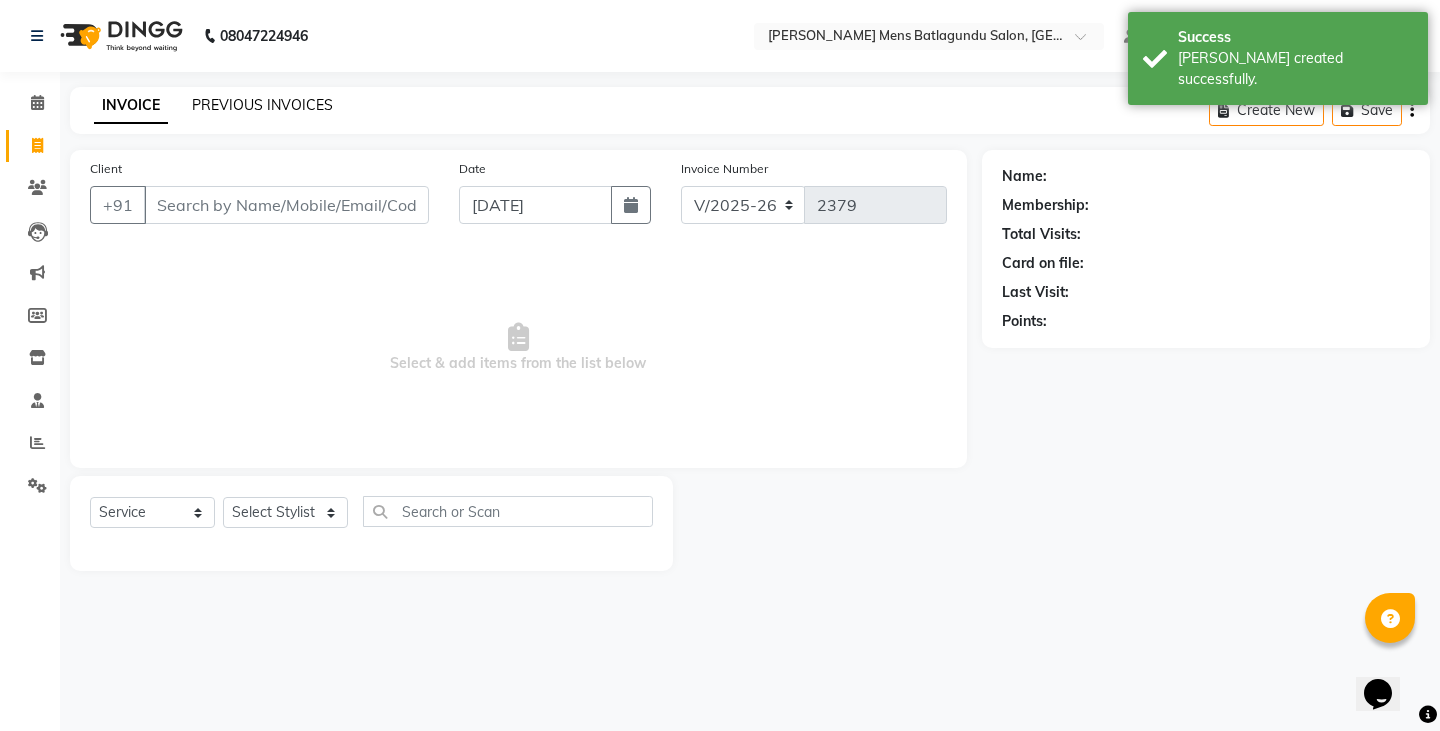 click on "PREVIOUS INVOICES" 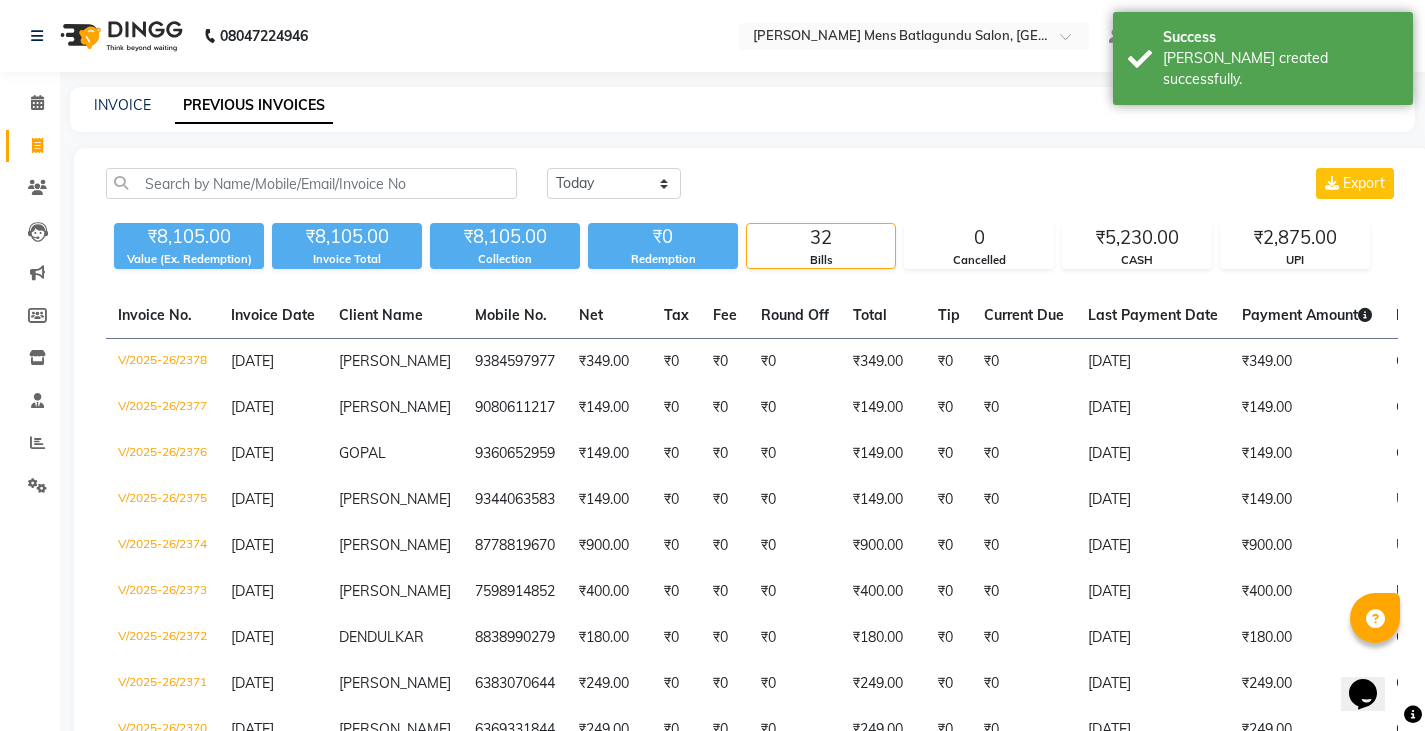 click on "INVOICE" 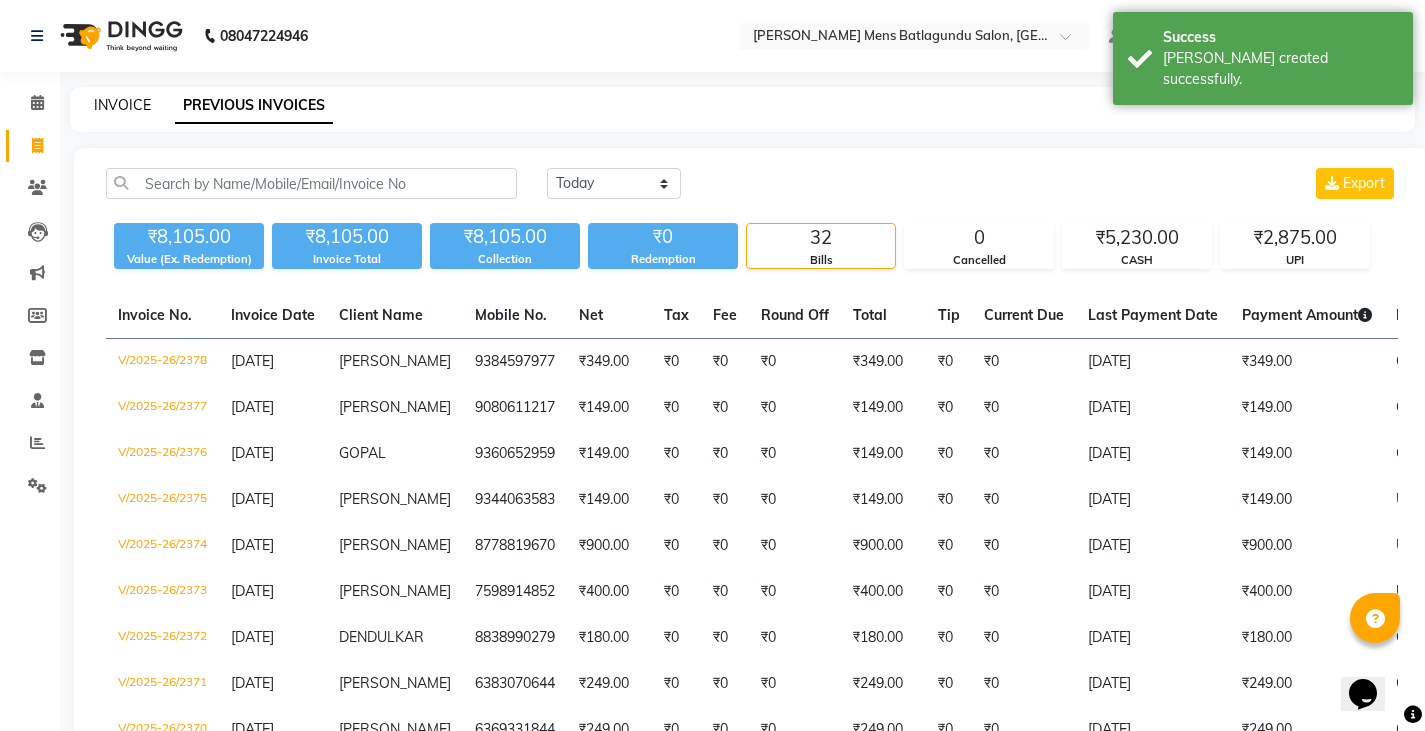 click on "INVOICE" 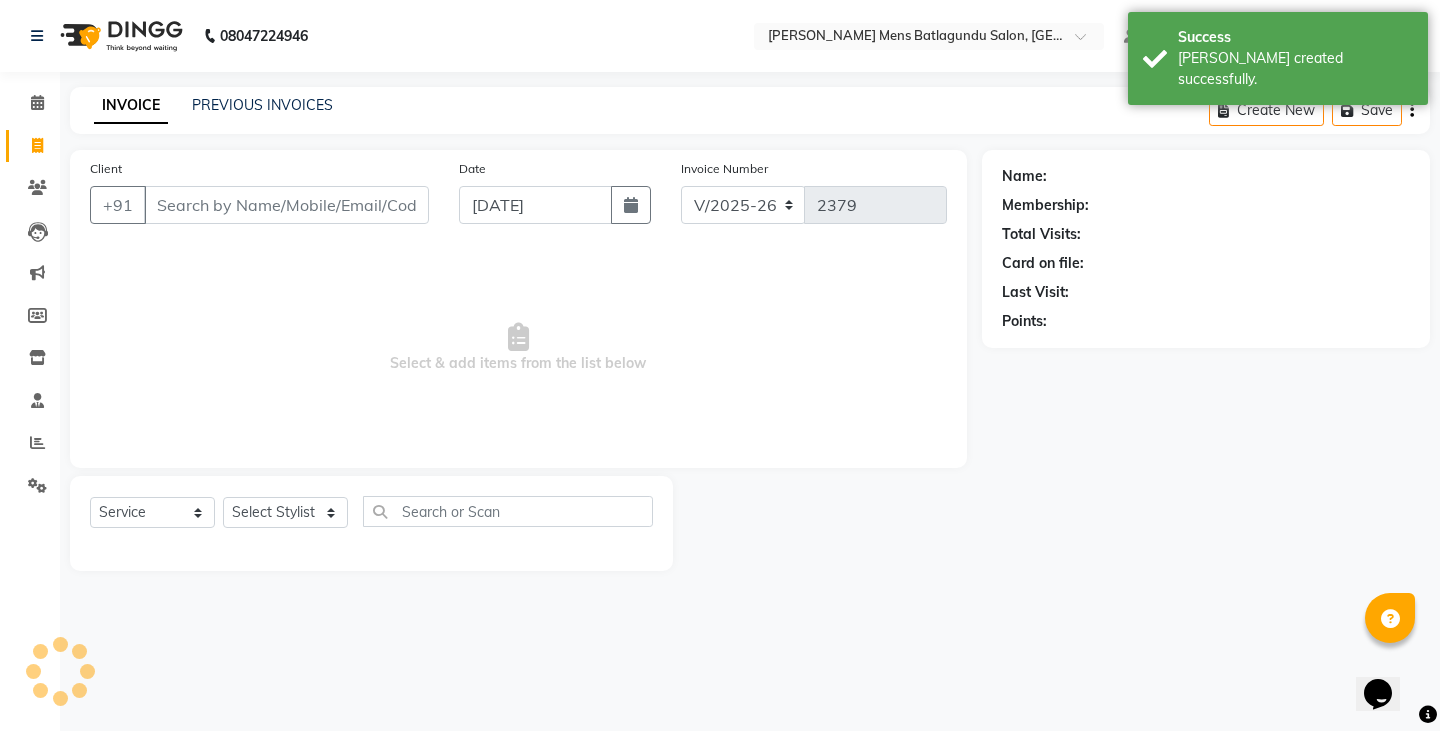 click on "Client" at bounding box center (286, 205) 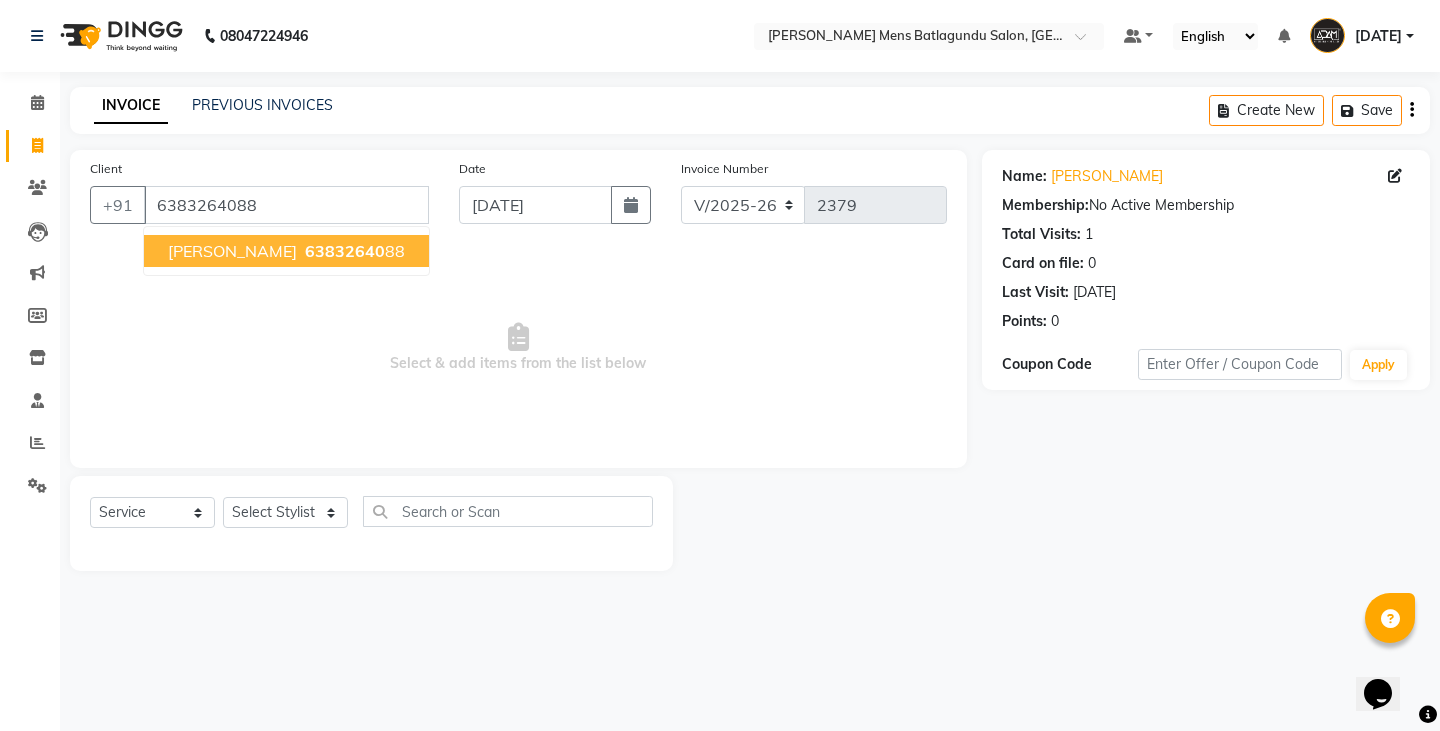 click on "NITHIN" at bounding box center (232, 251) 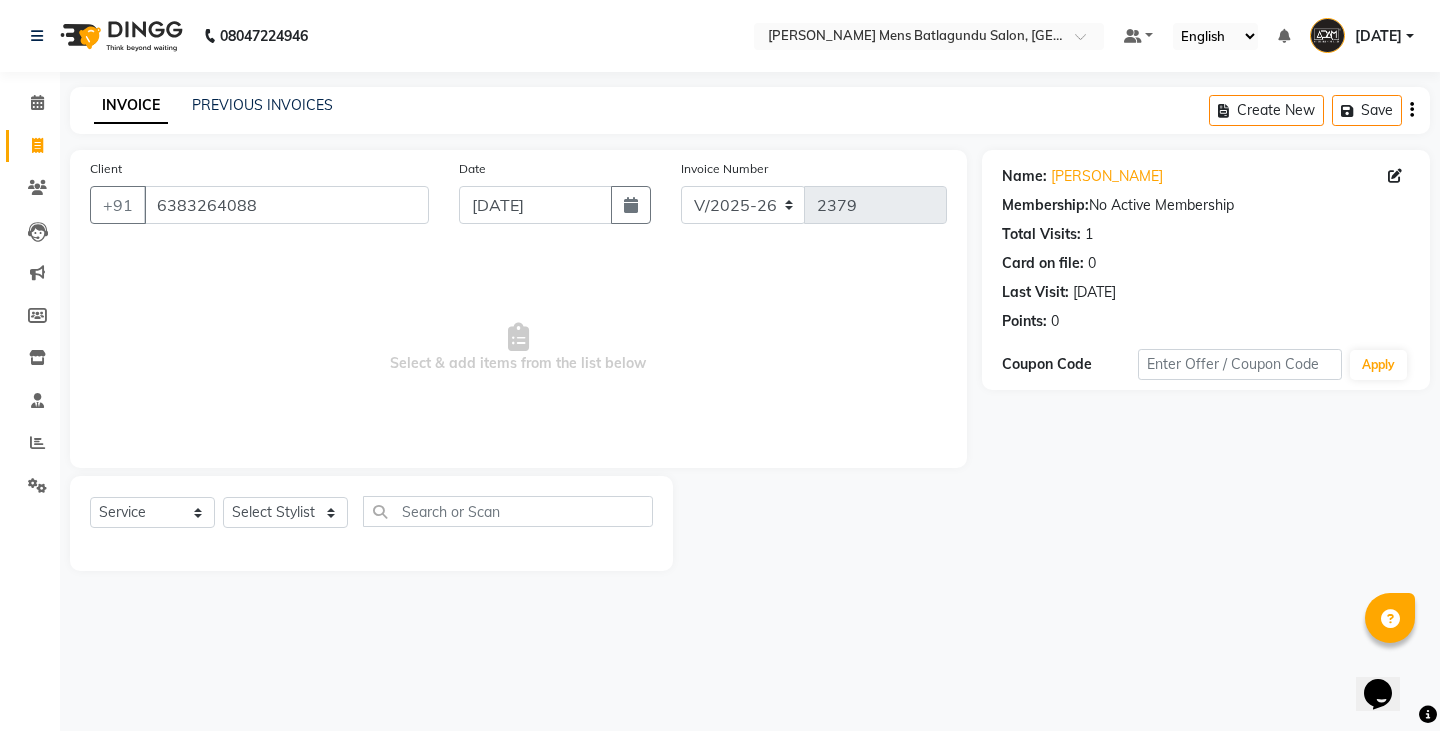 click on "06-07-2025" 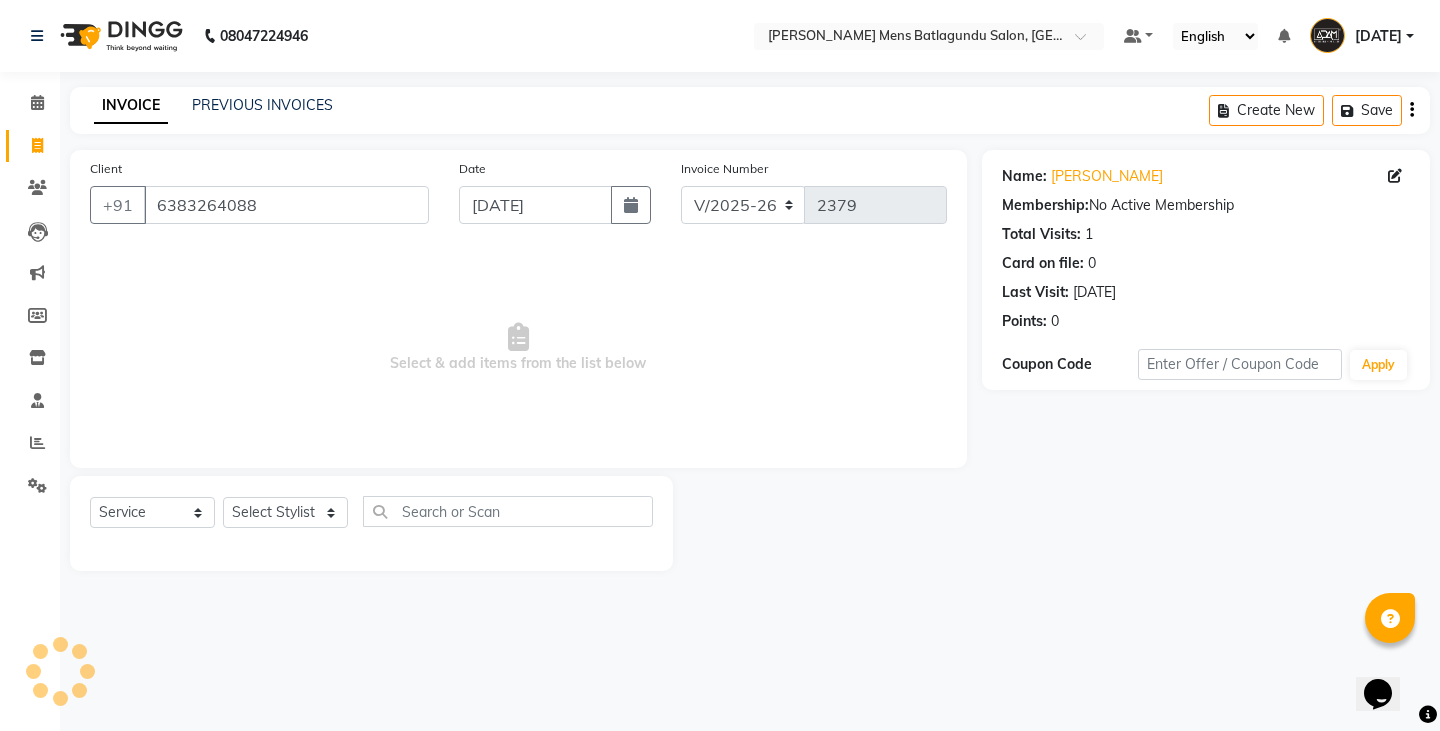 click on "Select & add items from the list below" at bounding box center (518, 348) 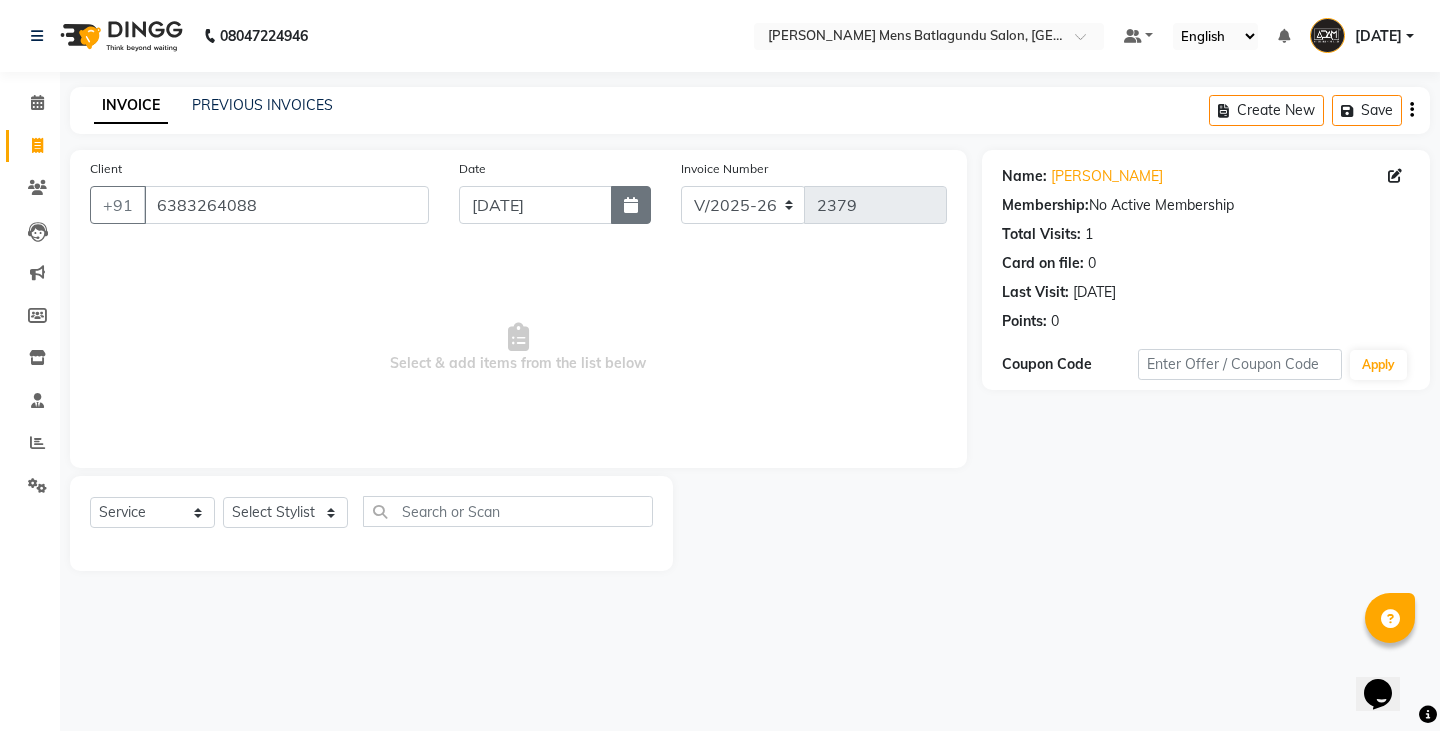 click 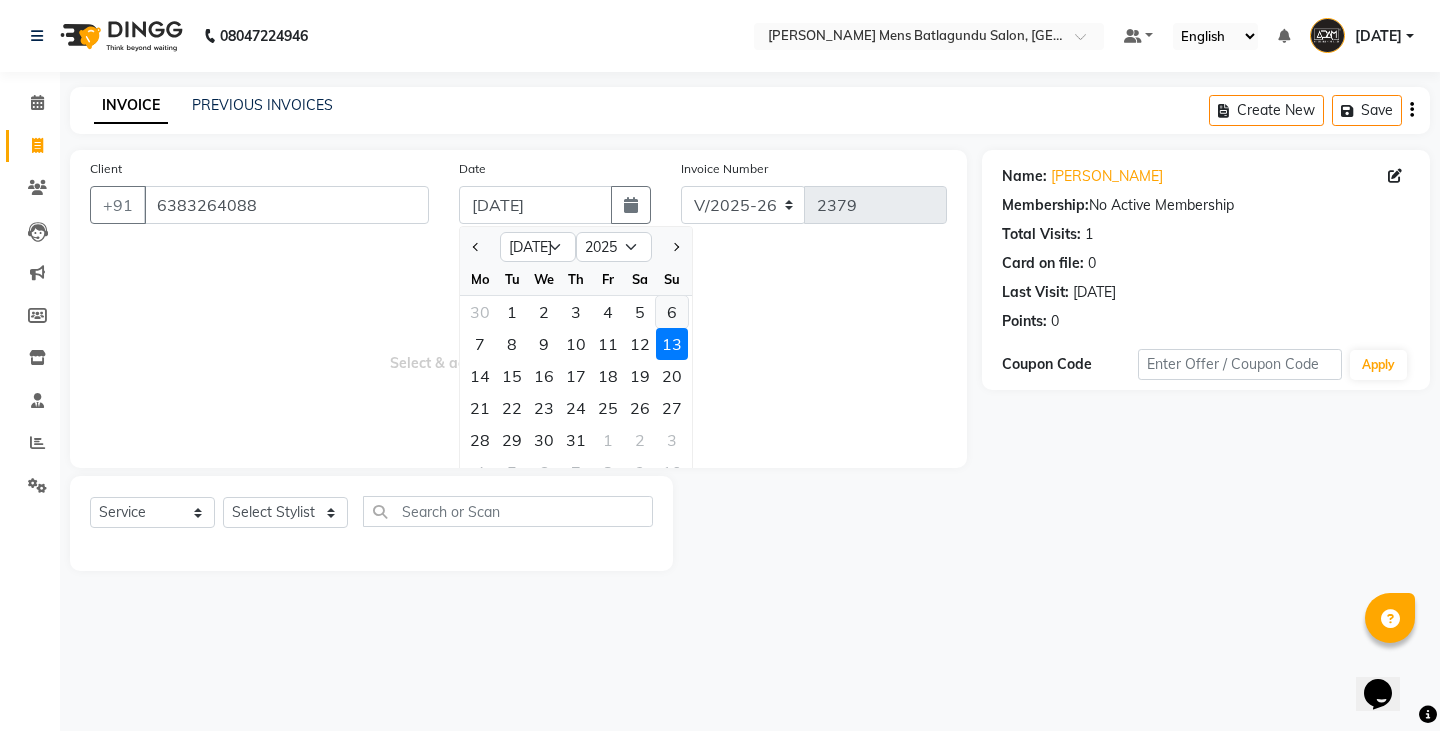 click on "6" 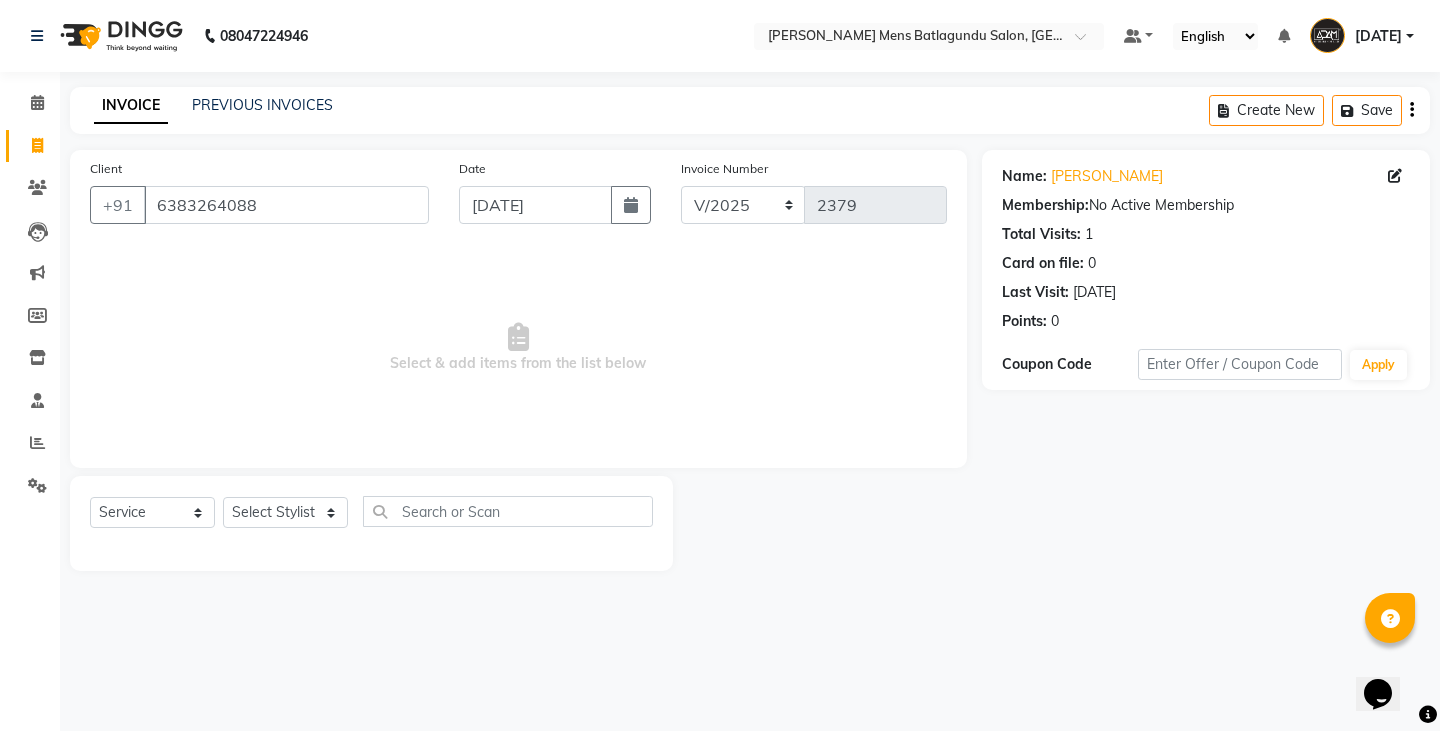 click on "Select & add items from the list below" at bounding box center (518, 348) 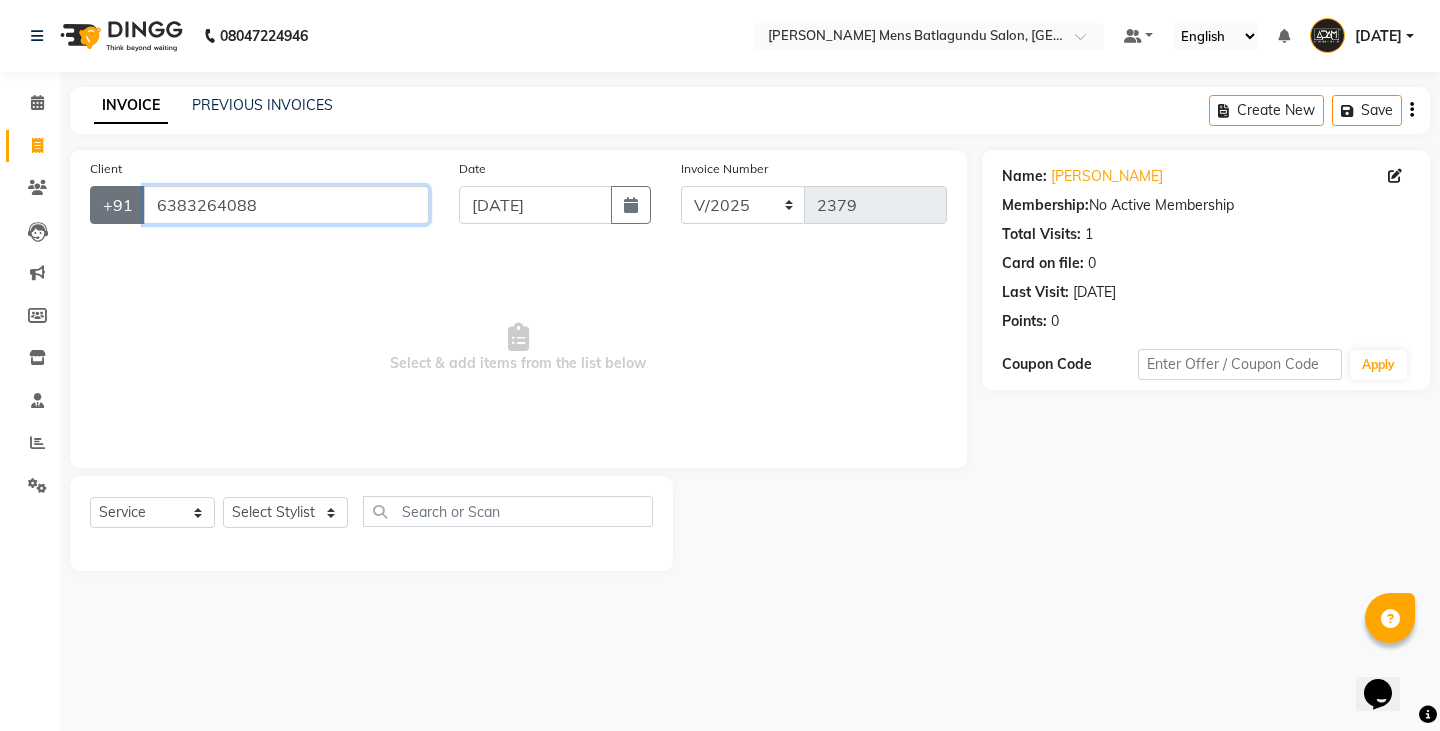 drag, startPoint x: 265, startPoint y: 203, endPoint x: 107, endPoint y: 197, distance: 158.11388 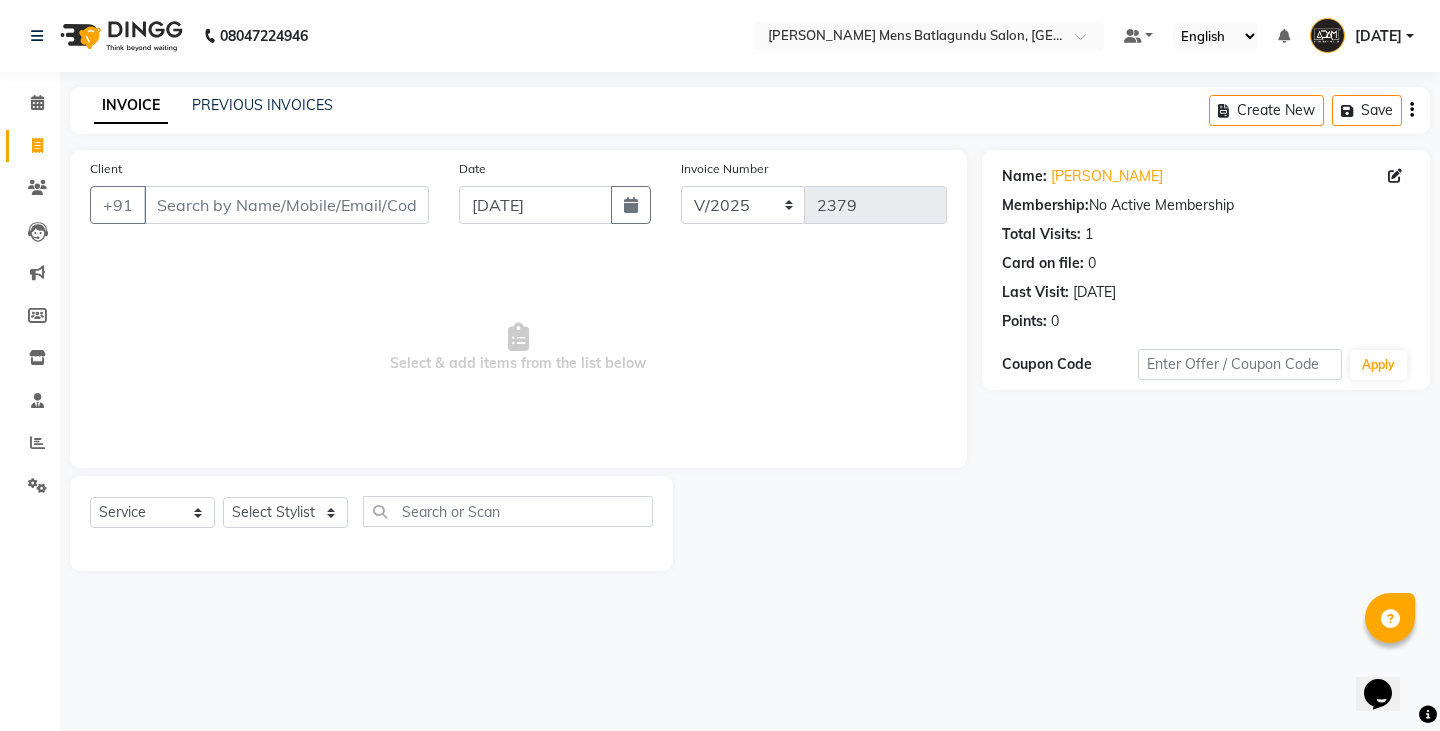 click on "Select & add items from the list below" at bounding box center [518, 348] 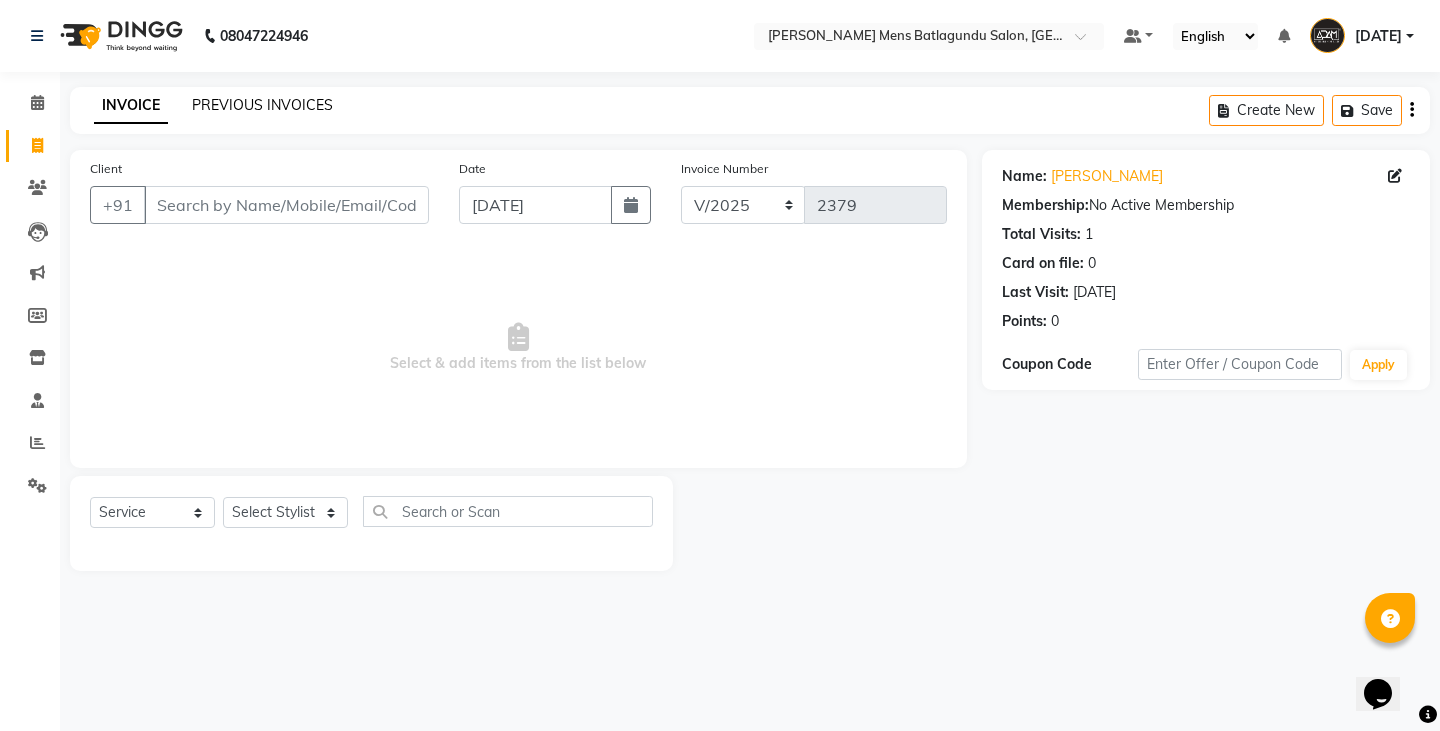 click on "PREVIOUS INVOICES" 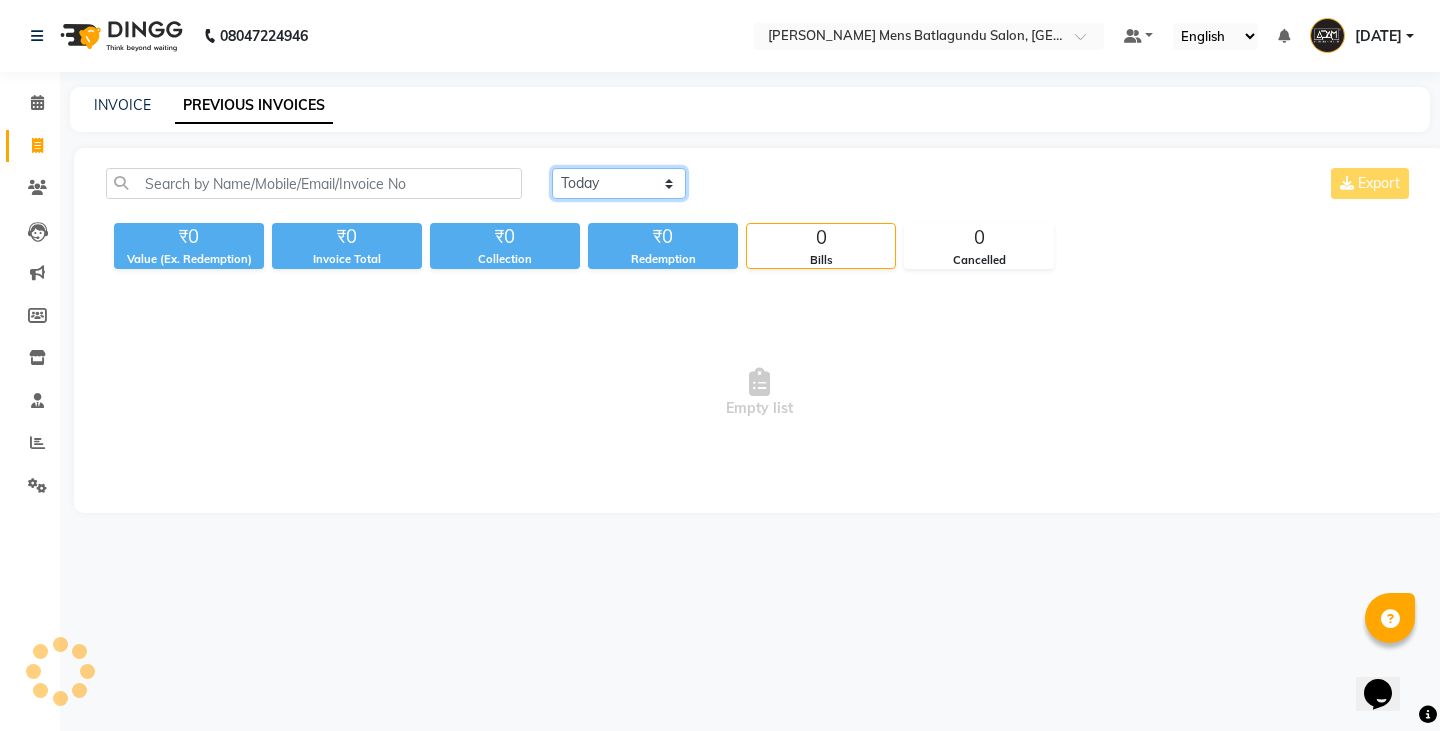 drag, startPoint x: 604, startPoint y: 187, endPoint x: 601, endPoint y: 198, distance: 11.401754 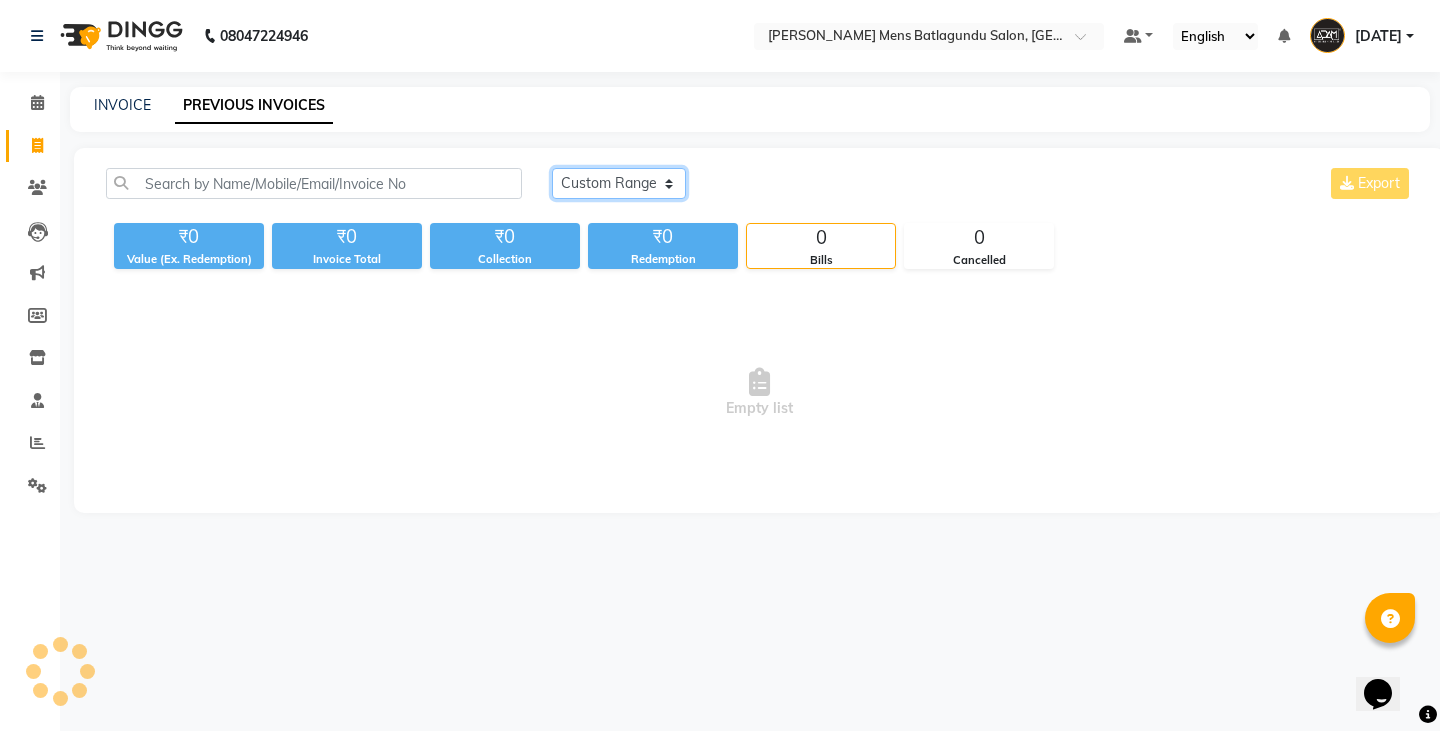 click on "Today Yesterday Custom Range" 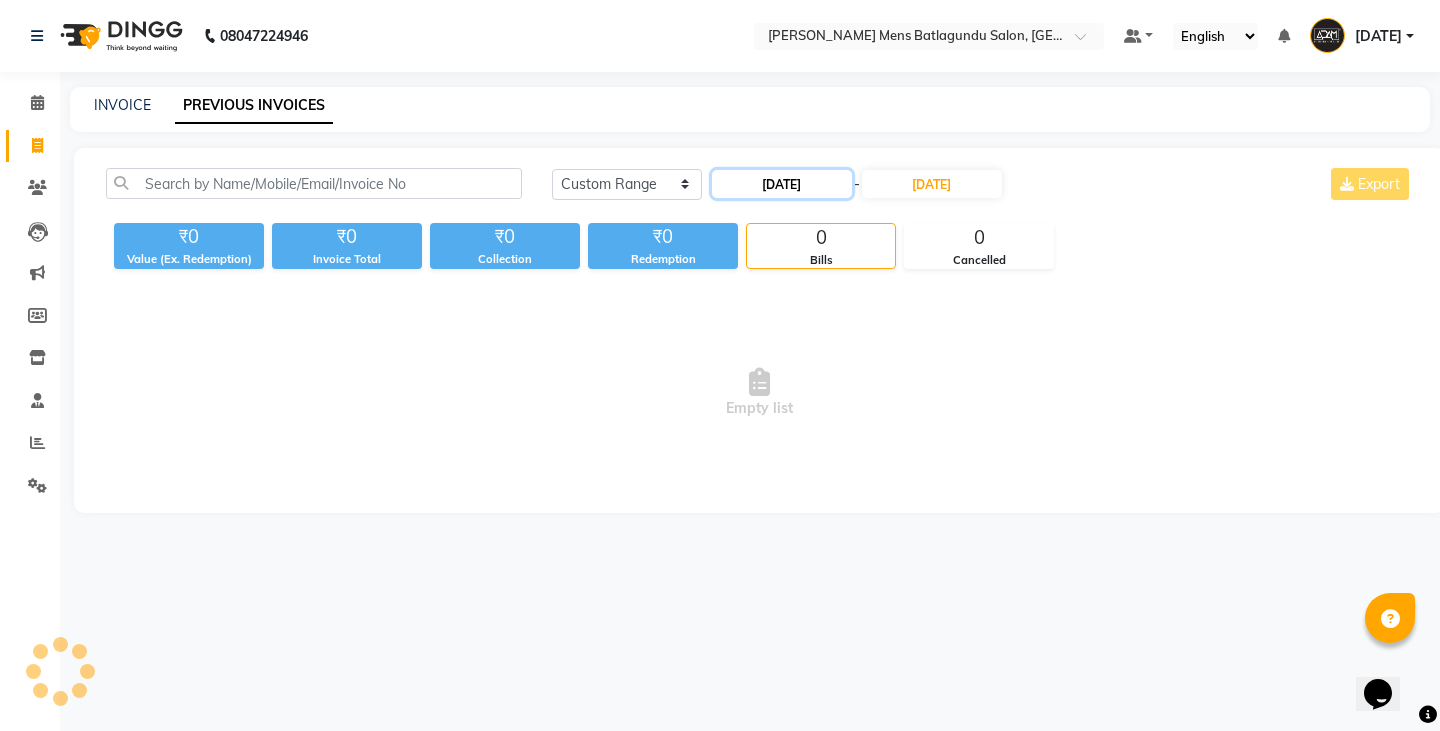 click on "[DATE]" 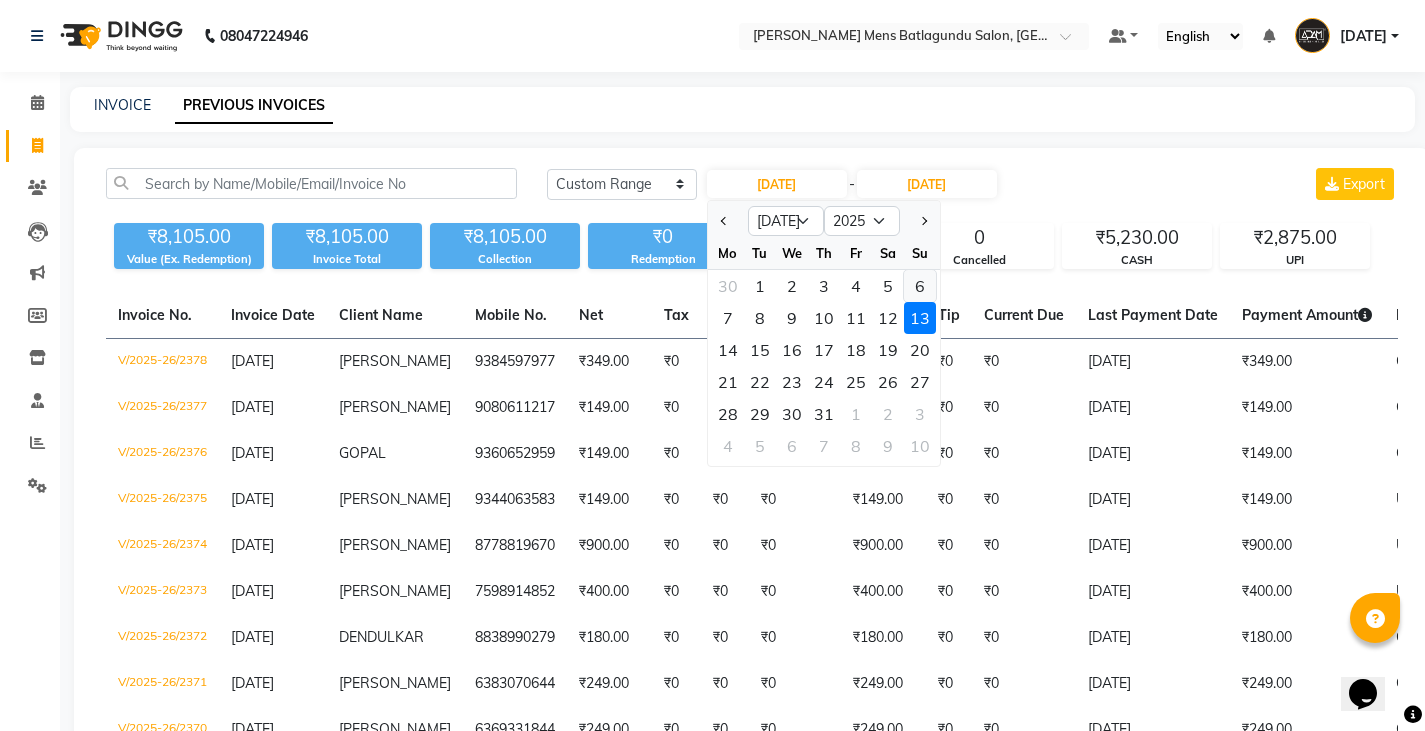 click on "6" 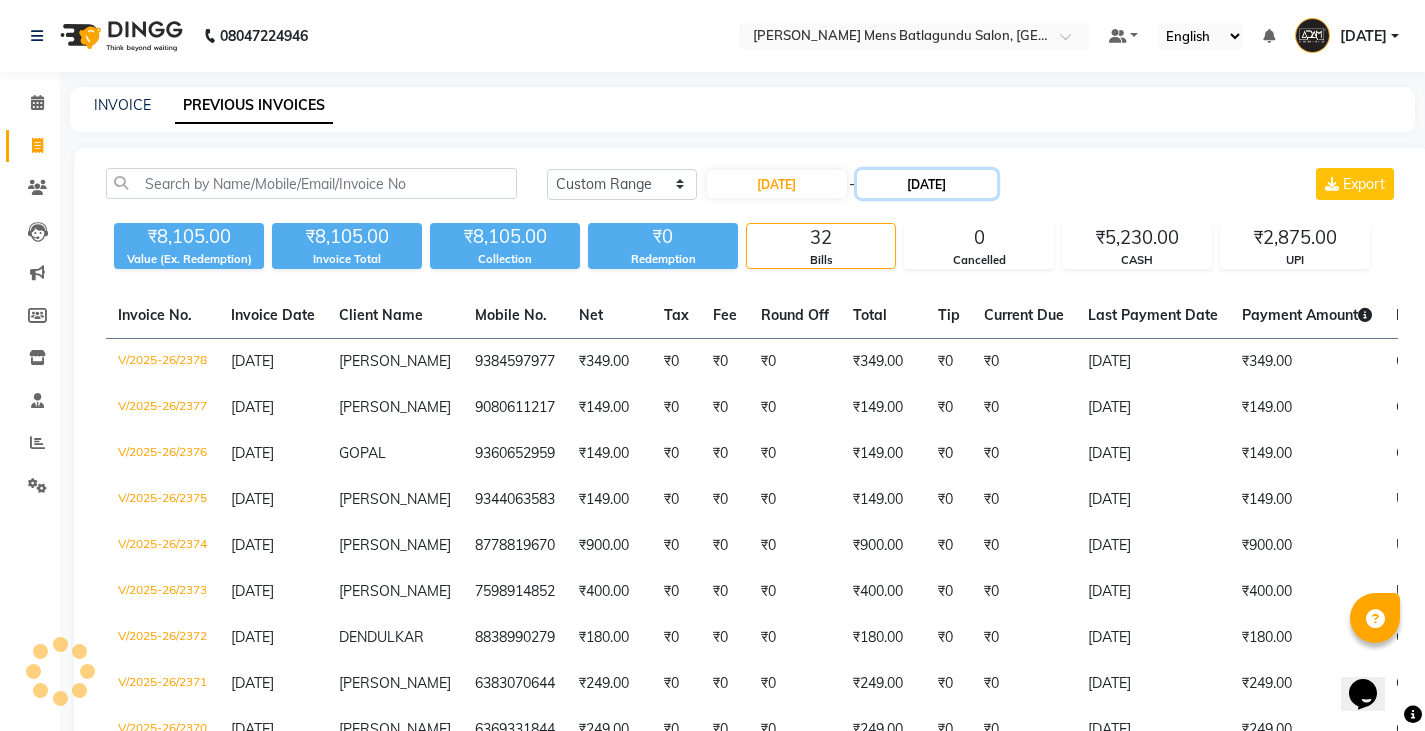 click on "[DATE]" 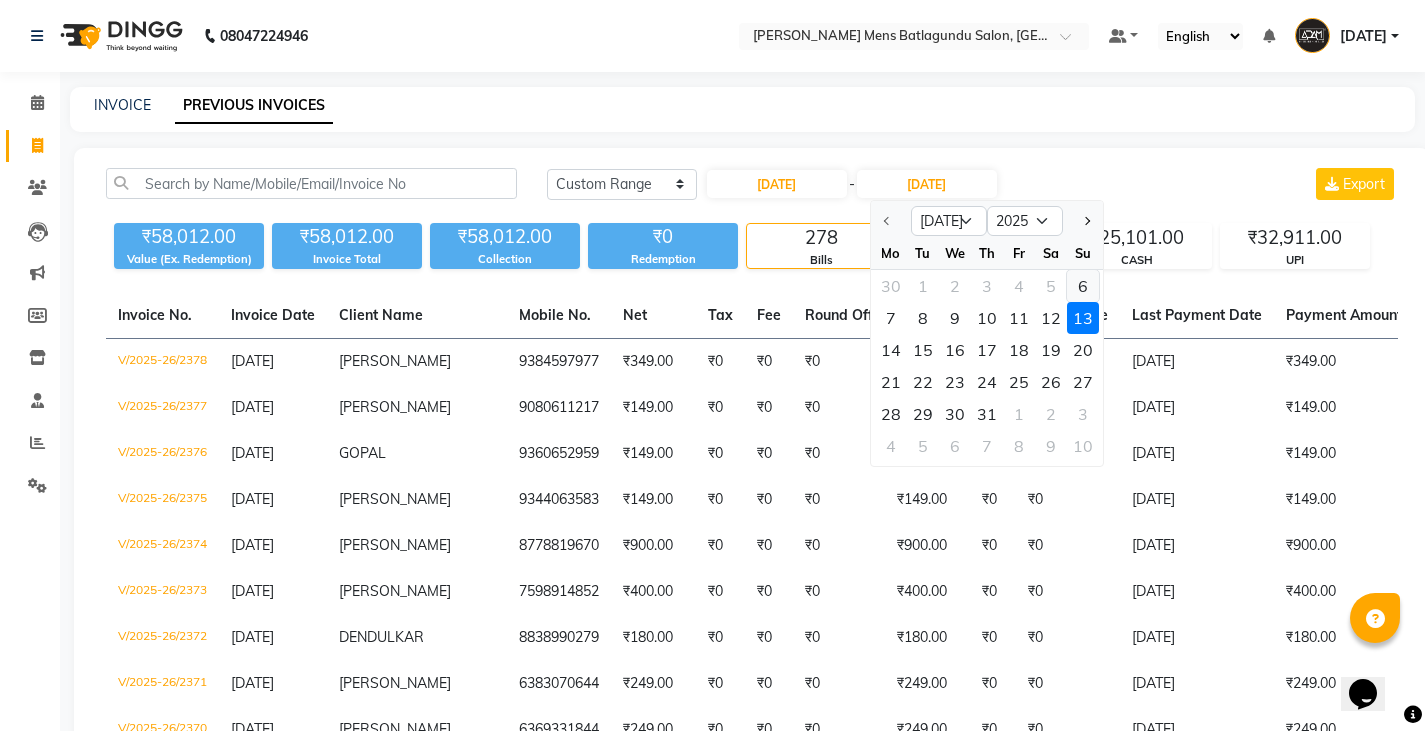 click on "6" 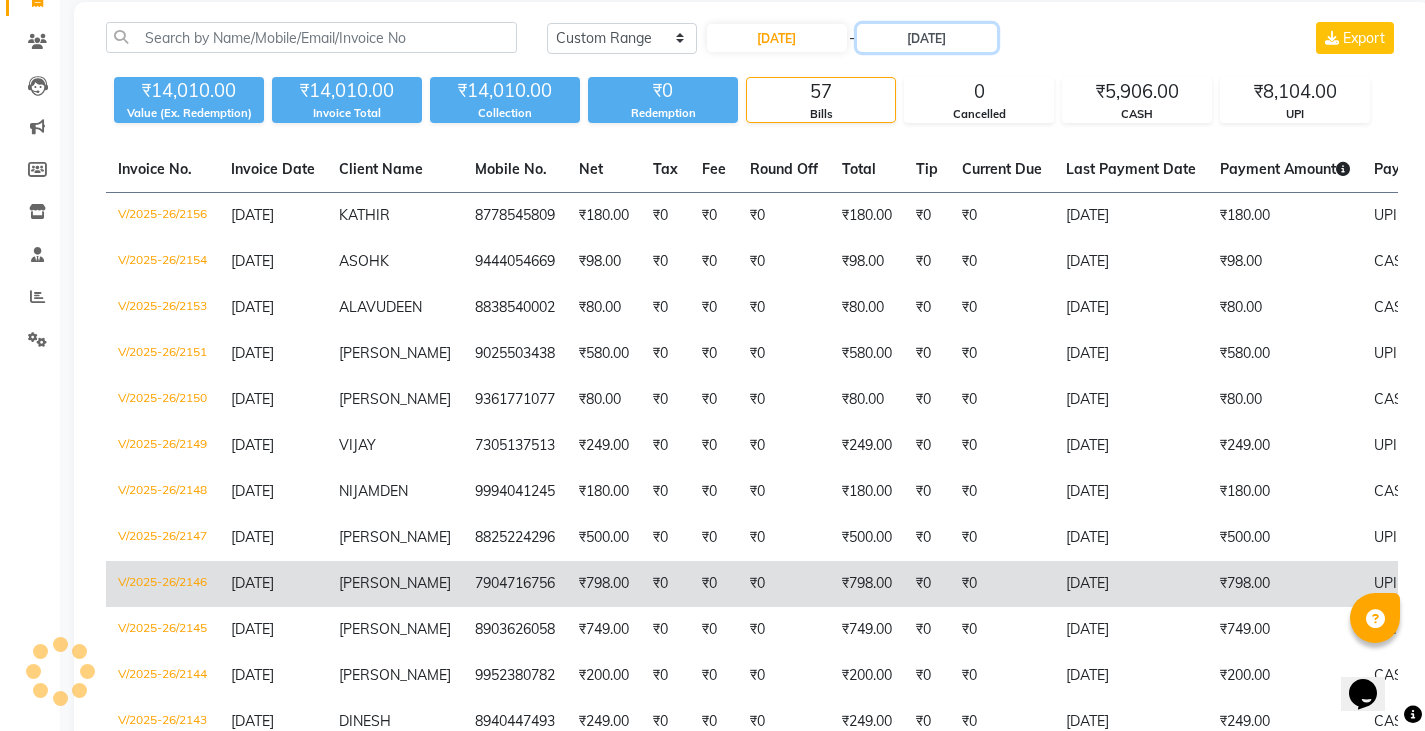 scroll, scrollTop: 0, scrollLeft: 0, axis: both 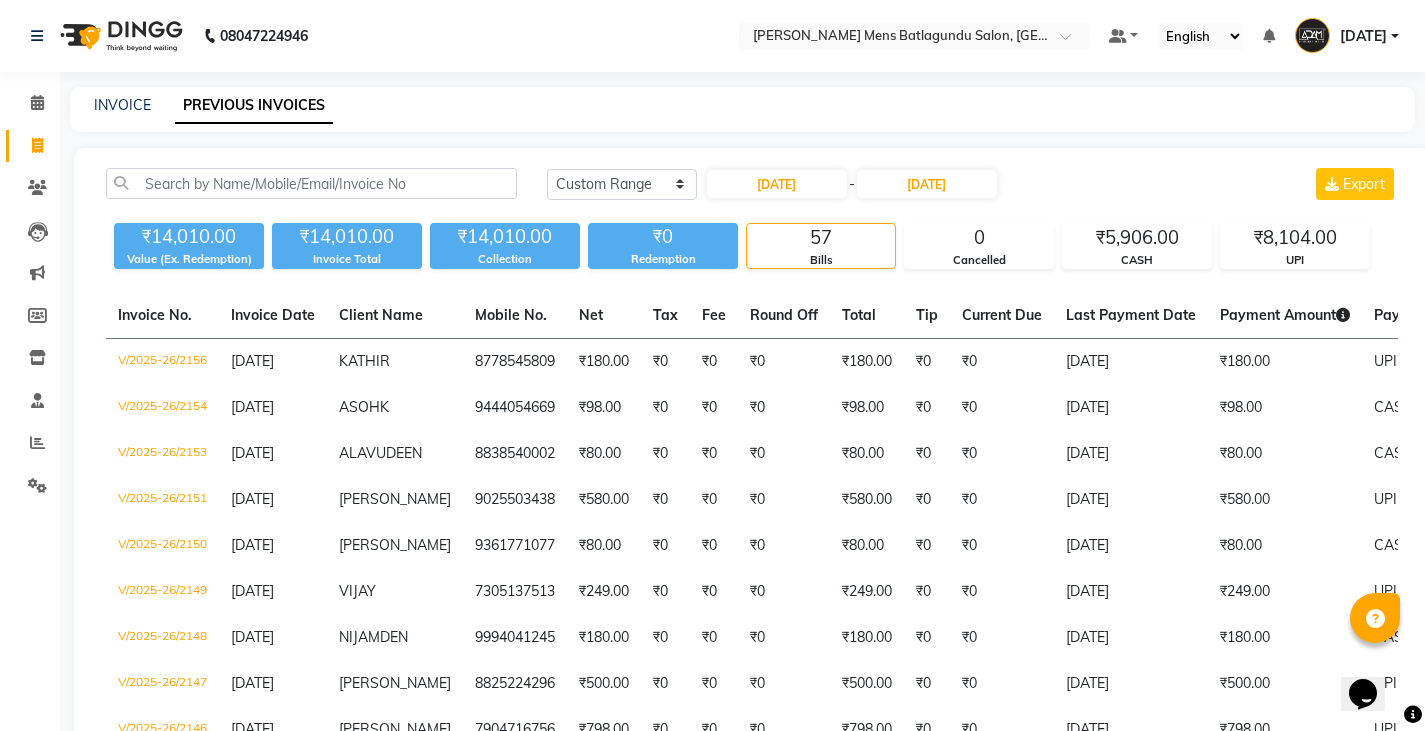 click on "Today Yesterday Custom Range 06-07-2025 - 06-07-2025 Export" 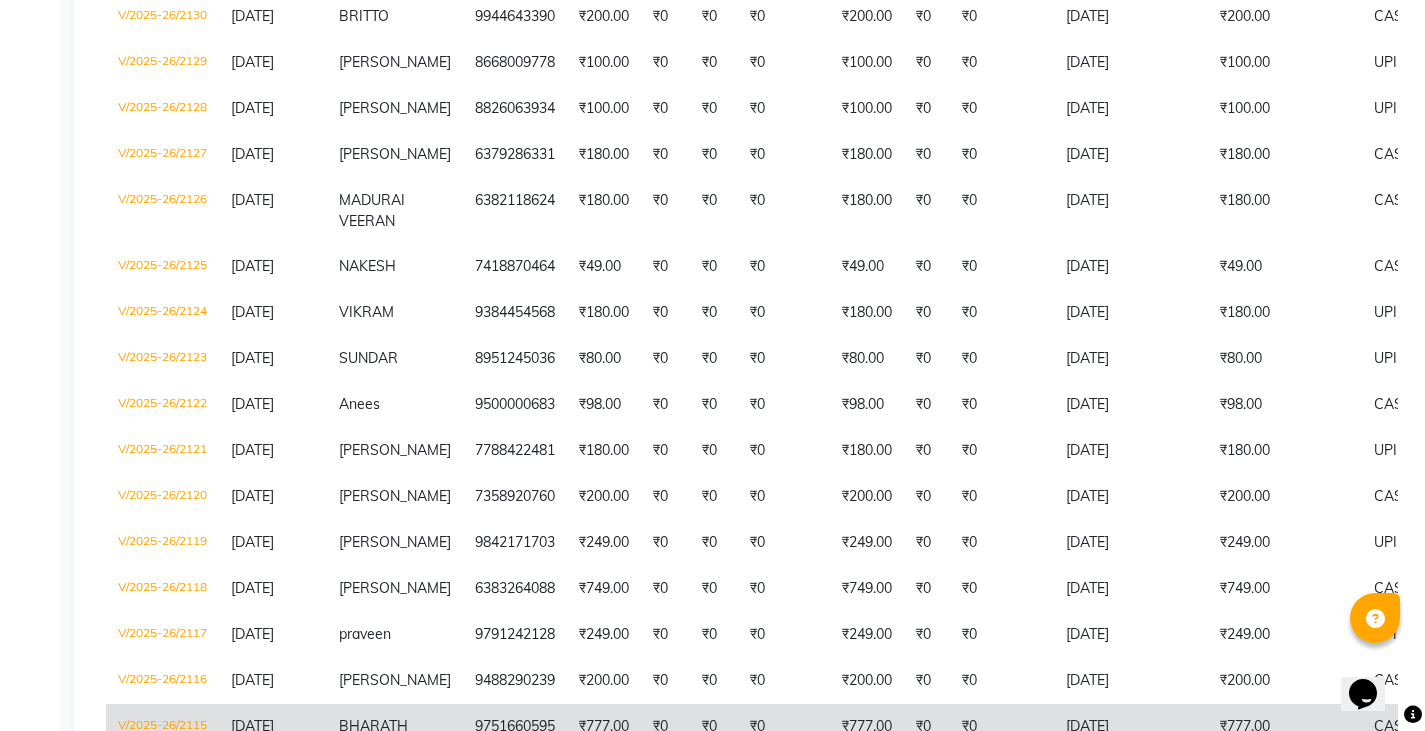 scroll, scrollTop: 1600, scrollLeft: 0, axis: vertical 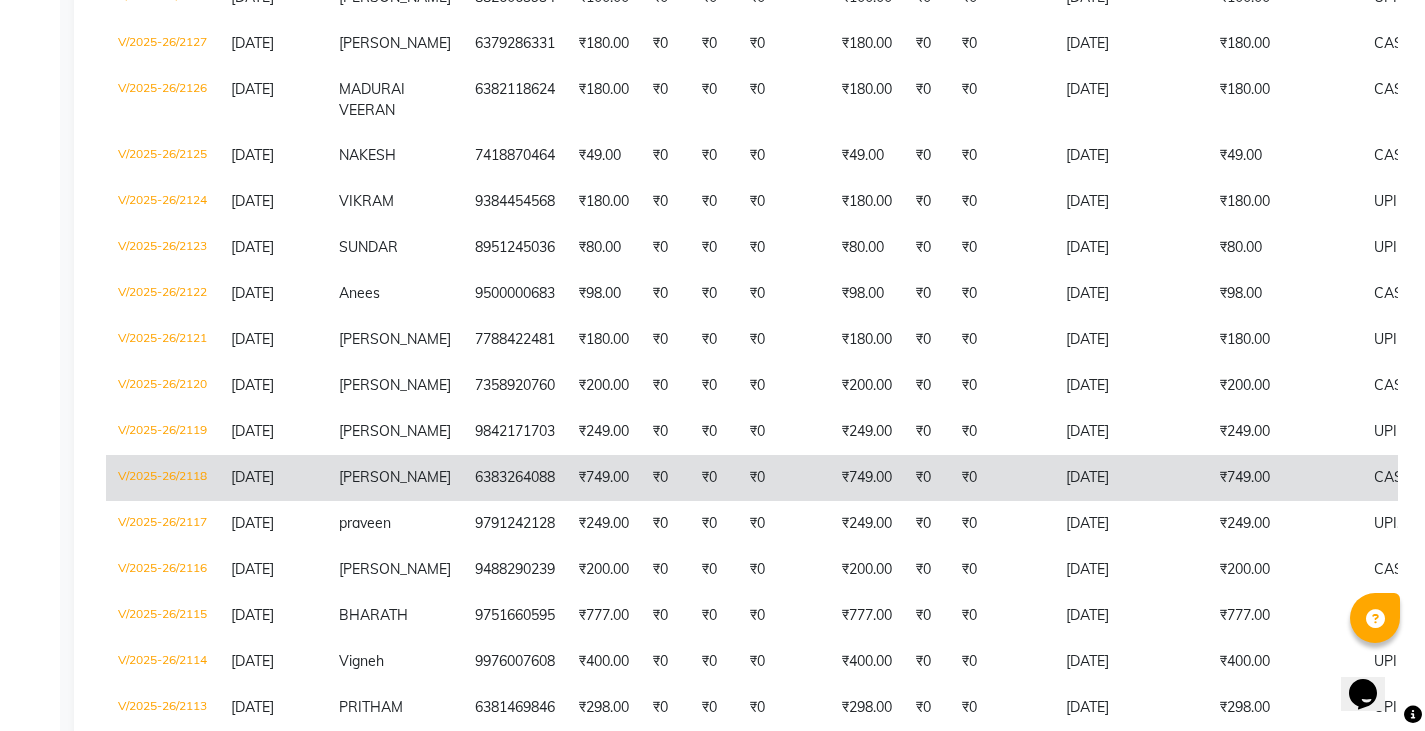 click on "NITHIN" 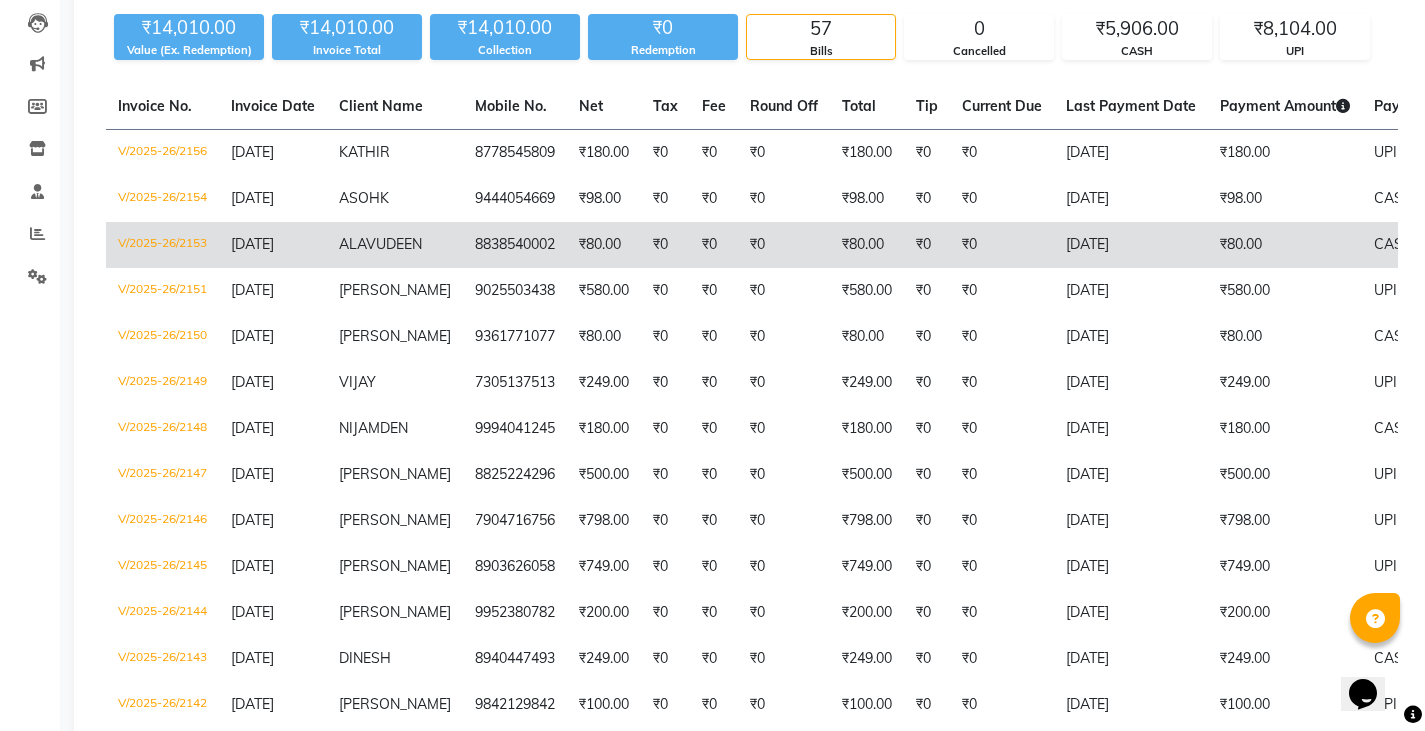 scroll, scrollTop: 0, scrollLeft: 0, axis: both 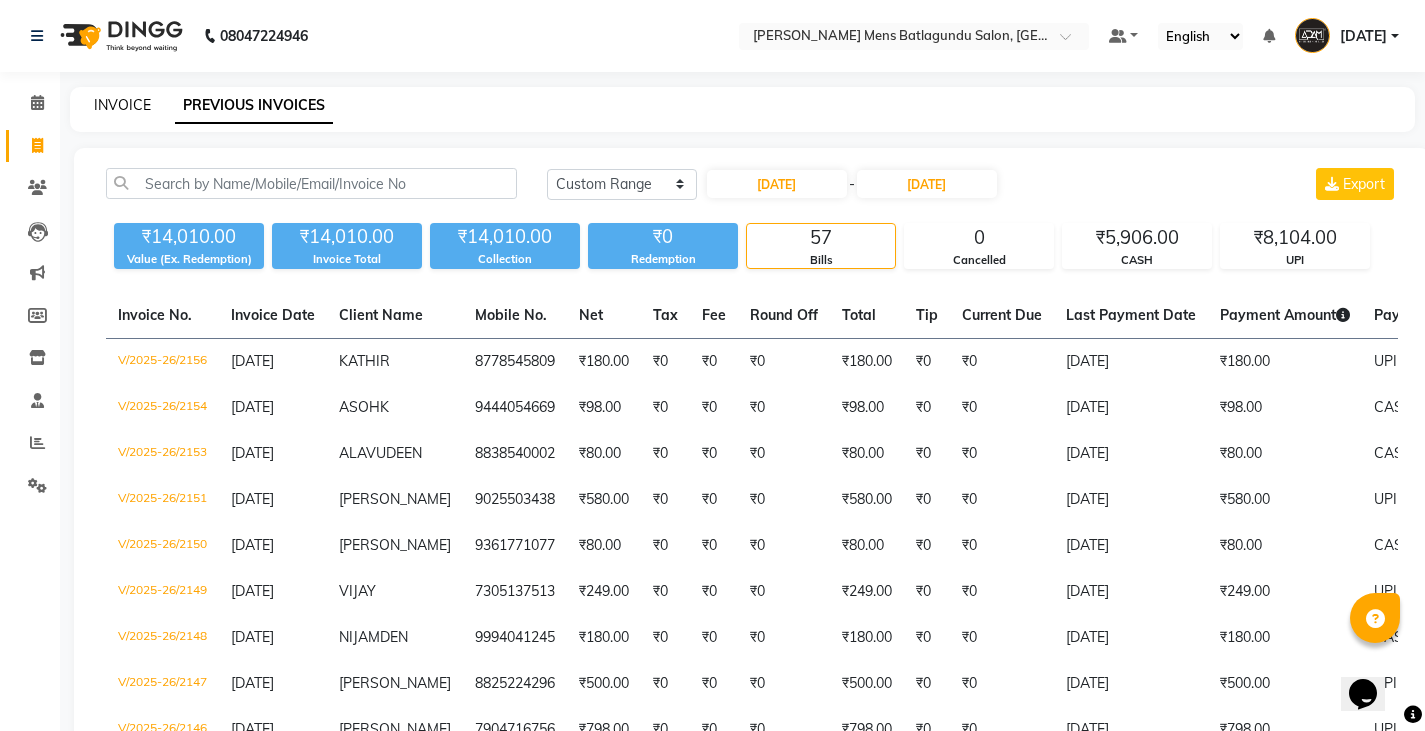click on "INVOICE" 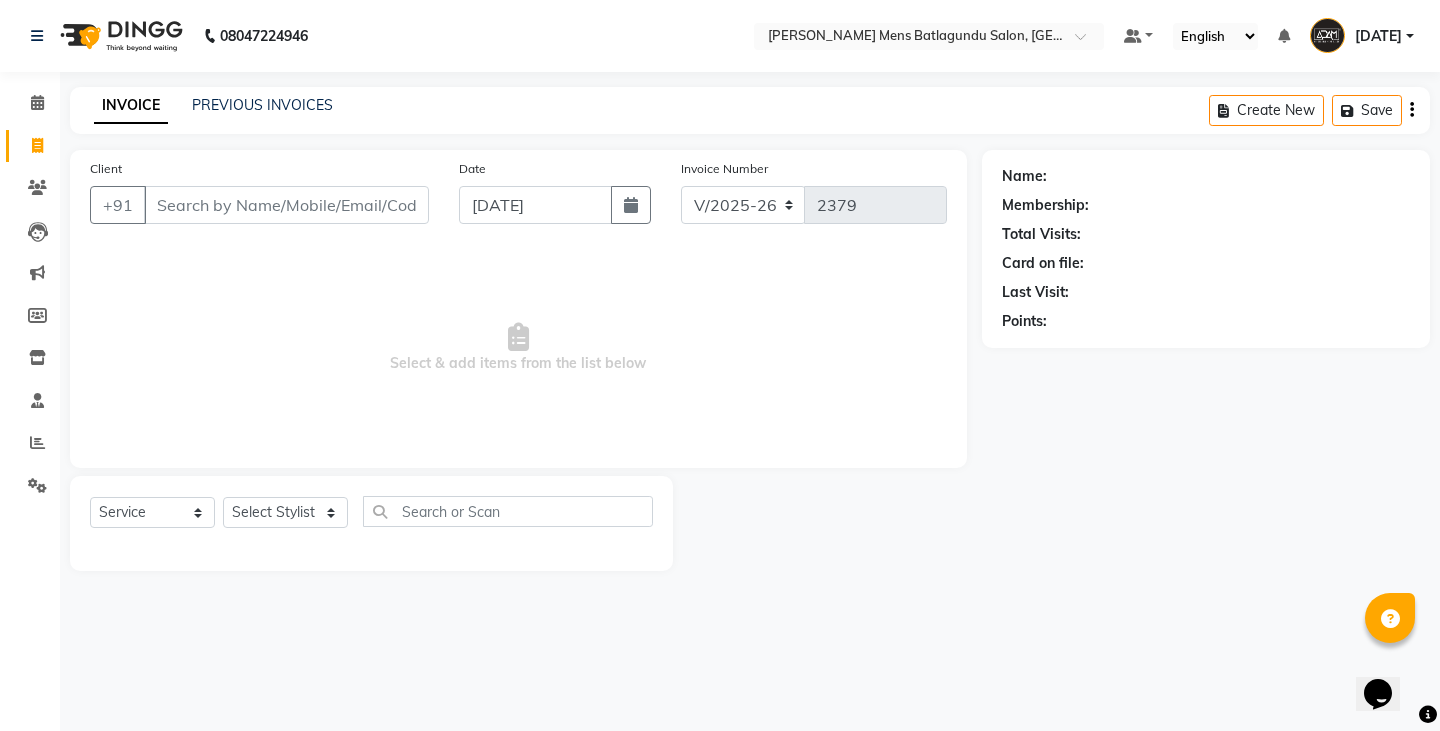 click on "INVOICE PREVIOUS INVOICES" 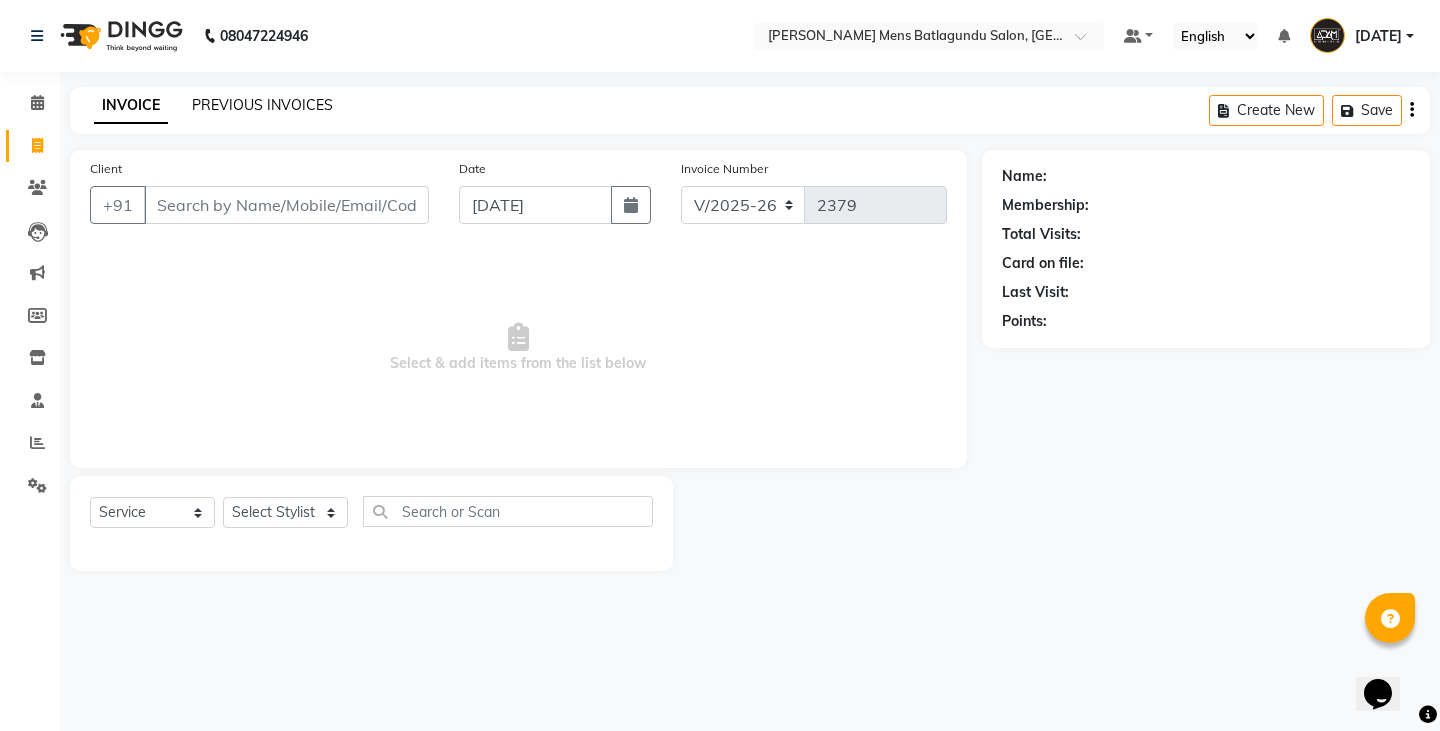 click on "PREVIOUS INVOICES" 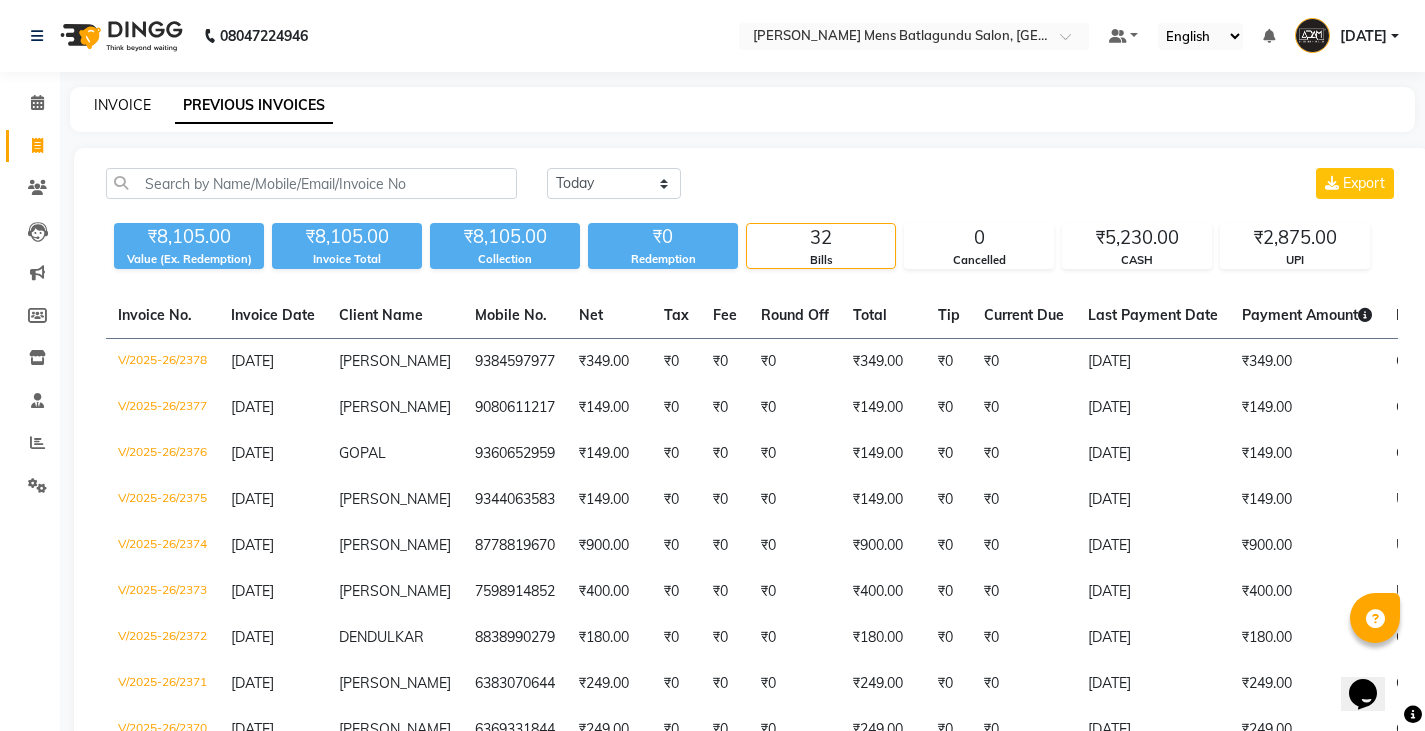 click on "INVOICE" 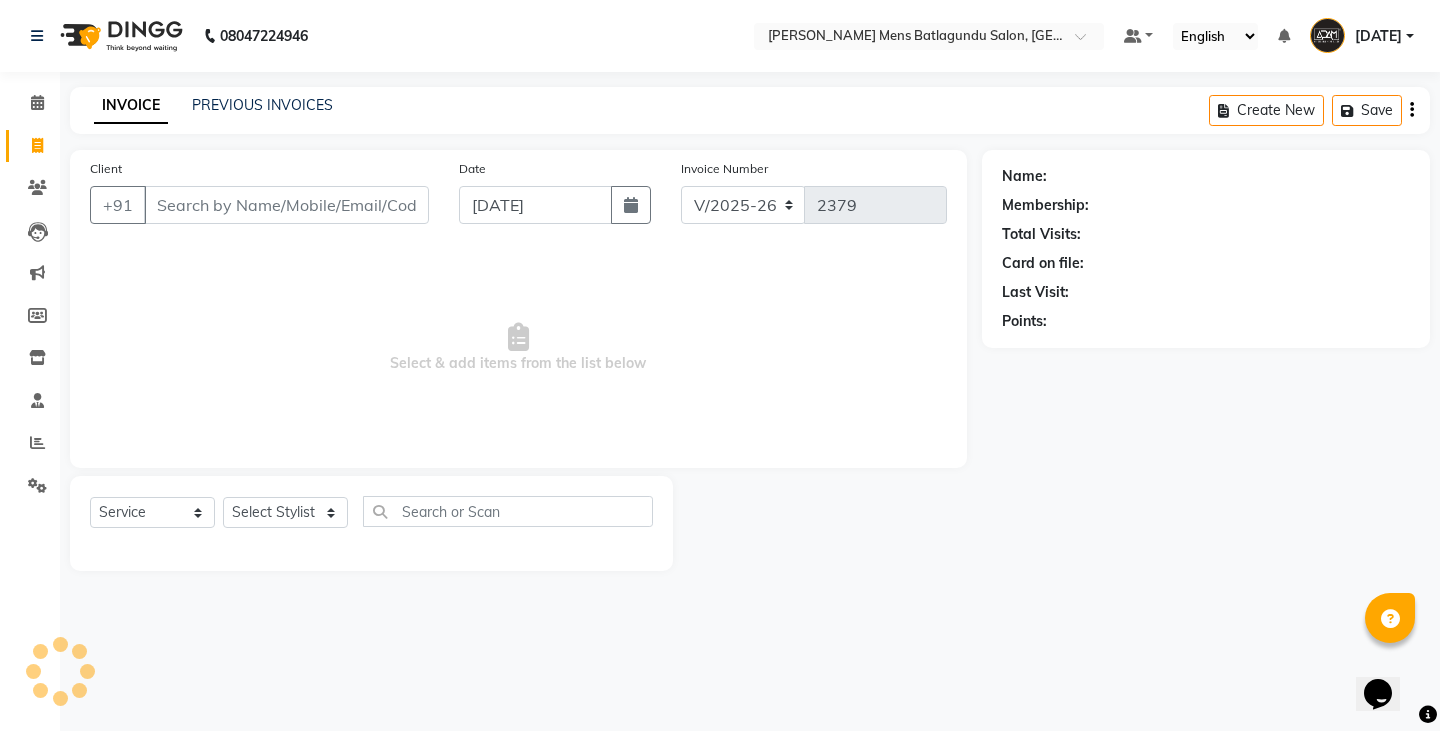 click on "Client" at bounding box center (286, 205) 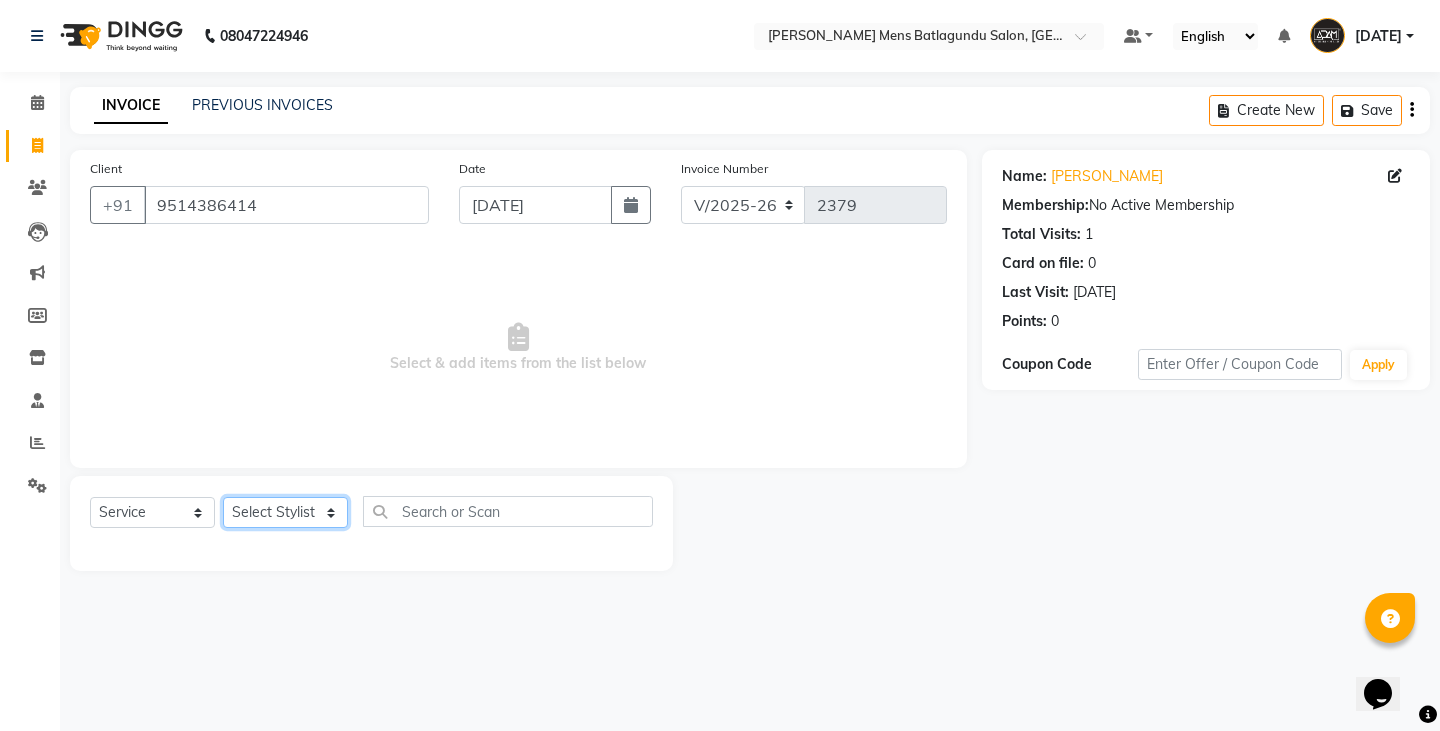 click on "Select Stylist Admin [PERSON_NAME]  [PERSON_NAME] [PERSON_NAME][DATE] [PERSON_NAME] [PERSON_NAME]" 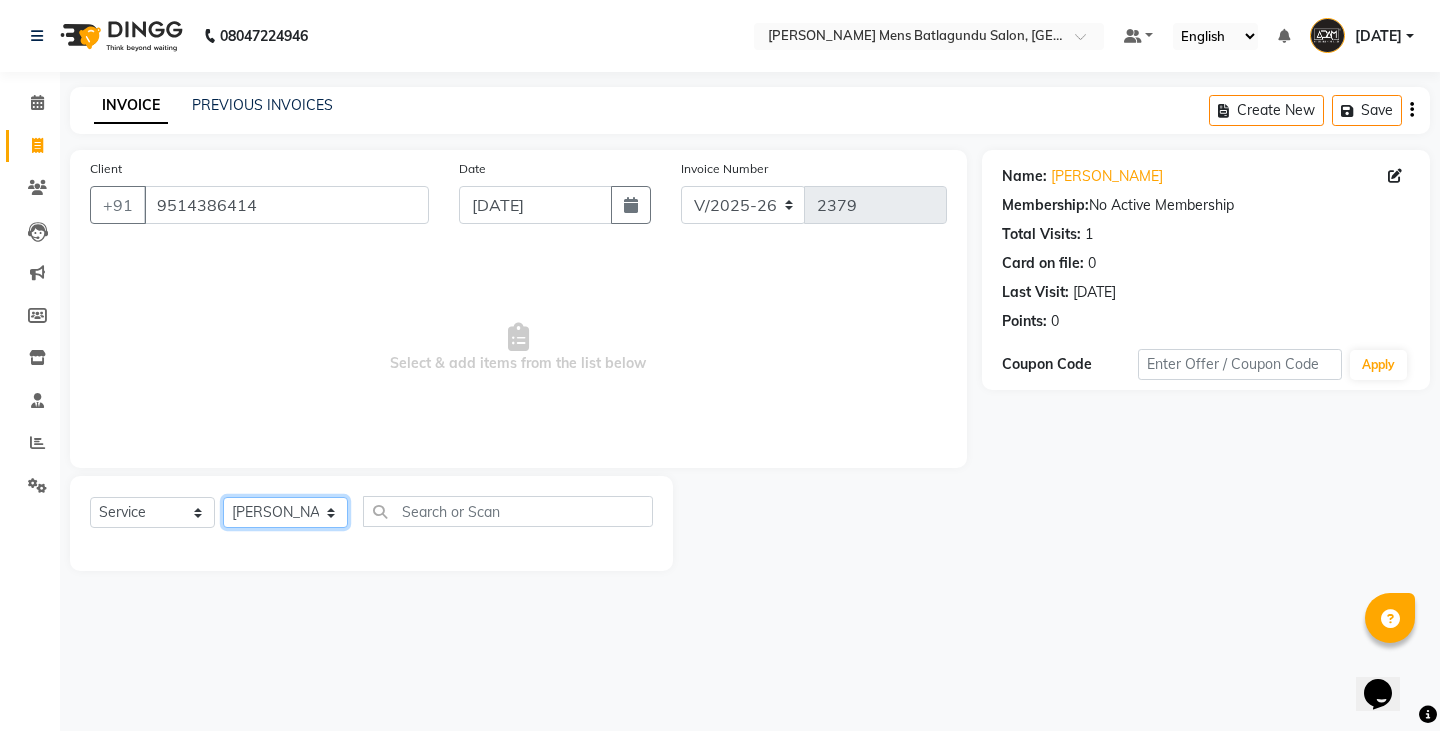 click on "Select Stylist Admin [PERSON_NAME]  [PERSON_NAME] [PERSON_NAME][DATE] [PERSON_NAME] [PERSON_NAME]" 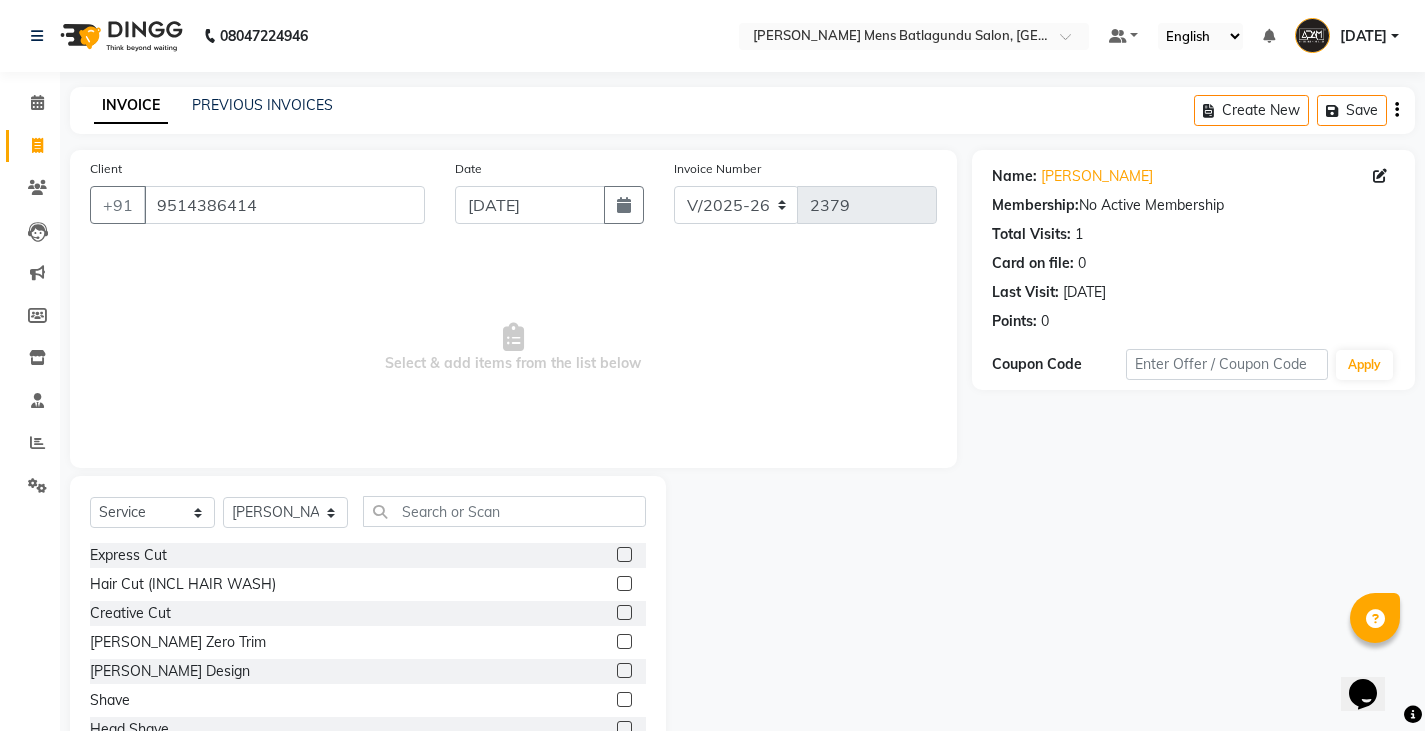 click 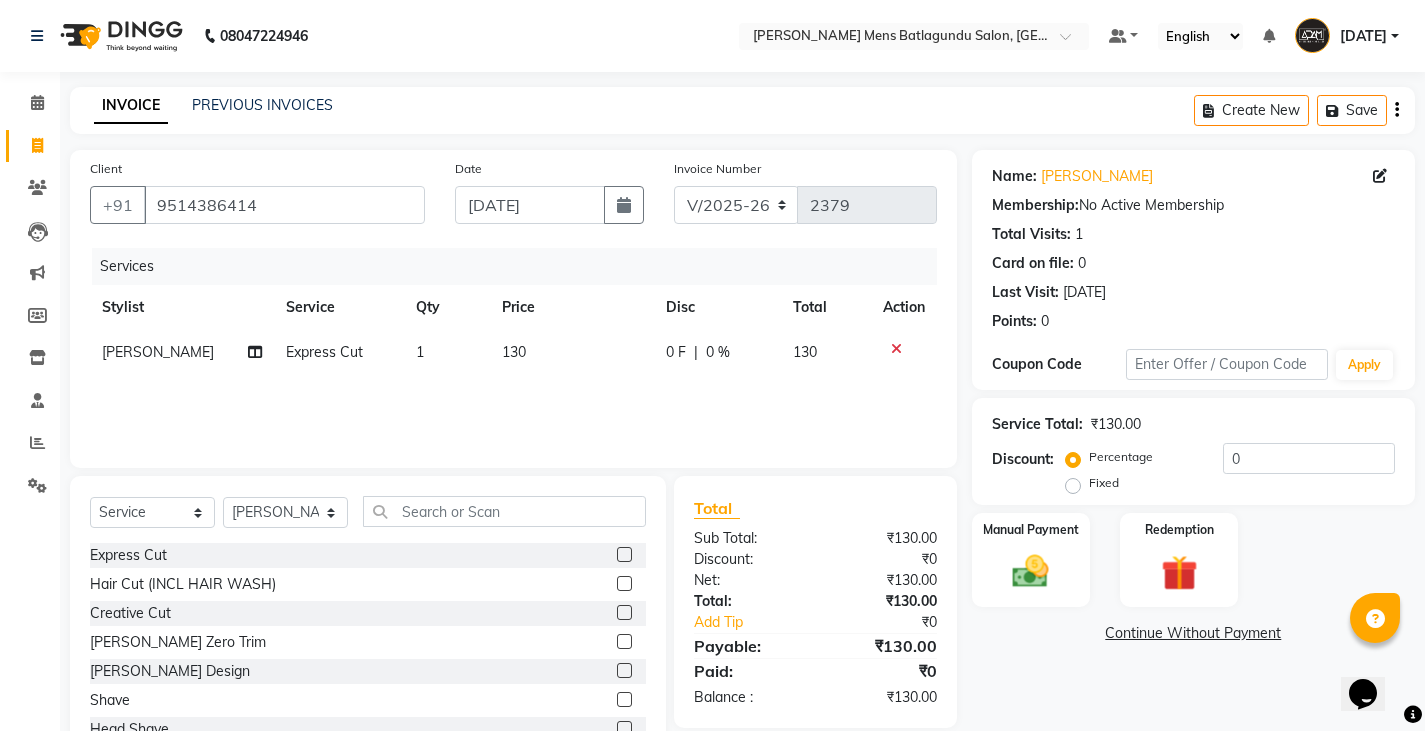click 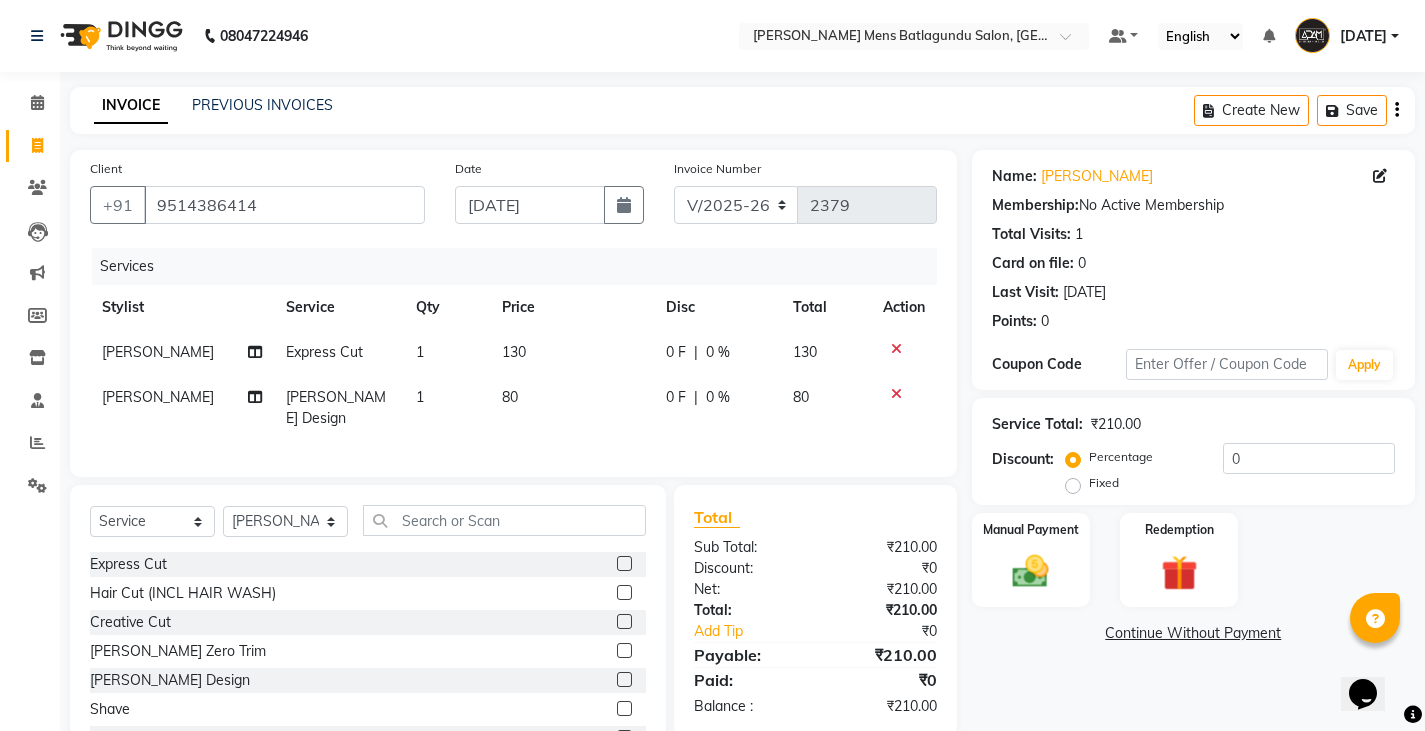 click on "0 F" 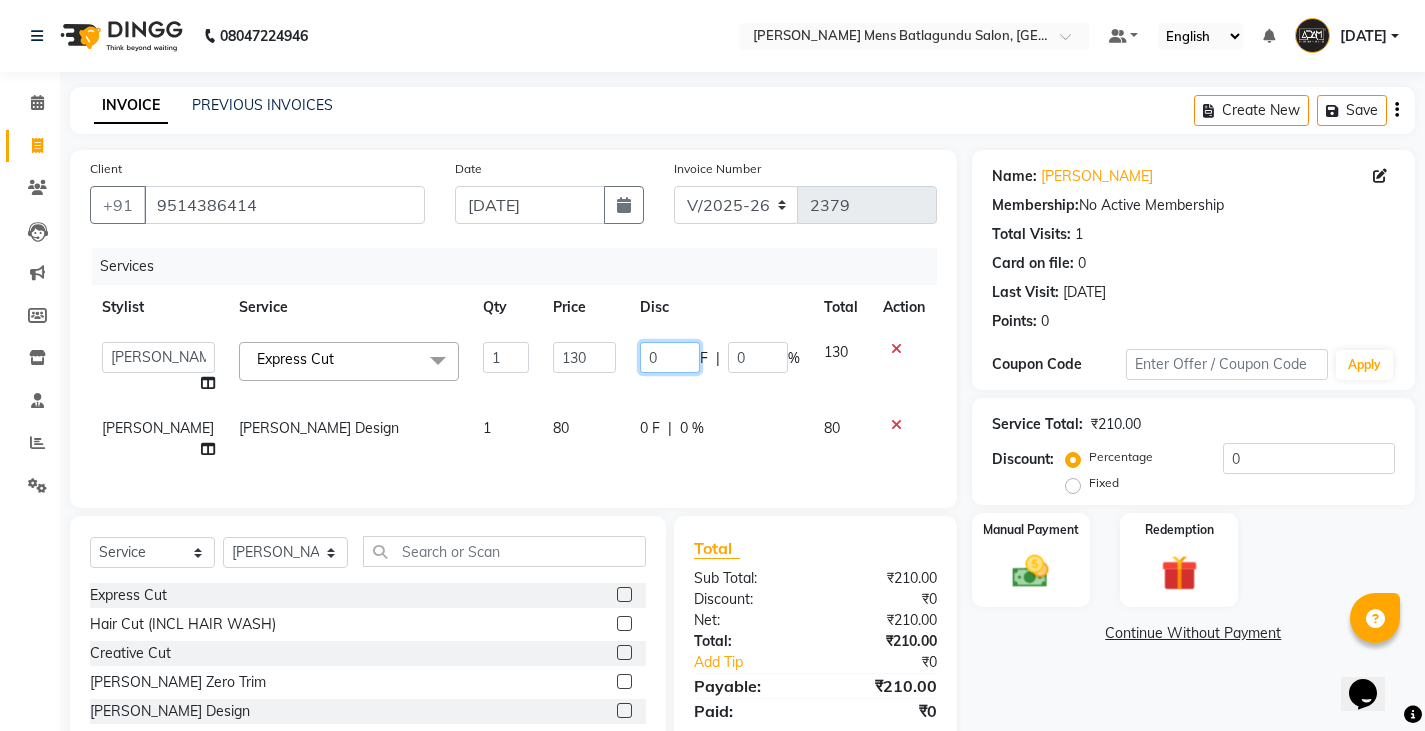 click on "0" 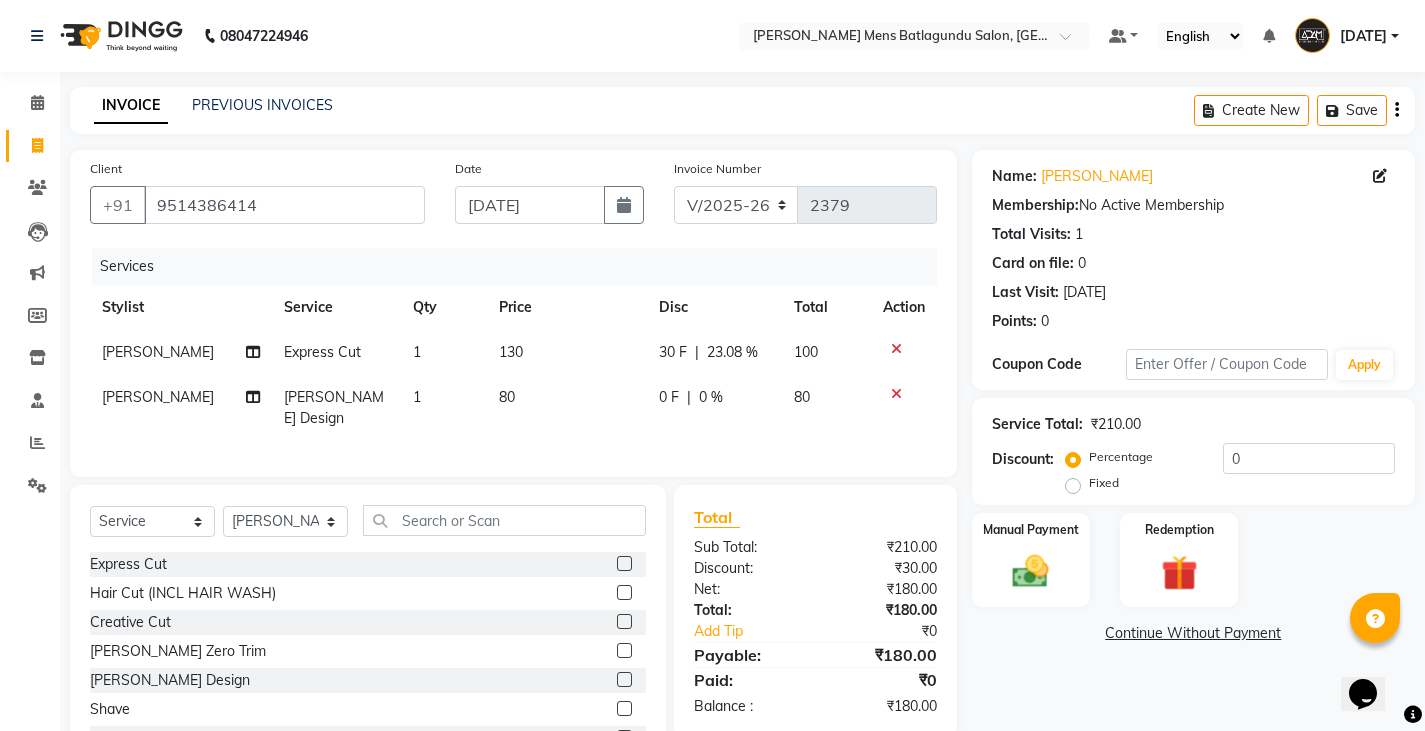 click on "80" 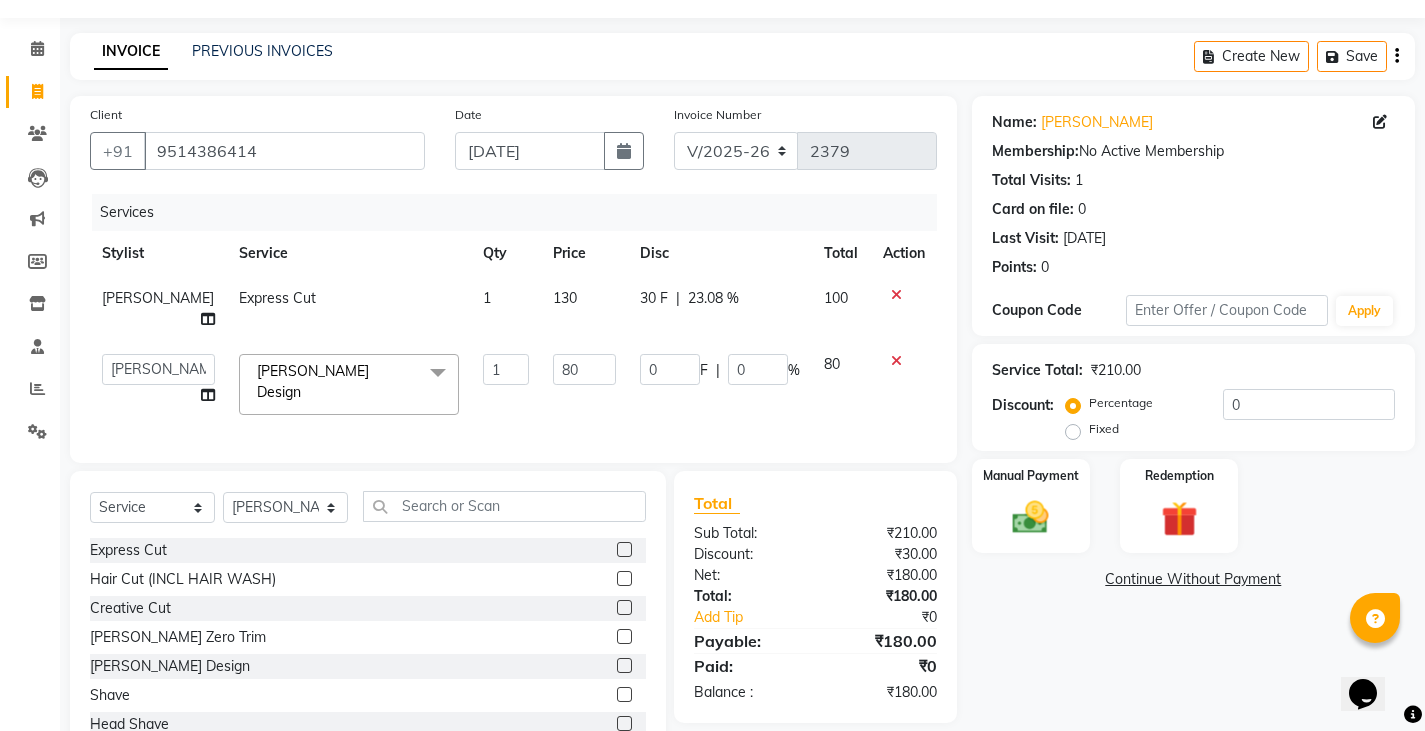 scroll, scrollTop: 104, scrollLeft: 0, axis: vertical 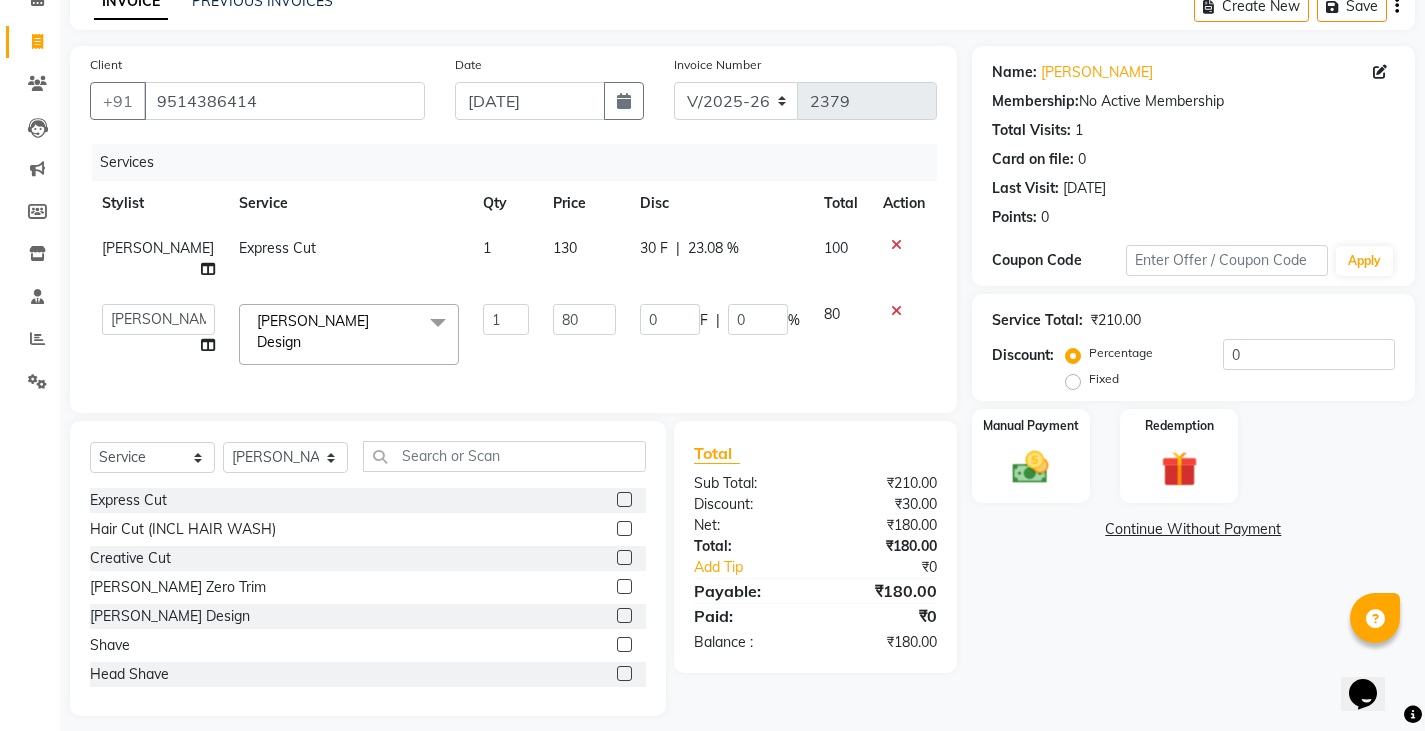 click on "Name: Mahendra Boopathi  Membership:  No Active Membership  Total Visits:  1 Card on file:  0 Last Visit:   30-05-2025 Points:   0  Coupon Code Apply Service Total:  ₹210.00  Discount:  Percentage   Fixed  0 Manual Payment Redemption  Continue Without Payment" 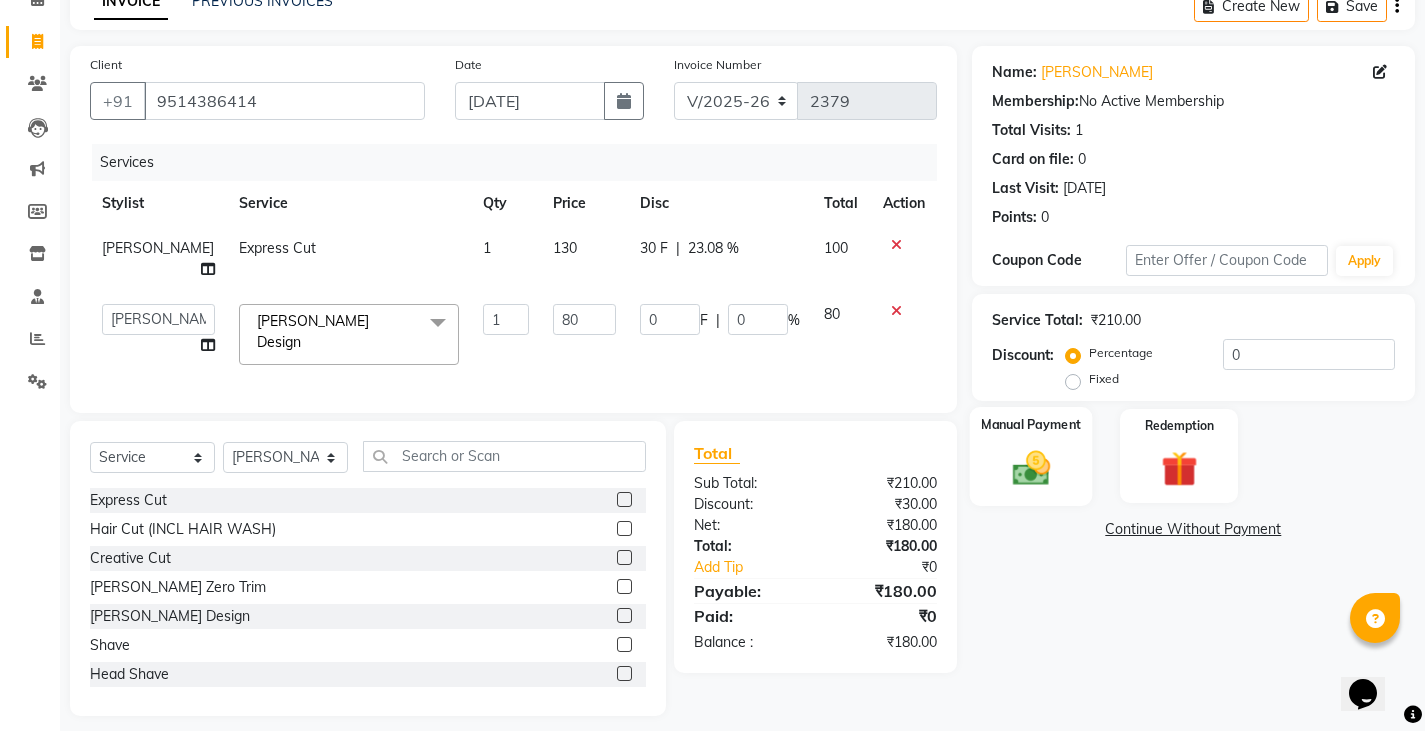 click 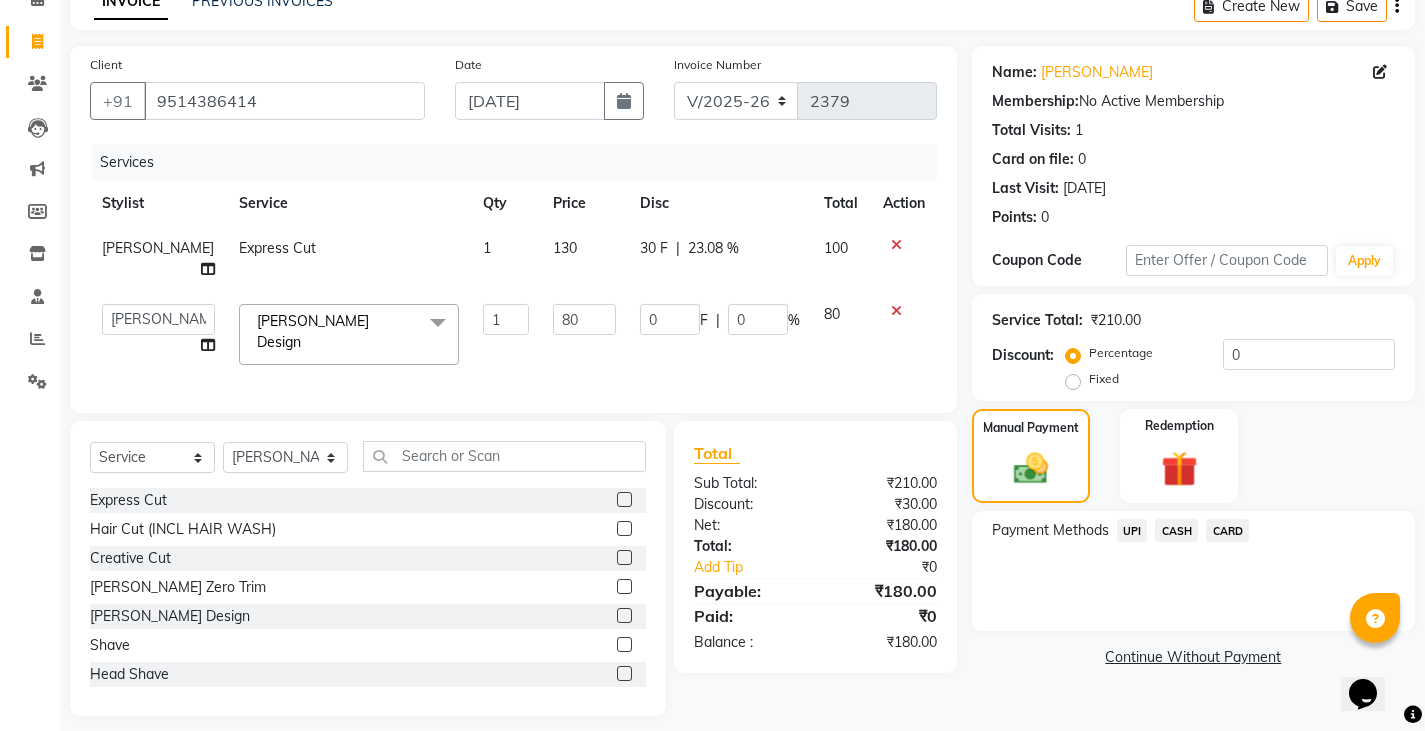 click on "CASH" 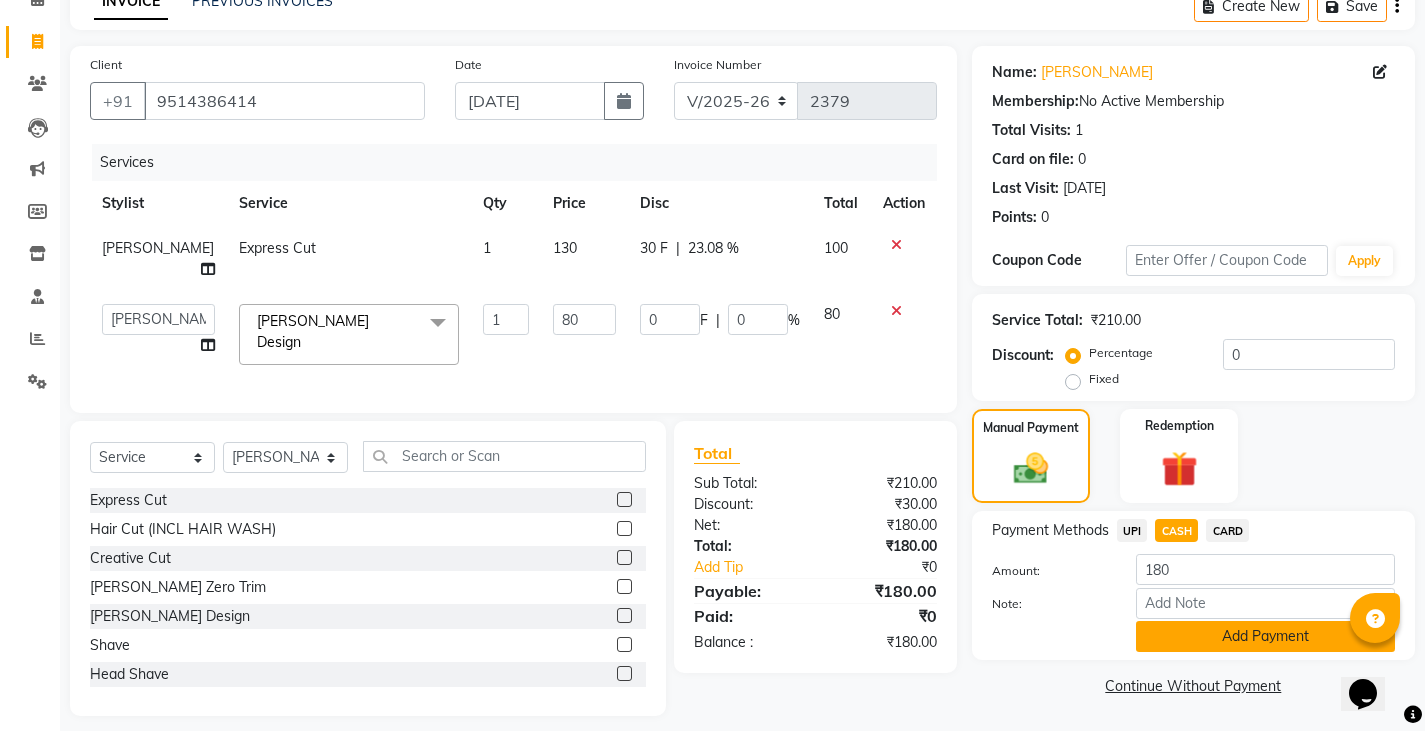click on "Add Payment" 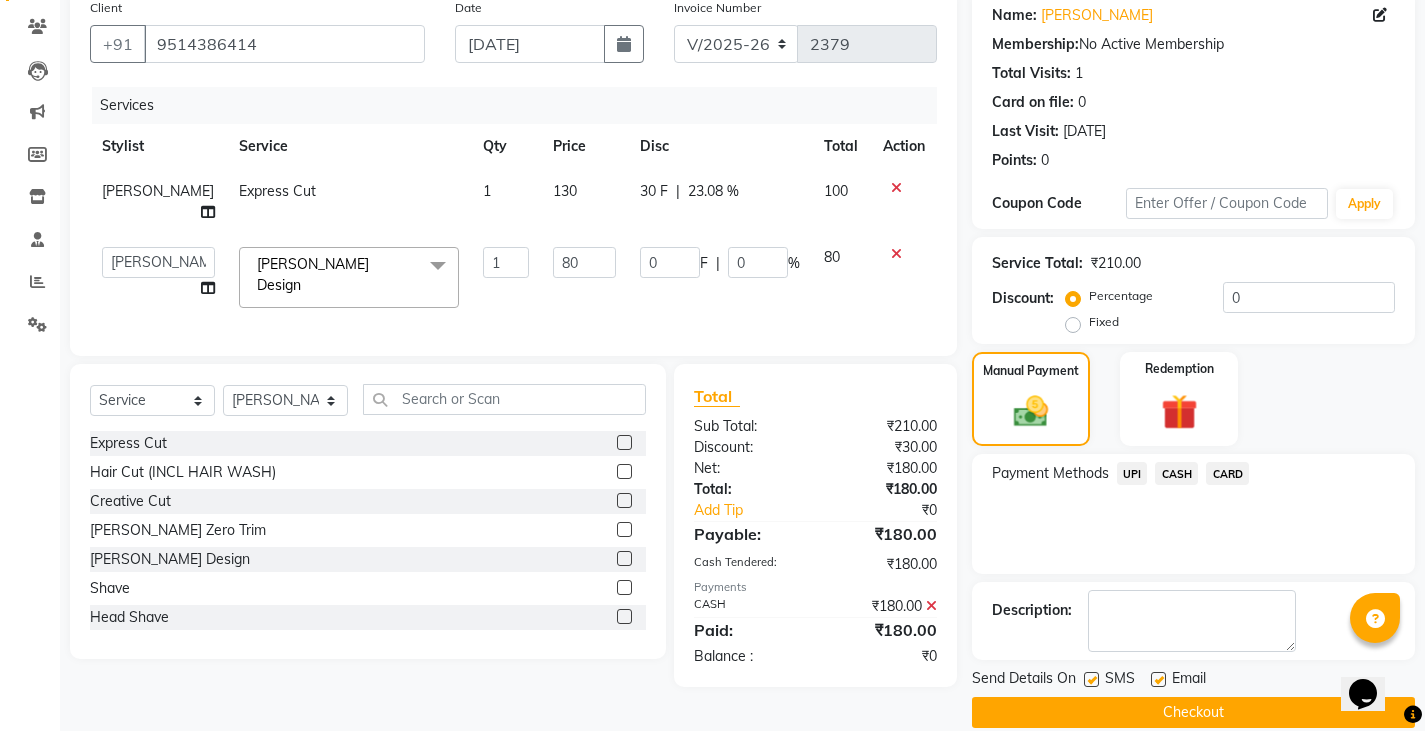 scroll, scrollTop: 188, scrollLeft: 0, axis: vertical 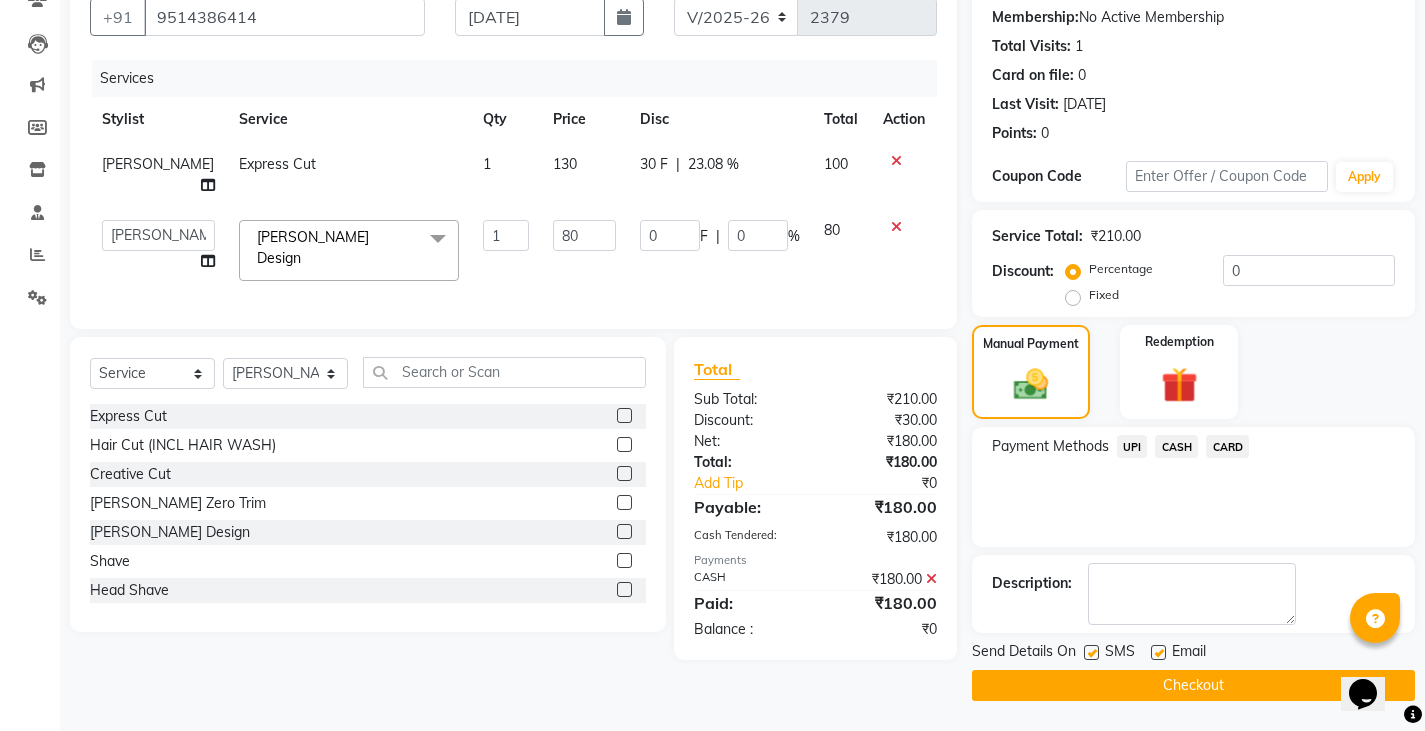 click on "Checkout" 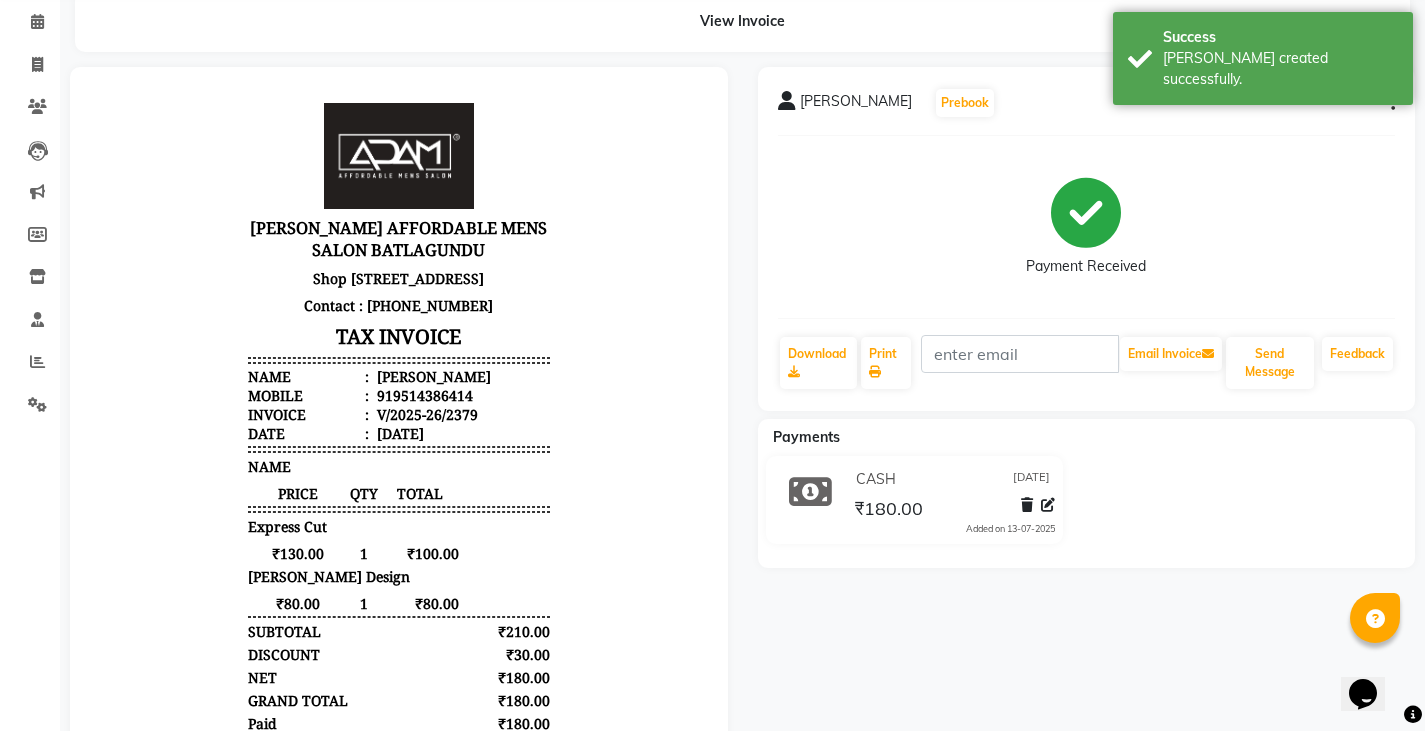 scroll, scrollTop: 0, scrollLeft: 0, axis: both 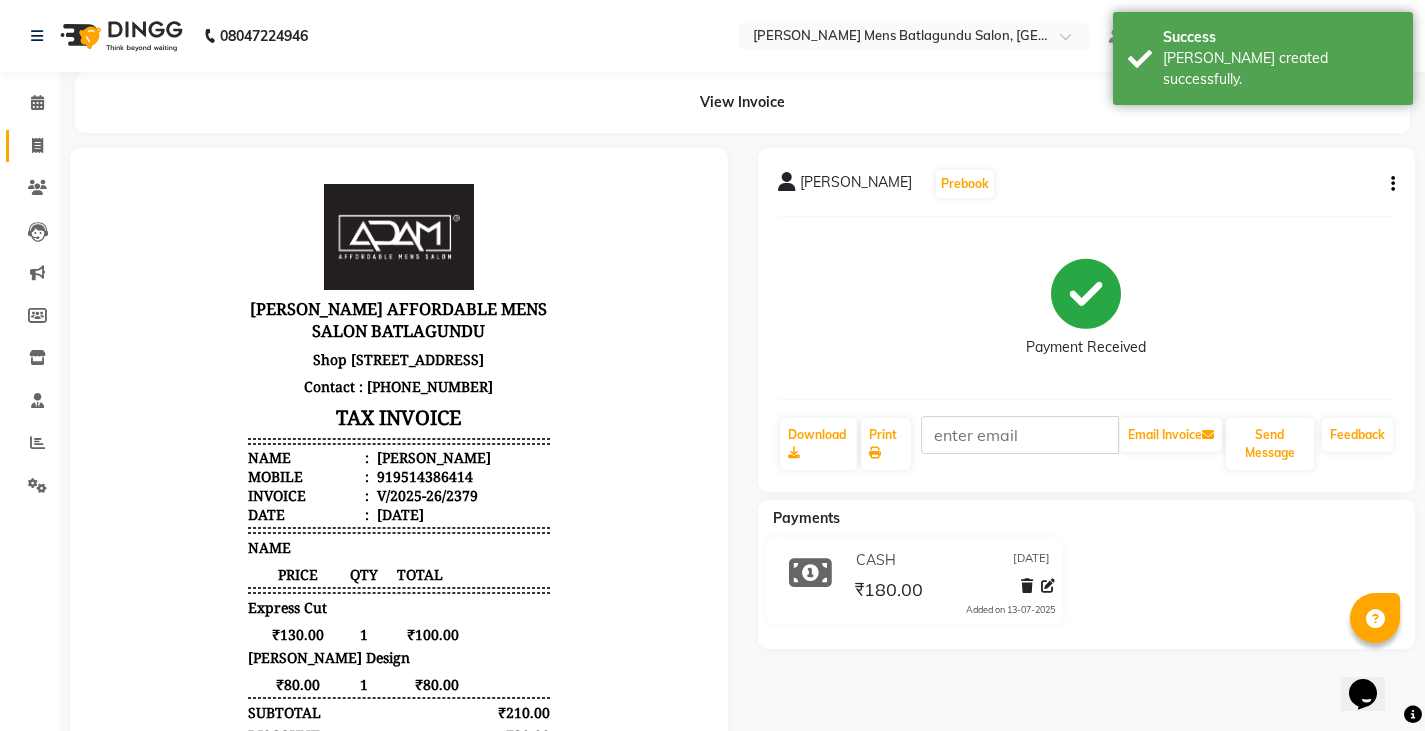drag, startPoint x: 29, startPoint y: 134, endPoint x: 32, endPoint y: 147, distance: 13.341664 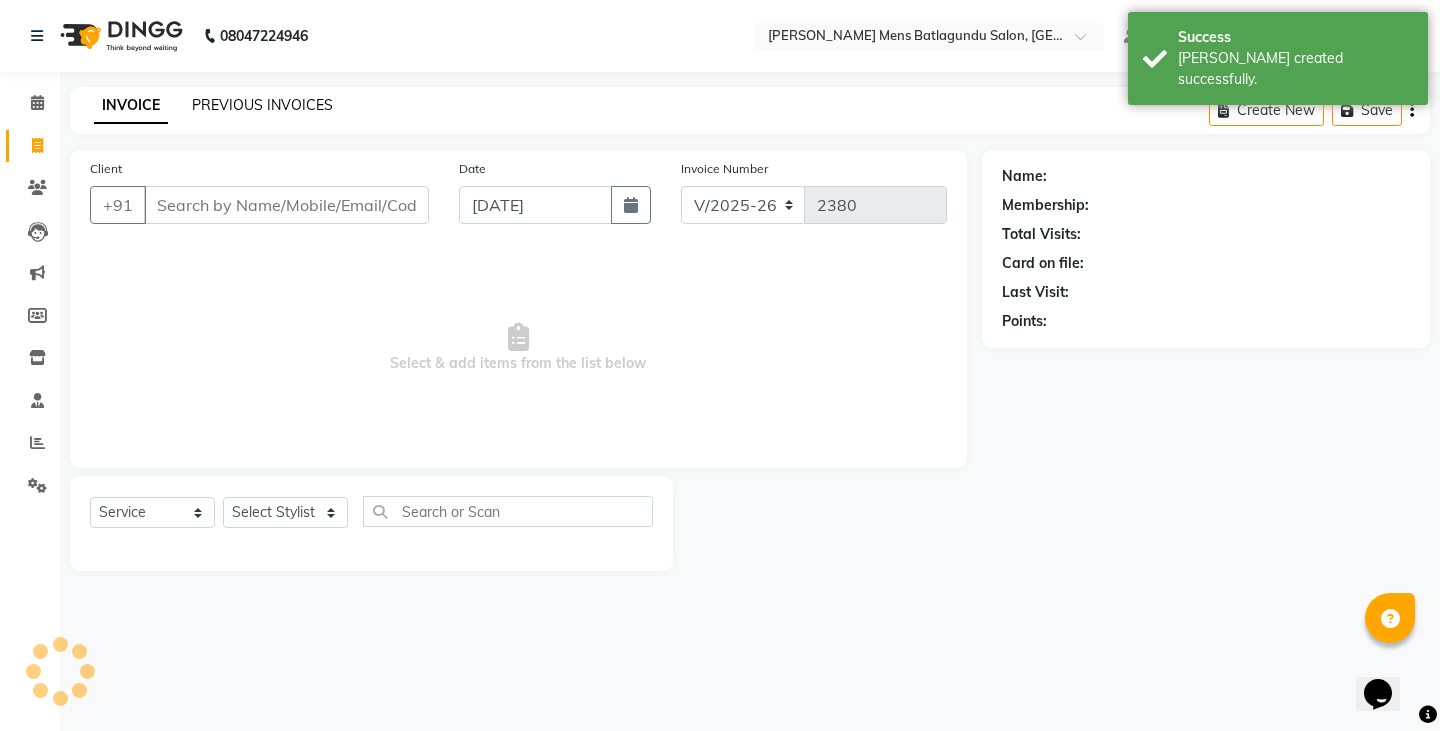 click on "PREVIOUS INVOICES" 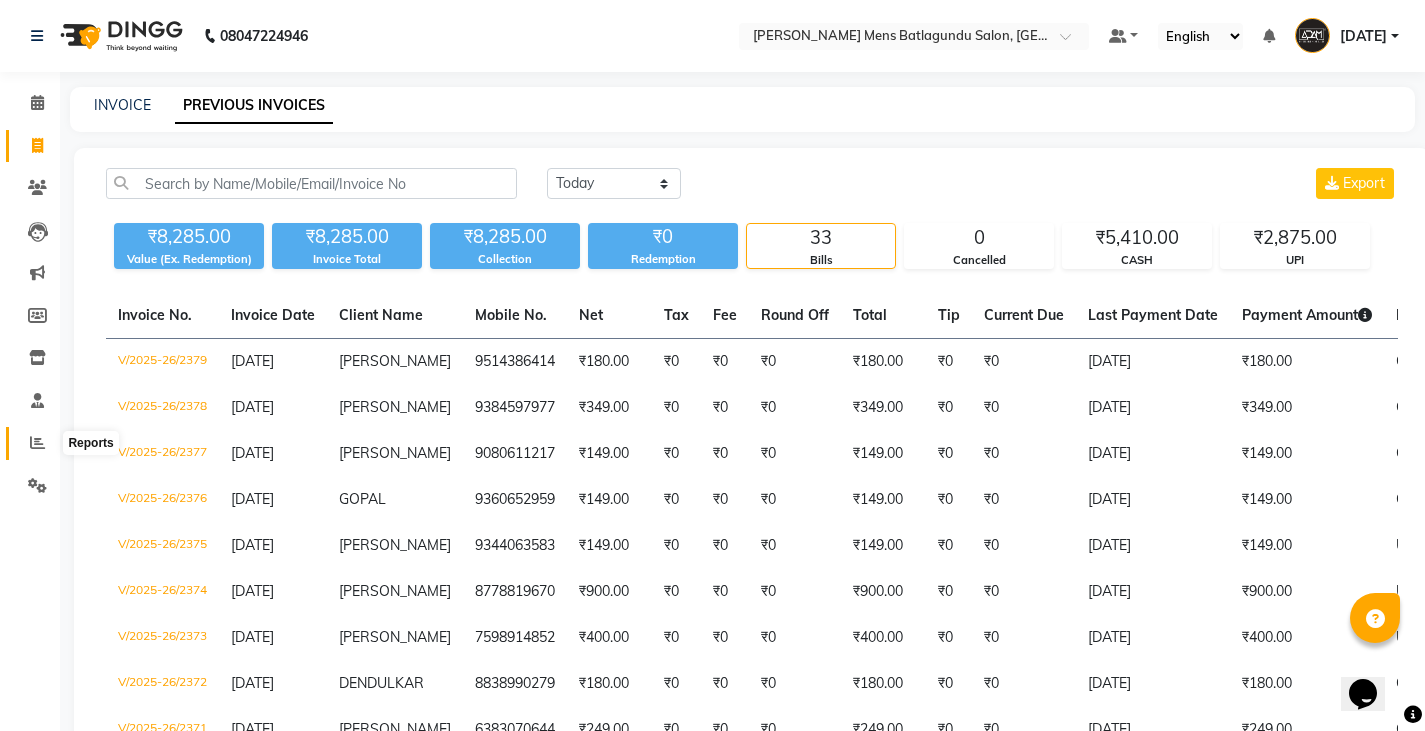 click 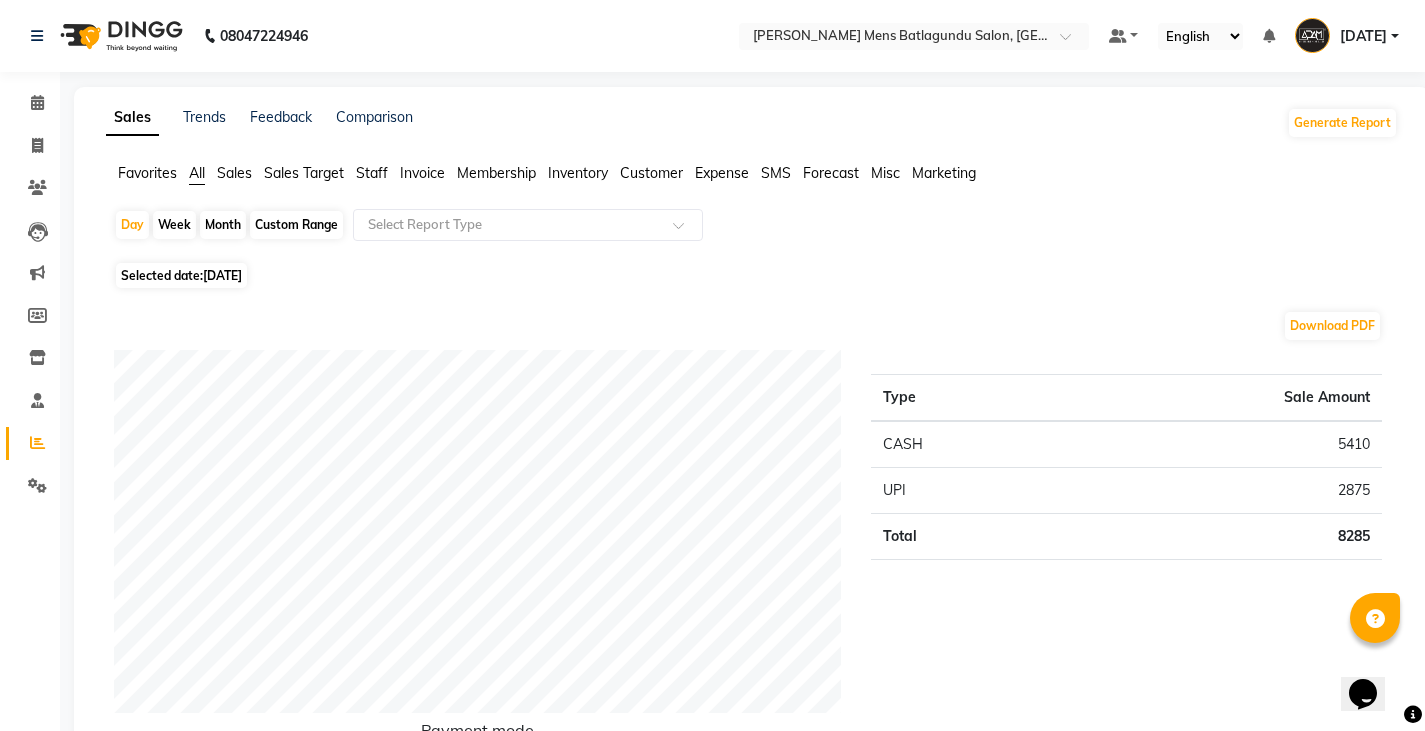 click on "Staff" 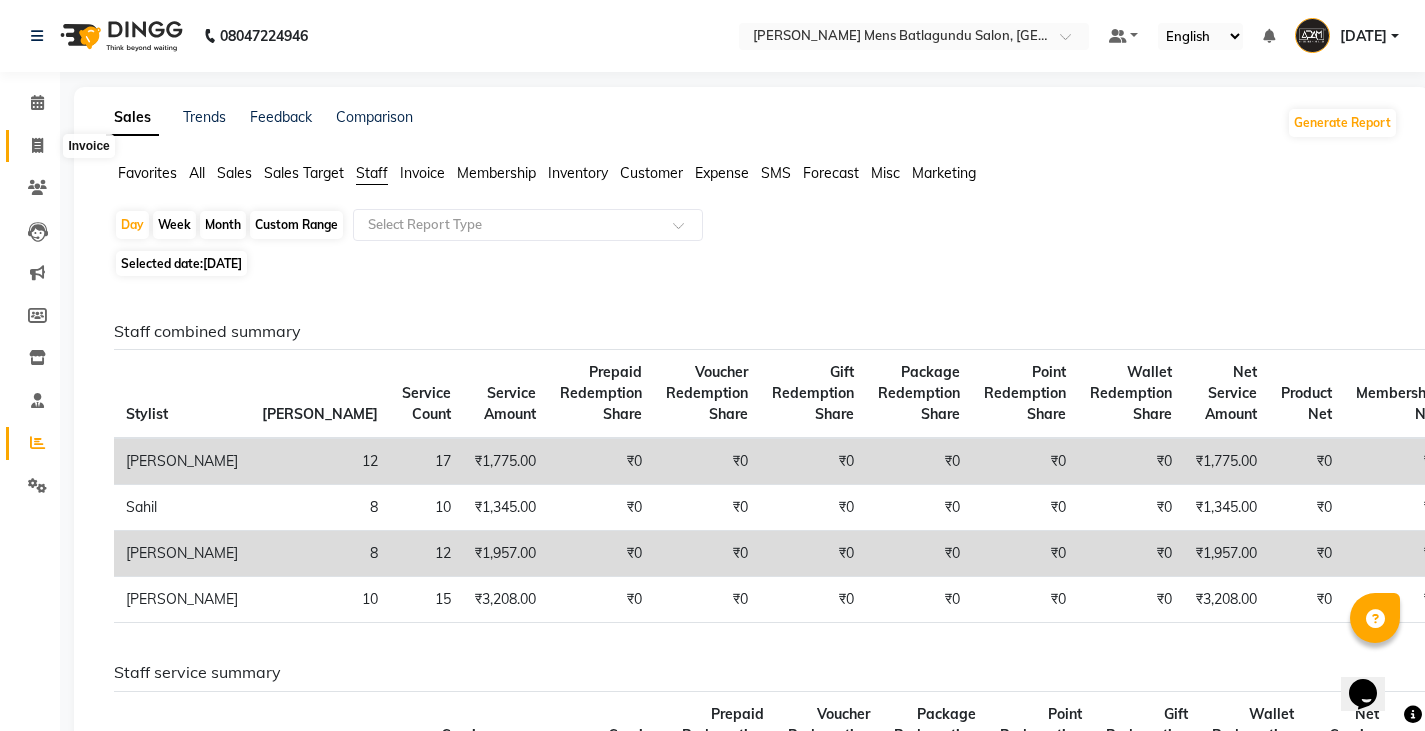click 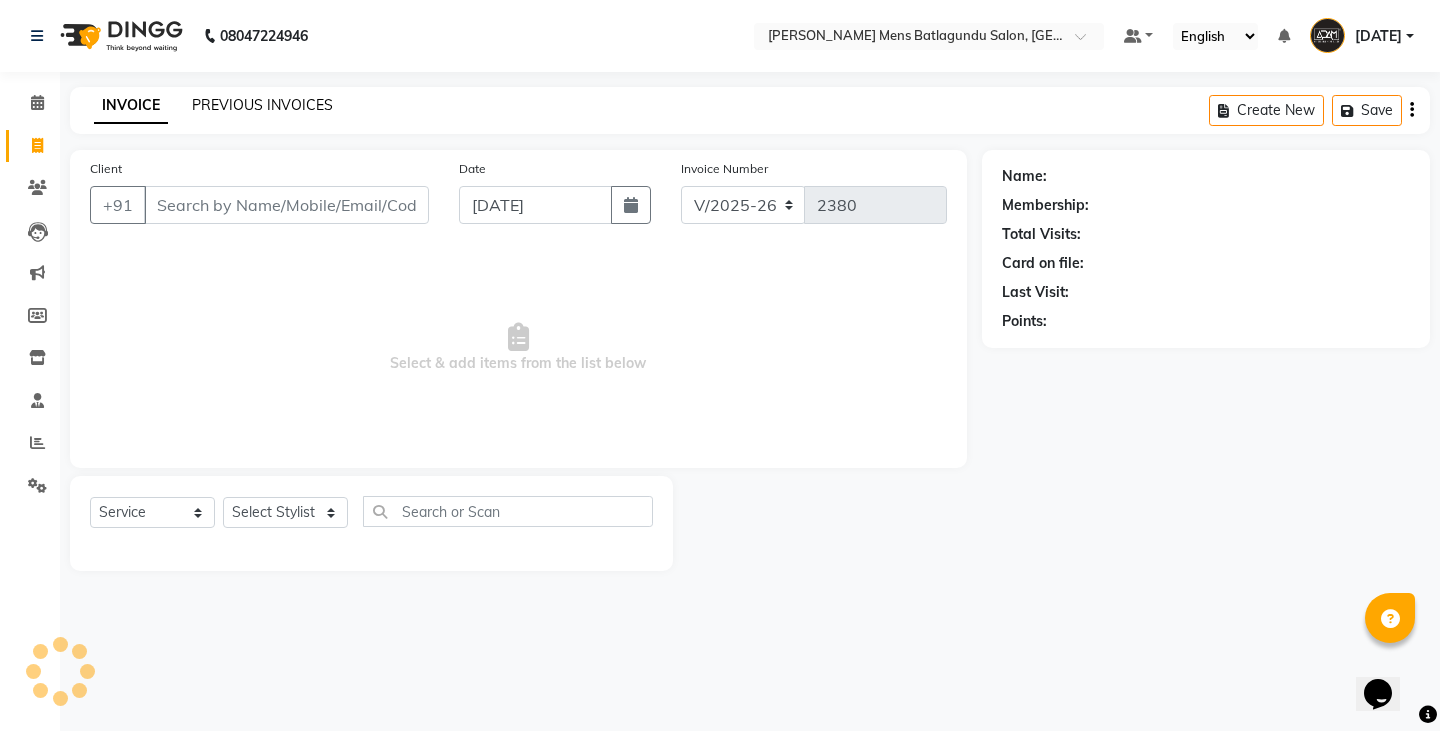 click on "PREVIOUS INVOICES" 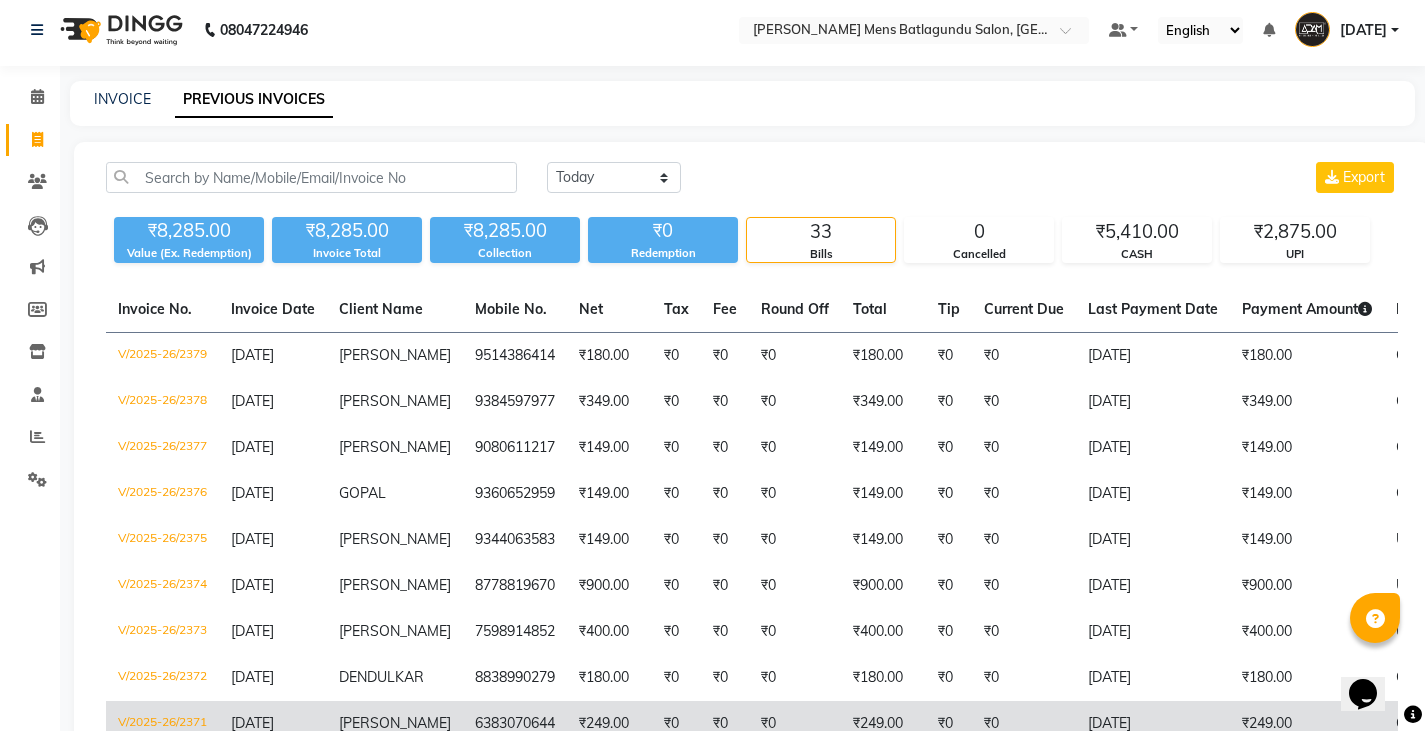 scroll, scrollTop: 200, scrollLeft: 0, axis: vertical 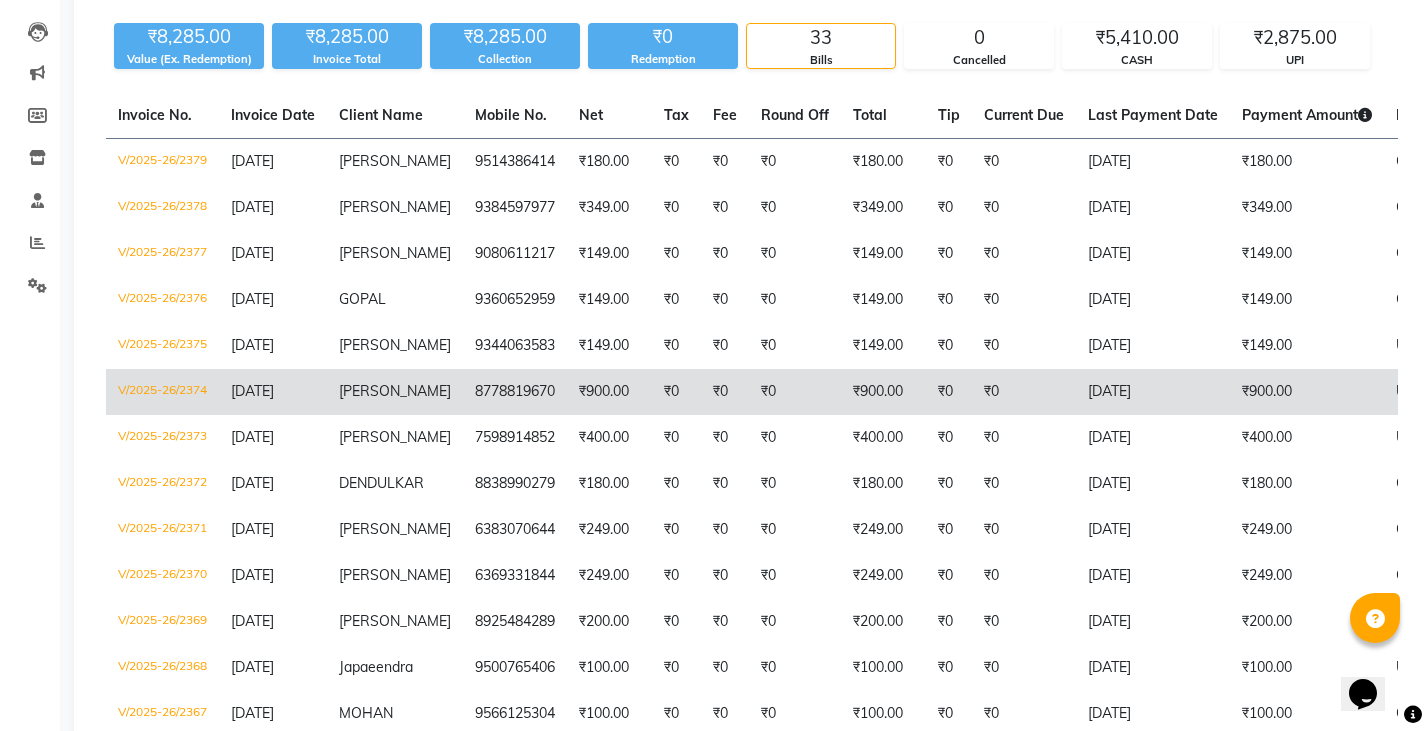 click on "₹900.00" 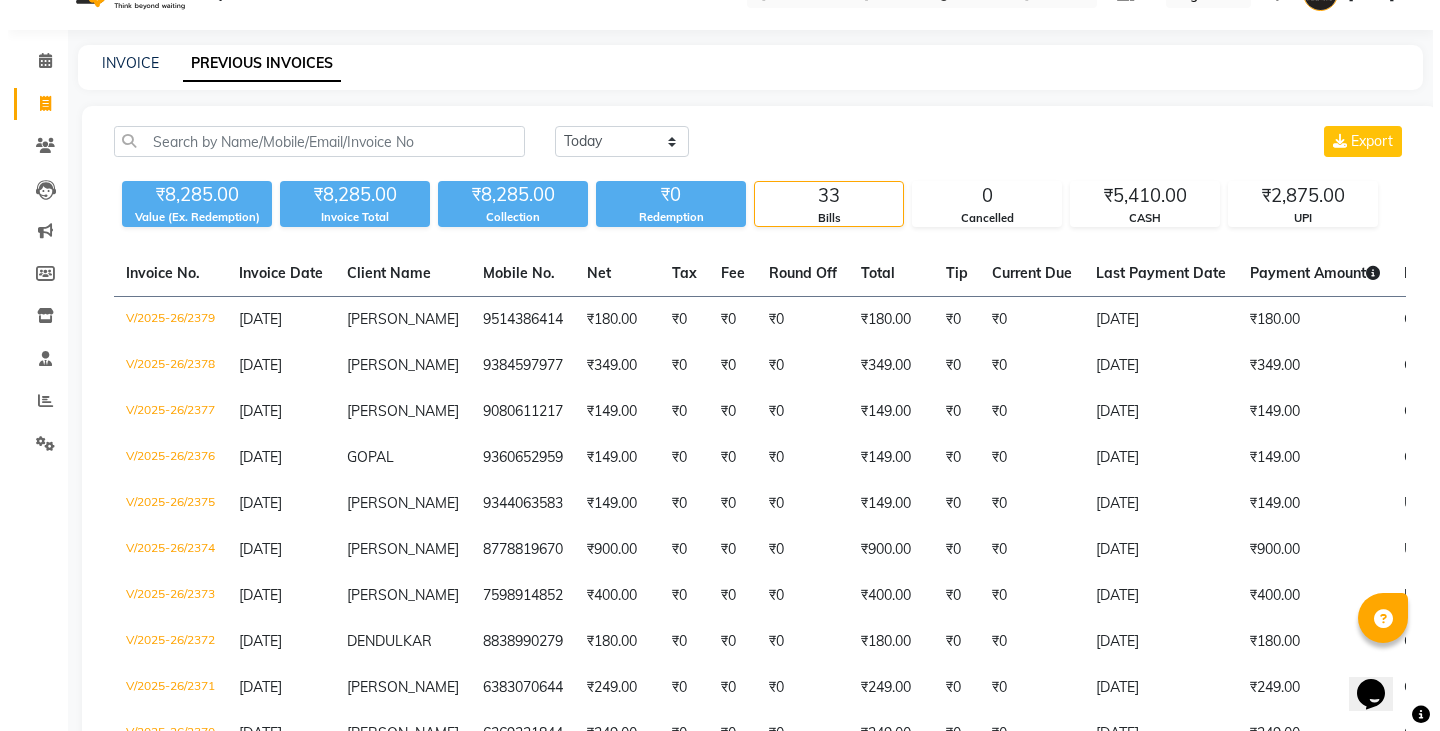 scroll, scrollTop: 0, scrollLeft: 0, axis: both 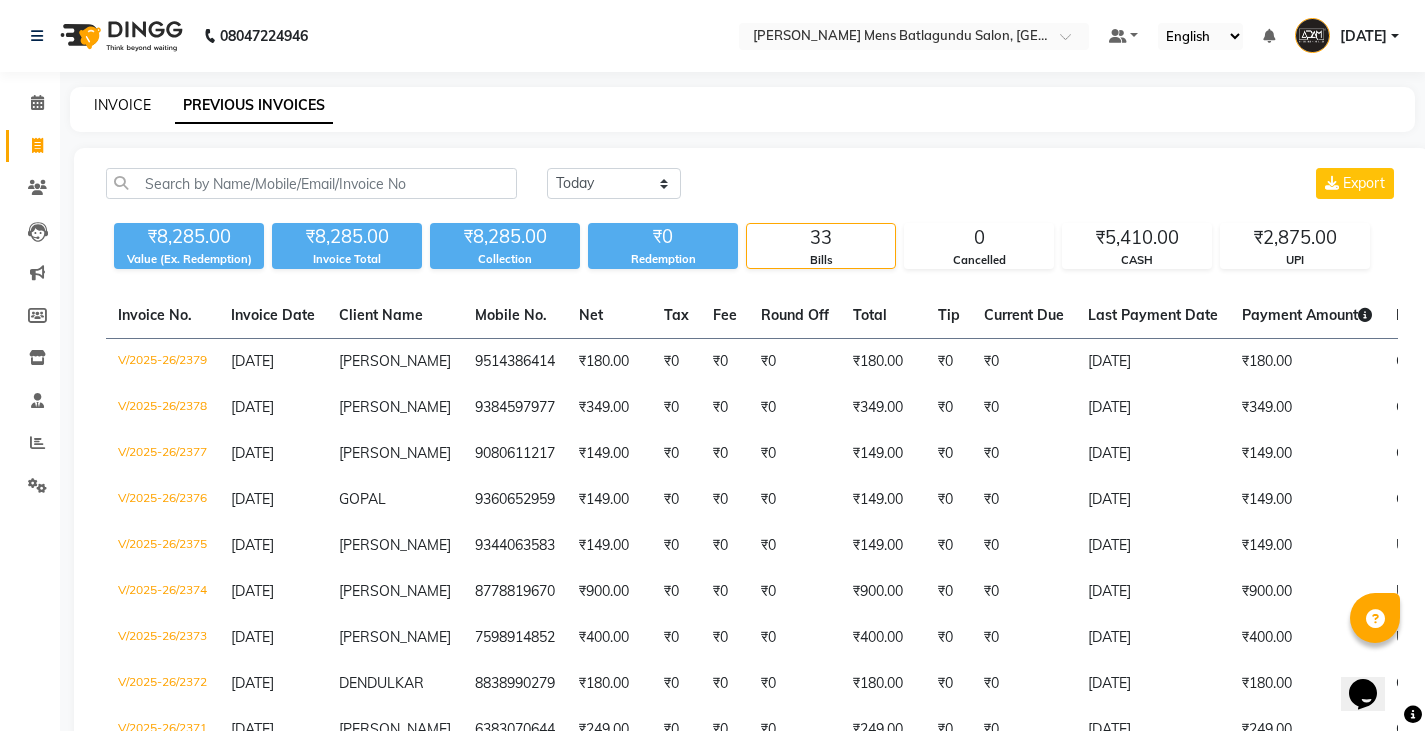 click on "INVOICE" 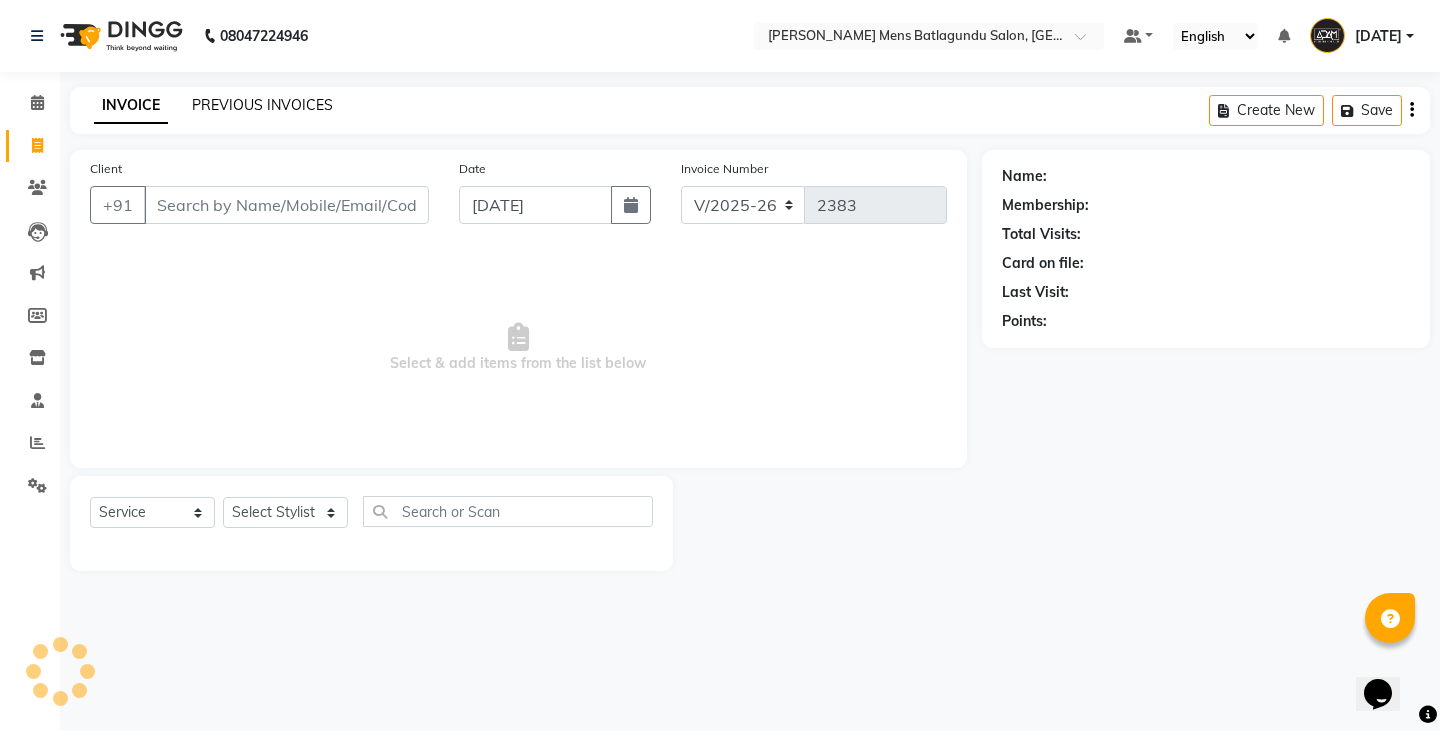 click on "PREVIOUS INVOICES" 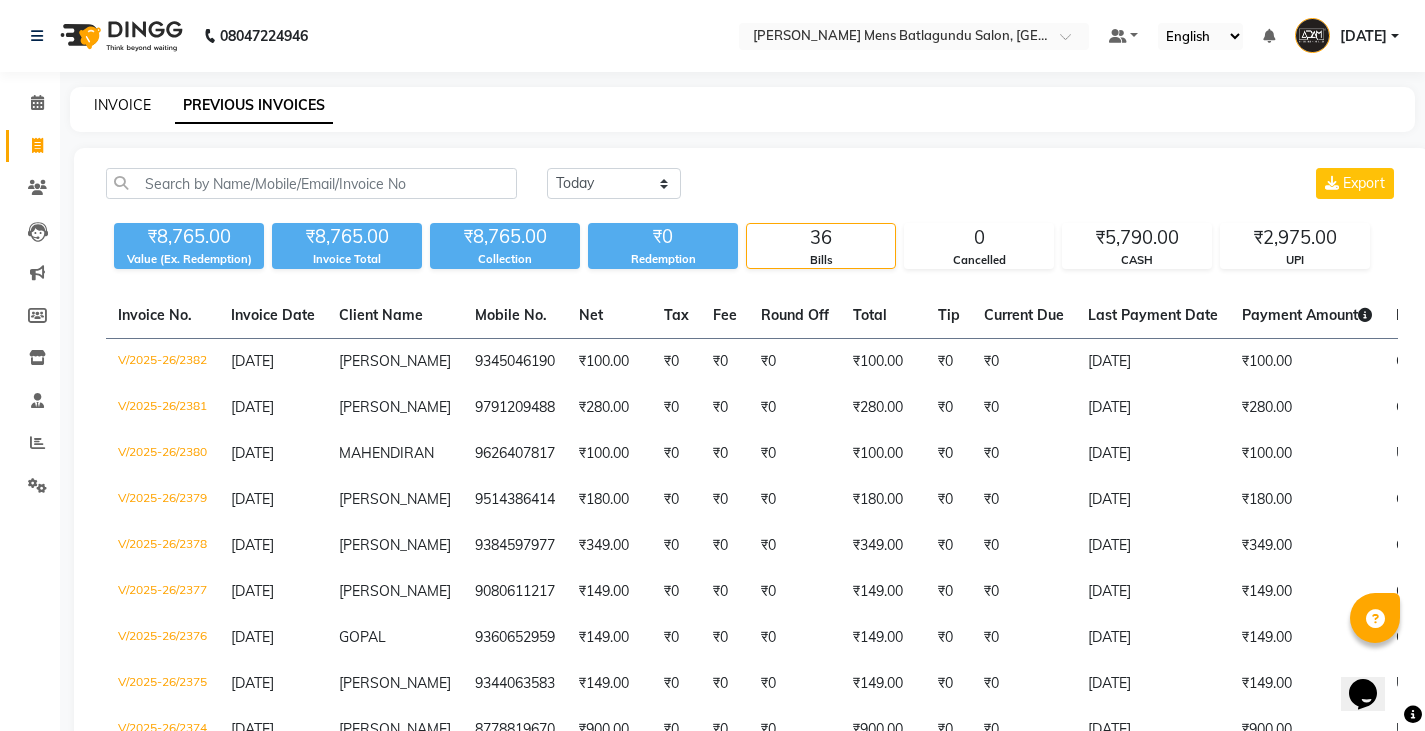click on "INVOICE" 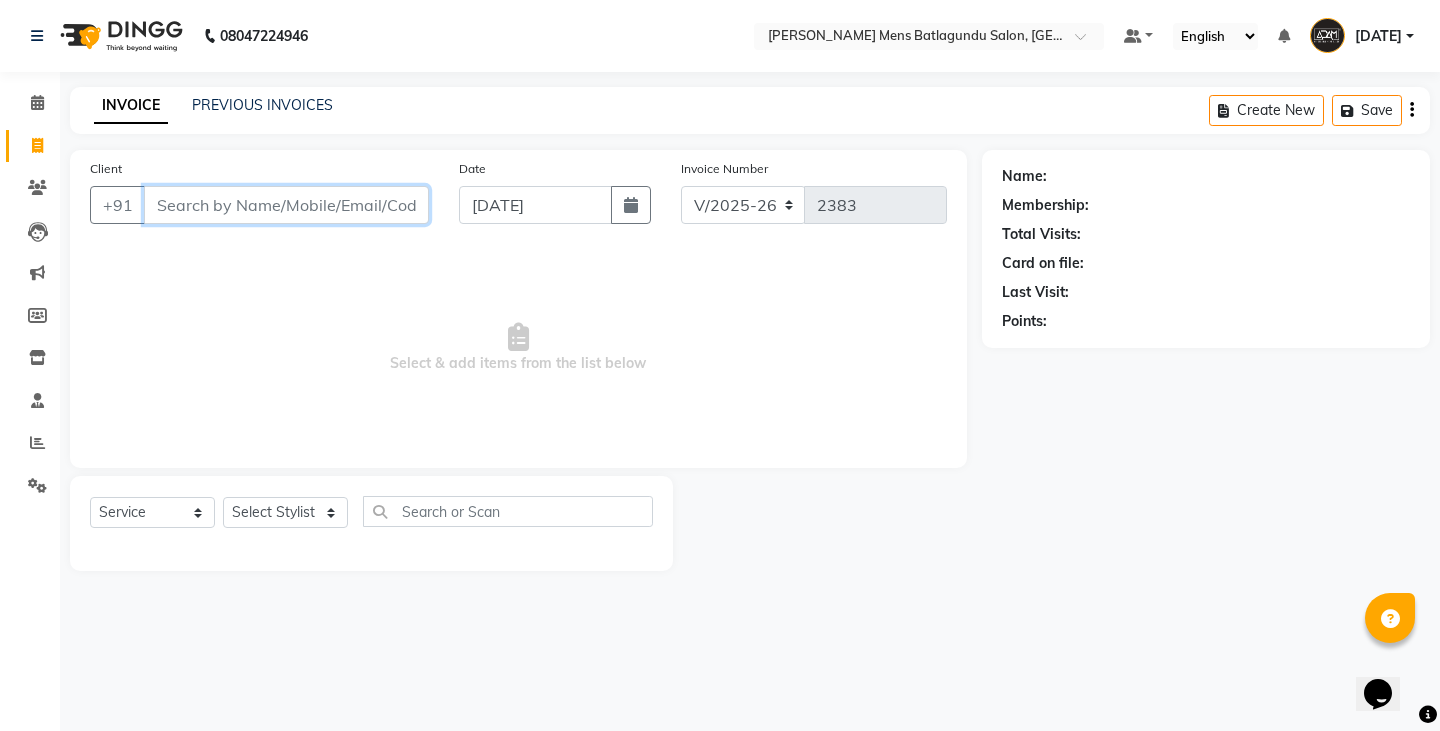 click on "Client" at bounding box center (286, 205) 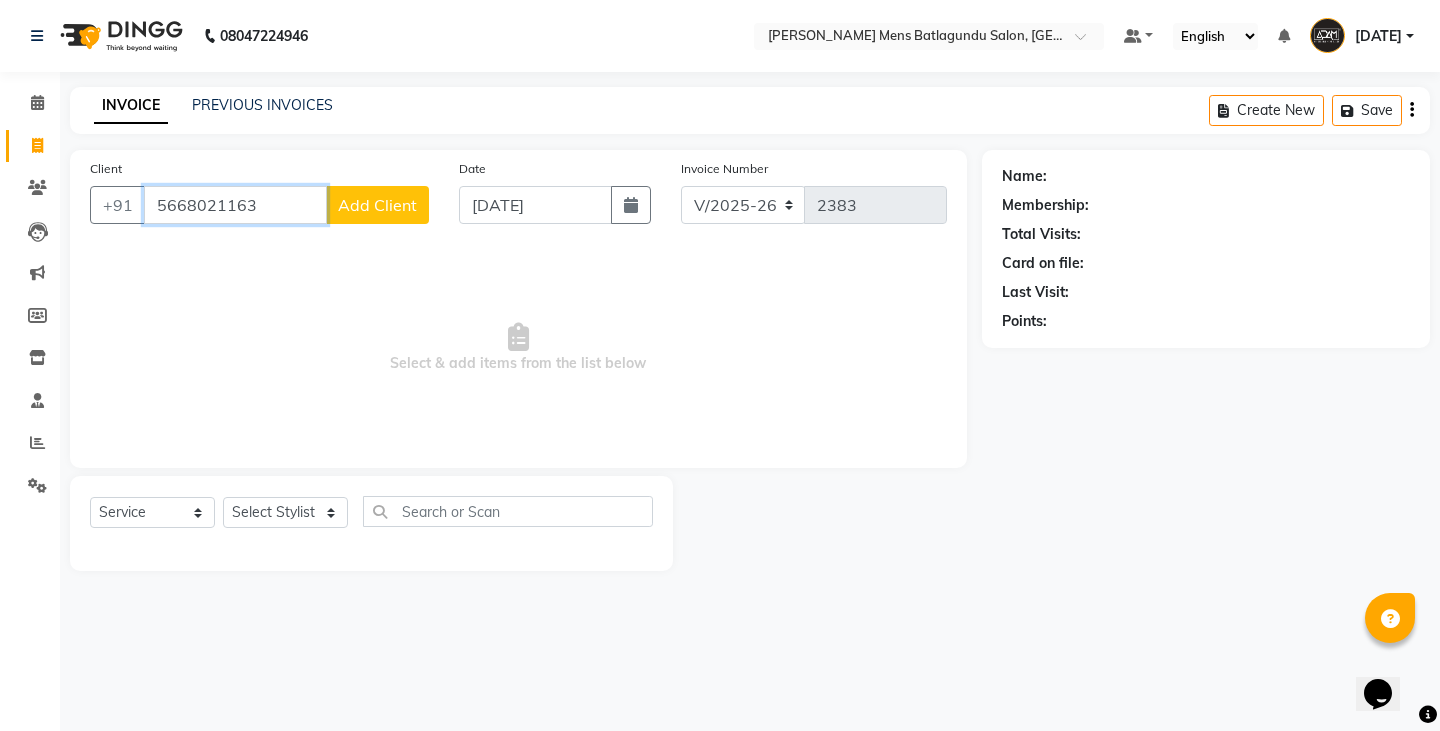 click on "5668021163" at bounding box center (235, 205) 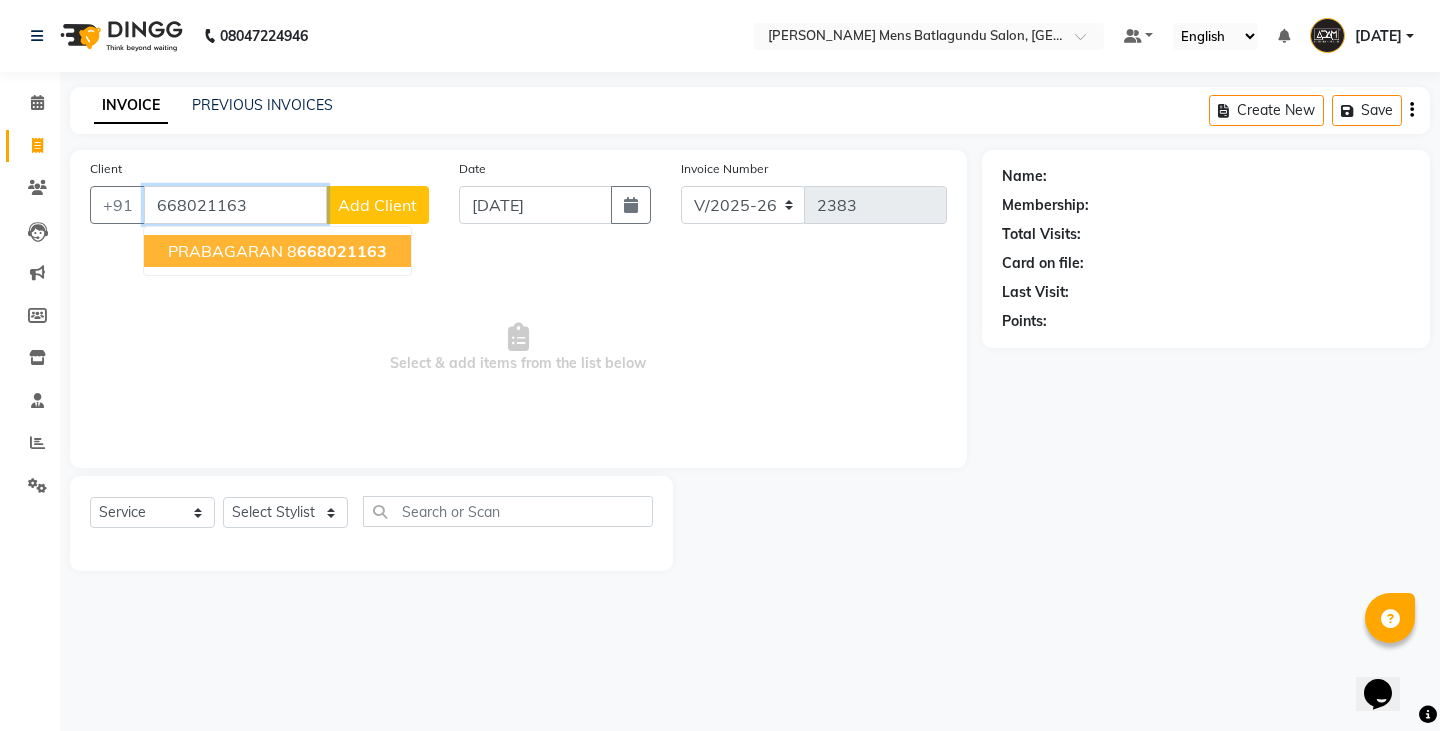 click on "PRABAGARAN" at bounding box center (225, 251) 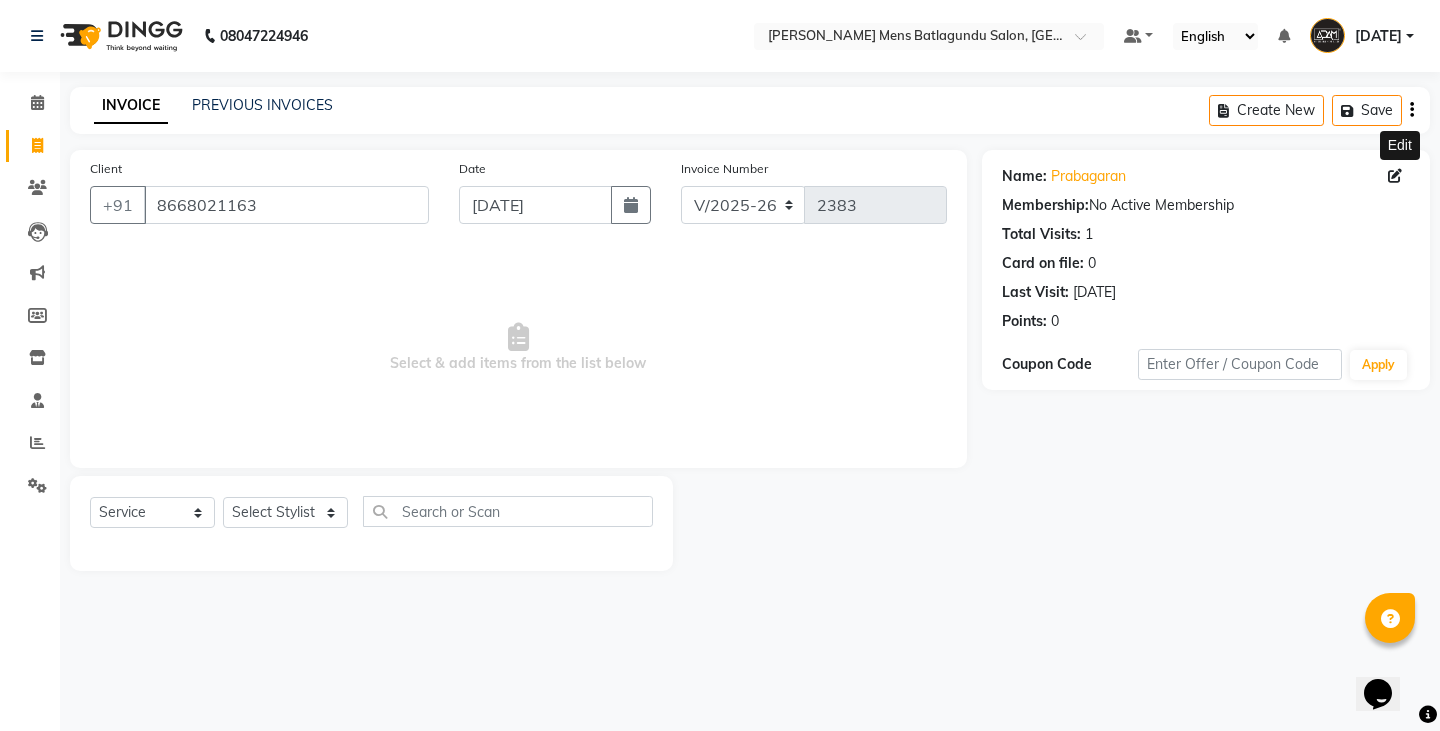 click 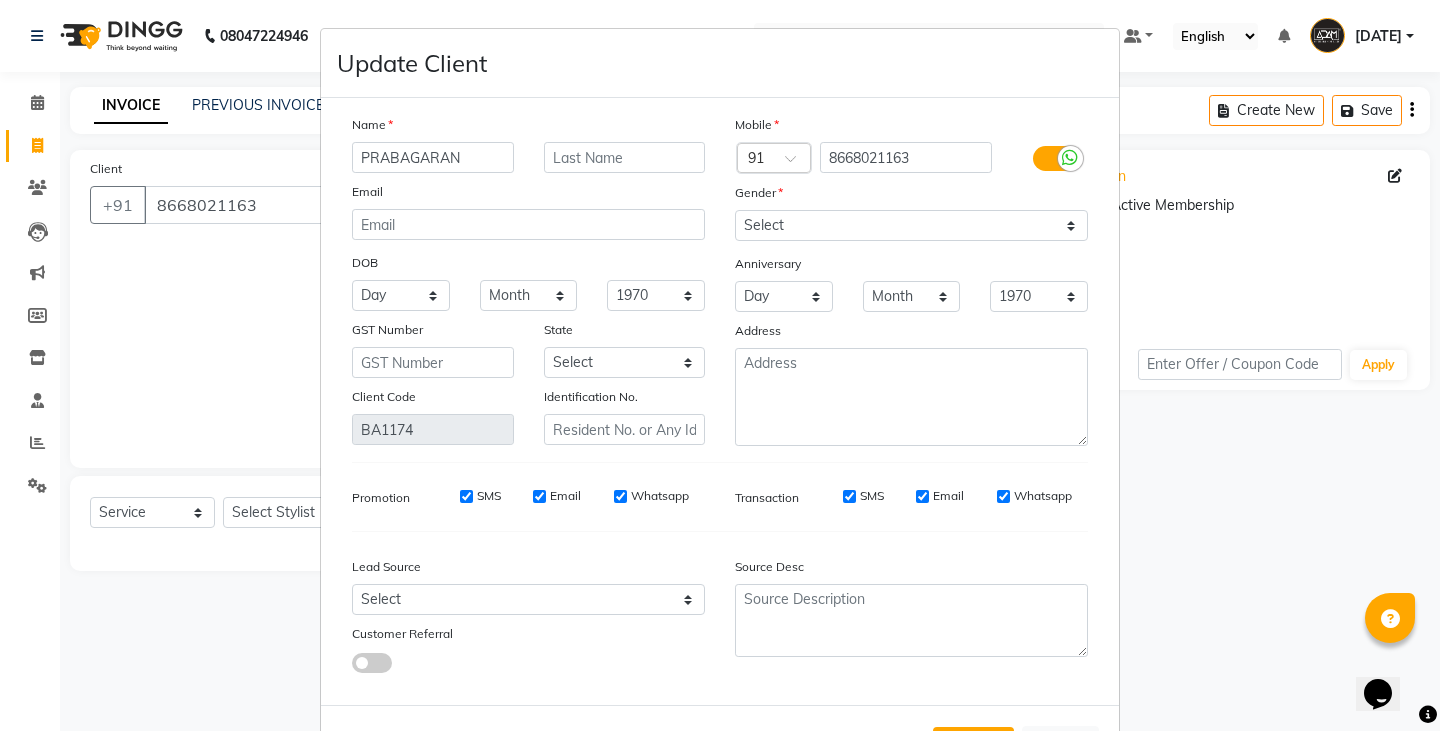 click on "PRABAGARAN" at bounding box center [433, 157] 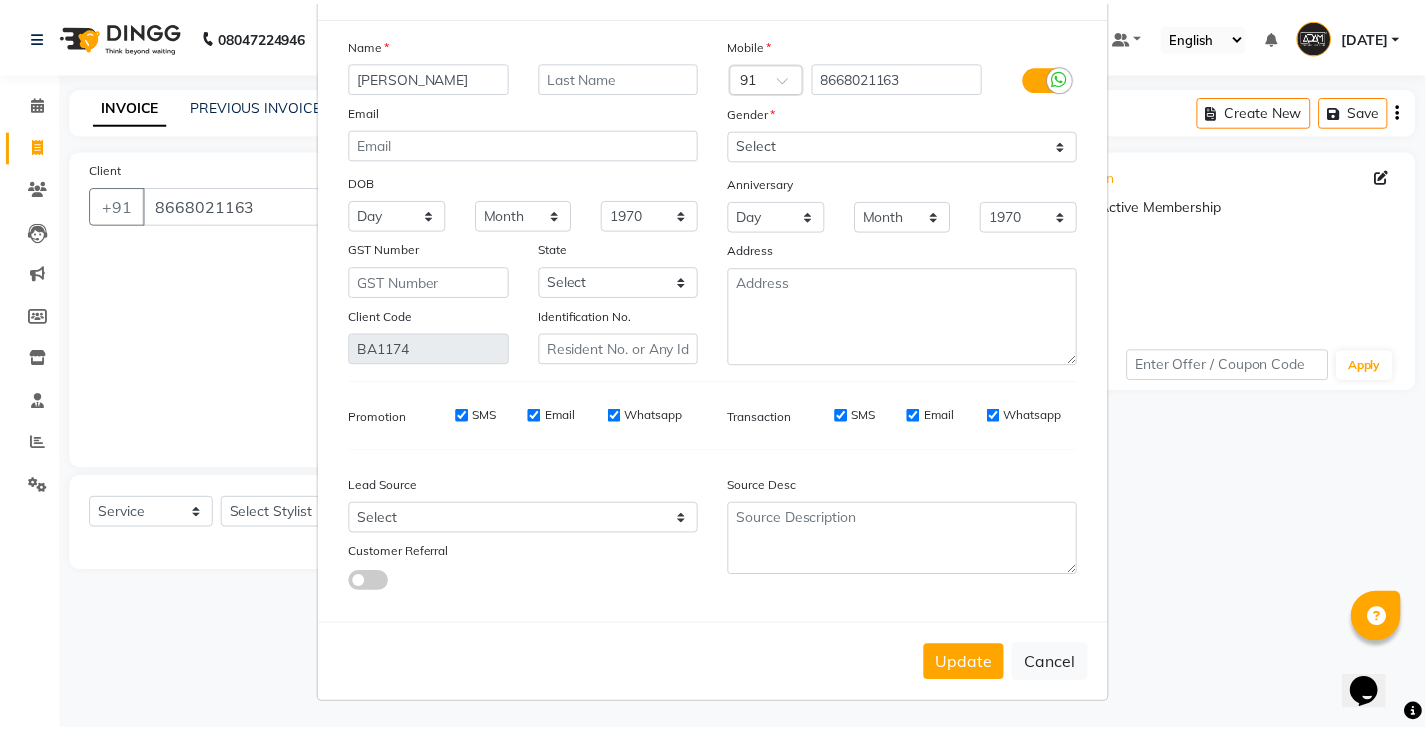 scroll, scrollTop: 82, scrollLeft: 0, axis: vertical 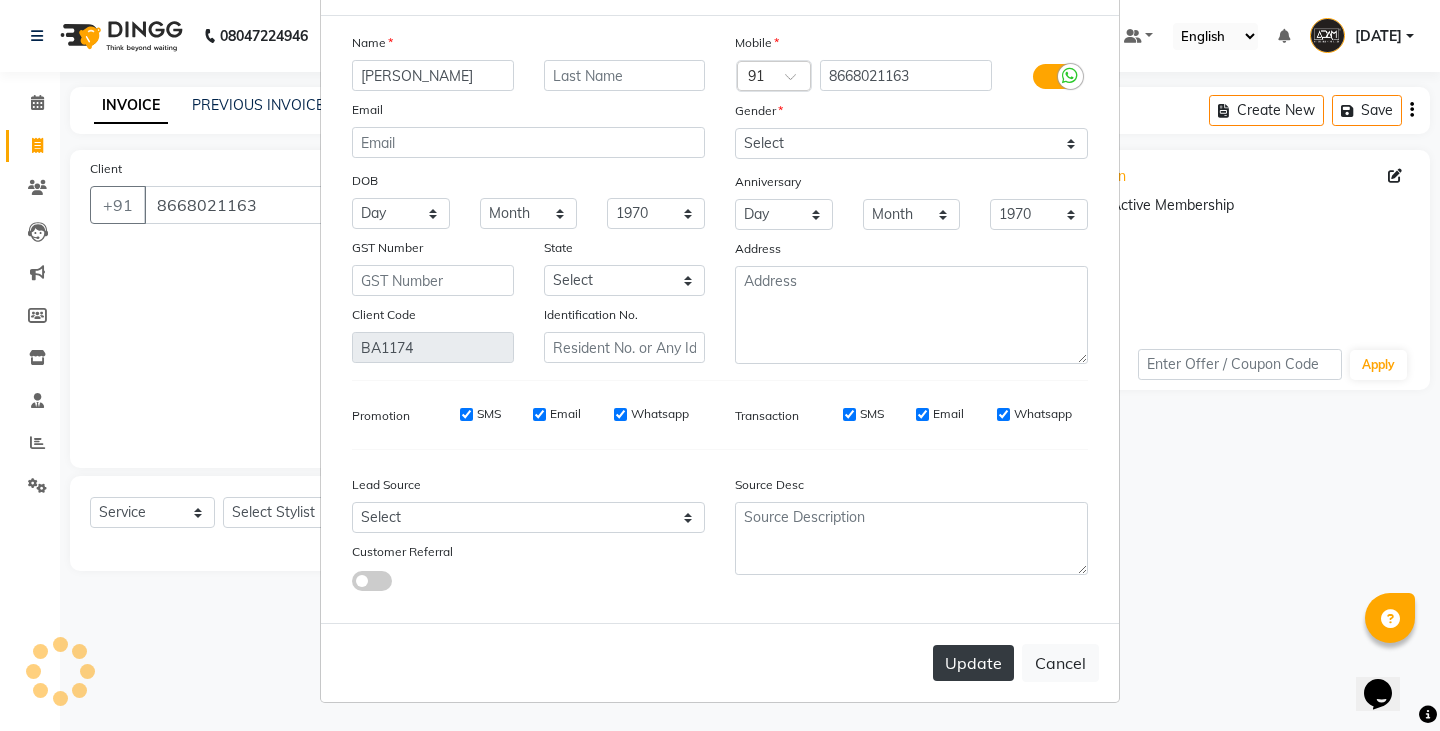 click on "Update" at bounding box center [973, 663] 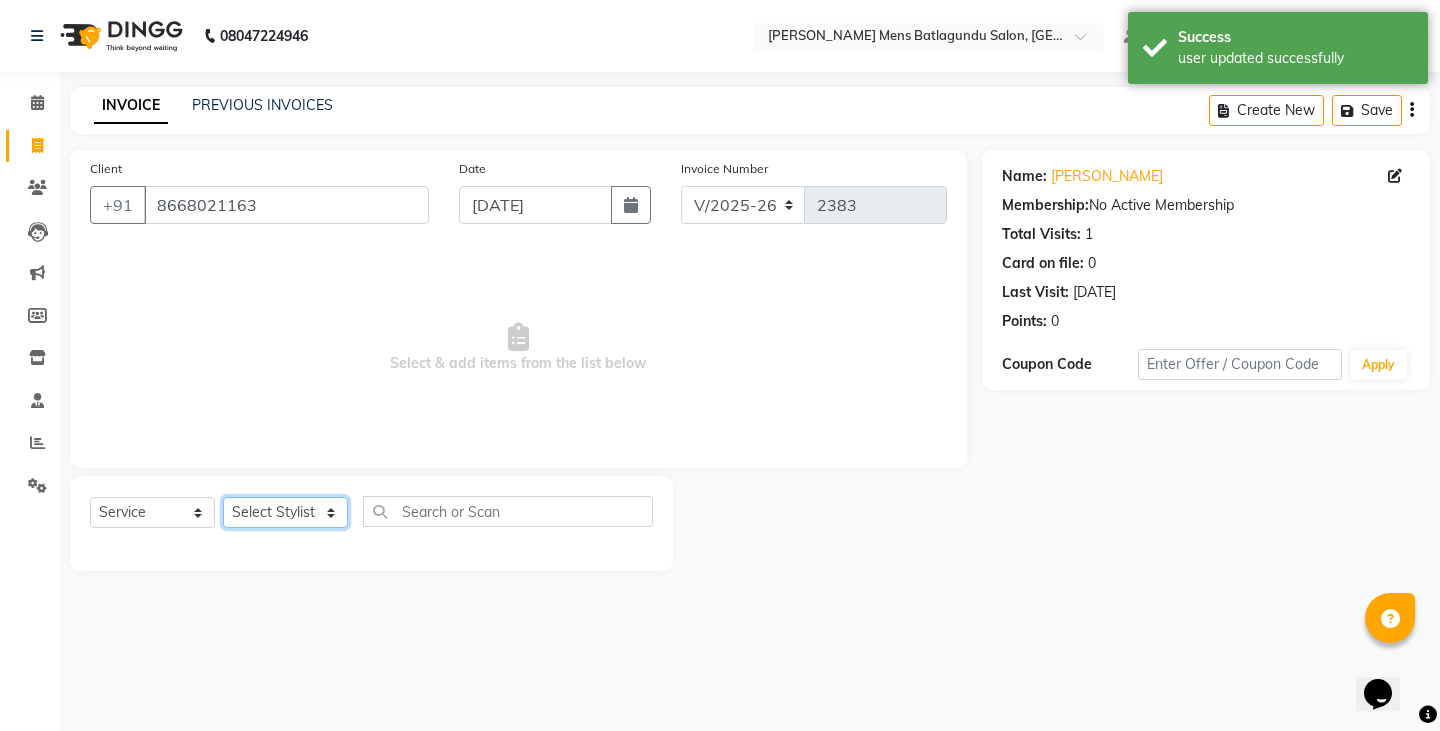 click on "Select Stylist Admin [PERSON_NAME]  [PERSON_NAME] [PERSON_NAME][DATE] [PERSON_NAME] [PERSON_NAME]" 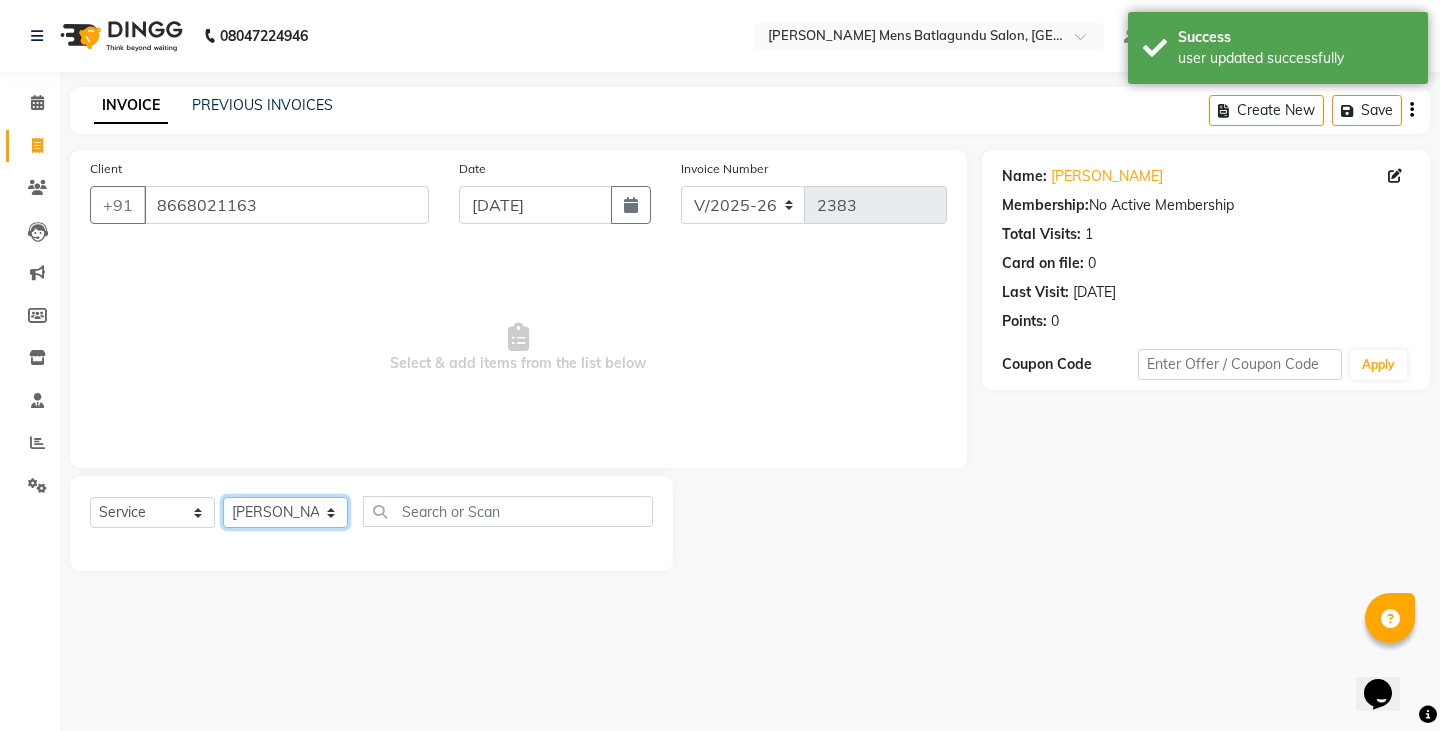 click on "Select Stylist Admin [PERSON_NAME]  [PERSON_NAME] [PERSON_NAME][DATE] [PERSON_NAME] [PERSON_NAME]" 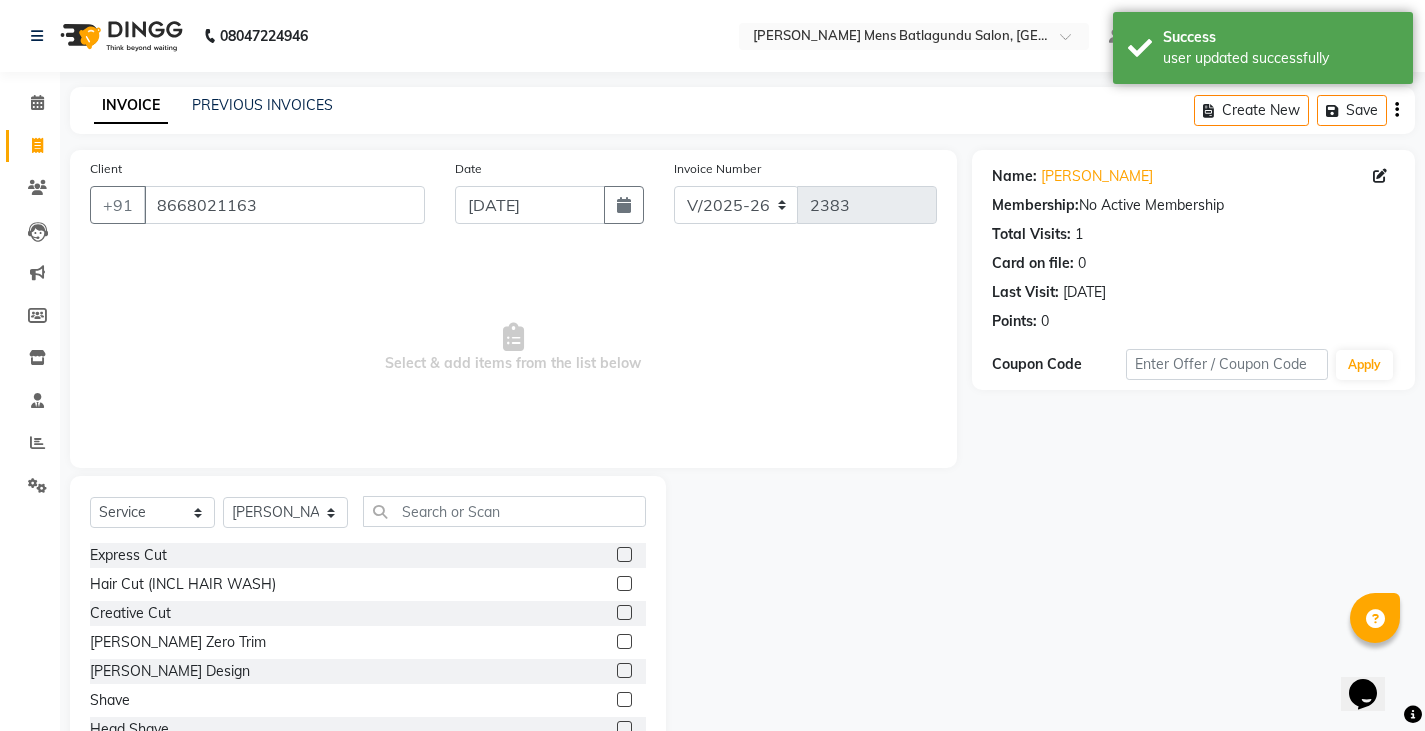 click 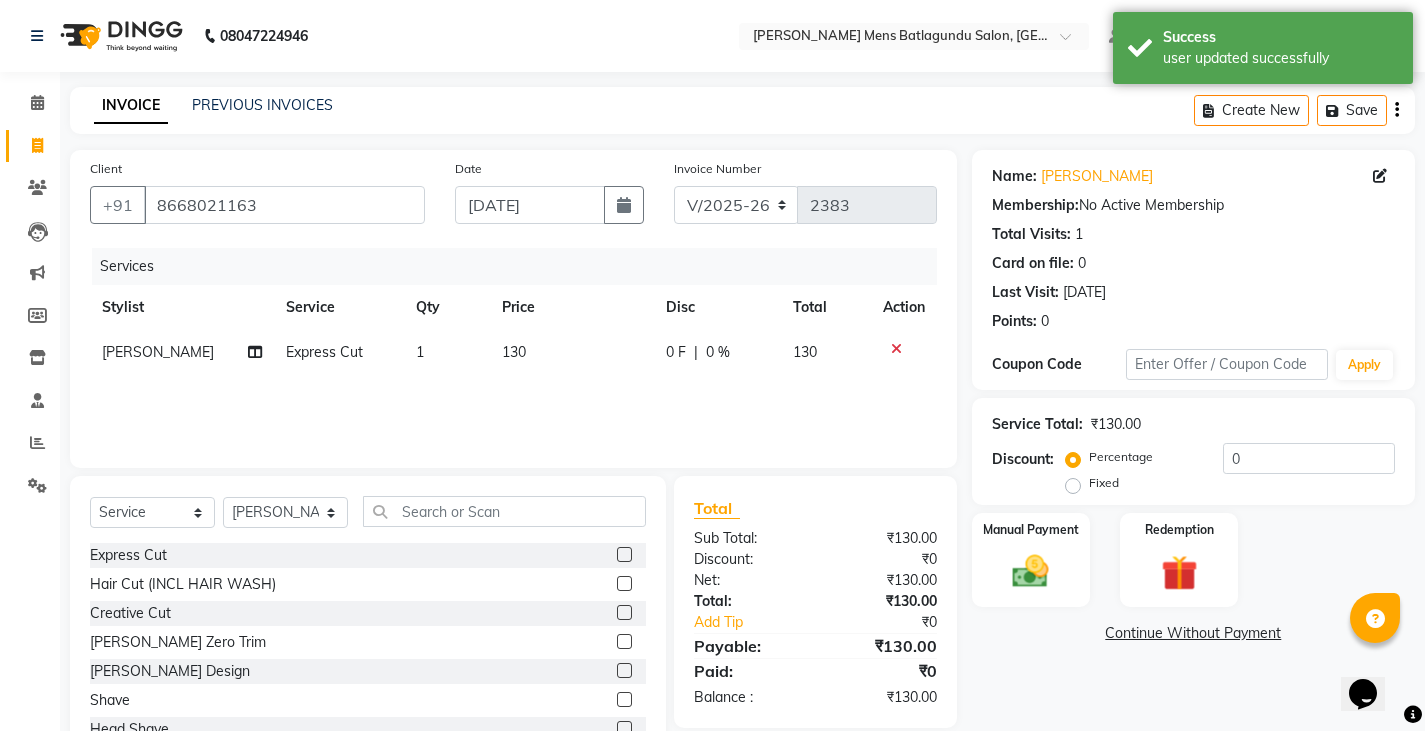 click on "0 F | 0 %" 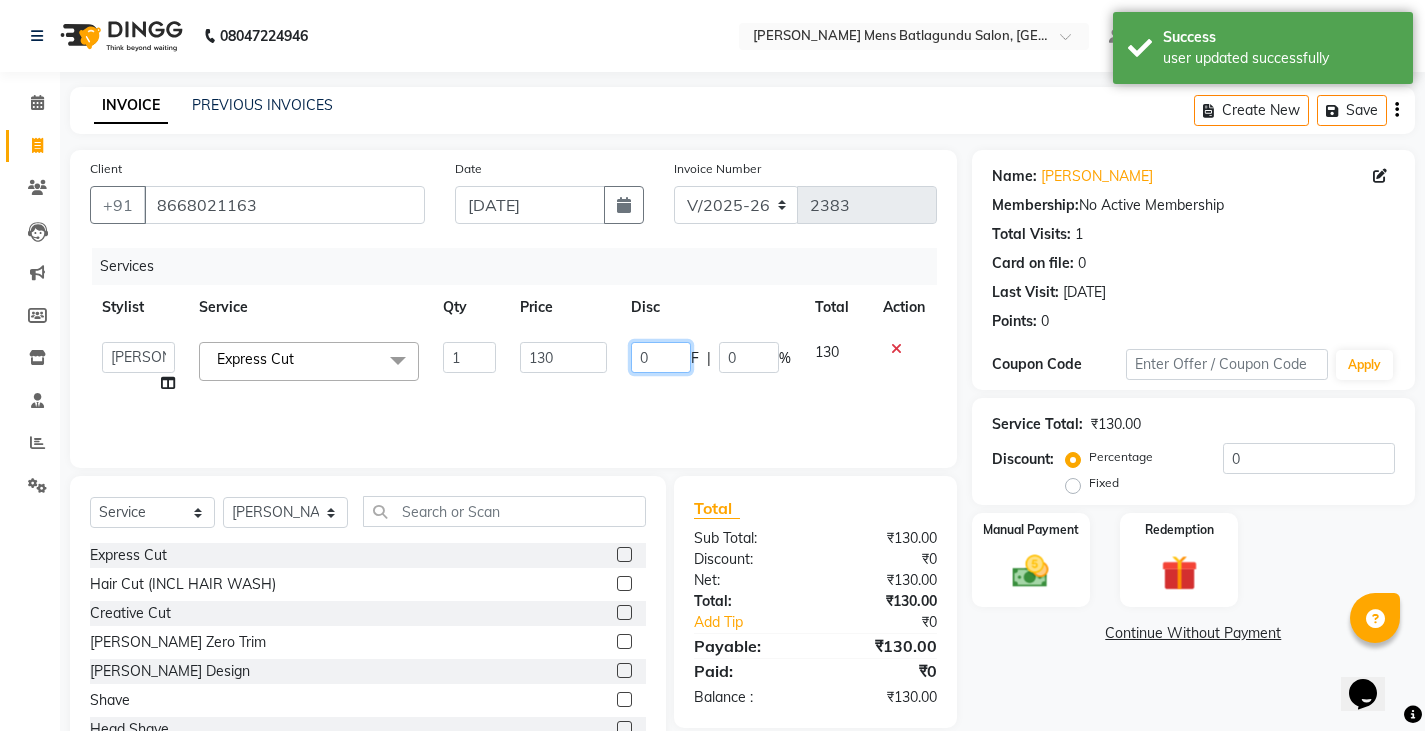click on "0" 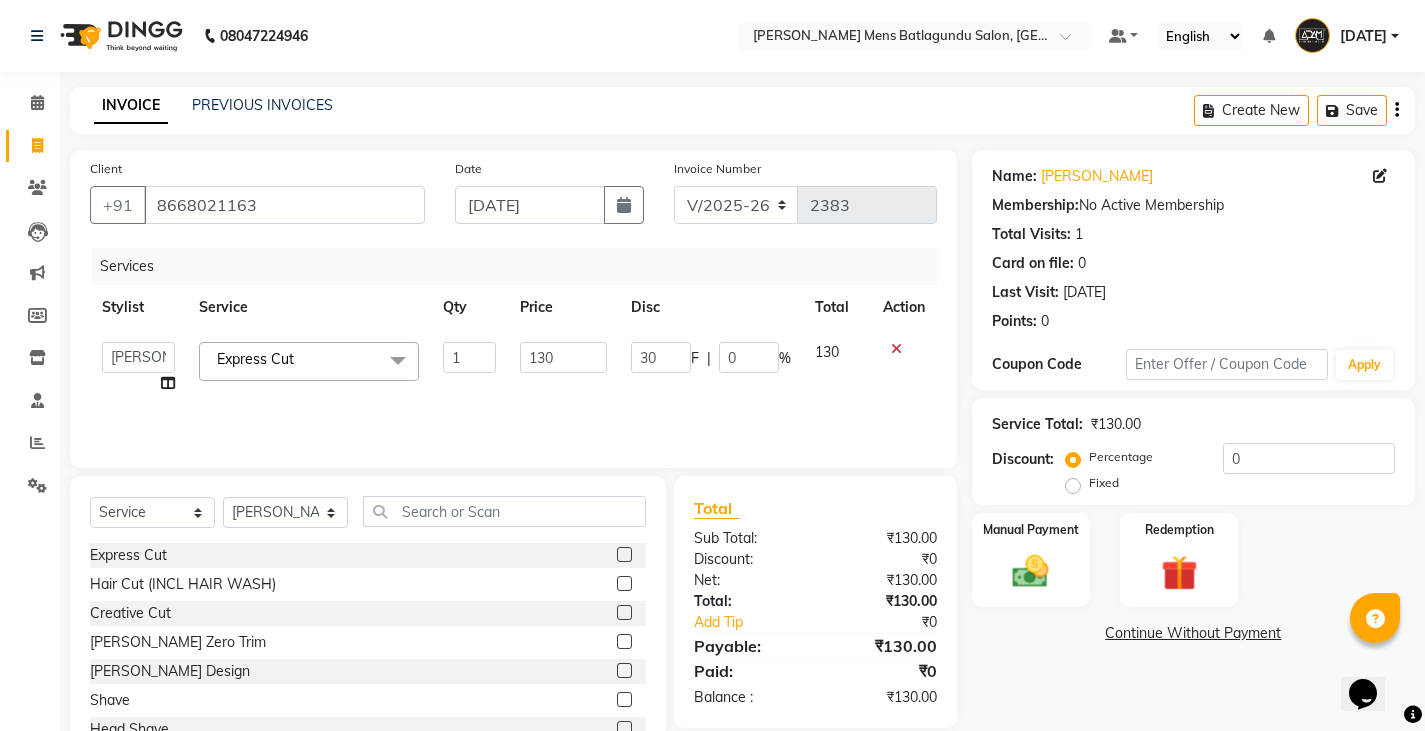 click on "Services Stylist Service Qty Price Disc Total Action  Admin   Ameer    Anish   Khalim   Ovesh   Raja   SAHIL    SOHAIL   SONU  Express Cut  x Express Cut Hair Cut (INCL HAIR WASH) Creative Cut Beard Zero Trim Beard Design Shave Head Shave Kid's Cut (Below 5 Years) Wash & Blast Dry EXPRESS GLOBAL HAIR COLOR GLOBAL HAIR COLOUR AMMONIA GOLBAL HAIR COLOUR NON AMMONIA L'OREAL GOLBAL HAIR COLOUR AMMONIA L'OREAL GOLBAL HAIR COLOUR NON AMMONIA GLOBAL FASHION HAIR COLOUR MOUSTACHE COLOUR BEARD COLOUR PER STREAK HIGHLIGHT CAP HIGHLIGHTS NOURISHING HAIR SPA VITALIZING HAIR SPA REPAIR TREATMENT DANDRUFF TREATMENT HAIR LOSS TREATMENT HAIR STRAIGHTENING HAIR REBONDING KERATIN ALMOND OIL NAVARATNA OIL CLEAN UP HYPER PIGMENTATION CLEAN UP REJUVANATE Fruit Facial Instant Glow Charcaol Skin Lightening Skin Brightening FACE & NECK BLEACH FACE & NECK DETAN PRE BRIDEGROOM DELUXE PRE BRIDEGROOM ADVANCE (COMBO) NORMAL PREMIUM ELEGANT HAIRCUT+ BEARD TRIM + DETAN HAIRCUT + BEARD TRIM + HEAD MASSAGE HAIRCUT+ BEARD TRIM + CLEAN UP 1 F" 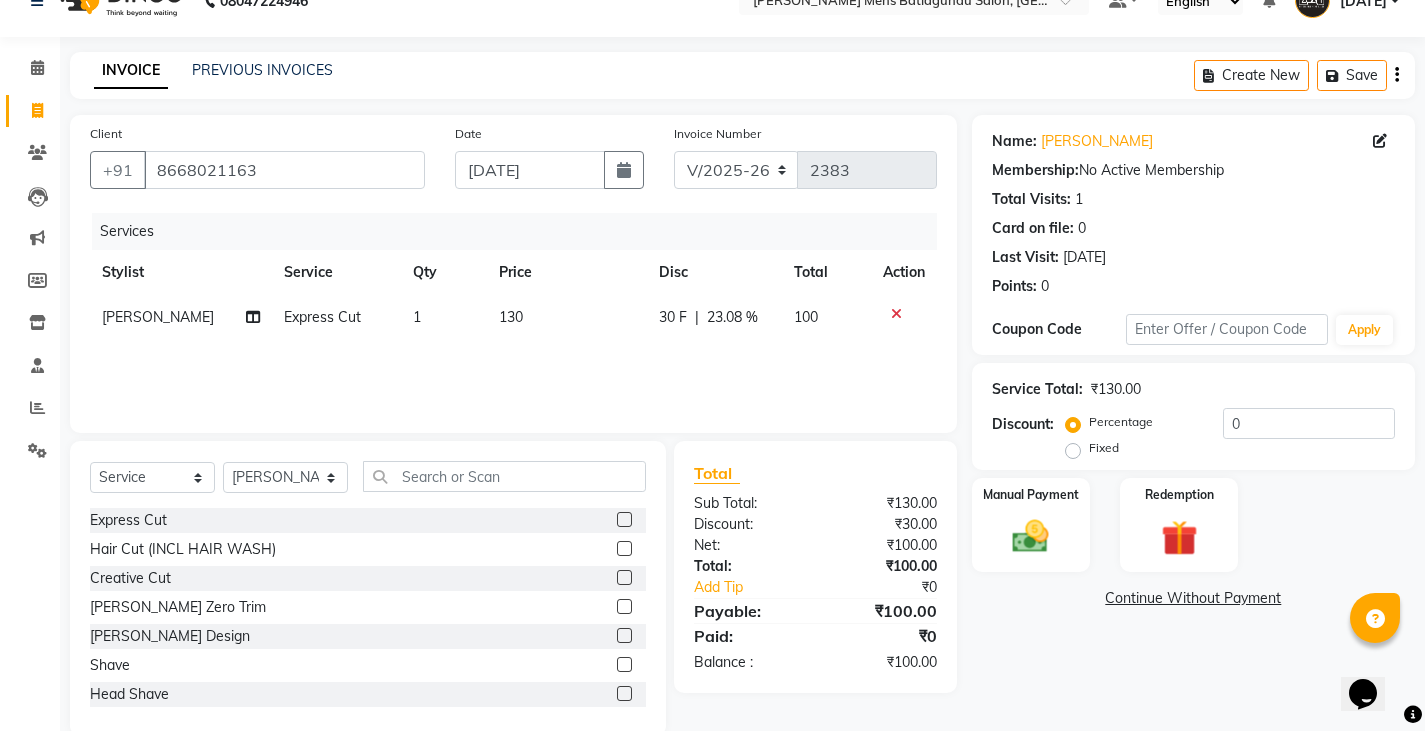 scroll, scrollTop: 70, scrollLeft: 0, axis: vertical 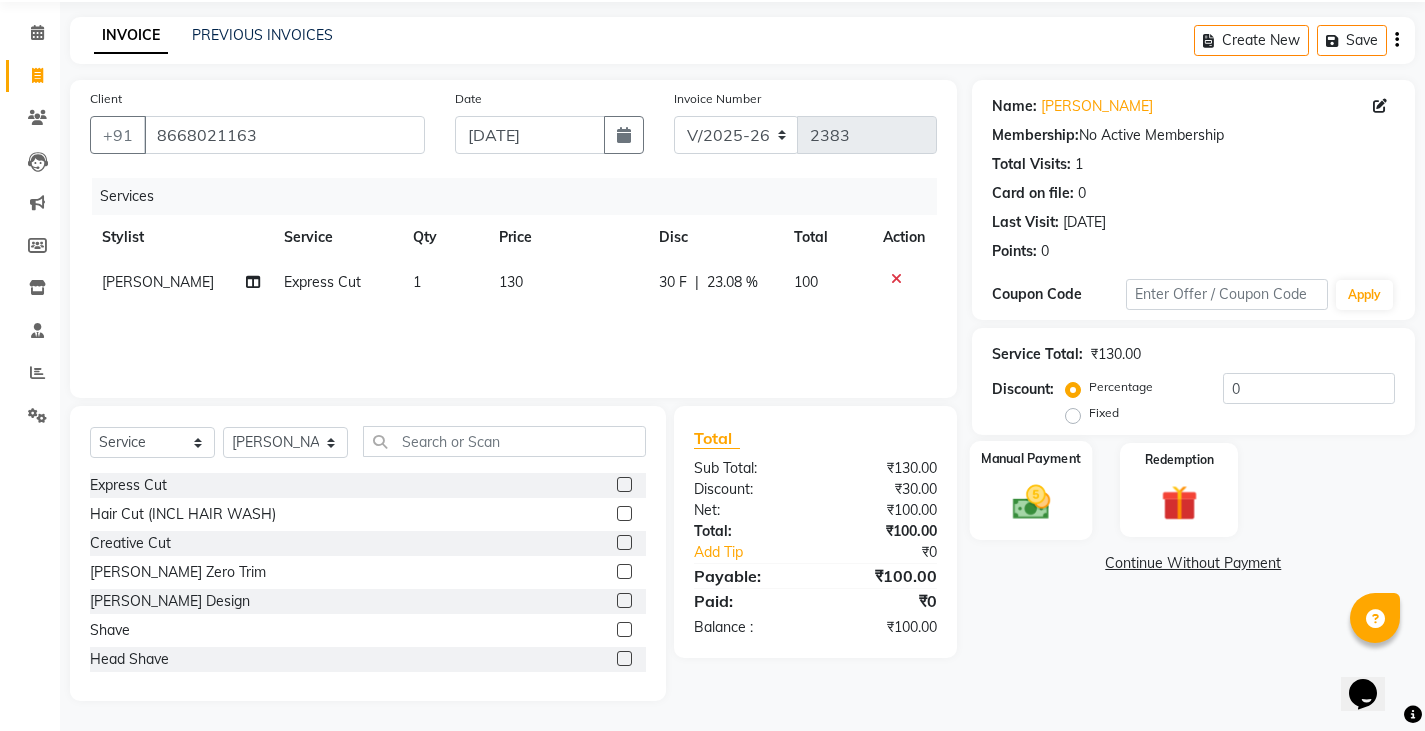click 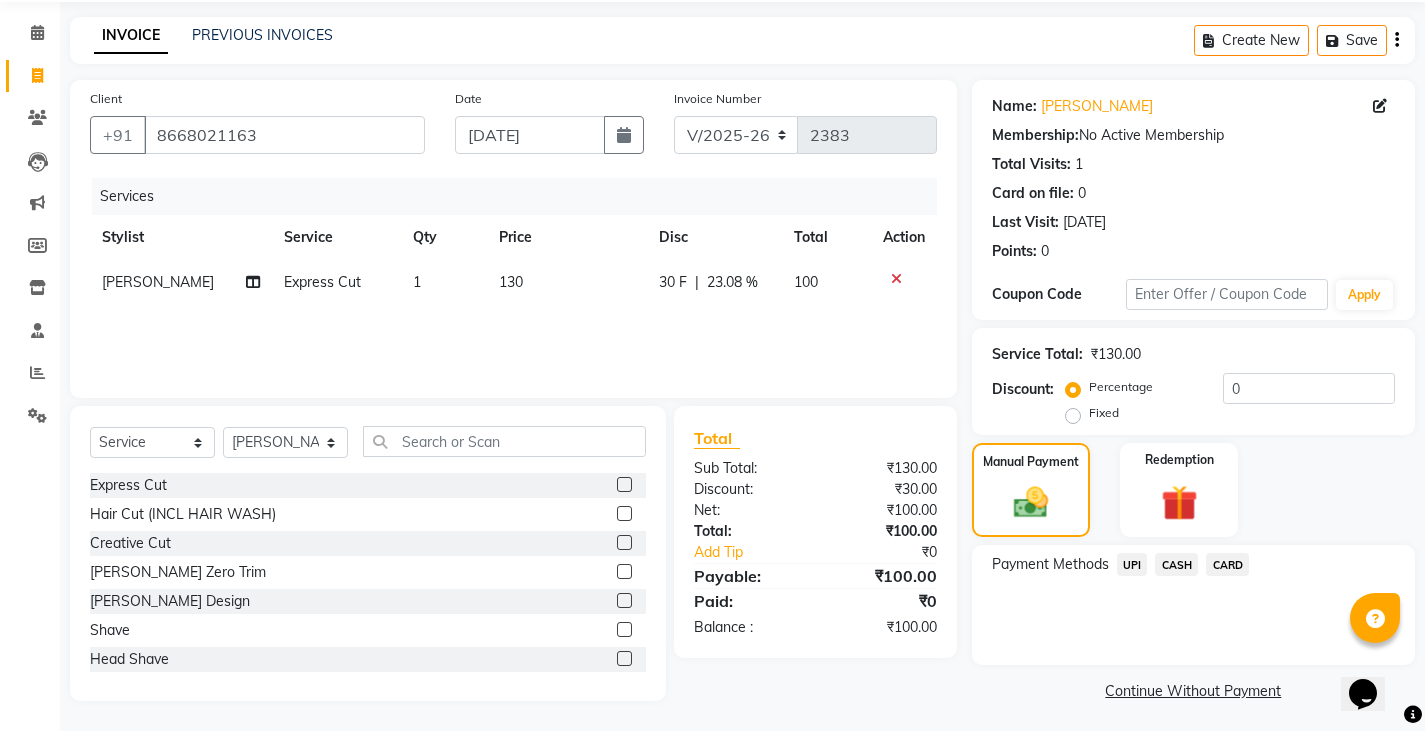 drag, startPoint x: 1134, startPoint y: 563, endPoint x: 1134, endPoint y: 586, distance: 23 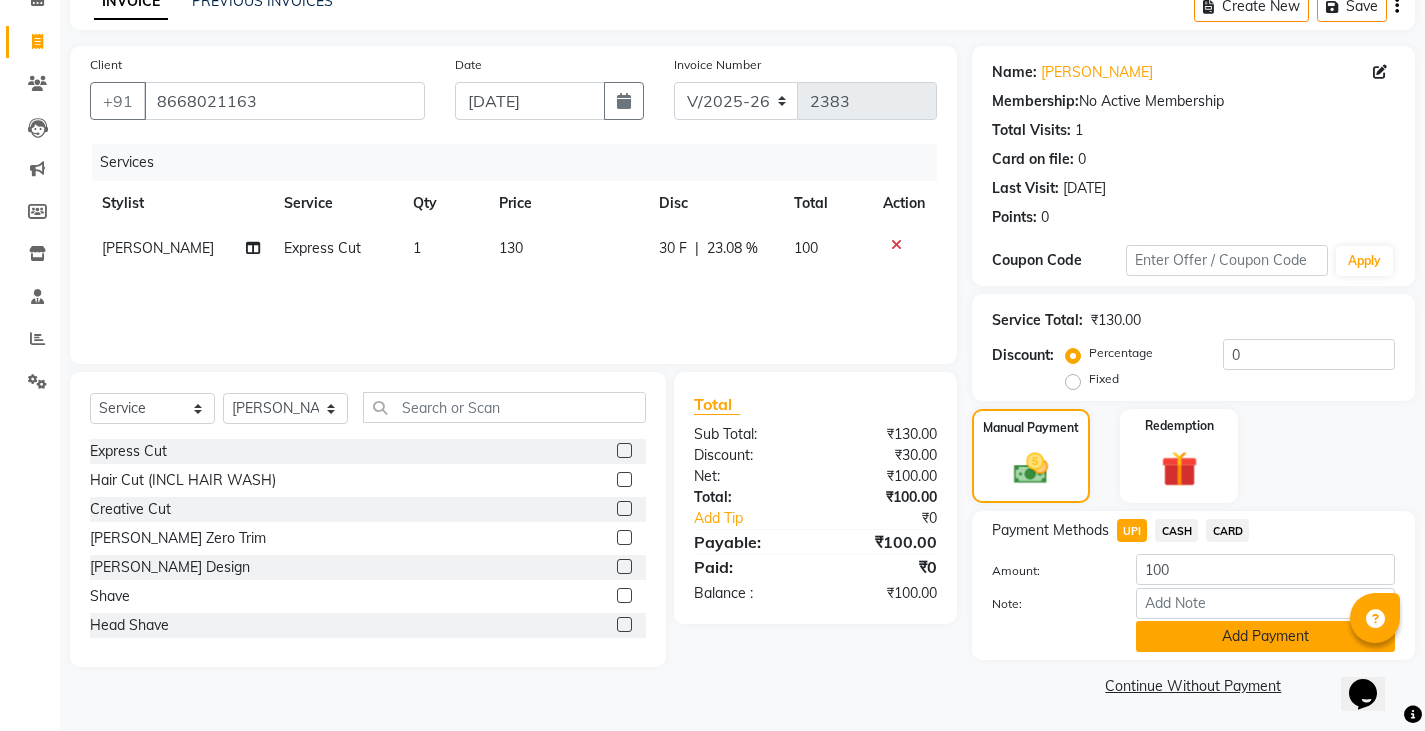 click on "Add Payment" 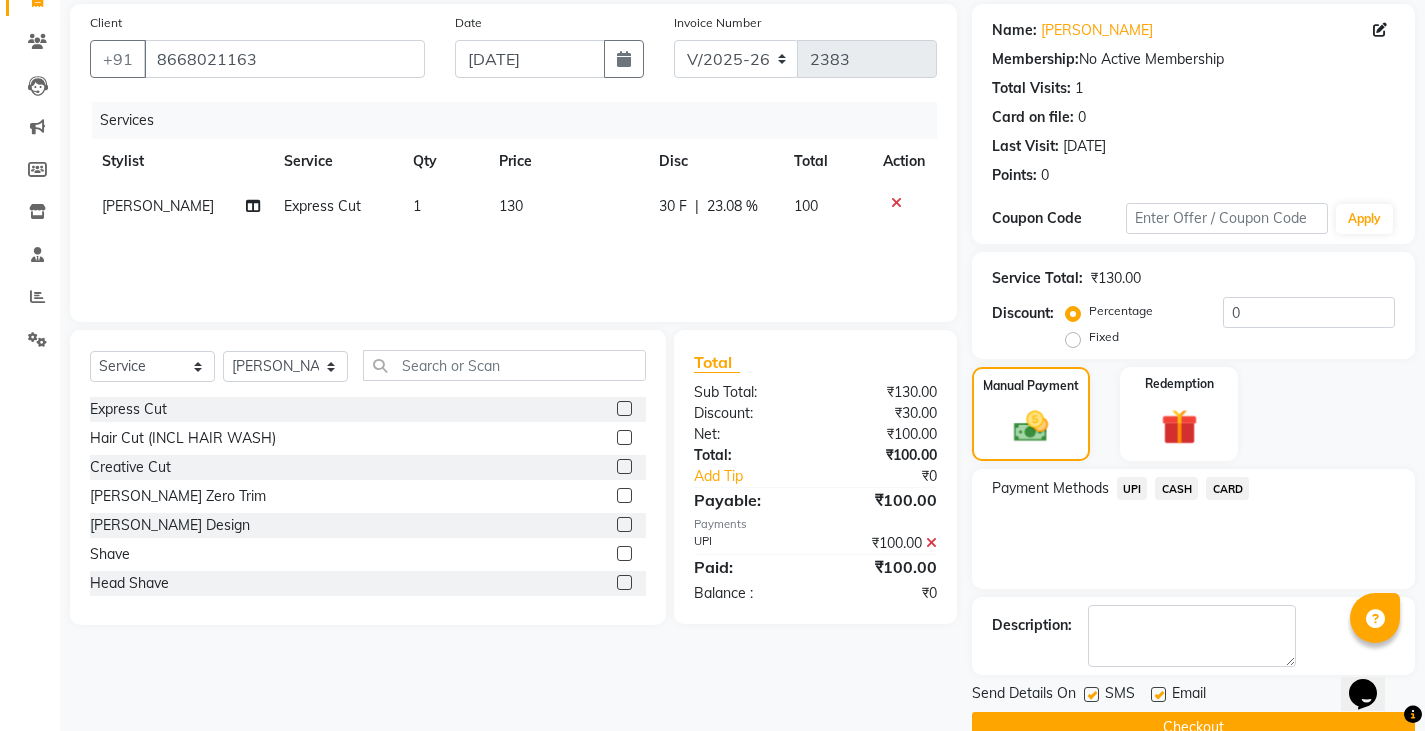 scroll, scrollTop: 188, scrollLeft: 0, axis: vertical 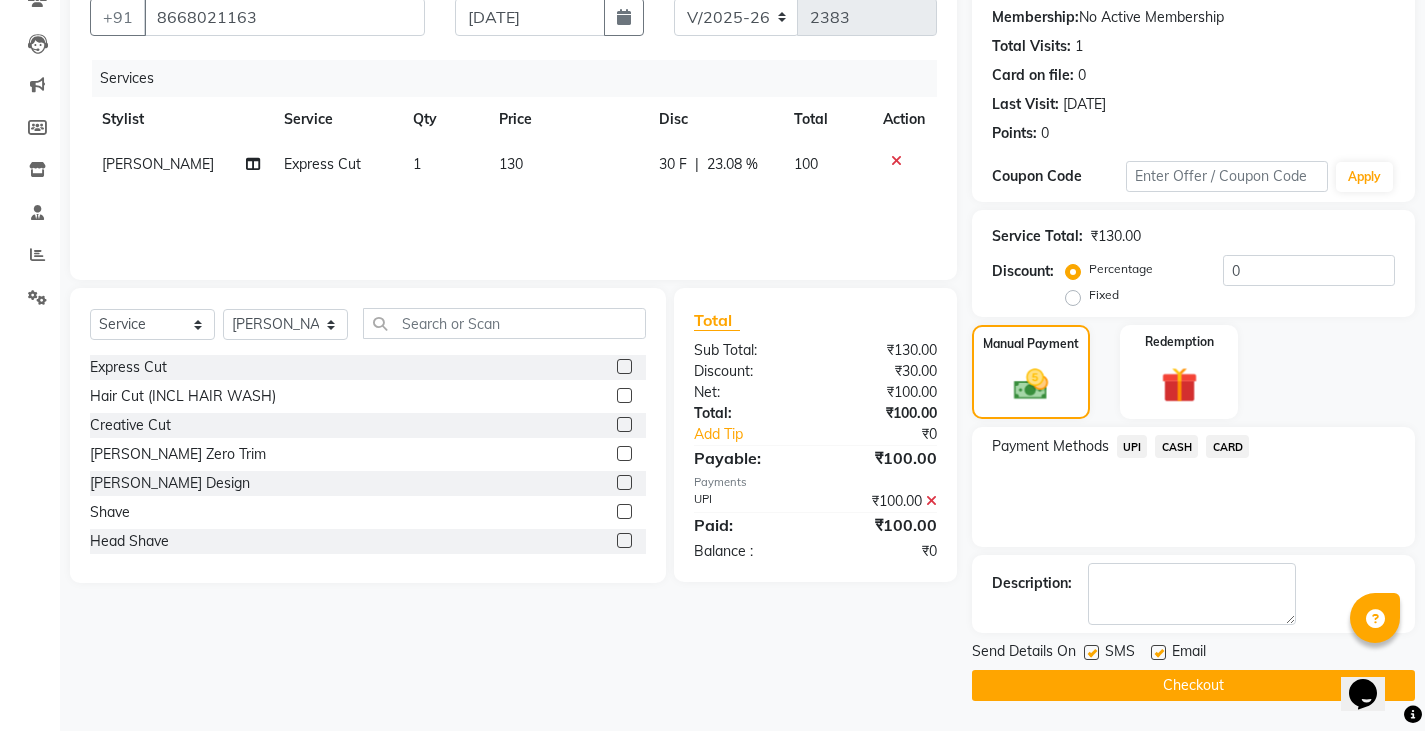 click on "Checkout" 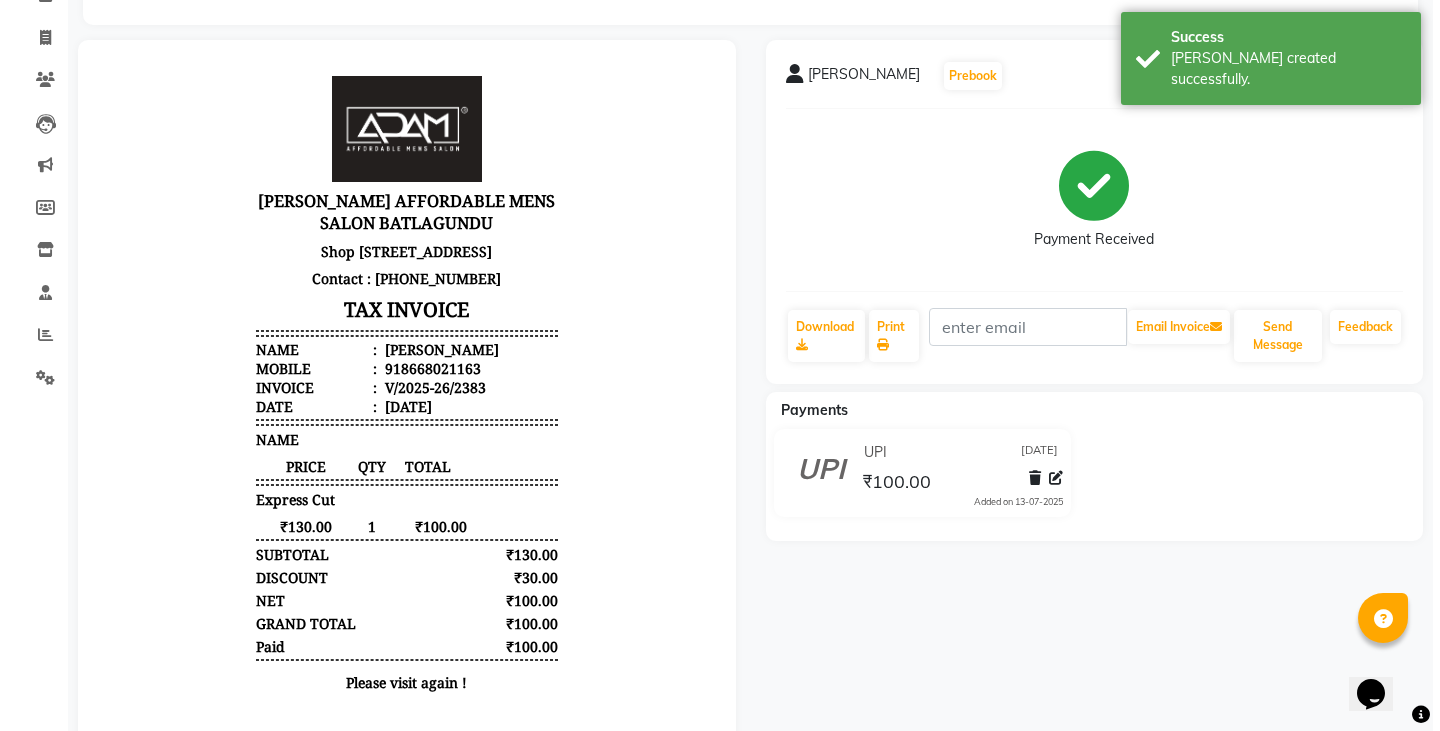 scroll, scrollTop: 0, scrollLeft: 0, axis: both 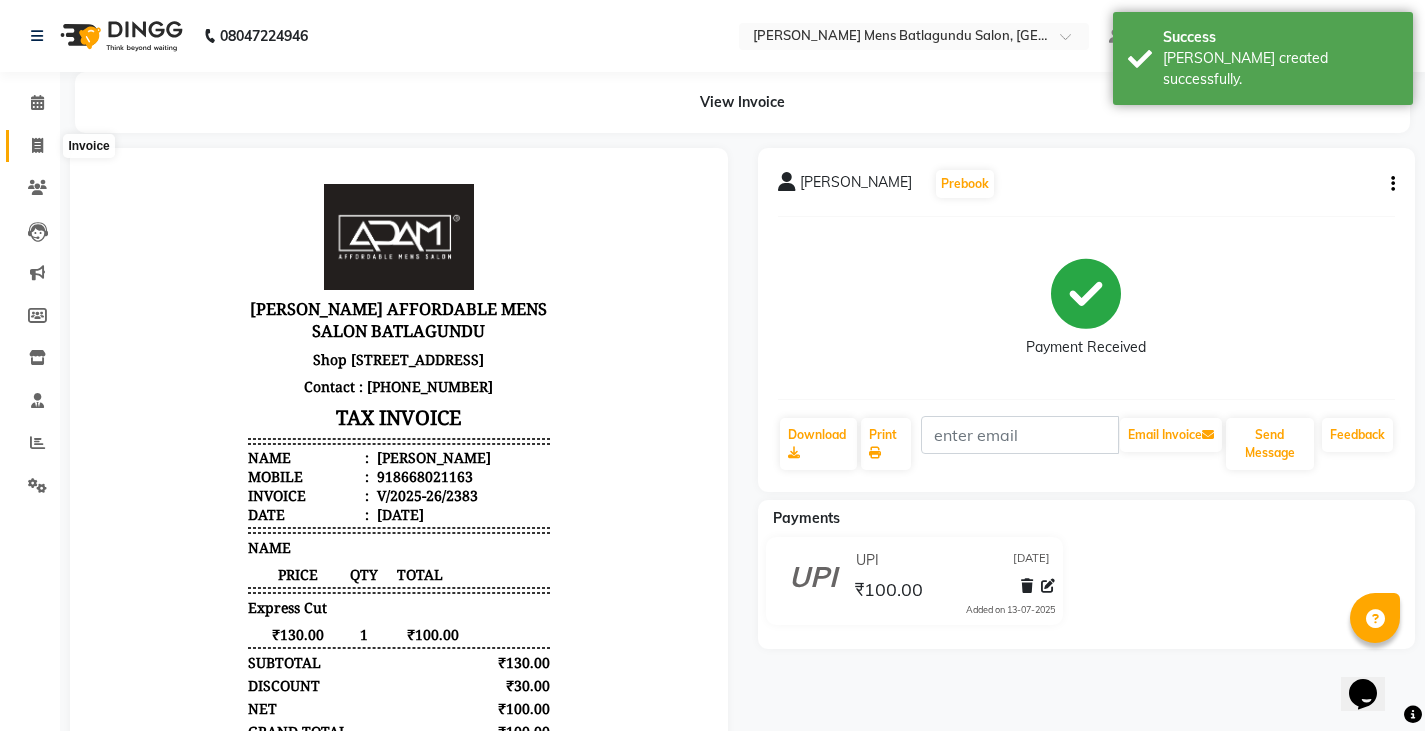 click 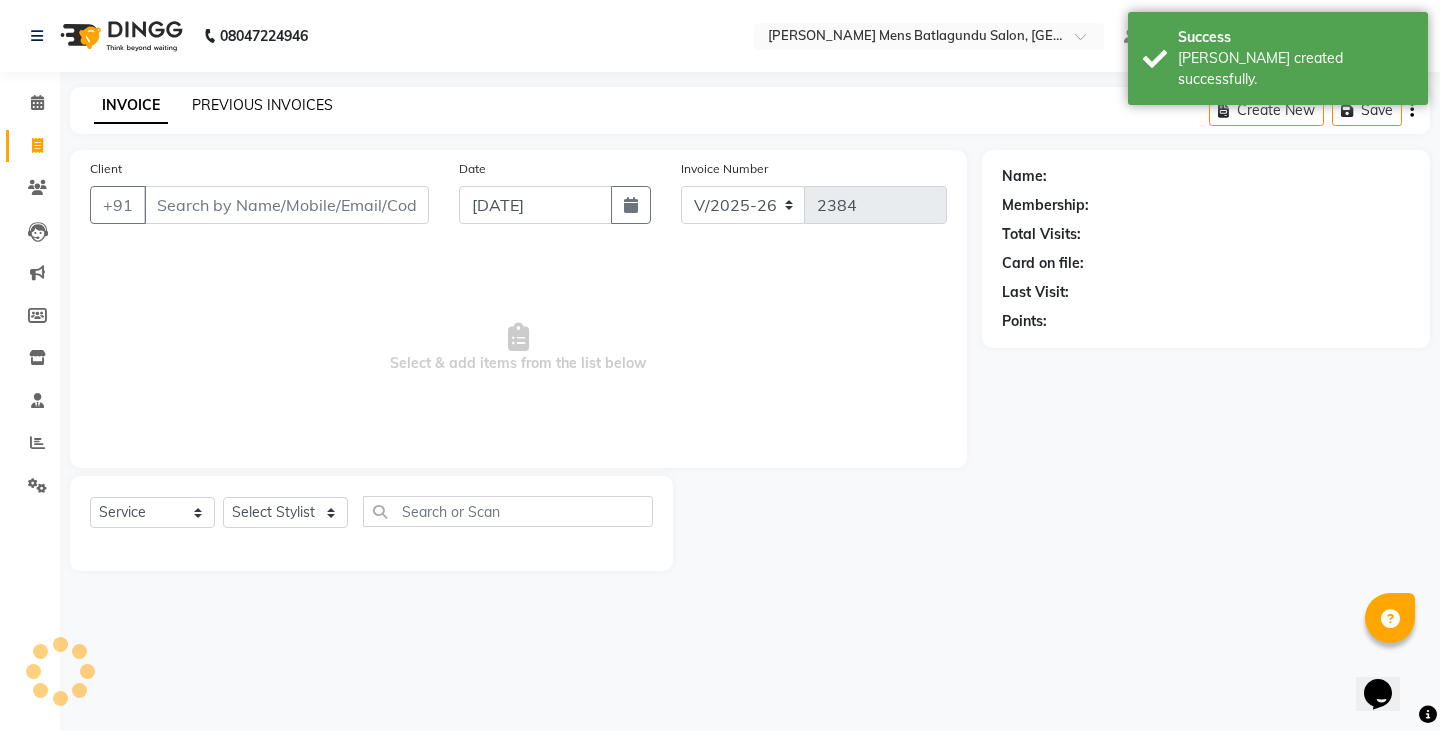 click on "PREVIOUS INVOICES" 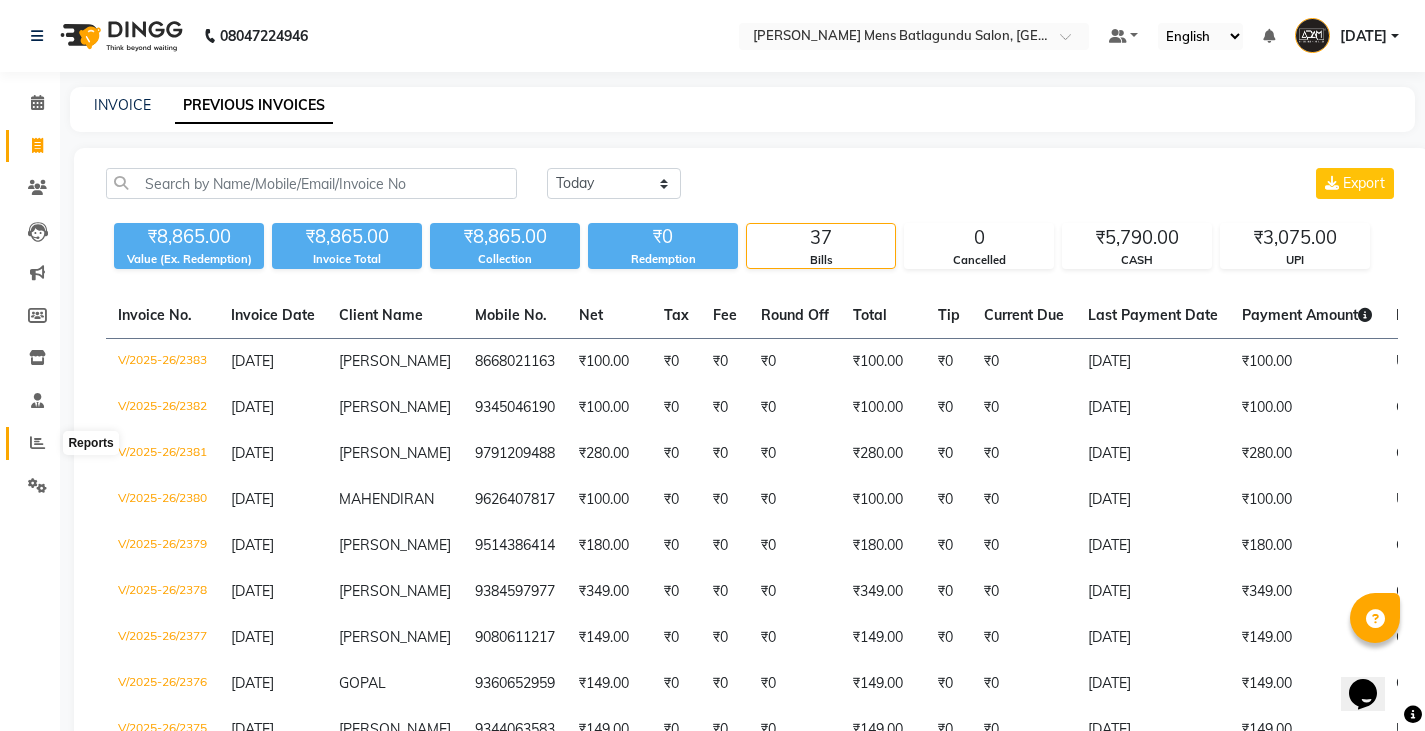 click 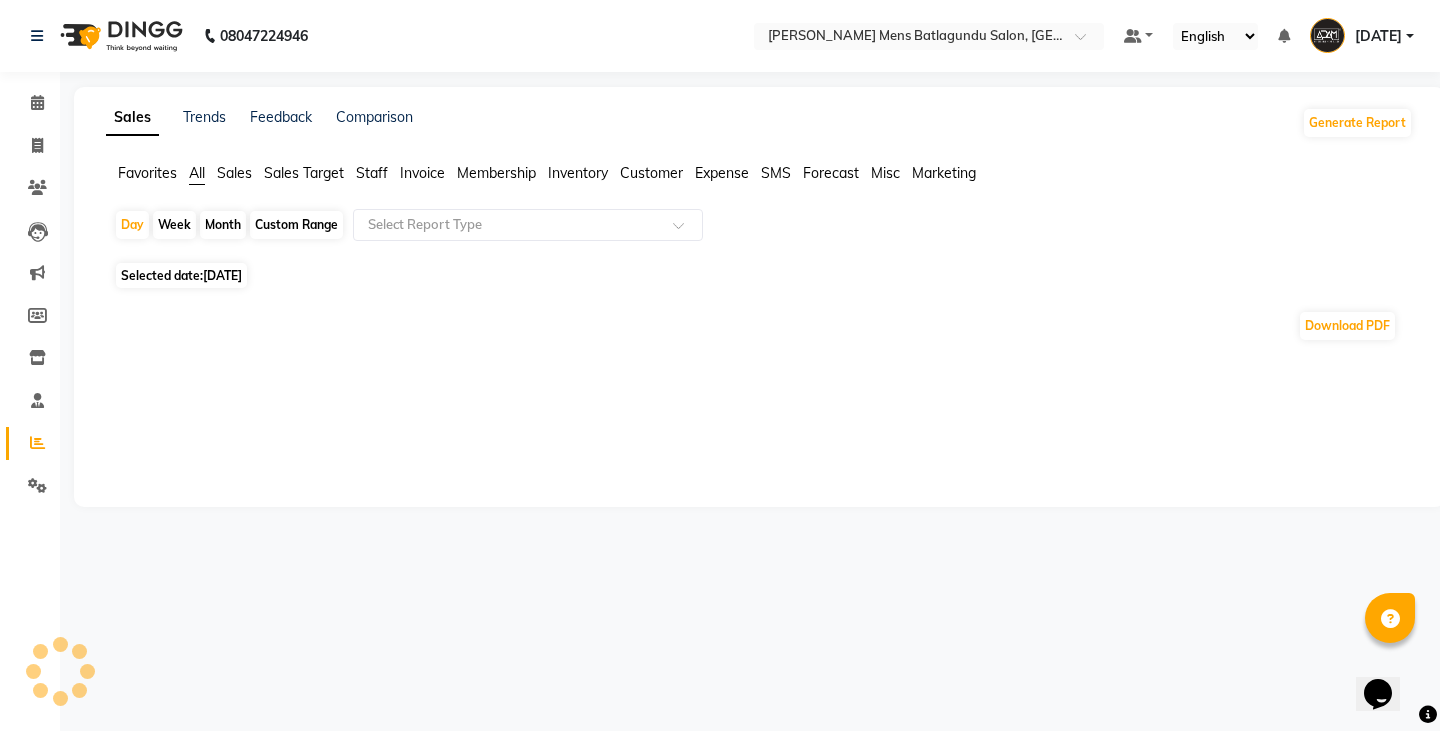 click on "Staff" 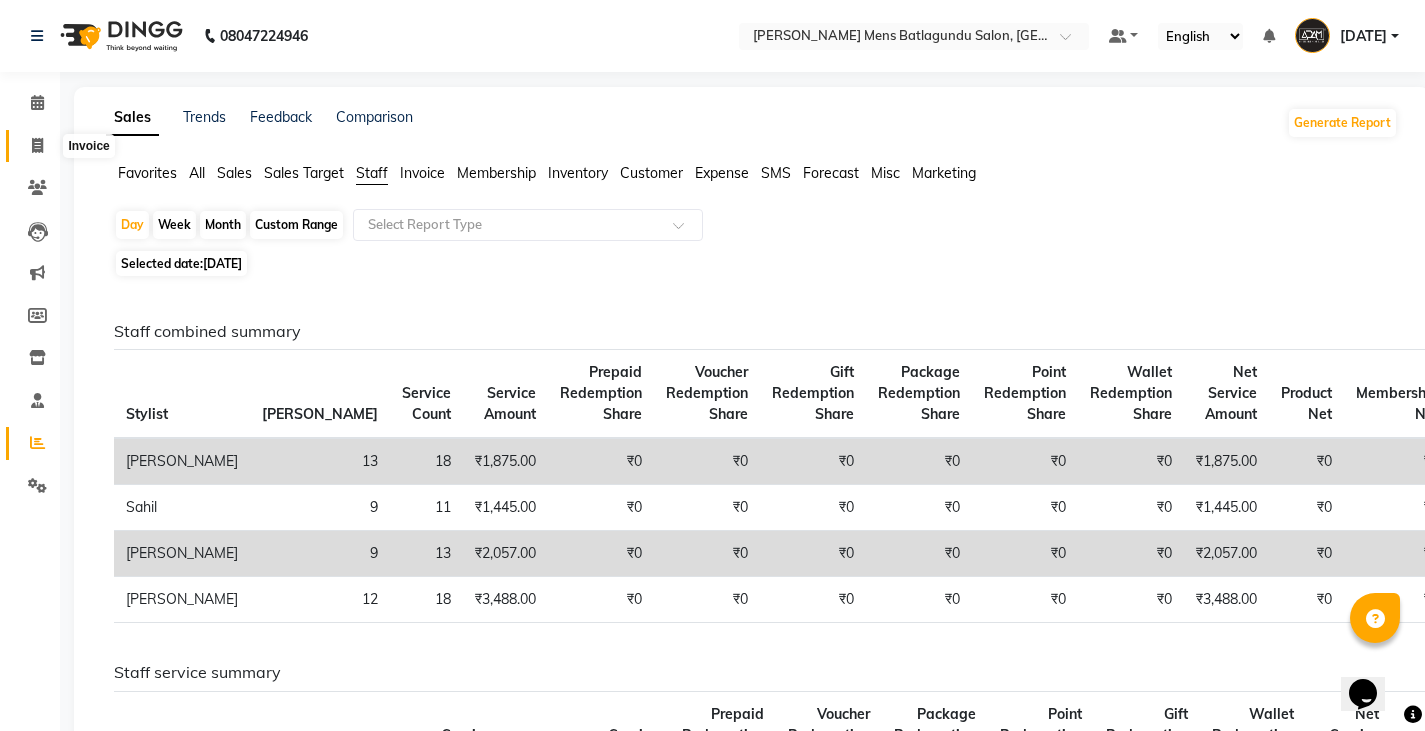 click 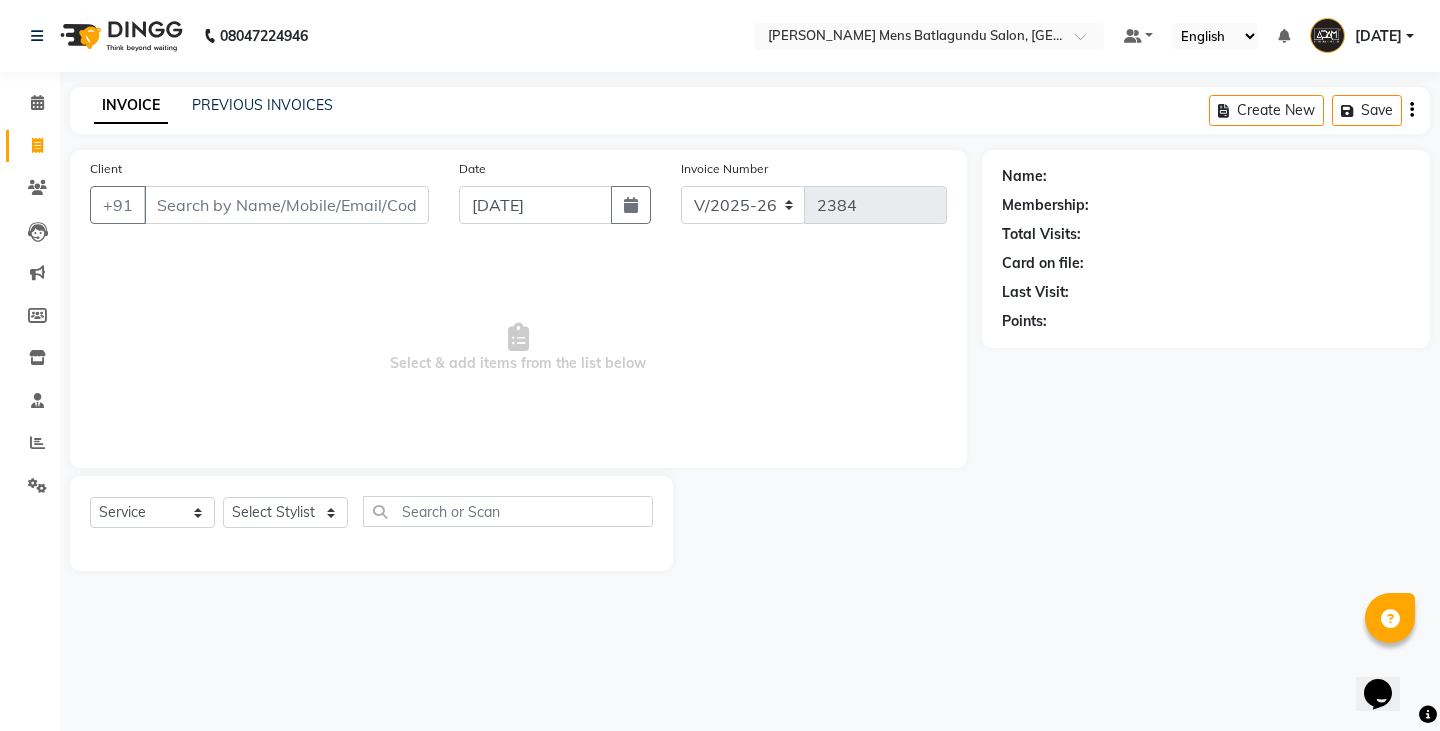 click on "Client" at bounding box center (286, 205) 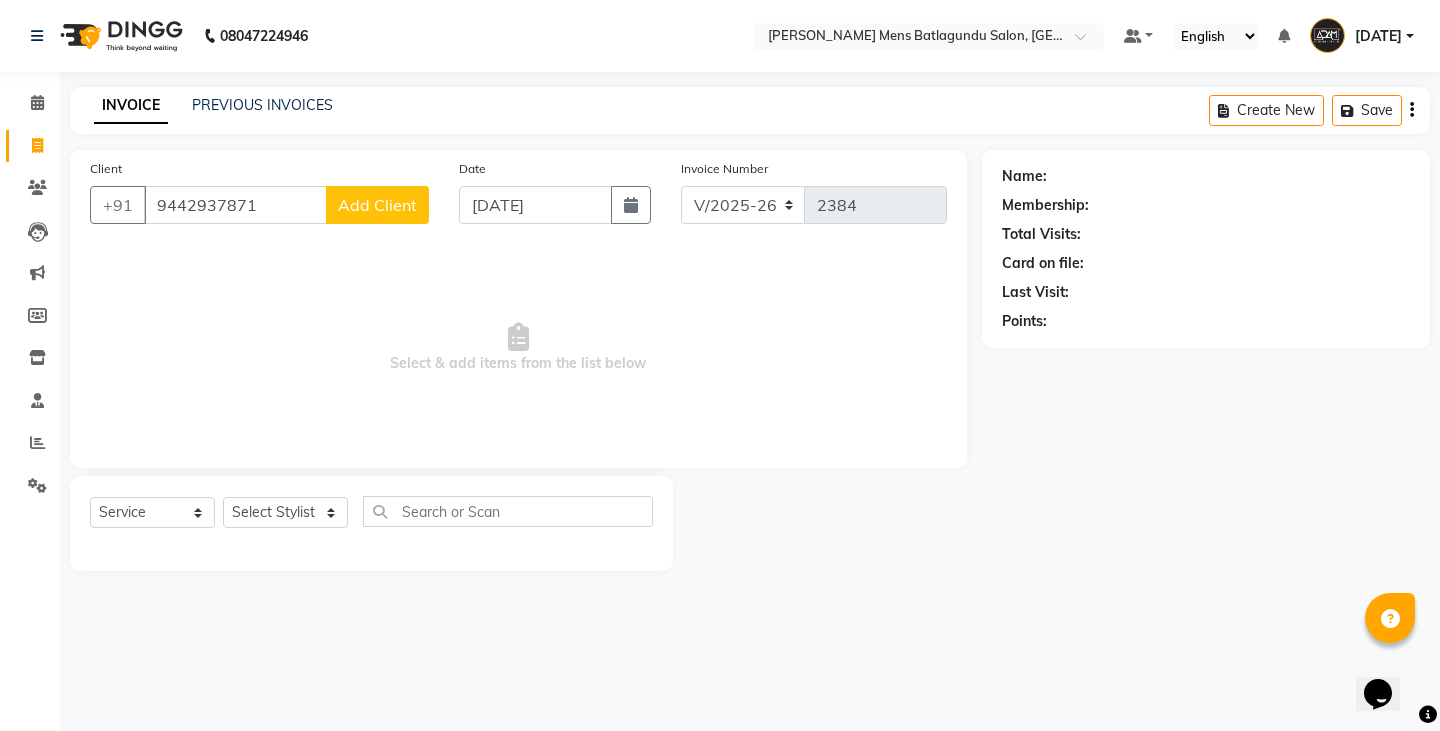 click on "Add Client" 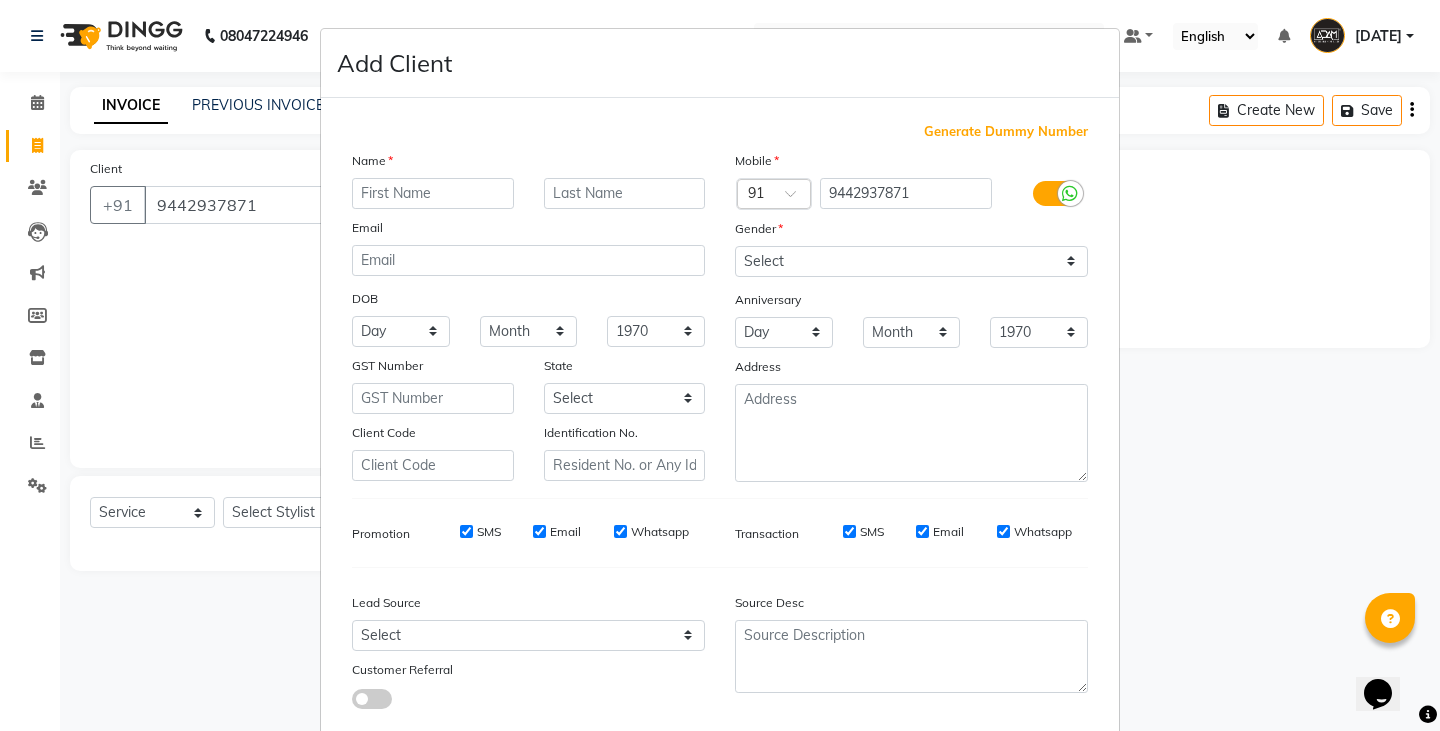 click at bounding box center [433, 193] 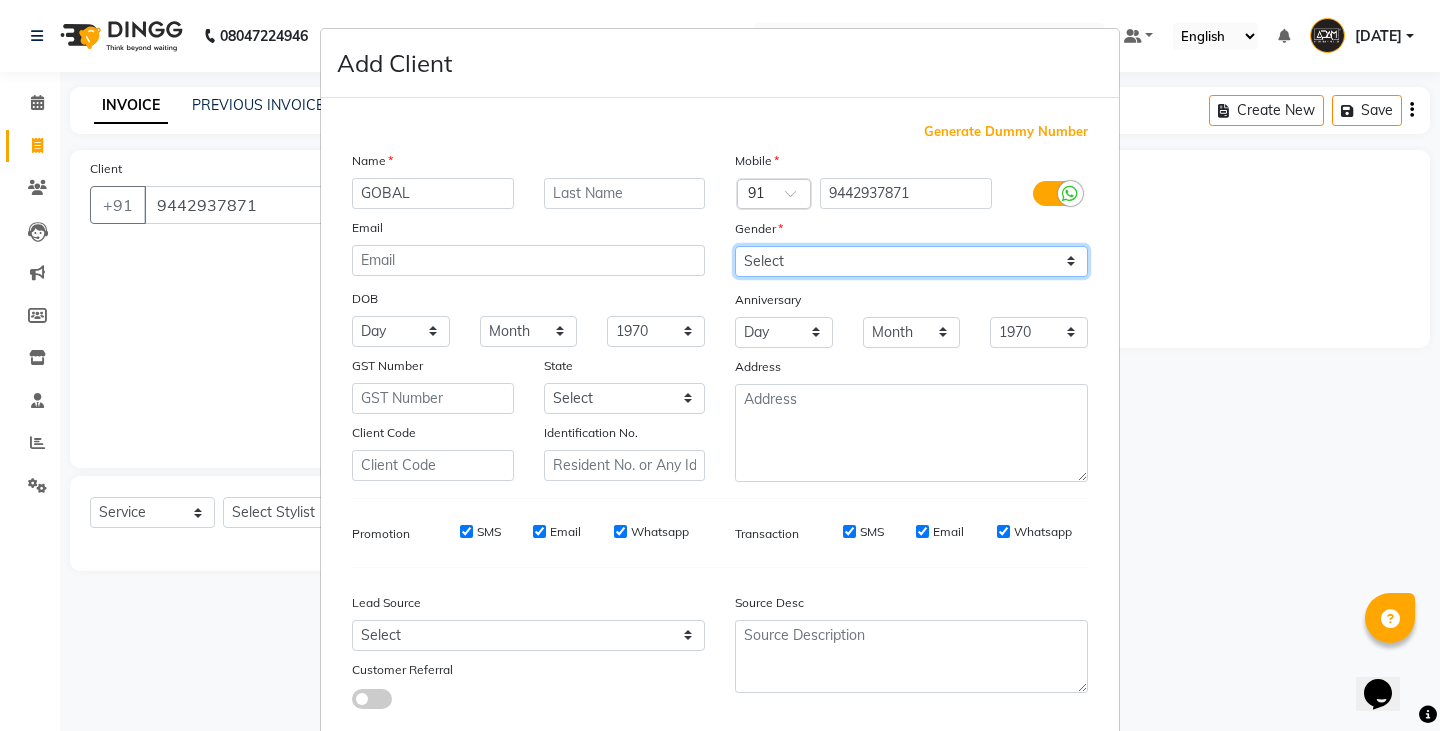 click on "Select [DEMOGRAPHIC_DATA] [DEMOGRAPHIC_DATA] Other Prefer Not To Say" at bounding box center (911, 261) 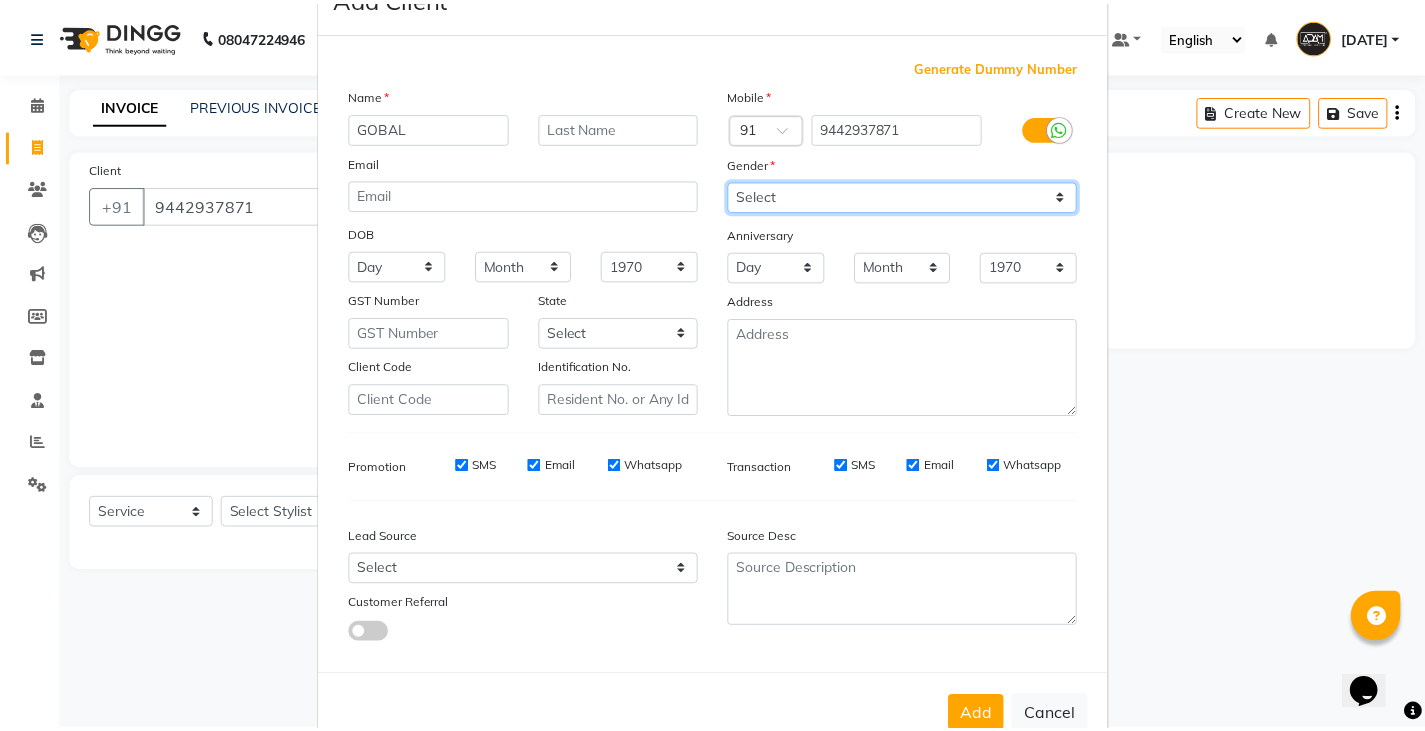 scroll, scrollTop: 118, scrollLeft: 0, axis: vertical 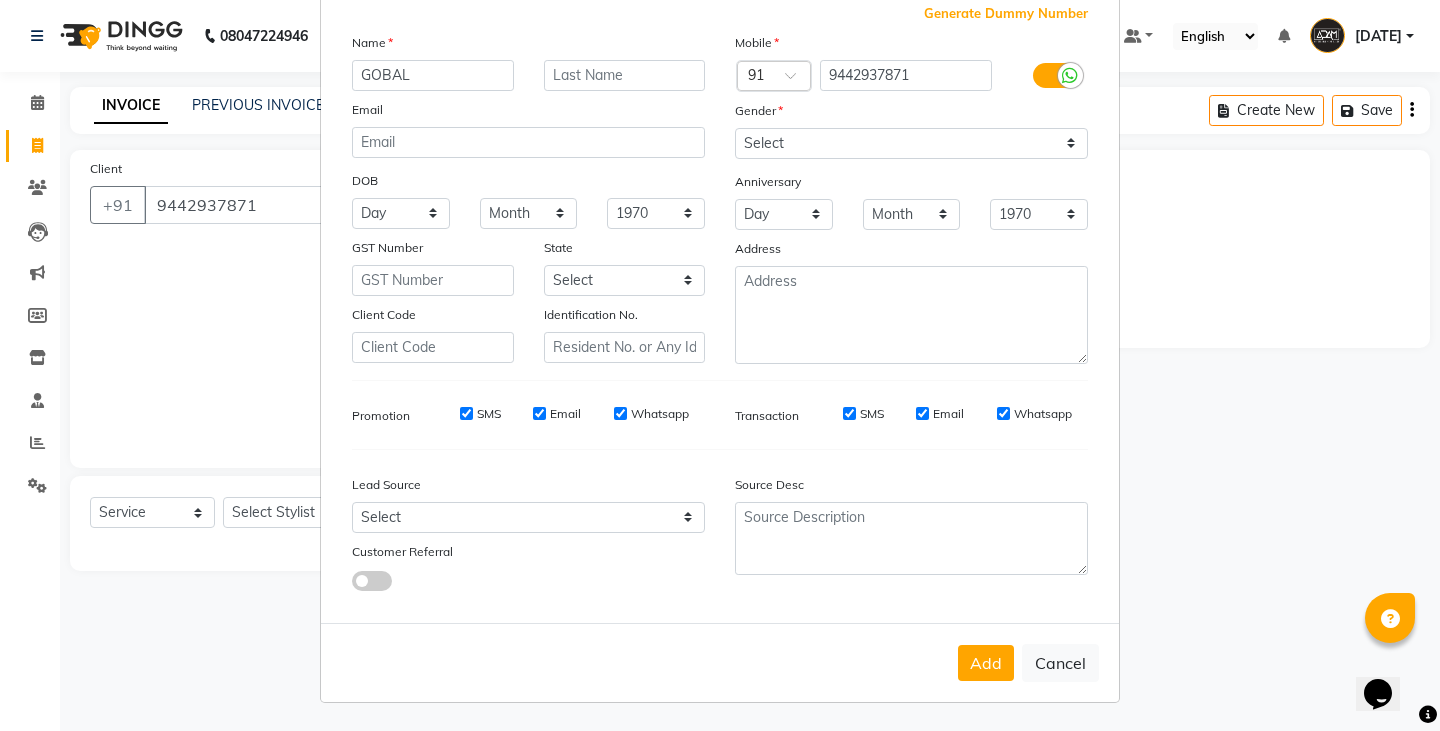 click on "Add   Cancel" at bounding box center [720, 662] 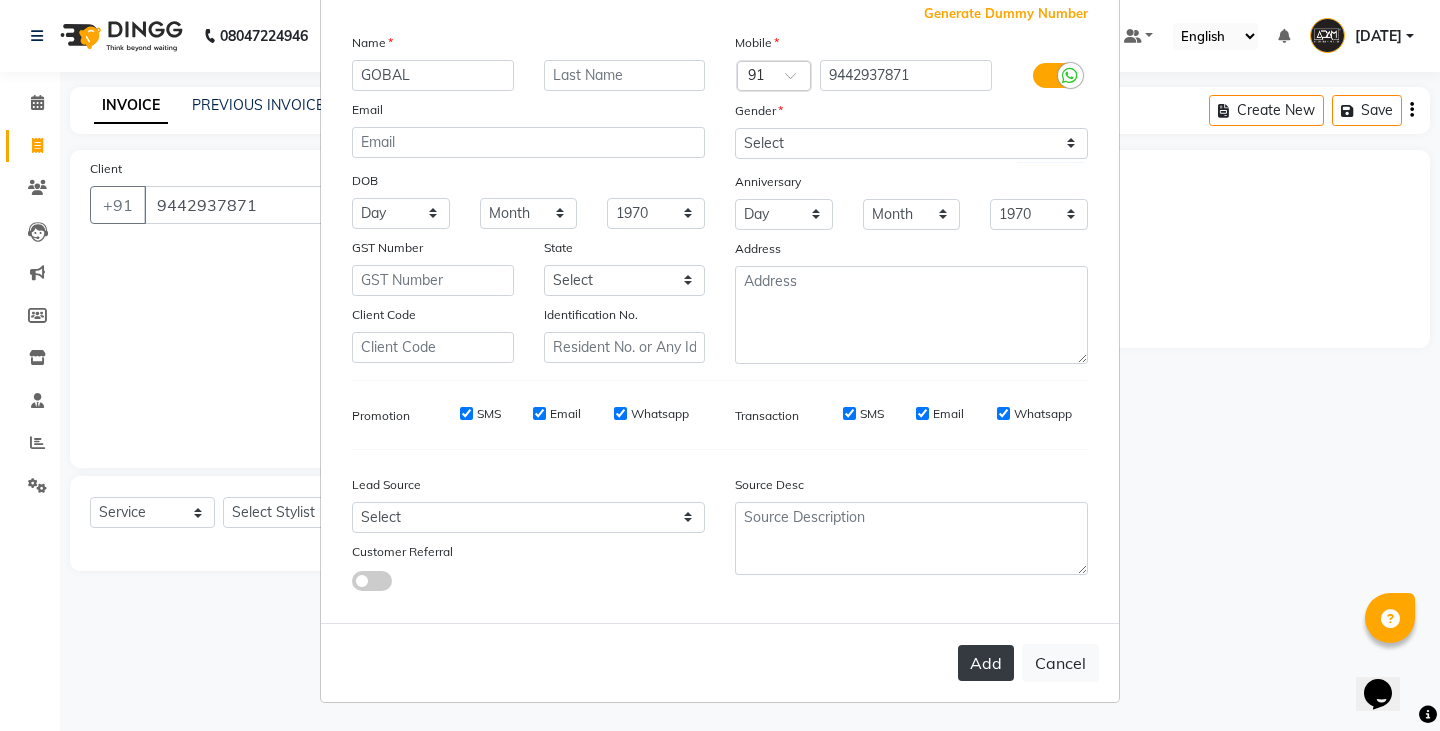click on "Add" at bounding box center [986, 663] 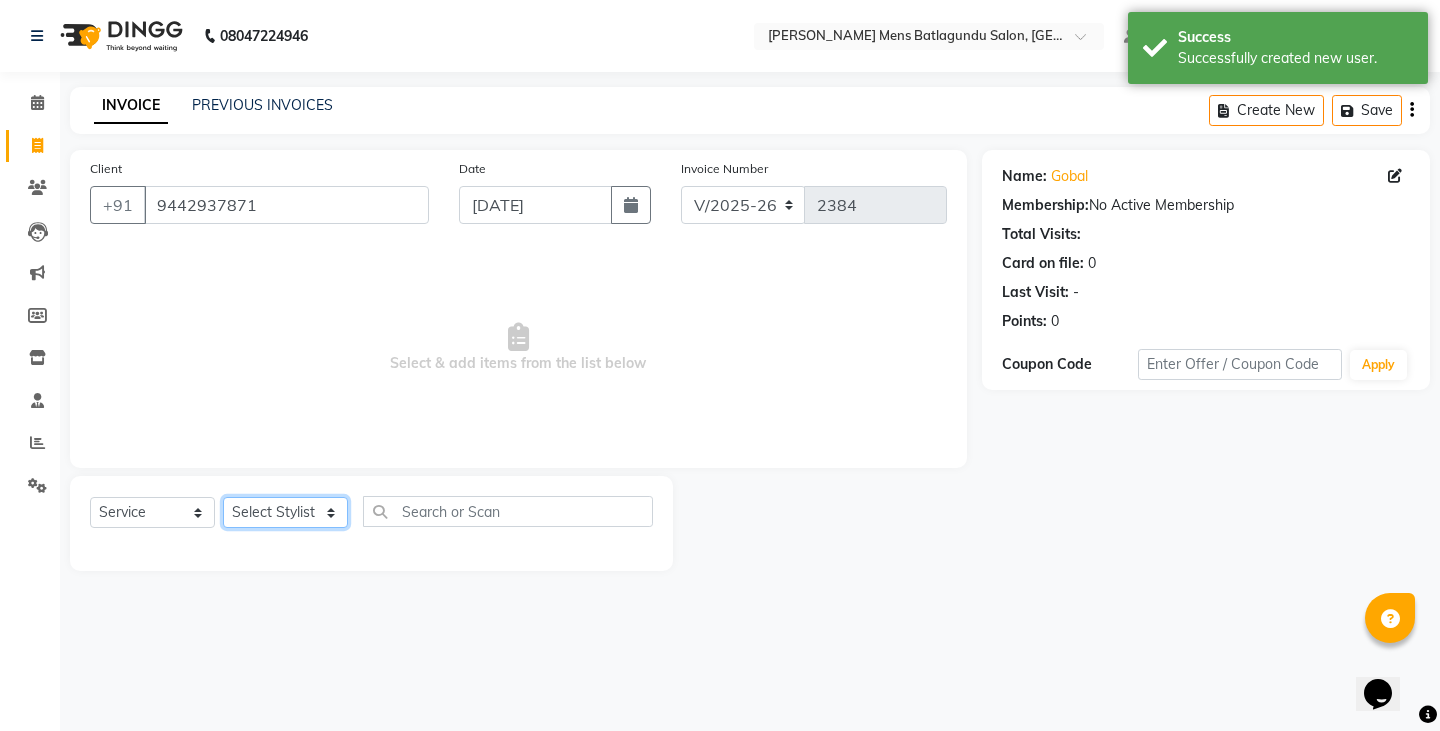 click on "Select Stylist Admin [PERSON_NAME]  [PERSON_NAME] [PERSON_NAME][DATE] [PERSON_NAME] [PERSON_NAME]" 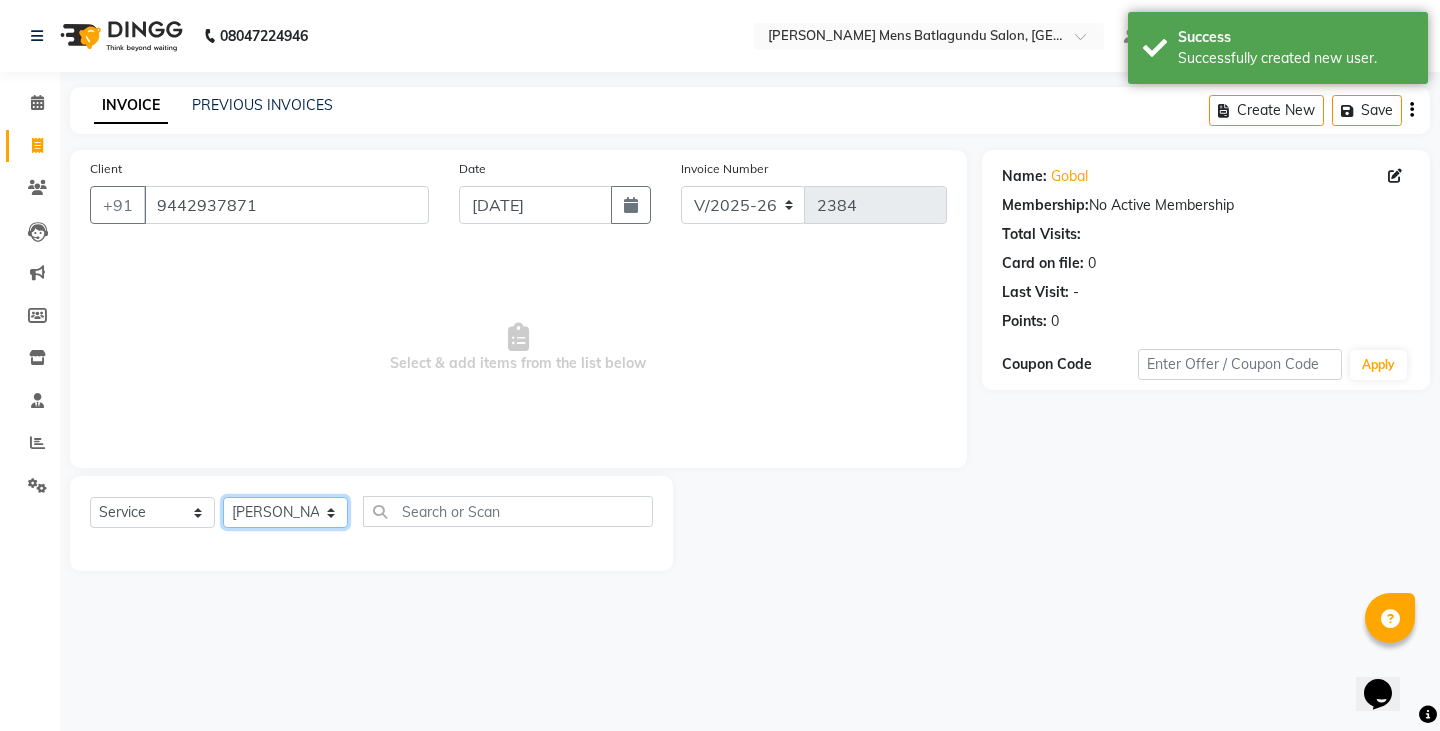 click on "Select Stylist Admin [PERSON_NAME]  [PERSON_NAME] [PERSON_NAME][DATE] [PERSON_NAME] [PERSON_NAME]" 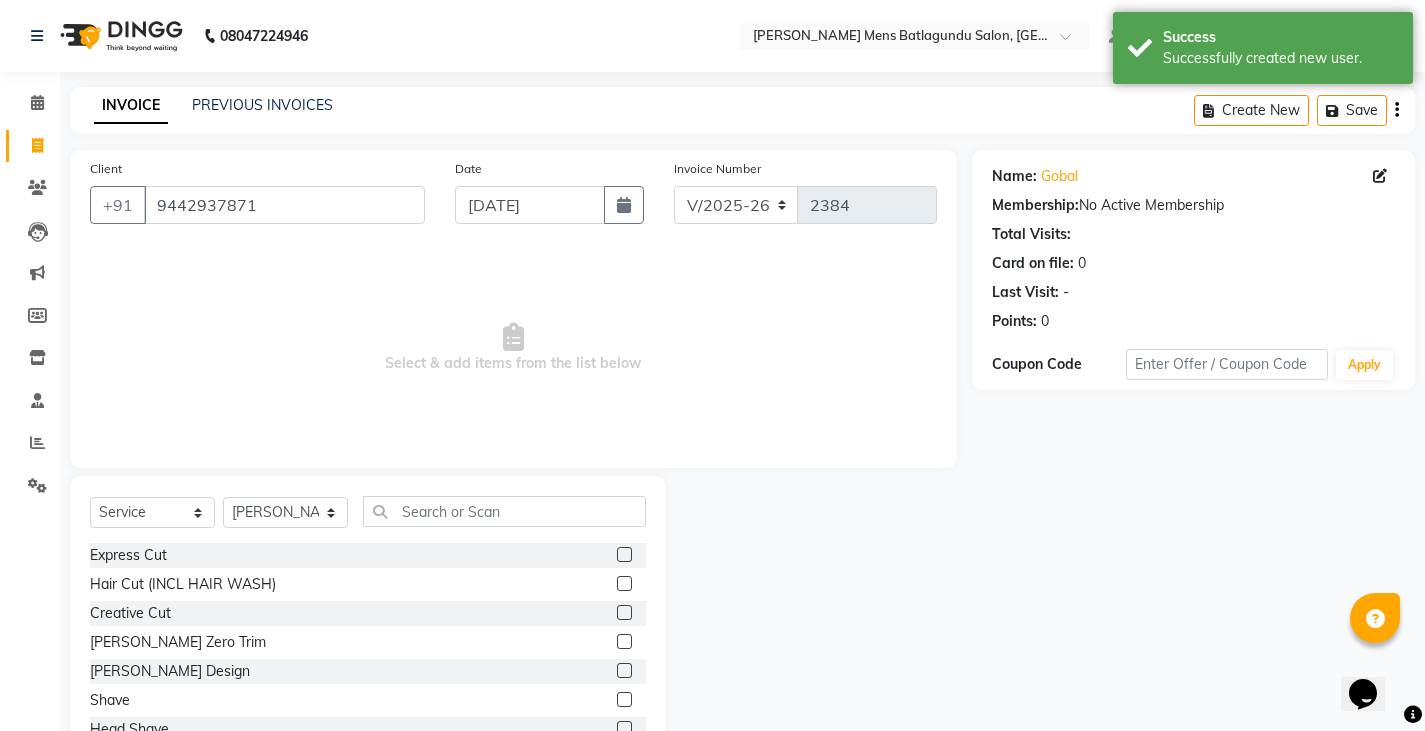click 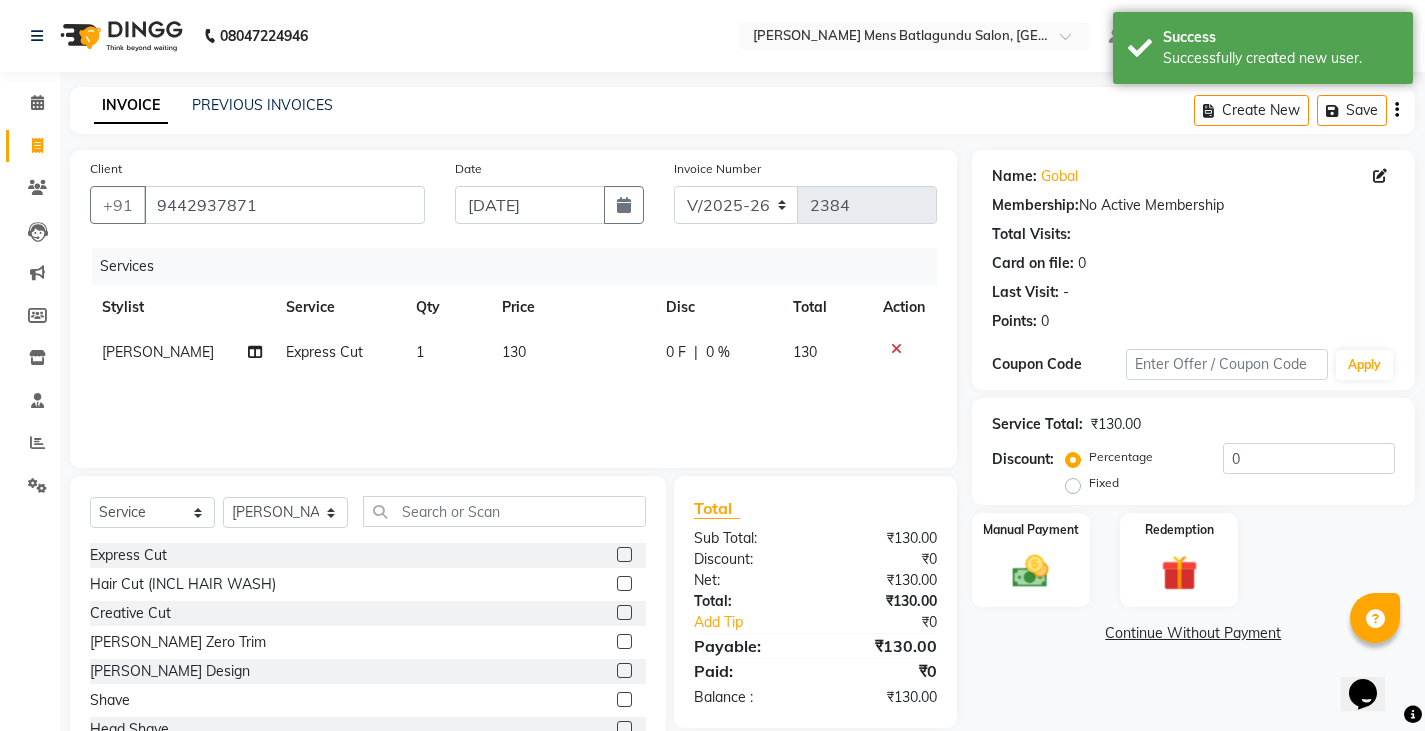 drag, startPoint x: 503, startPoint y: 343, endPoint x: 610, endPoint y: 357, distance: 107.912 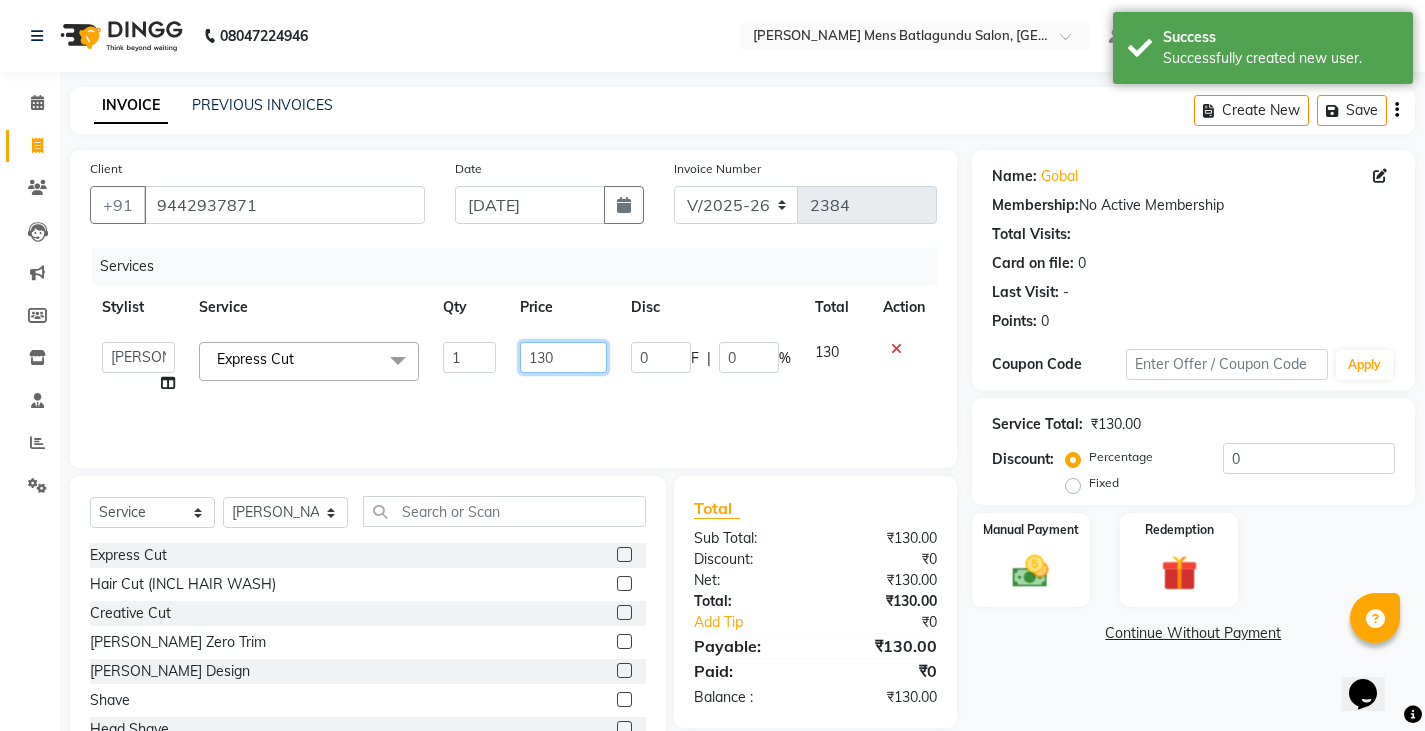 click on "130" 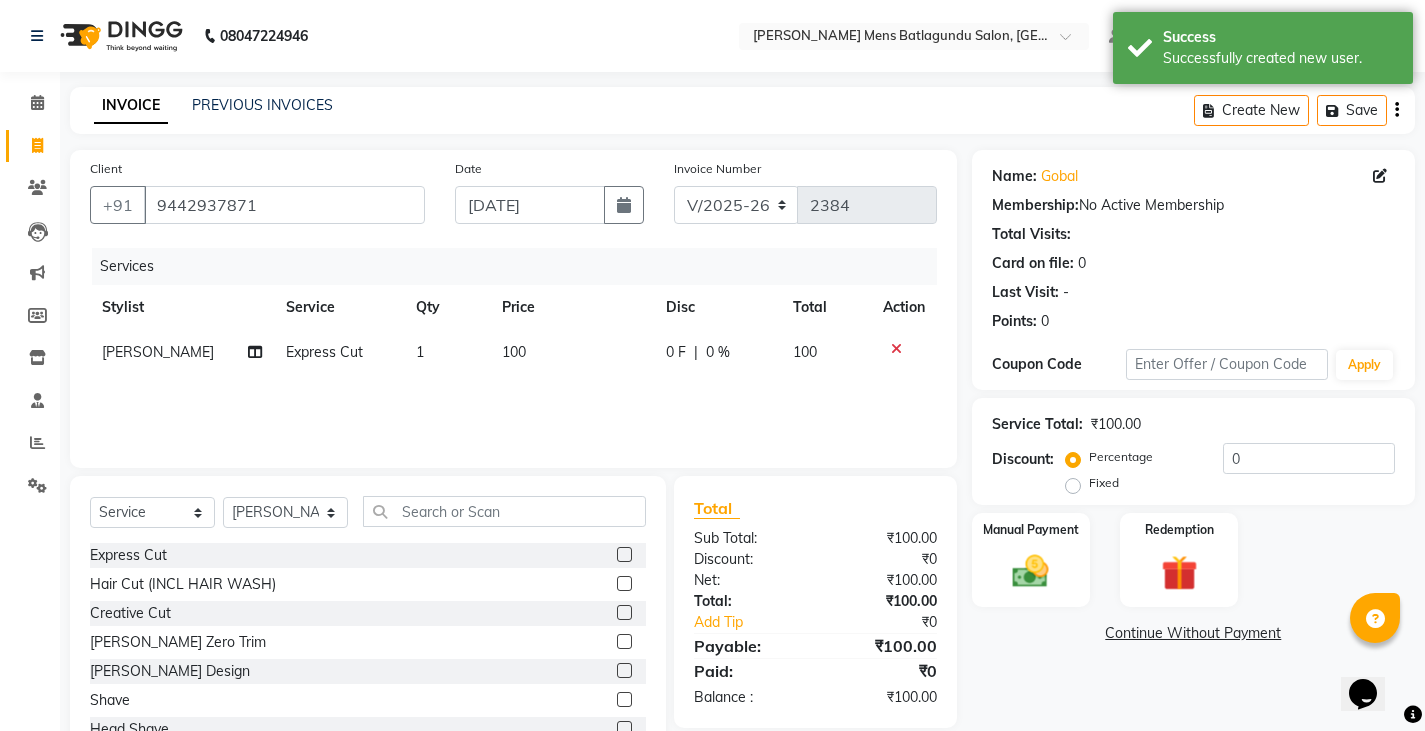 click on "Services Stylist Service Qty Price Disc Total Action SONU Express Cut 1 100 0 F | 0 % 100" 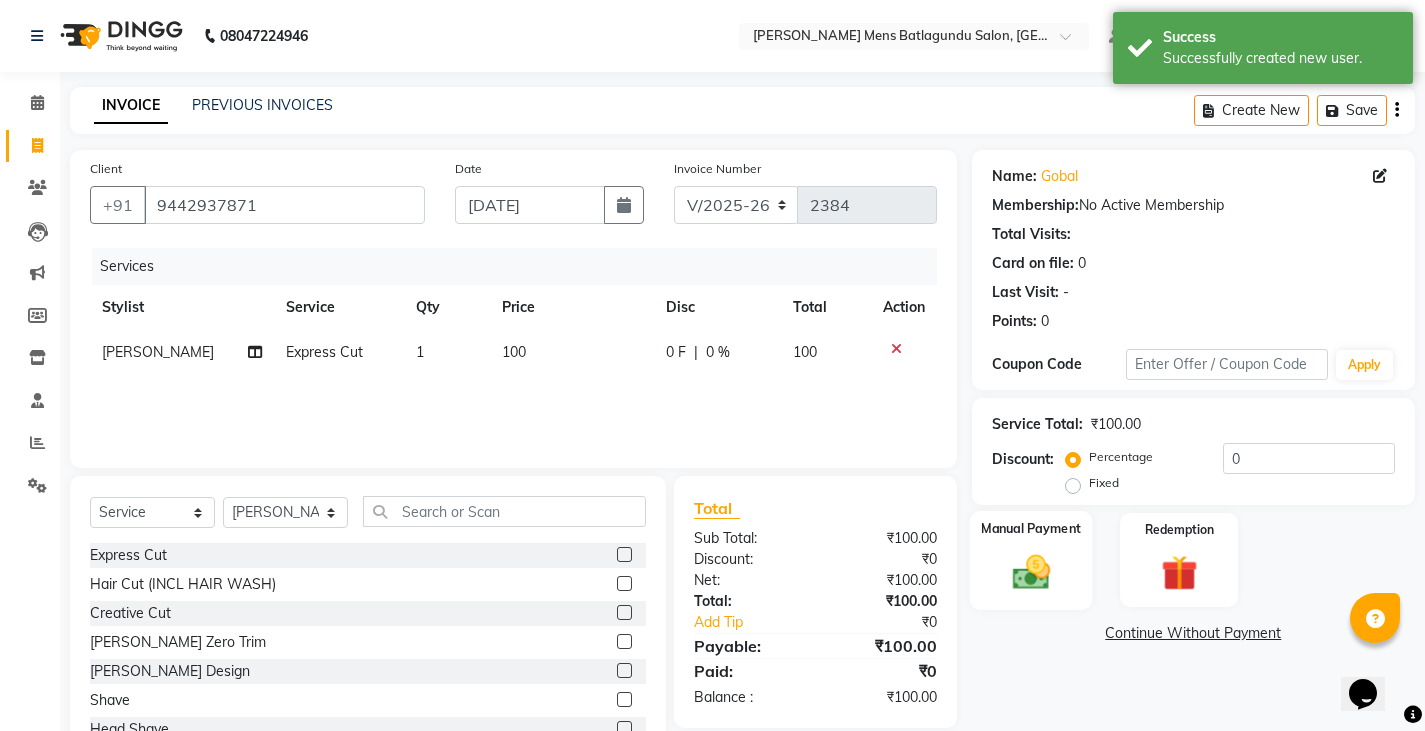 click on "Manual Payment" 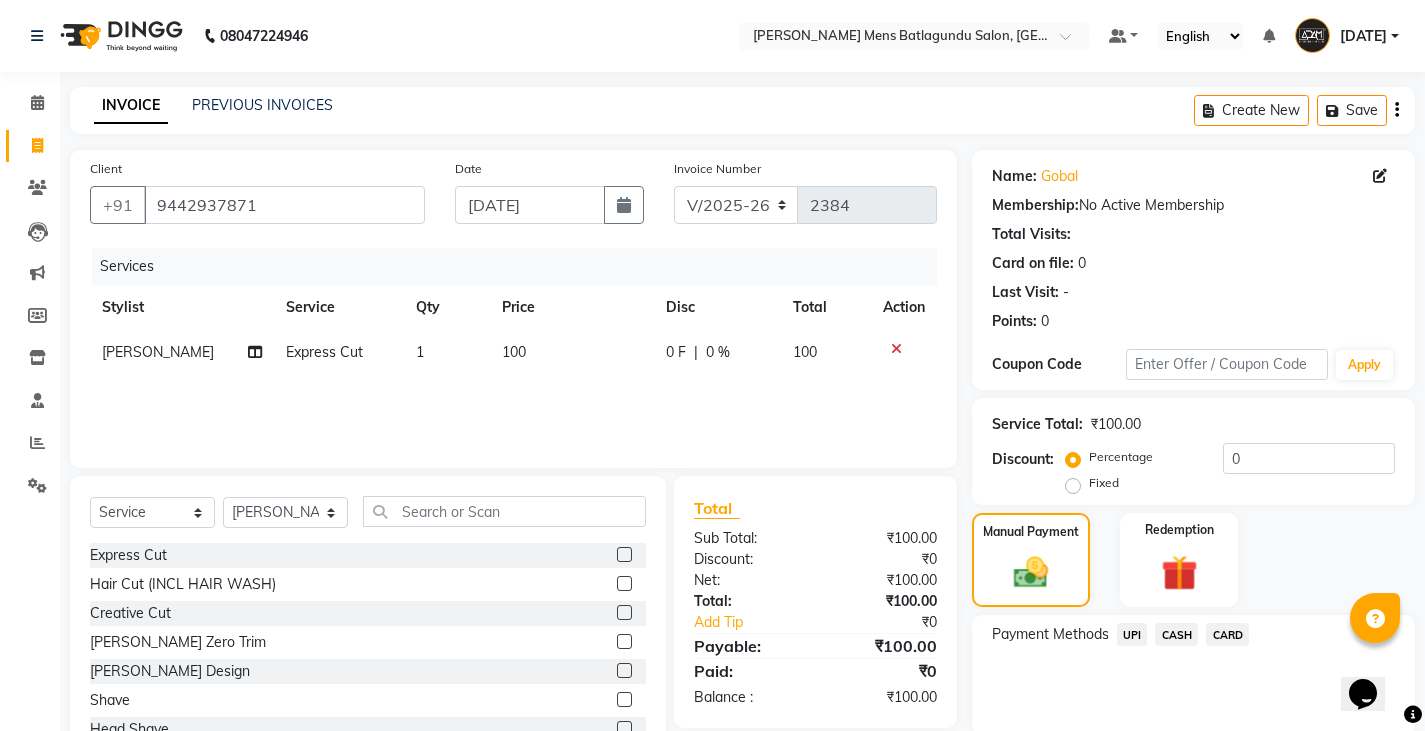 click on "CASH" 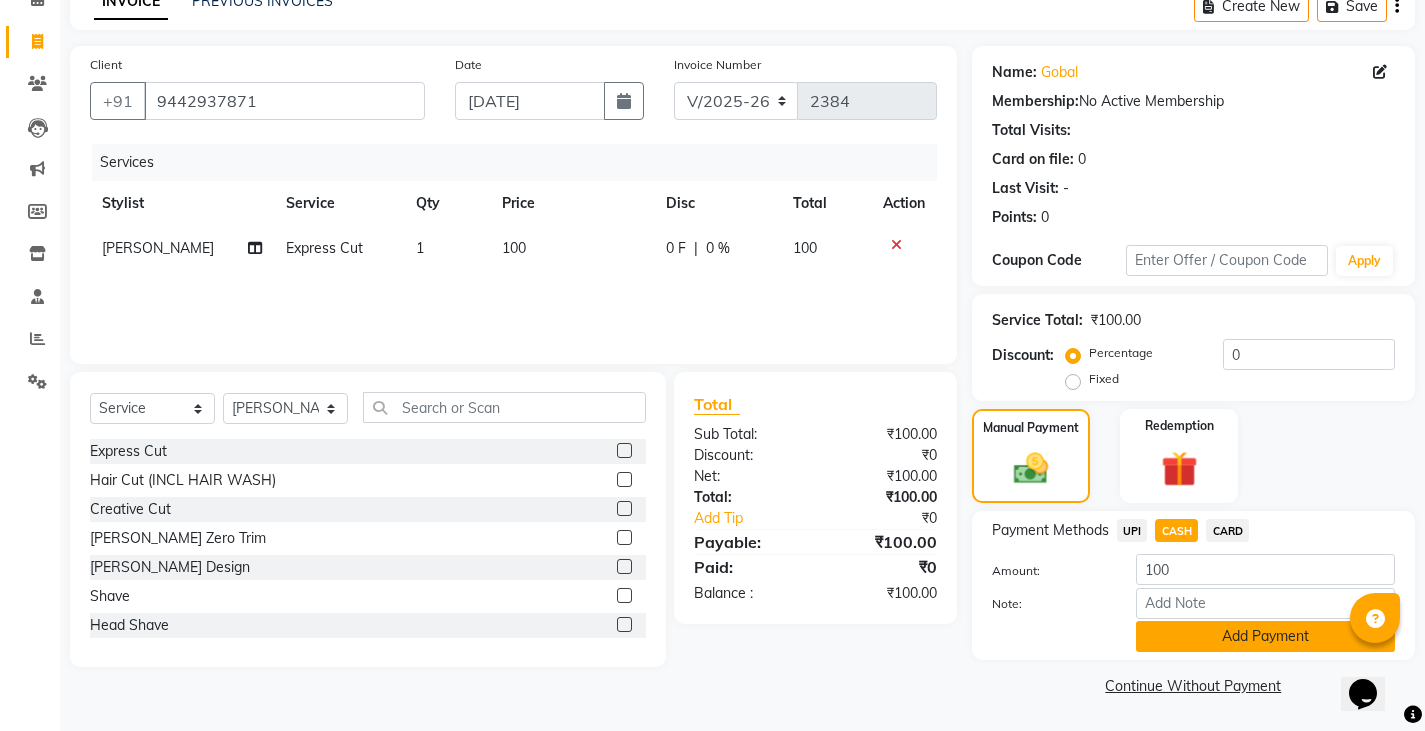 click on "Add Payment" 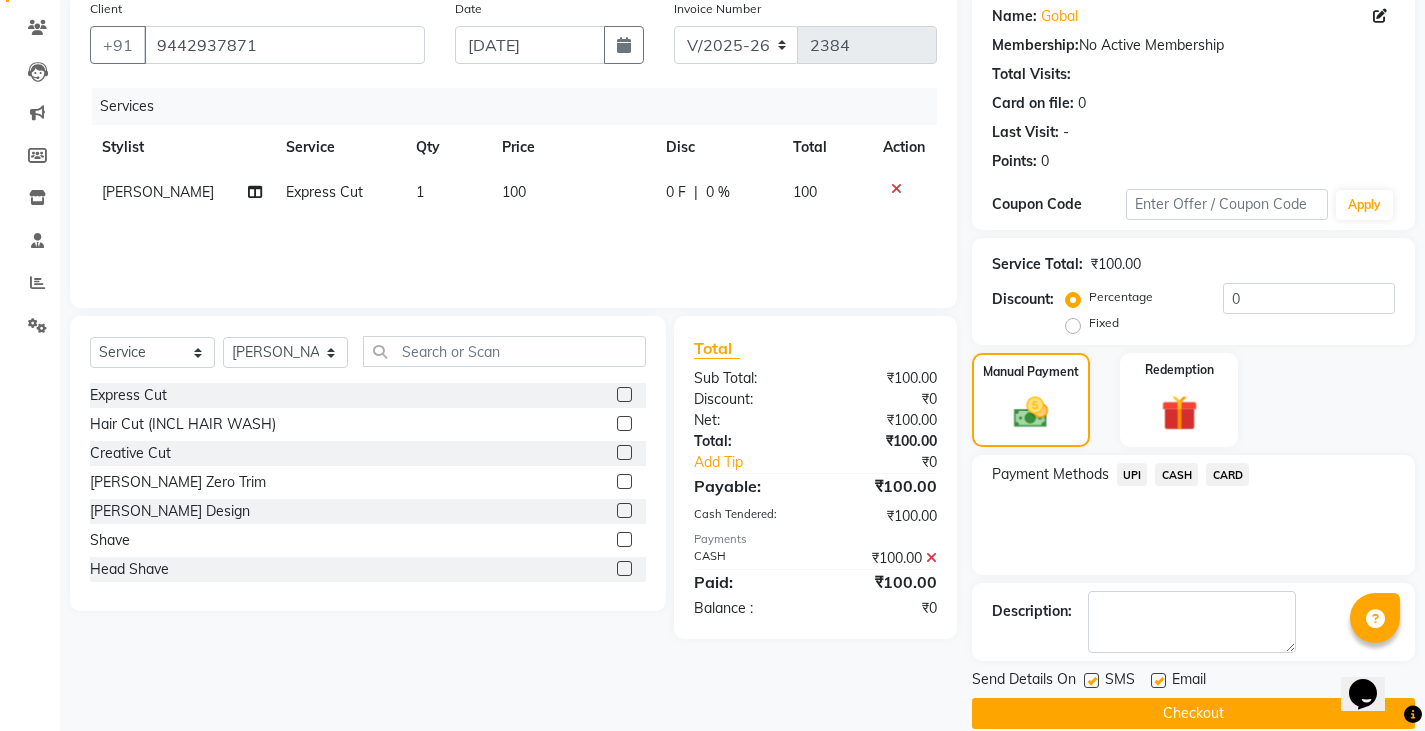 scroll, scrollTop: 188, scrollLeft: 0, axis: vertical 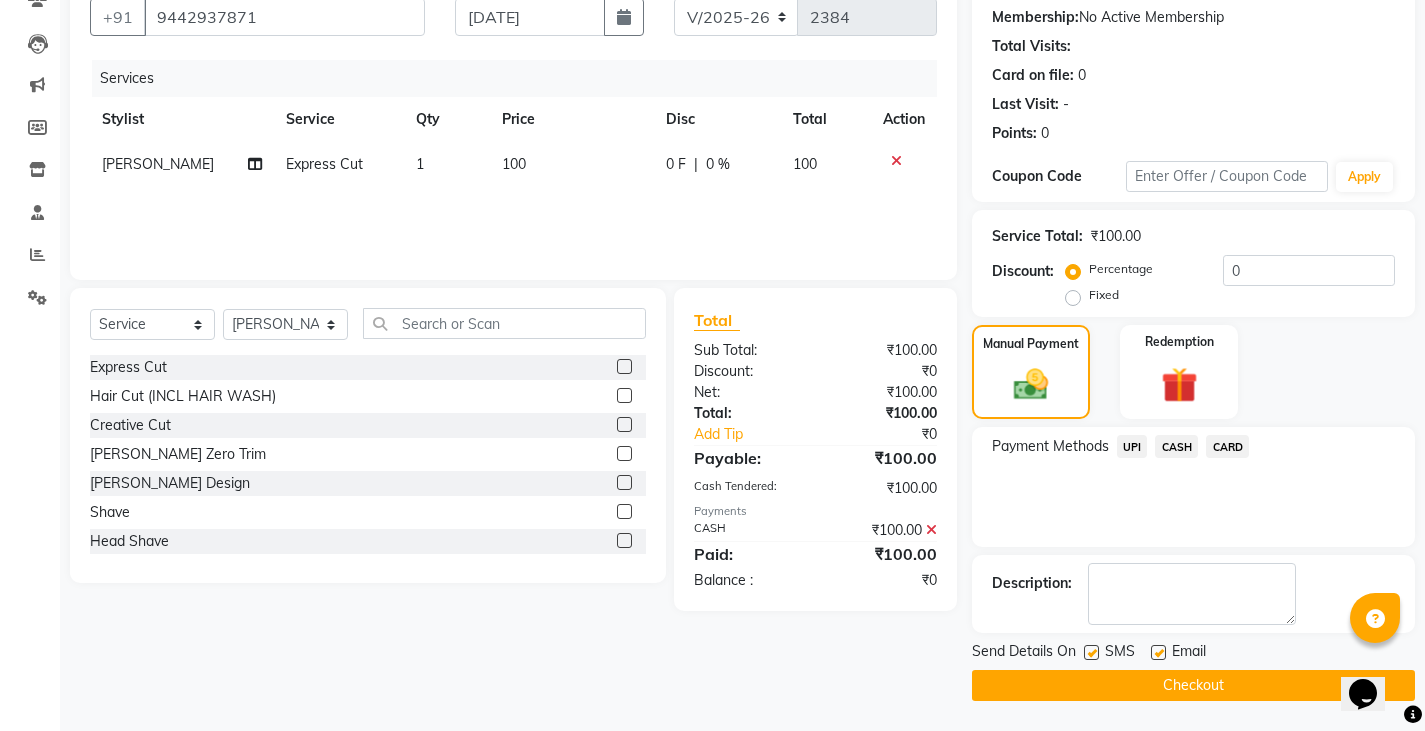 click on "Checkout" 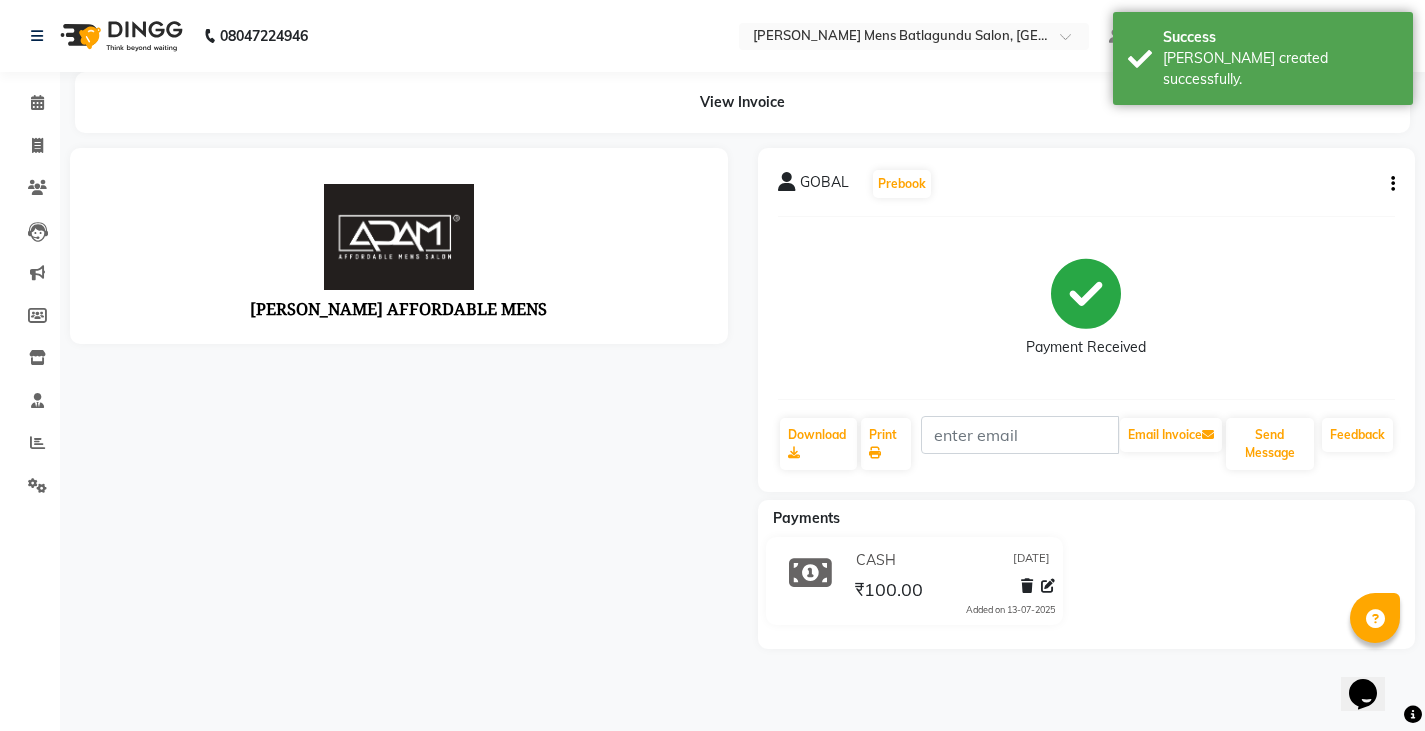 scroll, scrollTop: 0, scrollLeft: 0, axis: both 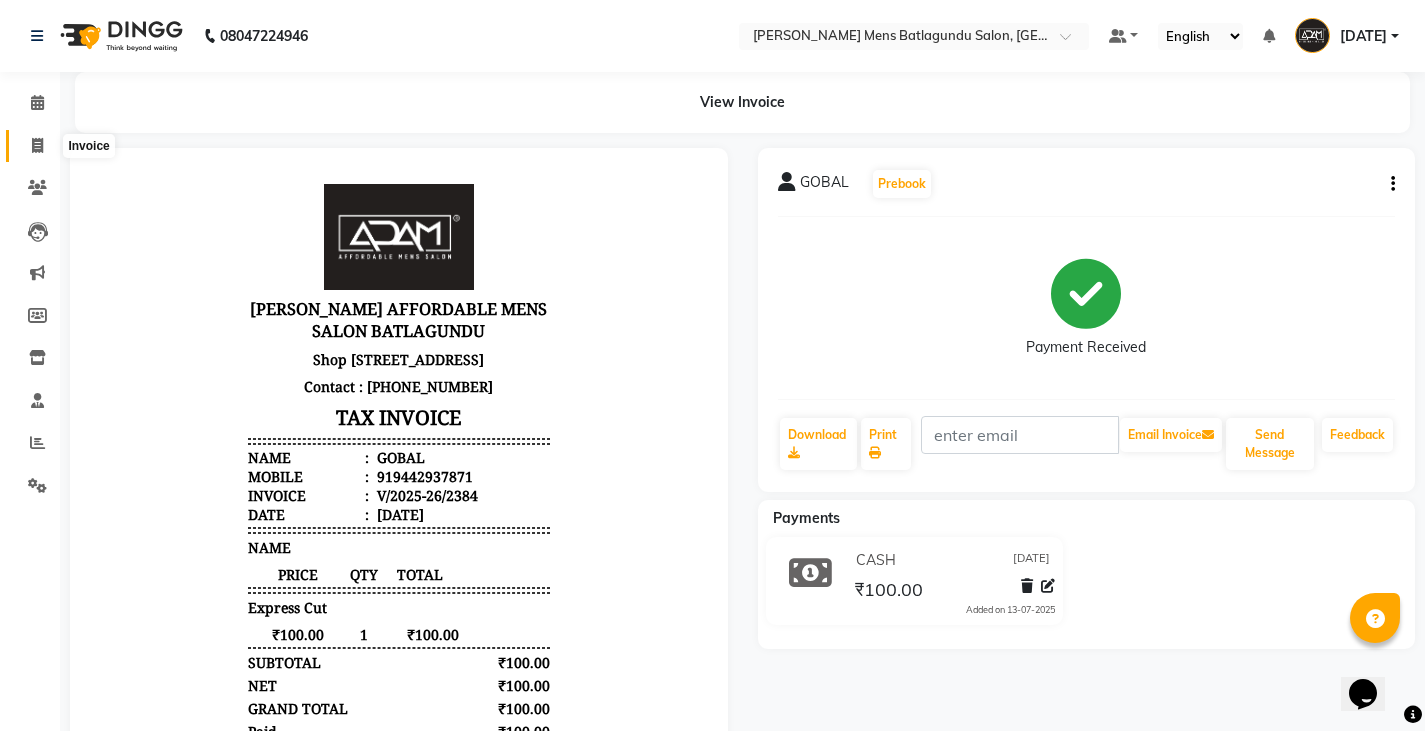 click 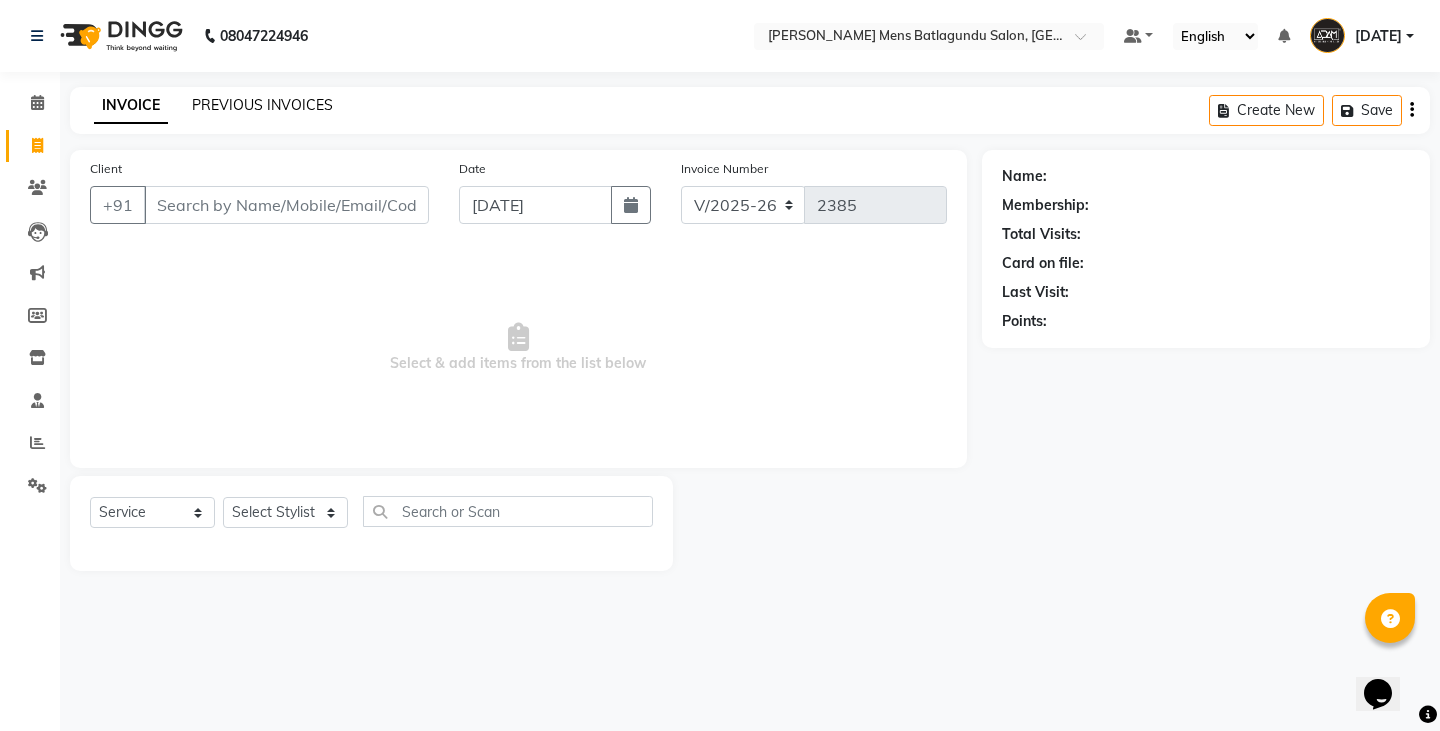 click on "PREVIOUS INVOICES" 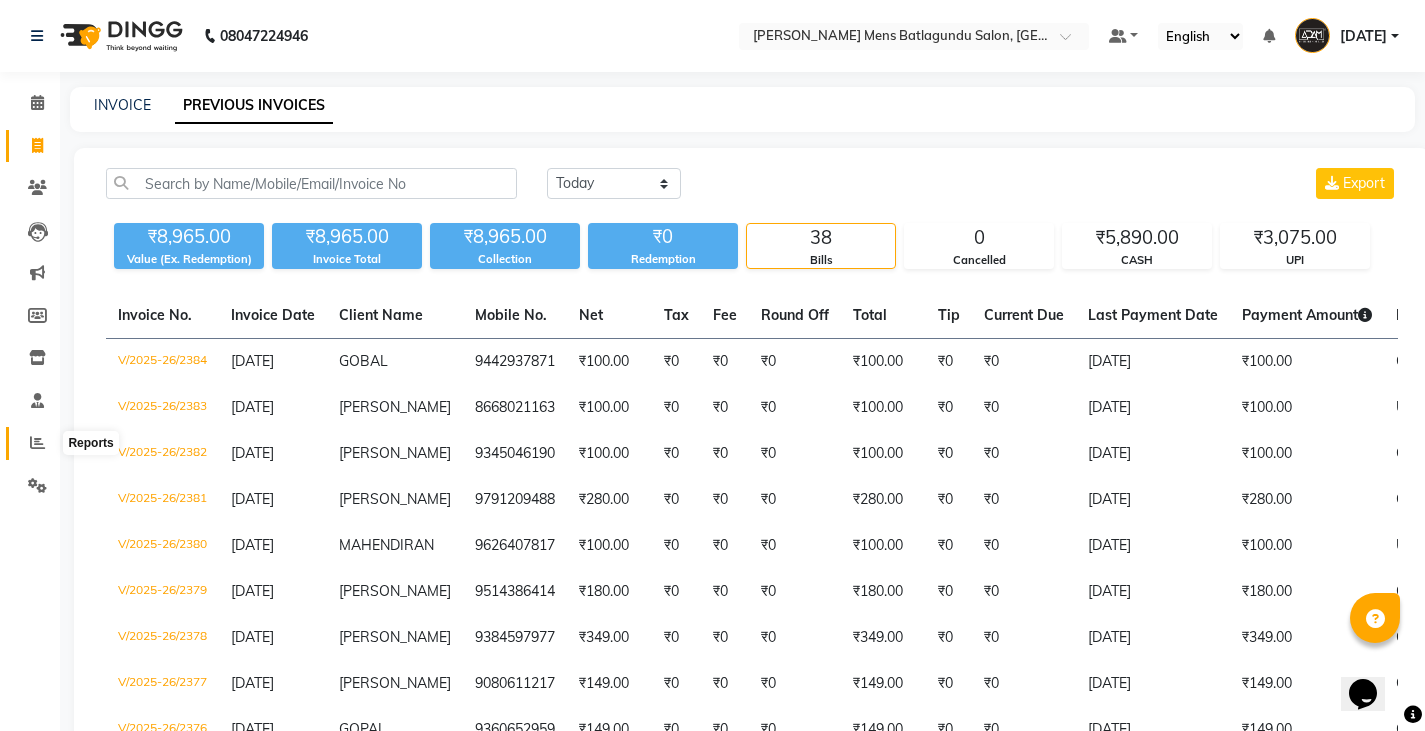 click 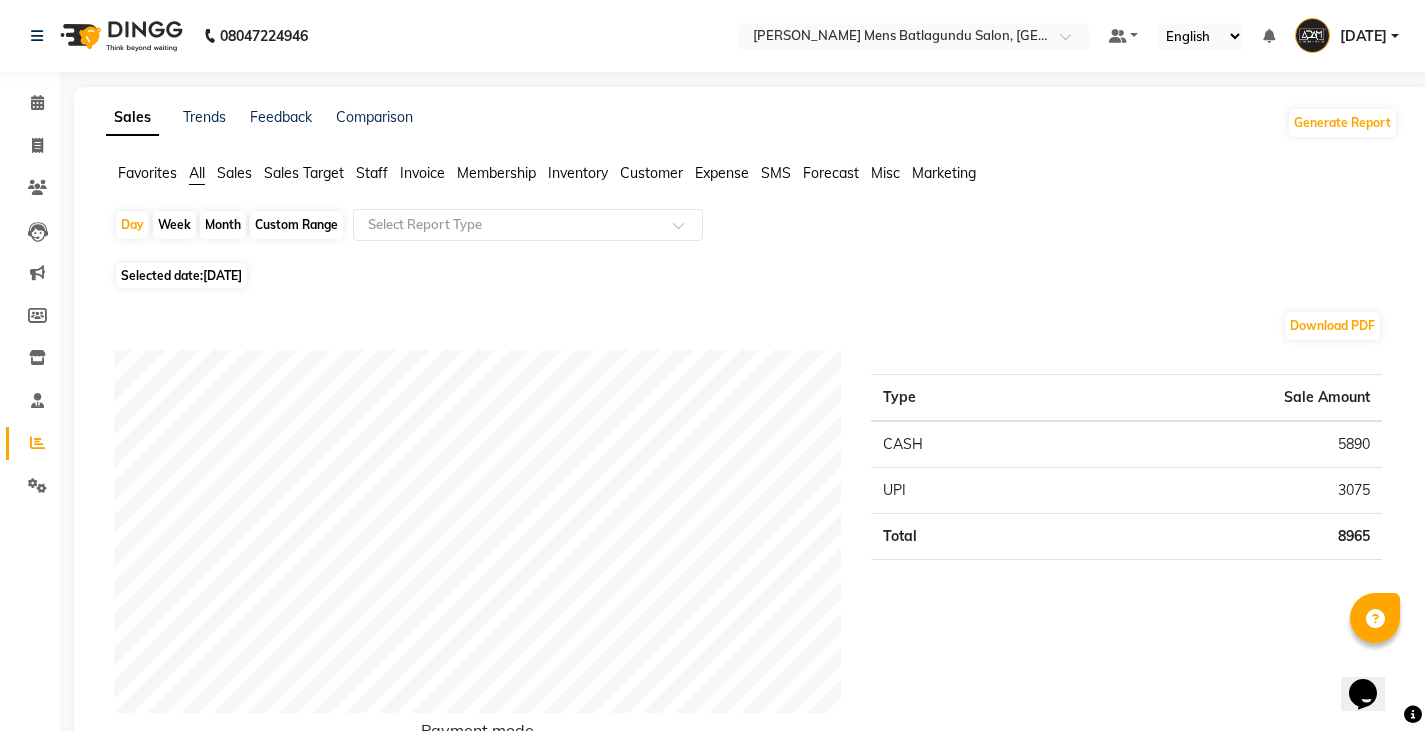 click on "Staff" 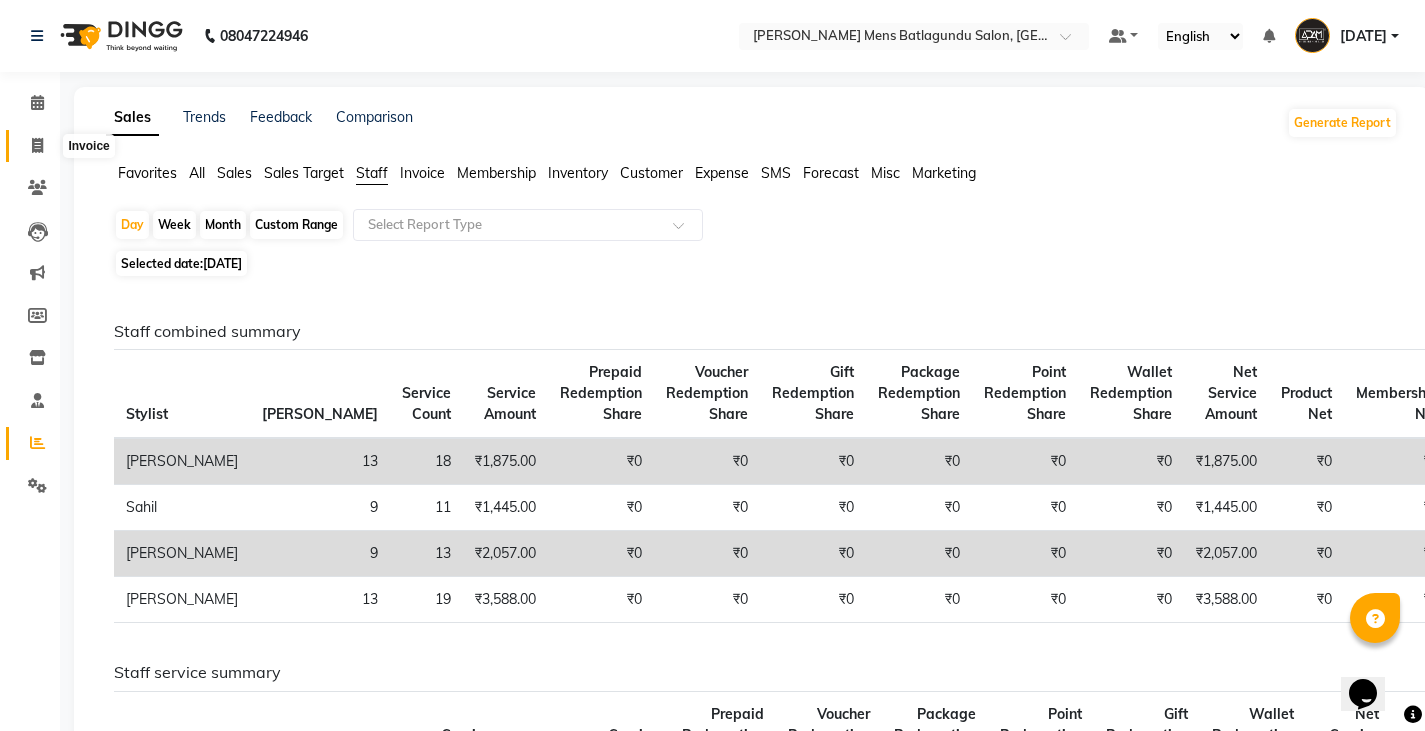 click 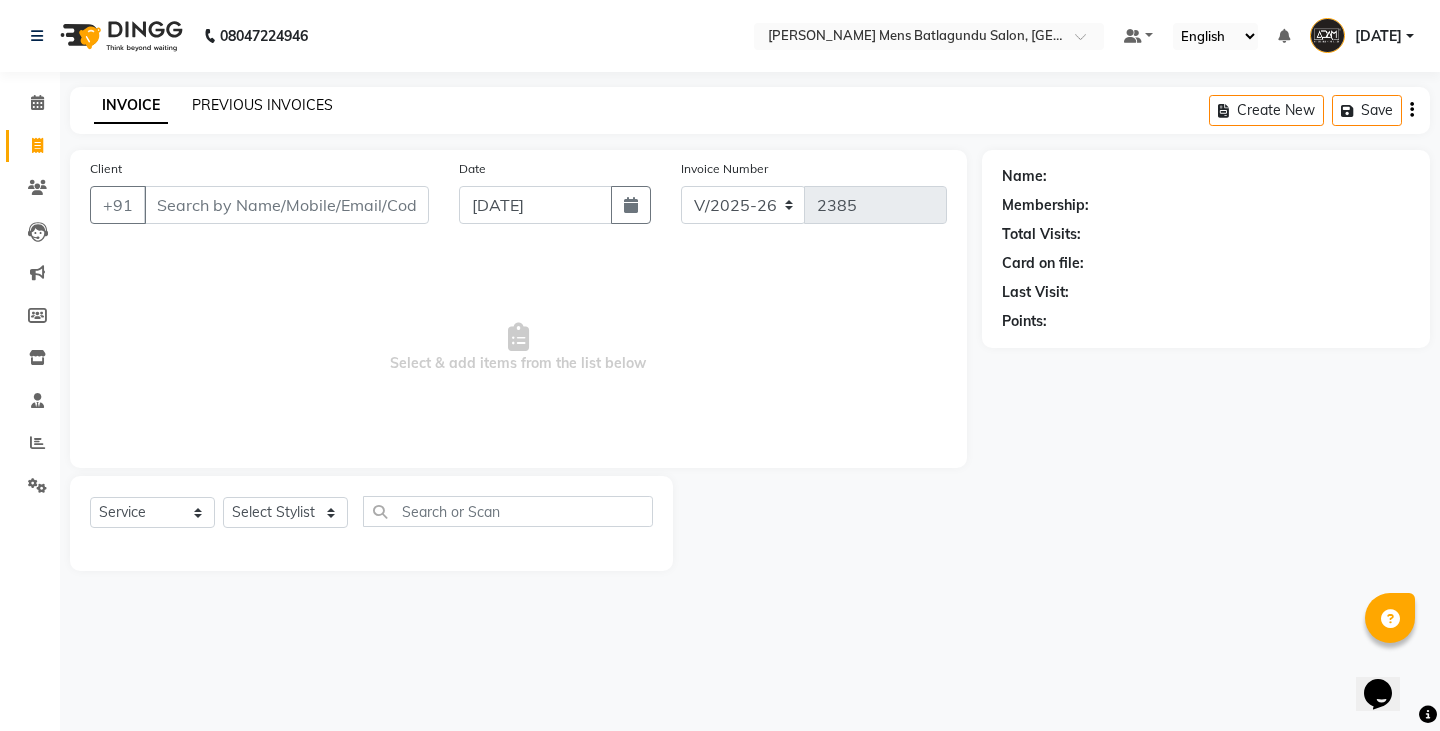 click on "PREVIOUS INVOICES" 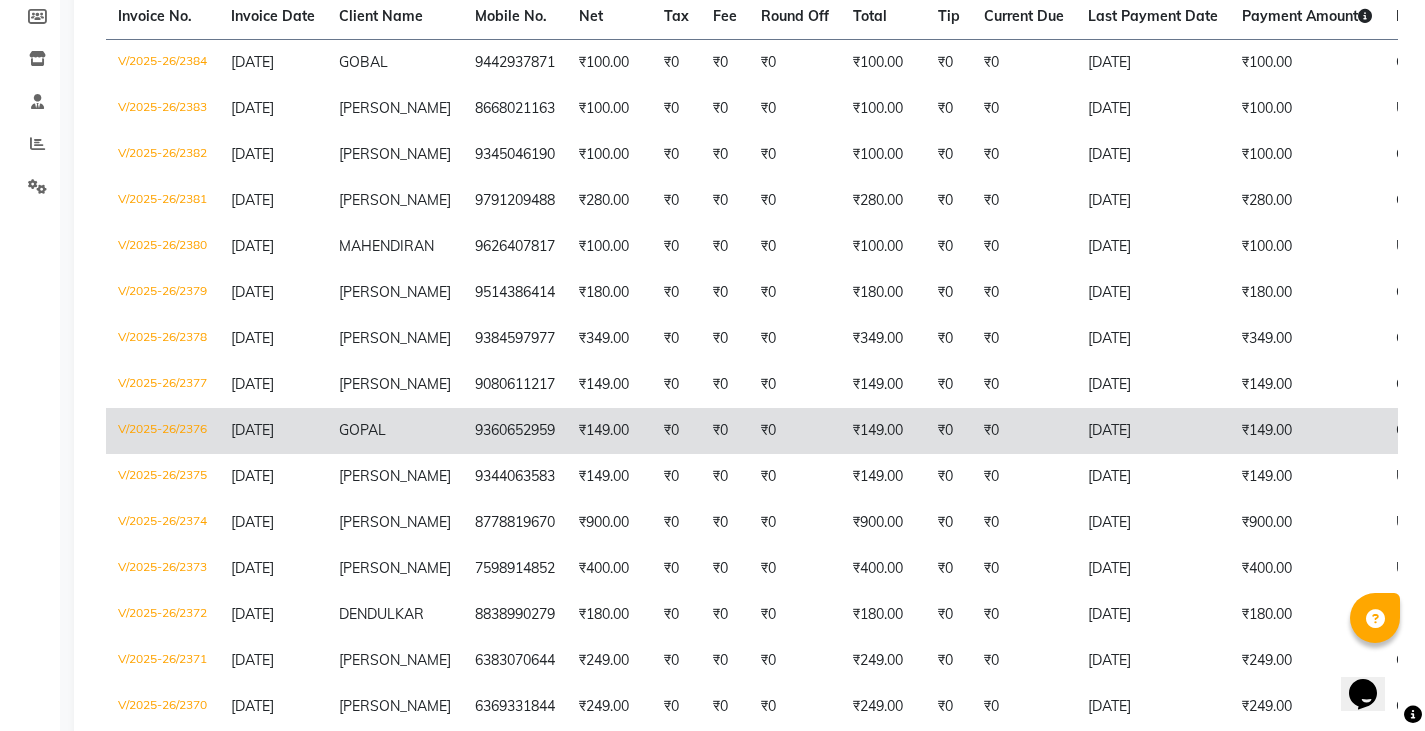 scroll, scrollTop: 300, scrollLeft: 0, axis: vertical 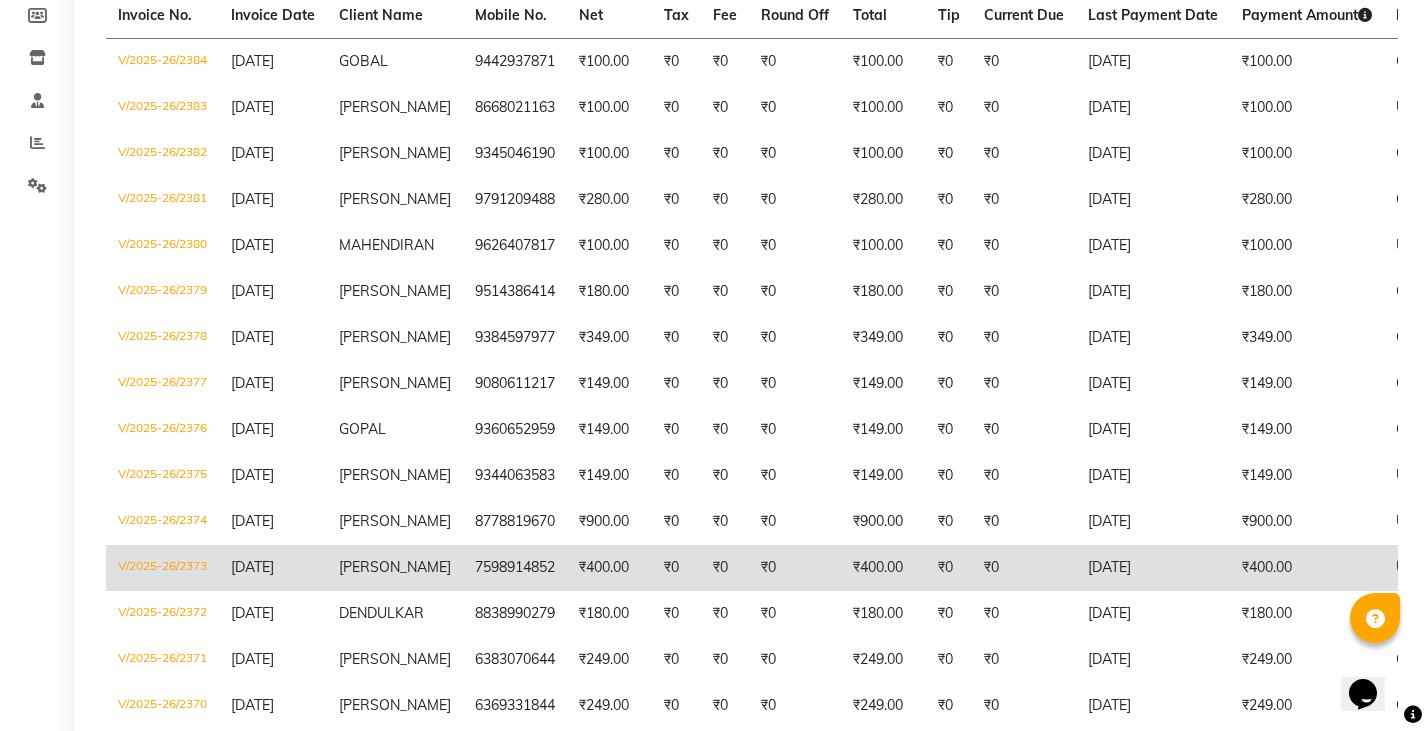 click on "₹400.00" 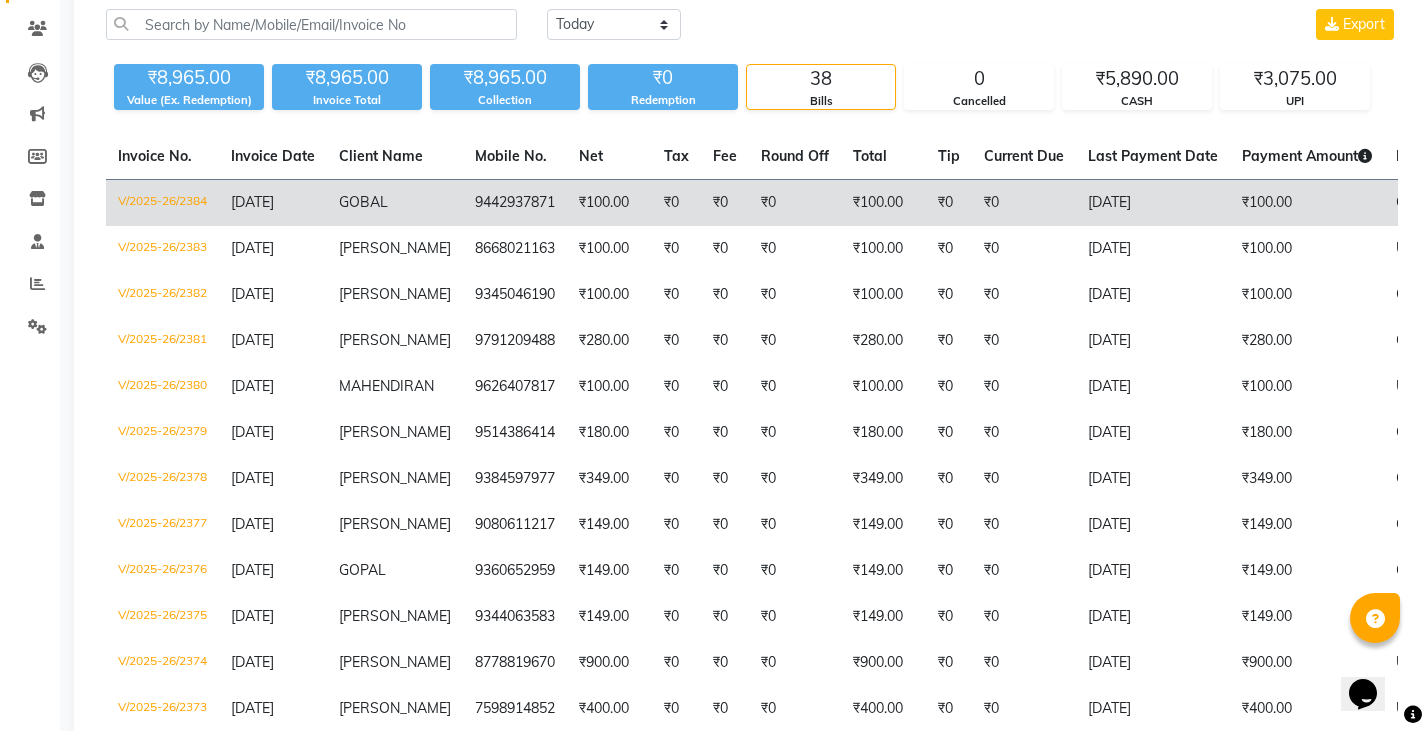 scroll, scrollTop: 0, scrollLeft: 0, axis: both 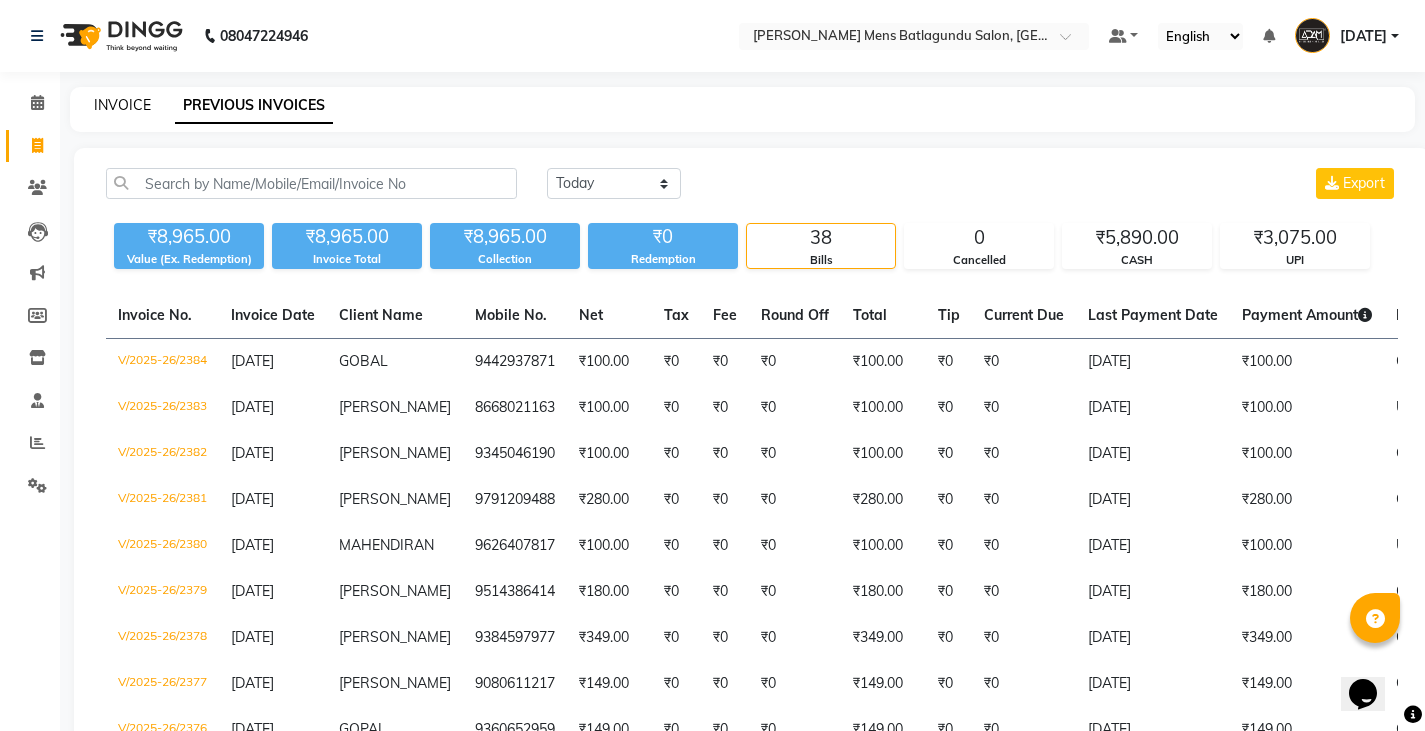 click on "INVOICE" 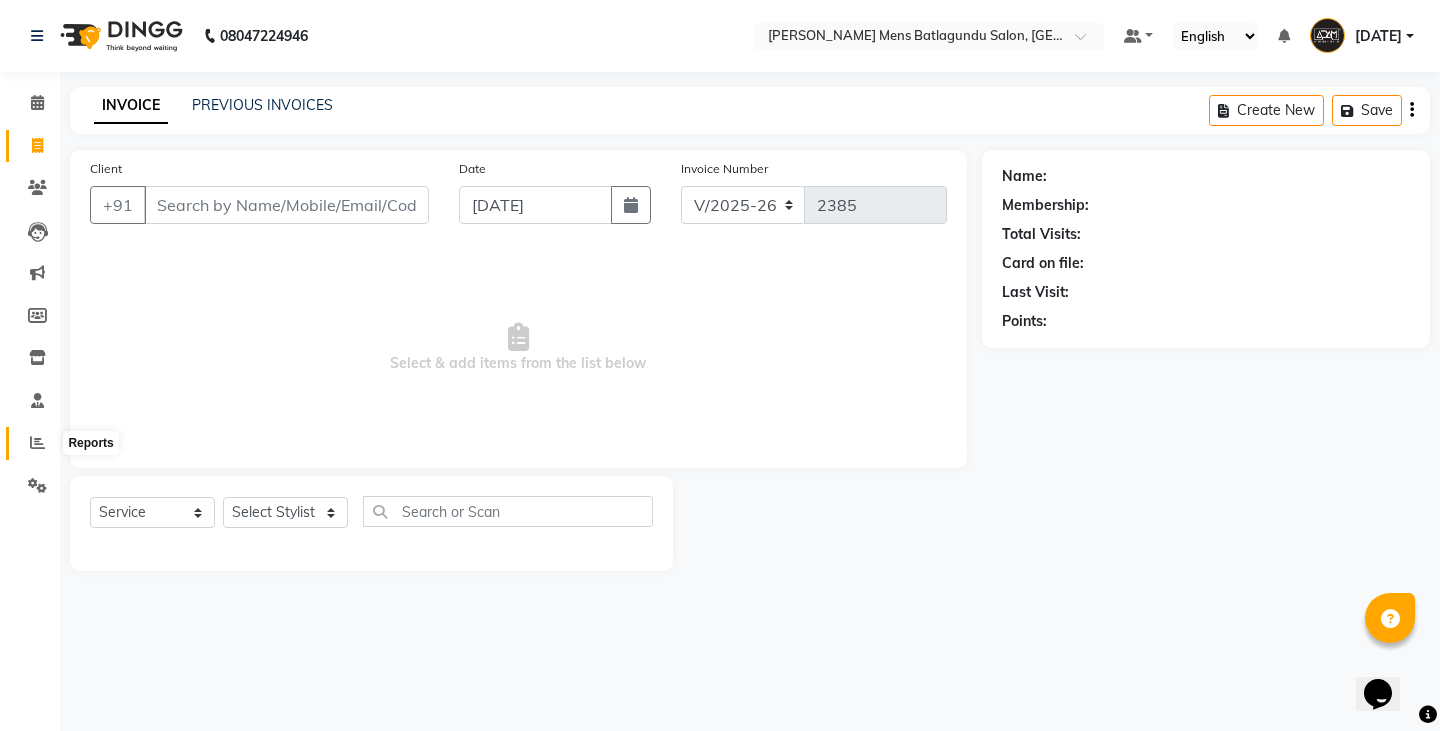 click 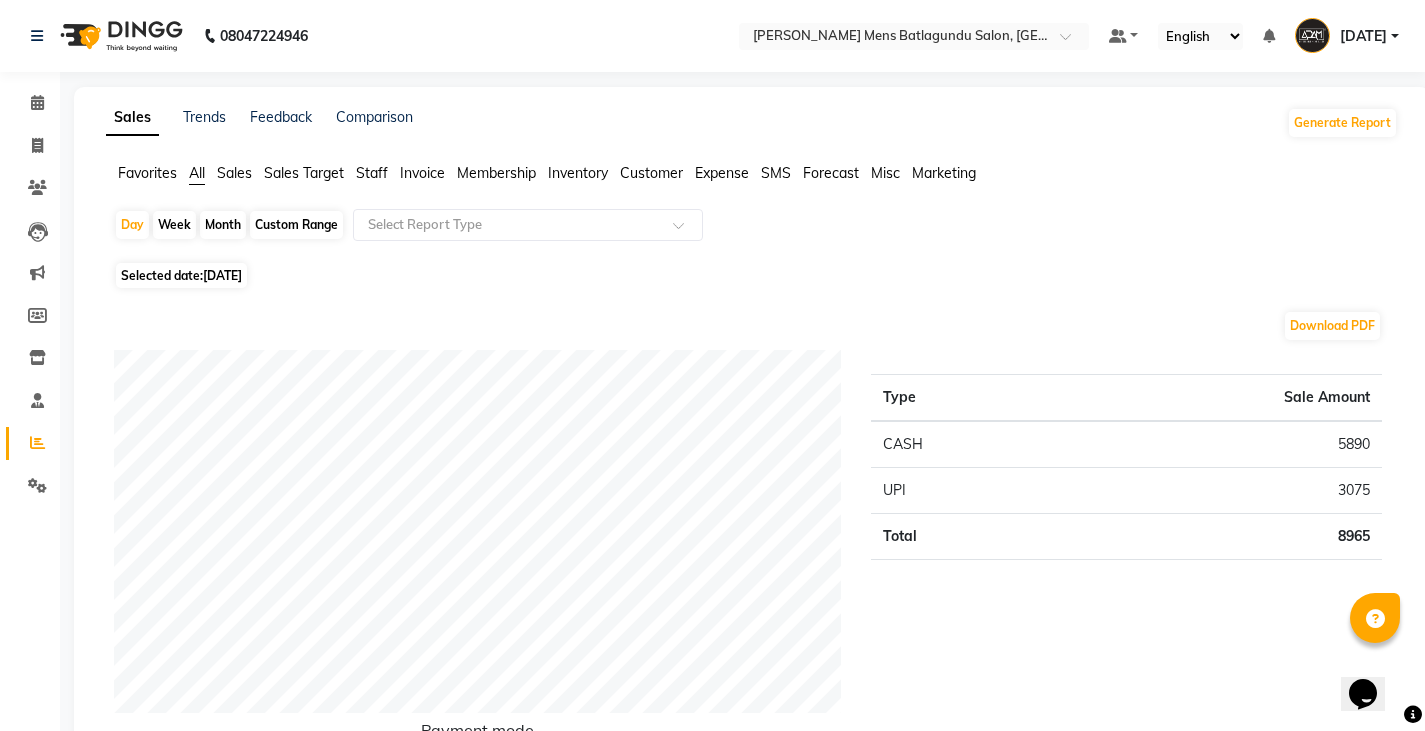 click on "Staff" 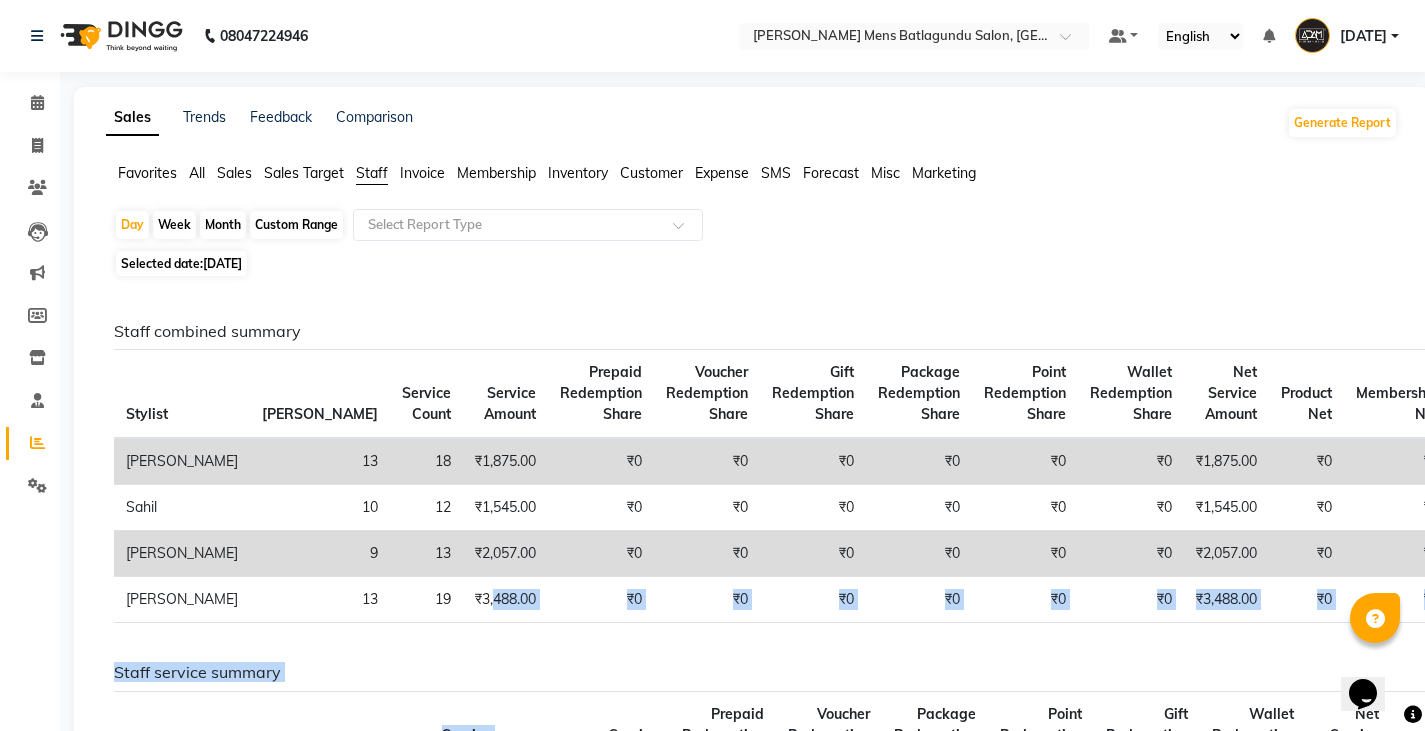 drag, startPoint x: 471, startPoint y: 664, endPoint x: 0, endPoint y: 287, distance: 603.29926 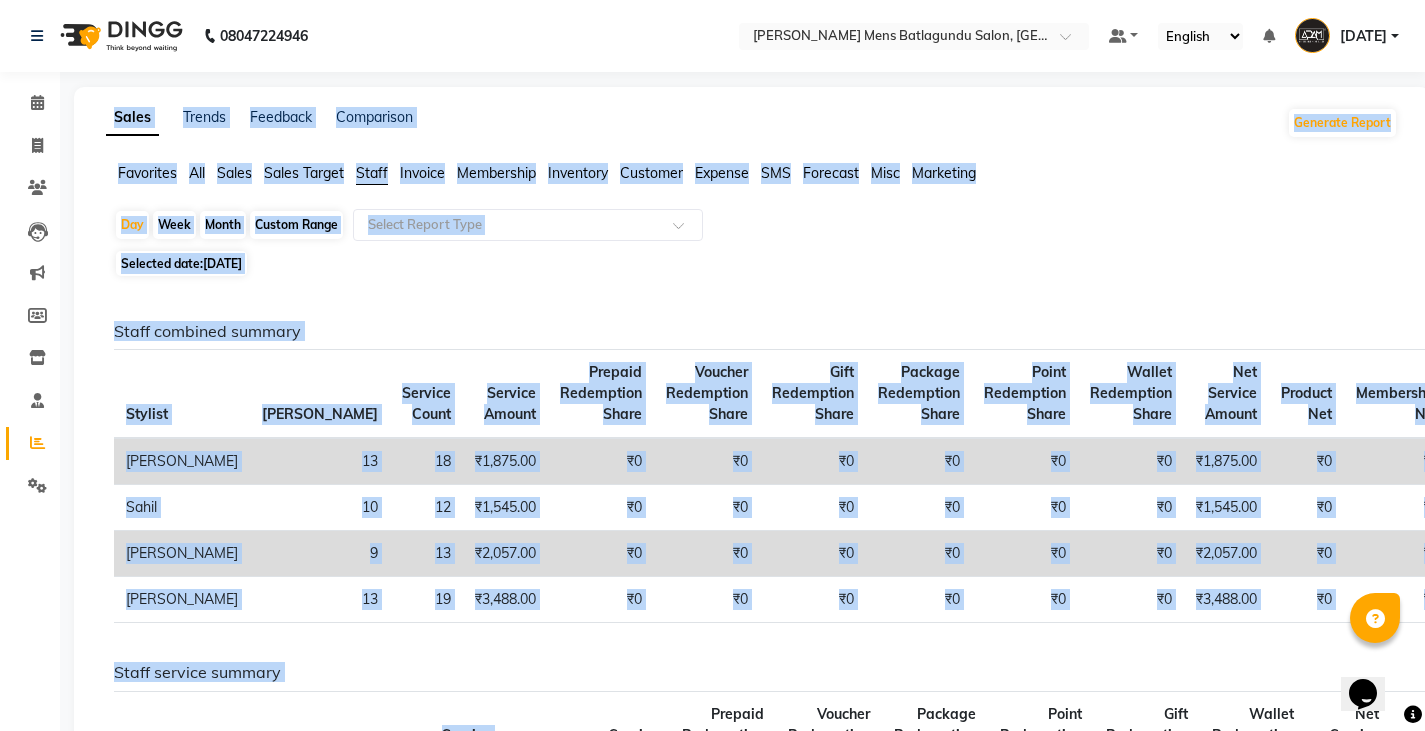 click on "Selected date:  13-07-2025" 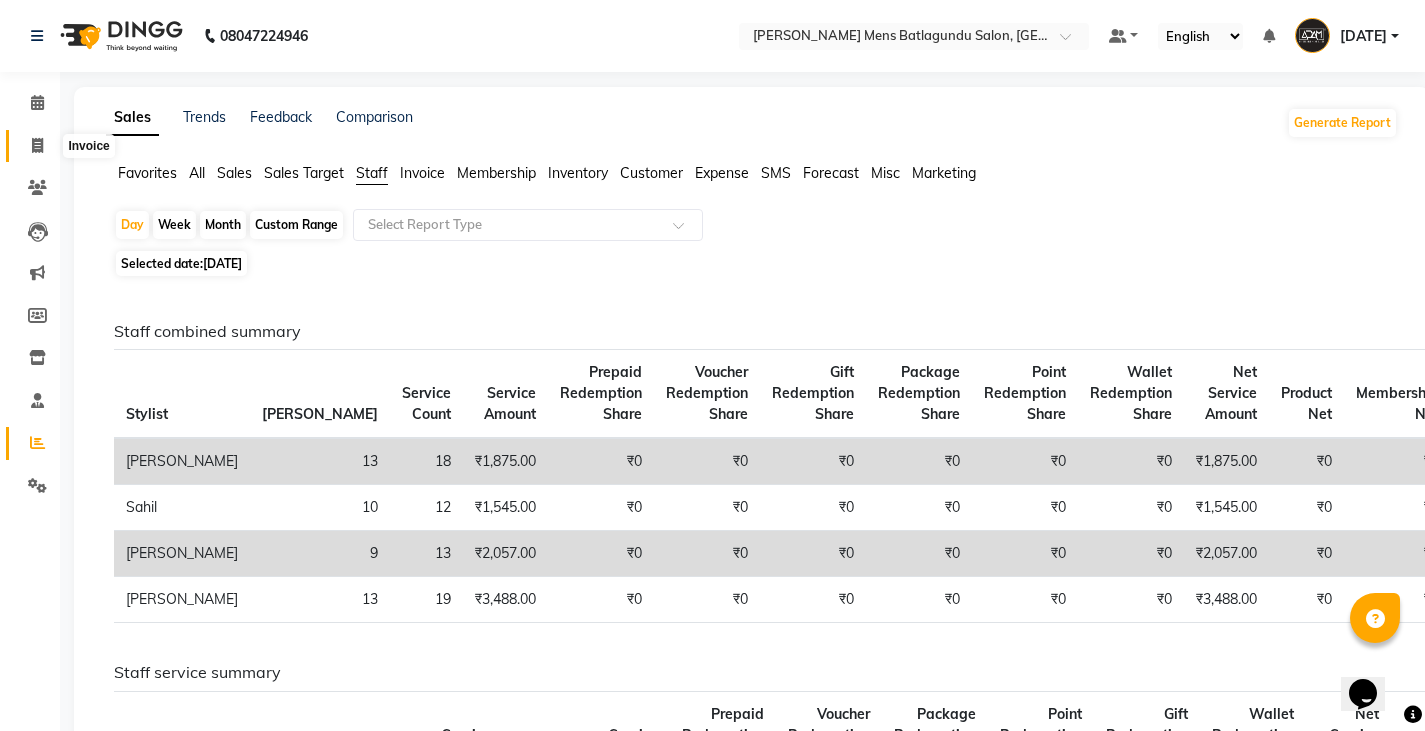 click 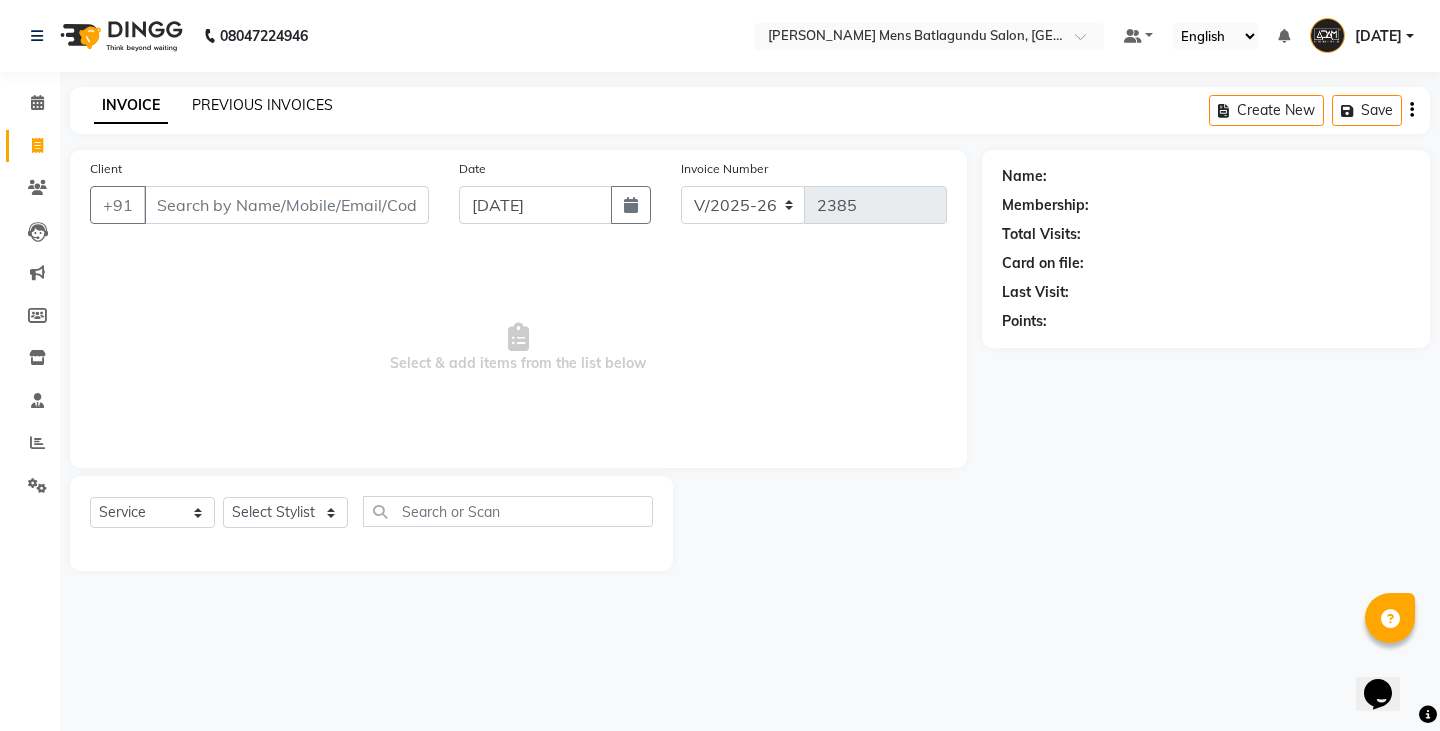 click on "PREVIOUS INVOICES" 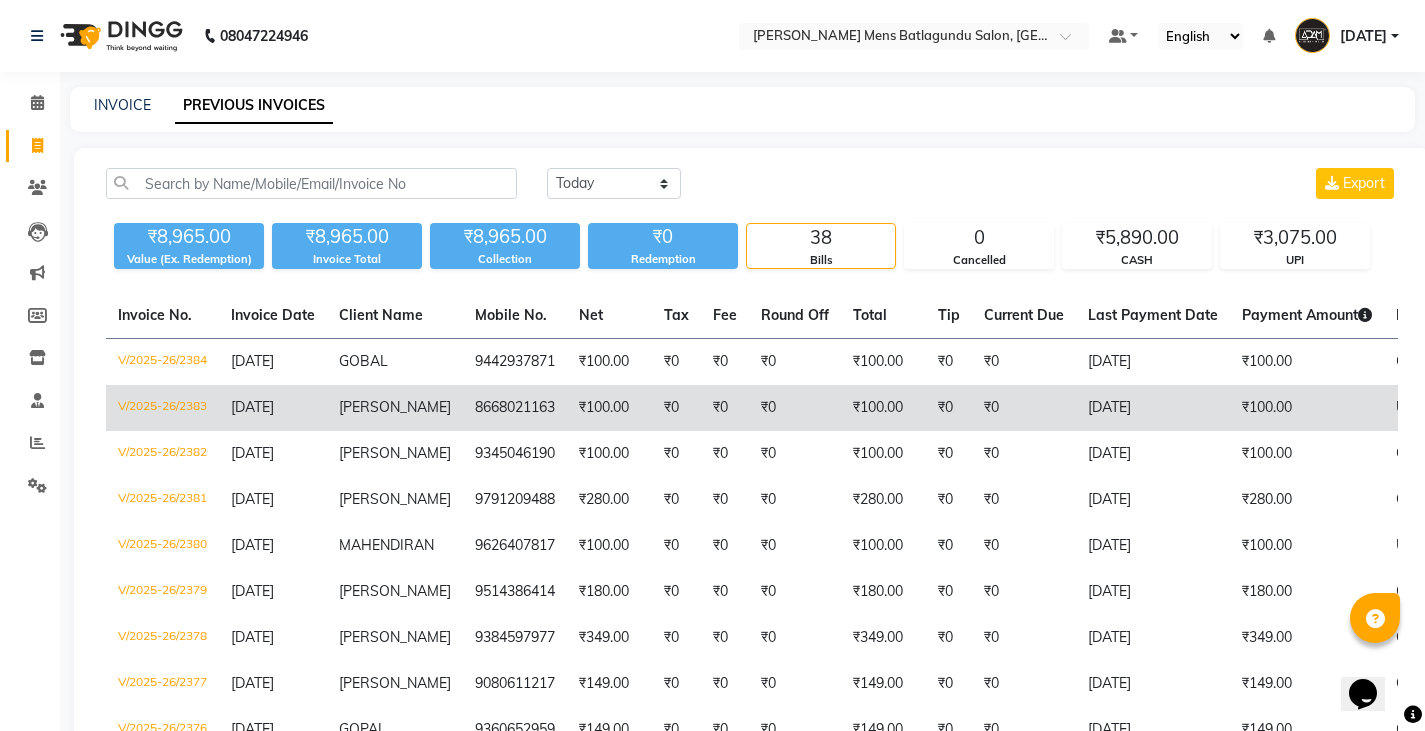 click on "[PERSON_NAME]" 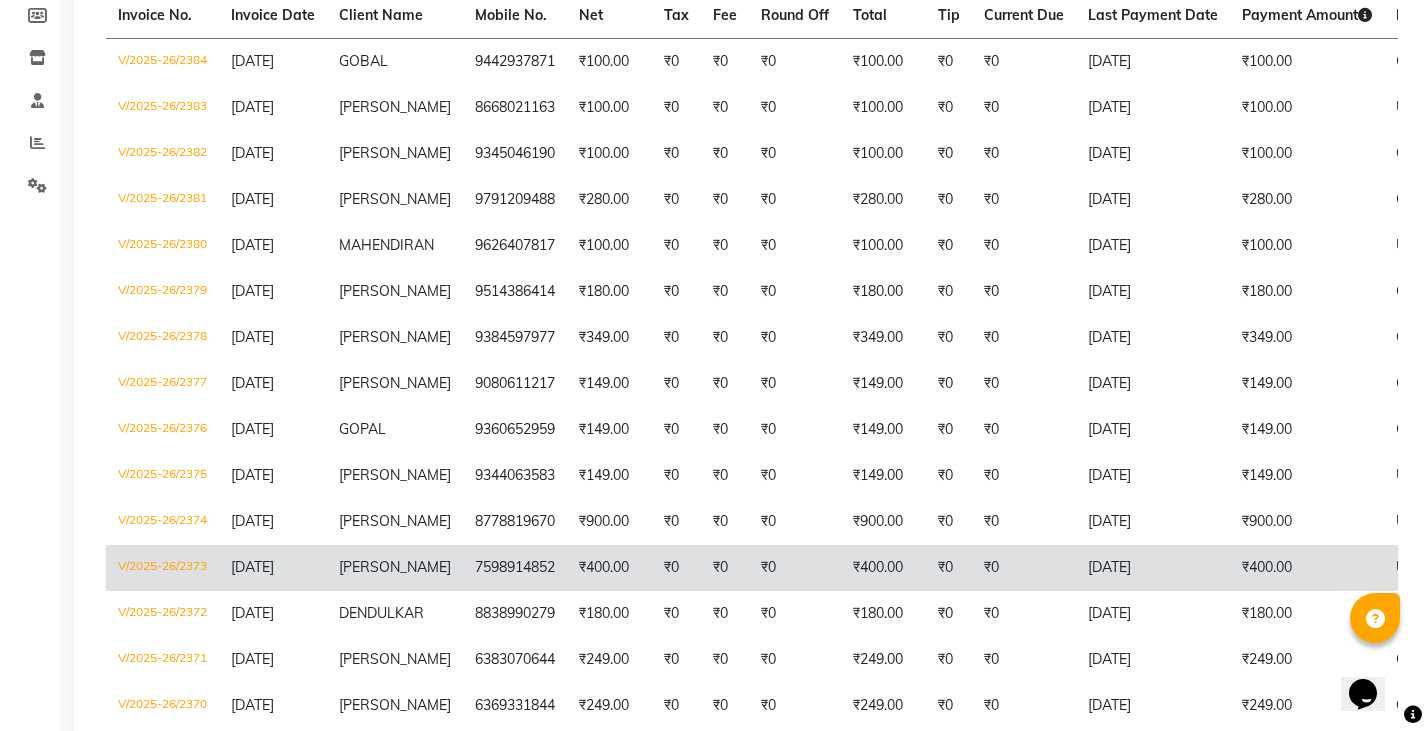scroll, scrollTop: 0, scrollLeft: 0, axis: both 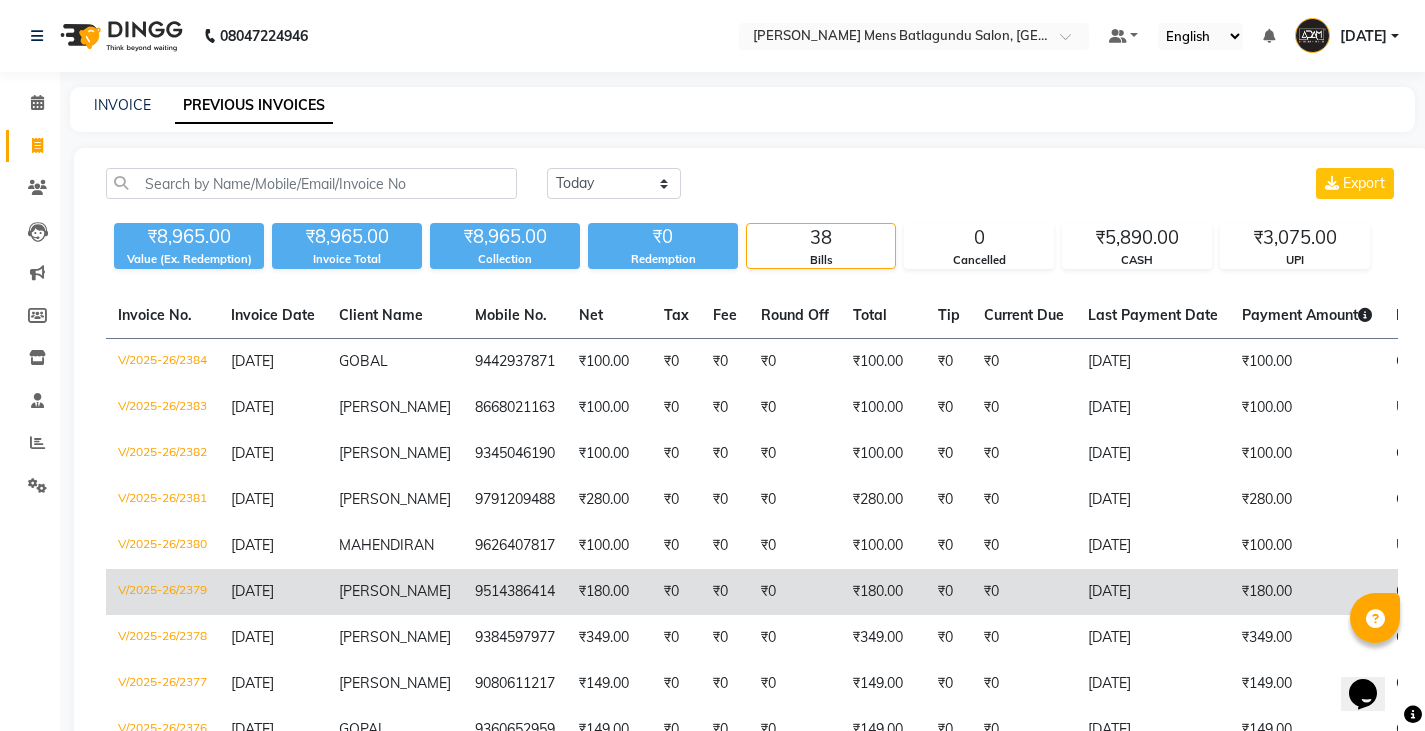 click on "9514386414" 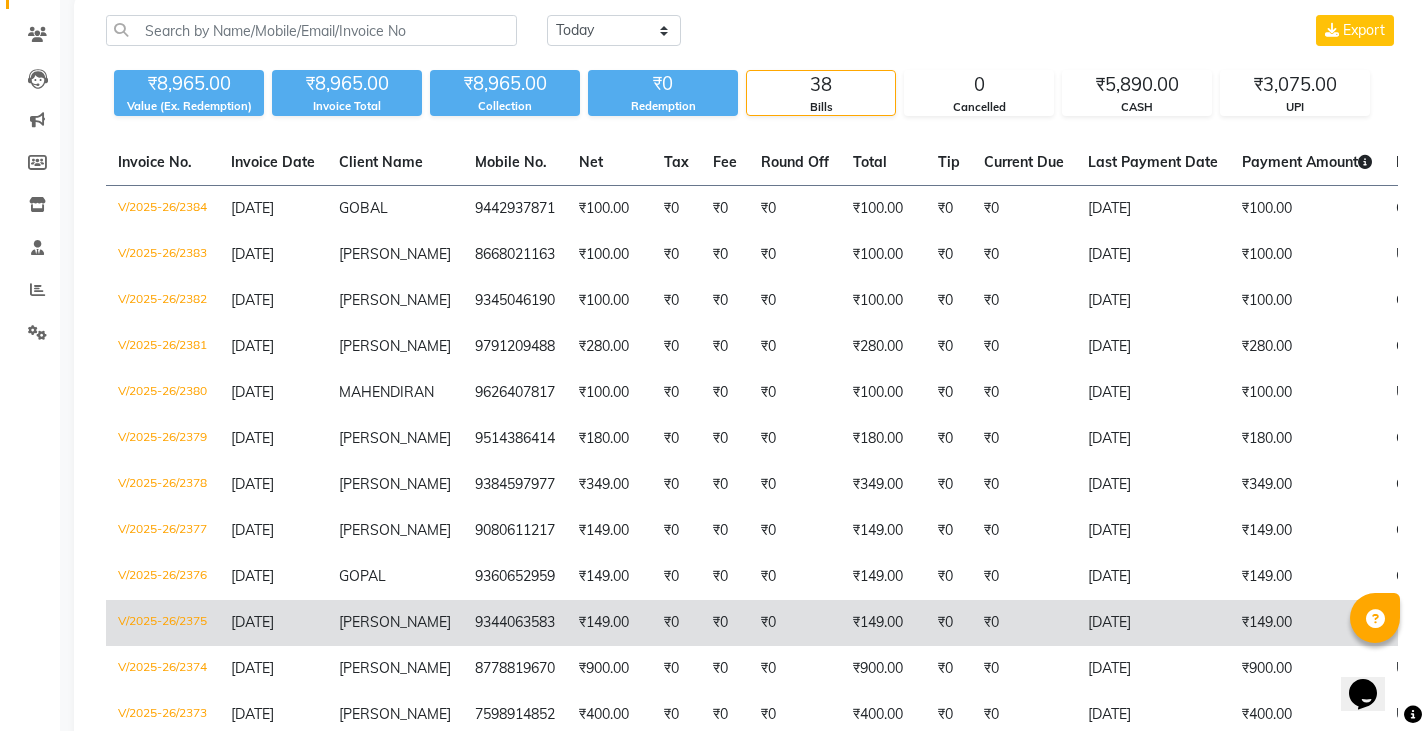 scroll, scrollTop: 200, scrollLeft: 0, axis: vertical 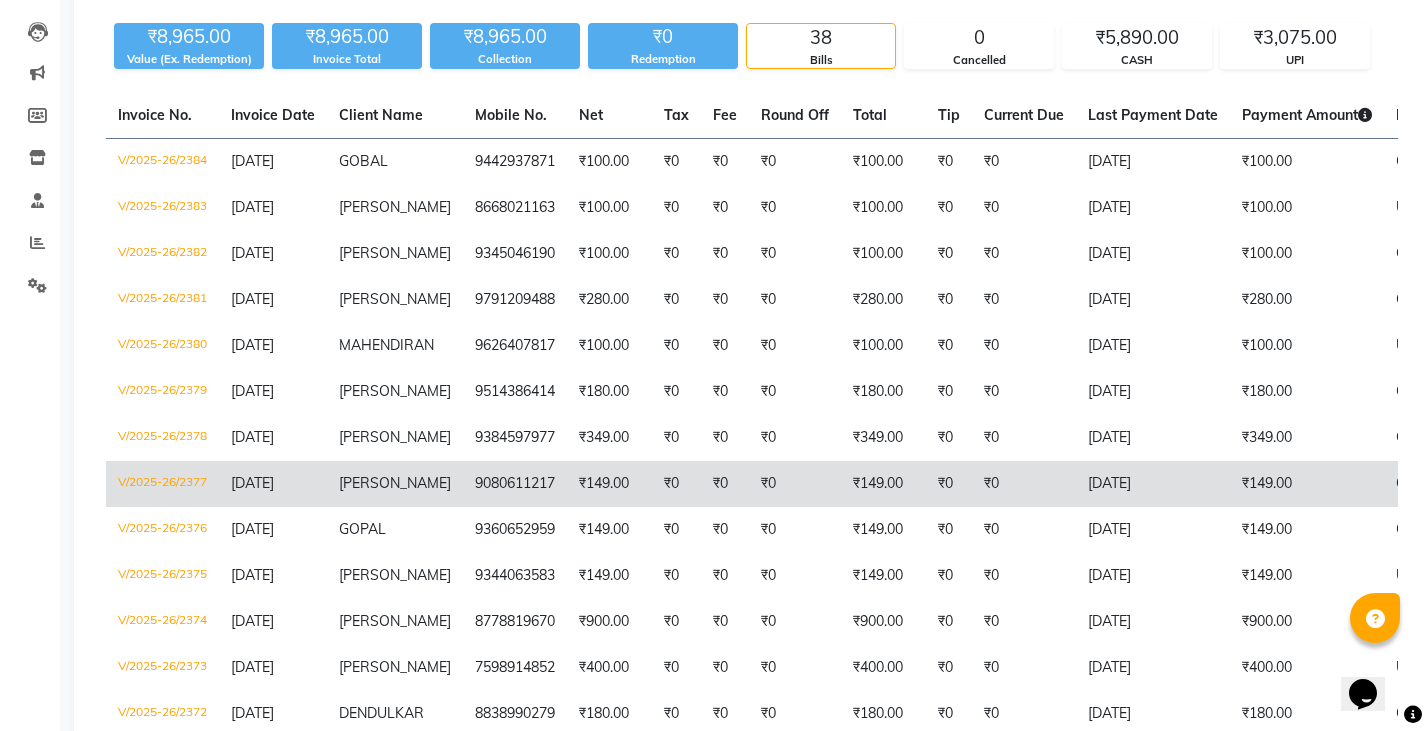 click on "[PERSON_NAME]" 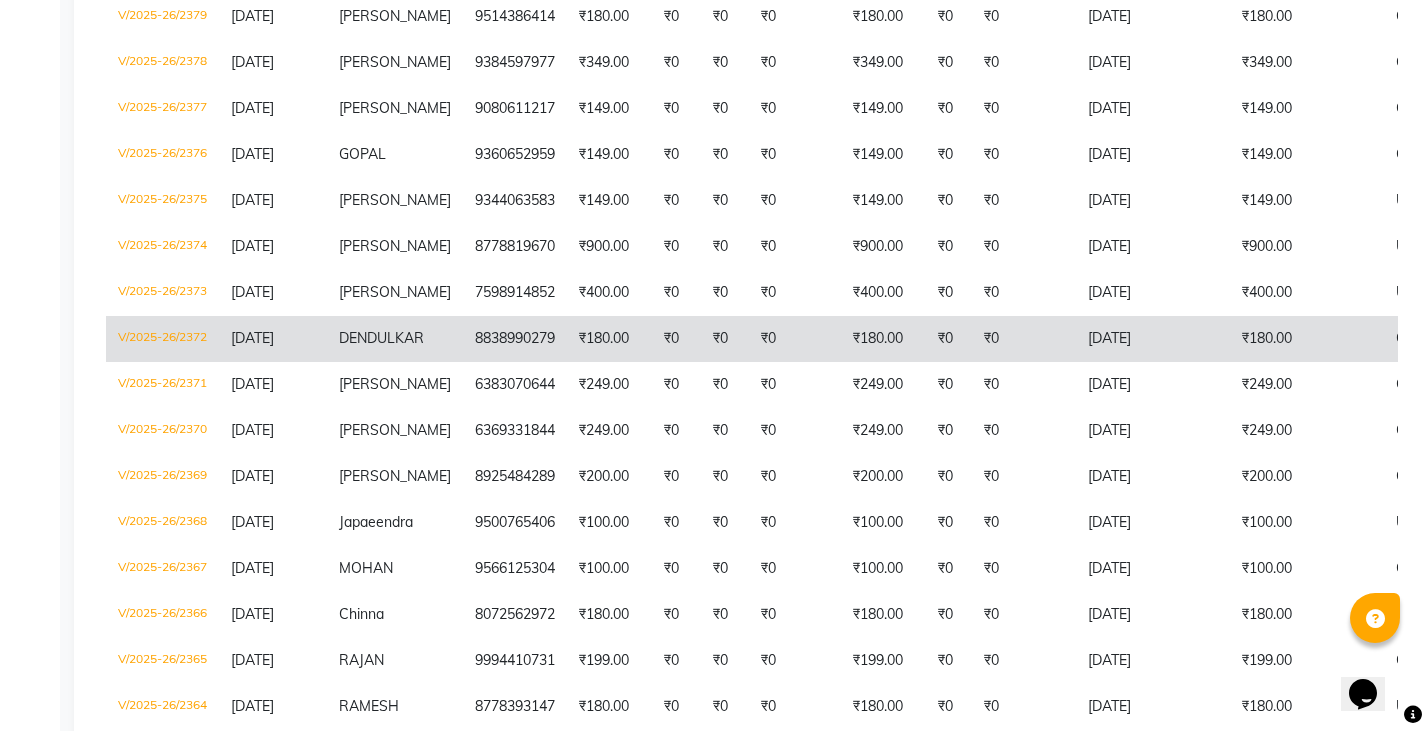 scroll, scrollTop: 600, scrollLeft: 0, axis: vertical 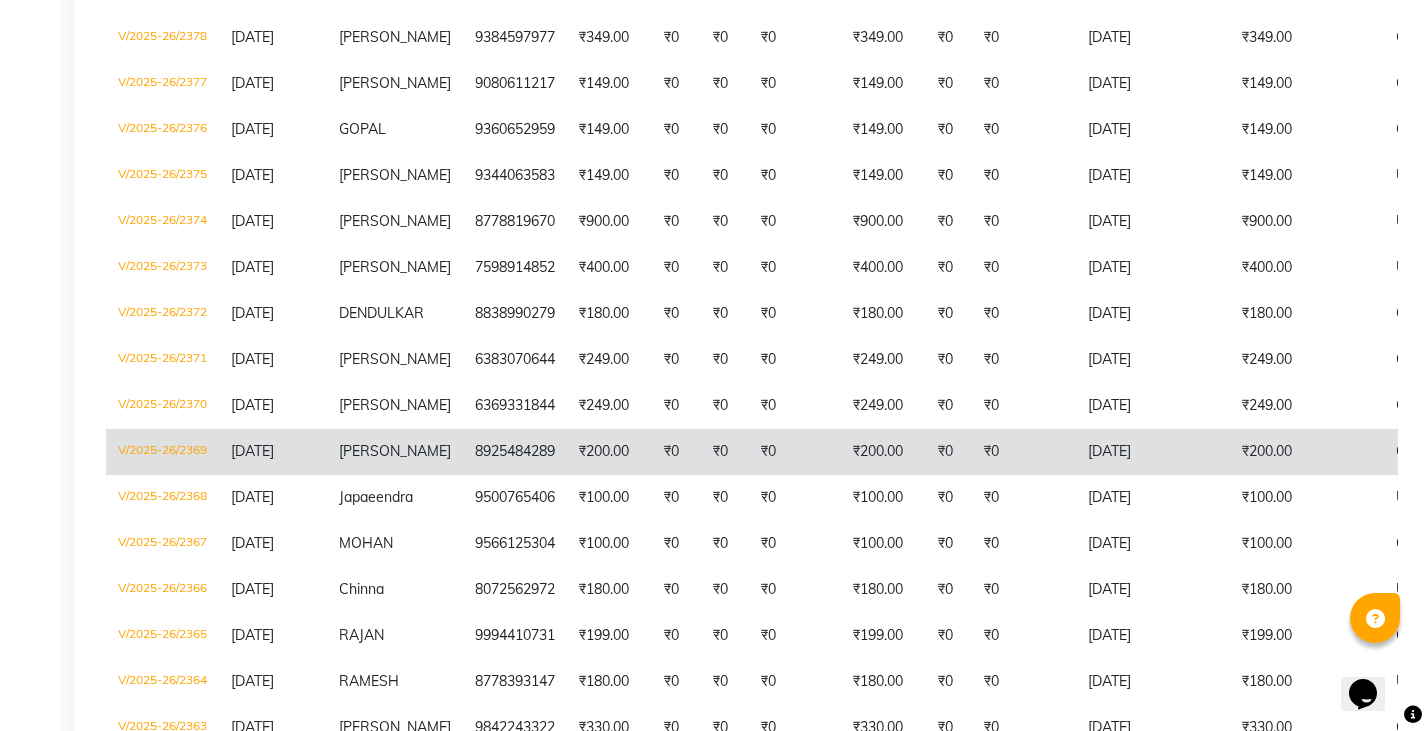 click on "[PERSON_NAME]" 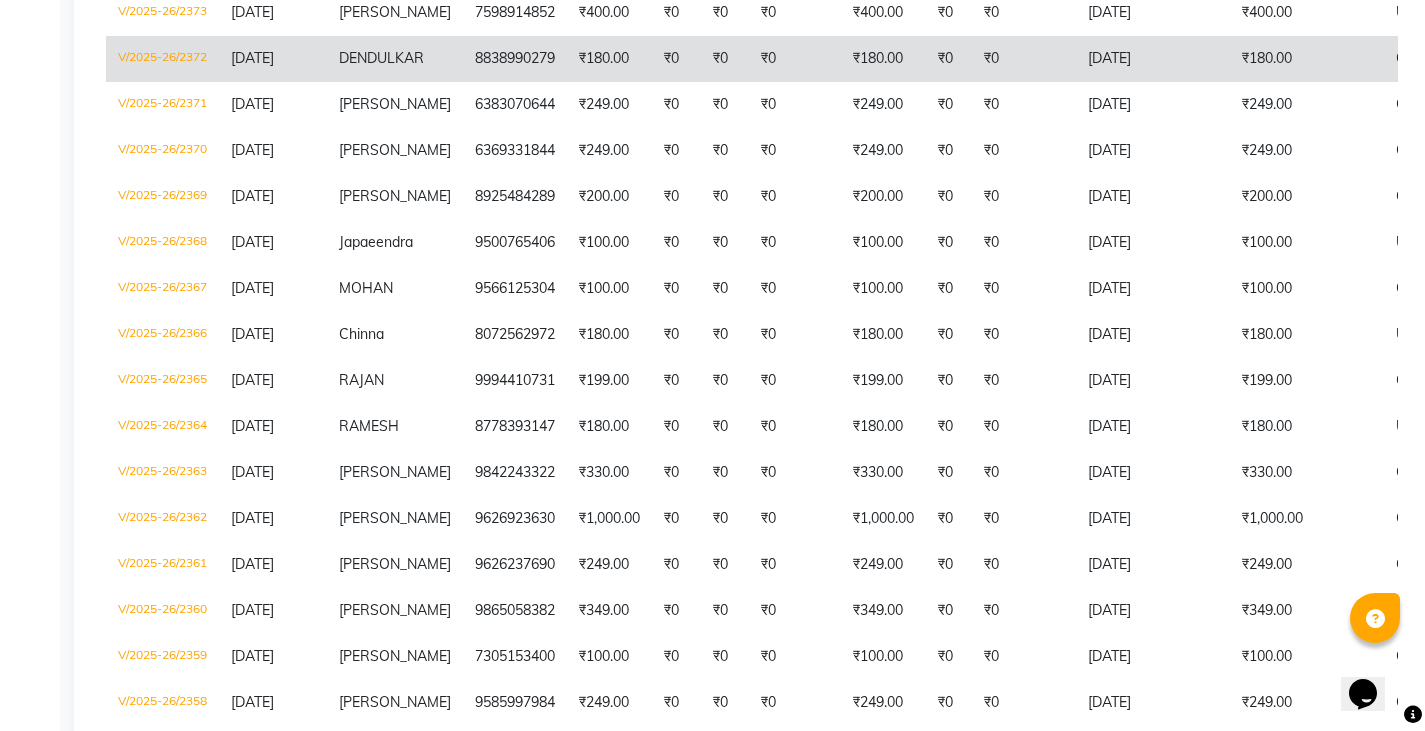 scroll, scrollTop: 900, scrollLeft: 0, axis: vertical 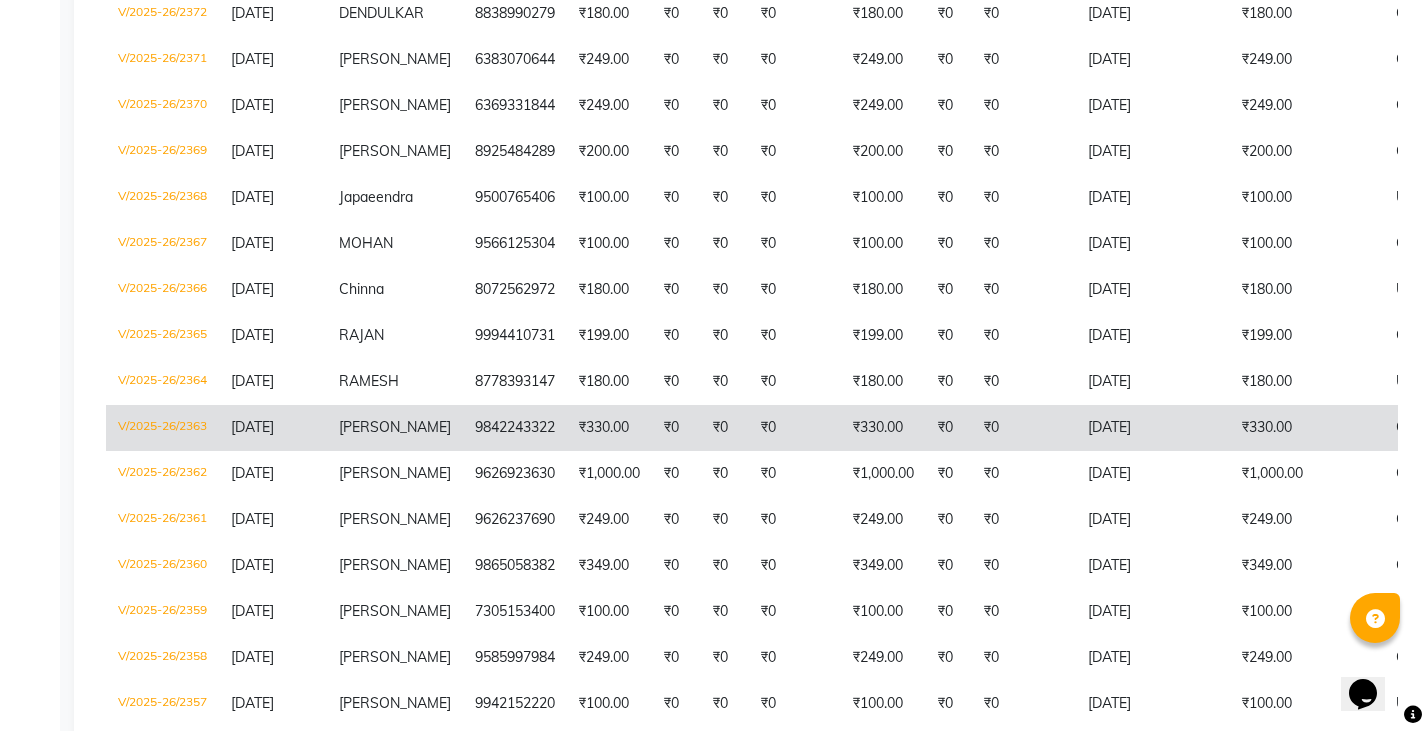 click on "9842243322" 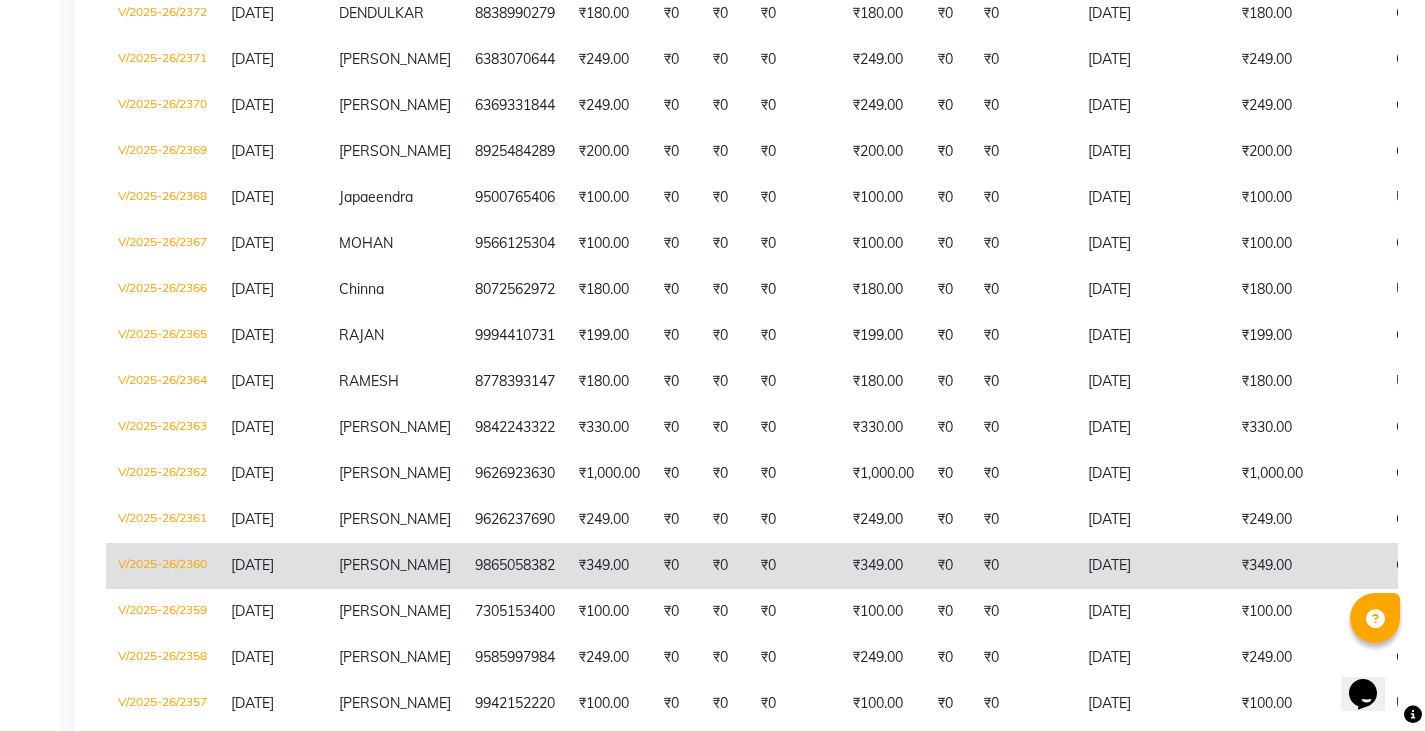 click on "[PERSON_NAME]" 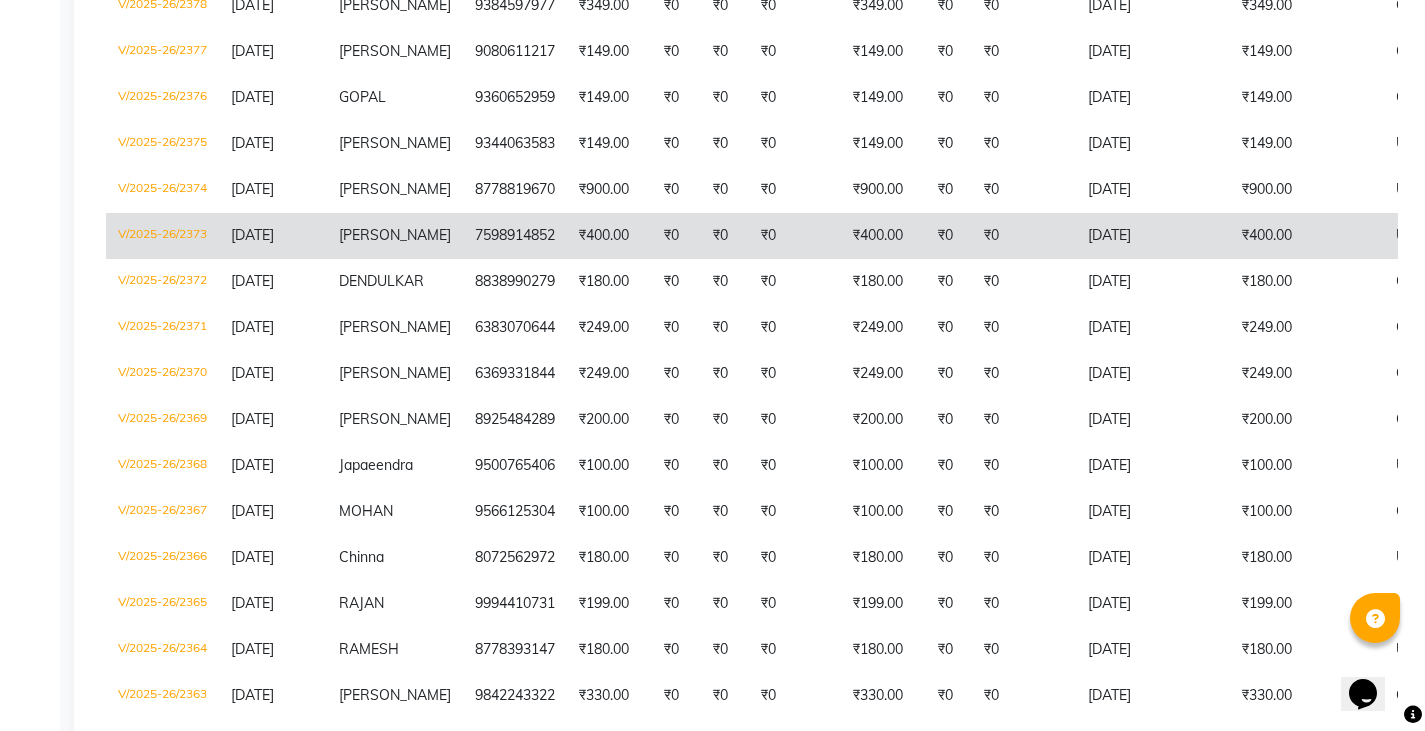 scroll, scrollTop: 500, scrollLeft: 0, axis: vertical 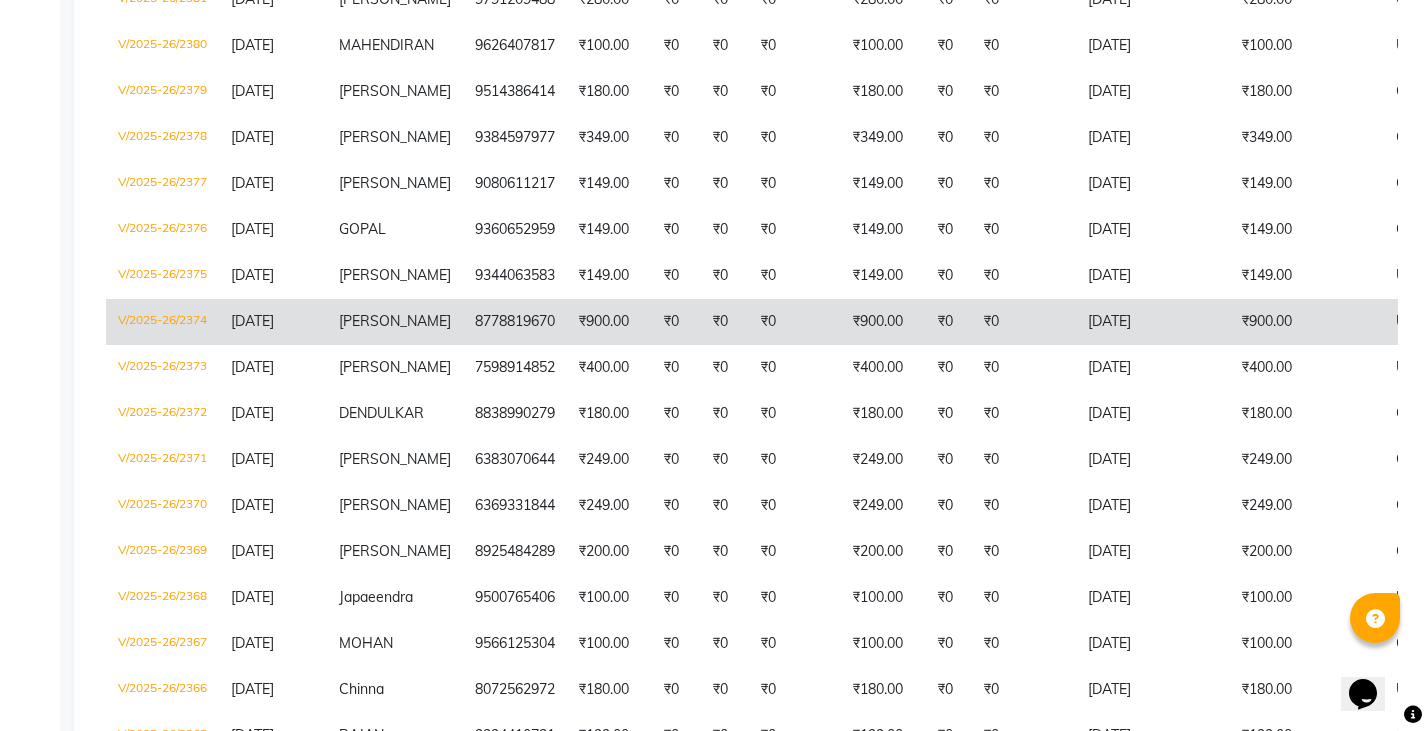 click on "₹900.00" 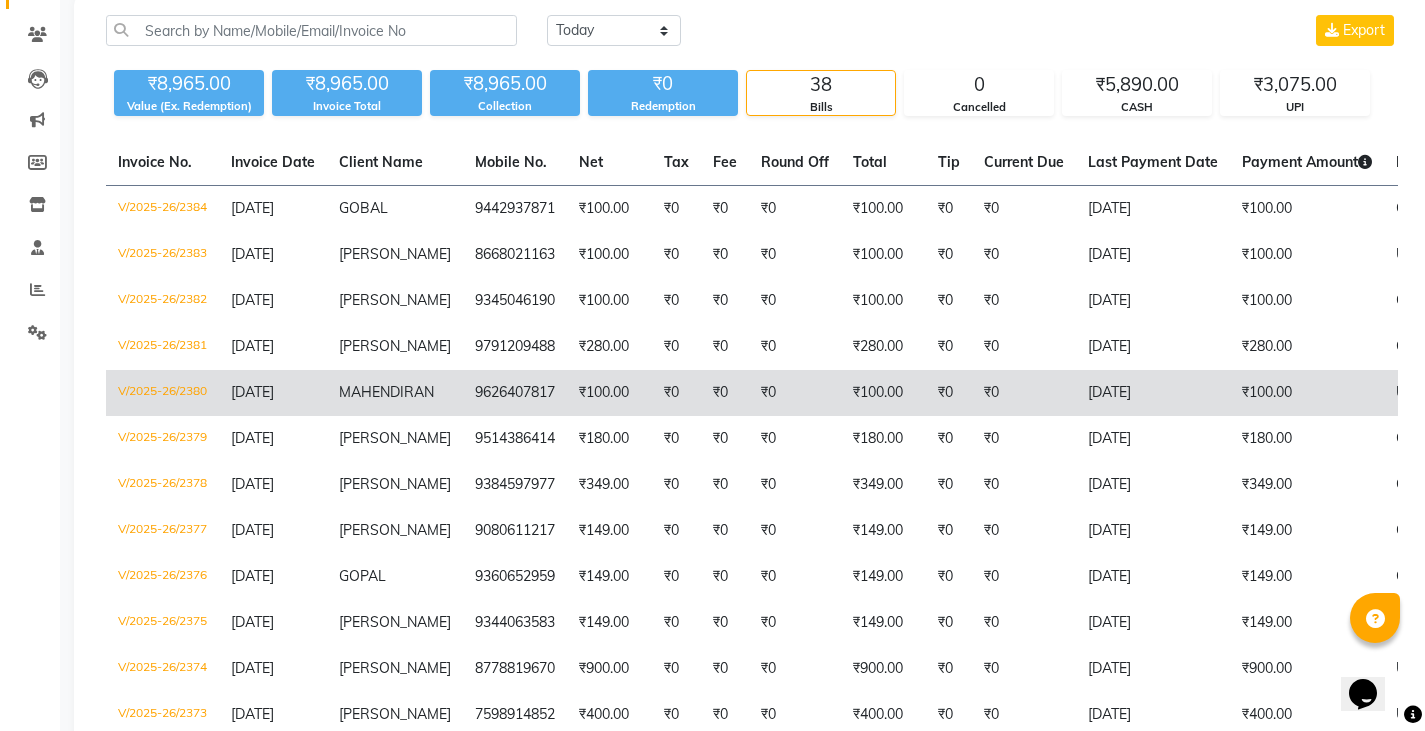 scroll, scrollTop: 200, scrollLeft: 0, axis: vertical 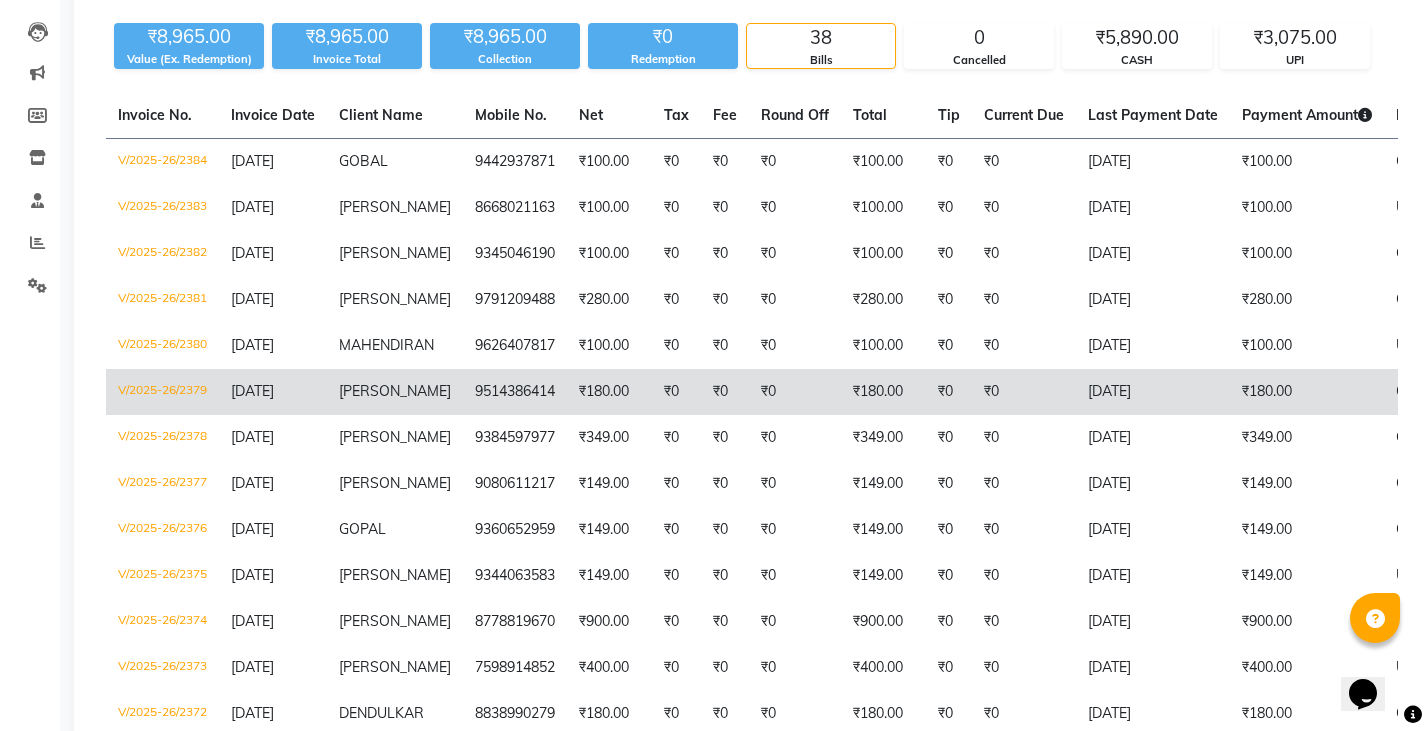 click on "₹180.00" 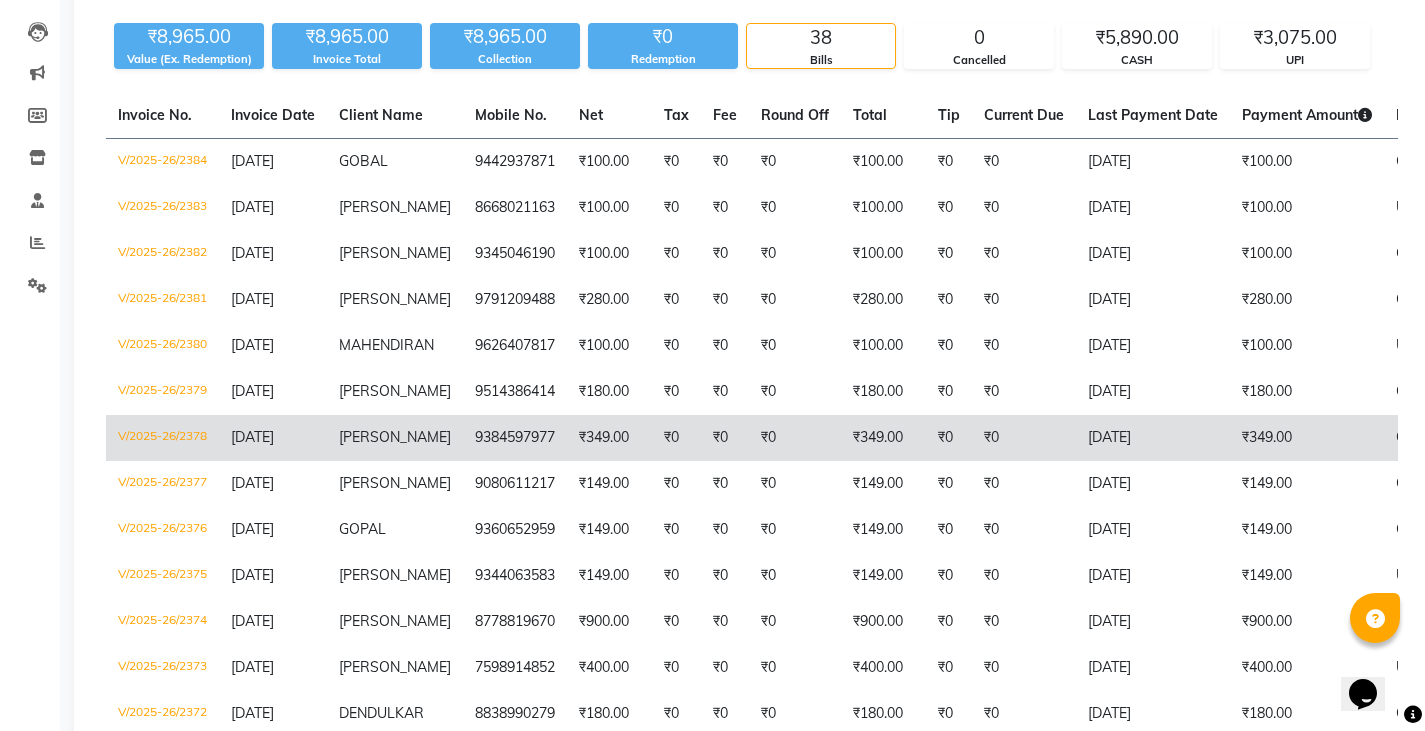 click on "[PERSON_NAME]" 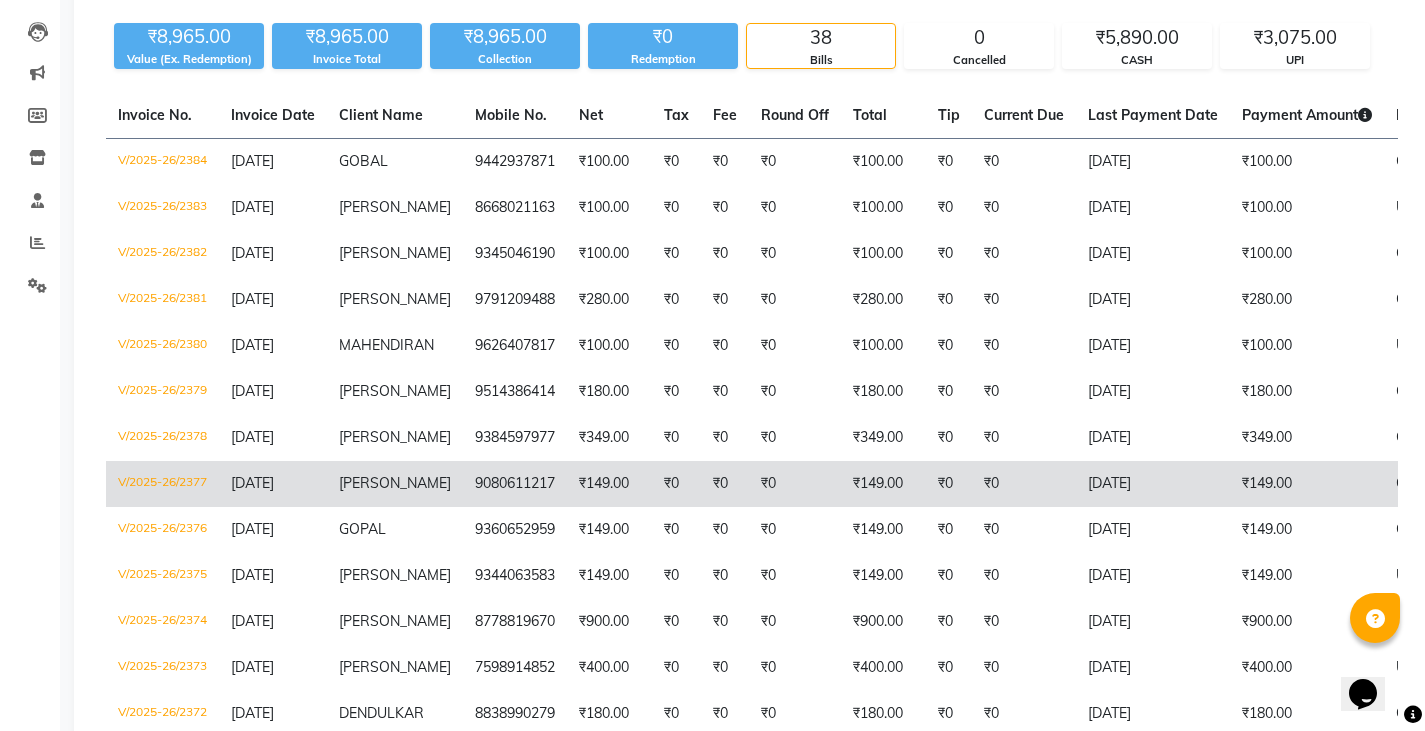 click on "[PERSON_NAME]" 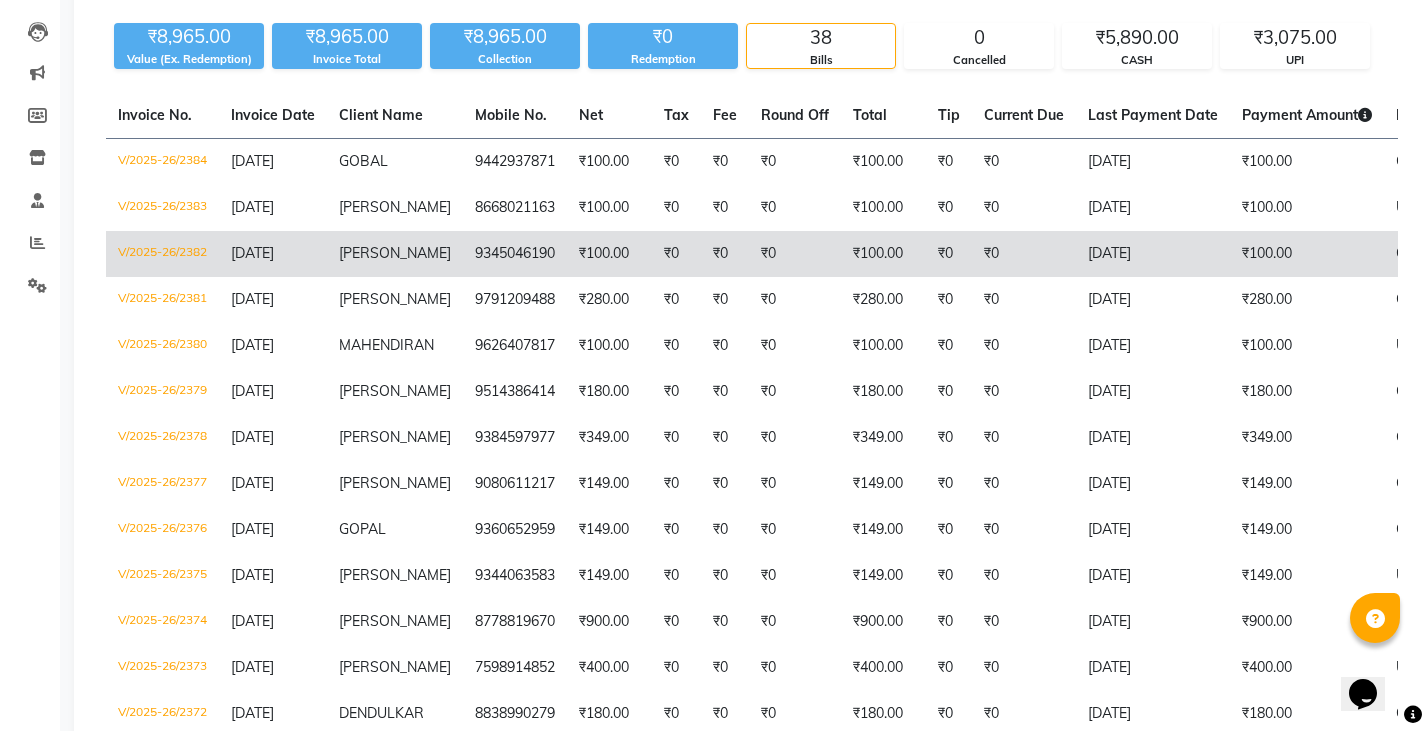 click on "[PERSON_NAME]" 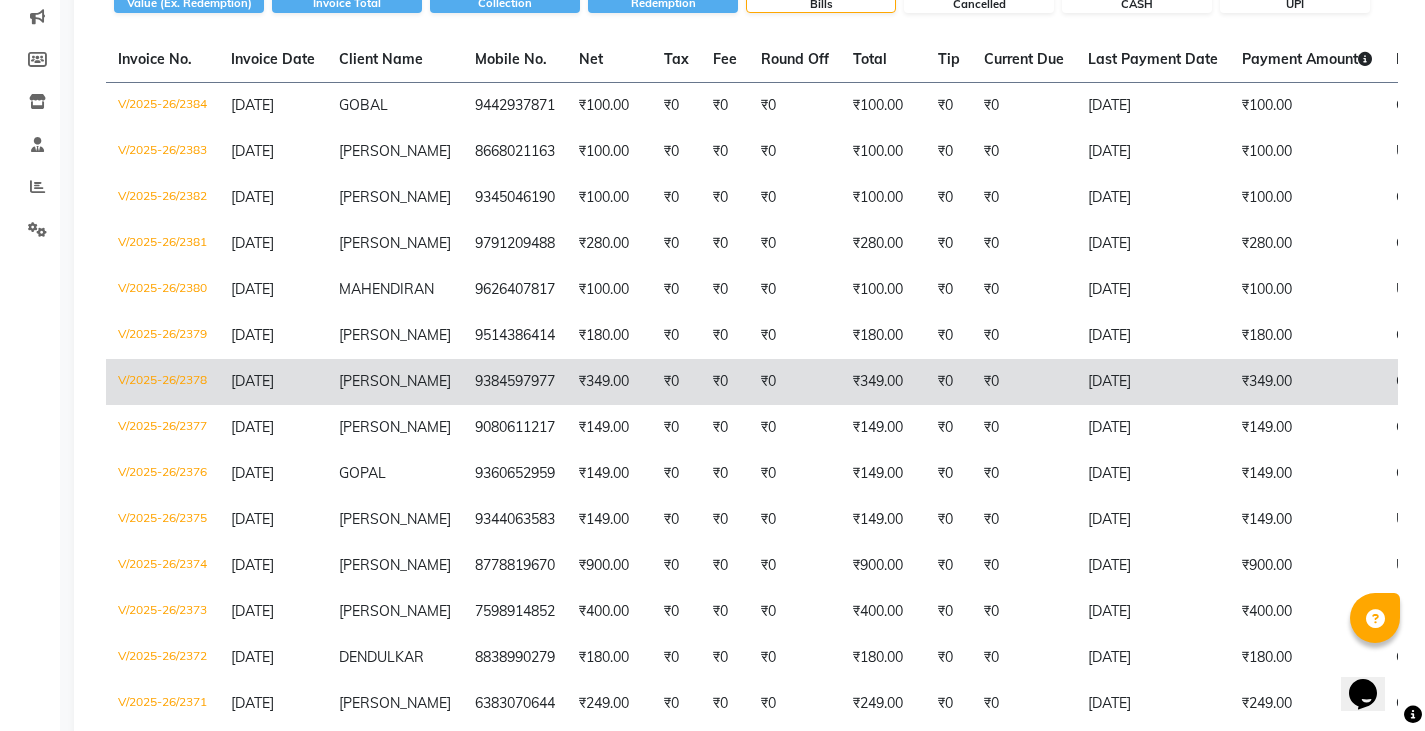 scroll, scrollTop: 300, scrollLeft: 0, axis: vertical 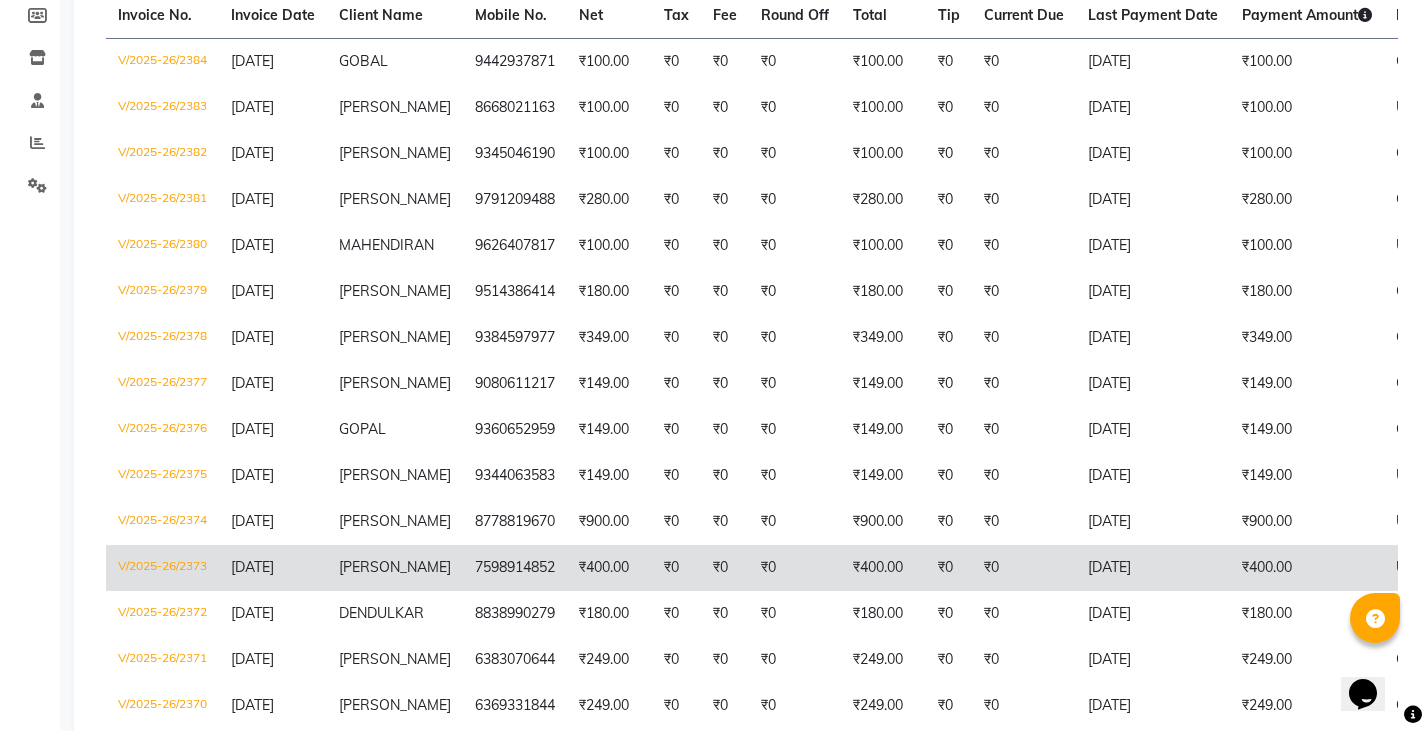 click on "₹400.00" 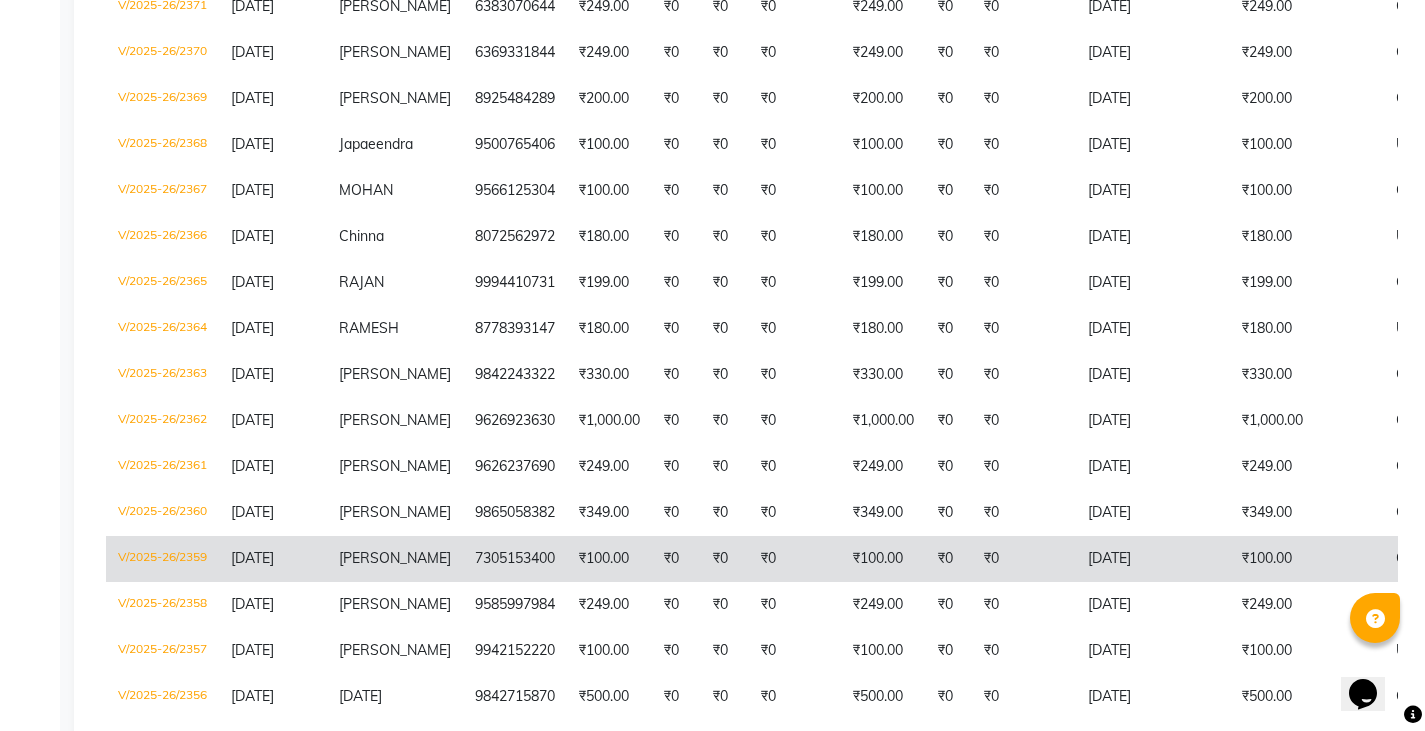 scroll, scrollTop: 1000, scrollLeft: 0, axis: vertical 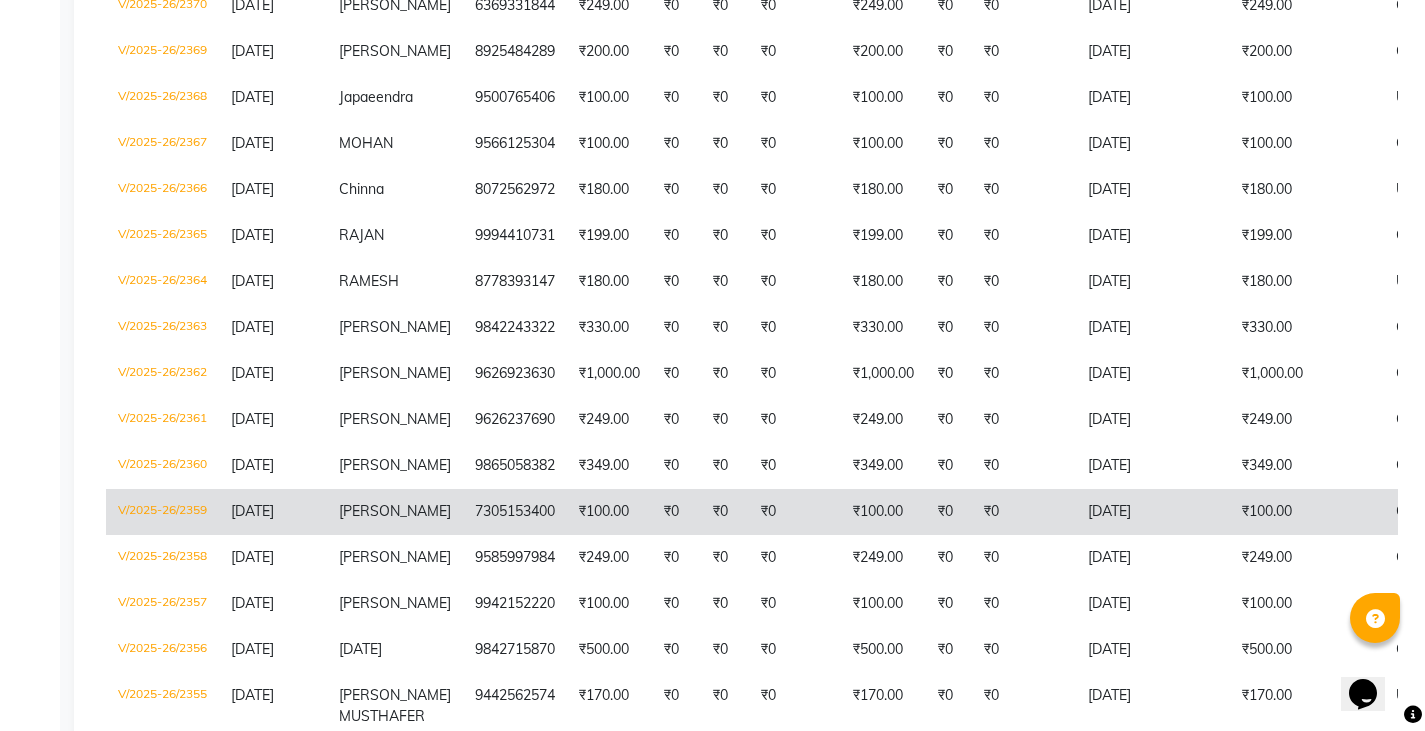 click on "[PERSON_NAME]" 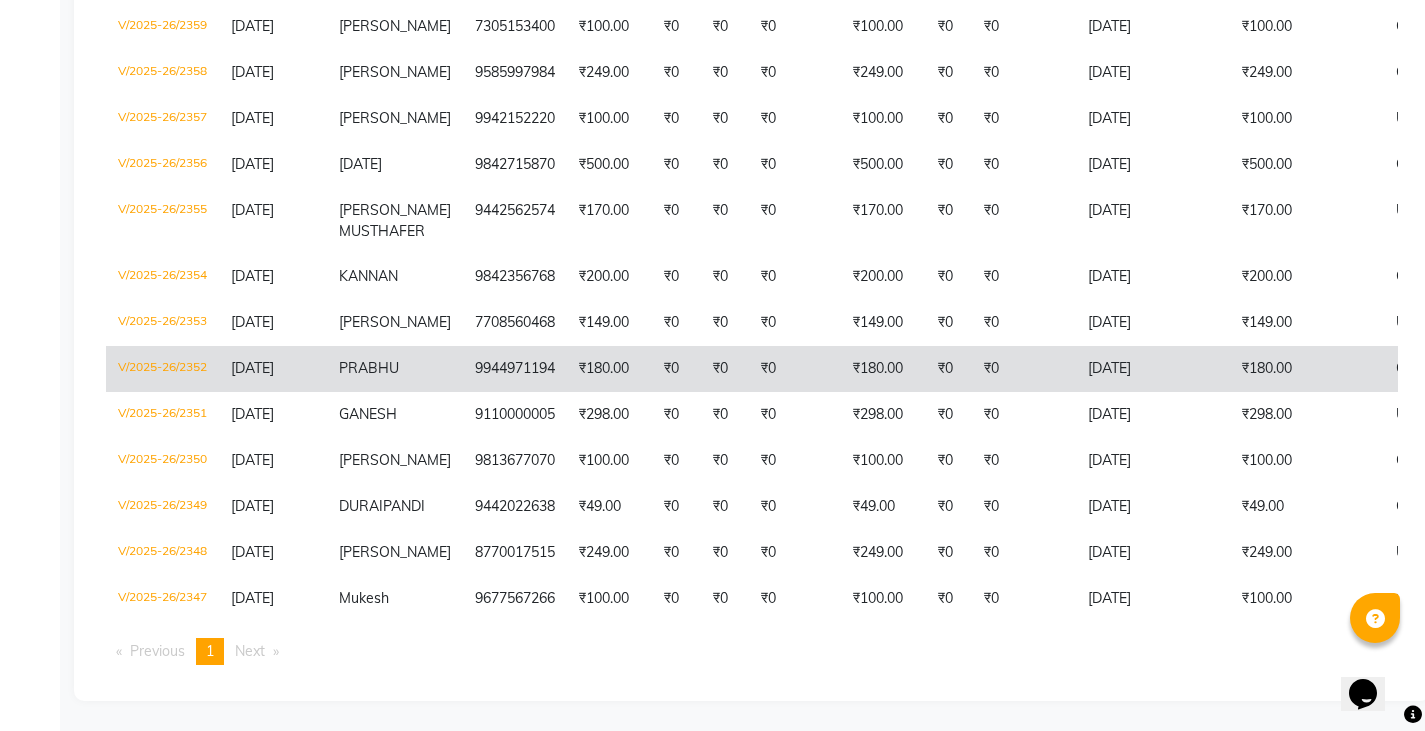 scroll, scrollTop: 1240, scrollLeft: 0, axis: vertical 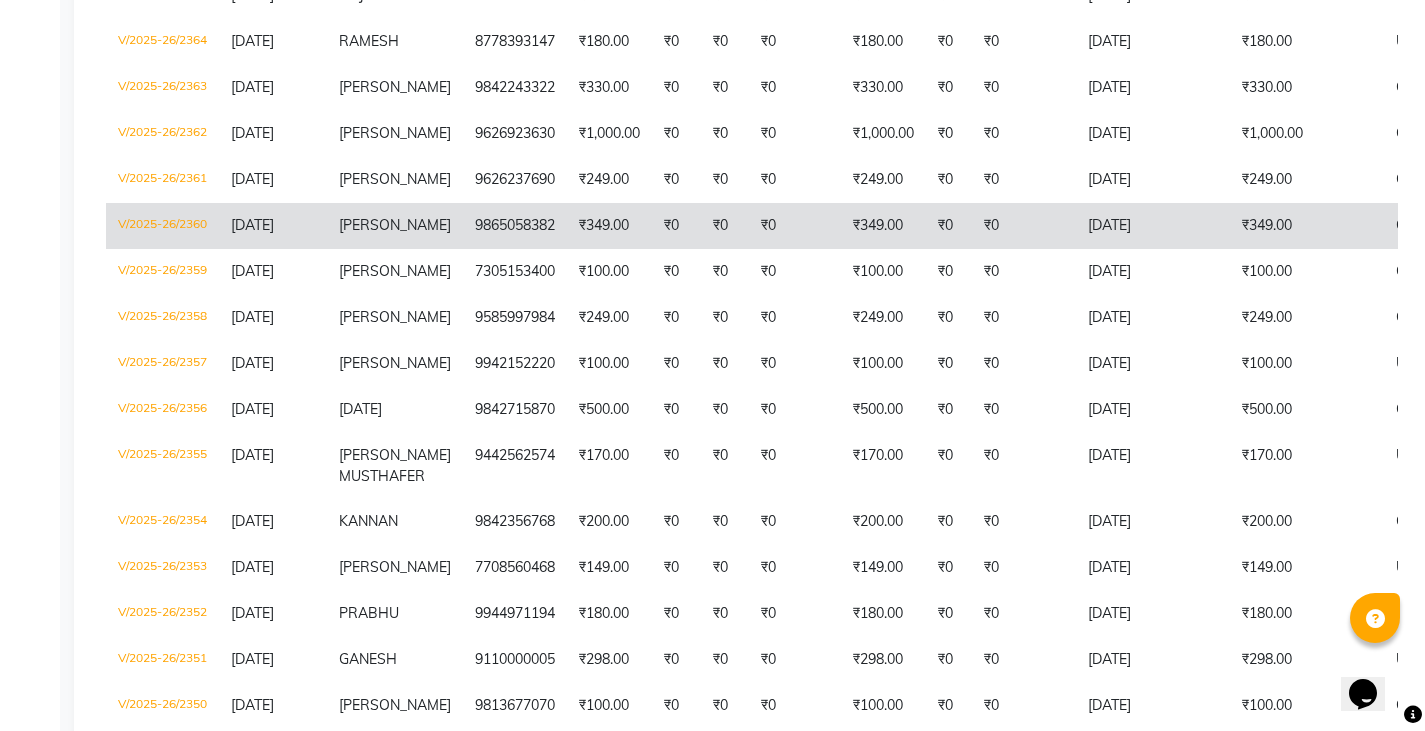 click on "[PERSON_NAME]" 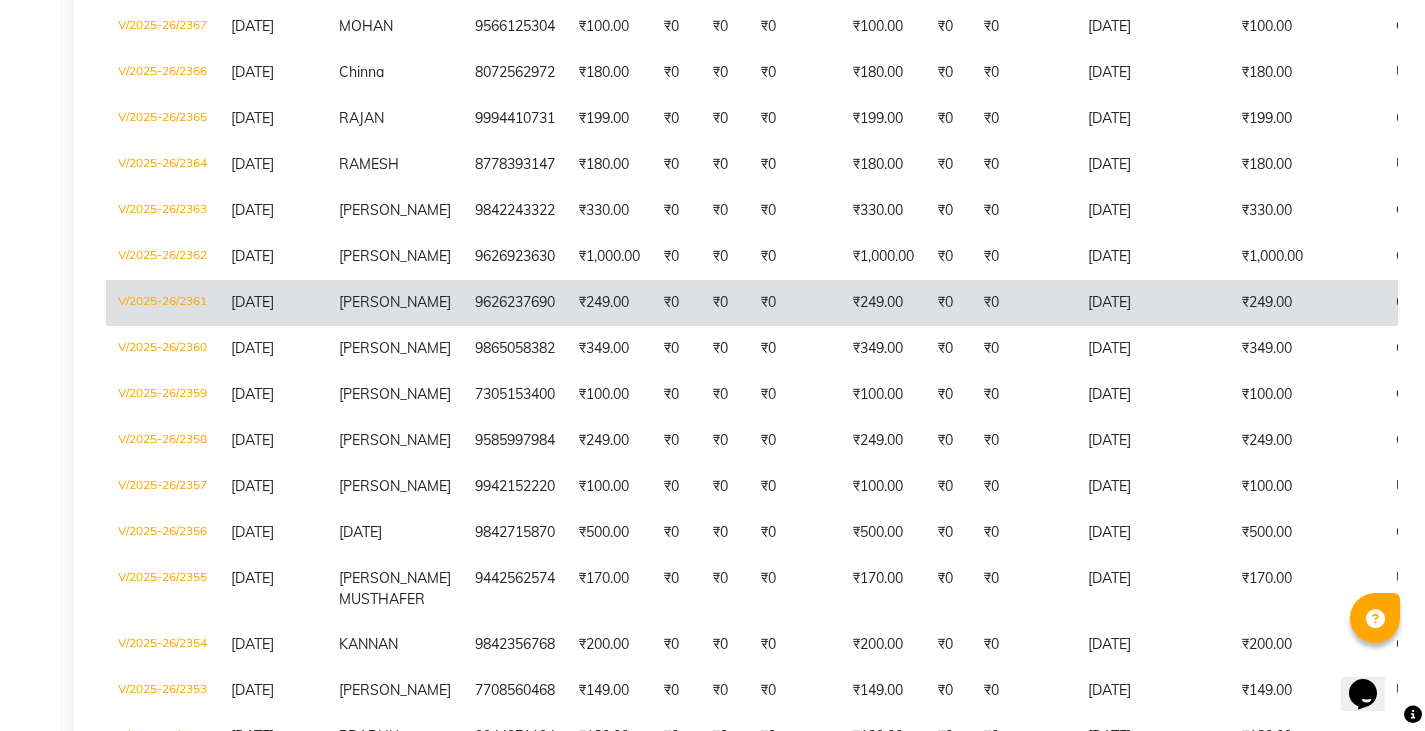 scroll, scrollTop: 1040, scrollLeft: 0, axis: vertical 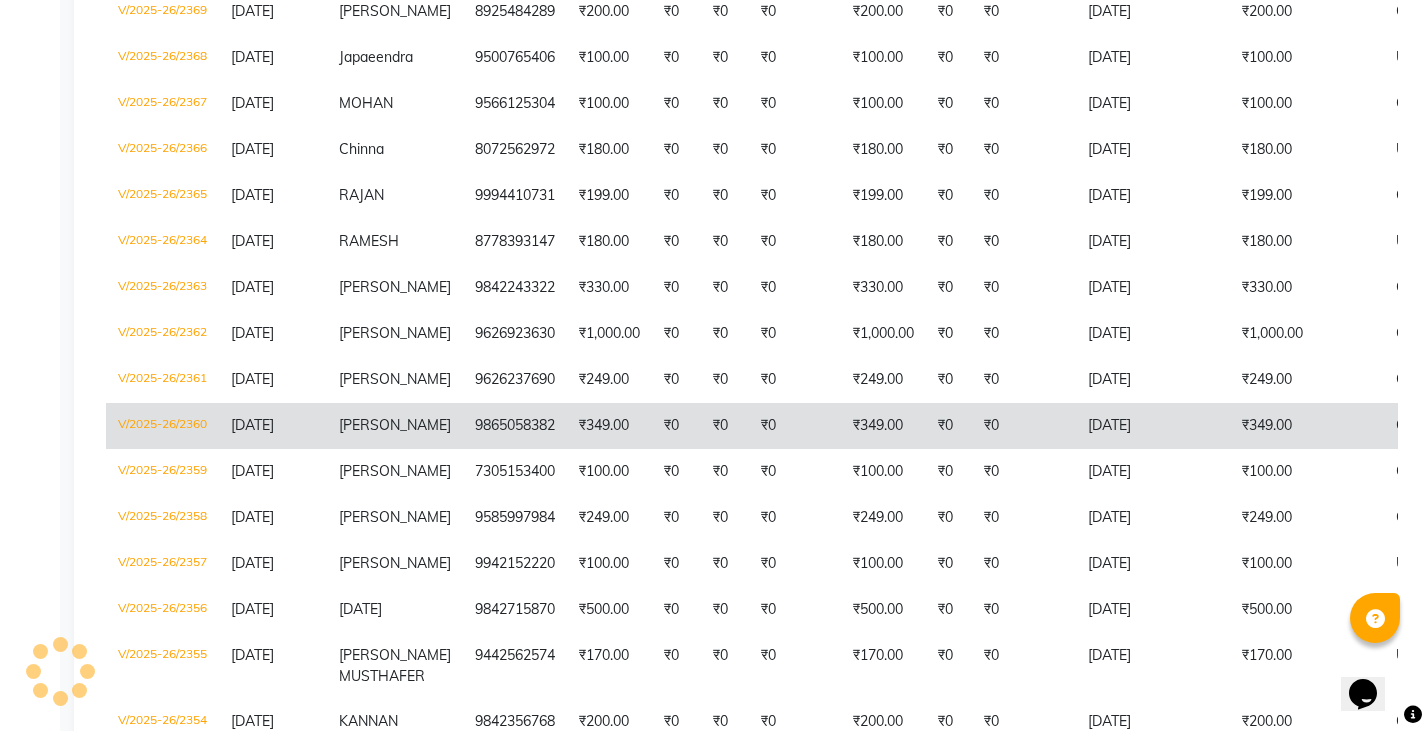 click on "[PERSON_NAME]" 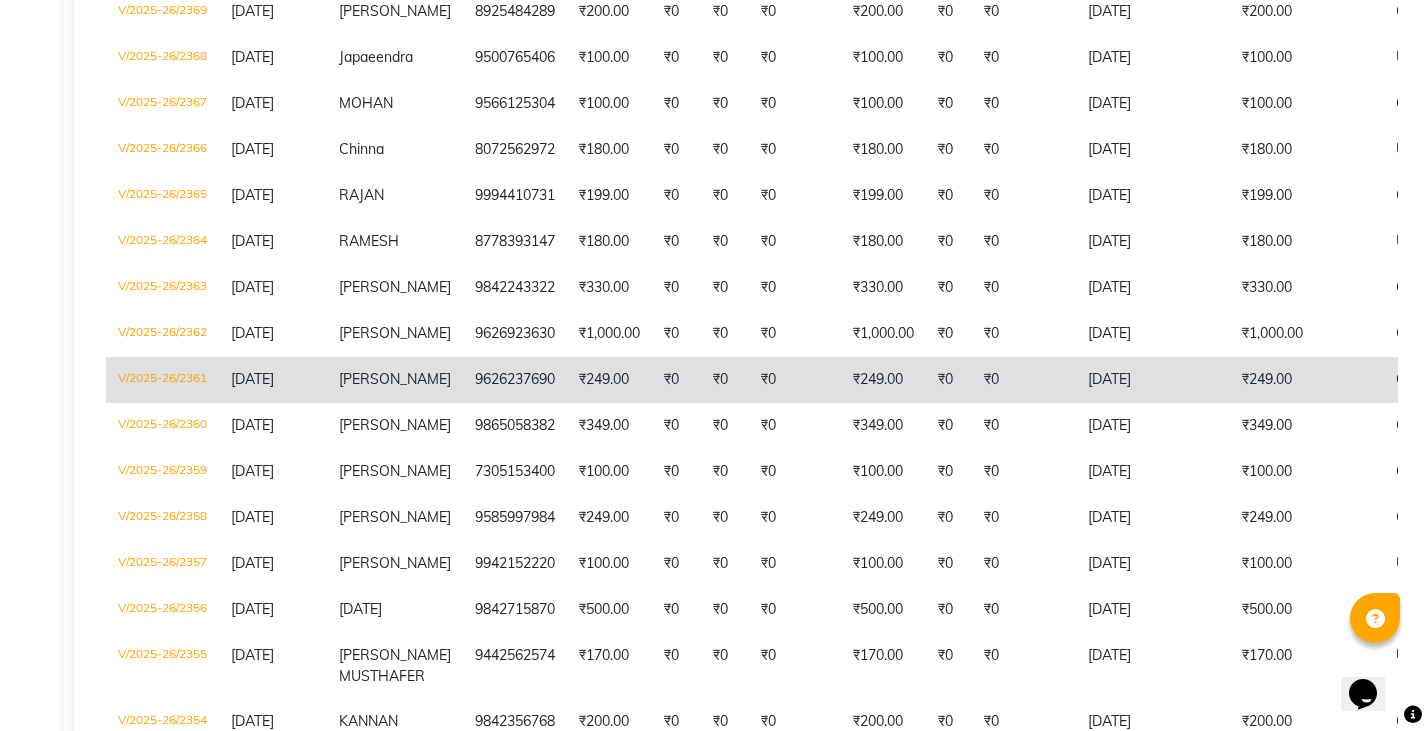 click on "[PERSON_NAME]" 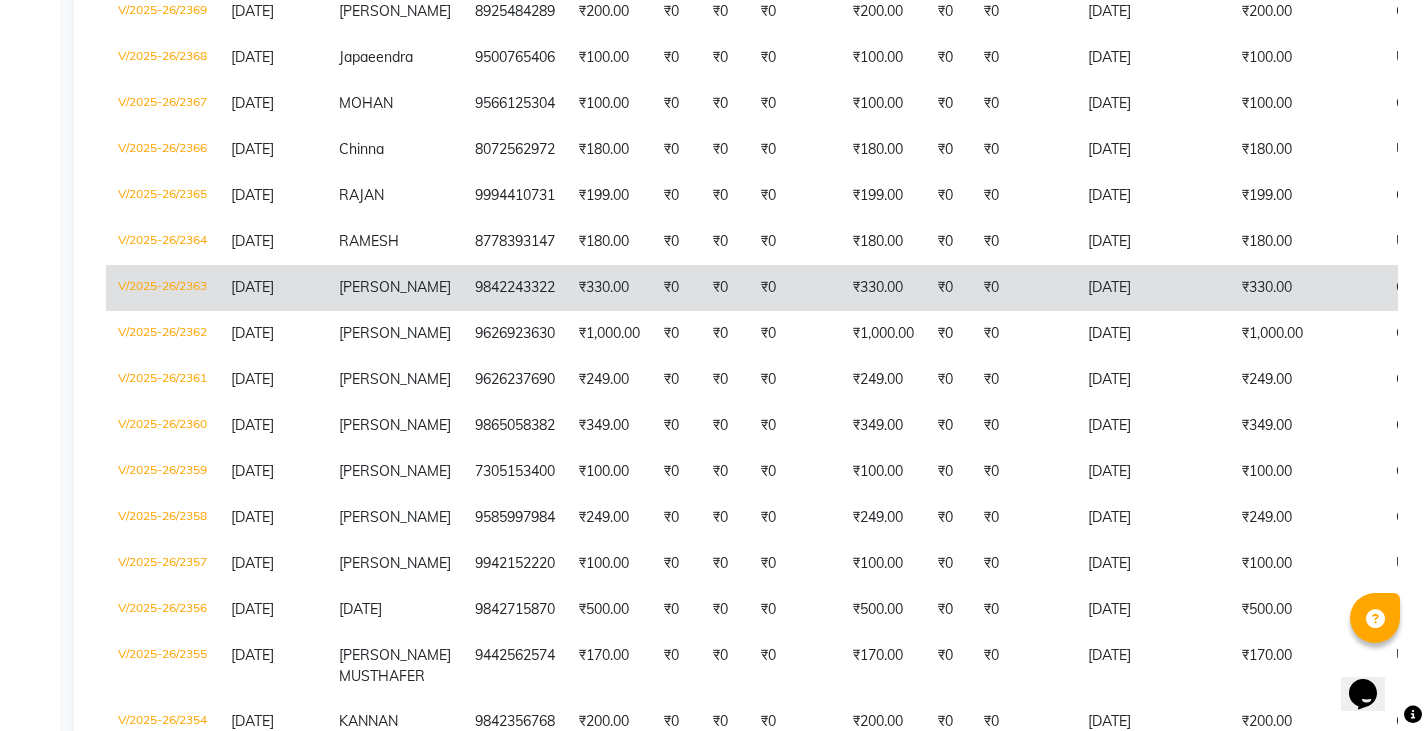 click on "[PERSON_NAME]" 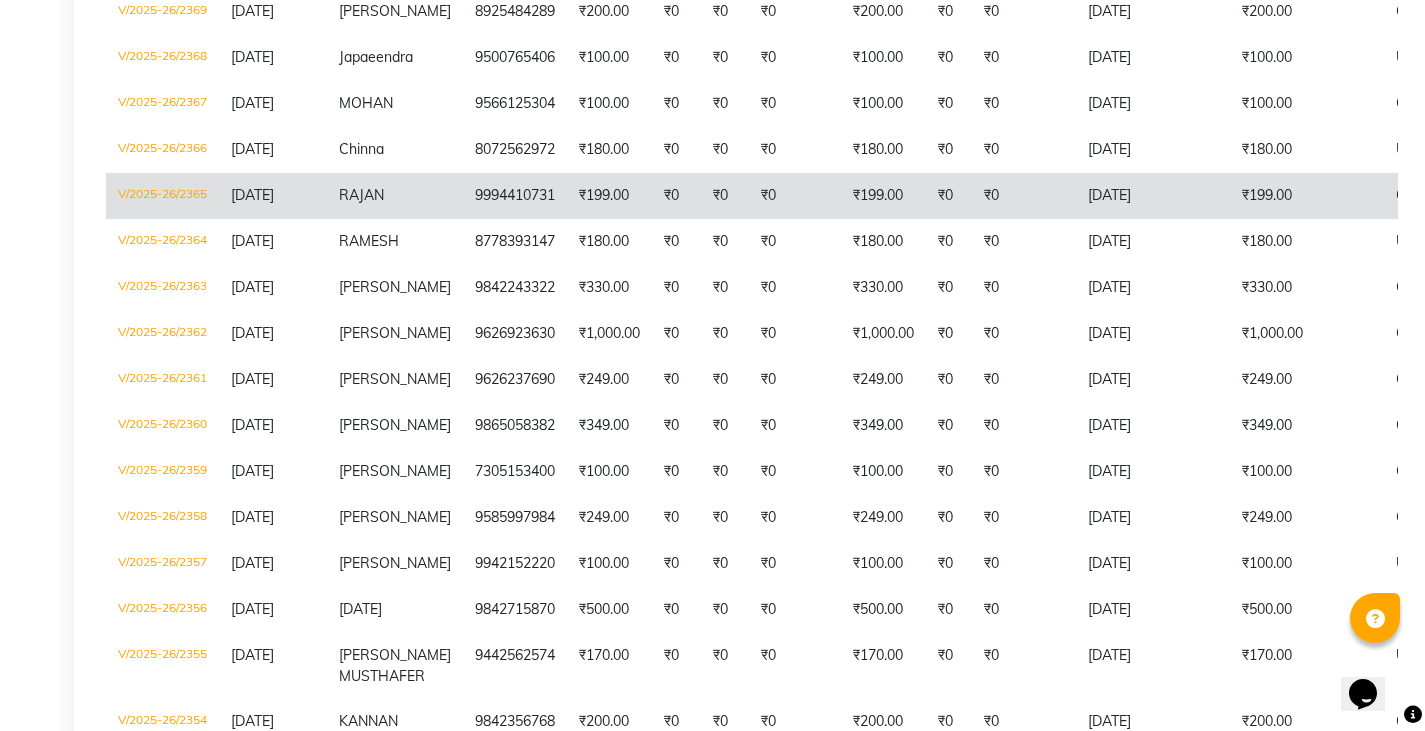 click on "RAJAN" 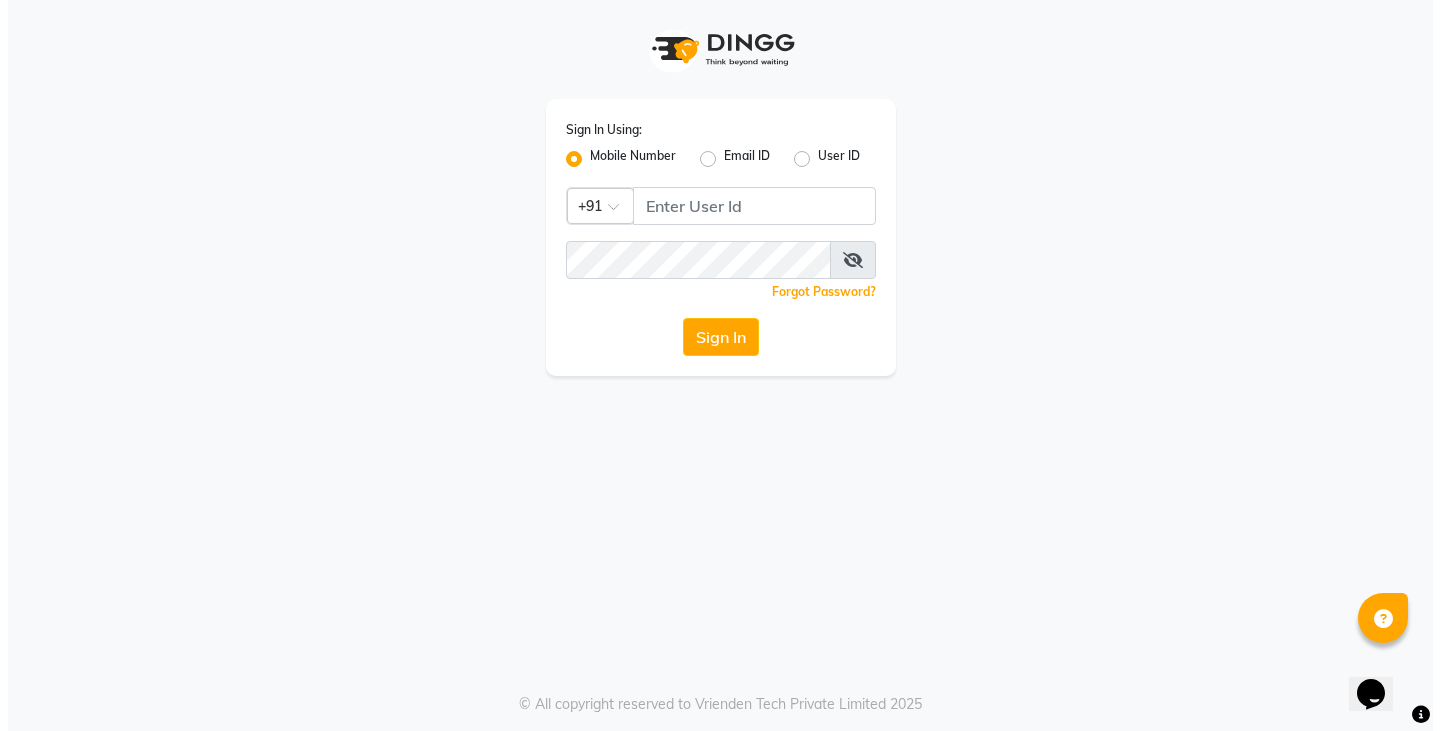 scroll, scrollTop: 0, scrollLeft: 0, axis: both 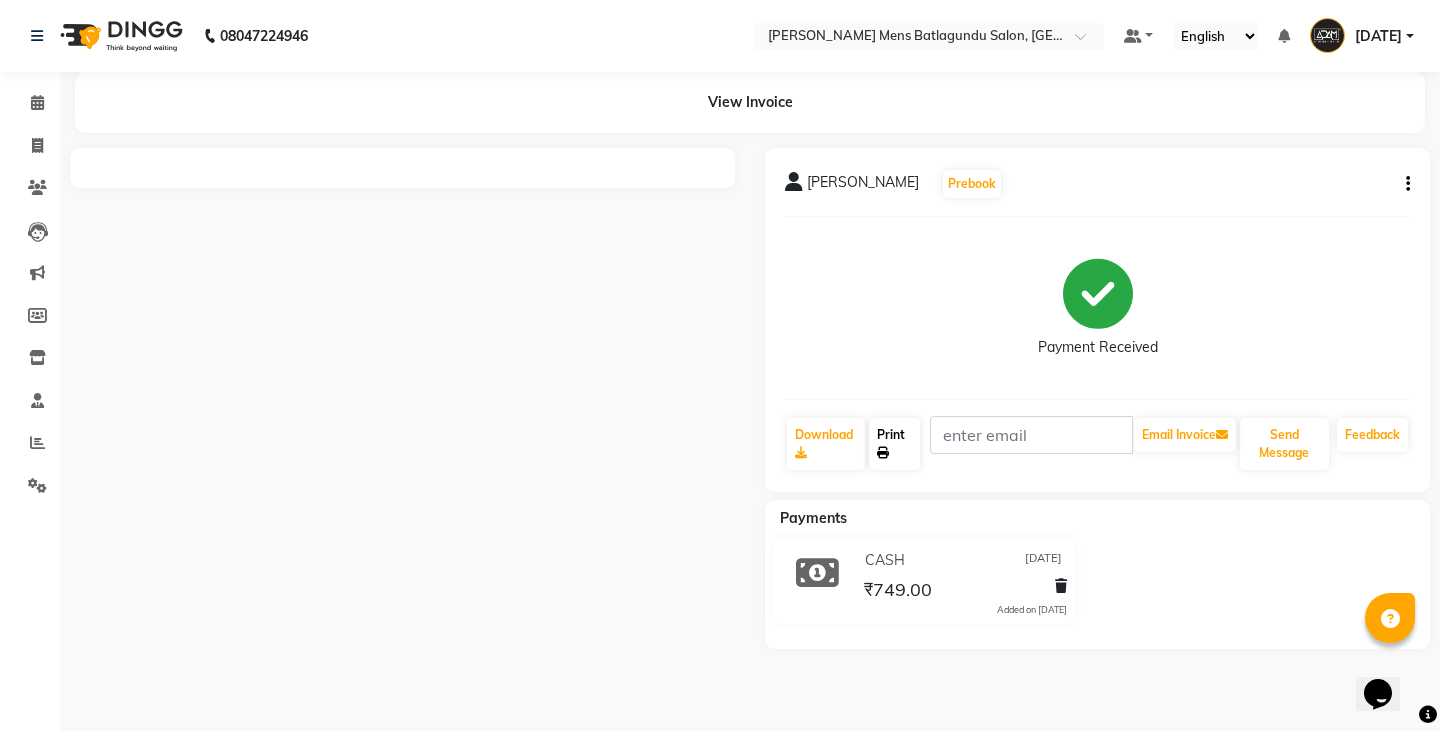 click on "Print" 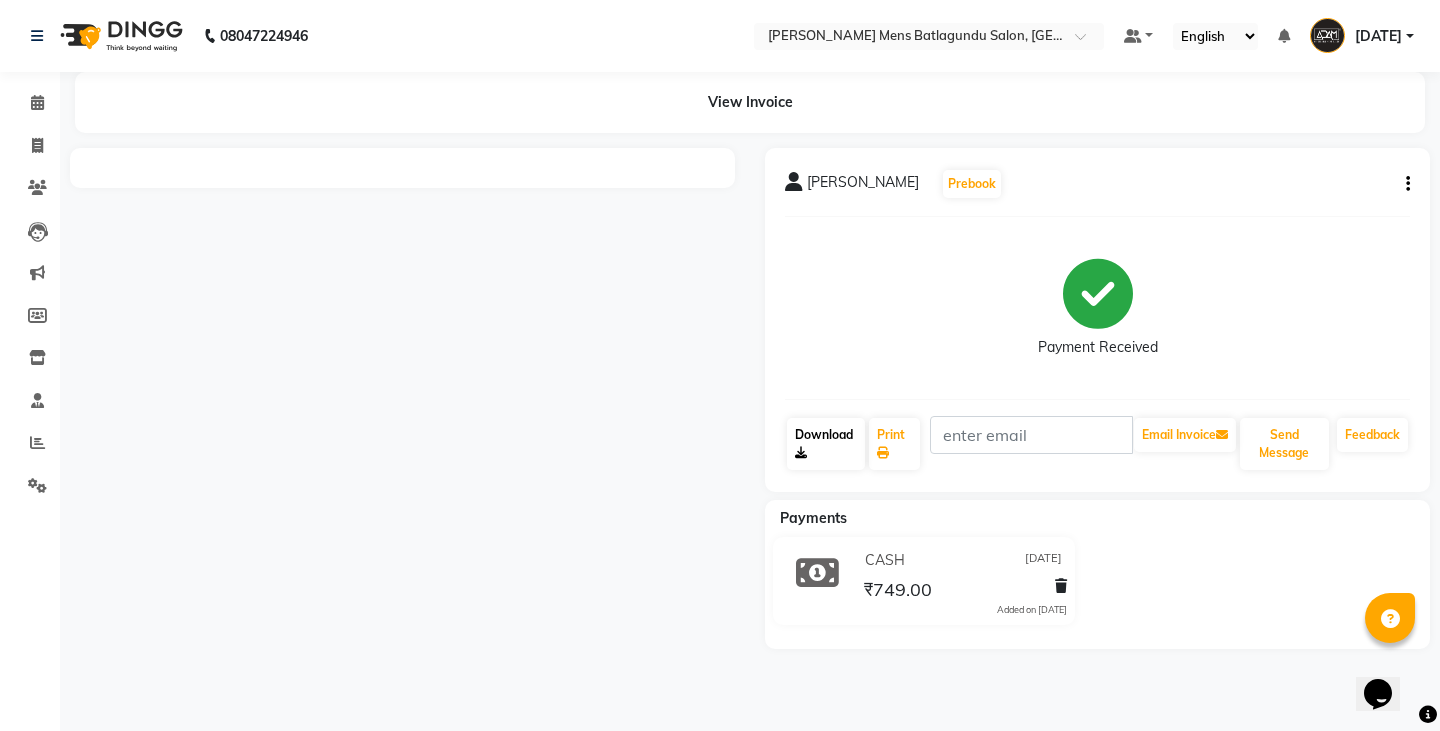 click on "Download" 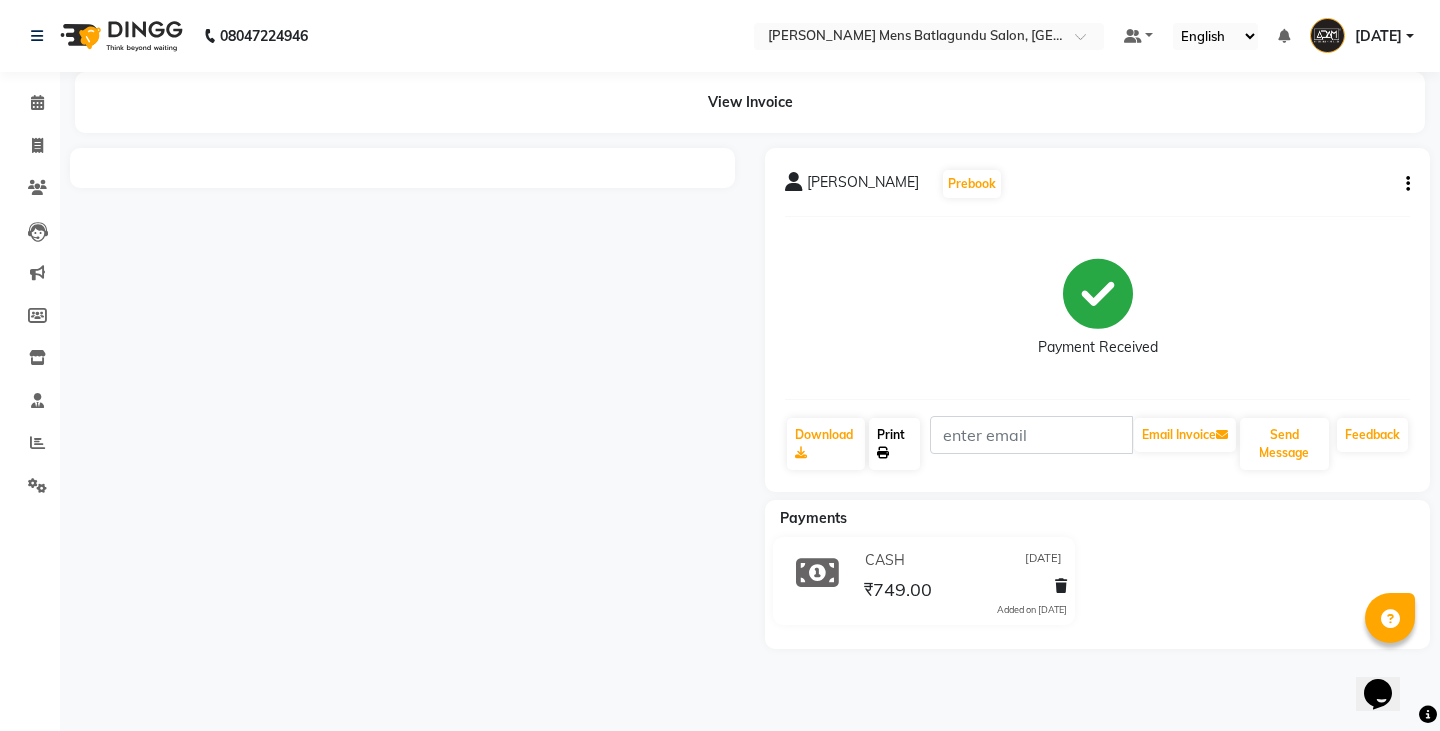 click on "Print" 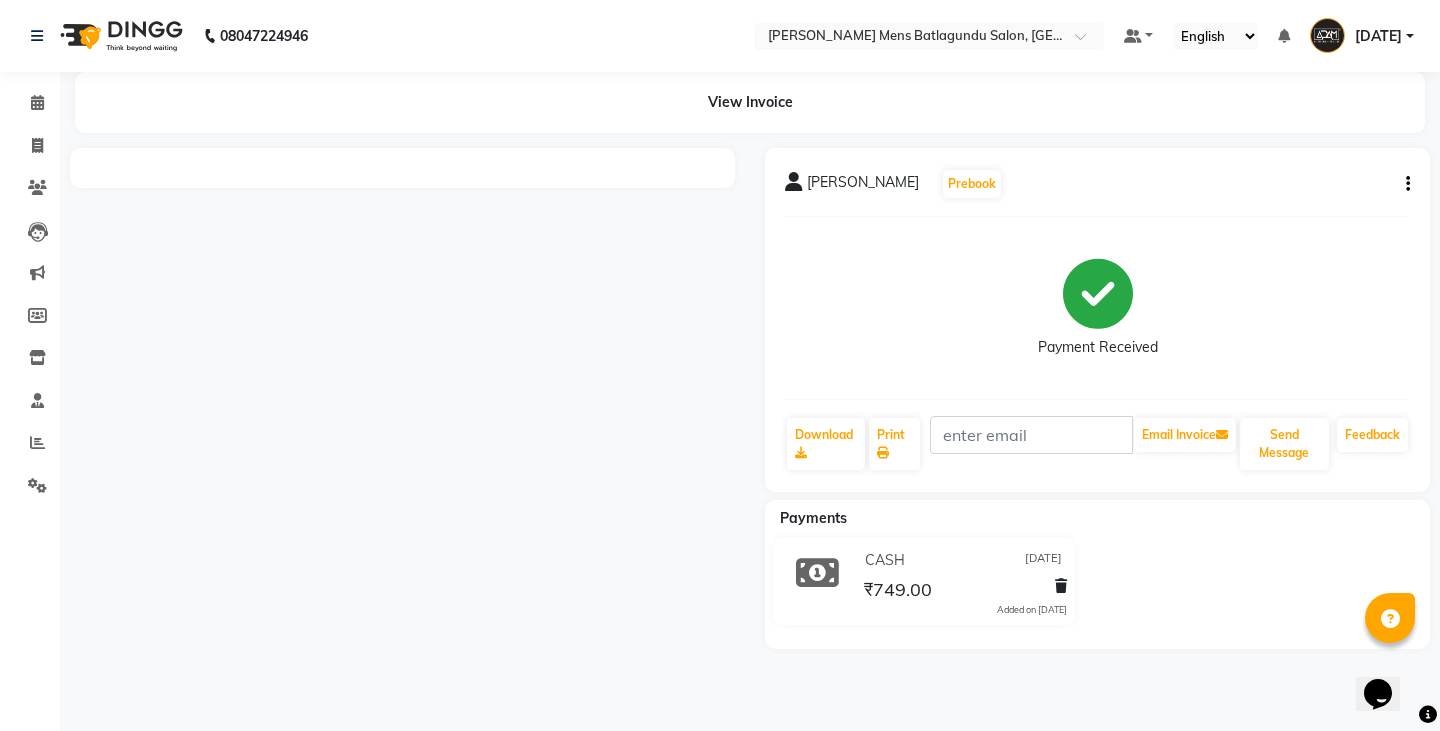 click on "NITHIN   Prebook   Payment Received  Download  Print   Email Invoice   Send Message Feedback" 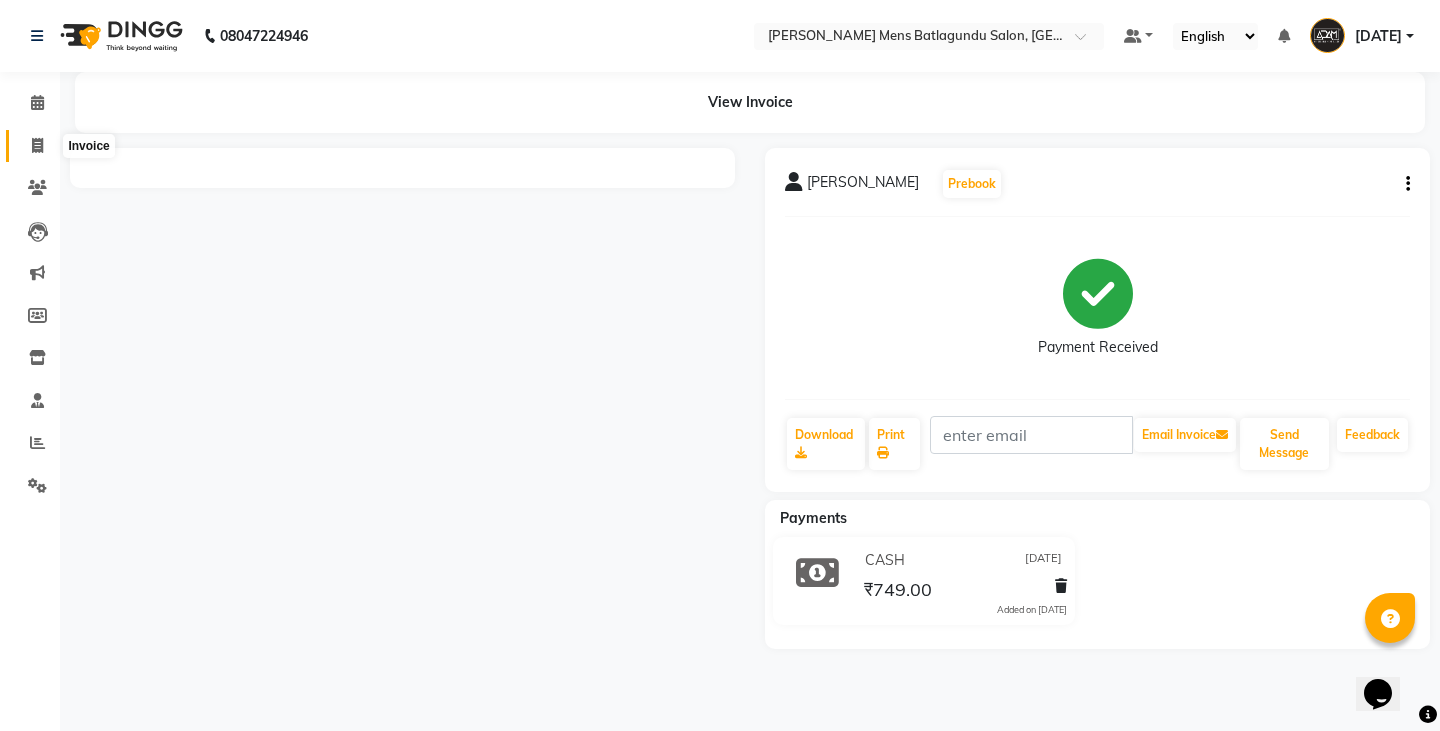 click 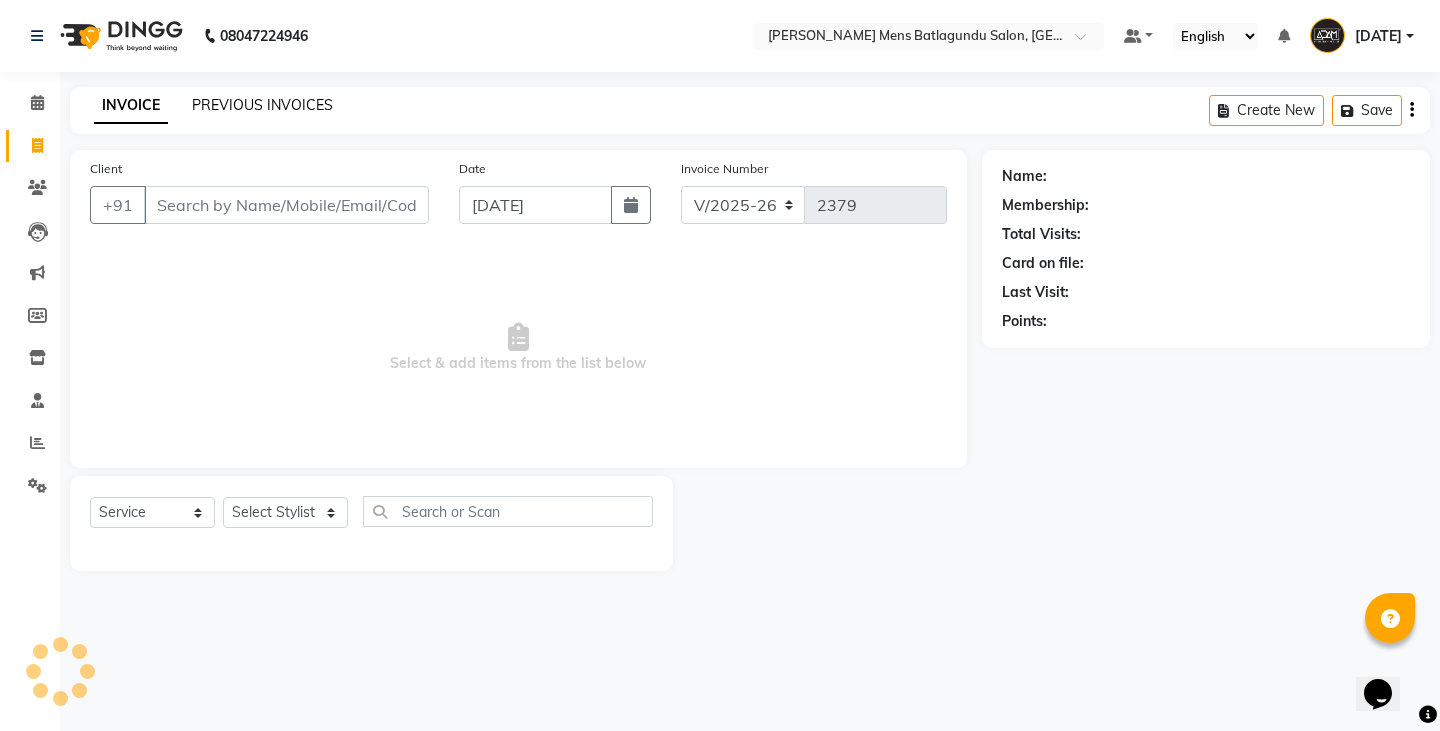 click on "PREVIOUS INVOICES" 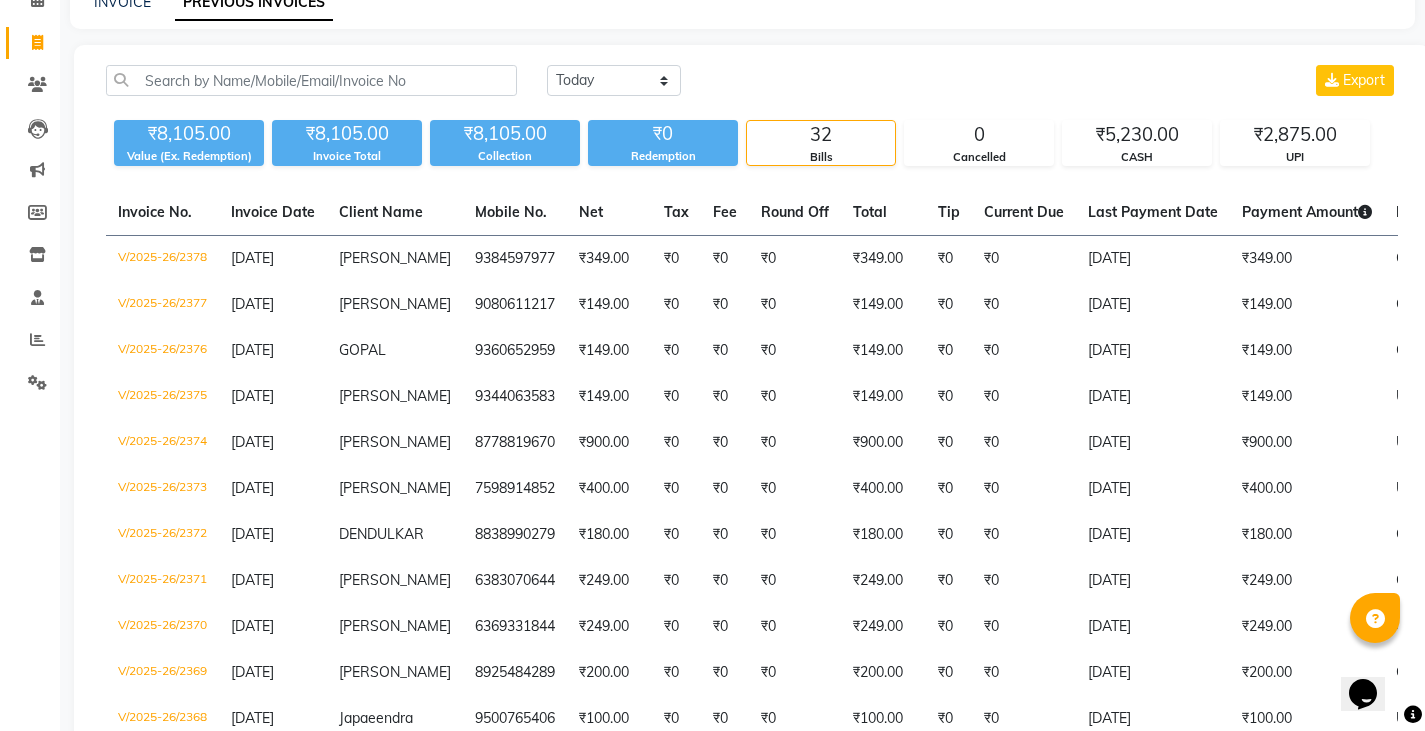 scroll, scrollTop: 0, scrollLeft: 0, axis: both 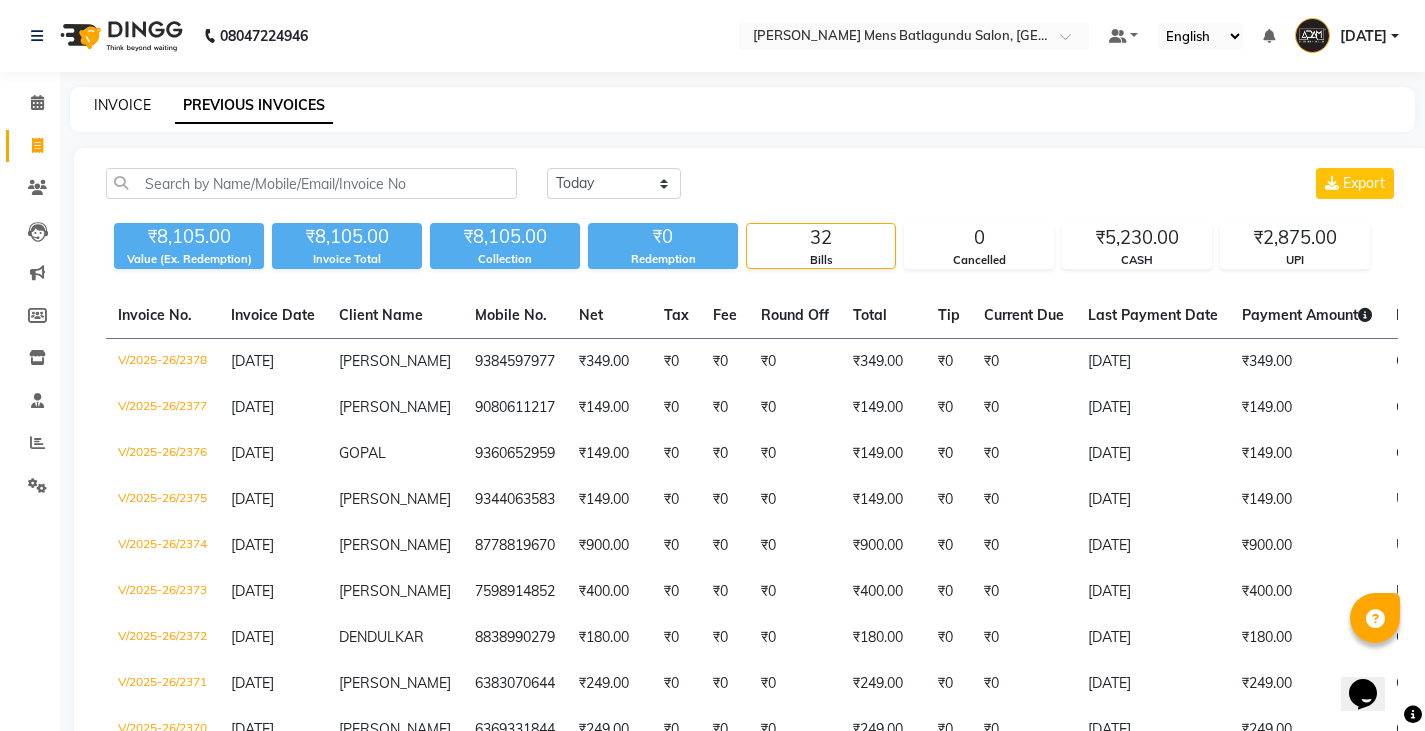 click on "INVOICE" 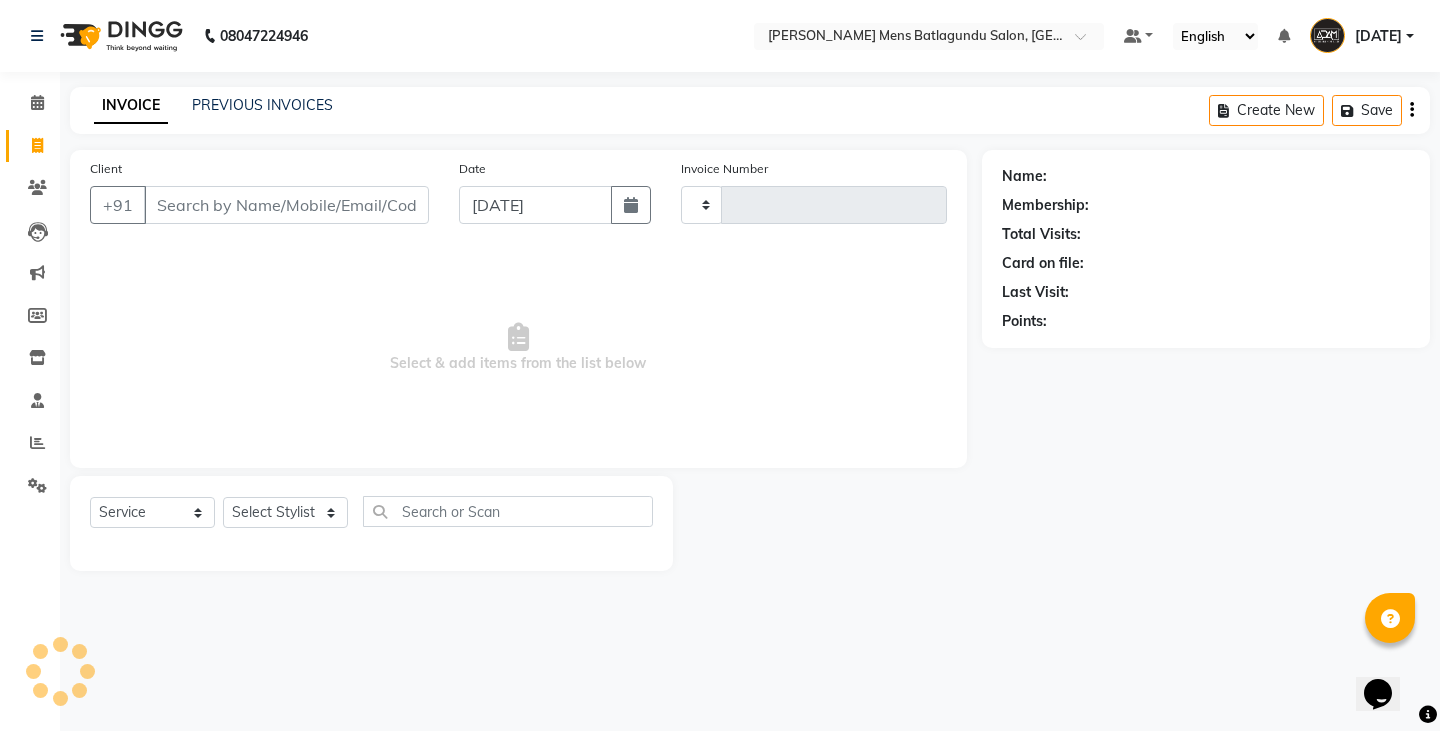 type on "2379" 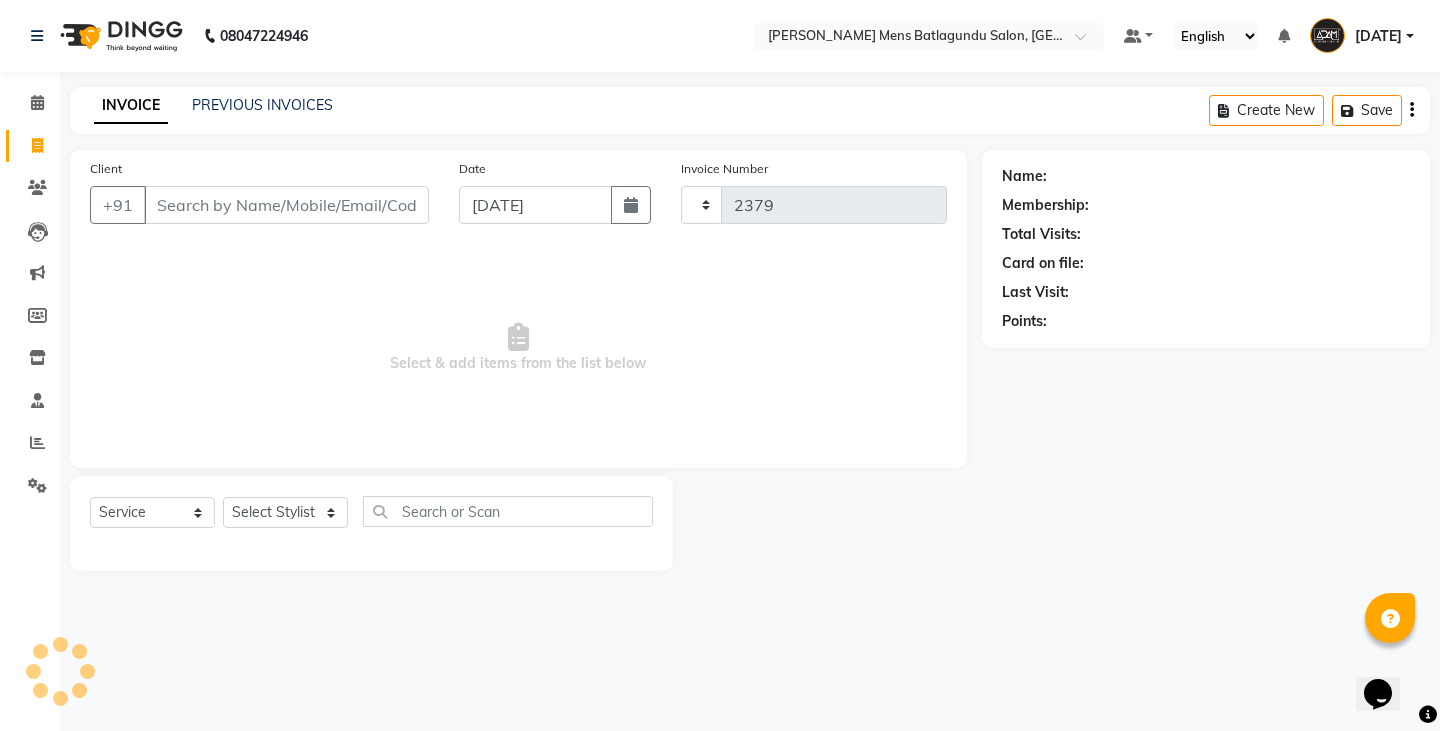 select on "8213" 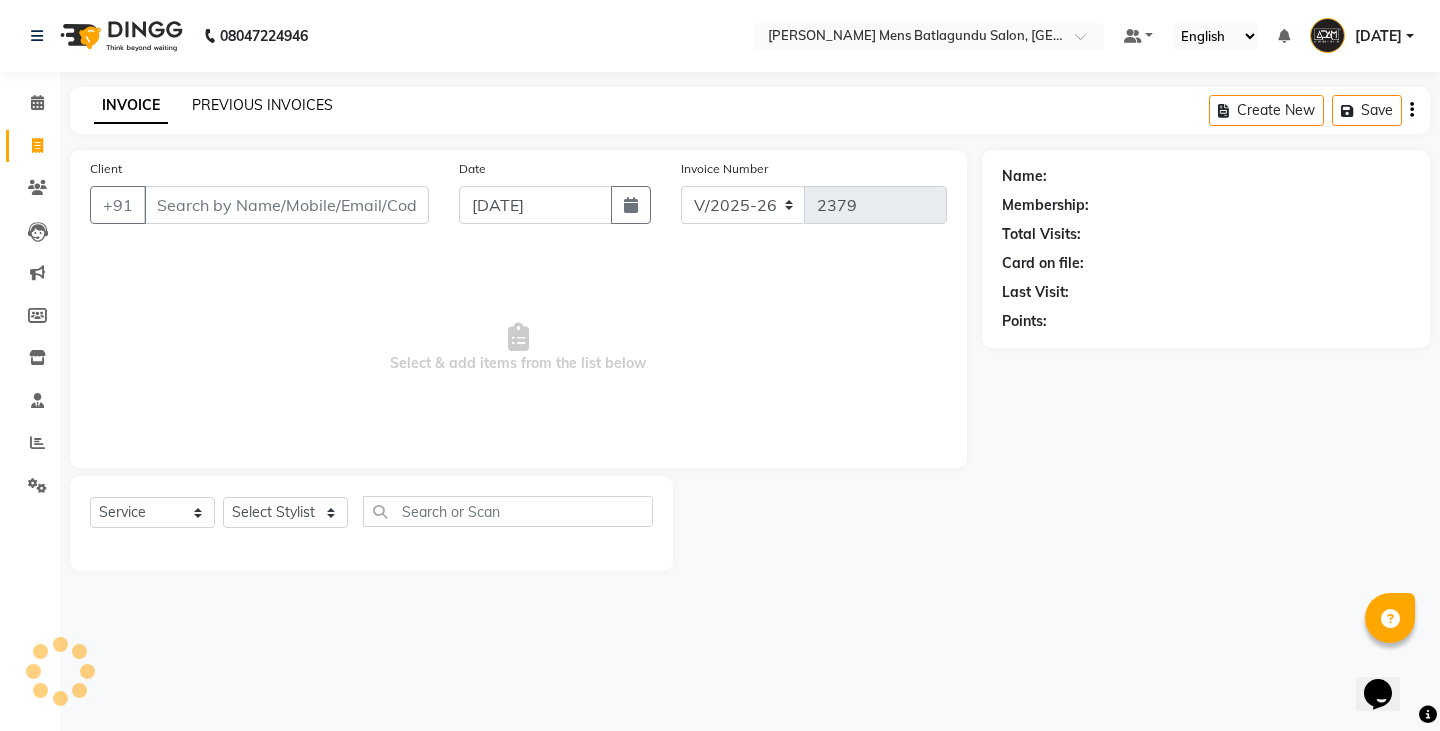 click on "PREVIOUS INVOICES" 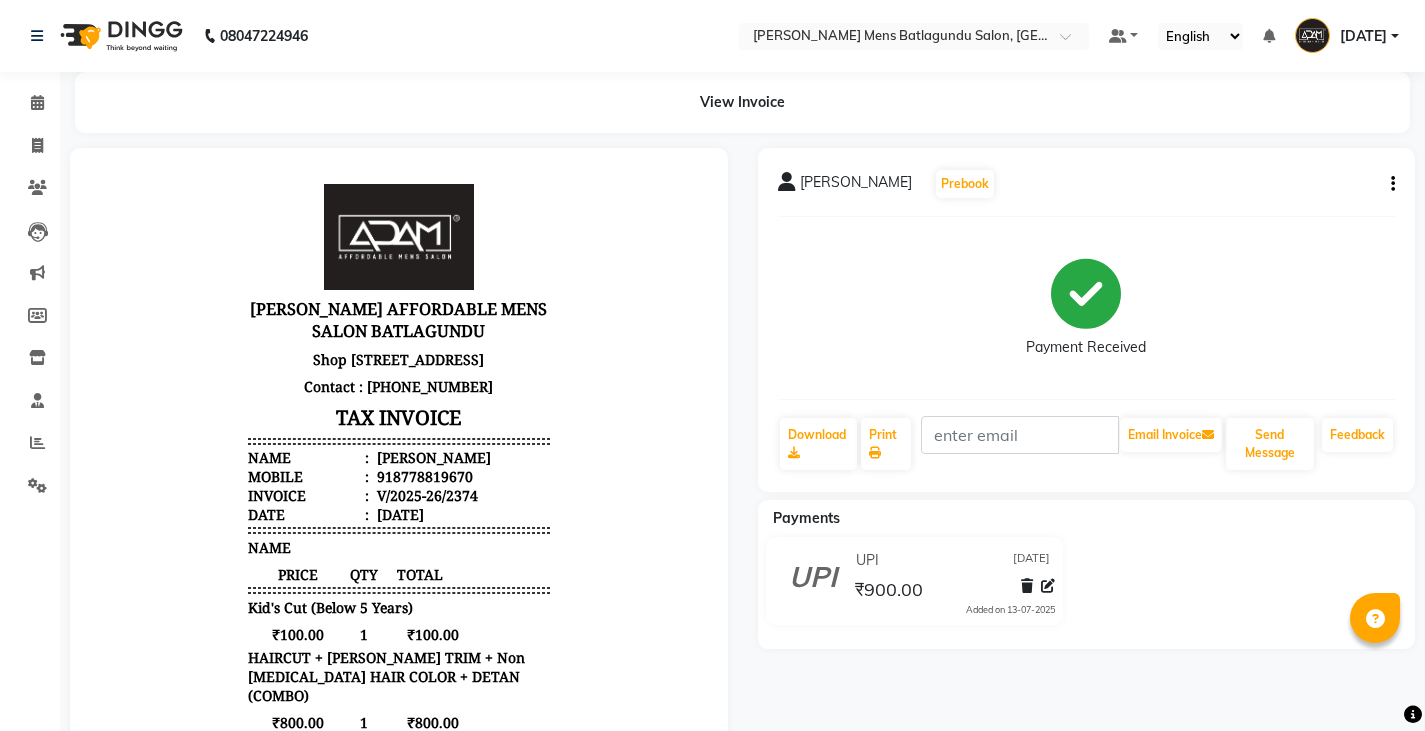 scroll, scrollTop: 0, scrollLeft: 0, axis: both 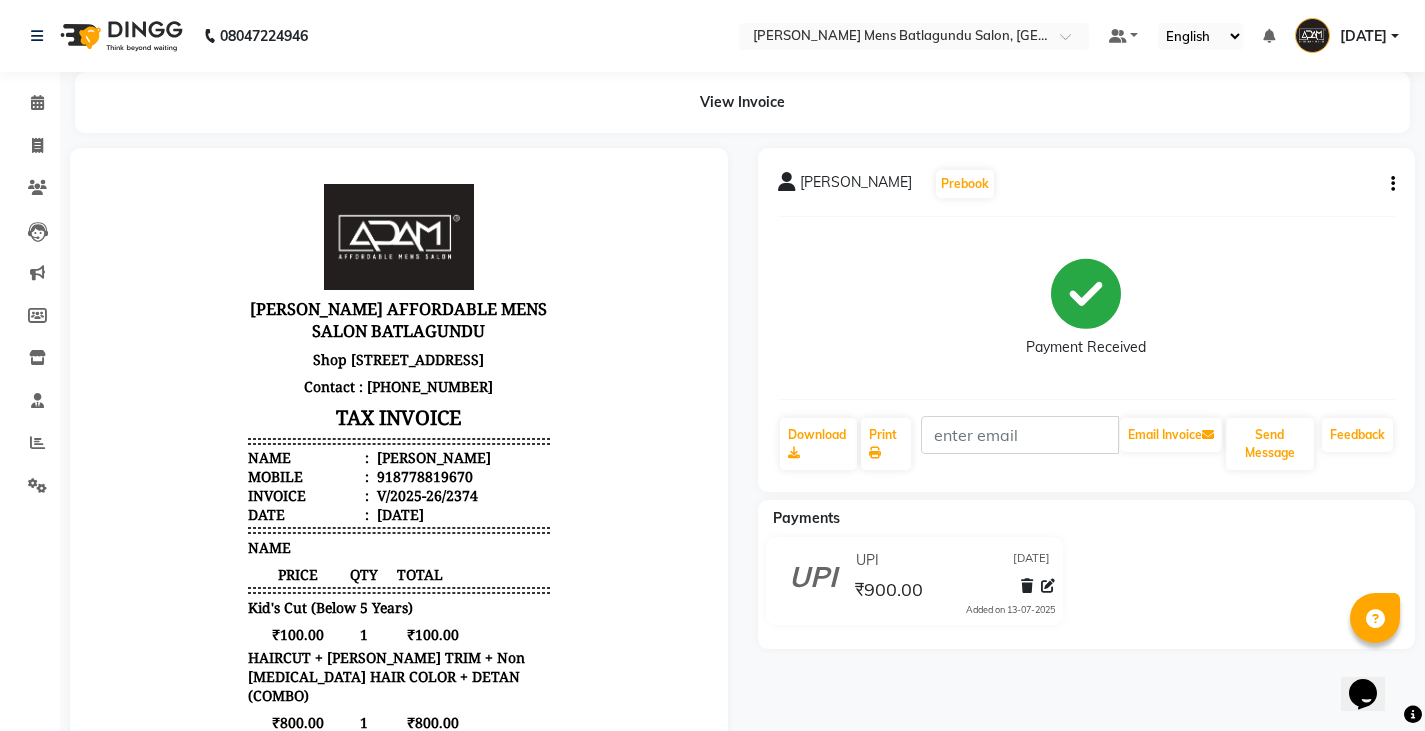click 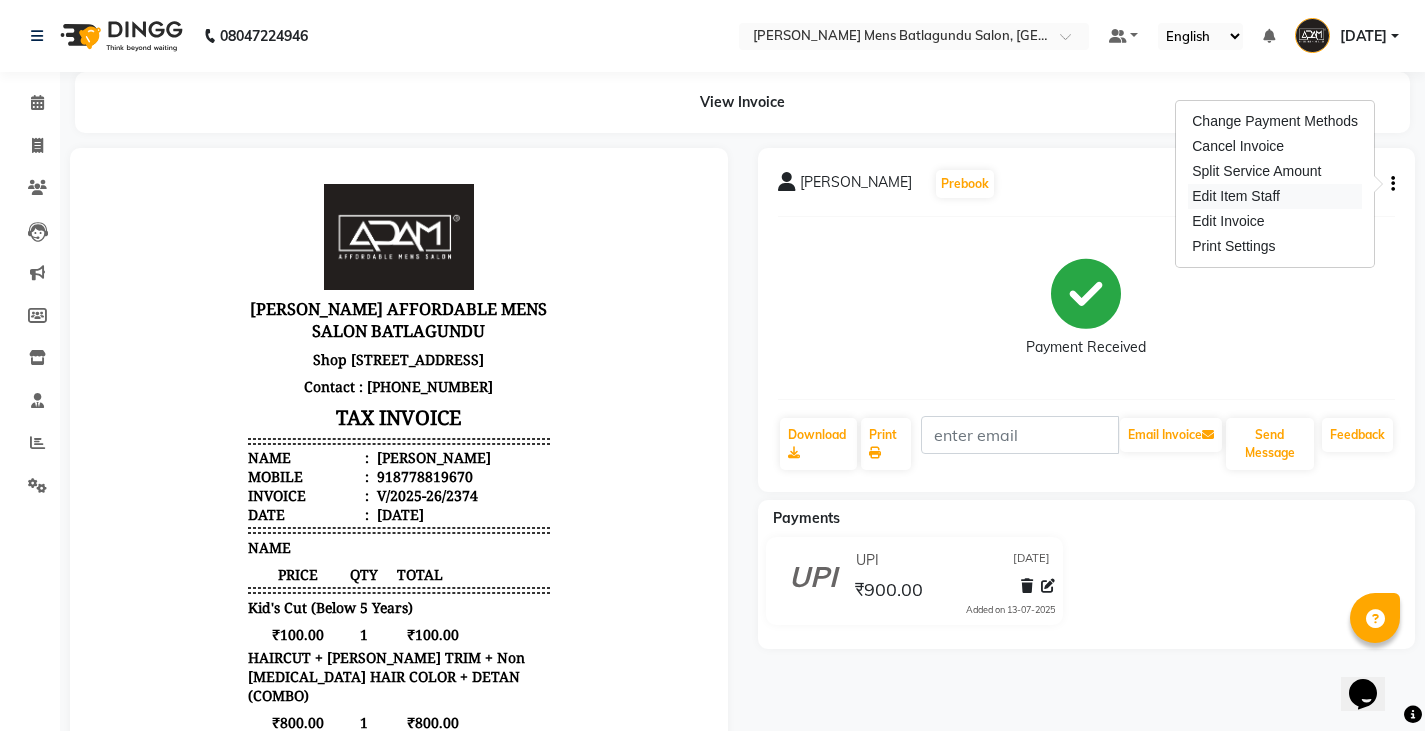 click on "Edit Item Staff" at bounding box center [1275, 196] 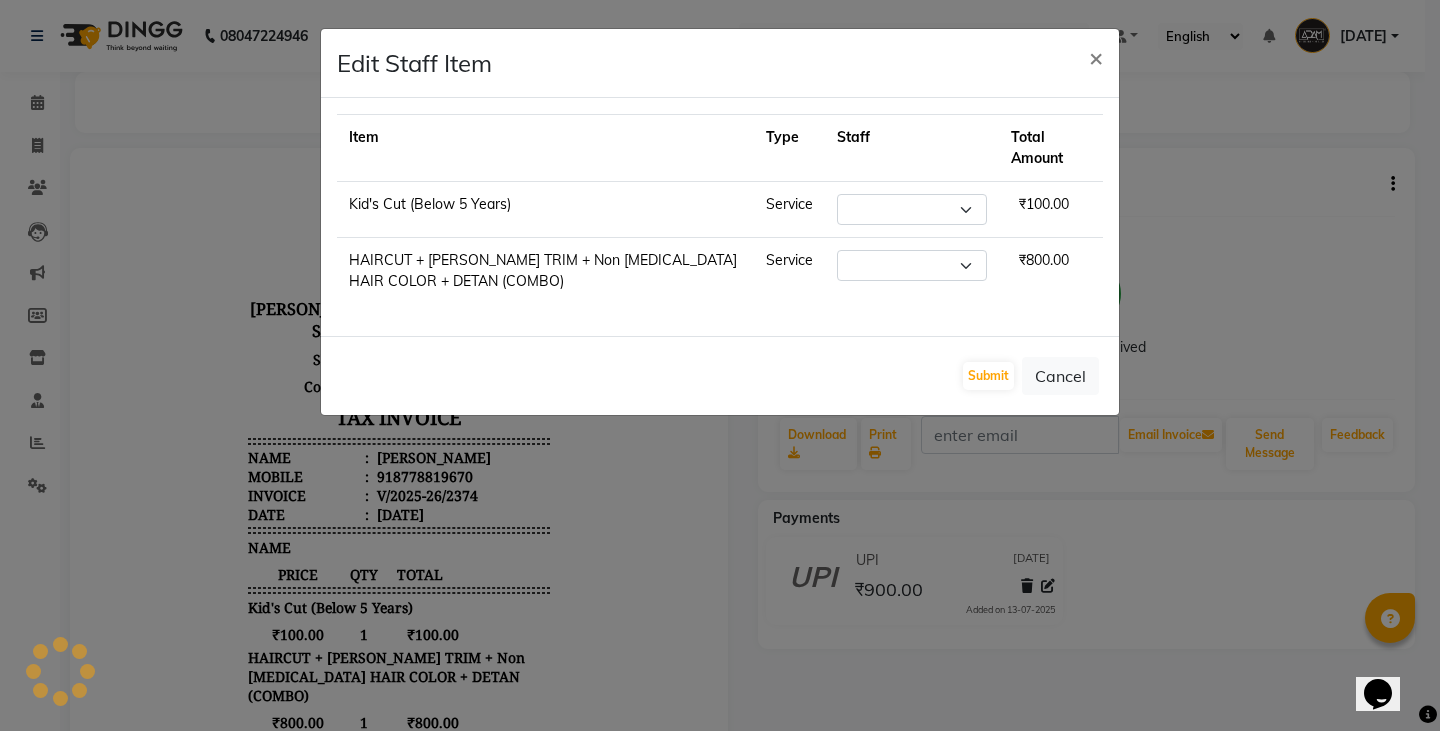 select on "84870" 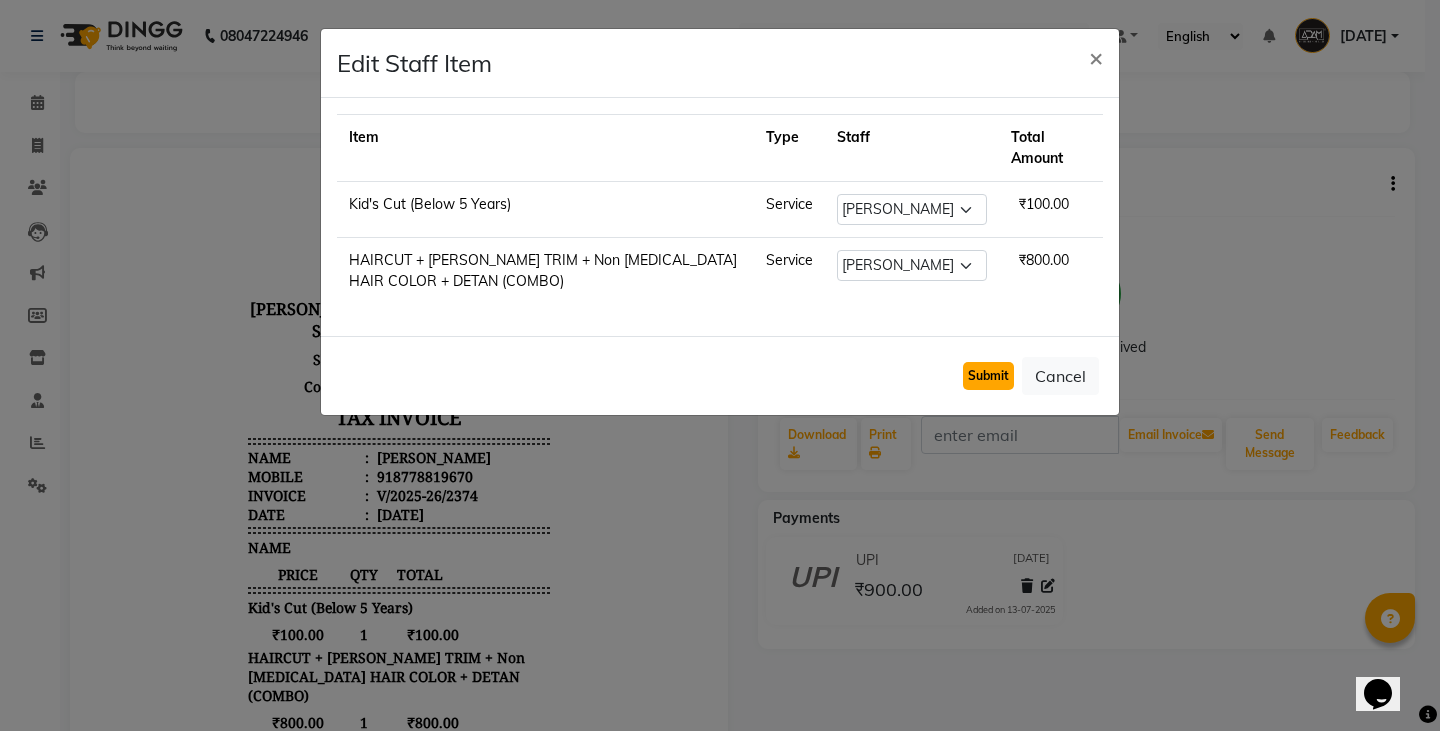 click on "Submit" 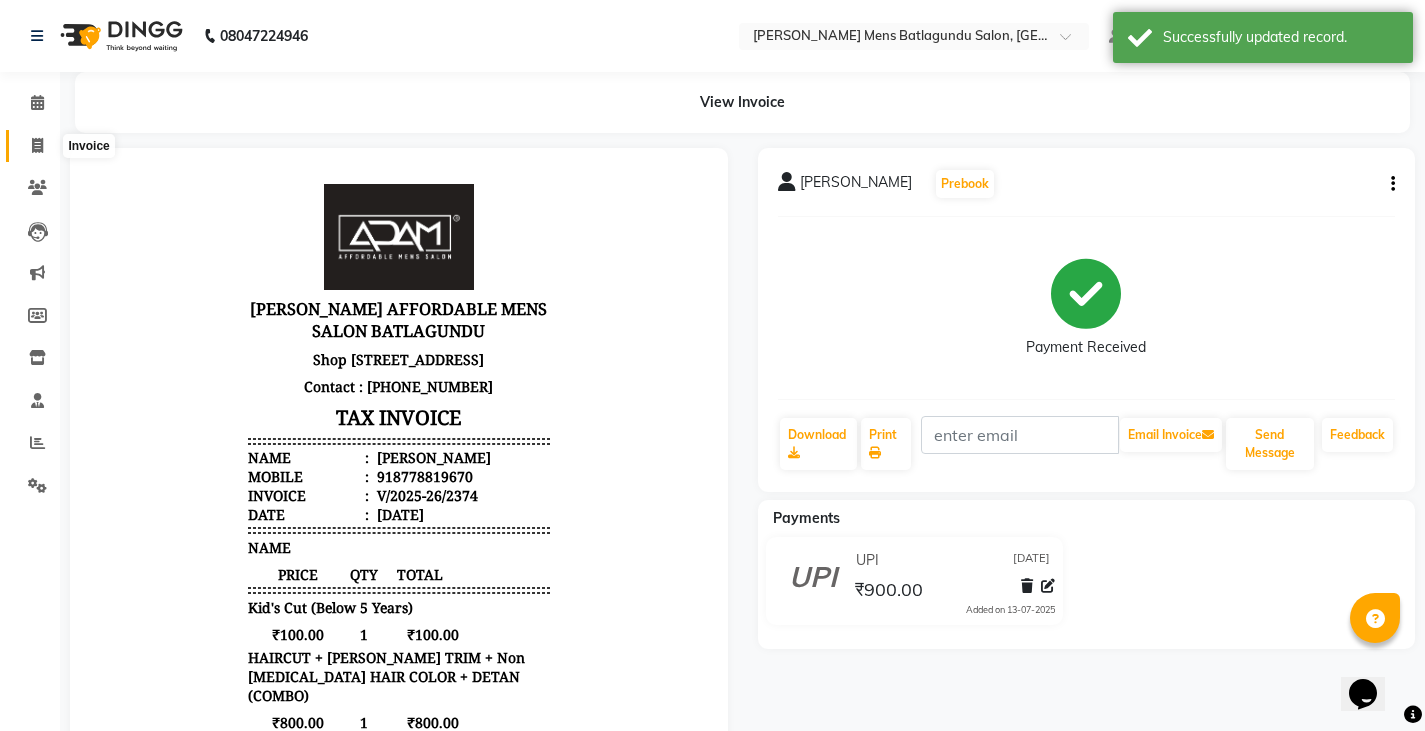 click 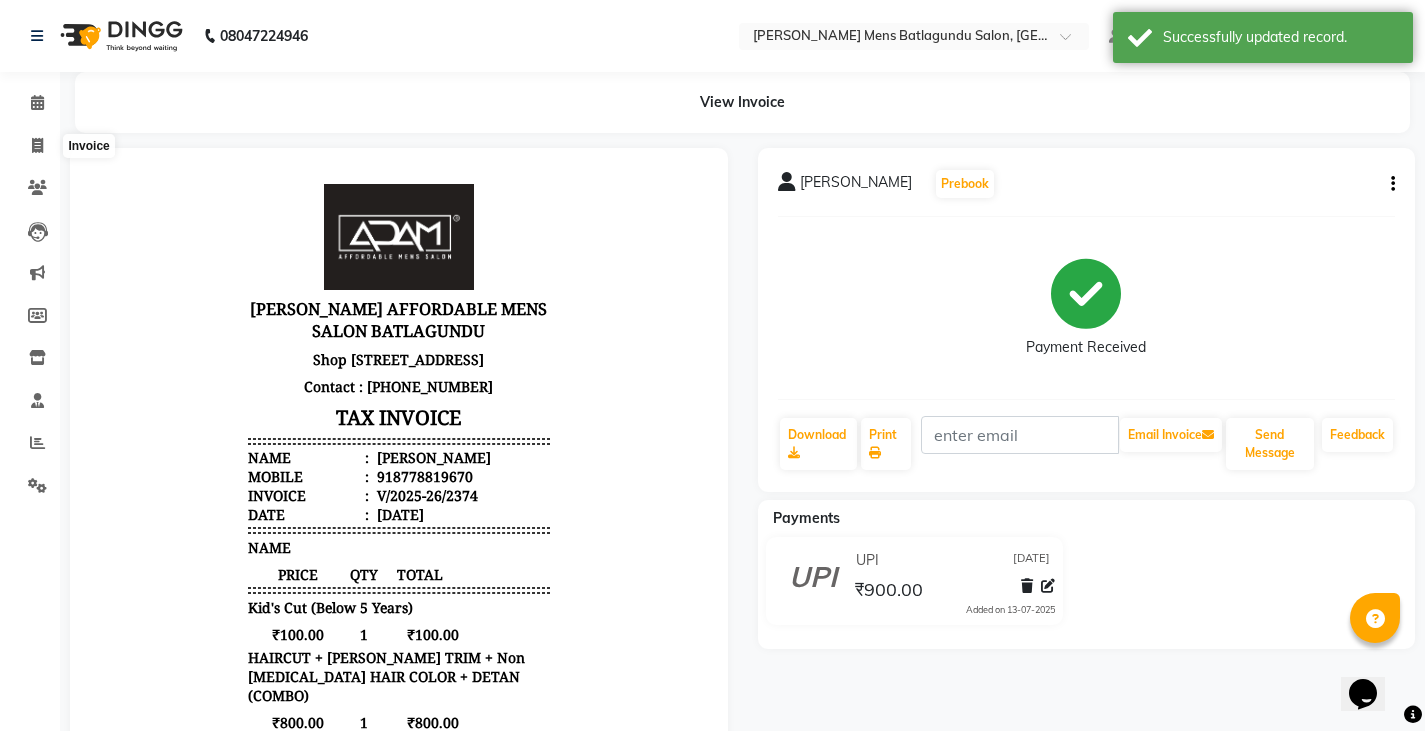 select on "service" 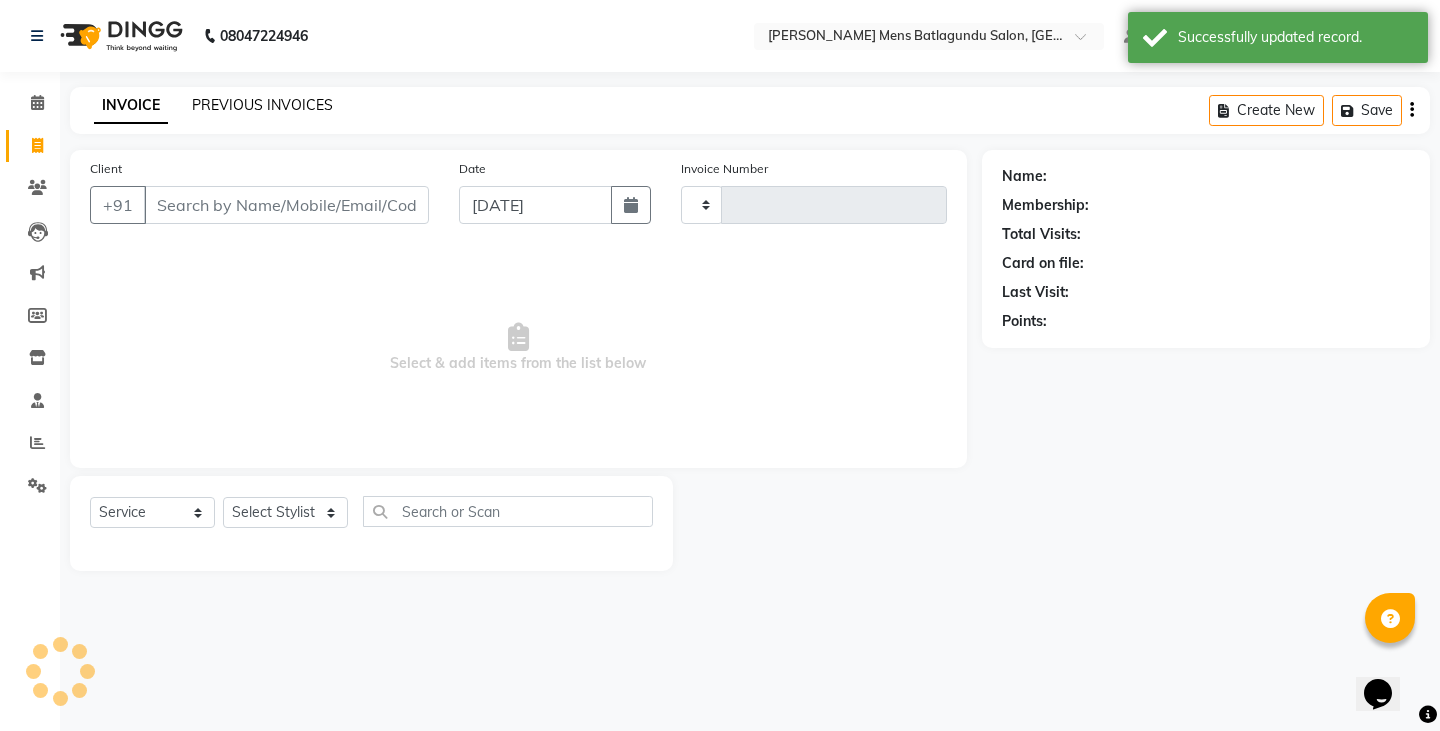 type on "2380" 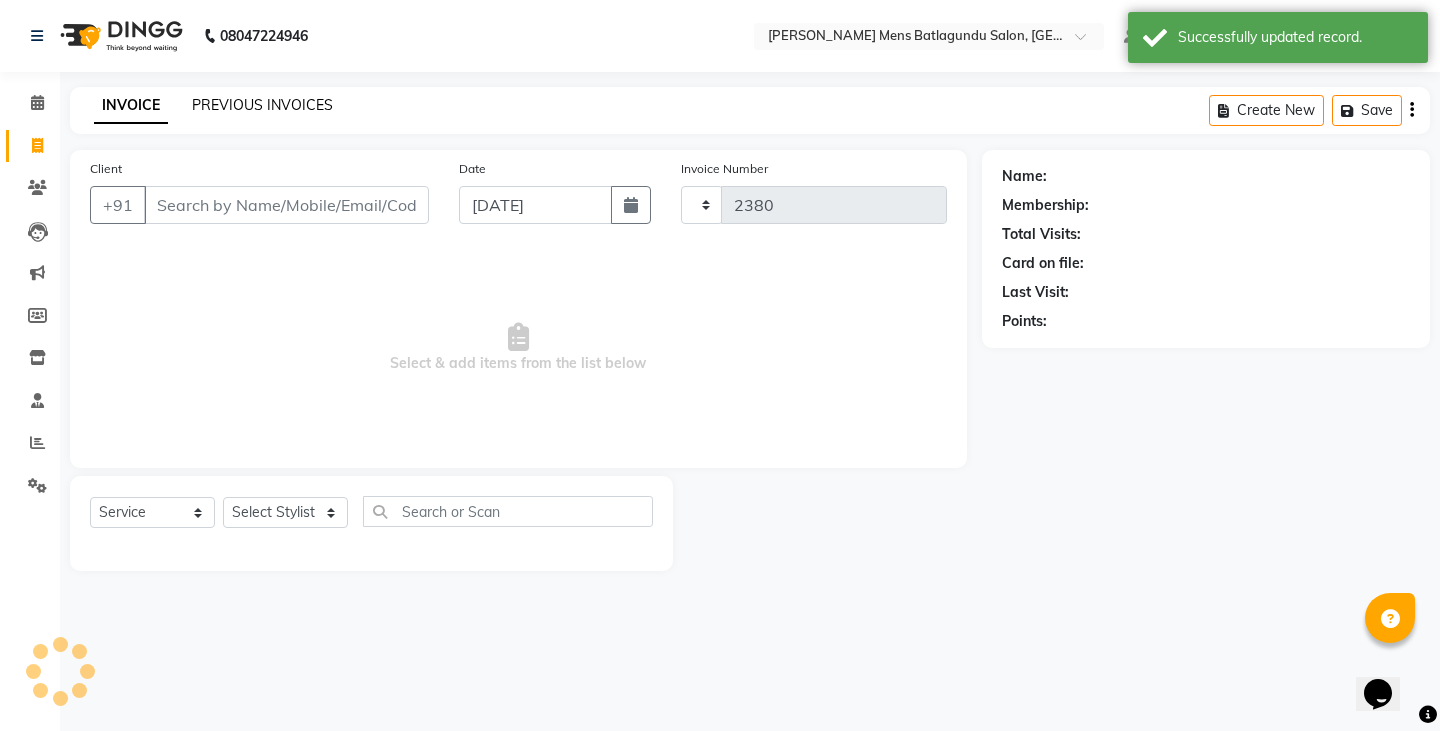 select on "8213" 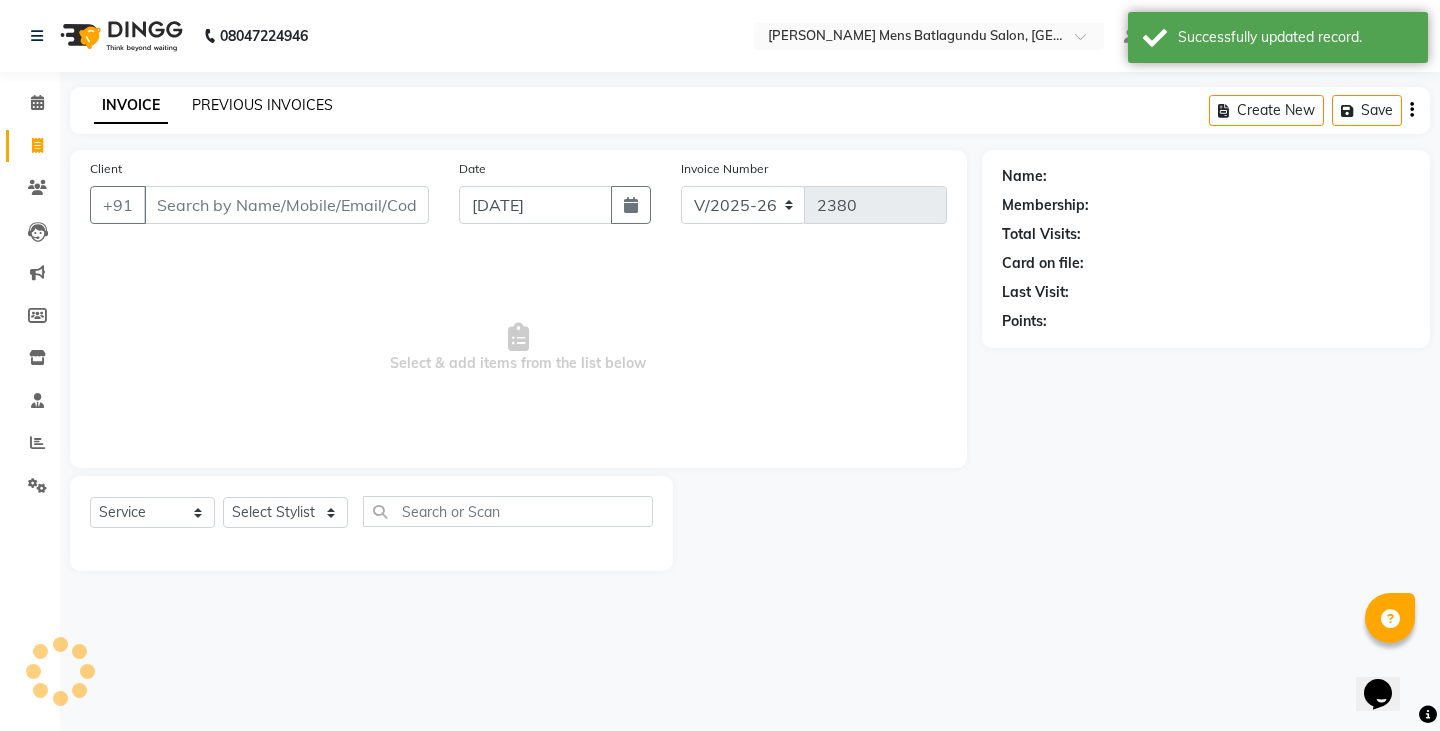 click on "PREVIOUS INVOICES" 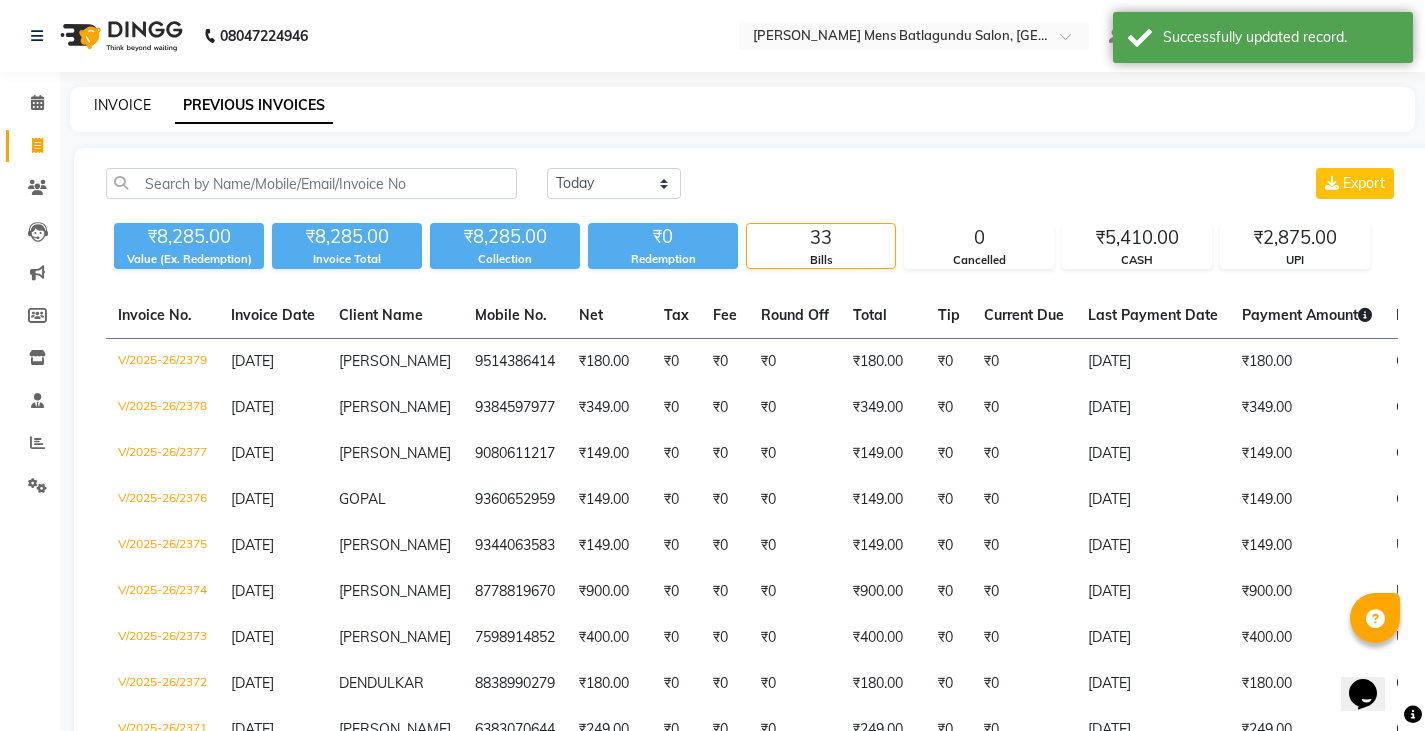 click on "INVOICE" 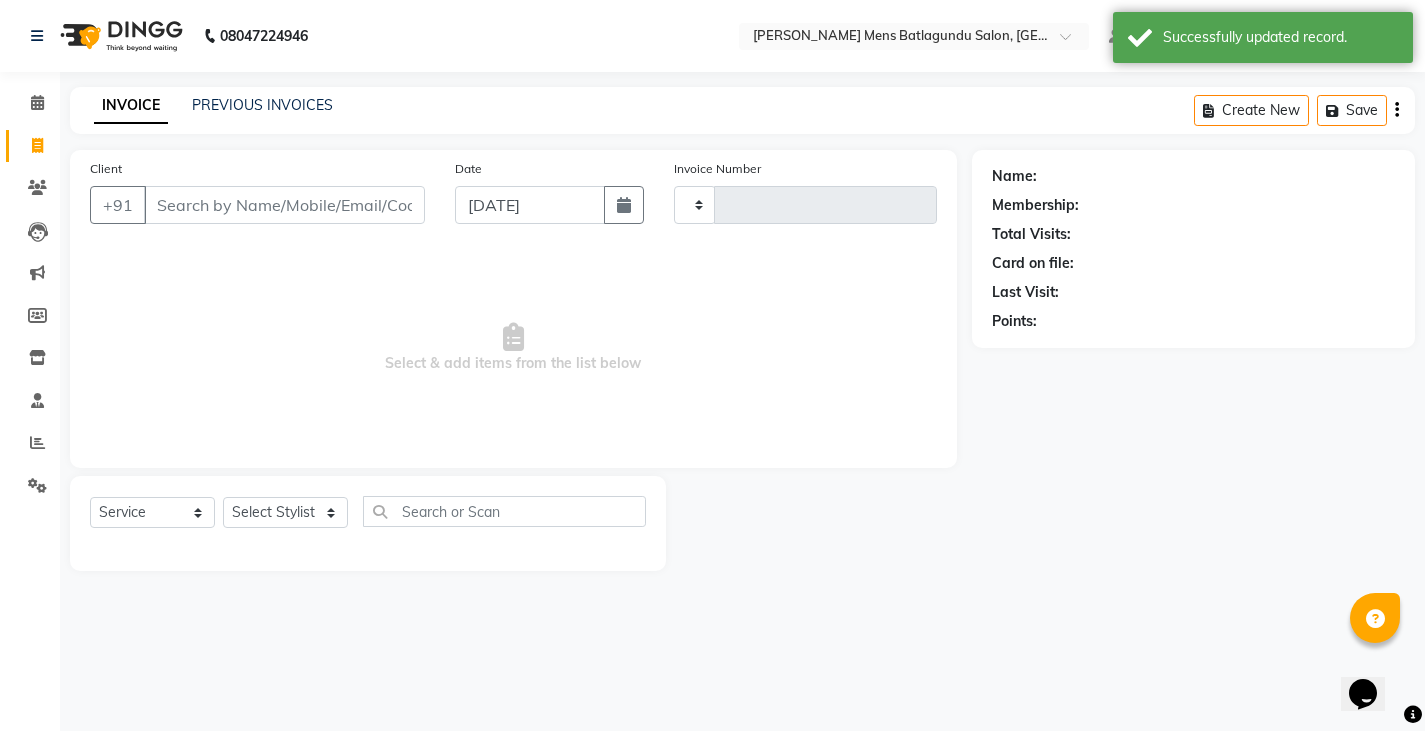 type on "2380" 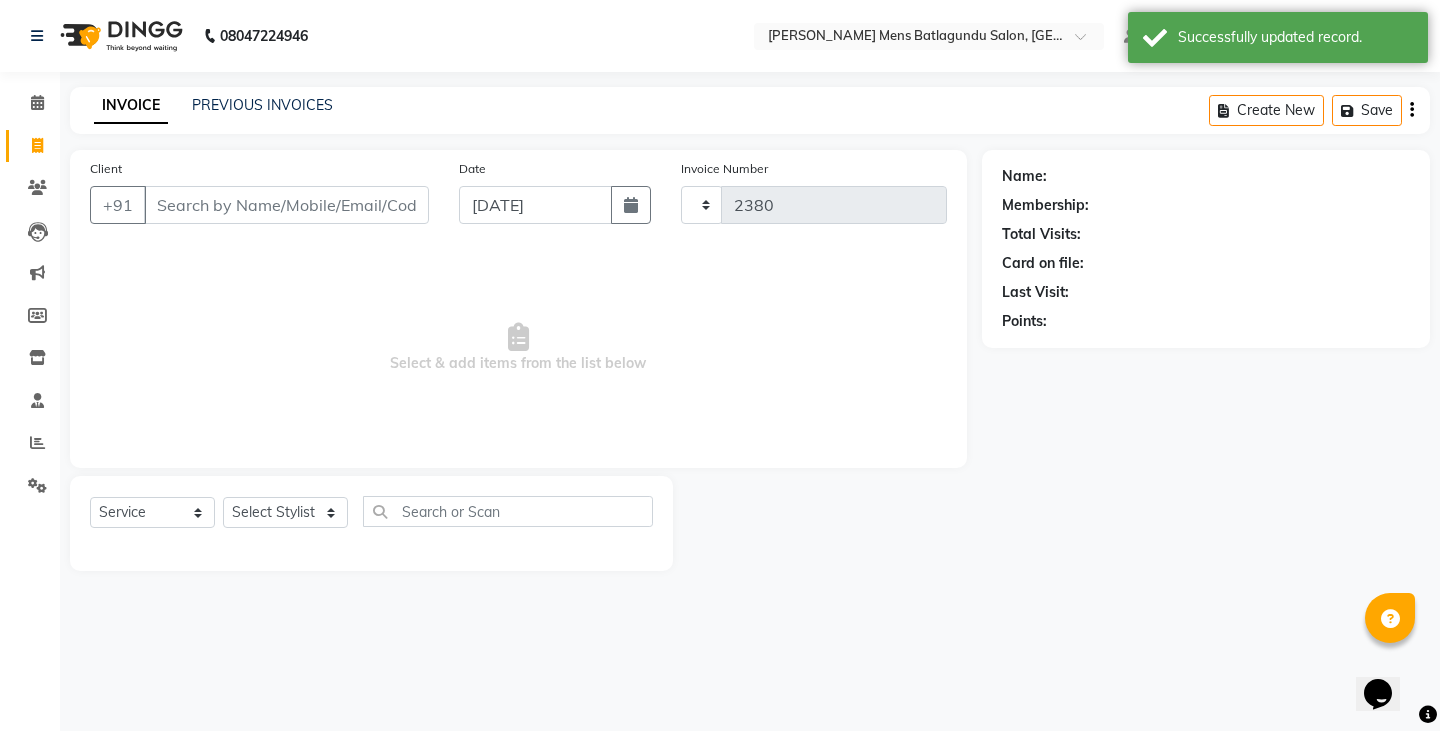 select on "8213" 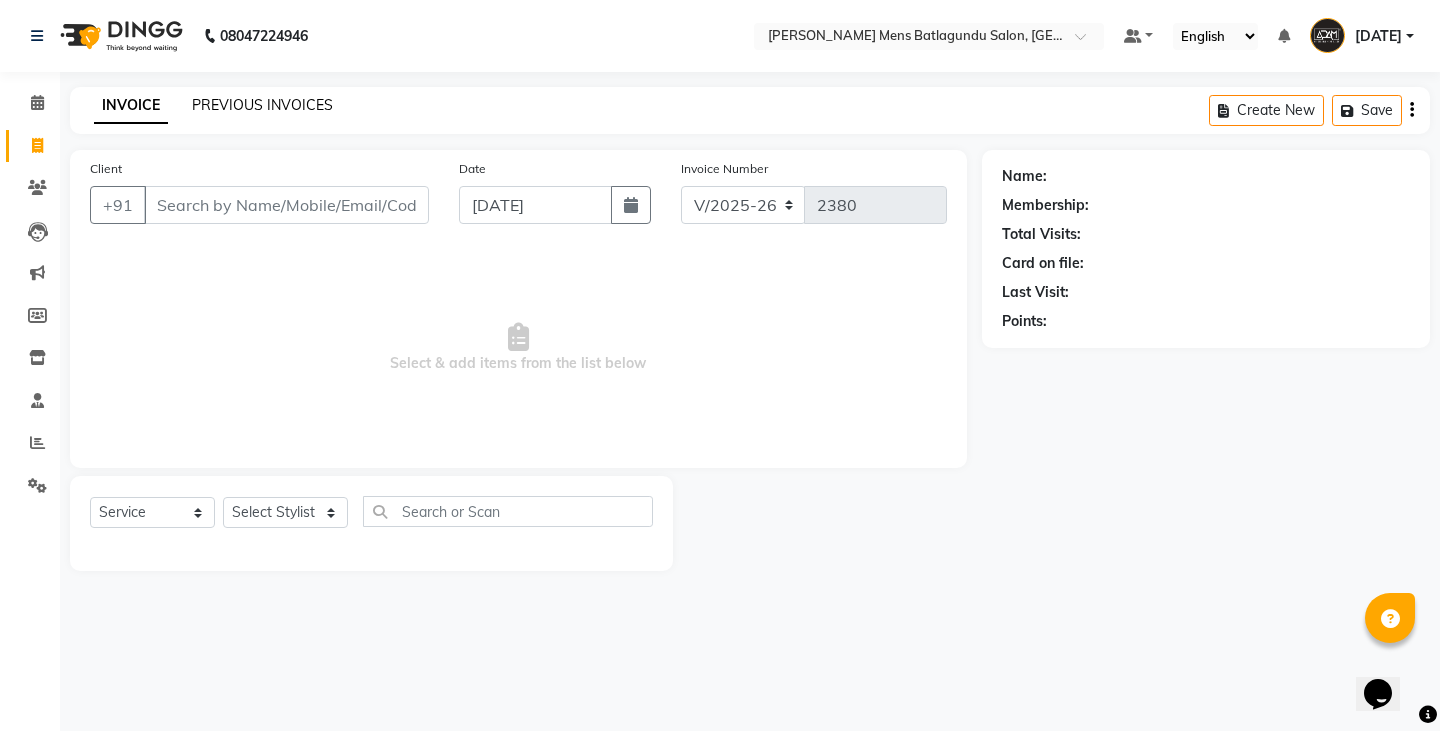 click on "PREVIOUS INVOICES" 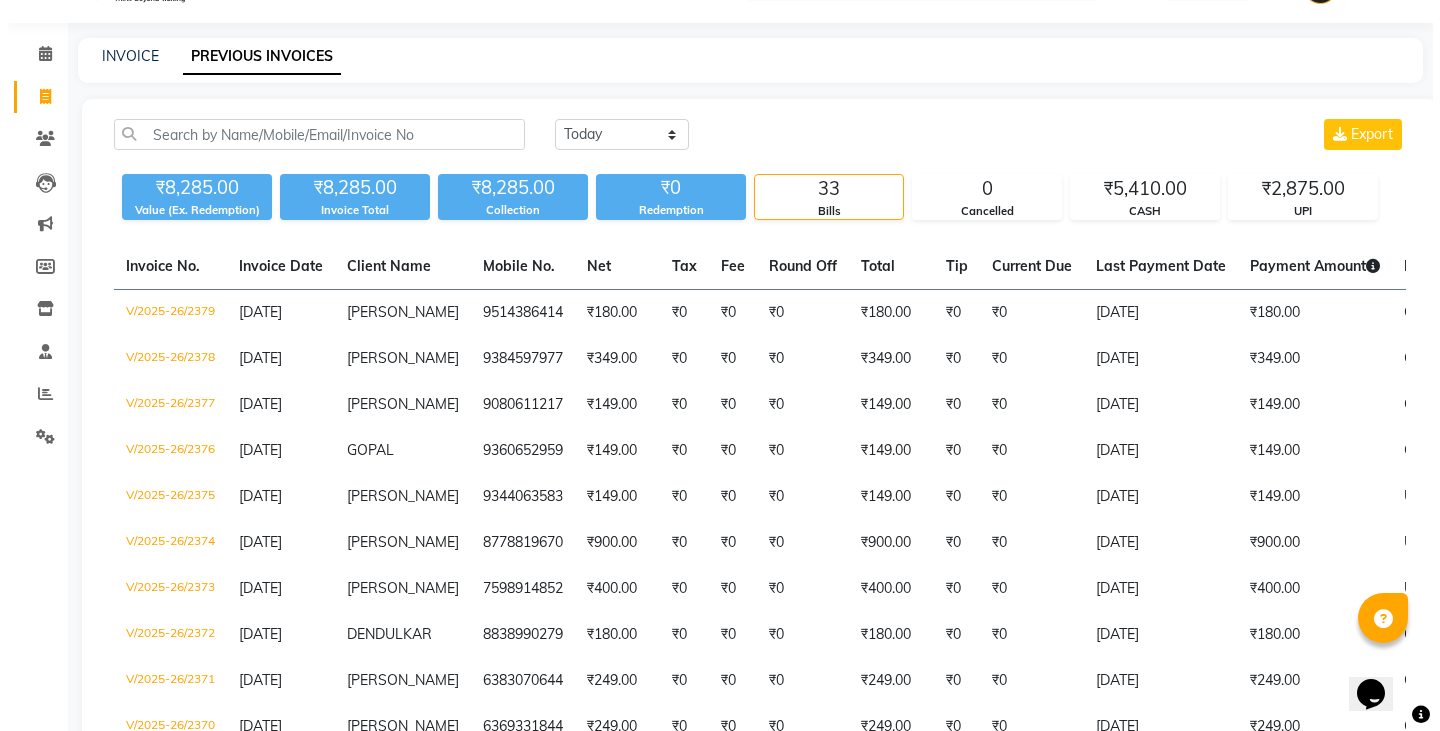 scroll, scrollTop: 0, scrollLeft: 0, axis: both 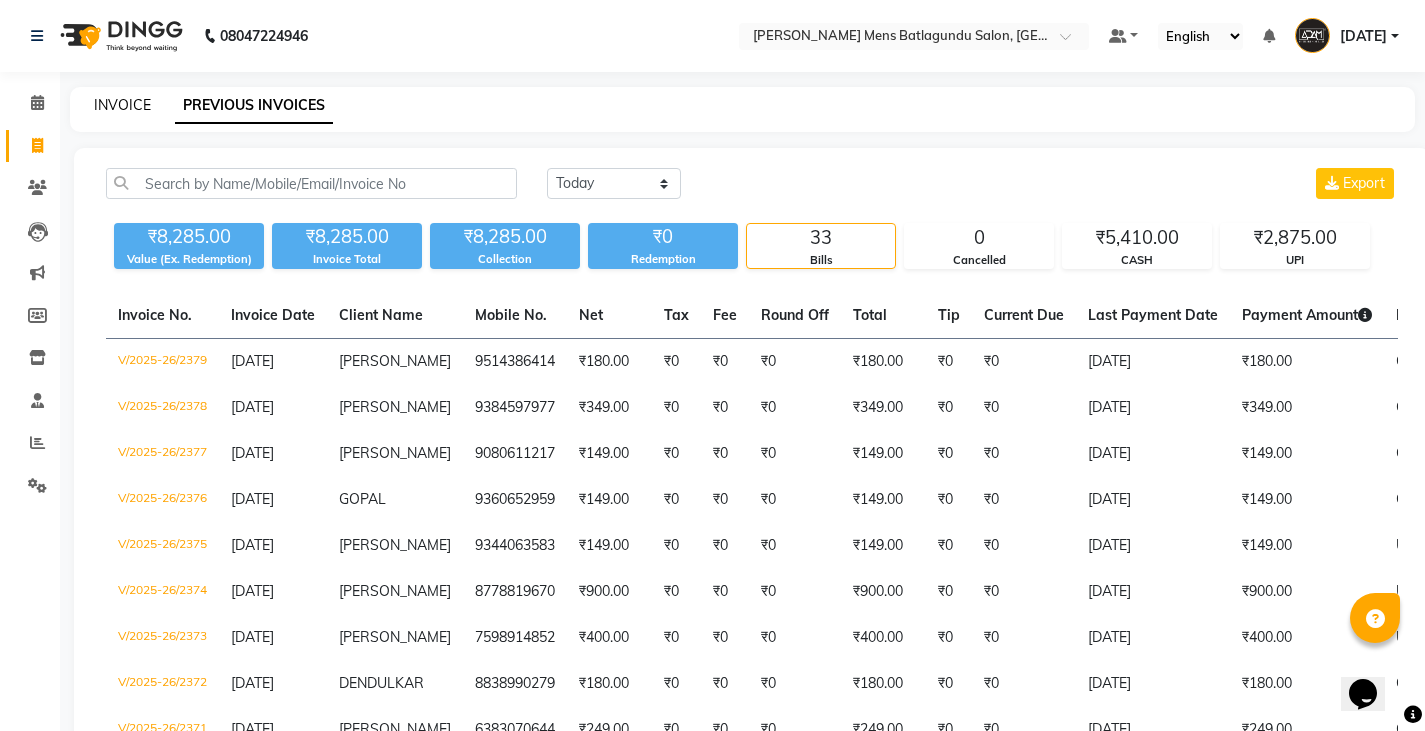 click on "INVOICE" 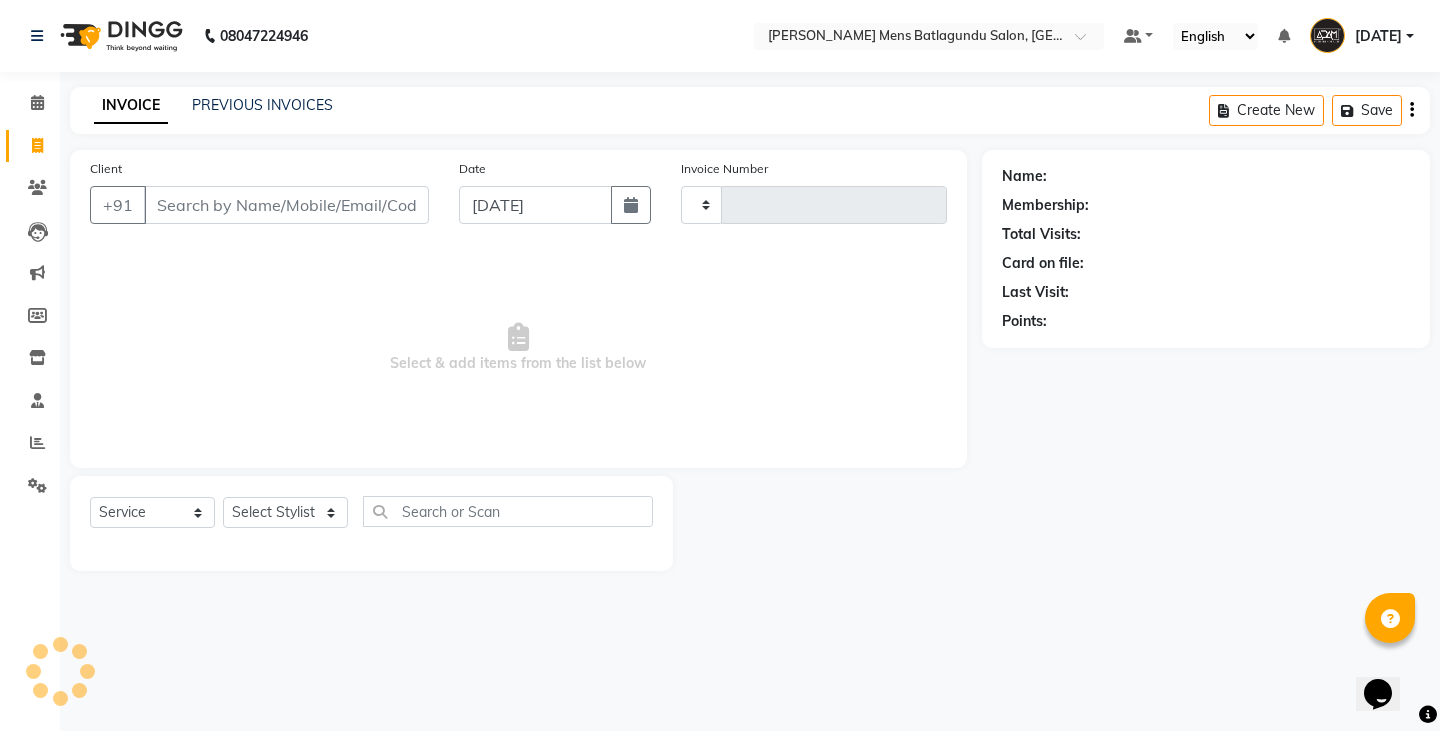 type on "2380" 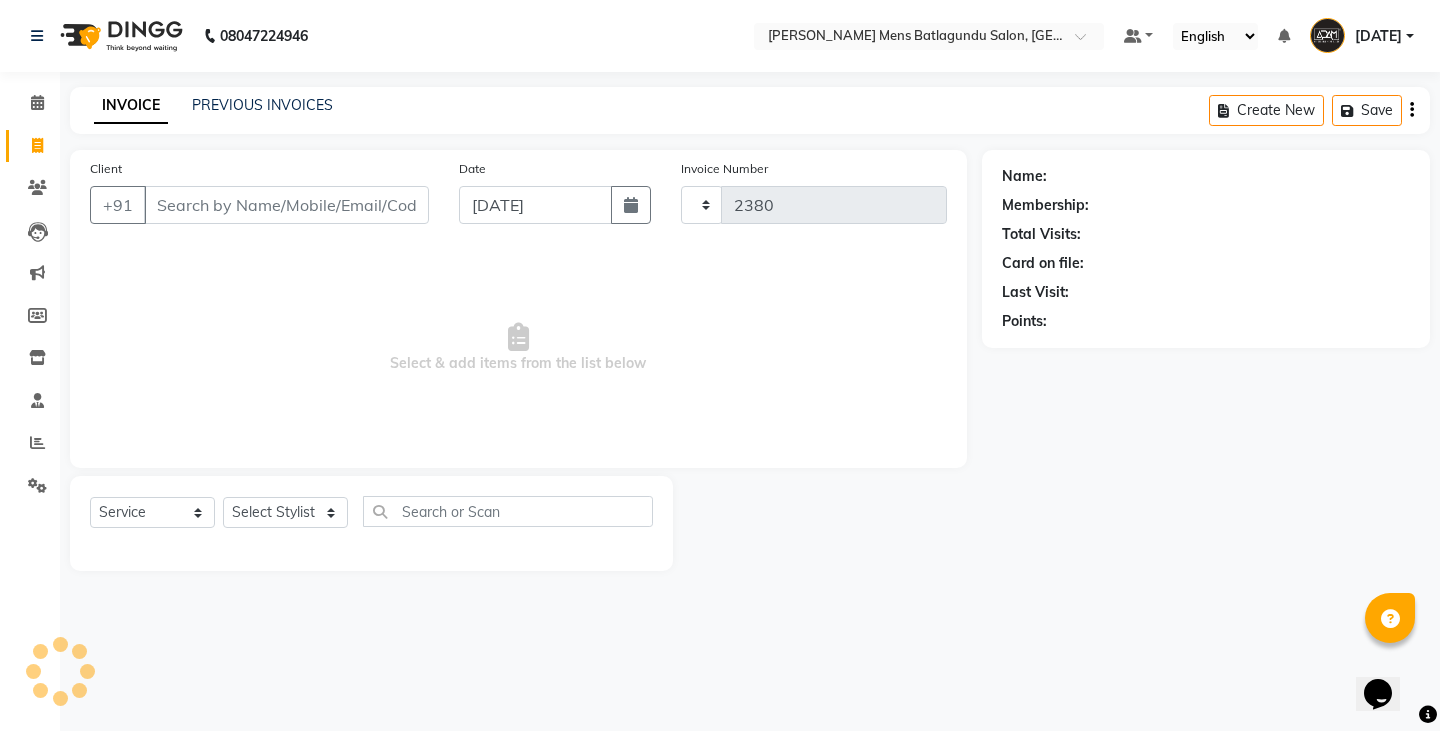 select on "8213" 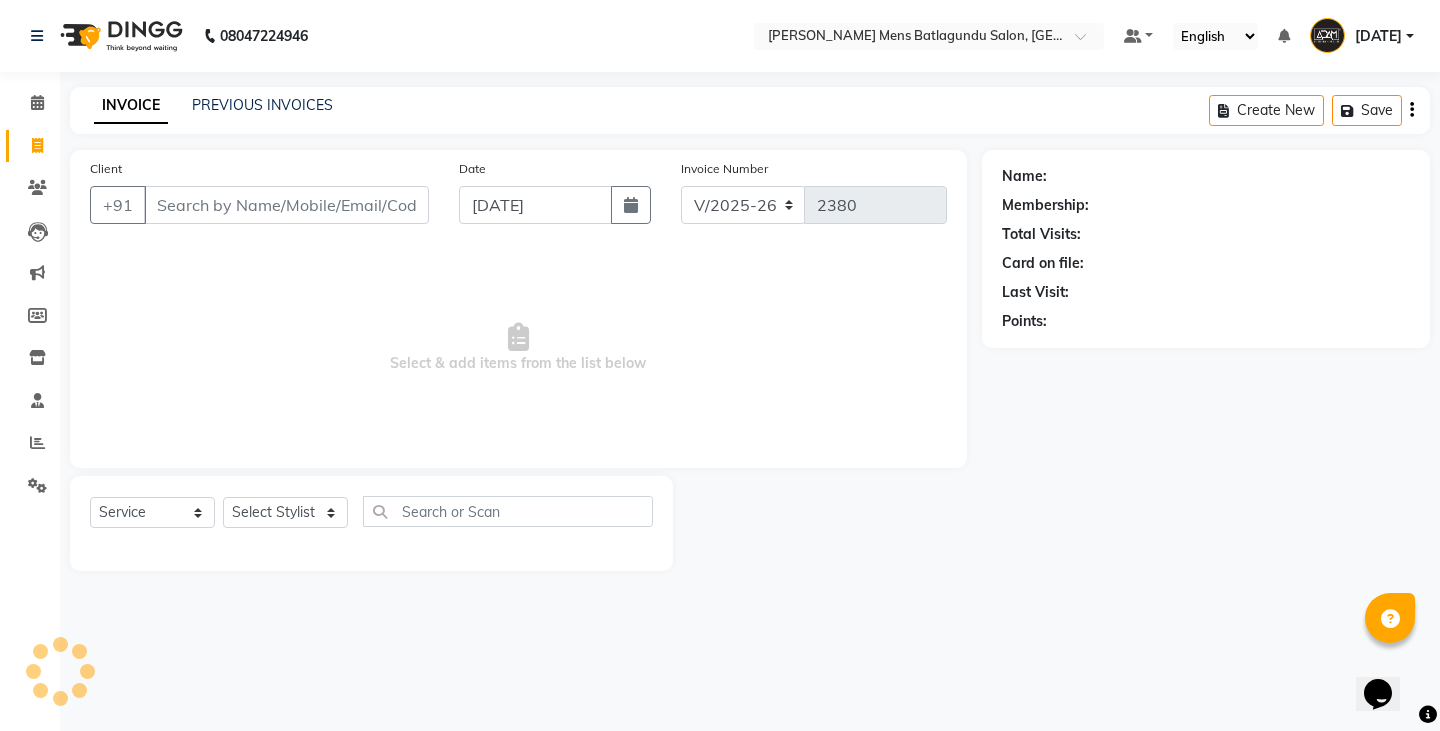 click on "Client" at bounding box center (286, 205) 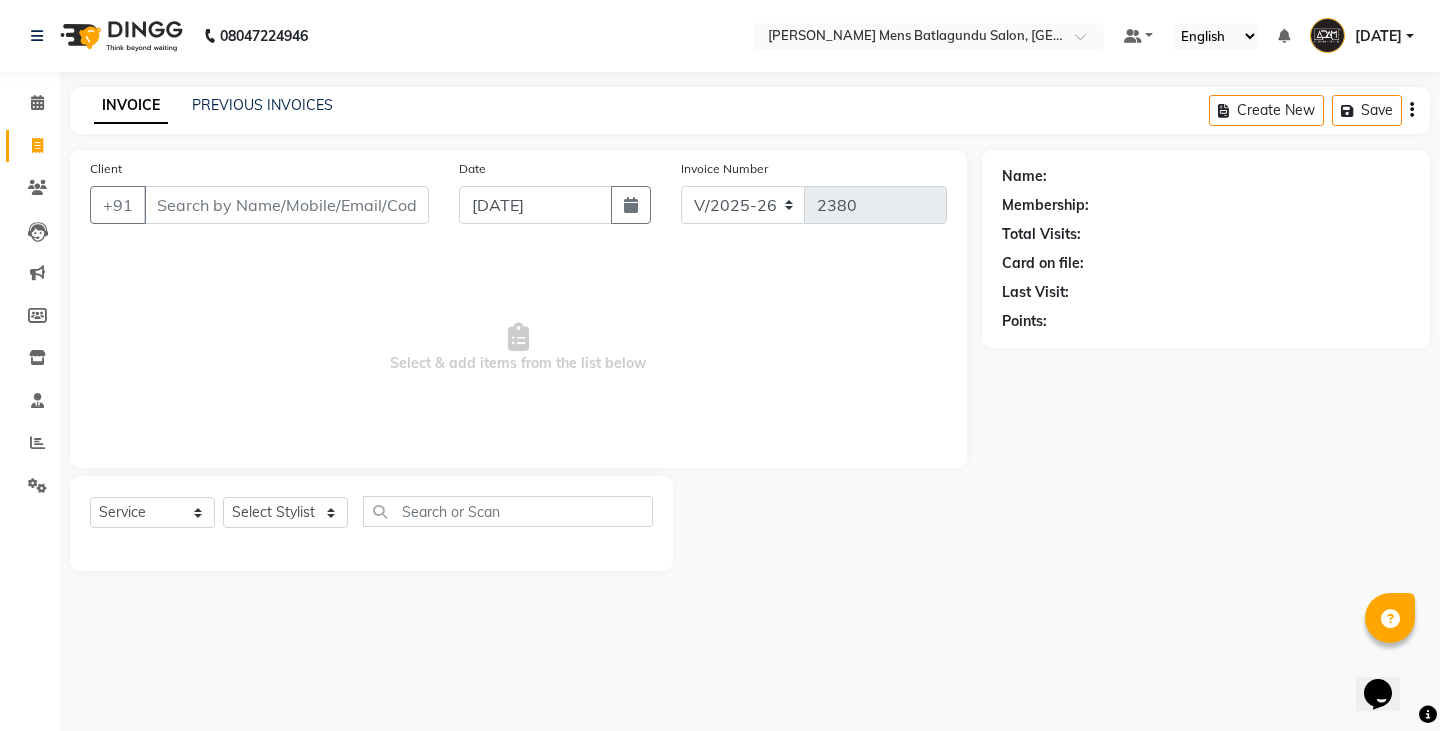 click on "Client" at bounding box center [286, 205] 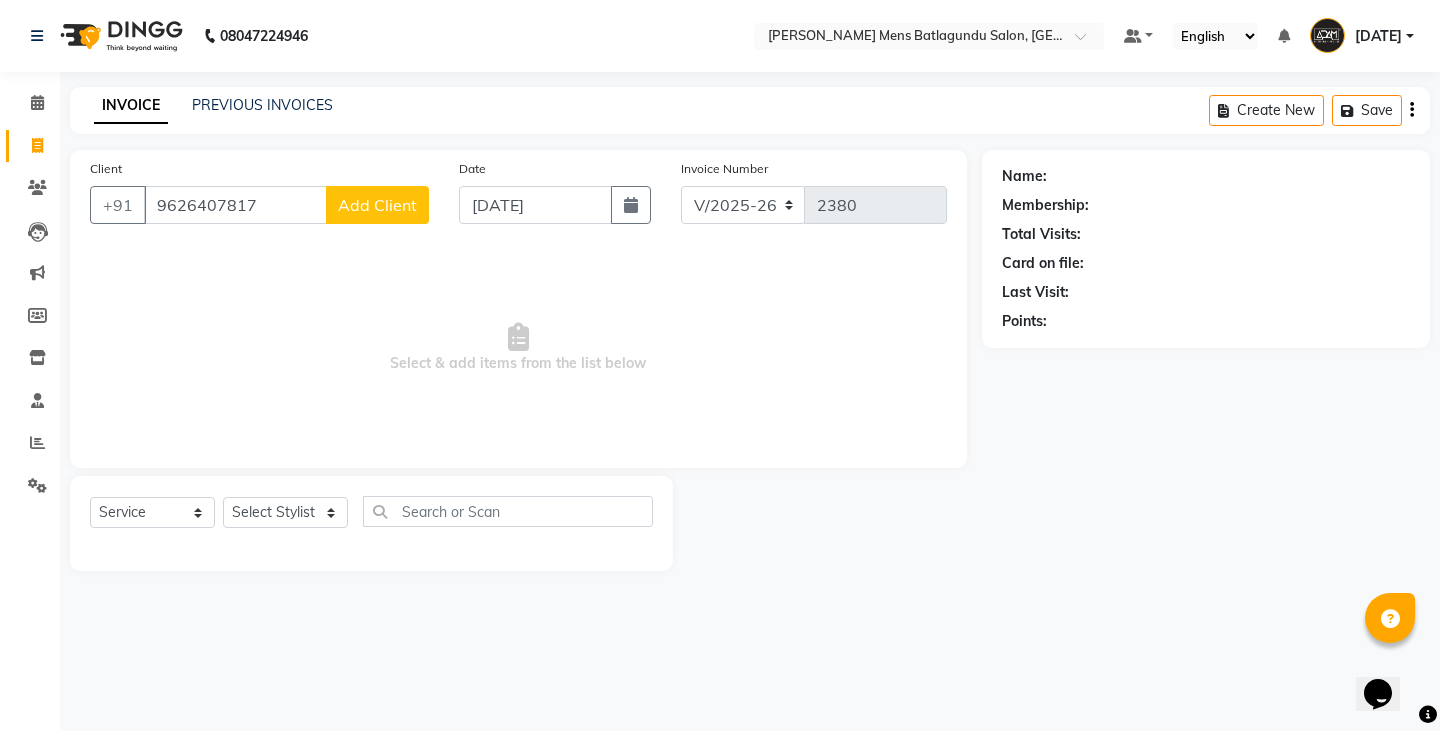 type on "9626407817" 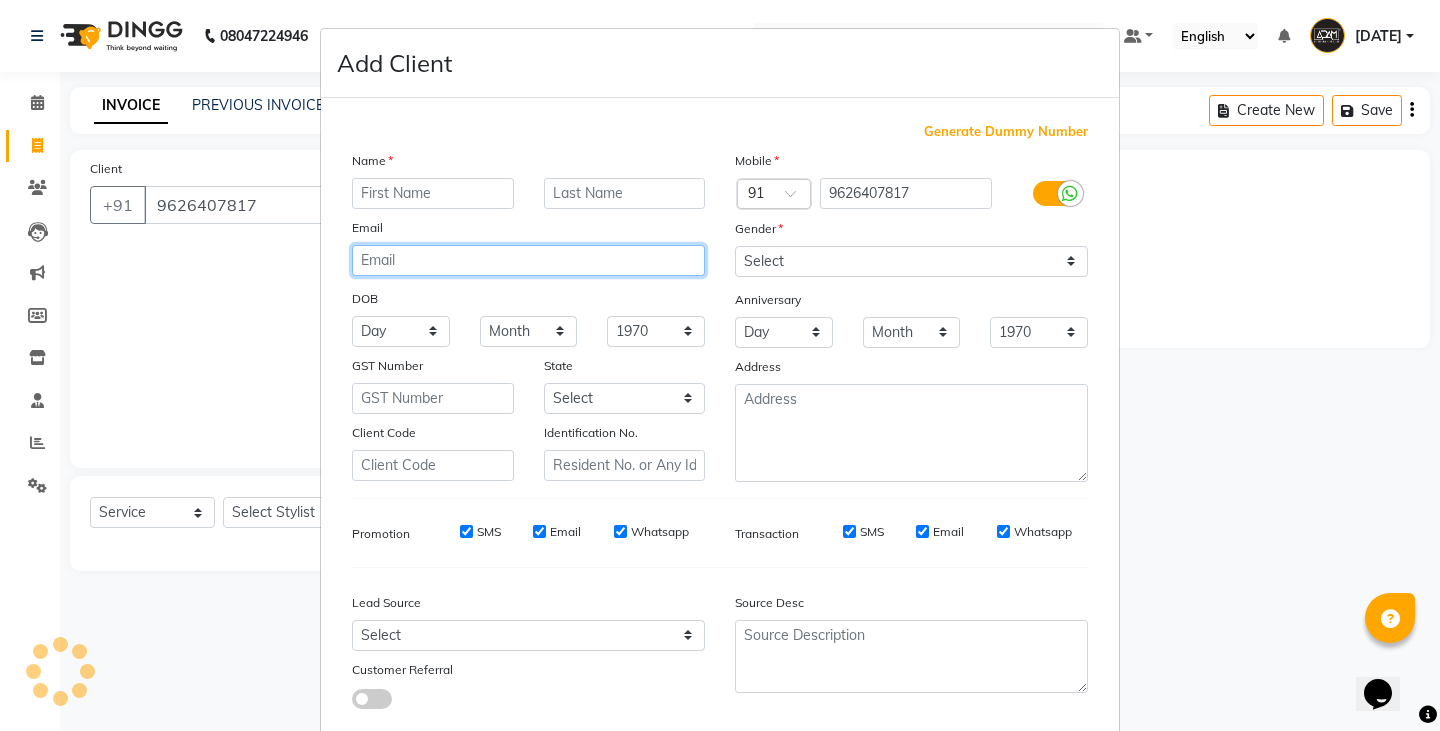 click on "Name Email DOB Day 01 02 03 04 05 06 07 08 09 10 11 12 13 14 15 16 17 18 19 20 21 22 23 24 25 26 27 28 29 30 31 Month January February March April May June July August September October November December 1940 1941 1942 1943 1944 1945 1946 1947 1948 1949 1950 1951 1952 1953 1954 1955 1956 1957 1958 1959 1960 1961 1962 1963 1964 1965 1966 1967 1968 1969 1970 1971 1972 1973 1974 1975 1976 1977 1978 1979 1980 1981 1982 1983 1984 1985 1986 1987 1988 1989 1990 1991 1992 1993 1994 1995 1996 1997 1998 1999 2000 2001 2002 2003 2004 2005 2006 2007 2008 2009 2010 2011 2012 2013 2014 2015 2016 2017 2018 2019 2020 2021 2022 2023 2024 GST Number State Select Client Code Identification No." at bounding box center (528, 316) 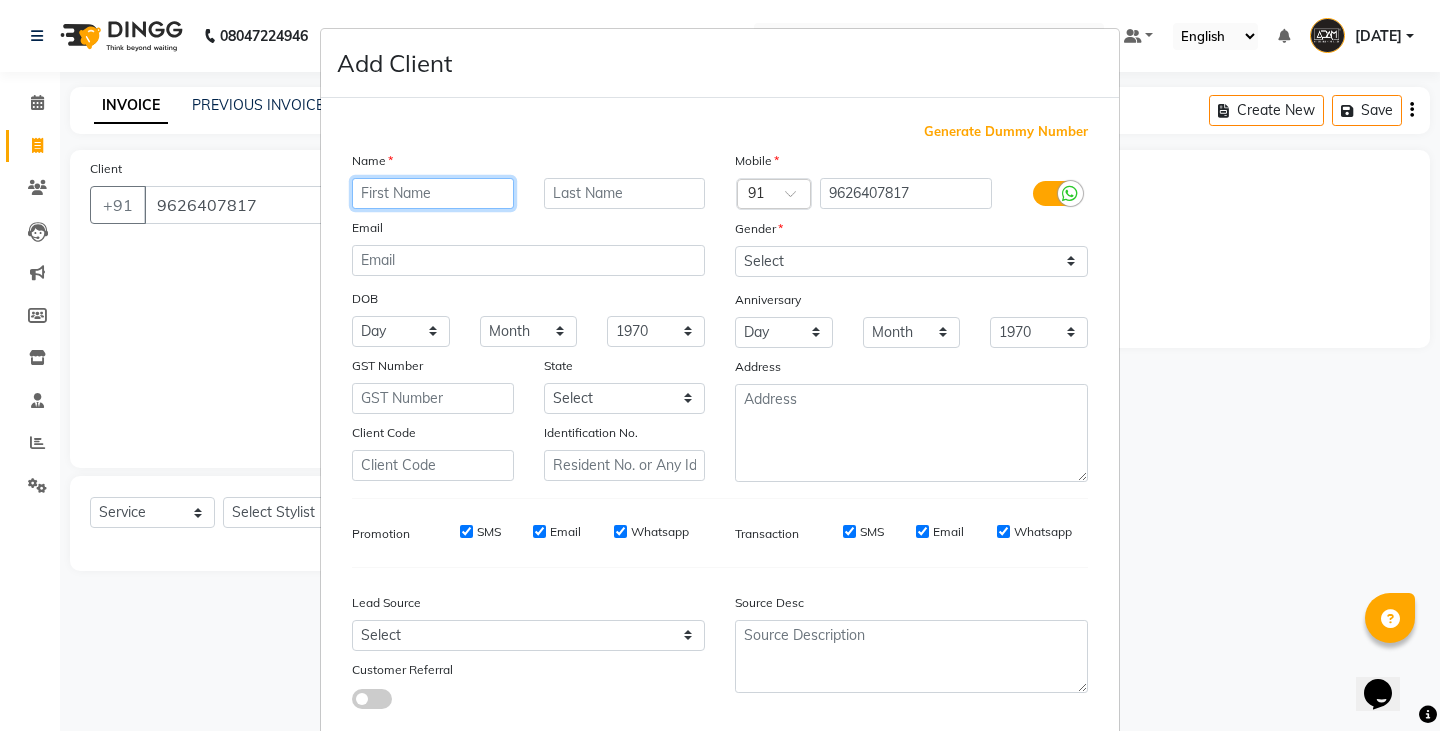 click at bounding box center (433, 193) 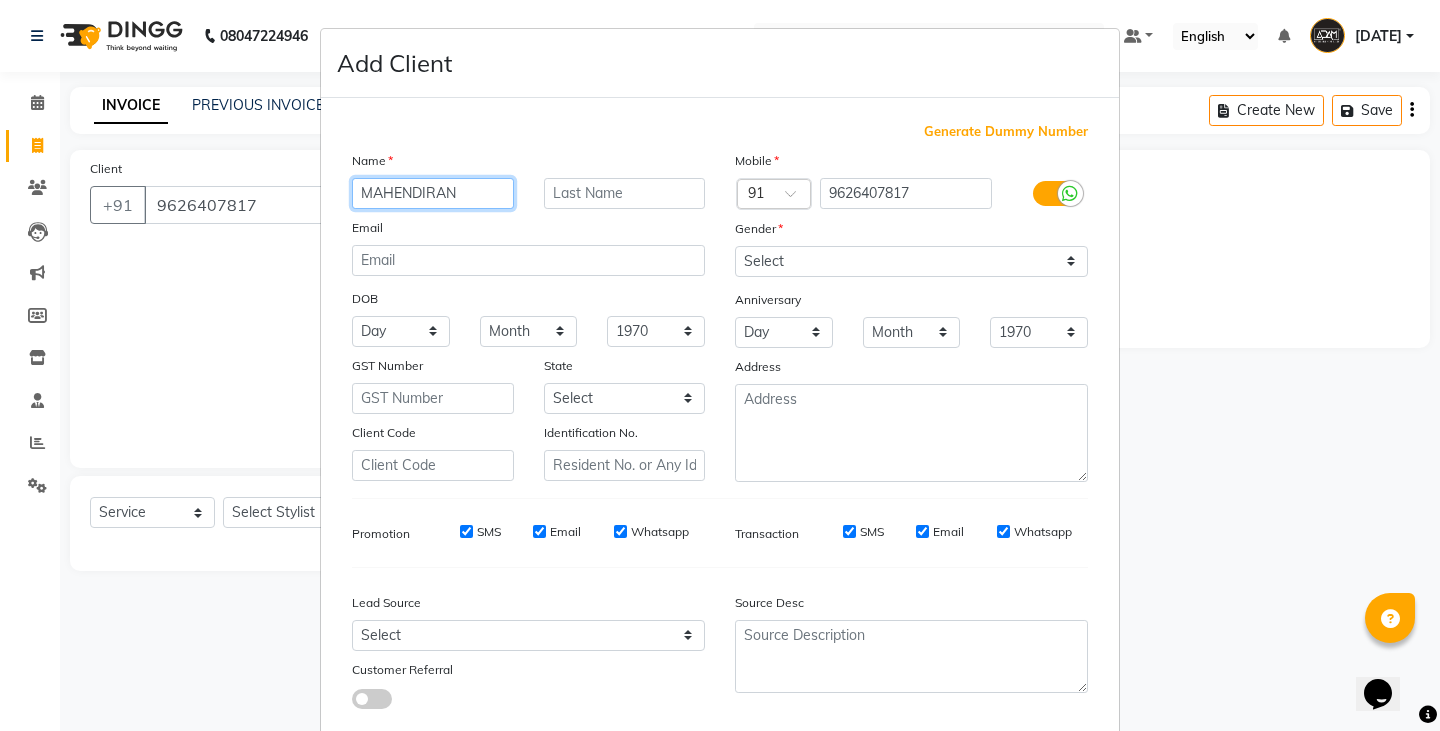 type on "MAHENDIRAN" 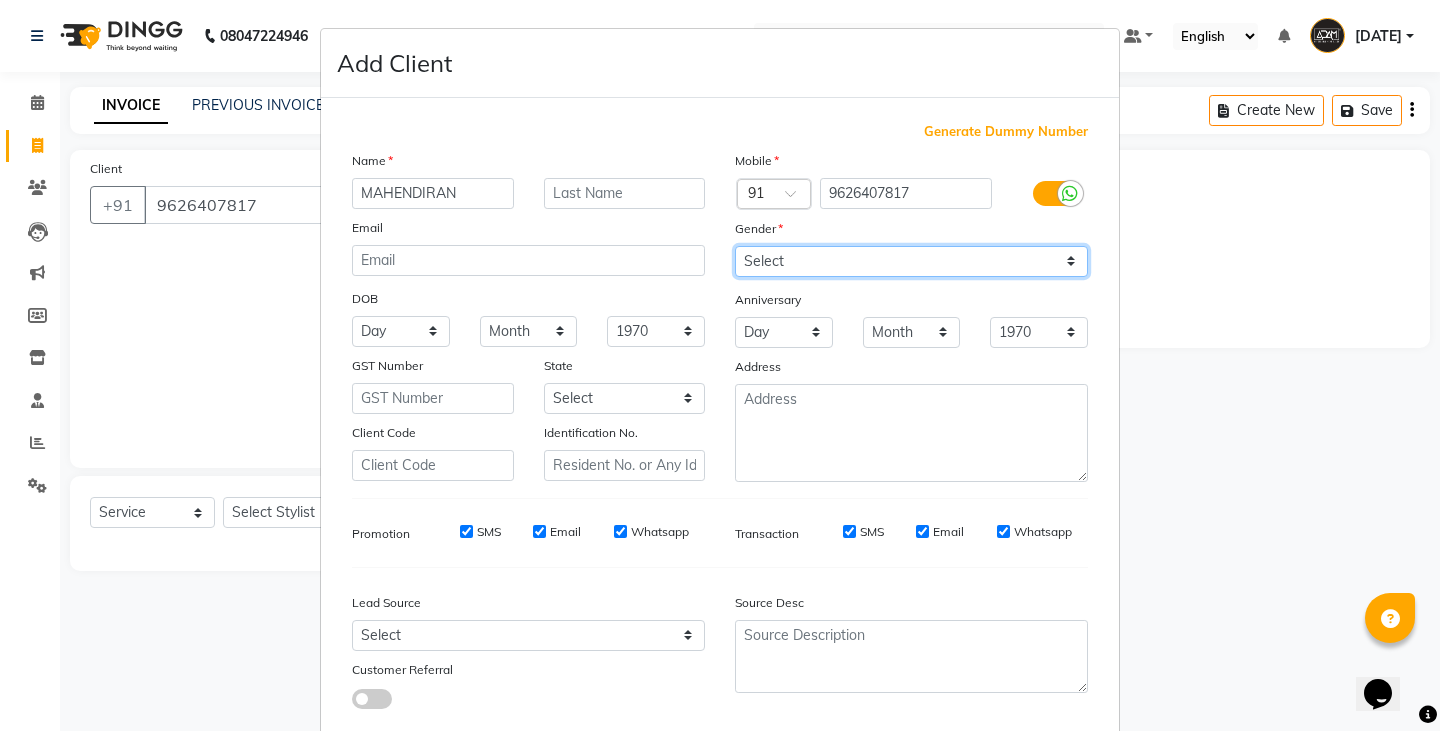 click on "Select Male Female Other Prefer Not To Say" at bounding box center [911, 261] 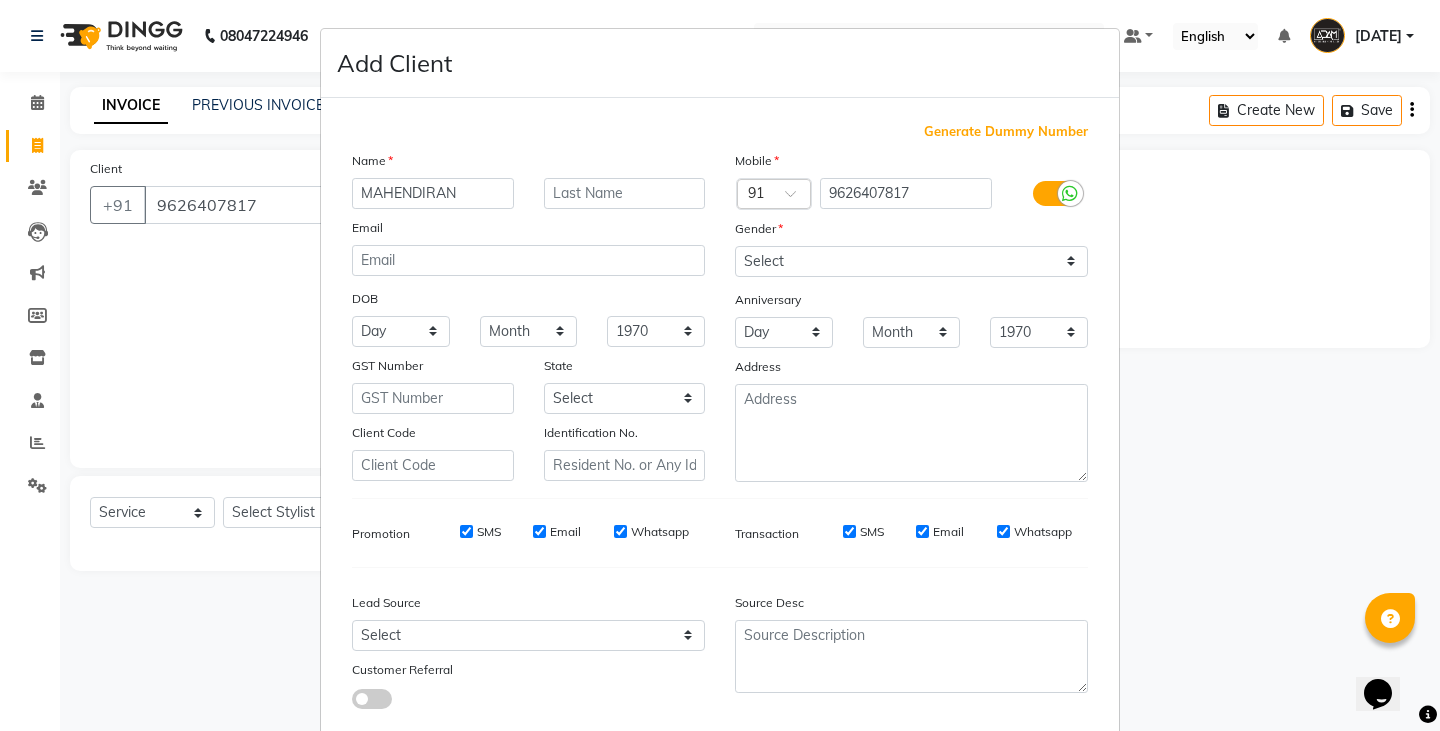 click on "Anniversary" at bounding box center [752, 303] 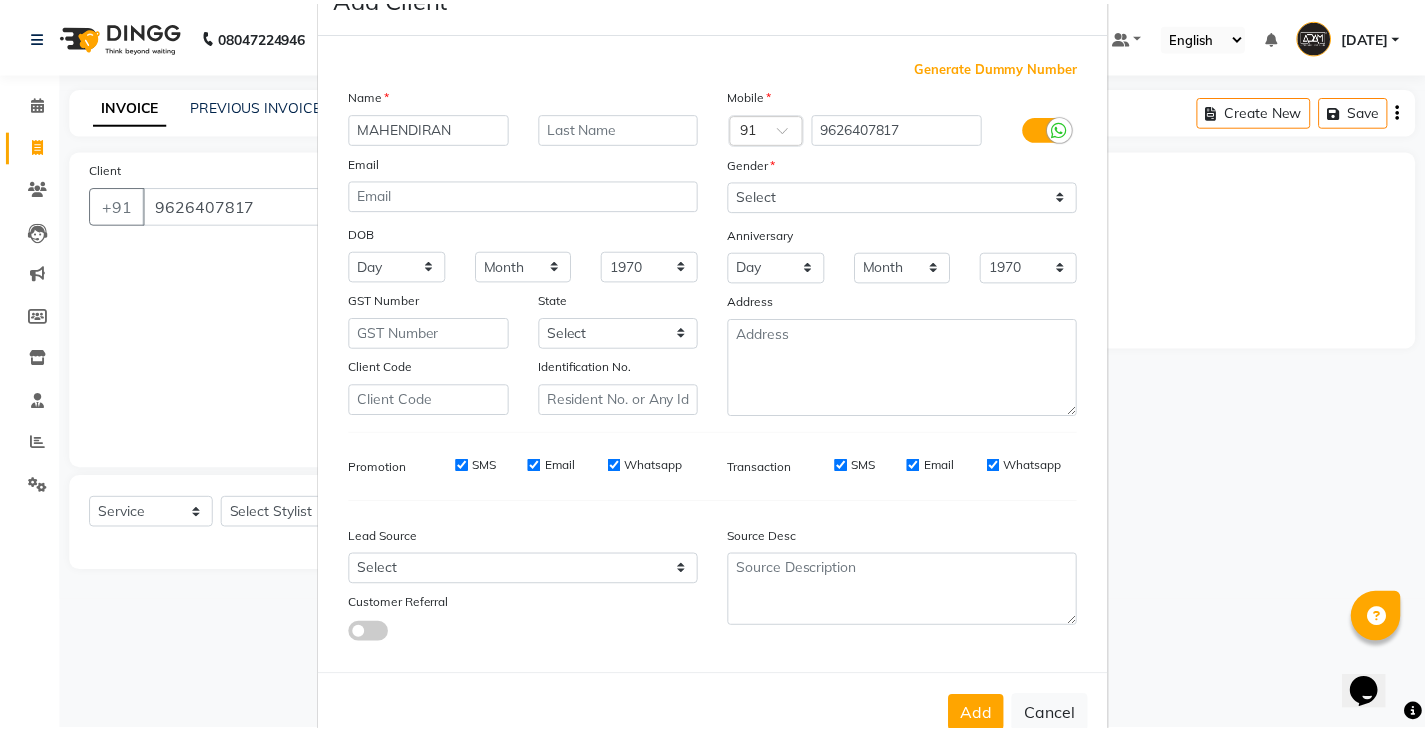 scroll, scrollTop: 118, scrollLeft: 0, axis: vertical 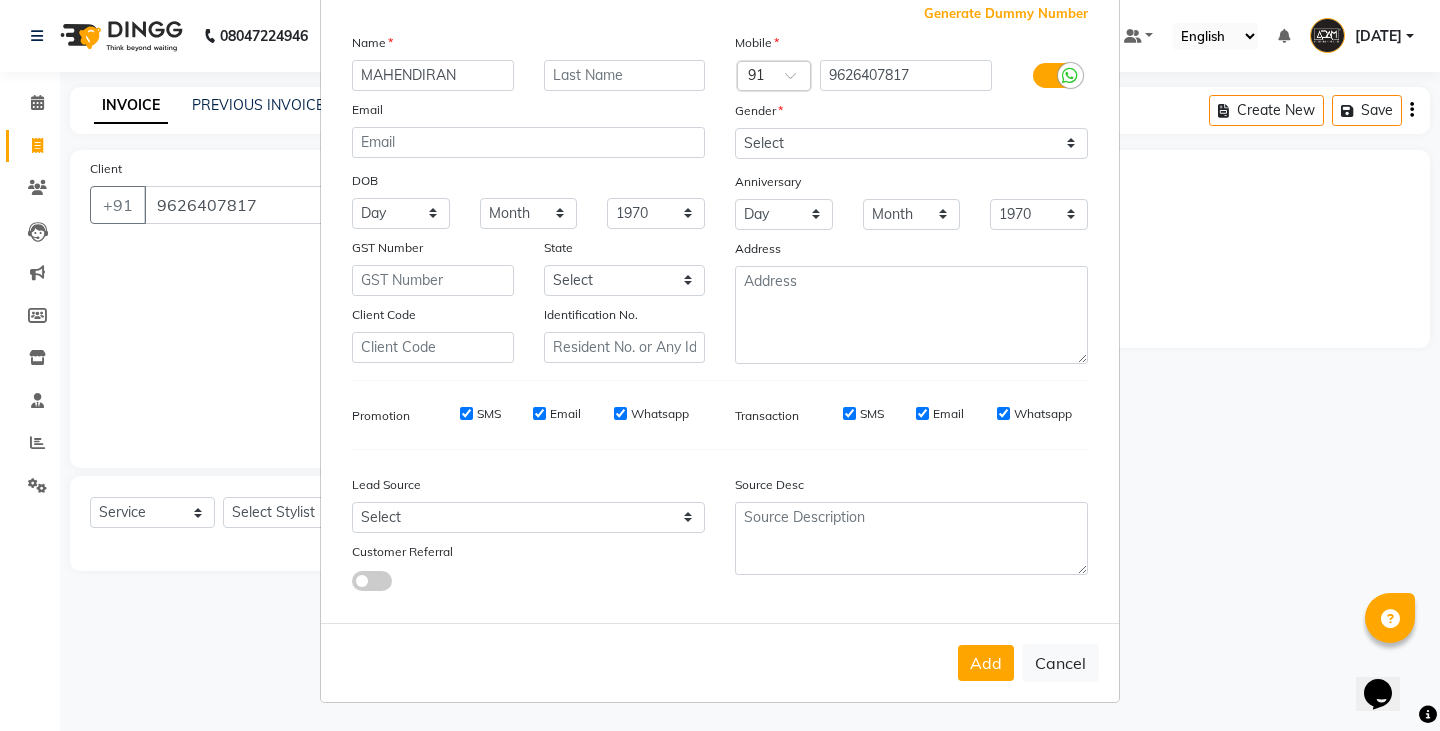 click on "Add" at bounding box center (986, 663) 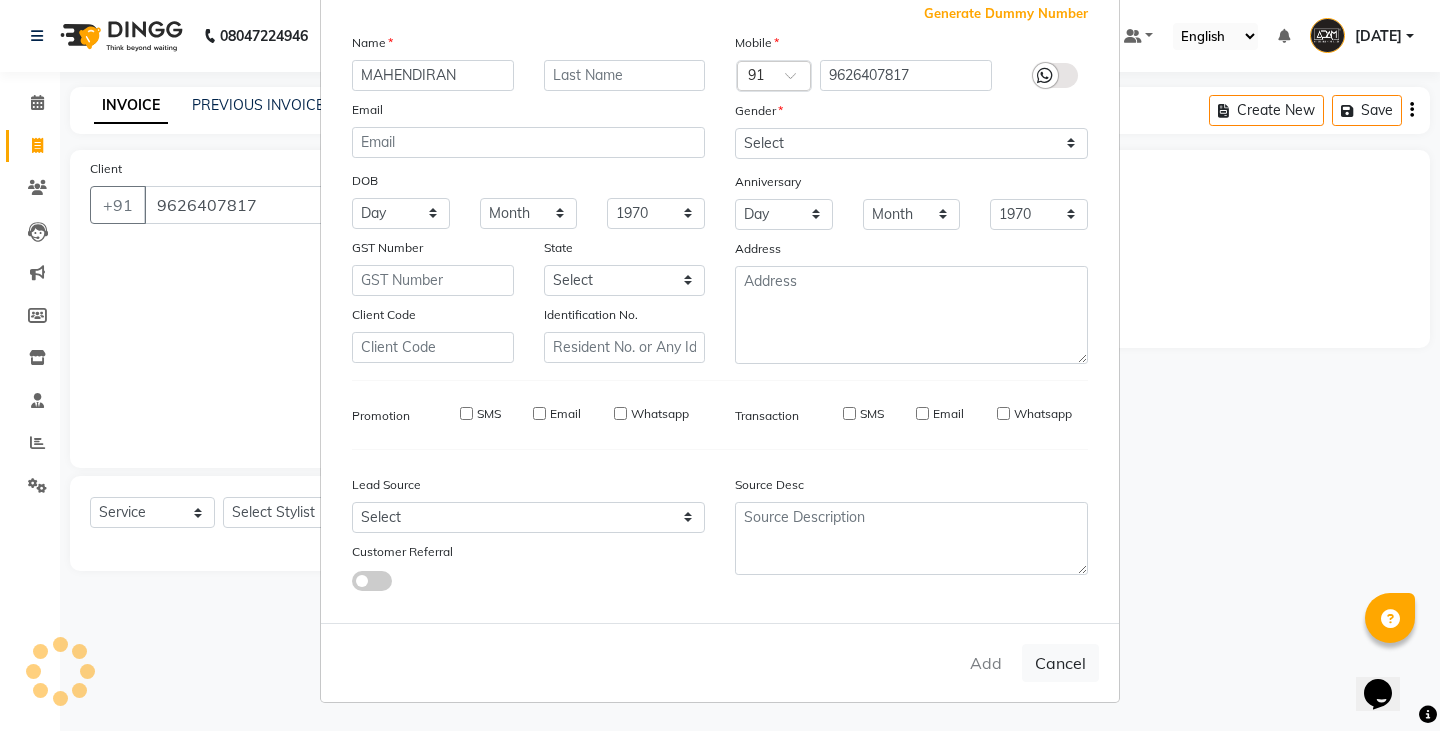 type 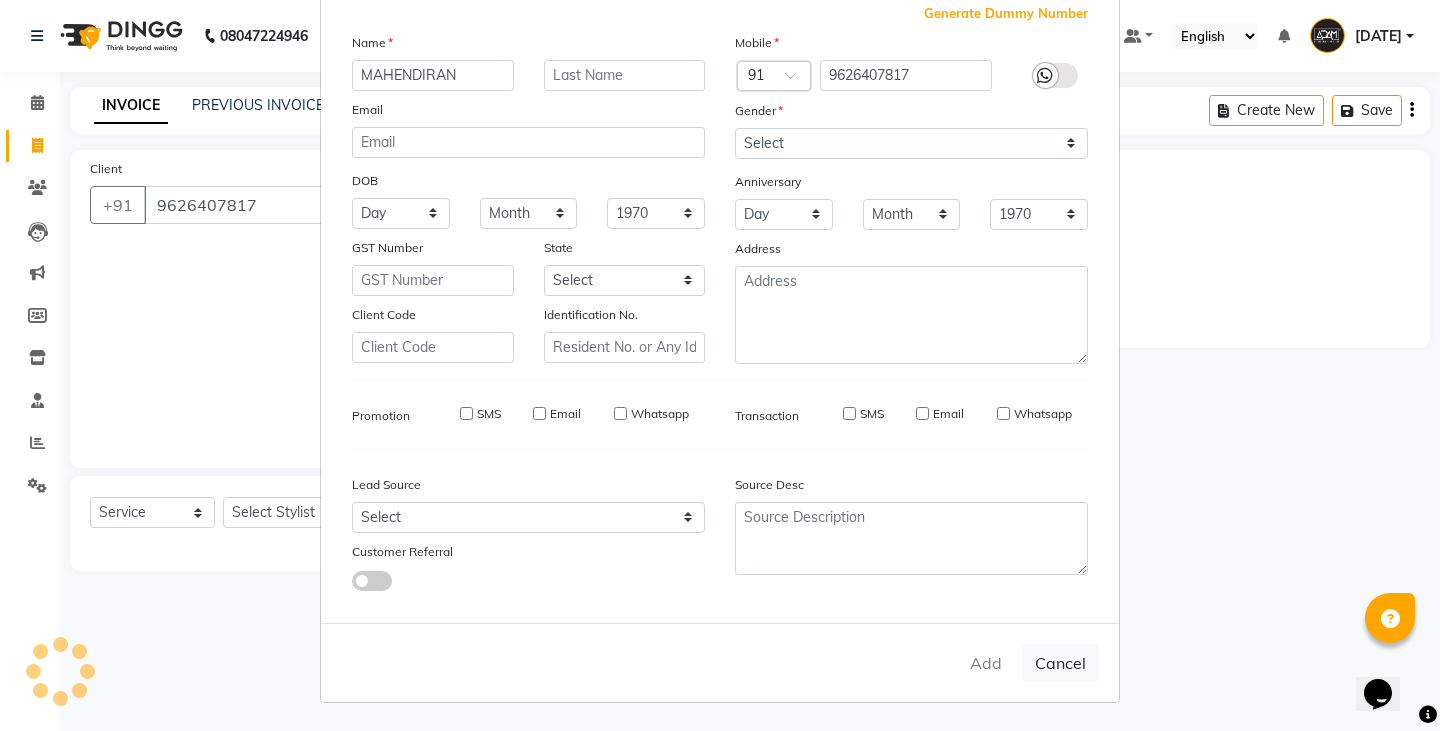 select 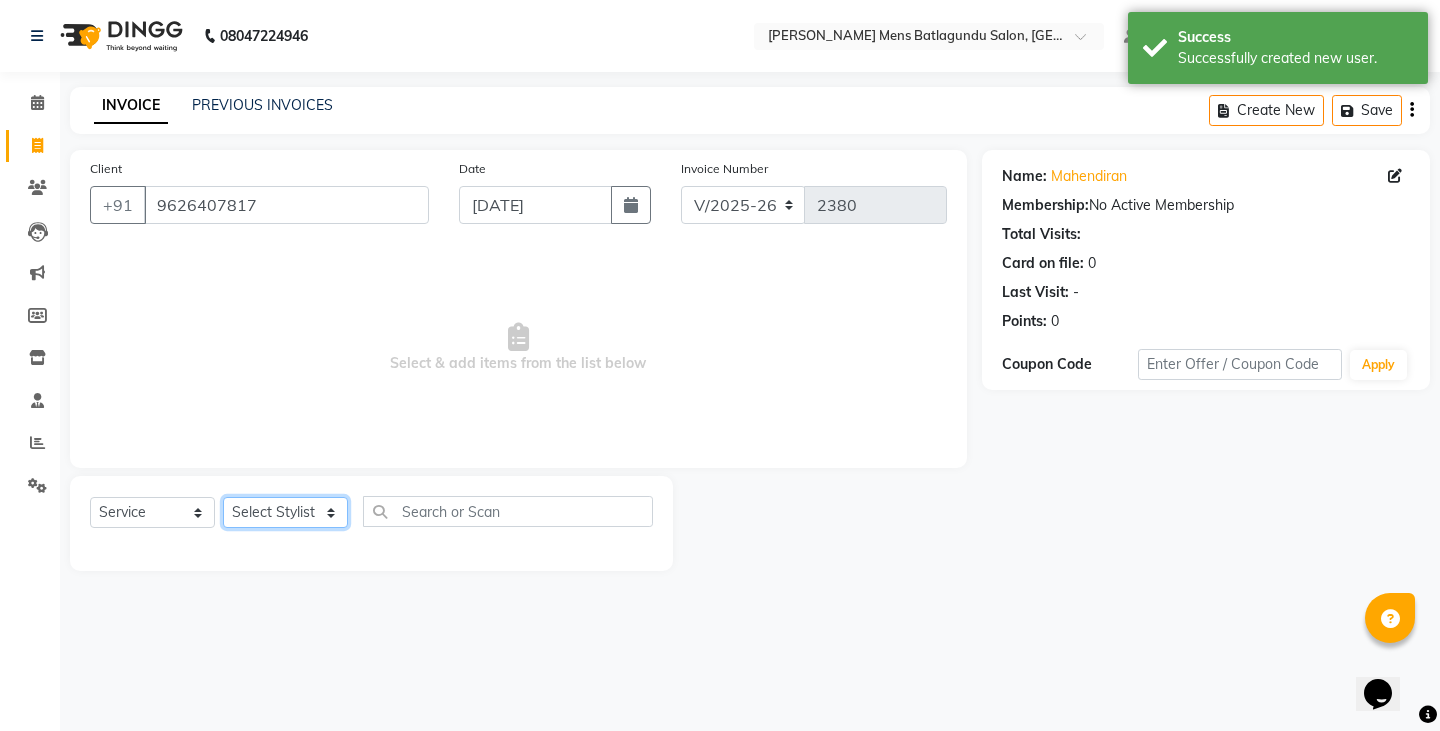 click on "Select Stylist Admin Ameer  Anish Khalim Ovesh Raja SAHIL  SOHAIL SONU" 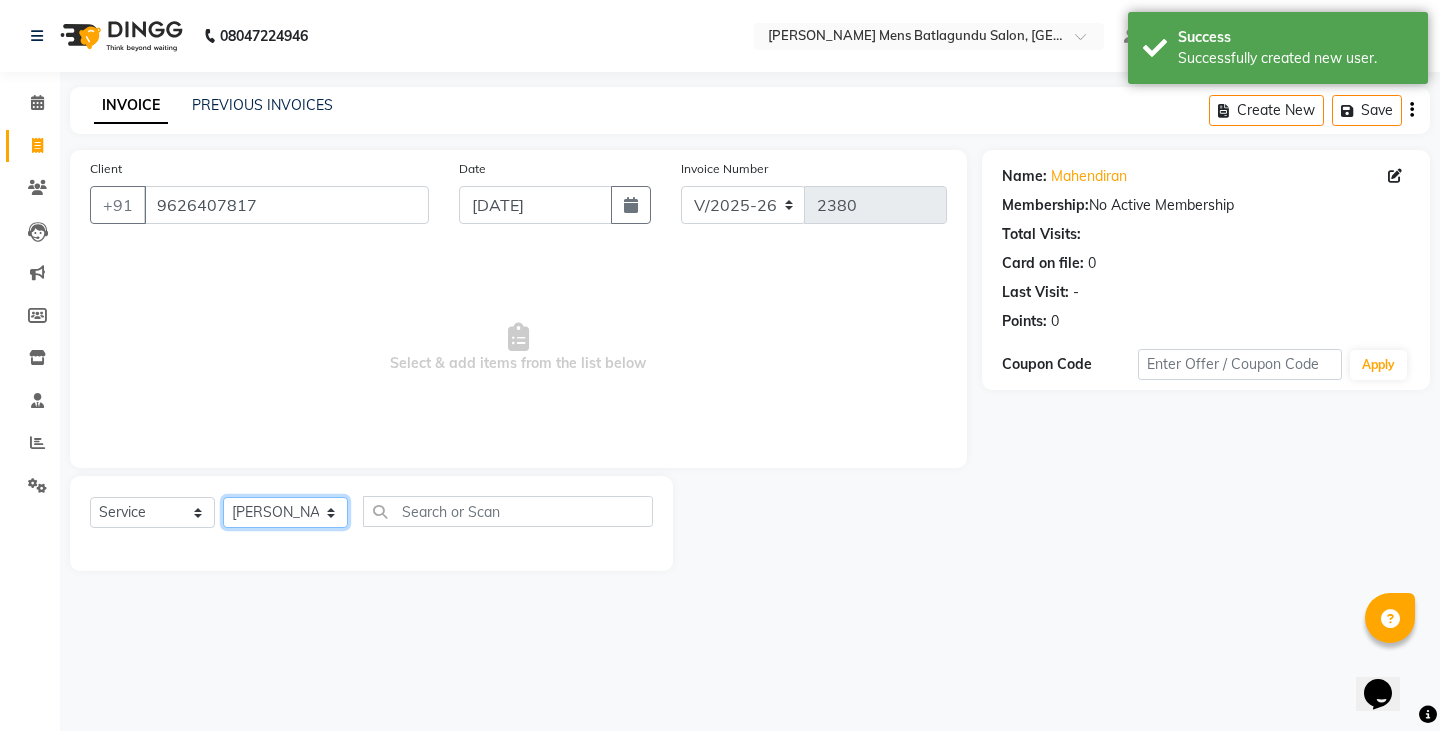 click on "Select Stylist Admin Ameer  Anish Khalim Ovesh Raja SAHIL  SOHAIL SONU" 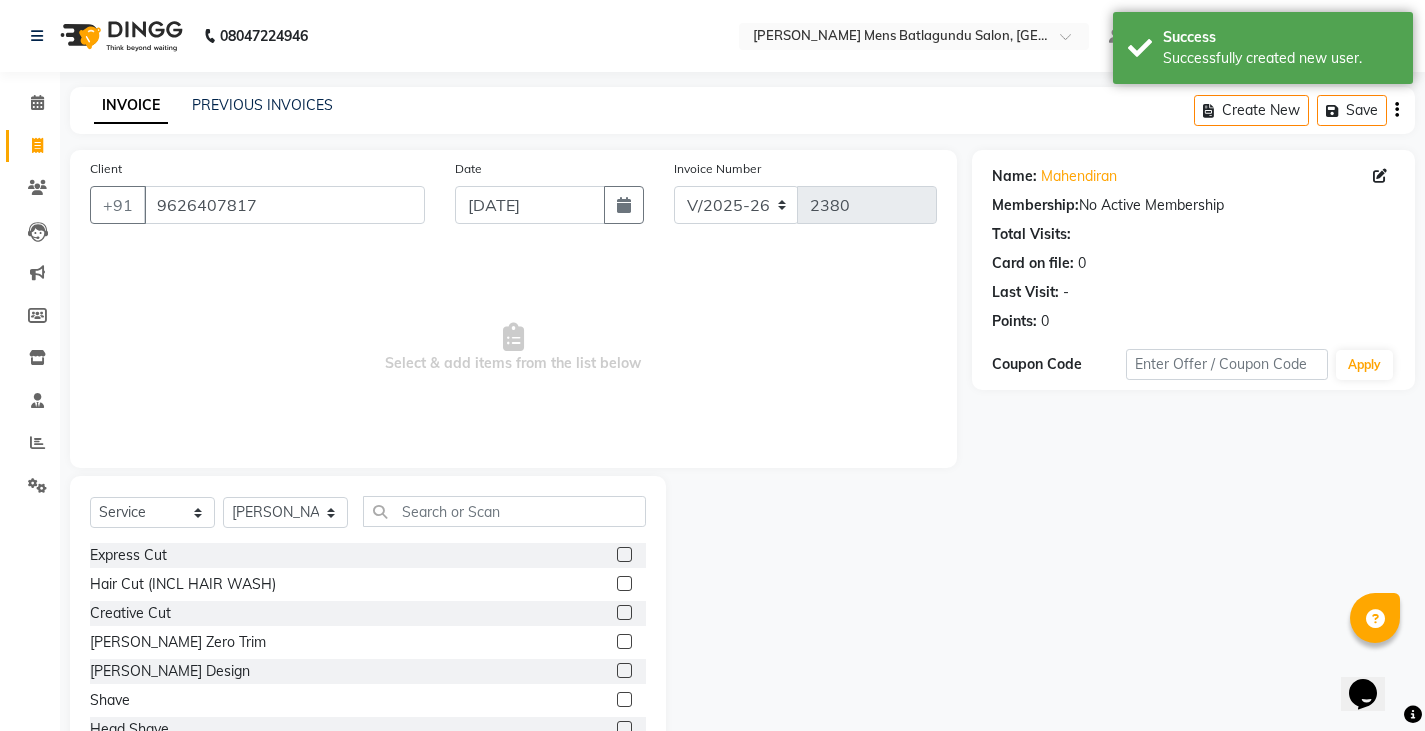 click 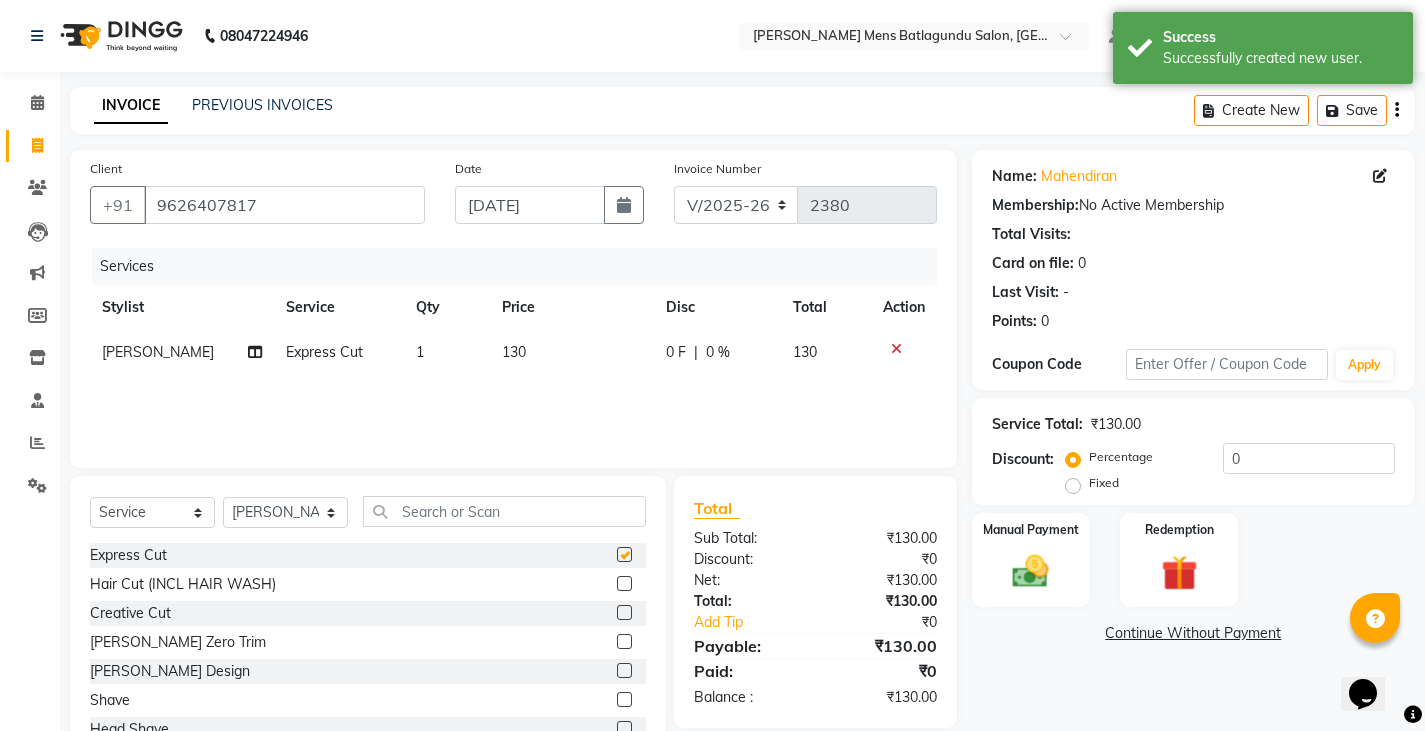 checkbox on "false" 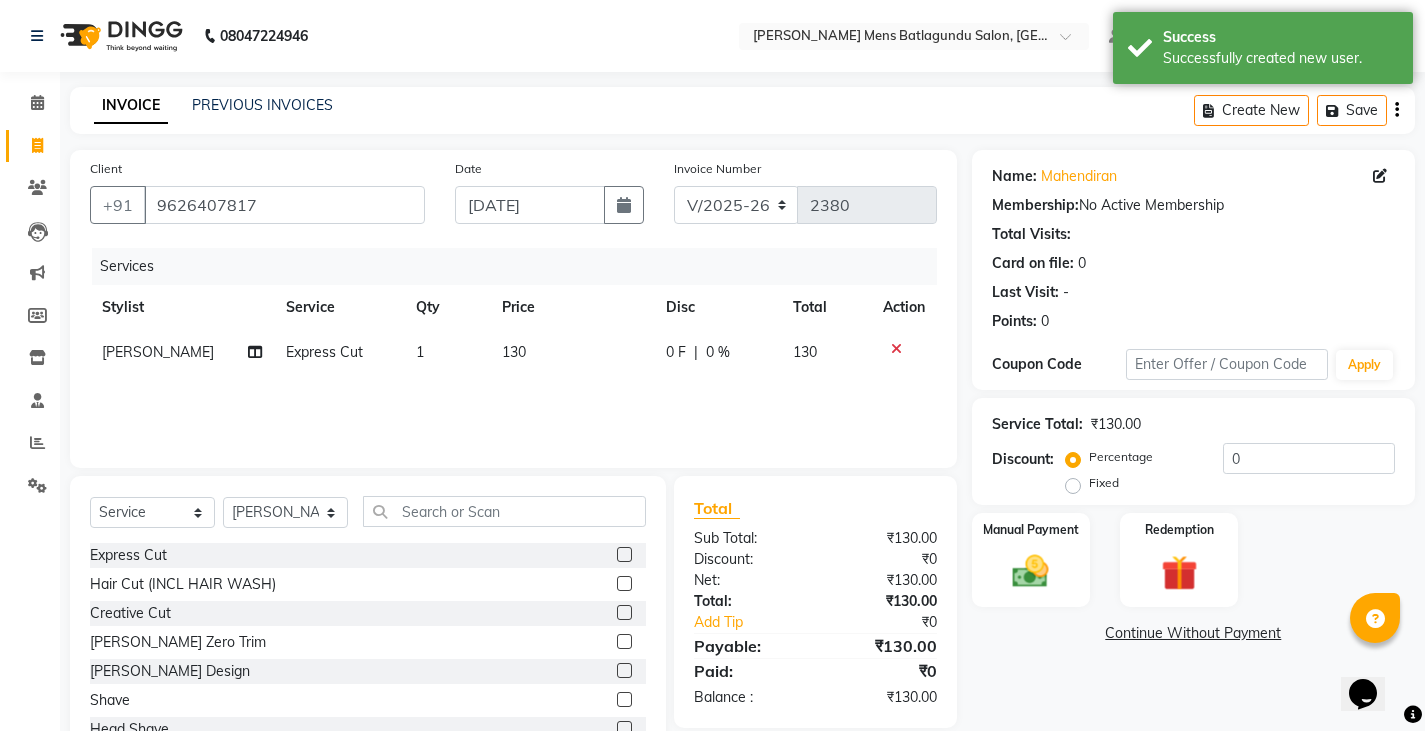 click on "130" 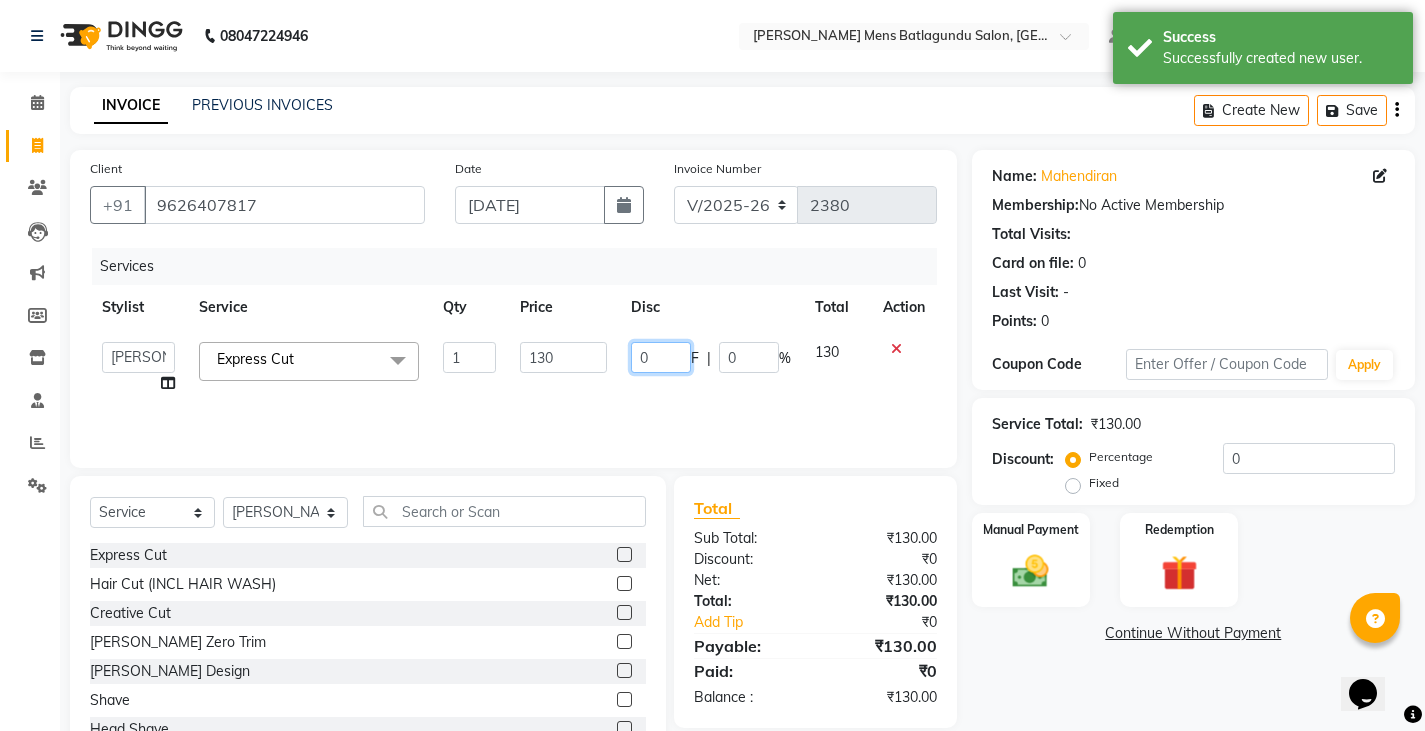 click on "0" 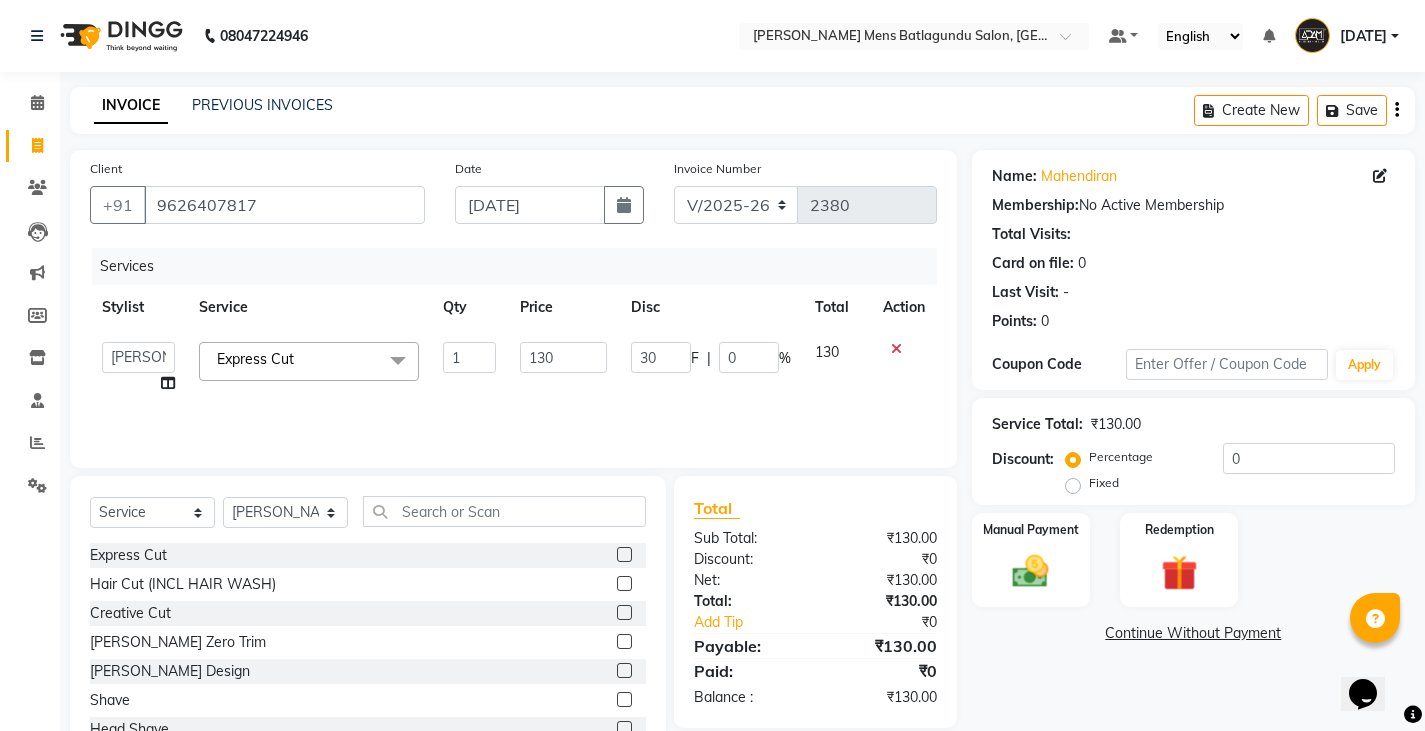 click on "Services Stylist Service Qty Price Disc Total Action  Admin   Ameer    Anish   Khalim   Ovesh   Raja   SAHIL    SOHAIL   SONU  Express Cut  x Express Cut Hair Cut (INCL HAIR WASH) Creative Cut Beard Zero Trim Beard Design Shave Head Shave Kid's Cut (Below 5 Years) Wash & Blast Dry EXPRESS GLOBAL HAIR COLOR GLOBAL HAIR COLOUR AMMONIA GOLBAL HAIR COLOUR NON AMMONIA L'OREAL GOLBAL HAIR COLOUR AMMONIA L'OREAL GOLBAL HAIR COLOUR NON AMMONIA GLOBAL FASHION HAIR COLOUR MOUSTACHE COLOUR BEARD COLOUR PER STREAK HIGHLIGHT CAP HIGHLIGHTS NOURISHING HAIR SPA VITALIZING HAIR SPA REPAIR TREATMENT DANDRUFF TREATMENT HAIR LOSS TREATMENT HAIR STRAIGHTENING HAIR REBONDING KERATIN ALMOND OIL NAVARATNA OIL CLEAN UP HYPER PIGMENTATION CLEAN UP REJUVANATE Fruit Facial Instant Glow Charcaol Skin Lightening Skin Brightening FACE & NECK BLEACH FACE & NECK DETAN PRE BRIDEGROOM DELUXE PRE BRIDEGROOM ADVANCE (COMBO) NORMAL PREMIUM ELEGANT HAIRCUT+ BEARD TRIM + DETAN HAIRCUT + BEARD TRIM + HEAD MASSAGE HAIRCUT+ BEARD TRIM + CLEAN UP 1 F" 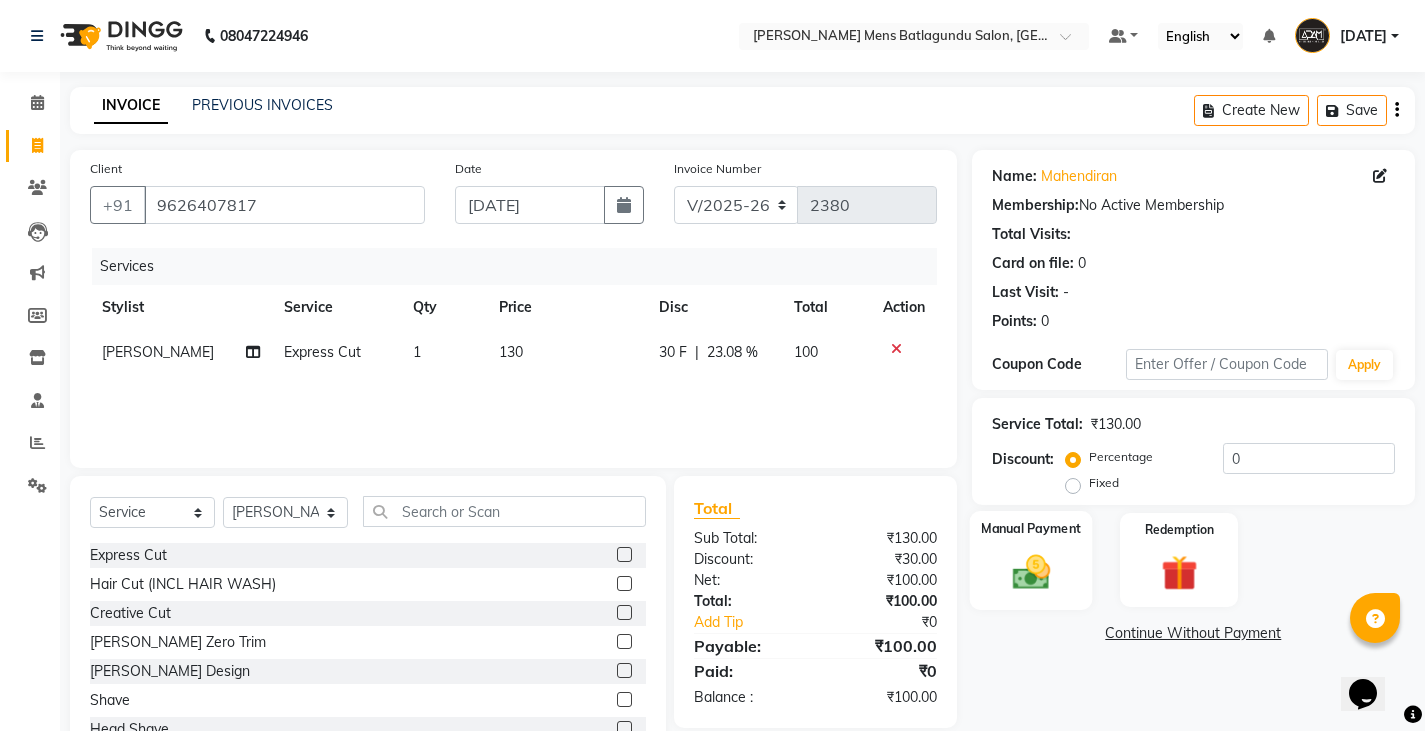 click on "Manual Payment" 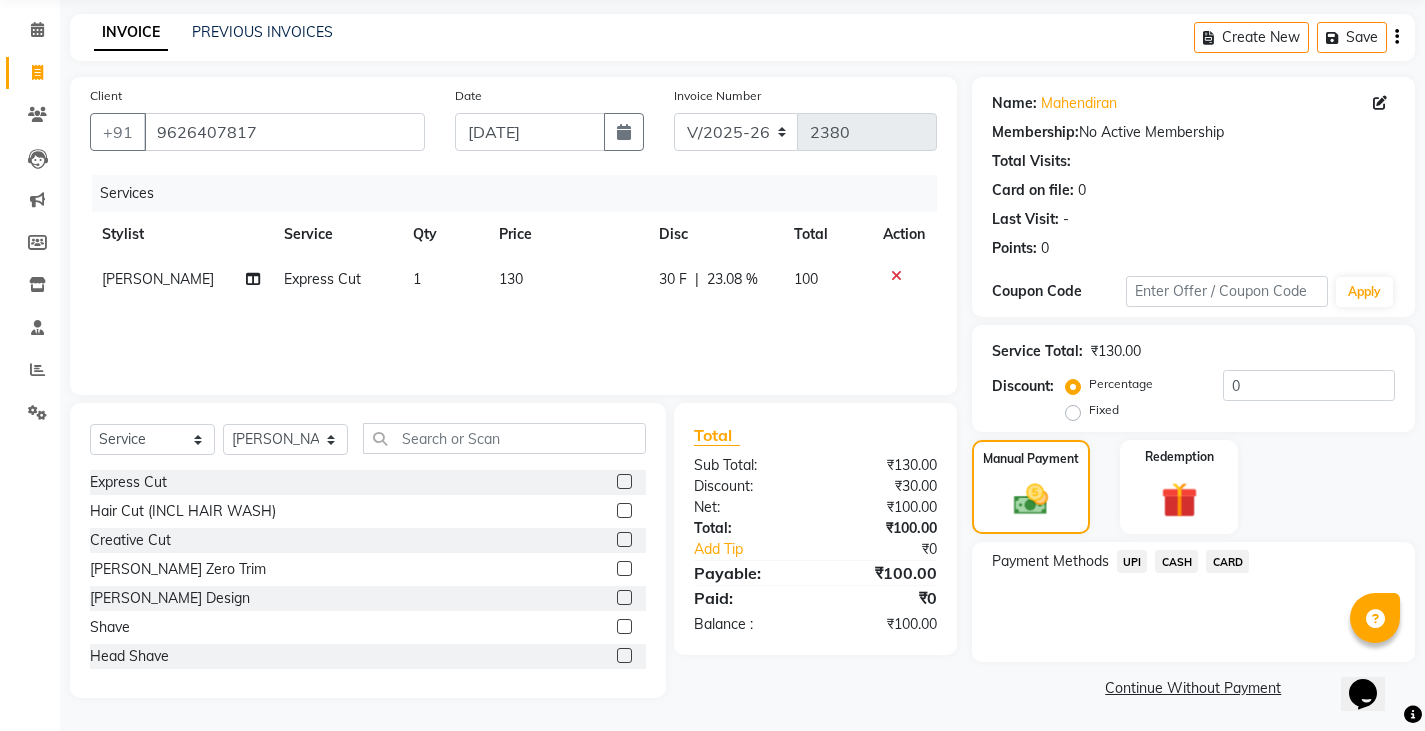 scroll, scrollTop: 75, scrollLeft: 0, axis: vertical 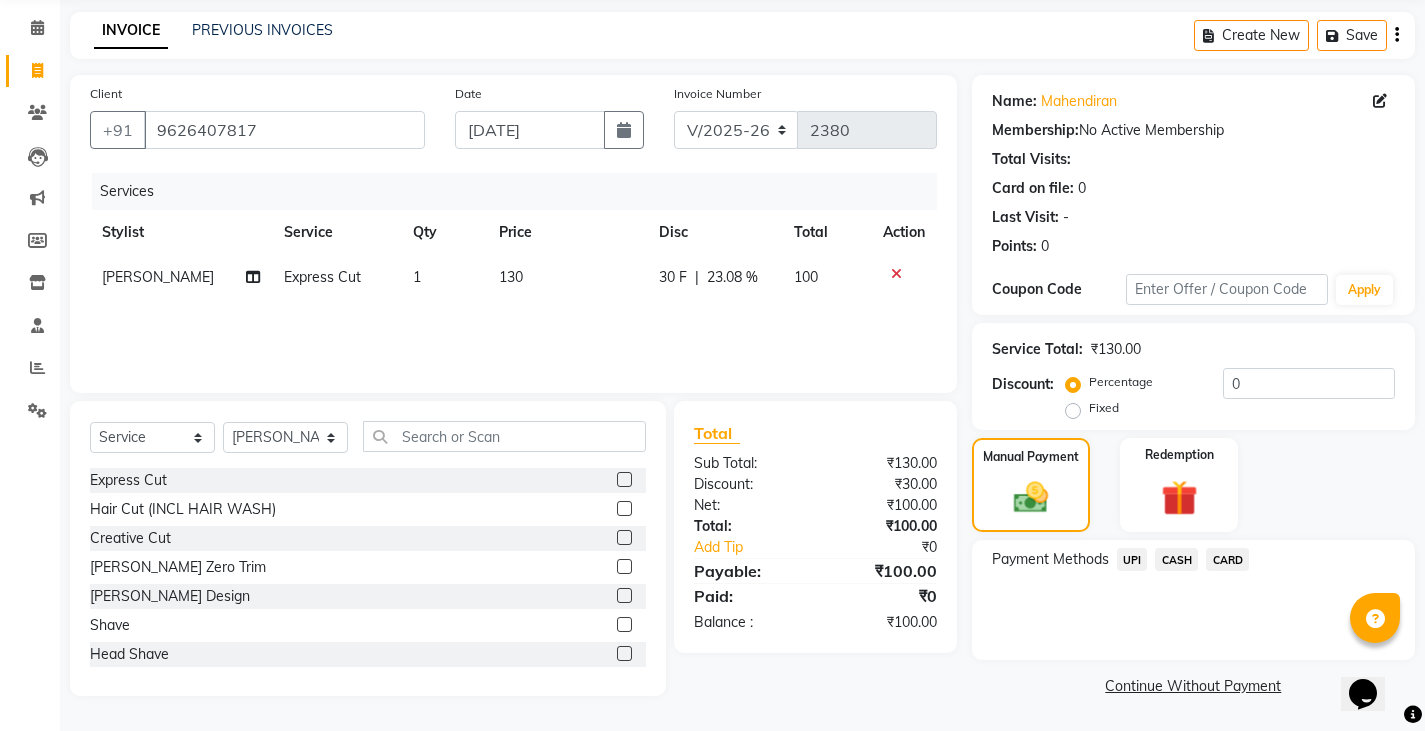 click on "UPI" 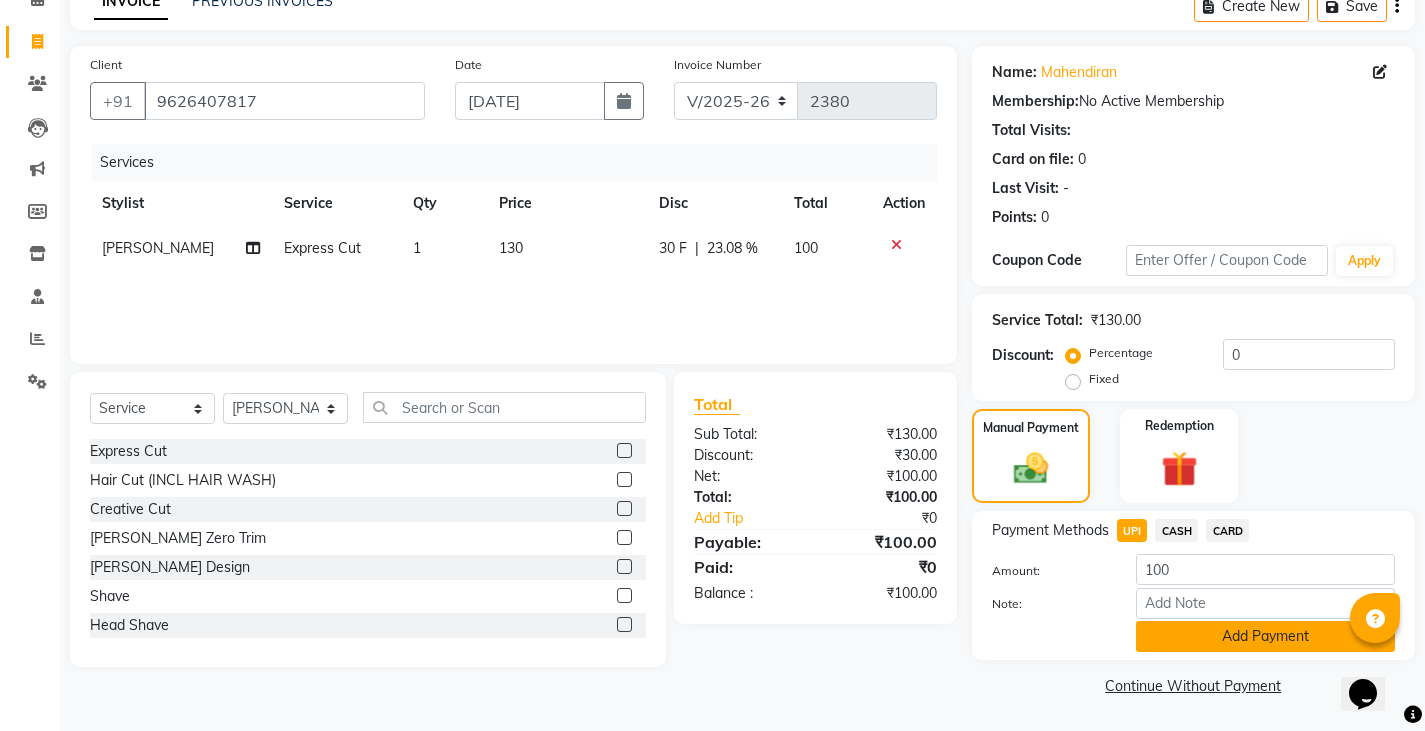 click on "Add Payment" 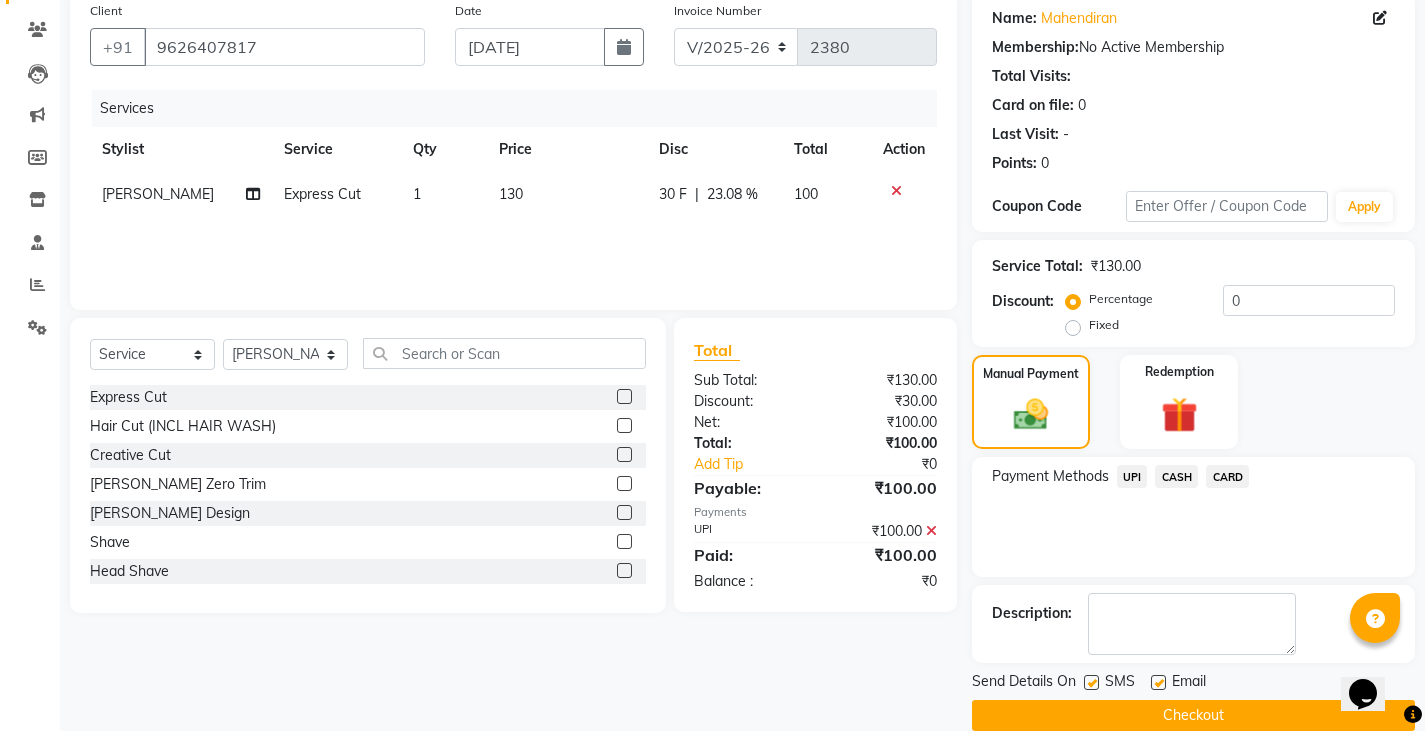 scroll, scrollTop: 188, scrollLeft: 0, axis: vertical 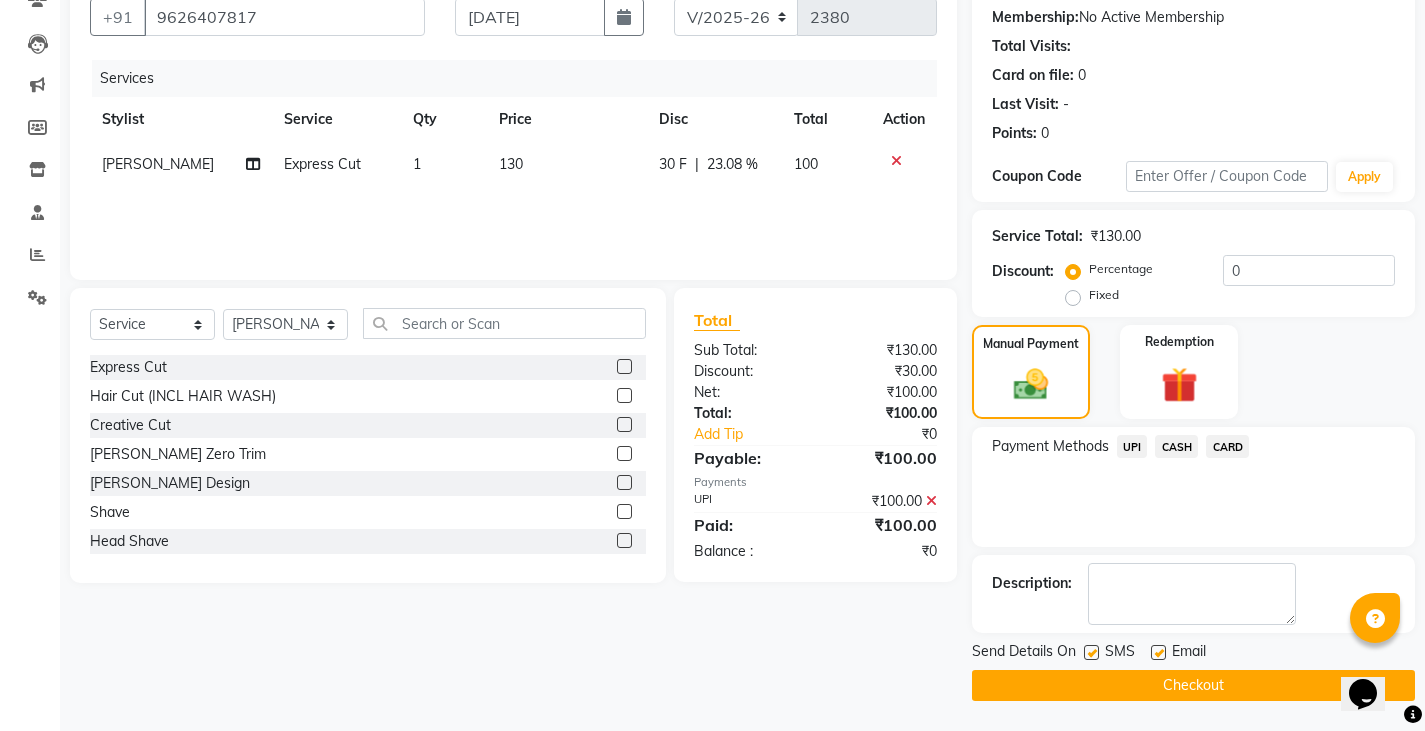 click on "Checkout" 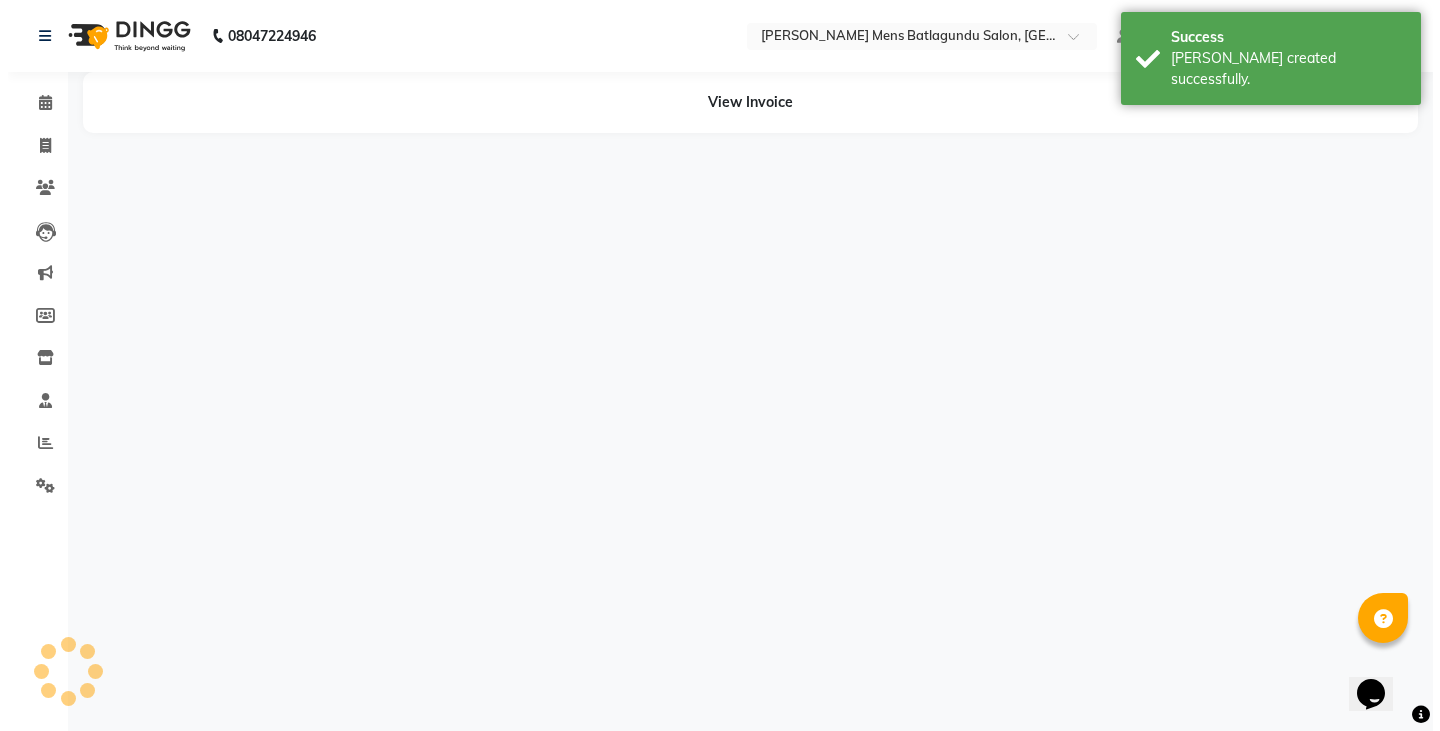 scroll, scrollTop: 0, scrollLeft: 0, axis: both 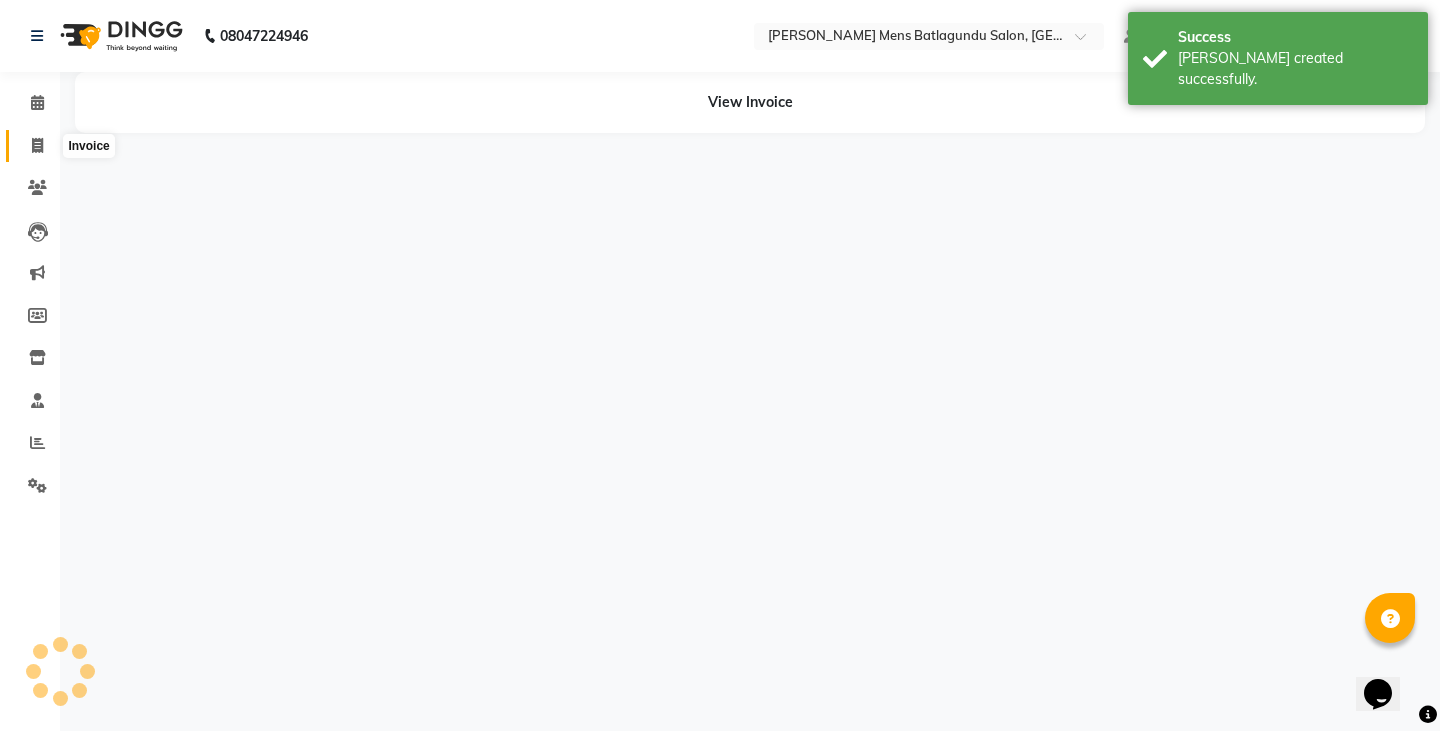drag, startPoint x: 27, startPoint y: 138, endPoint x: 38, endPoint y: 146, distance: 13.601471 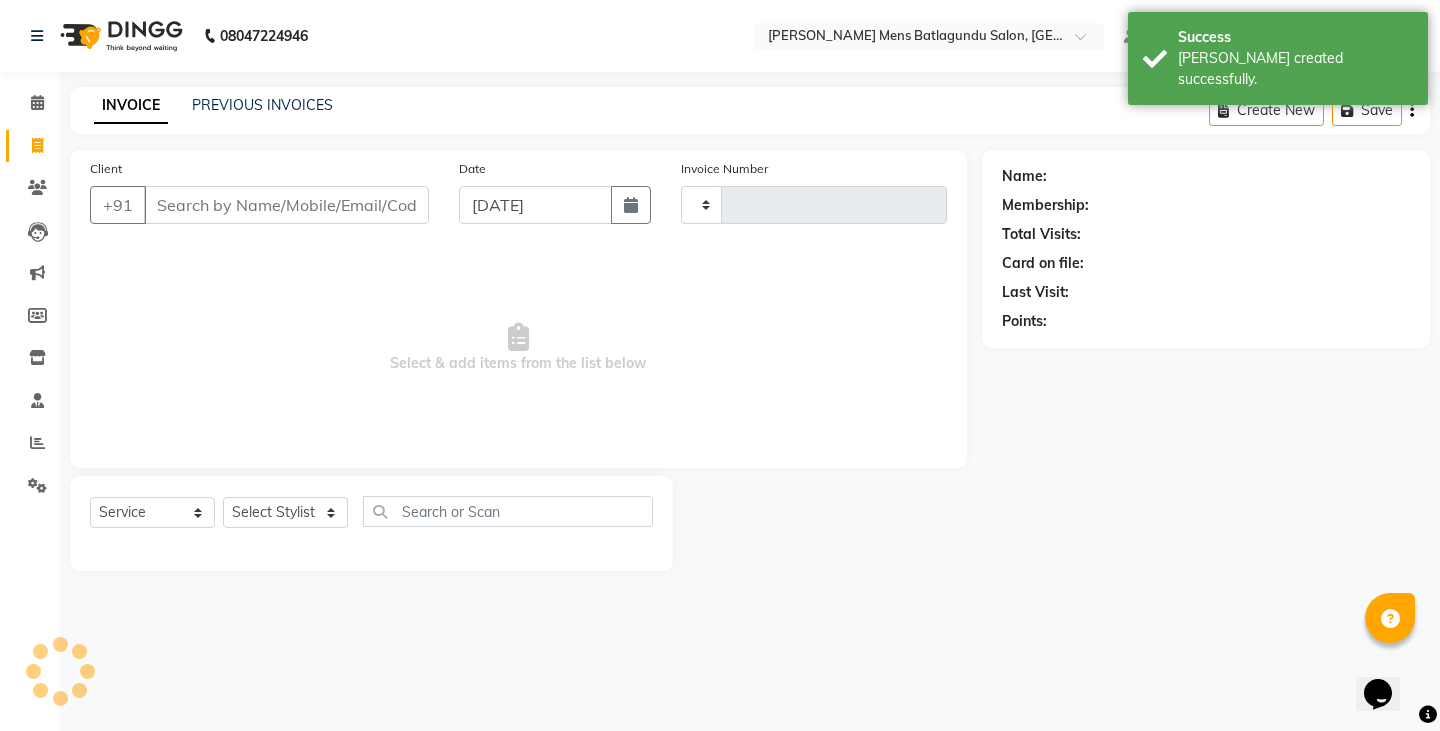 type on "2381" 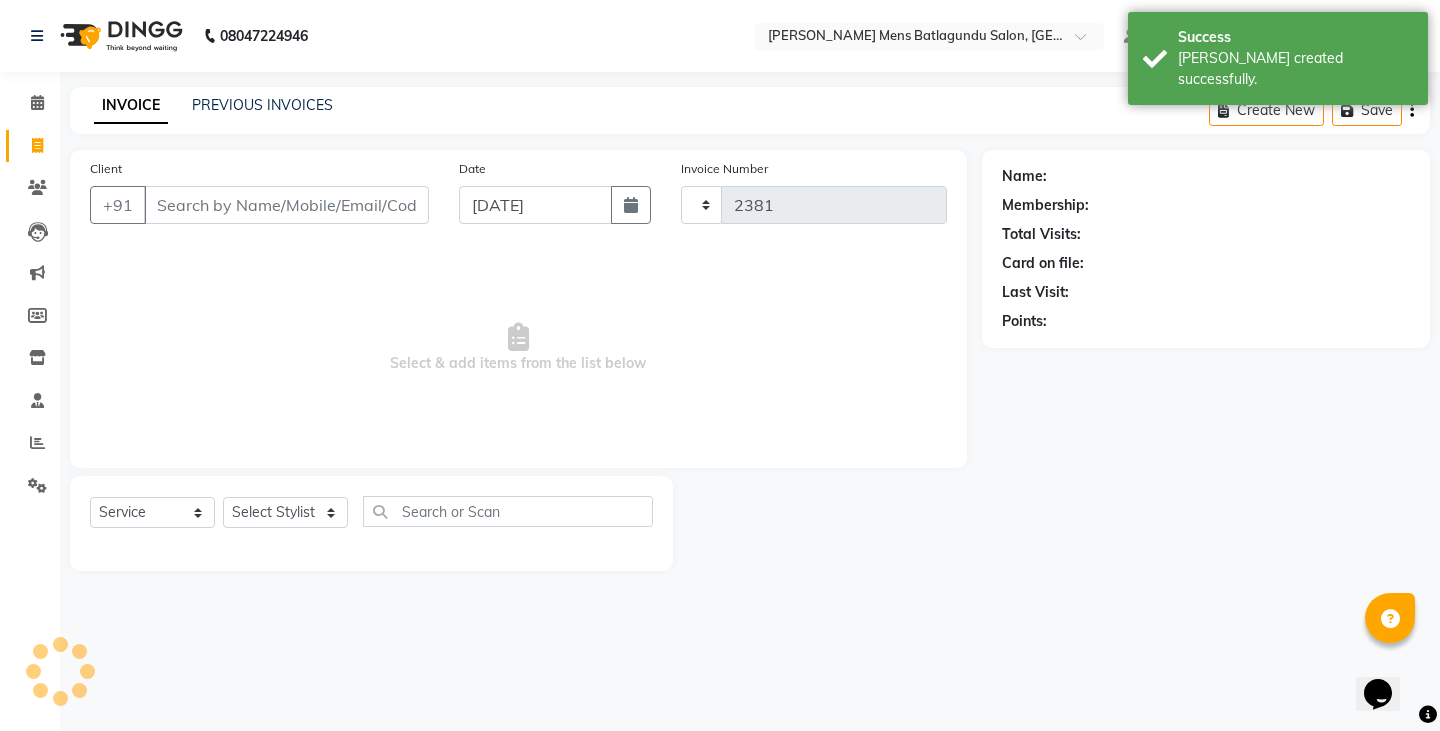 select on "8213" 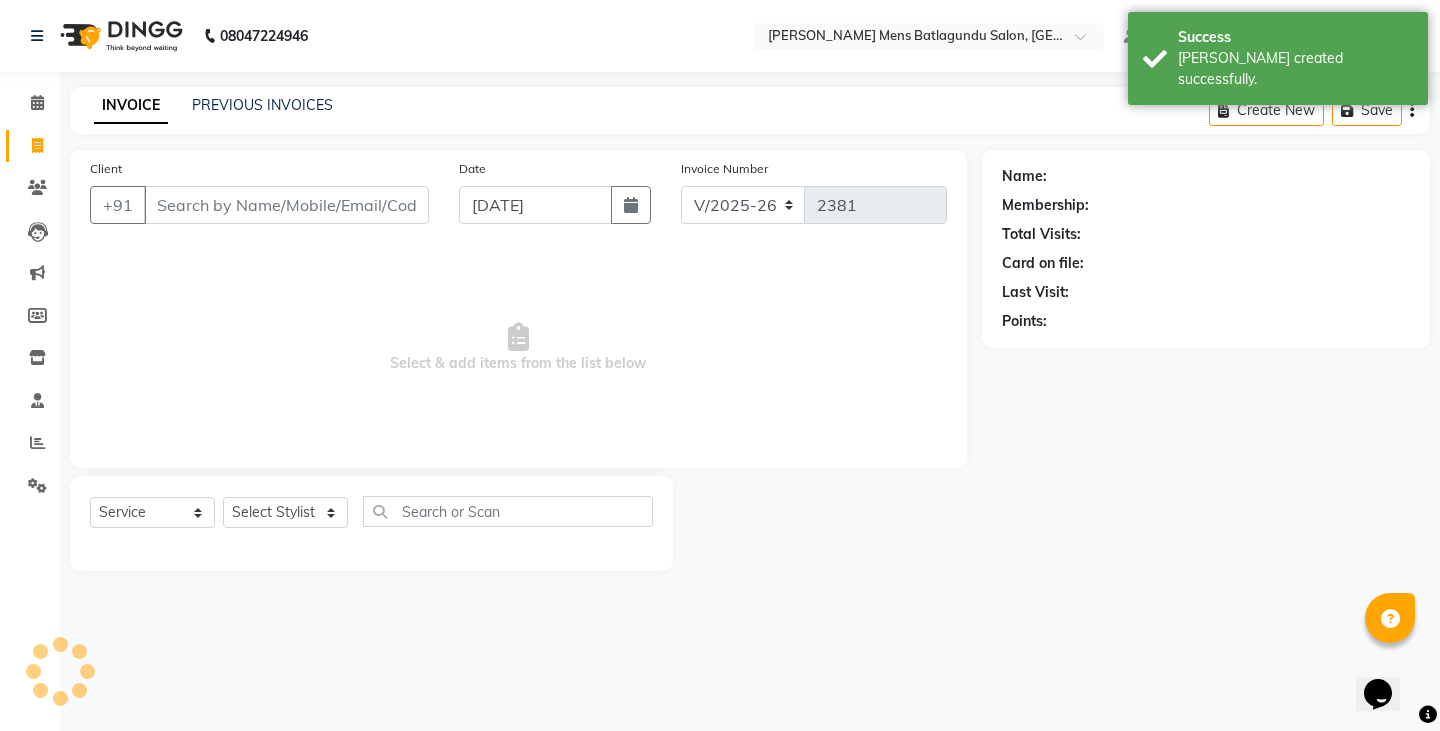 click on "Client" at bounding box center [286, 205] 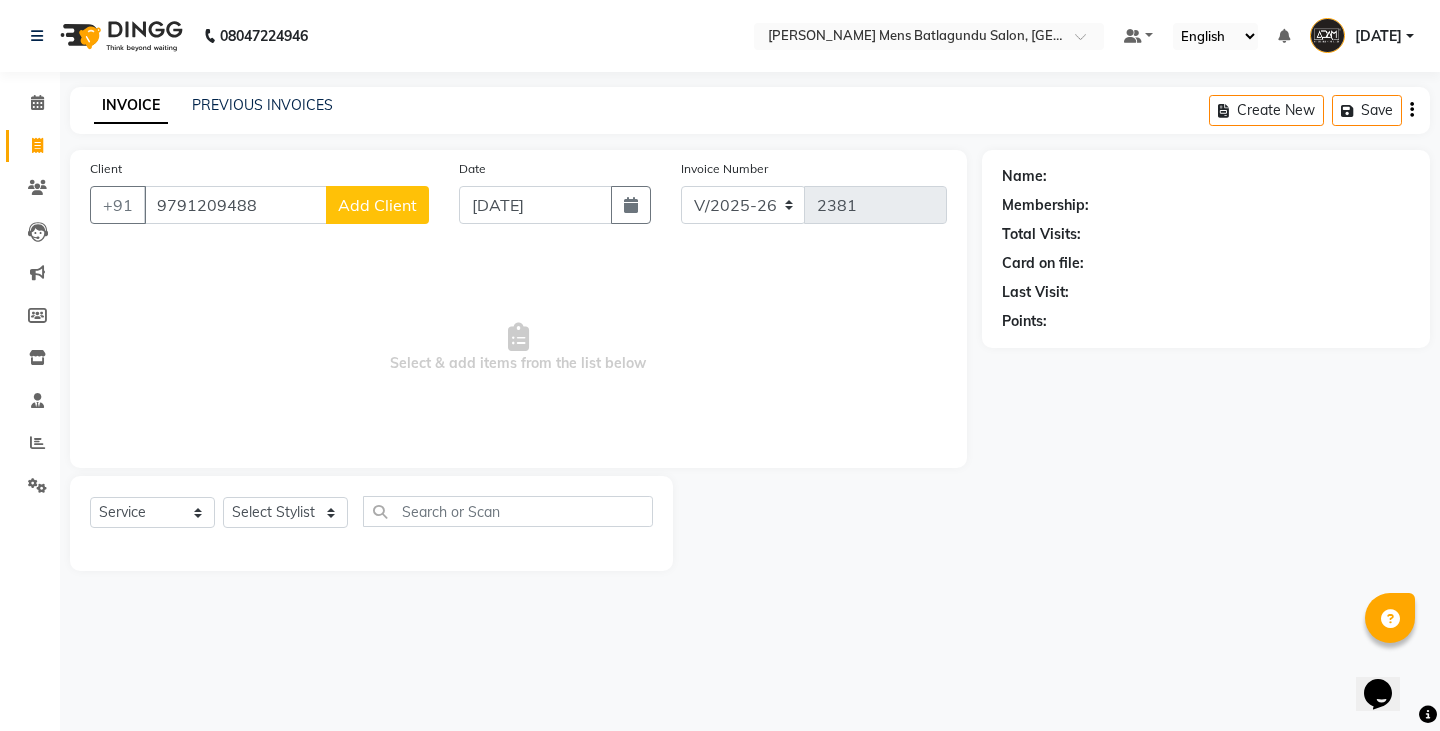 type on "9791209488" 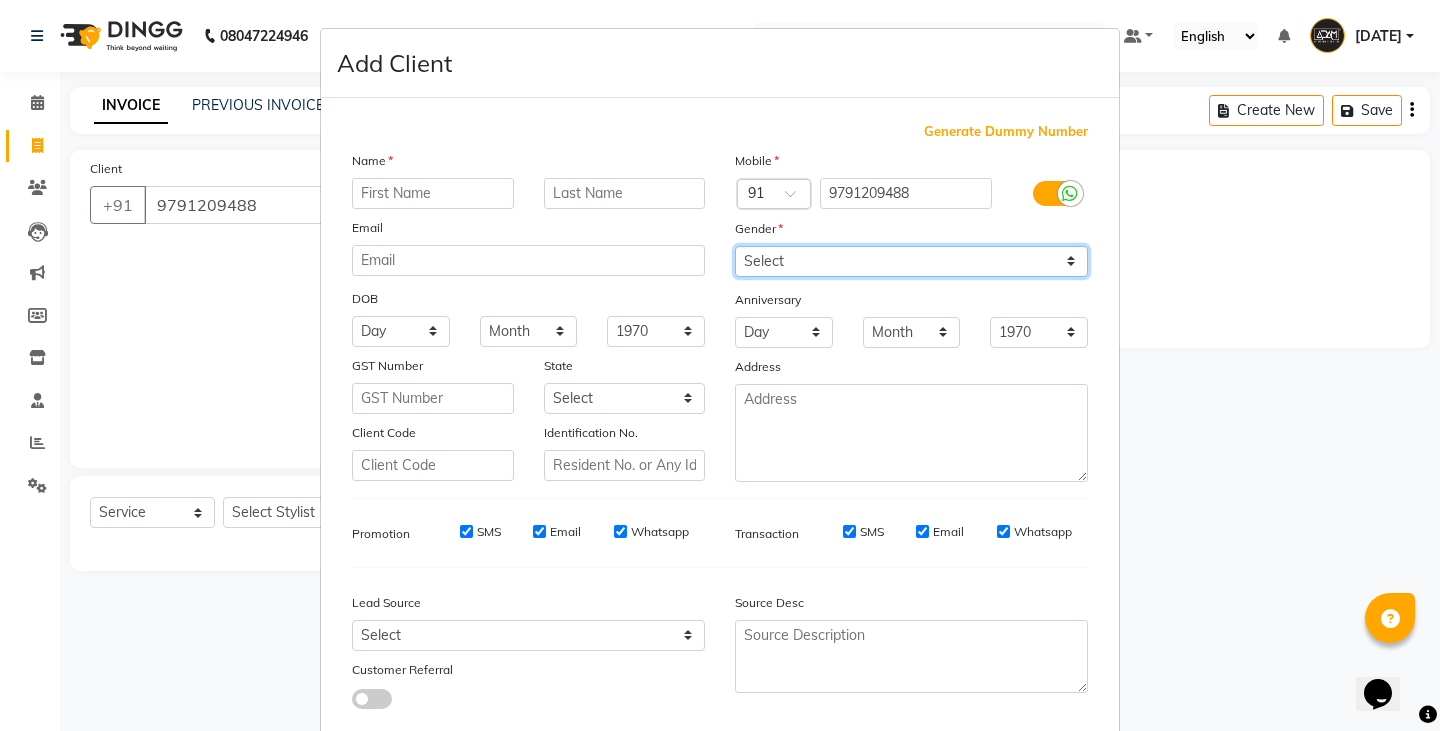 click on "Select Male Female Other Prefer Not To Say" at bounding box center [911, 261] 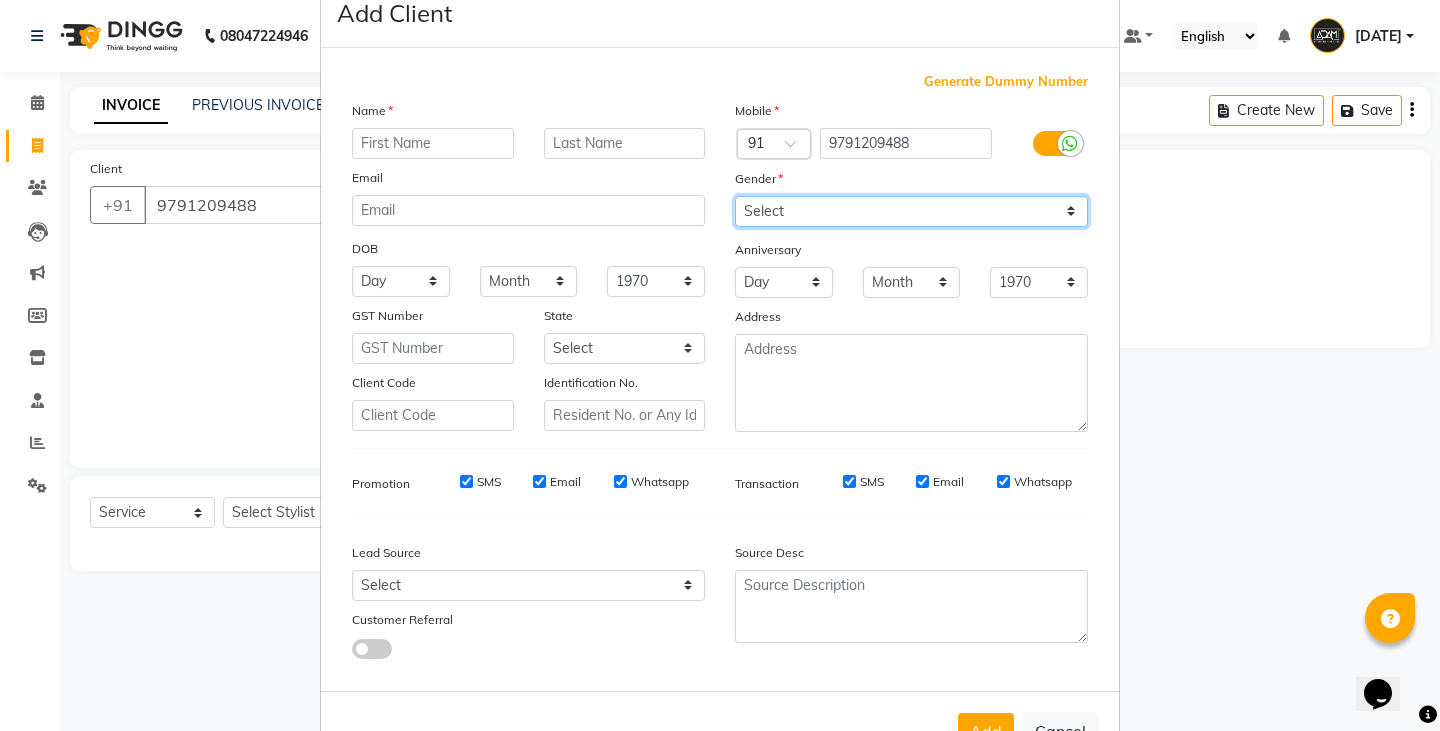 scroll, scrollTop: 118, scrollLeft: 0, axis: vertical 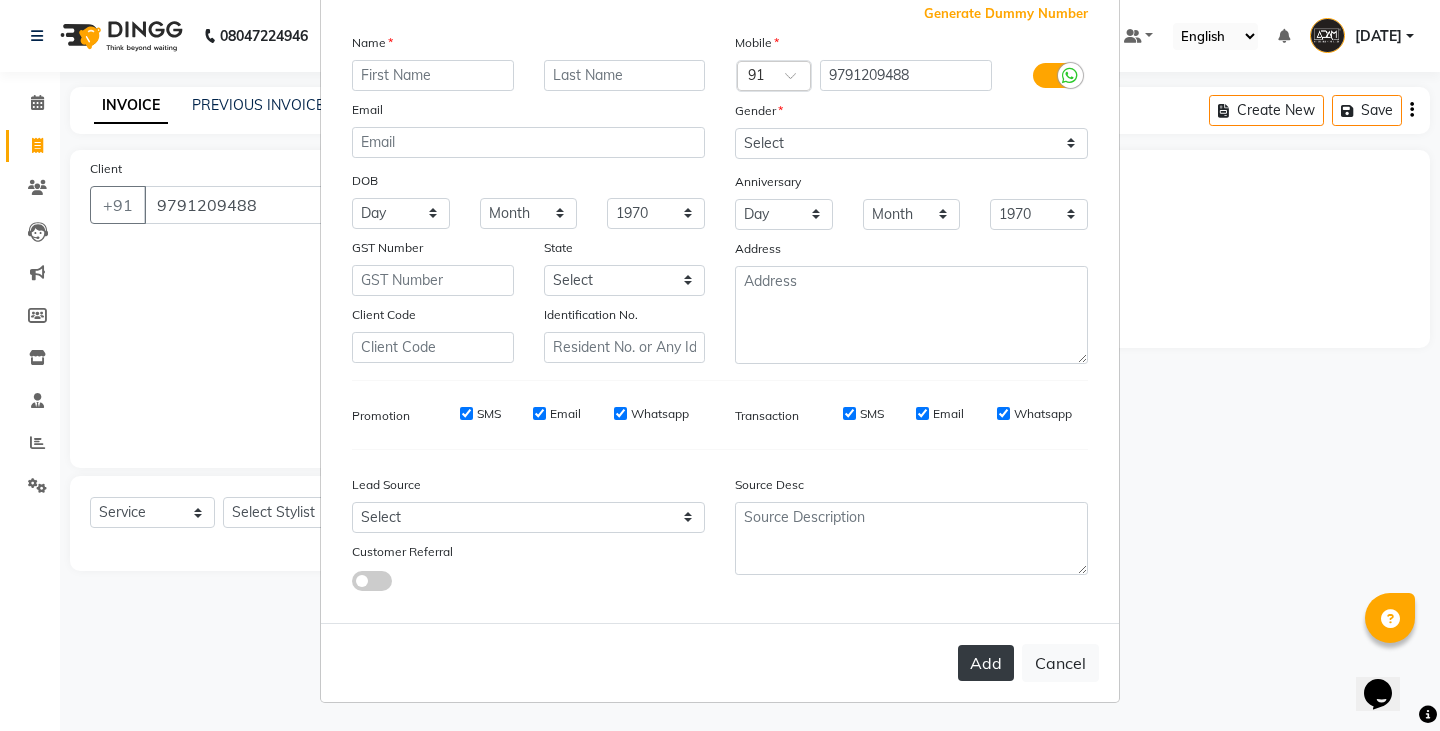 click on "Add" at bounding box center (986, 663) 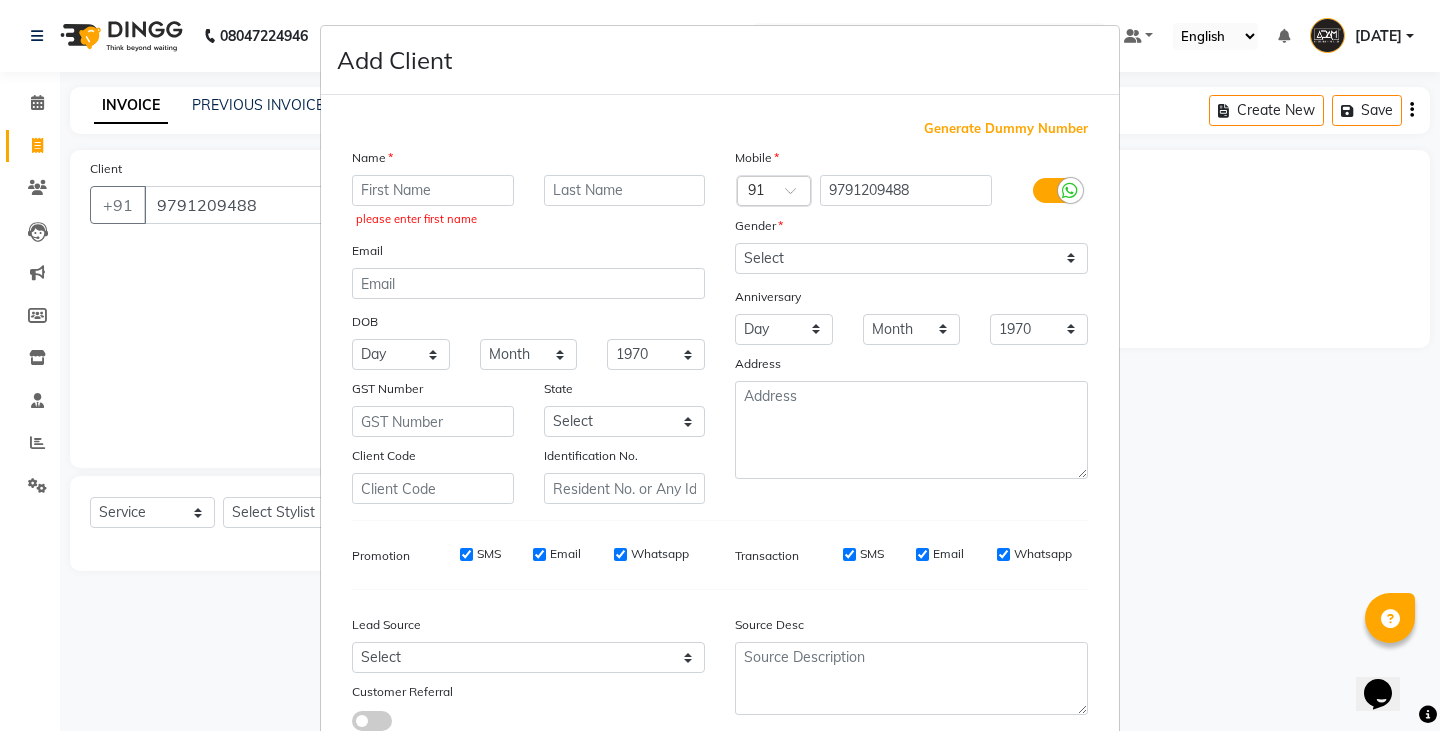 scroll, scrollTop: 0, scrollLeft: 0, axis: both 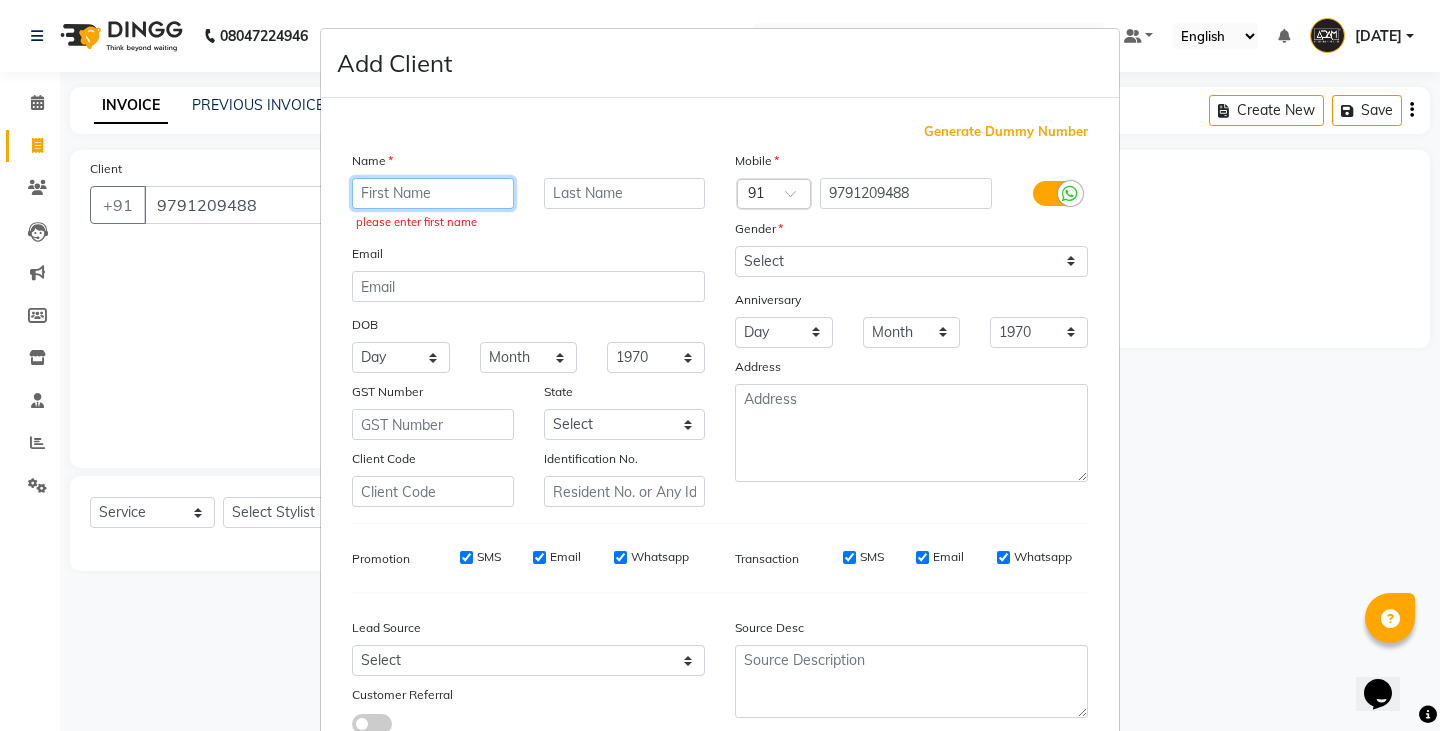 click at bounding box center [433, 193] 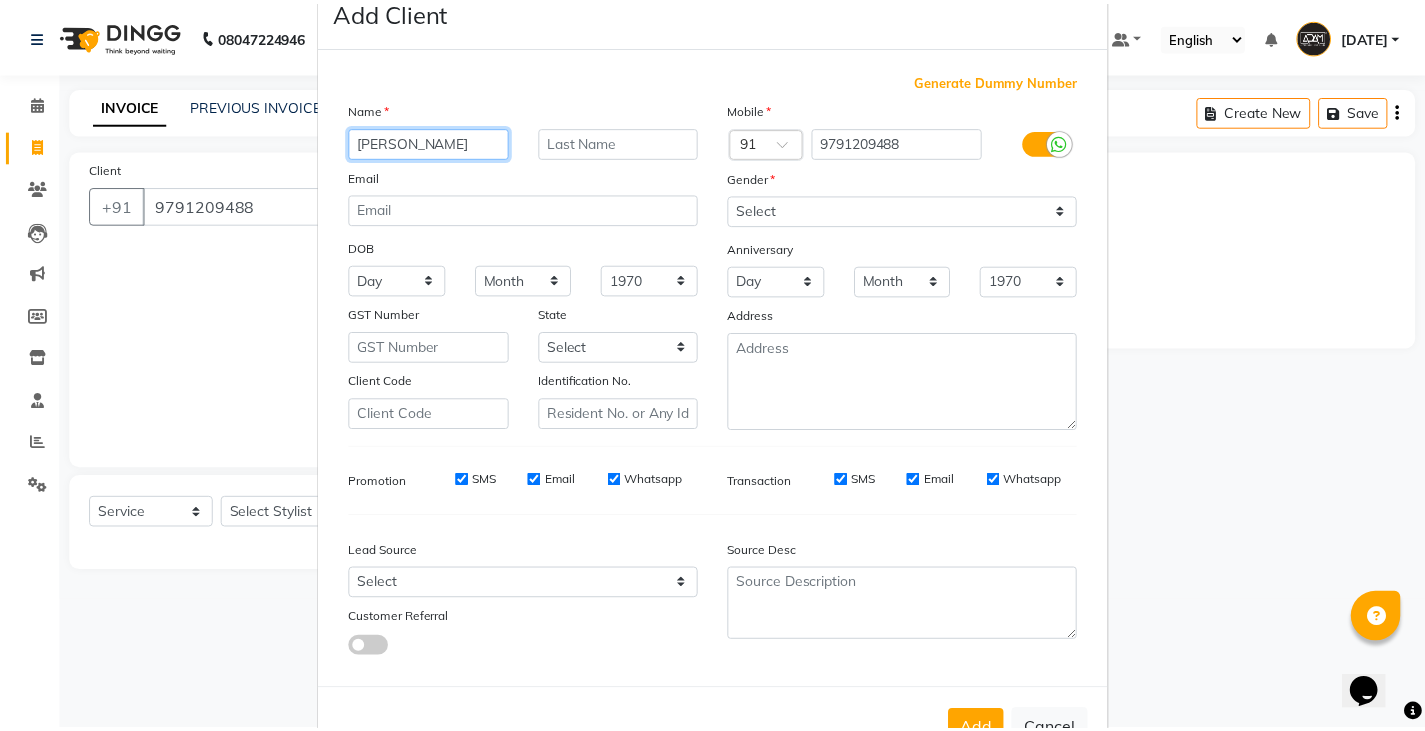 scroll, scrollTop: 118, scrollLeft: 0, axis: vertical 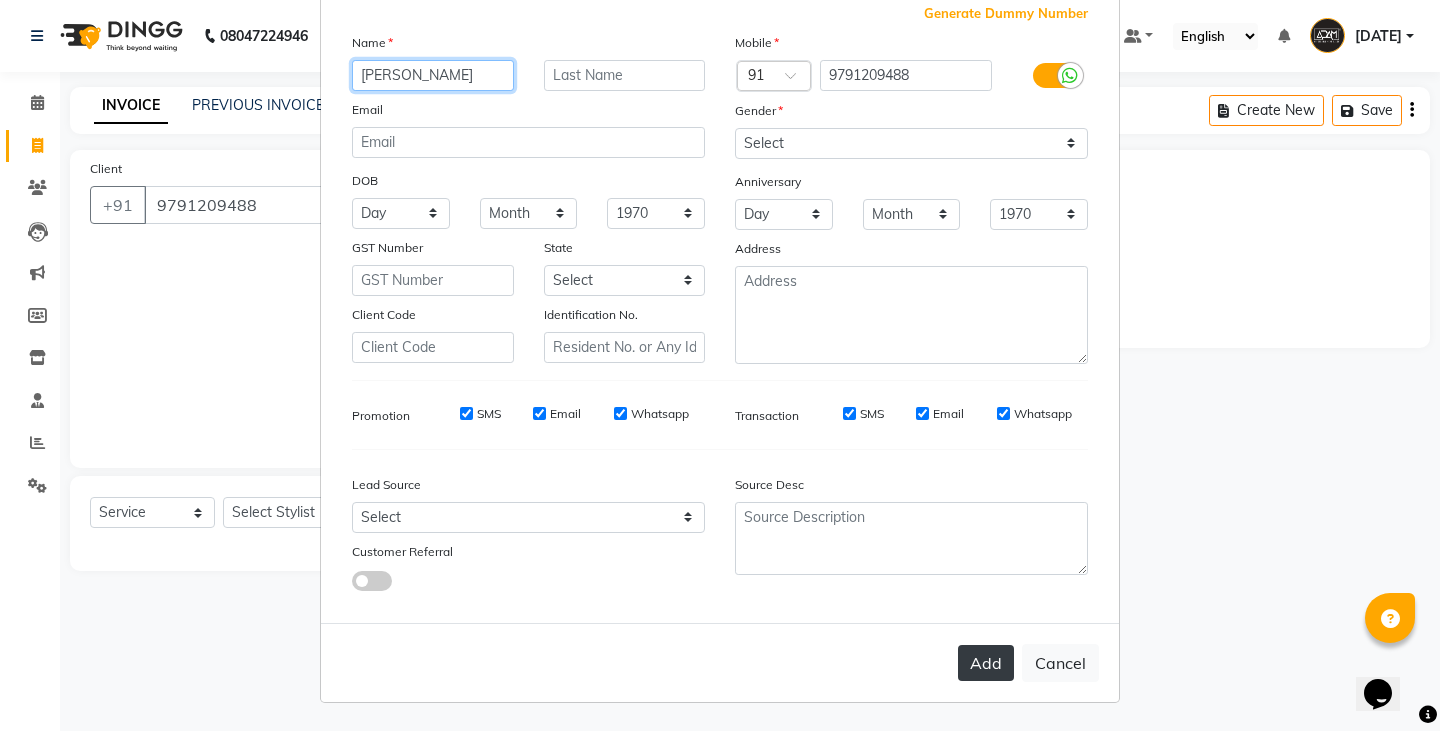 type on "SANTHOSH" 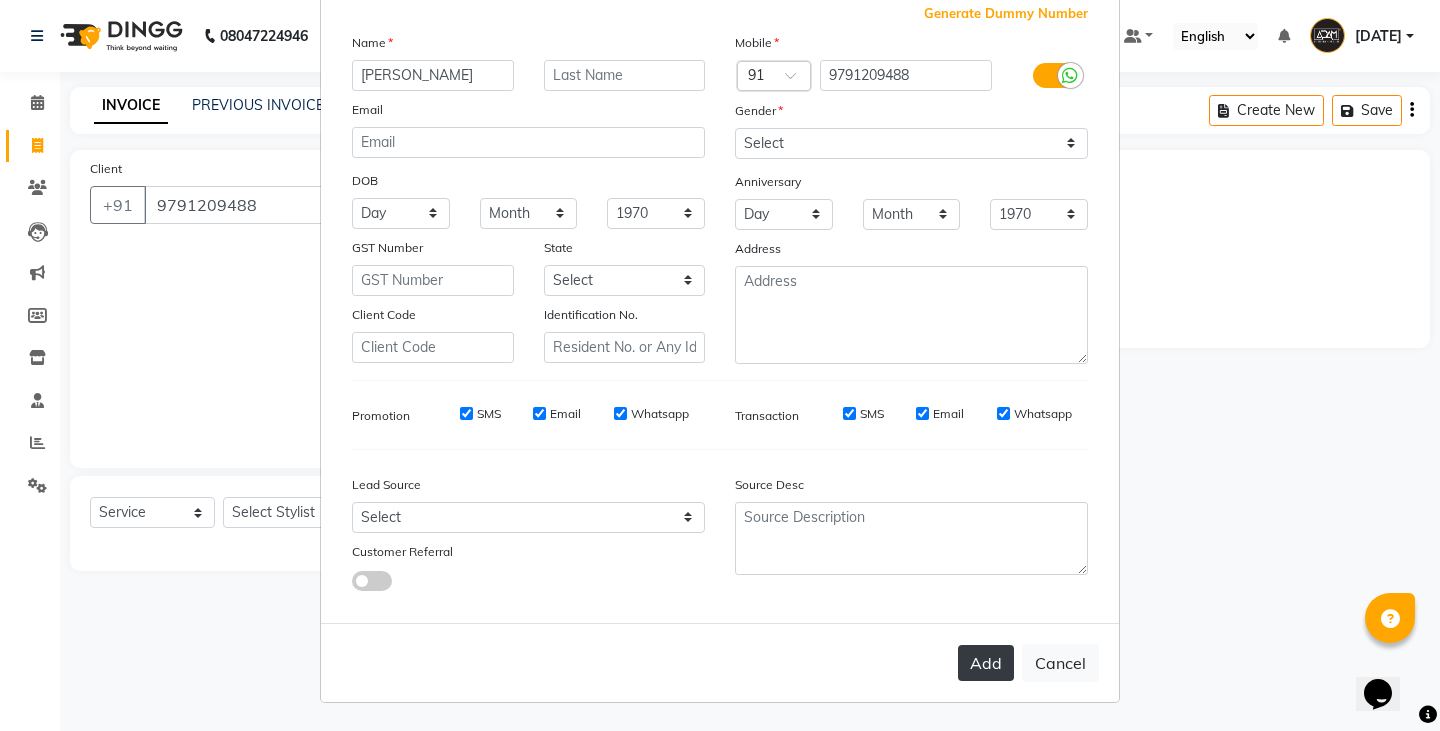 click on "Add" at bounding box center [986, 663] 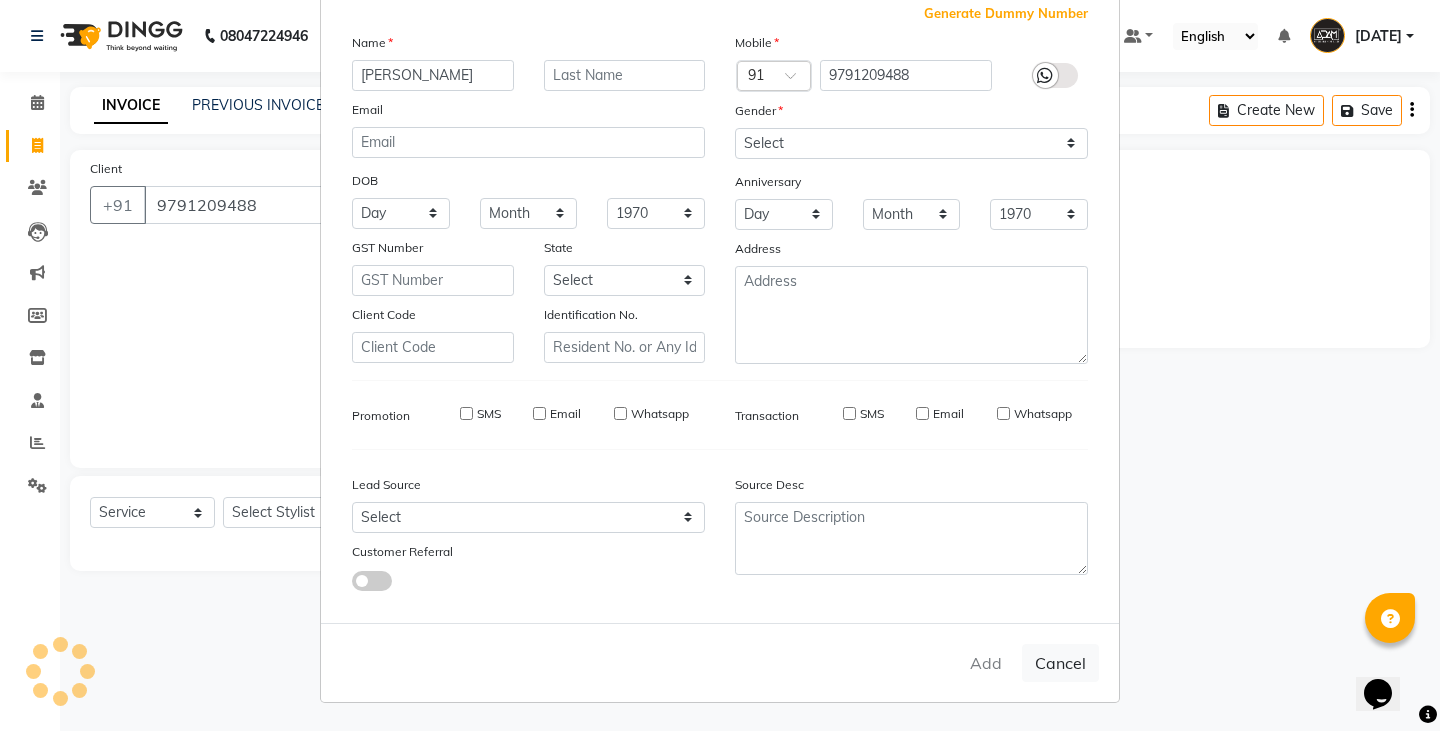 type 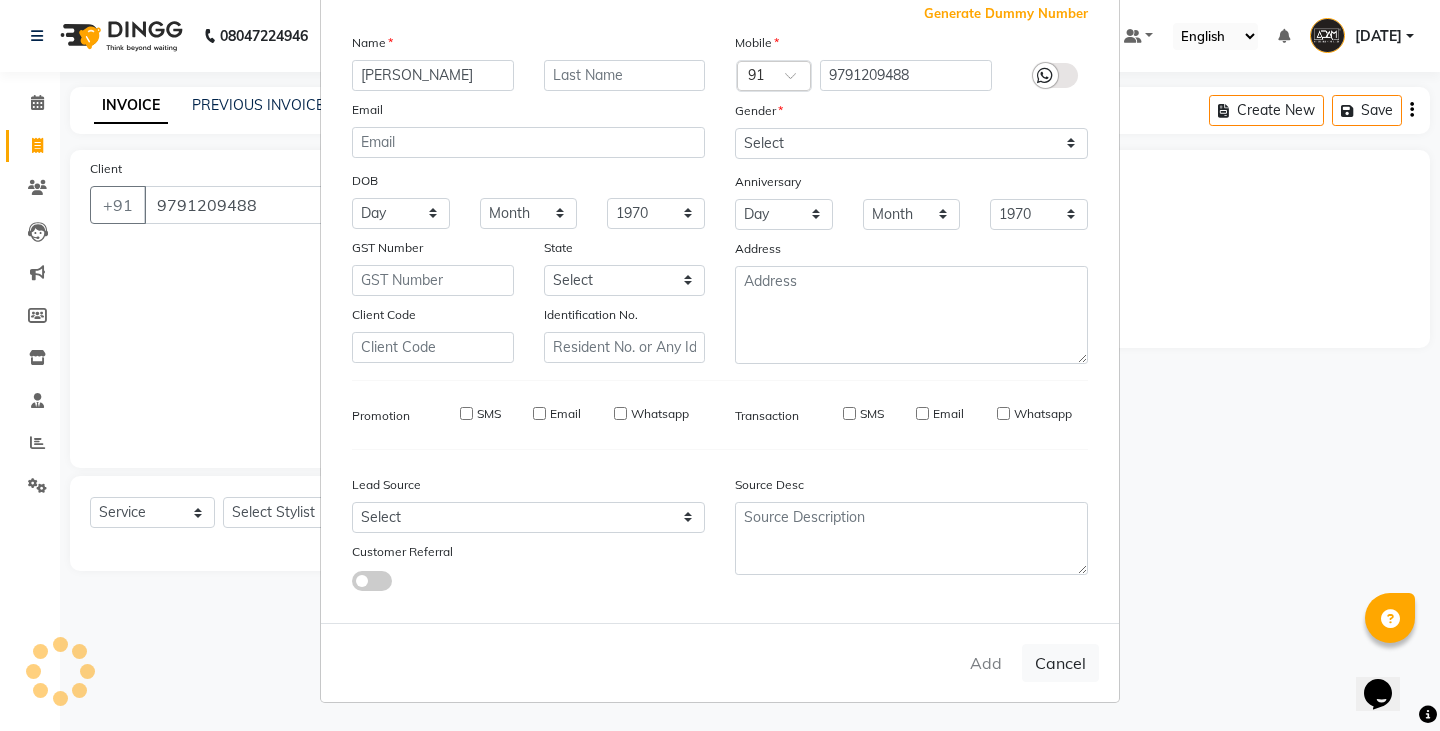 select 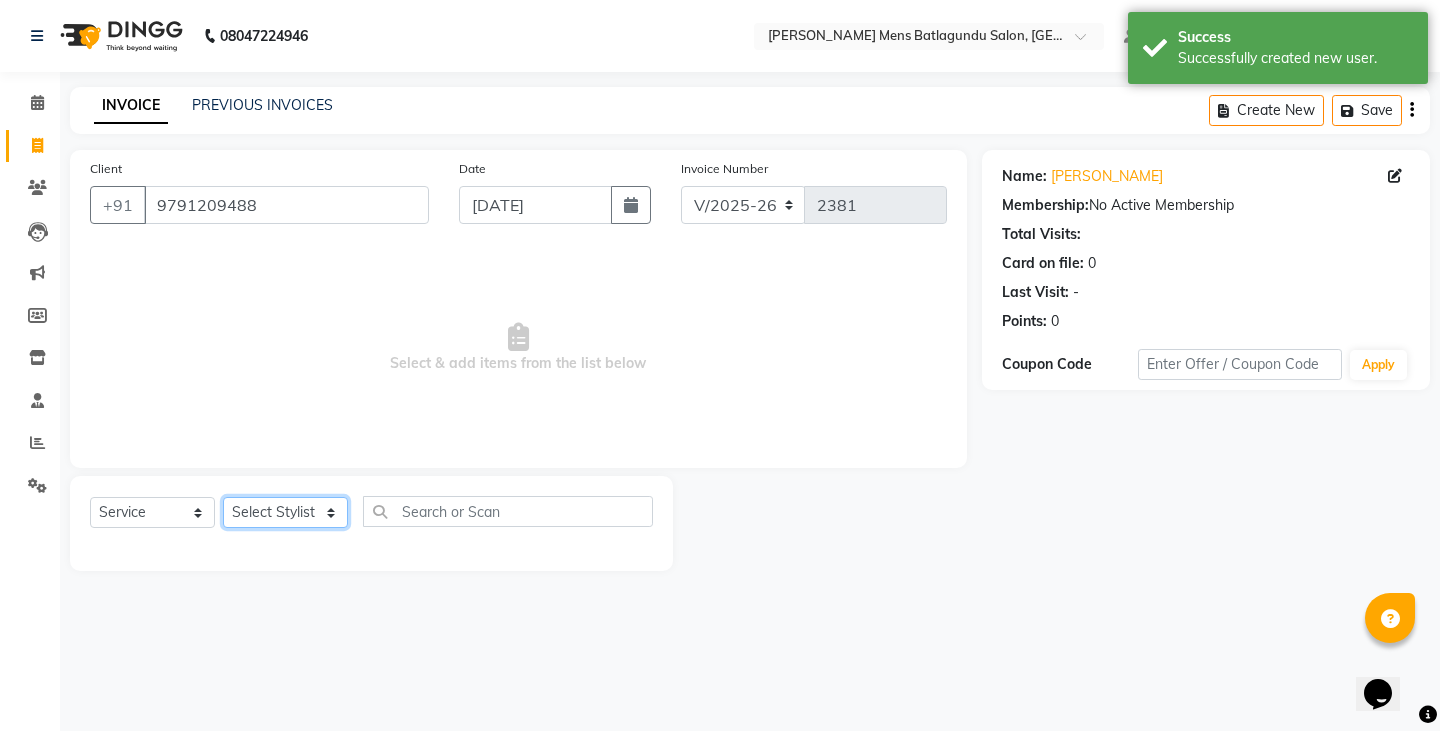 click on "Select Stylist Admin Ameer  Anish Khalim Ovesh Raja SAHIL  SOHAIL SONU" 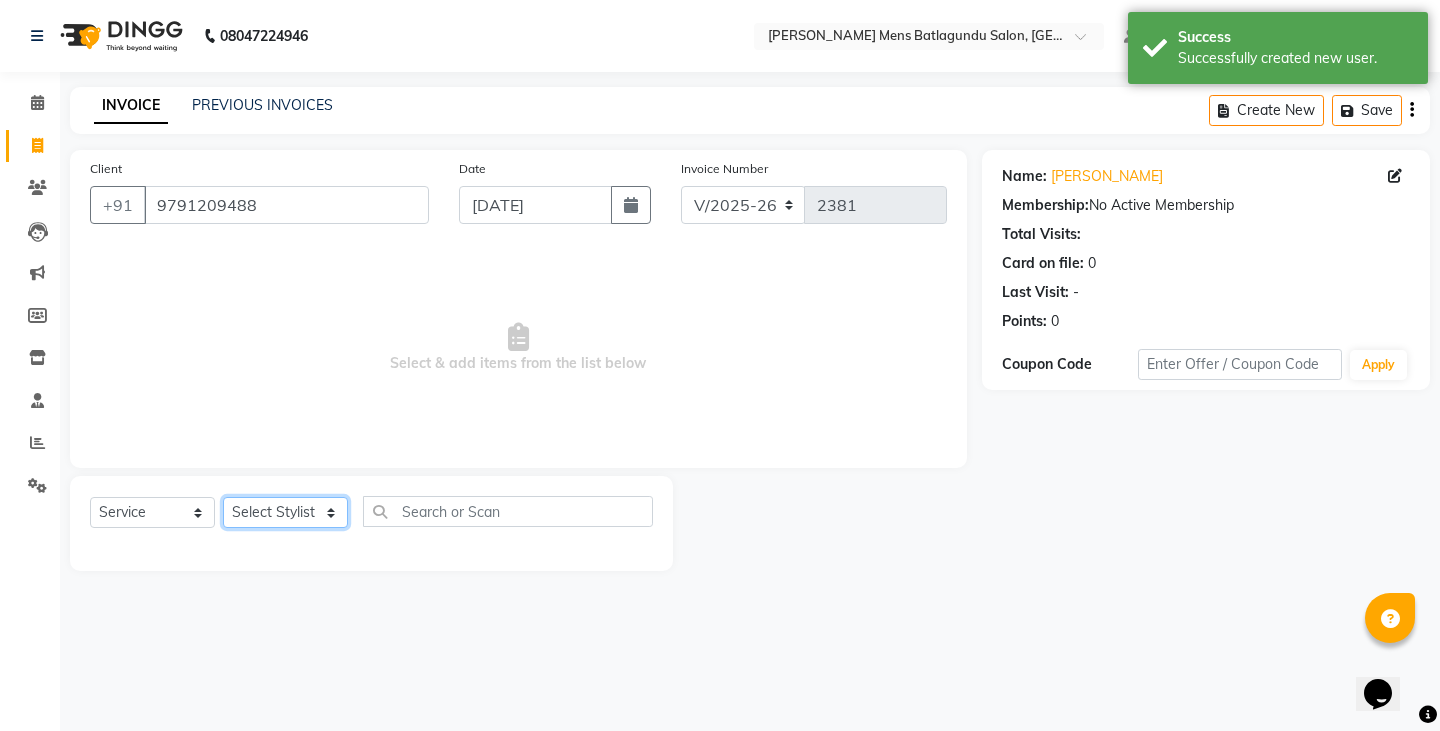 select on "84870" 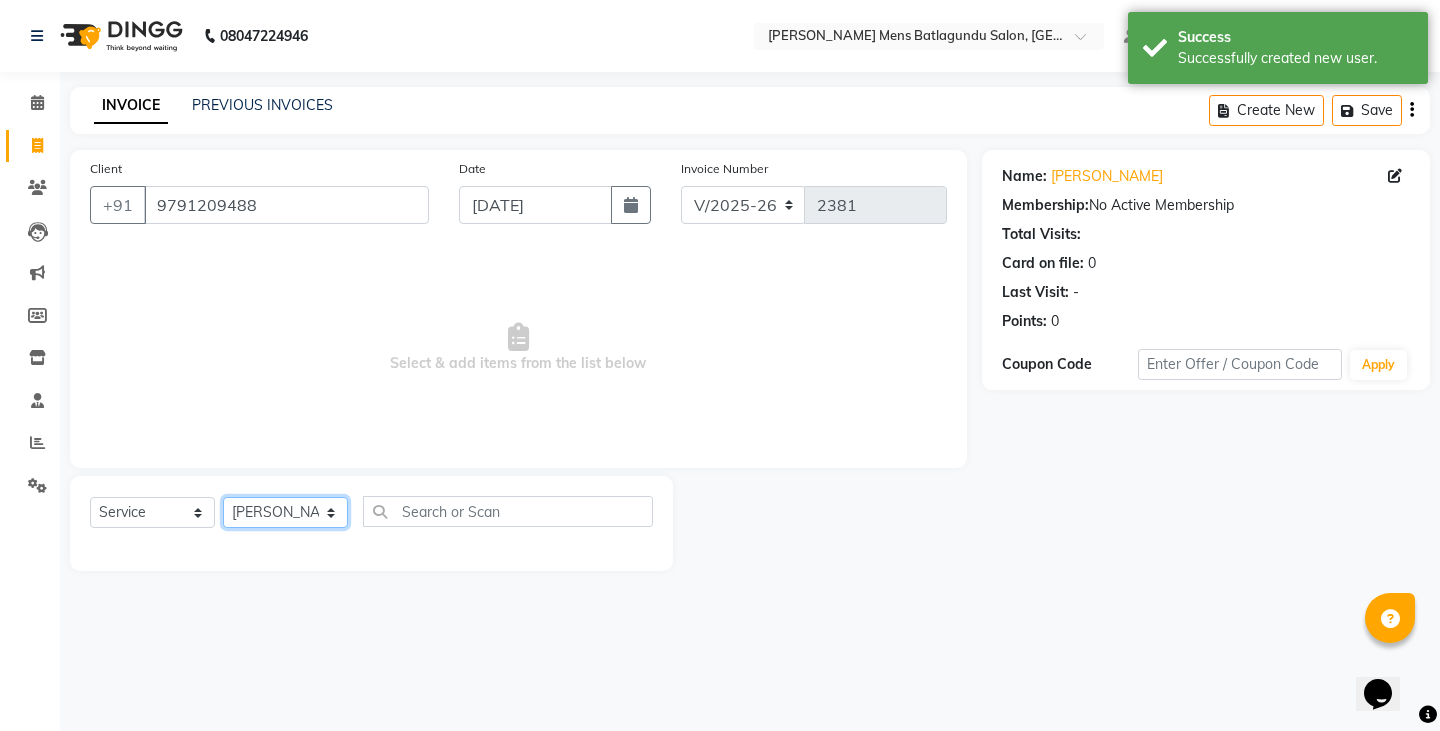 click on "Select Stylist Admin Ameer  Anish Khalim Ovesh Raja SAHIL  SOHAIL SONU" 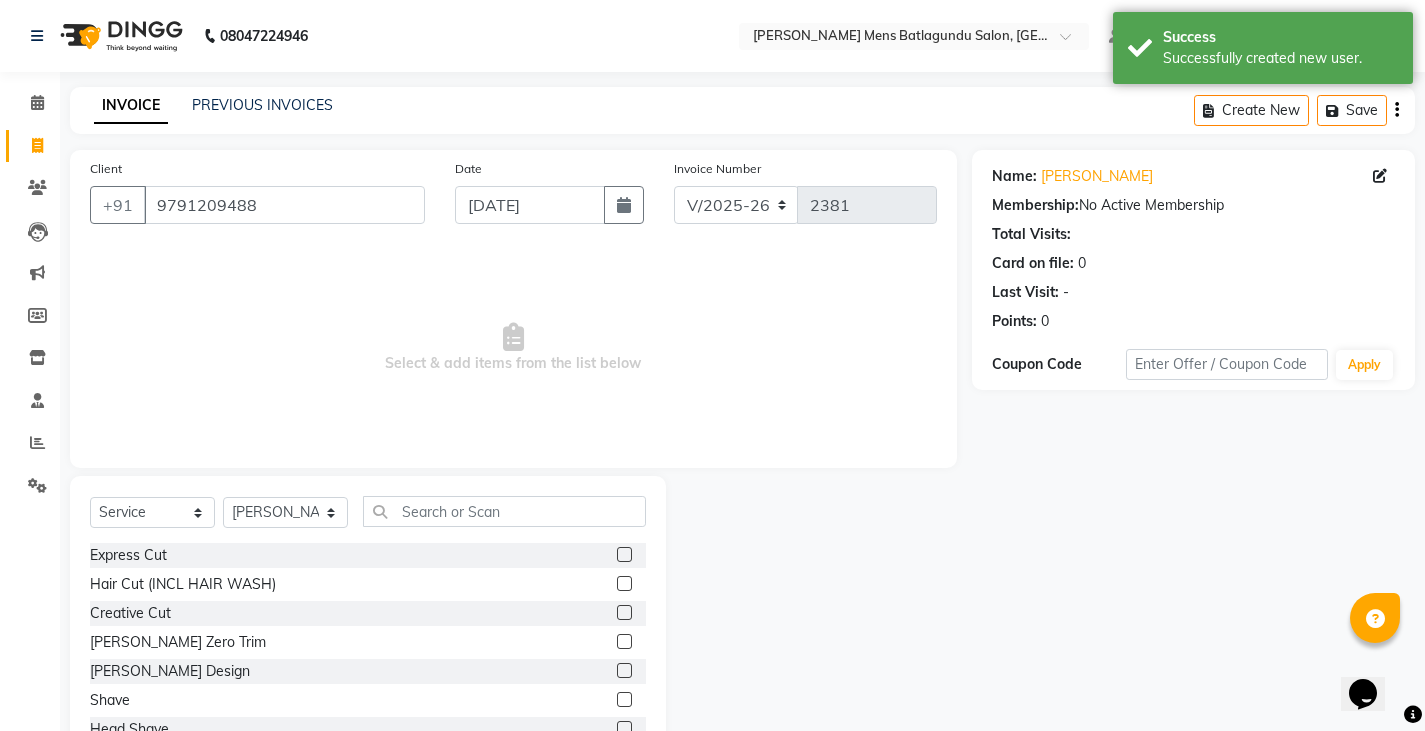 click 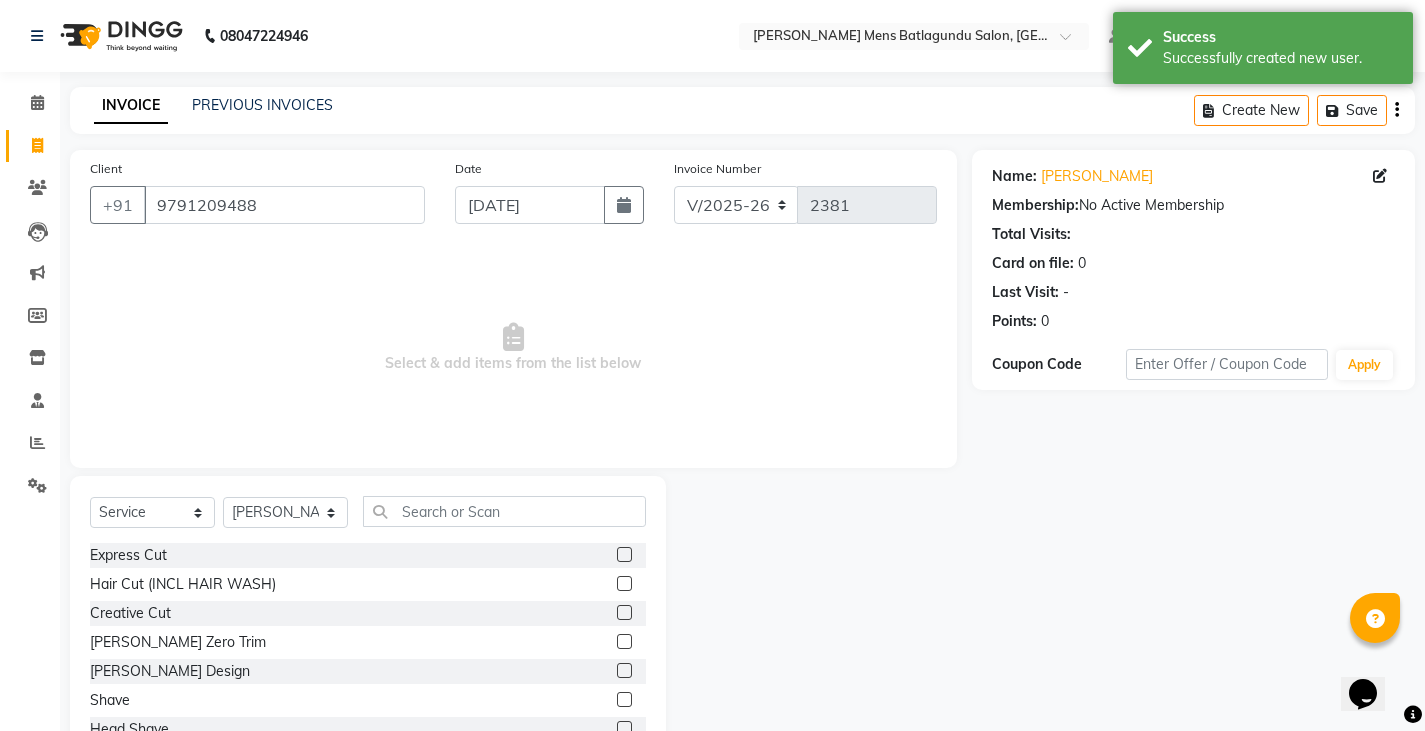 click 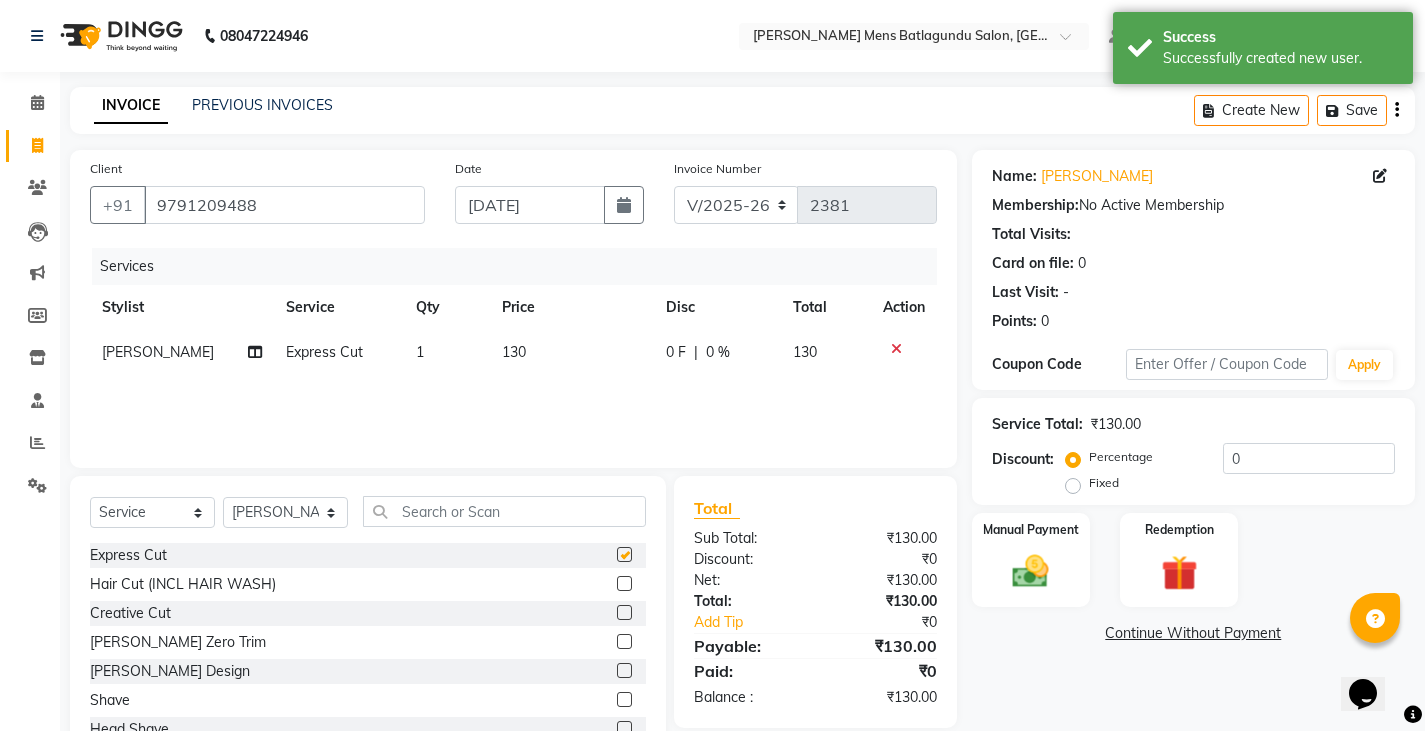 checkbox on "false" 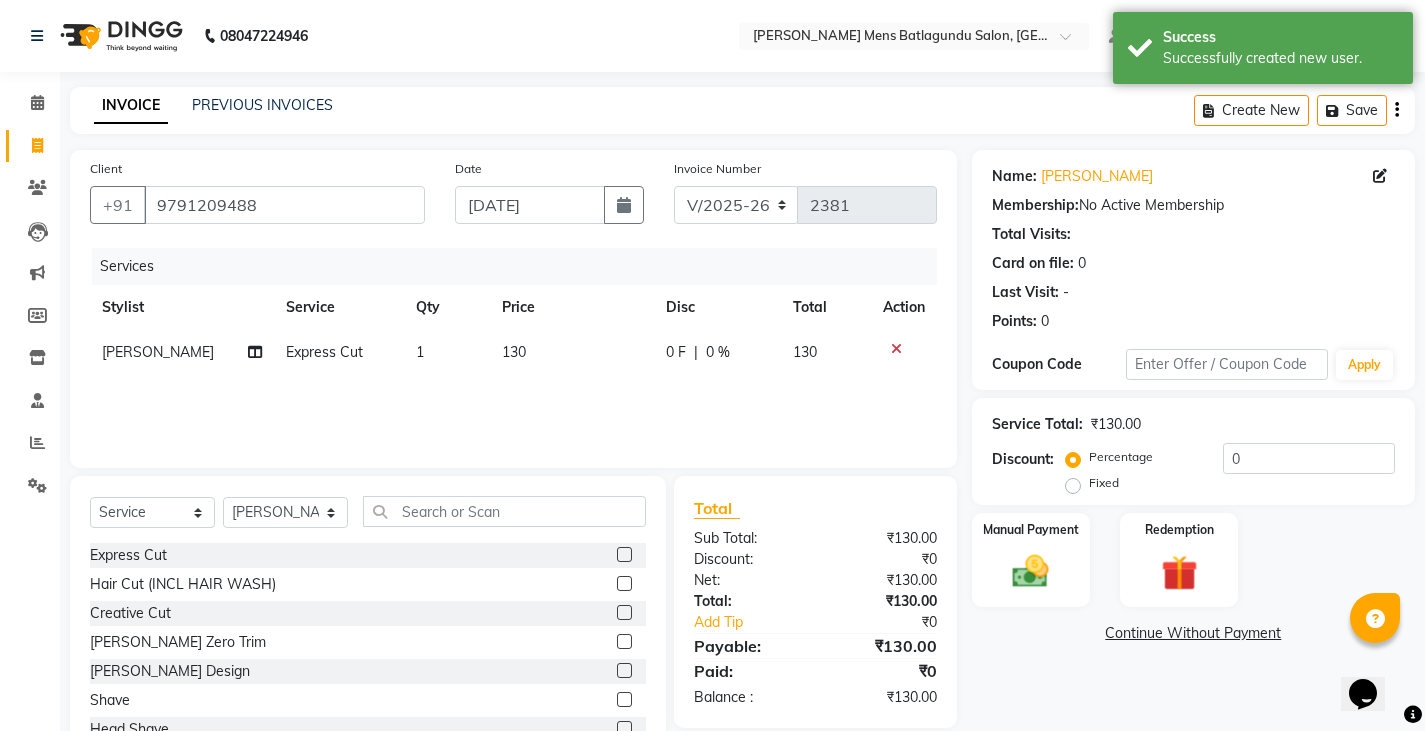 click 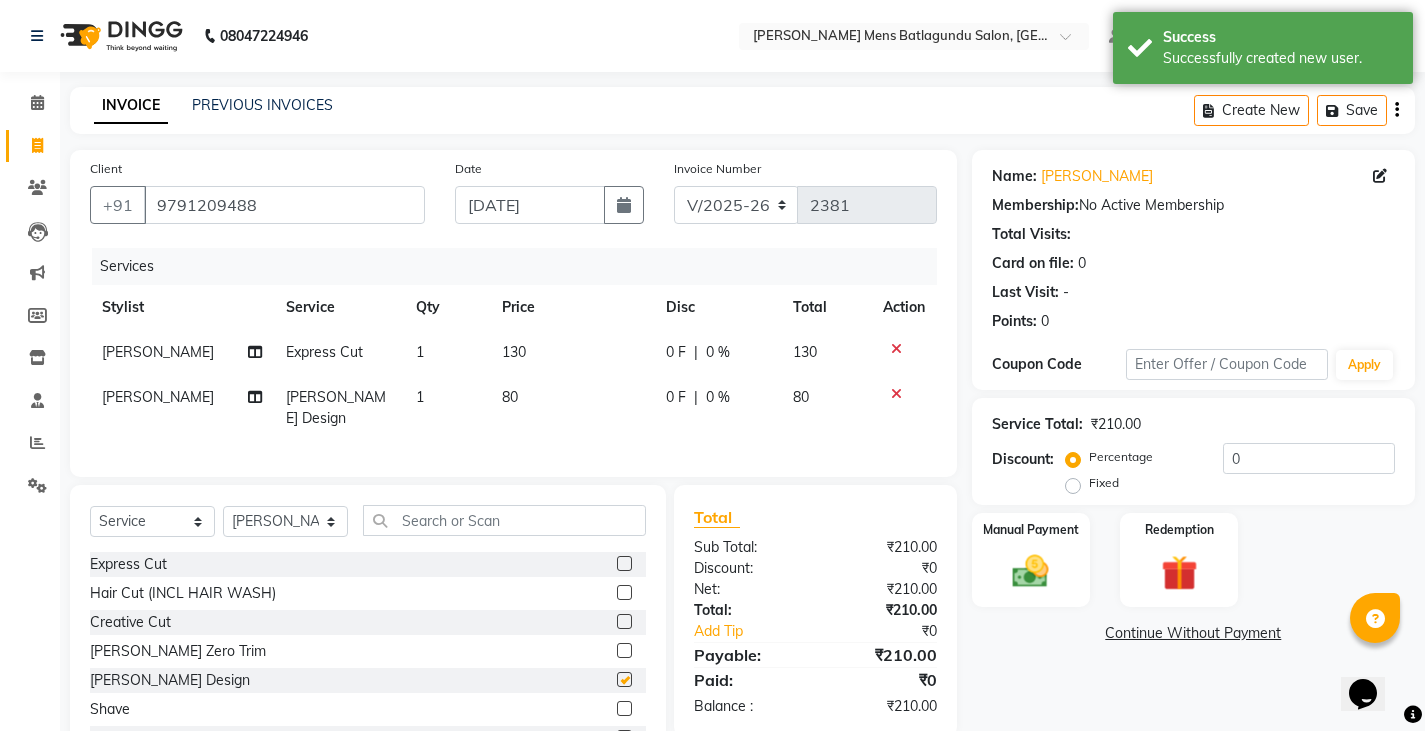 checkbox on "false" 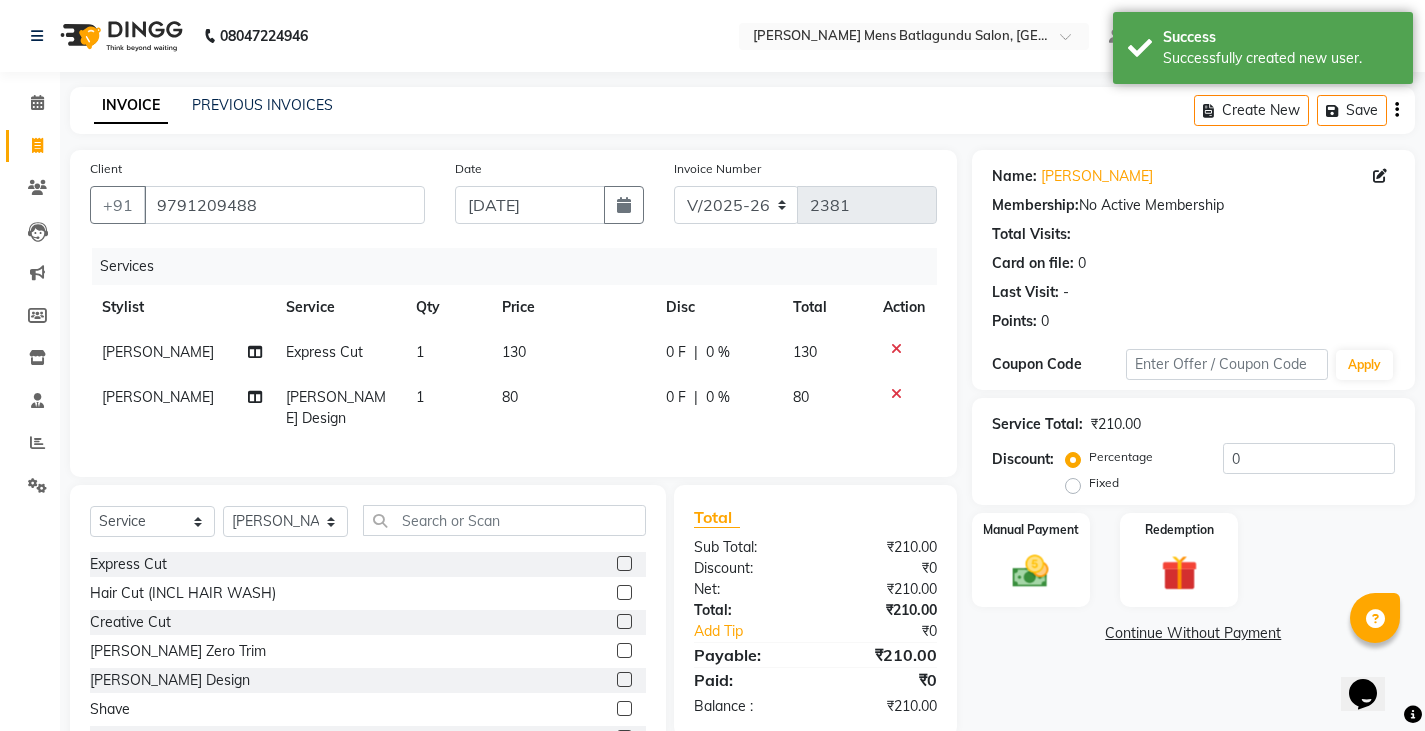 click on "130" 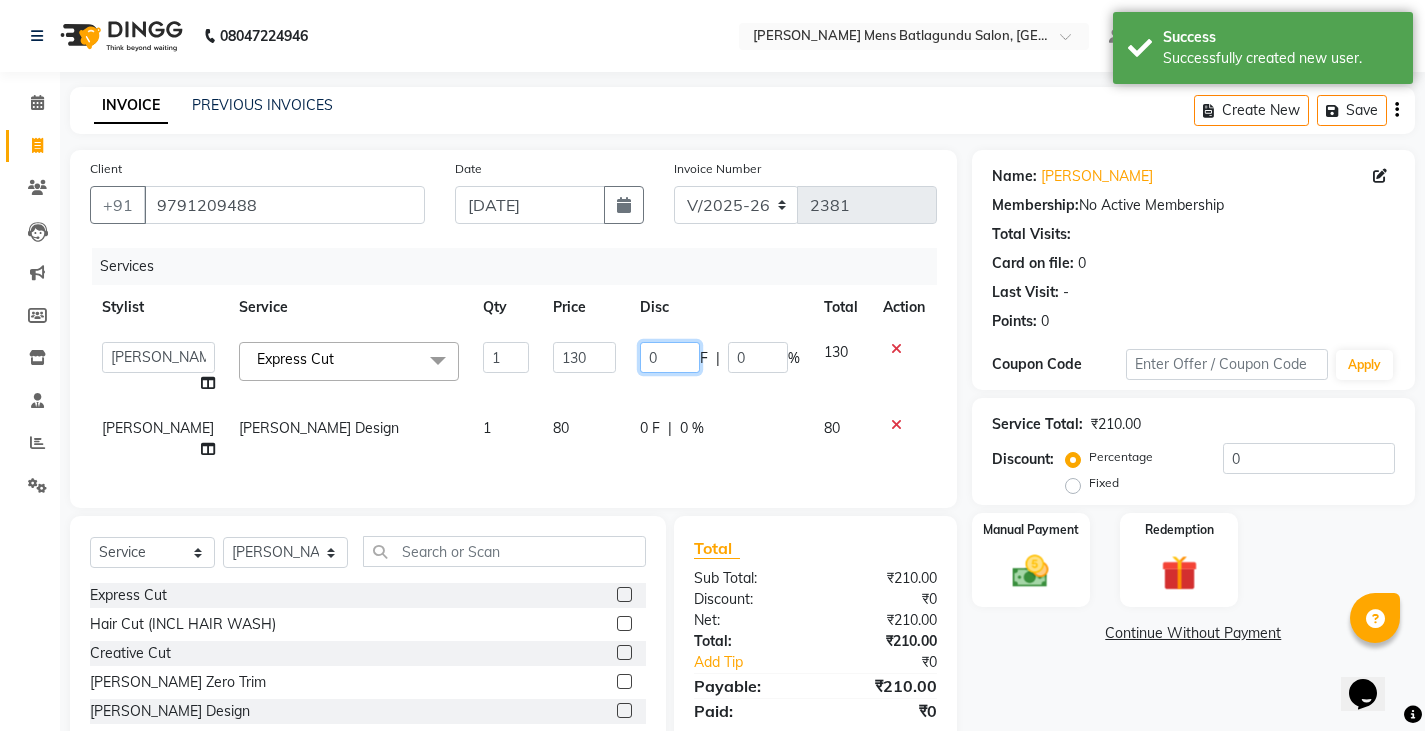click on "0" 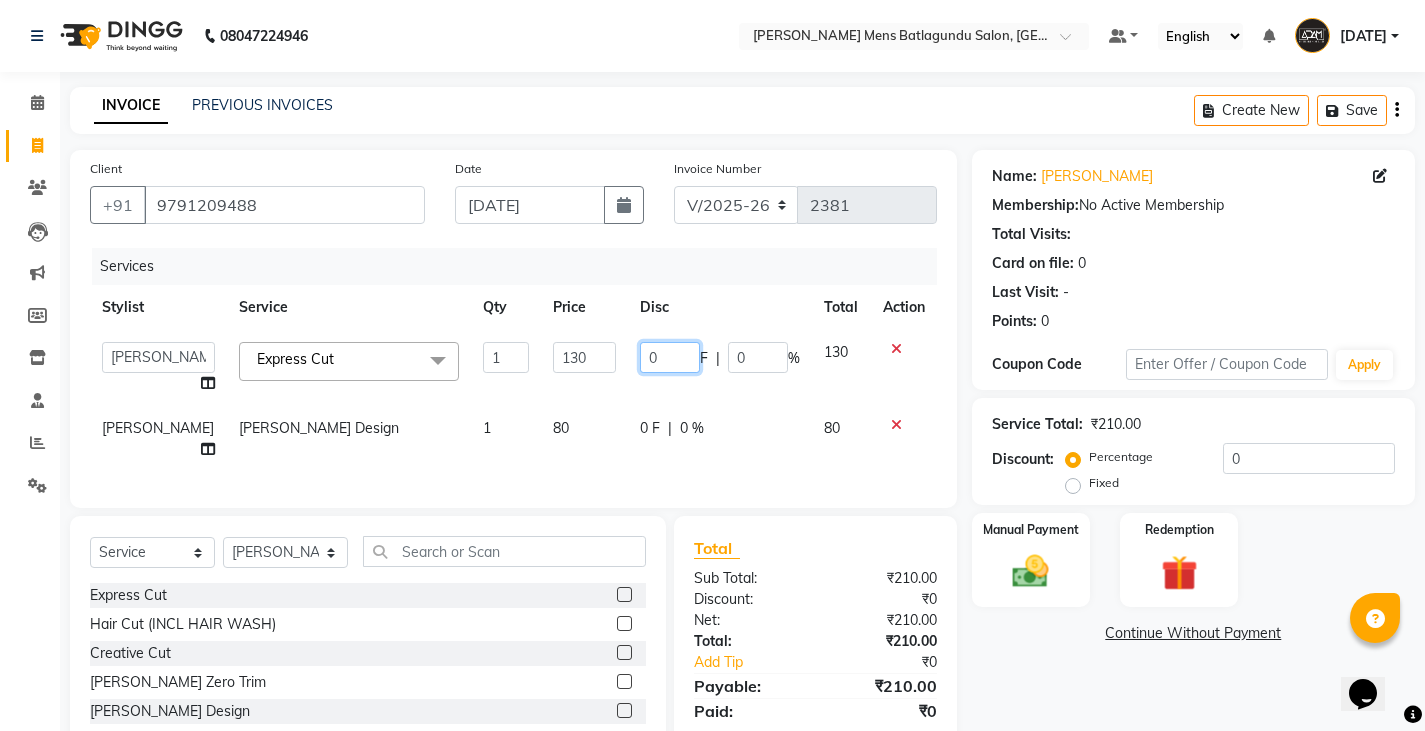 type on "30" 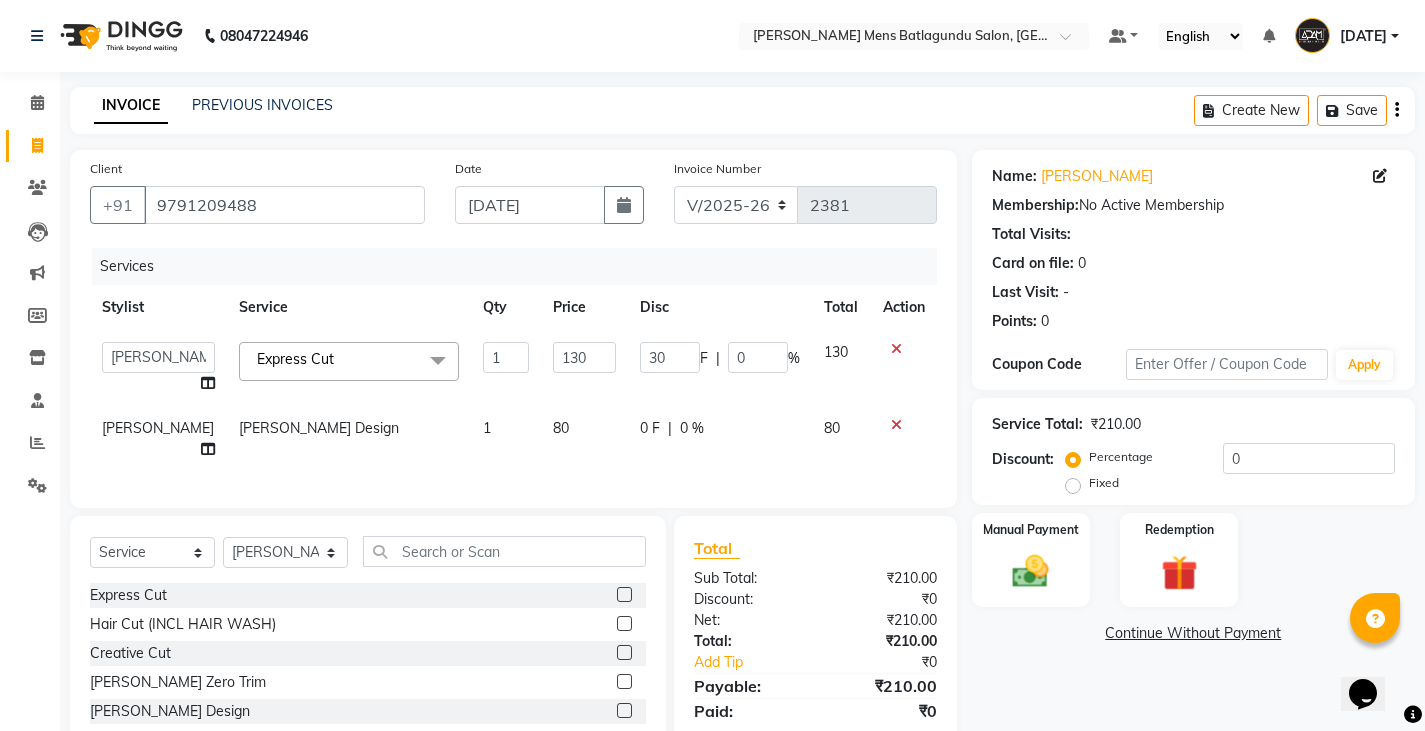 click on "Services Stylist Service Qty Price Disc Total Action  Admin   Ameer    Anish   Khalim   Ovesh   Raja   SAHIL    SOHAIL   SONU  Express Cut  x Express Cut Hair Cut (INCL HAIR WASH) Creative Cut Beard Zero Trim Beard Design Shave Head Shave Kid's Cut (Below 5 Years) Wash & Blast Dry EXPRESS GLOBAL HAIR COLOR GLOBAL HAIR COLOUR AMMONIA GOLBAL HAIR COLOUR NON AMMONIA L'OREAL GOLBAL HAIR COLOUR AMMONIA L'OREAL GOLBAL HAIR COLOUR NON AMMONIA GLOBAL FASHION HAIR COLOUR MOUSTACHE COLOUR BEARD COLOUR PER STREAK HIGHLIGHT CAP HIGHLIGHTS NOURISHING HAIR SPA VITALIZING HAIR SPA REPAIR TREATMENT DANDRUFF TREATMENT HAIR LOSS TREATMENT HAIR STRAIGHTENING HAIR REBONDING KERATIN ALMOND OIL NAVARATNA OIL CLEAN UP HYPER PIGMENTATION CLEAN UP REJUVANATE Fruit Facial Instant Glow Charcaol Skin Lightening Skin Brightening FACE & NECK BLEACH FACE & NECK DETAN PRE BRIDEGROOM DELUXE PRE BRIDEGROOM ADVANCE (COMBO) NORMAL PREMIUM ELEGANT HAIRCUT+ BEARD TRIM + DETAN HAIRCUT + BEARD TRIM + HEAD MASSAGE HAIRCUT+ BEARD TRIM + CLEAN UP 1 F" 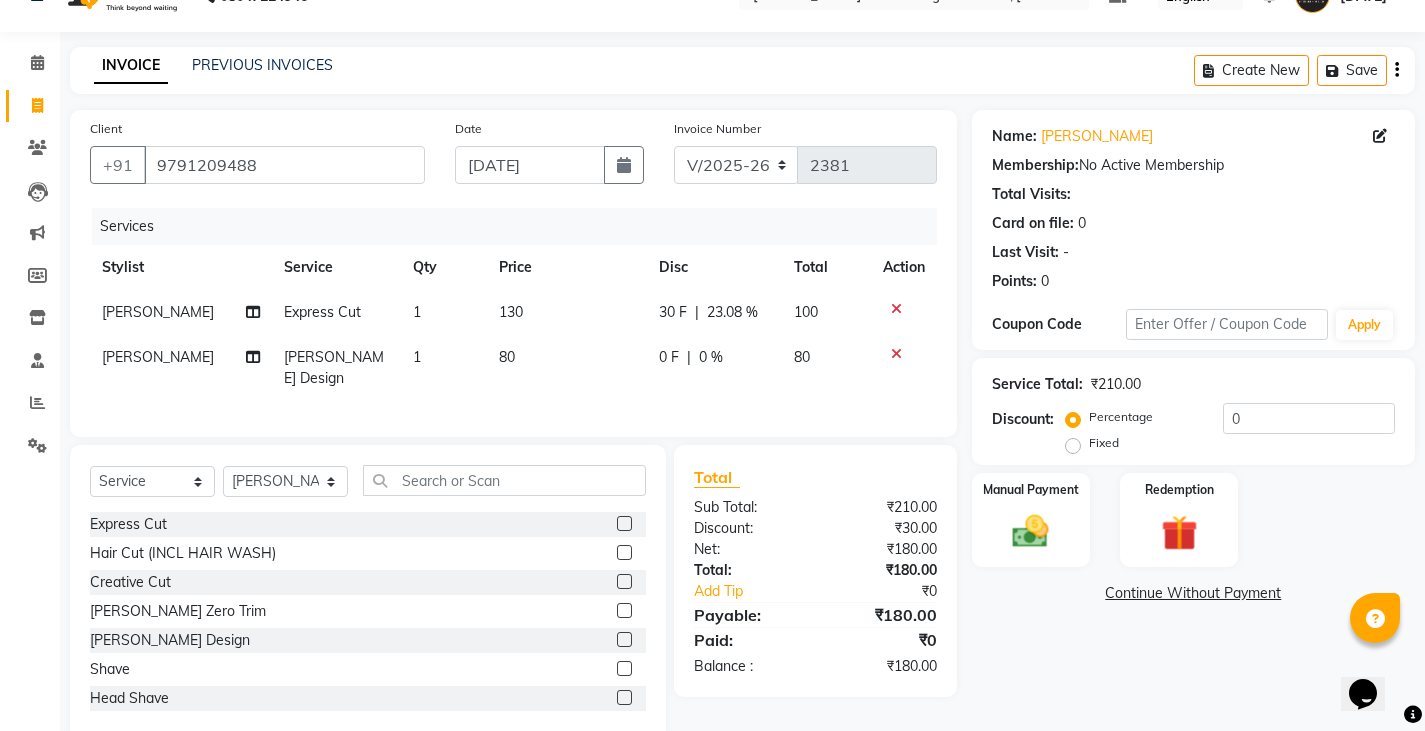 scroll, scrollTop: 73, scrollLeft: 0, axis: vertical 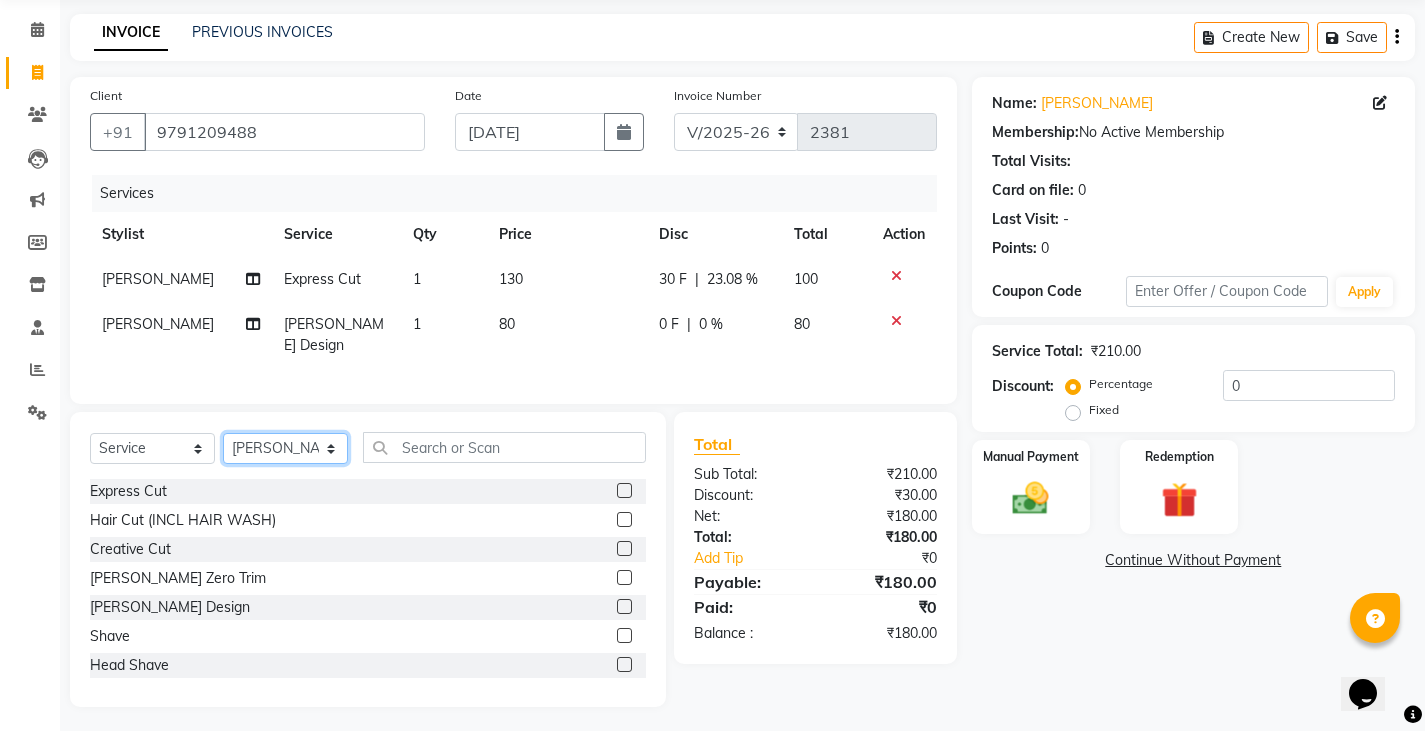 drag, startPoint x: 264, startPoint y: 448, endPoint x: 256, endPoint y: 429, distance: 20.615528 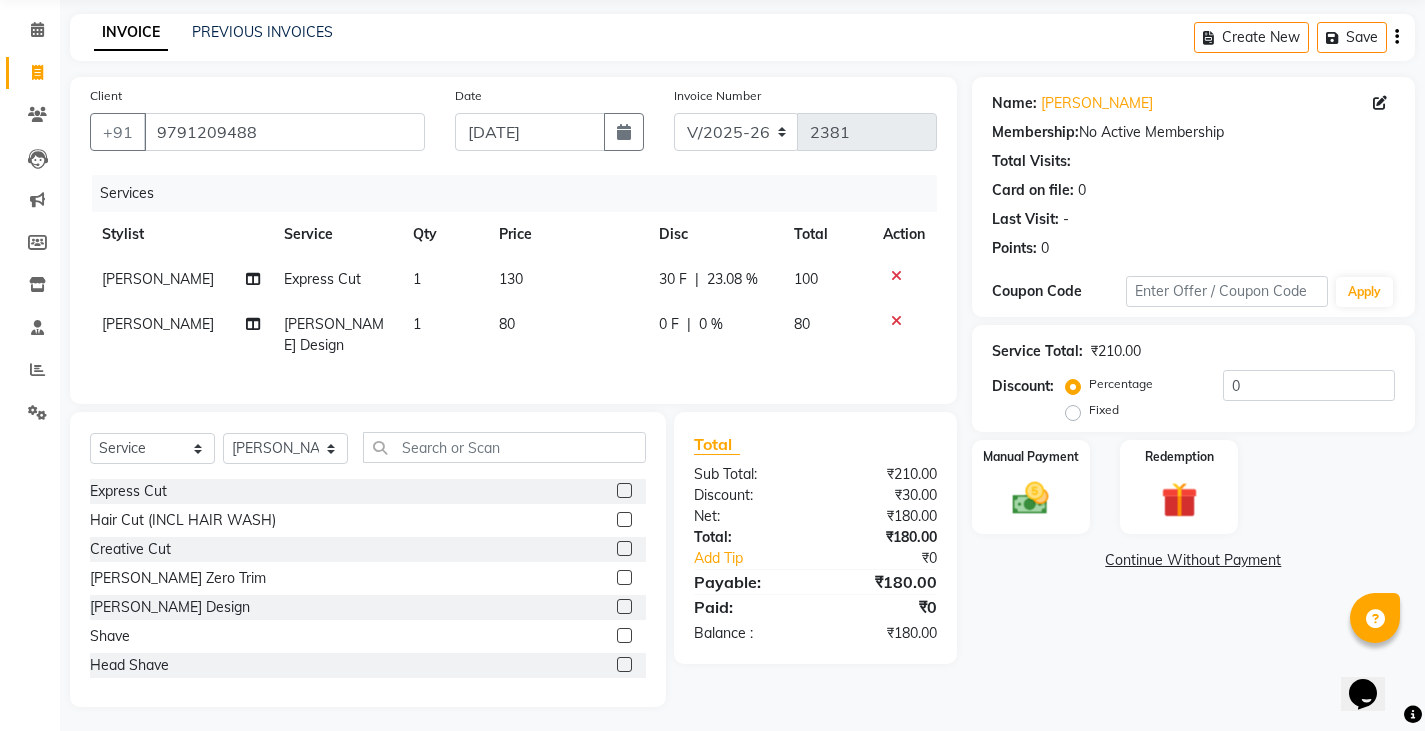 click 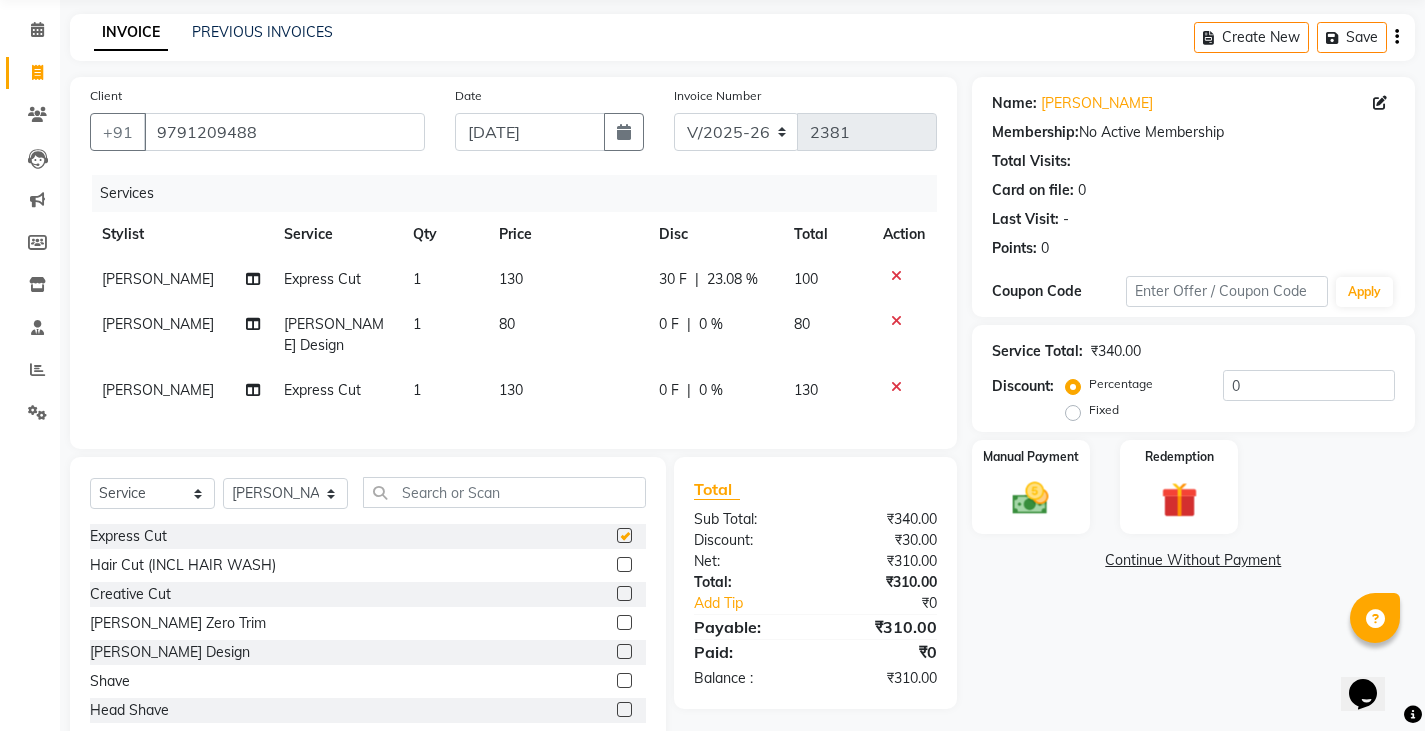 drag, startPoint x: 682, startPoint y: 332, endPoint x: 659, endPoint y: 380, distance: 53.225933 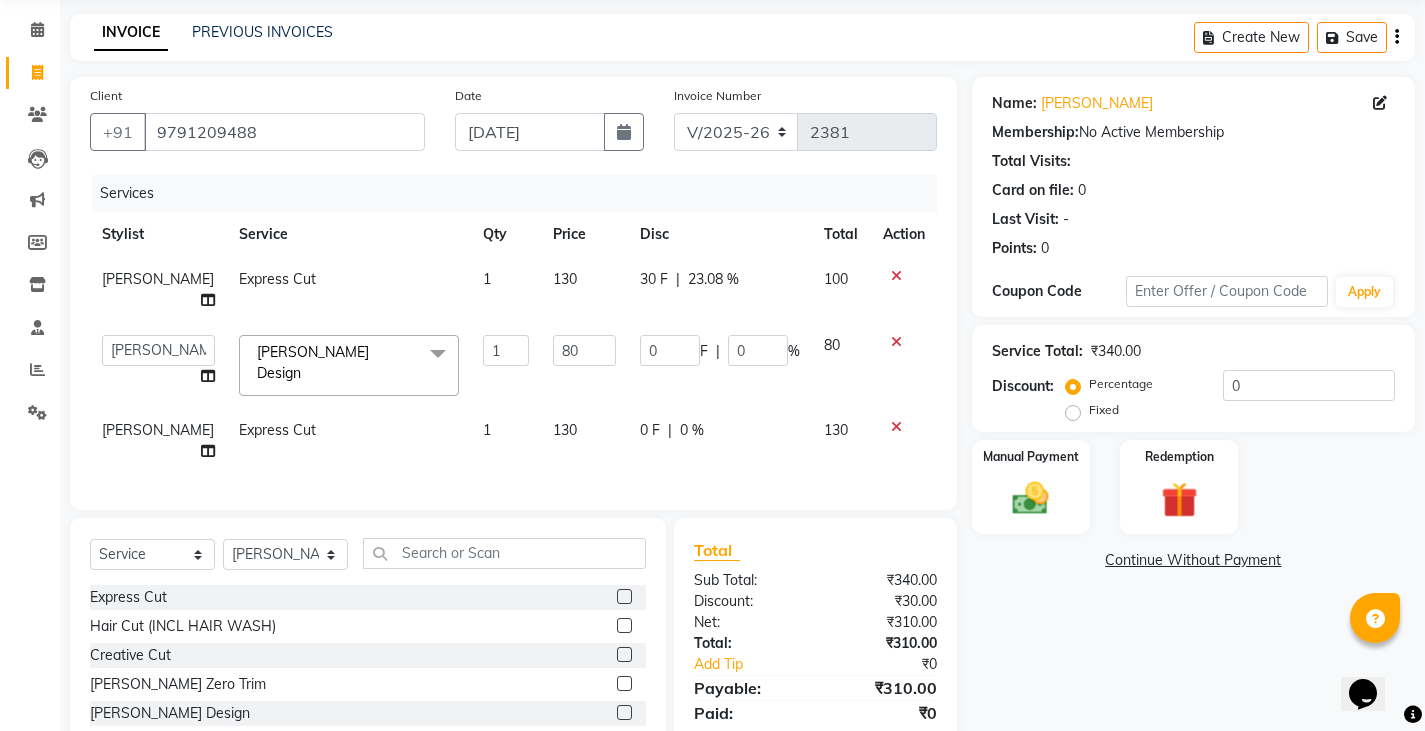 checkbox on "false" 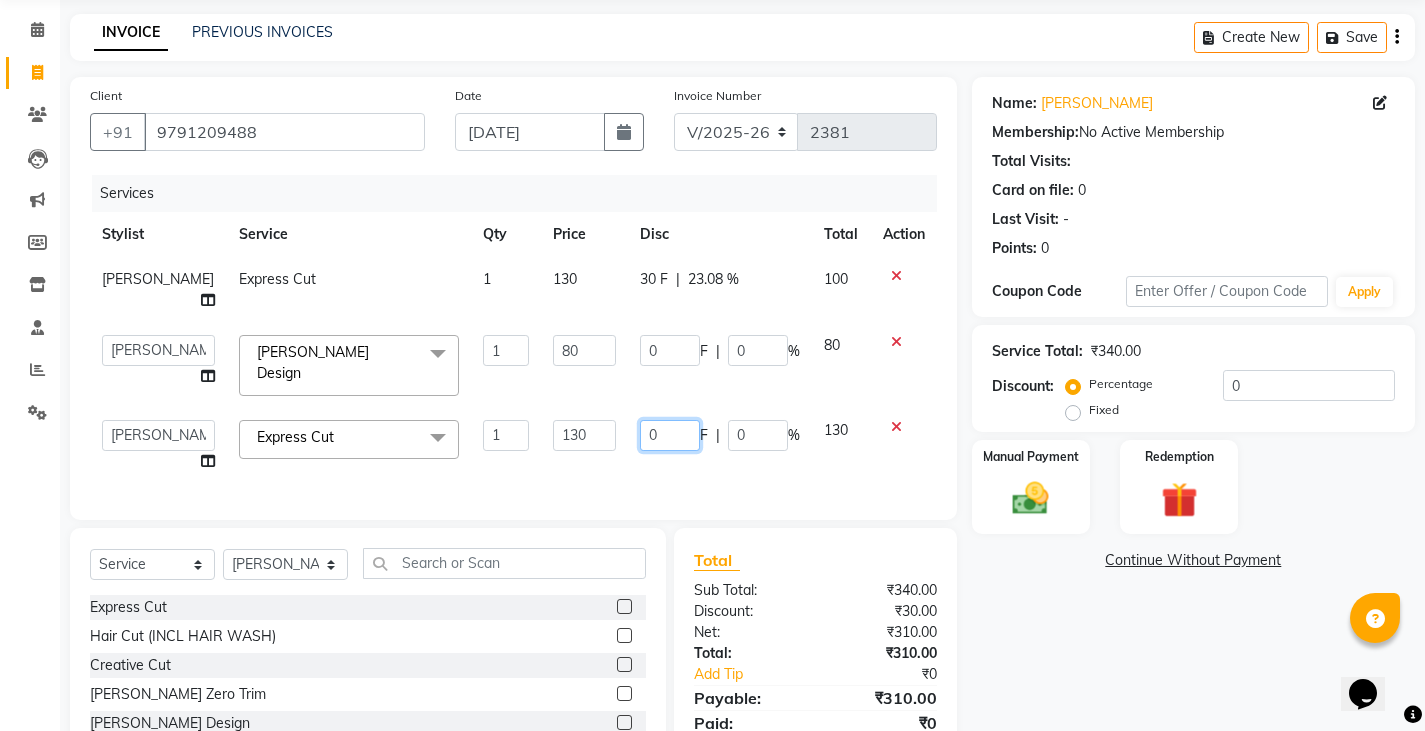 click on "0" 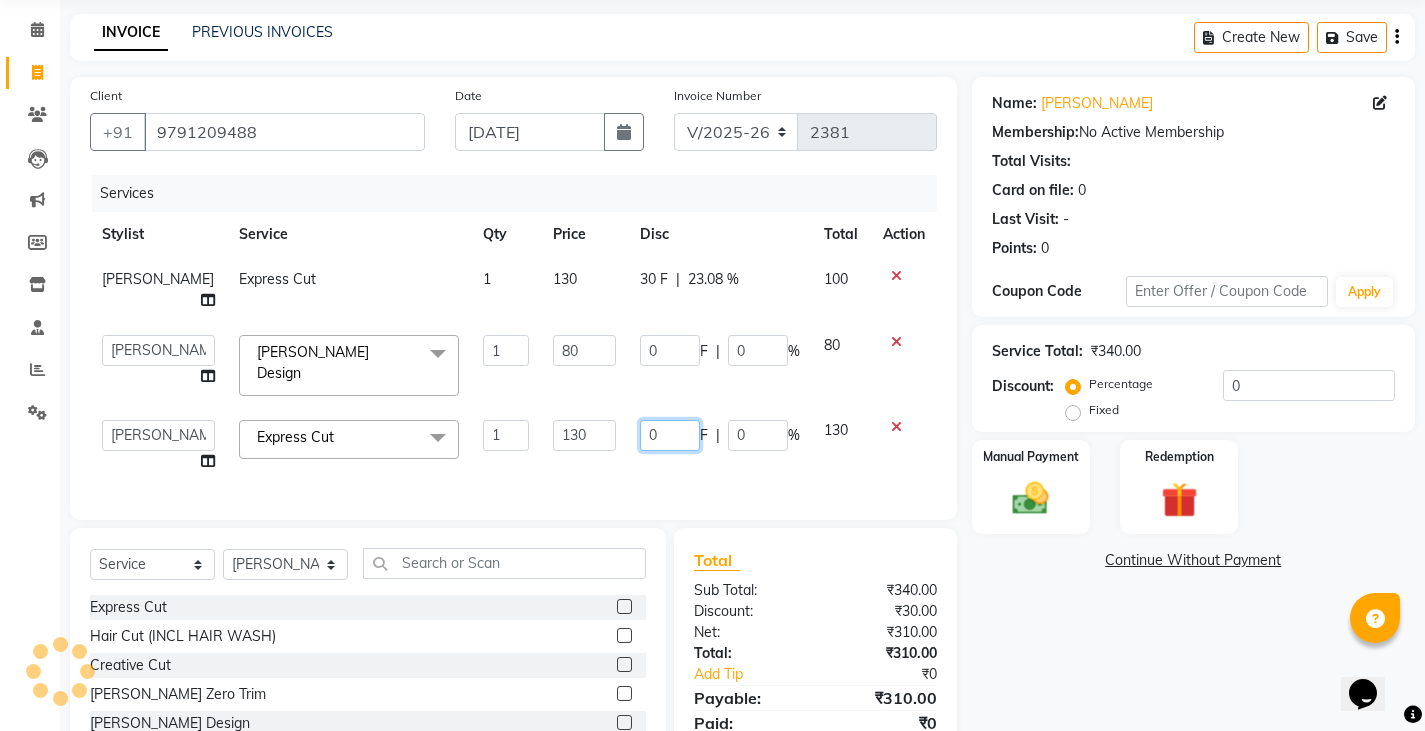 type on "30" 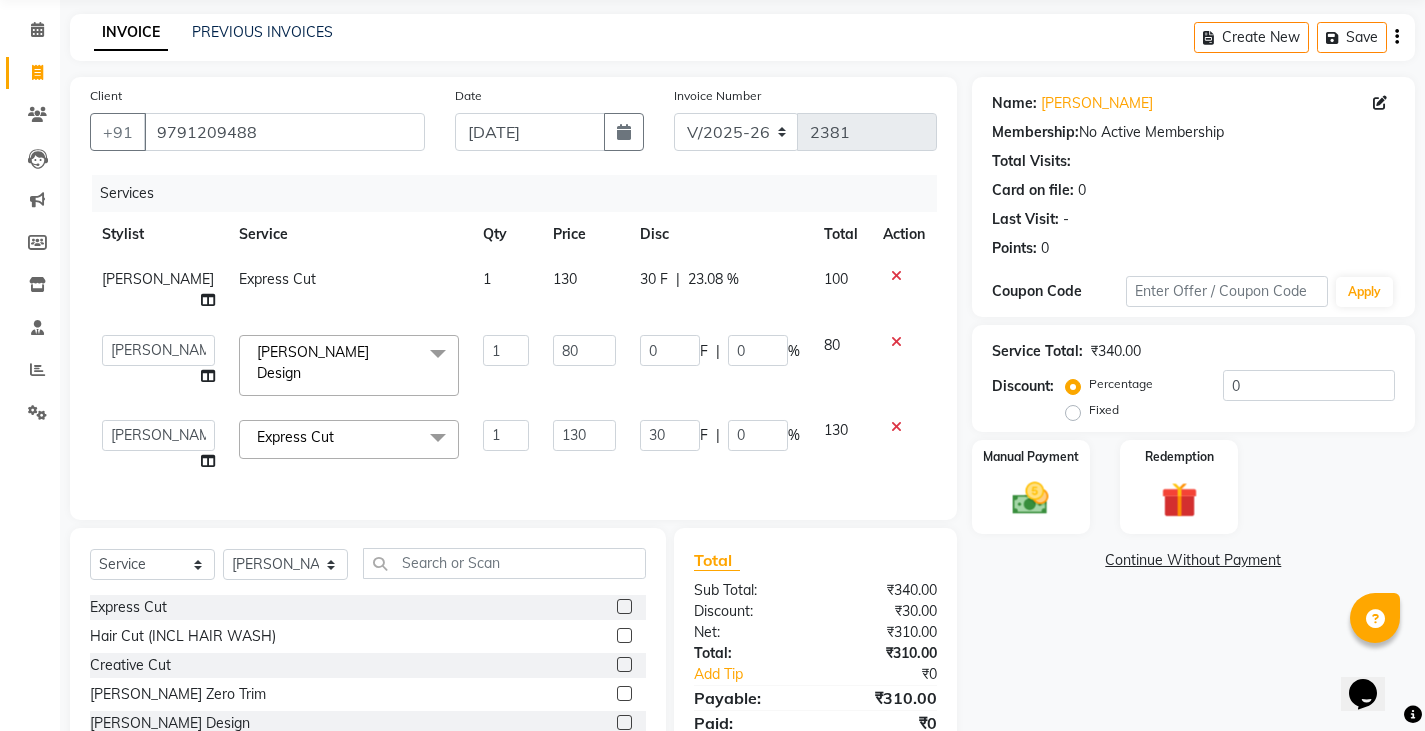 click on "Services Stylist Service Qty Price Disc Total Action SONU Express Cut 1 130 30 F | 23.08 % 100  Admin   Ameer    Anish   Khalim   Ovesh   Raja   SAHIL    SOHAIL   SONU  Beard Design  x Express Cut Hair Cut (INCL HAIR WASH) Creative Cut Beard Zero Trim Beard Design Shave Head Shave Kid's Cut (Below 5 Years) Wash & Blast Dry EXPRESS GLOBAL HAIR COLOR GLOBAL HAIR COLOUR AMMONIA GOLBAL HAIR COLOUR NON AMMONIA L'OREAL GOLBAL HAIR COLOUR AMMONIA L'OREAL GOLBAL HAIR COLOUR NON AMMONIA GLOBAL FASHION HAIR COLOUR MOUSTACHE COLOUR BEARD COLOUR PER STREAK HIGHLIGHT CAP HIGHLIGHTS NOURISHING HAIR SPA VITALIZING HAIR SPA REPAIR TREATMENT DANDRUFF TREATMENT HAIR LOSS TREATMENT HAIR STRAIGHTENING HAIR REBONDING KERATIN ALMOND OIL NAVARATNA OIL CLEAN UP HYPER PIGMENTATION CLEAN UP REJUVANATE Fruit Facial Instant Glow Charcaol Skin Lightening Skin Brightening FACE & NECK BLEACH FACE & NECK DETAN PRE BRIDEGROOM DELUXE PRE BRIDEGROOM ADVANCE (COMBO) NORMAL PREMIUM ELEGANT HAIRCUT+ BEARD TRIM + DETAN 1 80 0 F | 0 % 80  Admin  x" 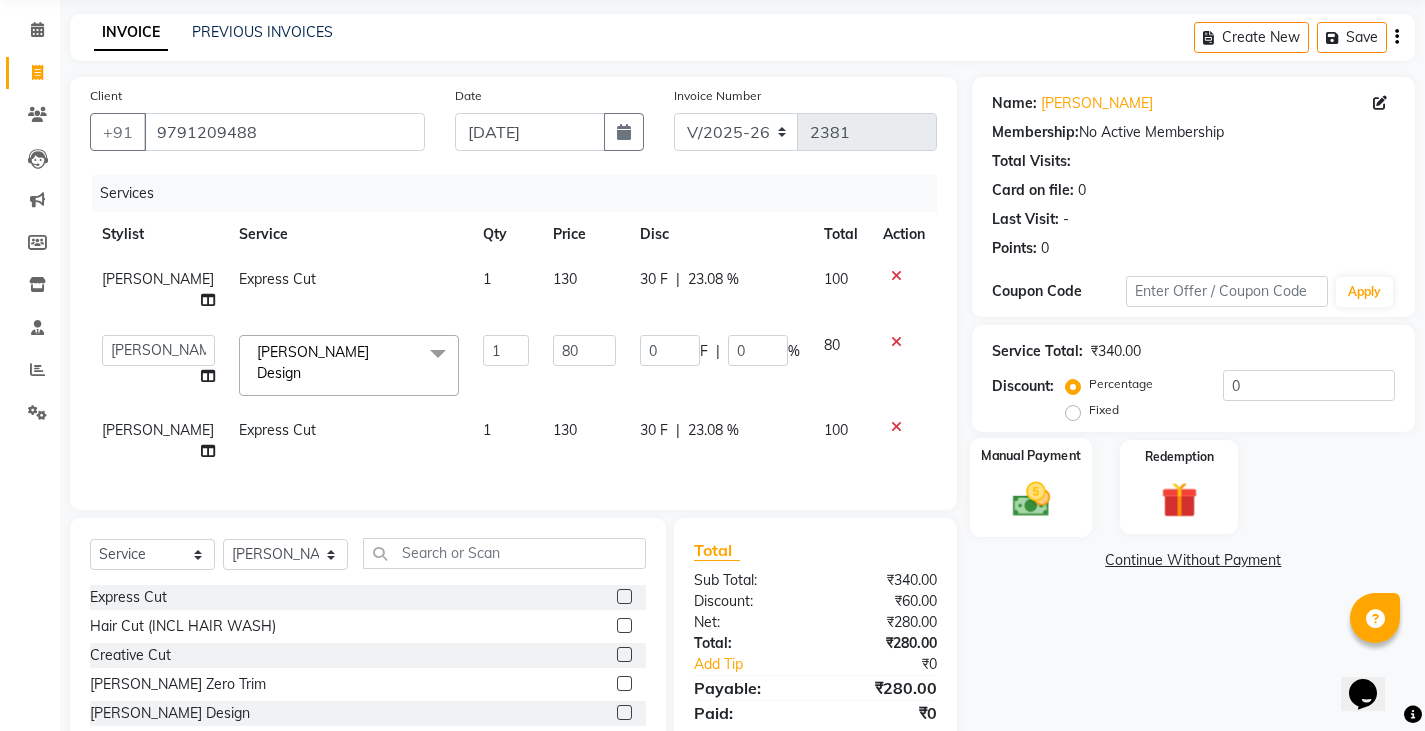 click 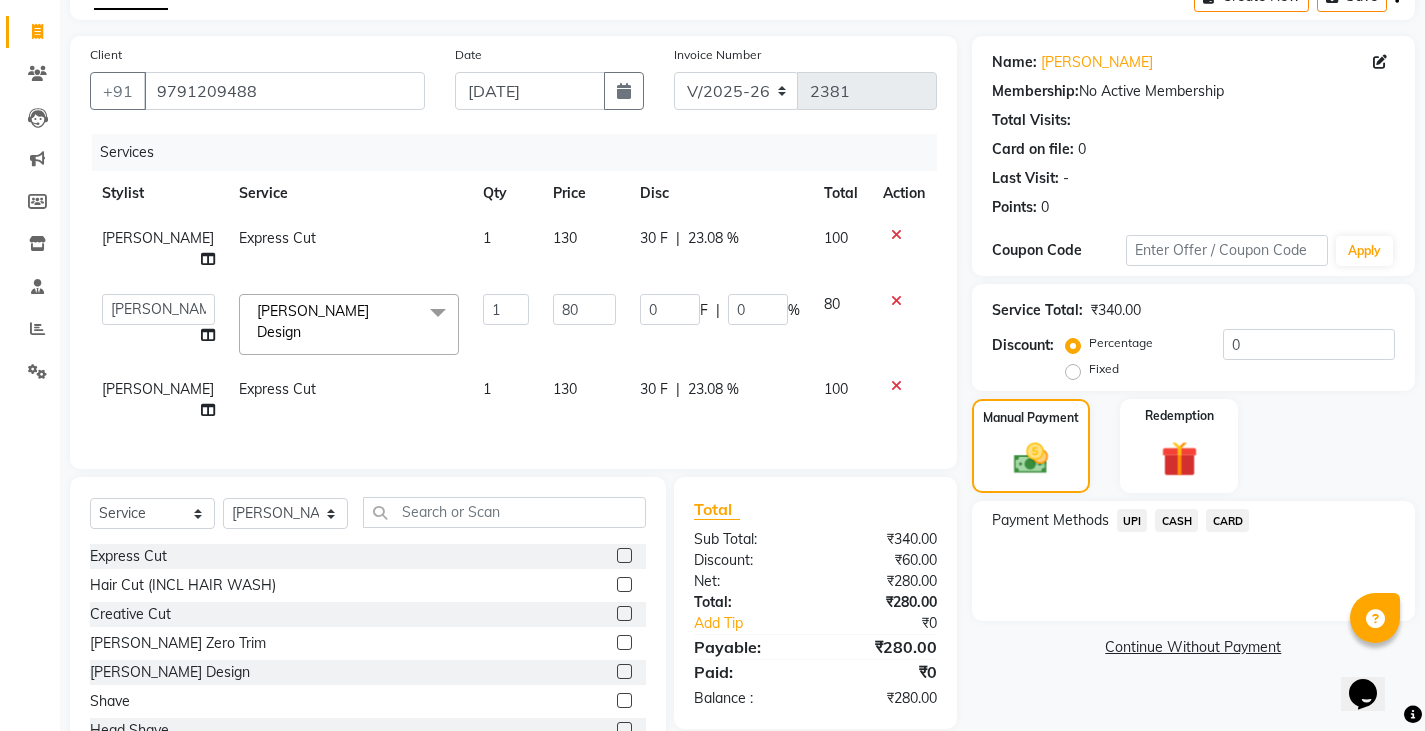 scroll, scrollTop: 149, scrollLeft: 0, axis: vertical 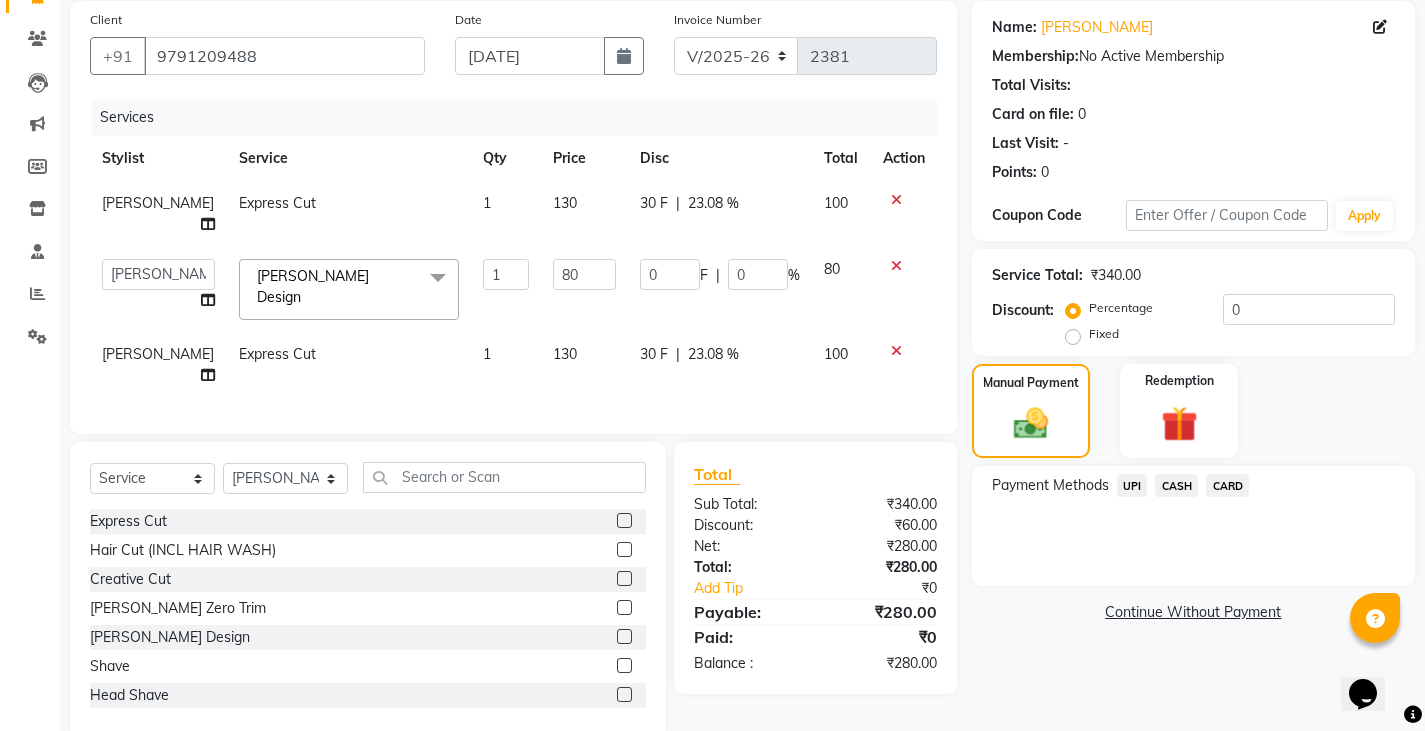 click on "CASH" 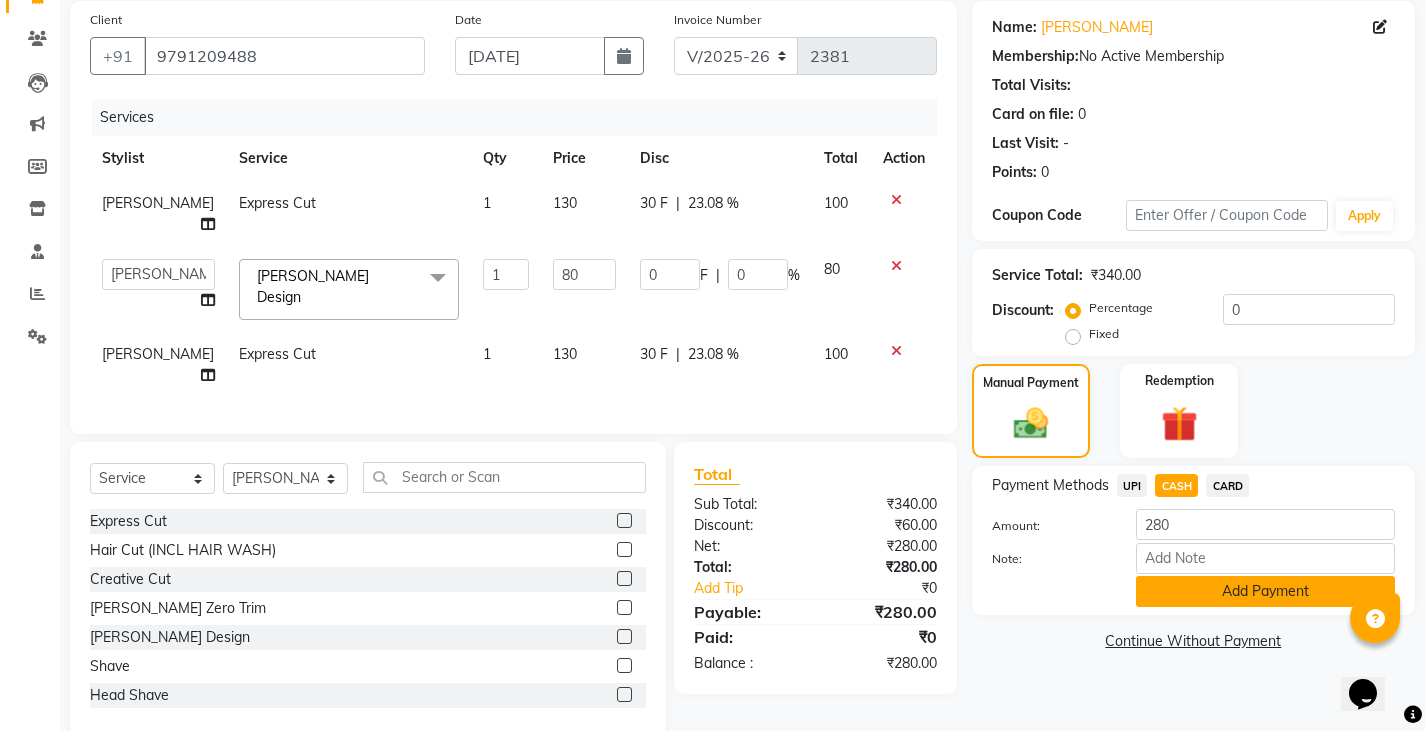 click on "Add Payment" 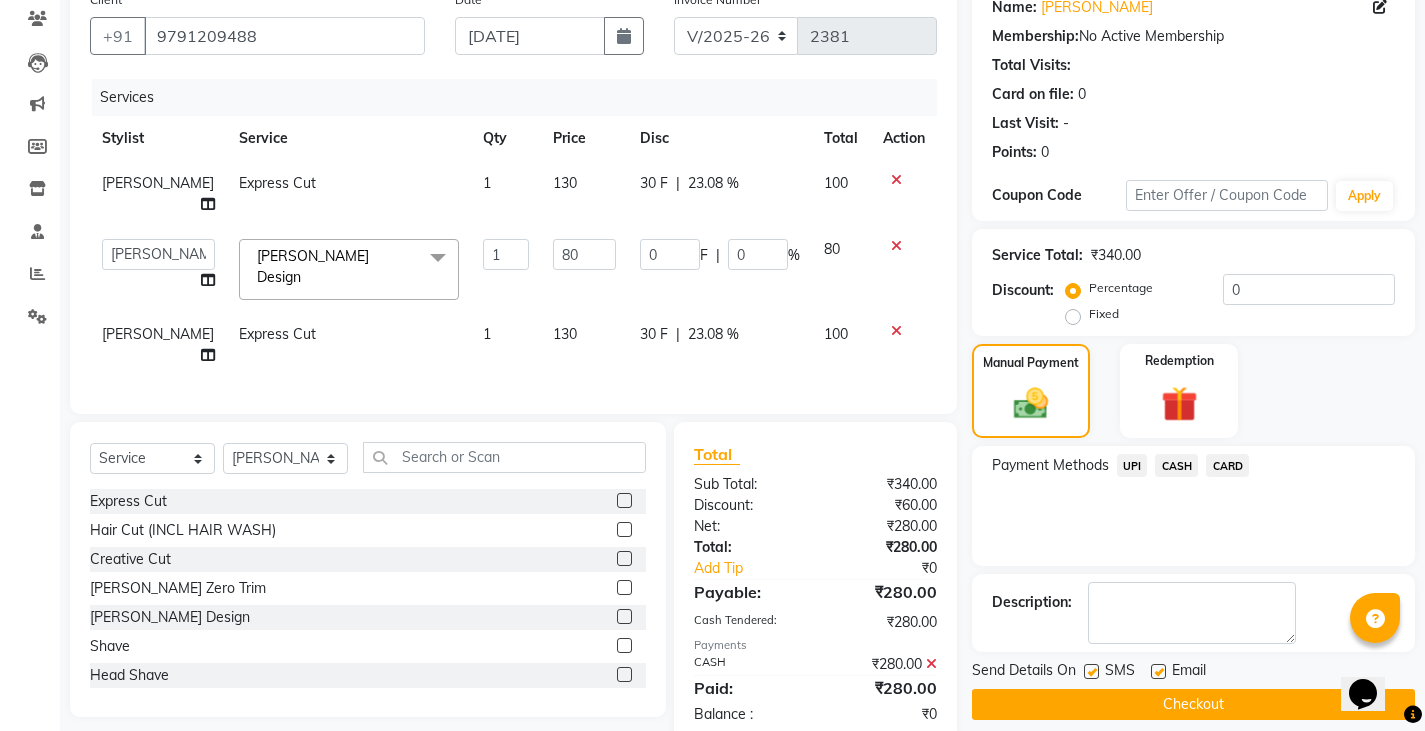 scroll, scrollTop: 188, scrollLeft: 0, axis: vertical 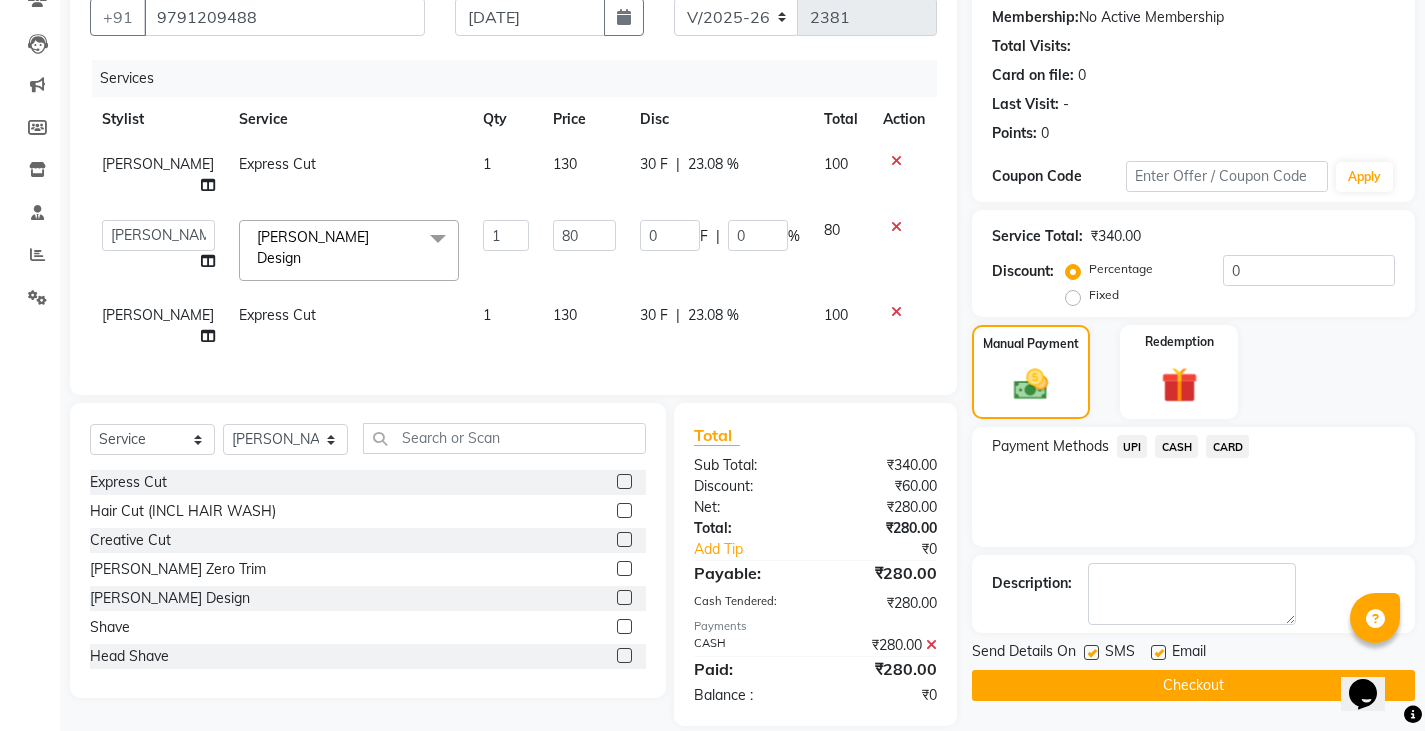 click on "Checkout" 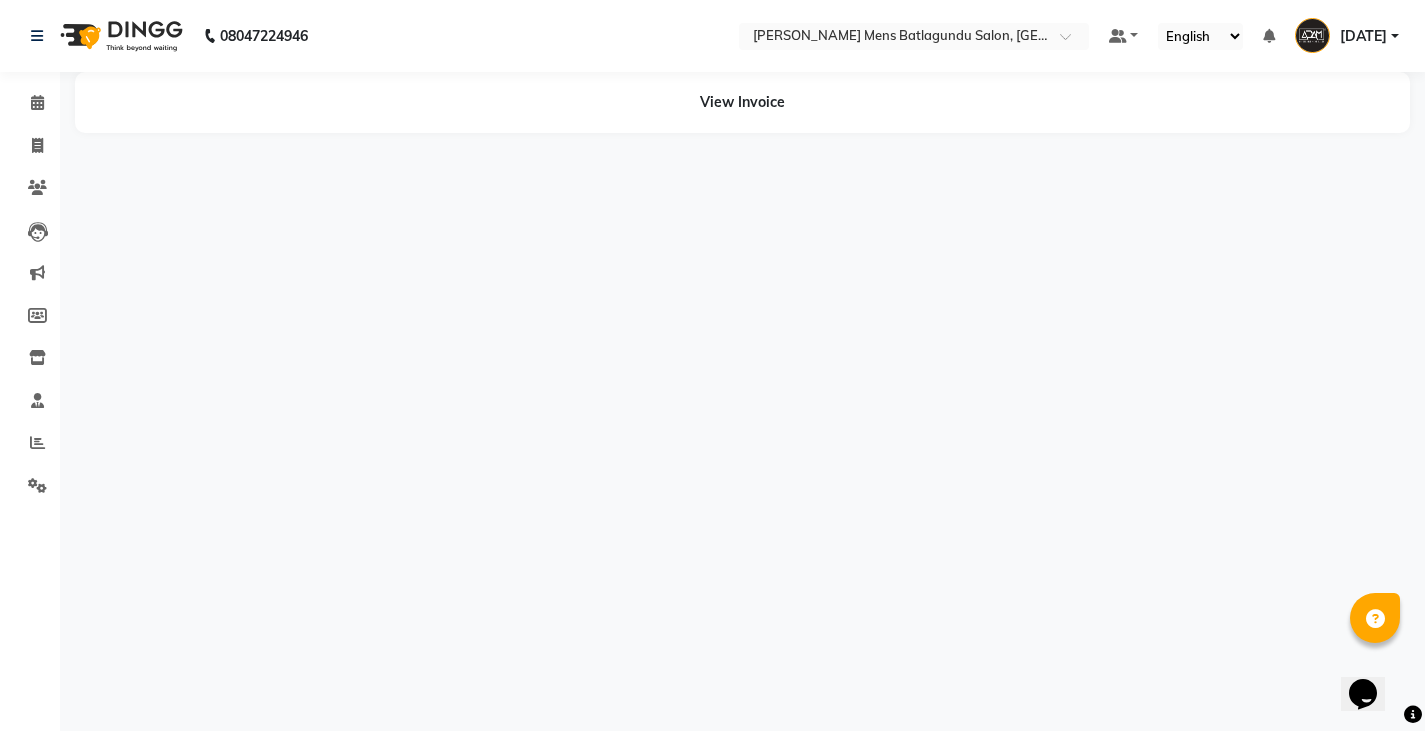 scroll, scrollTop: 0, scrollLeft: 0, axis: both 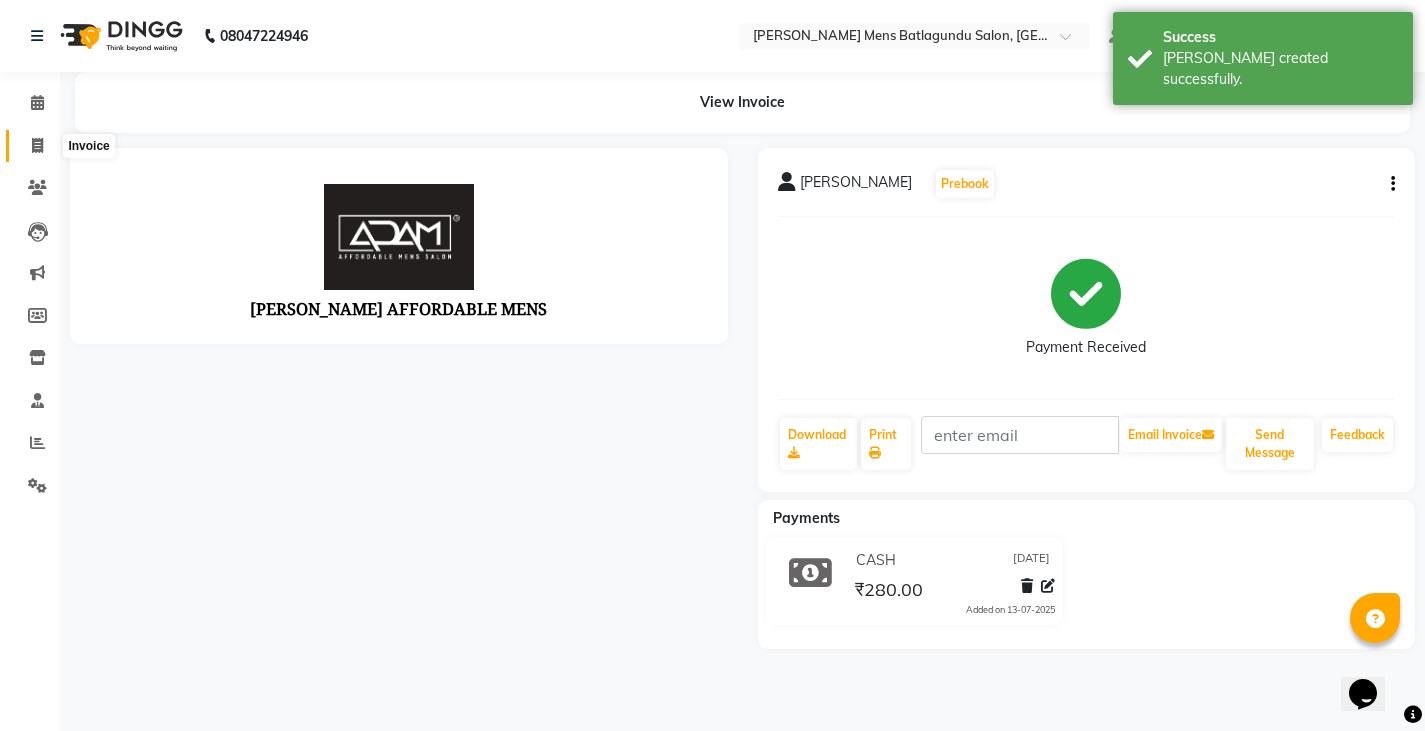 click 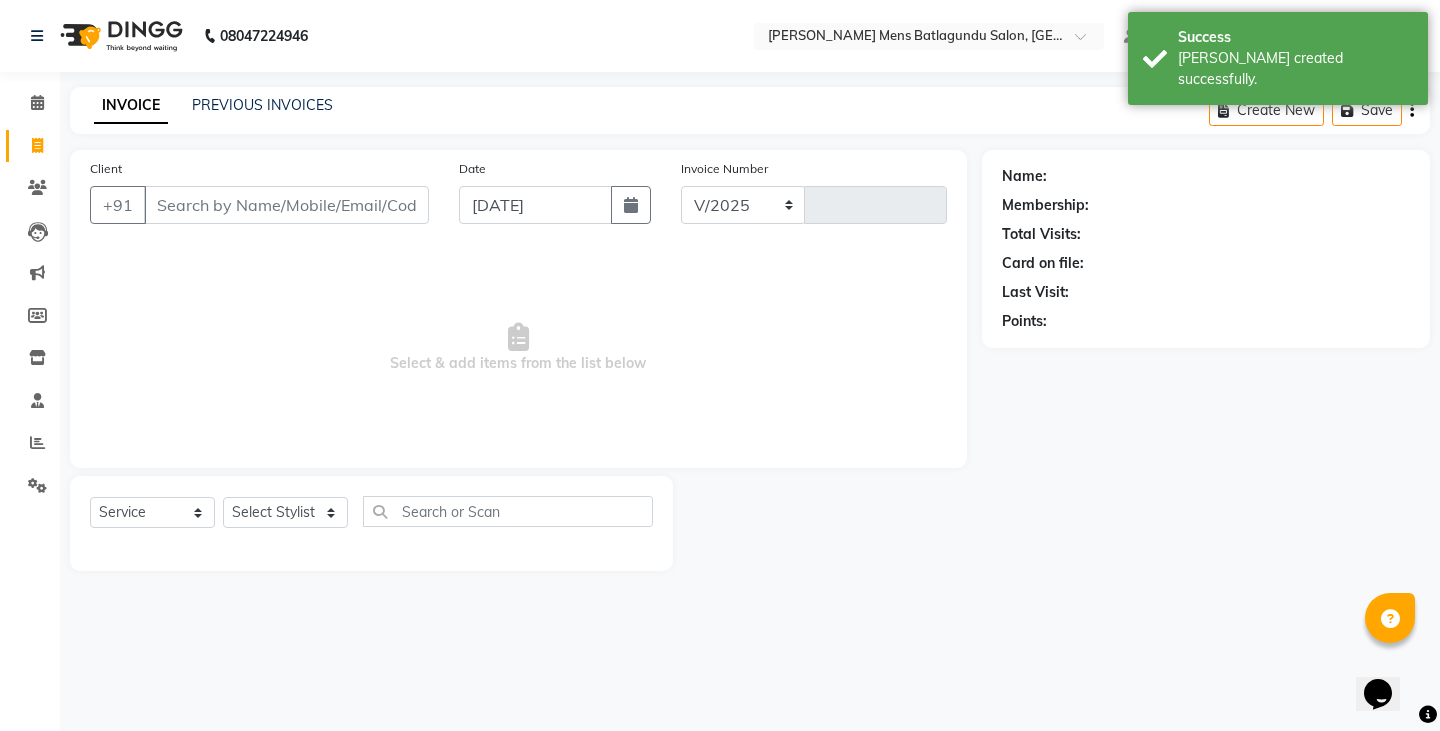 select on "8213" 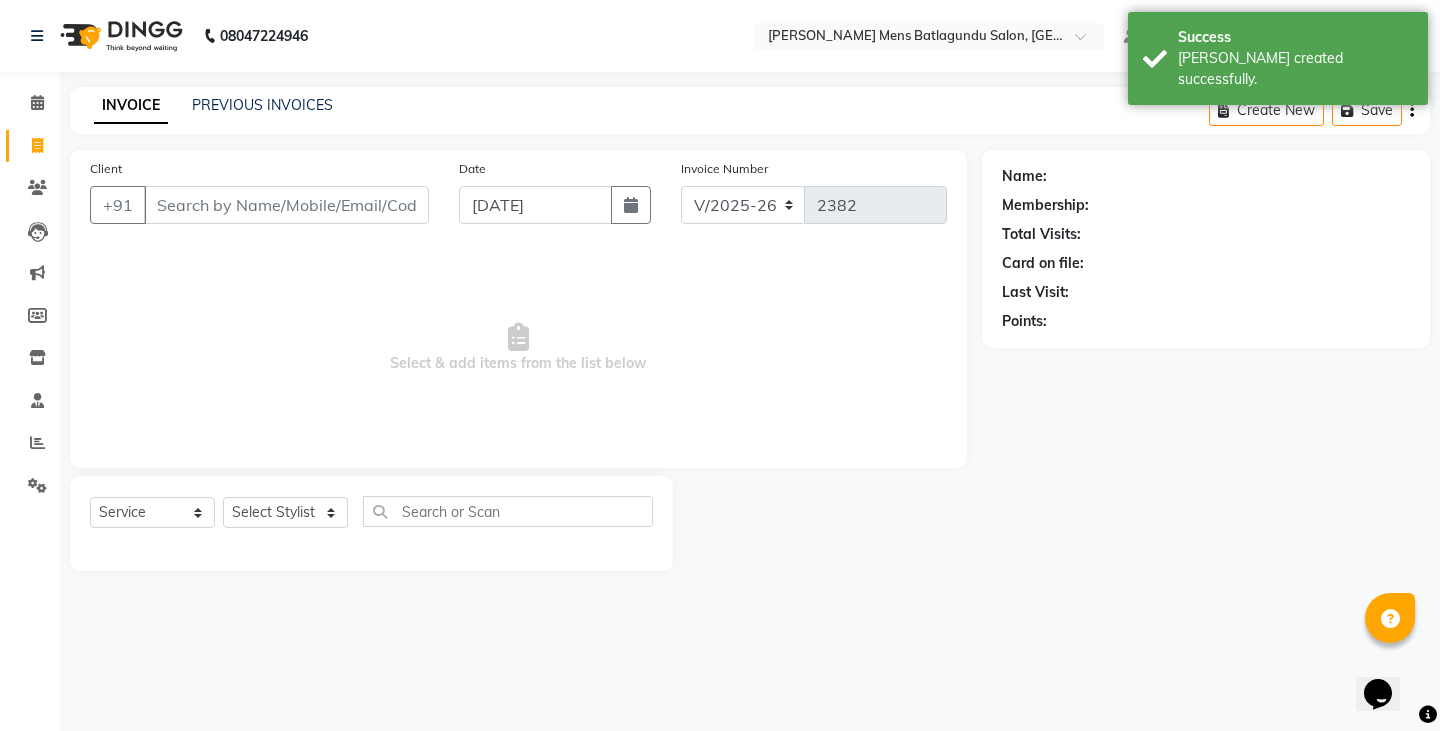 click on "Client" at bounding box center [286, 205] 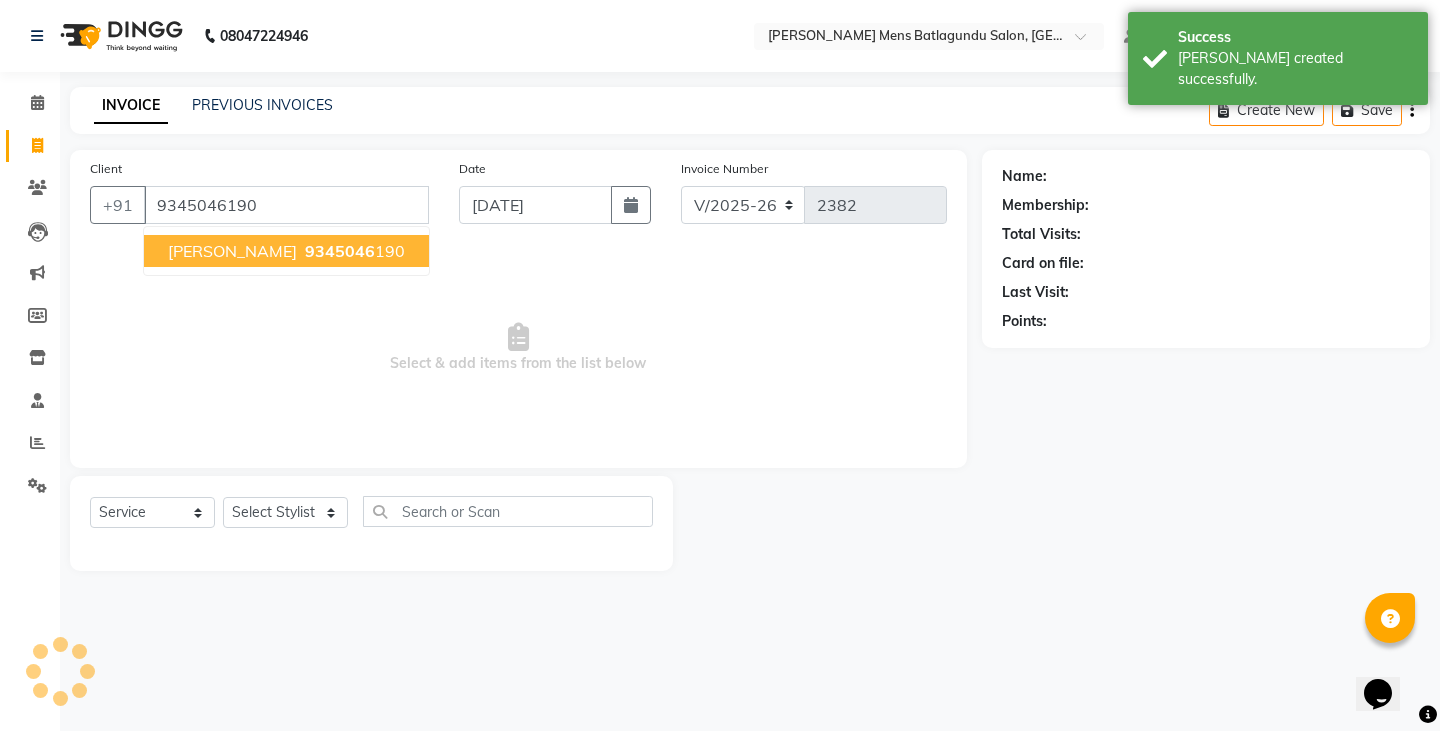 type on "9345046190" 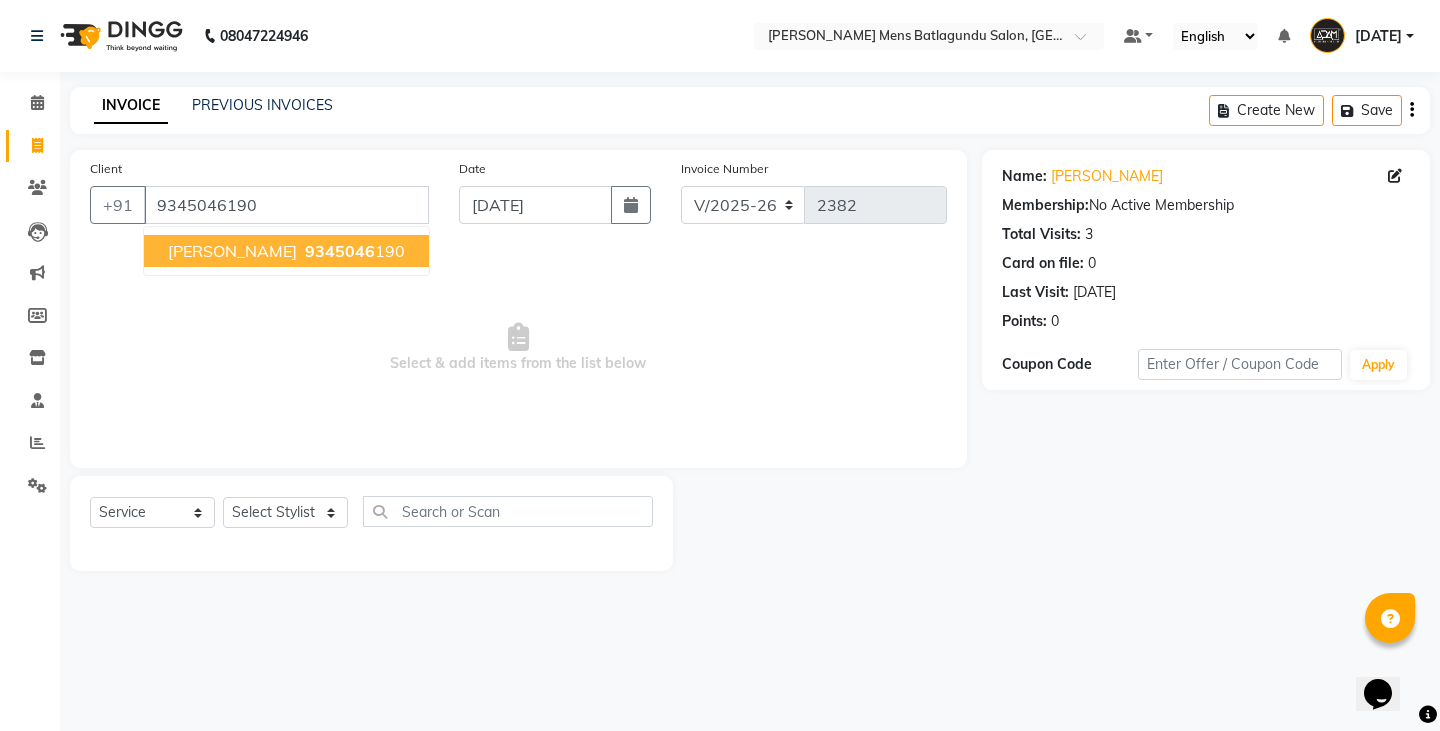 click on "9345046" at bounding box center [340, 251] 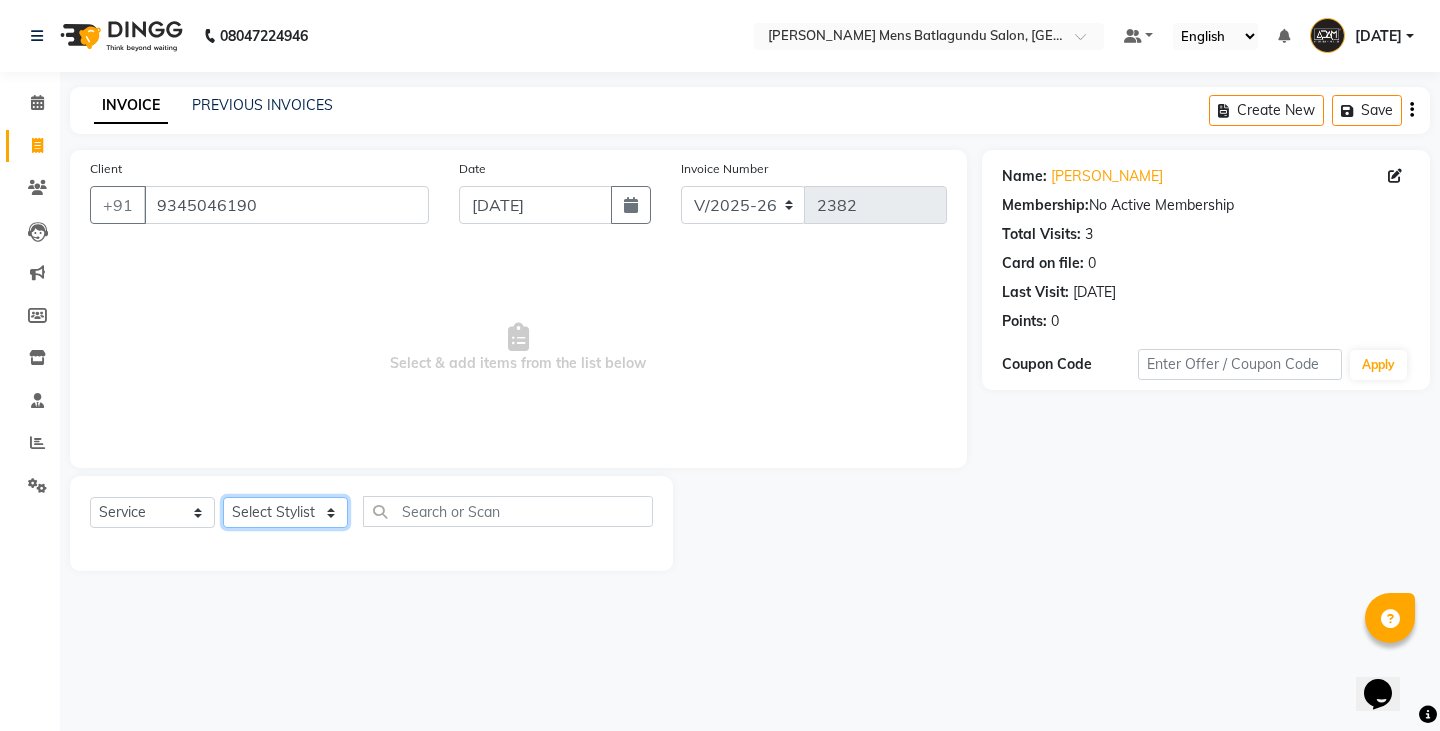 click on "Select Stylist Admin Ameer  Anish Khalim Ovesh Raja SAHIL  SOHAIL SONU" 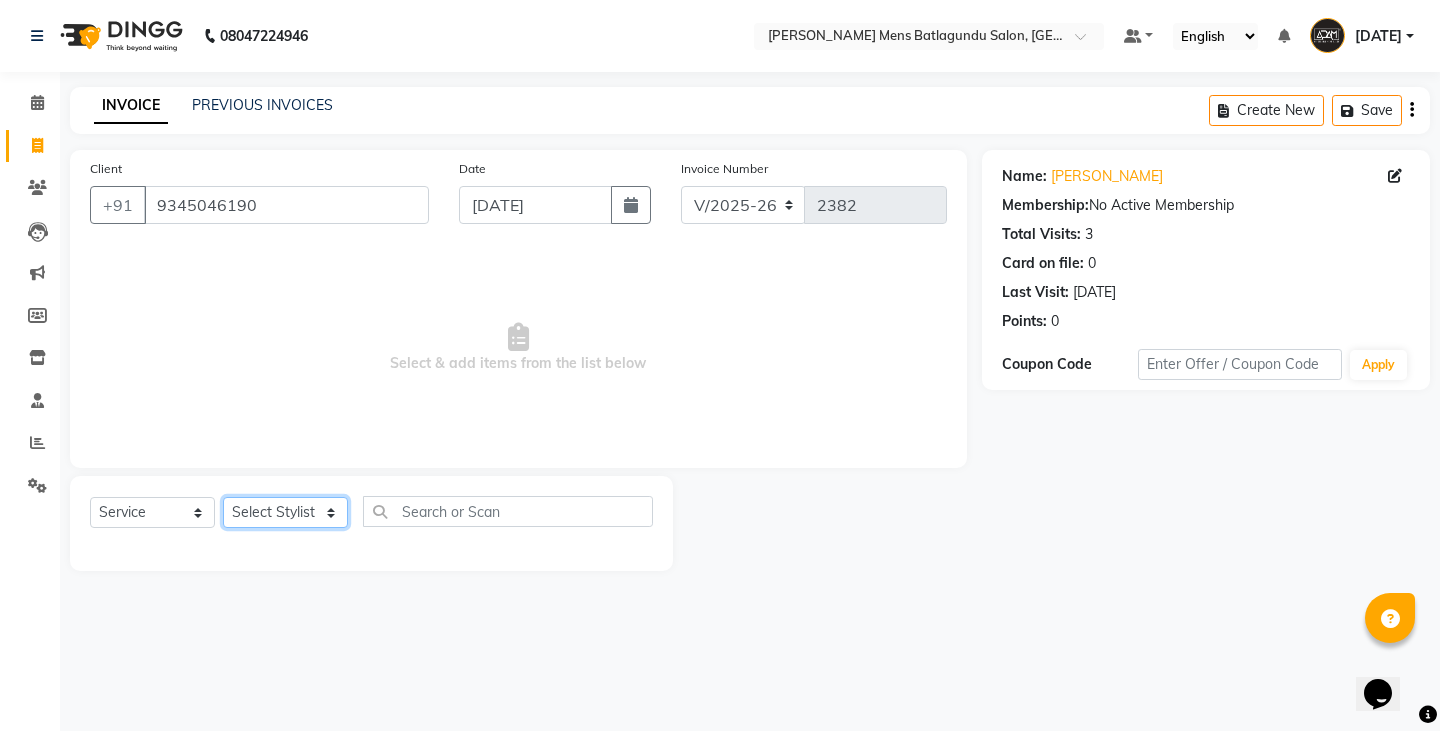 select on "84061" 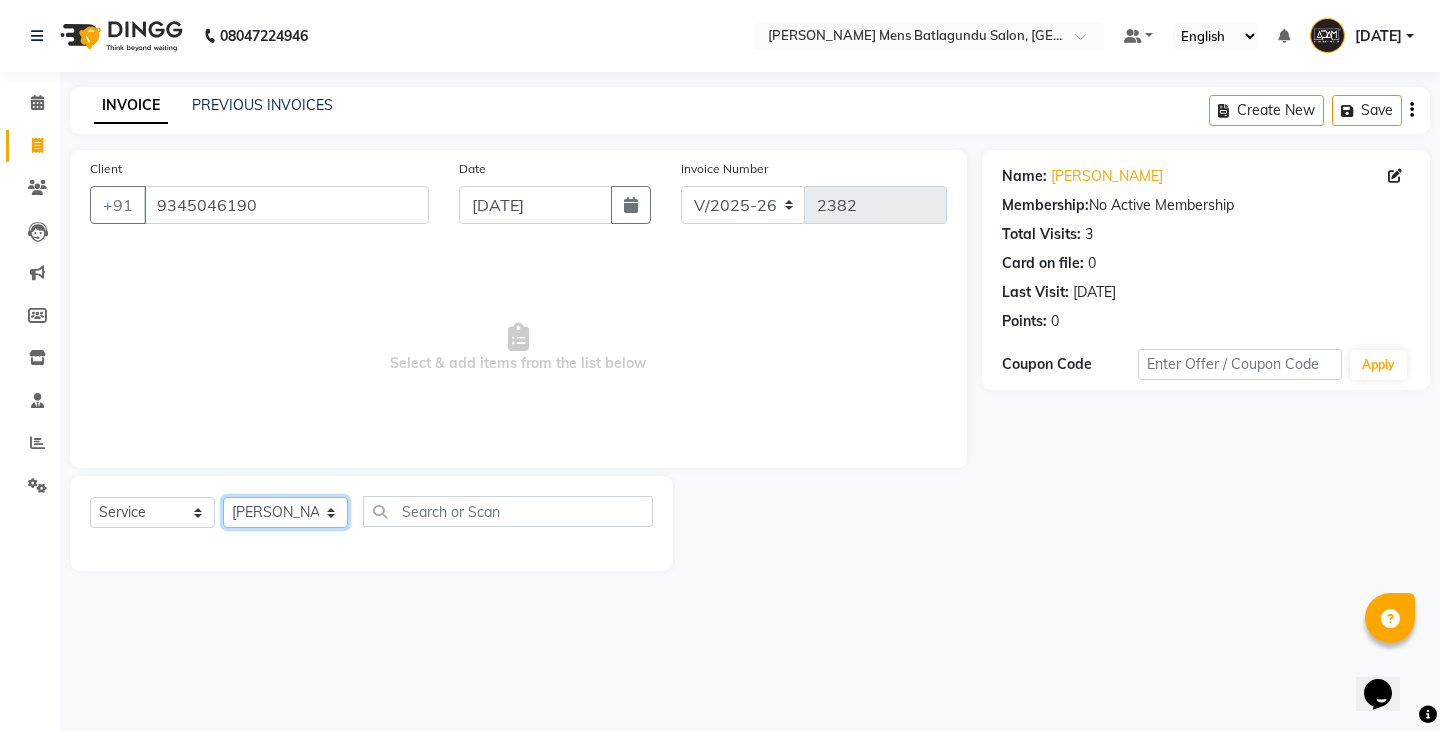 click on "Select Stylist Admin Ameer  Anish Khalim Ovesh Raja SAHIL  SOHAIL SONU" 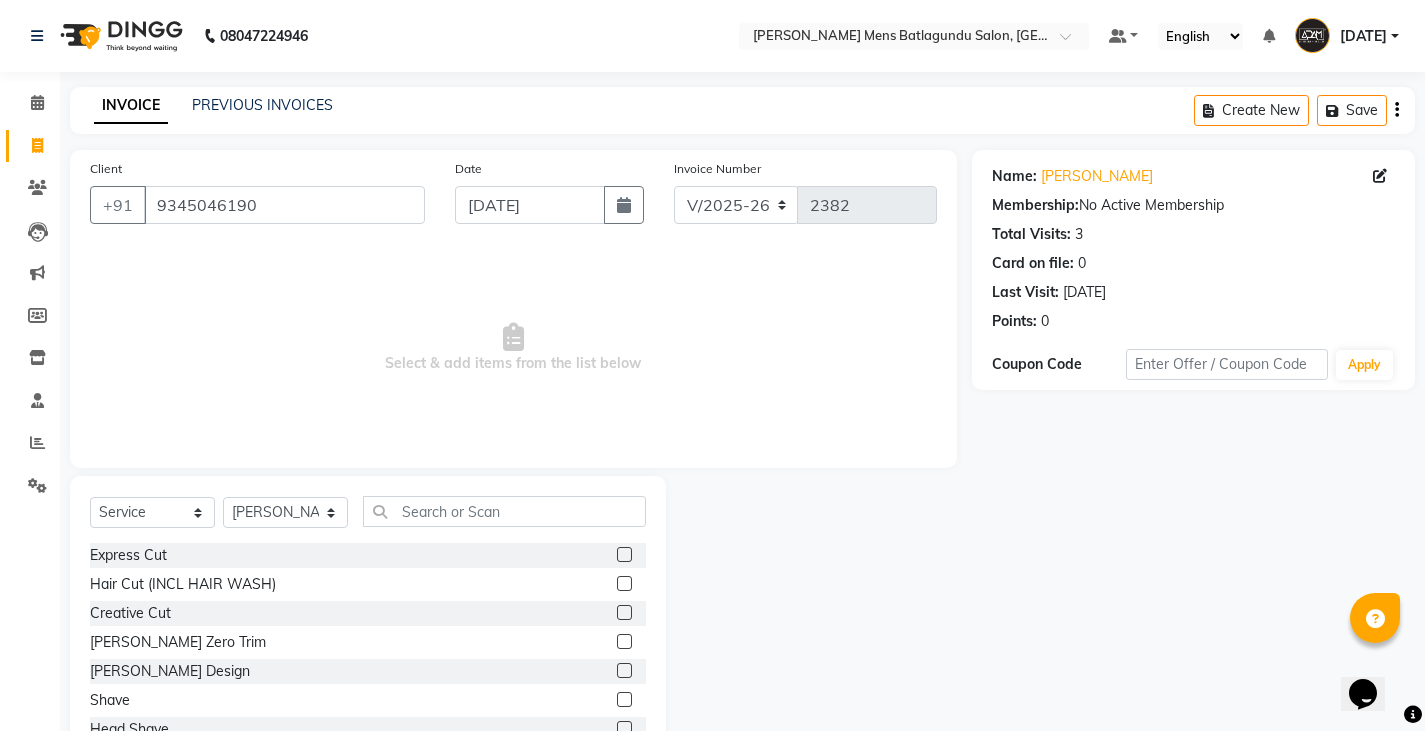 click 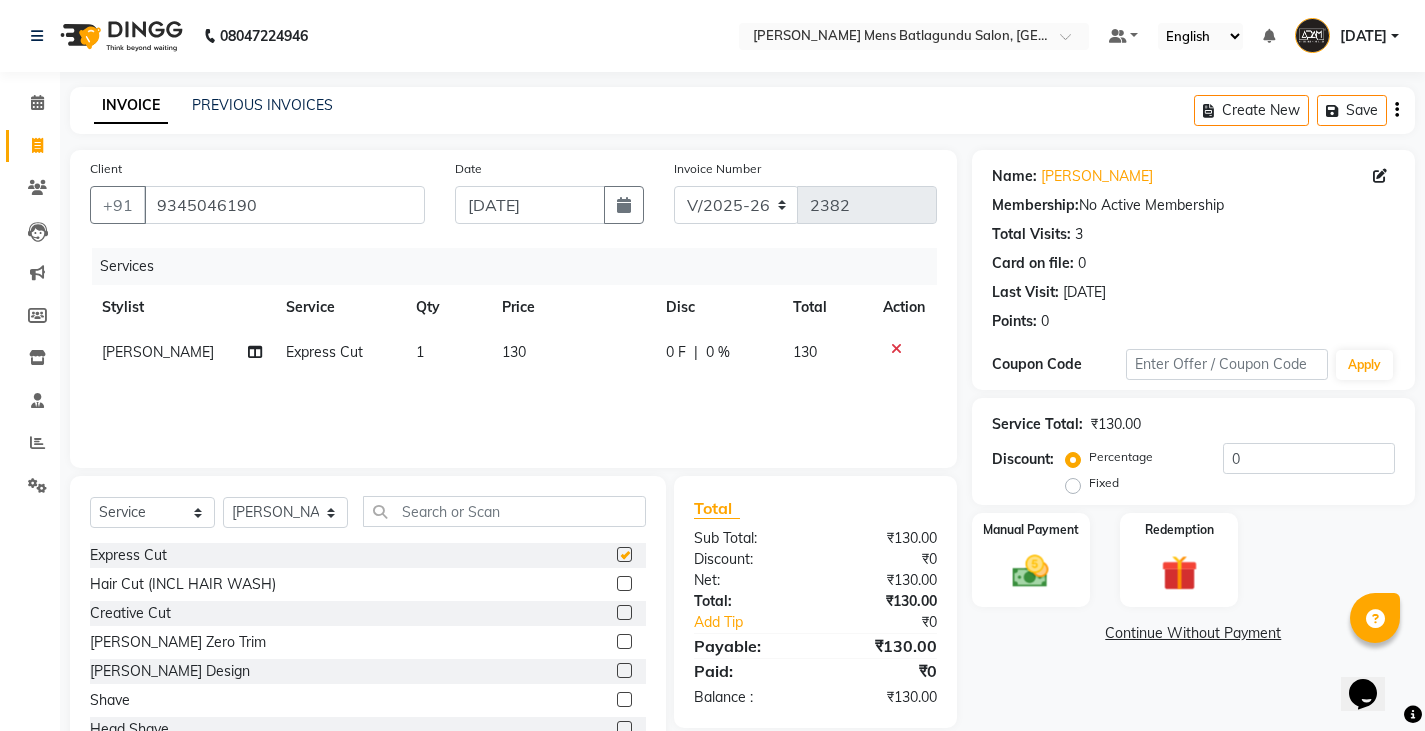 checkbox on "false" 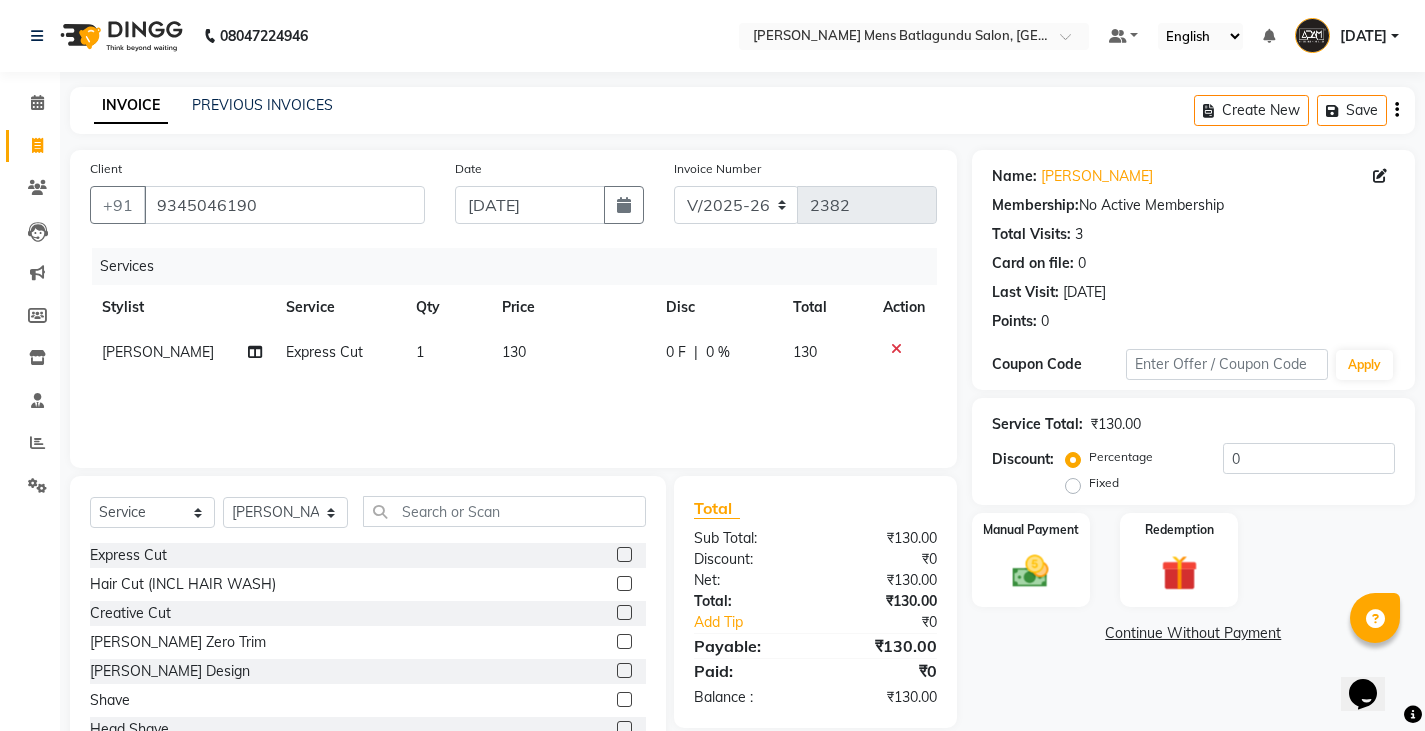 click on "0 F | 0 %" 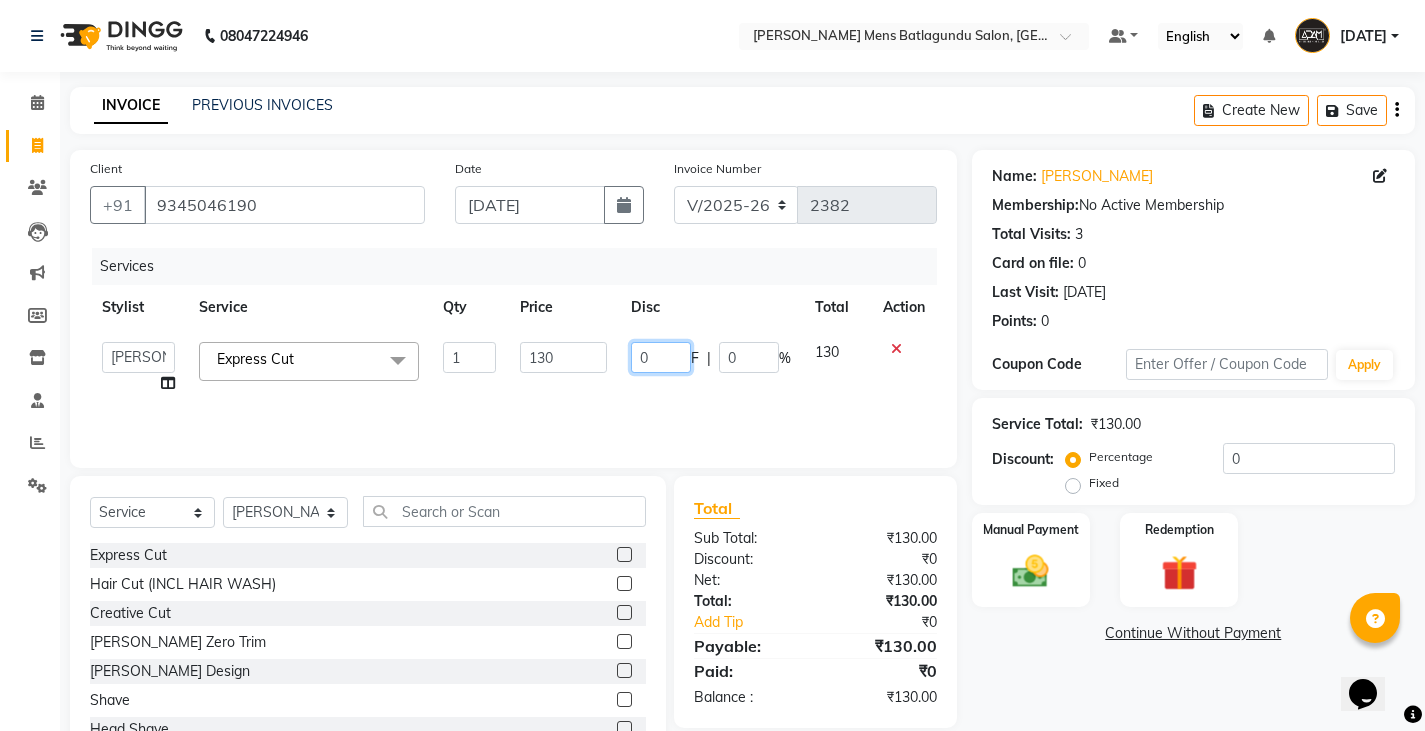 click on "0" 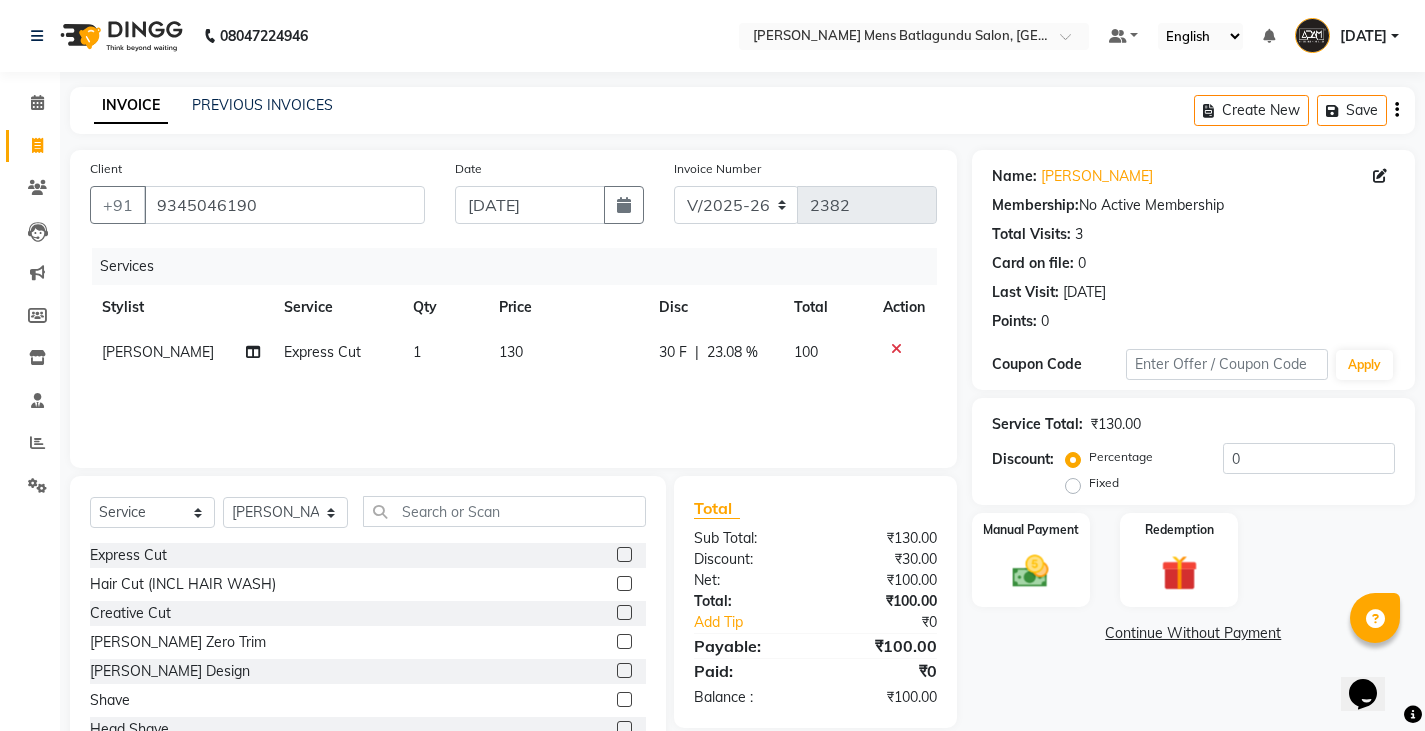 click on "Services Stylist Service Qty Price Disc Total Action SAHIL  Express Cut 1 130 30 F | 23.08 % 100" 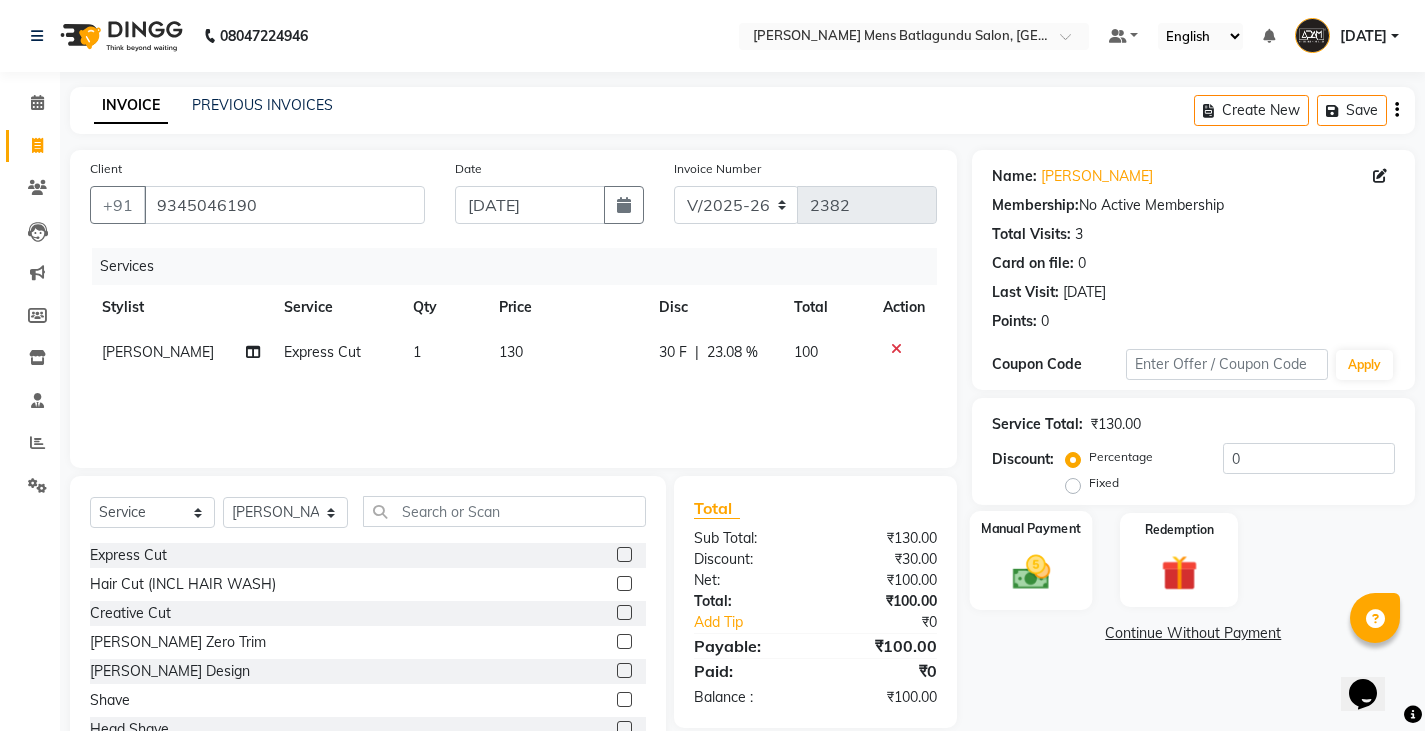 click on "Manual Payment" 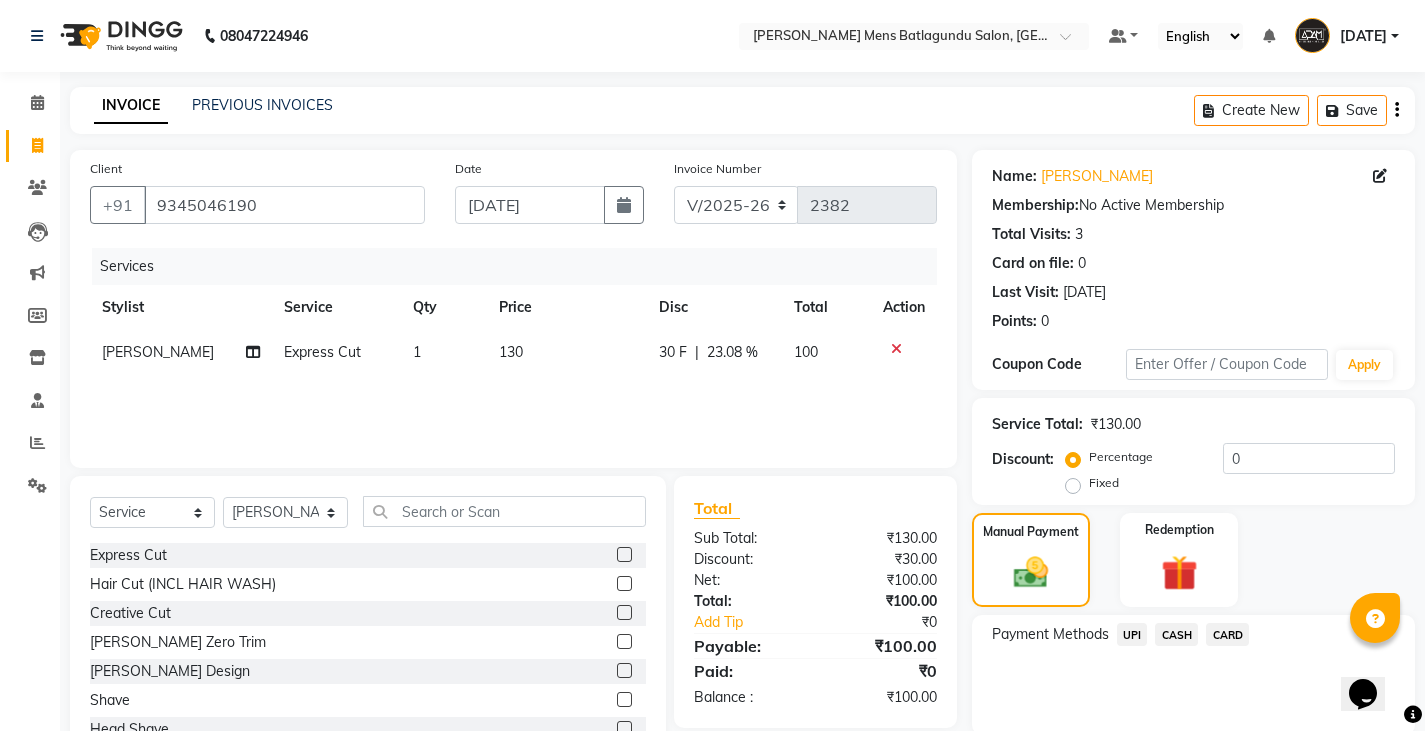 click on "CASH" 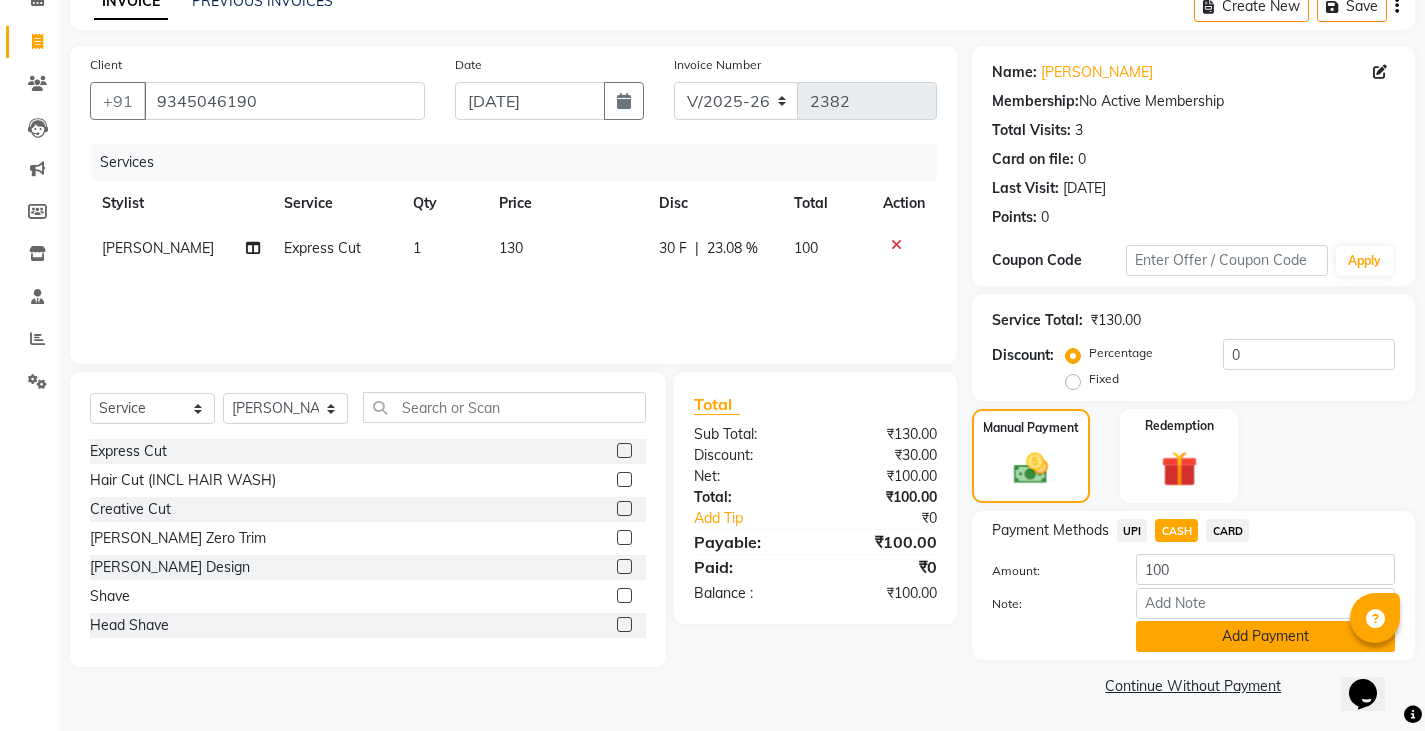 click on "Add Payment" 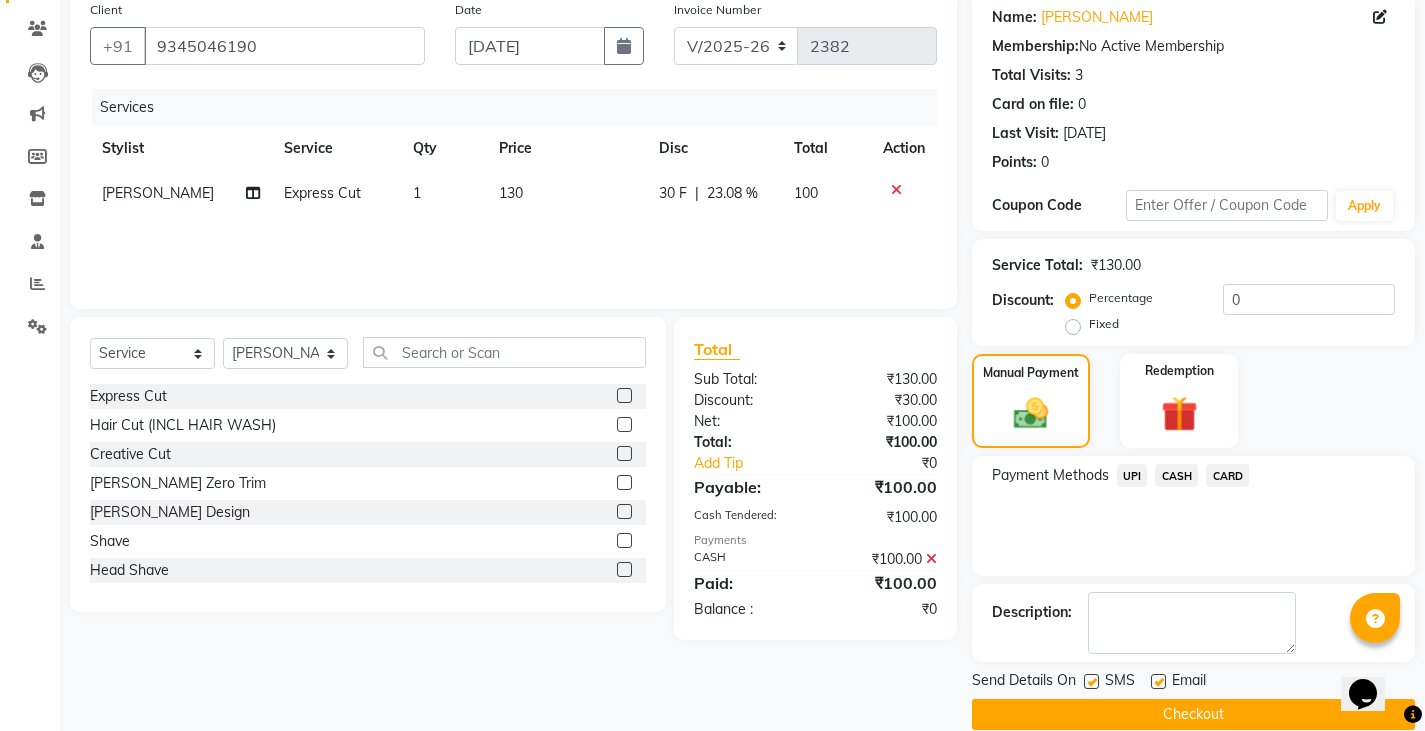 scroll, scrollTop: 188, scrollLeft: 0, axis: vertical 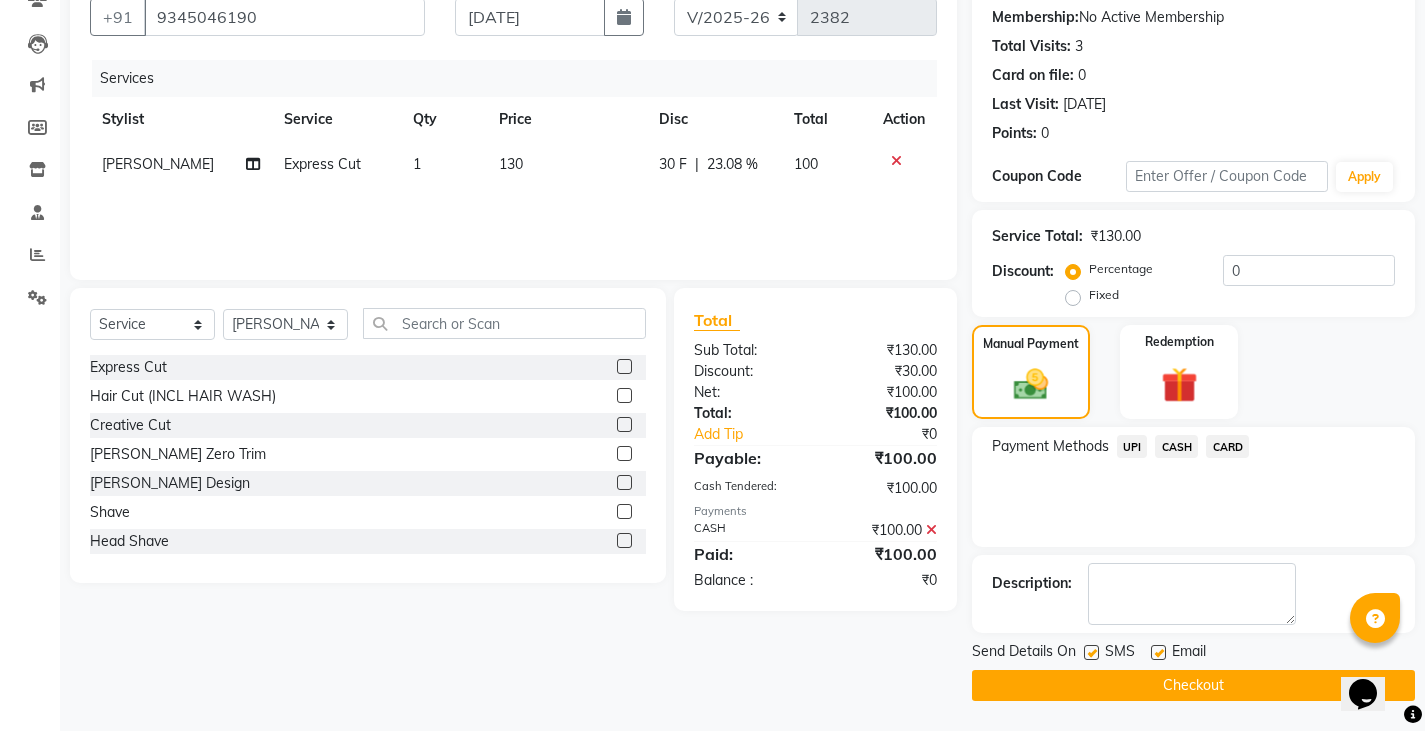 click on "Checkout" 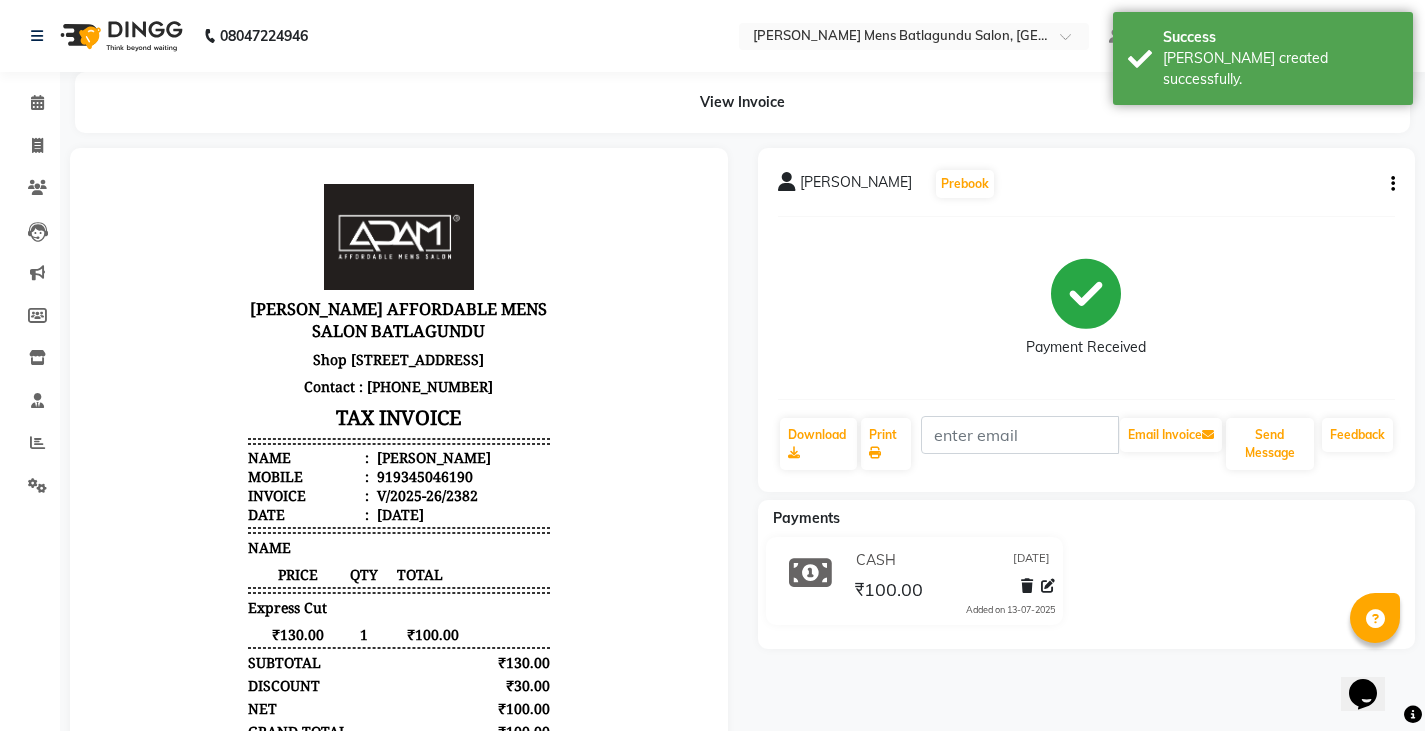 scroll, scrollTop: 0, scrollLeft: 0, axis: both 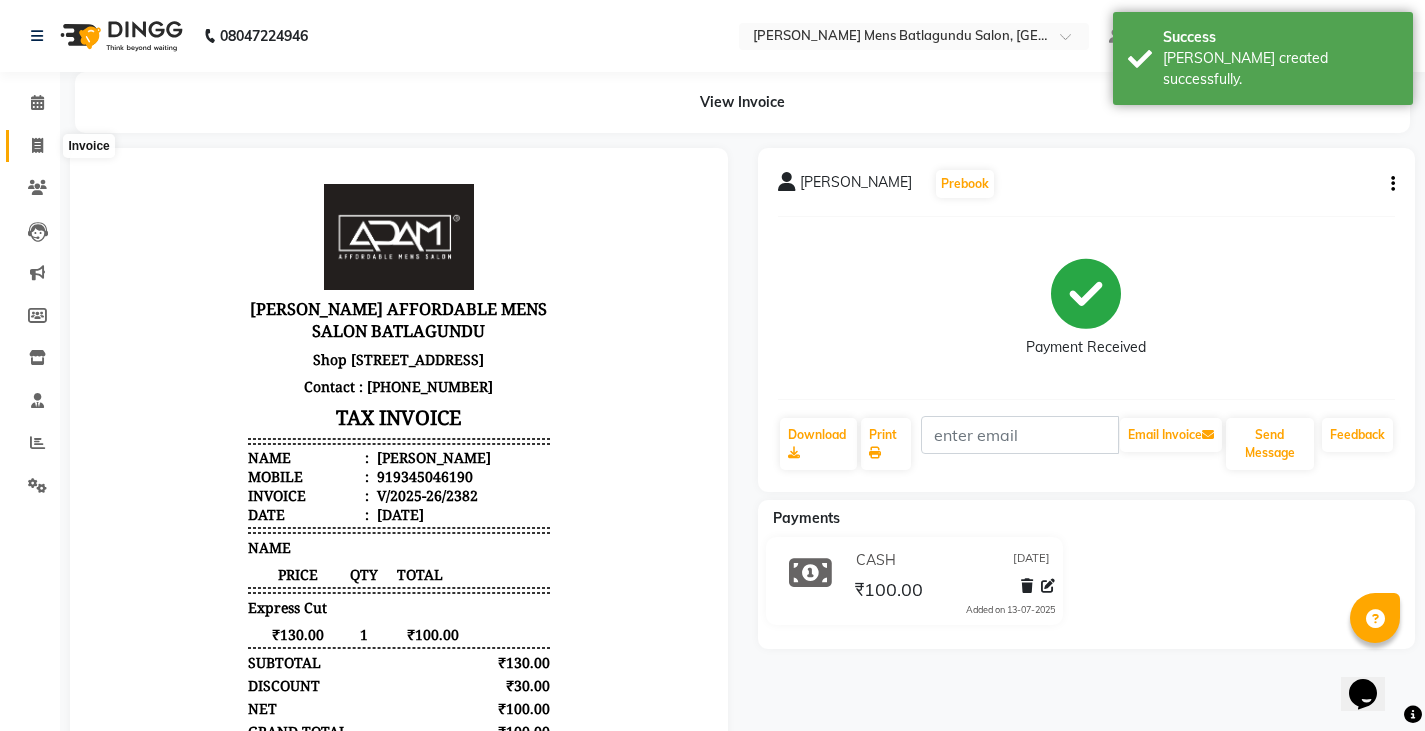 click 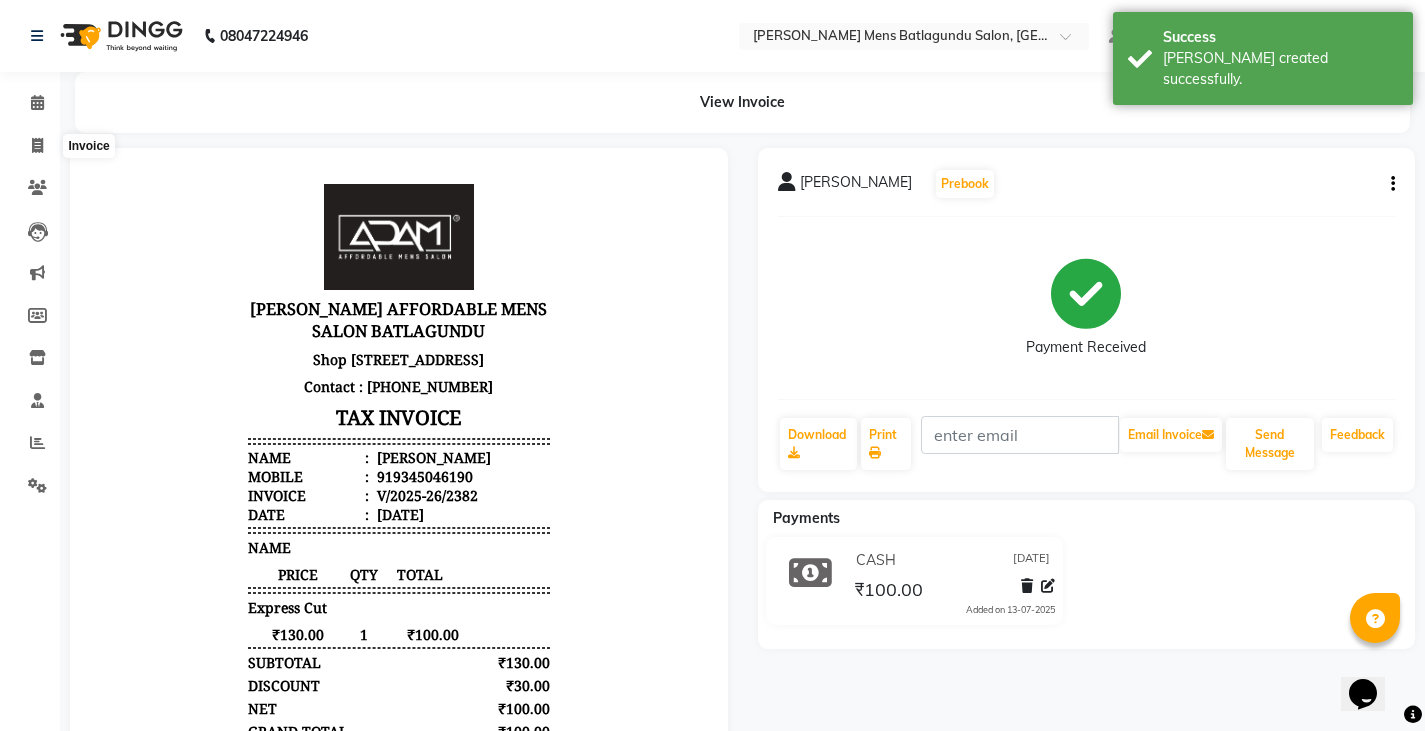 select on "8213" 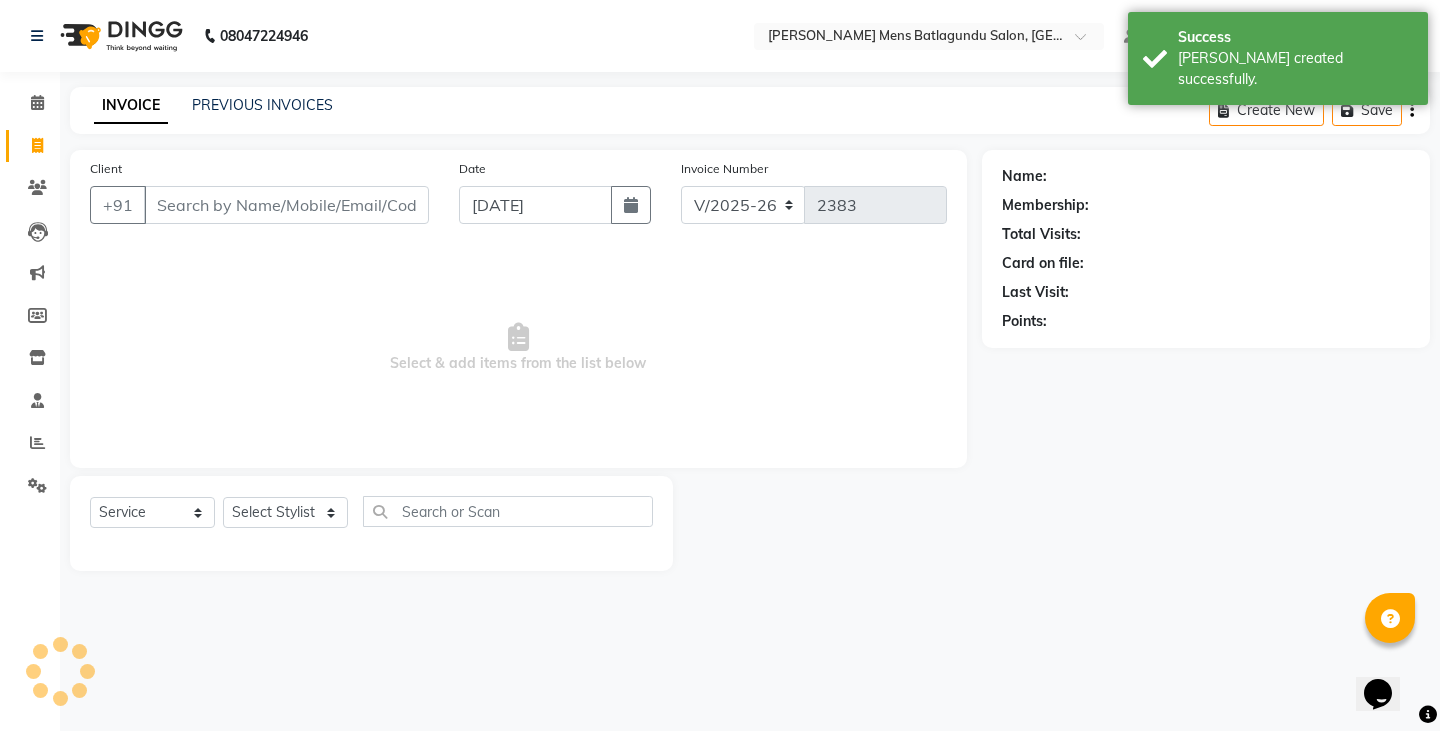 click on "INVOICE PREVIOUS INVOICES Create New   Save" 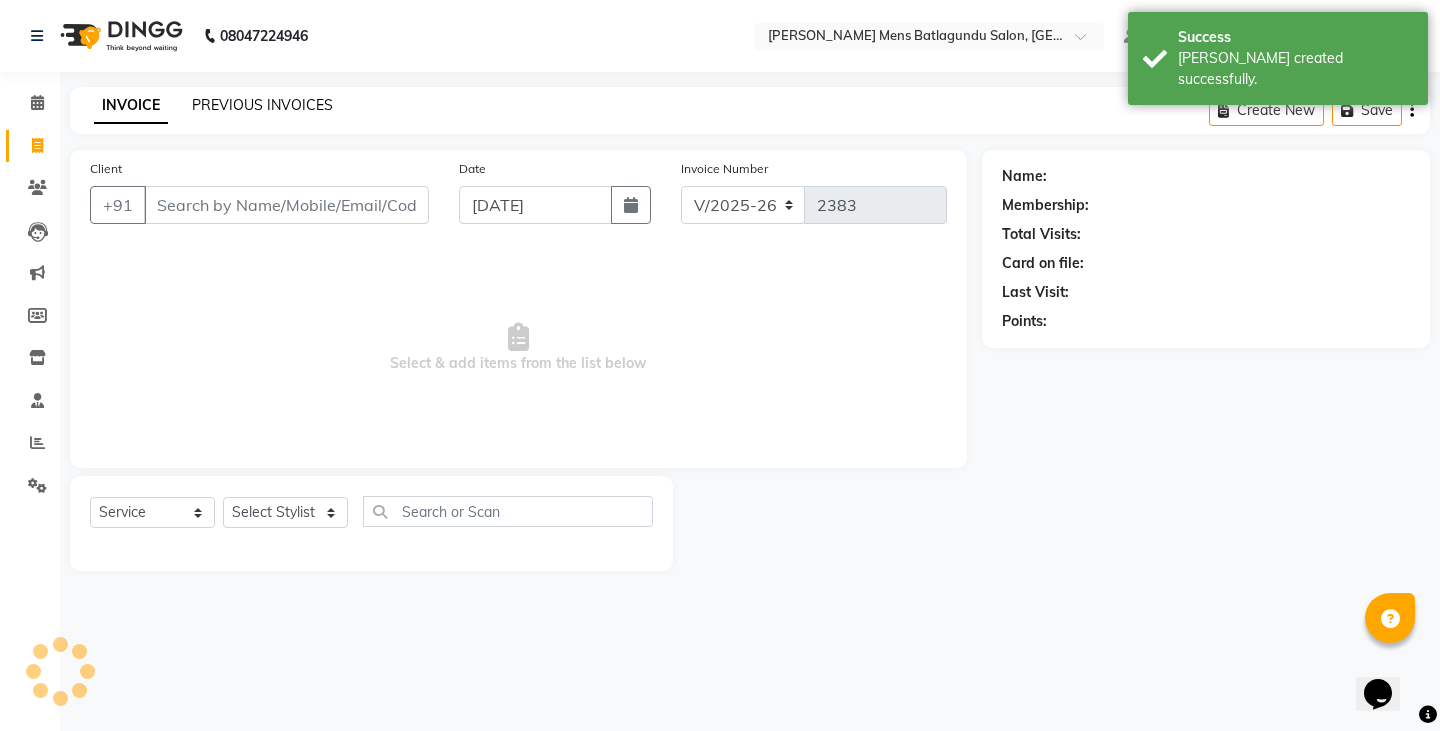 click on "PREVIOUS INVOICES" 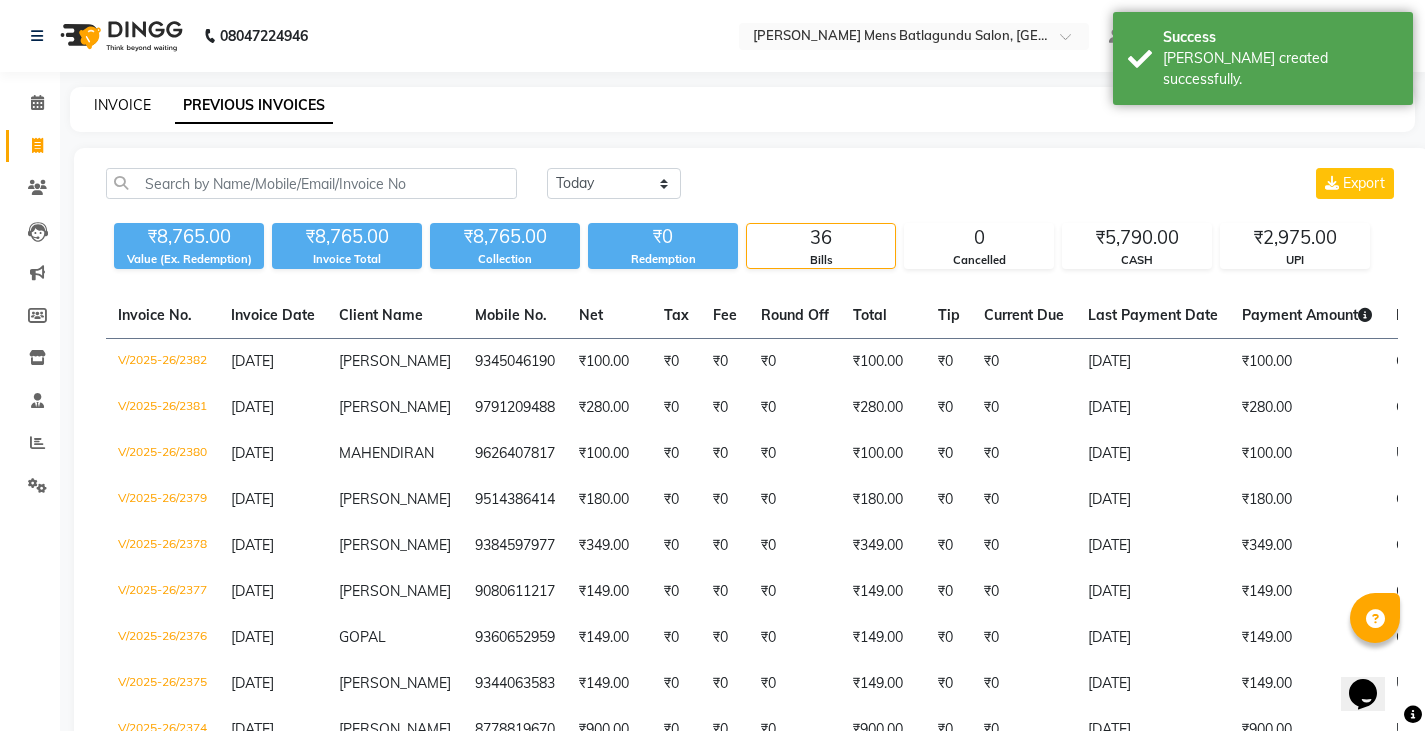 click on "INVOICE" 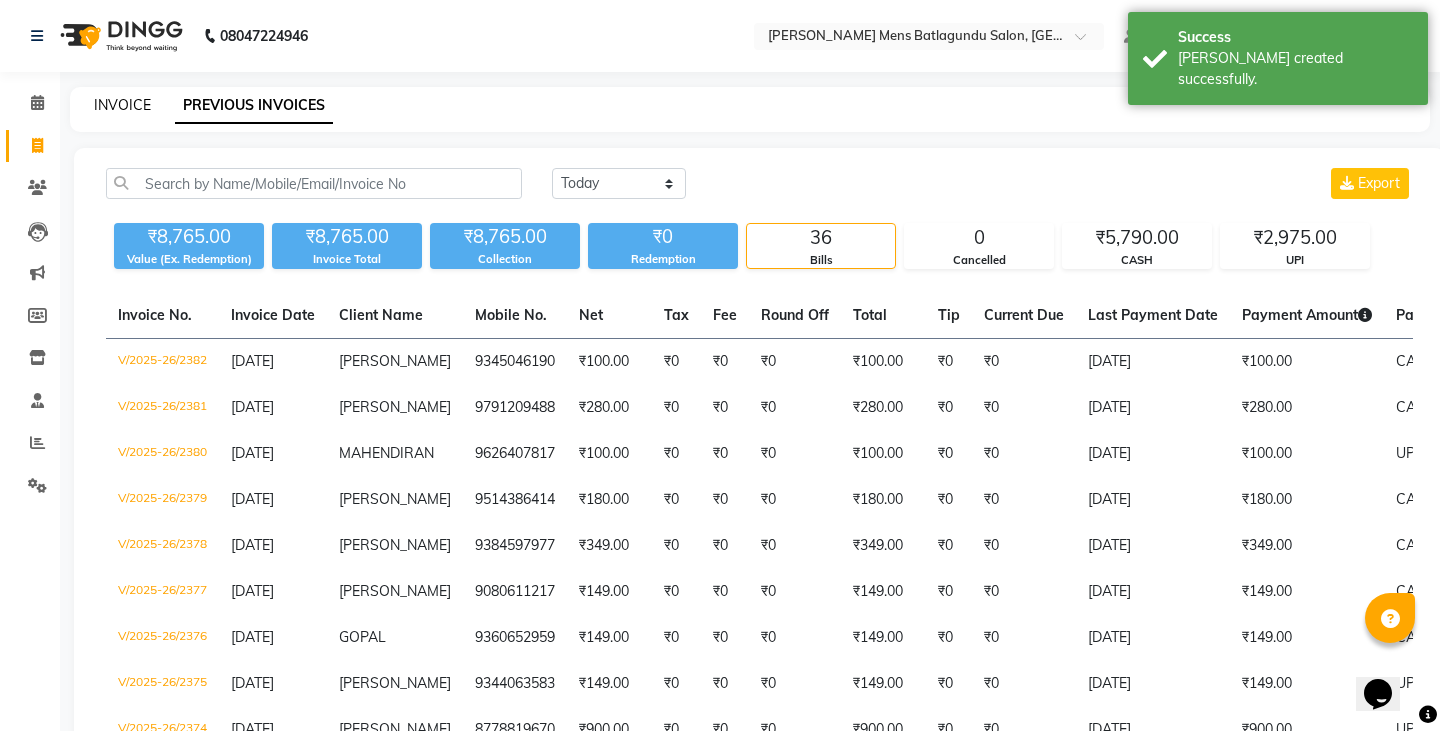 select on "8213" 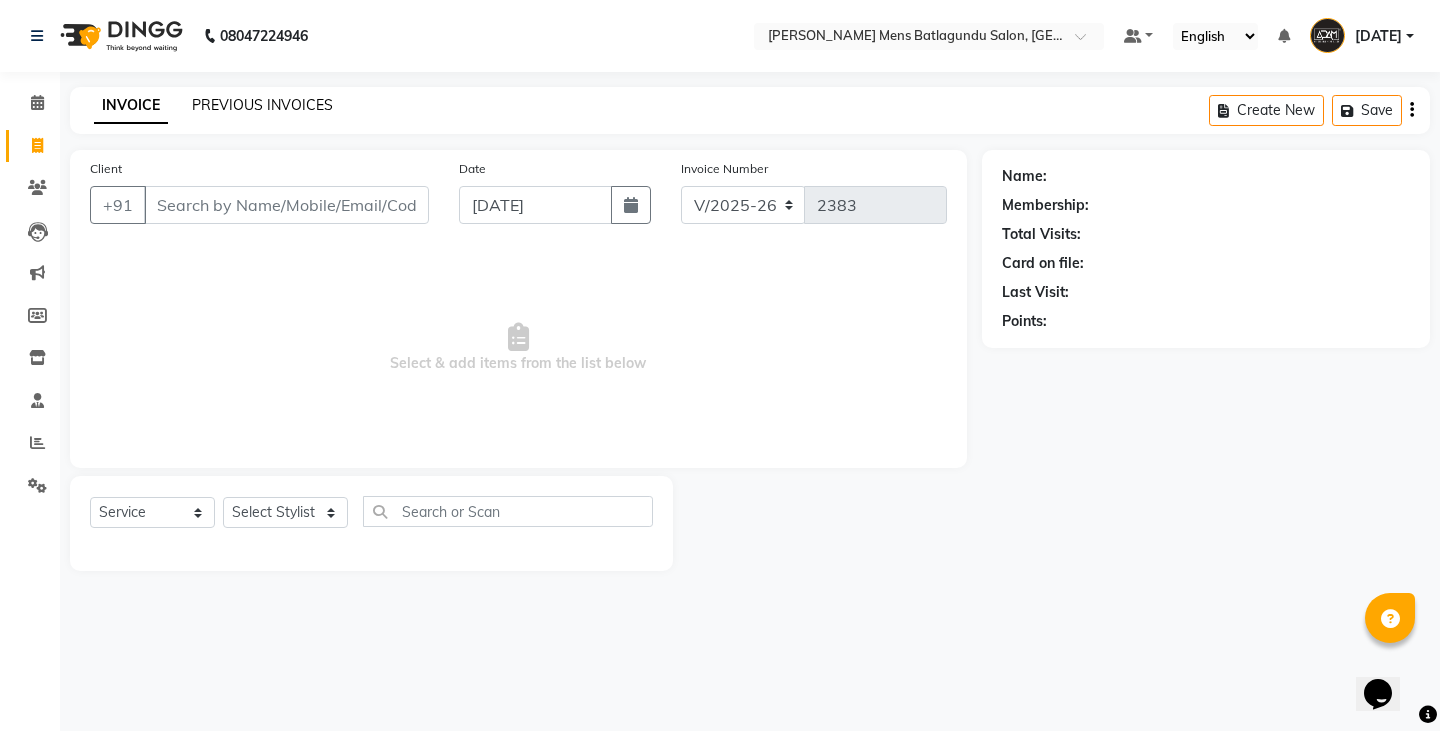 drag, startPoint x: 243, startPoint y: 89, endPoint x: 248, endPoint y: 104, distance: 15.811388 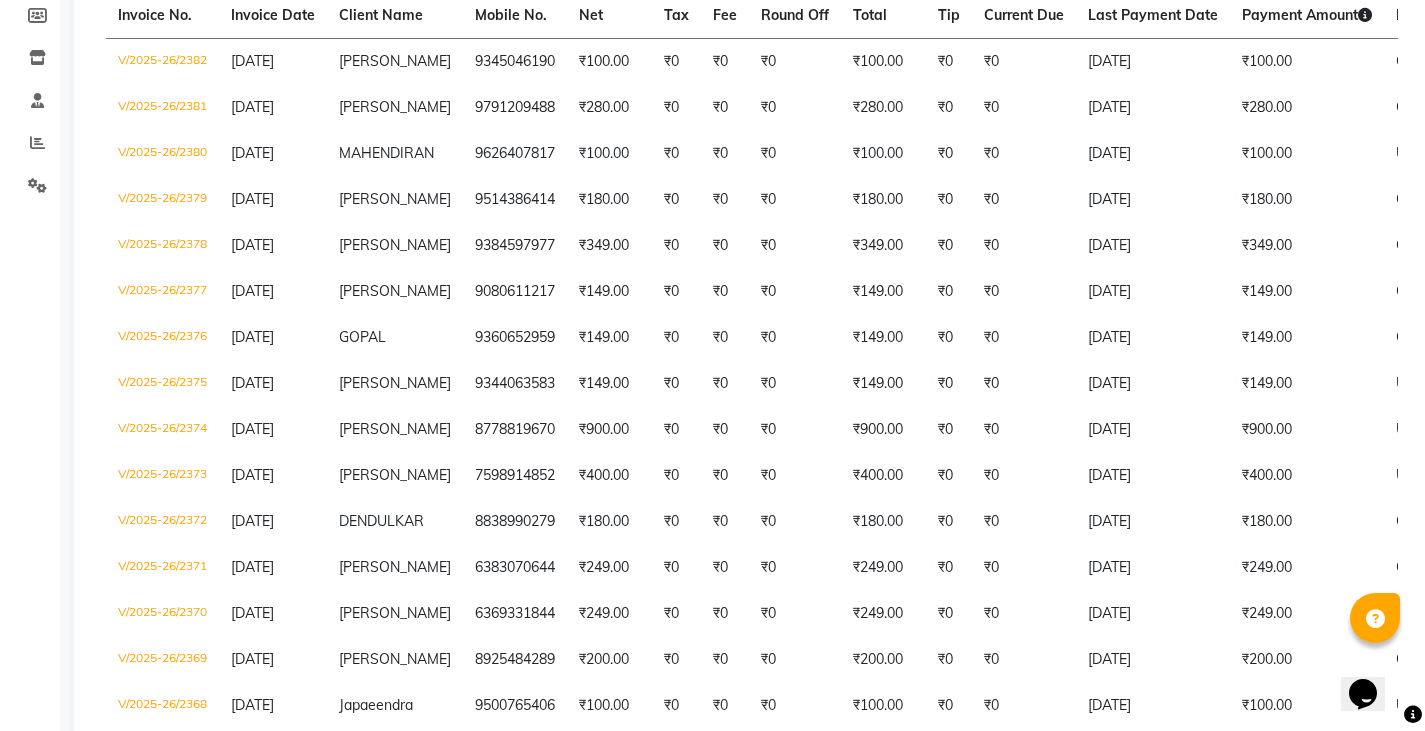 scroll, scrollTop: 0, scrollLeft: 0, axis: both 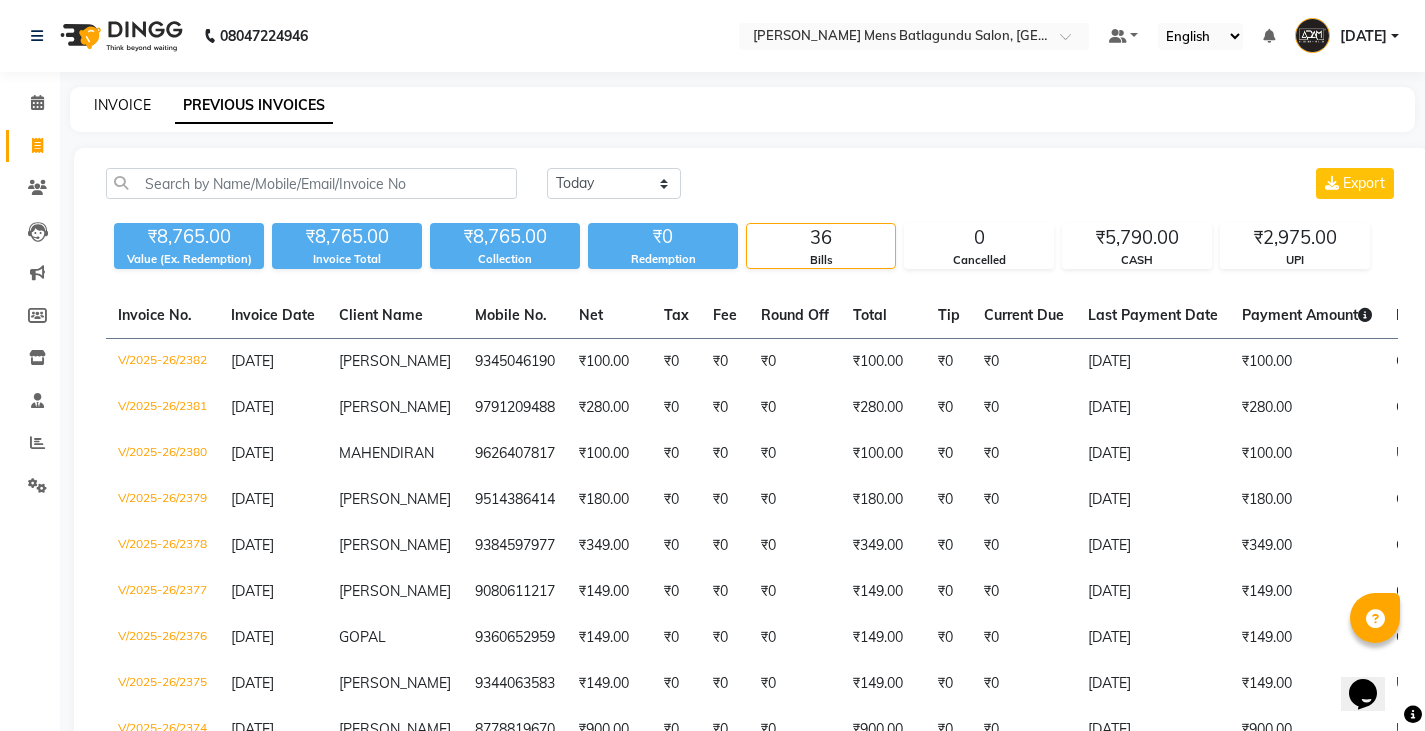 click on "INVOICE" 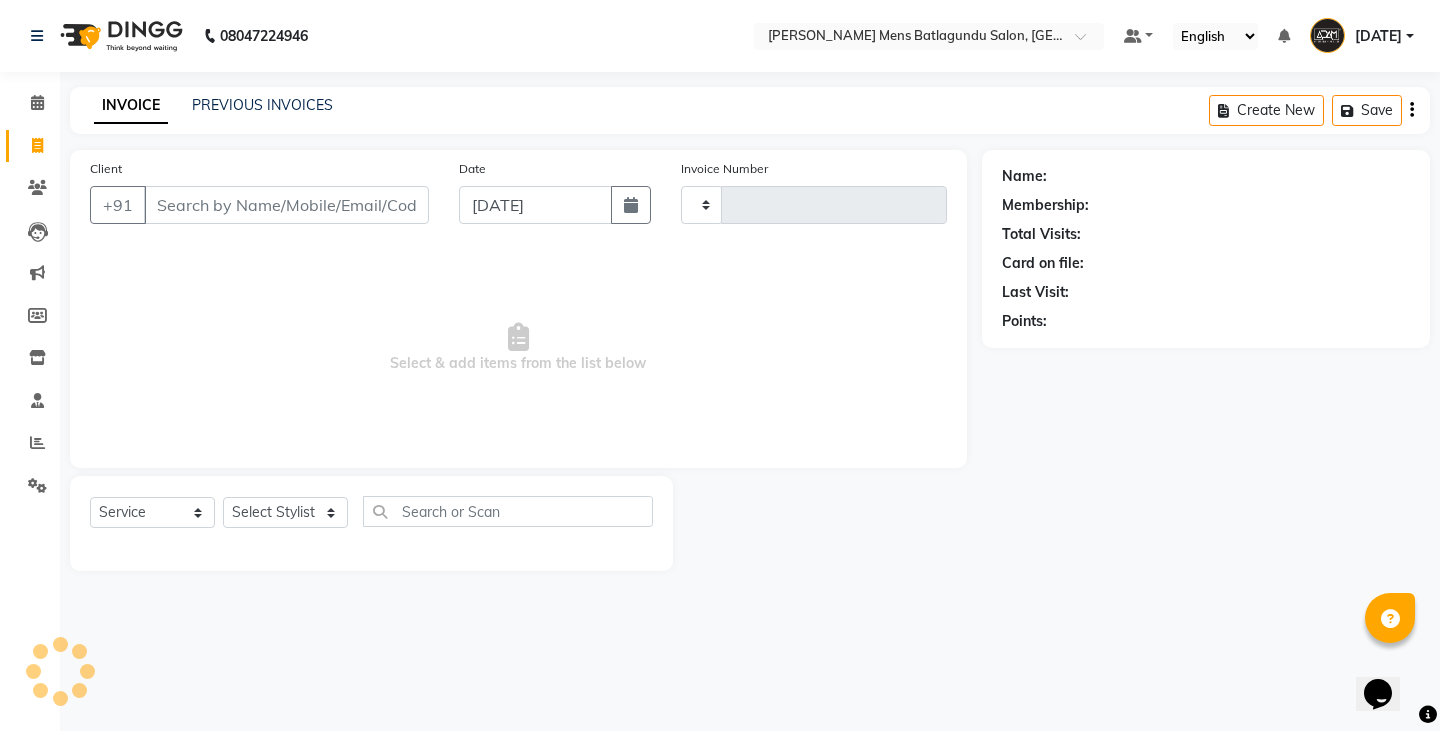 type on "2383" 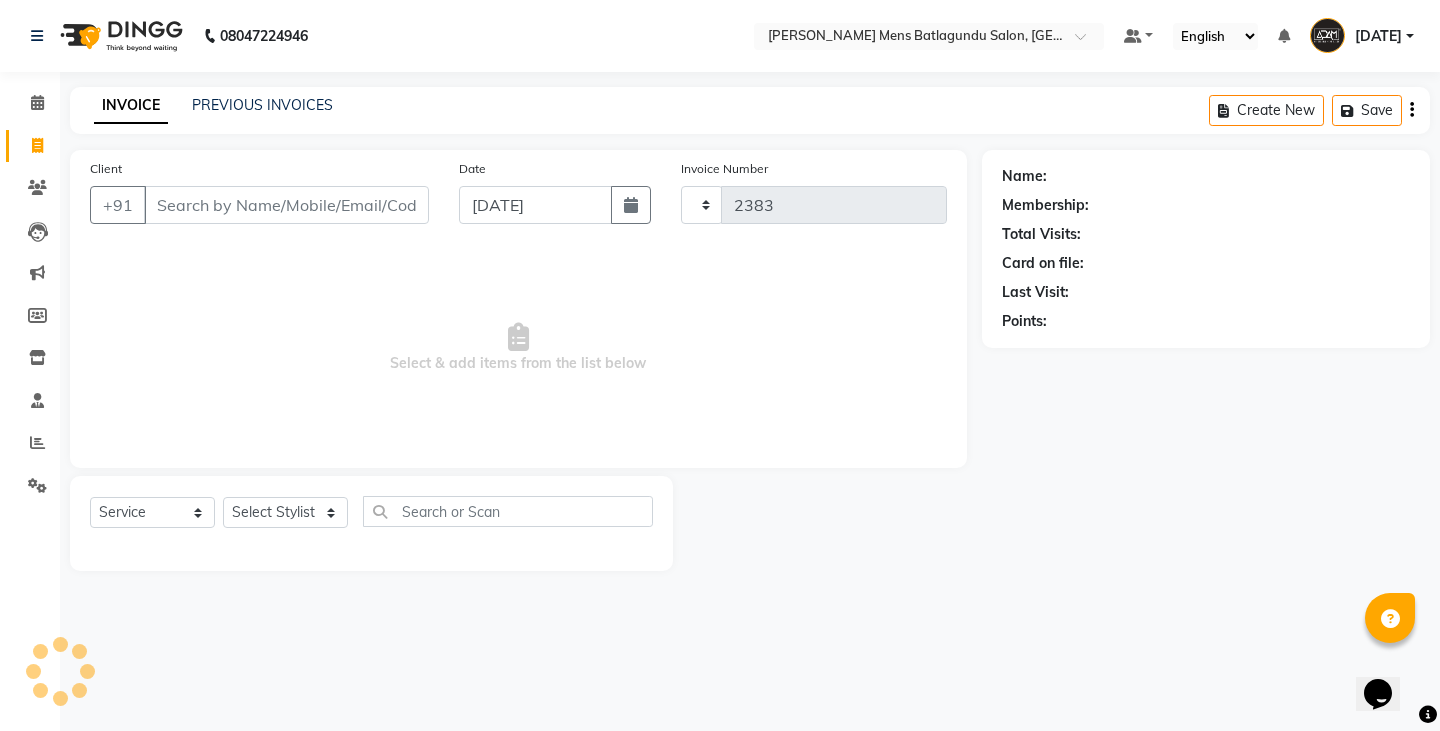 select on "8213" 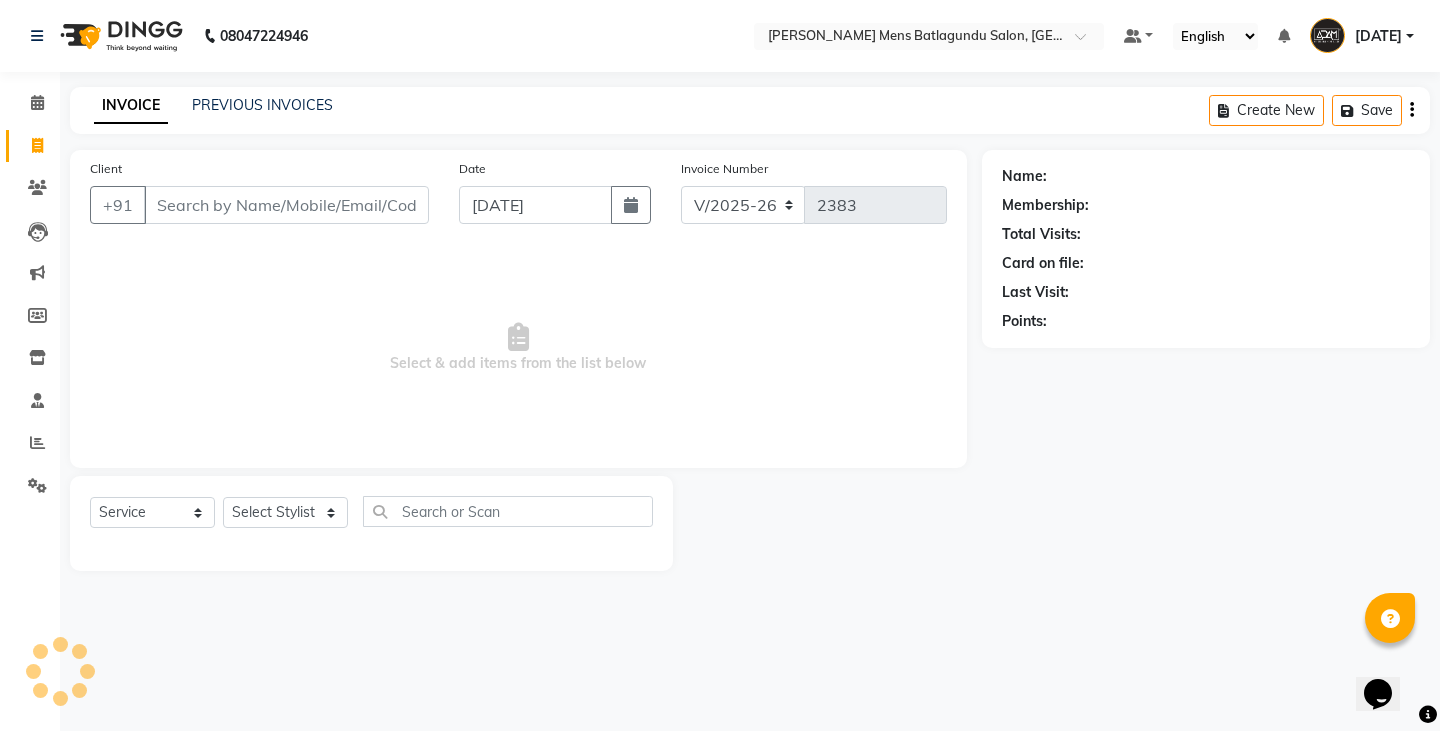 click on "Client" at bounding box center (286, 205) 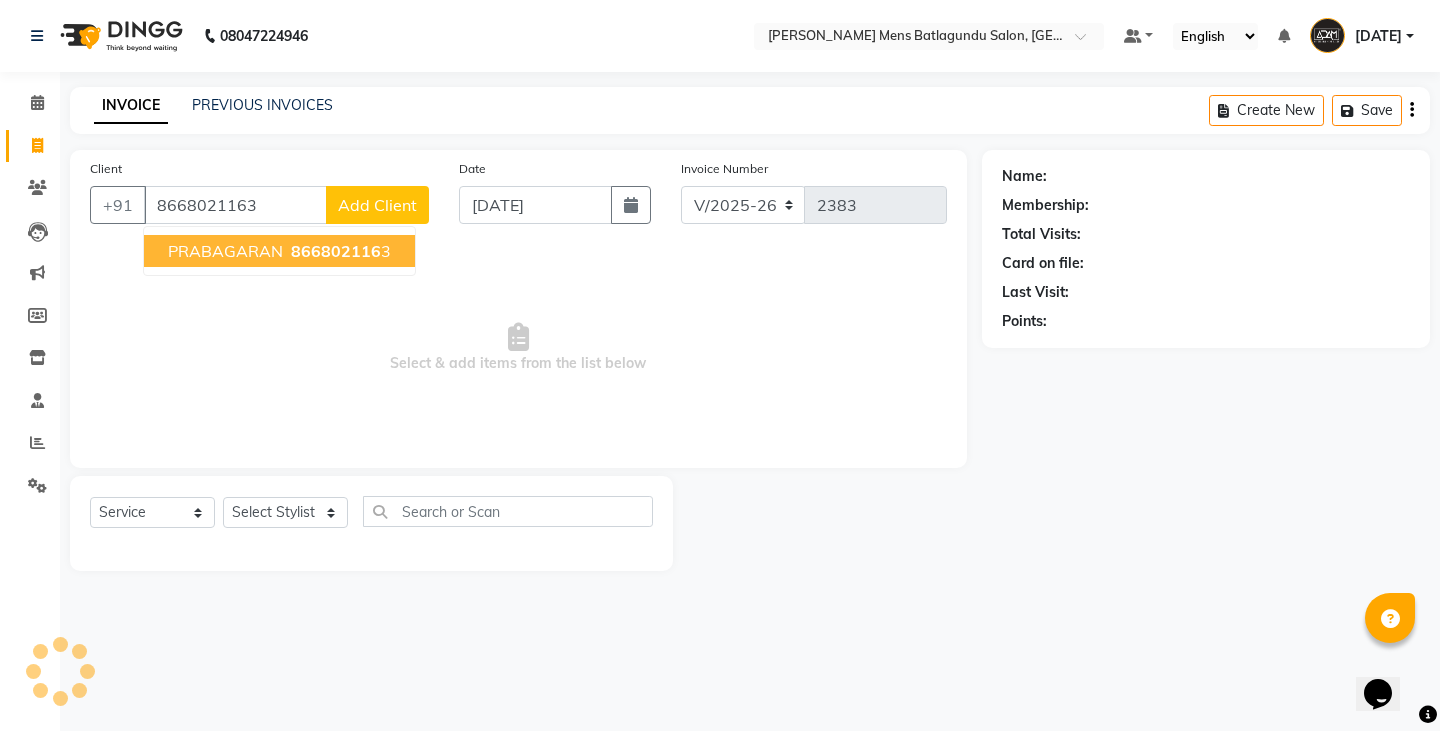 type on "8668021163" 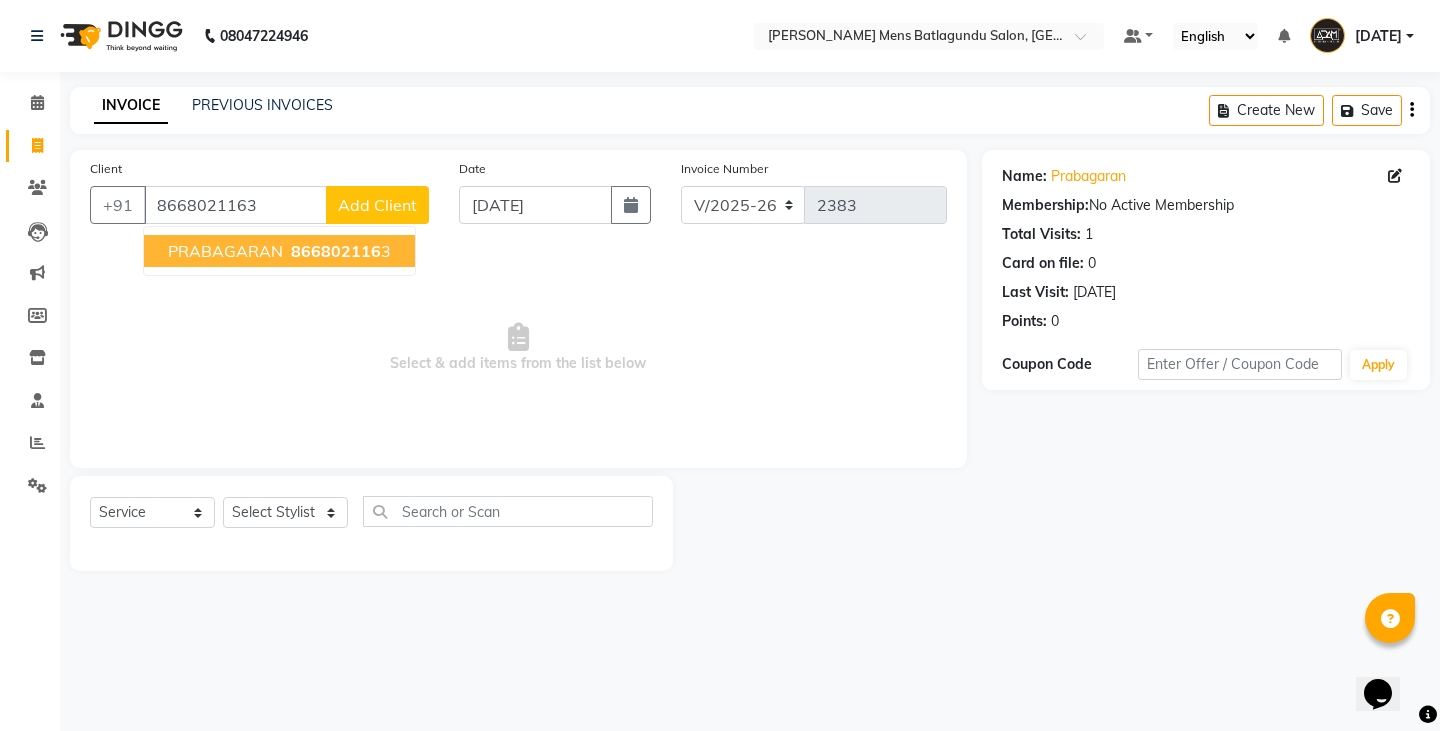 click on "PRABAGARAN" at bounding box center (225, 251) 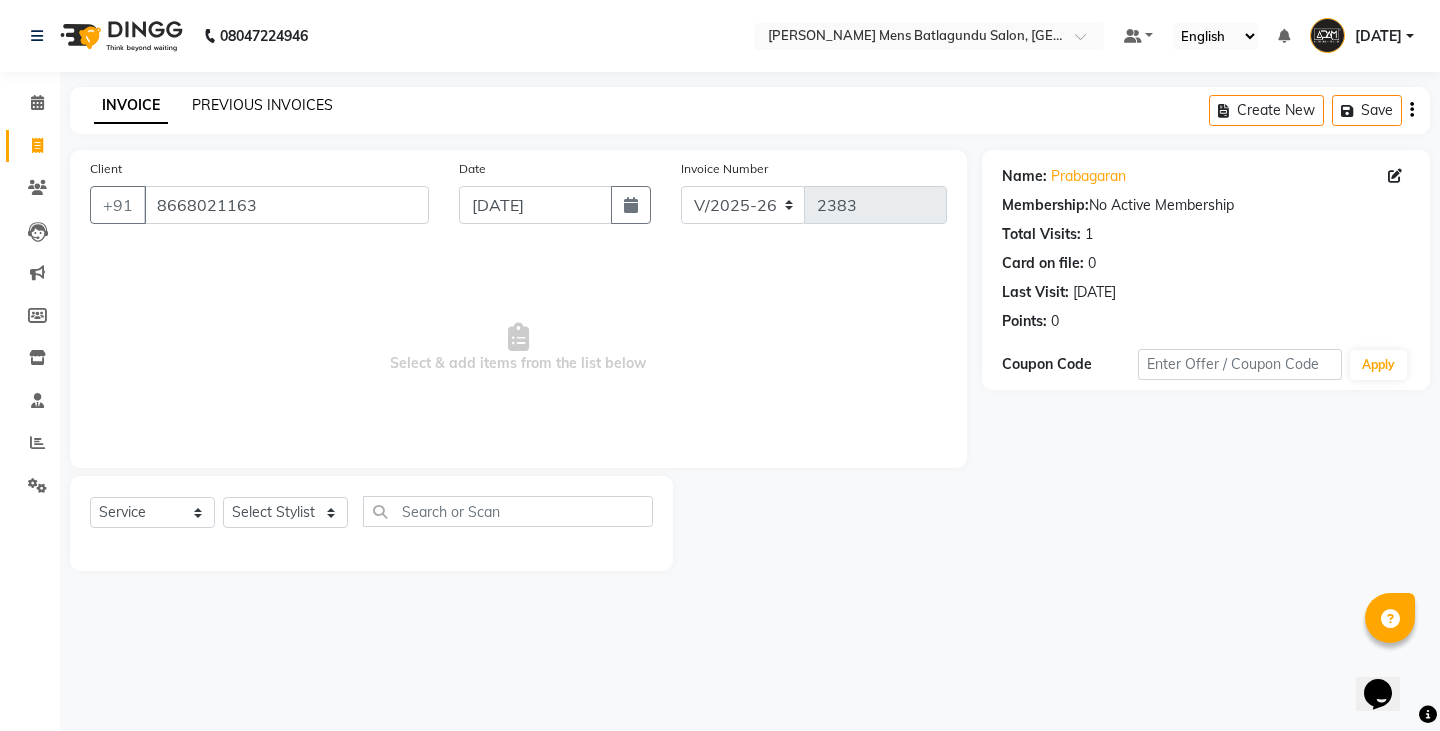 click on "PREVIOUS INVOICES" 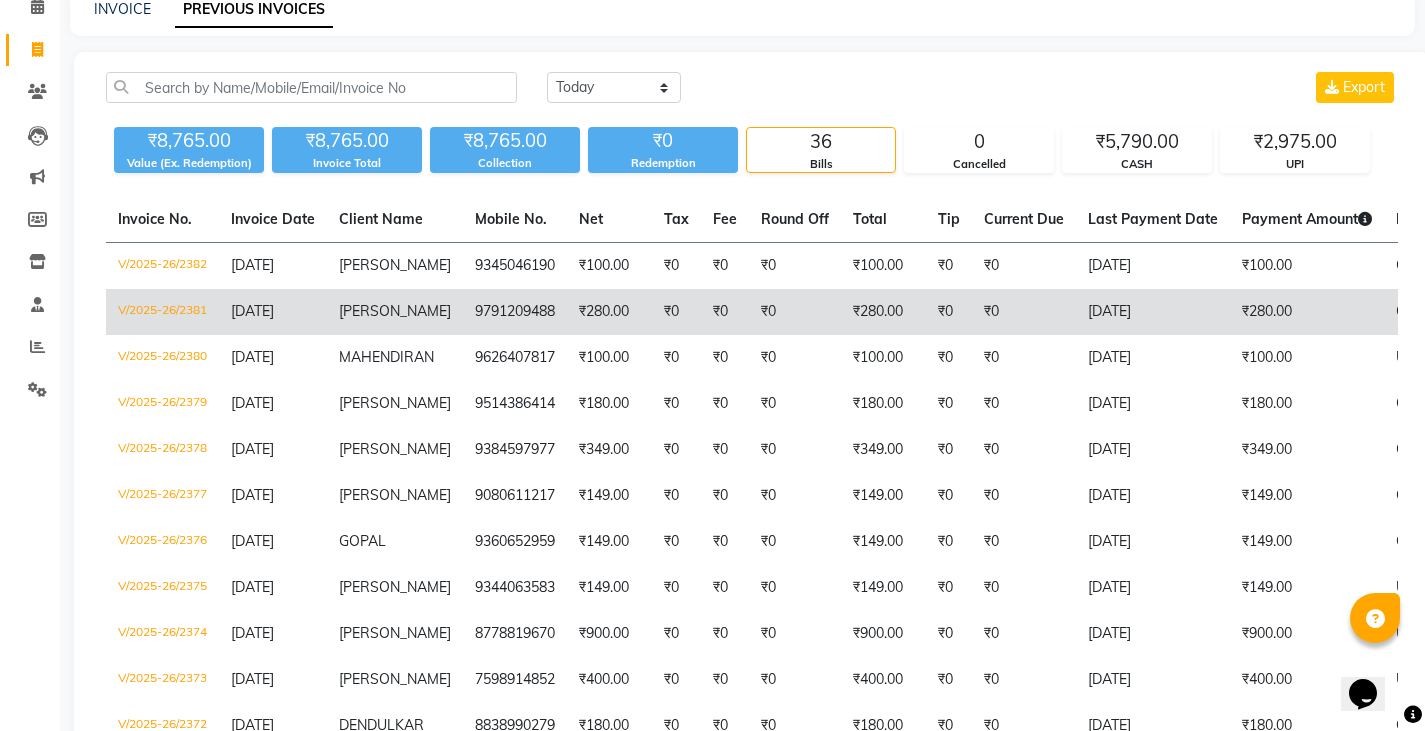 scroll, scrollTop: 0, scrollLeft: 0, axis: both 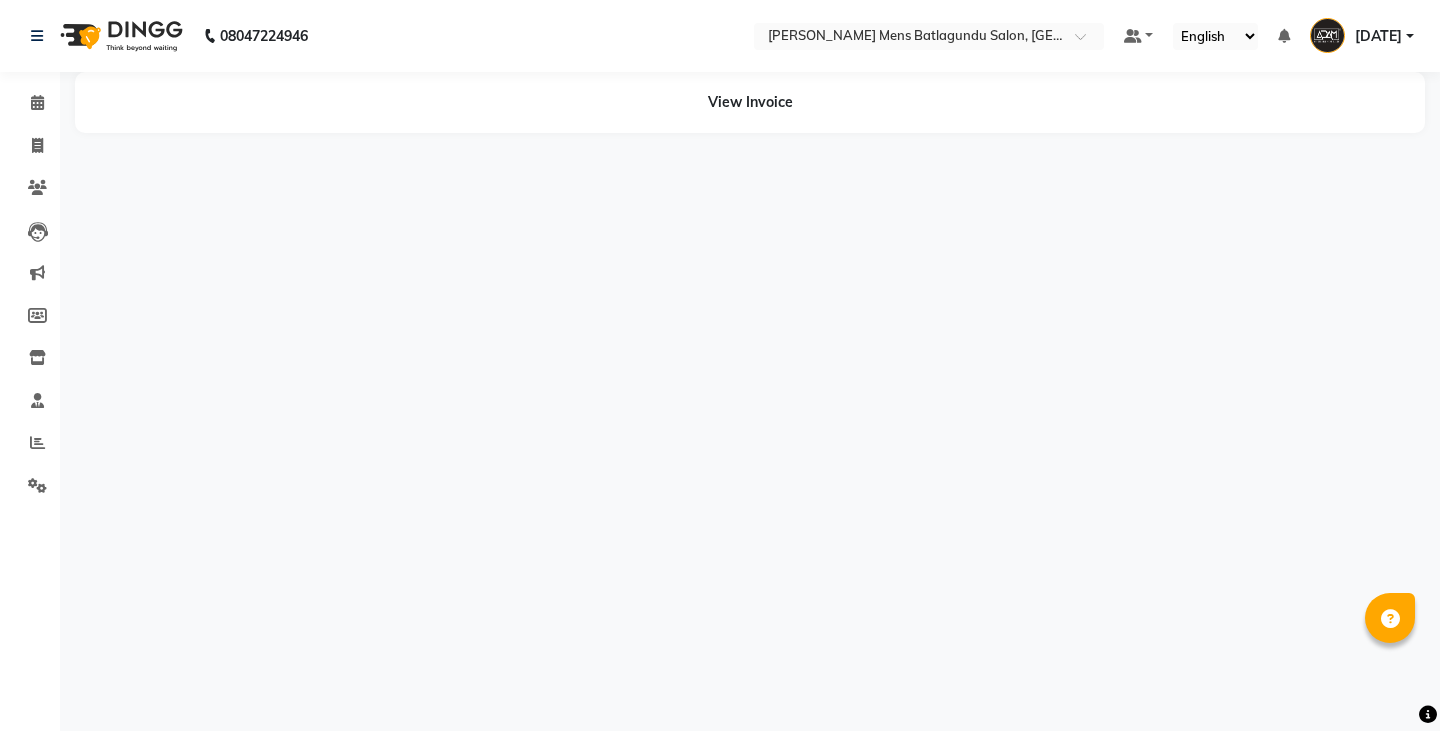 select on "en" 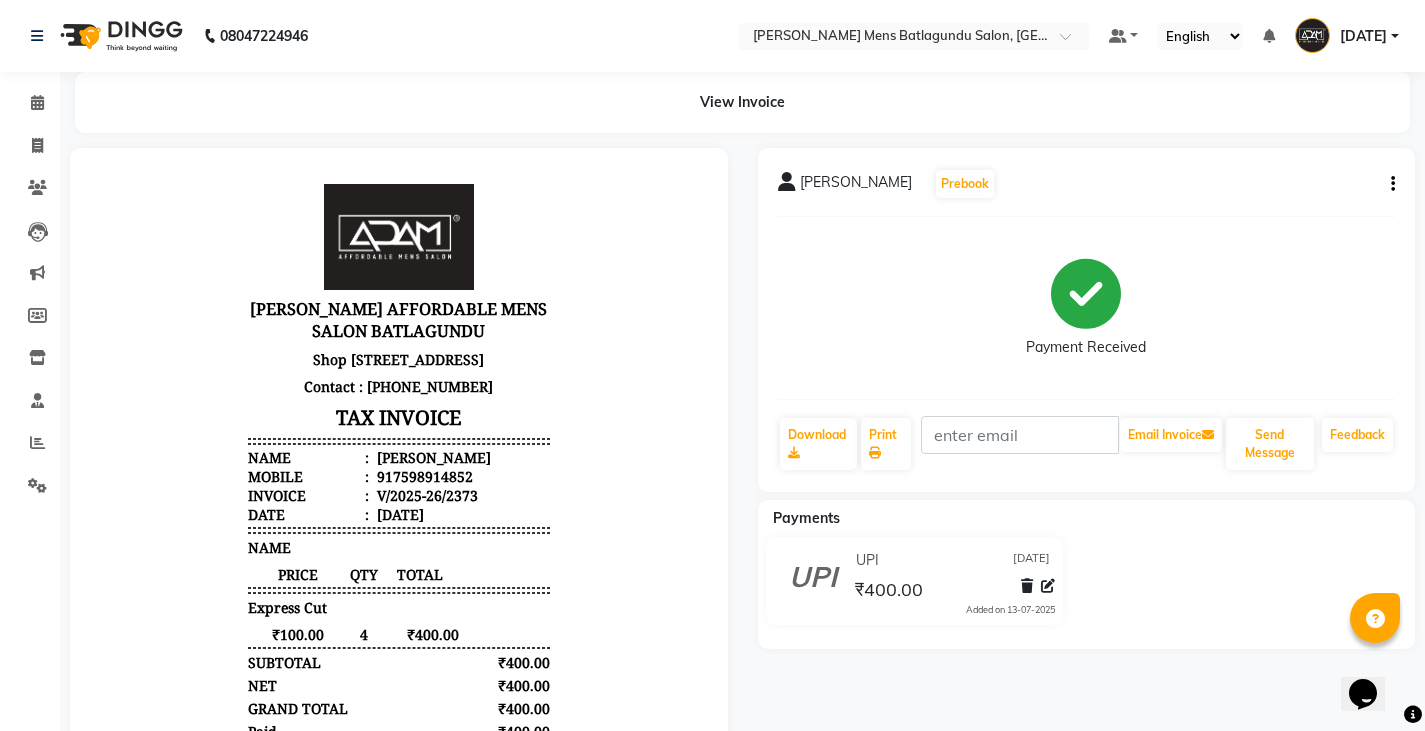 scroll, scrollTop: 0, scrollLeft: 0, axis: both 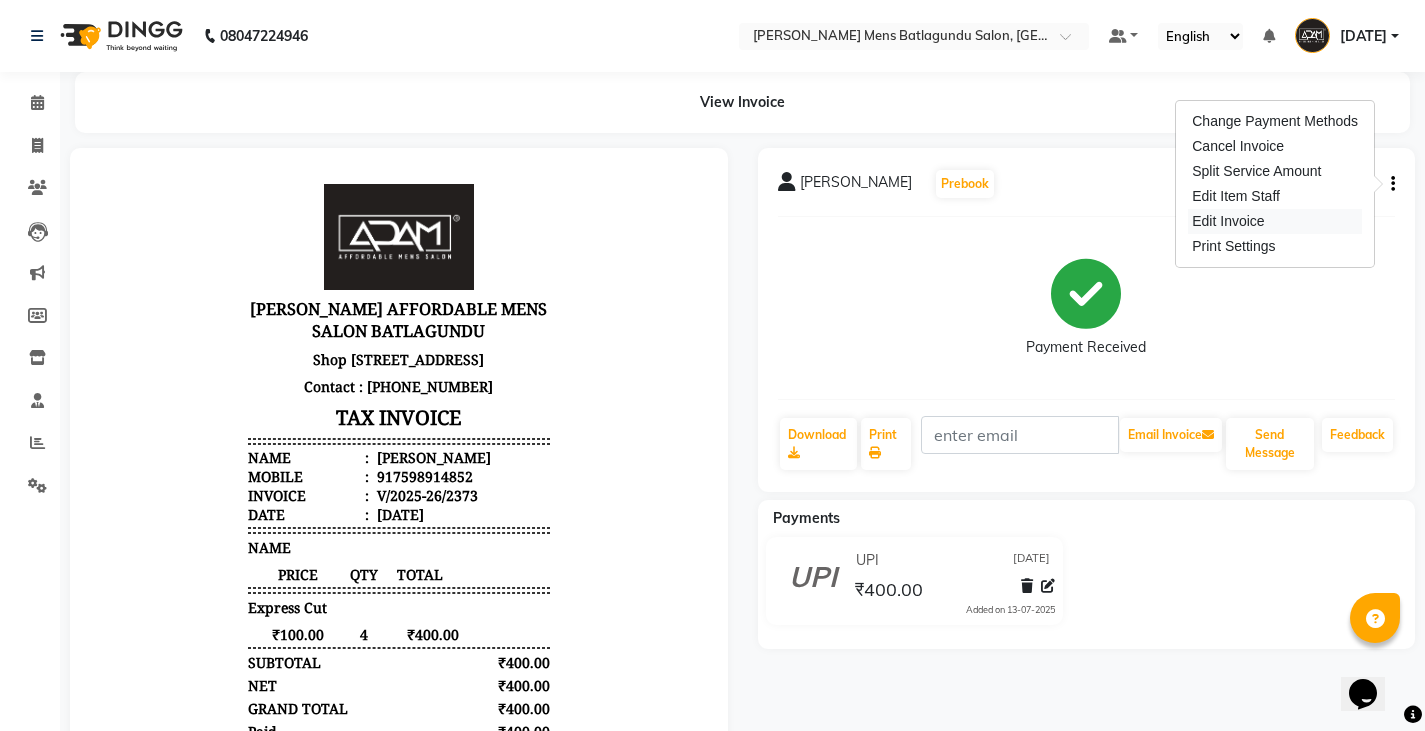 click on "Edit Invoice" at bounding box center (1275, 221) 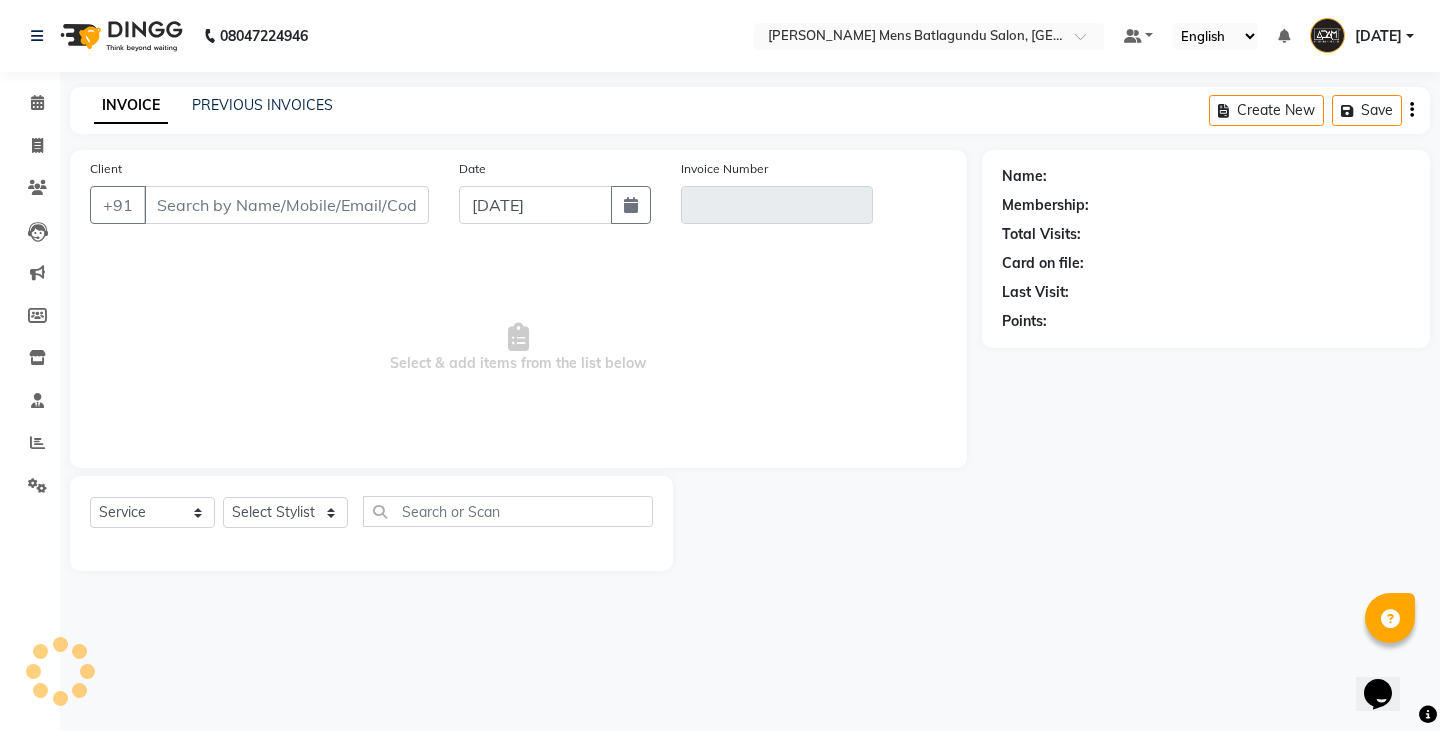 type on "7598914852" 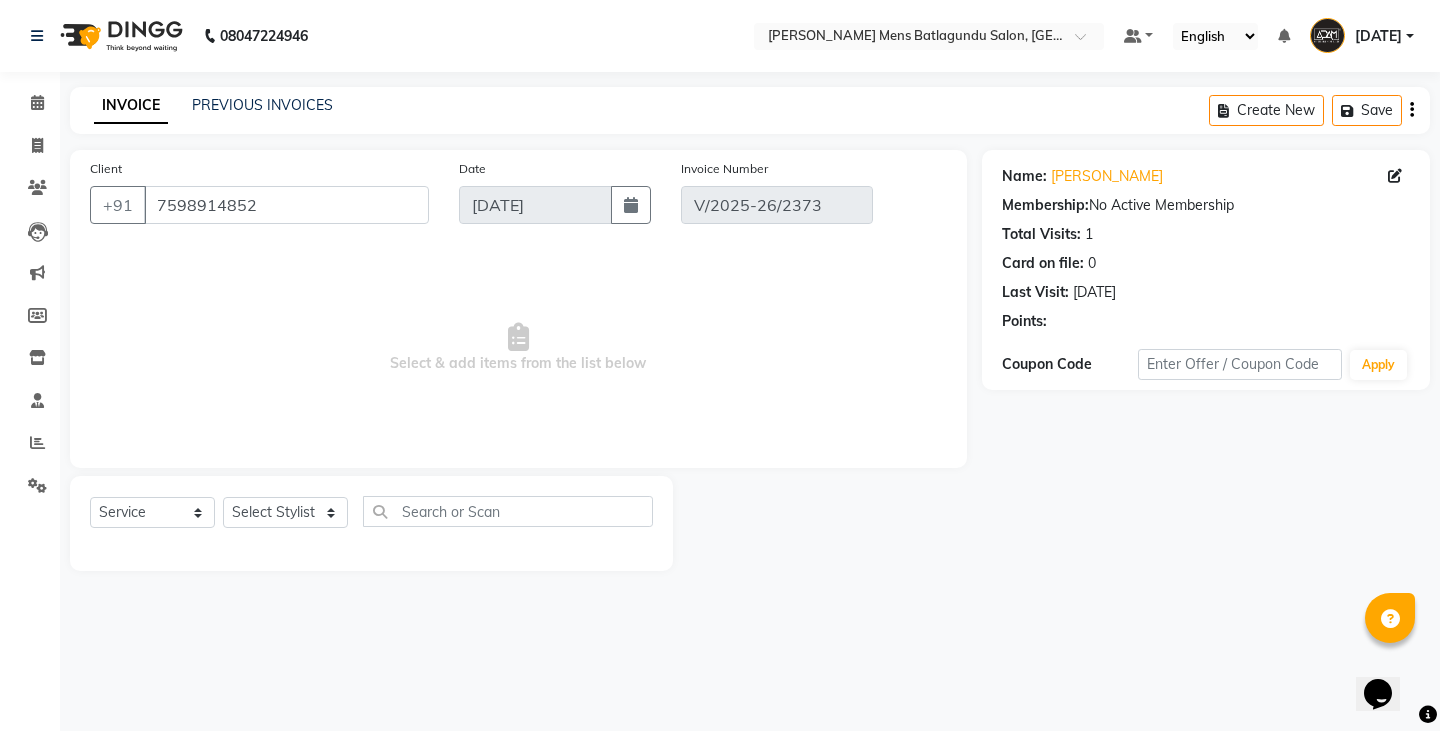 select on "select" 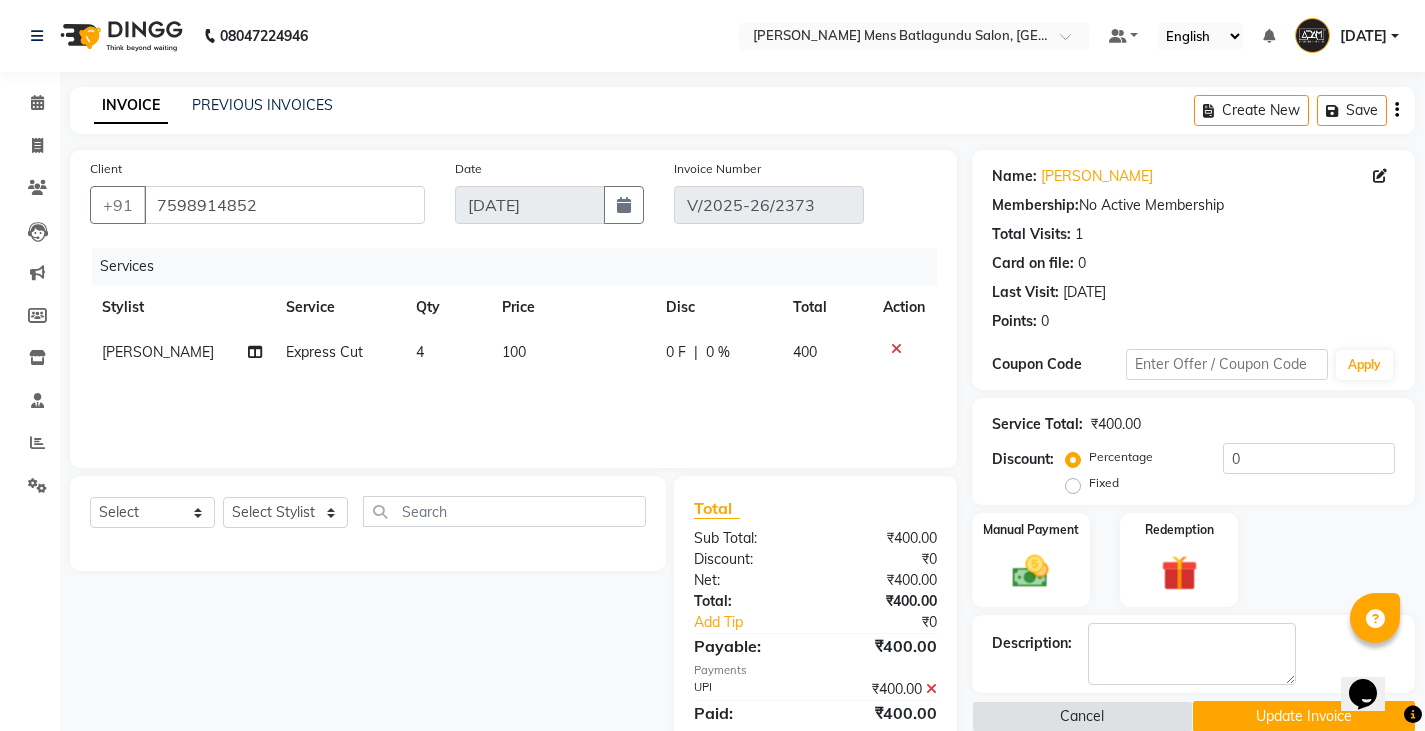 click 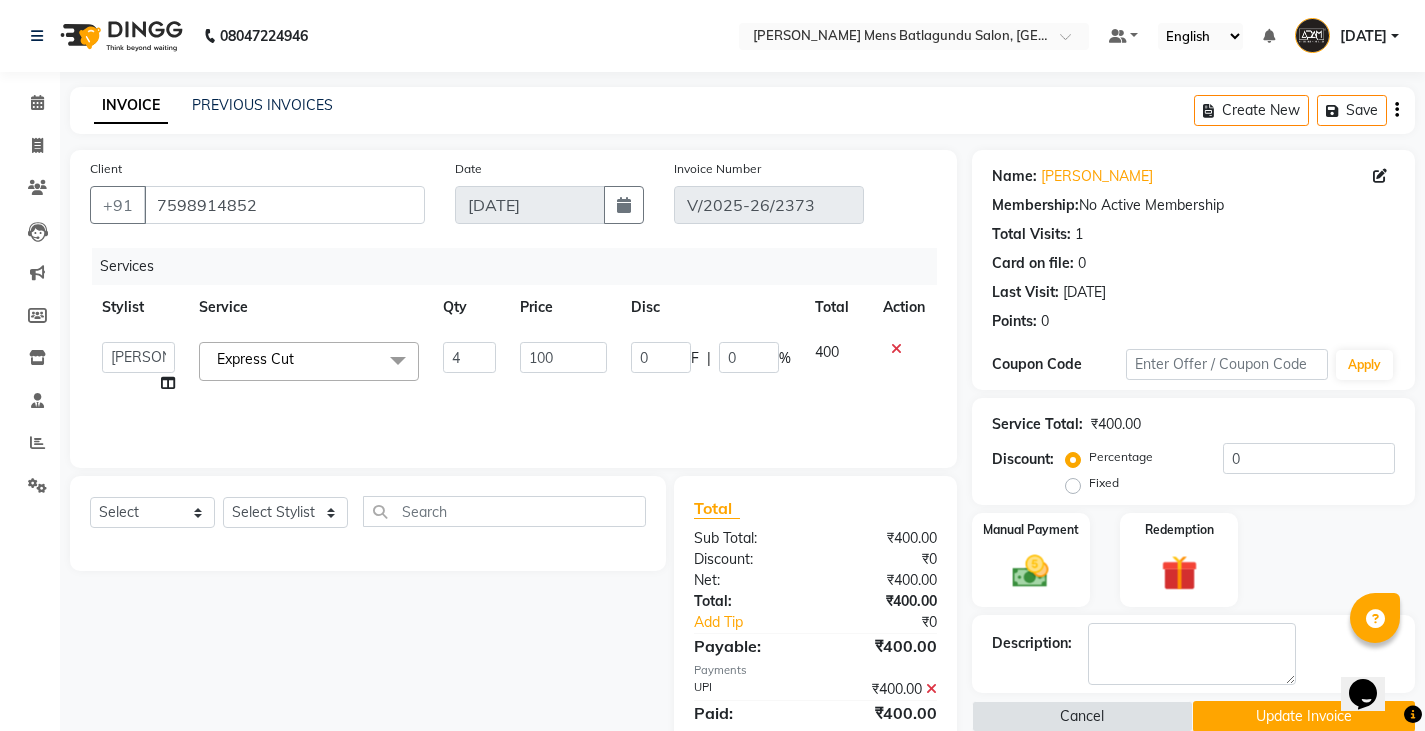 click on "4" 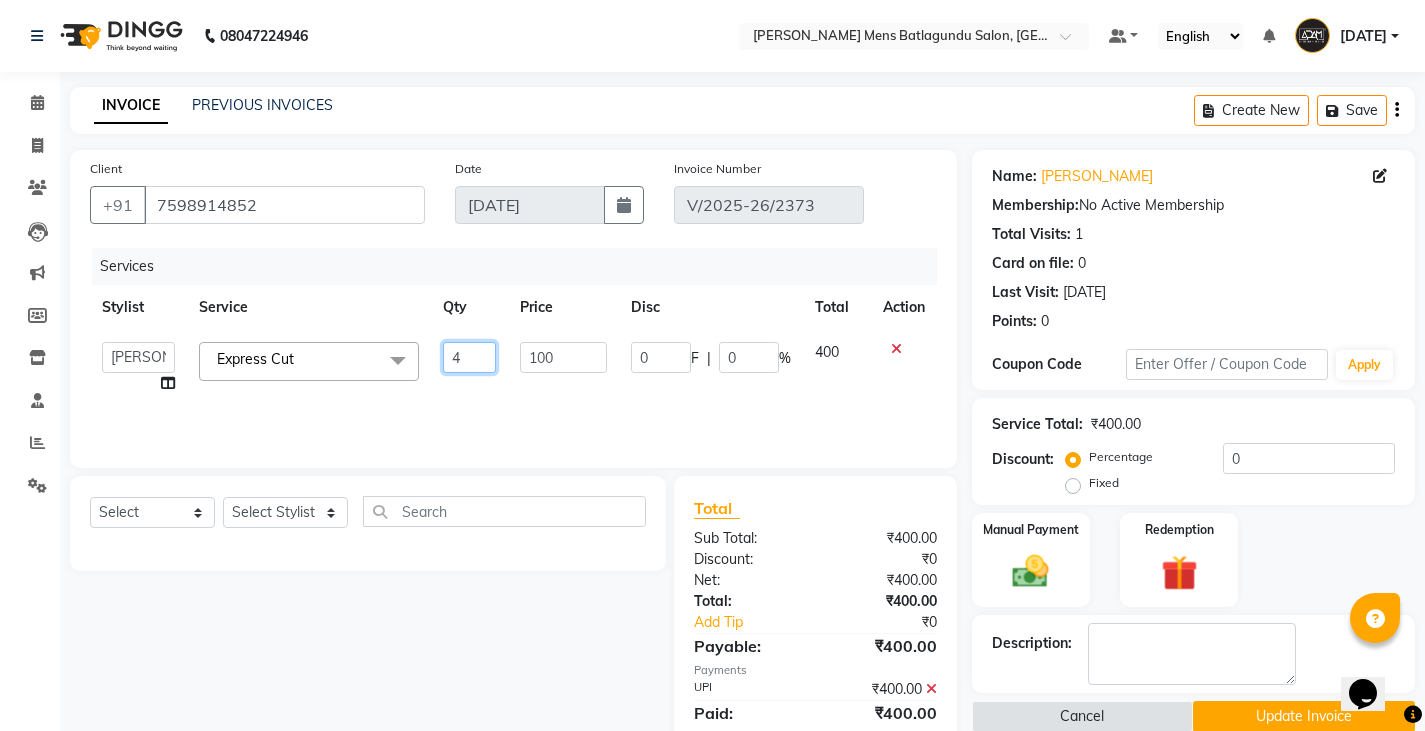 click on "4" 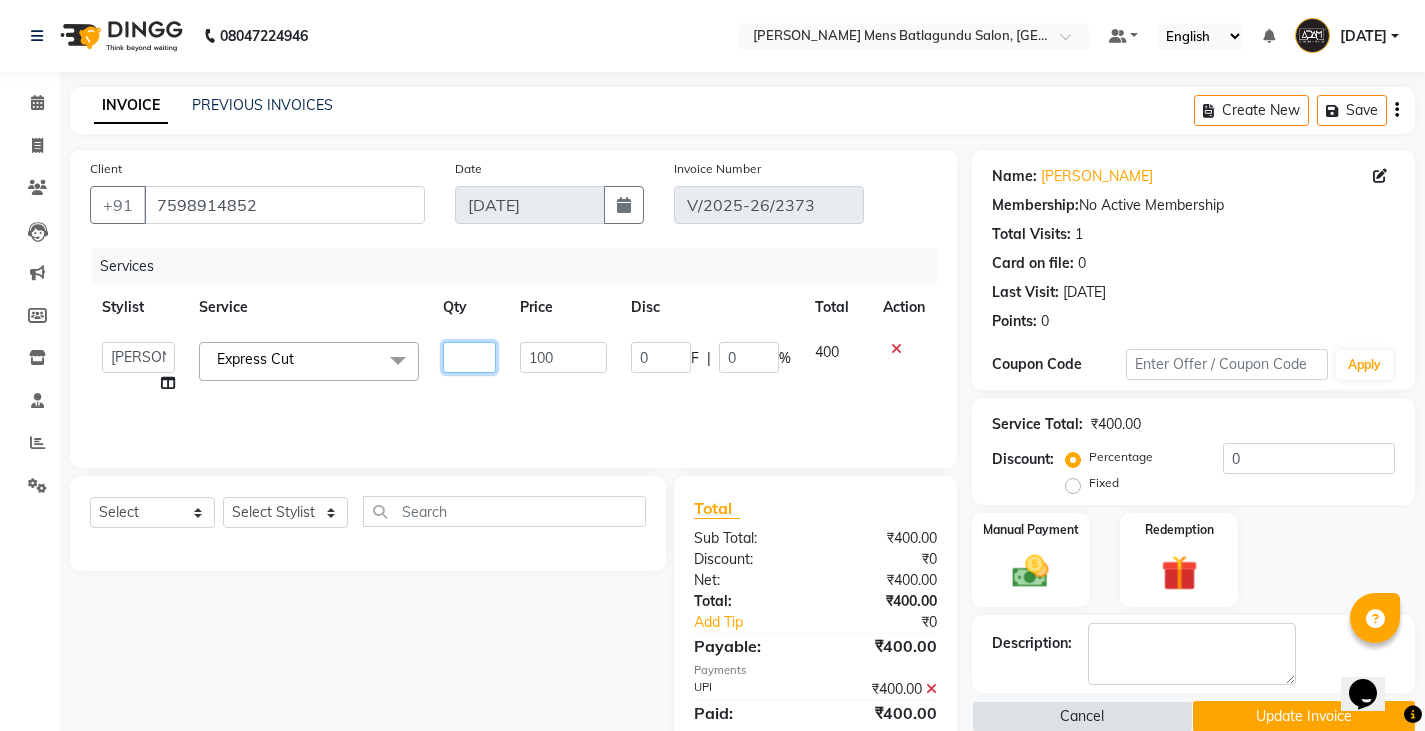 type on "3" 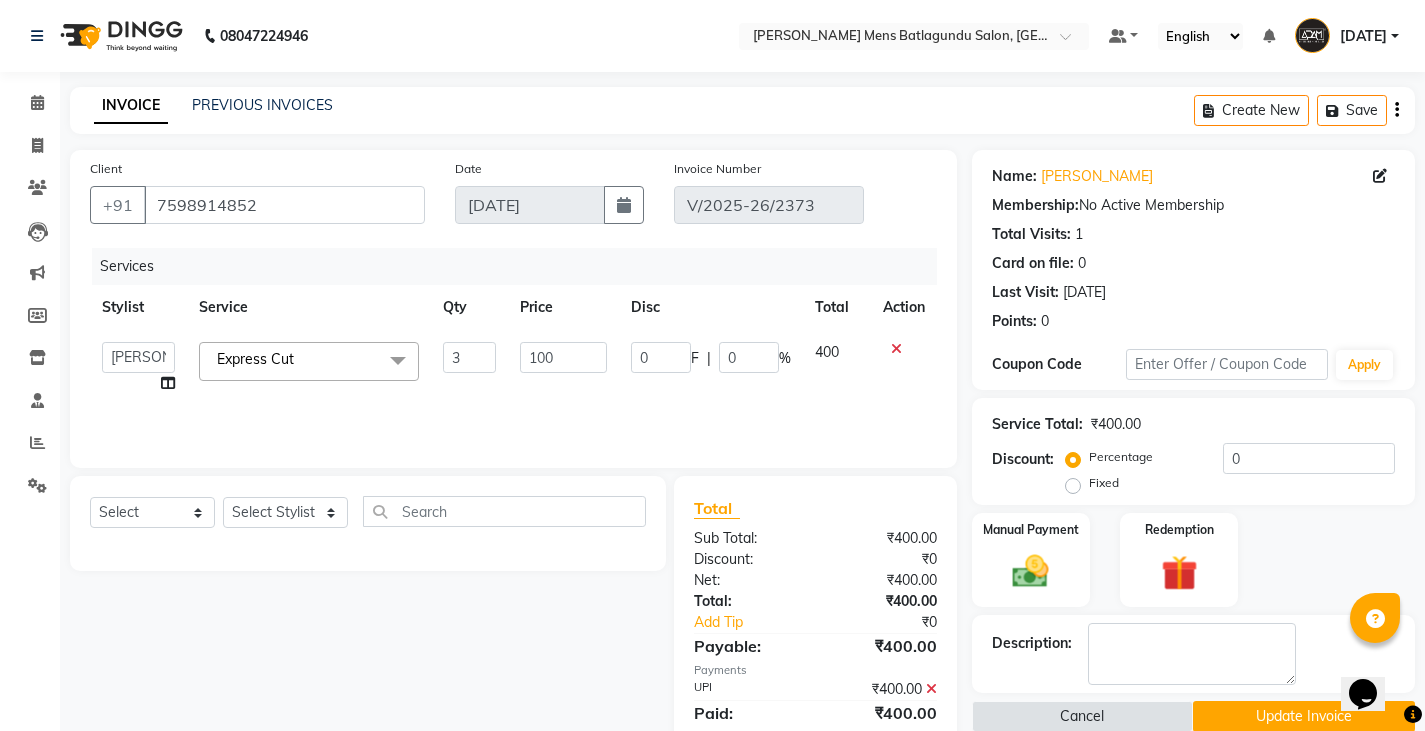 click on "Services Stylist Service Qty Price Disc Total Action  Admin   Ameer    Anish   Khalim   Ovesh   Raja   SAHIL    SOHAIL   SONU  Express Cut  x Express Cut Hair Cut (INCL HAIR WASH) Creative Cut Beard Zero Trim Beard Design Shave Head Shave Kid's Cut (Below 5 Years) Wash & Blast Dry EXPRESS GLOBAL HAIR COLOR GLOBAL HAIR COLOUR AMMONIA GOLBAL HAIR COLOUR NON AMMONIA L'OREAL GOLBAL HAIR COLOUR AMMONIA L'OREAL GOLBAL HAIR COLOUR NON AMMONIA GLOBAL FASHION HAIR COLOUR MOUSTACHE COLOUR BEARD COLOUR PER STREAK HIGHLIGHT CAP HIGHLIGHTS NOURISHING HAIR SPA VITALIZING HAIR SPA REPAIR TREATMENT DANDRUFF TREATMENT HAIR LOSS TREATMENT HAIR STRAIGHTENING HAIR REBONDING KERATIN ALMOND OIL NAVARATNA OIL CLEAN UP HYPER PIGMENTATION CLEAN UP REJUVANATE Fruit Facial Instant Glow Charcaol Skin Lightening Skin Brightening FACE & NECK BLEACH FACE & NECK DETAN PRE BRIDEGROOM DELUXE PRE BRIDEGROOM ADVANCE (COMBO) NORMAL PREMIUM ELEGANT HAIRCUT+ BEARD TRIM + DETAN HAIRCUT + BEARD TRIM + HEAD MASSAGE HAIRCUT+ BEARD TRIM + CLEAN UP 3 0" 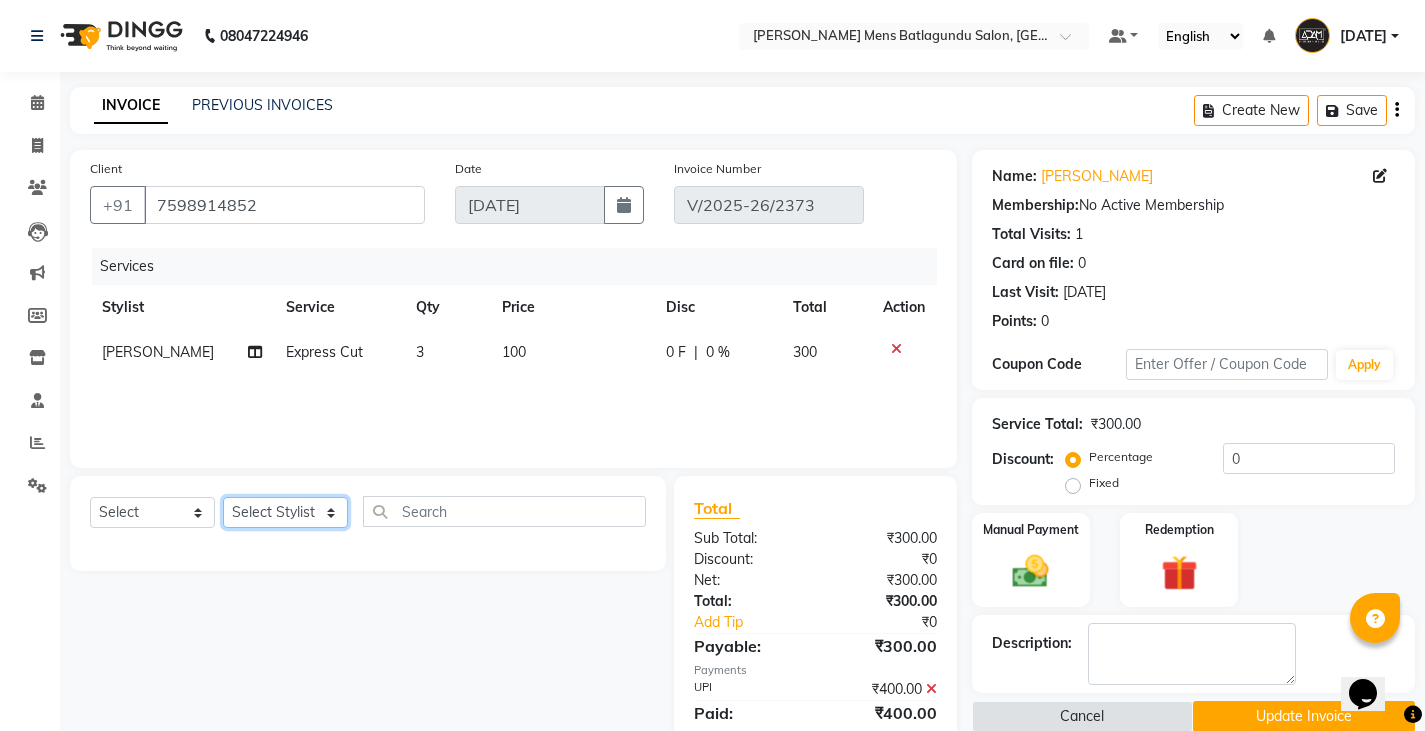 click on "Select Stylist Admin Ameer  Anish Khalim Ovesh Raja SAHIL  SOHAIL SONU" 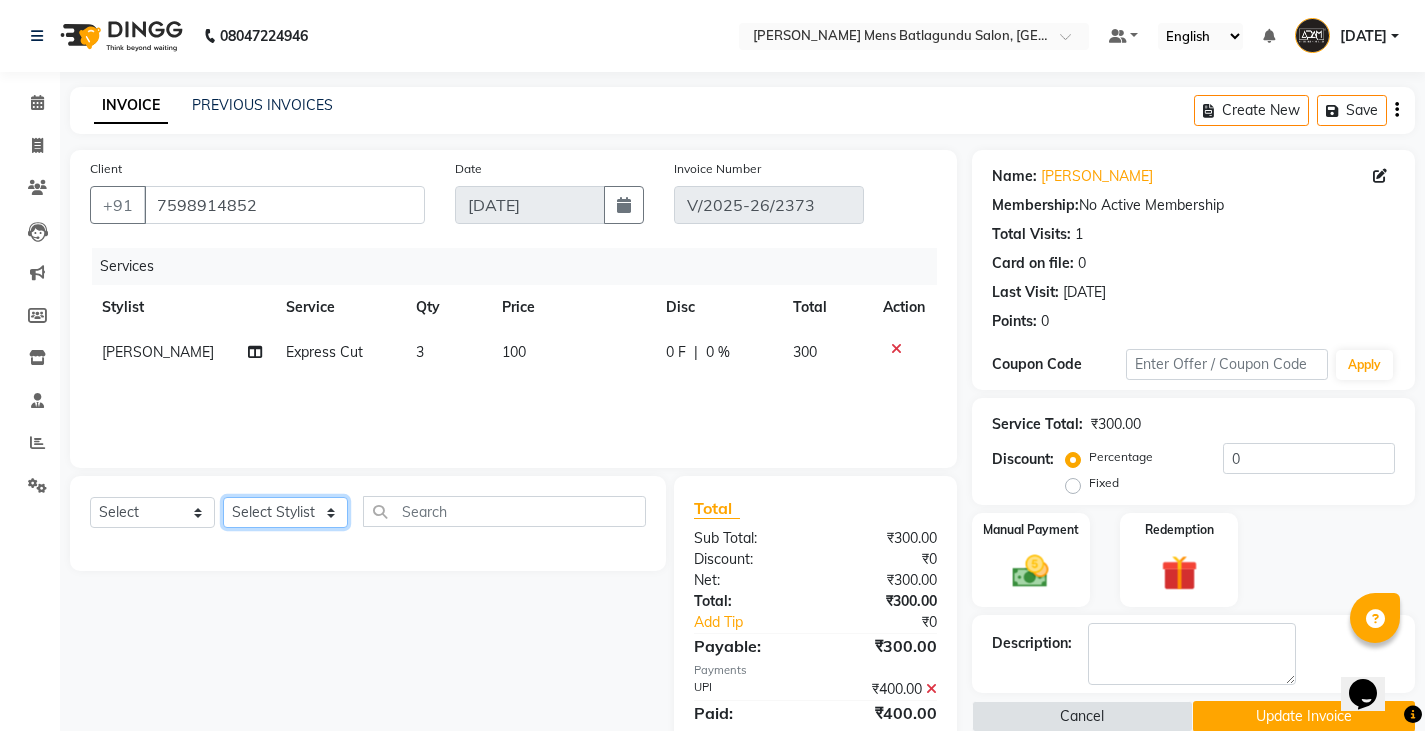 select on "84061" 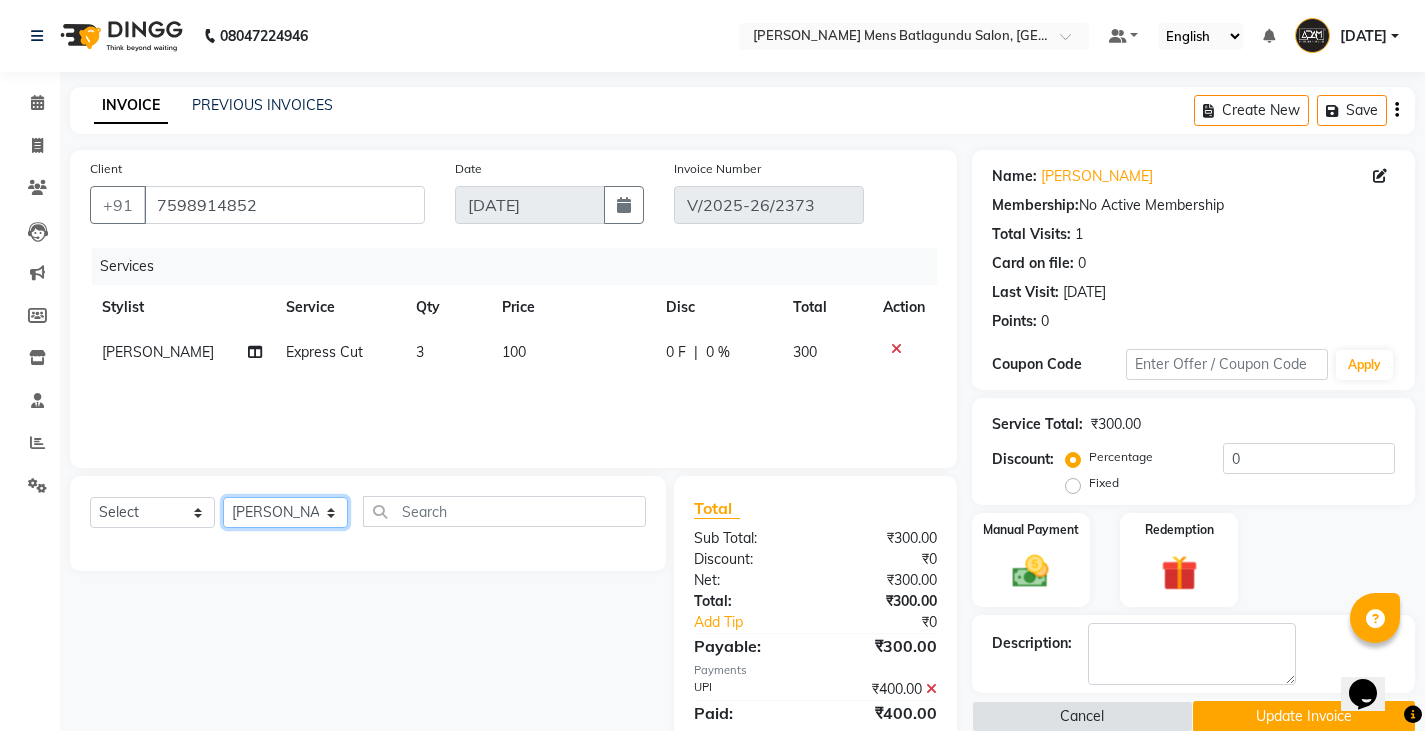 click on "Select Stylist Admin Ameer  Anish Khalim Ovesh Raja SAHIL  SOHAIL SONU" 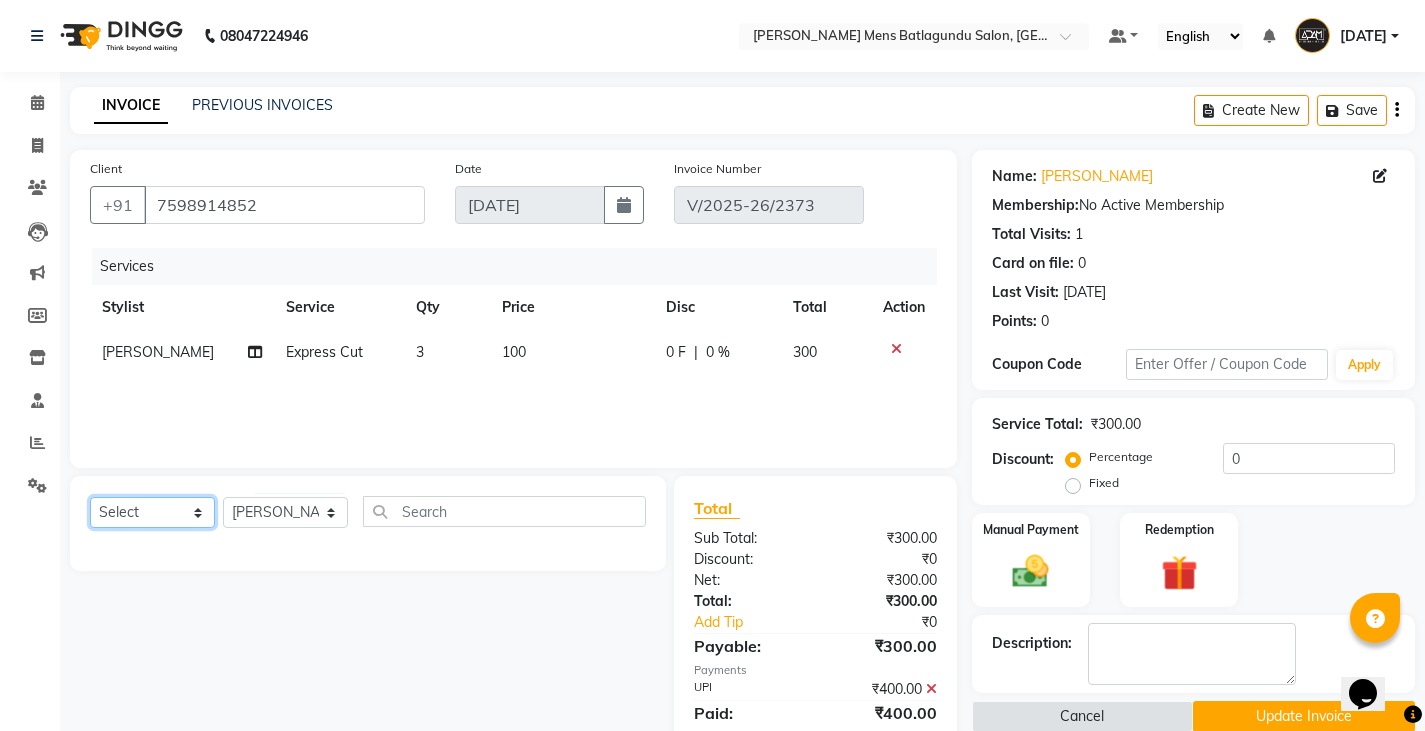 click on "Select  Service  Product  Membership  Package Voucher Prepaid Gift Card" 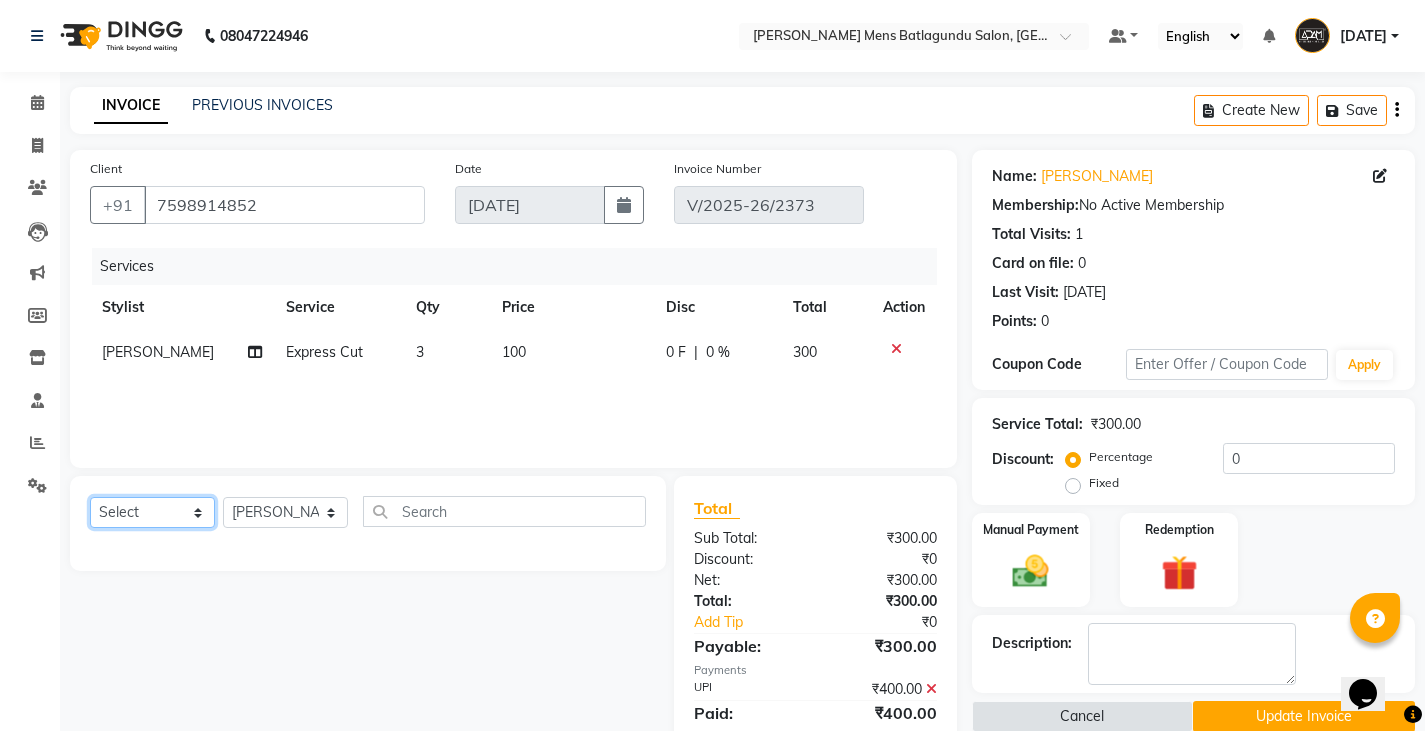 select on "service" 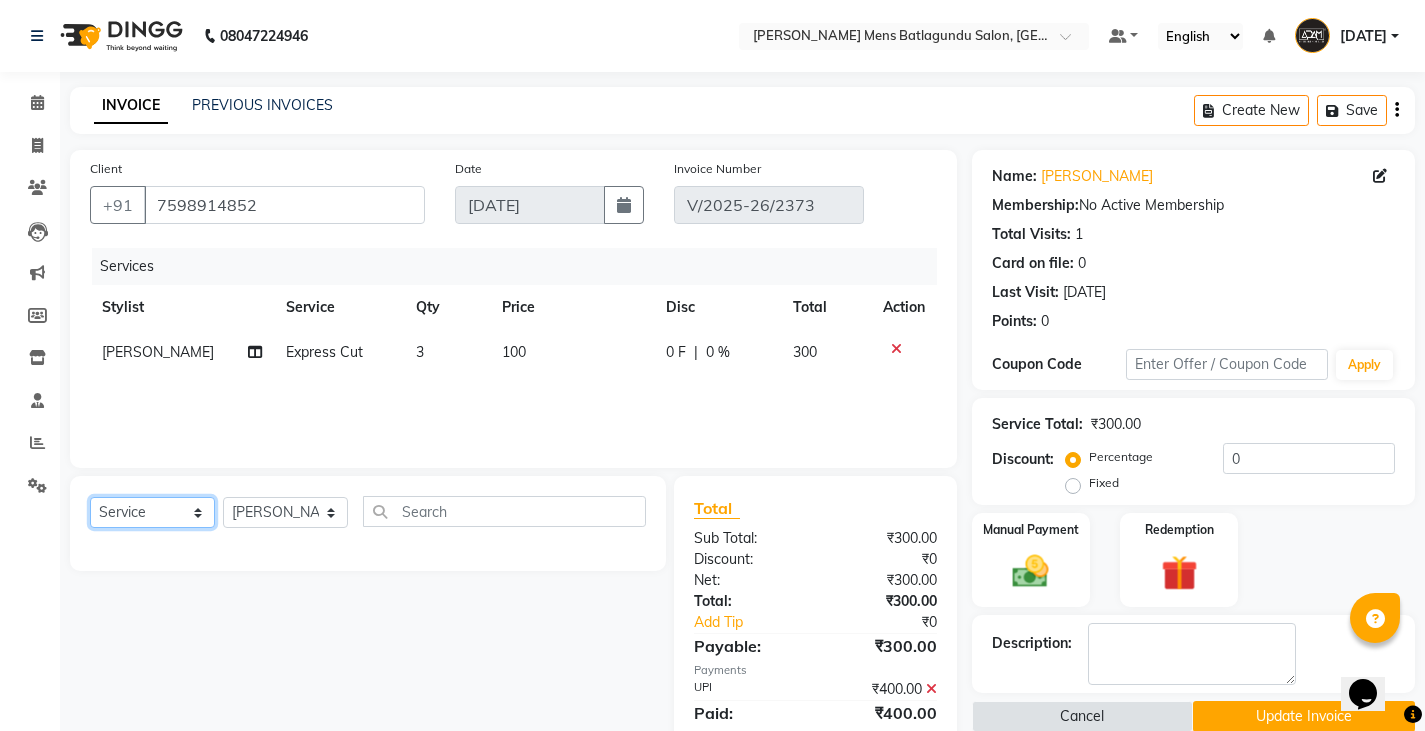 click on "Select  Service  Product  Membership  Package Voucher Prepaid Gift Card" 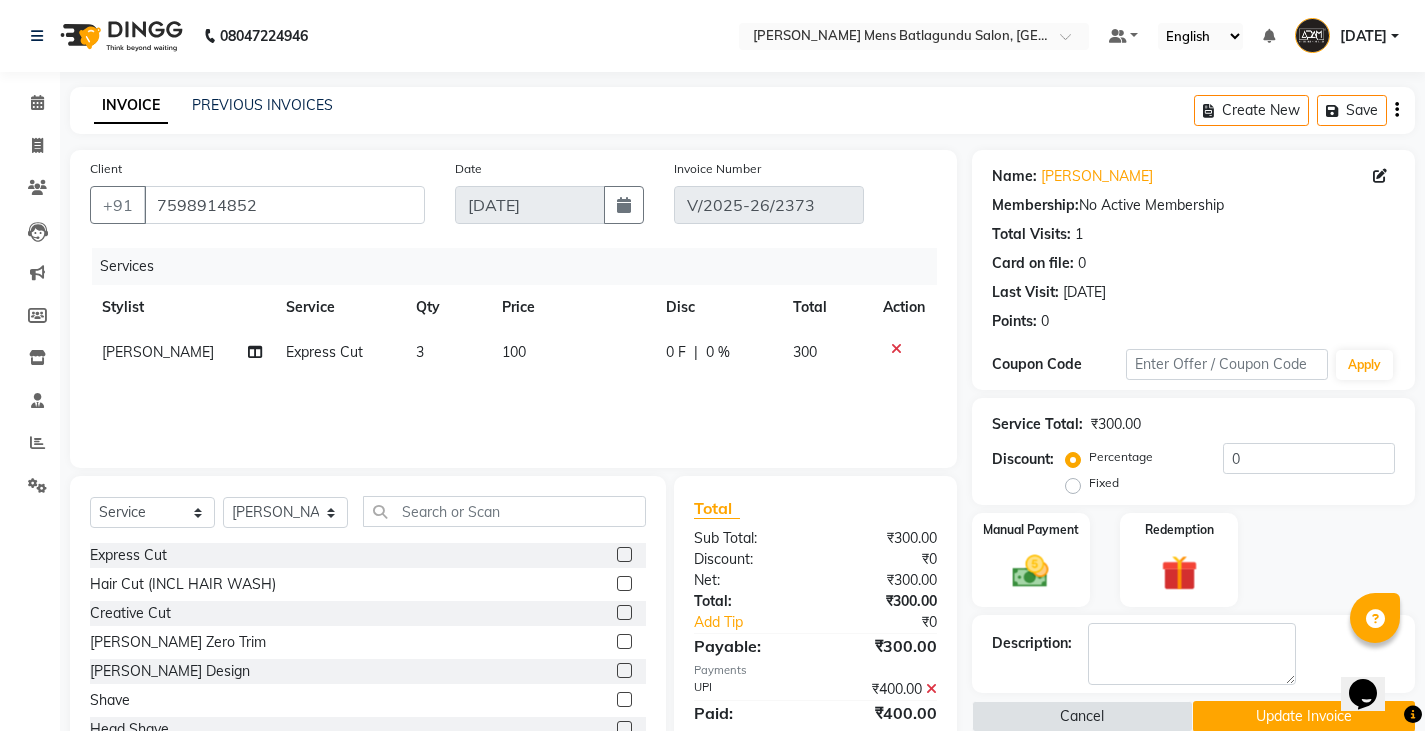 click 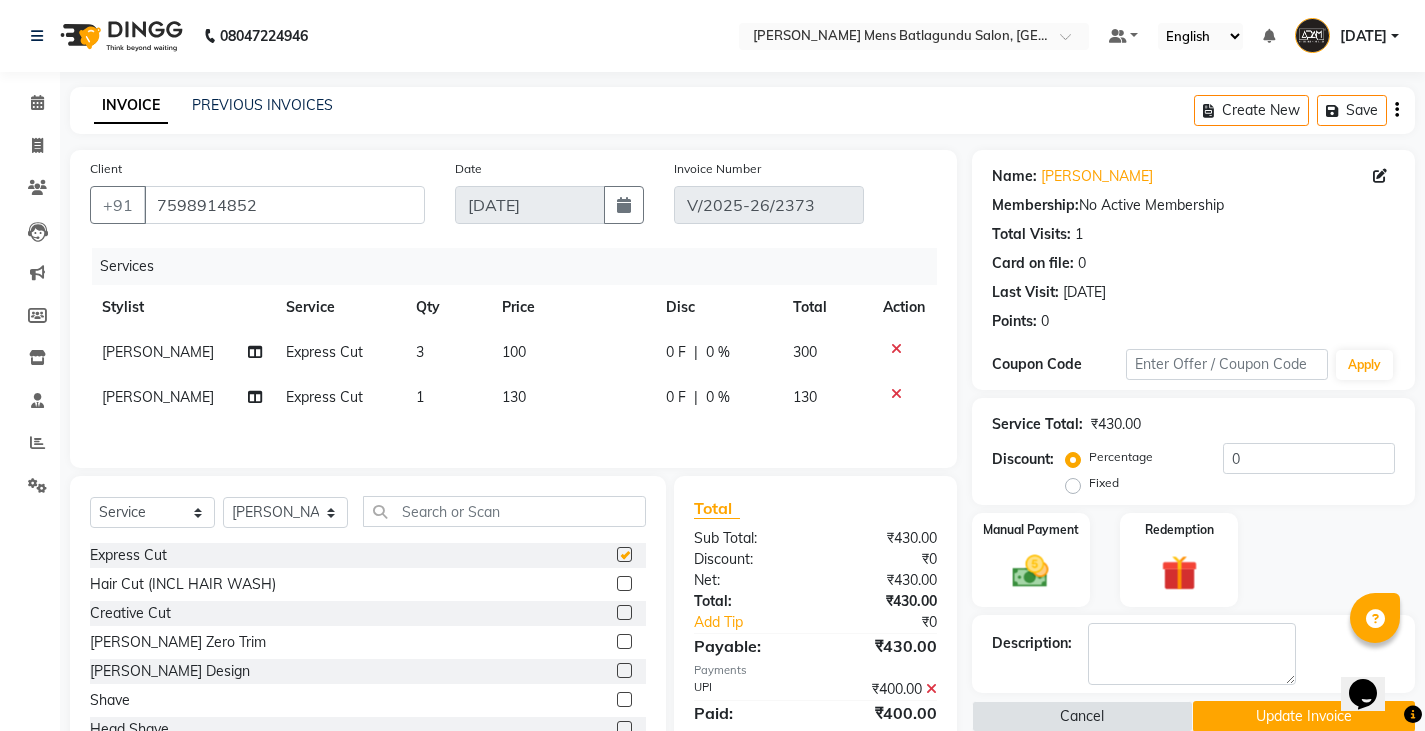 checkbox on "false" 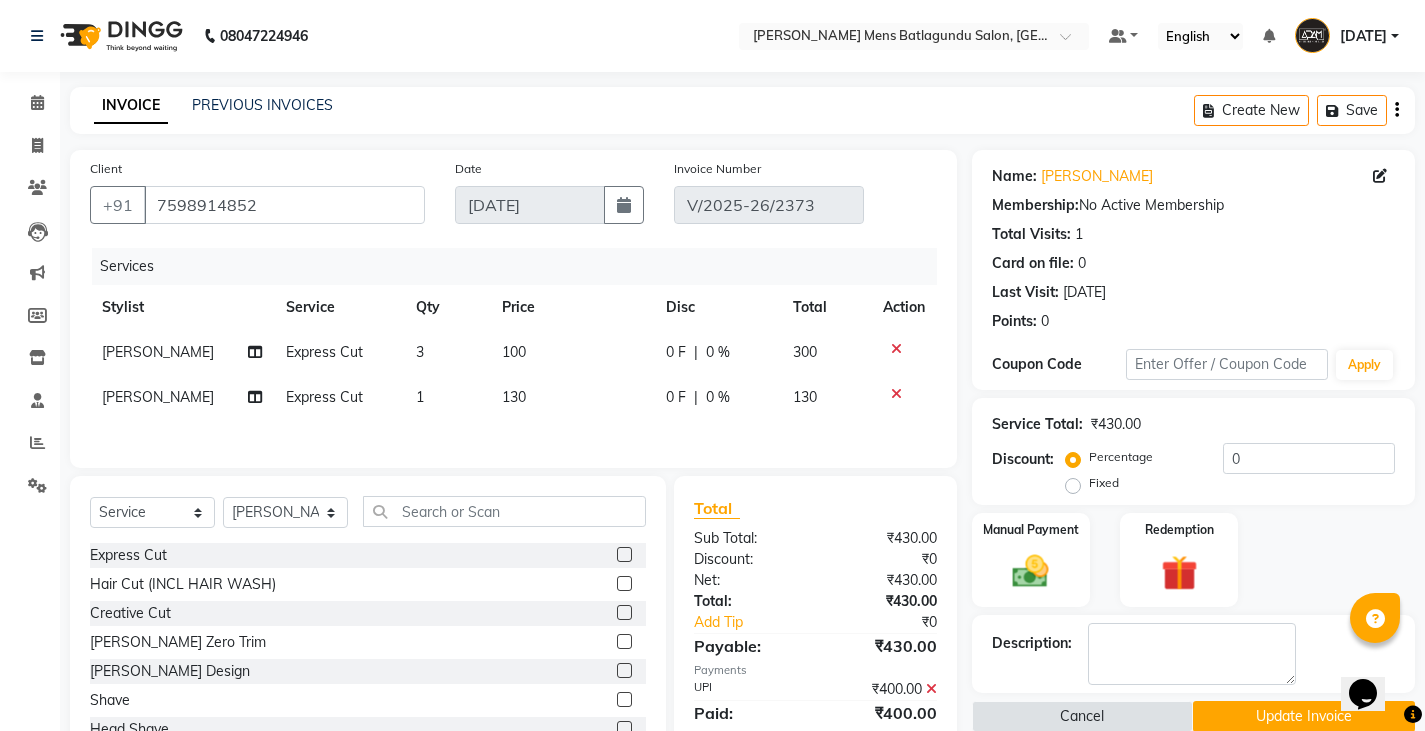 click on "130" 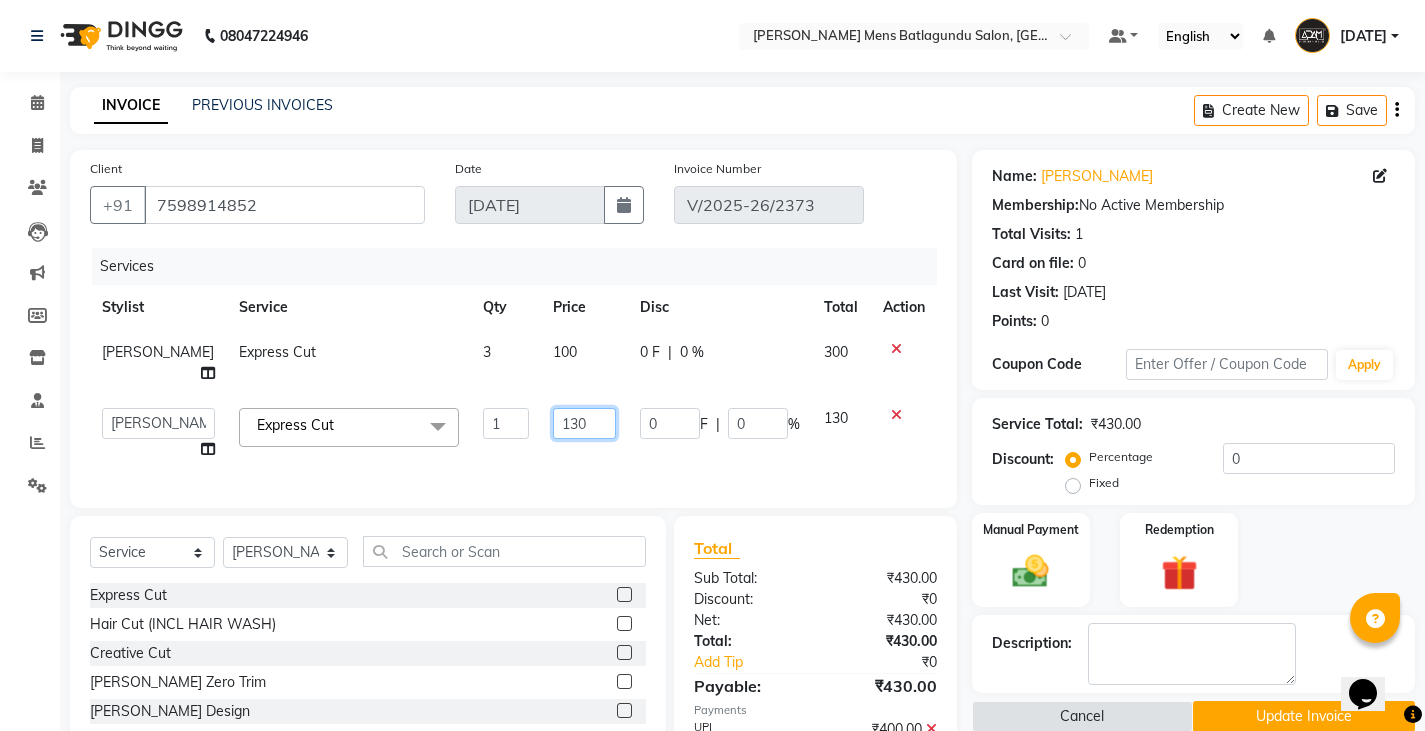 click on "130" 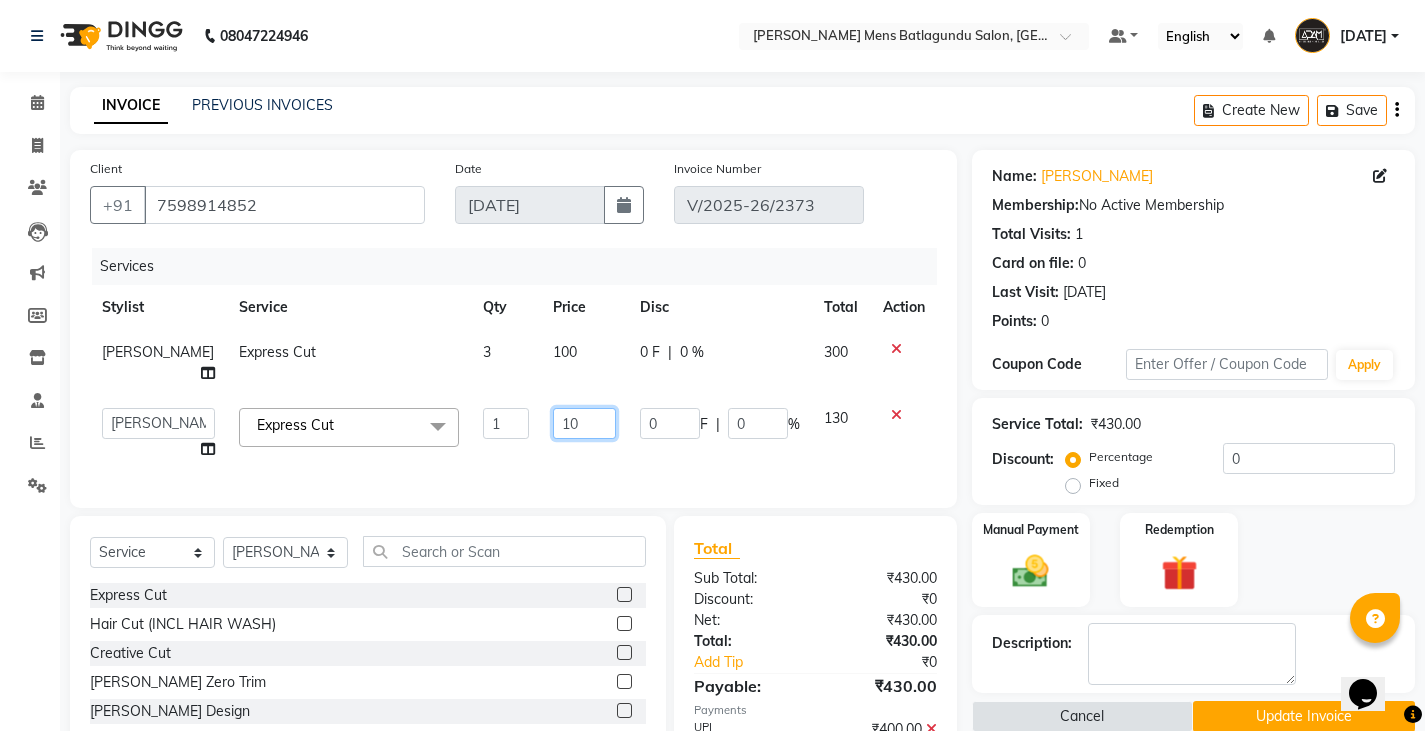 type on "100" 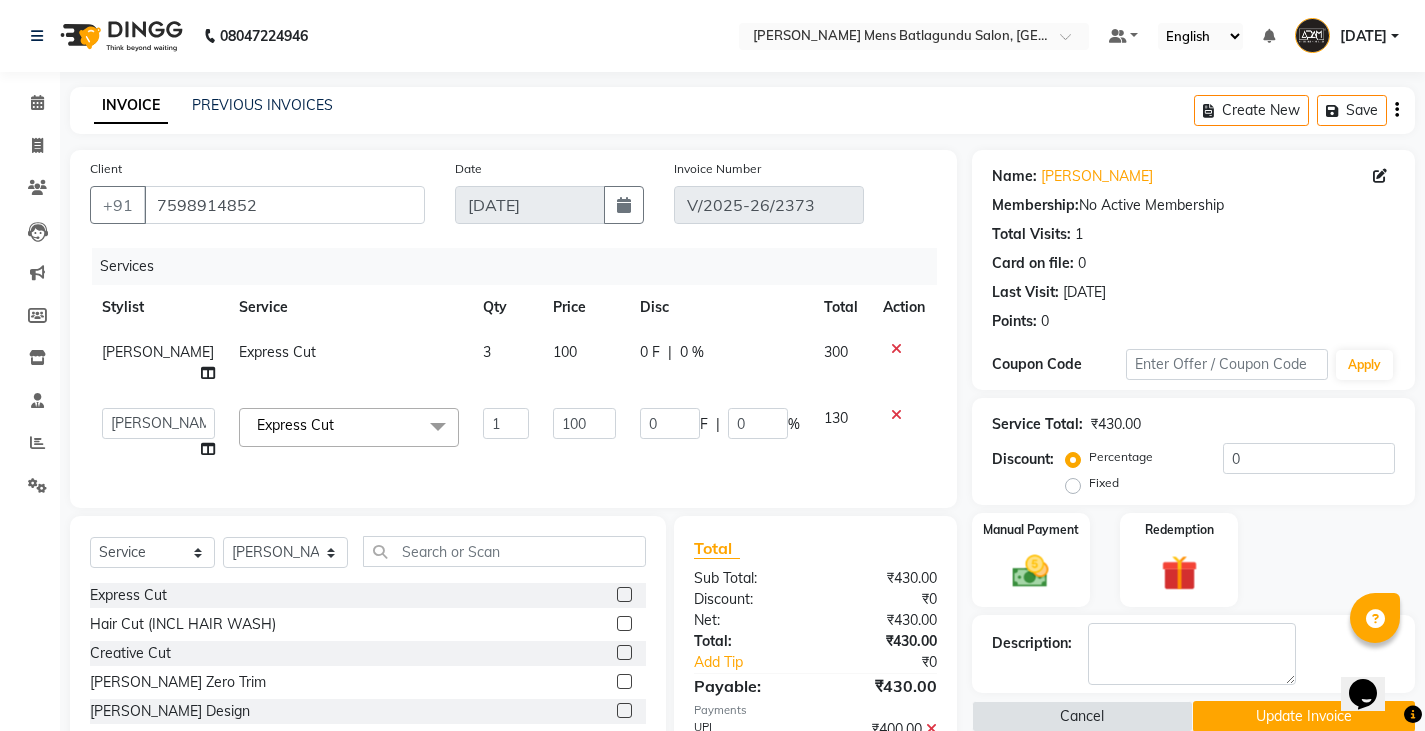 click on "Services Stylist Service Qty Price Disc Total Action SONU Express Cut 3 100 0 F | 0 % 300  Admin   Ameer    Anish   Khalim   Ovesh   Raja   SAHIL    SOHAIL   SONU  Express Cut  x Express Cut Hair Cut (INCL HAIR WASH) Creative Cut Beard Zero Trim Beard Design Shave Head Shave Kid's Cut (Below 5 Years) Wash & Blast Dry EXPRESS GLOBAL HAIR COLOR GLOBAL HAIR COLOUR AMMONIA GOLBAL HAIR COLOUR NON AMMONIA L'OREAL GOLBAL HAIR COLOUR AMMONIA L'OREAL GOLBAL HAIR COLOUR NON AMMONIA GLOBAL FASHION HAIR COLOUR MOUSTACHE COLOUR BEARD COLOUR PER STREAK HIGHLIGHT CAP HIGHLIGHTS NOURISHING HAIR SPA VITALIZING HAIR SPA REPAIR TREATMENT DANDRUFF TREATMENT HAIR LOSS TREATMENT HAIR STRAIGHTENING HAIR REBONDING KERATIN ALMOND OIL NAVARATNA OIL CLEAN UP HYPER PIGMENTATION CLEAN UP REJUVANATE Fruit Facial Instant Glow Charcaol Skin Lightening Skin Brightening FACE & NECK BLEACH FACE & NECK DETAN PRE BRIDEGROOM DELUXE PRE BRIDEGROOM ADVANCE (COMBO) NORMAL PREMIUM ELEGANT HAIRCUT+ BEARD TRIM + DETAN HAIRCUT+ BEARD TRIM + CLEAN UP 1" 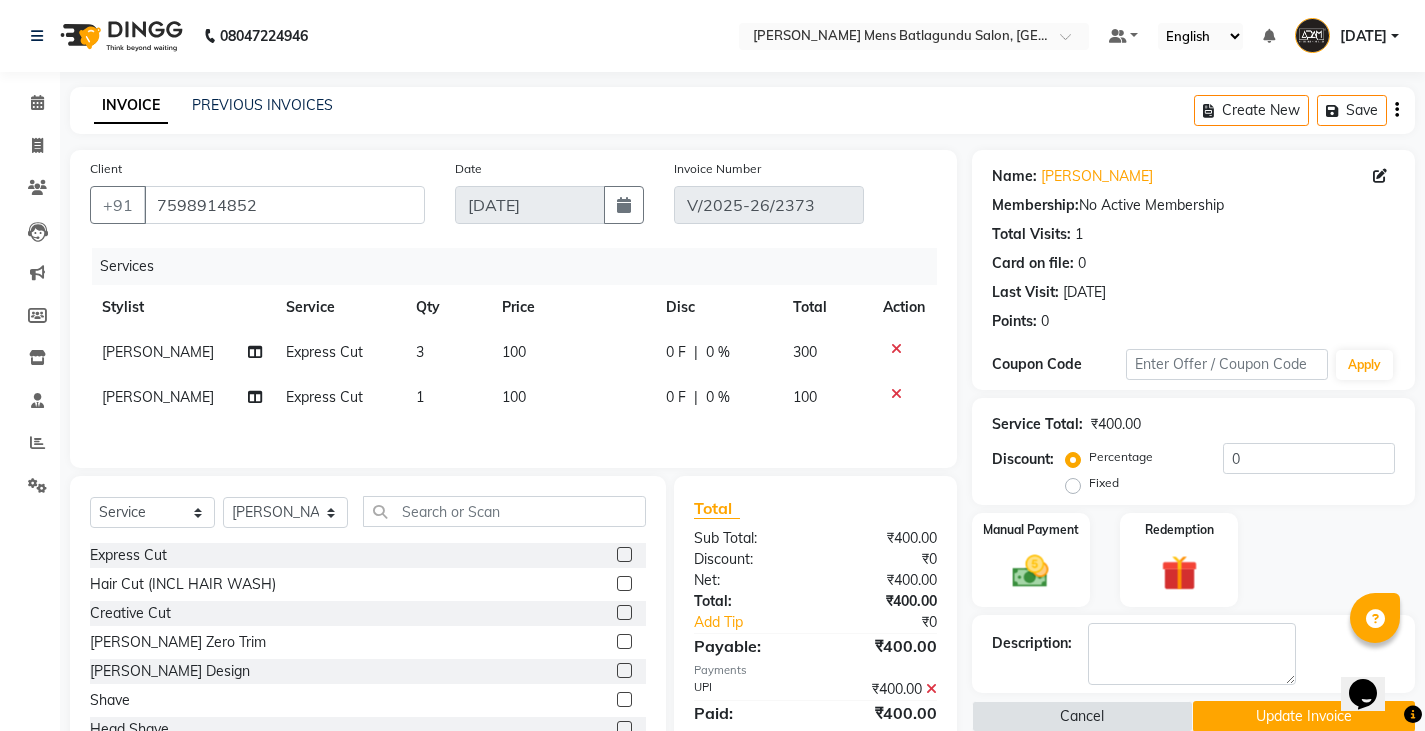 click on "₹0" 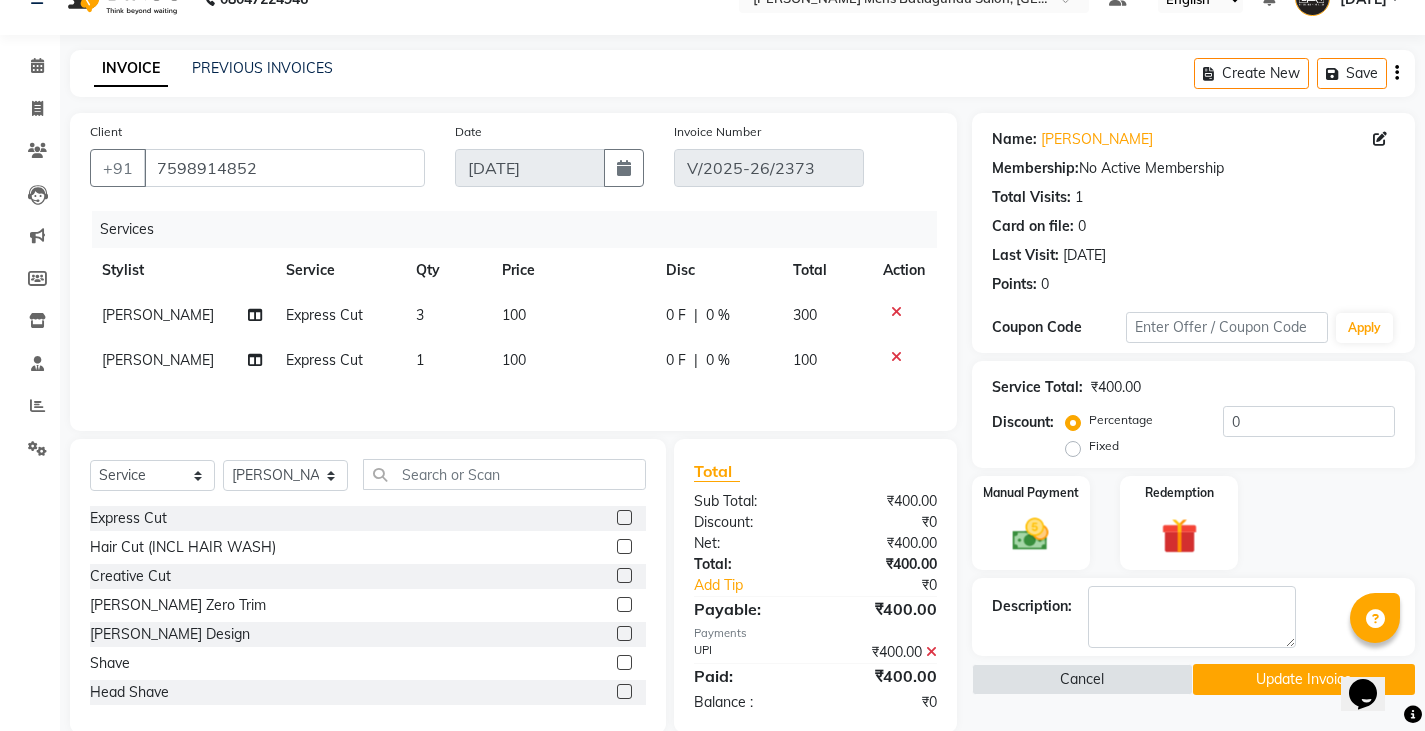 scroll, scrollTop: 73, scrollLeft: 0, axis: vertical 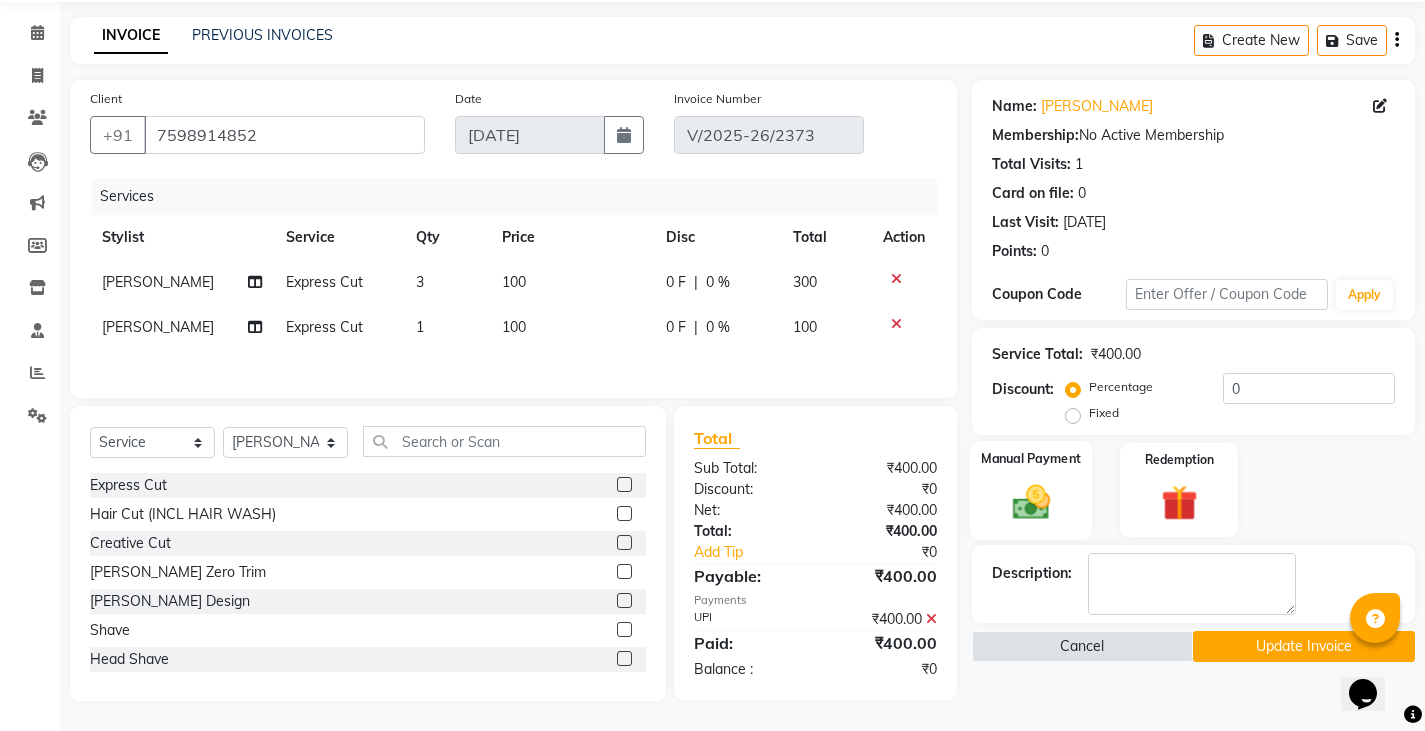 click on "Manual Payment" 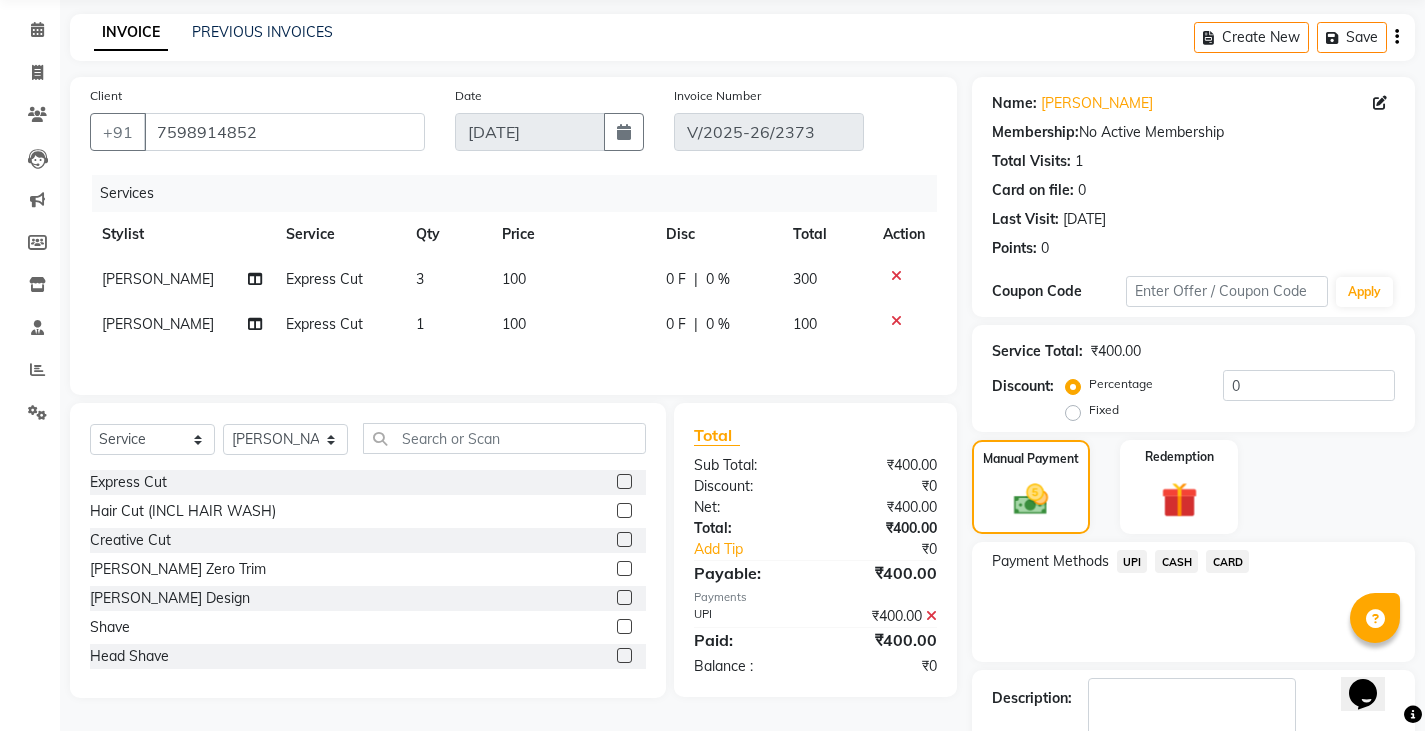 click on "UPI" 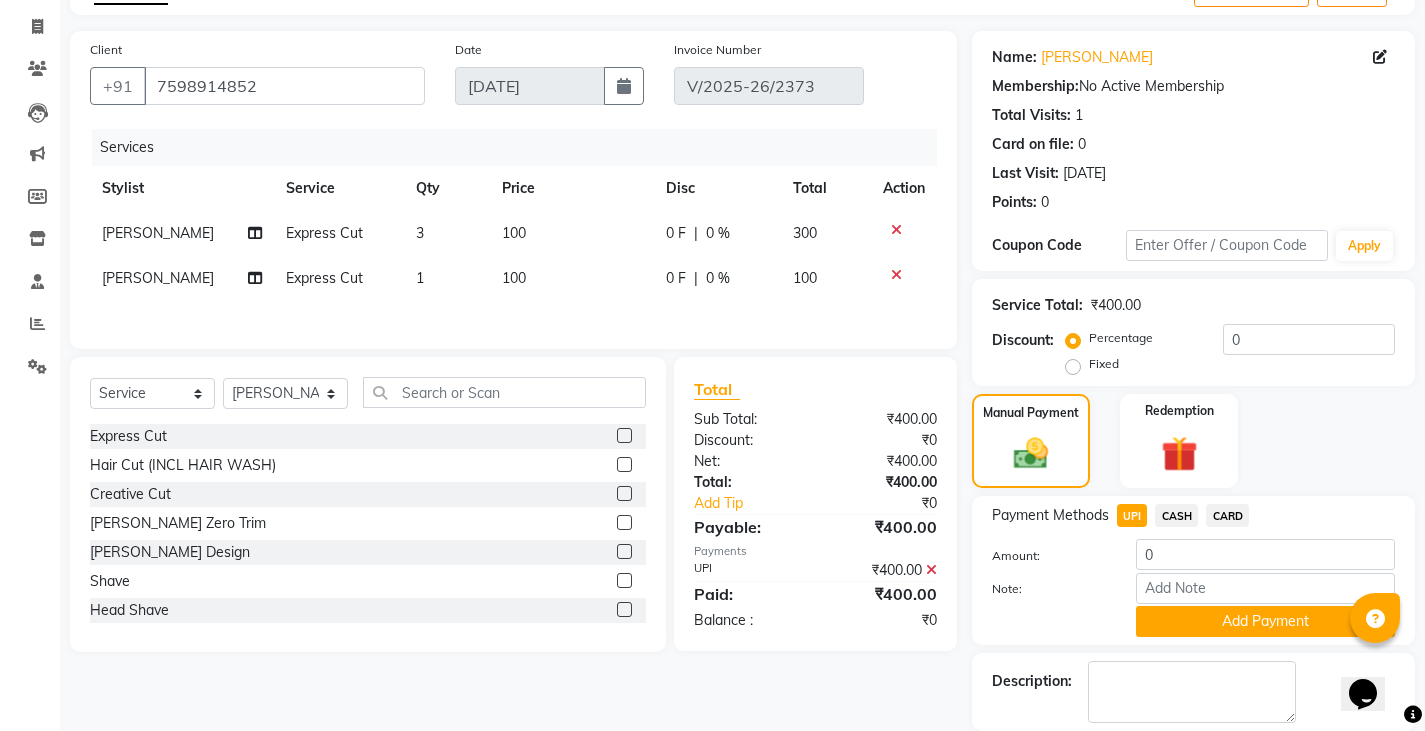 scroll, scrollTop: 188, scrollLeft: 0, axis: vertical 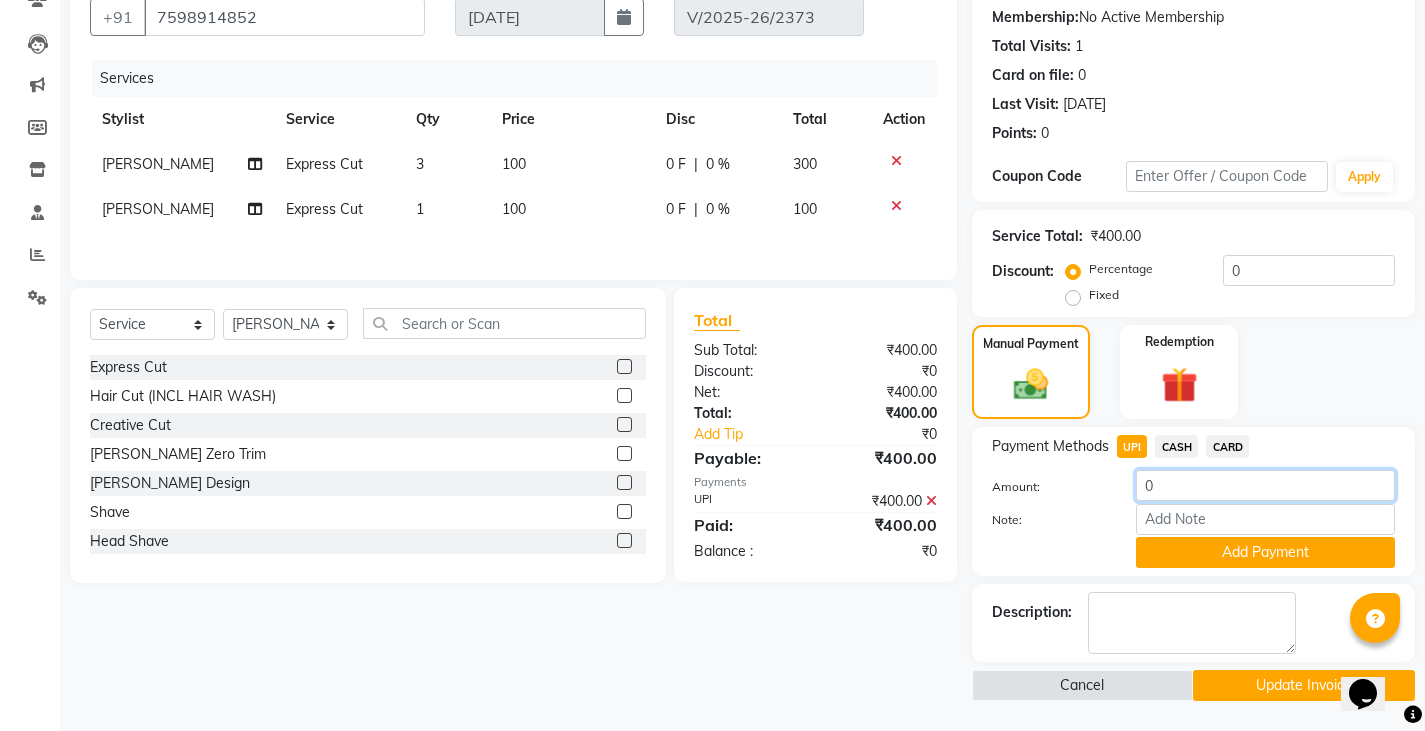 click on "0" 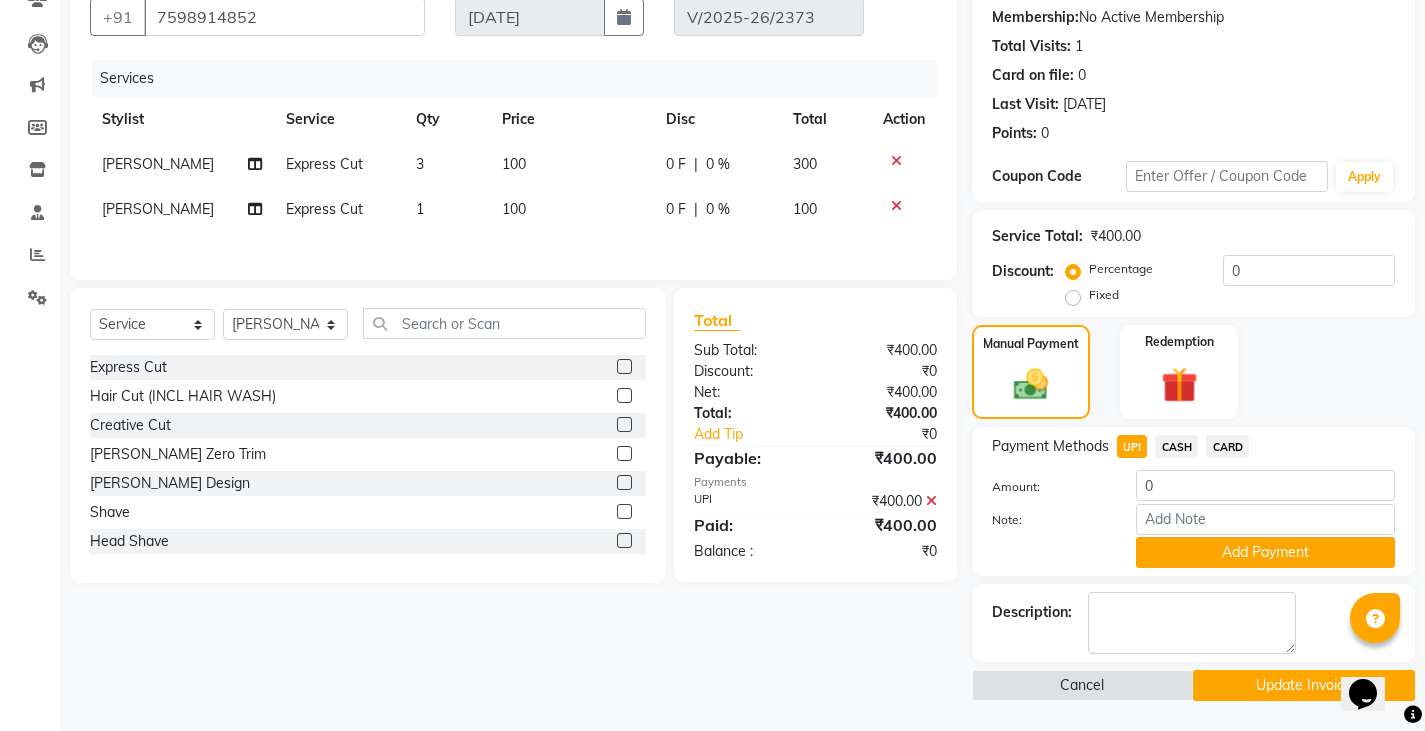 click 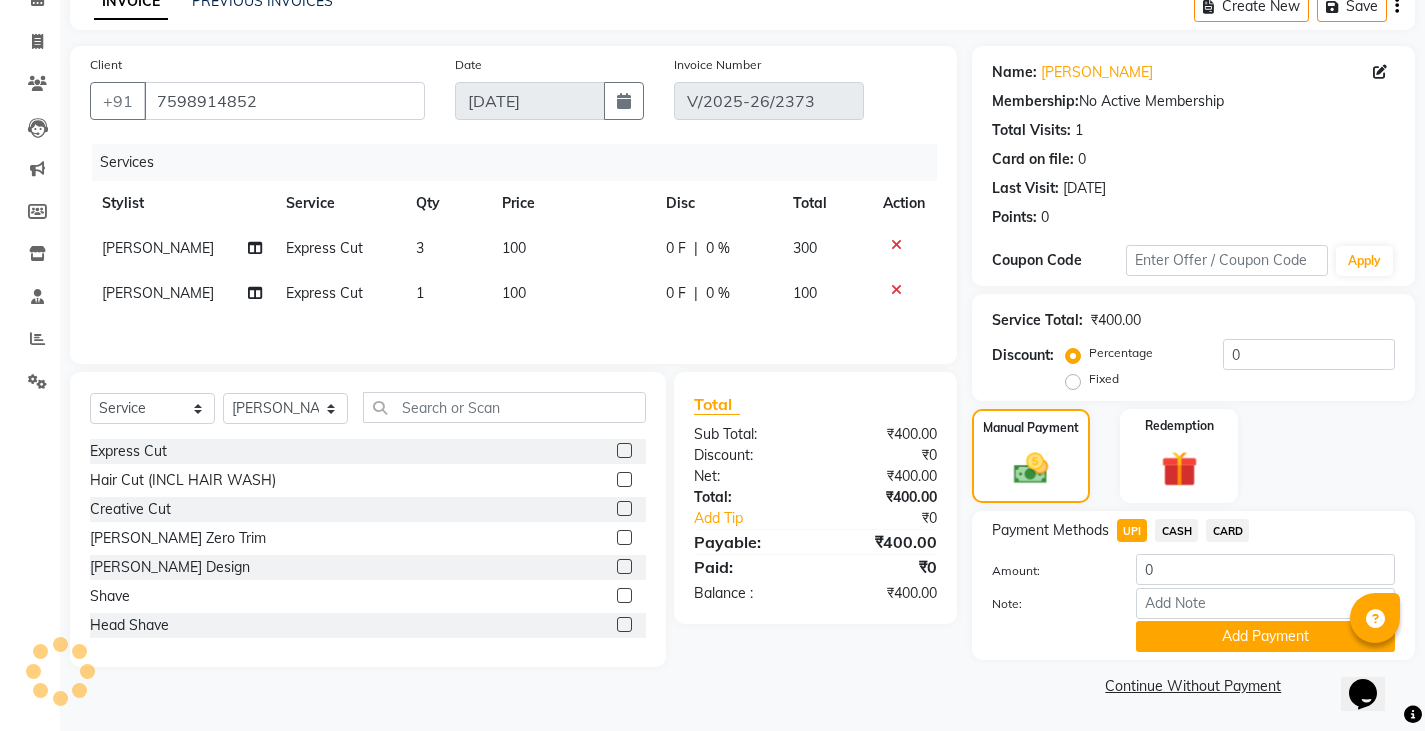 click on "CASH" 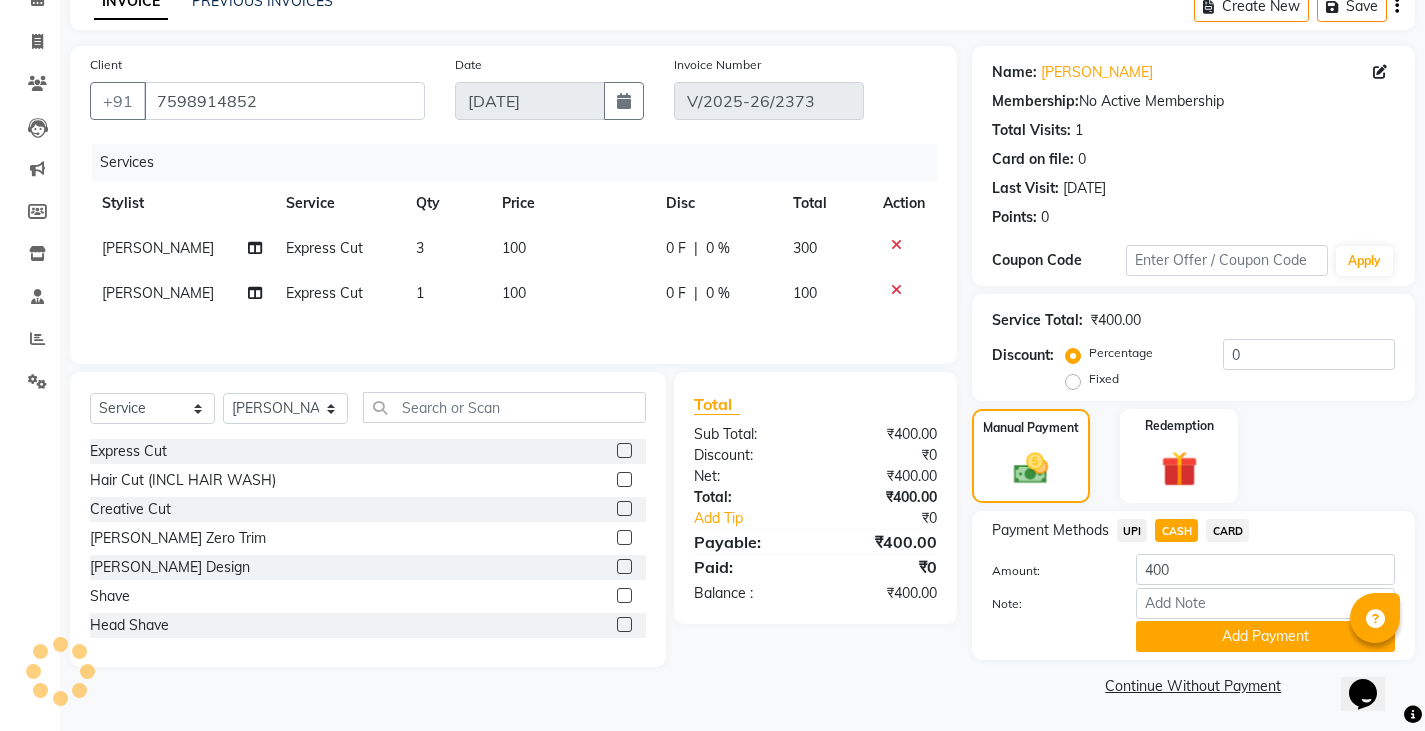 click on "UPI" 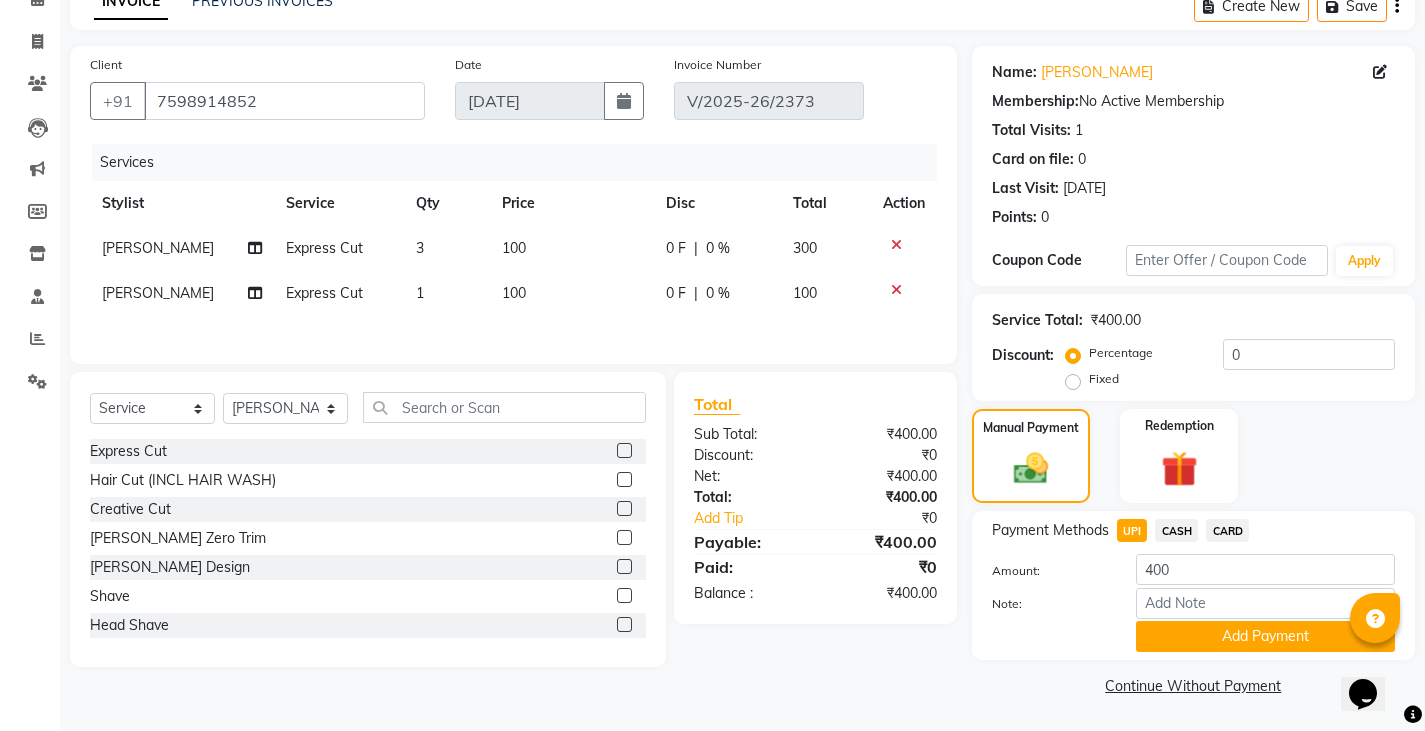 drag, startPoint x: 1156, startPoint y: 625, endPoint x: 1159, endPoint y: 609, distance: 16.27882 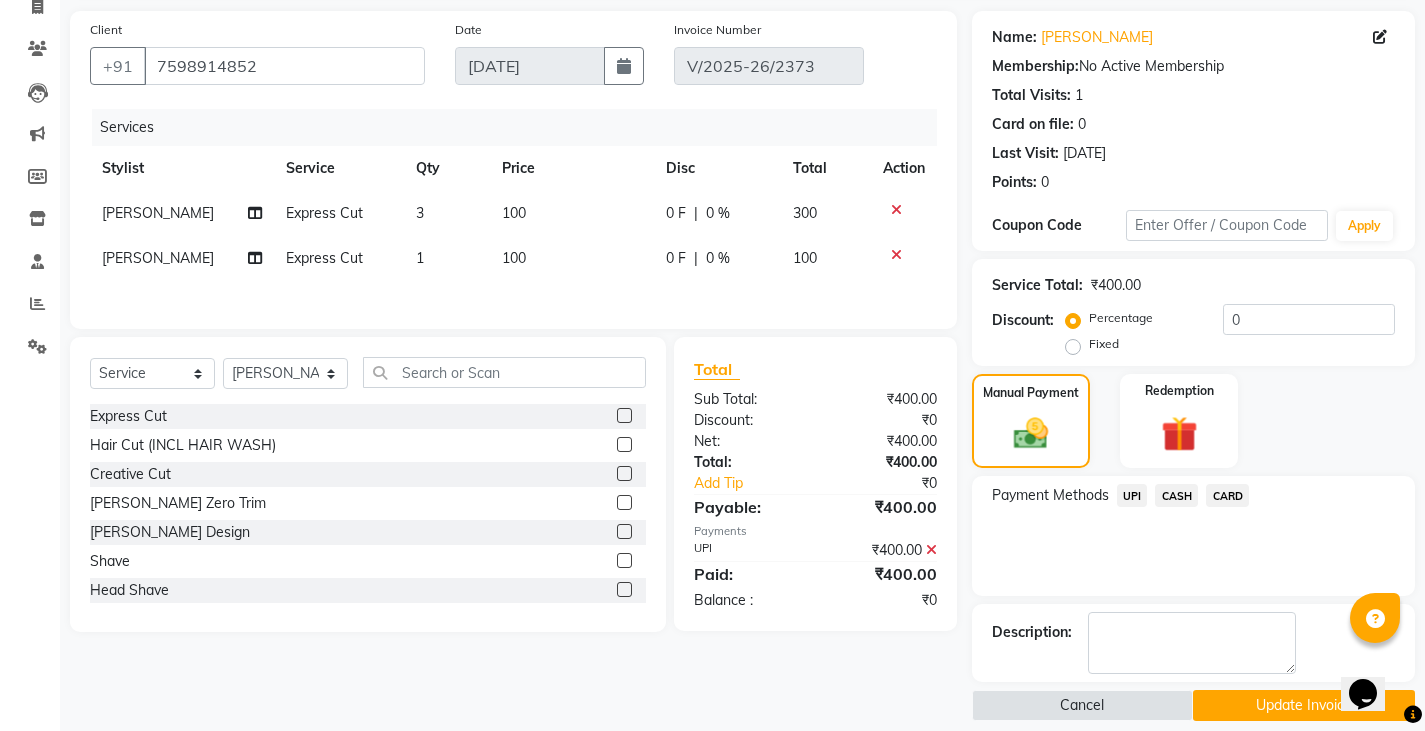 scroll, scrollTop: 159, scrollLeft: 0, axis: vertical 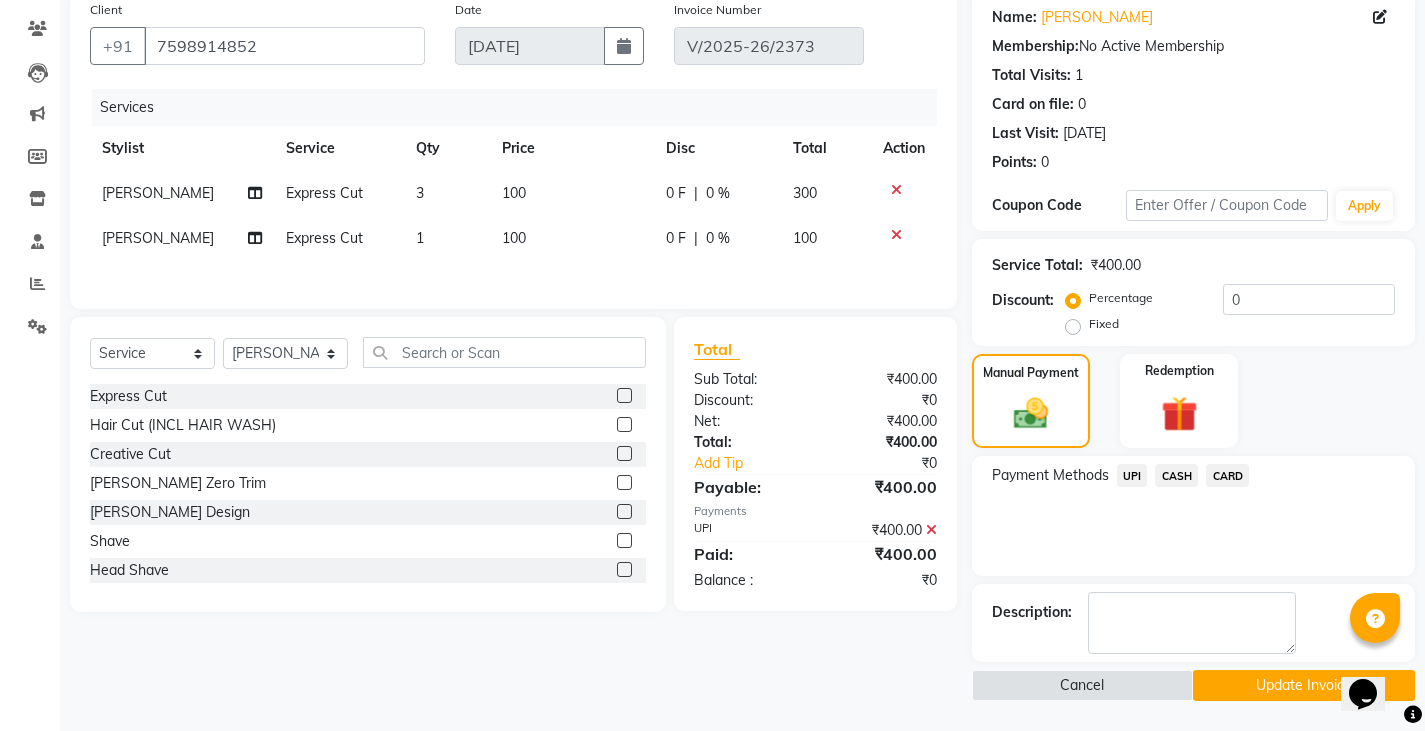click on "Update Invoice" 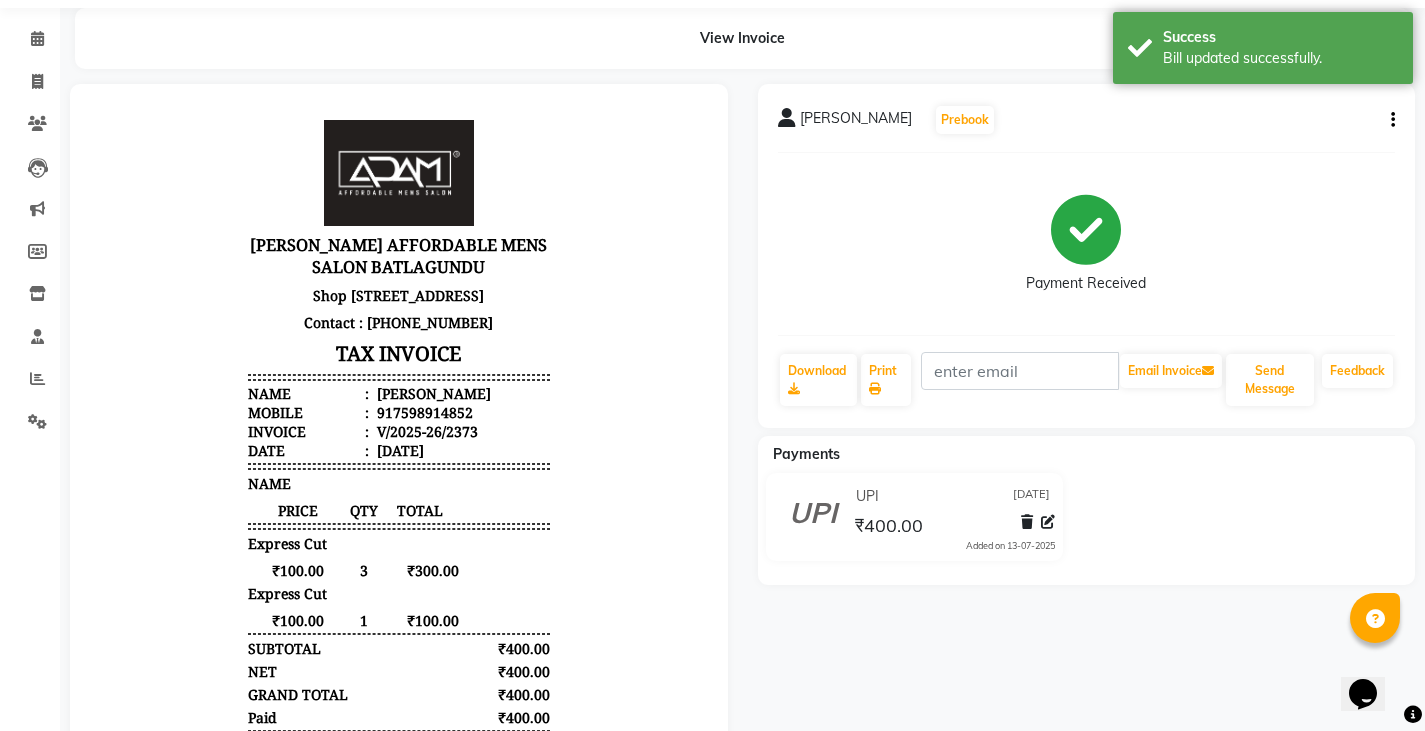 scroll, scrollTop: 0, scrollLeft: 0, axis: both 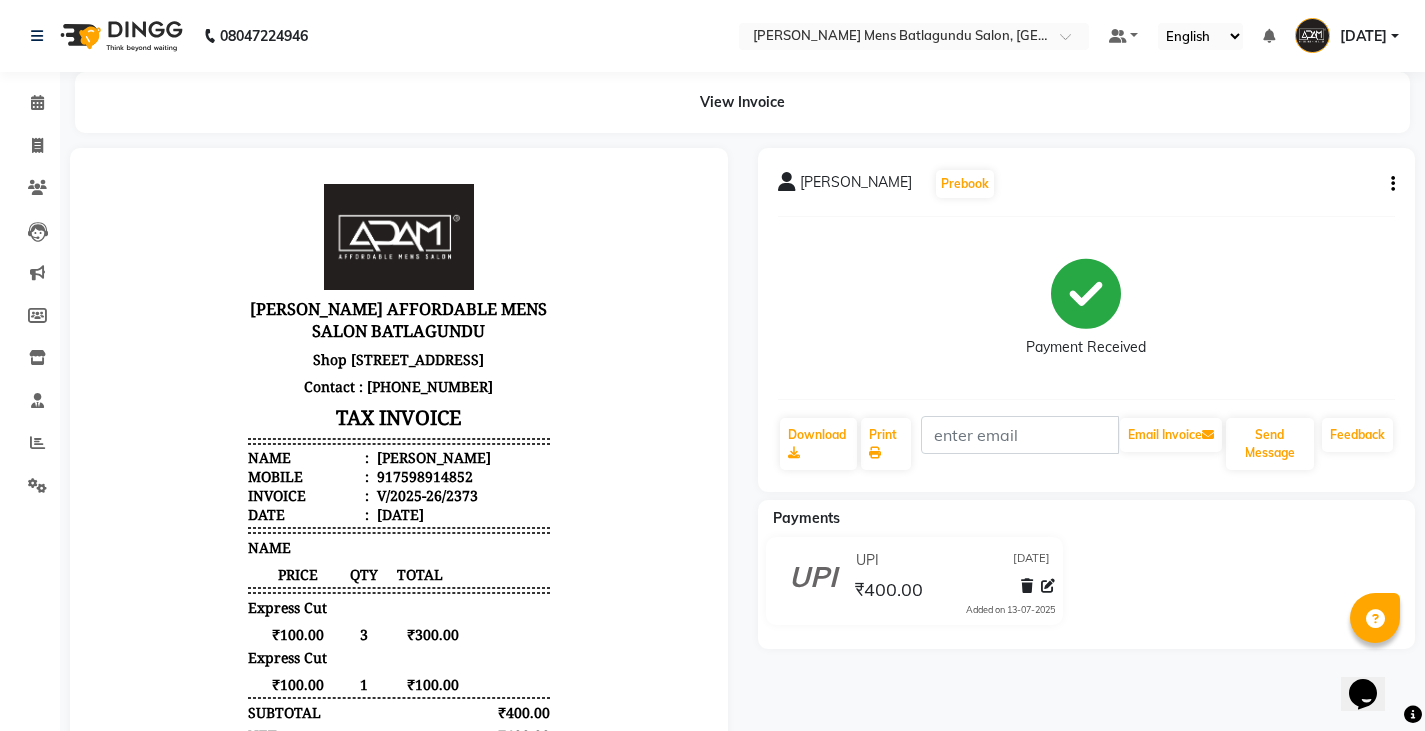 click 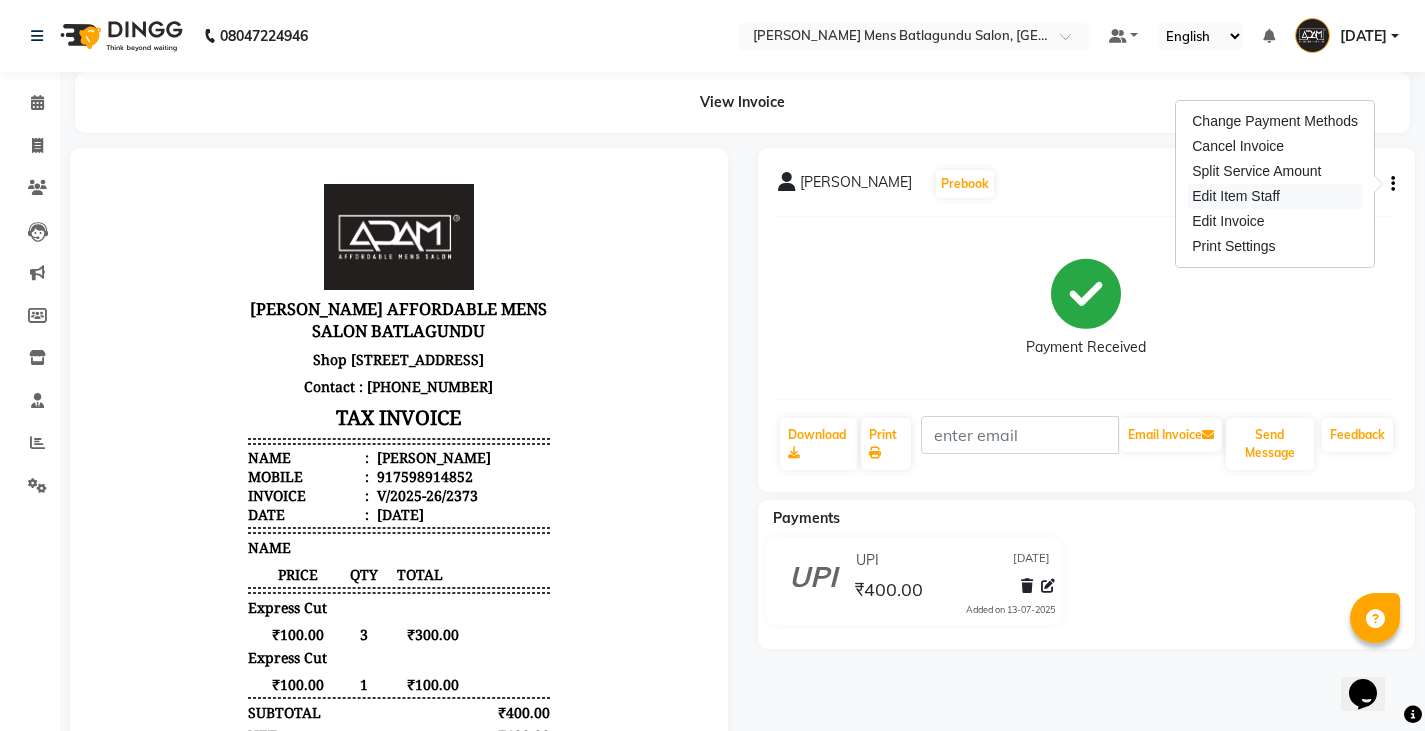 click on "Edit Item Staff" at bounding box center [1275, 196] 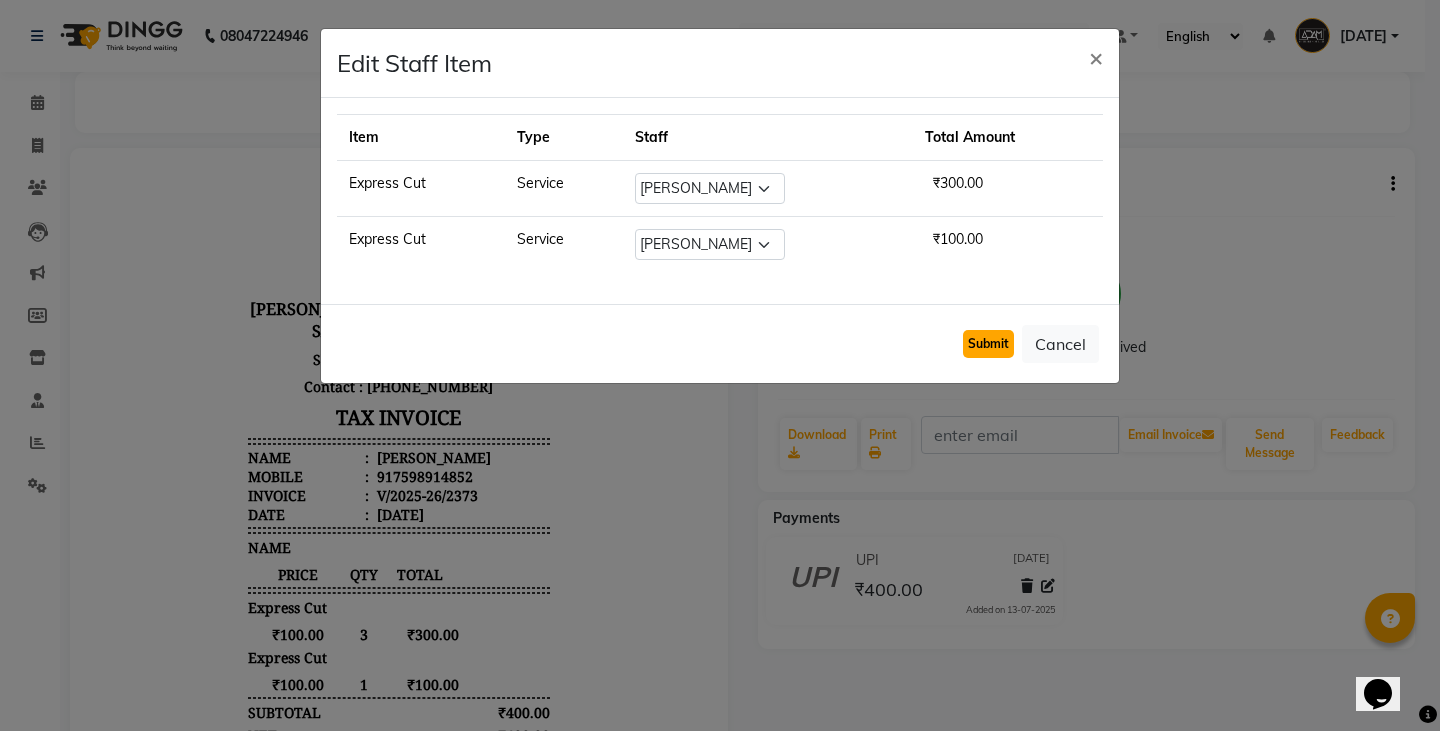 click on "Submit" 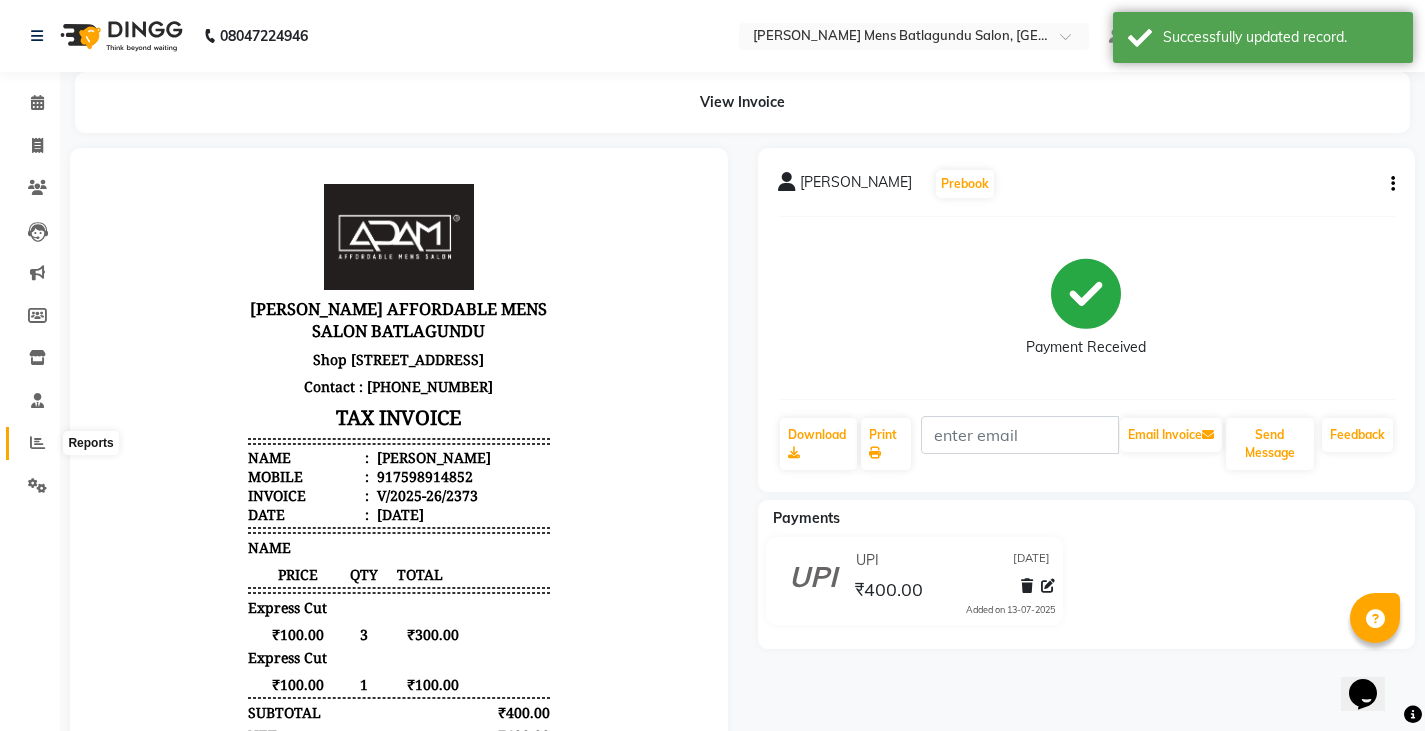 click 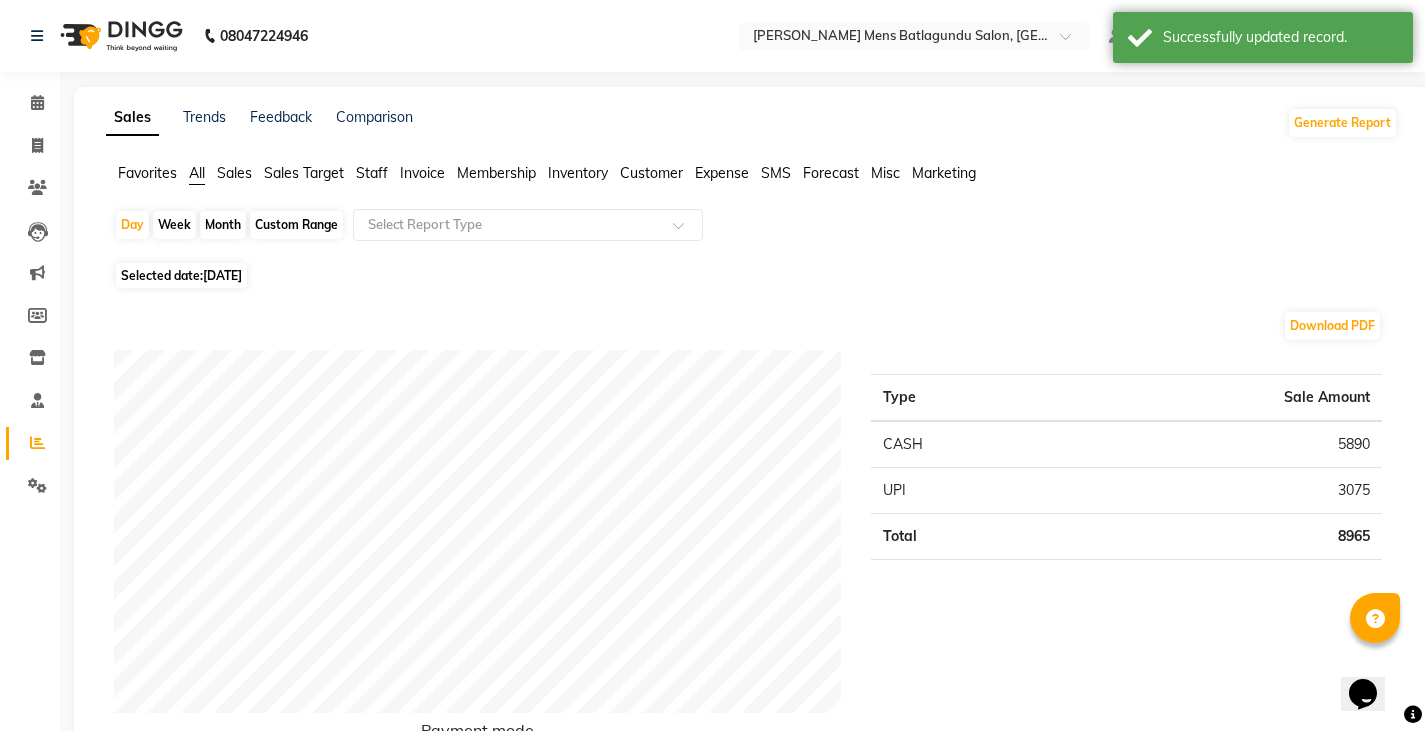 click on "Staff" 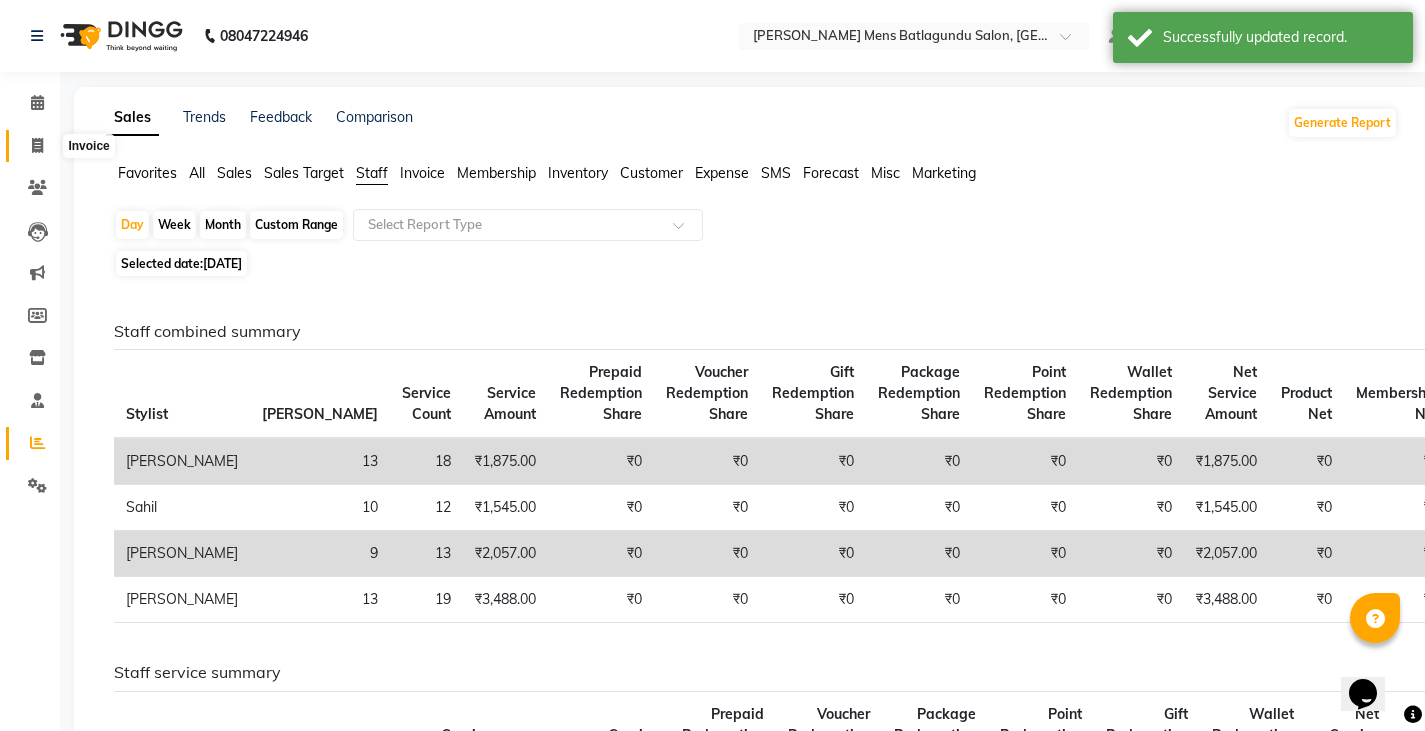 click 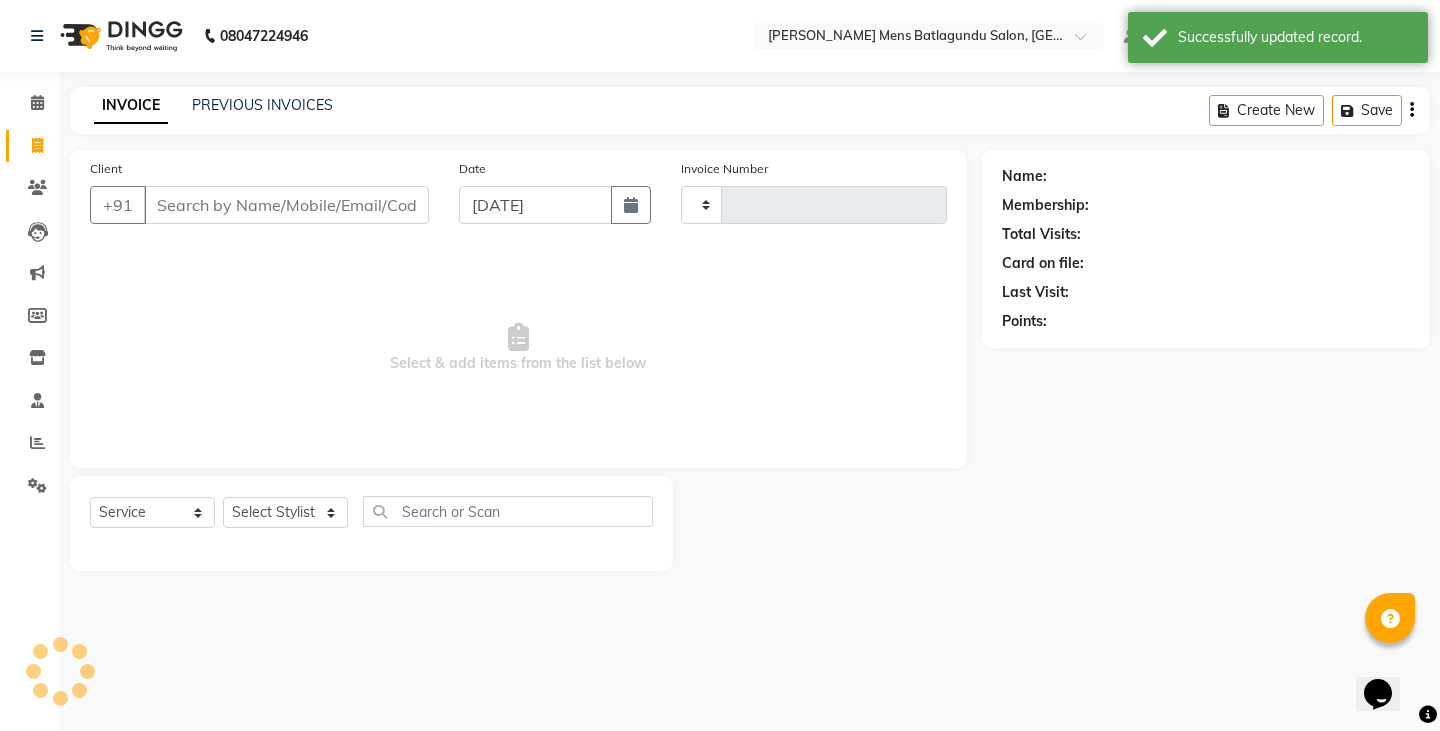 type on "2385" 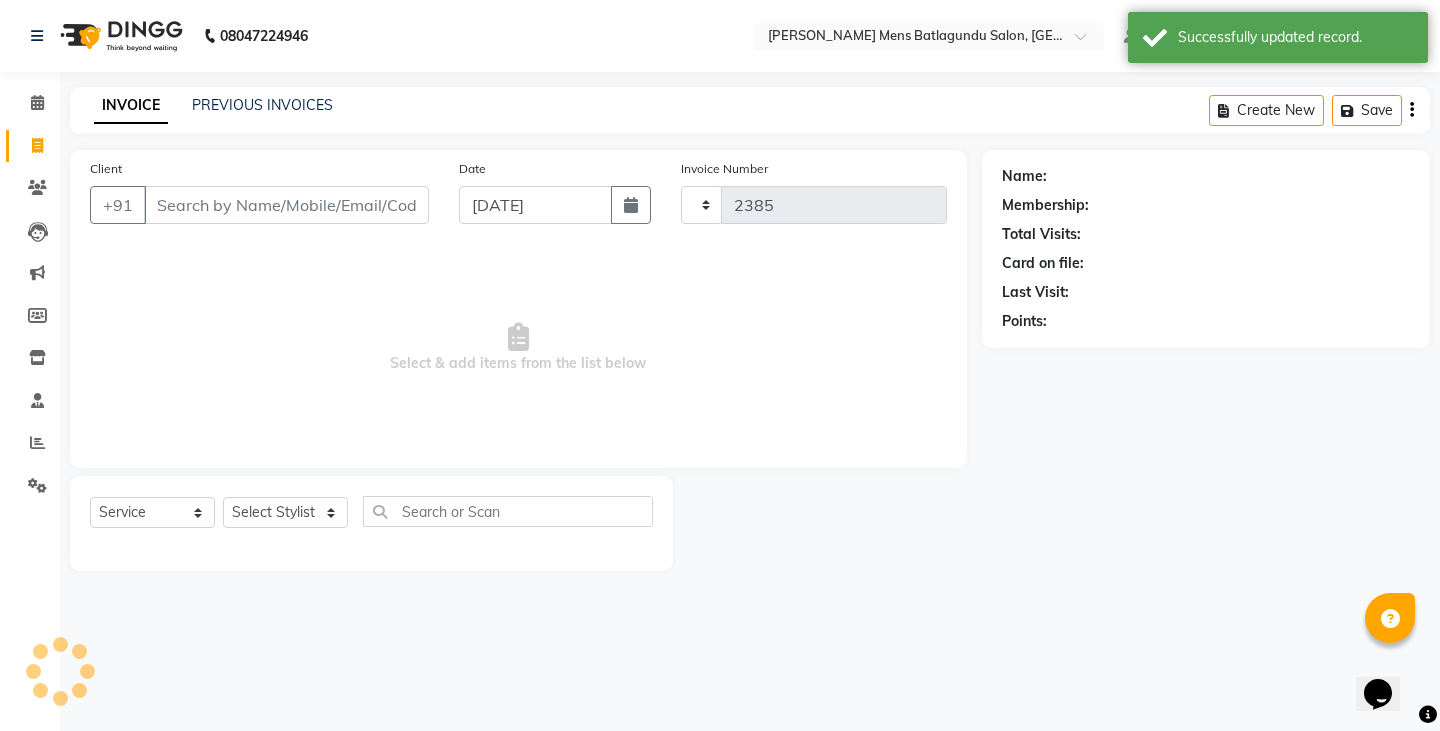 select on "8213" 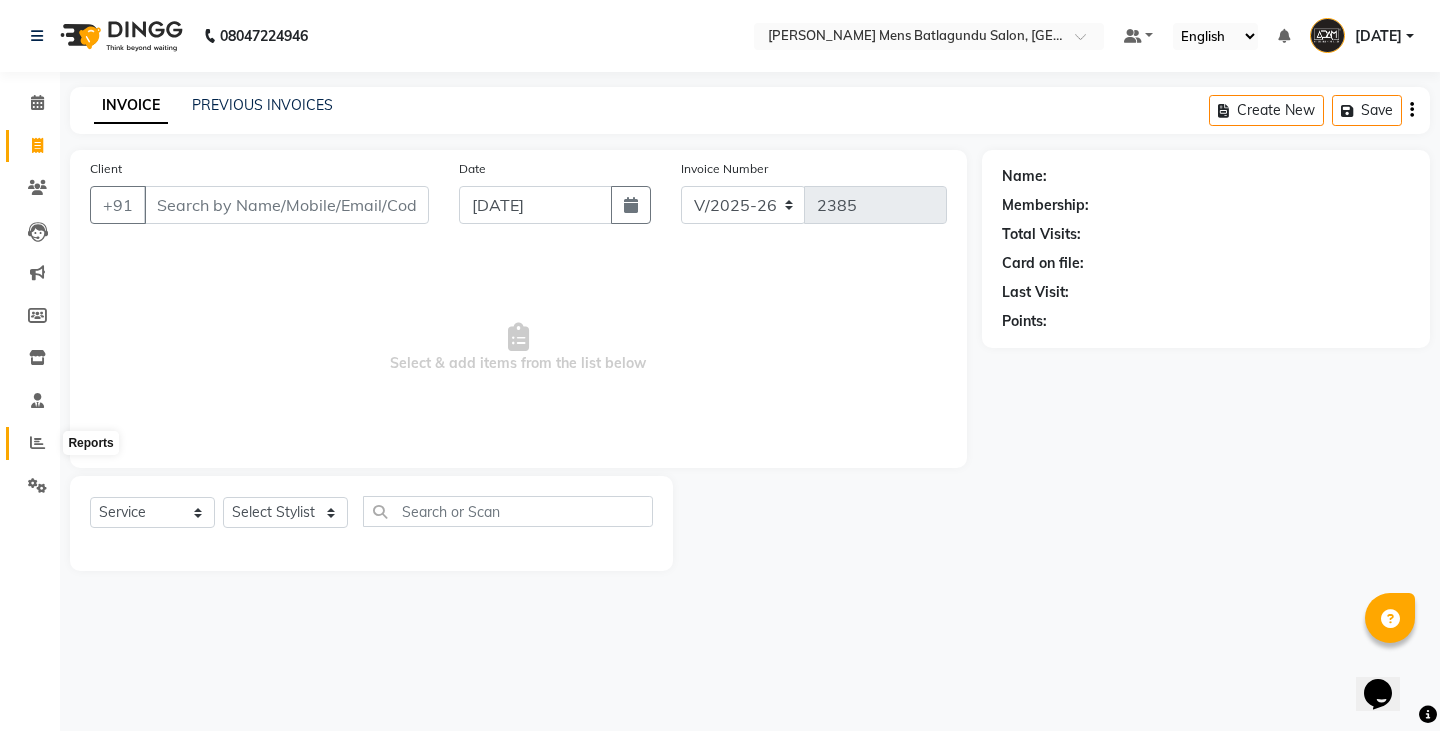 click 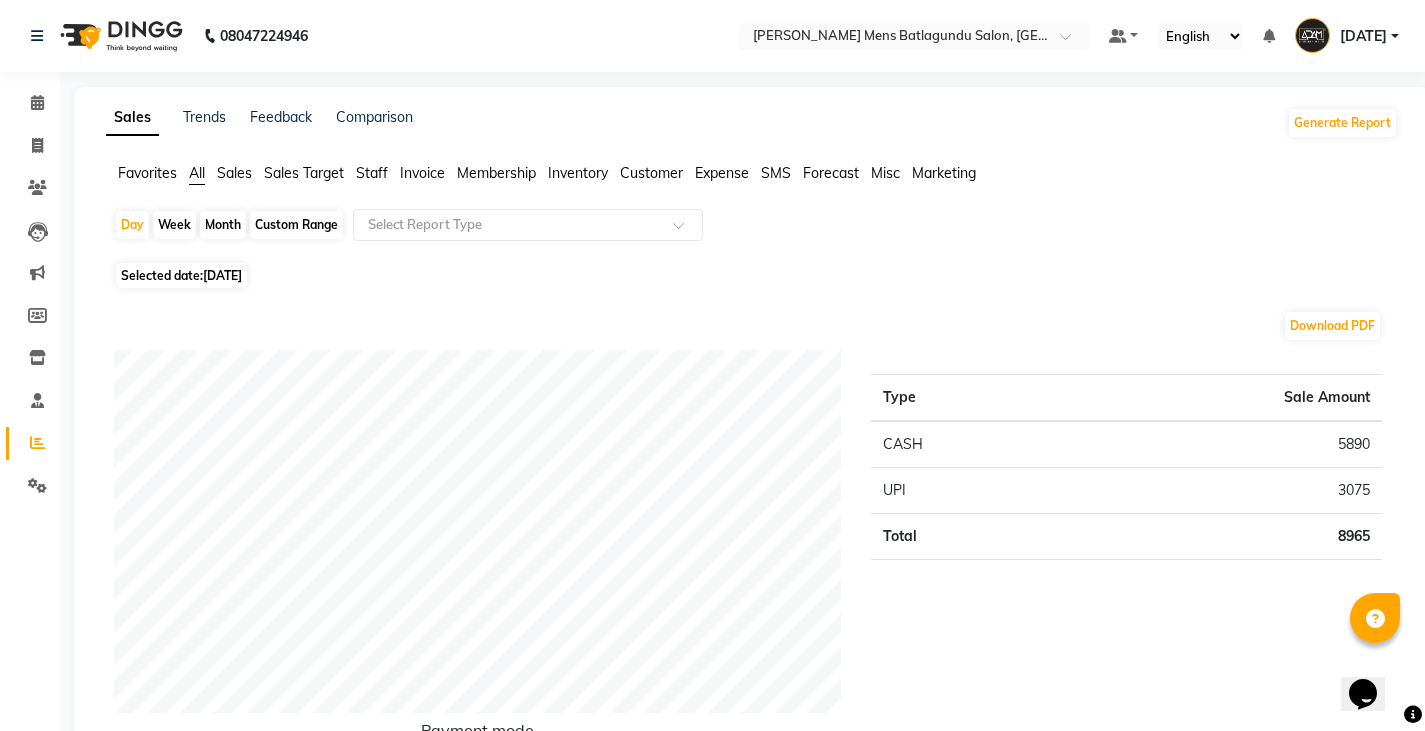 click on "Staff" 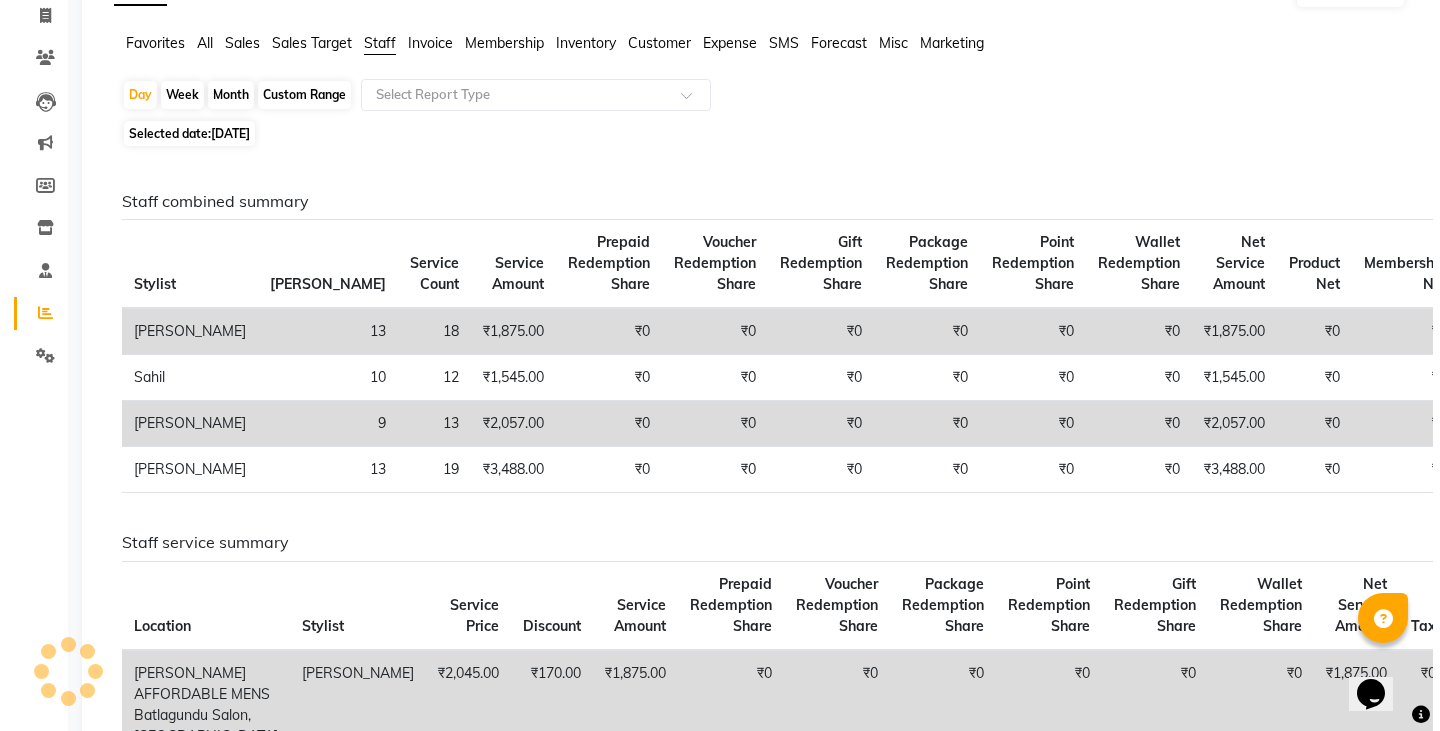 scroll, scrollTop: 0, scrollLeft: 0, axis: both 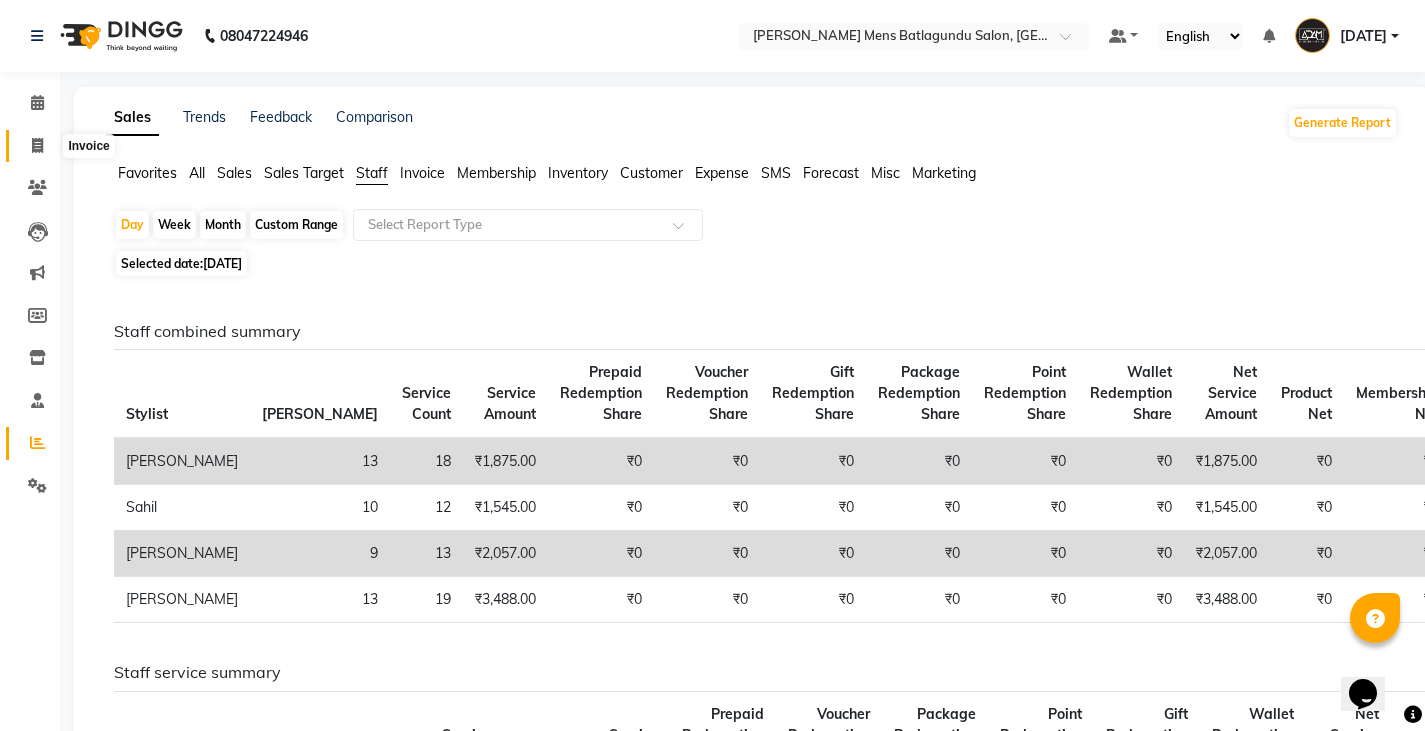 click 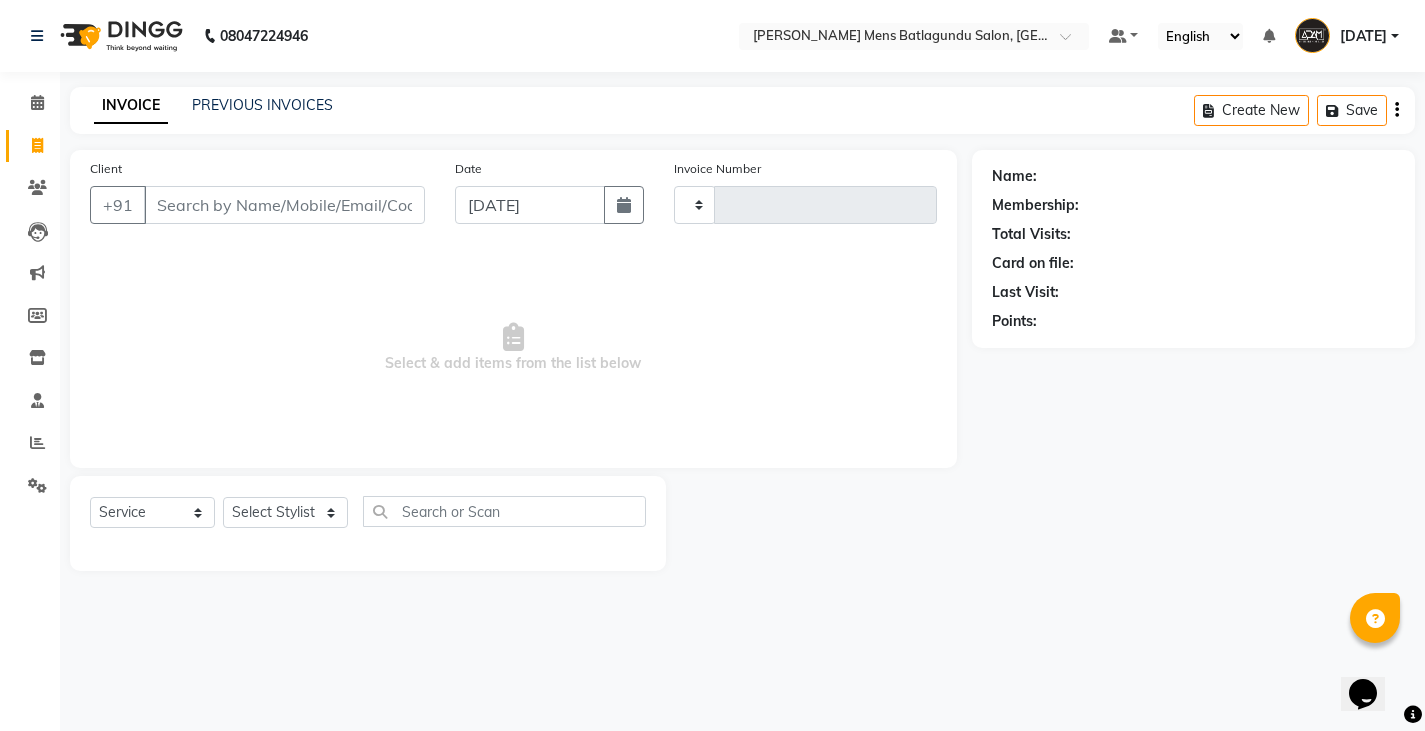 type on "2385" 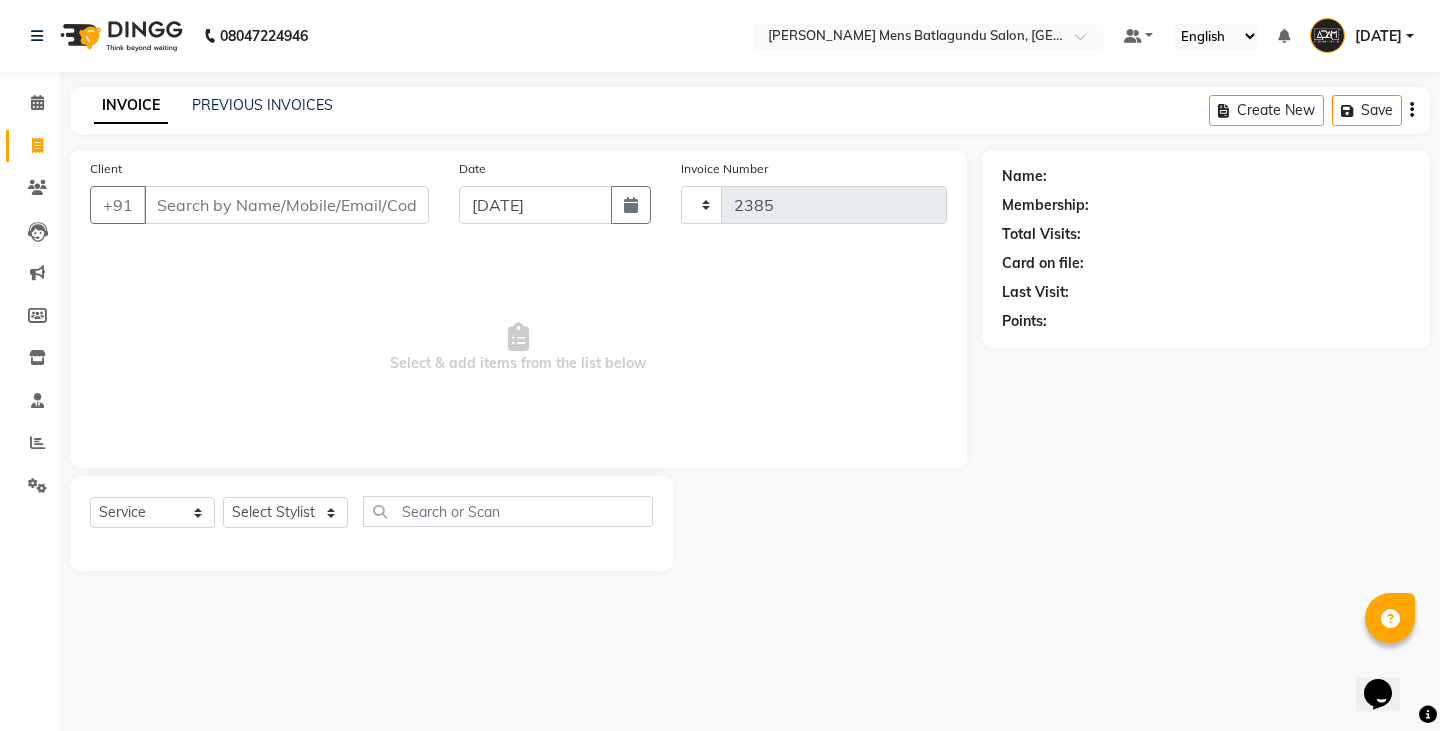 select on "8213" 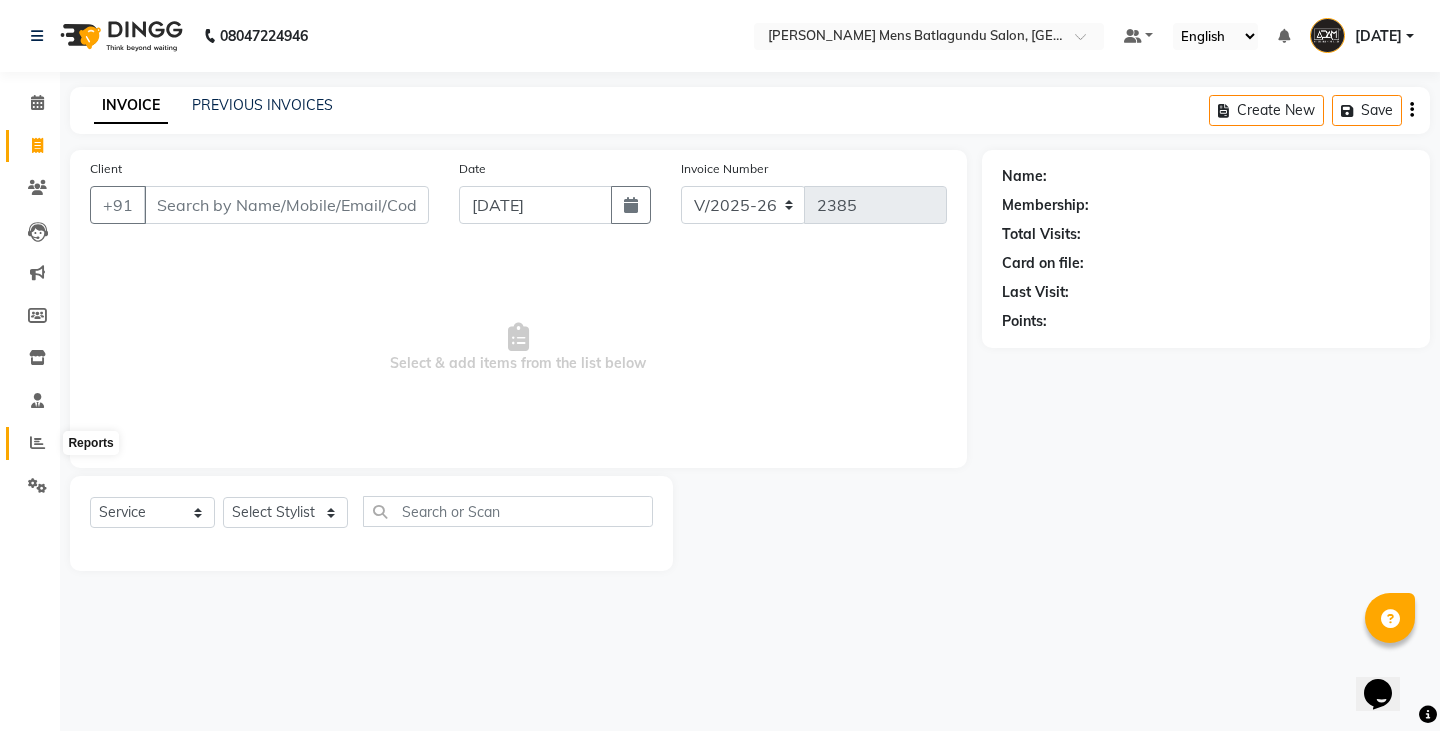 click 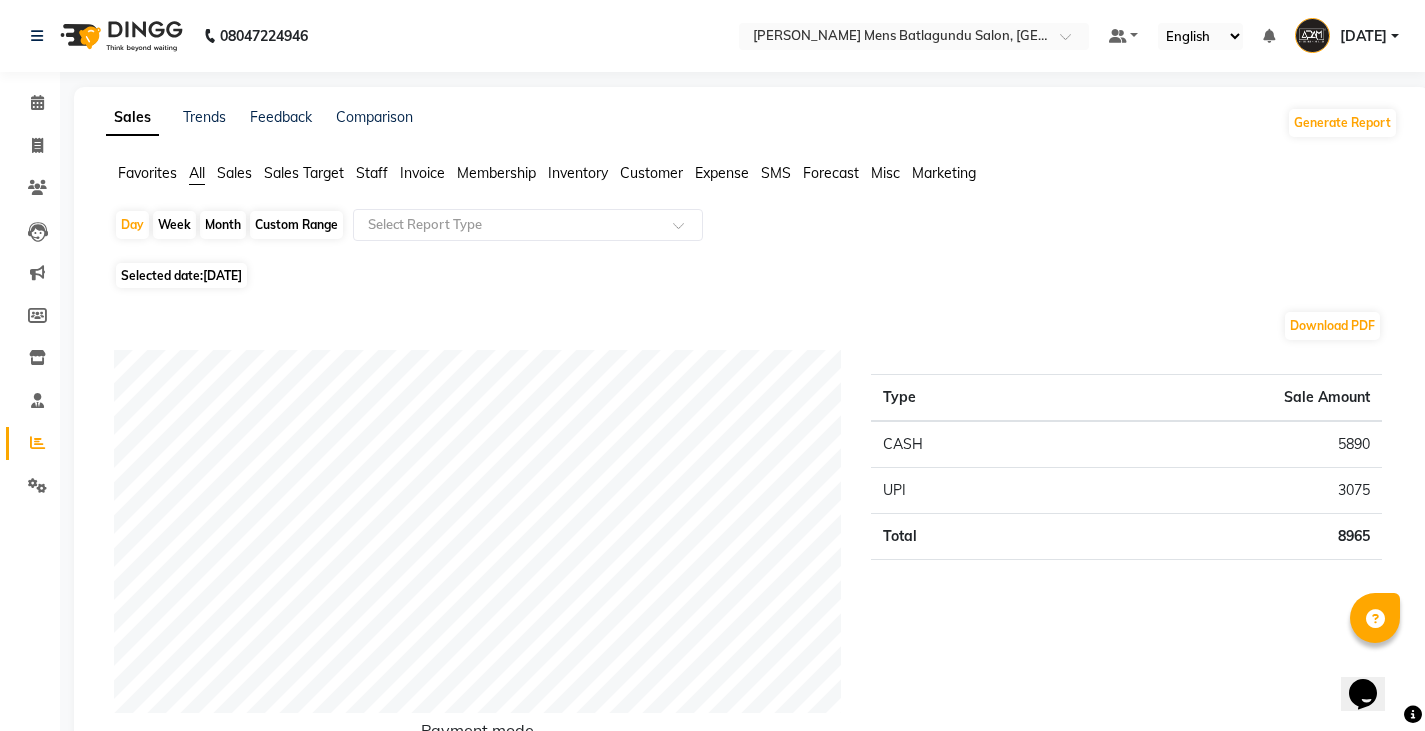 click on "Staff" 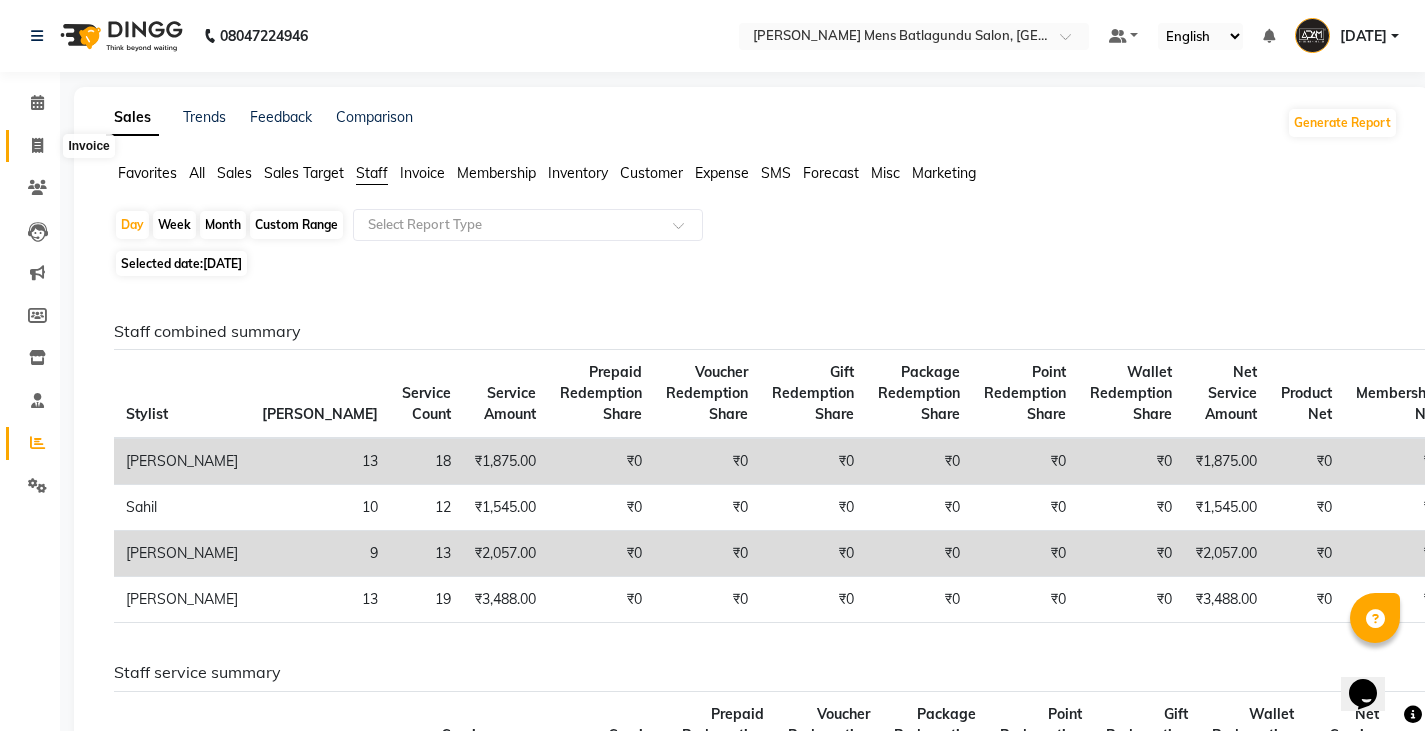 click 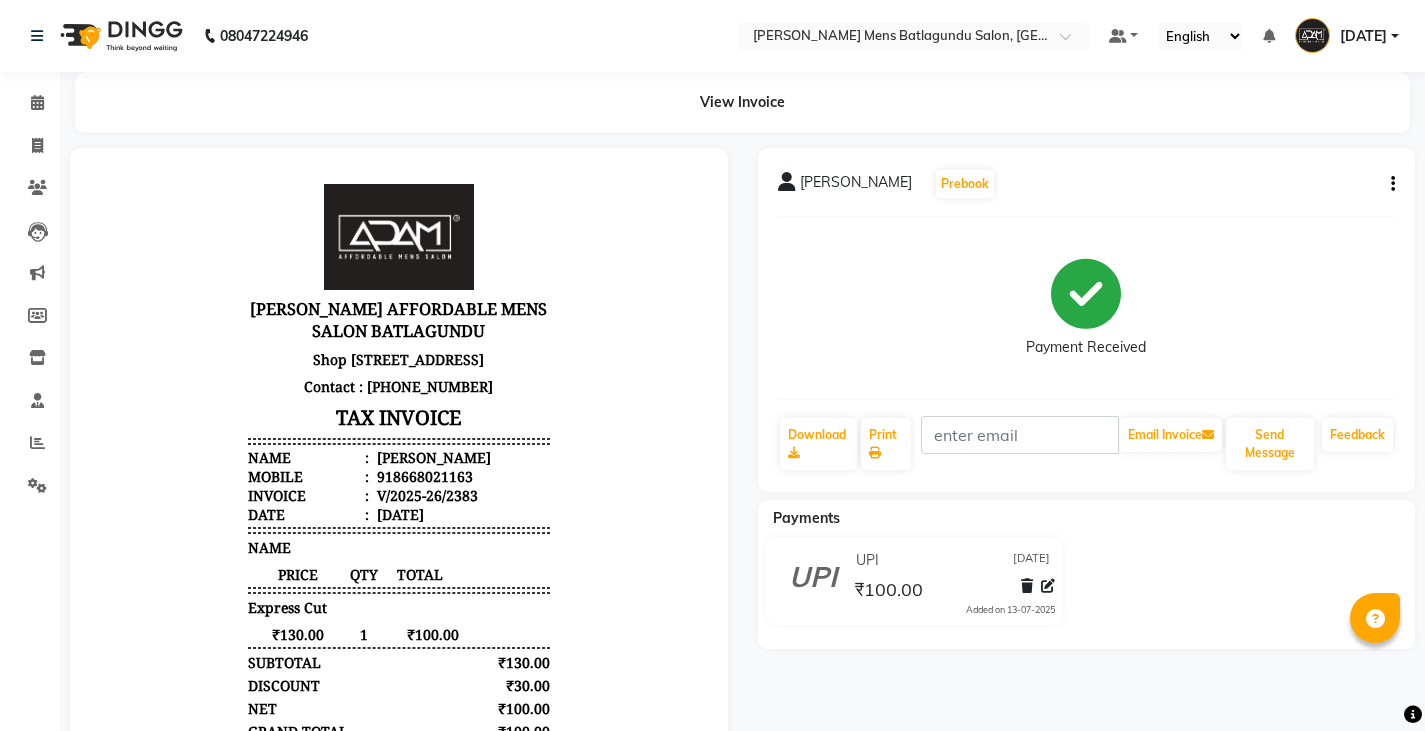 scroll, scrollTop: 0, scrollLeft: 0, axis: both 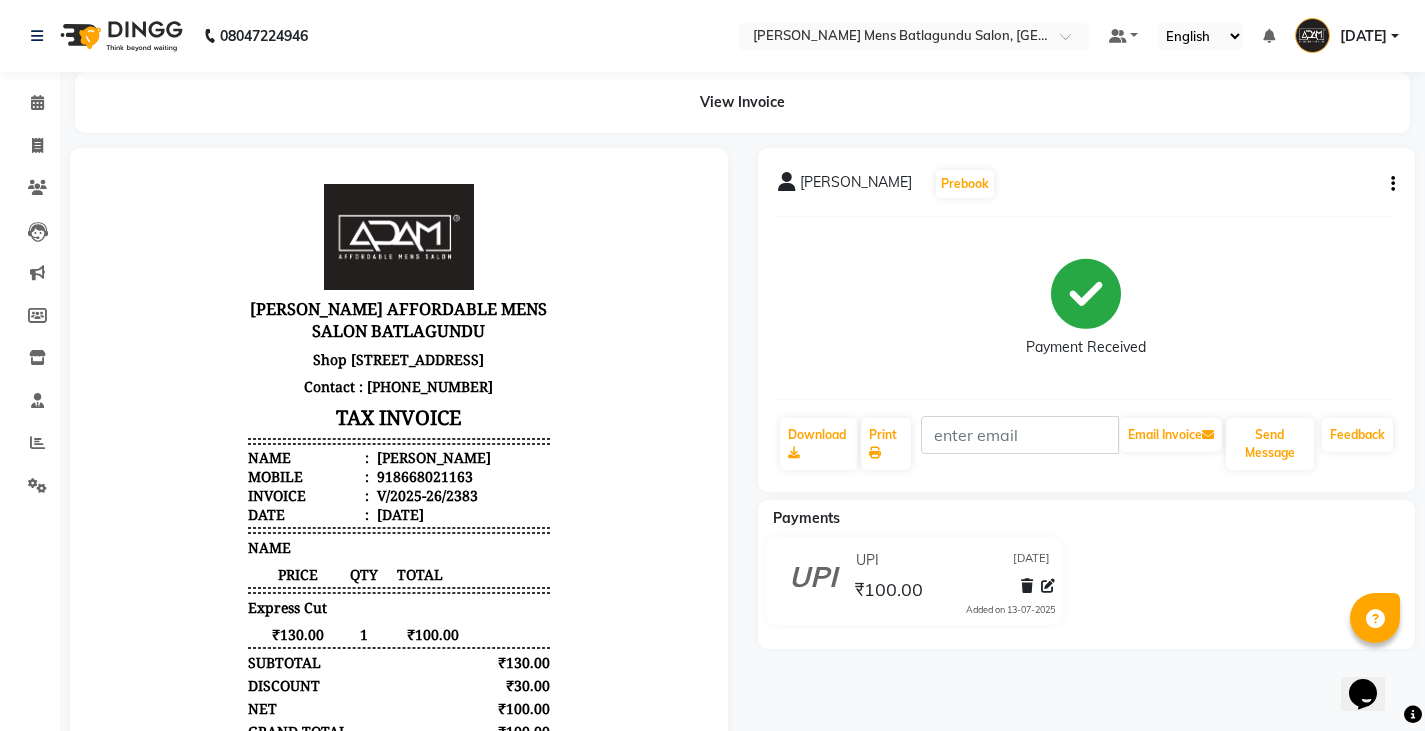 click 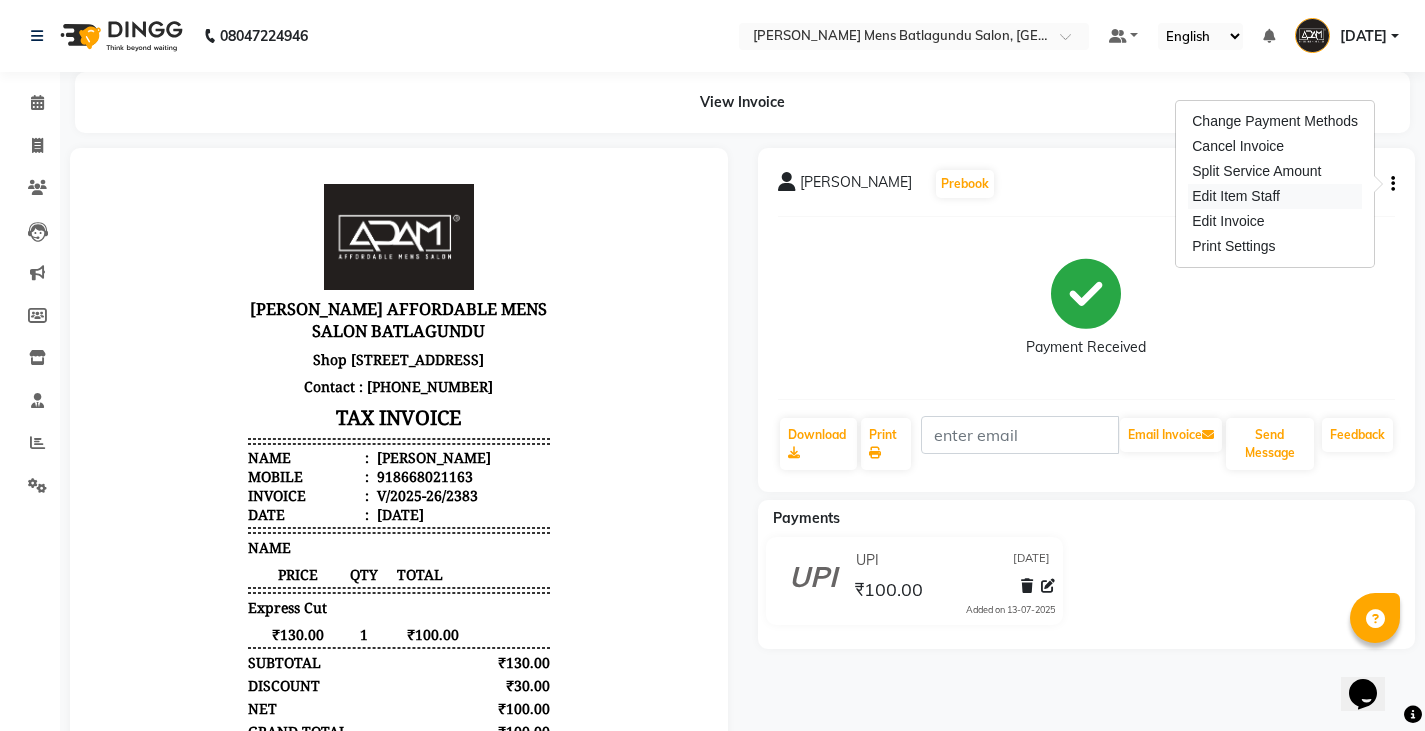 click on "Edit Item Staff" at bounding box center (1275, 196) 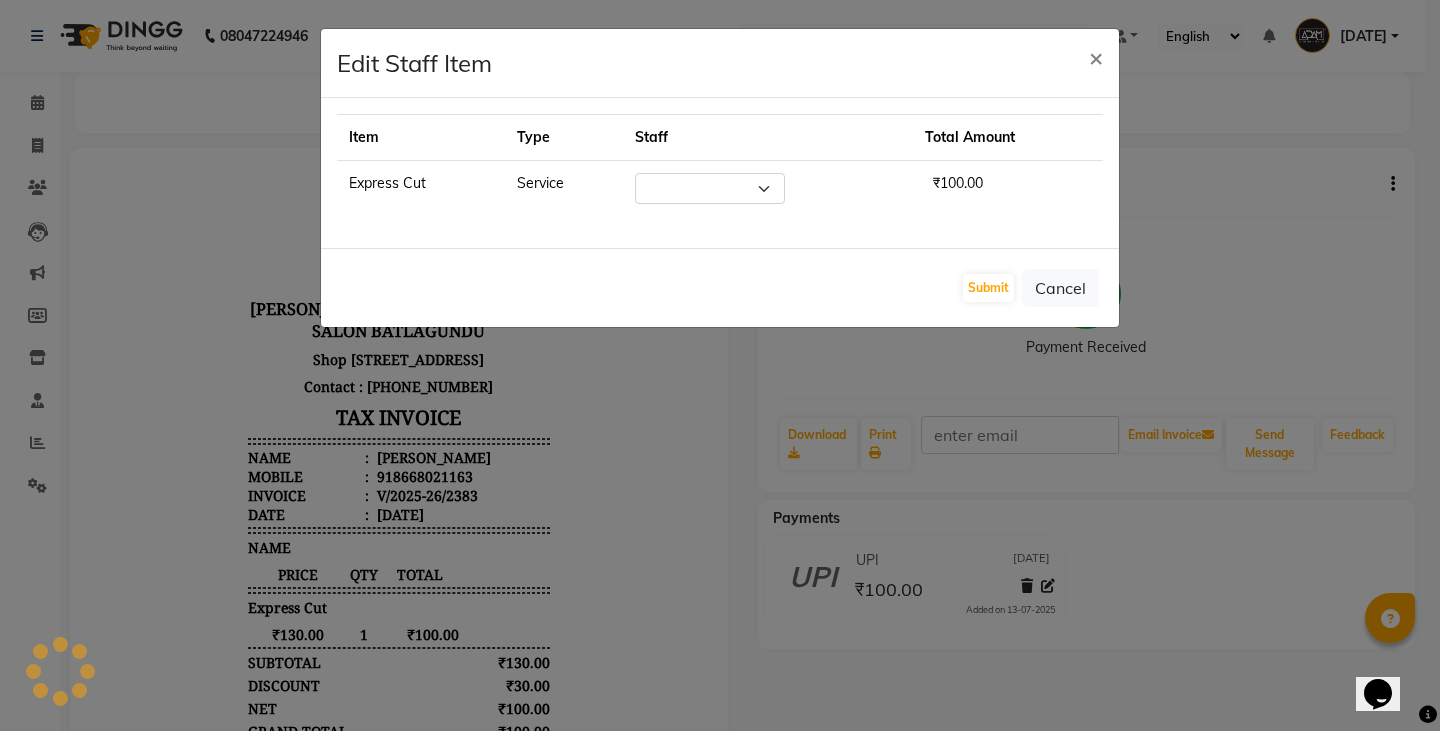 select on "78652" 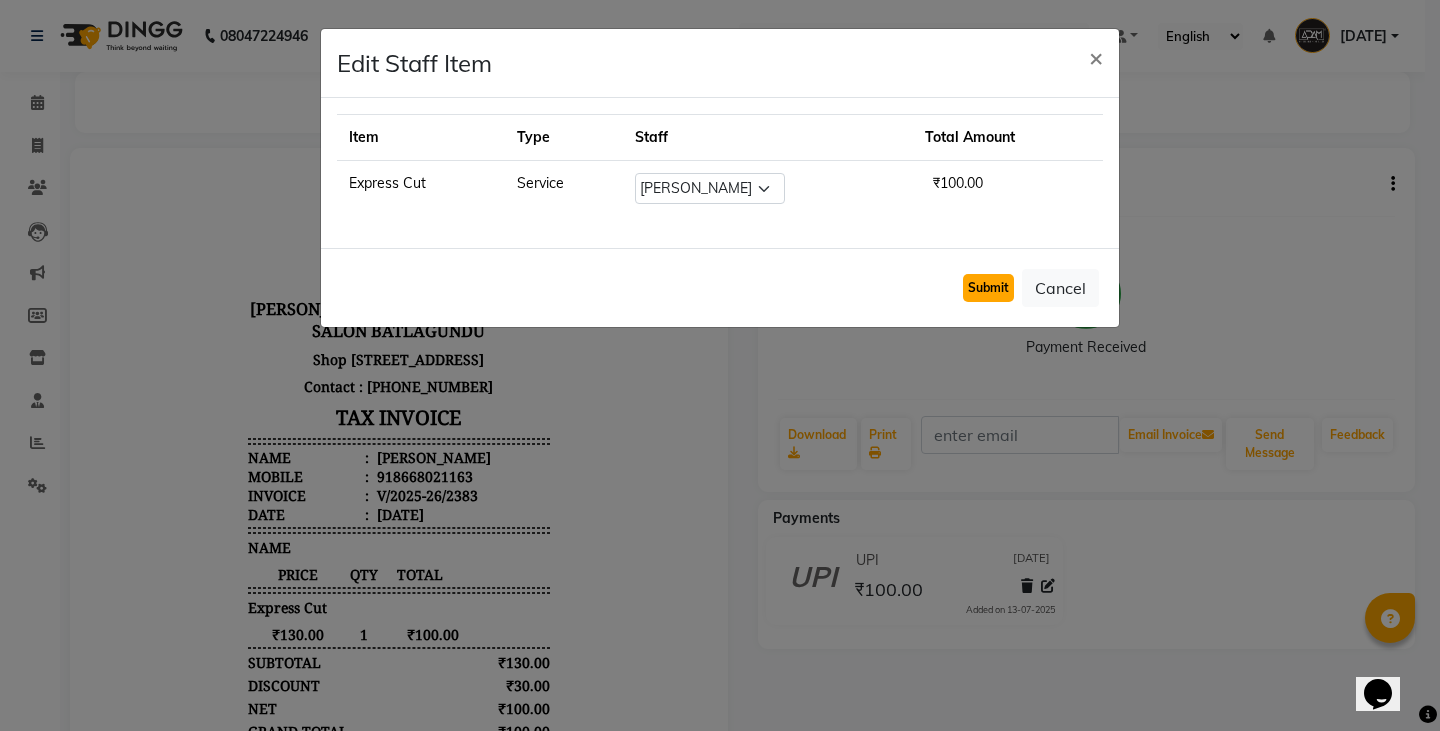 click on "Submit" 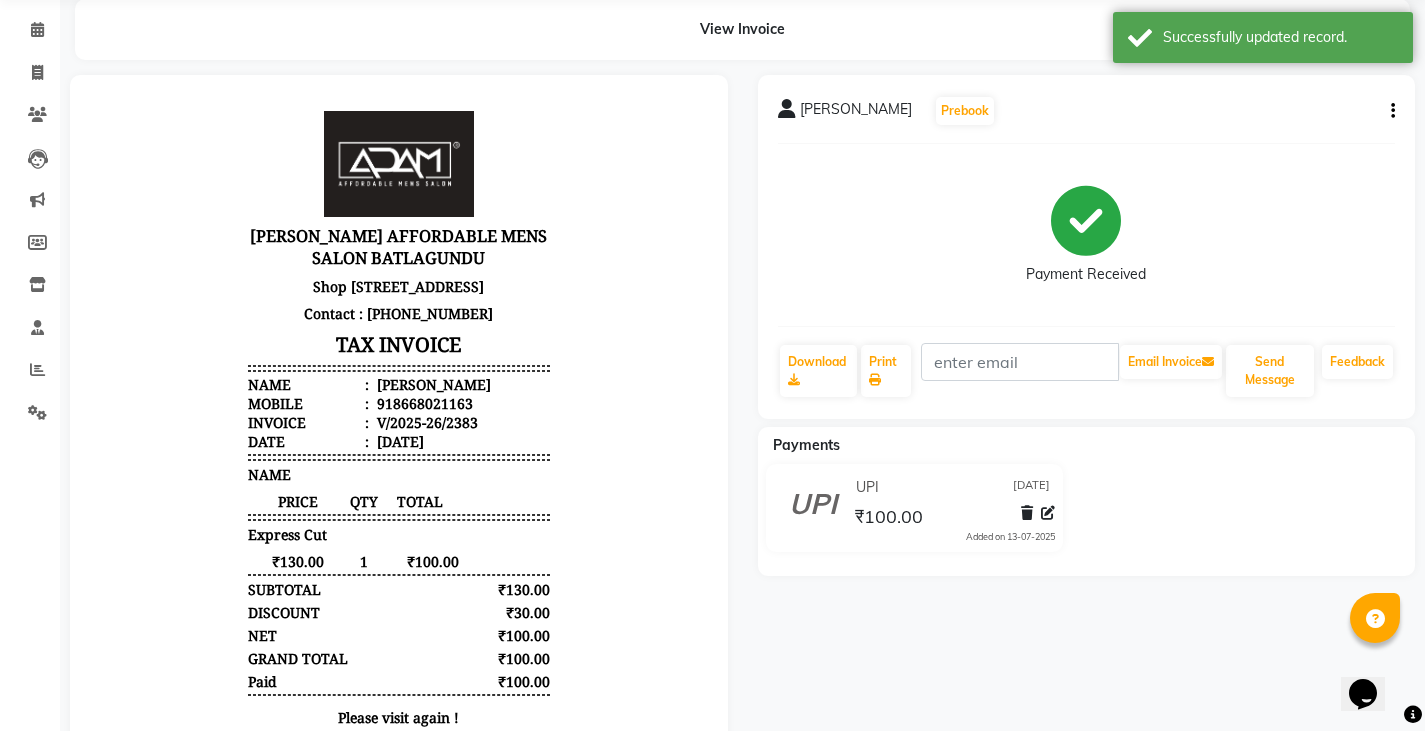 scroll, scrollTop: 0, scrollLeft: 0, axis: both 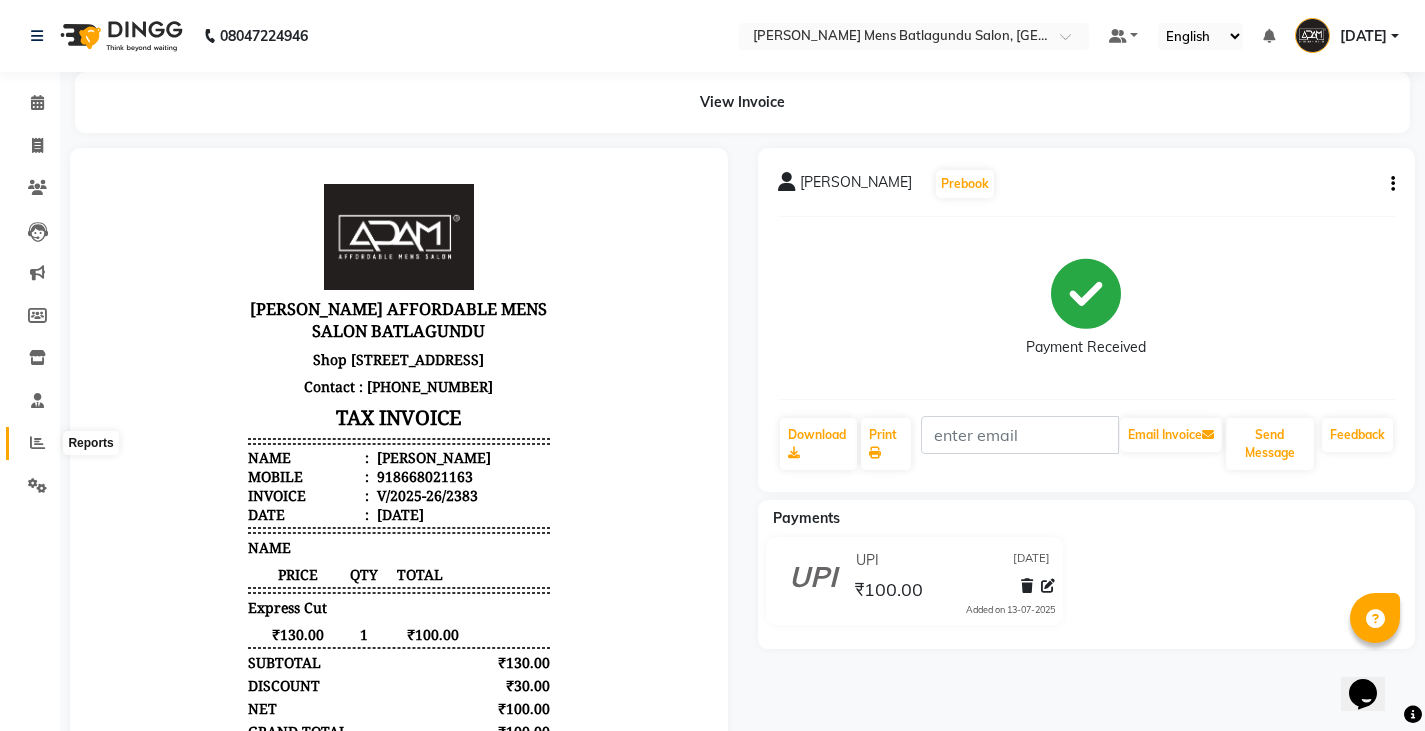 click 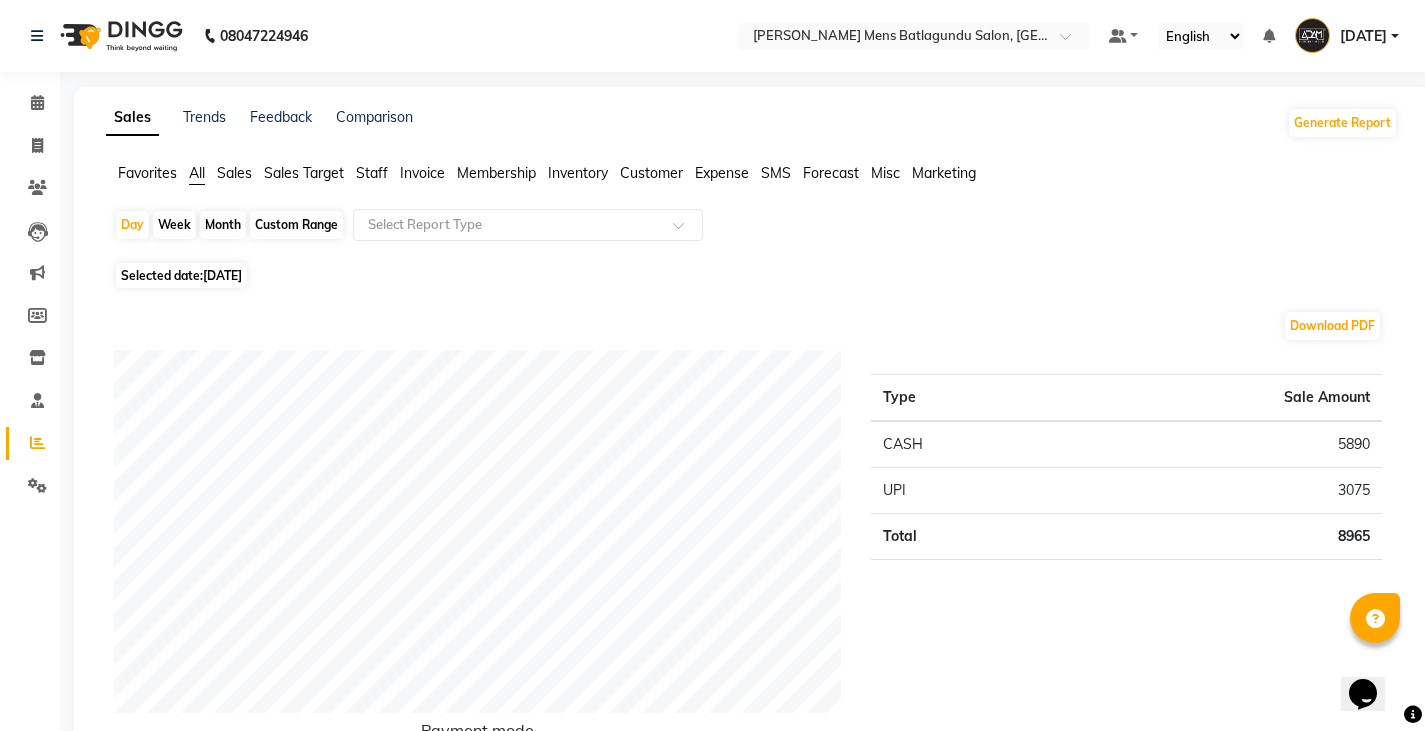 click on "Staff" 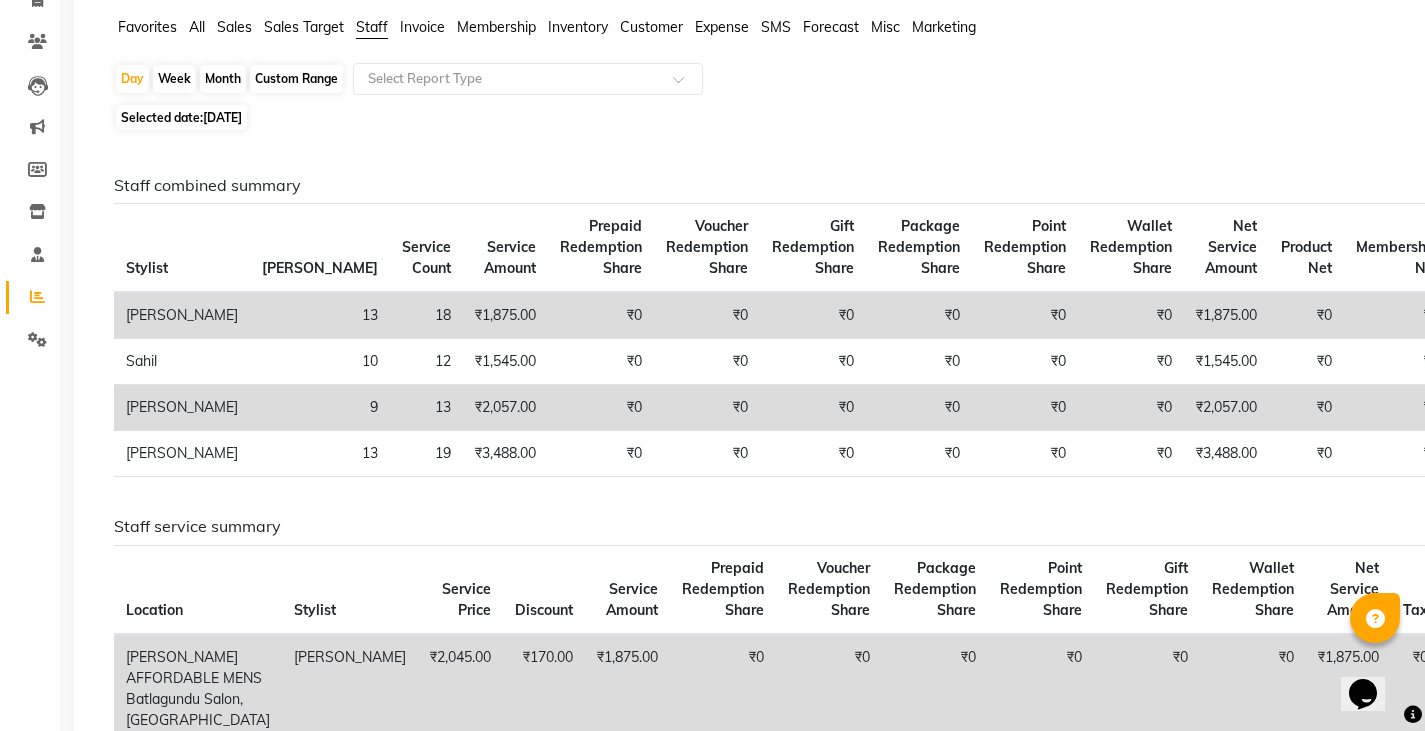 scroll, scrollTop: 0, scrollLeft: 0, axis: both 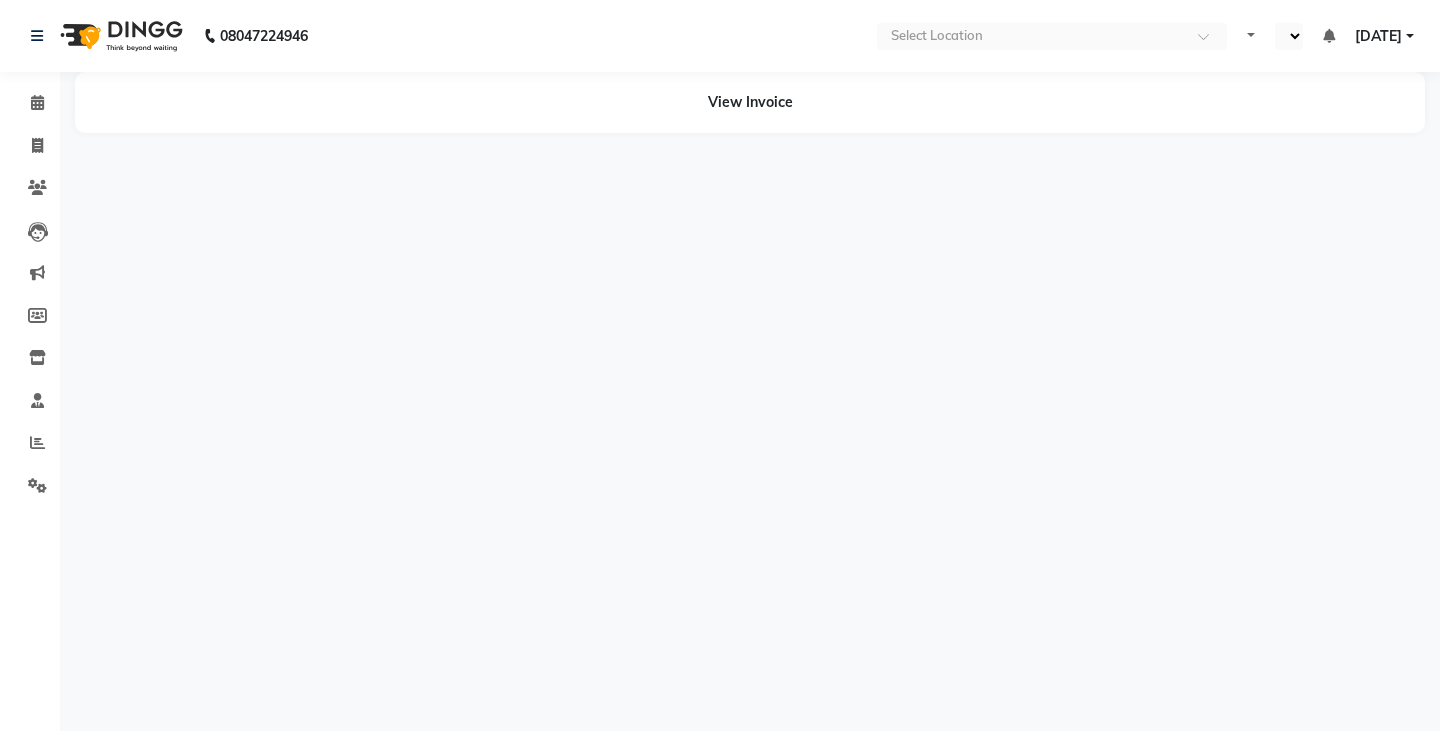 select on "en" 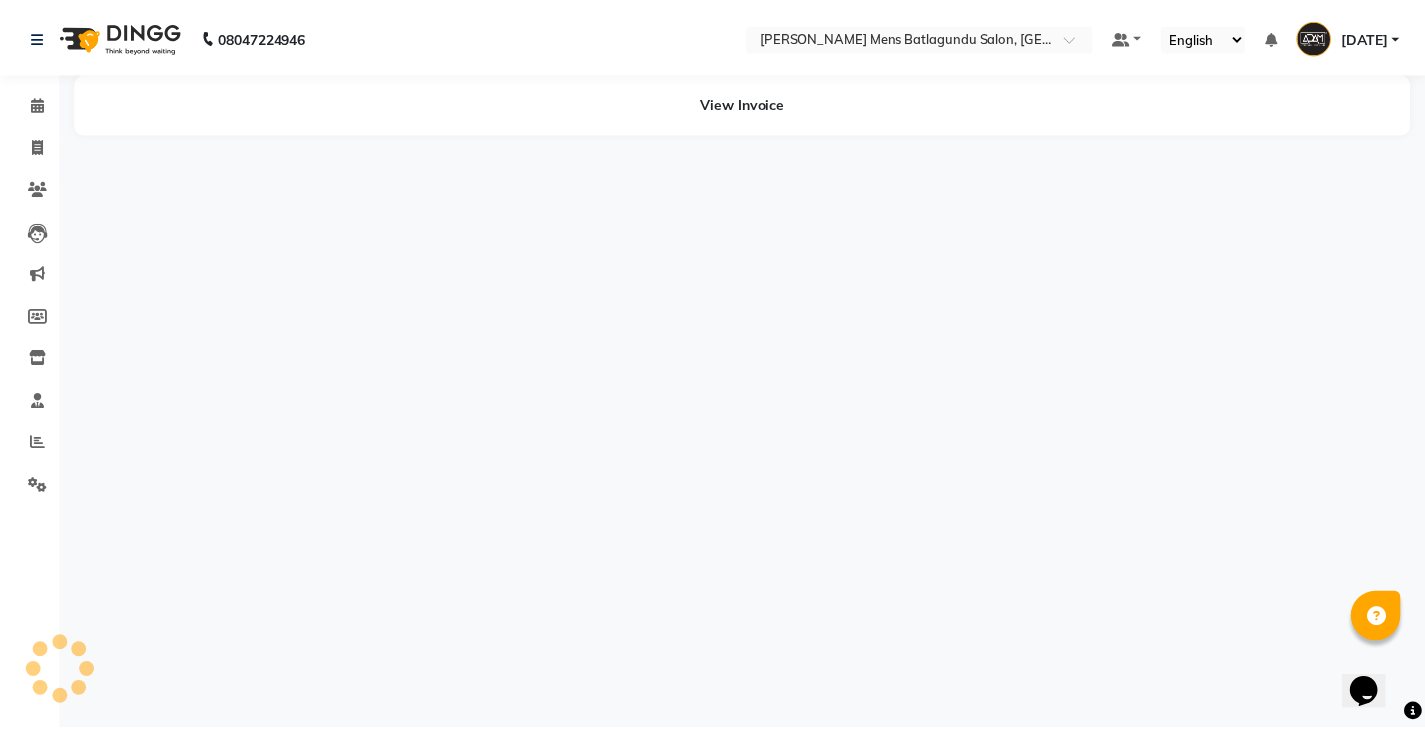 scroll, scrollTop: 0, scrollLeft: 0, axis: both 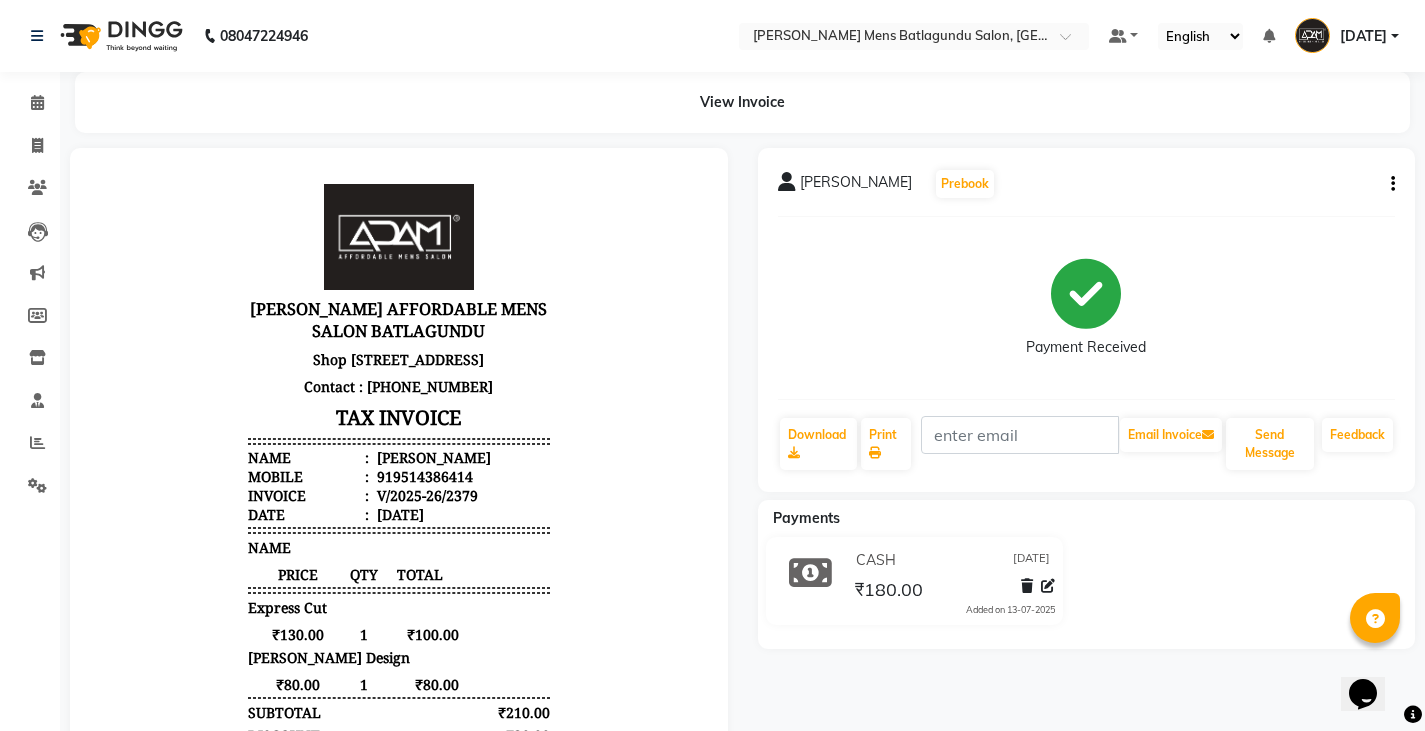 click on "[PERSON_NAME]   Prebook   Payment Received  Download  Print   Email Invoice   Send Message Feedback" 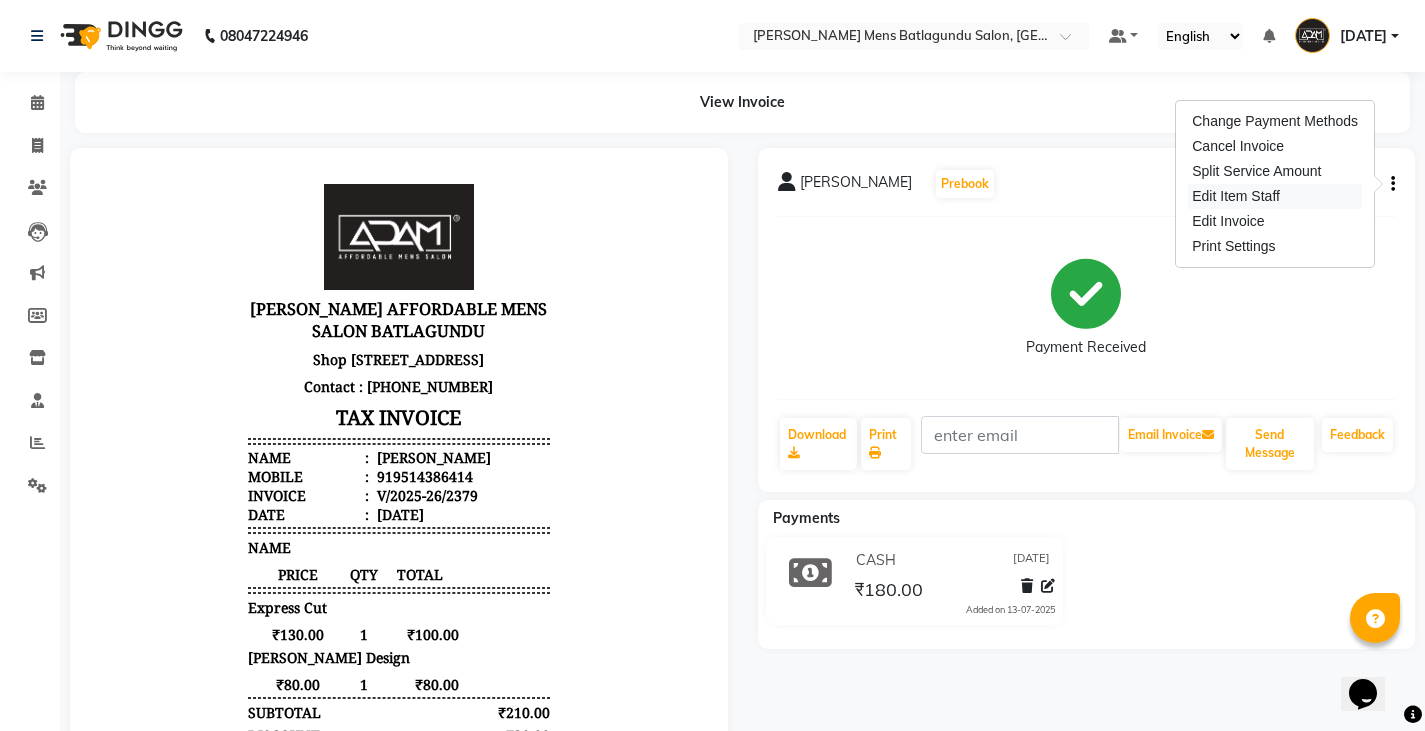 click on "Edit Item Staff" at bounding box center (1275, 196) 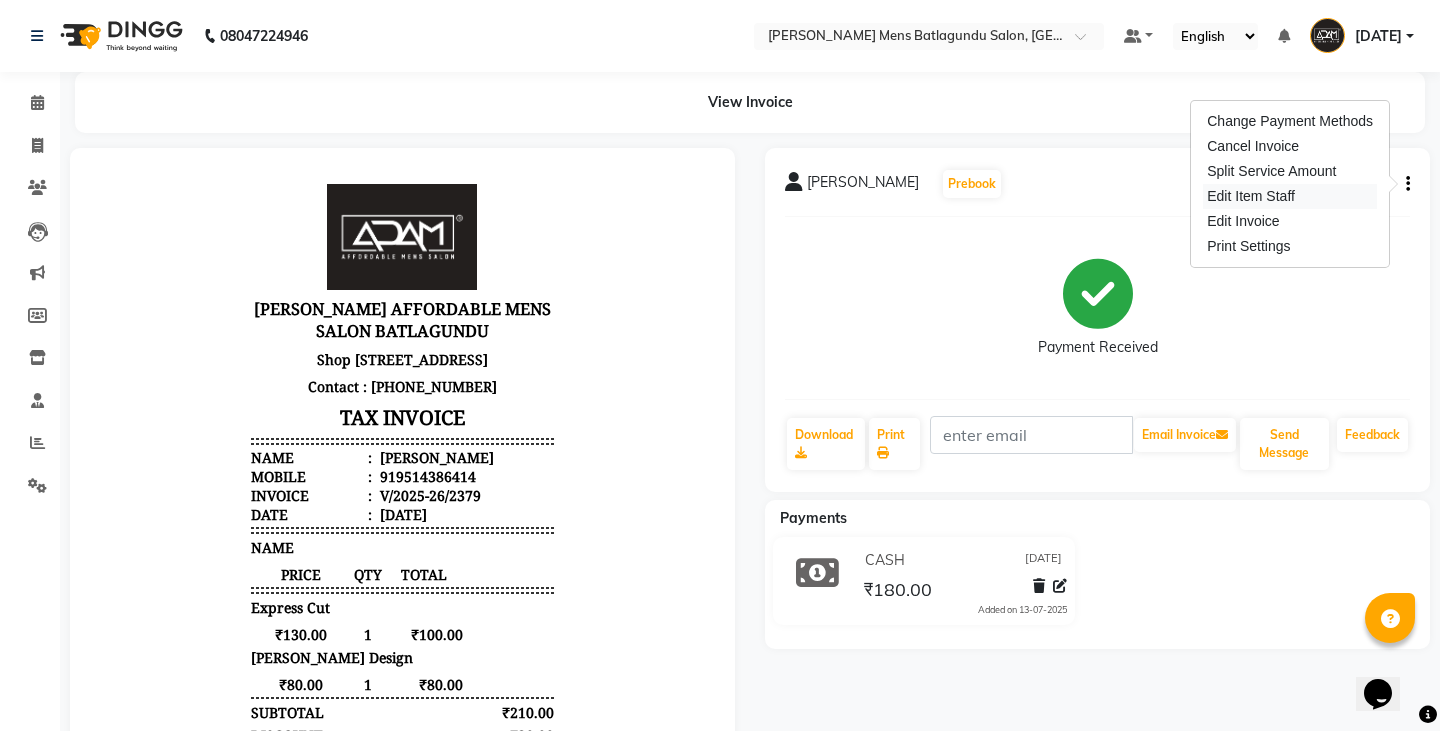 select 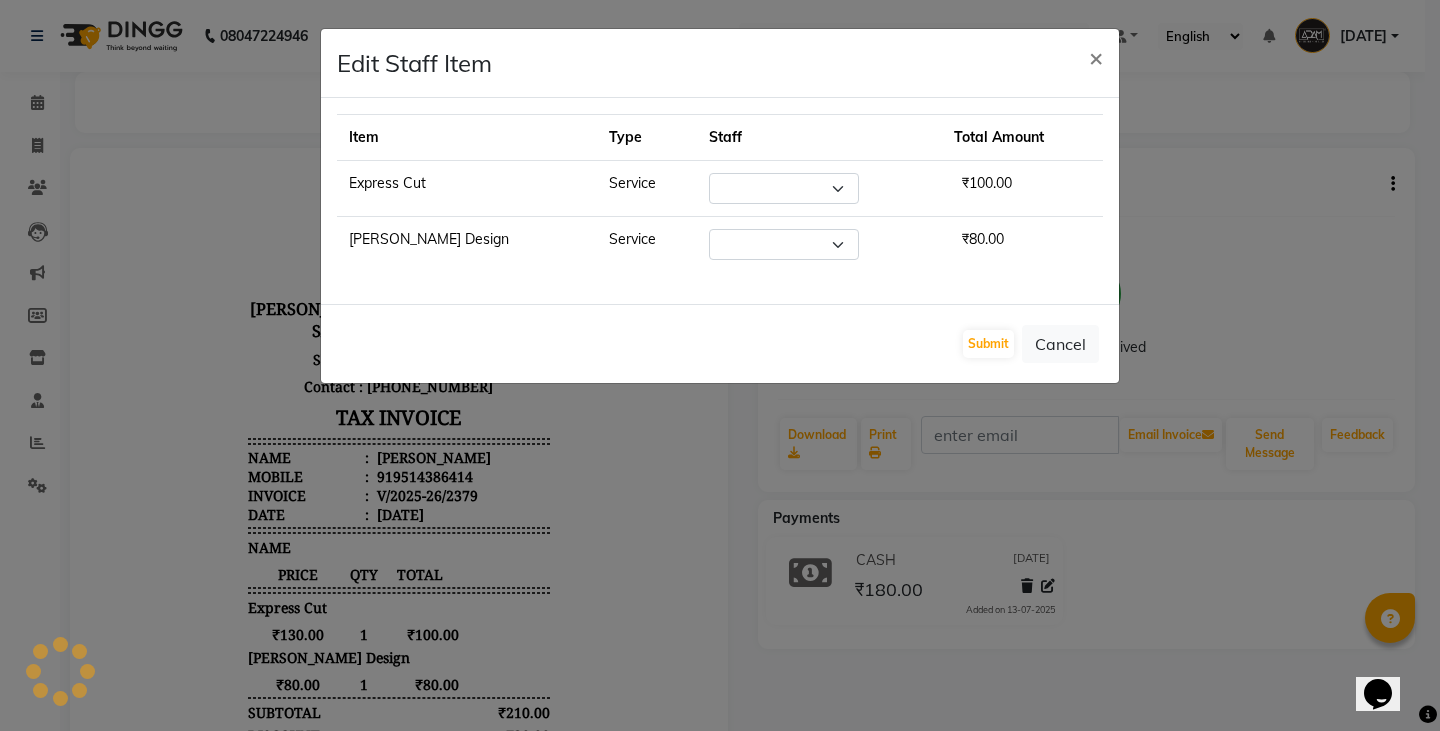 select on "78652" 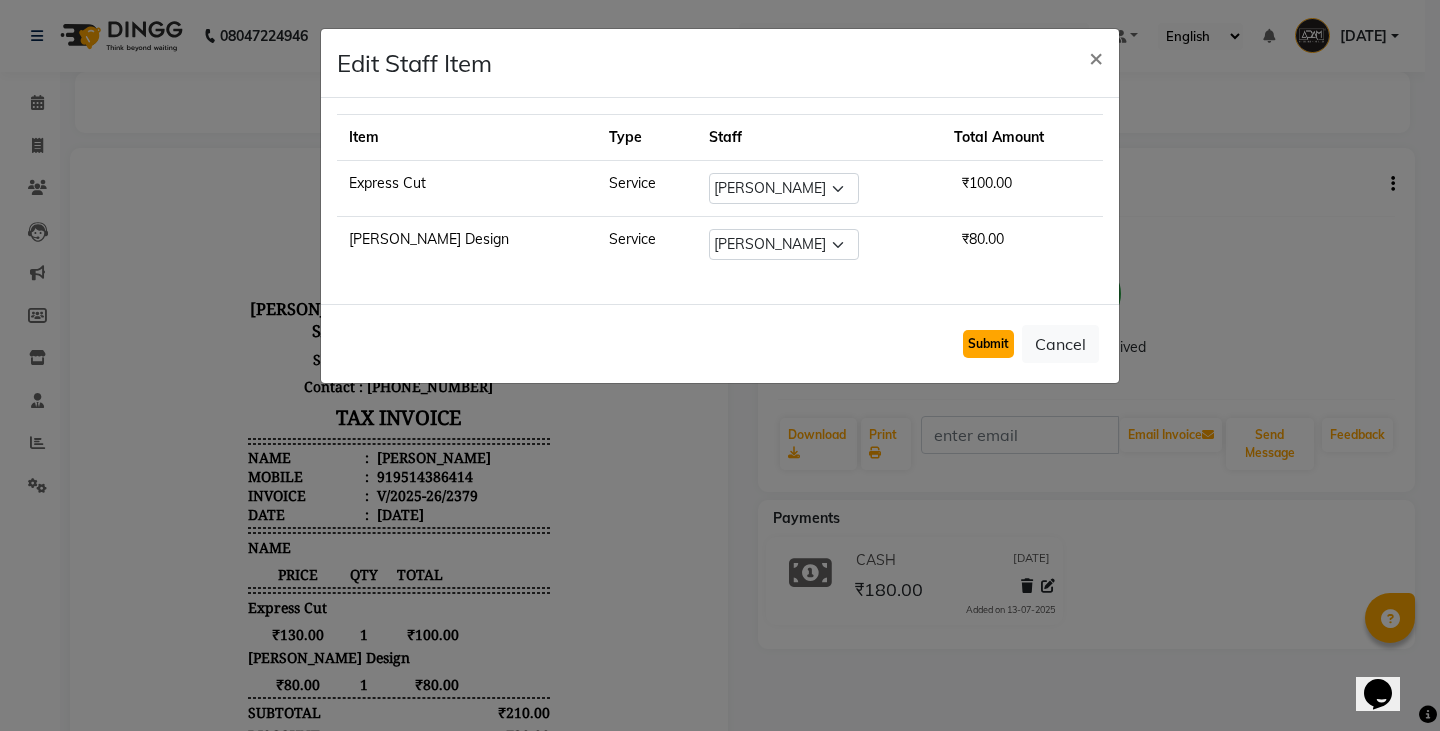 click on "Submit" 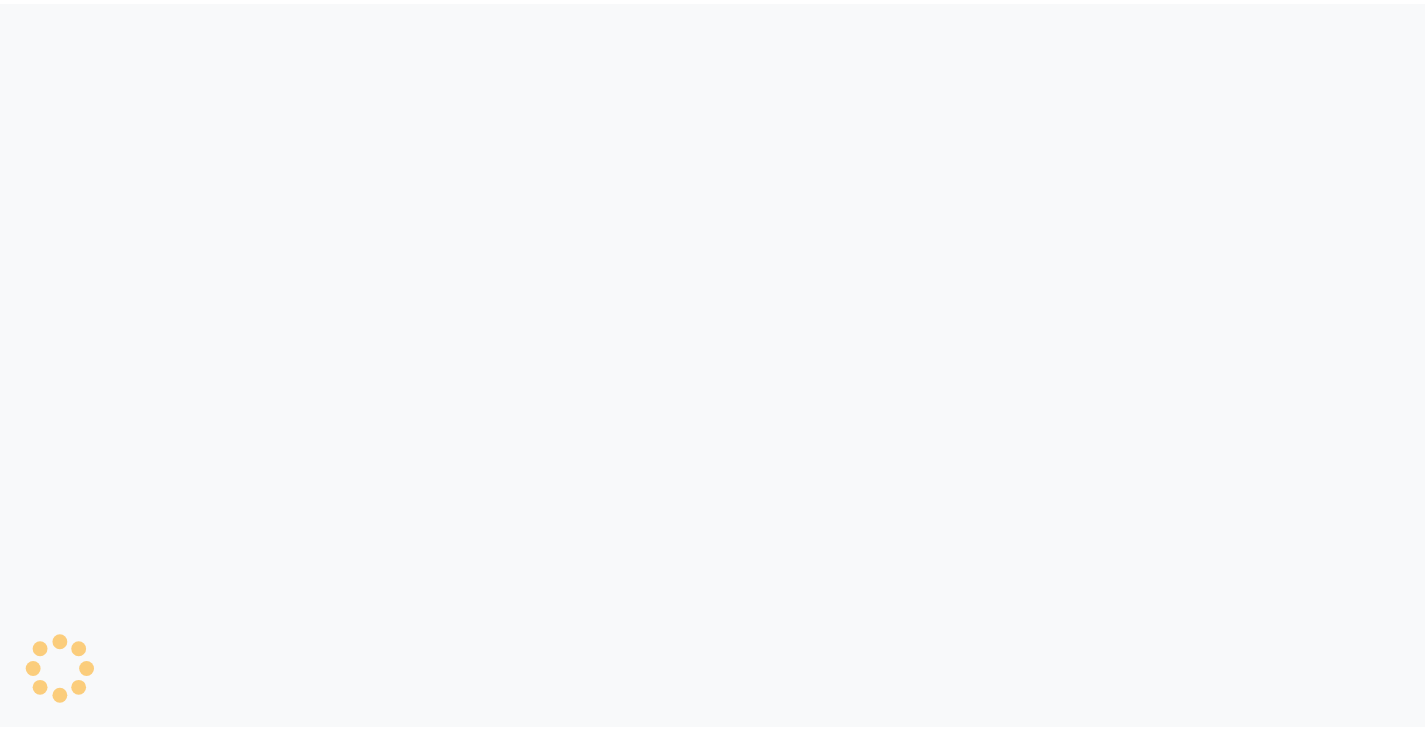 scroll, scrollTop: 0, scrollLeft: 0, axis: both 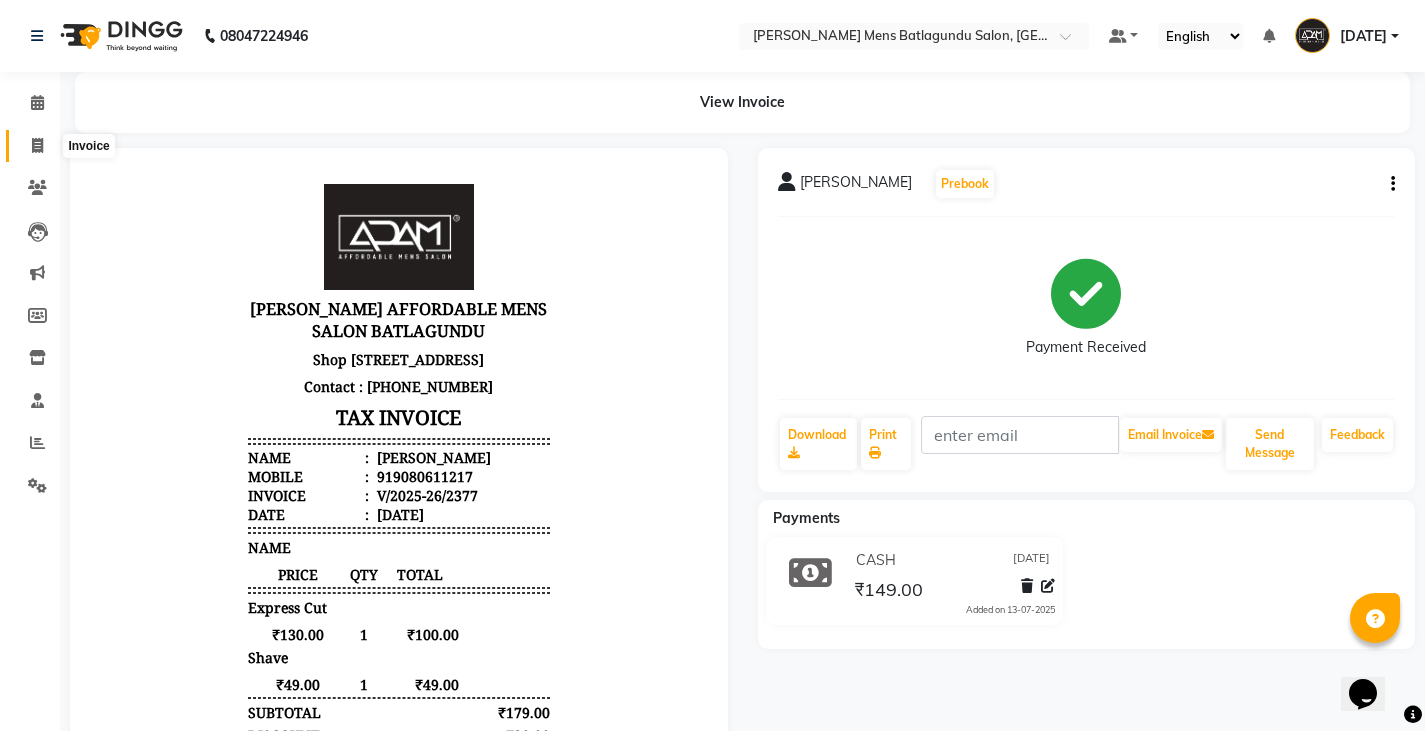 click 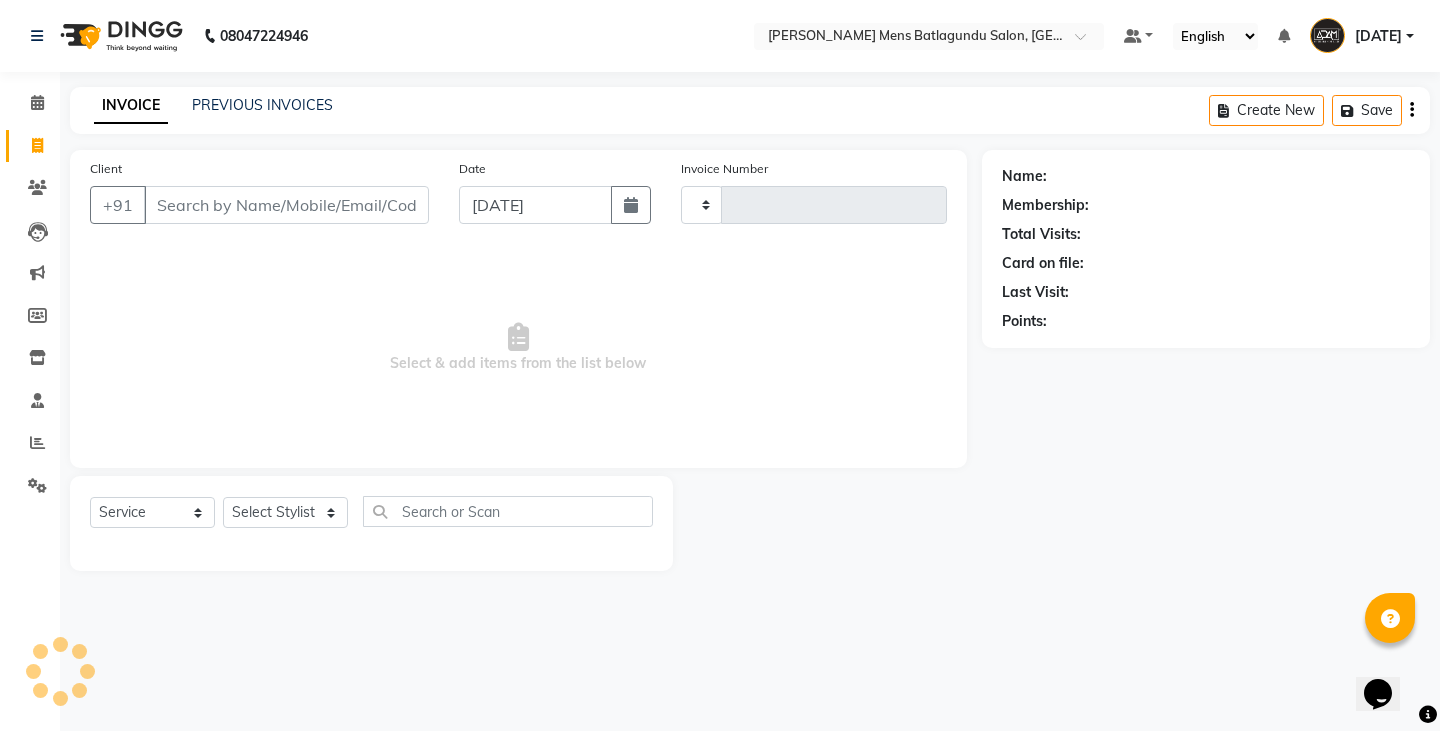 type on "2385" 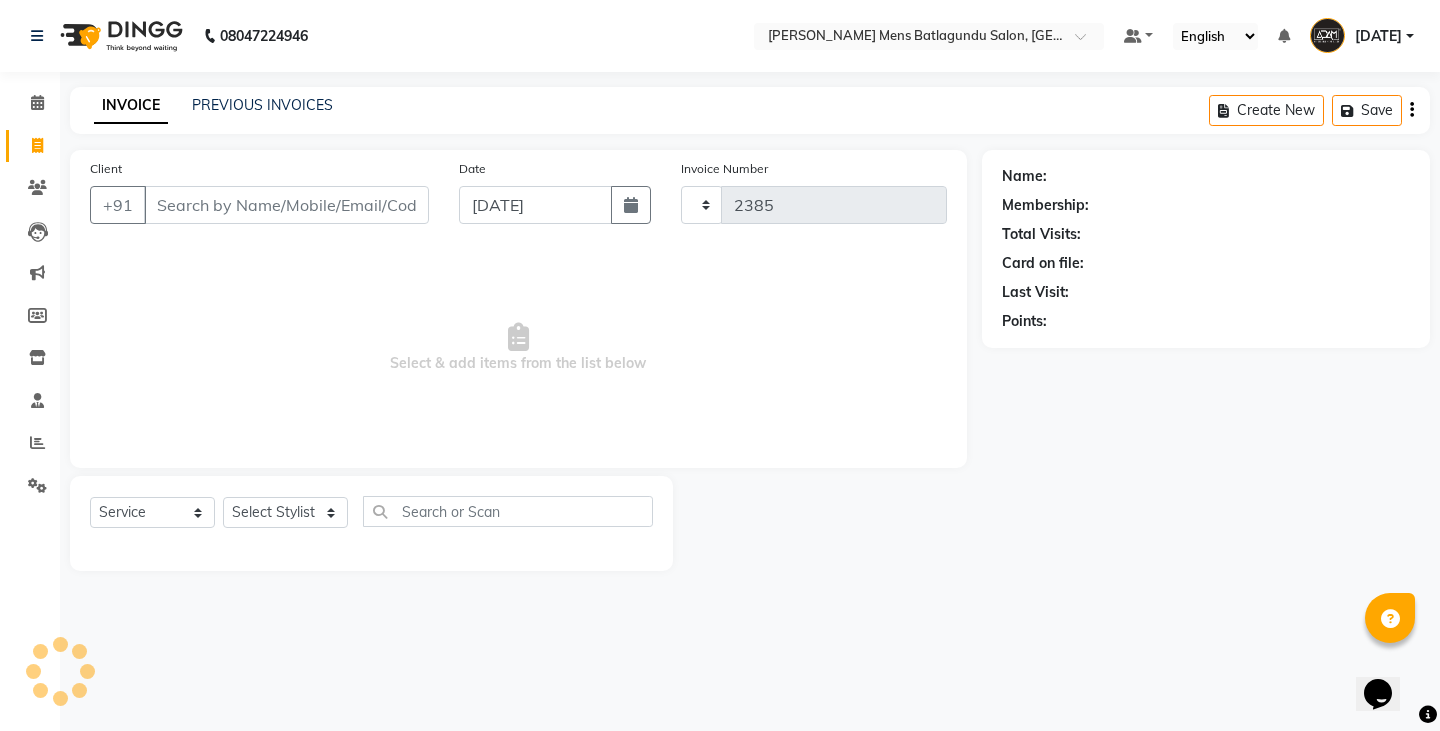 select on "8213" 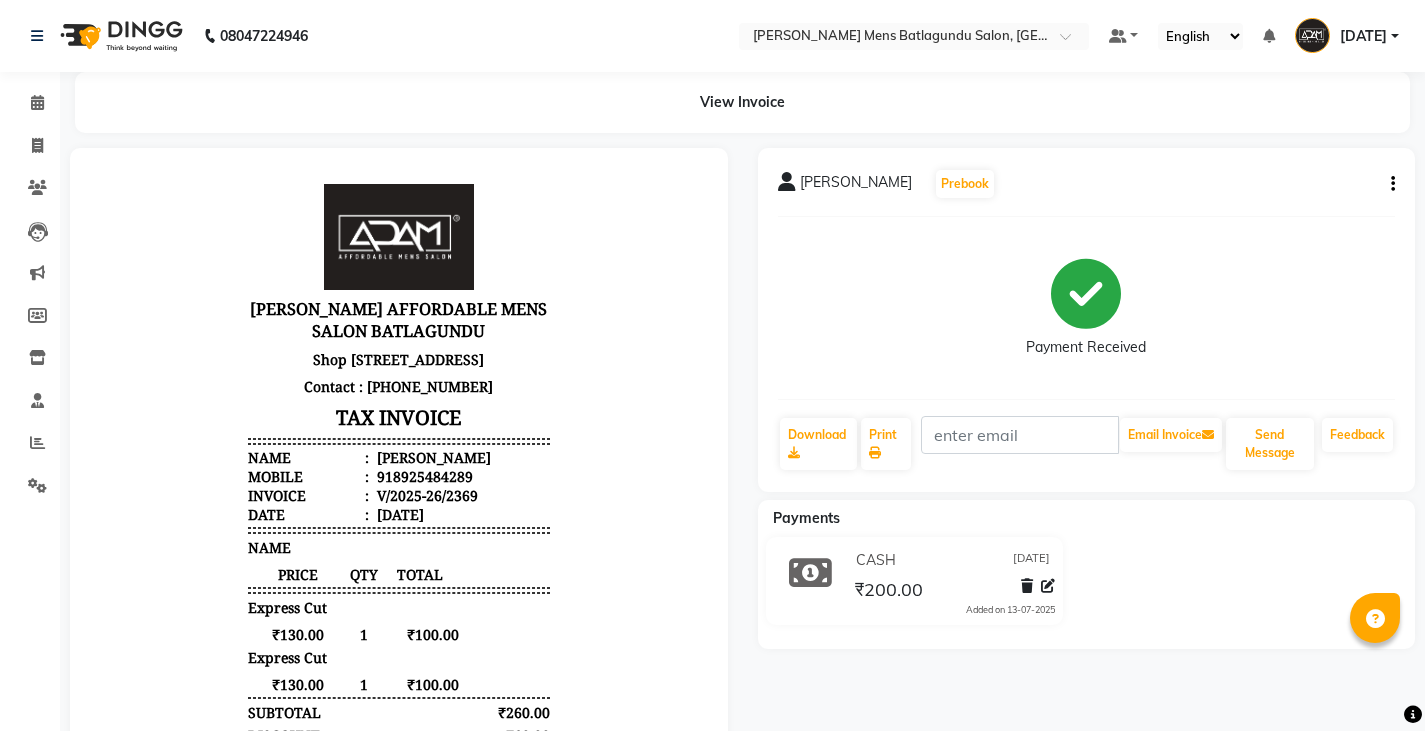 scroll, scrollTop: 0, scrollLeft: 0, axis: both 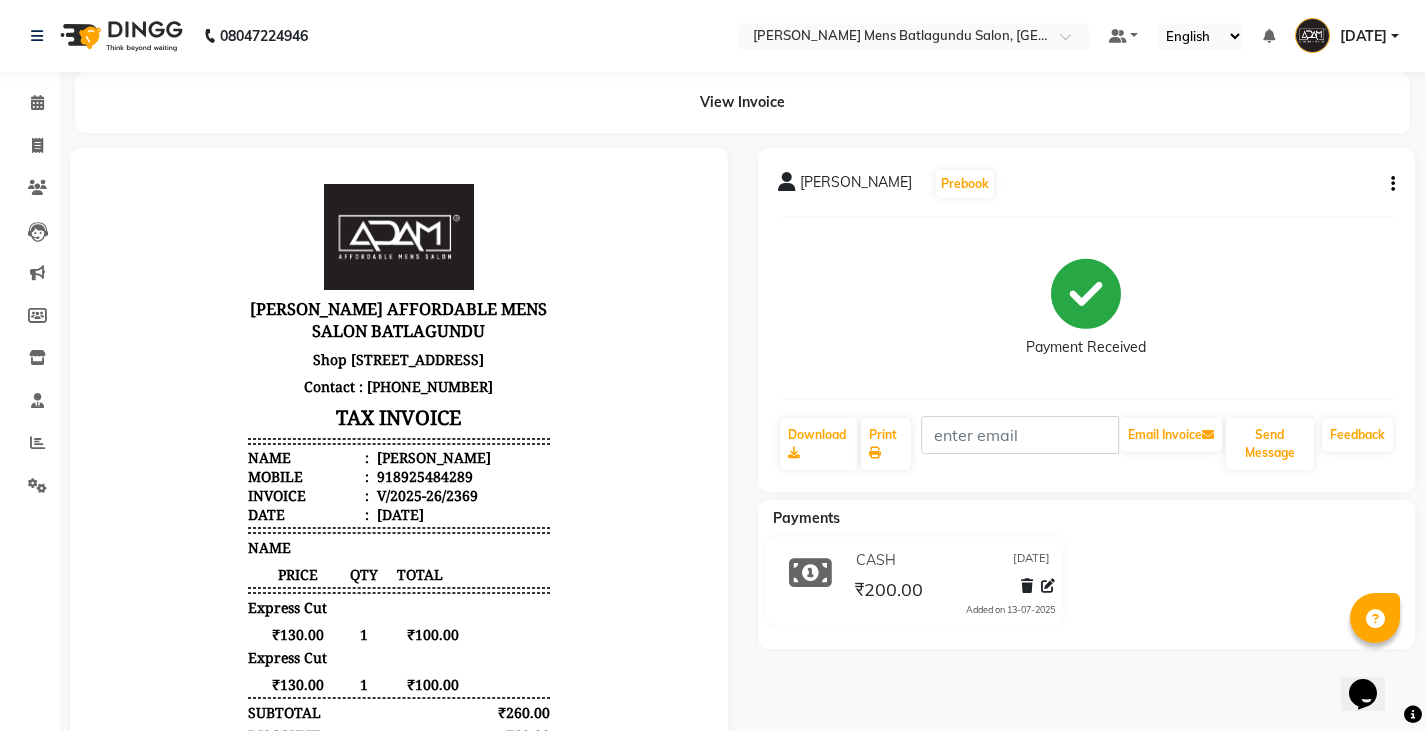 click 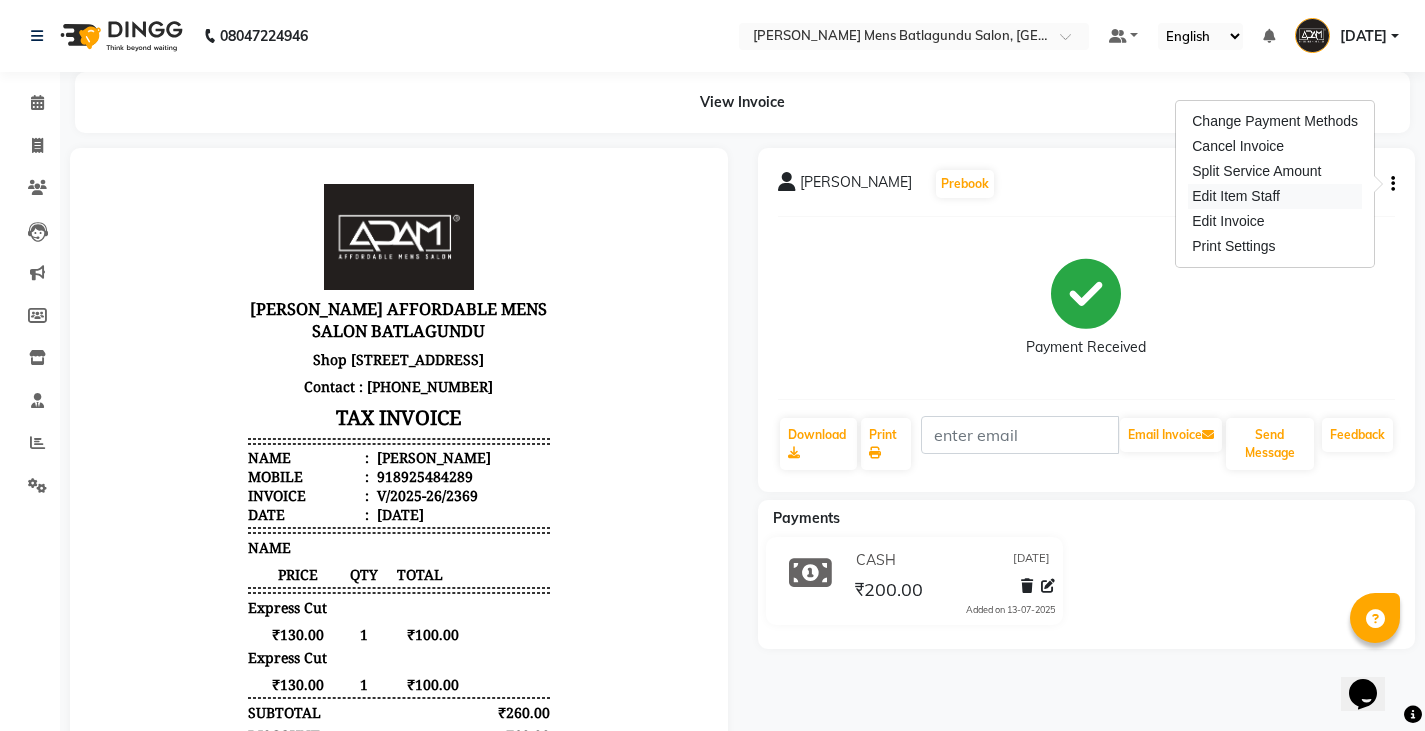 click on "Edit Item Staff" at bounding box center (1275, 196) 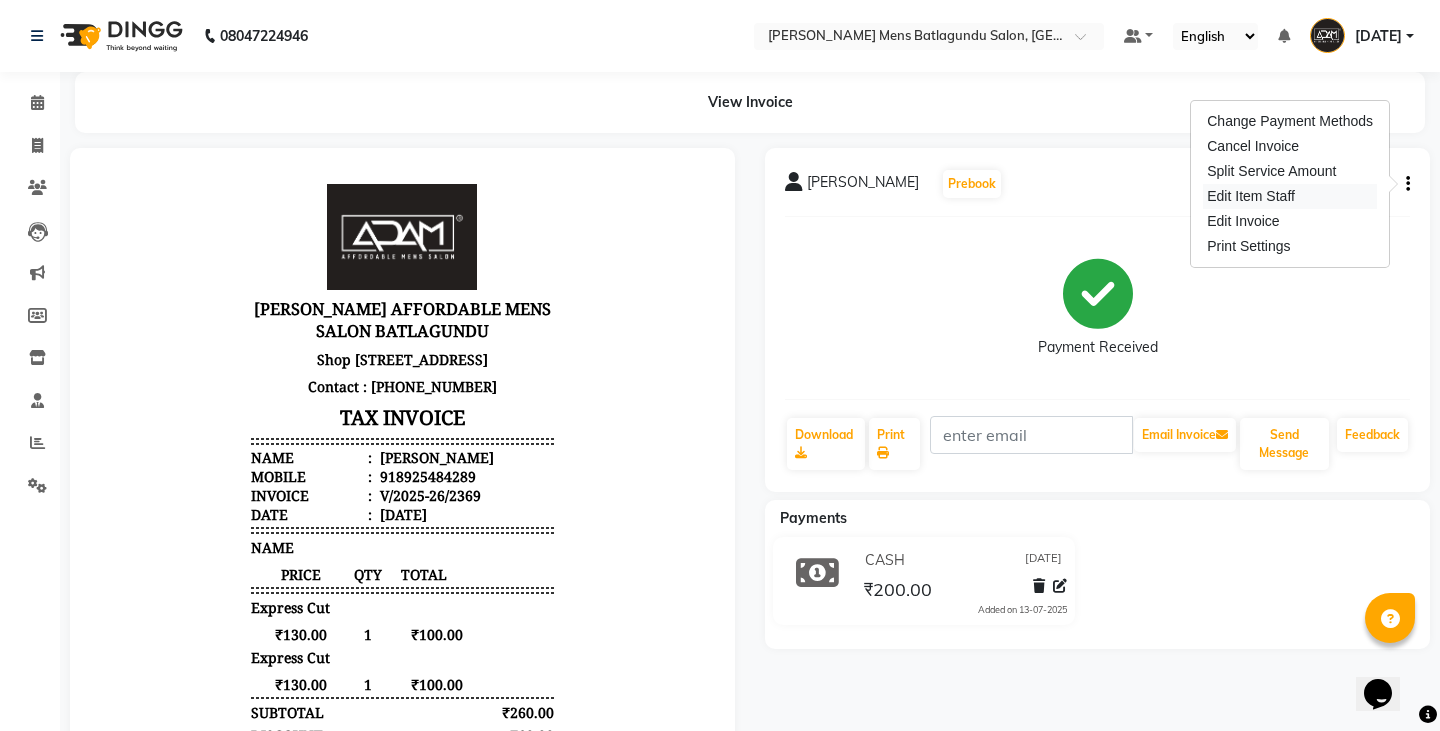 select 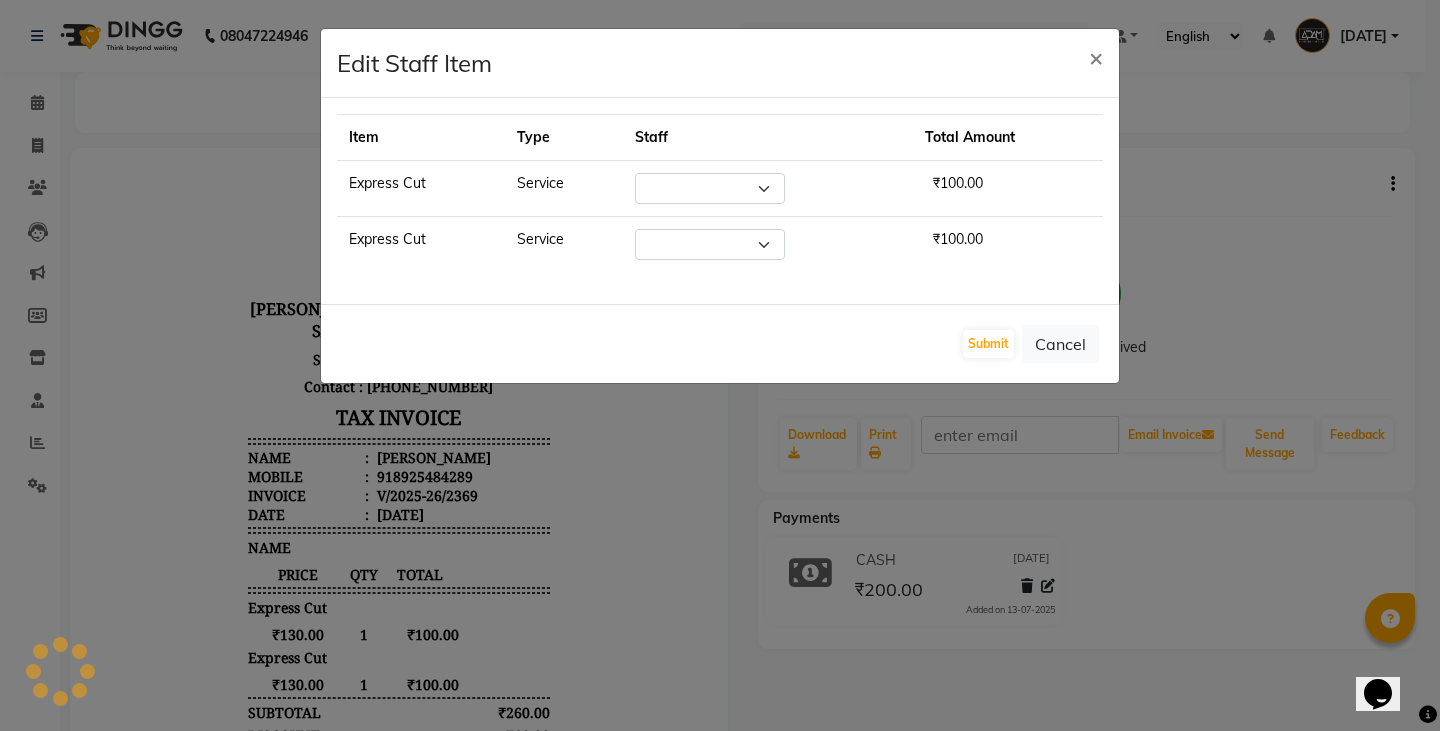 select on "84143" 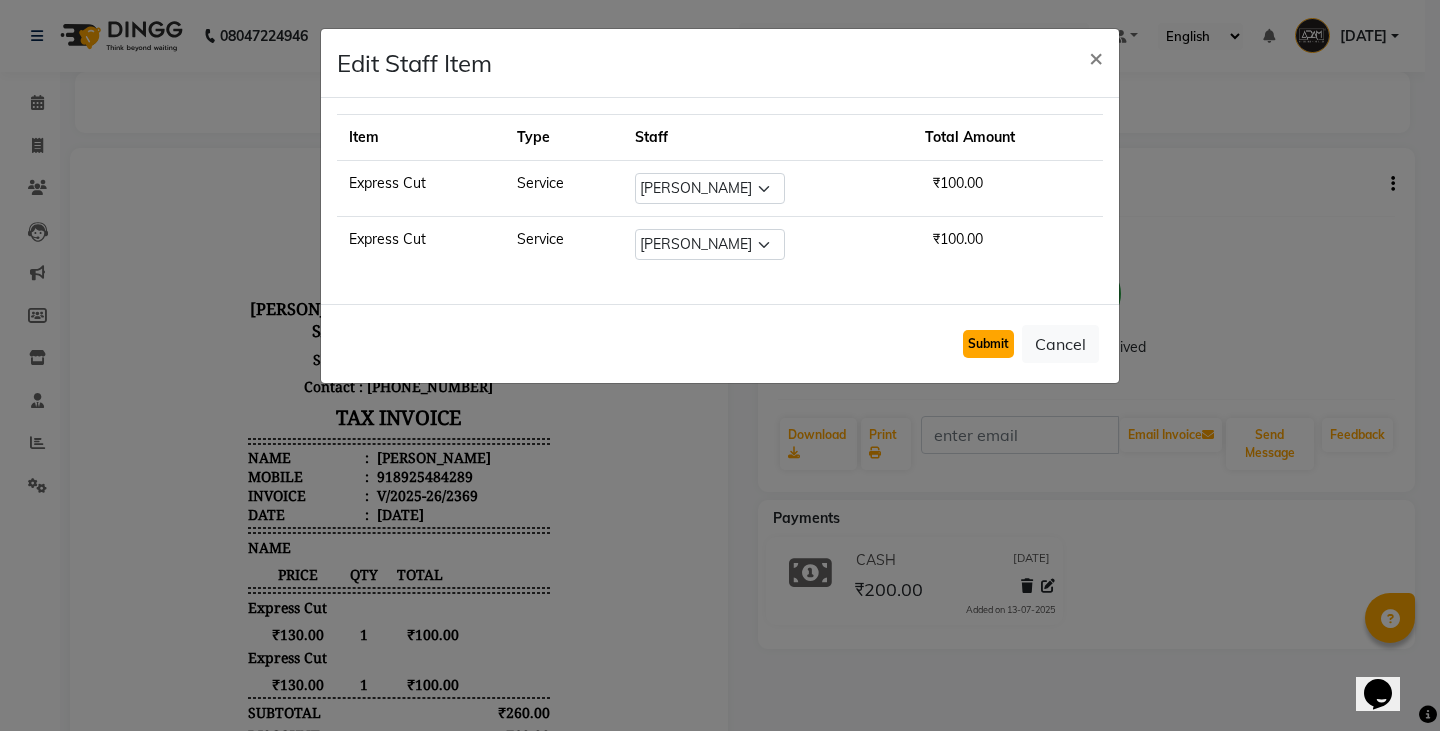 click on "Submit" 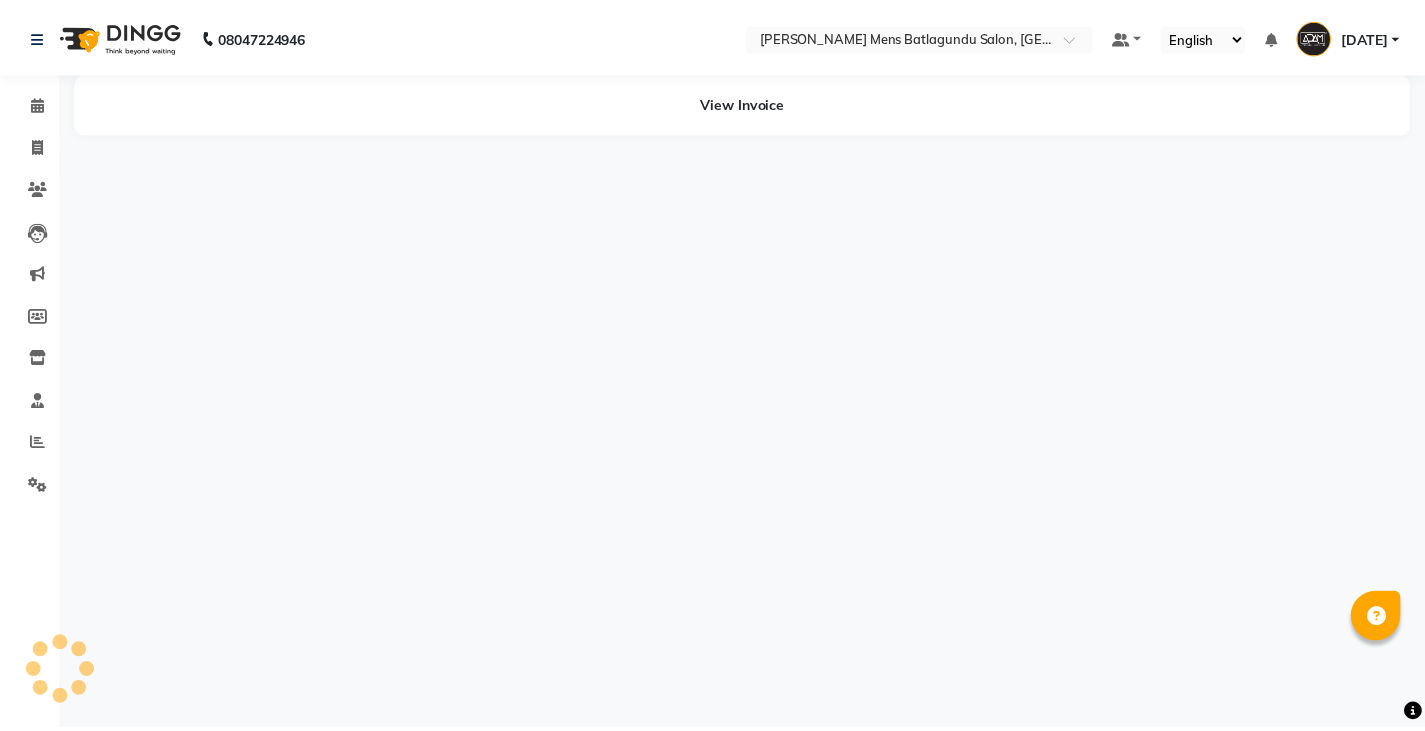 scroll, scrollTop: 0, scrollLeft: 0, axis: both 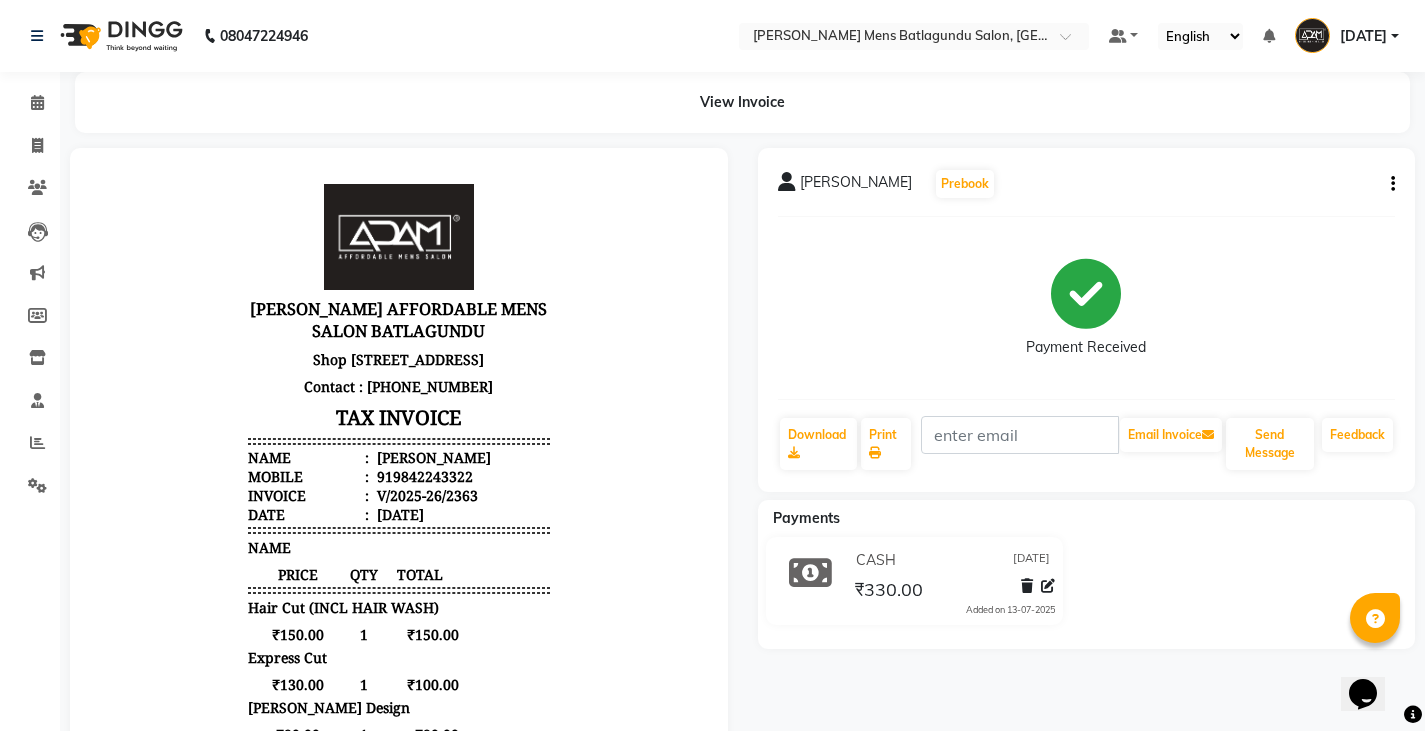click 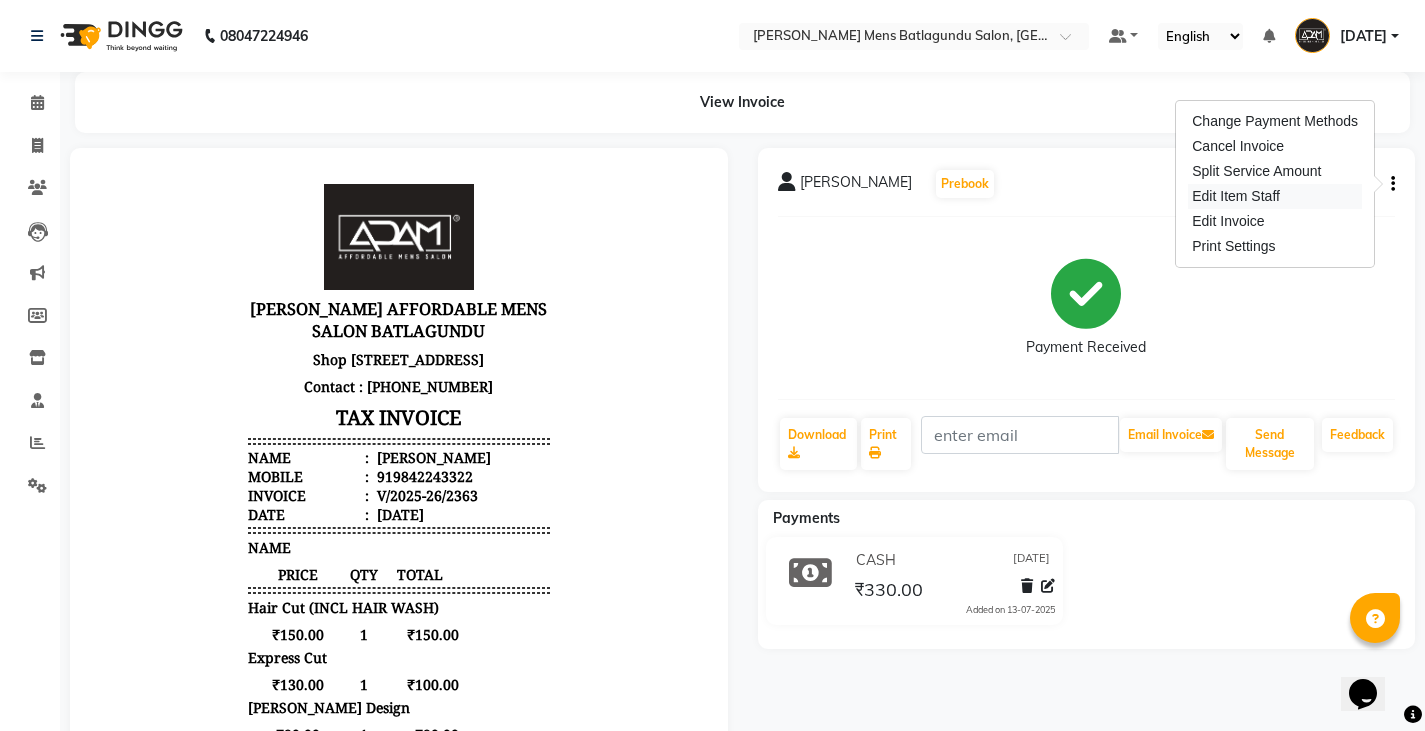 click on "Edit Item Staff" at bounding box center [1275, 196] 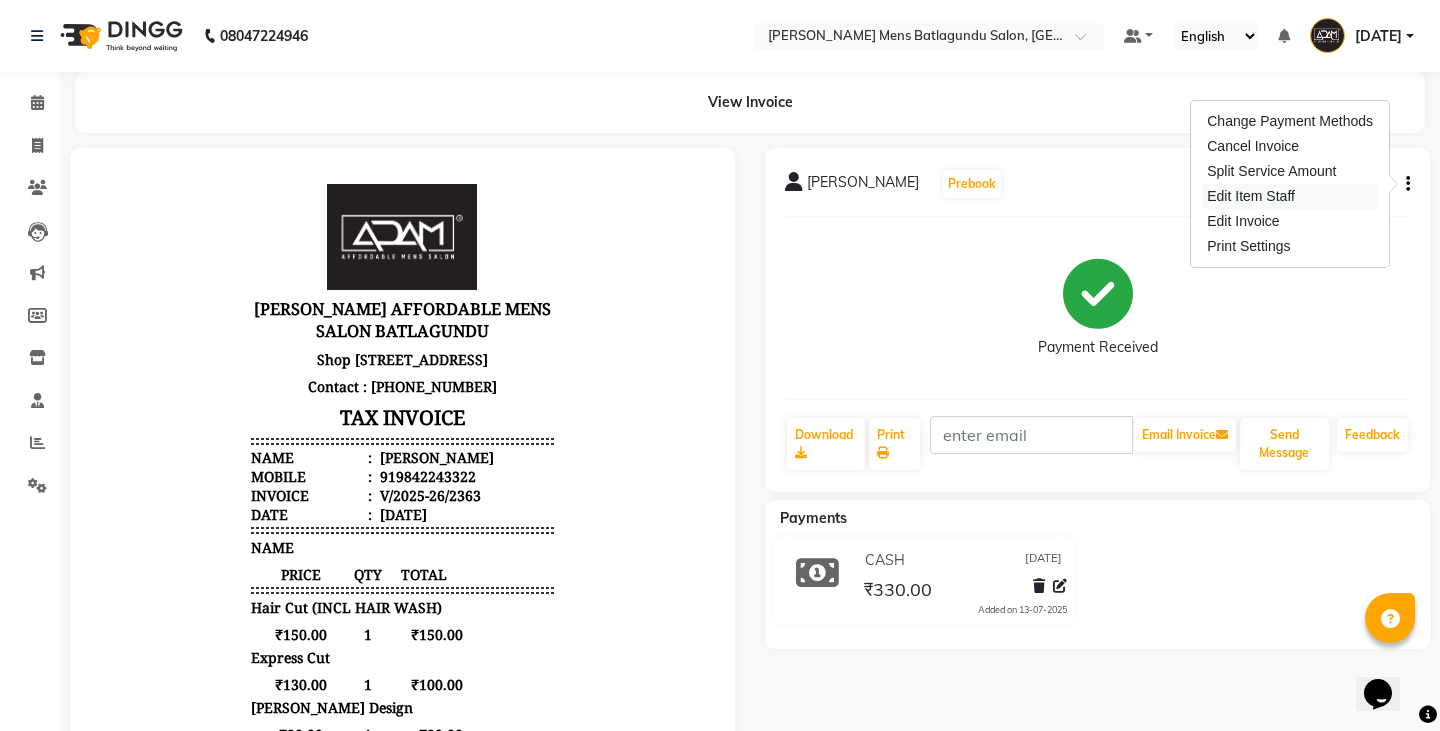 select on "84870" 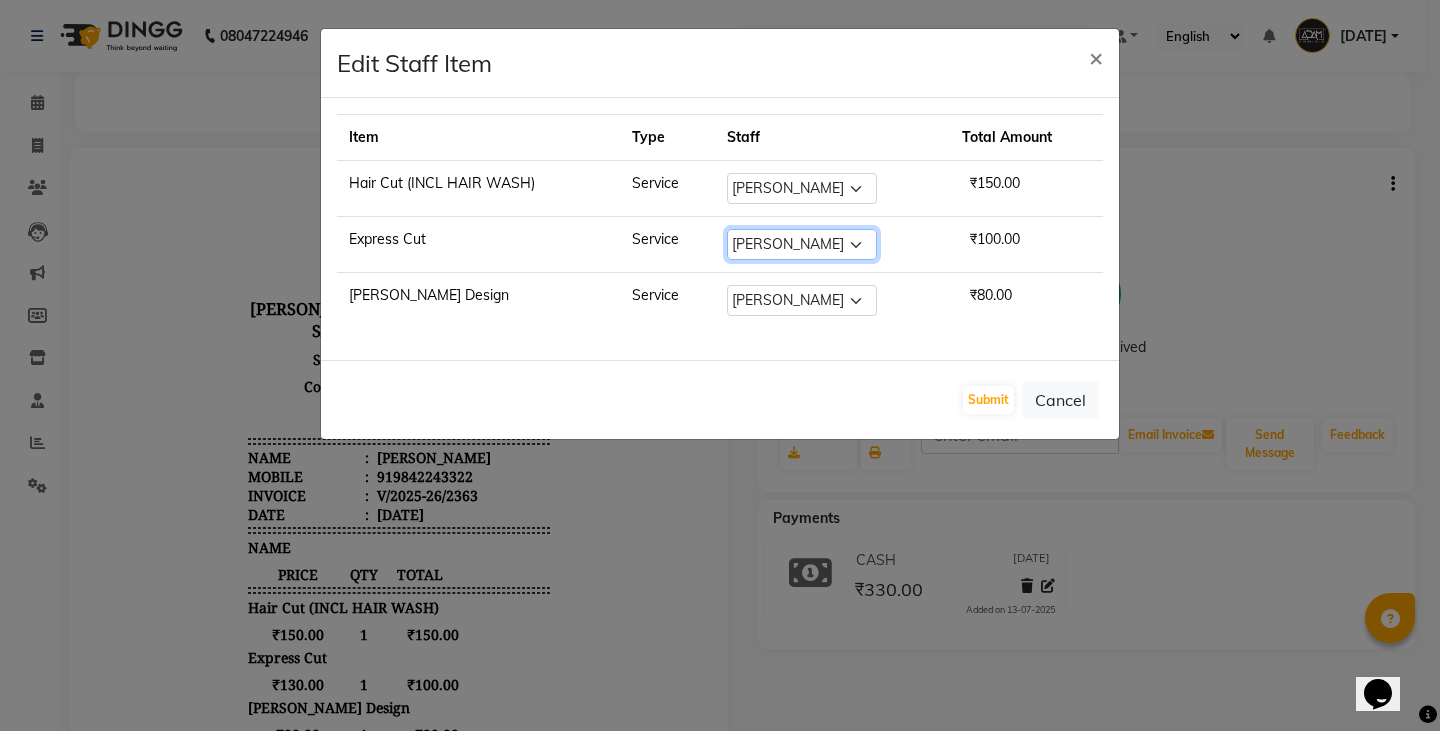 click on "Select  Admin   Ameer    [PERSON_NAME]   [PERSON_NAME][DATE]   [PERSON_NAME]   [PERSON_NAME]" 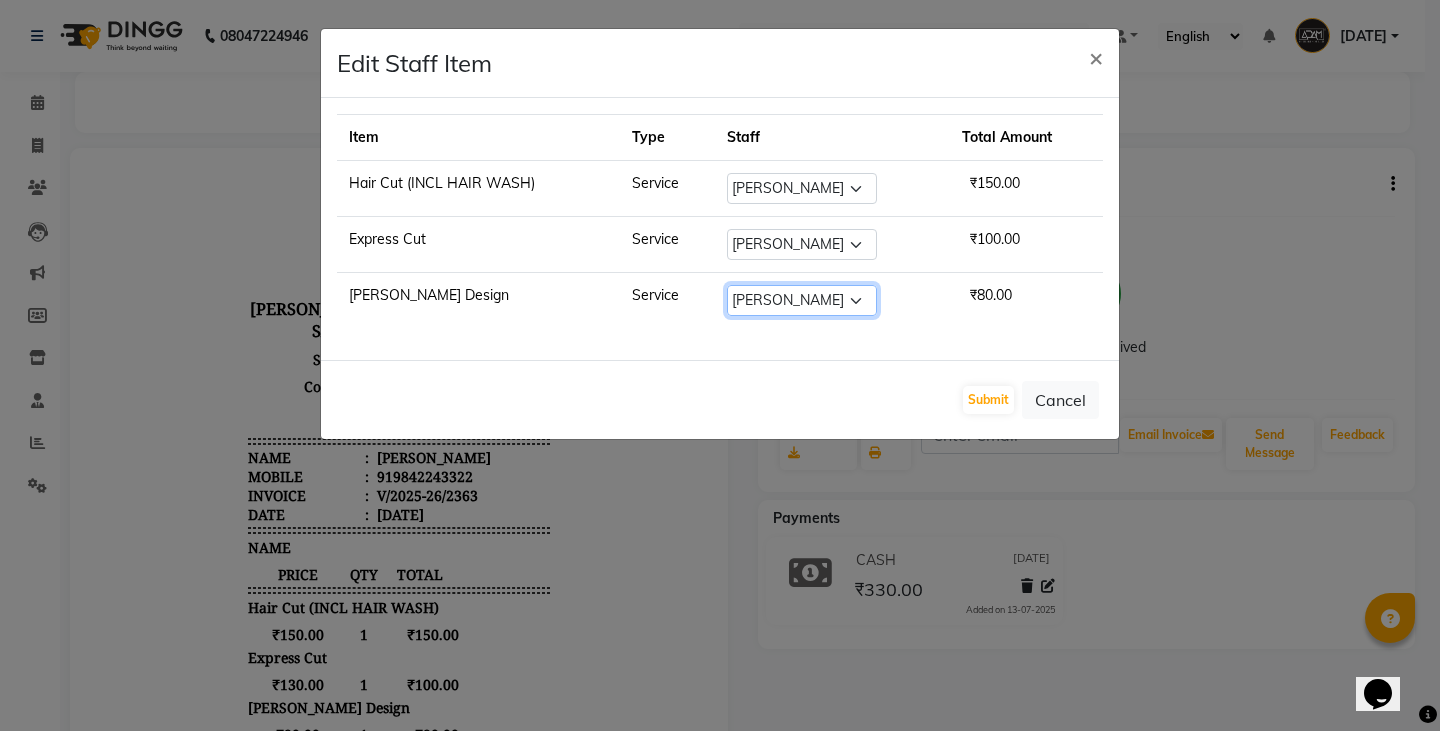 drag, startPoint x: 781, startPoint y: 302, endPoint x: 774, endPoint y: 315, distance: 14.764823 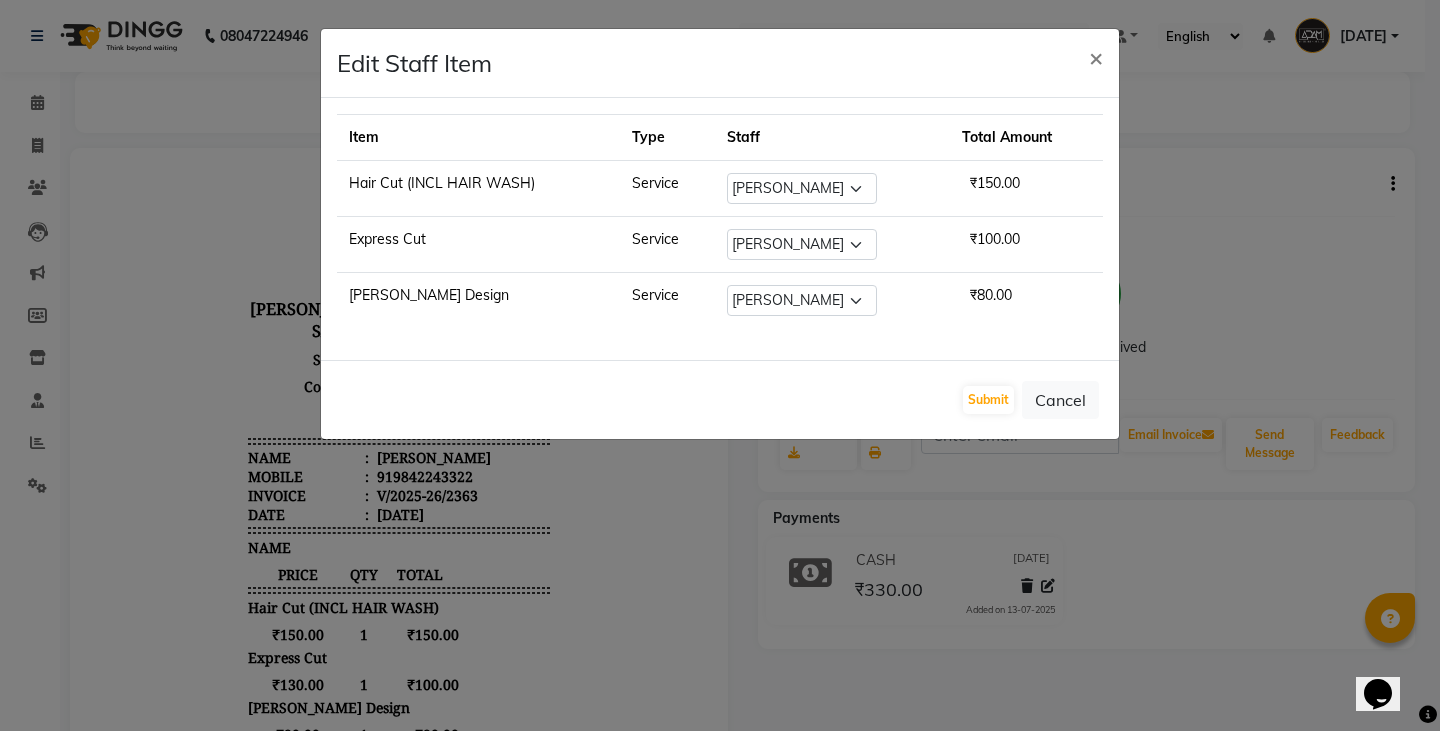 click on "Item Type Staff Total Amount Hair Cut (INCL HAIR WASH) Service Select  Admin   Ameer    [PERSON_NAME]   [PERSON_NAME][DATE]   [PERSON_NAME]   [PERSON_NAME]  ₹150.00 Express Cut Service Select  Admin   Ameer    [PERSON_NAME]   [PERSON_NAME][DATE]   [PERSON_NAME]   [PERSON_NAME]  ₹100.00 [PERSON_NAME] Design Service Select  Admin   Ameer    [PERSON_NAME]   [PERSON_NAME][DATE]   [PERSON_NAME]   [PERSON_NAME]  ₹80.00" 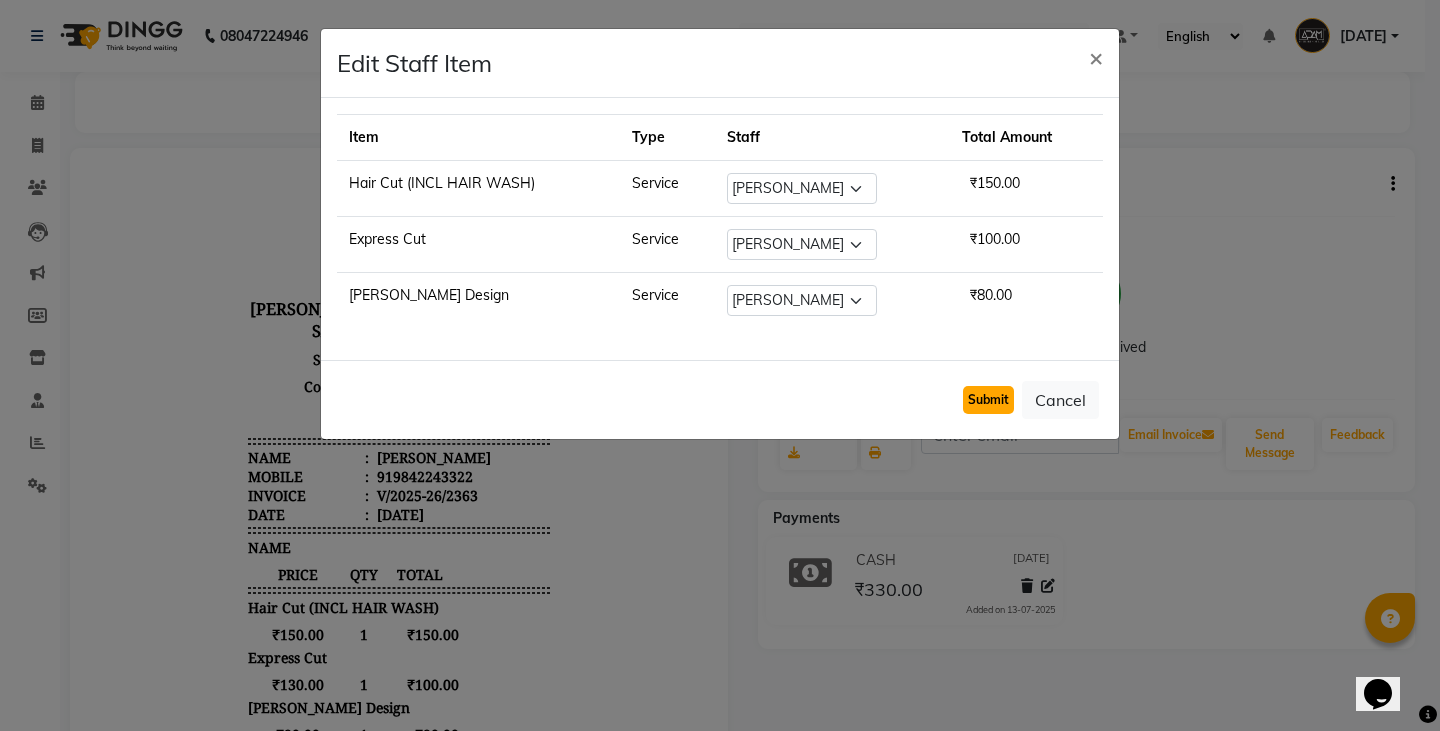 click on "Submit" 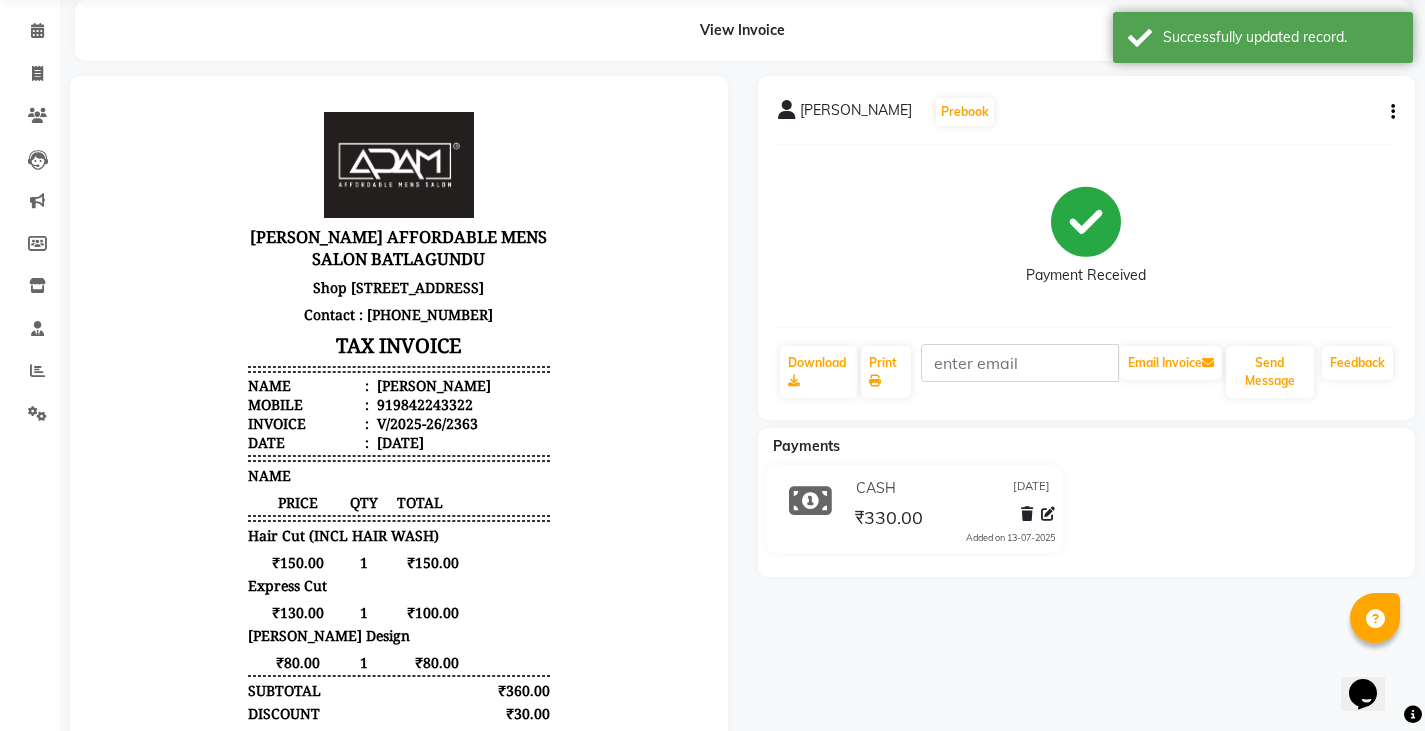 scroll, scrollTop: 0, scrollLeft: 0, axis: both 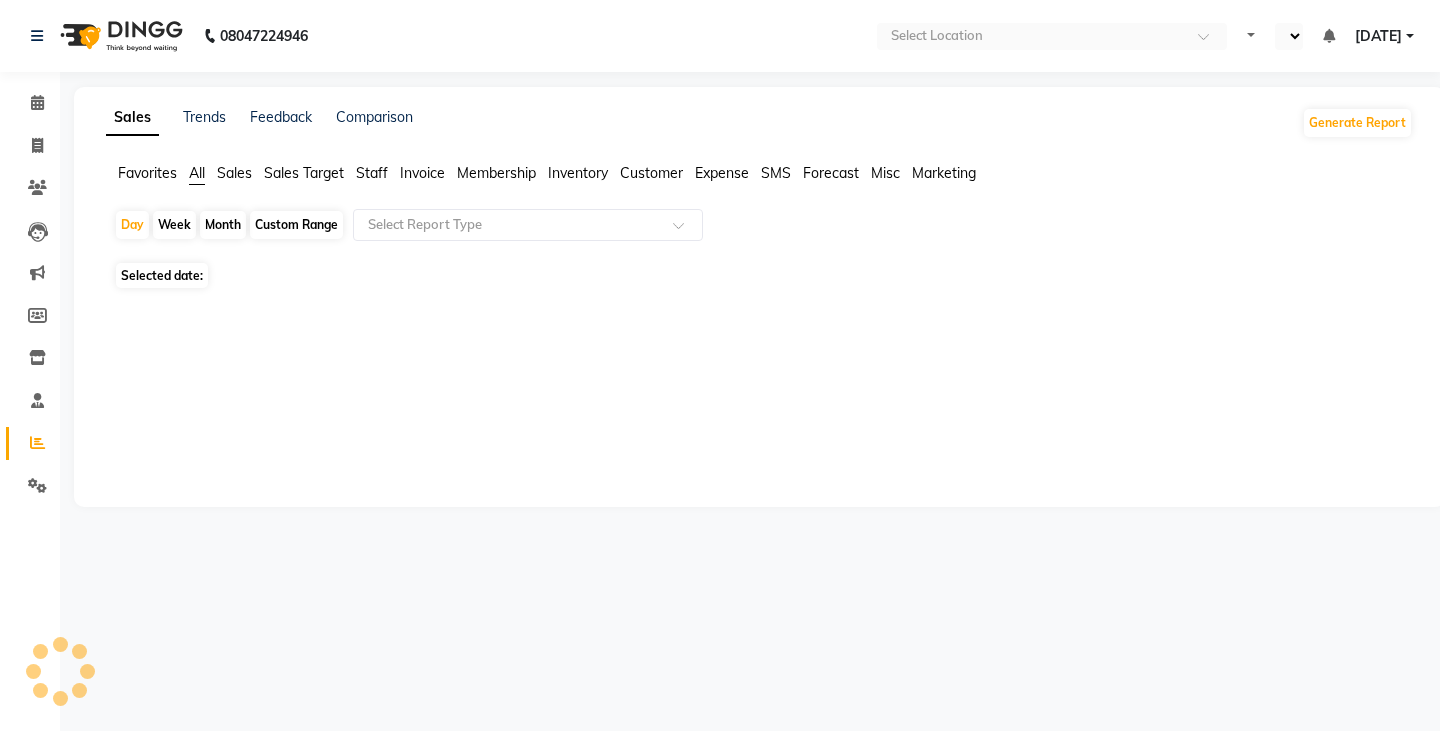 select on "en" 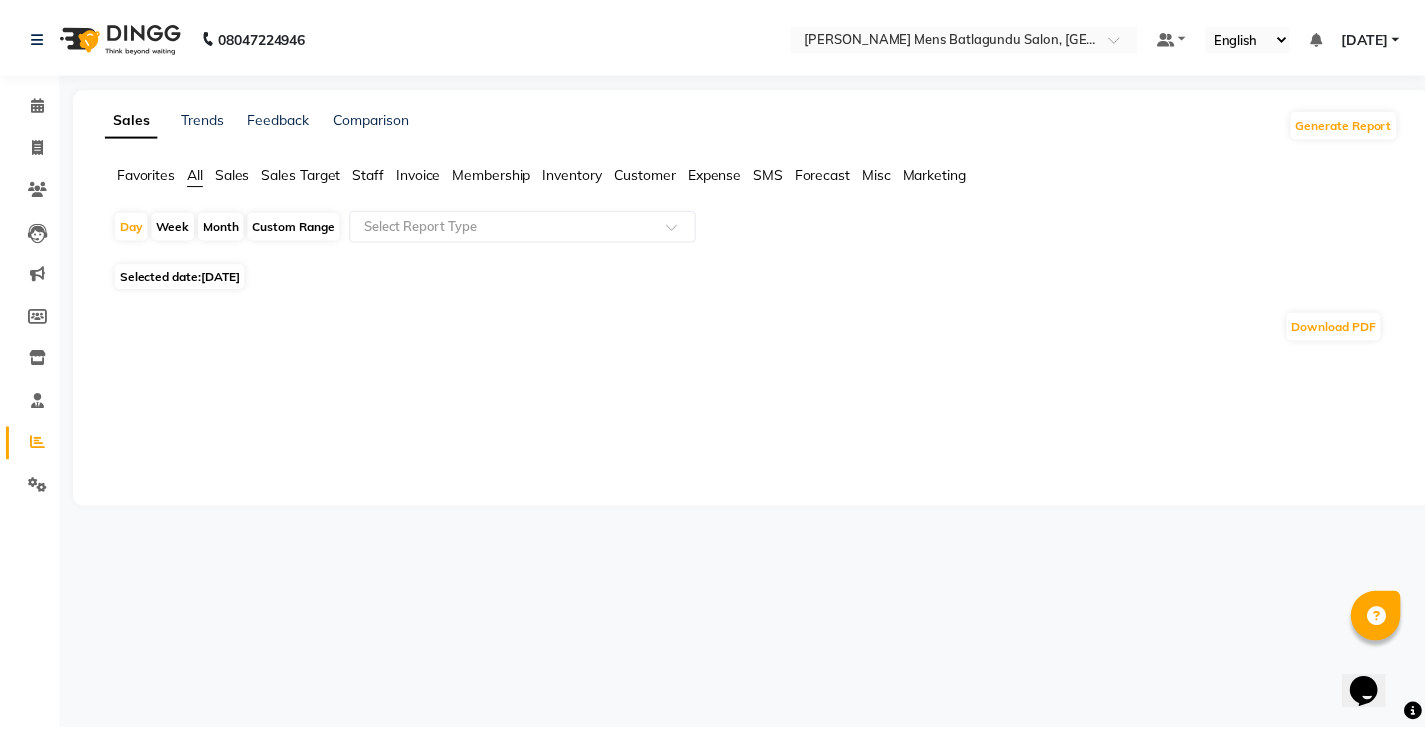 scroll, scrollTop: 0, scrollLeft: 0, axis: both 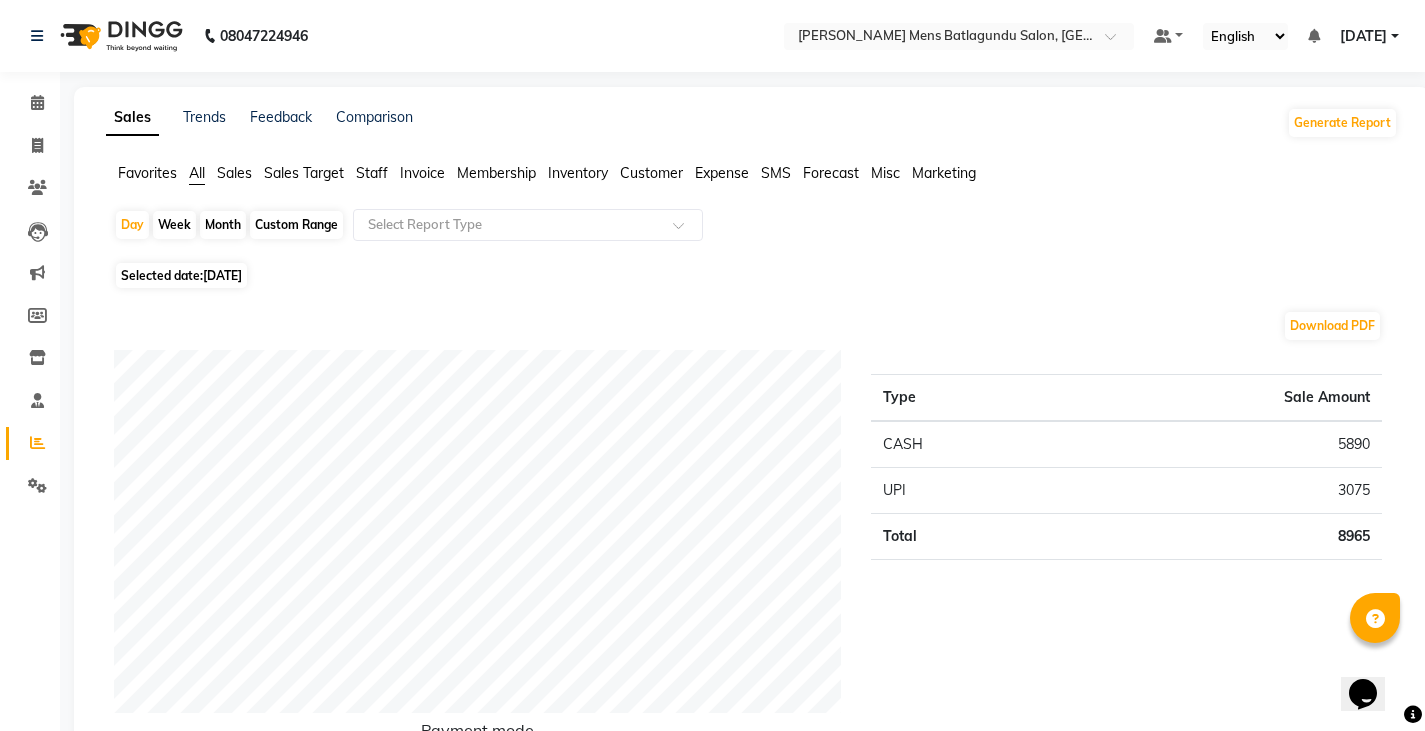 click on "Staff" 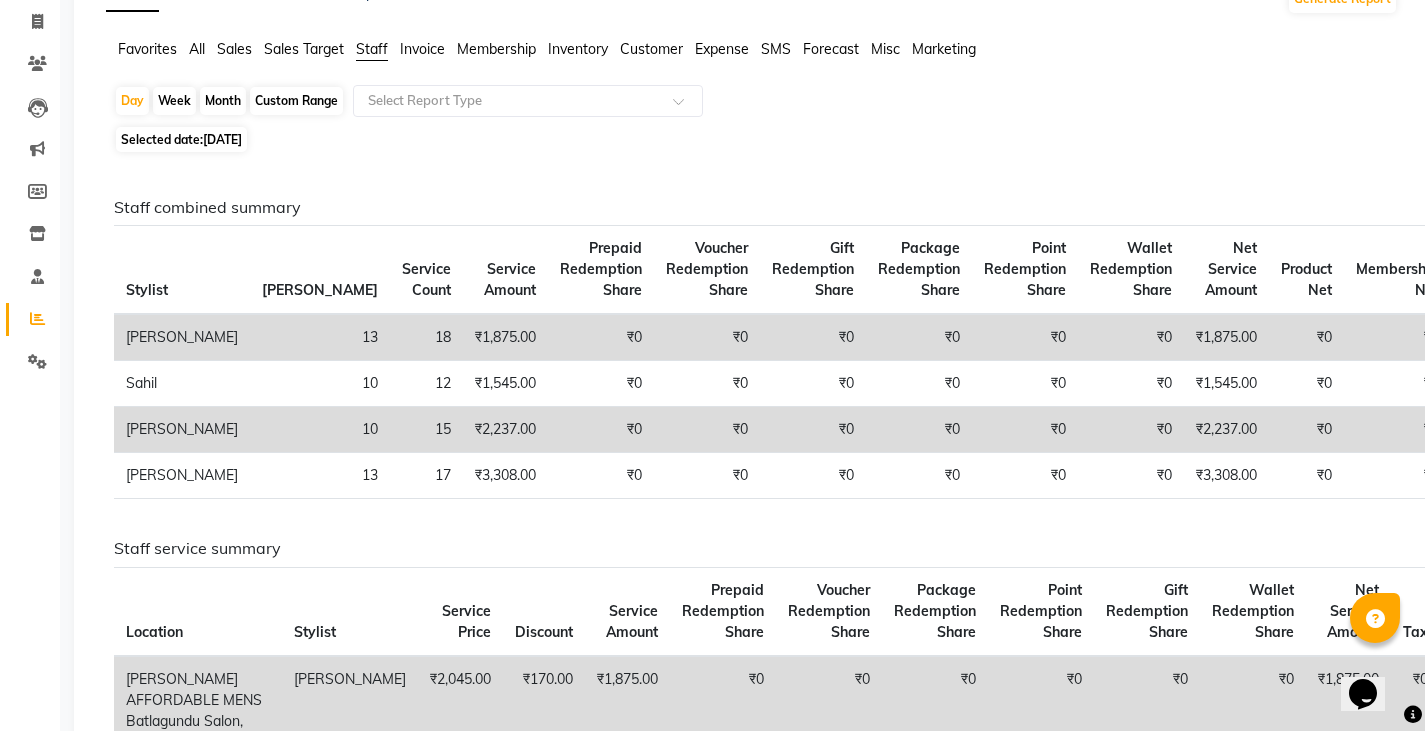 scroll, scrollTop: 0, scrollLeft: 0, axis: both 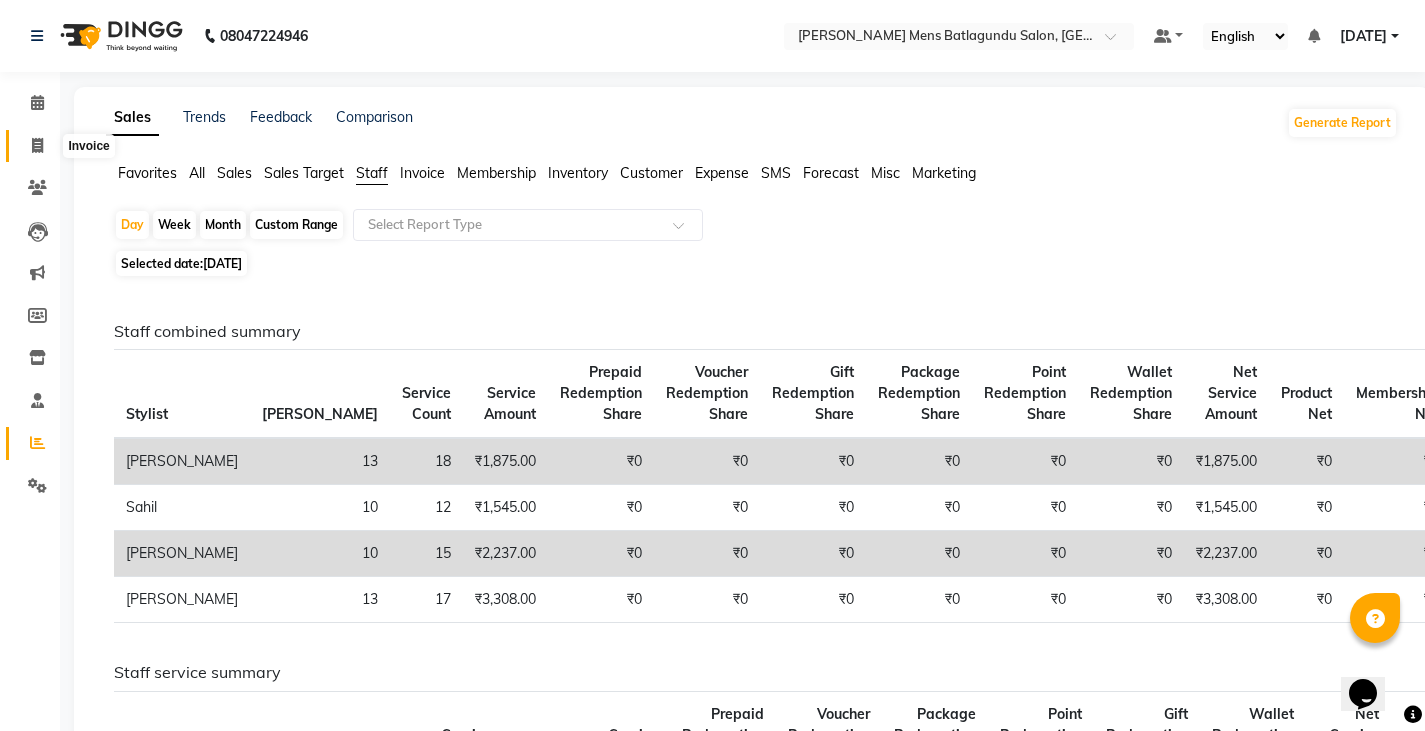 click 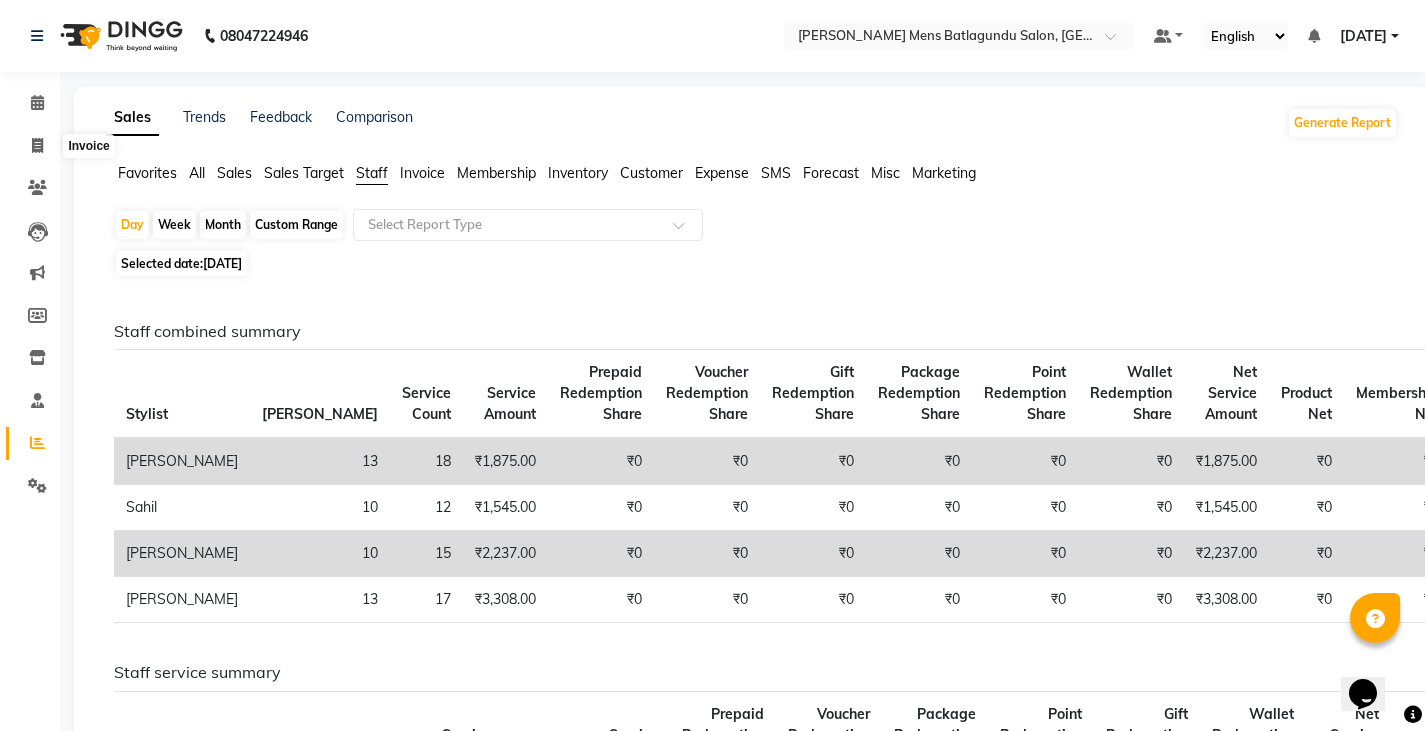 select on "service" 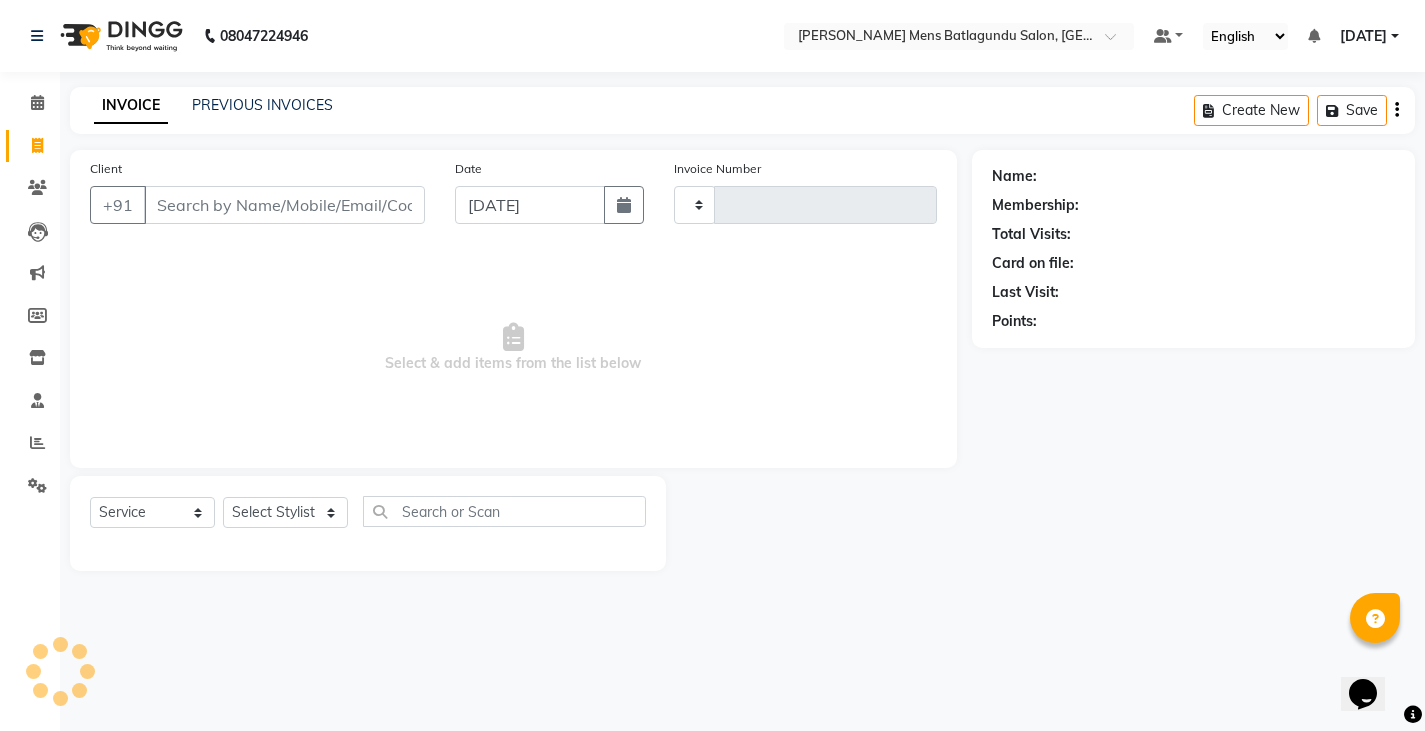 type on "2385" 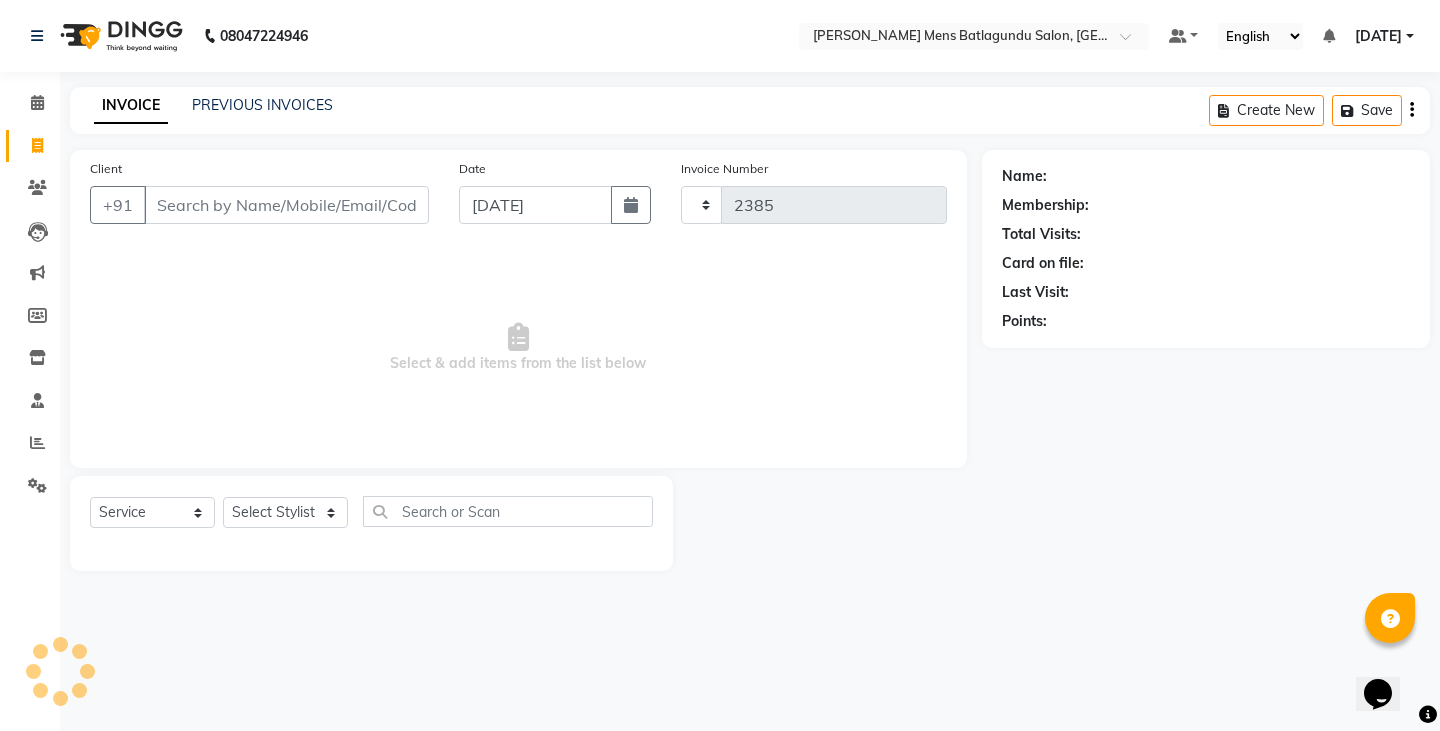 select on "8213" 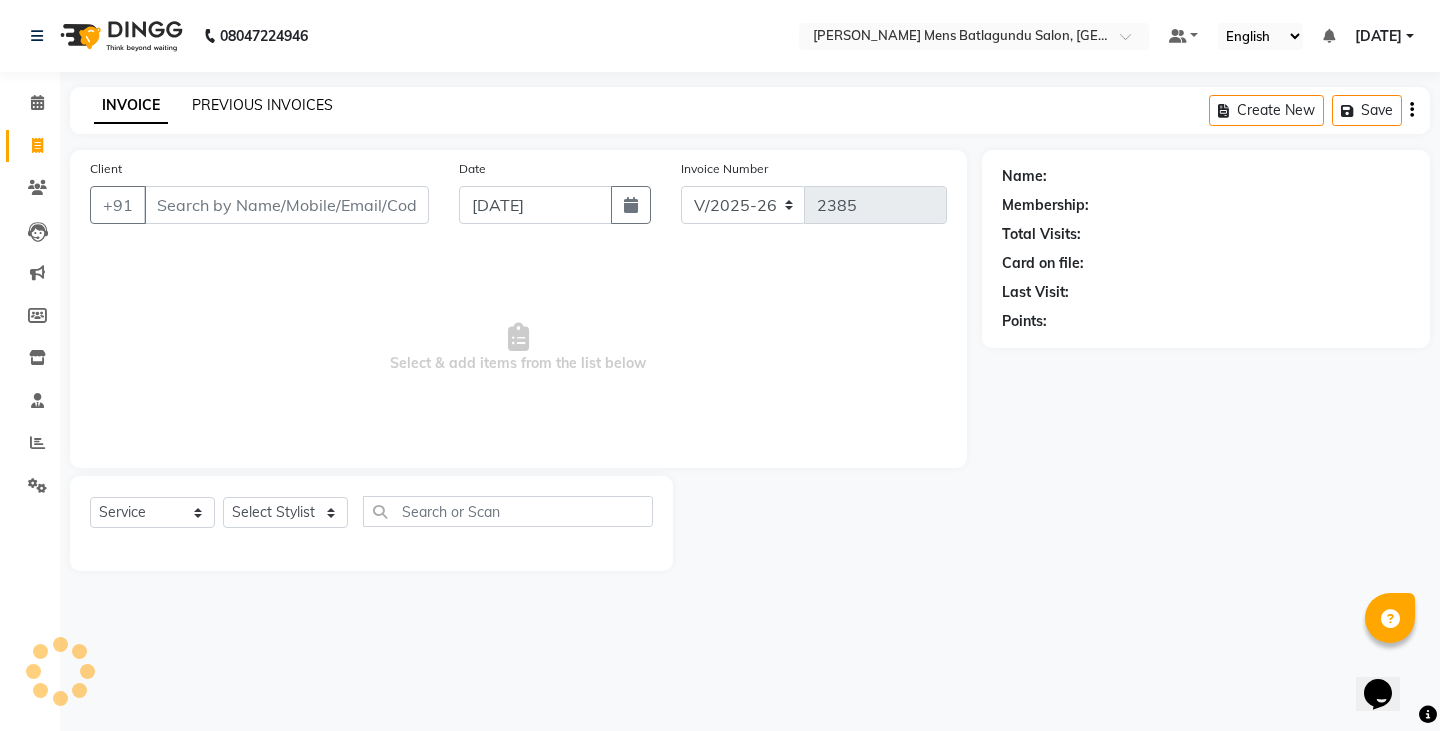 click on "PREVIOUS INVOICES" 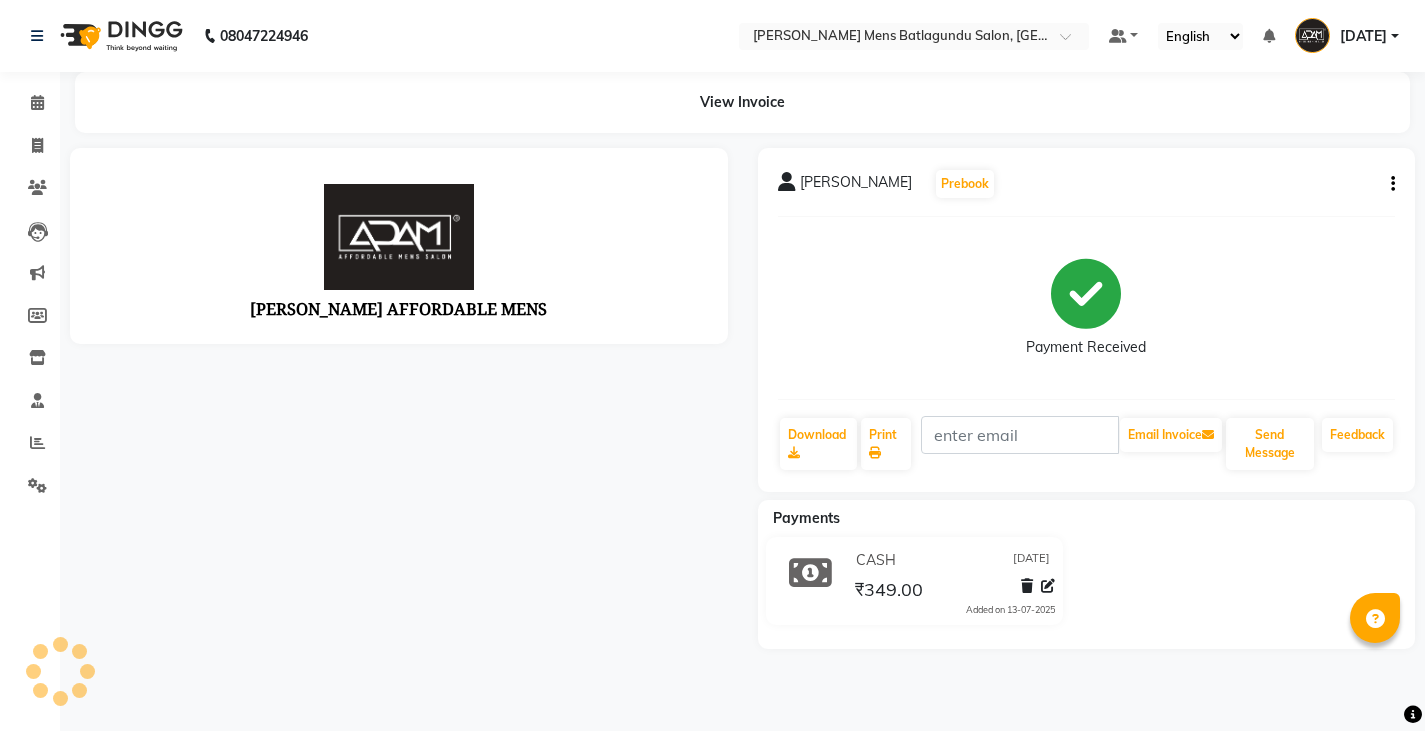 scroll, scrollTop: 0, scrollLeft: 0, axis: both 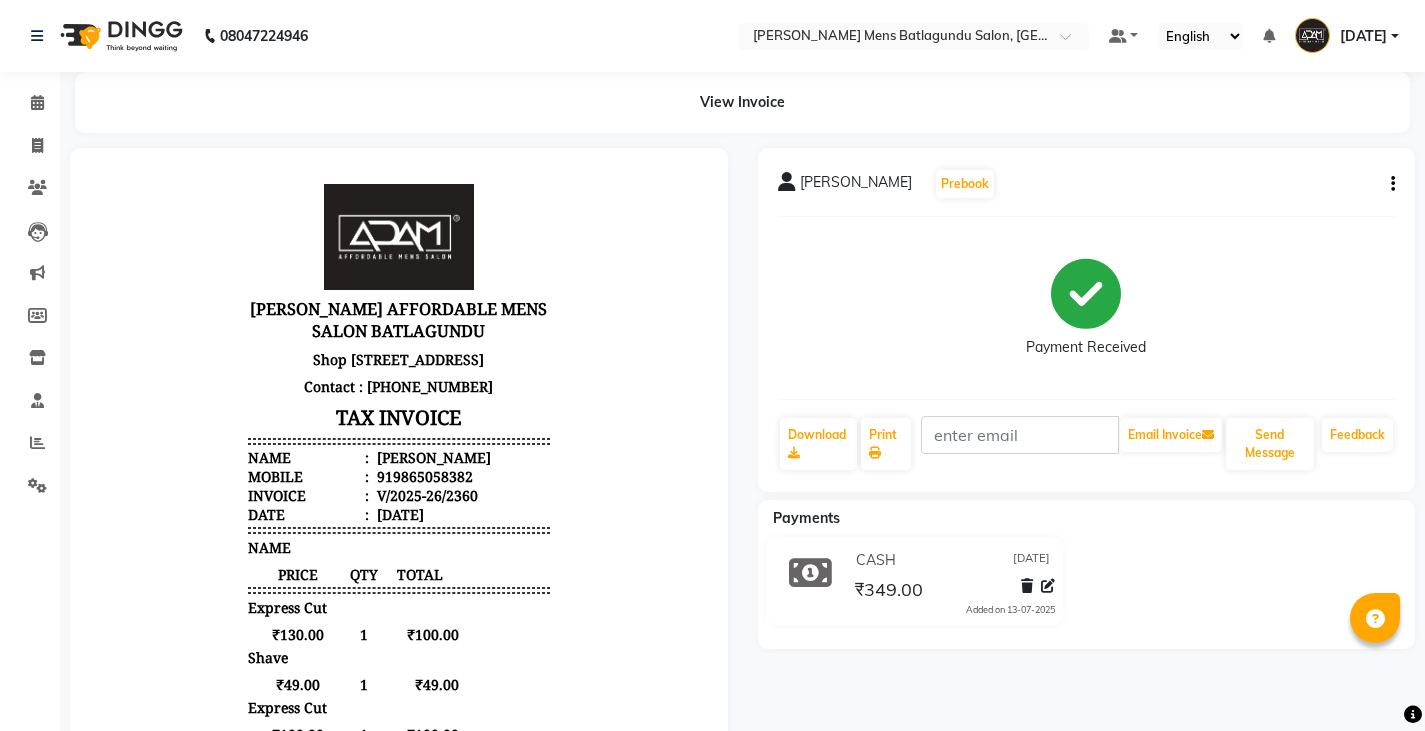 click 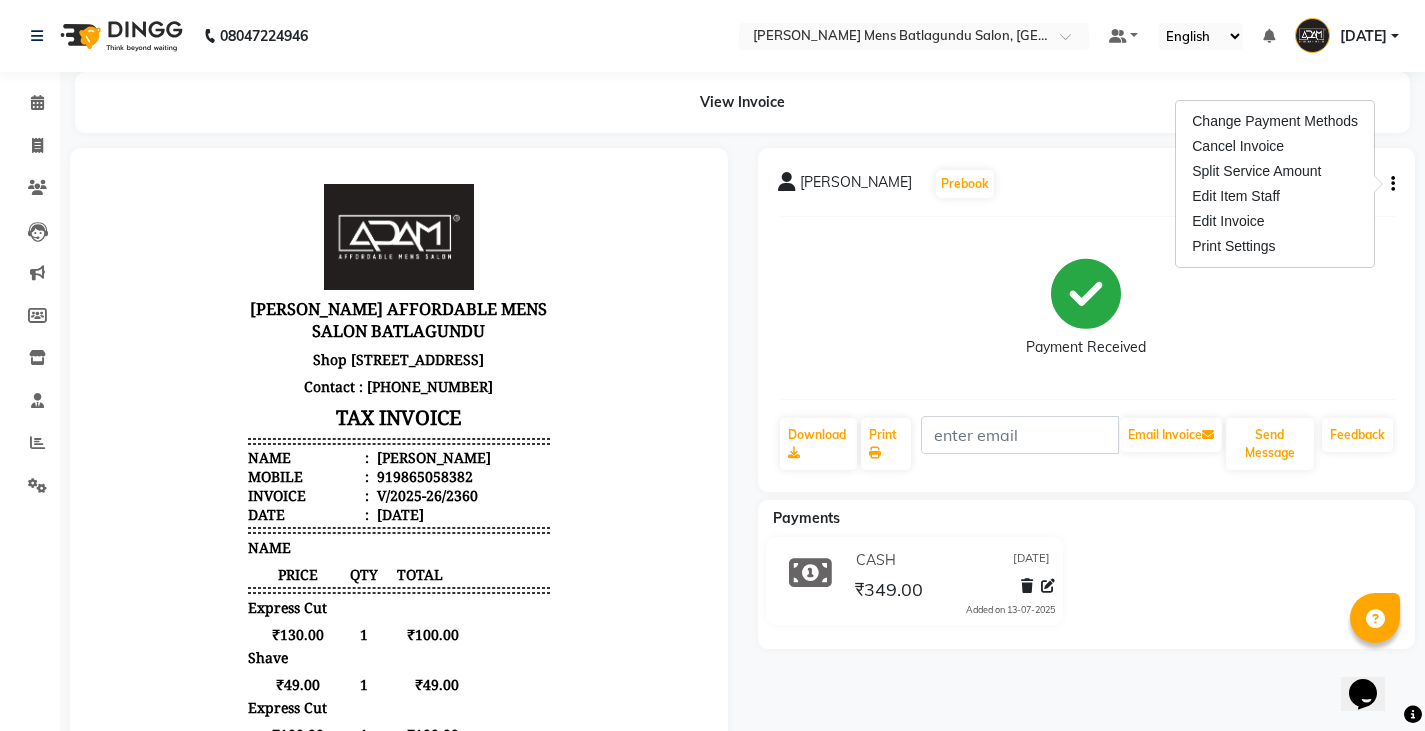 scroll, scrollTop: 0, scrollLeft: 0, axis: both 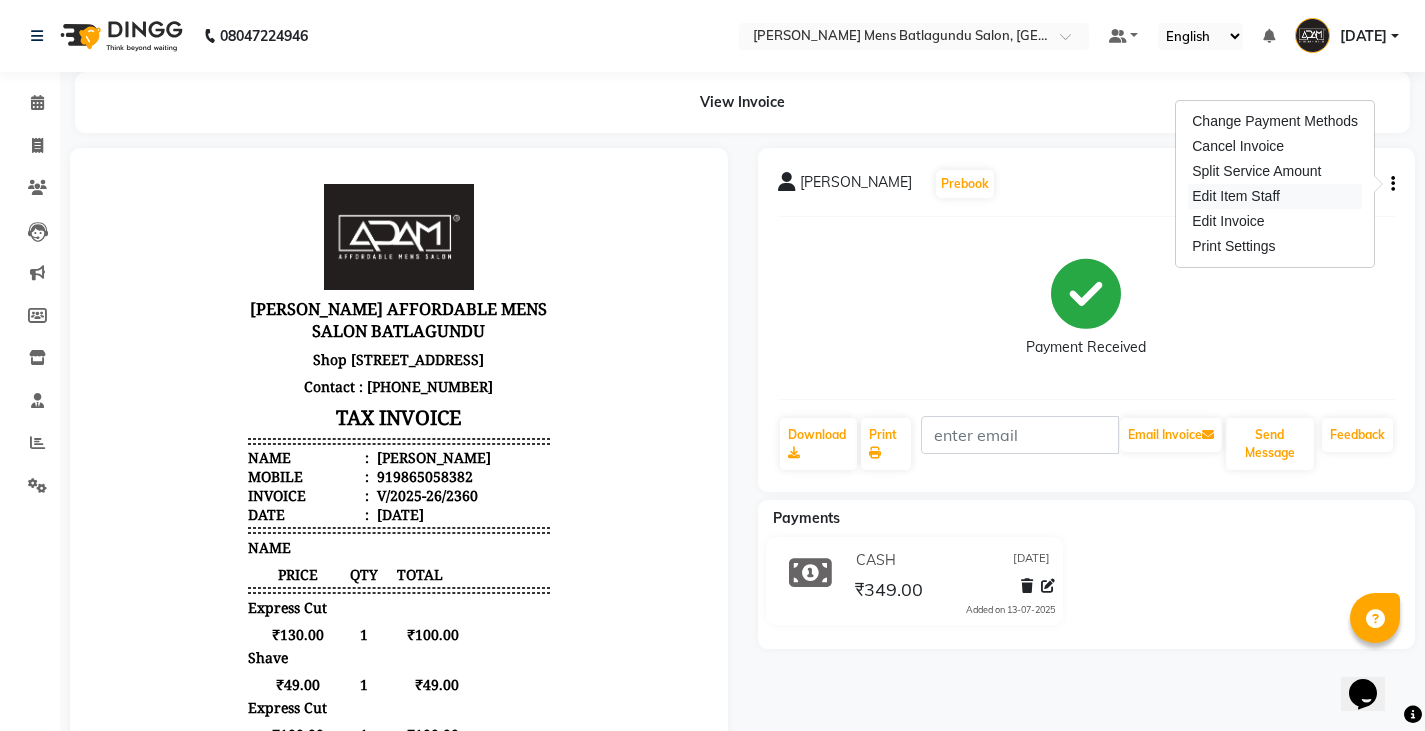 click on "Edit Item Staff" at bounding box center [1275, 196] 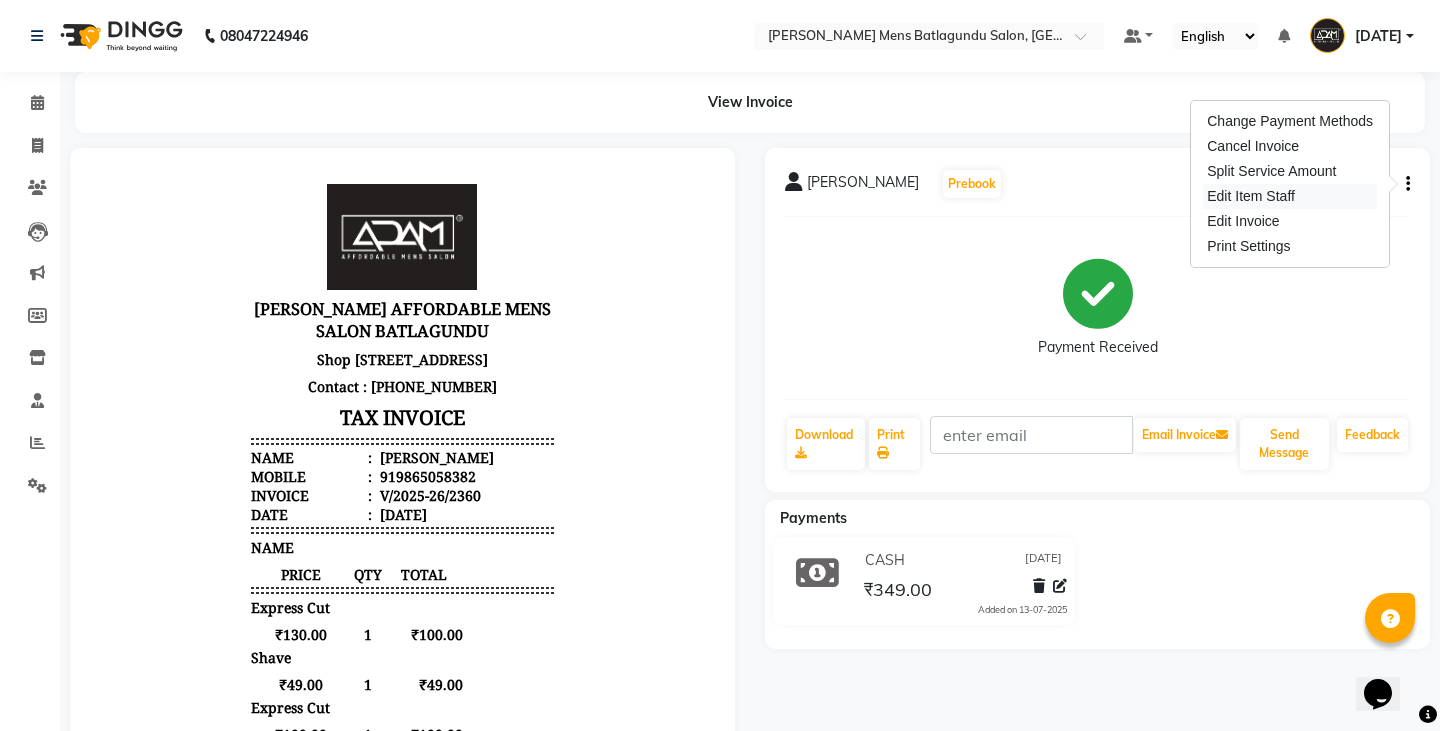 select on "84061" 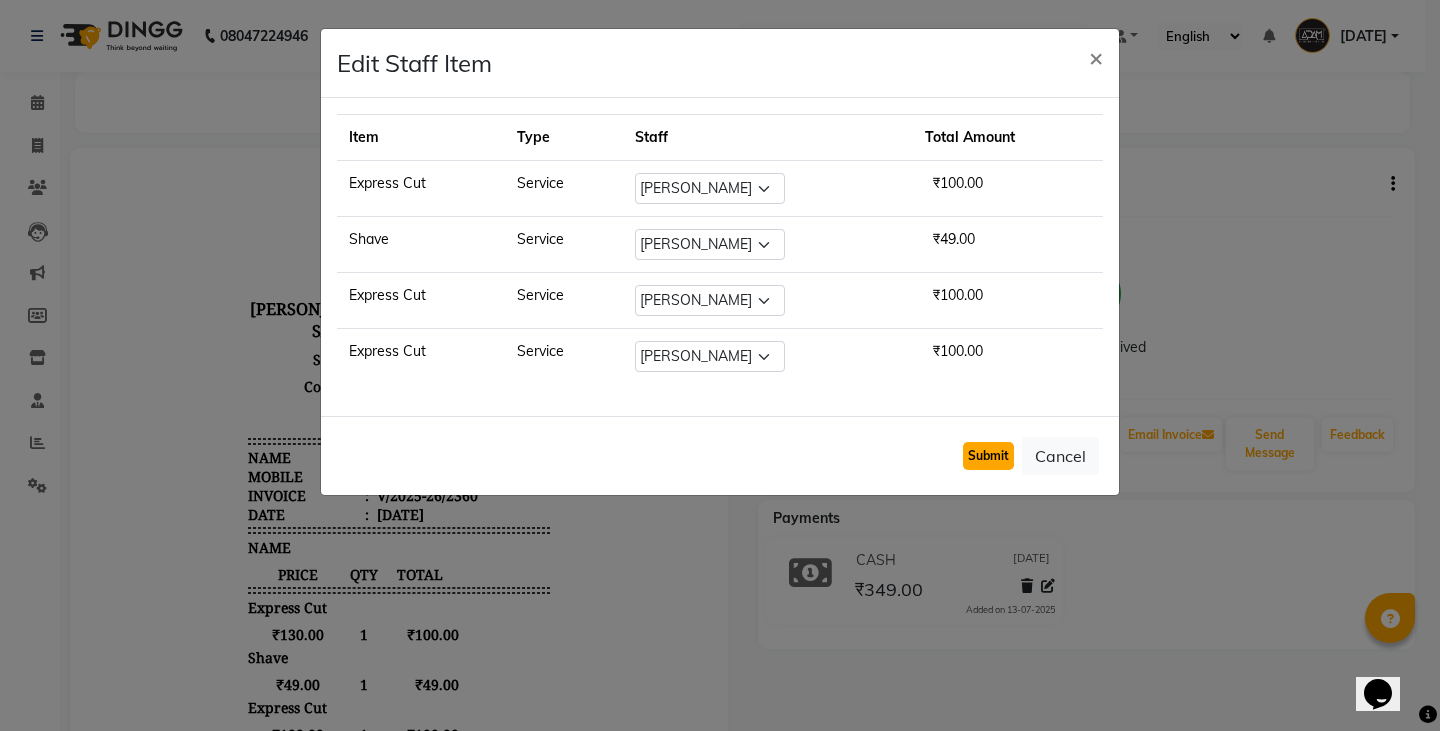 click on "Submit" 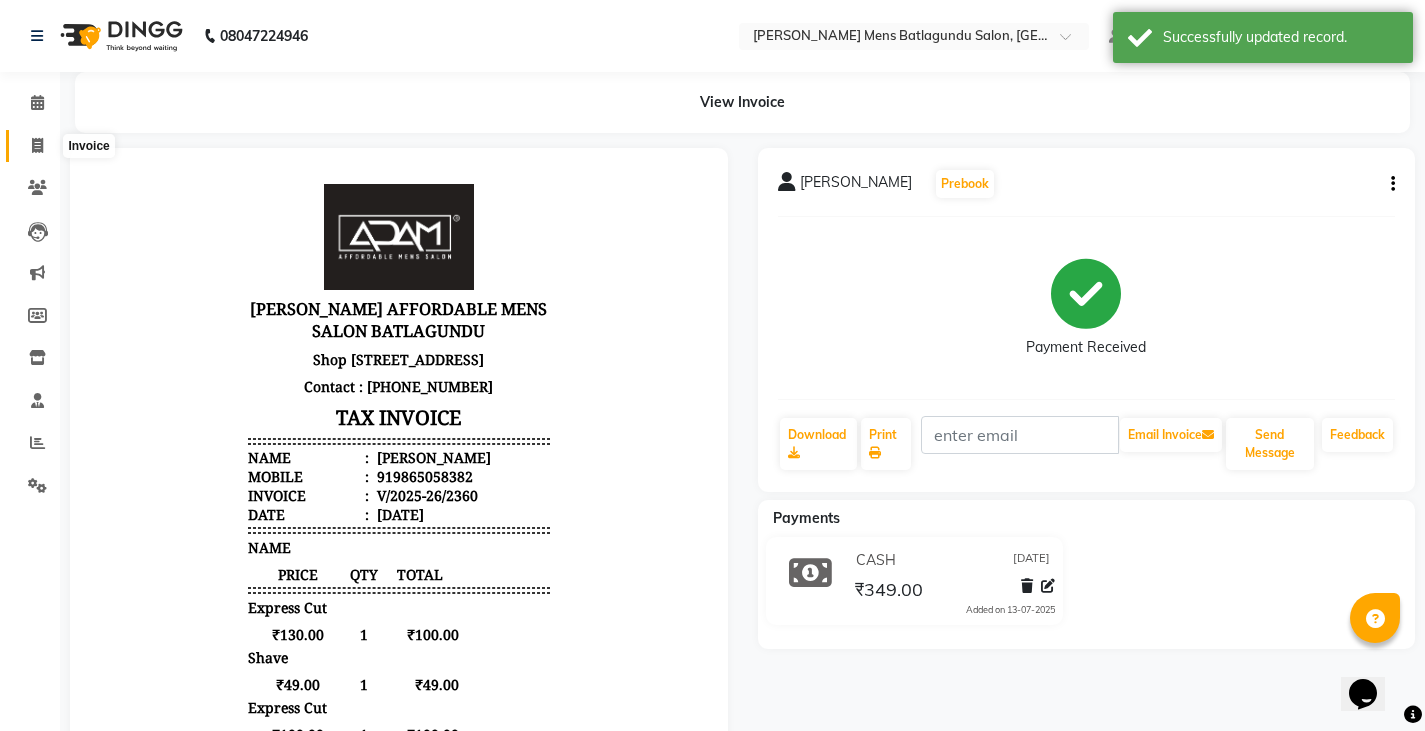 click 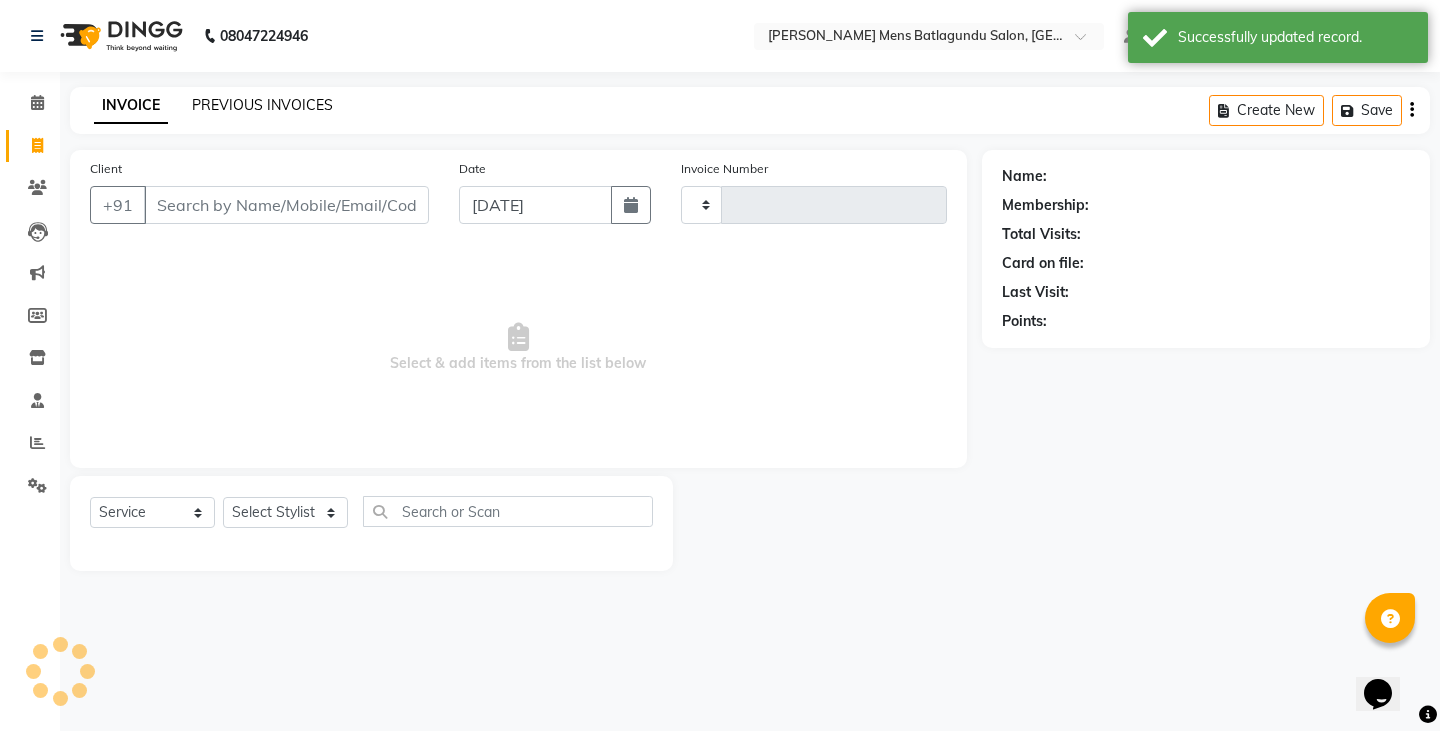 type on "2385" 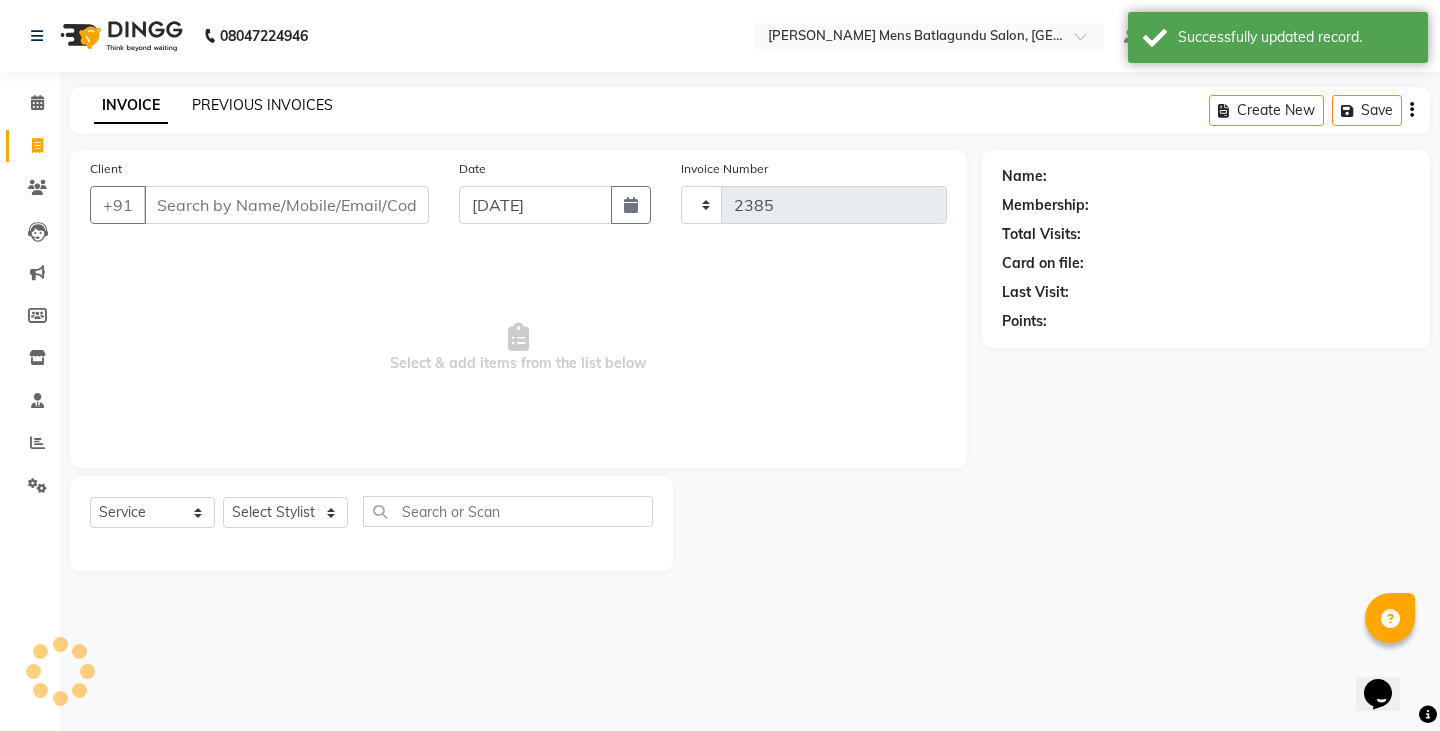 select on "8213" 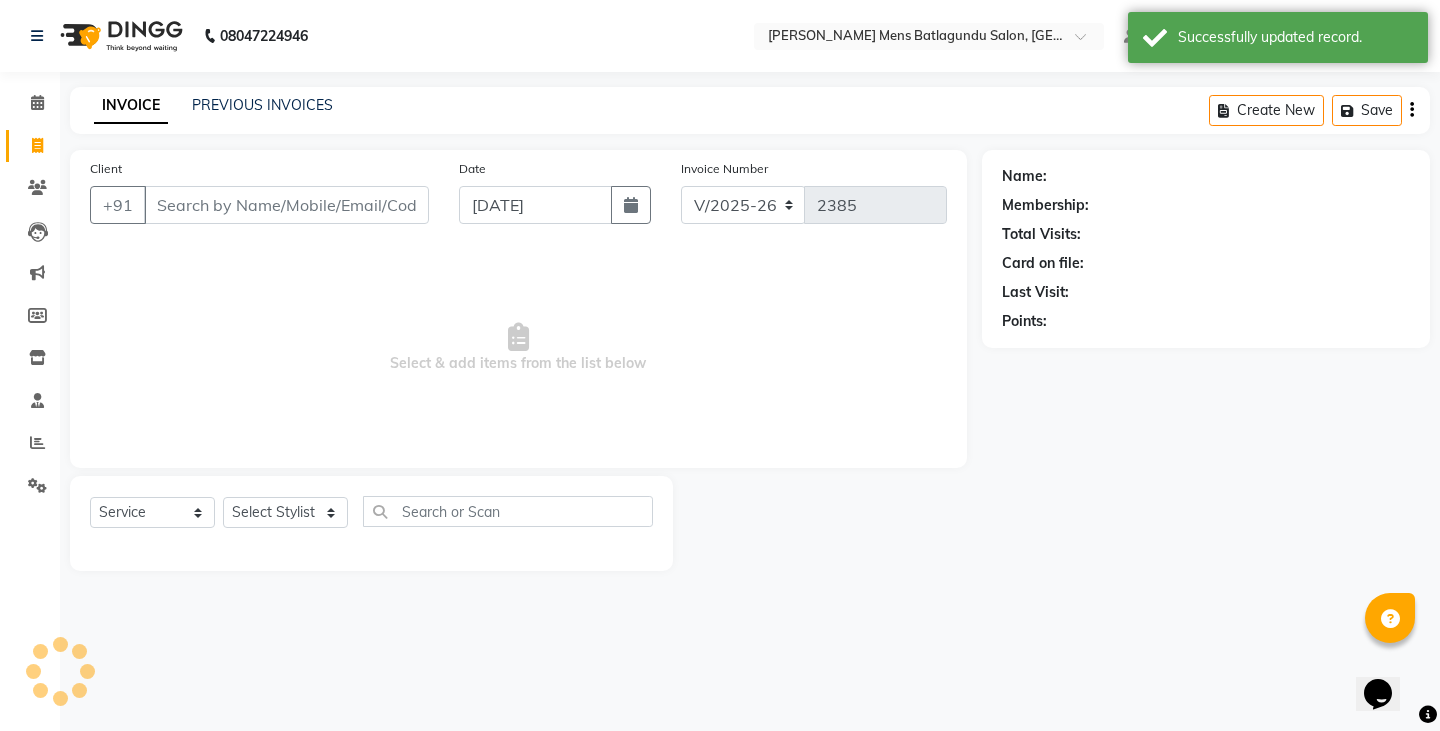 click on "PREVIOUS INVOICES" 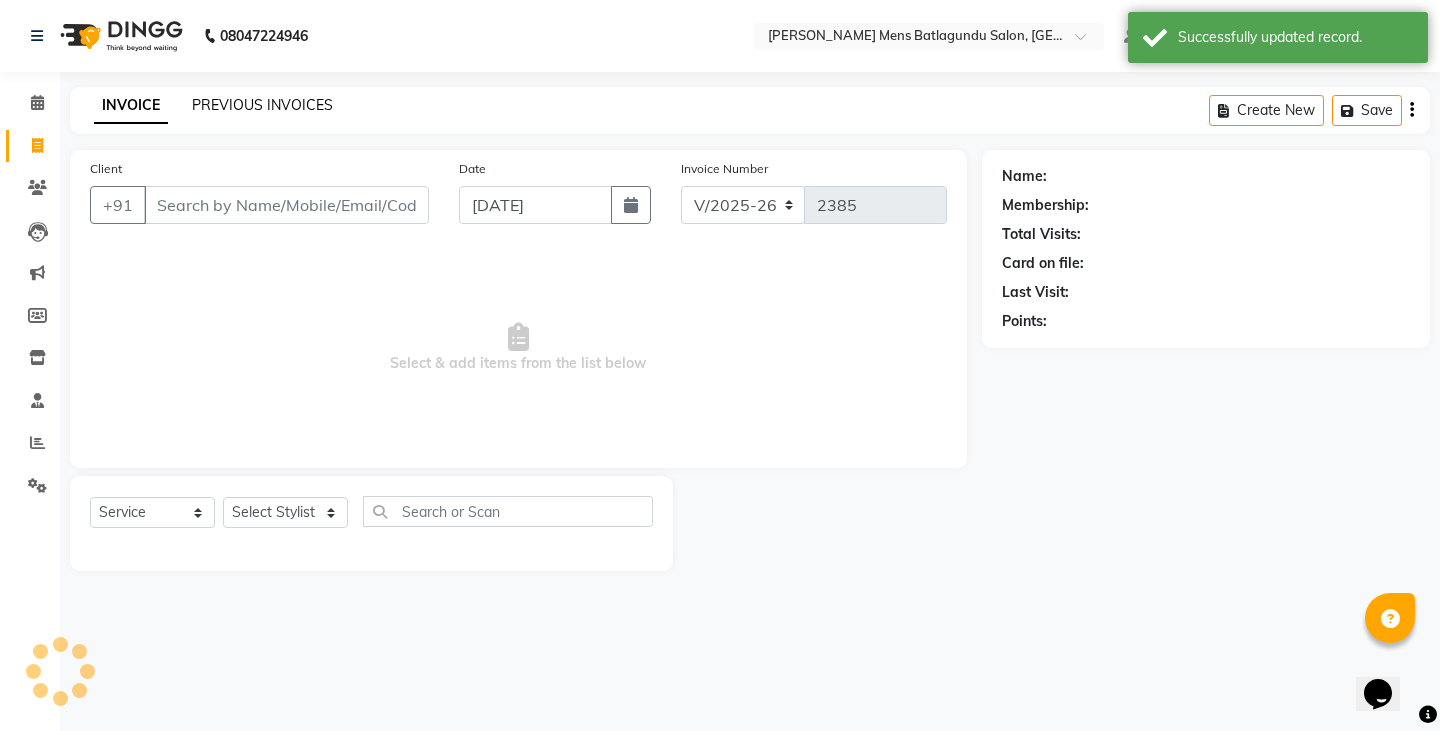 click on "PREVIOUS INVOICES" 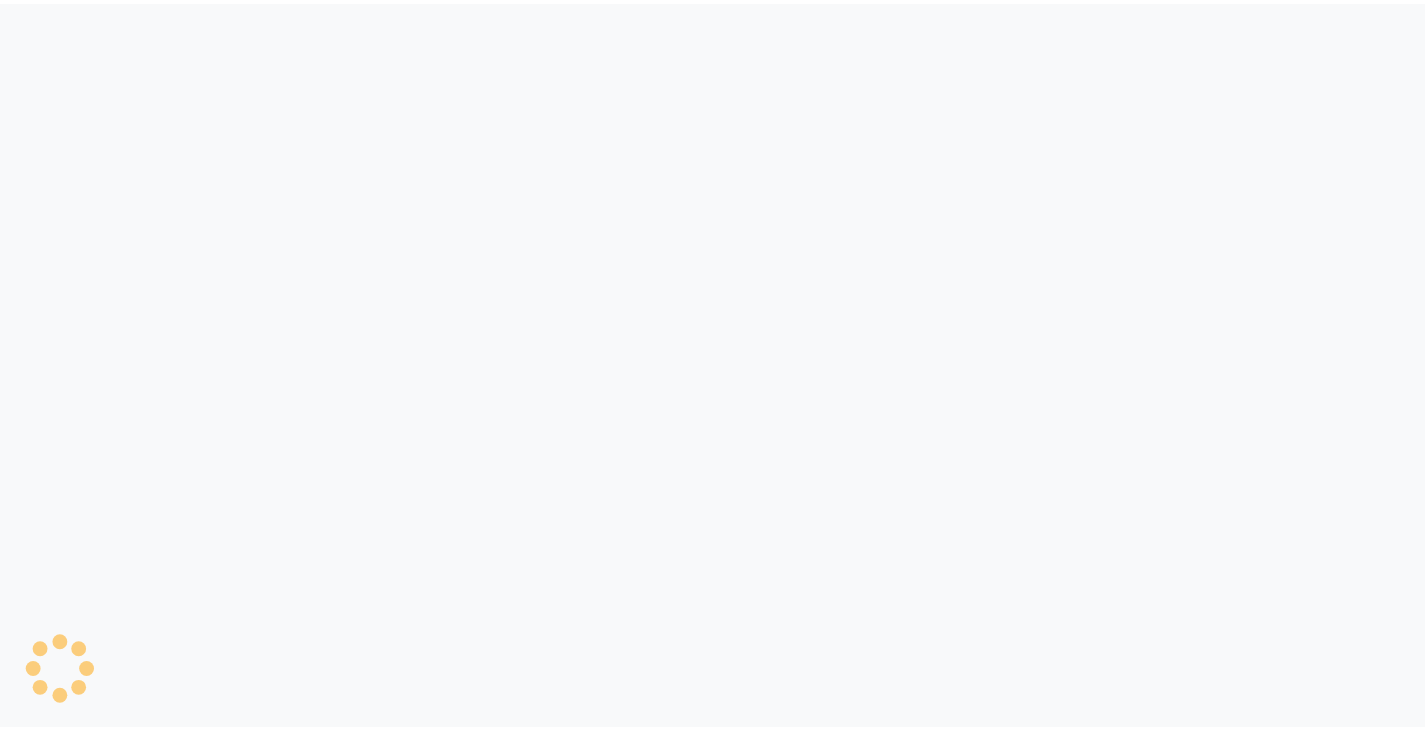 scroll, scrollTop: 0, scrollLeft: 0, axis: both 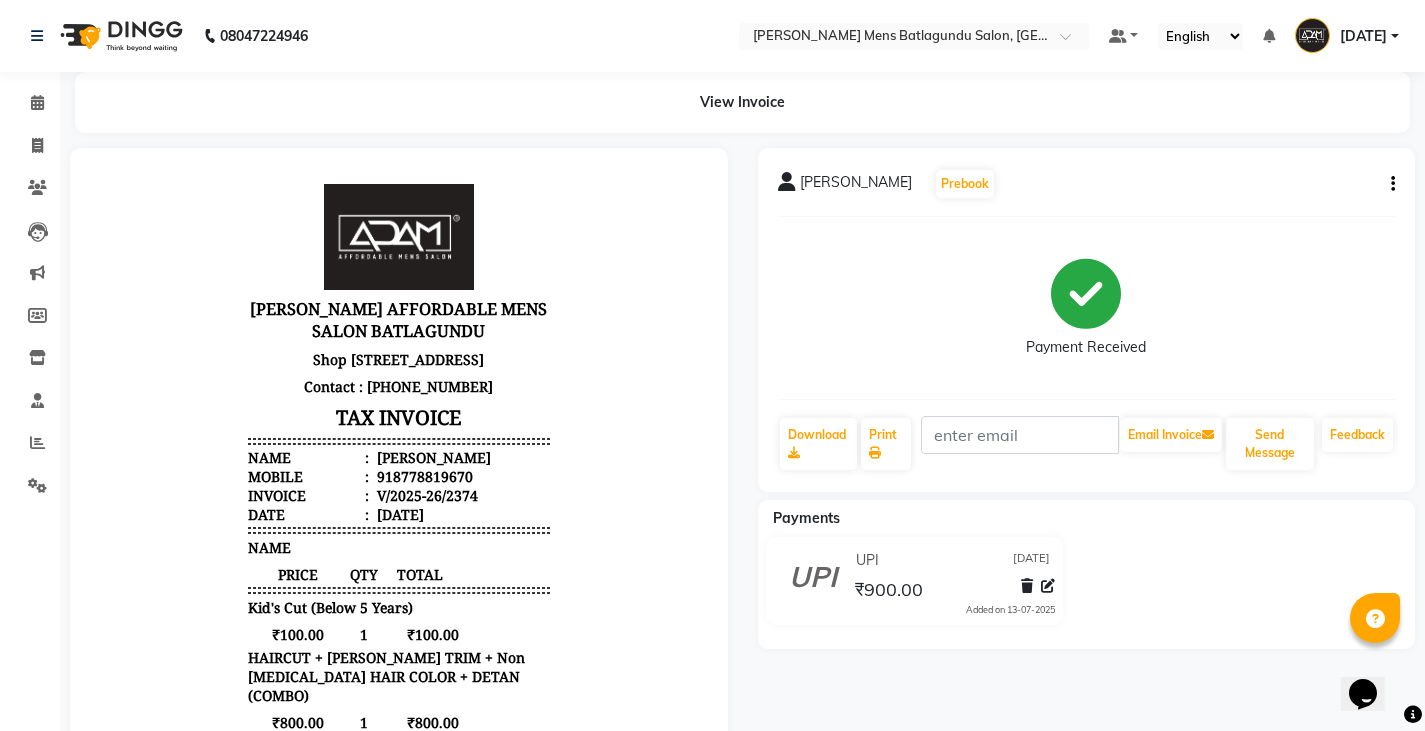 click on "[PERSON_NAME]   Prebook   Payment Received  Download  Print   Email Invoice   Send Message Feedback" 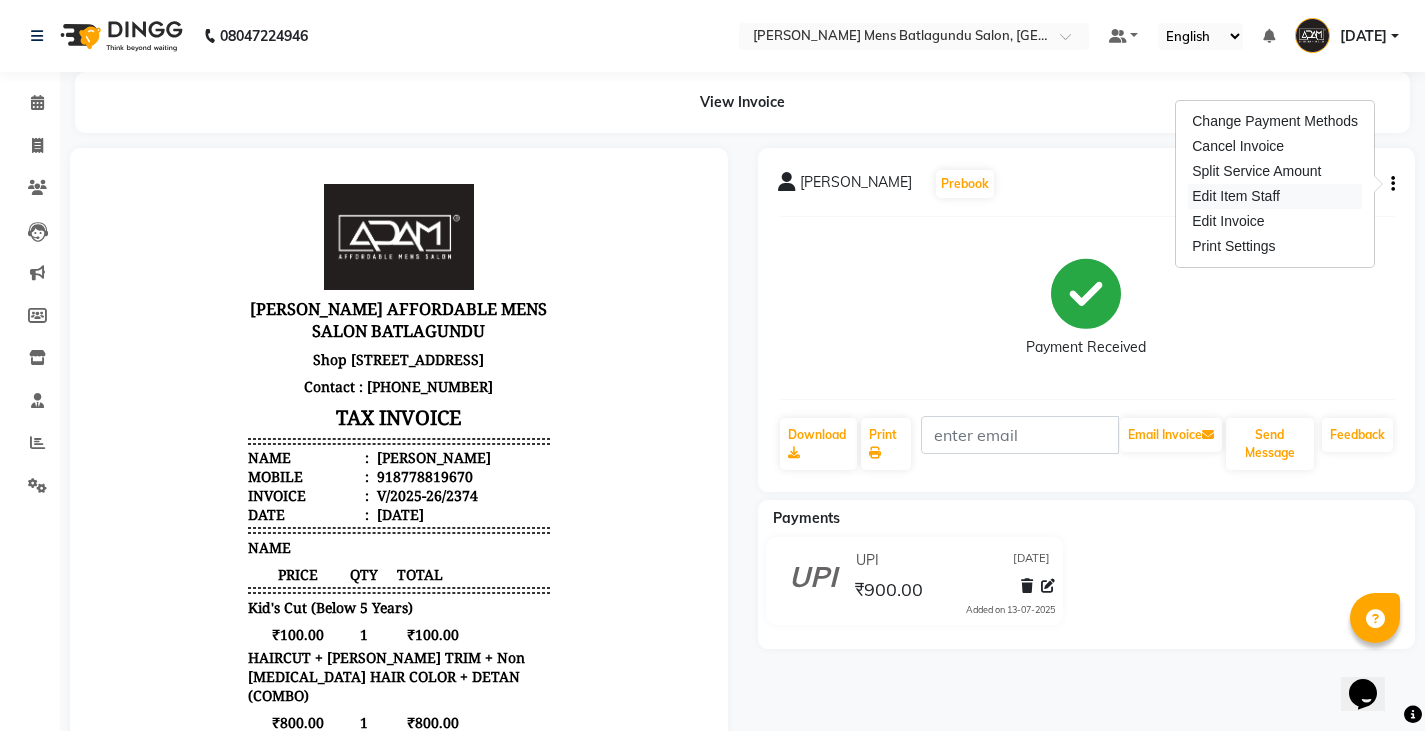 click on "Edit Item Staff" at bounding box center [1275, 196] 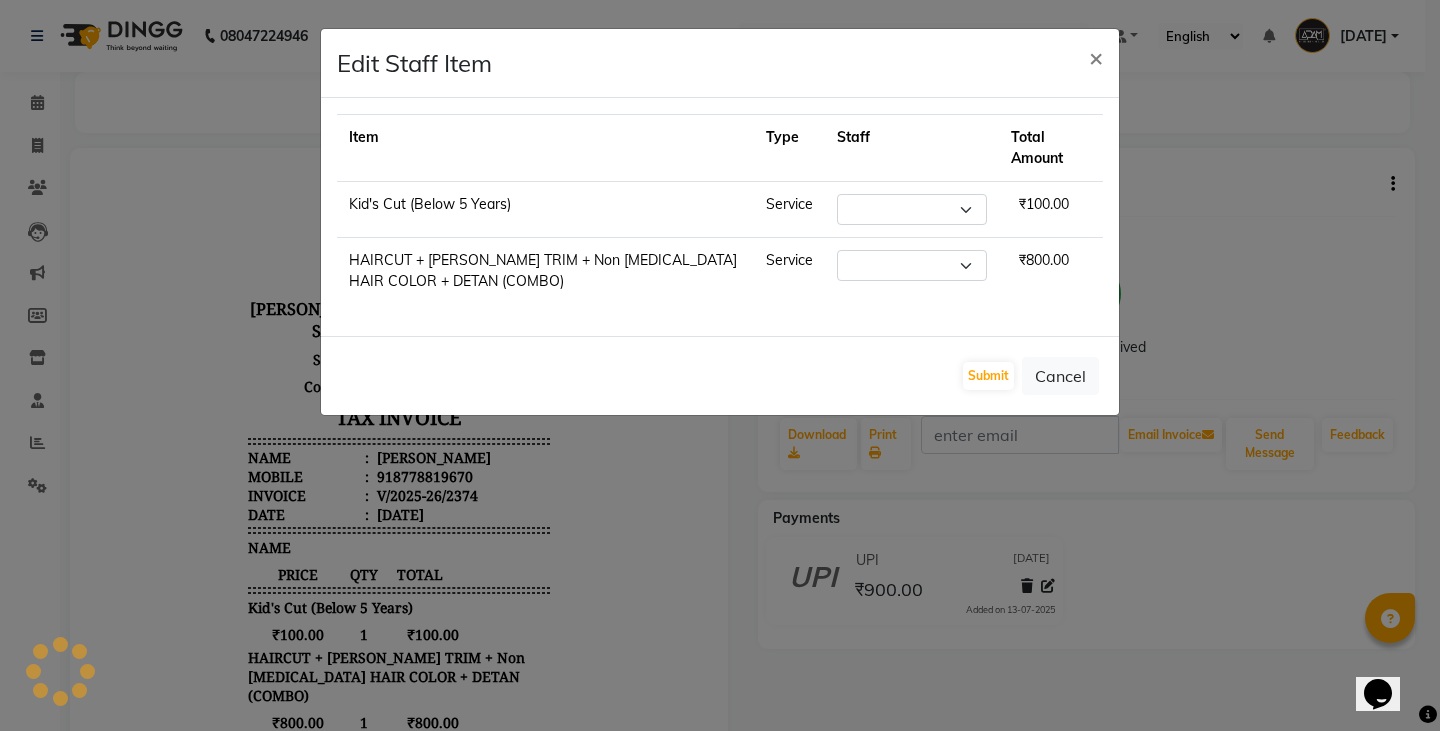 select on "84870" 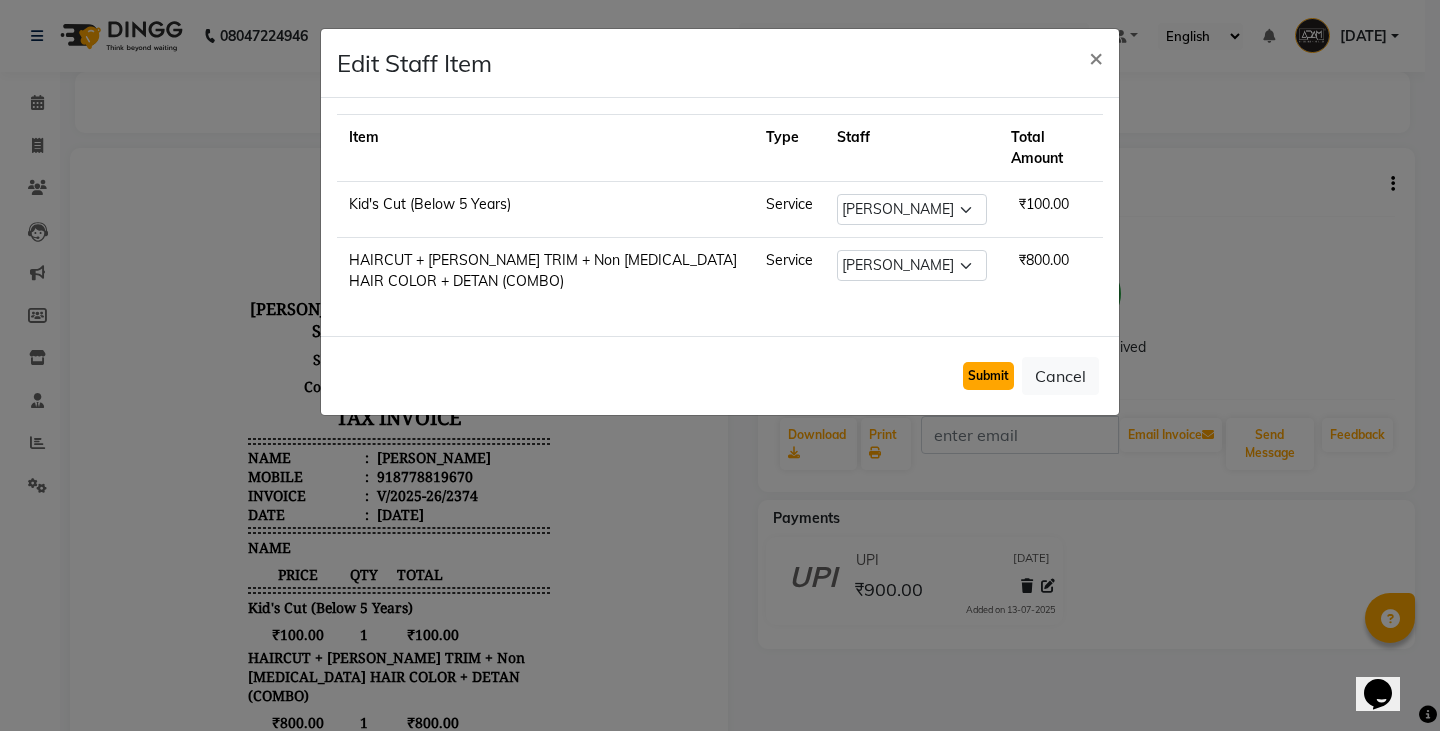 click on "Submit" 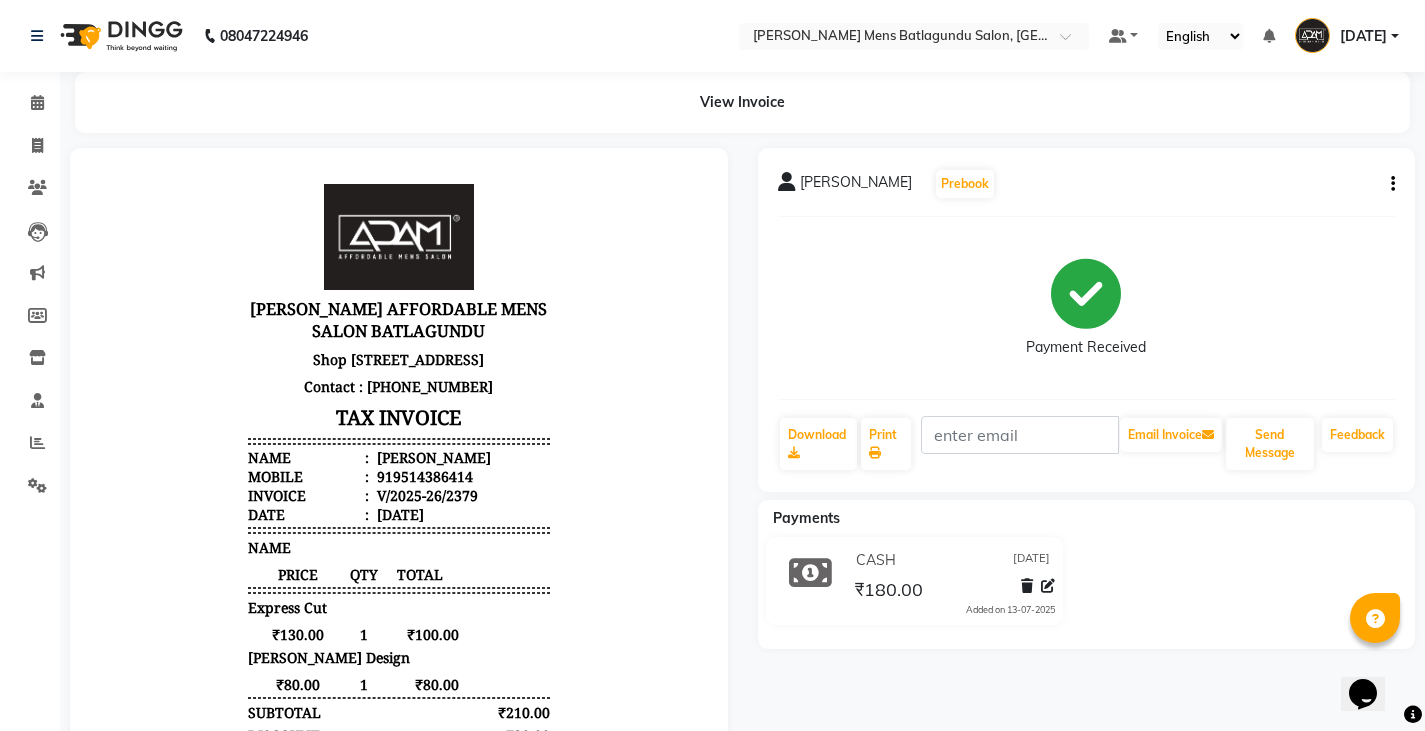 scroll, scrollTop: 0, scrollLeft: 0, axis: both 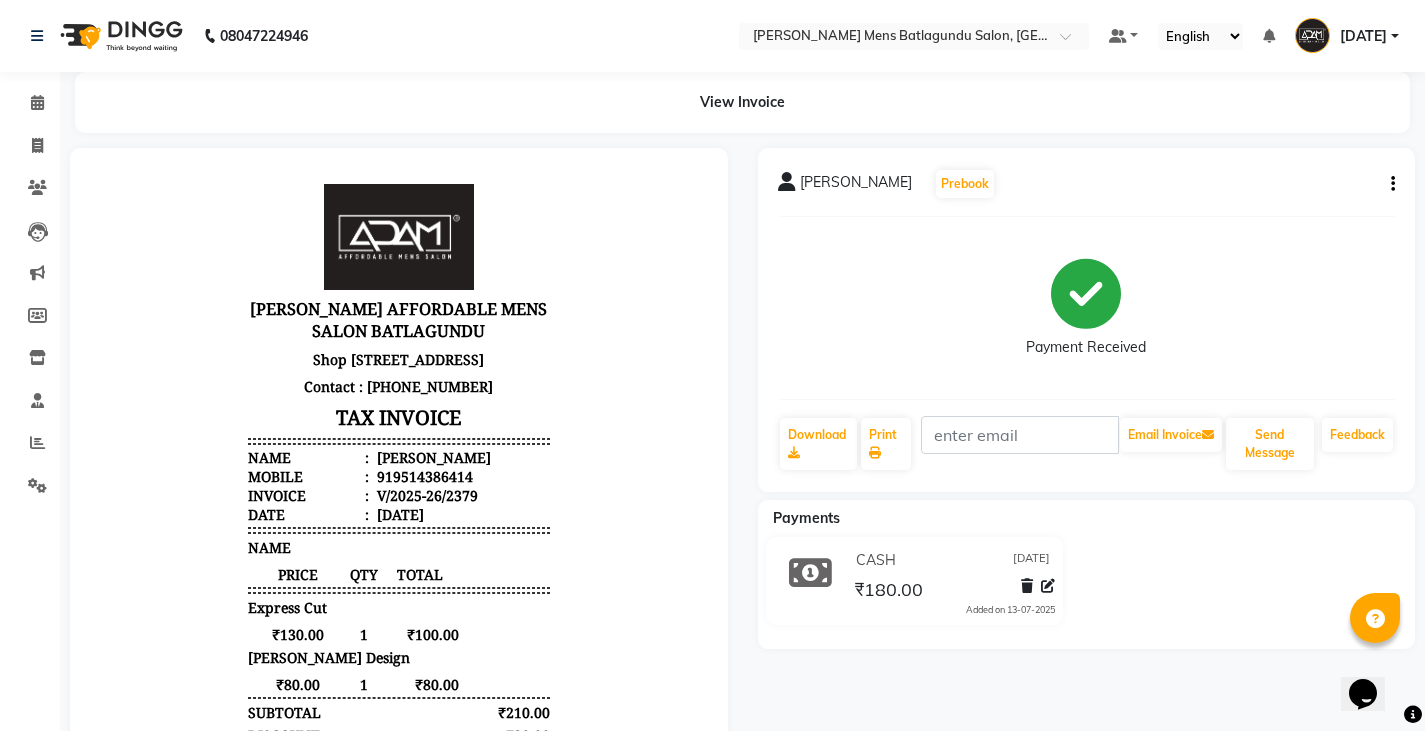 click 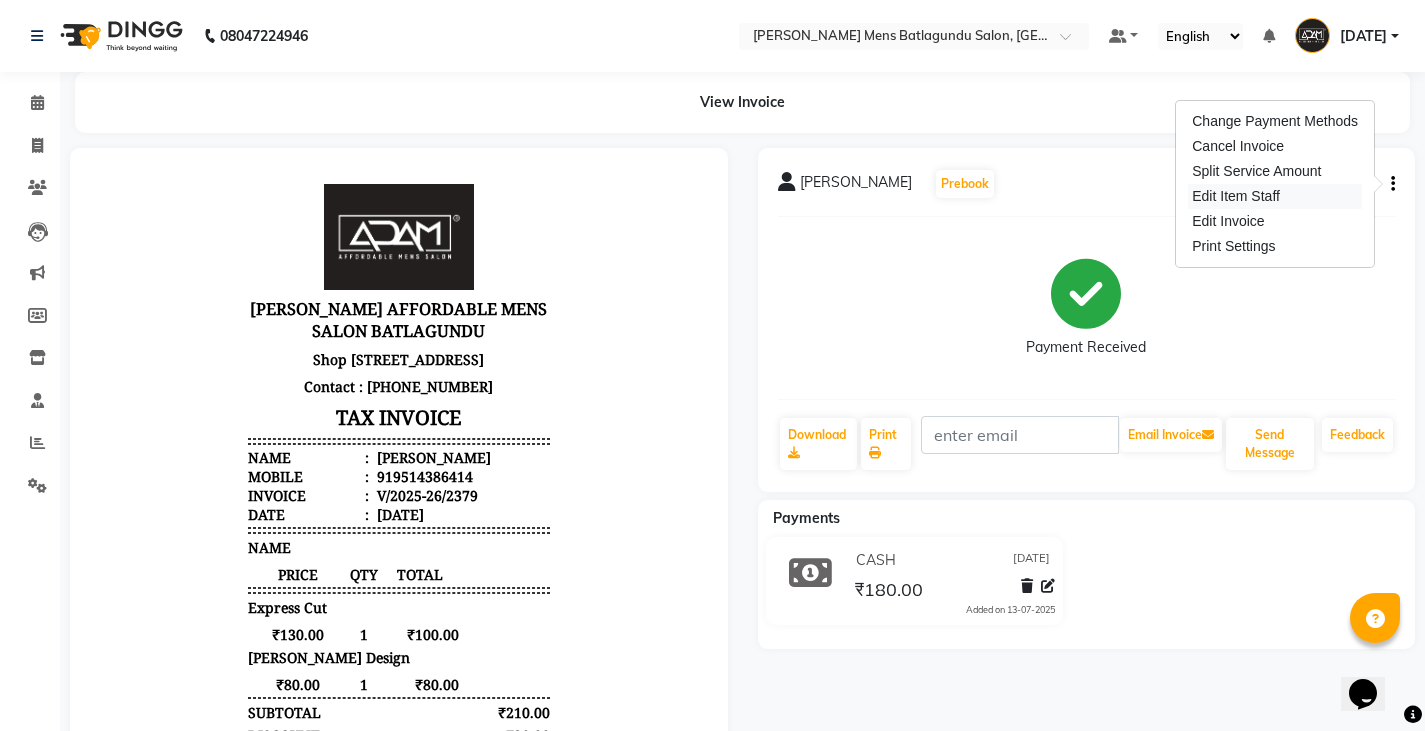click on "Edit Item Staff" at bounding box center (1275, 196) 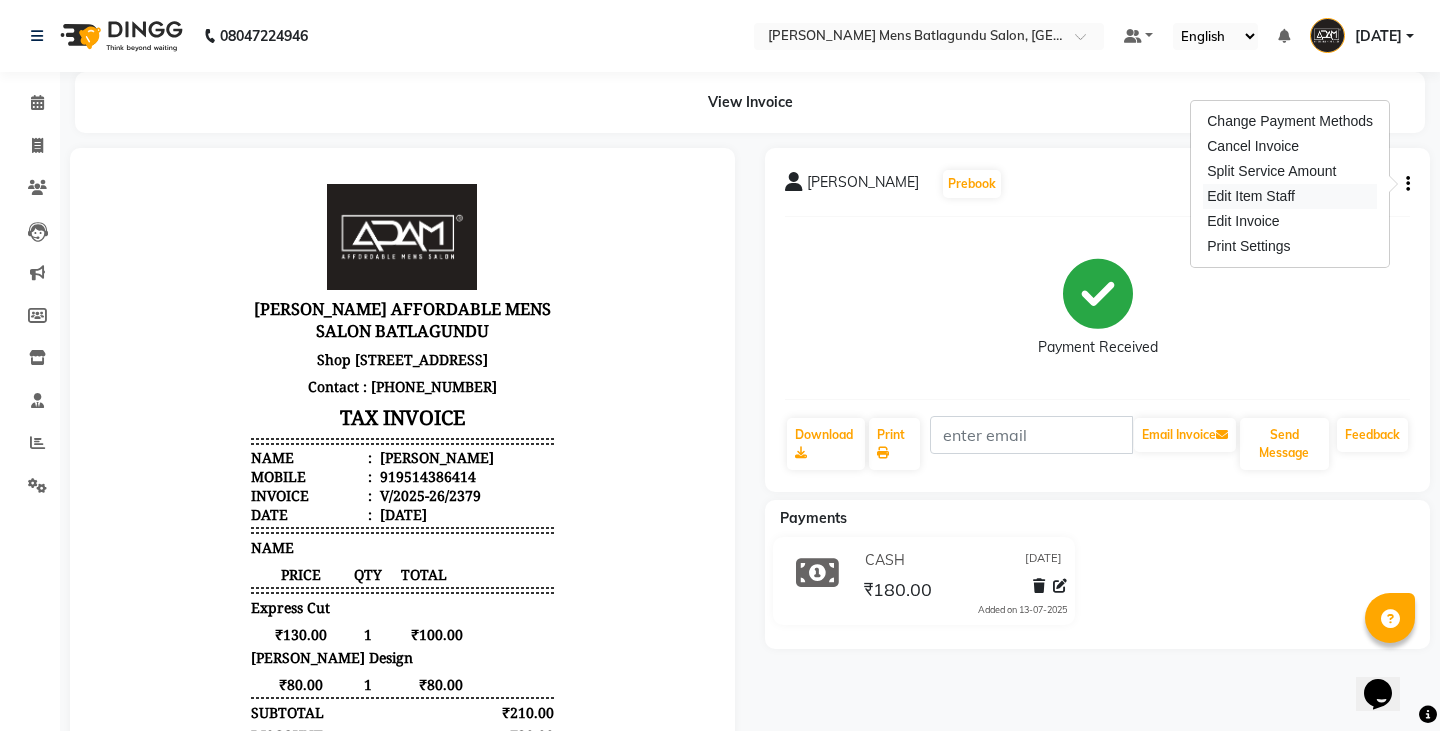 select 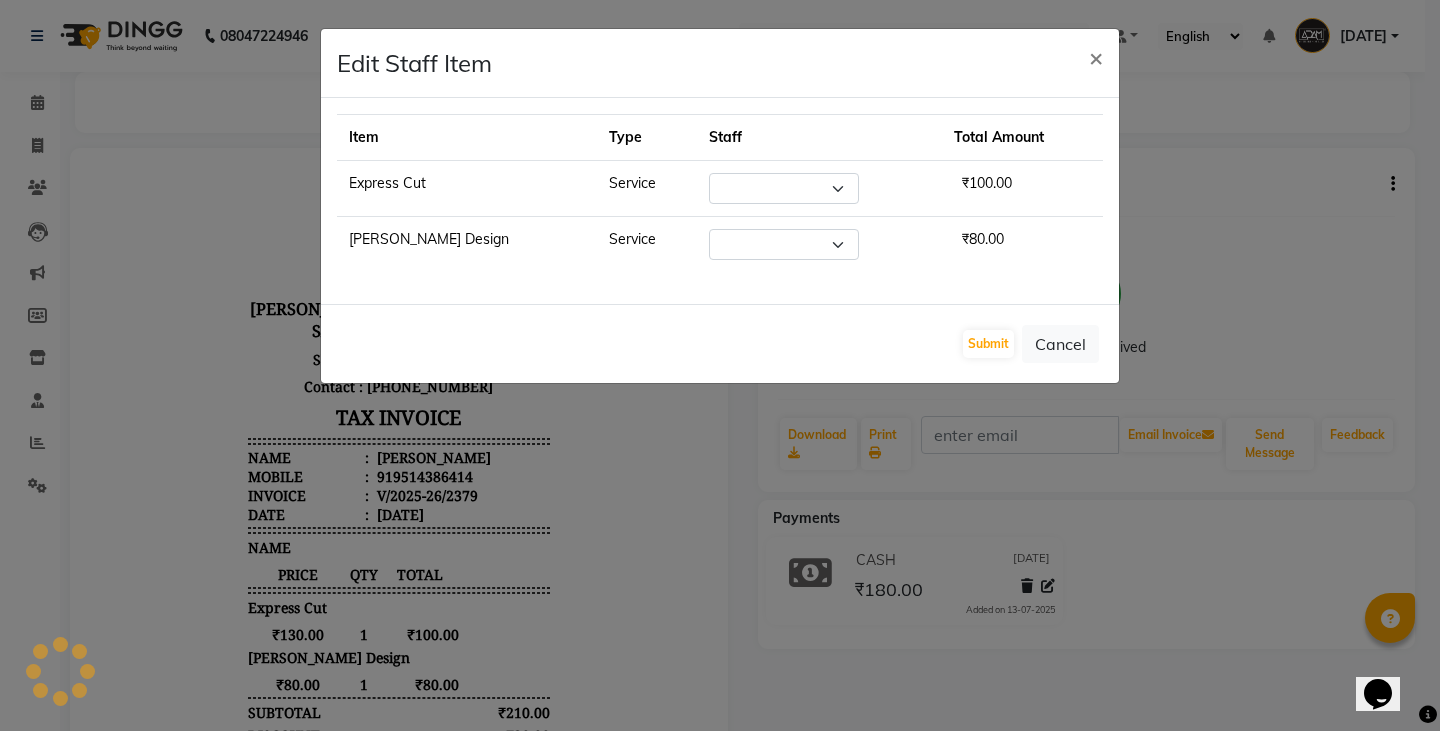select on "78652" 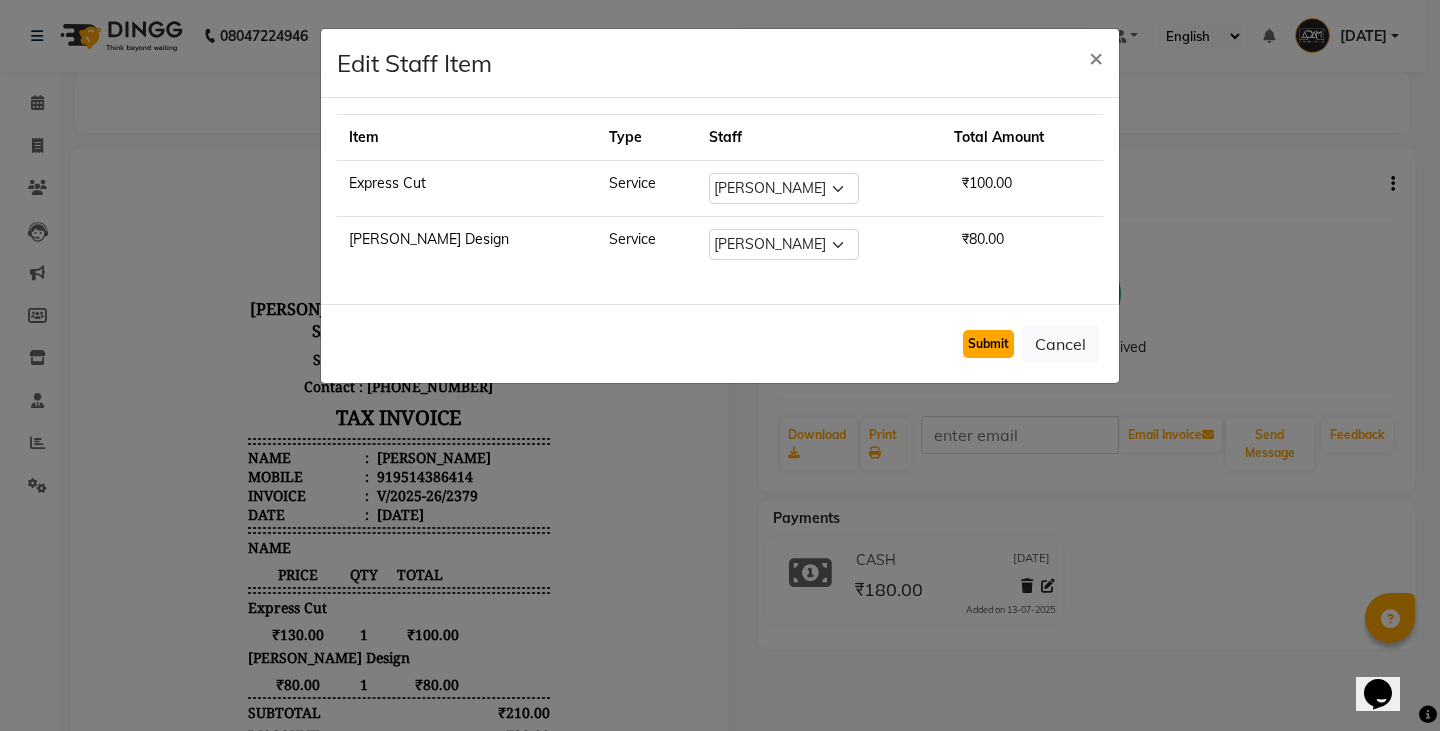 click on "Submit" 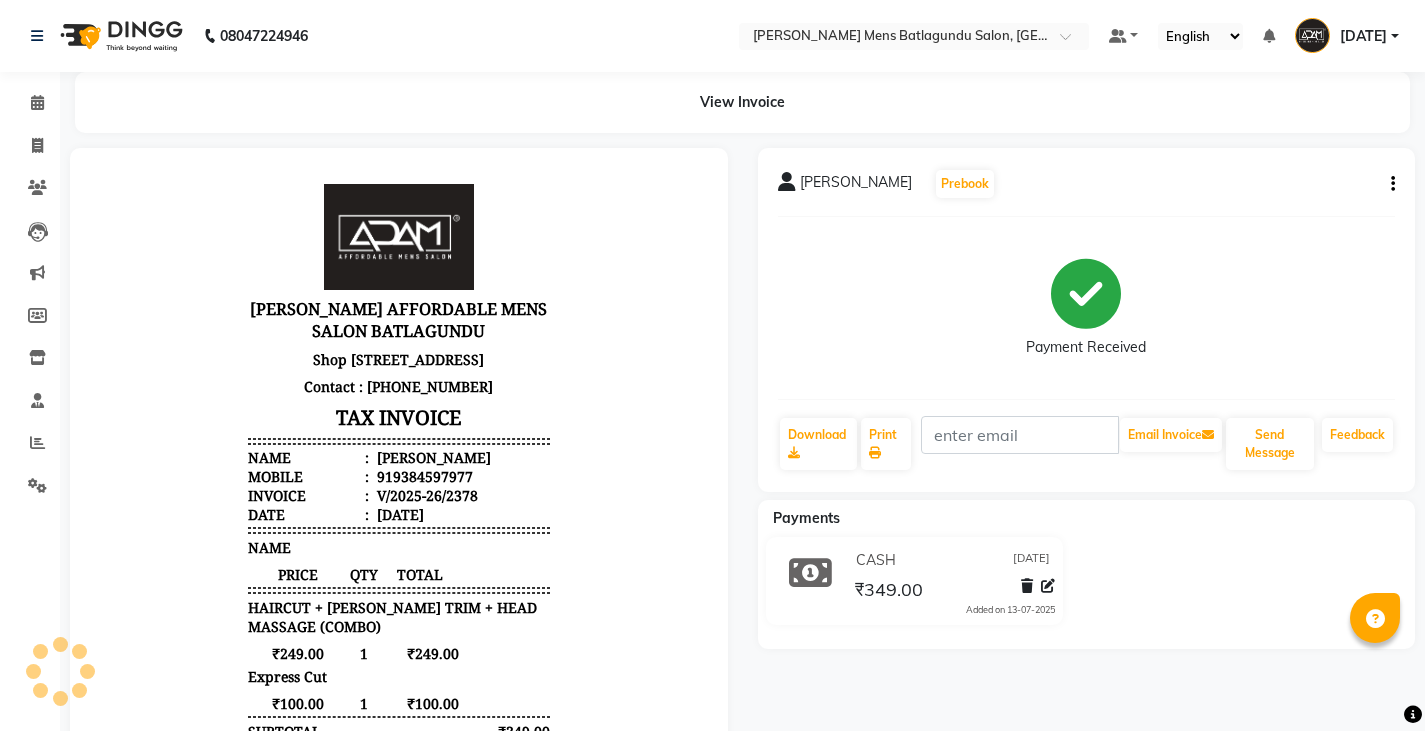 scroll, scrollTop: 0, scrollLeft: 0, axis: both 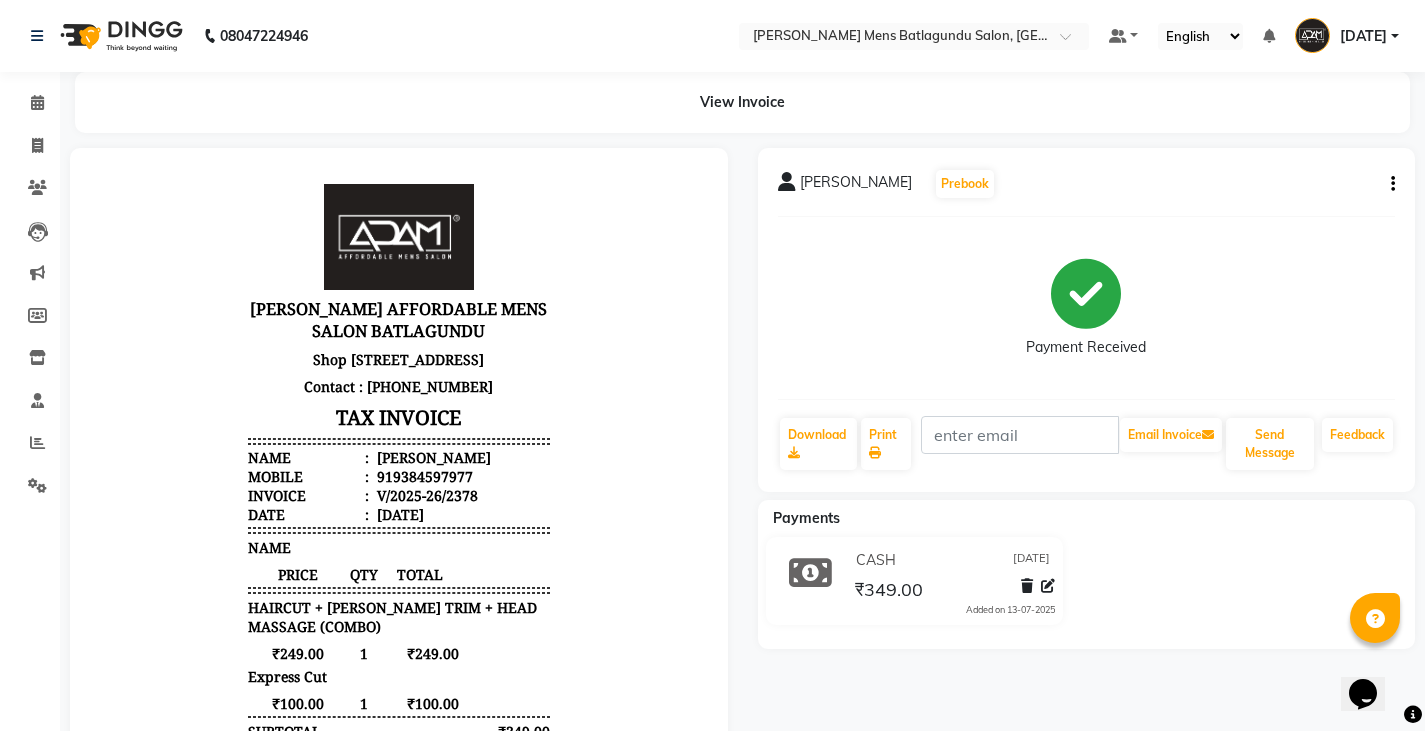 click 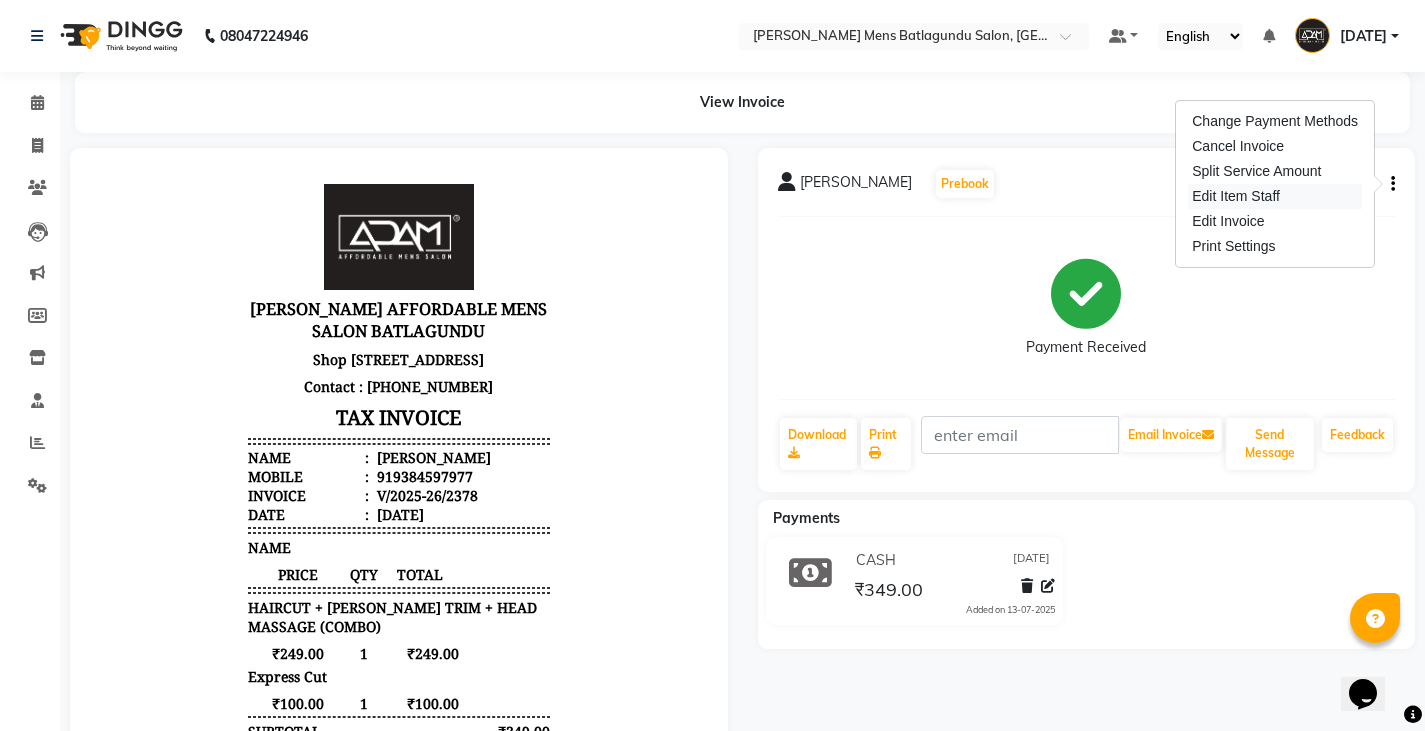 click on "Edit Item Staff" at bounding box center [1275, 196] 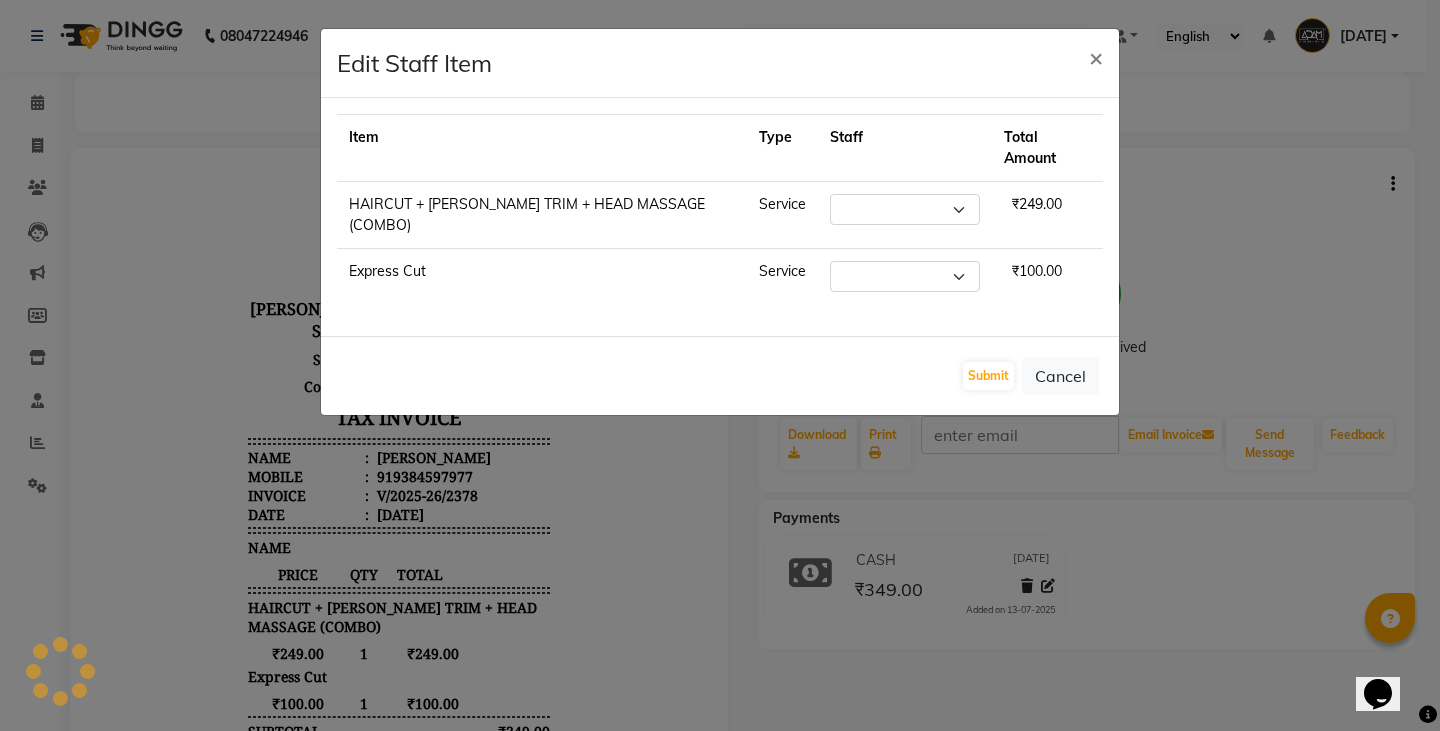 select on "84061" 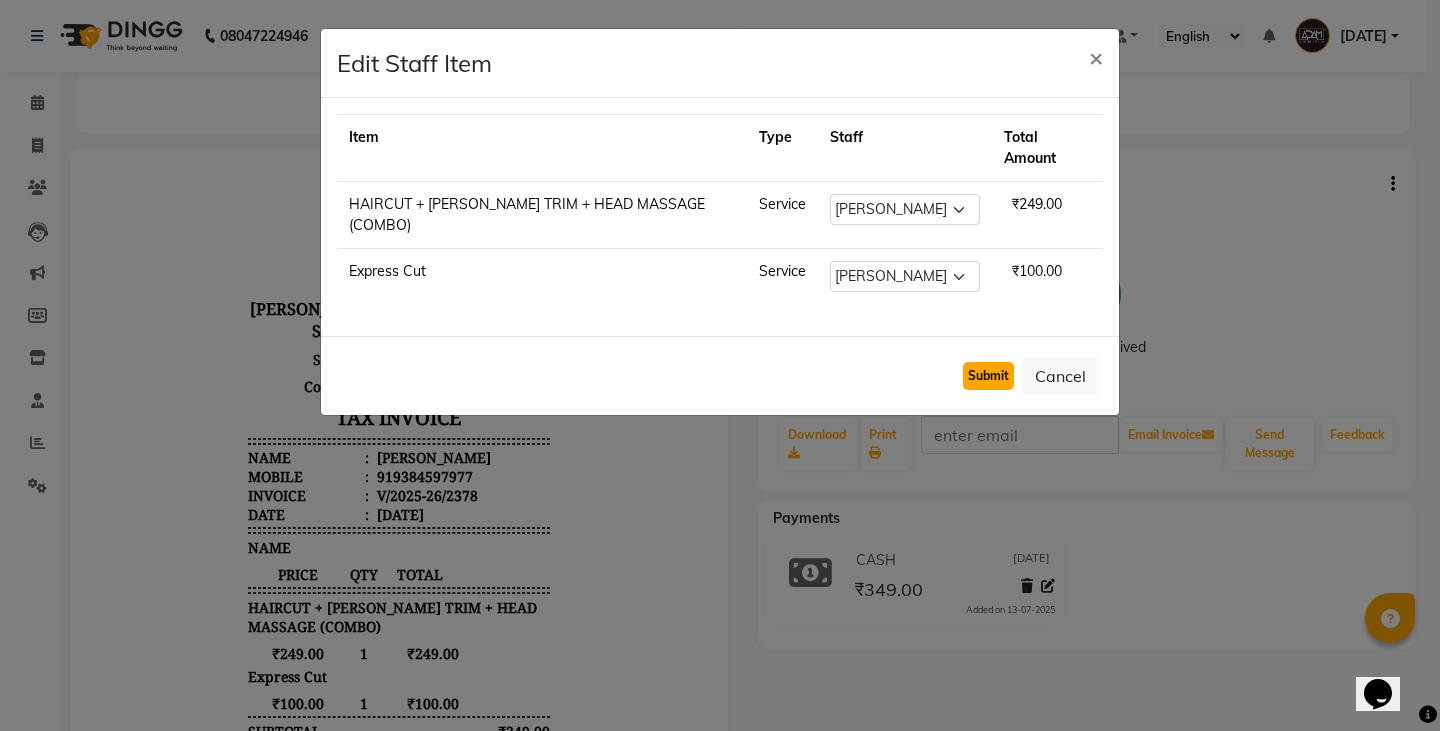 click on "Submit" 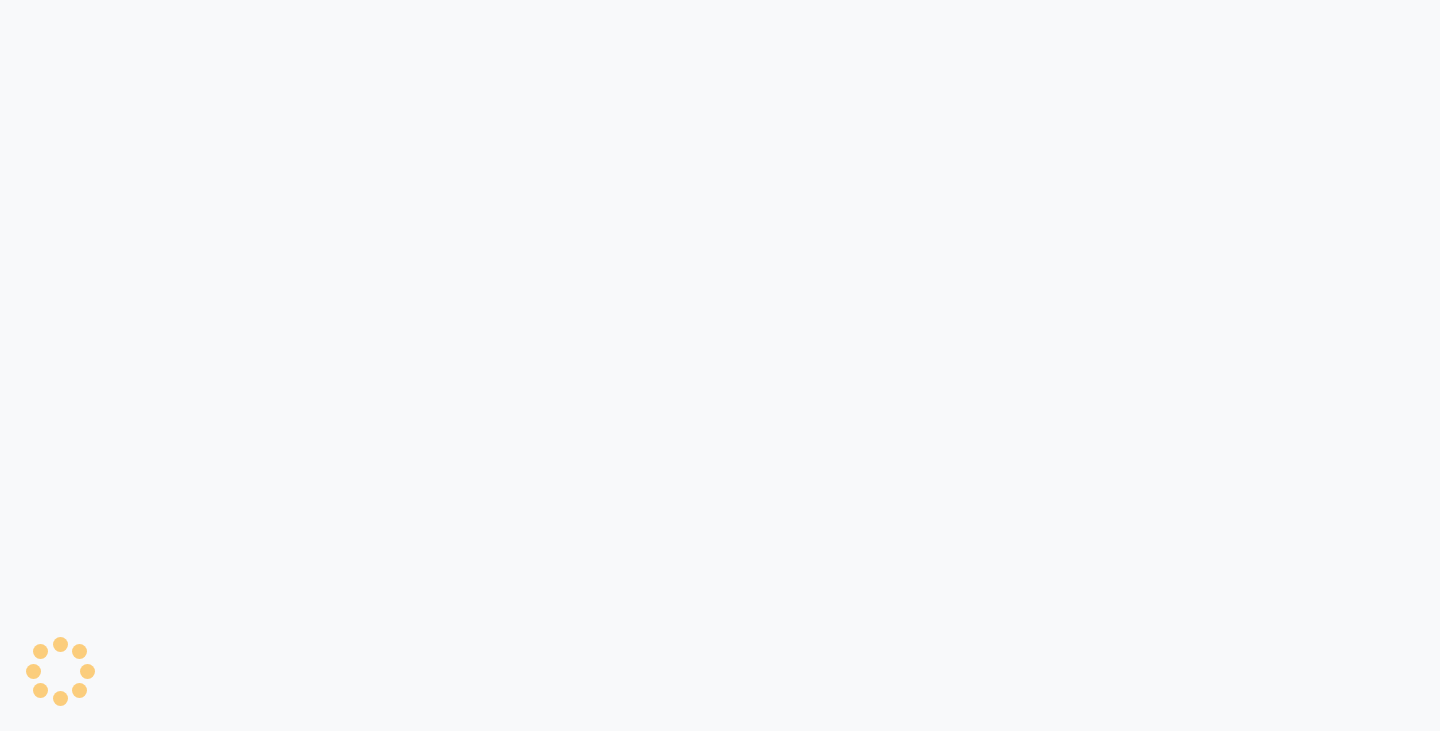 scroll, scrollTop: 0, scrollLeft: 0, axis: both 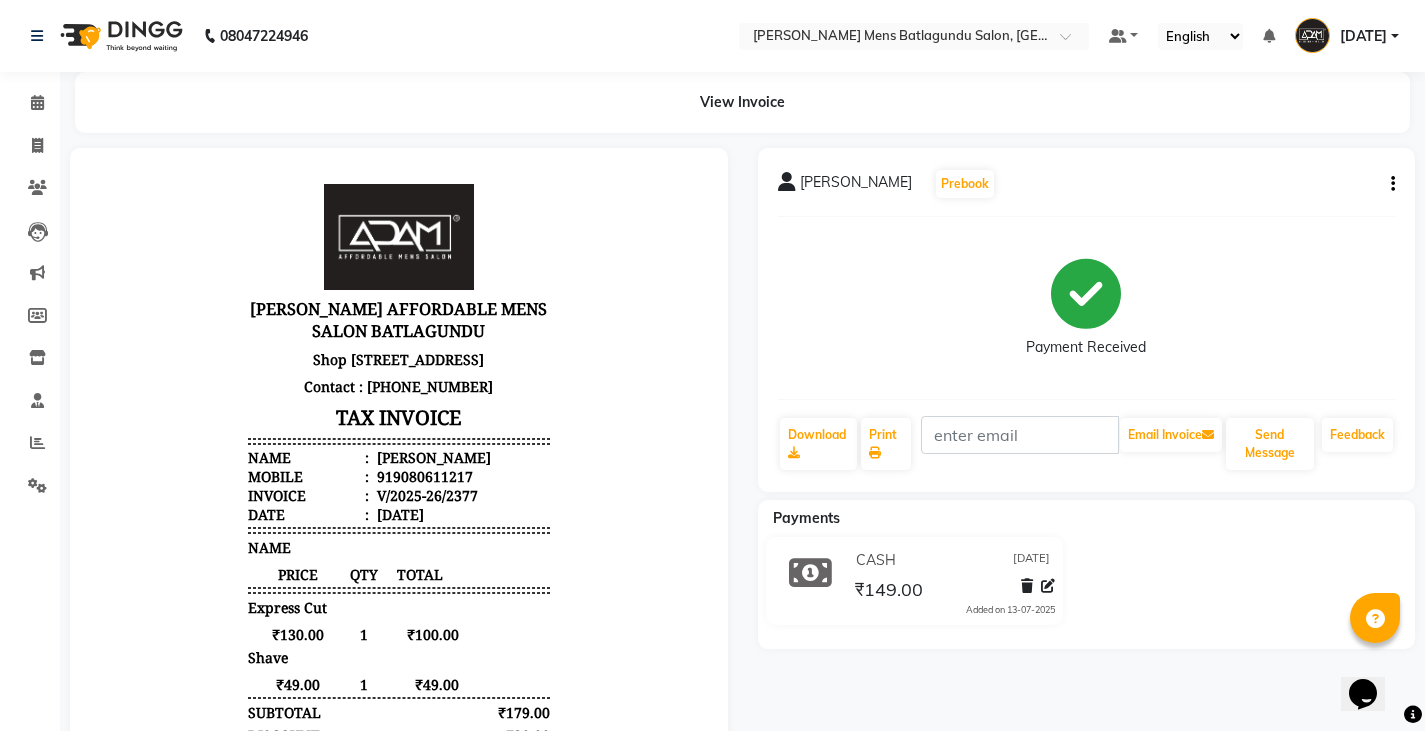 click 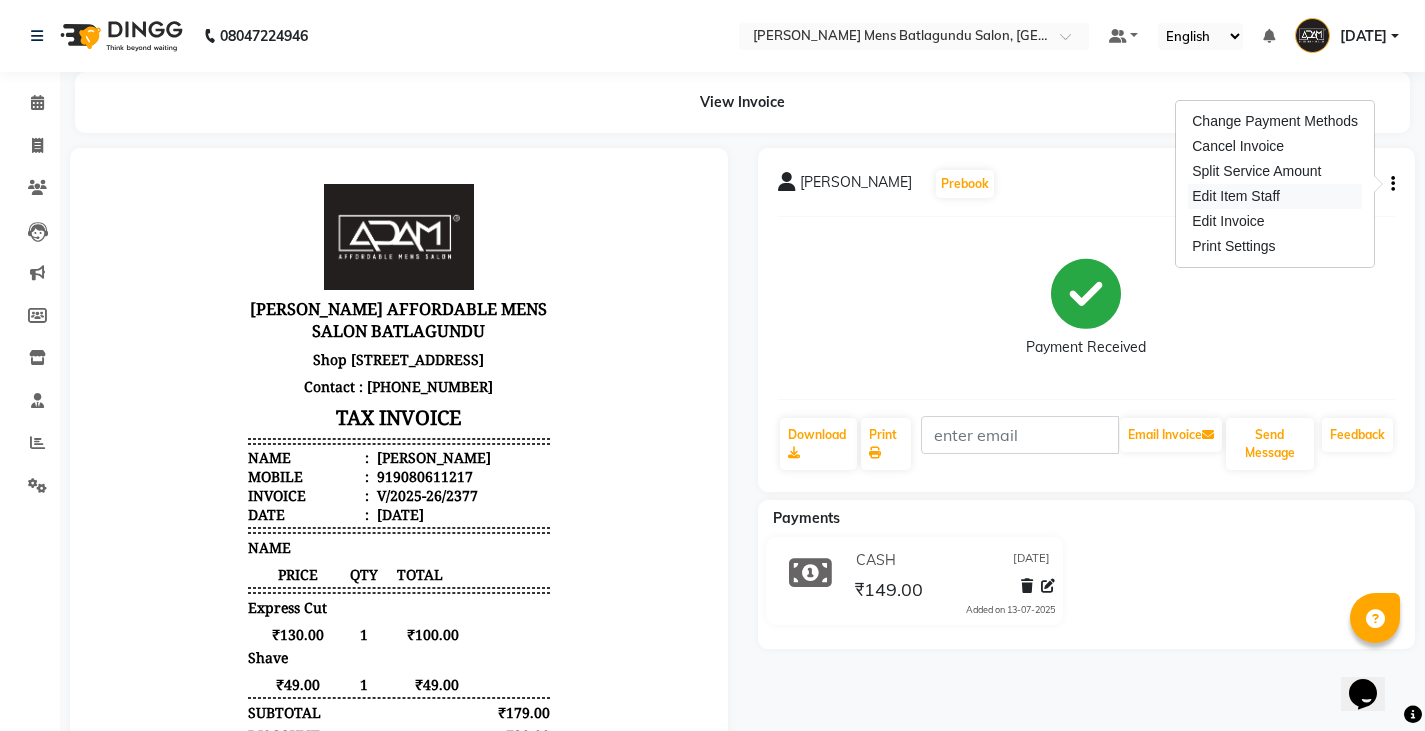 click on "Edit Item Staff" at bounding box center (1275, 196) 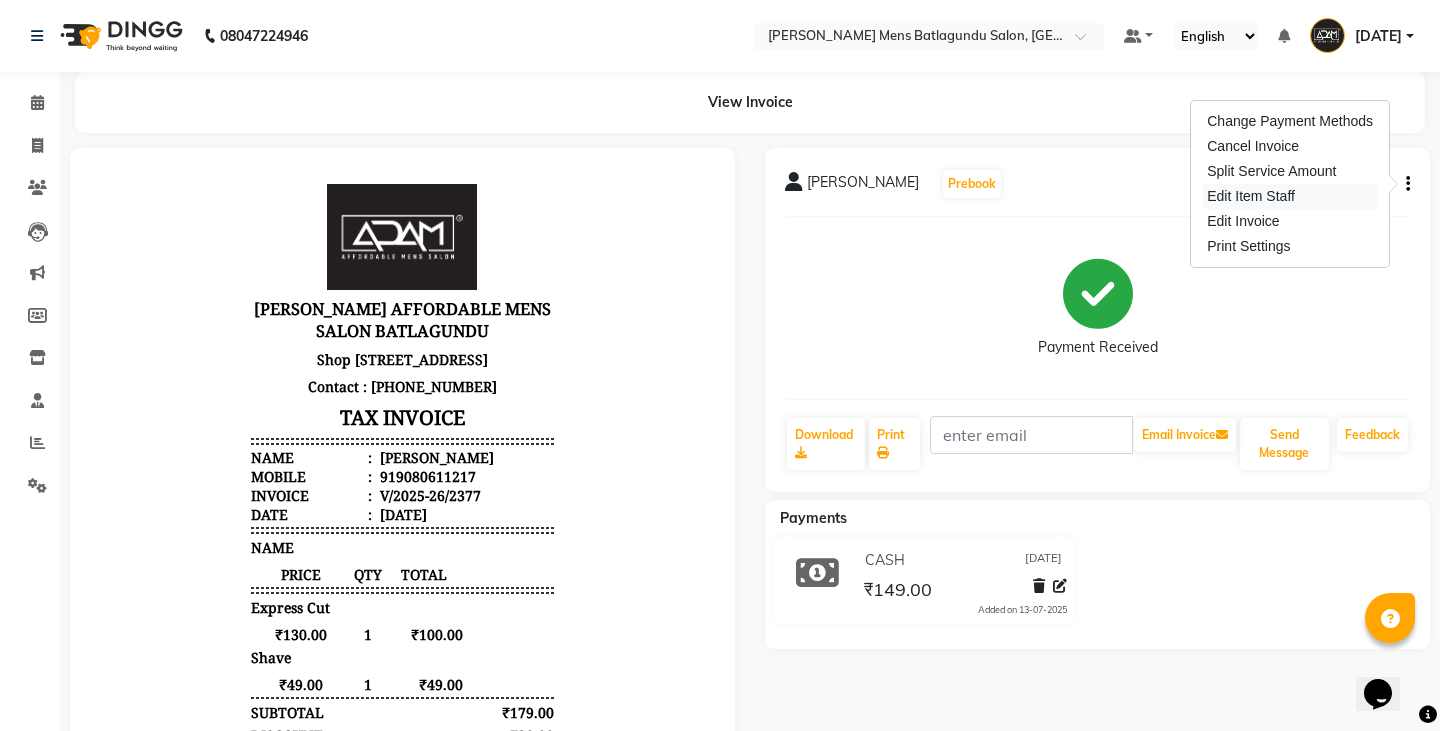 select on "78652" 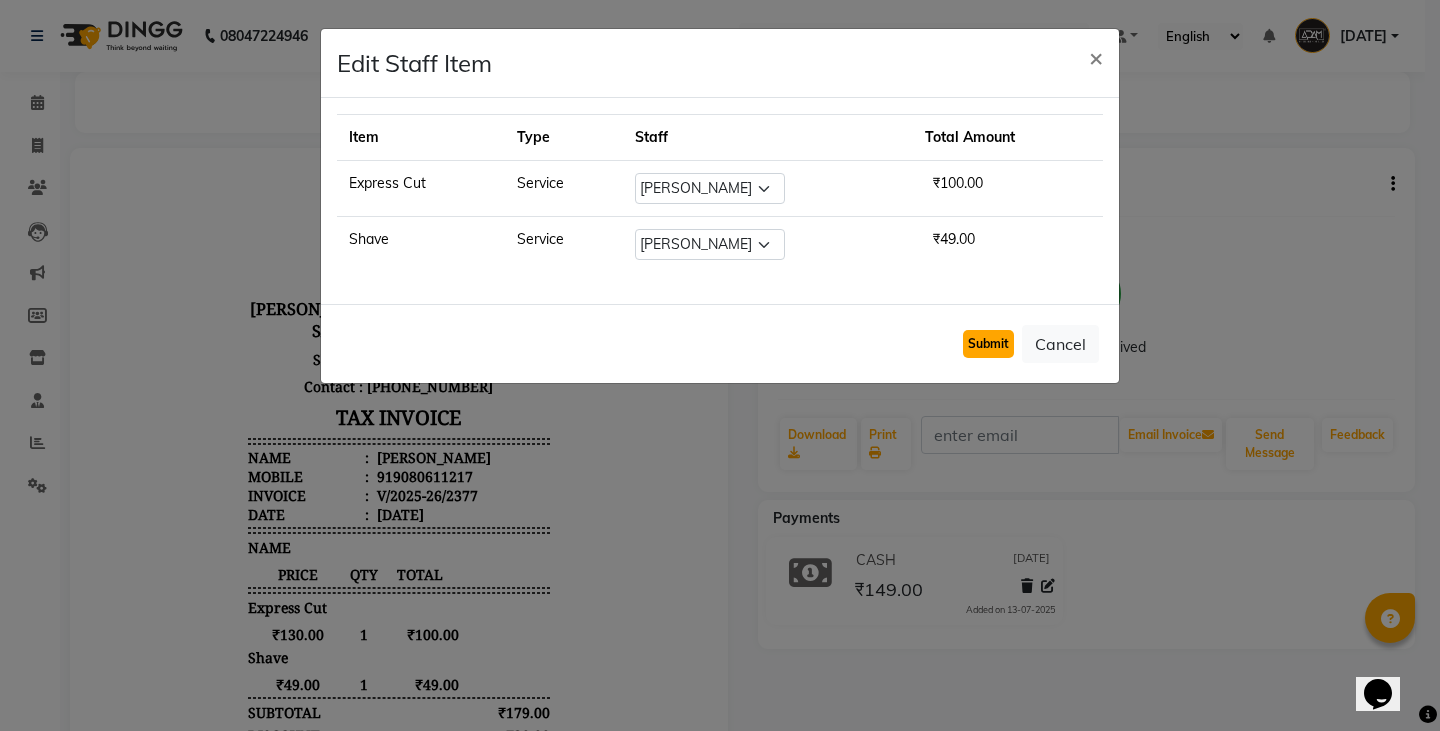 click on "Submit" 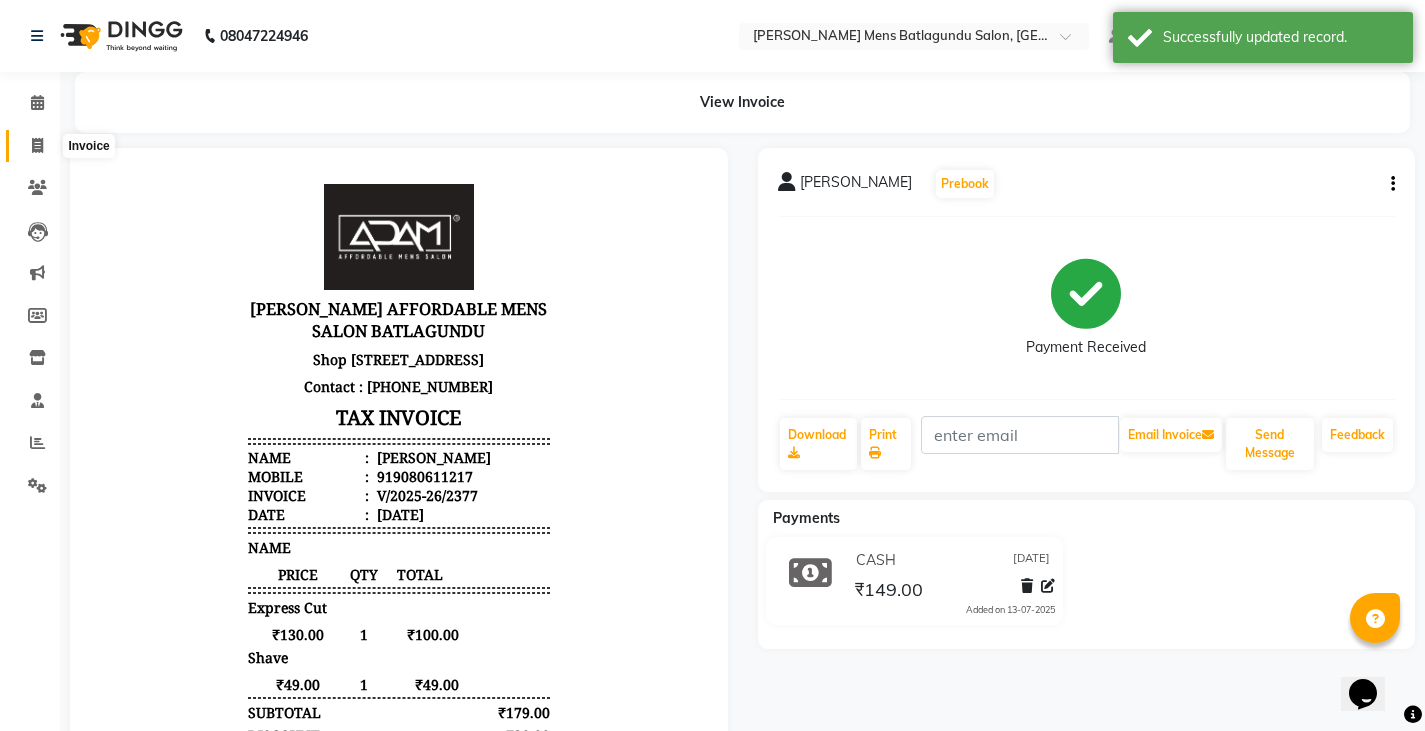 click 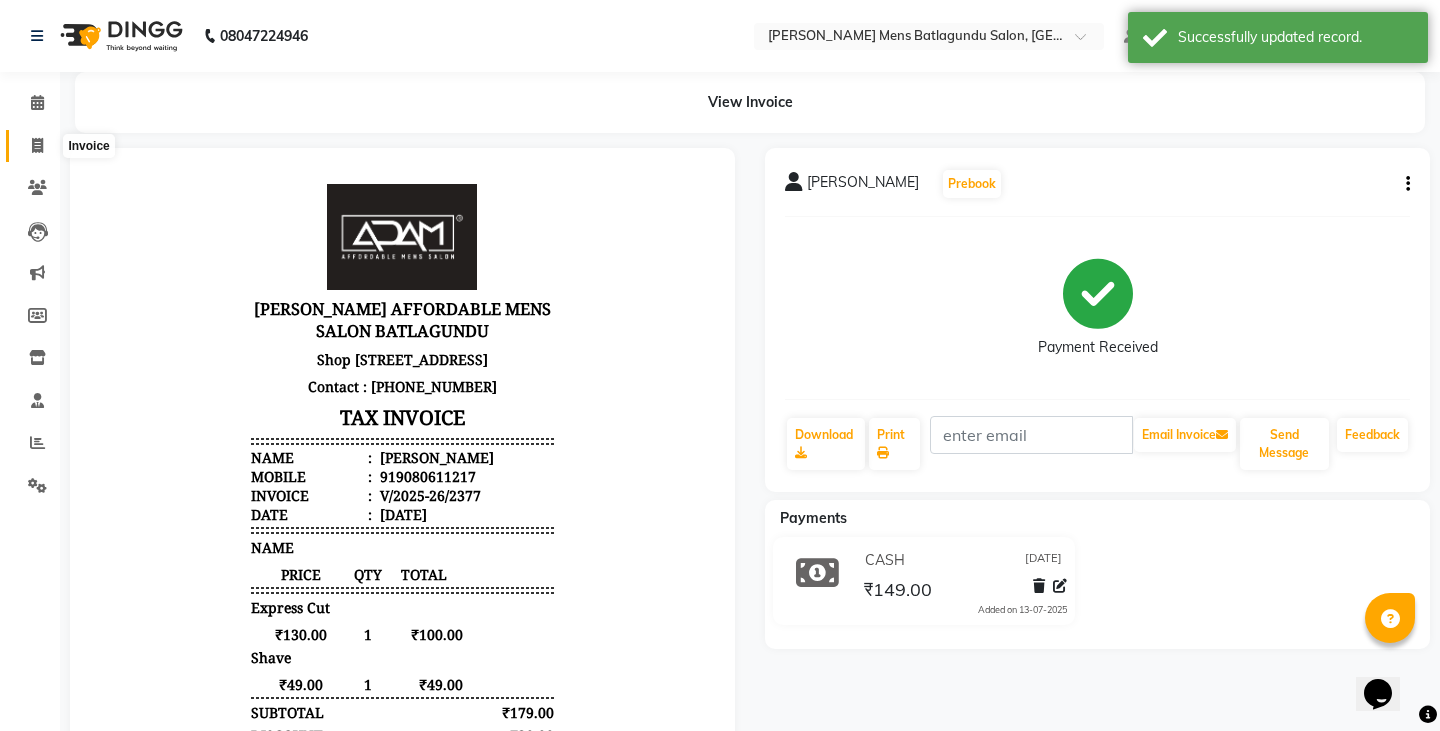 select on "8213" 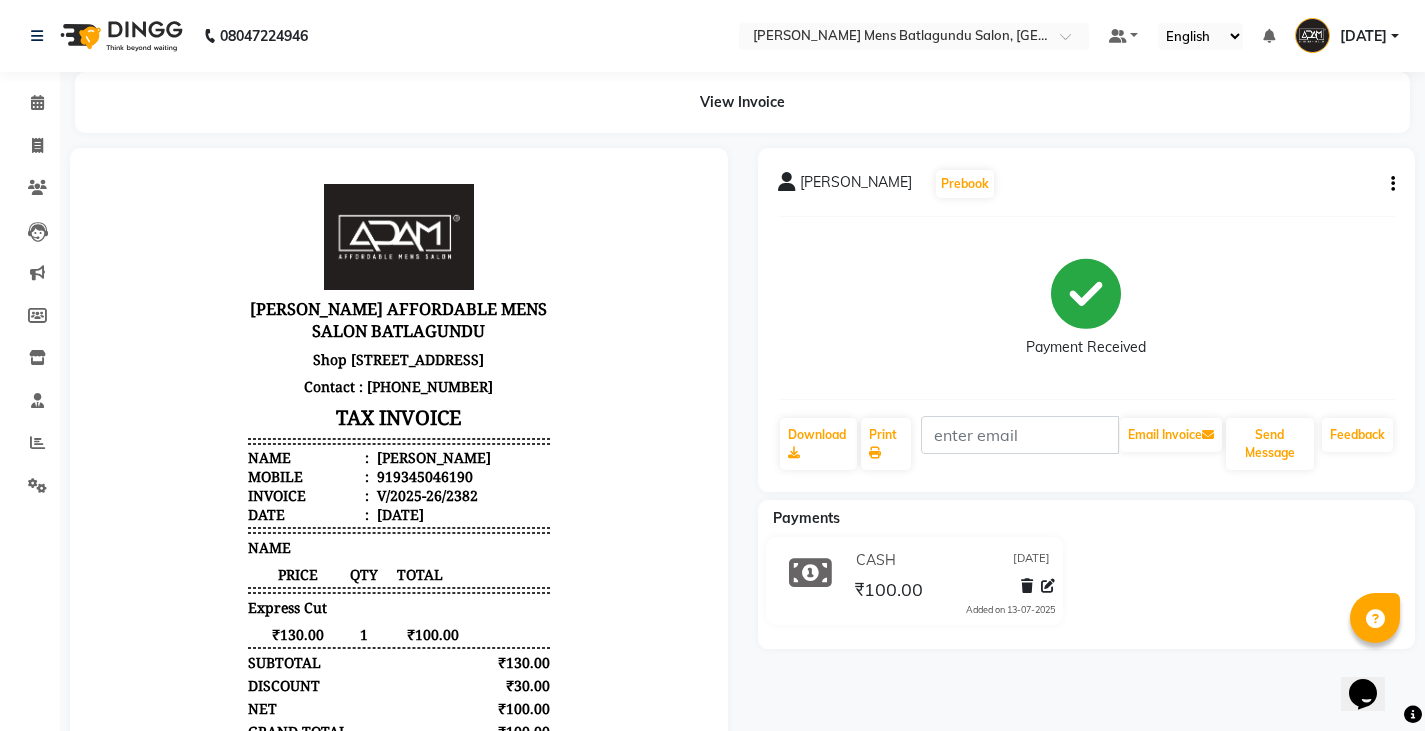 scroll, scrollTop: 0, scrollLeft: 0, axis: both 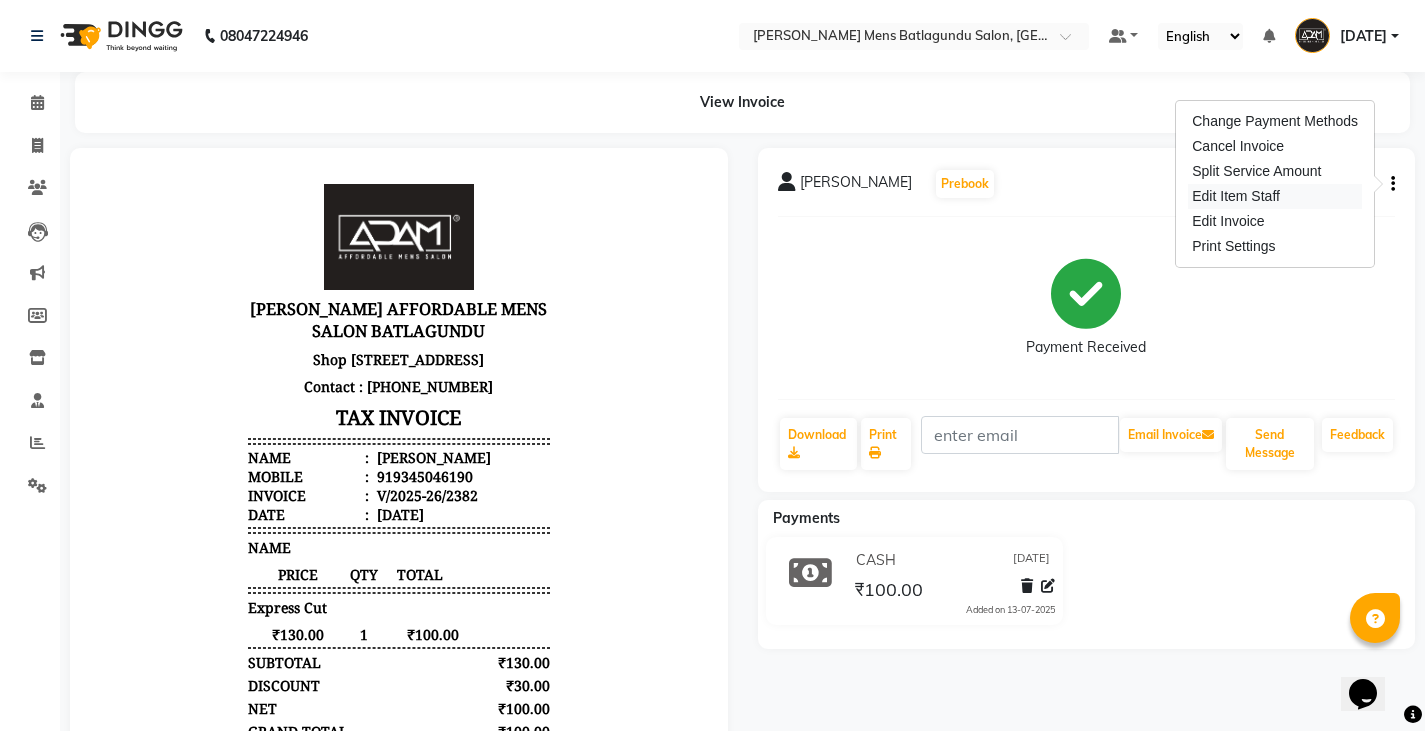 click on "Edit Item Staff" at bounding box center (1275, 196) 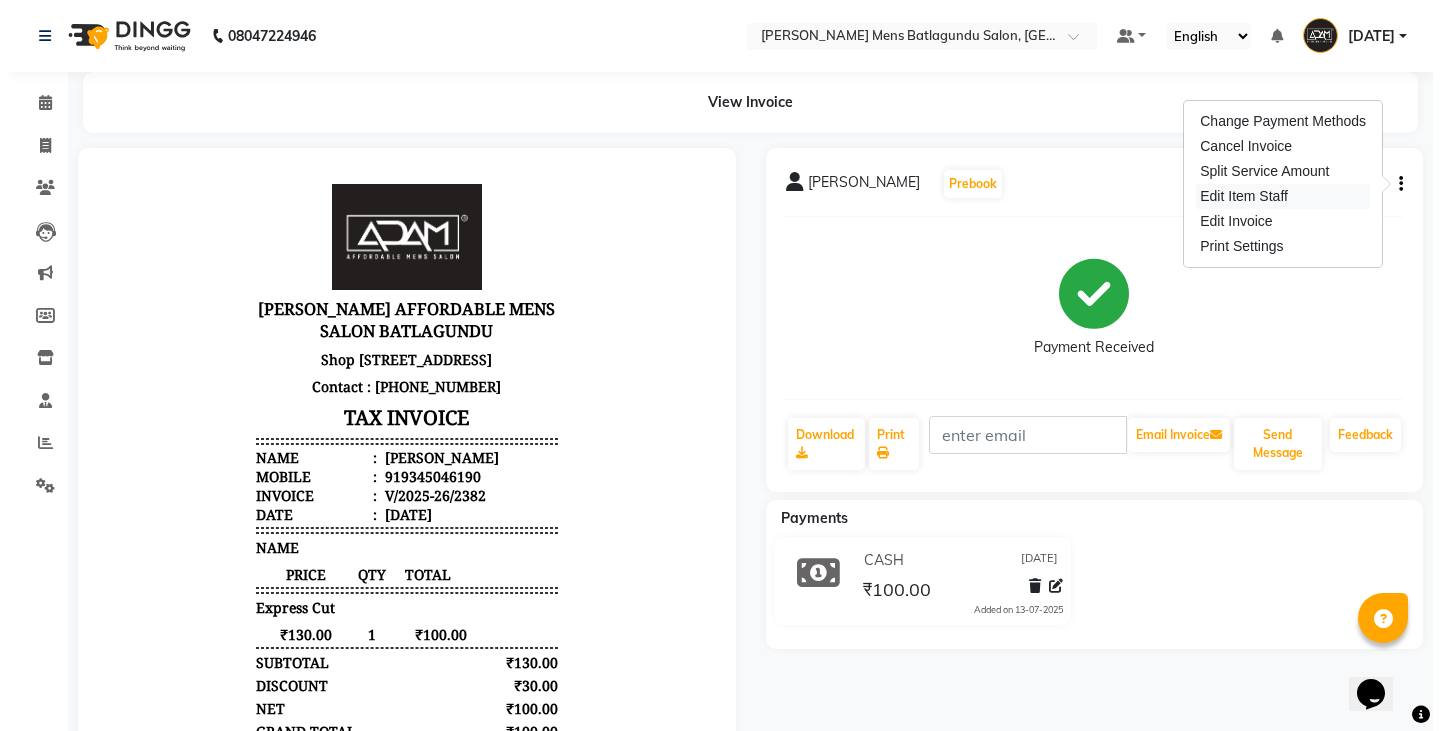 select on "84061" 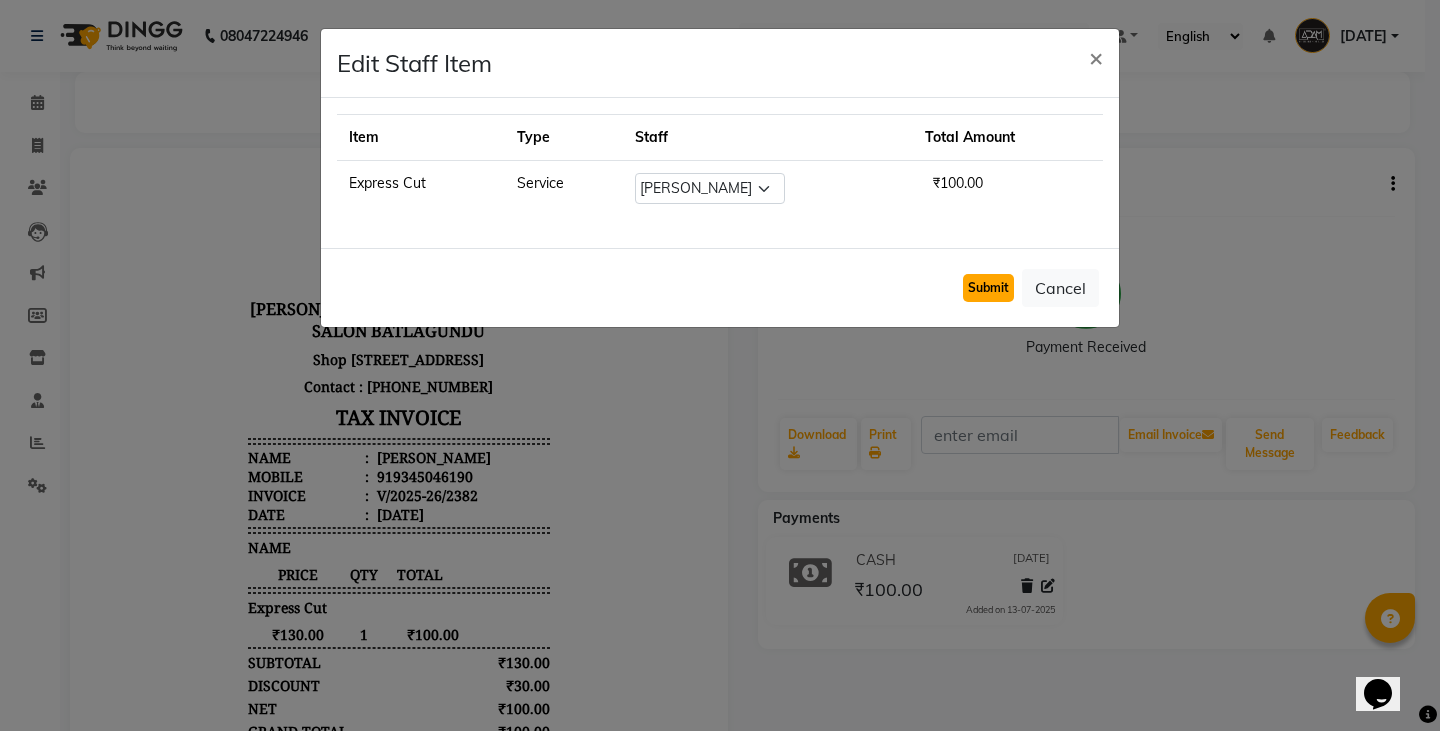 click on "Submit" 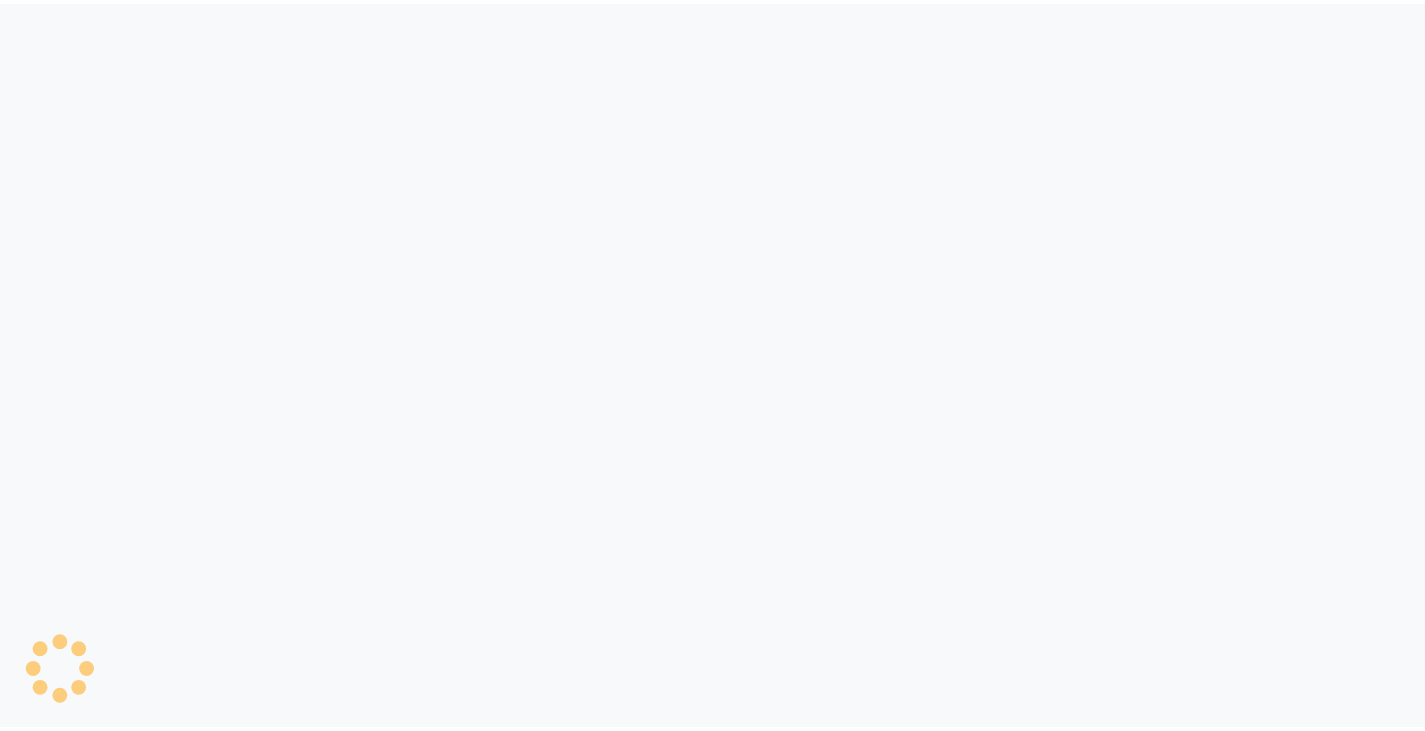scroll, scrollTop: 0, scrollLeft: 0, axis: both 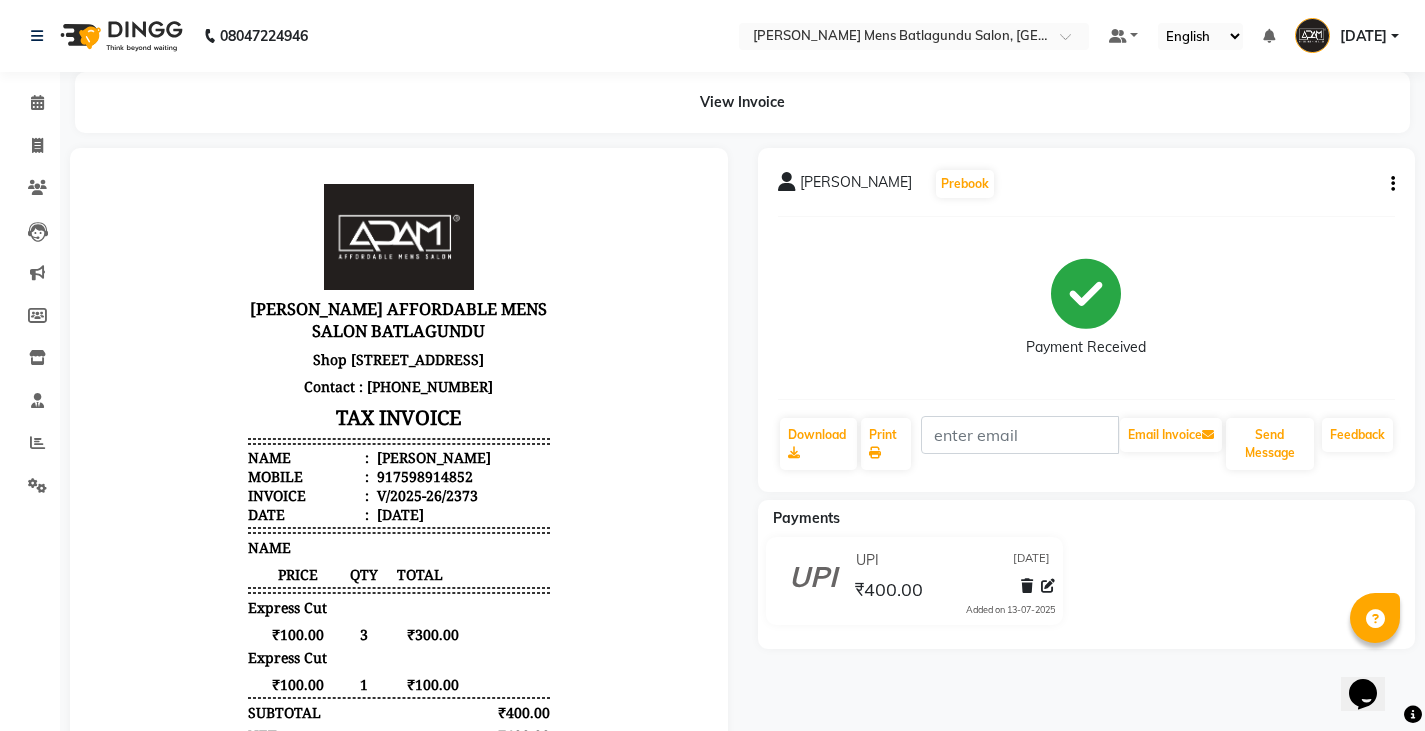 click 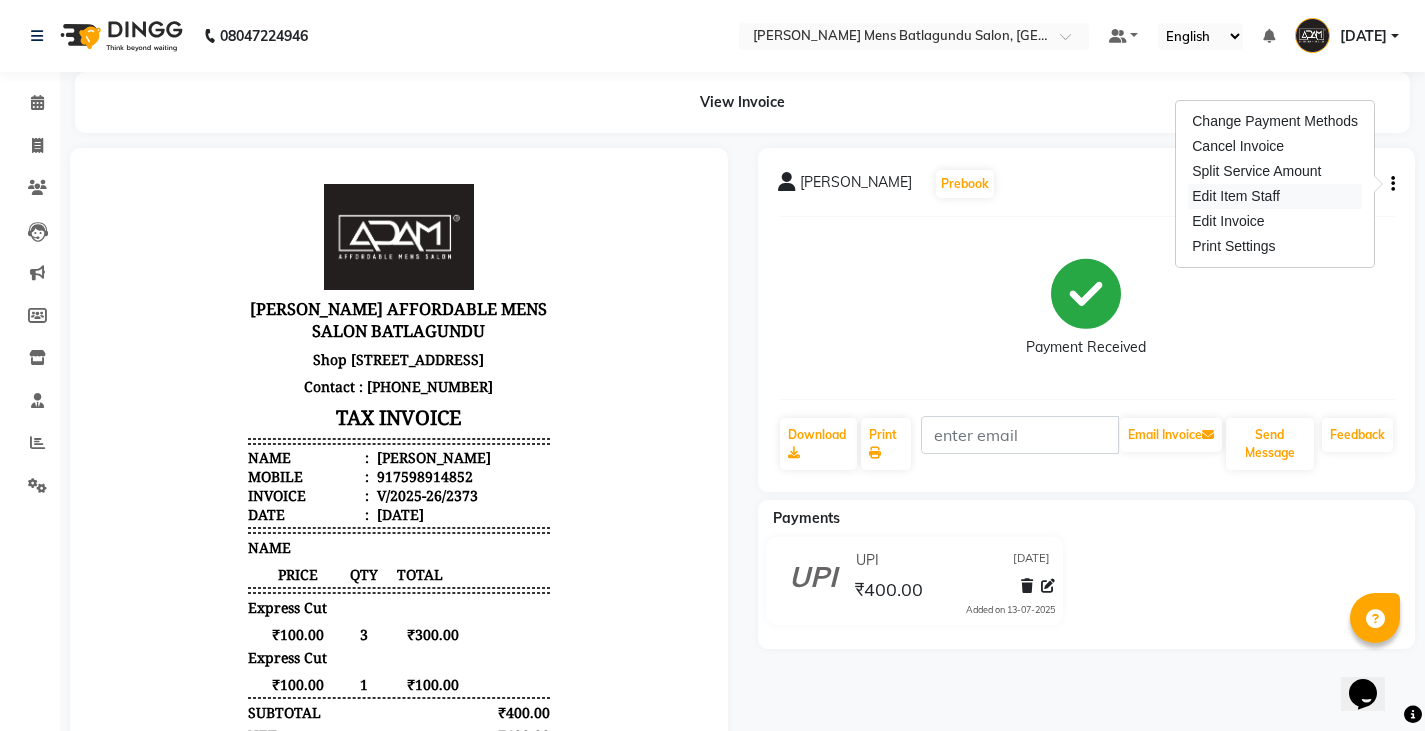 click on "Edit Item Staff" at bounding box center (1275, 196) 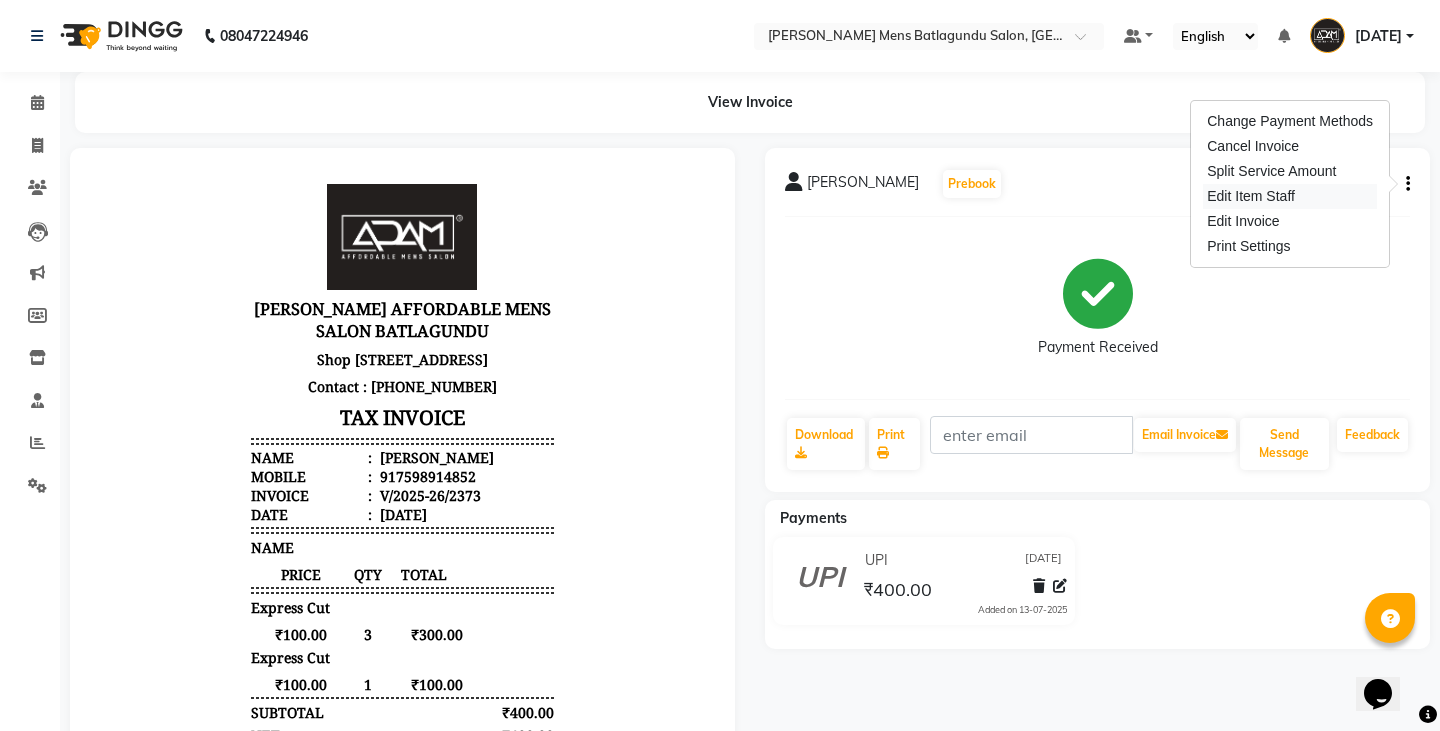 select 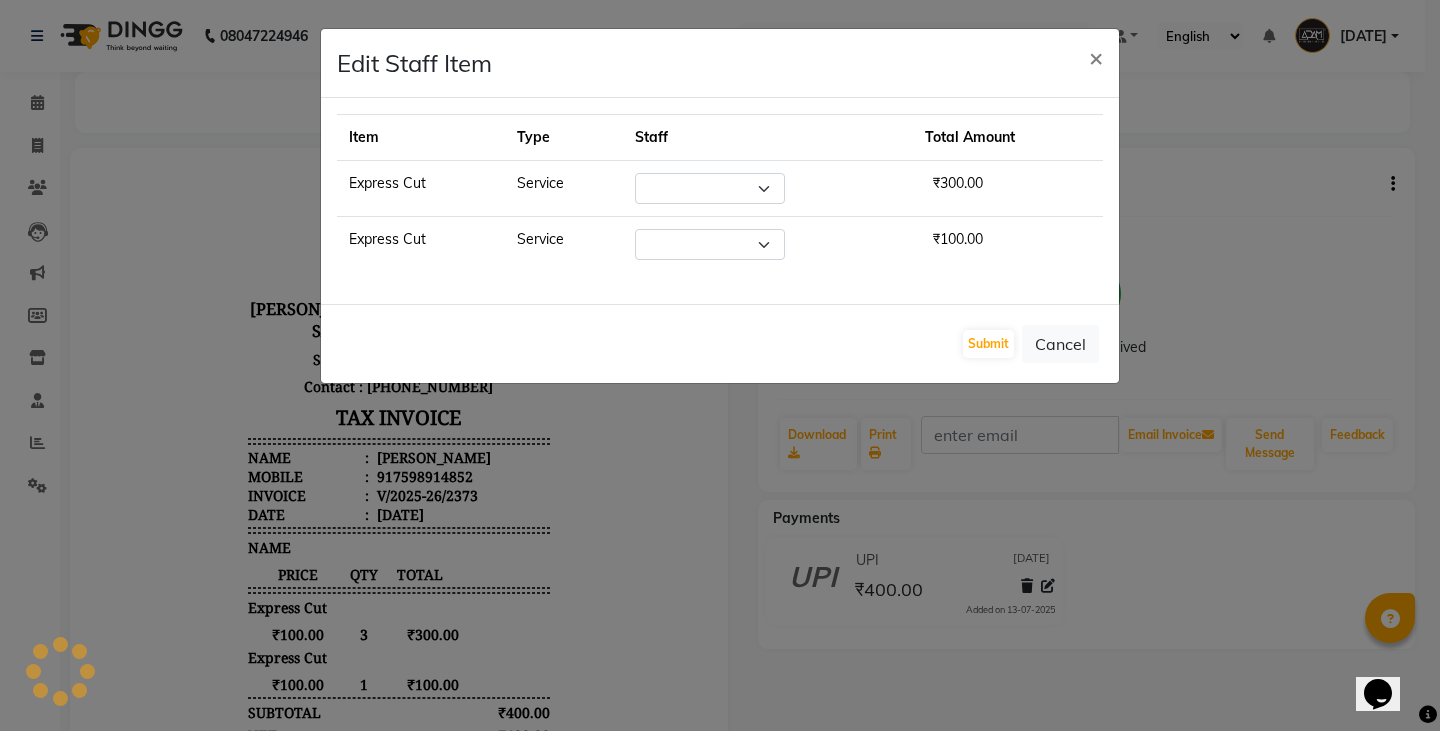 select on "84870" 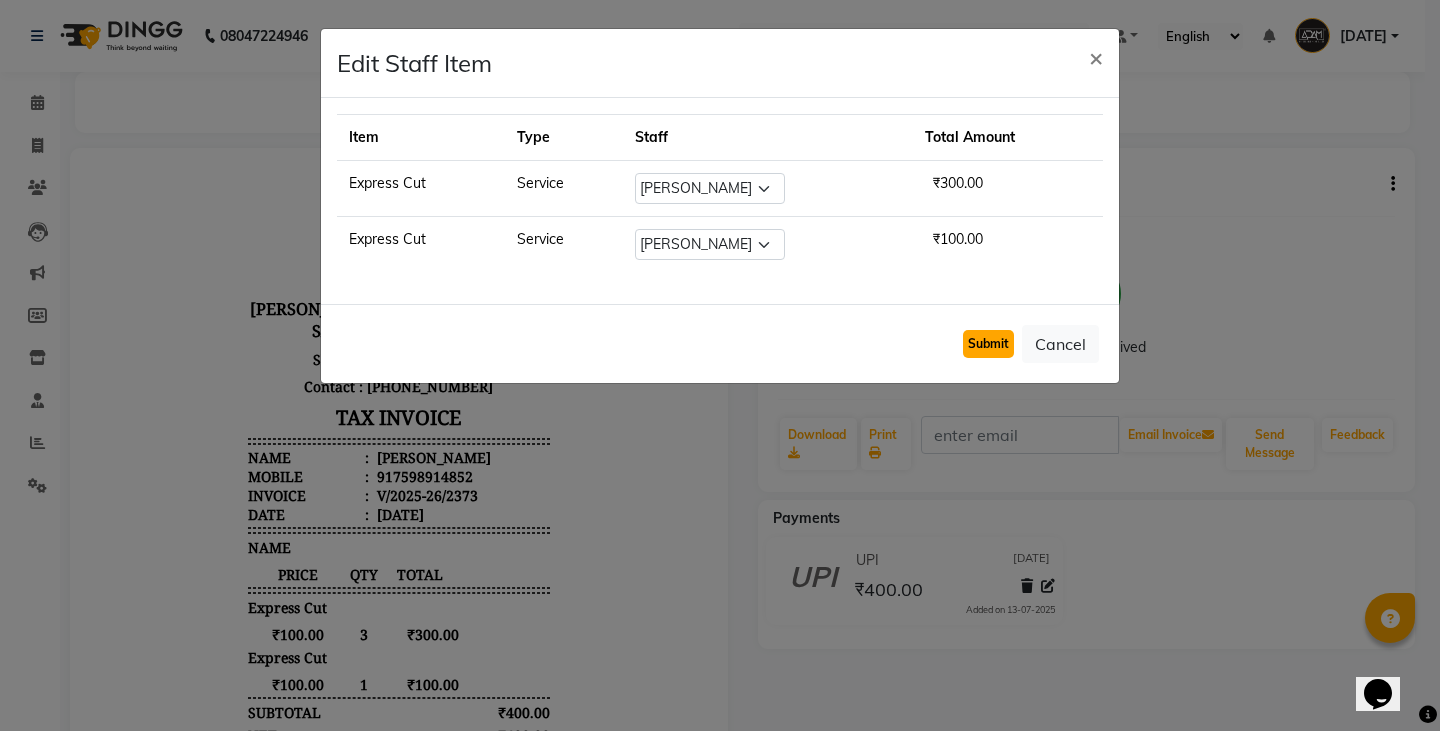 click on "Submit" 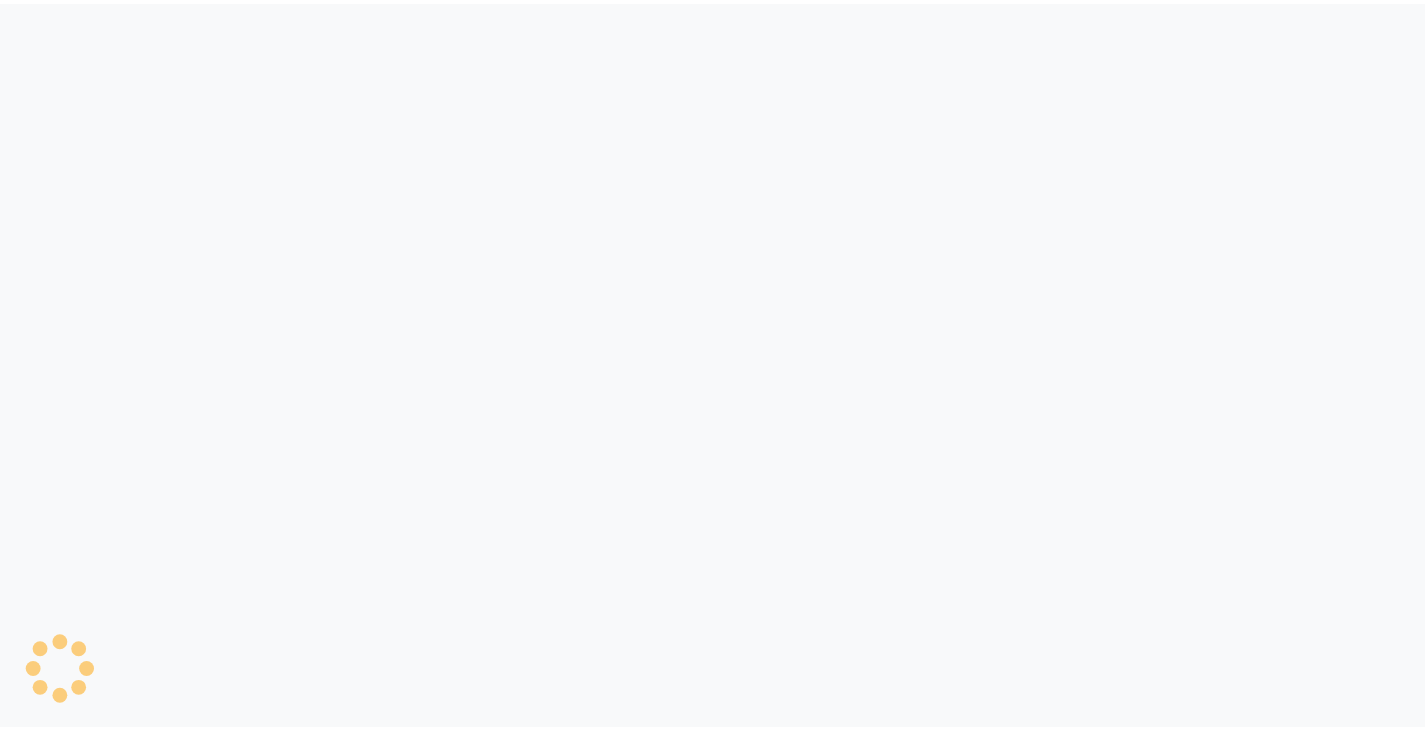 scroll, scrollTop: 0, scrollLeft: 0, axis: both 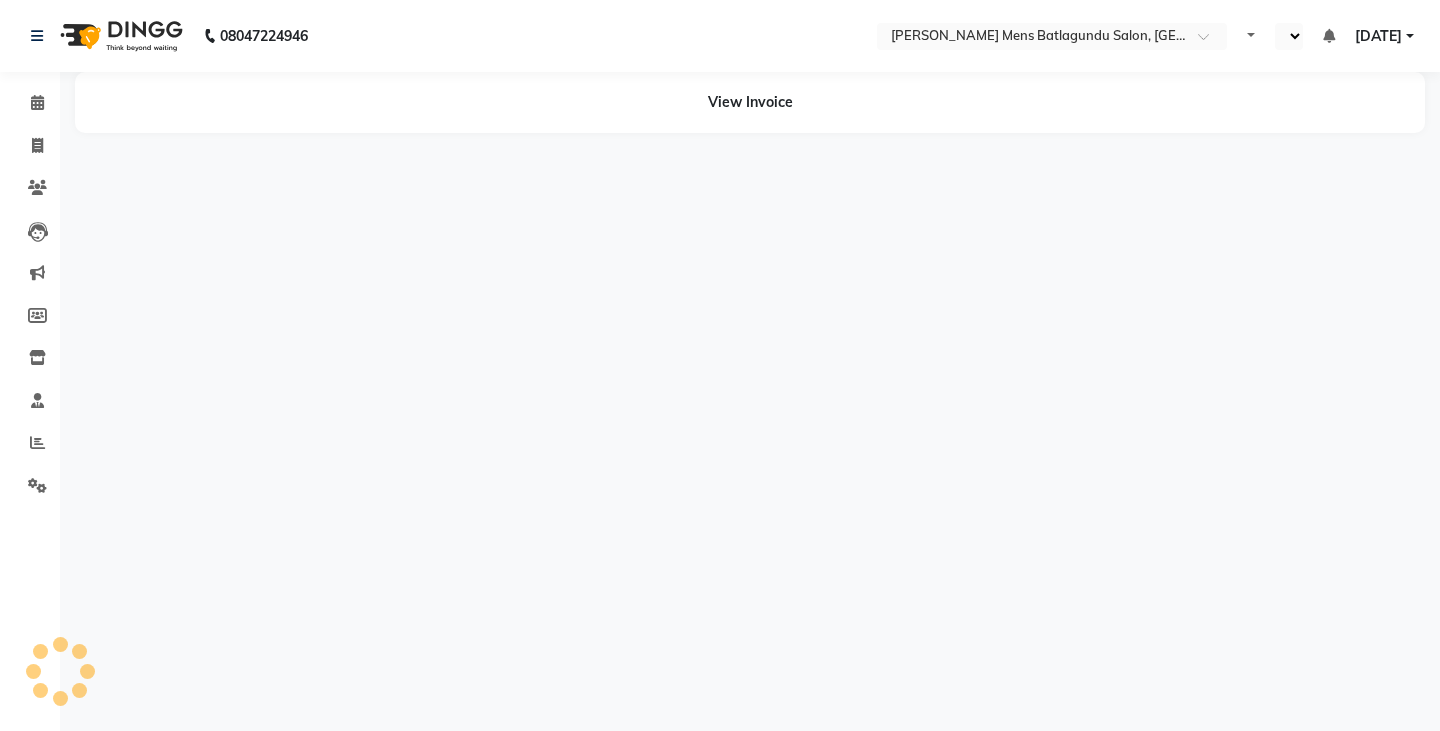 select on "en" 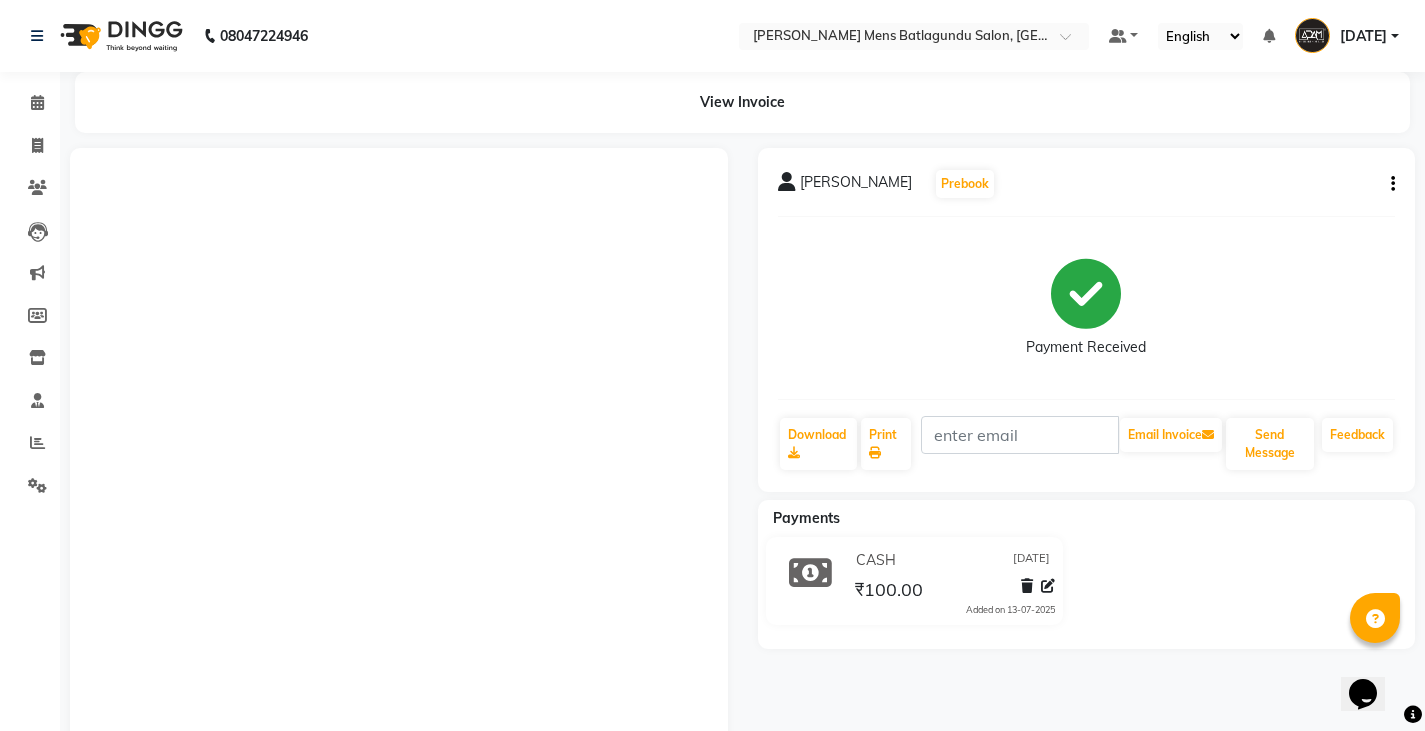 scroll, scrollTop: 0, scrollLeft: 0, axis: both 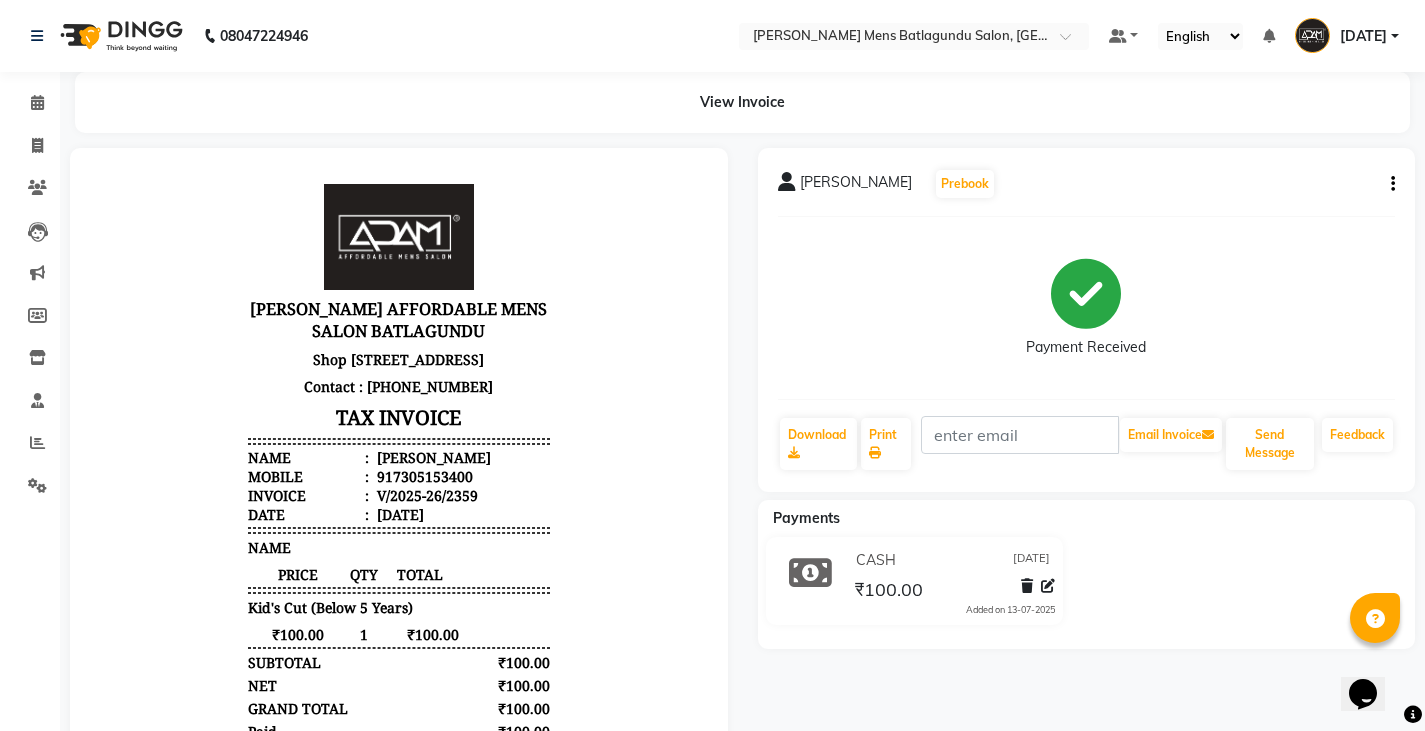 click 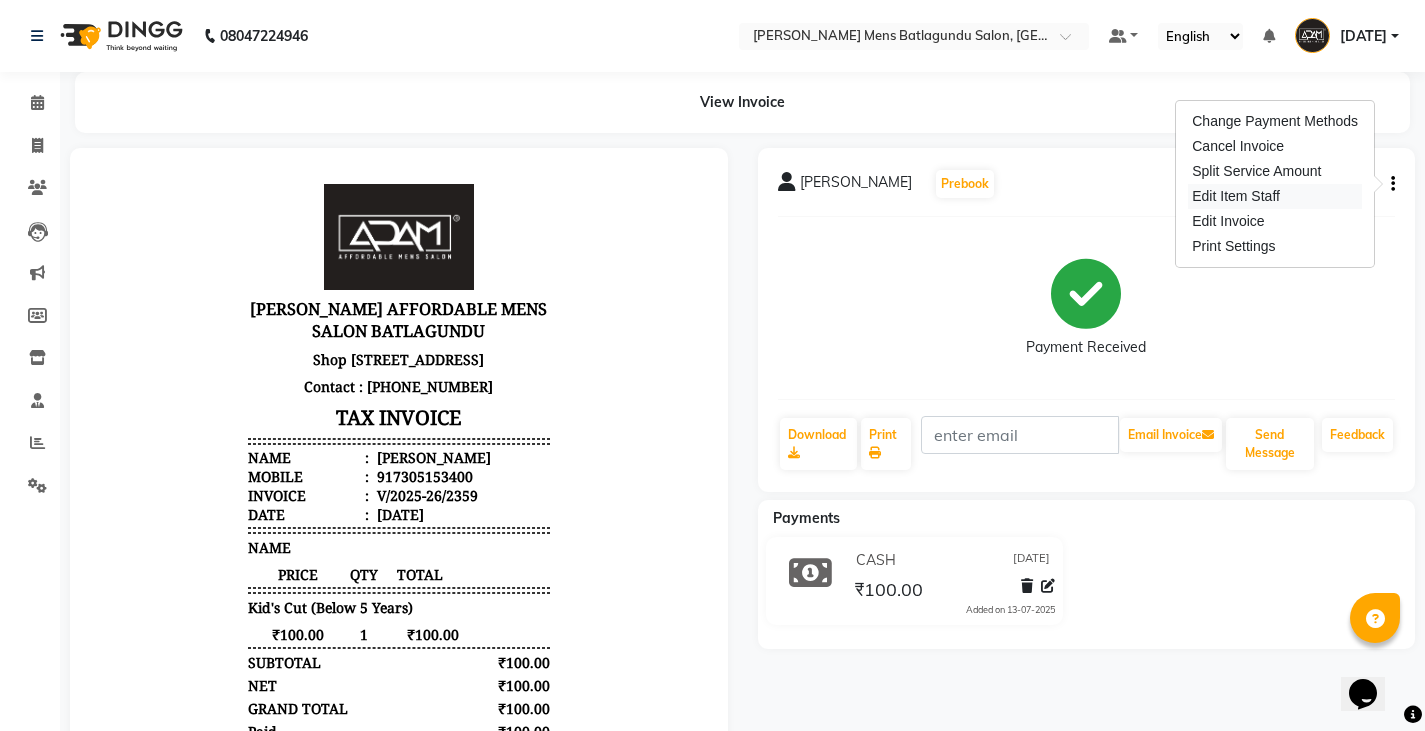 click on "Edit Item Staff" at bounding box center (1275, 196) 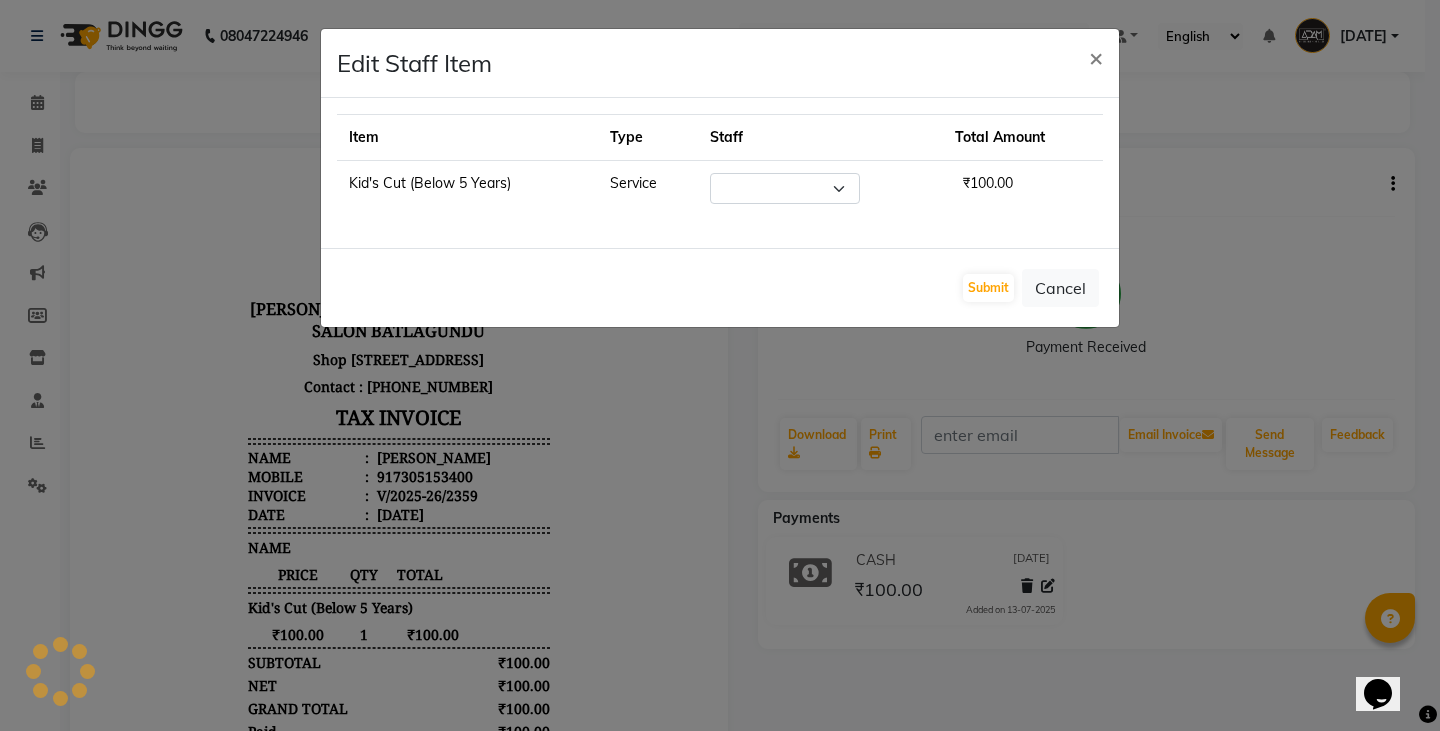 select on "84061" 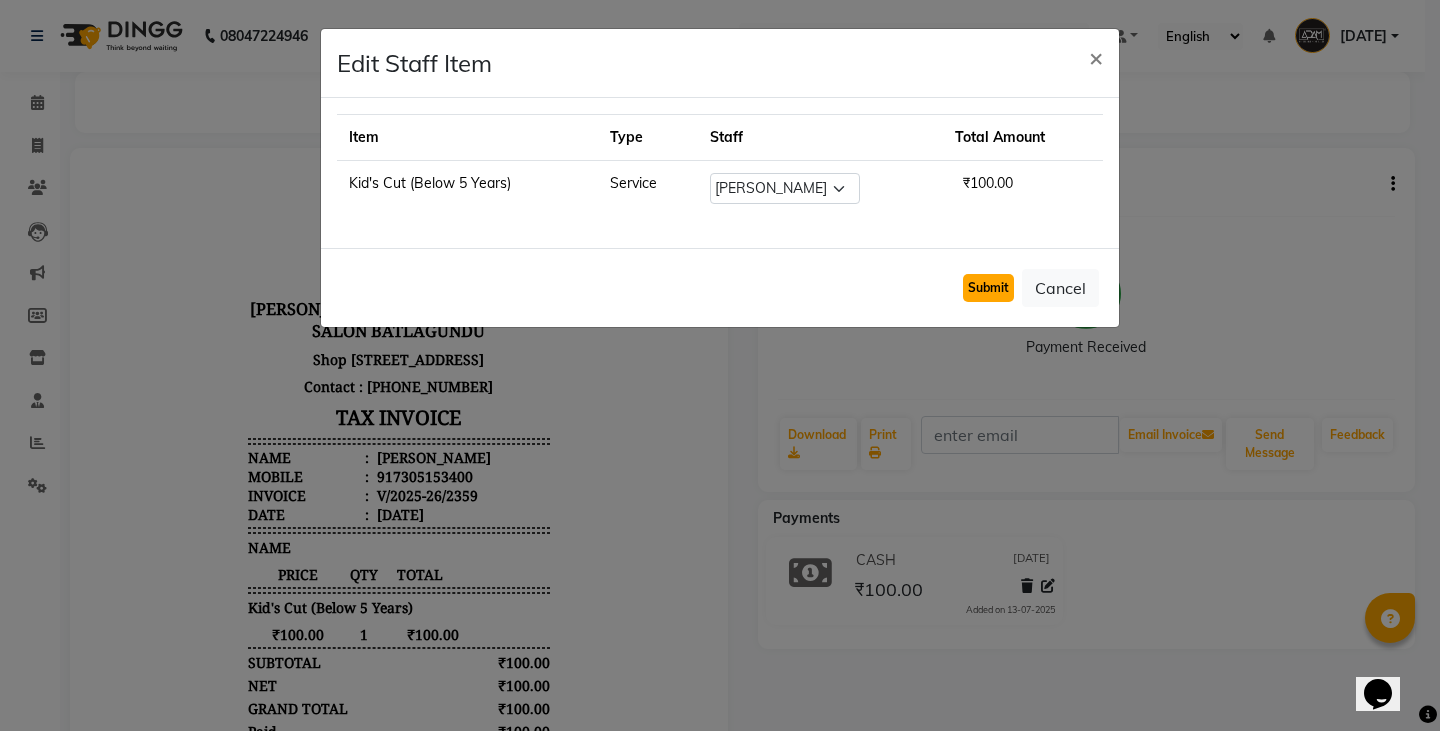 click on "Submit" 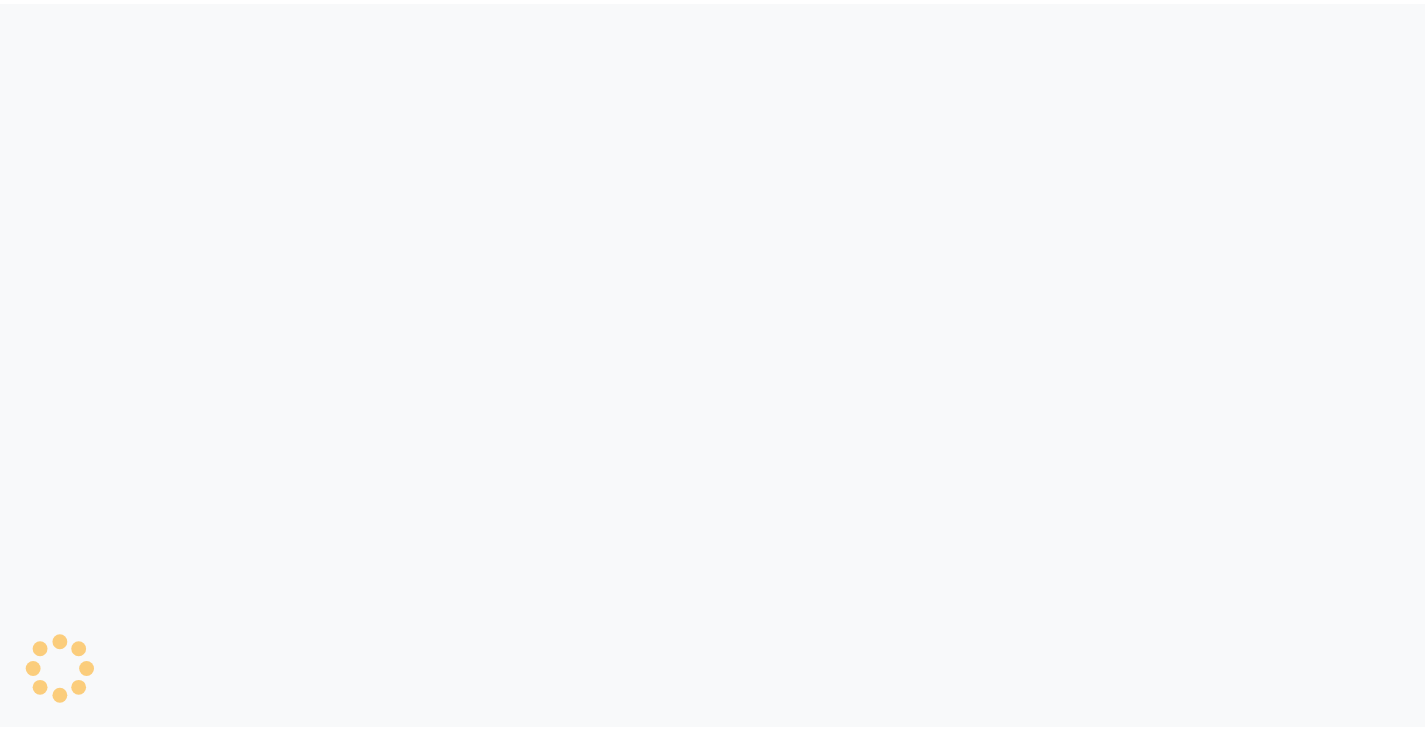 scroll, scrollTop: 0, scrollLeft: 0, axis: both 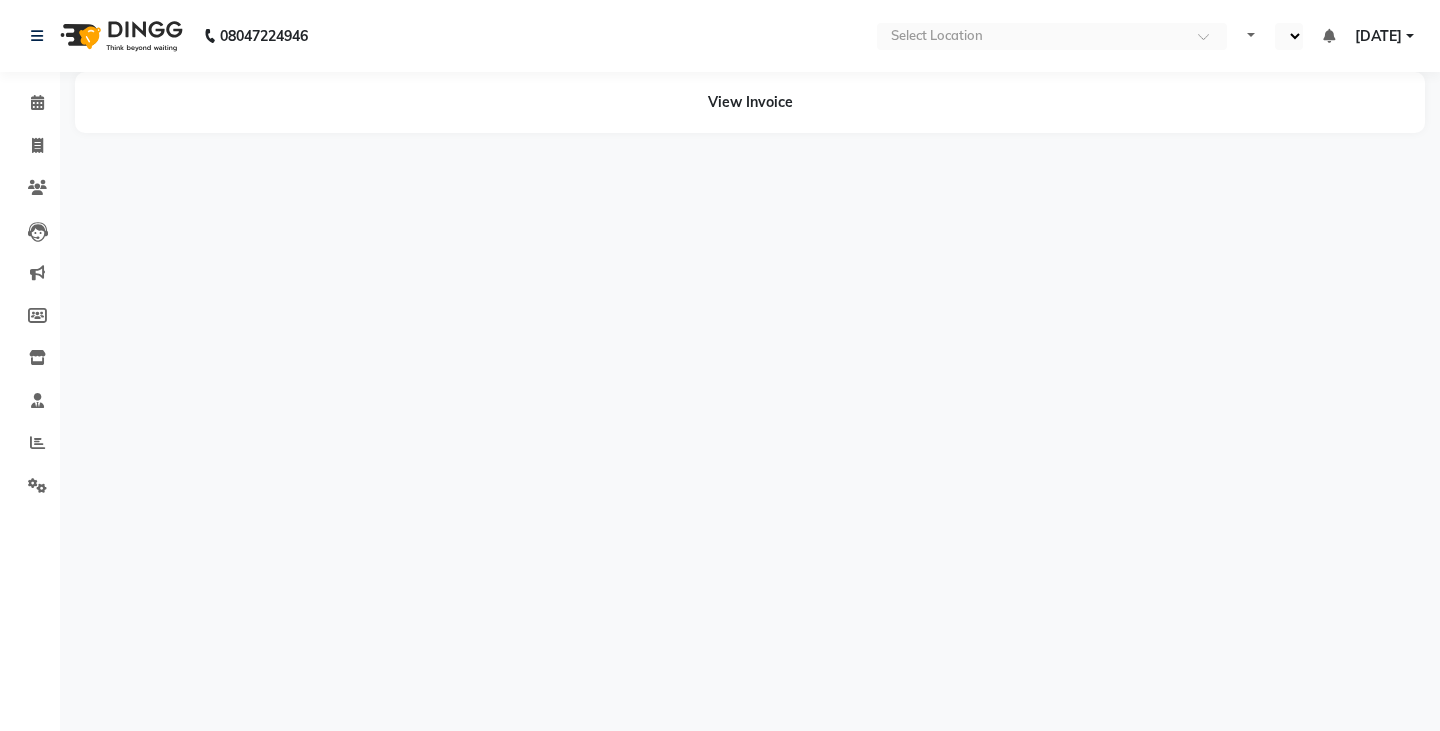 select on "en" 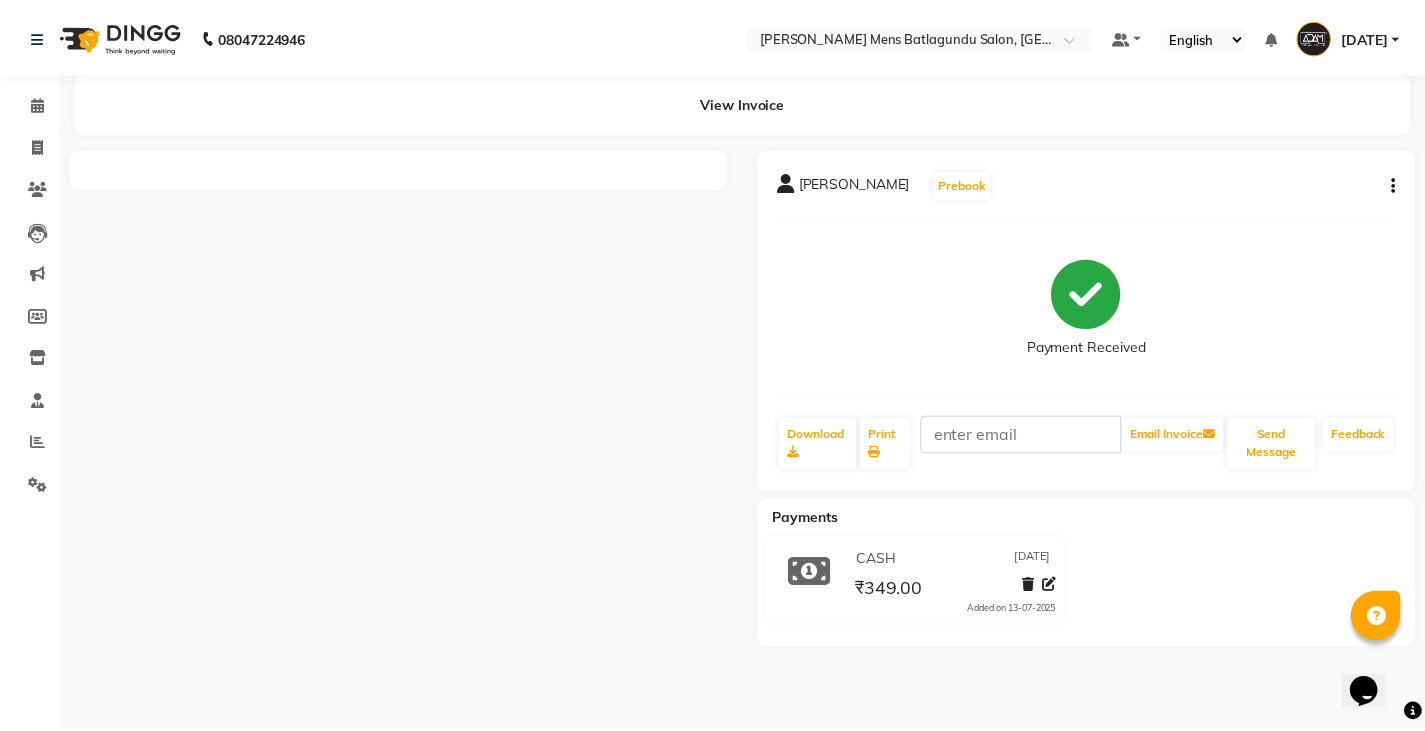 scroll, scrollTop: 0, scrollLeft: 0, axis: both 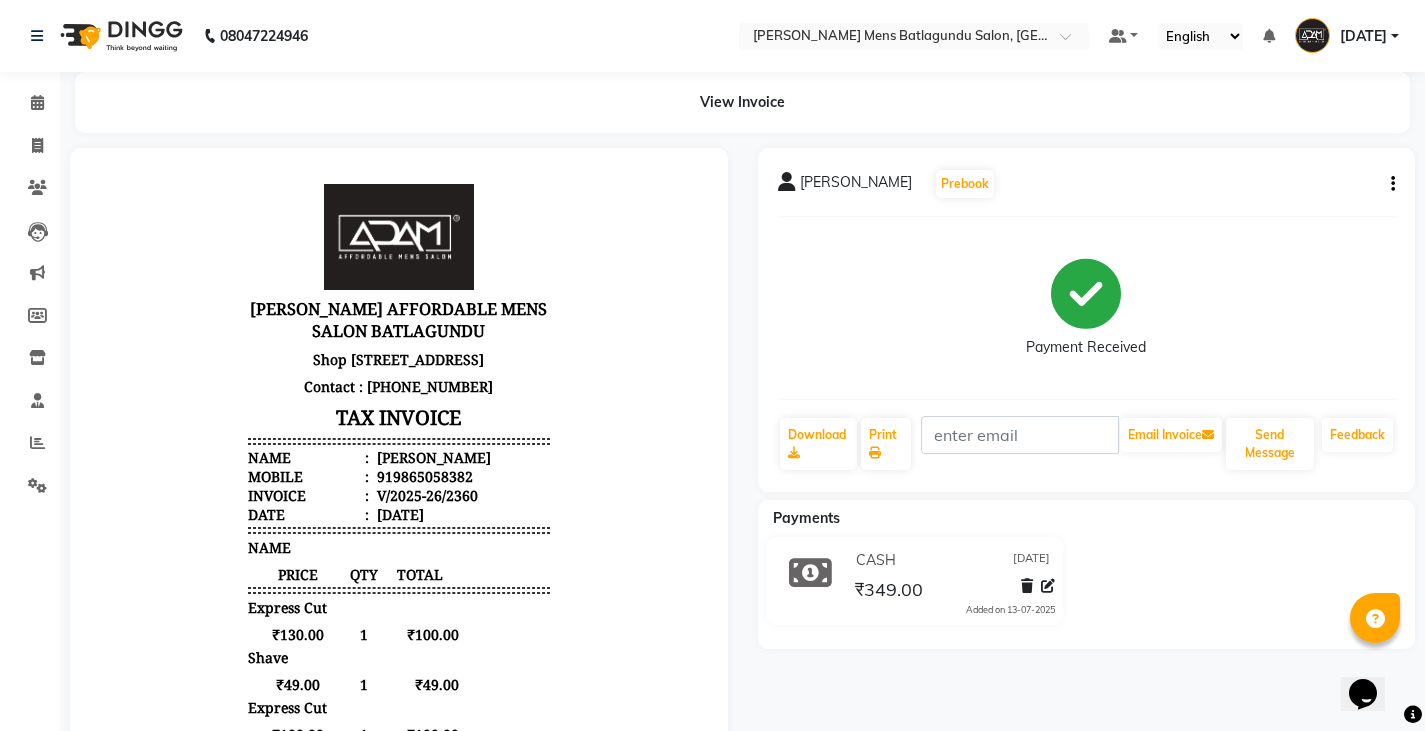 click 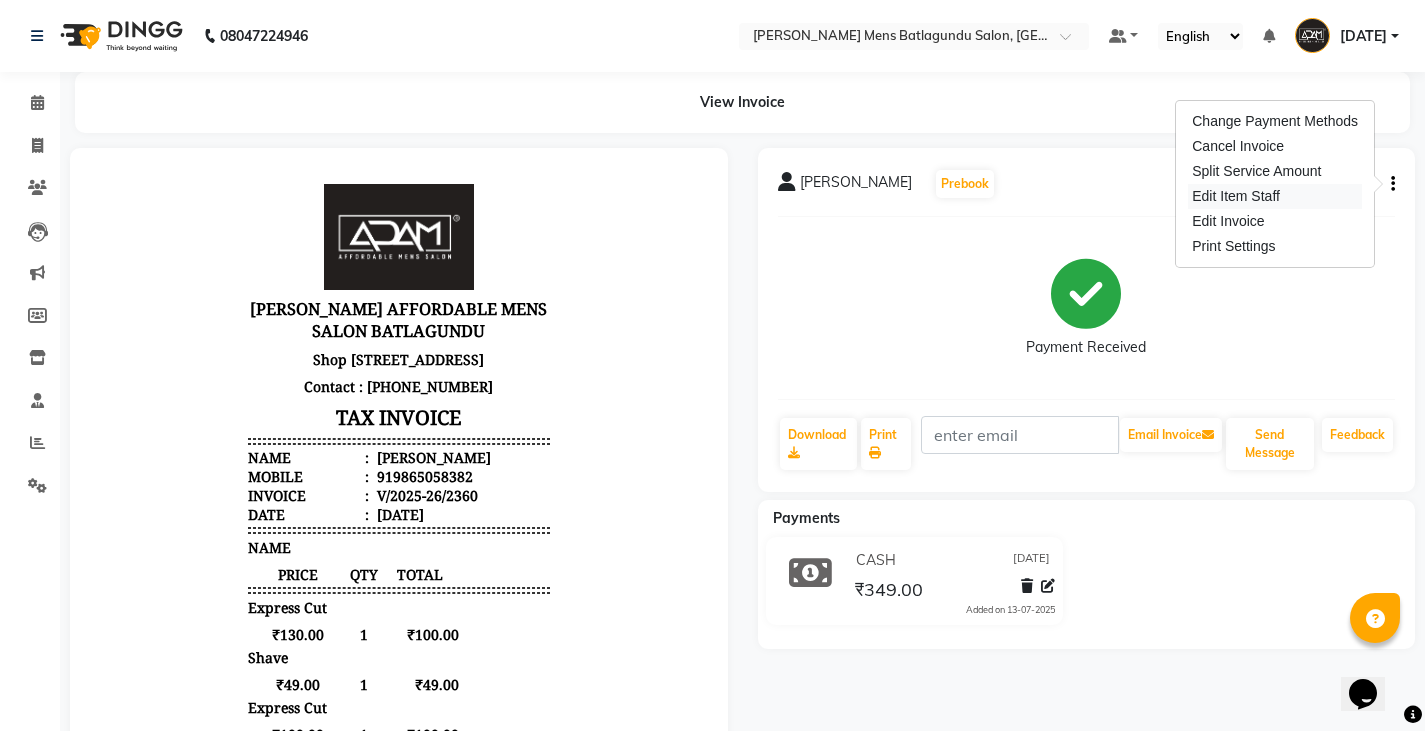 click on "Edit Item Staff" at bounding box center [1275, 196] 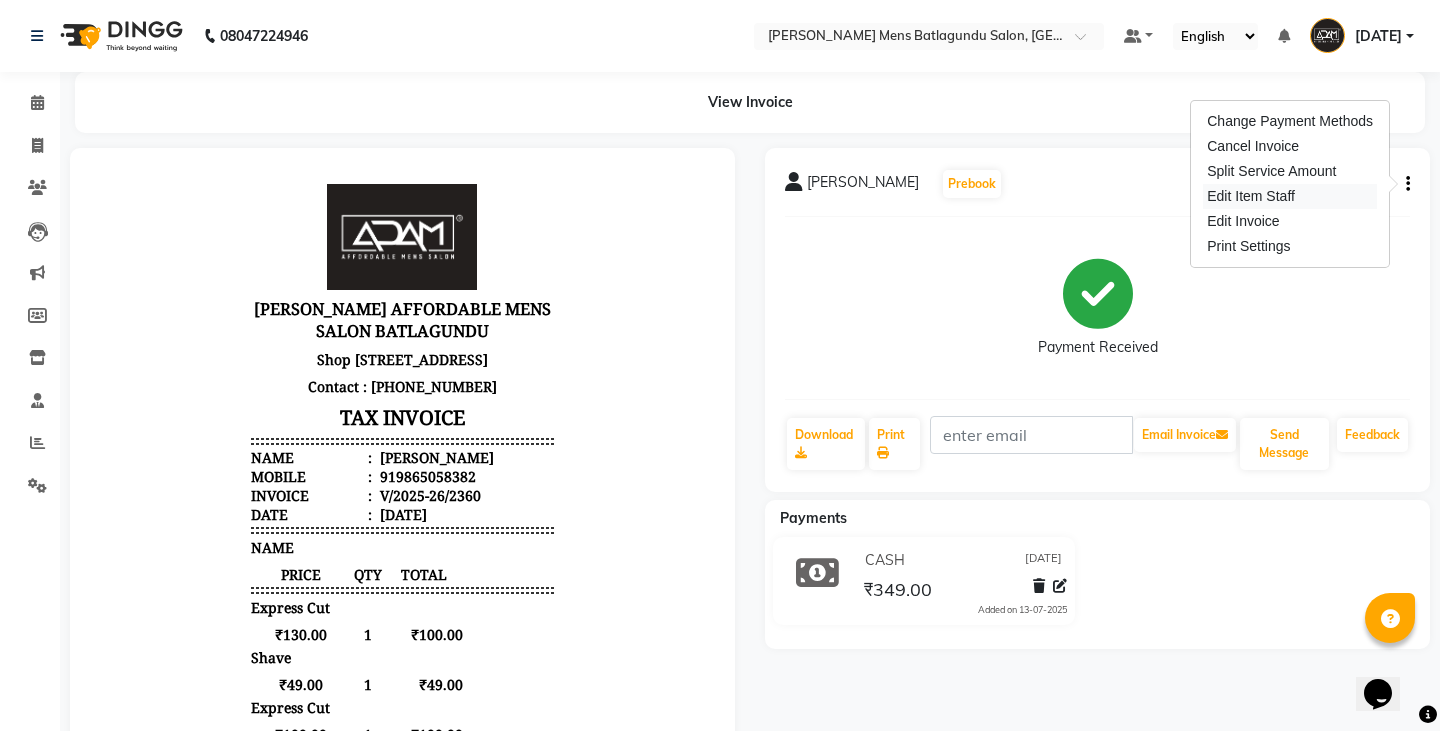 select on "84061" 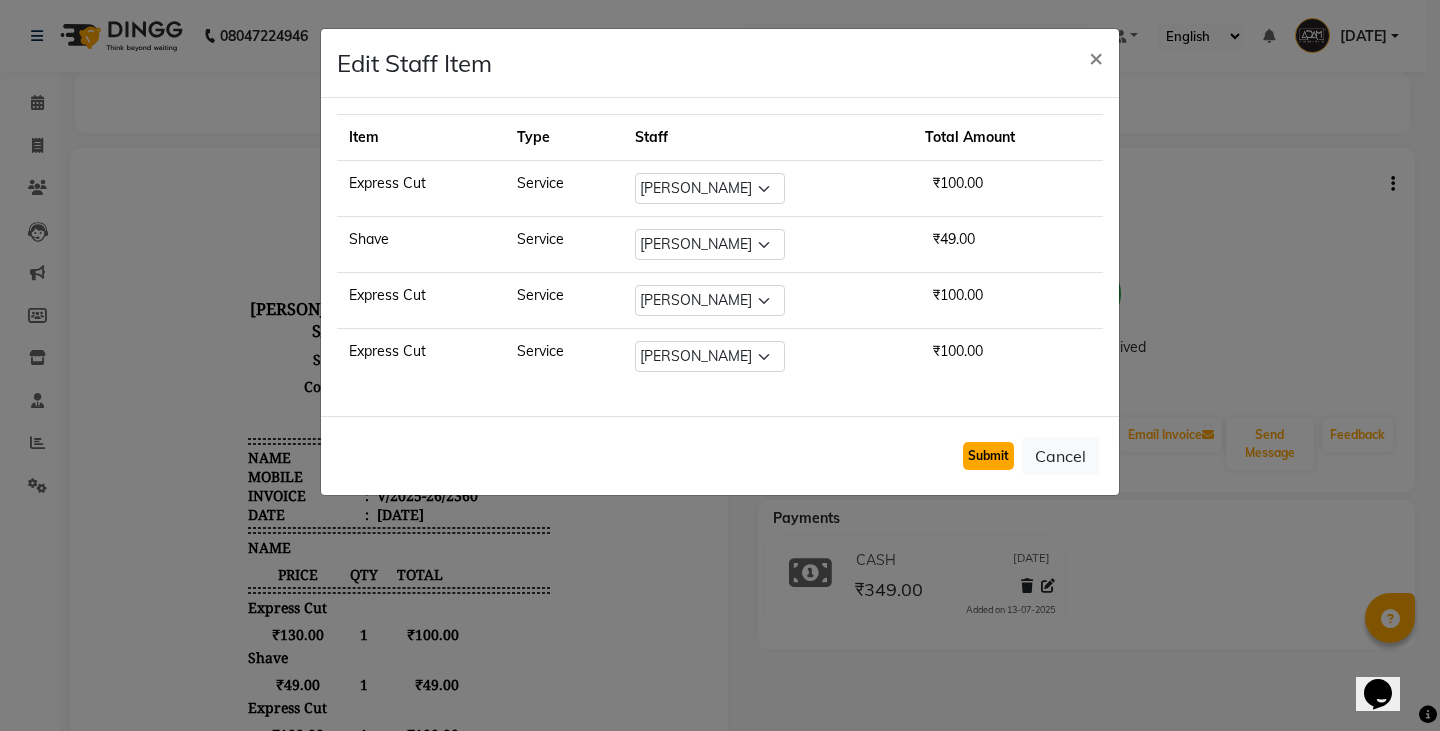 click on "Submit" 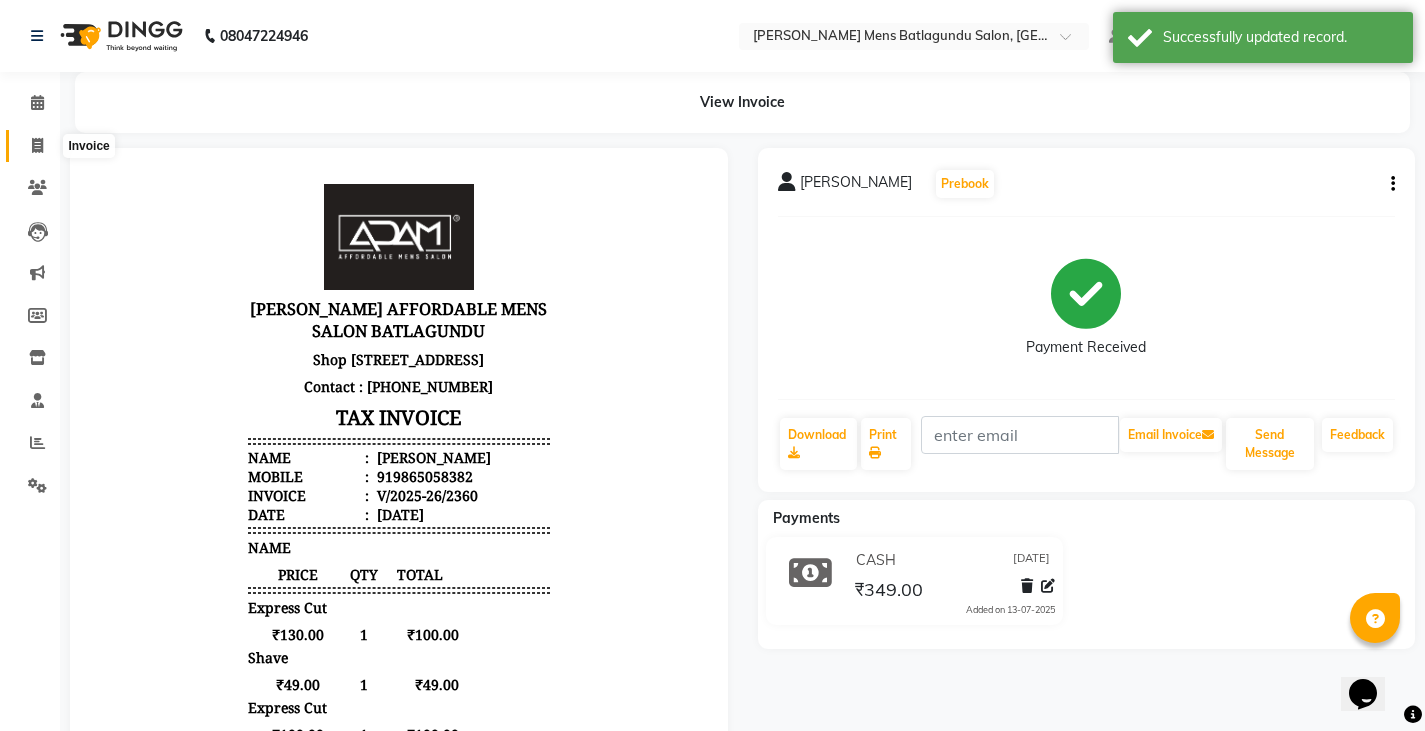 click 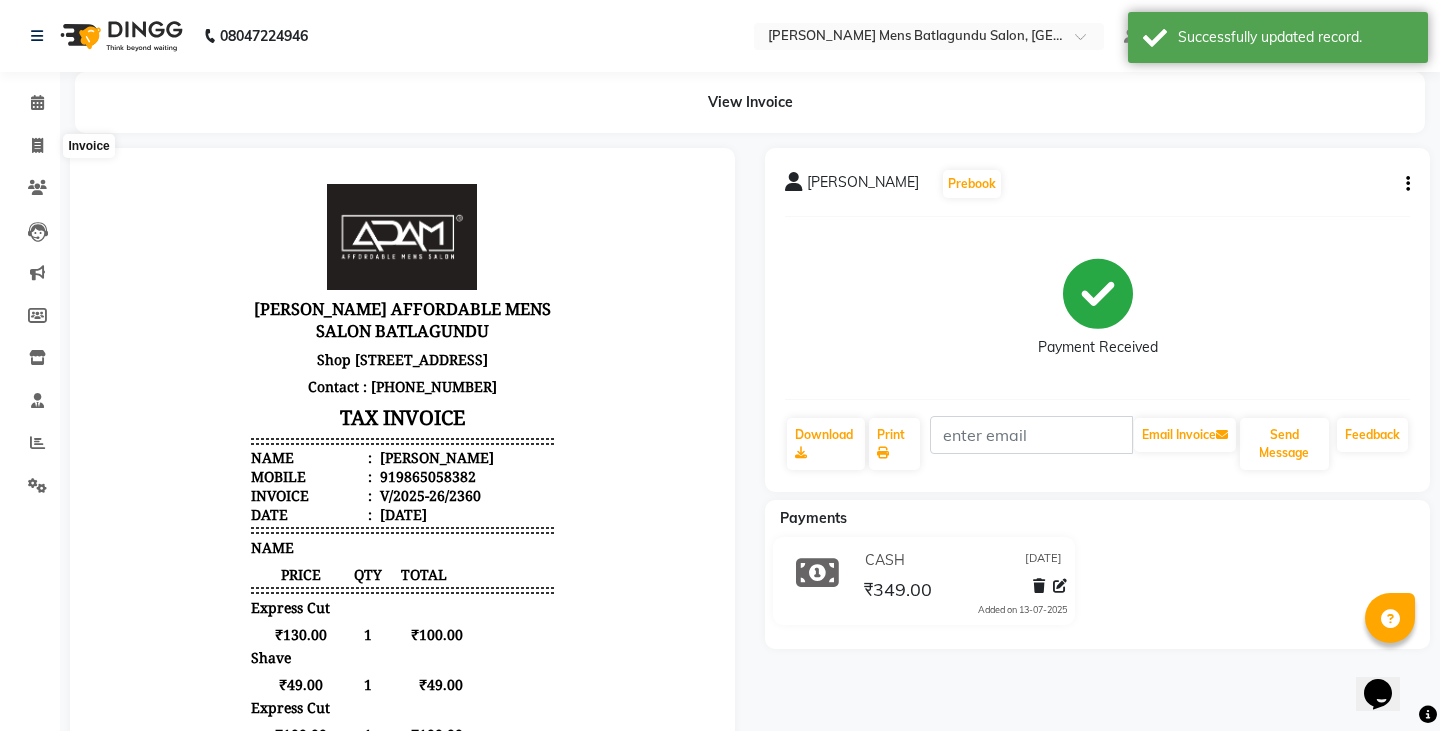 select on "service" 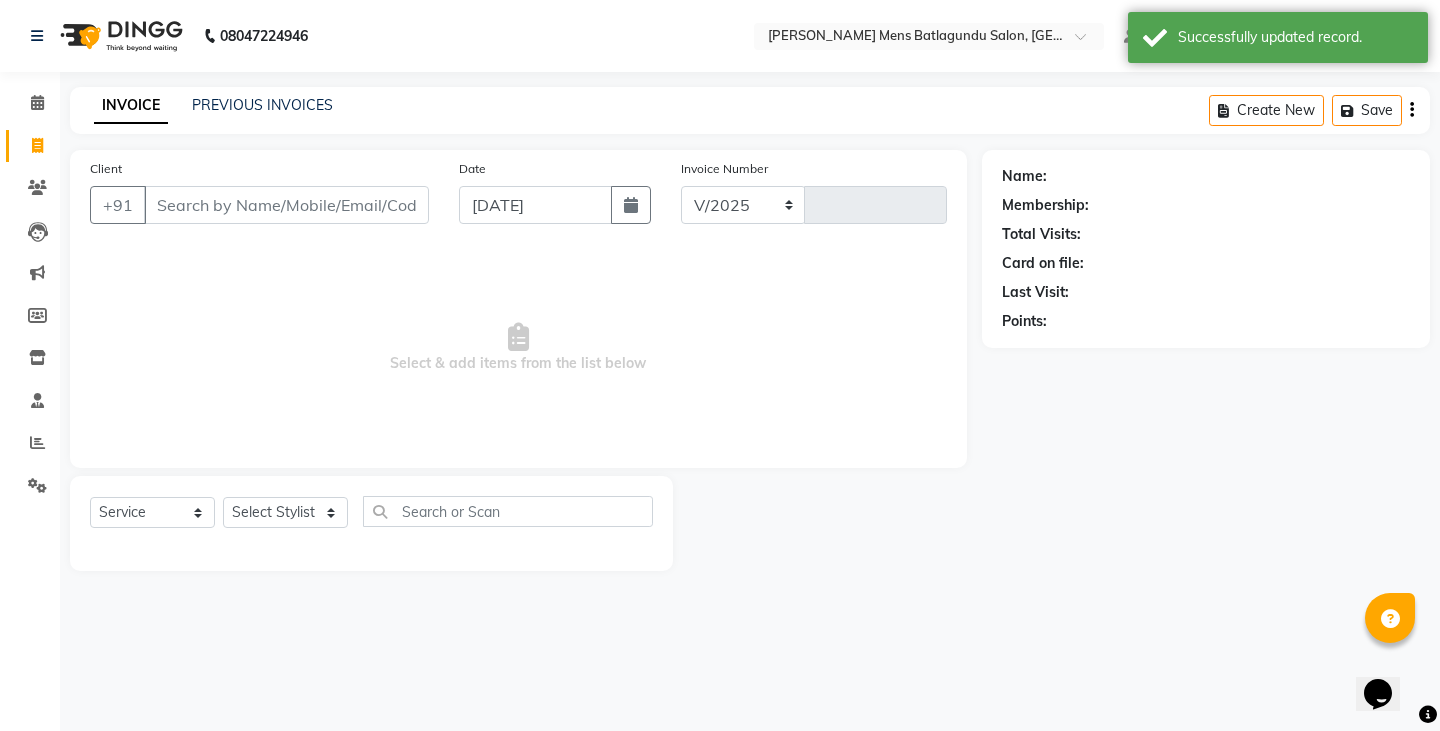 select on "8213" 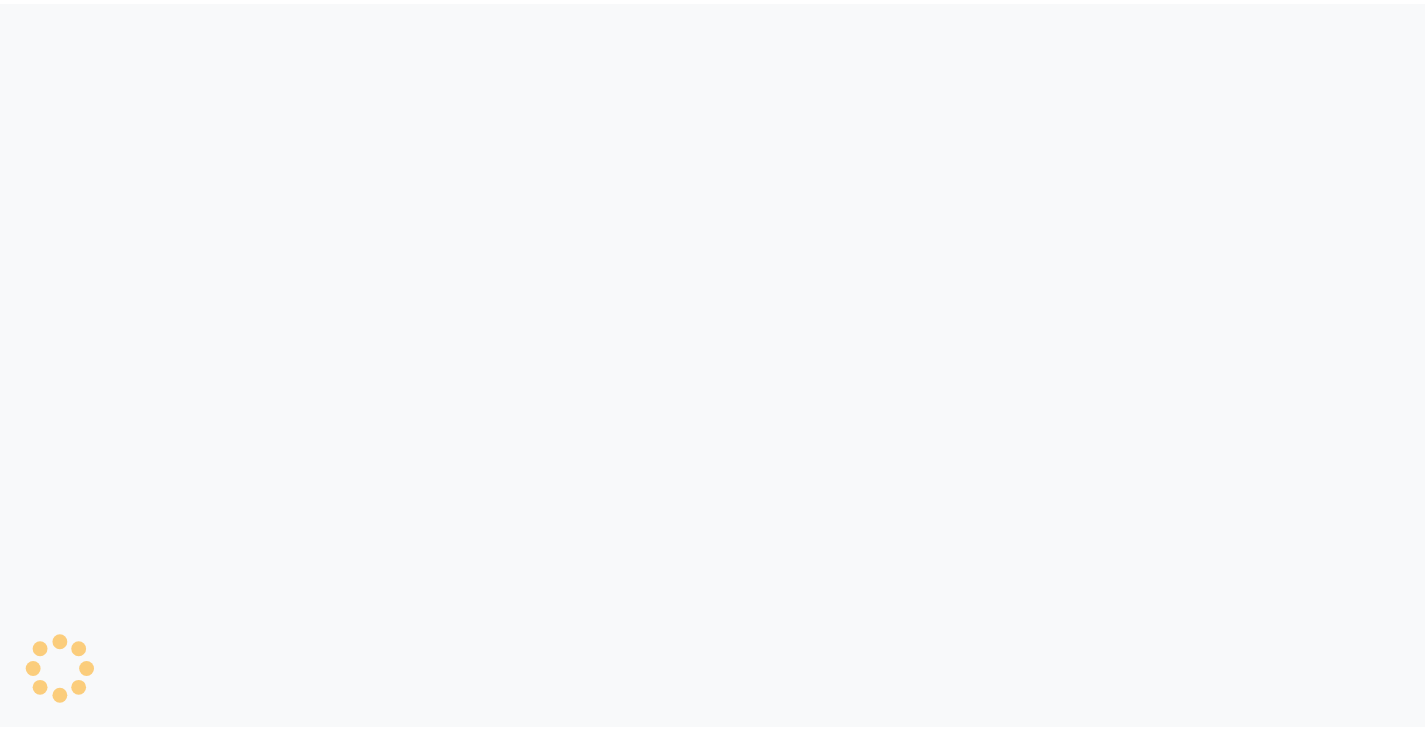 scroll, scrollTop: 0, scrollLeft: 0, axis: both 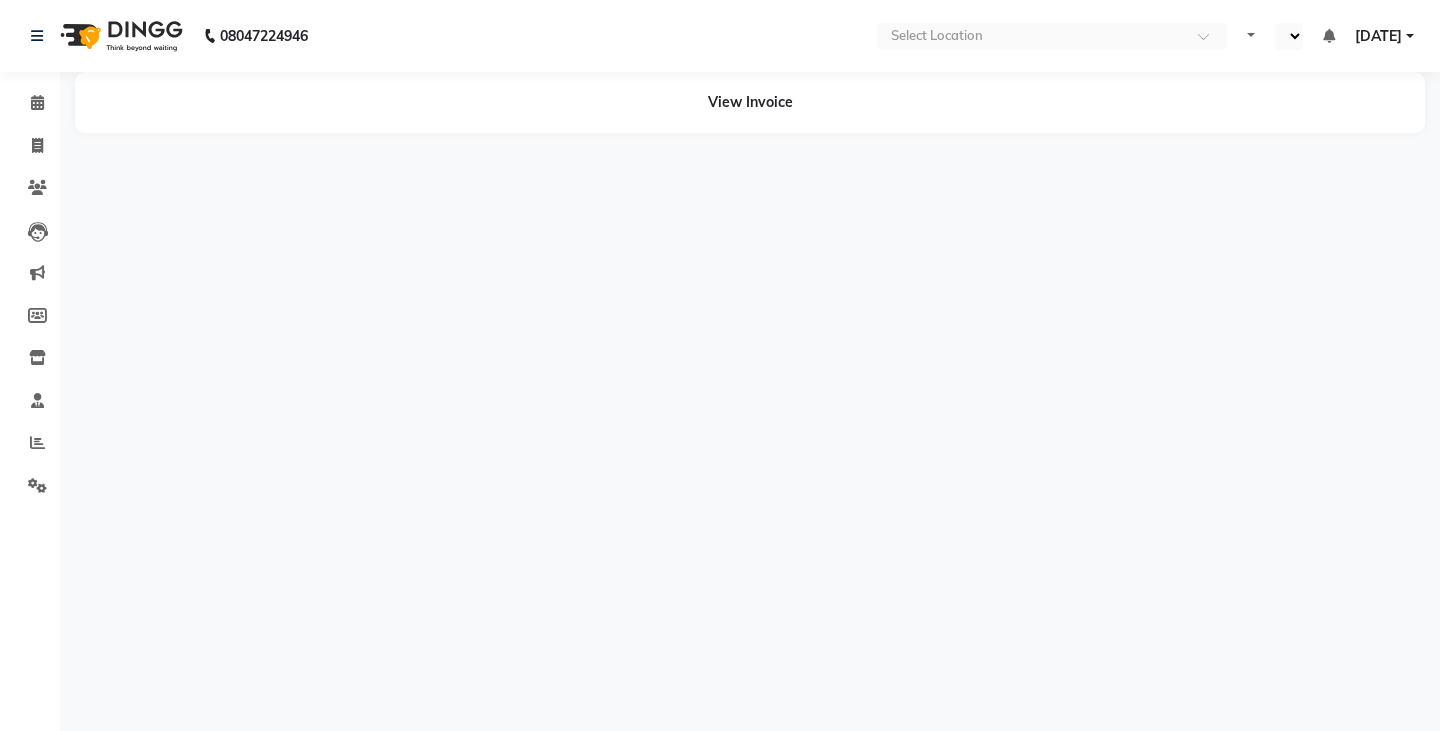 select on "en" 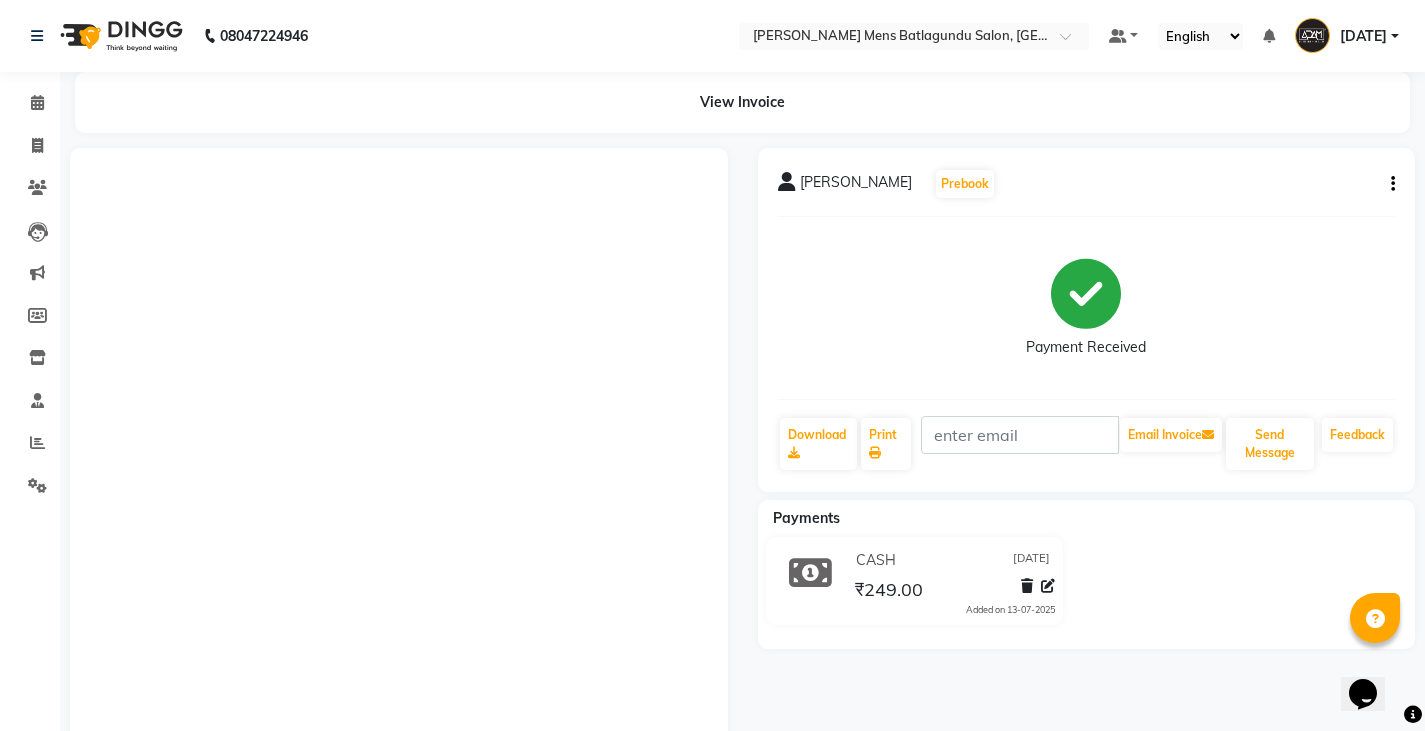 scroll, scrollTop: 0, scrollLeft: 0, axis: both 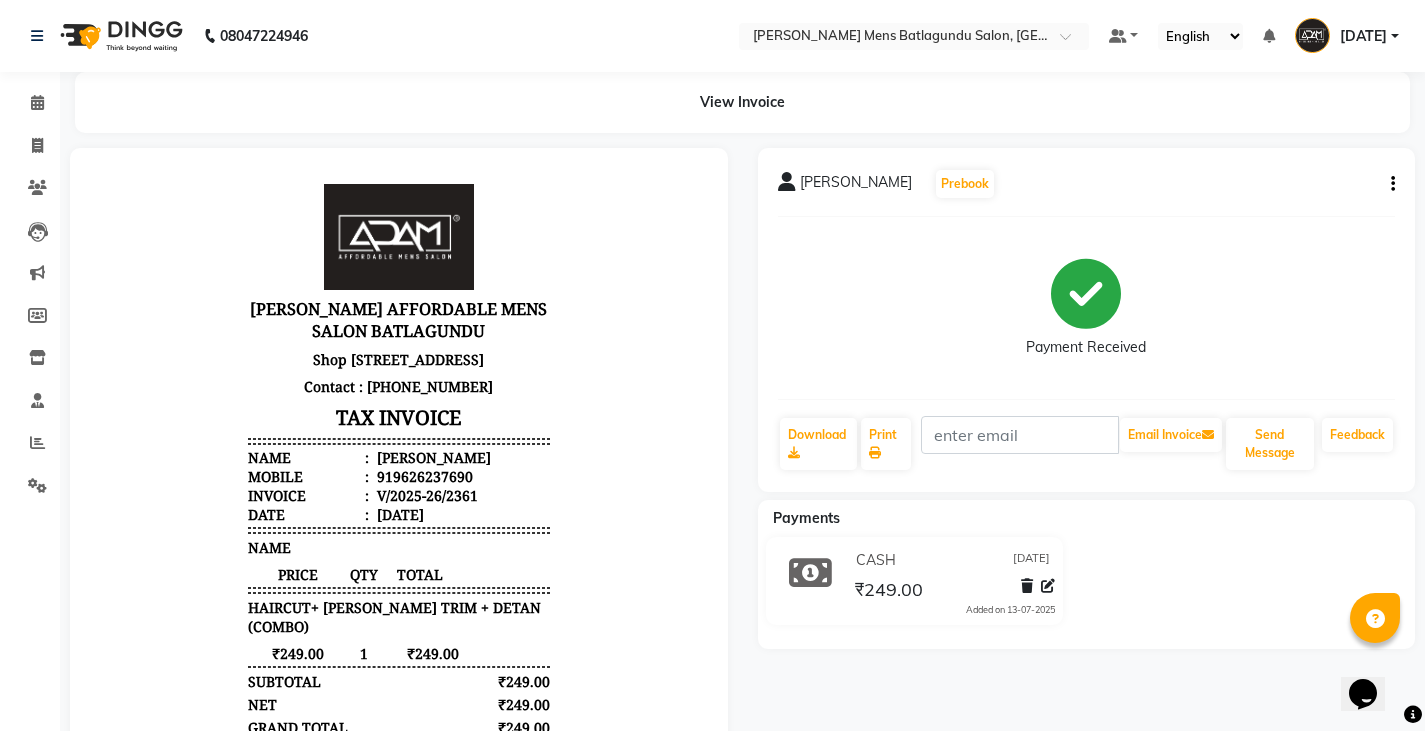 click 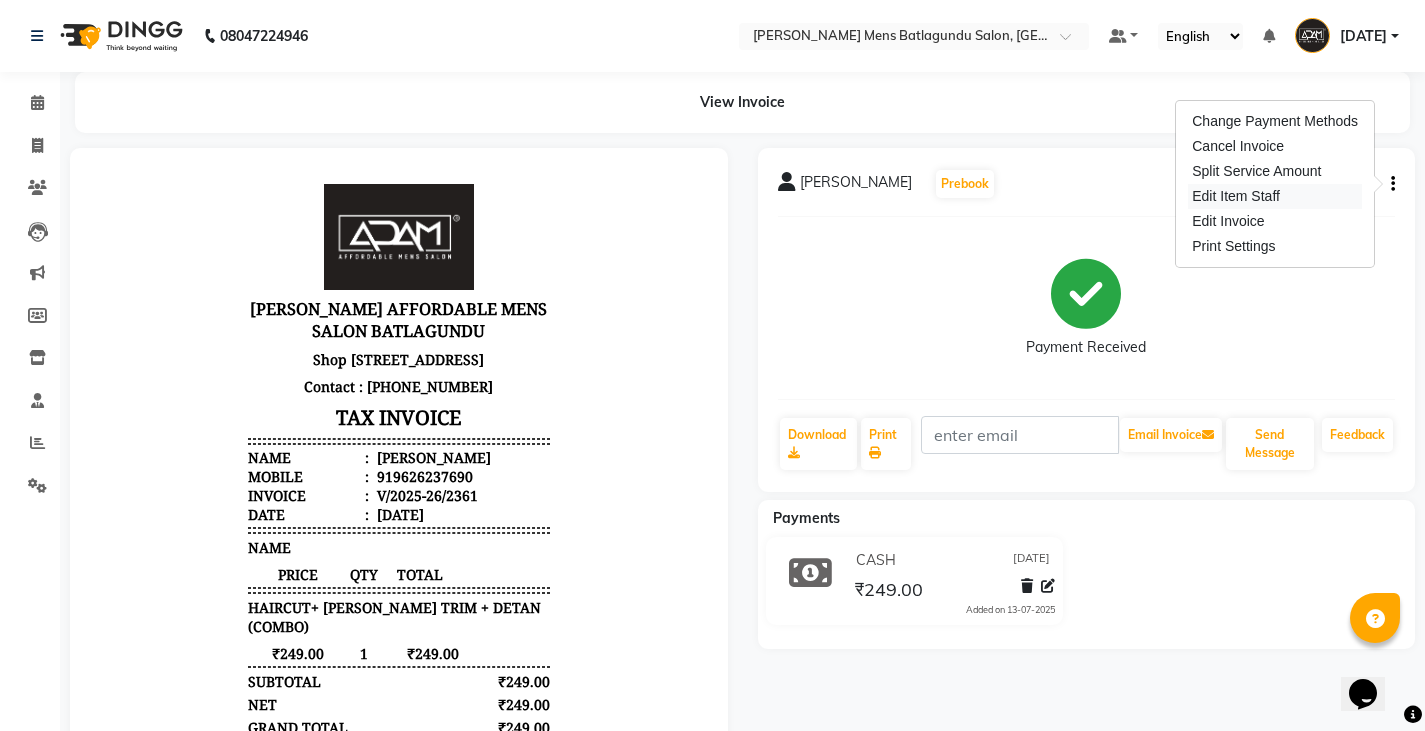 click on "Edit Item Staff" at bounding box center [1275, 196] 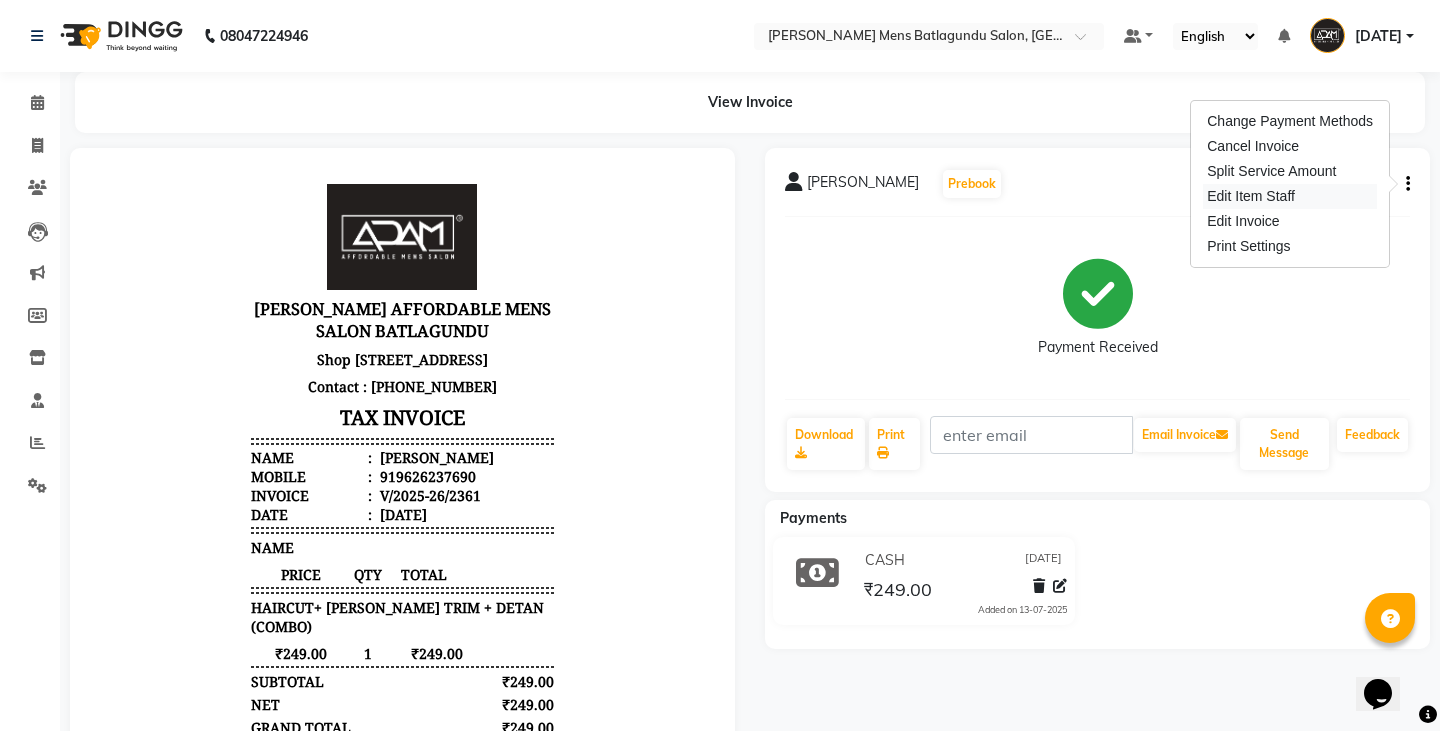 select on "78652" 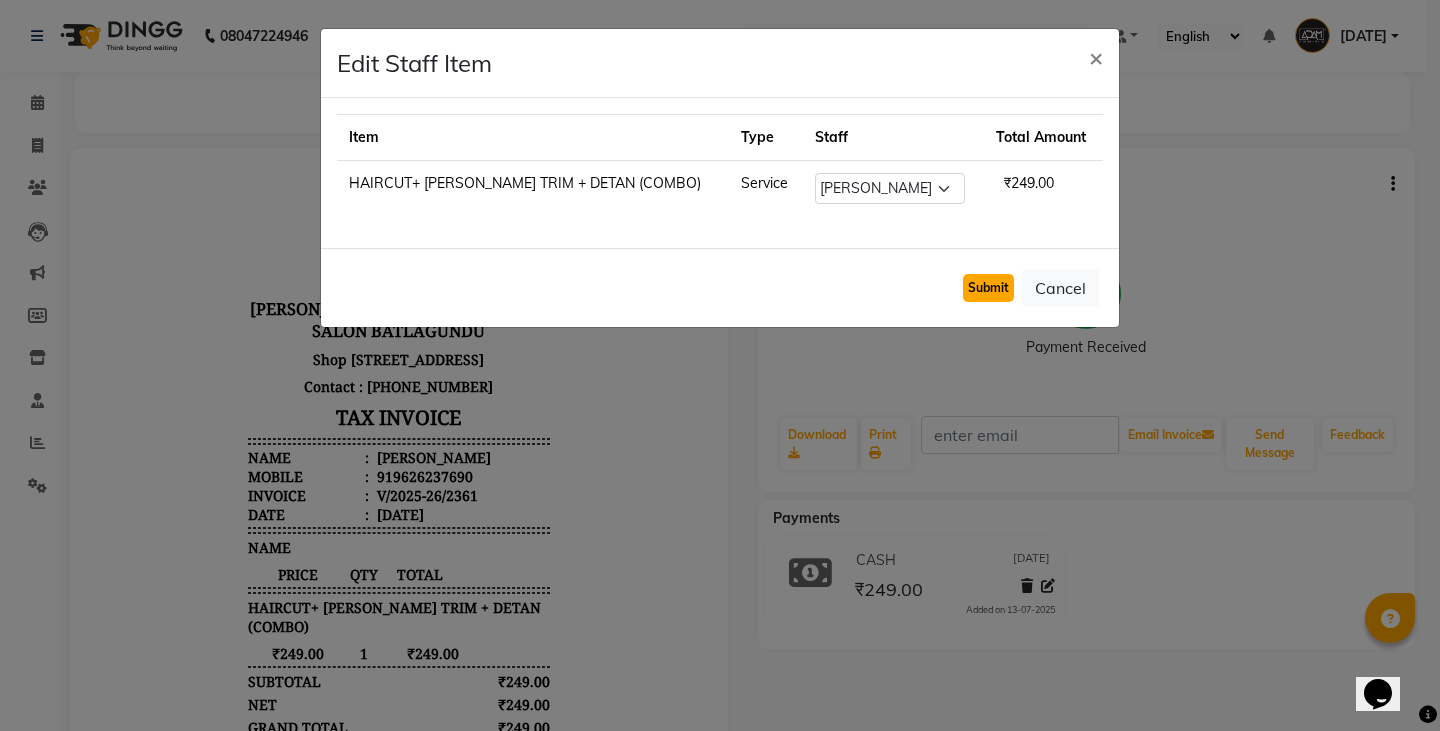 click on "Submit" 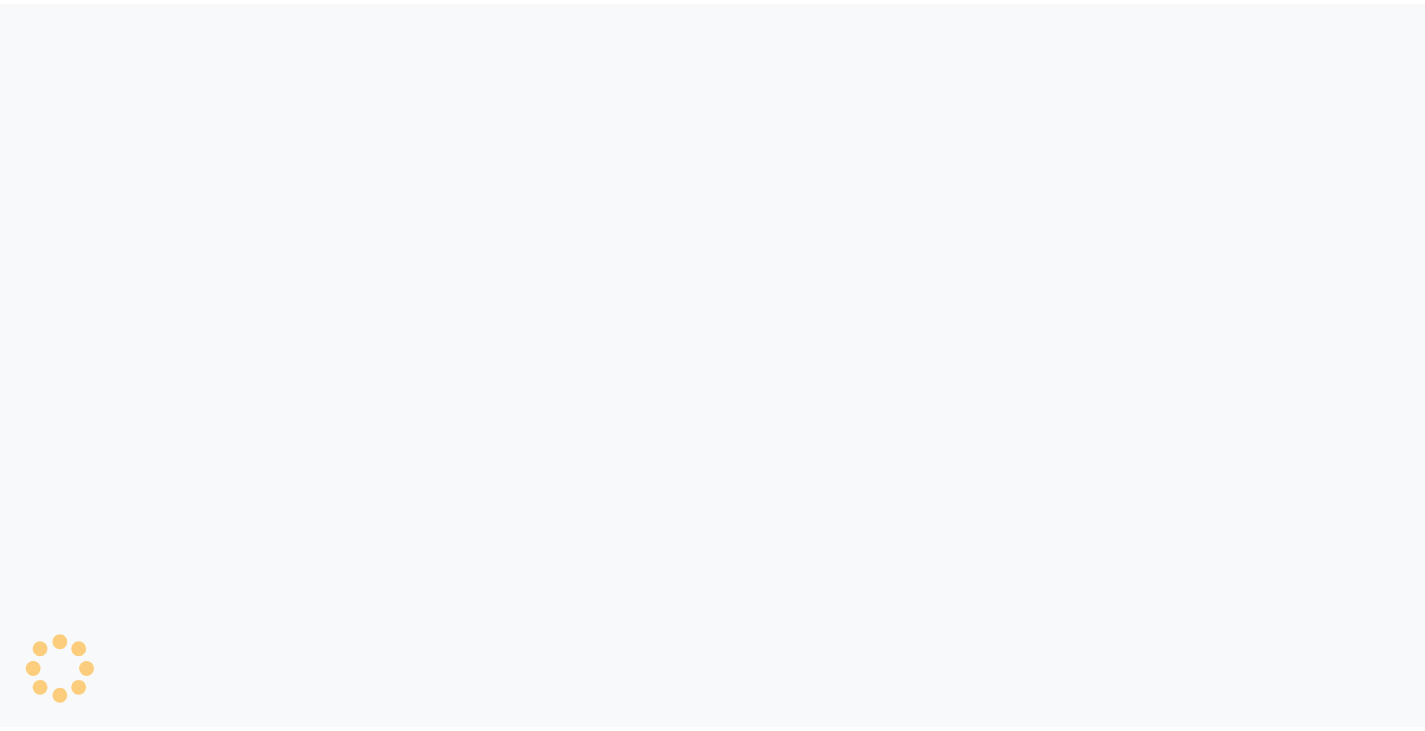 scroll, scrollTop: 0, scrollLeft: 0, axis: both 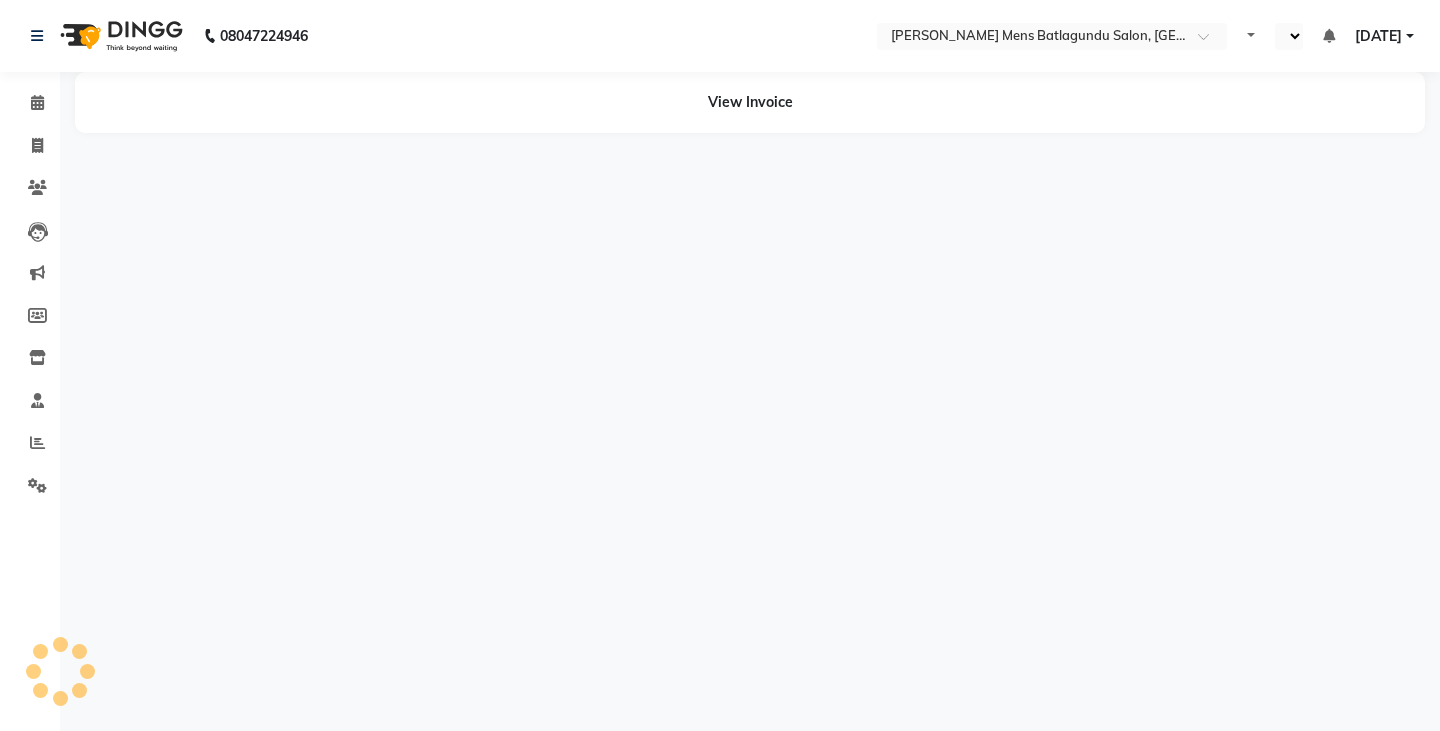 select on "en" 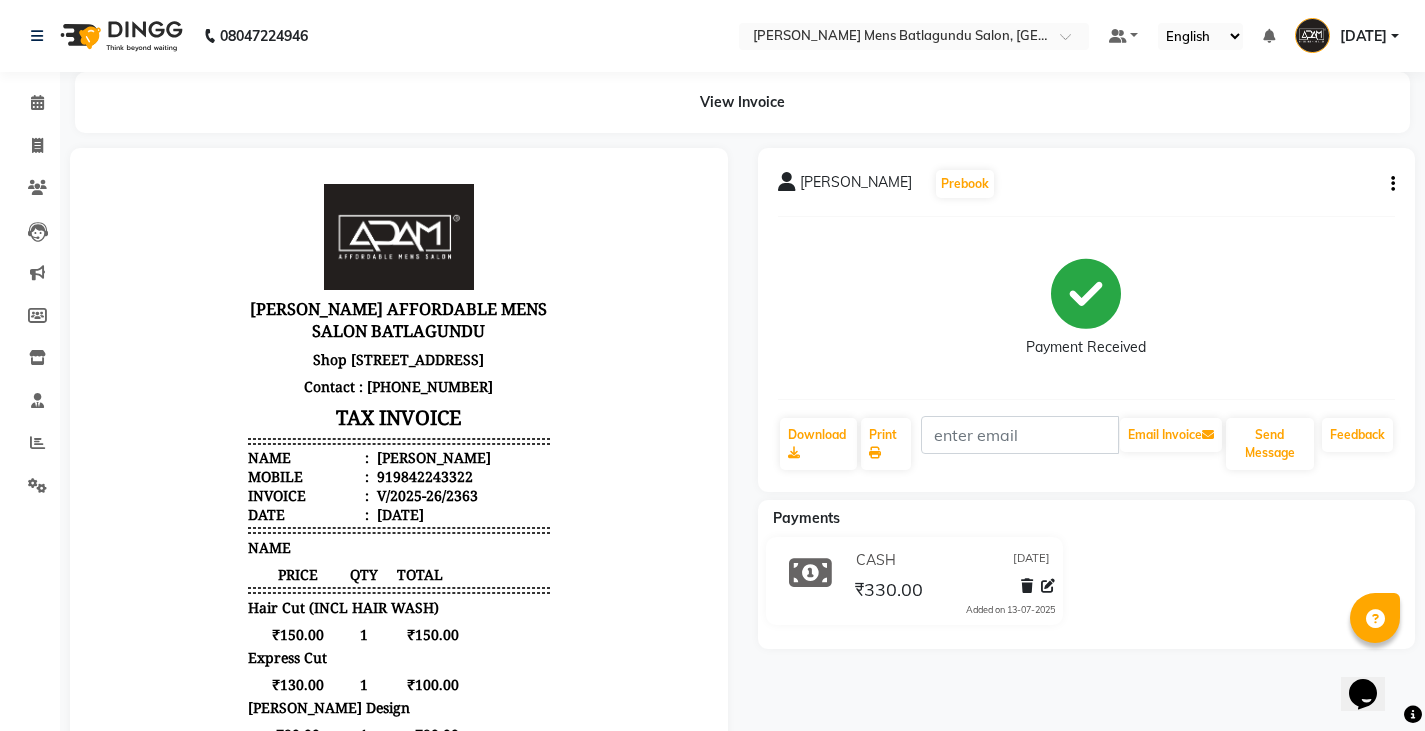 scroll, scrollTop: 0, scrollLeft: 0, axis: both 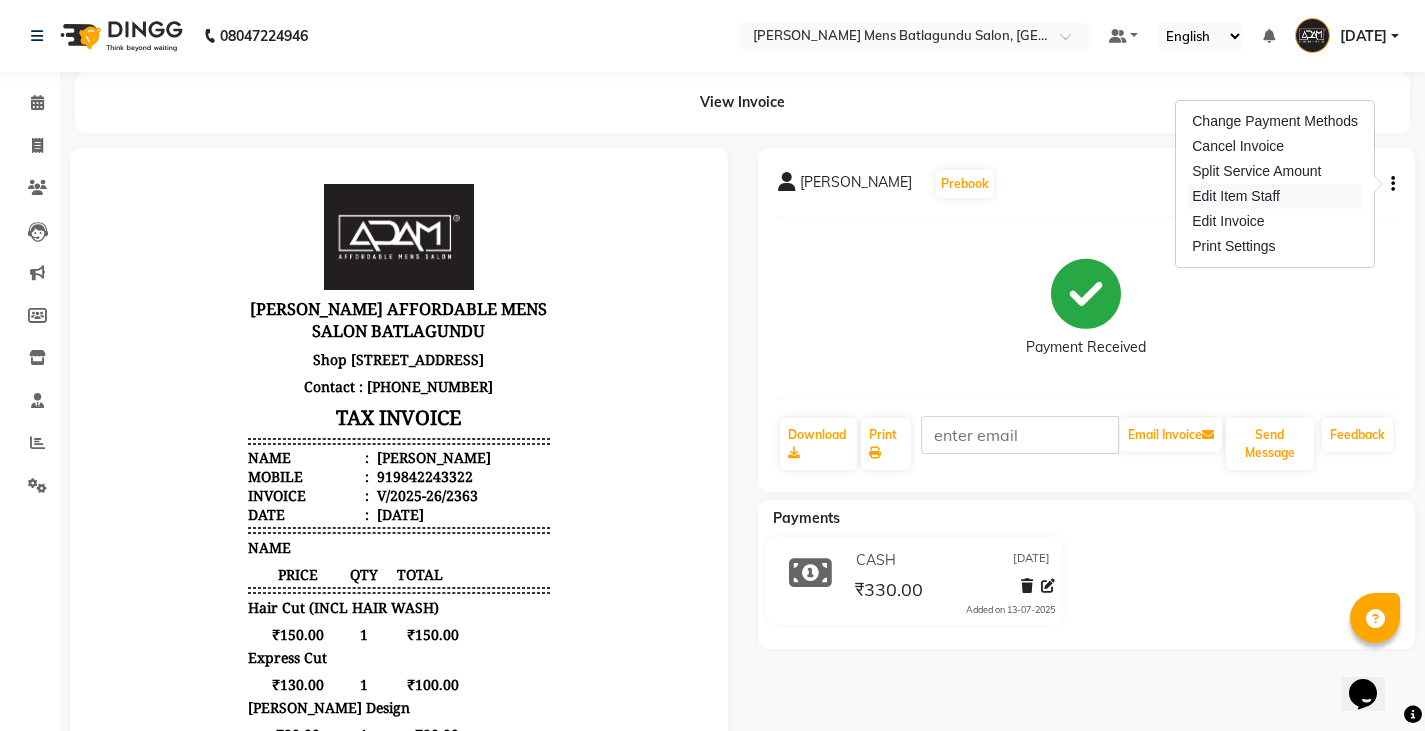 click on "Edit Item Staff" at bounding box center (1275, 196) 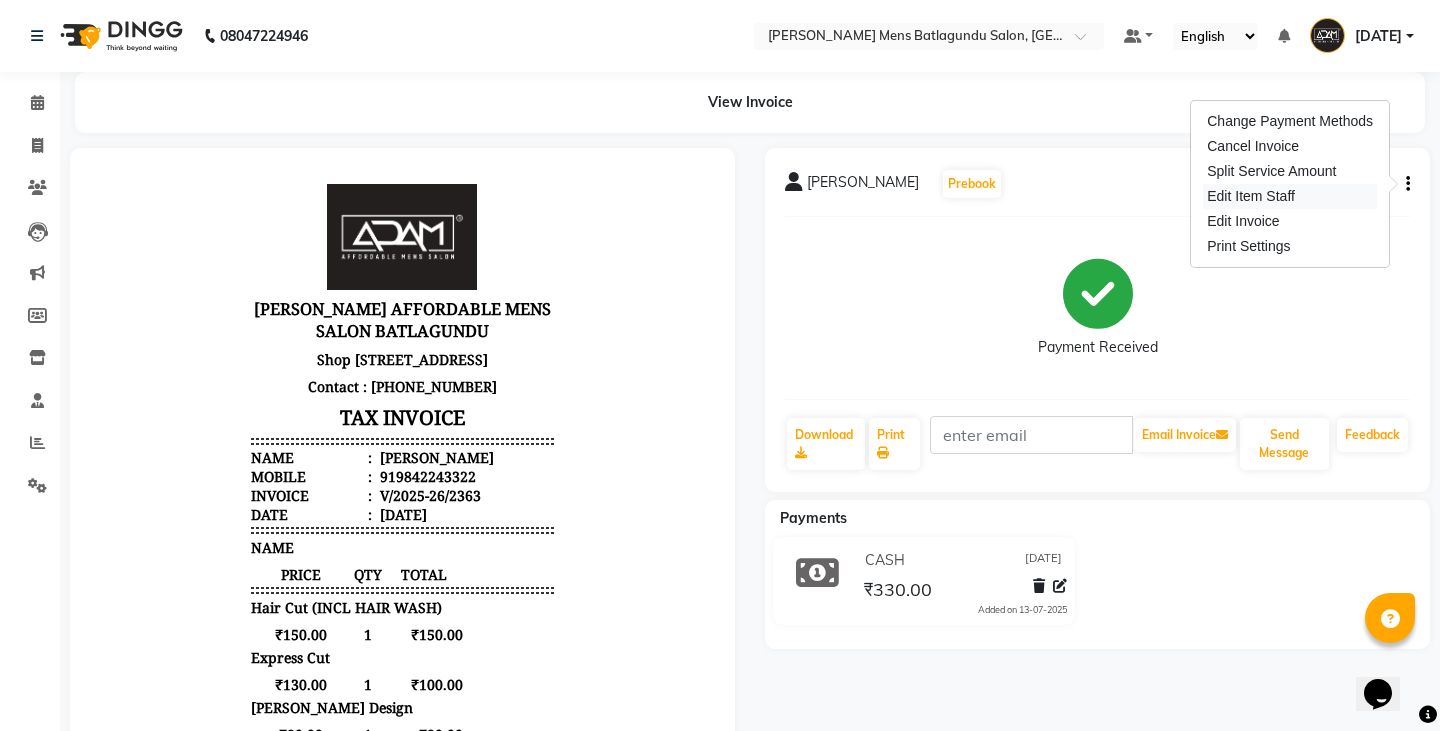 select on "84870" 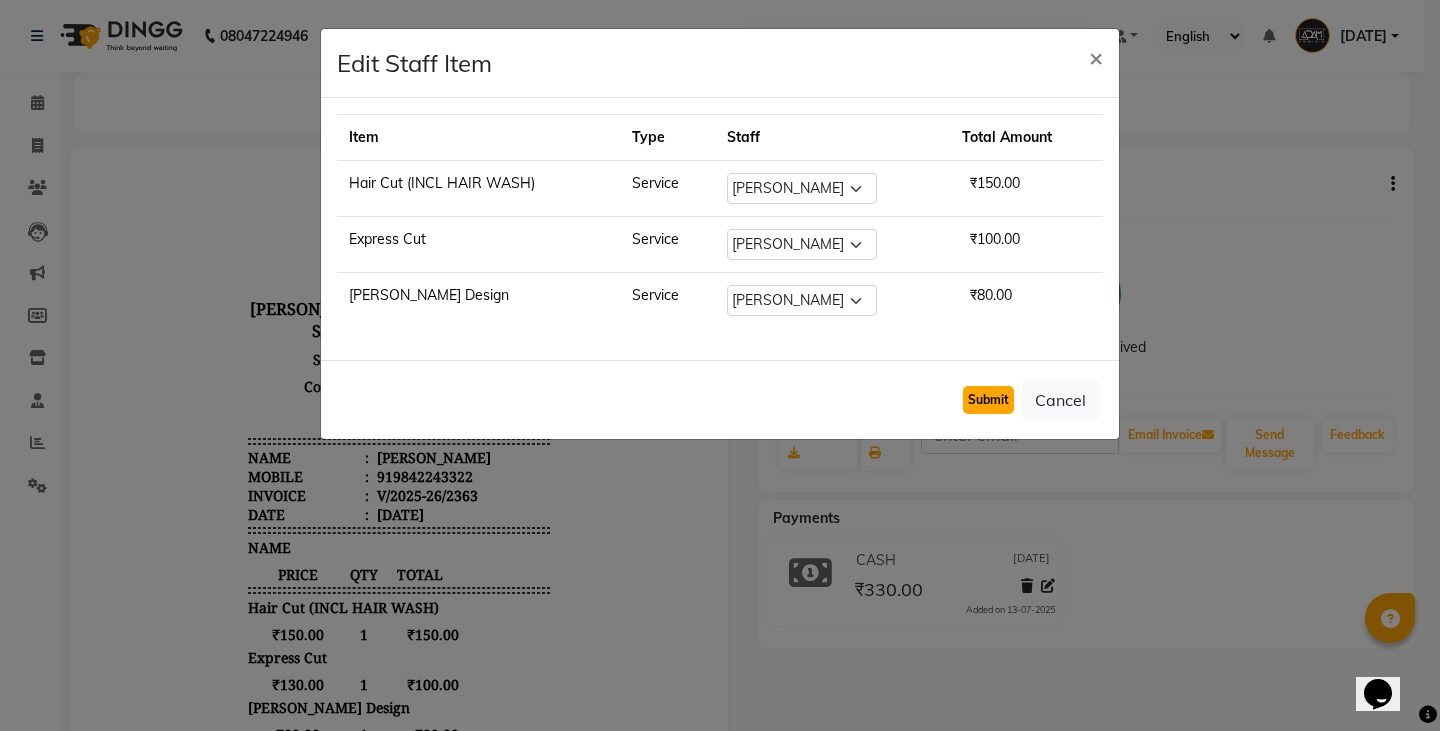 click on "Submit" 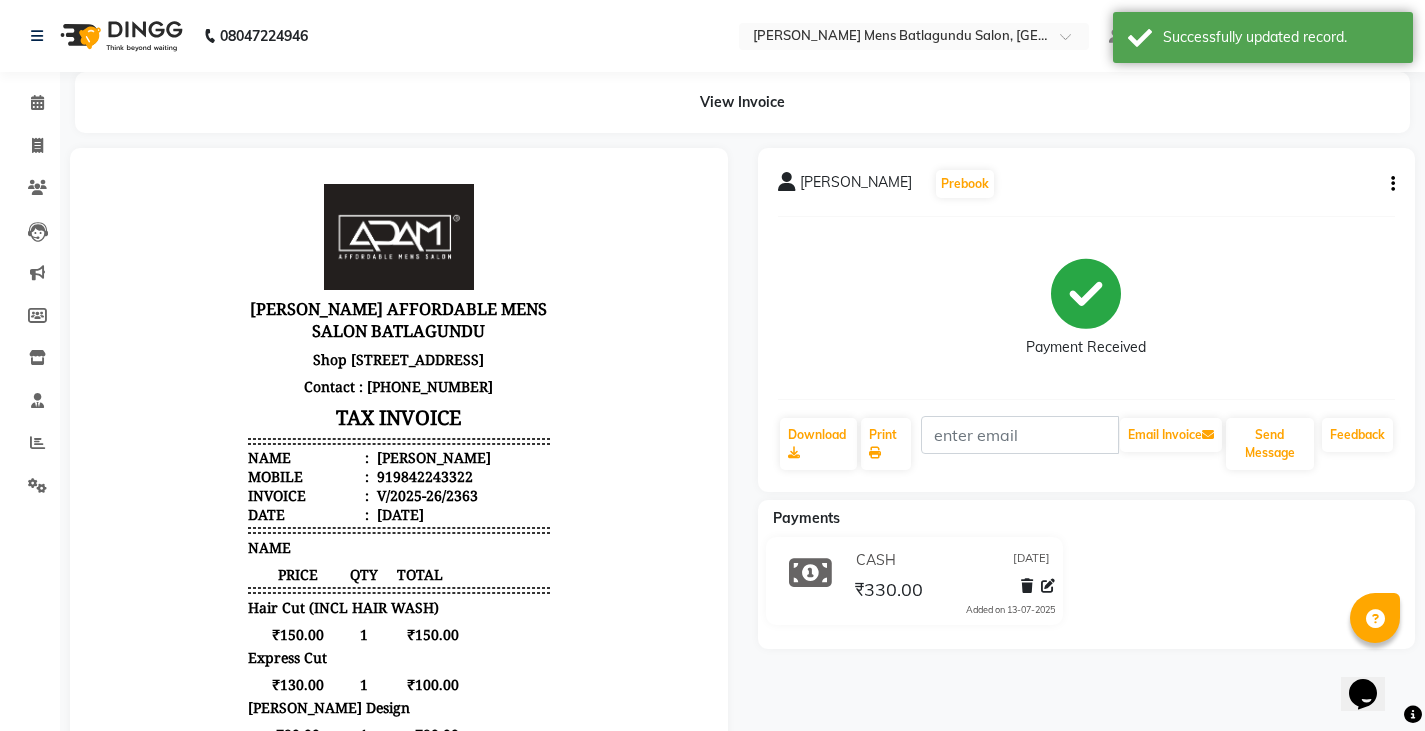 click 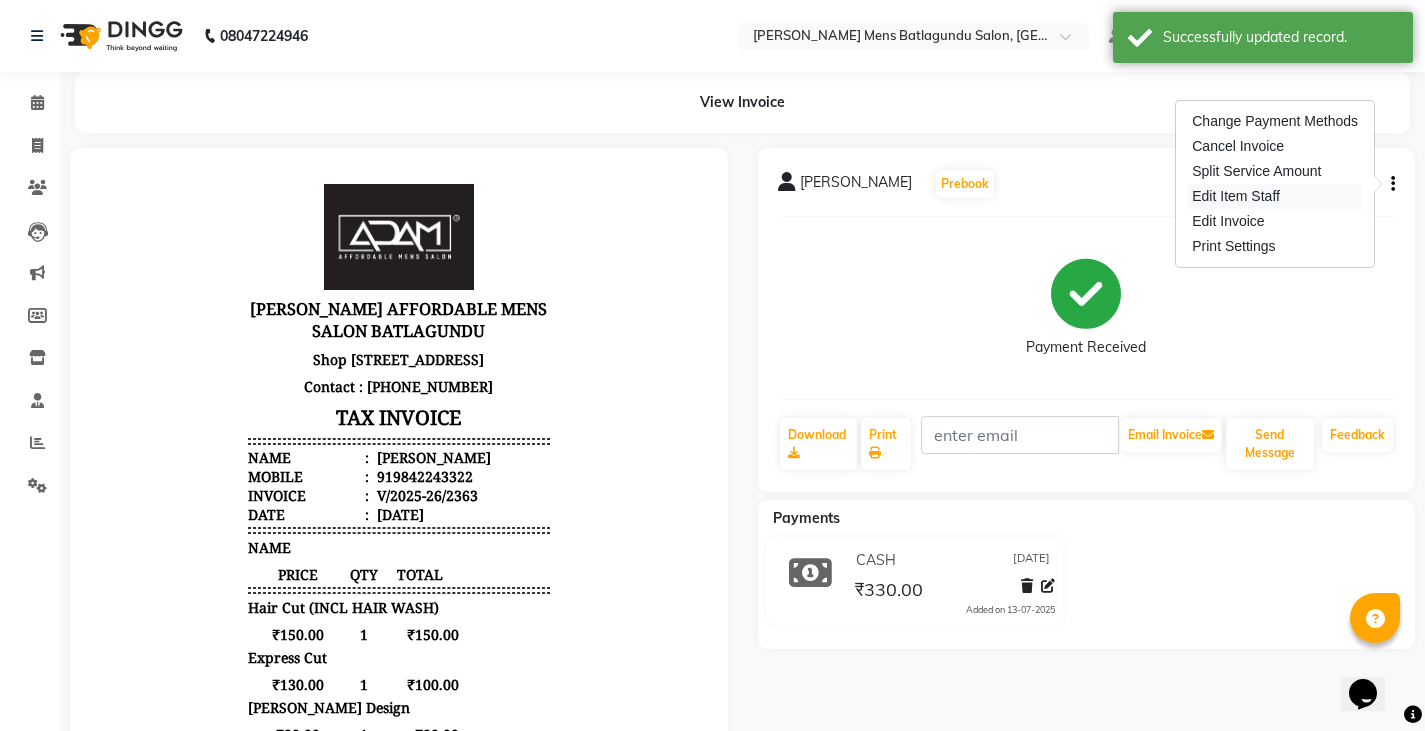 click on "Edit Item Staff" at bounding box center [1275, 196] 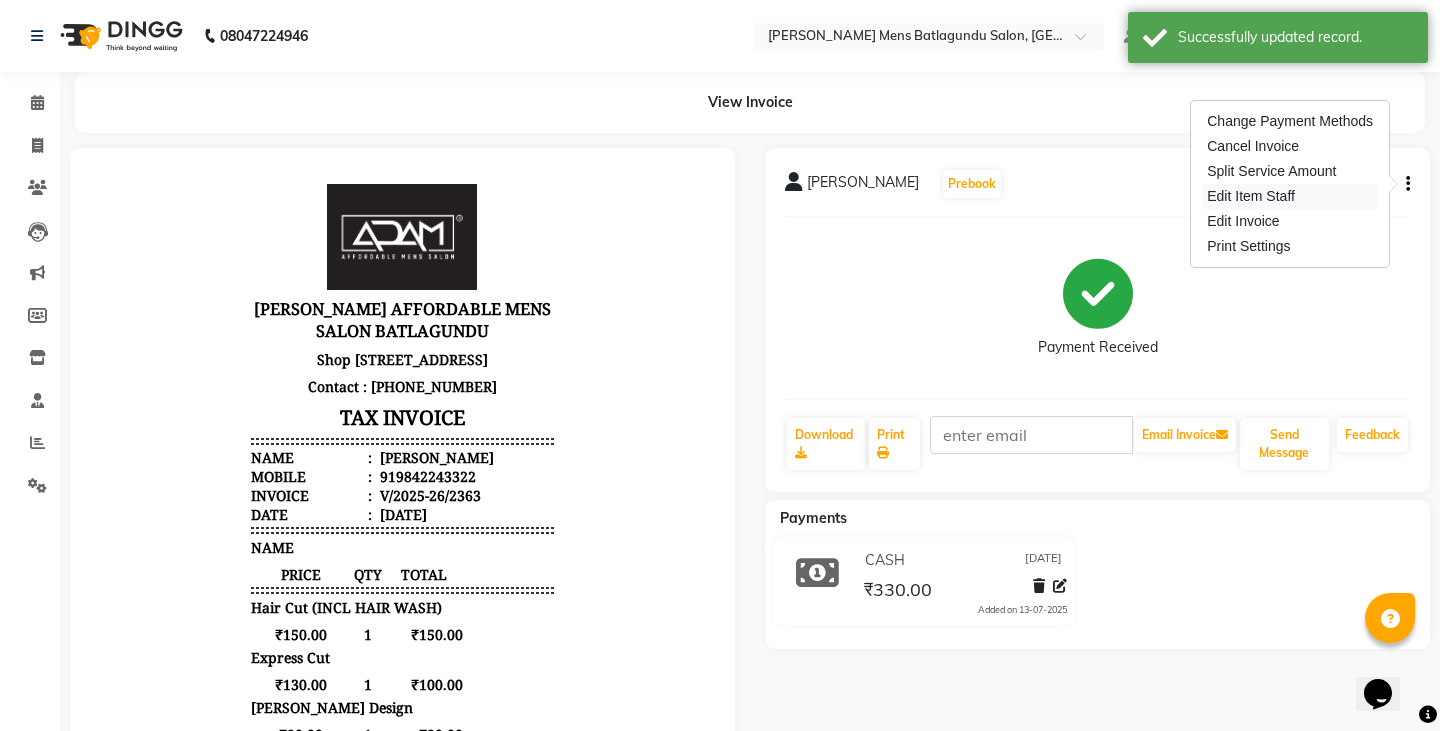 select on "84870" 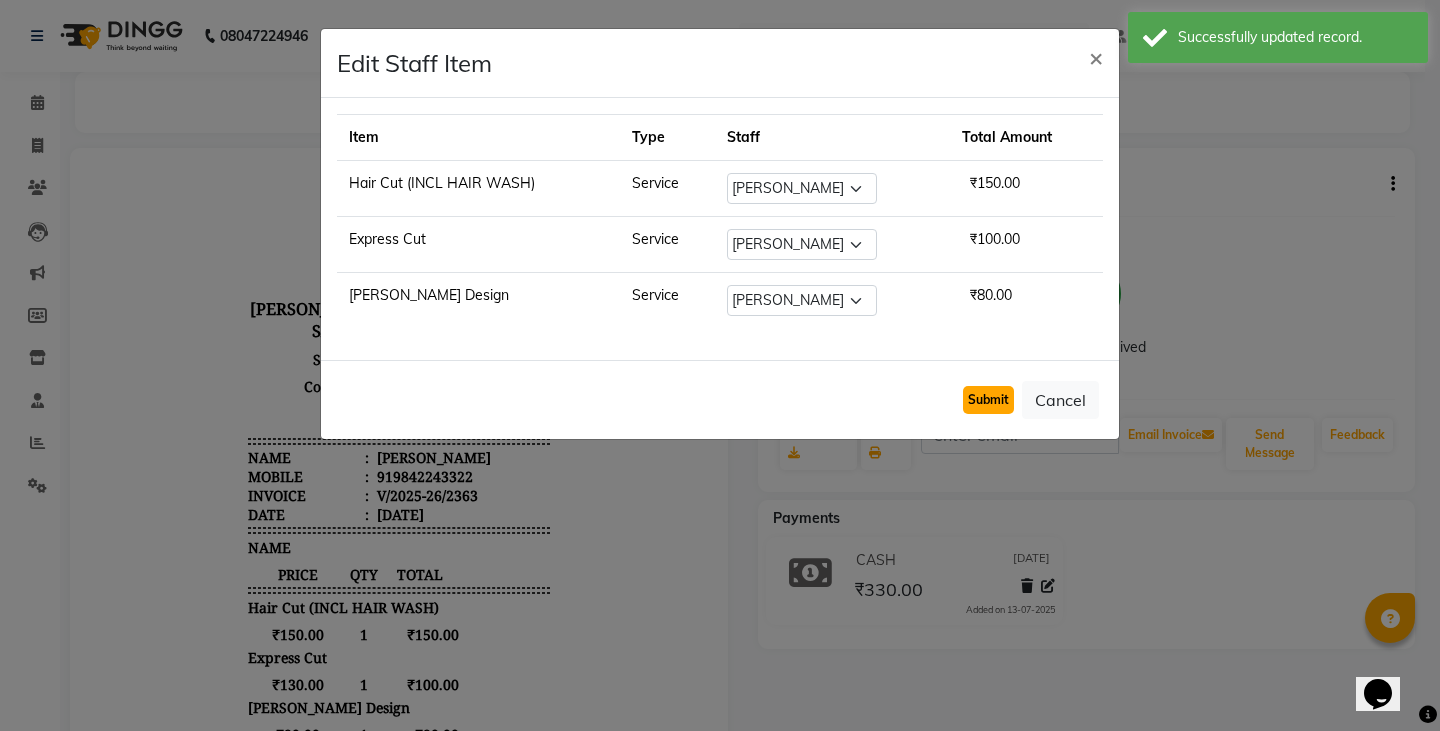 click on "Submit" 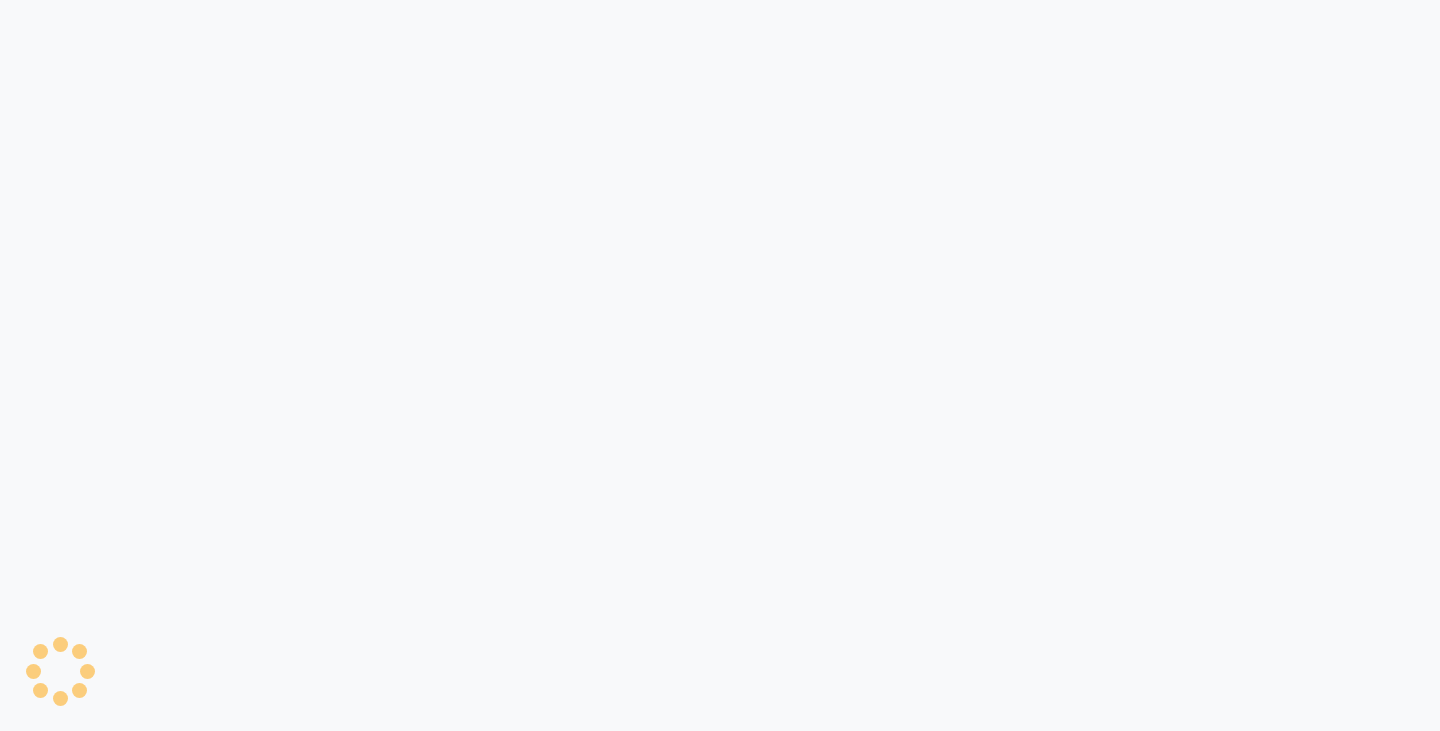 scroll, scrollTop: 0, scrollLeft: 0, axis: both 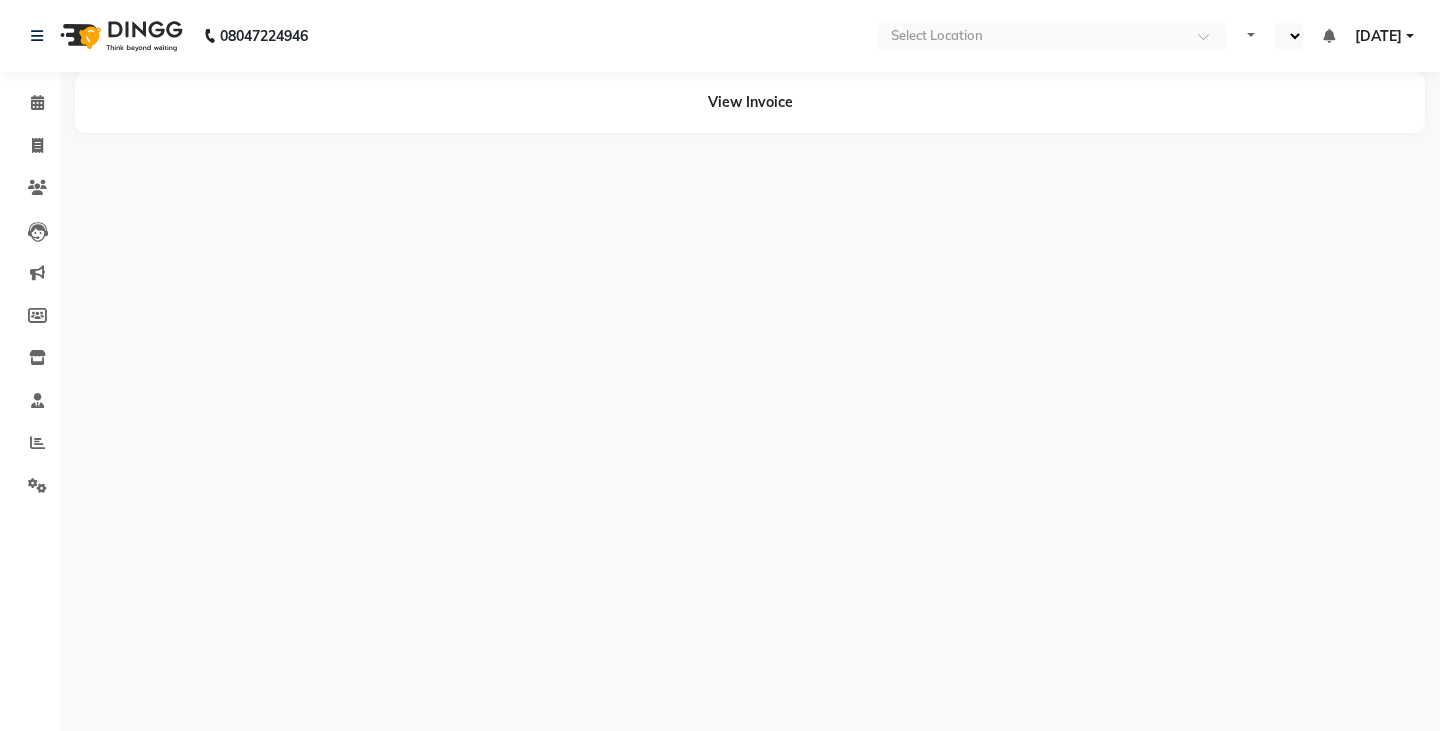 select on "en" 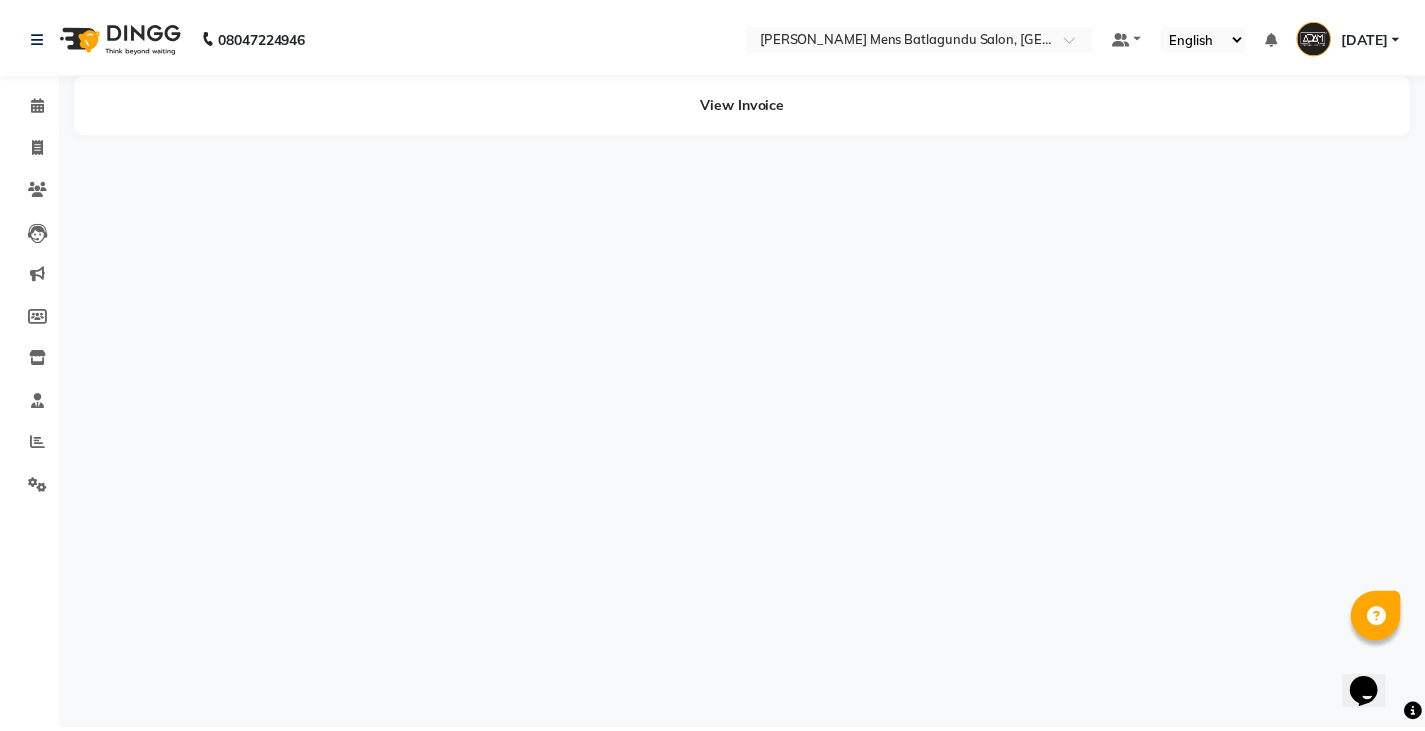 scroll, scrollTop: 0, scrollLeft: 0, axis: both 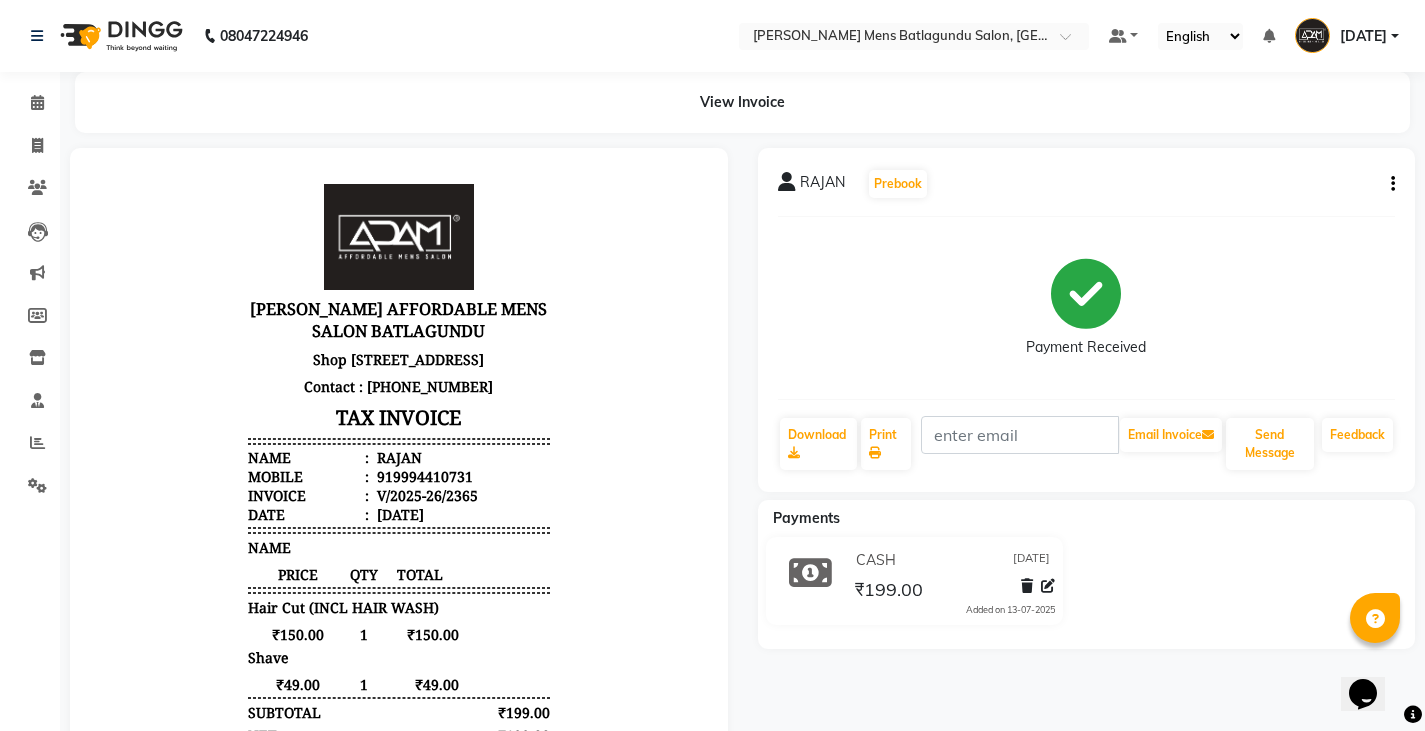 click 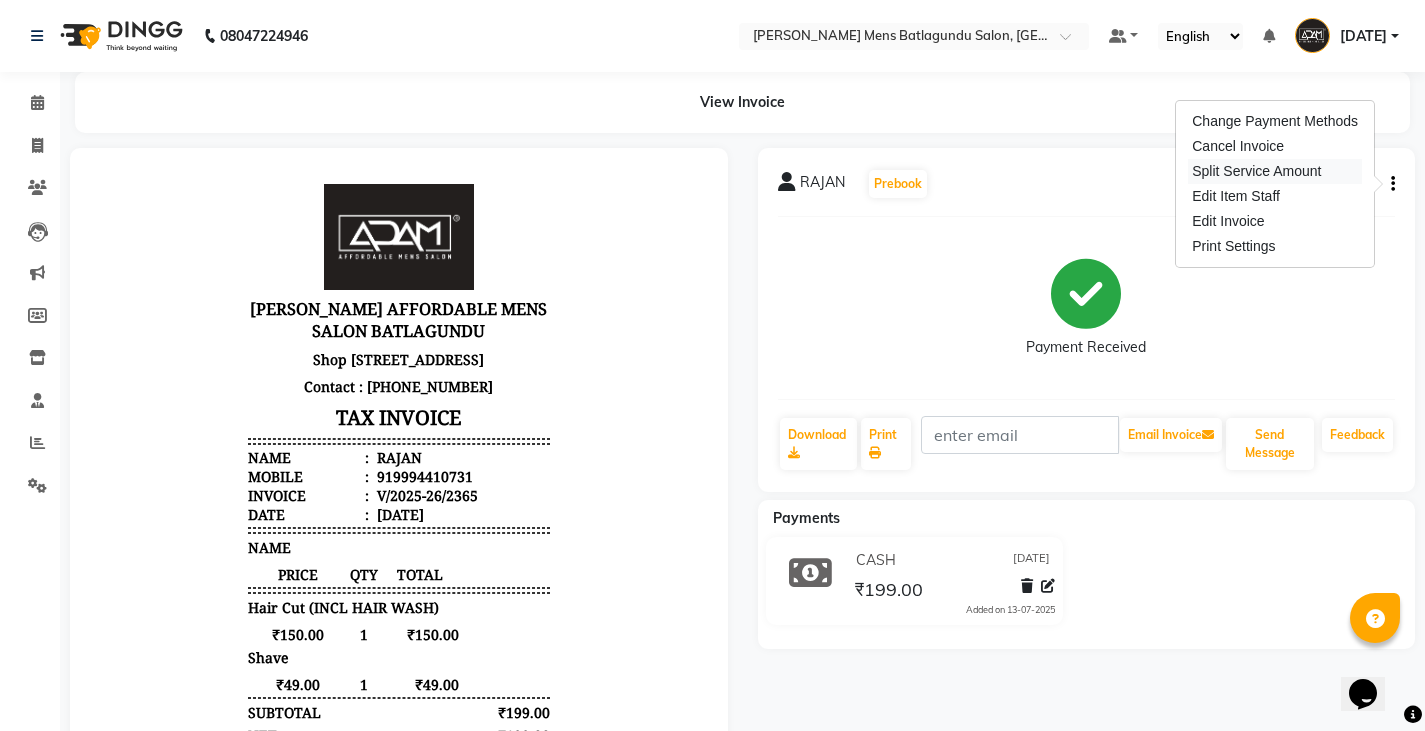 click on "Split Service Amount" at bounding box center (1275, 171) 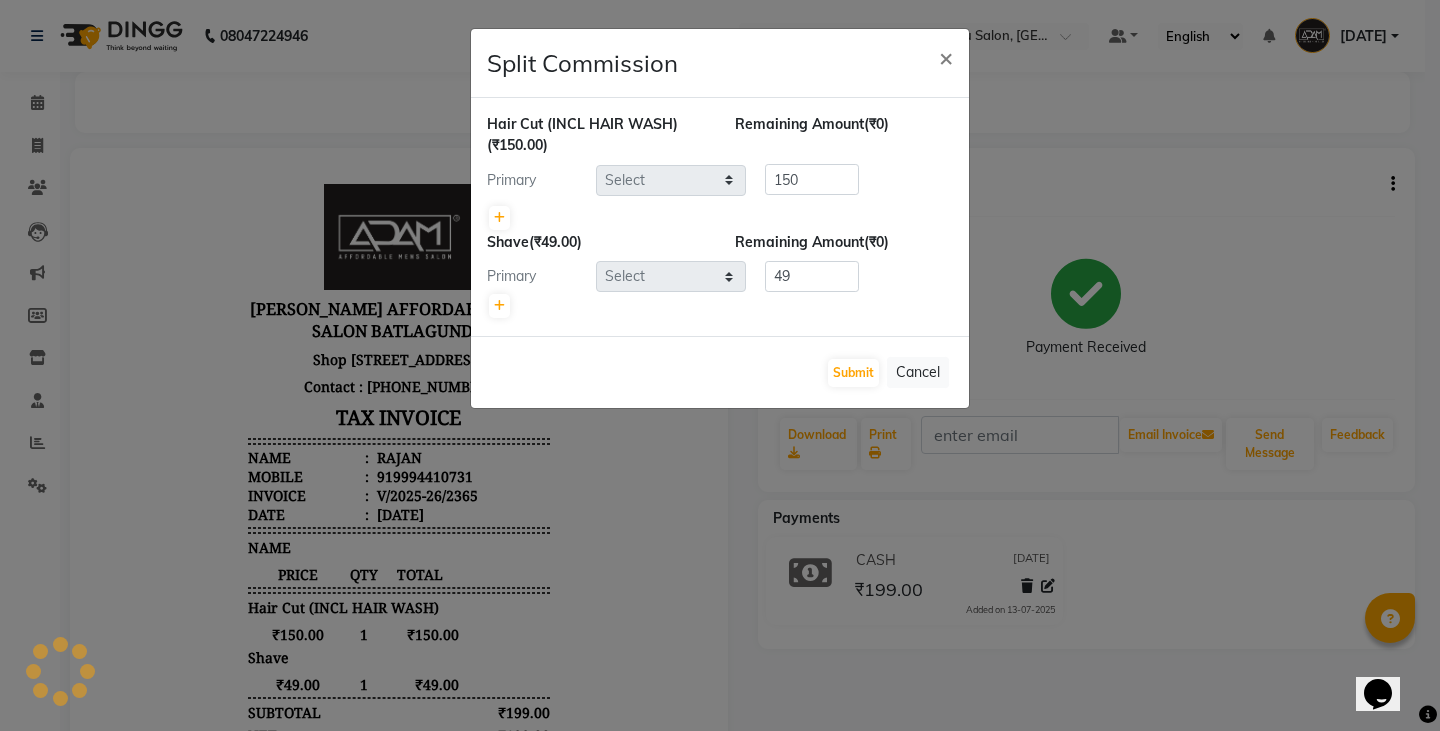 select on "78652" 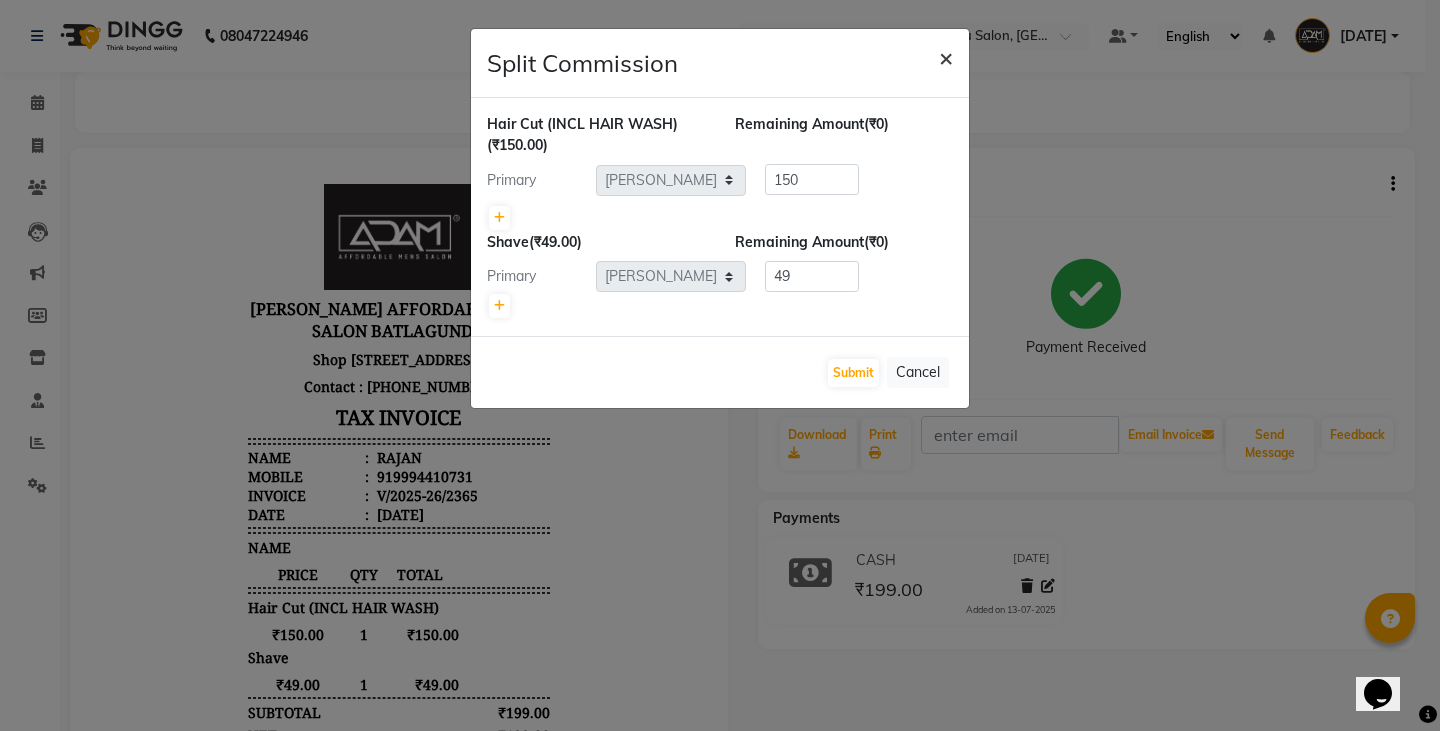 click on "×" 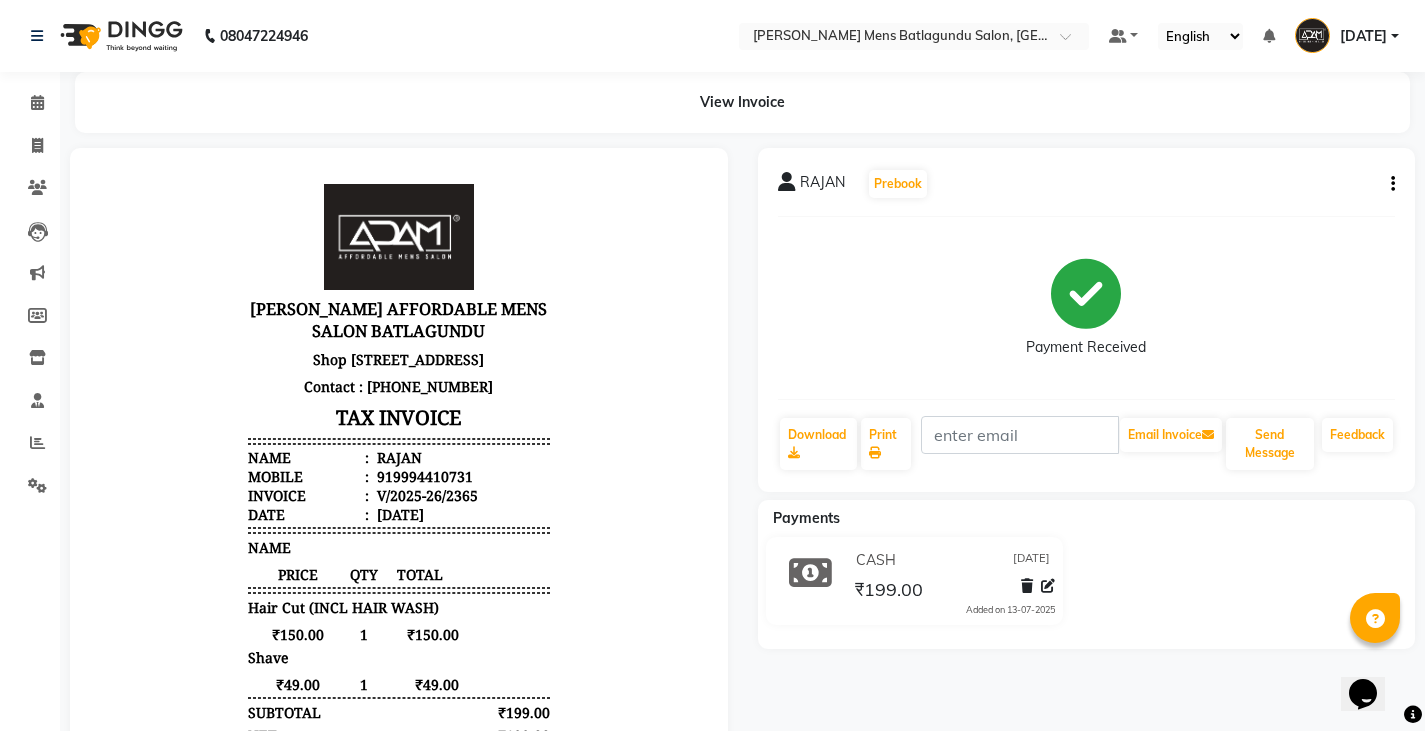 click 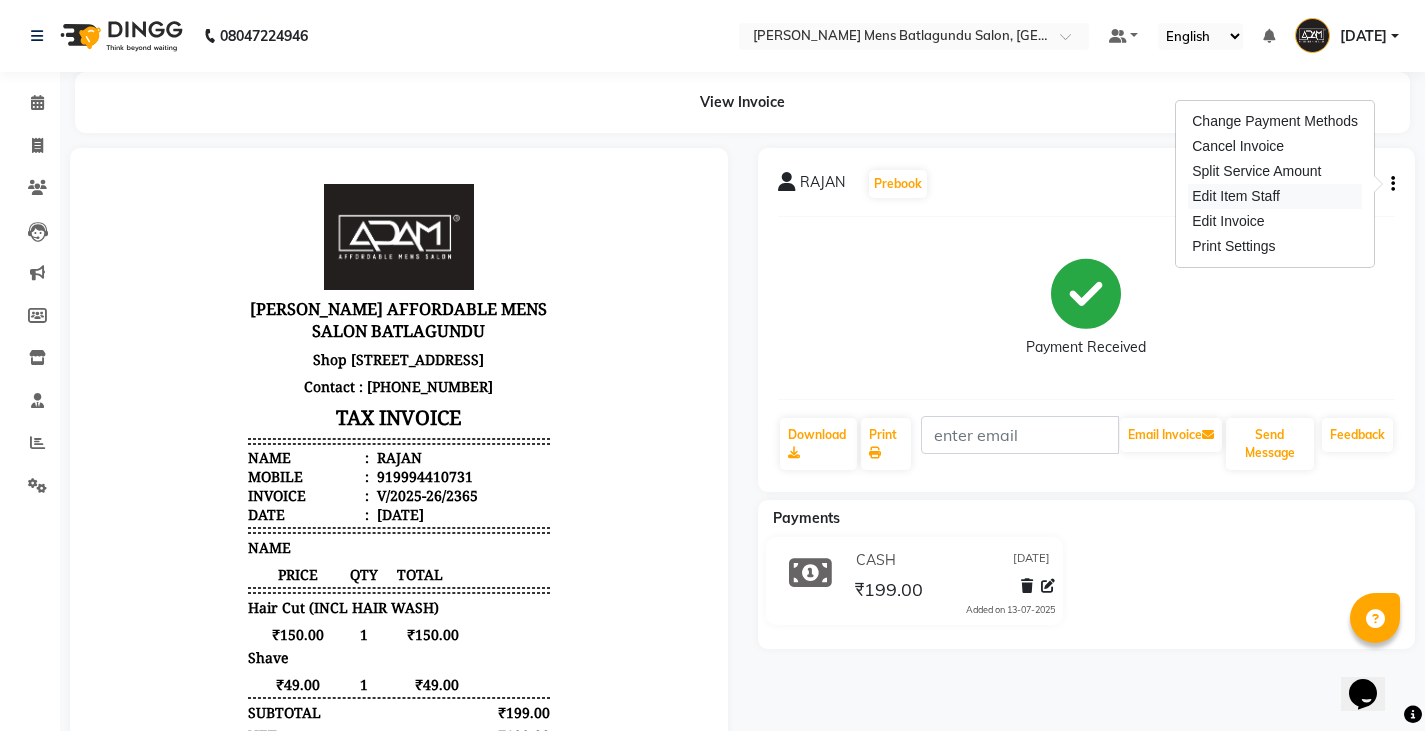click on "Edit Item Staff" at bounding box center [1275, 196] 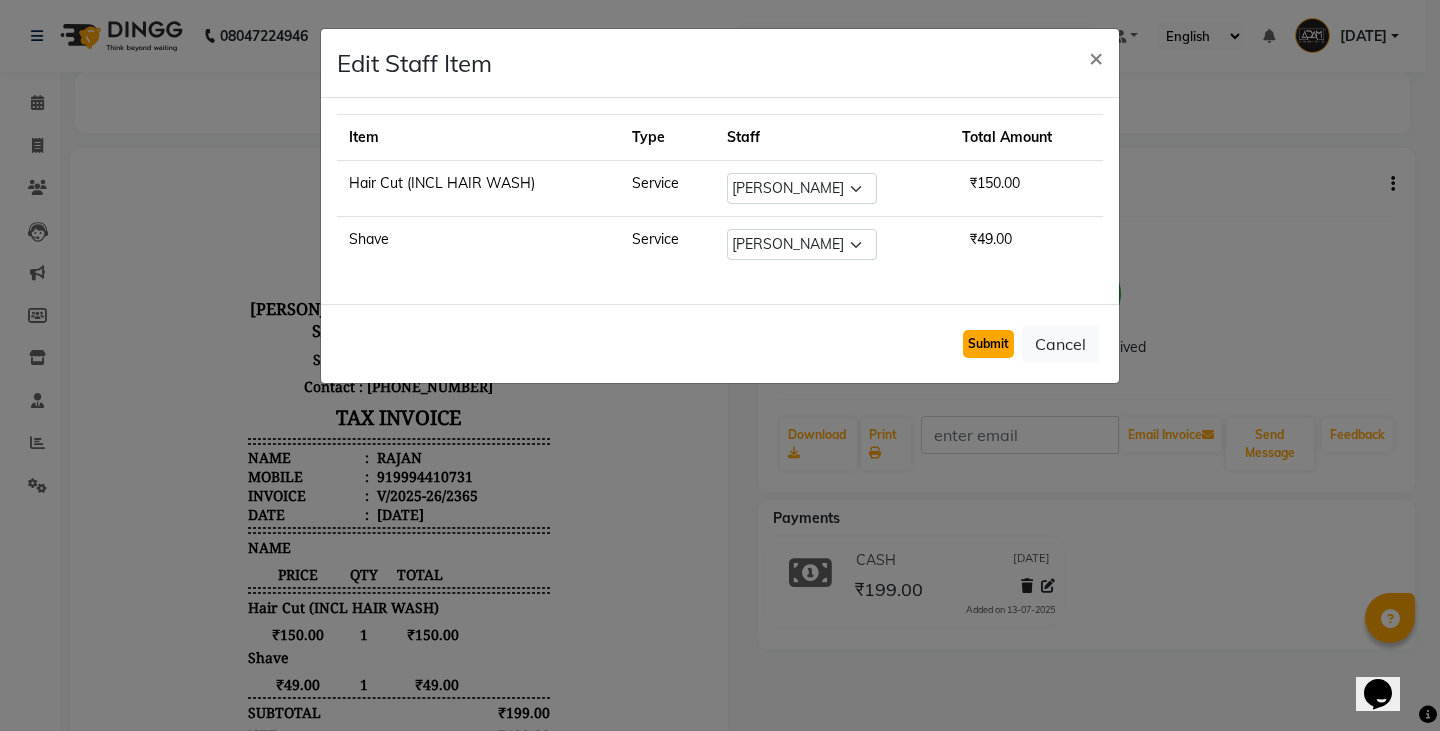 click on "Submit" 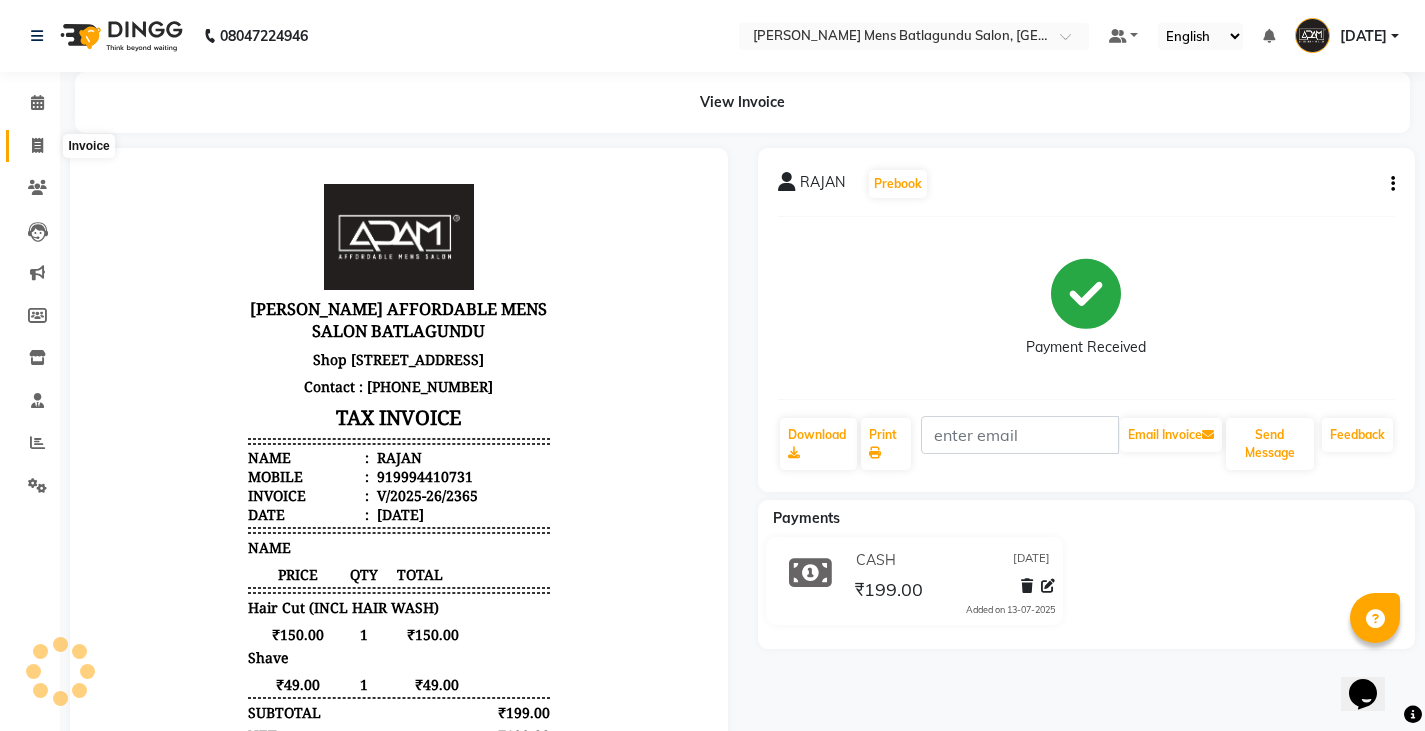 click 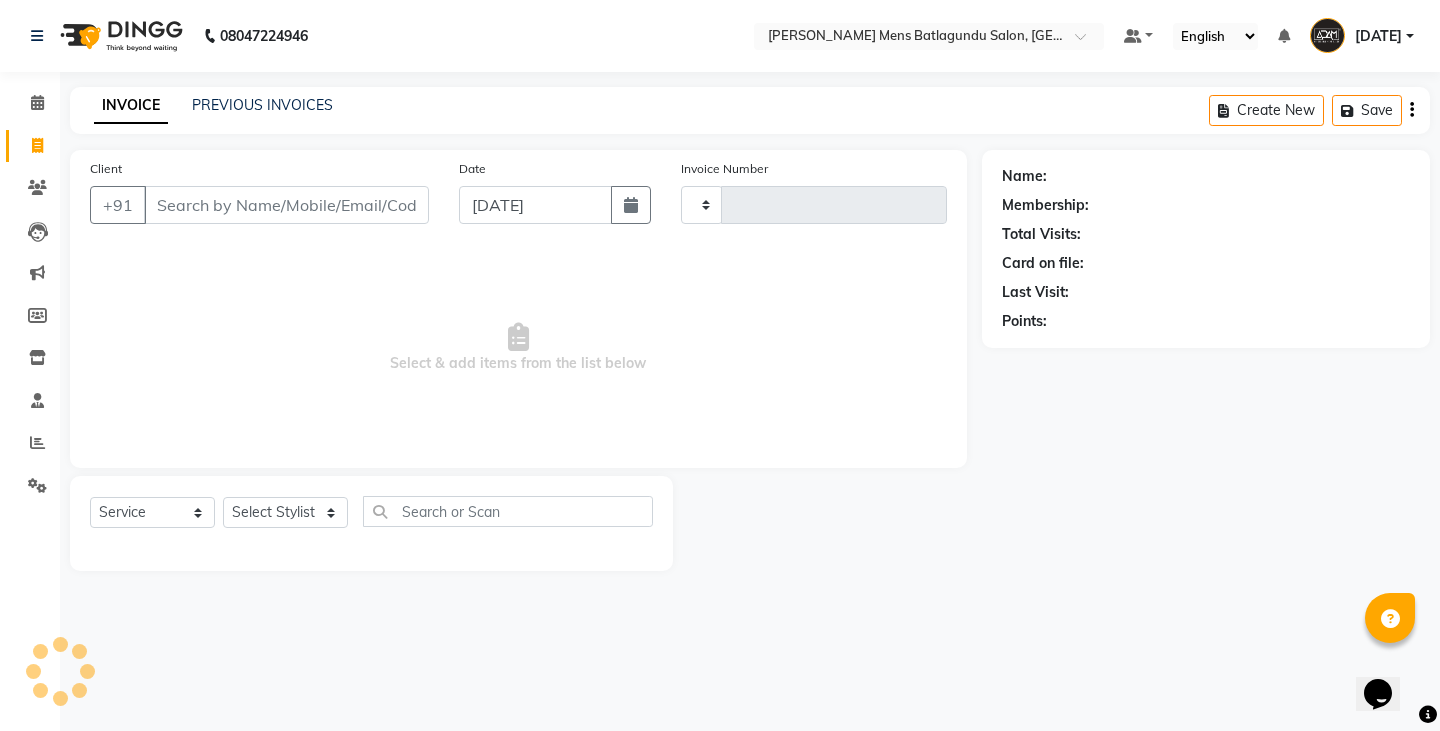type on "2385" 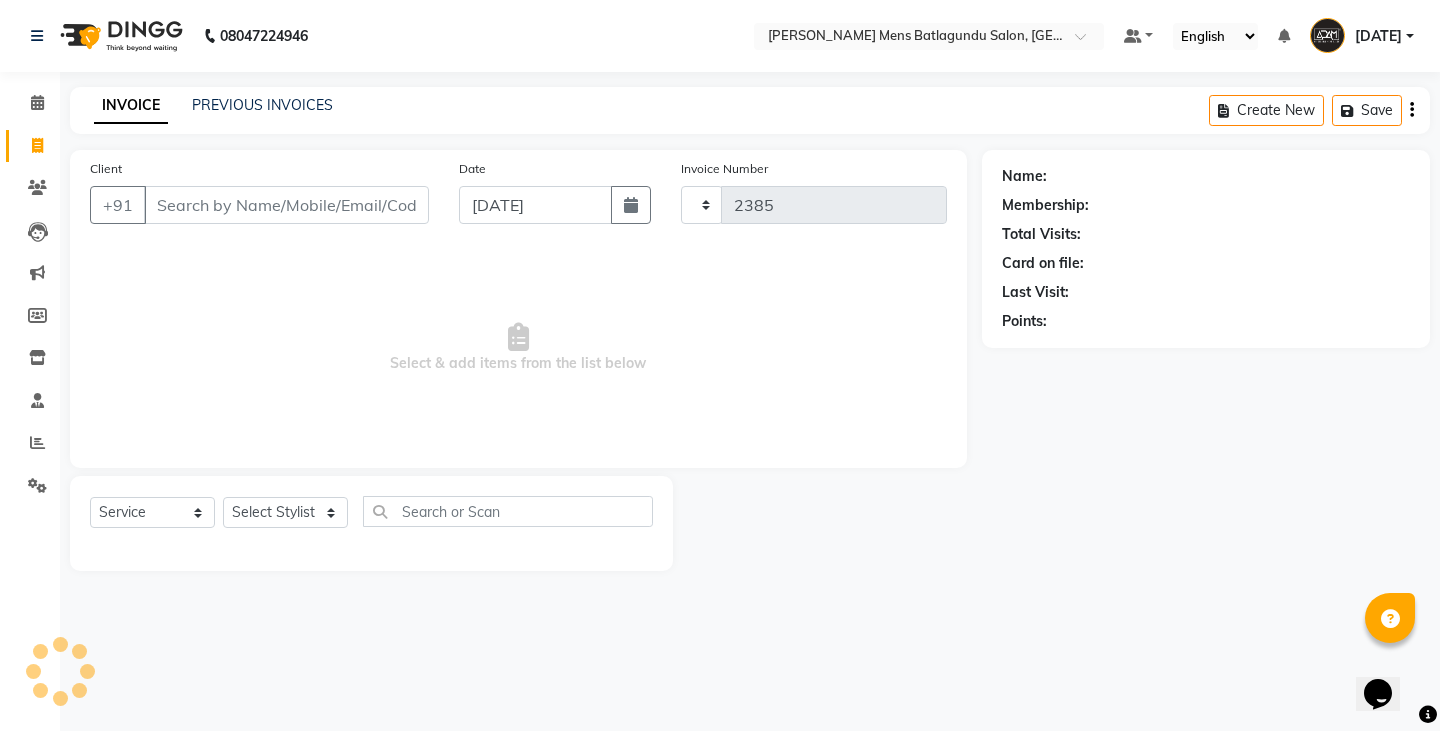 select on "8213" 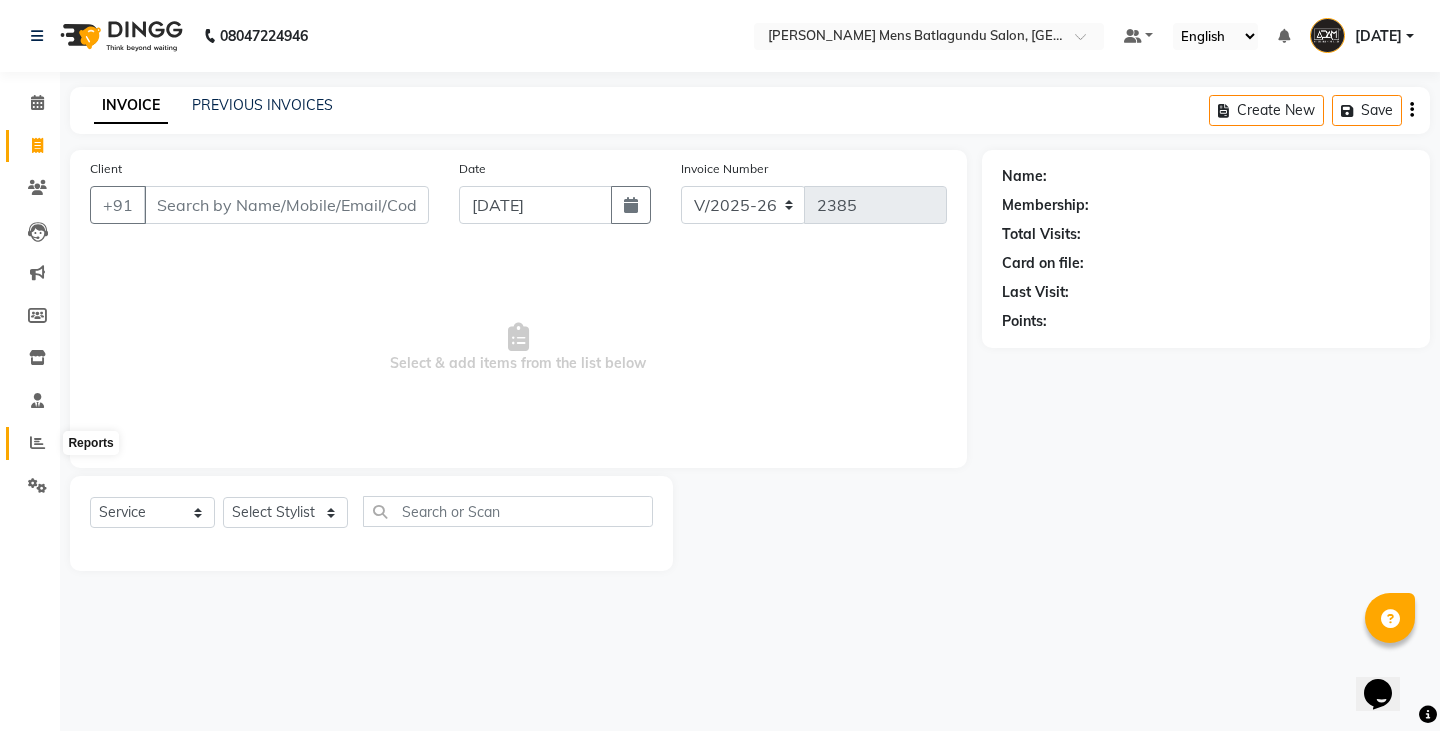 click 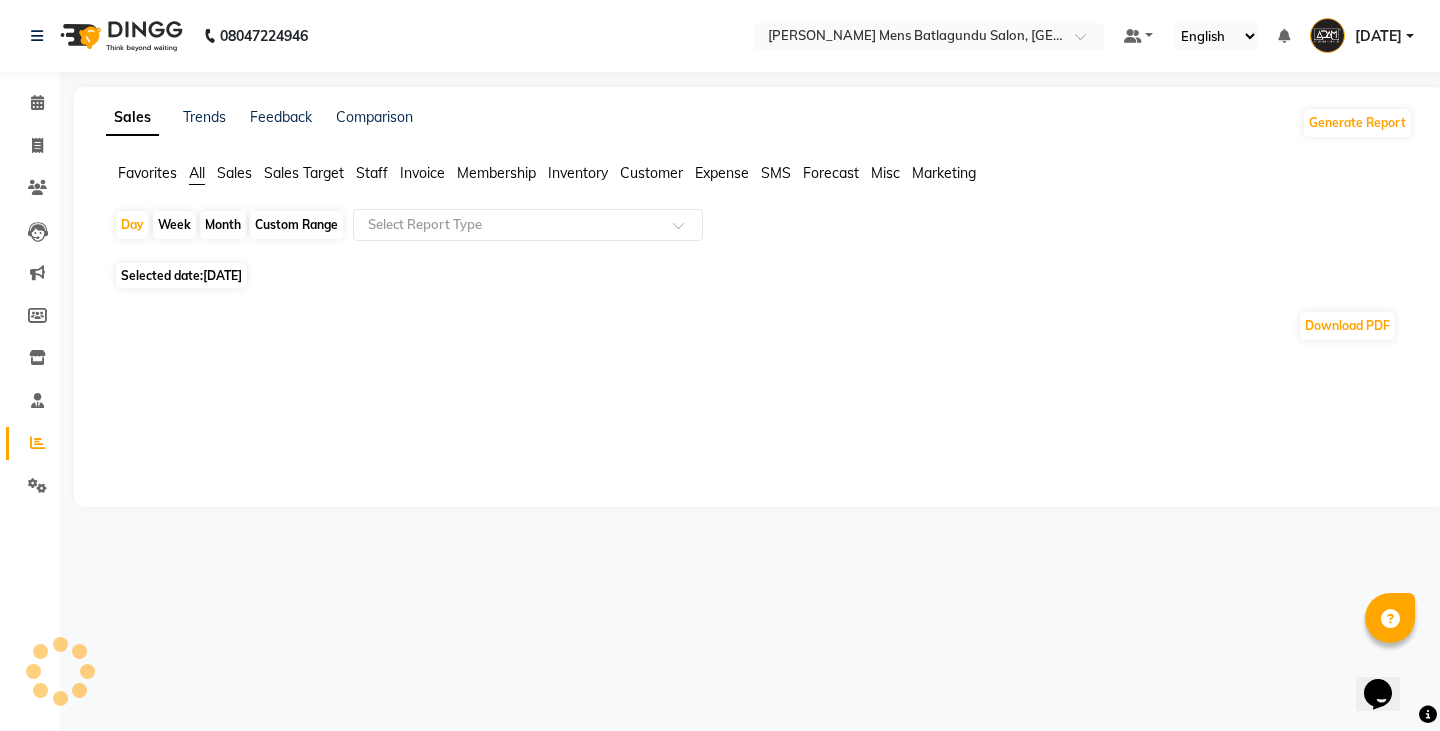 click on "Staff" 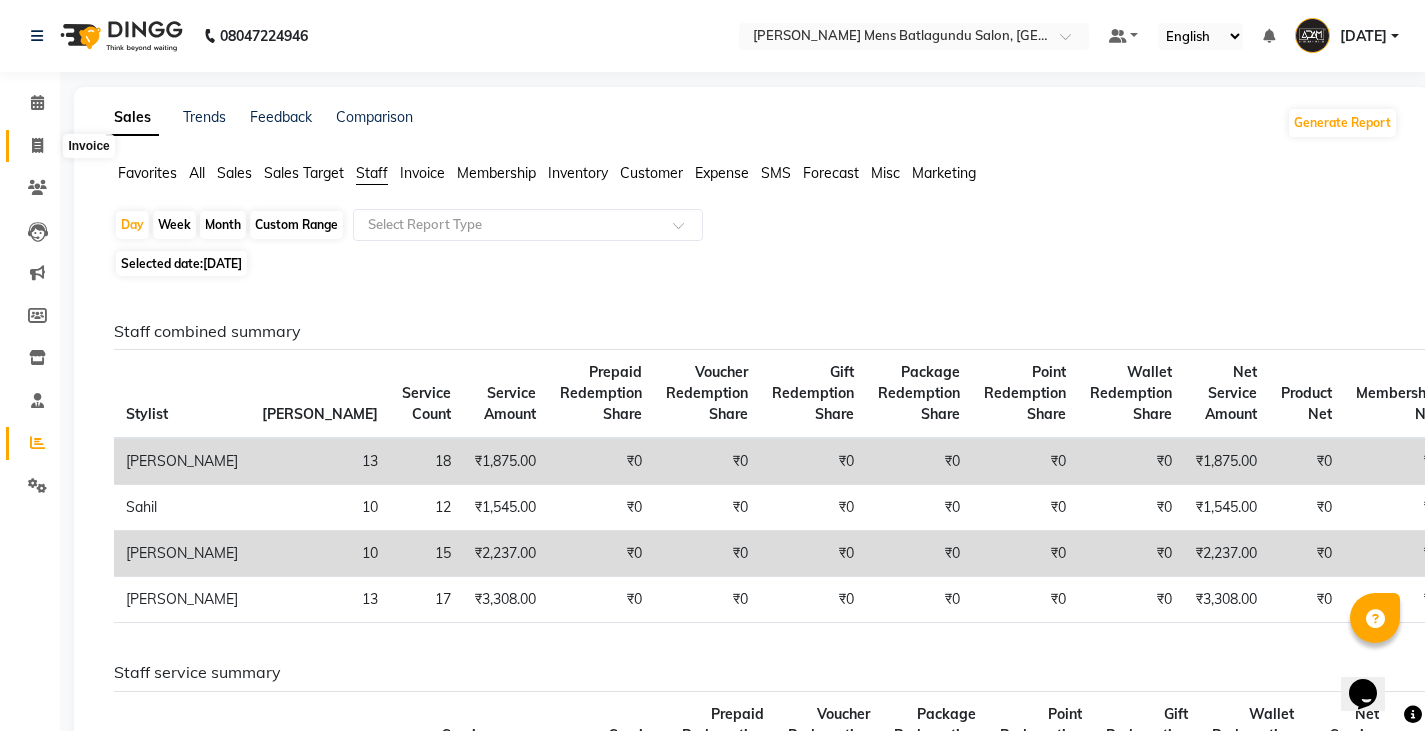 click 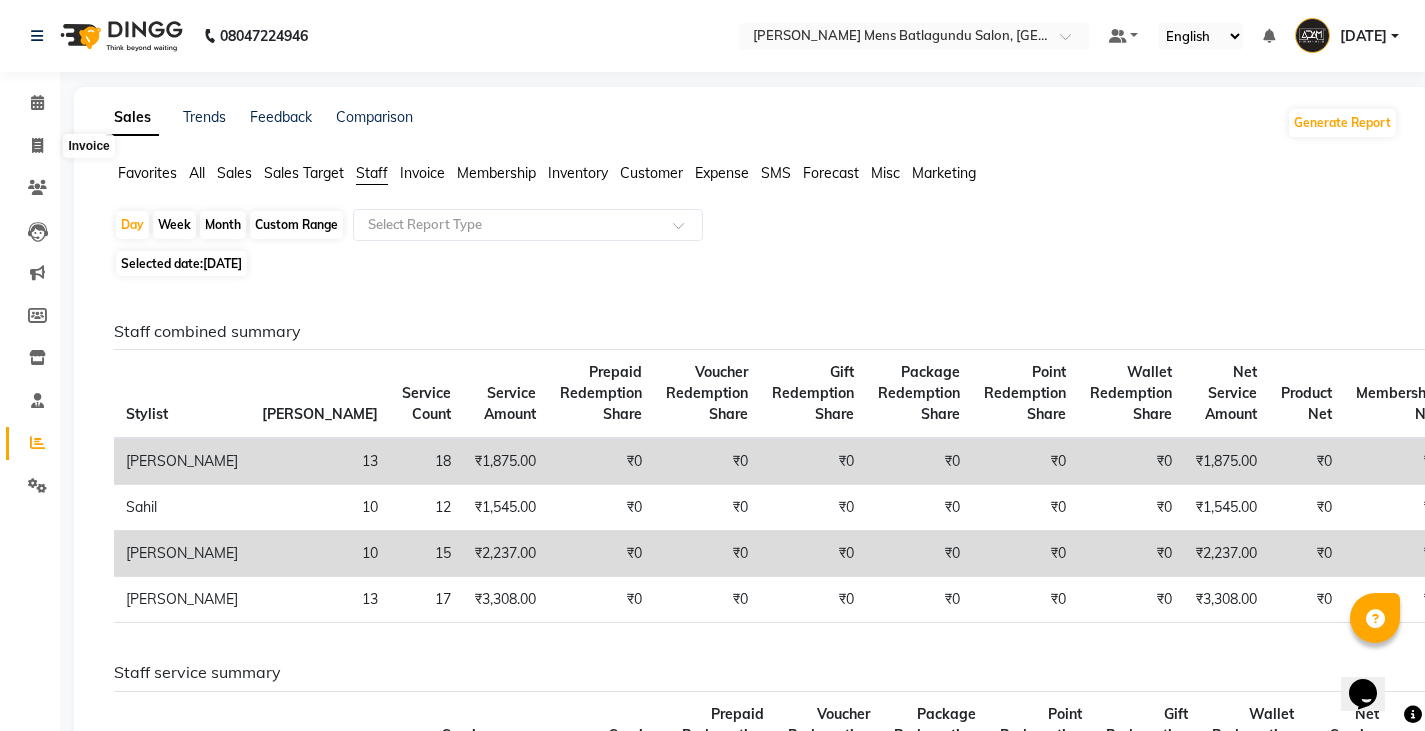 select on "service" 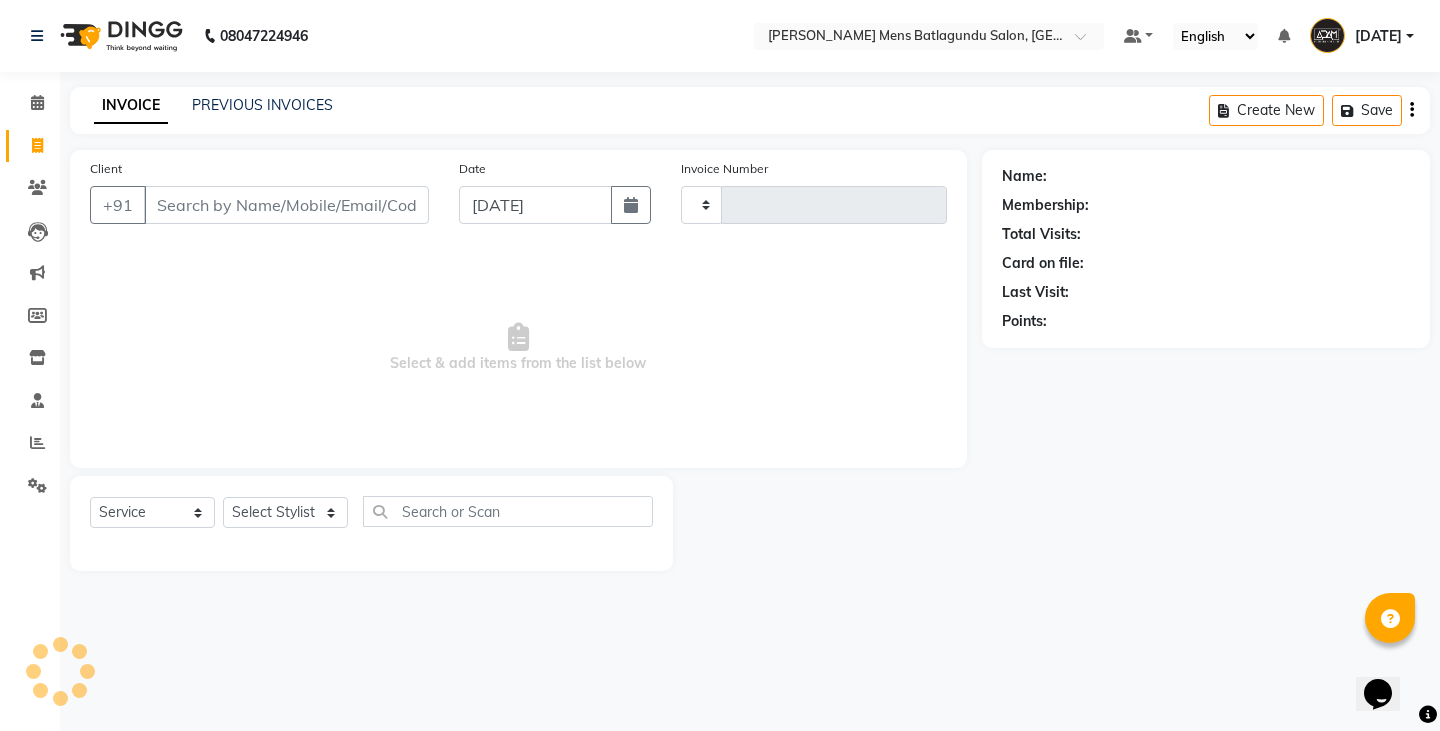 type on "2385" 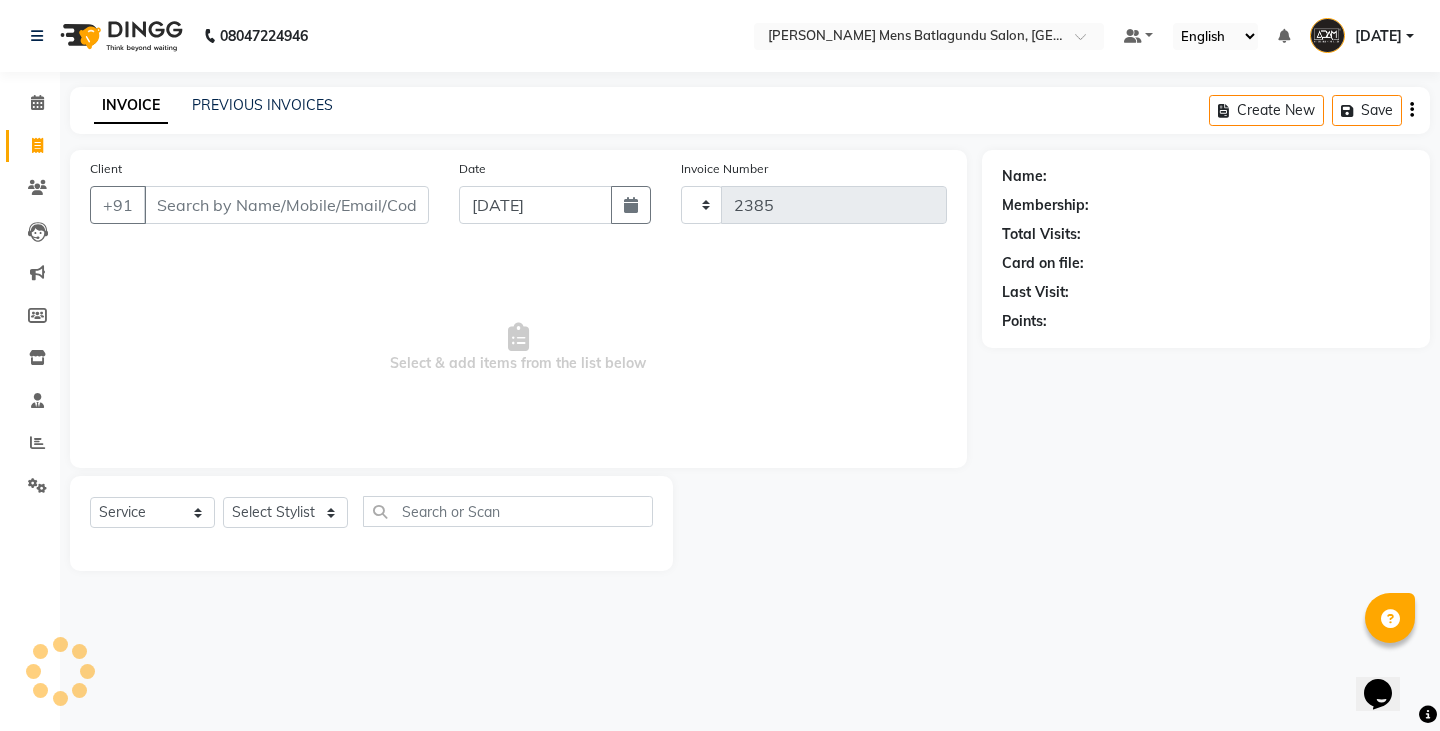 select on "8213" 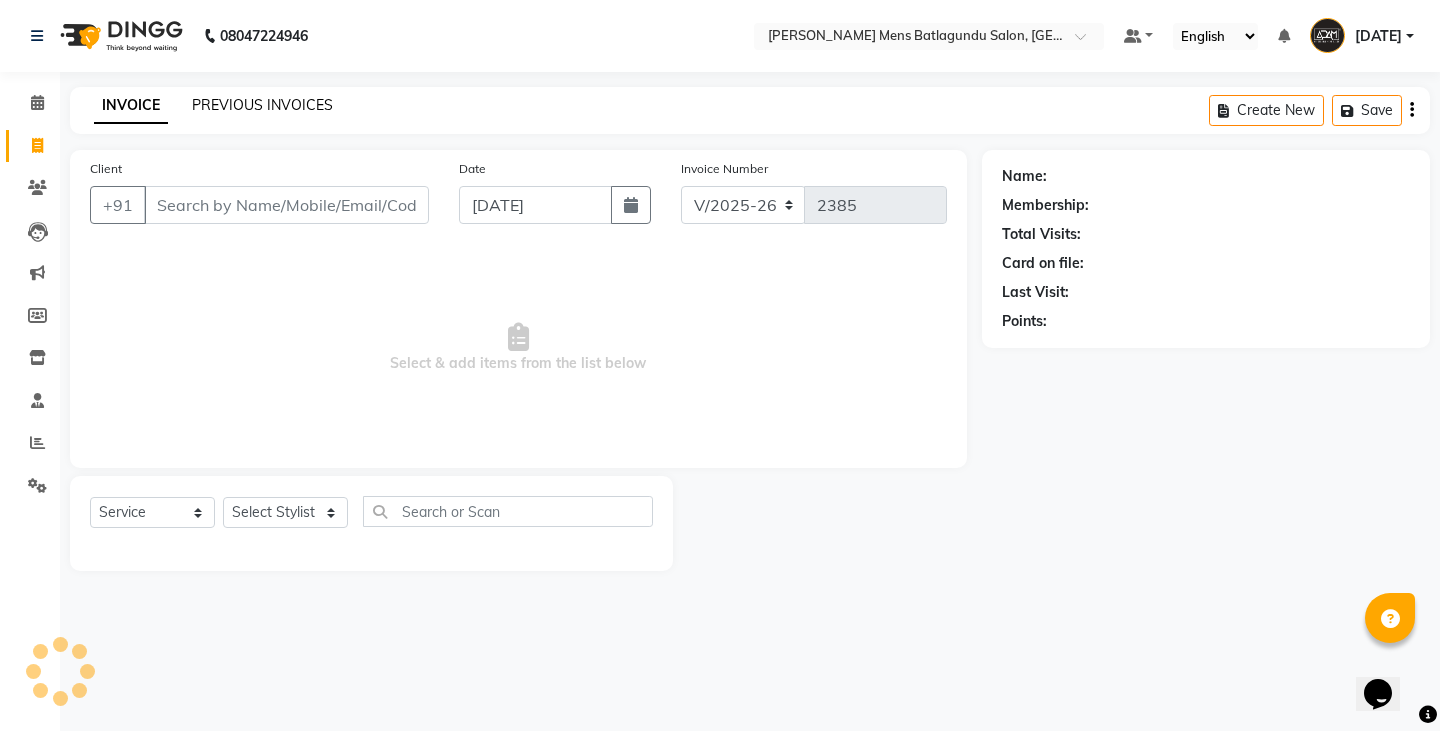 click on "PREVIOUS INVOICES" 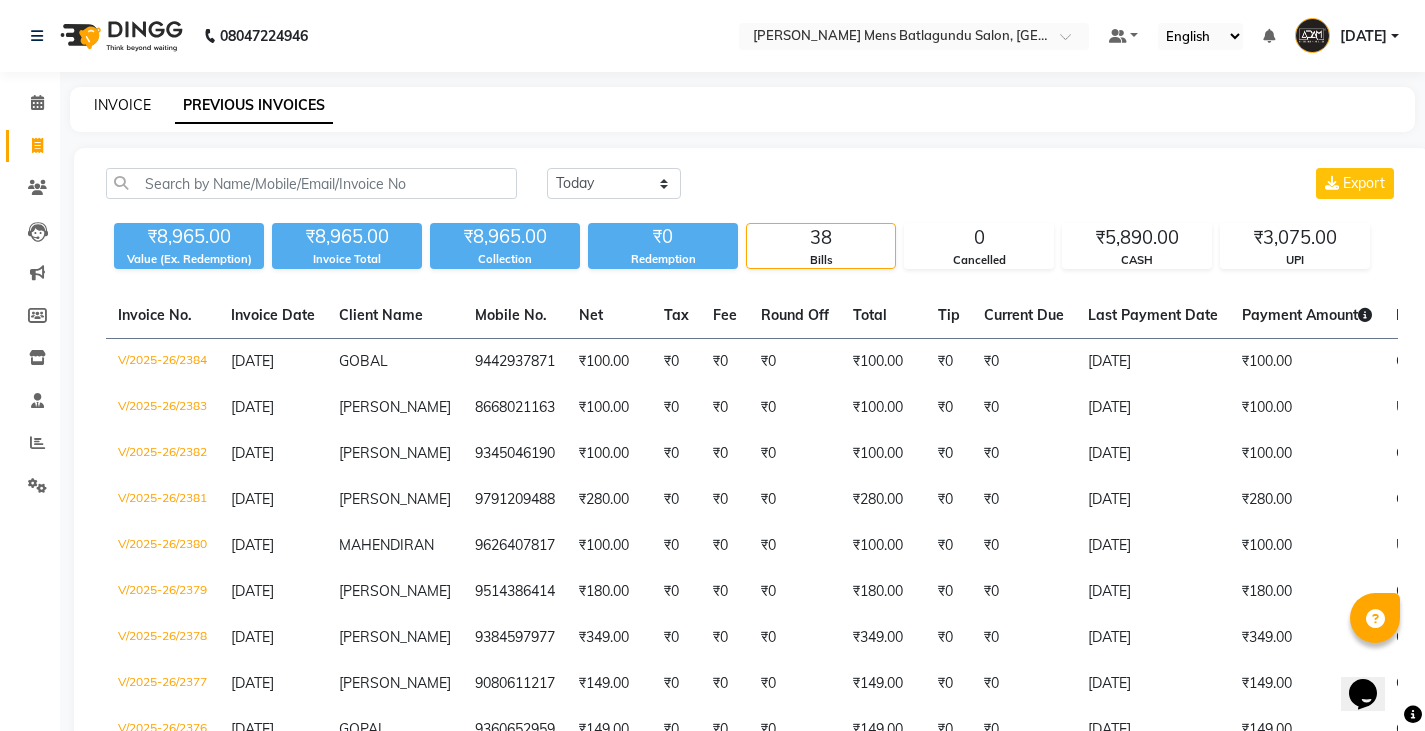 click on "INVOICE" 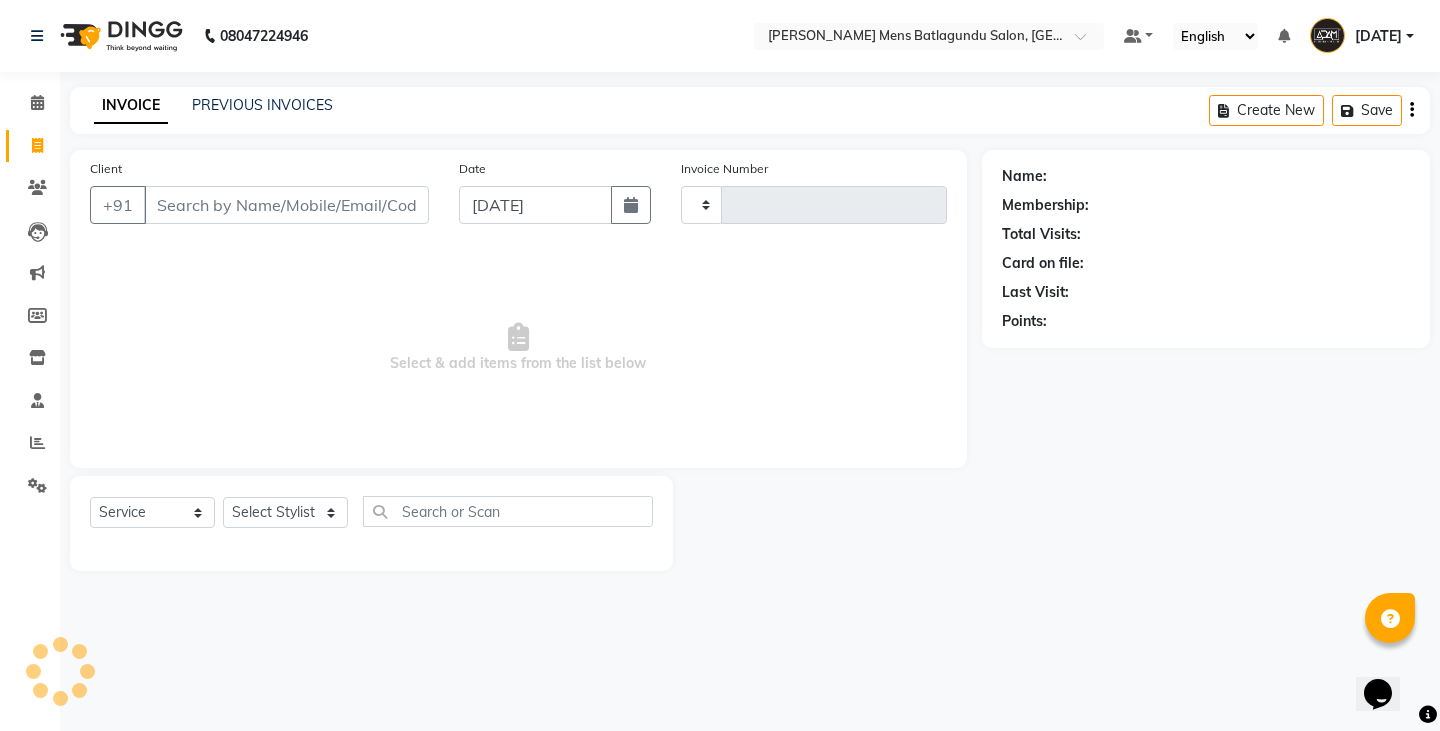 type on "2385" 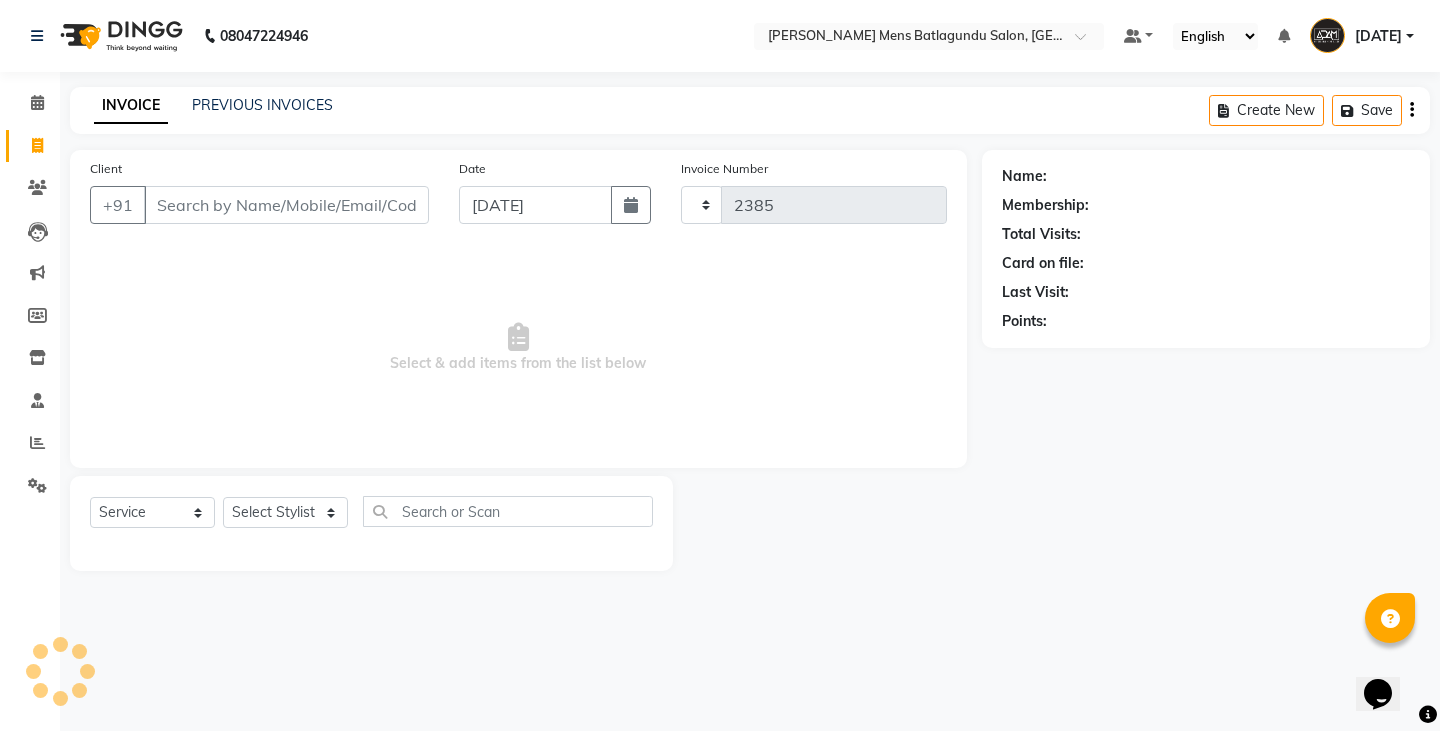 select on "8213" 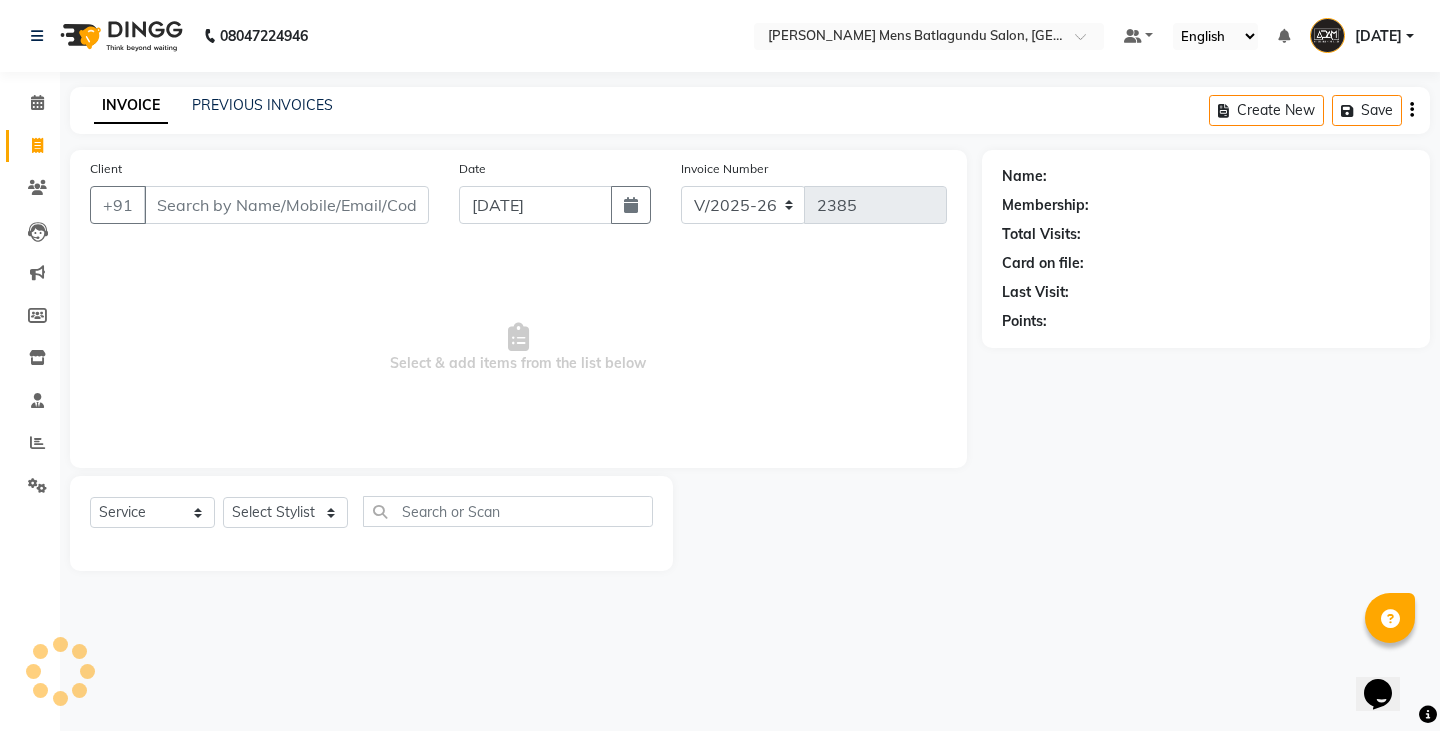 click on "Client" at bounding box center (286, 205) 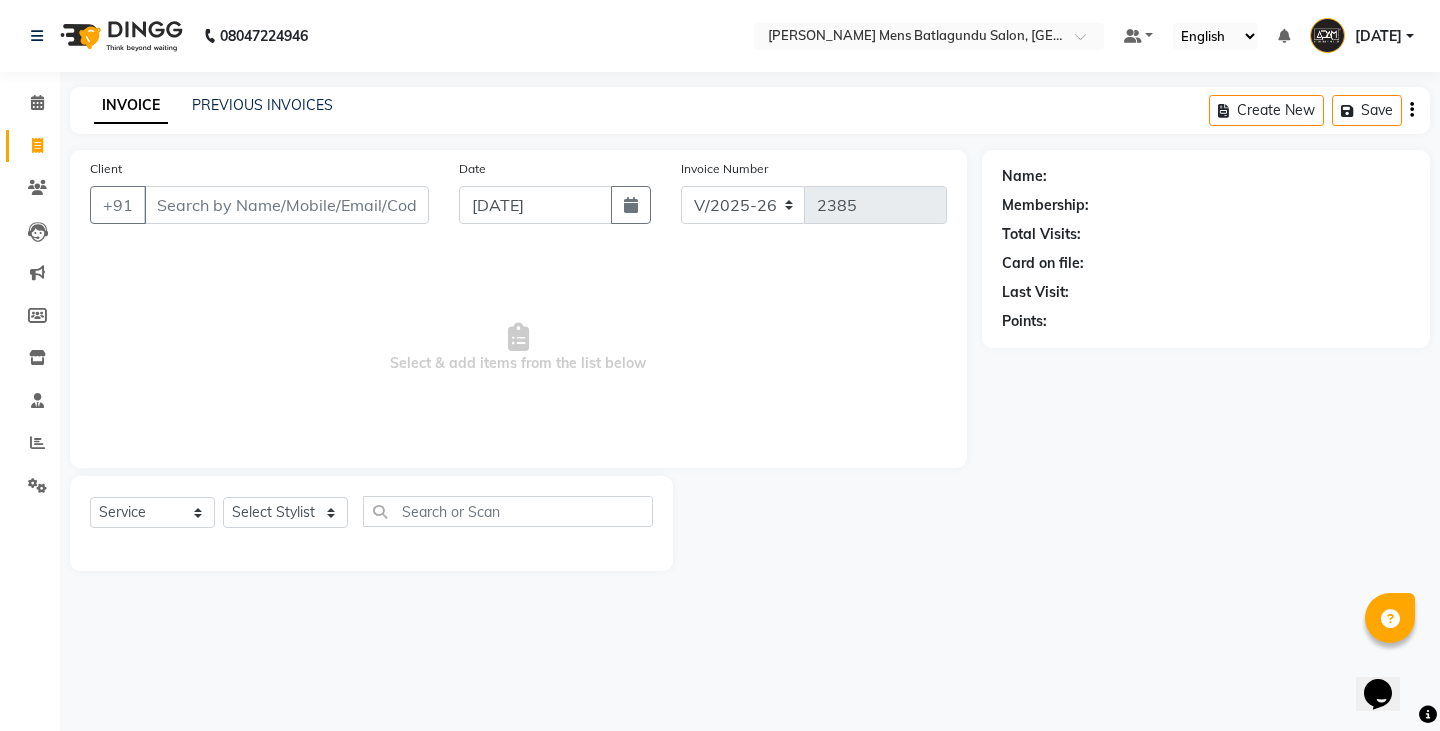 click on "Client" at bounding box center [286, 205] 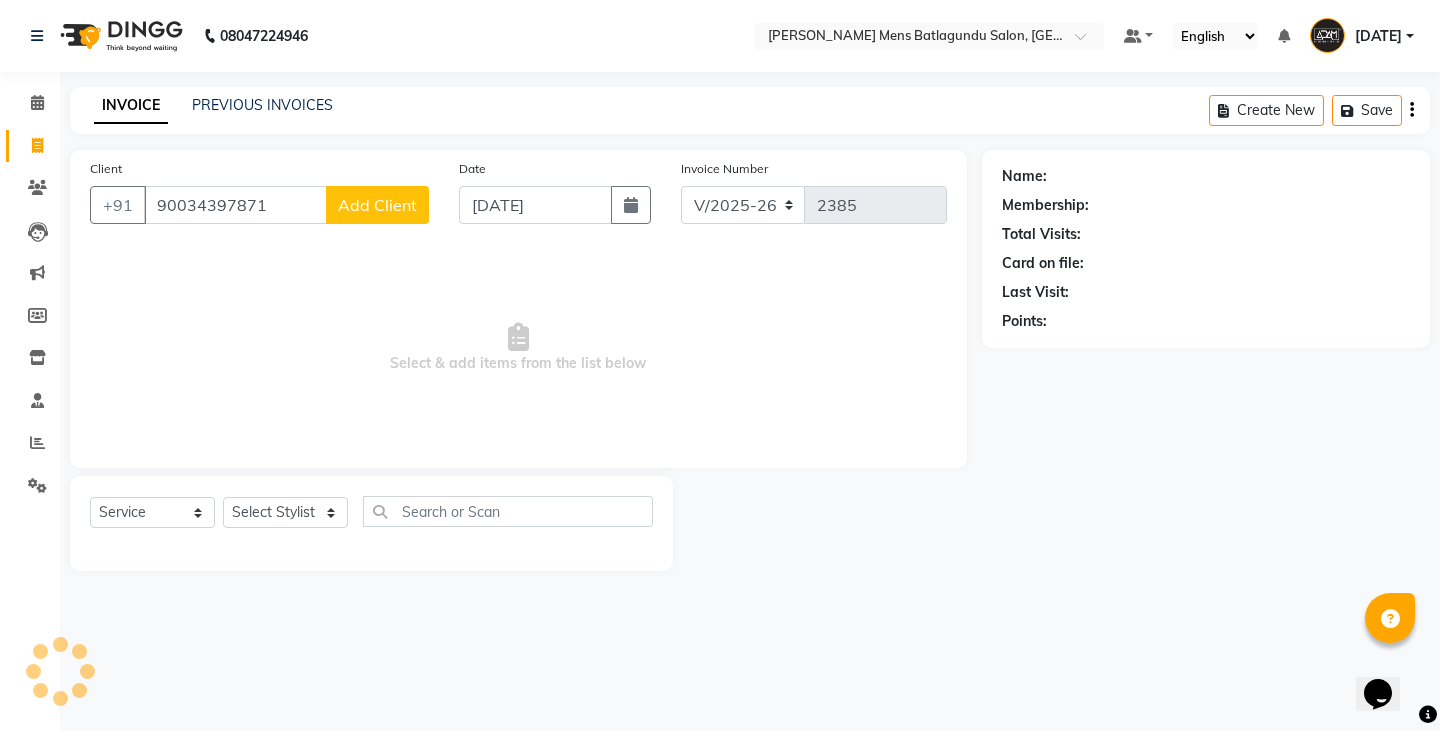 type on "90034397871" 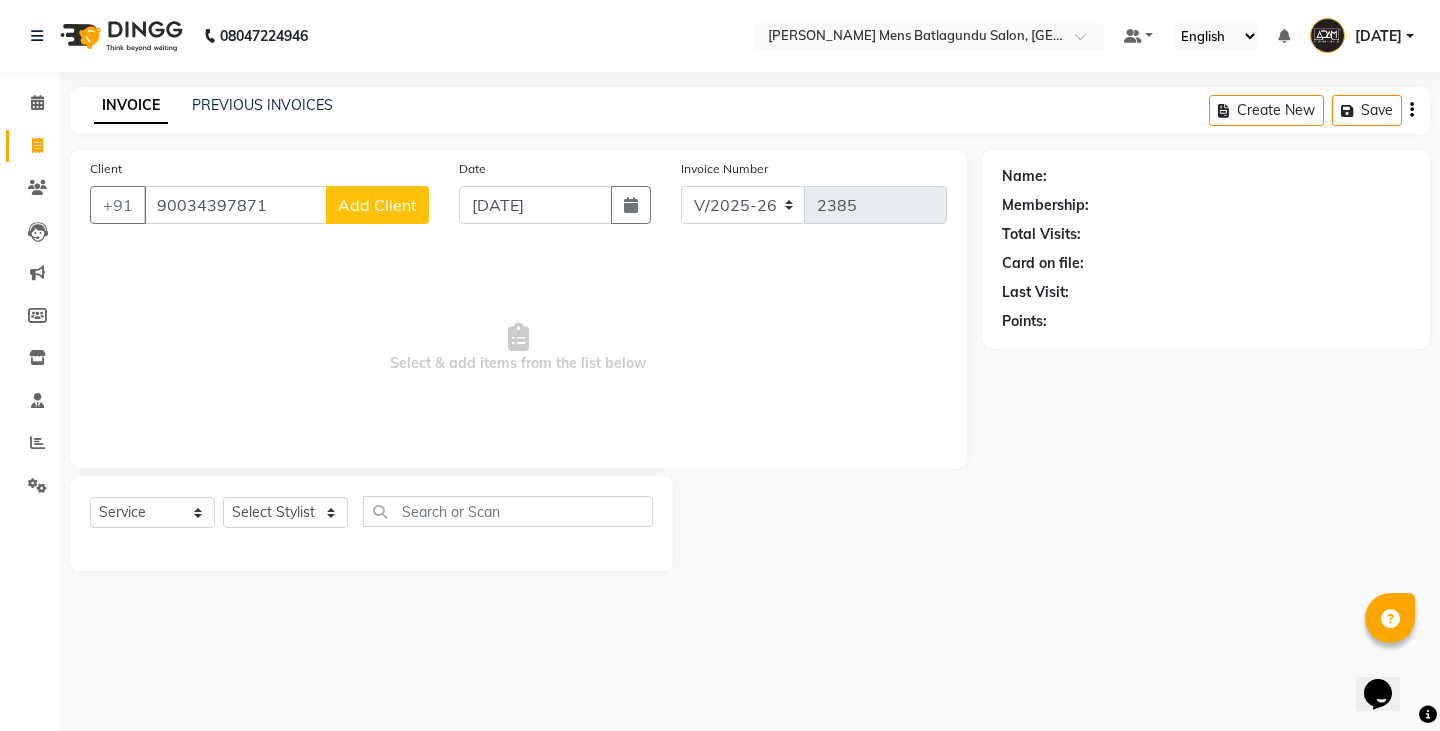 click on "Add Client" 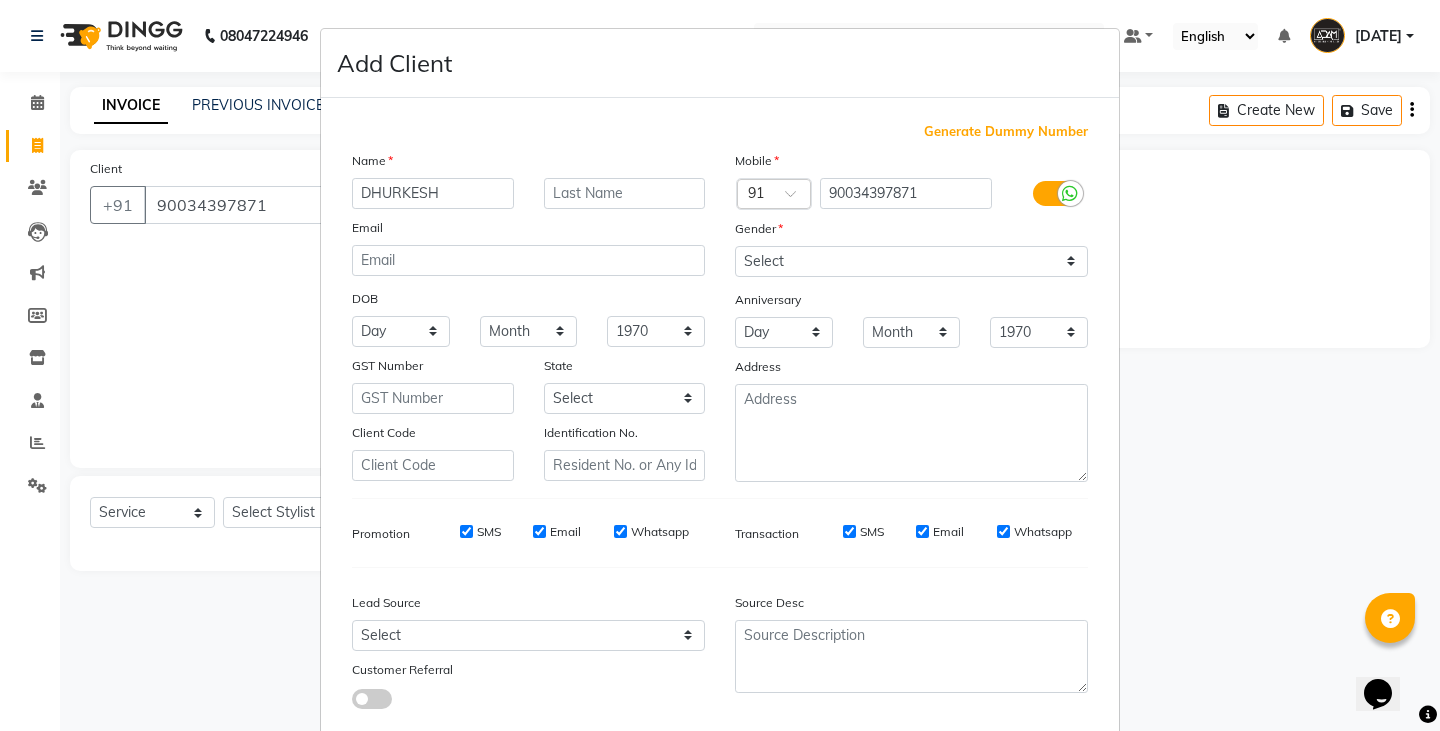 type on "DHURKESH" 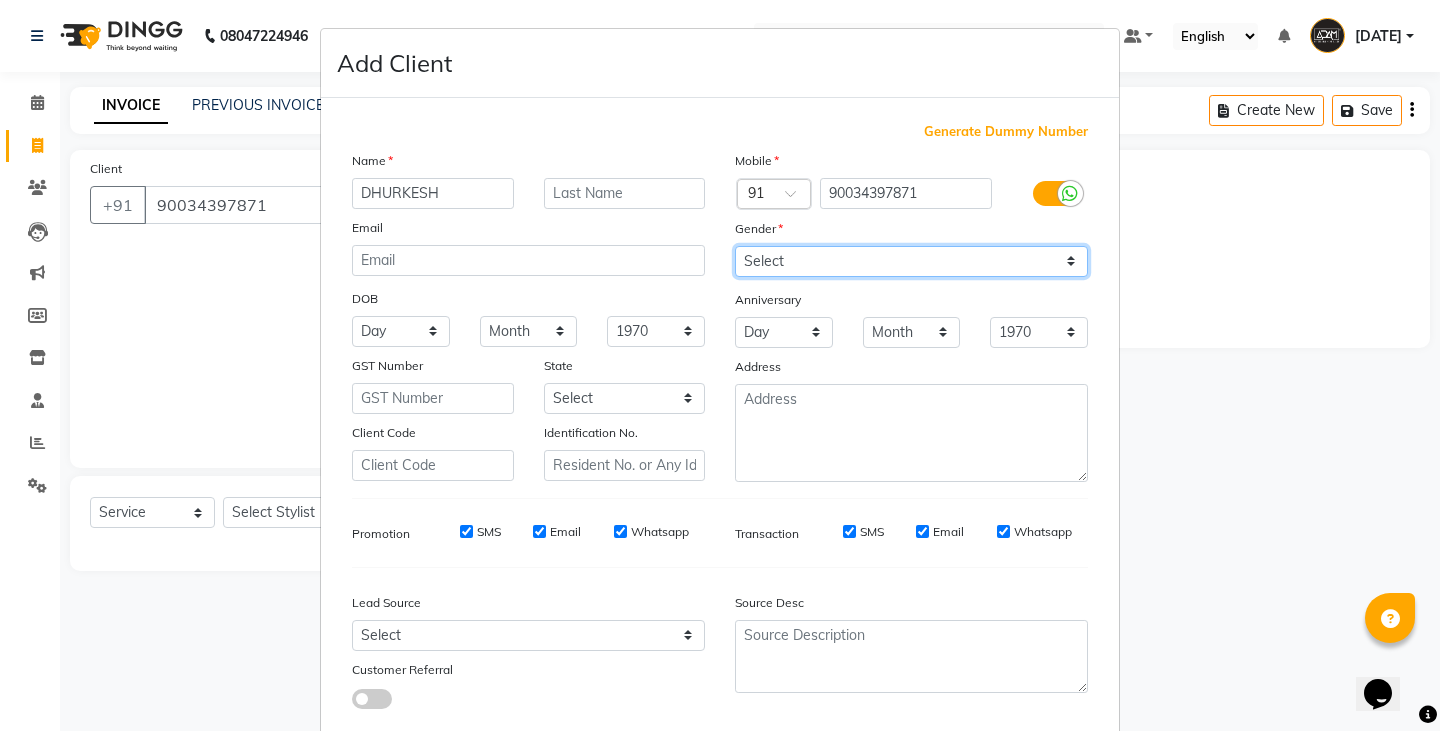 click on "Select [DEMOGRAPHIC_DATA] [DEMOGRAPHIC_DATA] Other Prefer Not To Say" at bounding box center (911, 261) 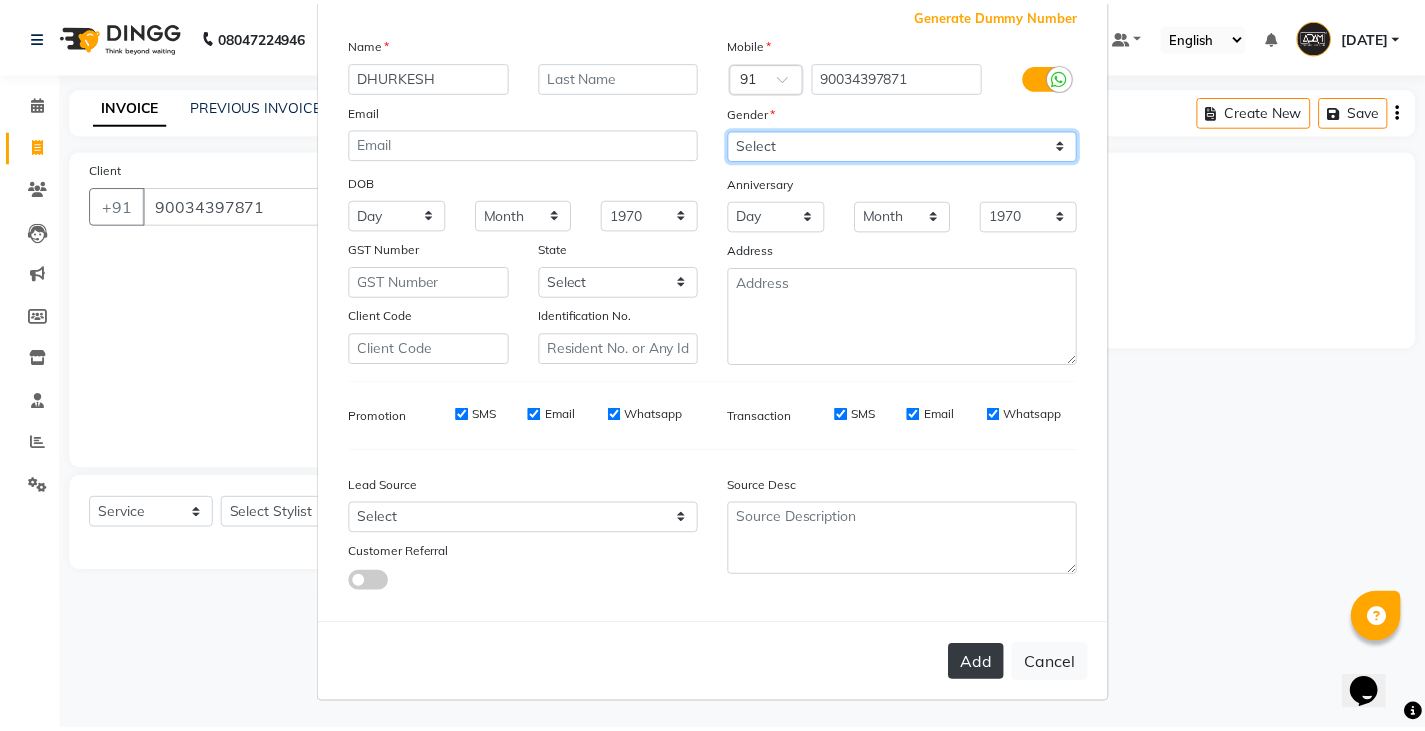 scroll, scrollTop: 118, scrollLeft: 0, axis: vertical 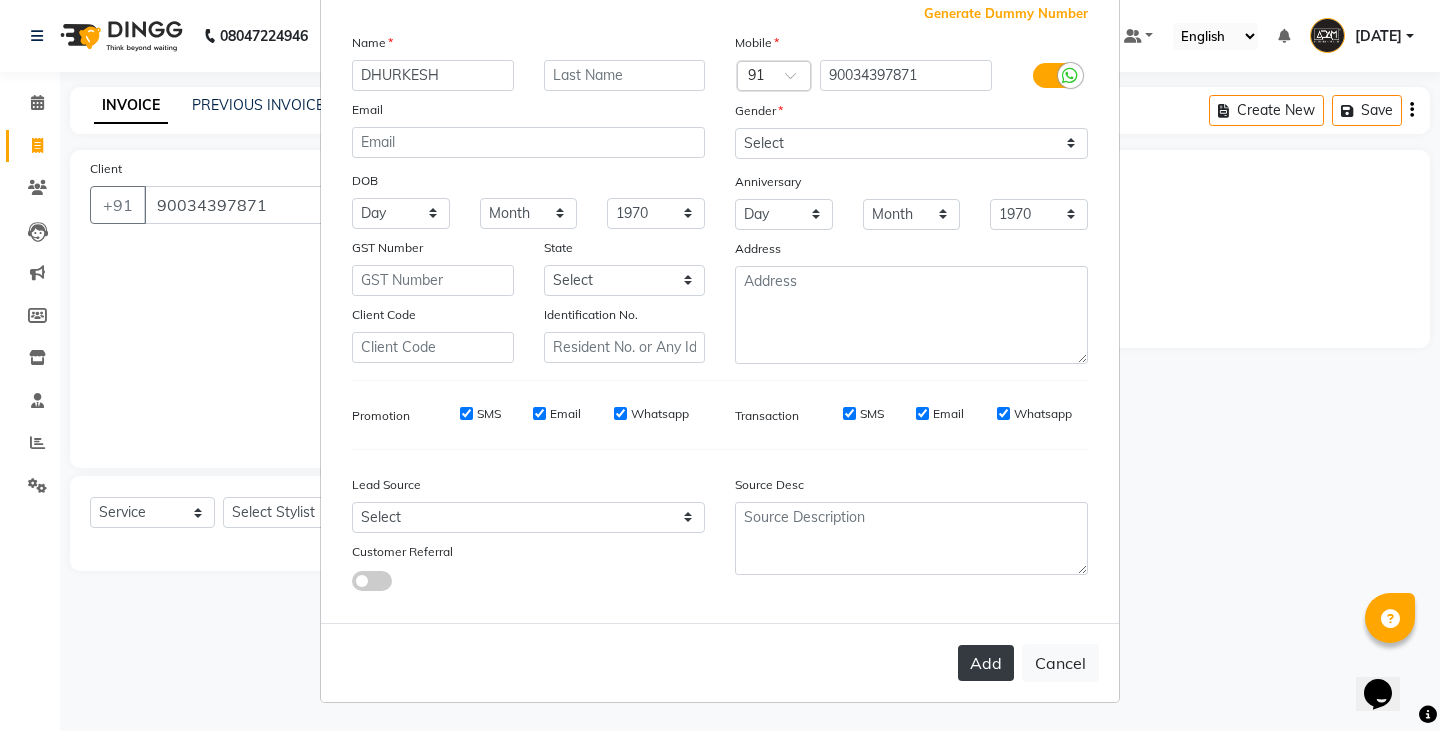 click on "Add" at bounding box center (986, 663) 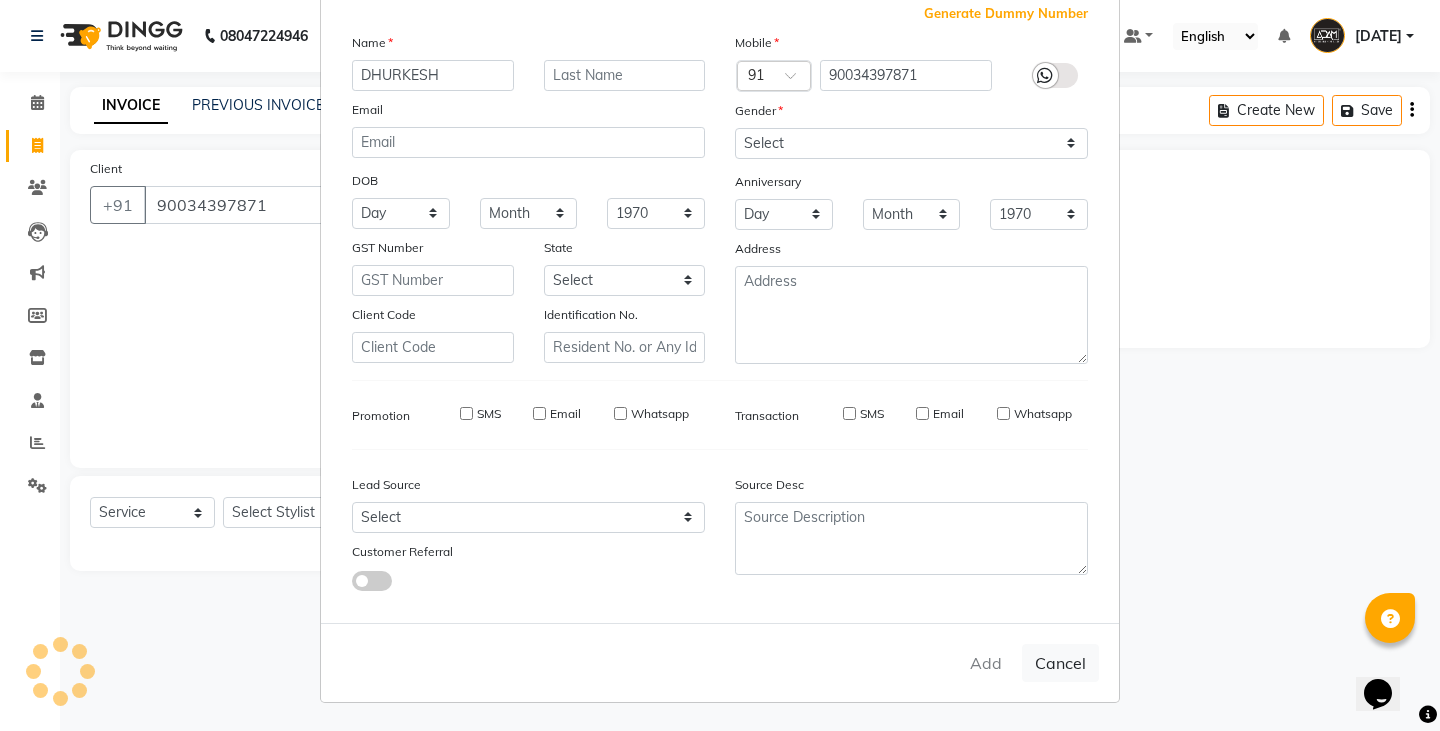 type 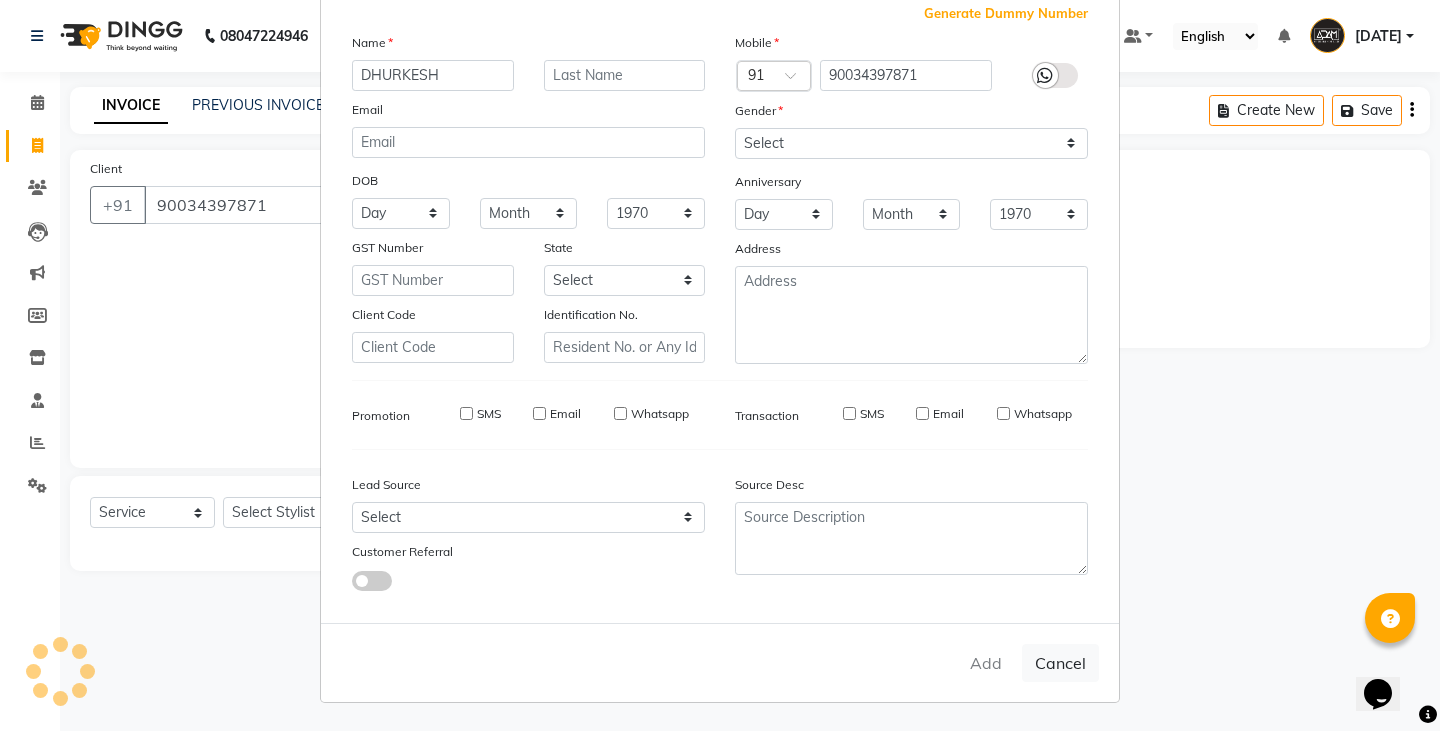 select 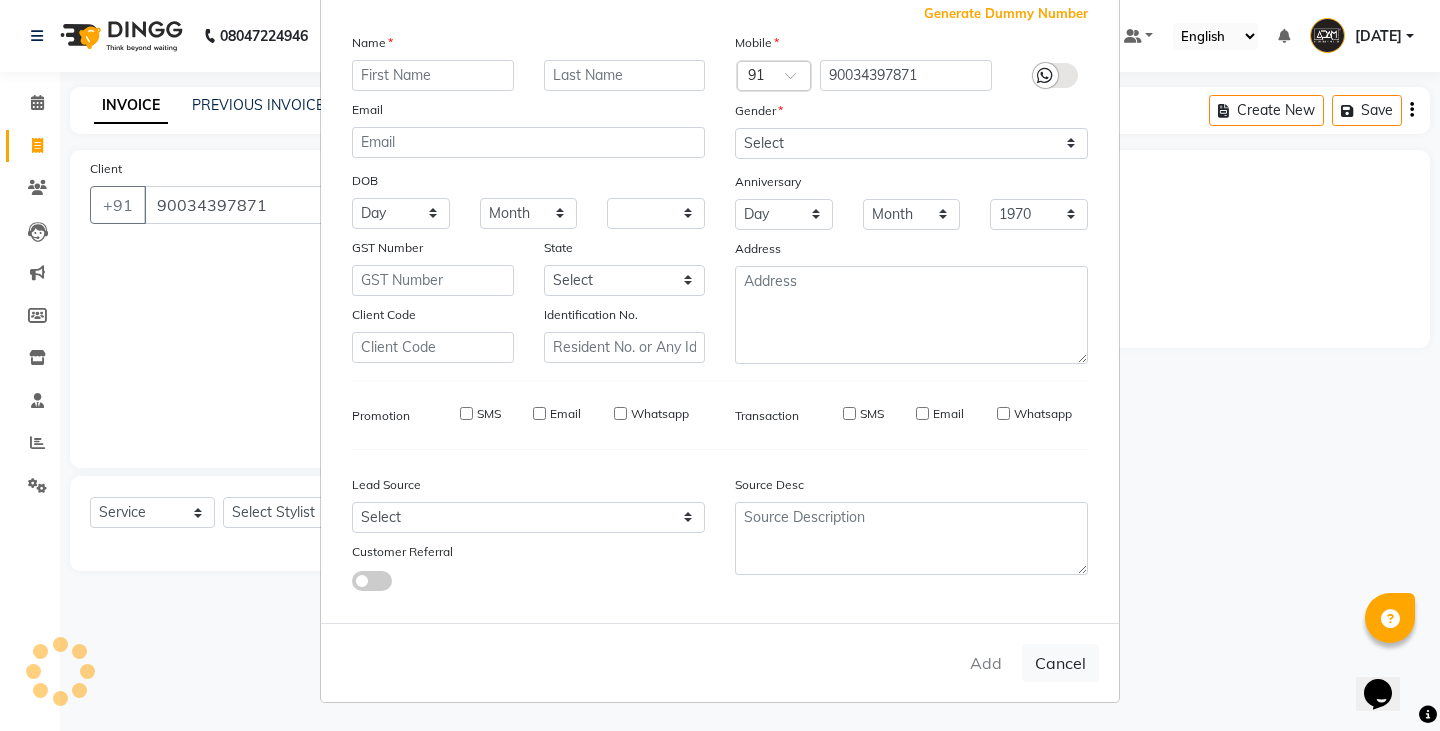 type 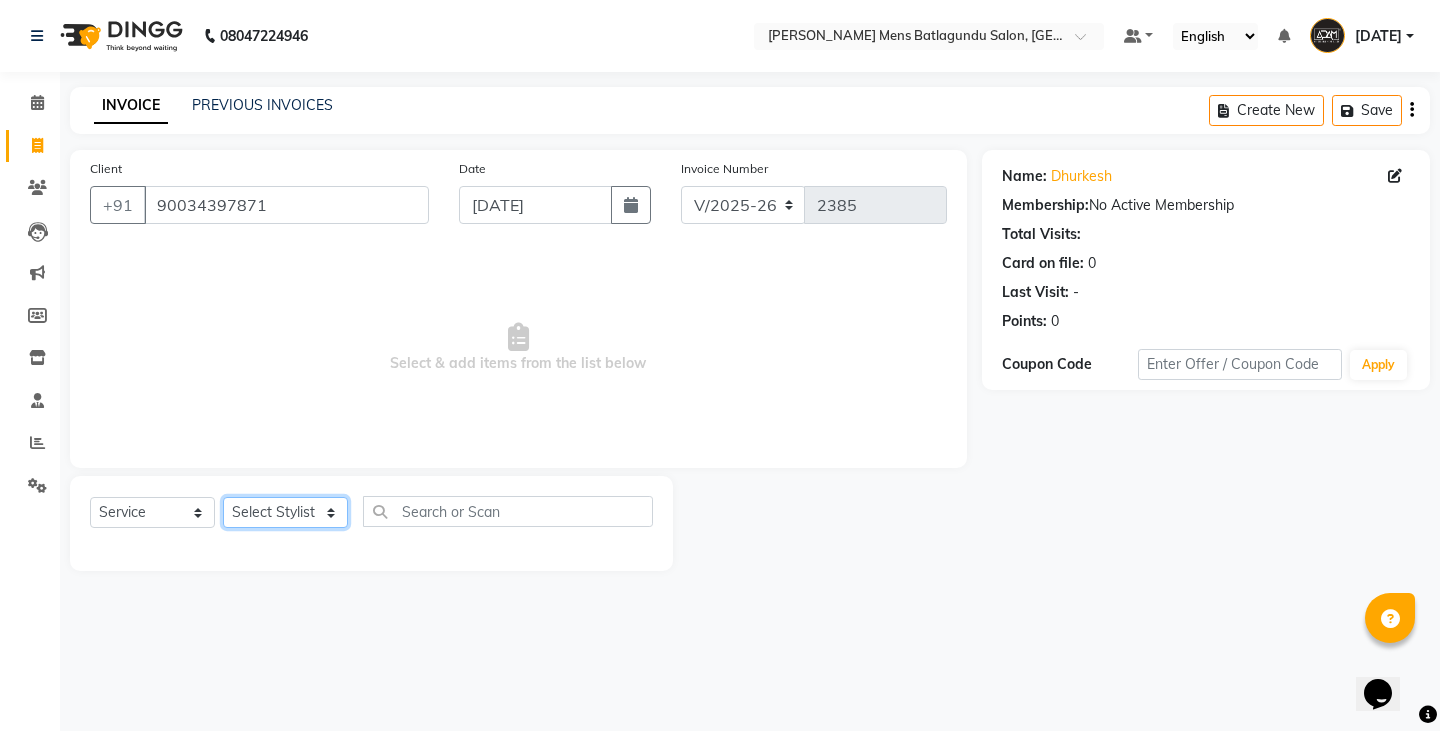 click on "Select Stylist Admin [PERSON_NAME]  [PERSON_NAME] [PERSON_NAME][DATE] [PERSON_NAME] [PERSON_NAME]" 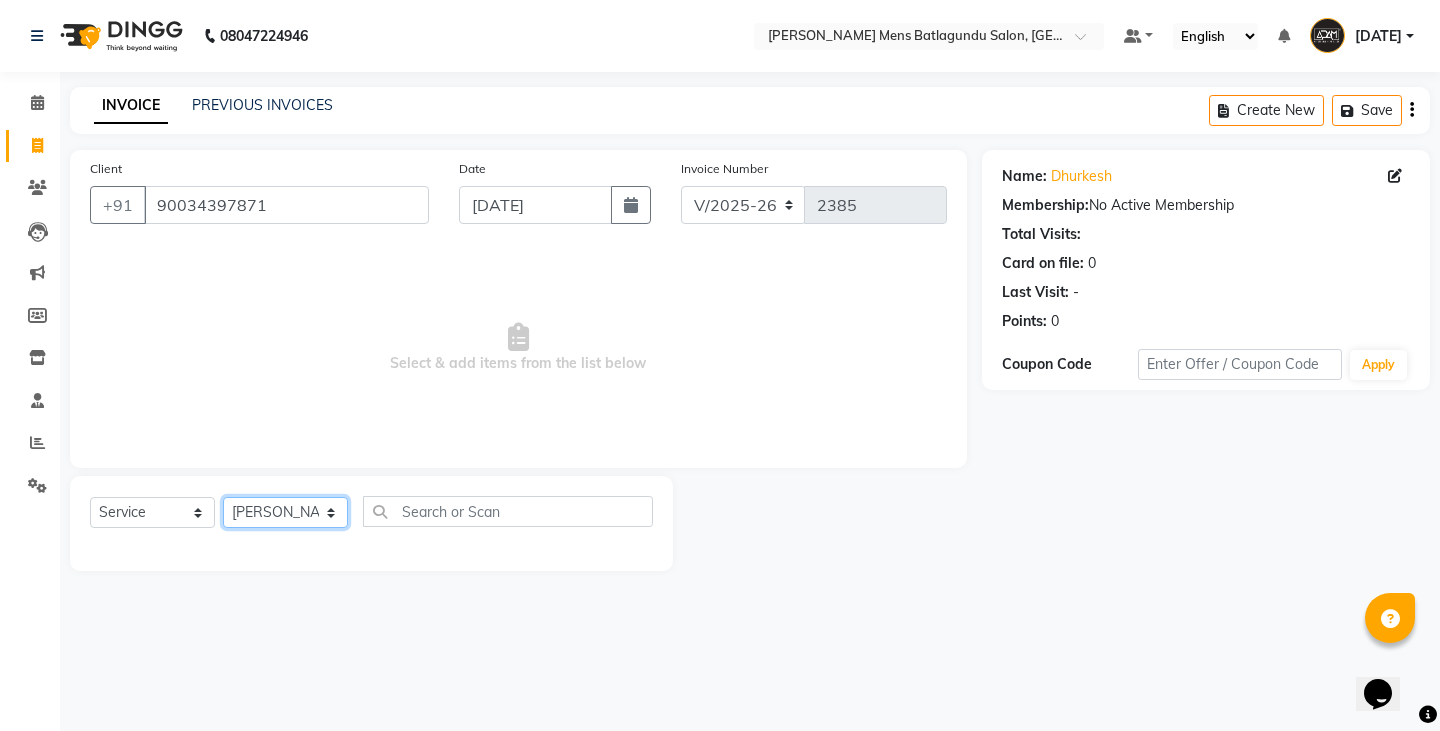 click on "Select Stylist Admin [PERSON_NAME]  [PERSON_NAME] [PERSON_NAME][DATE] [PERSON_NAME] [PERSON_NAME]" 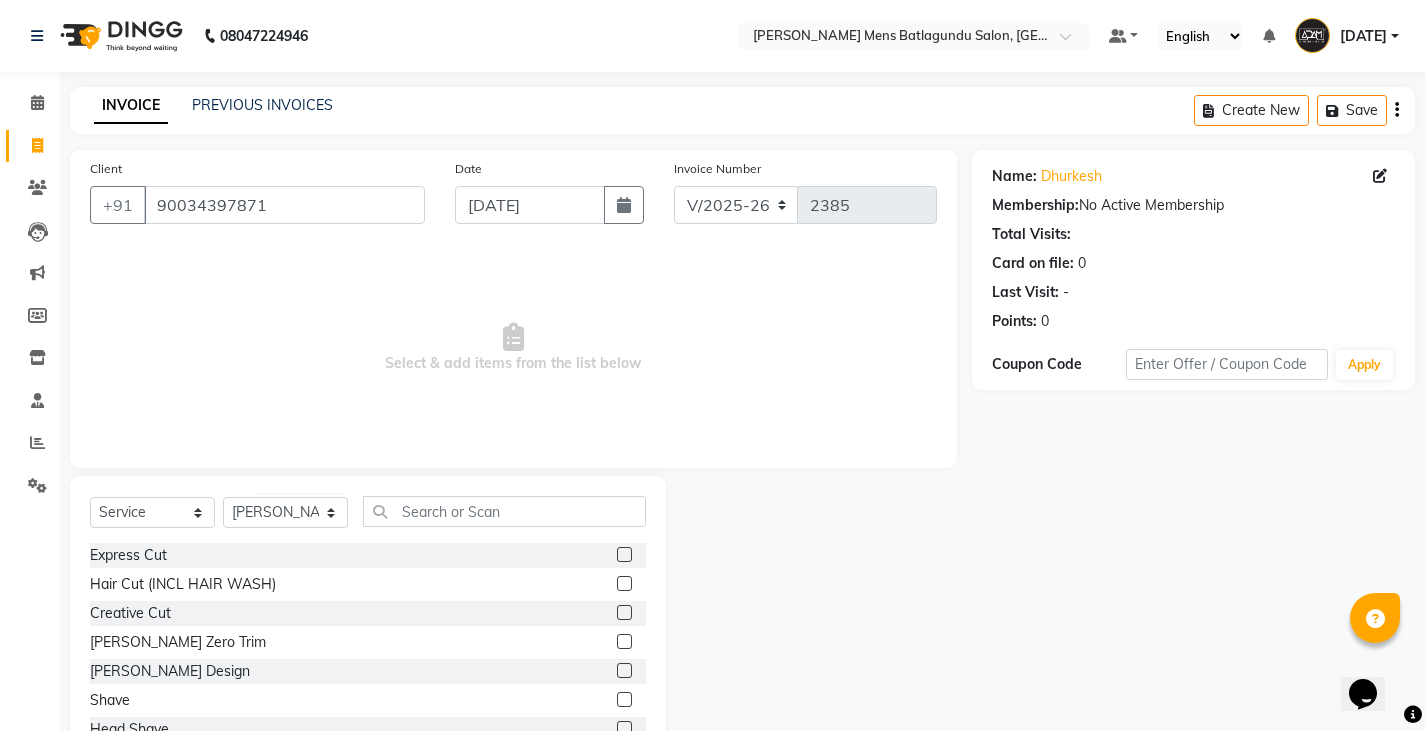 click 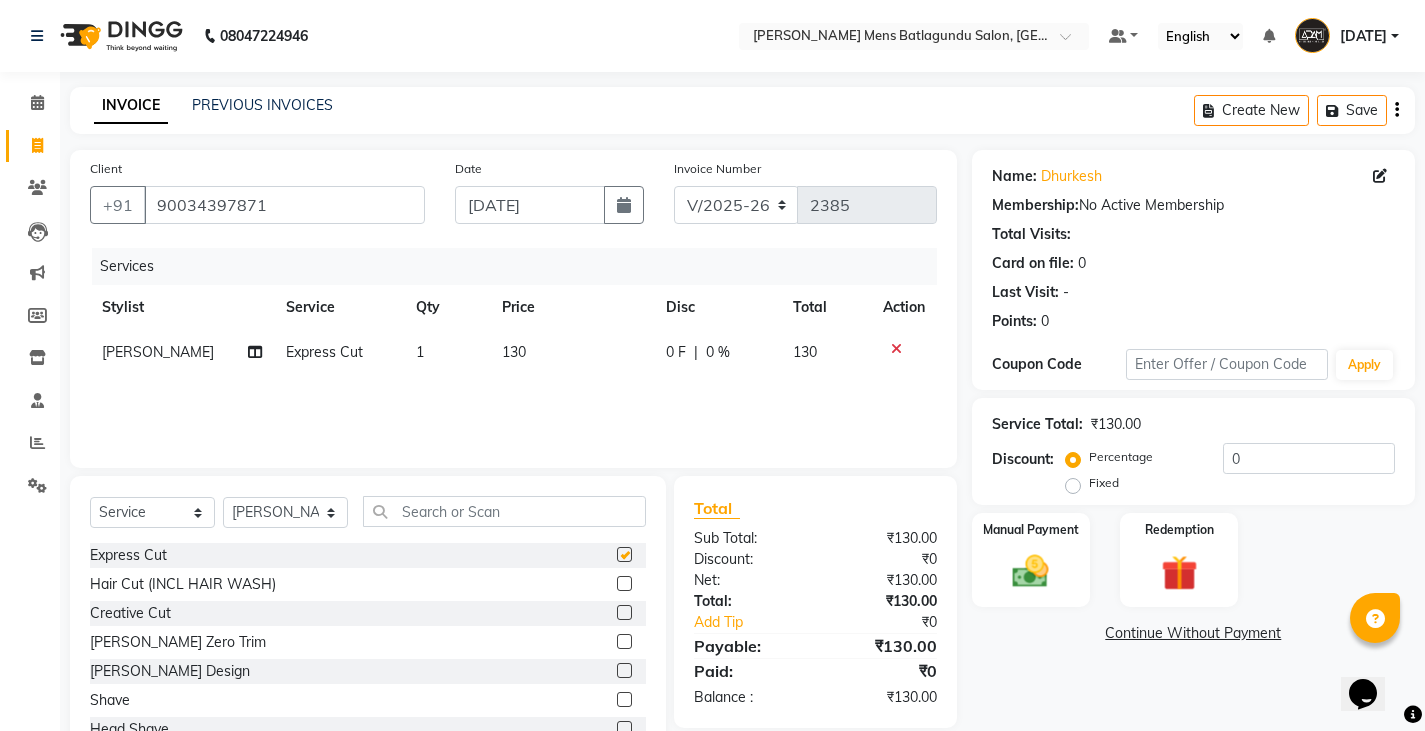 checkbox on "false" 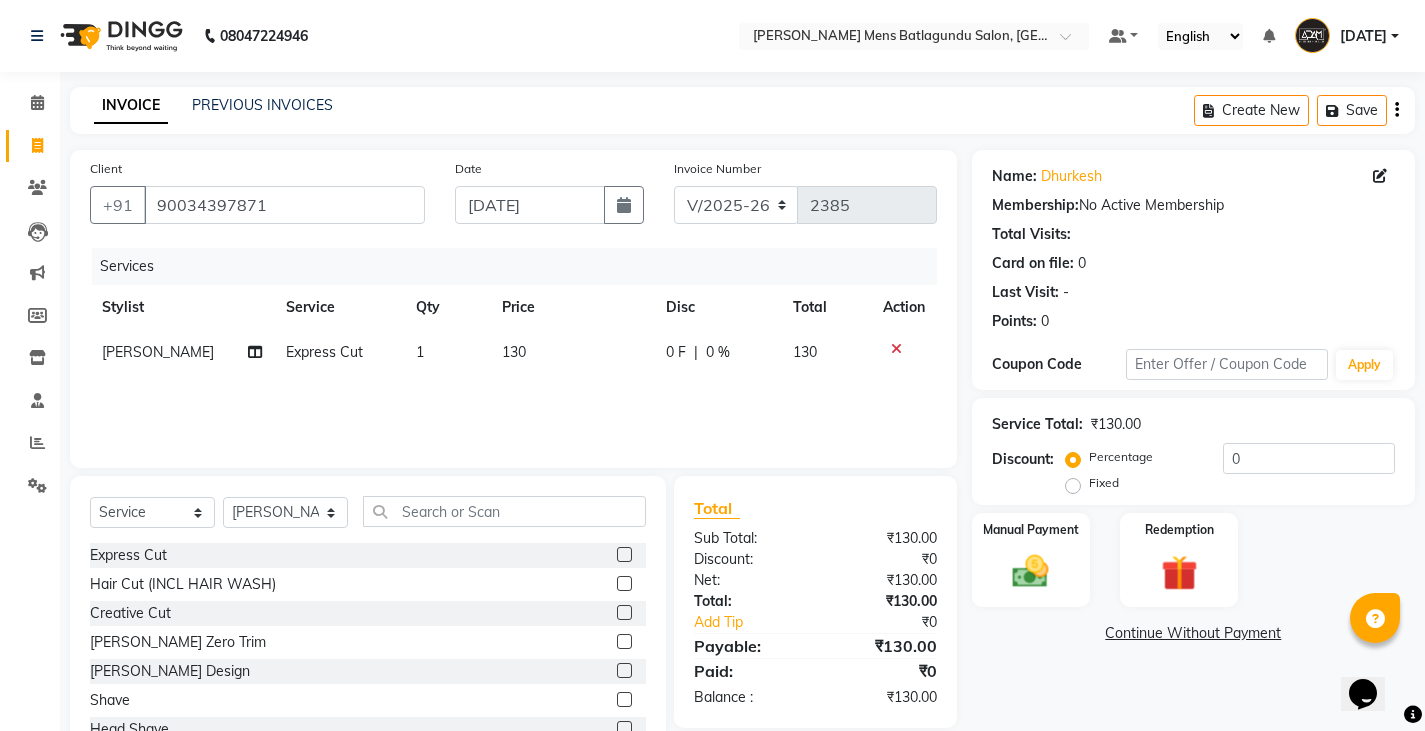 click 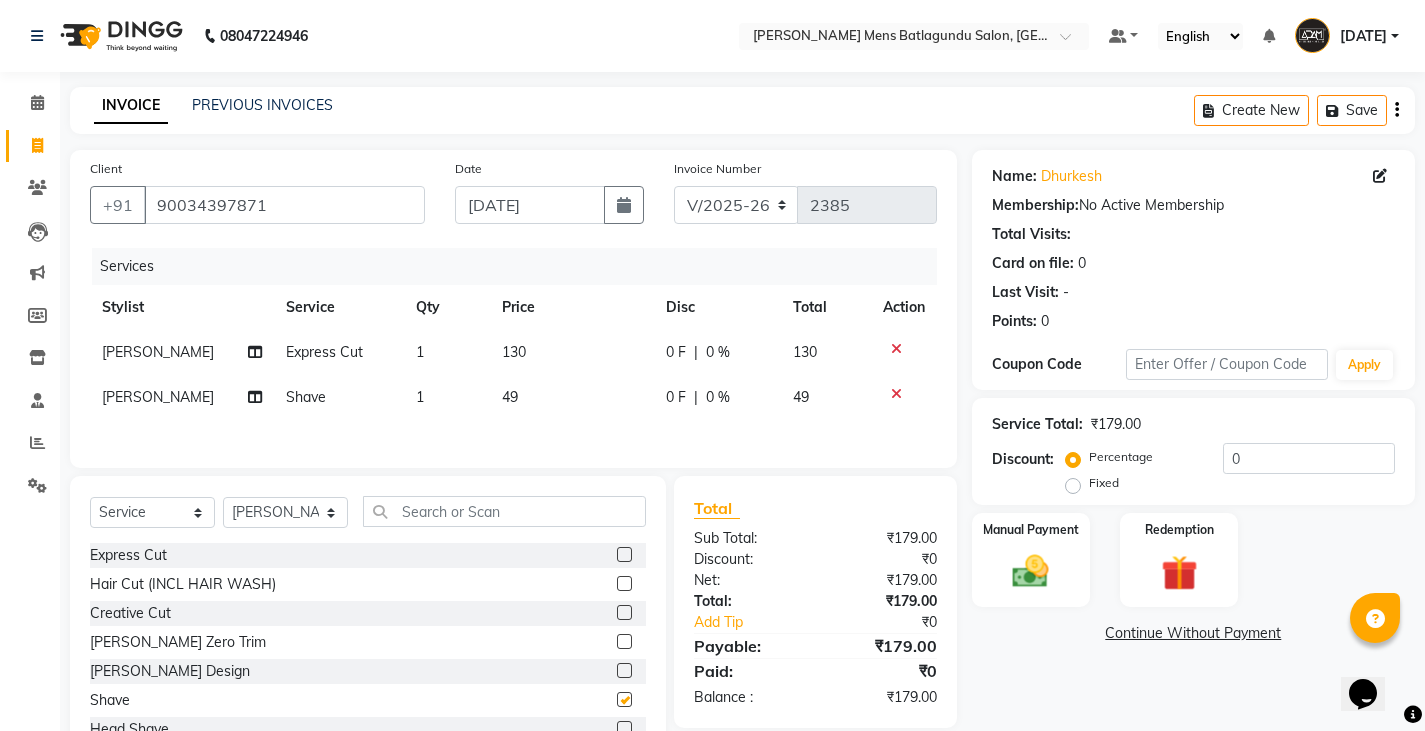 checkbox on "false" 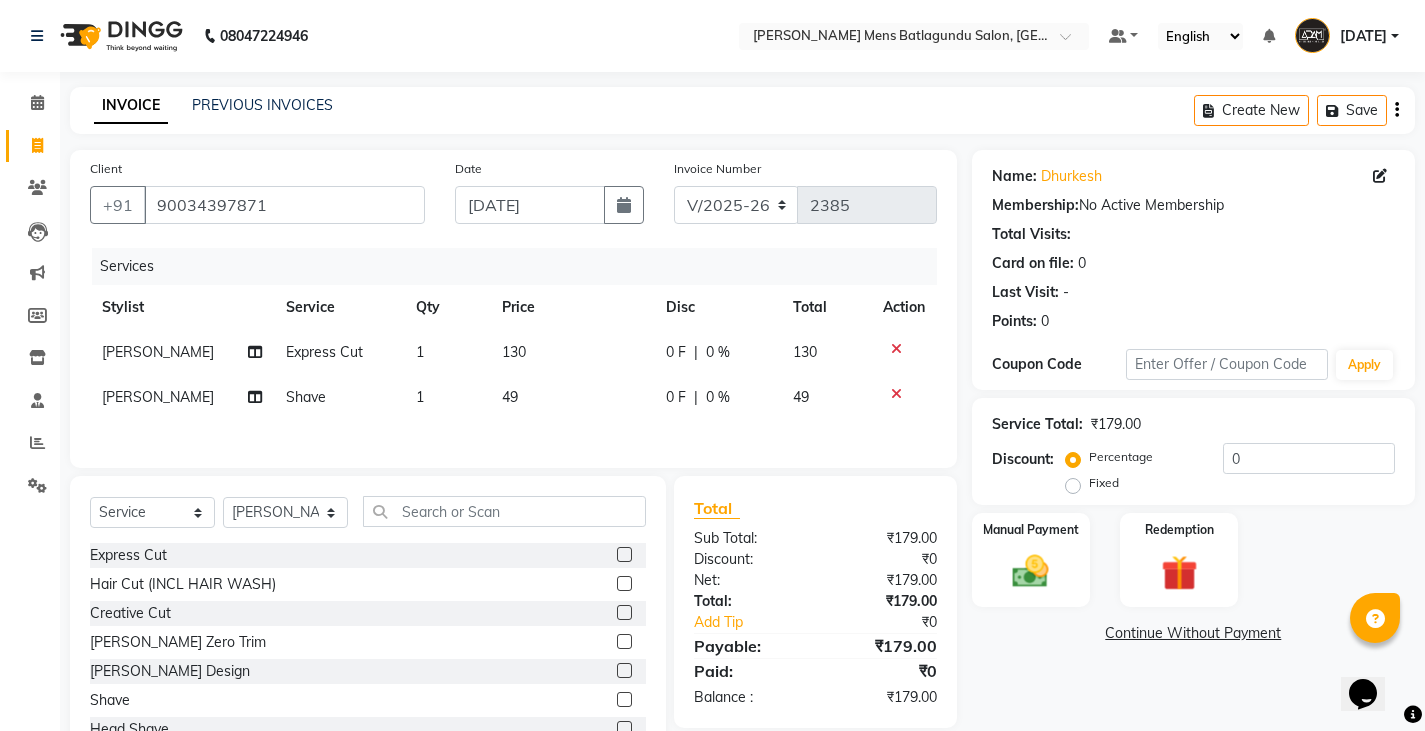 click on "0 F | 0 %" 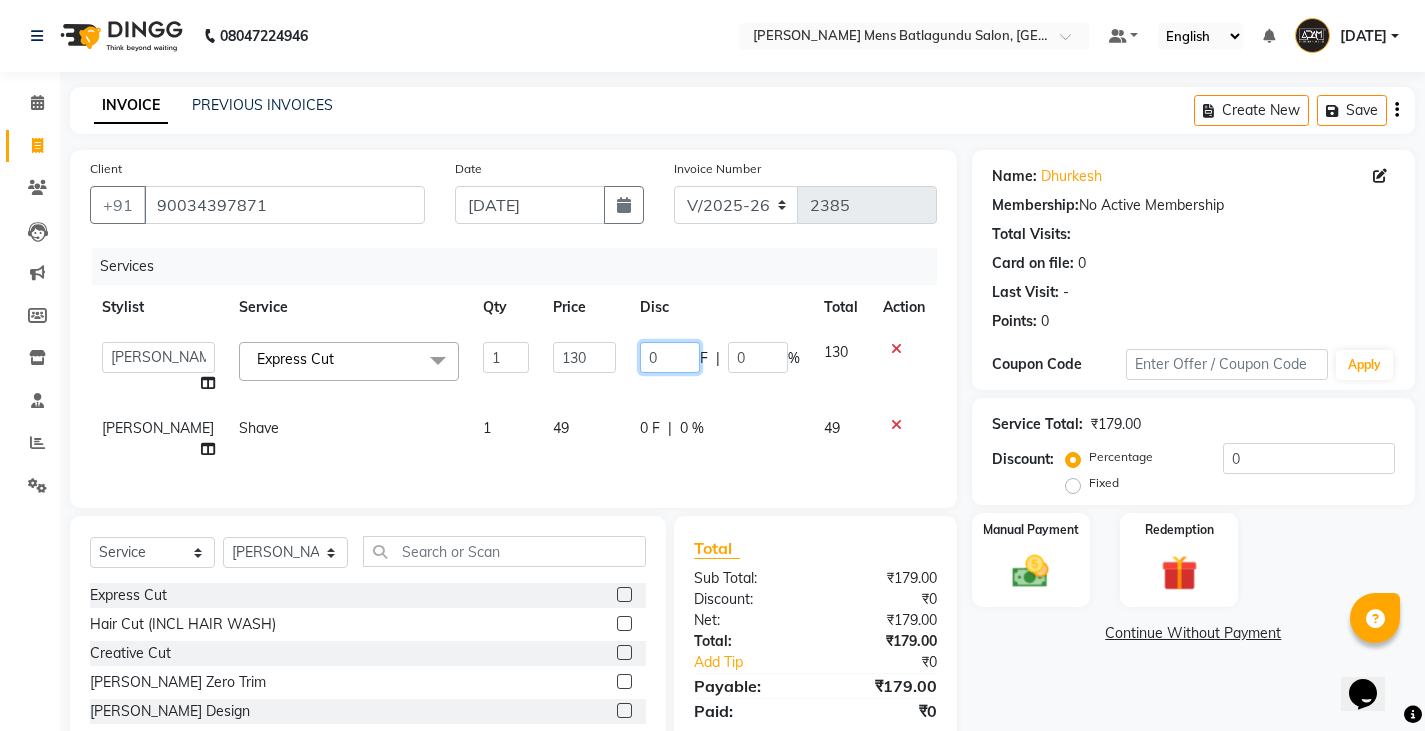click on "0" 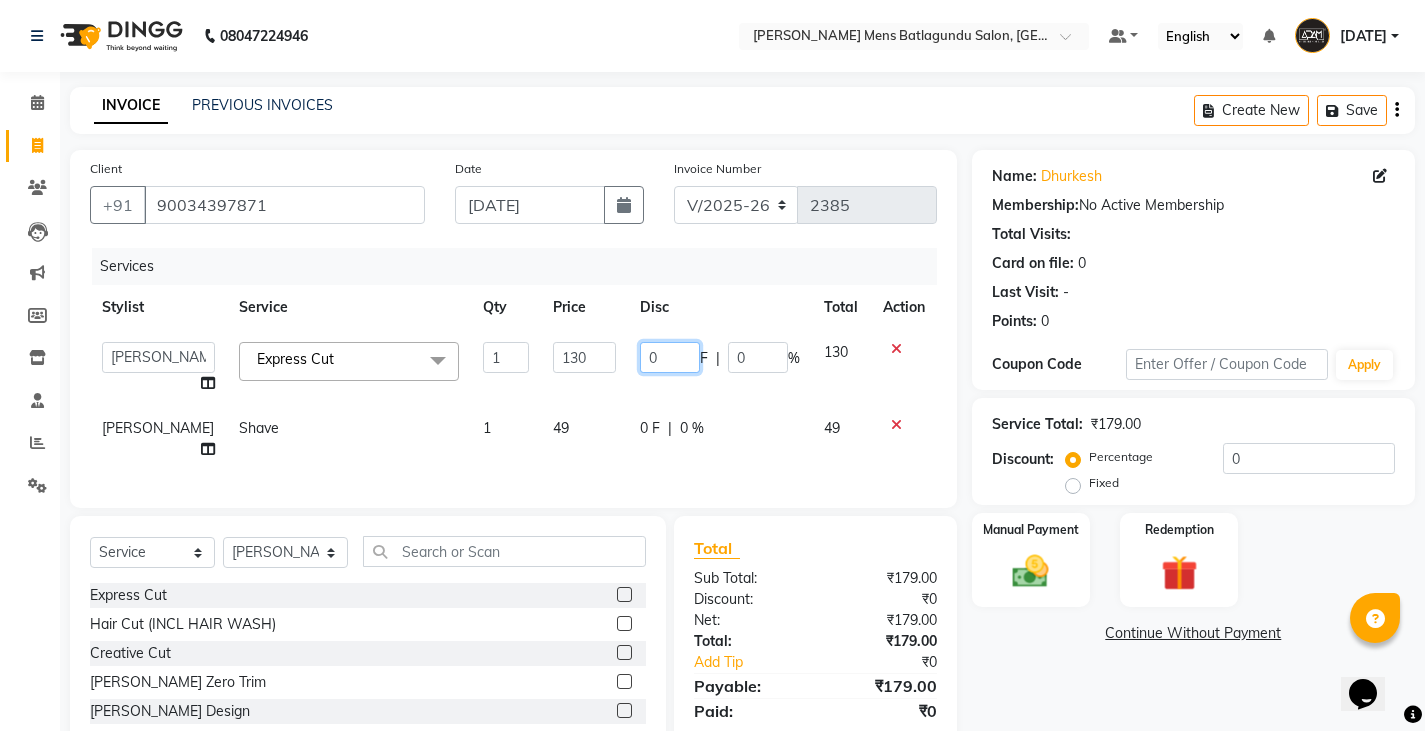 type on "30" 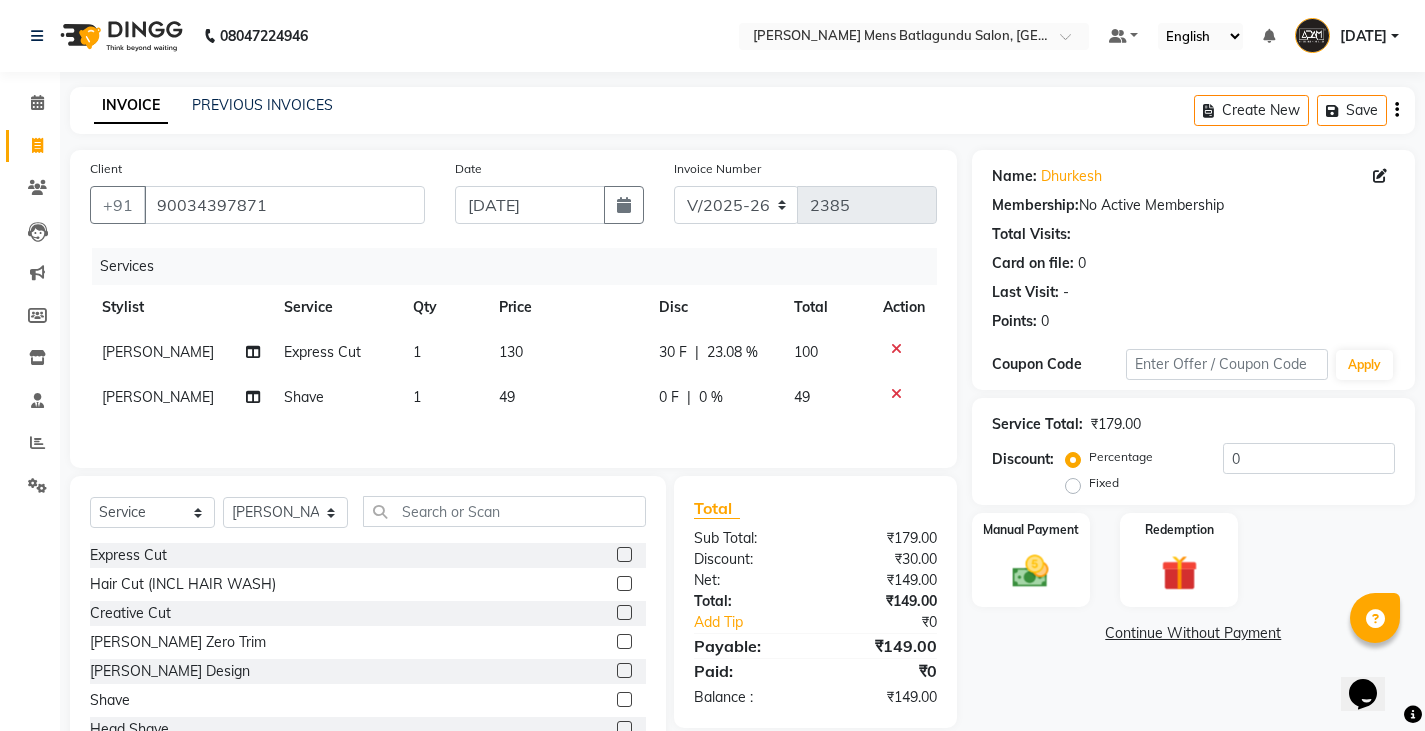 click on "[PERSON_NAME]  Express Cut 1 130 30 F | 23.08 % 100 [PERSON_NAME]  Shave 1 49 0 F | 0 % 49" 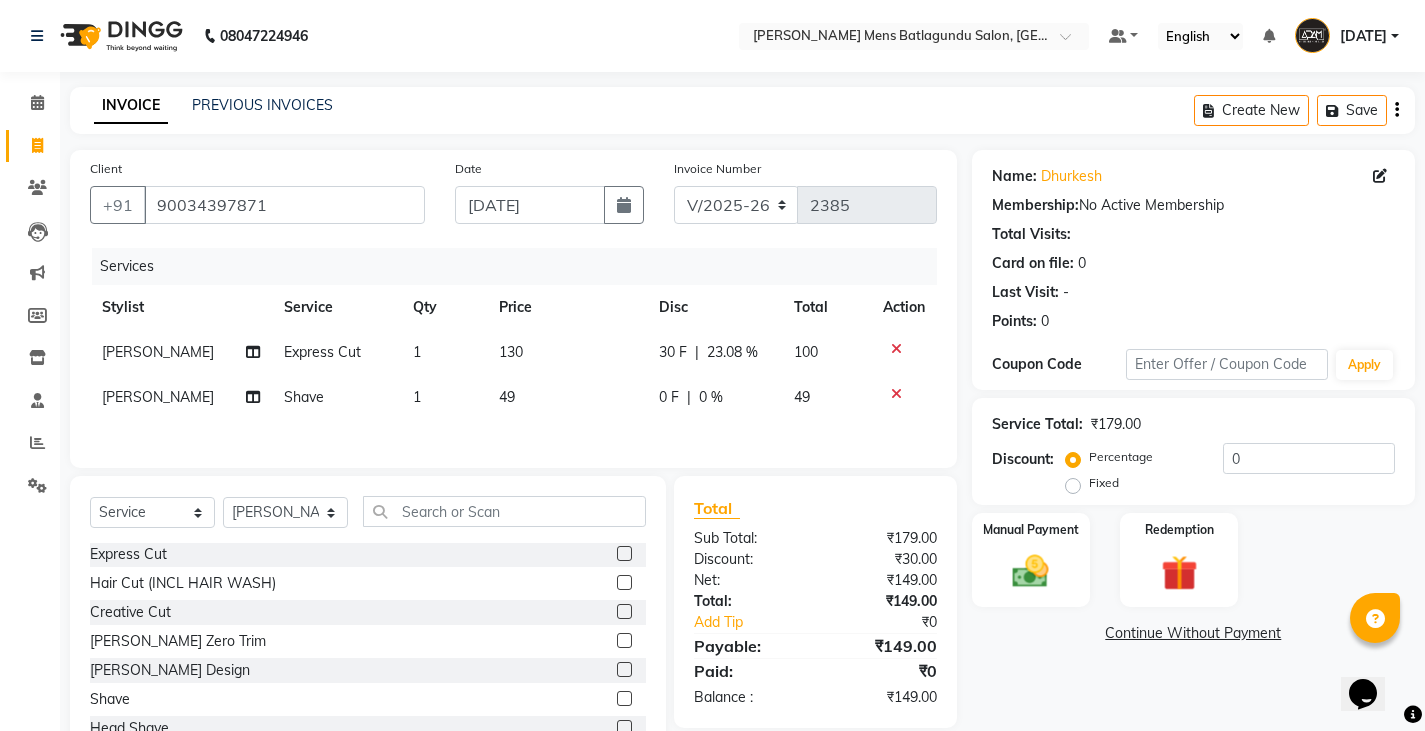 scroll, scrollTop: 0, scrollLeft: 0, axis: both 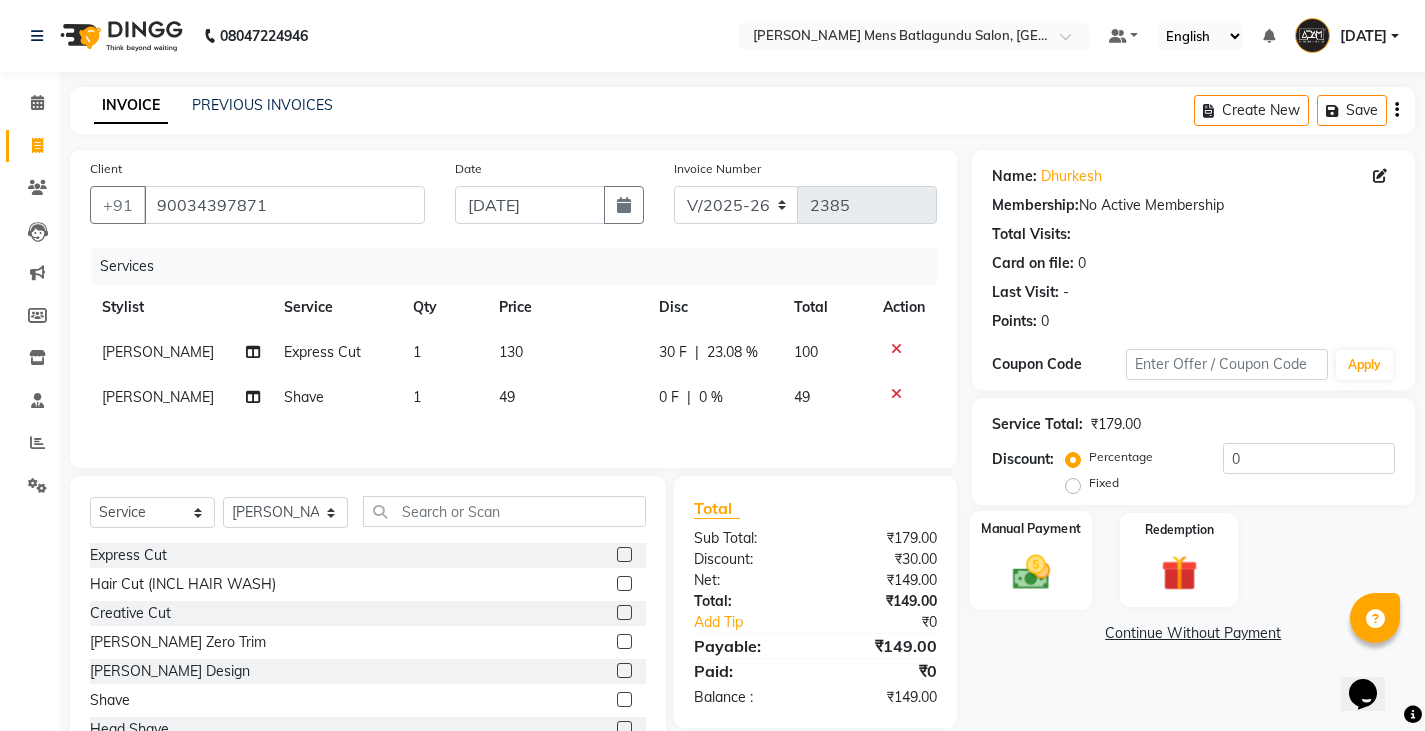 drag, startPoint x: 1051, startPoint y: 560, endPoint x: 1042, endPoint y: 600, distance: 41 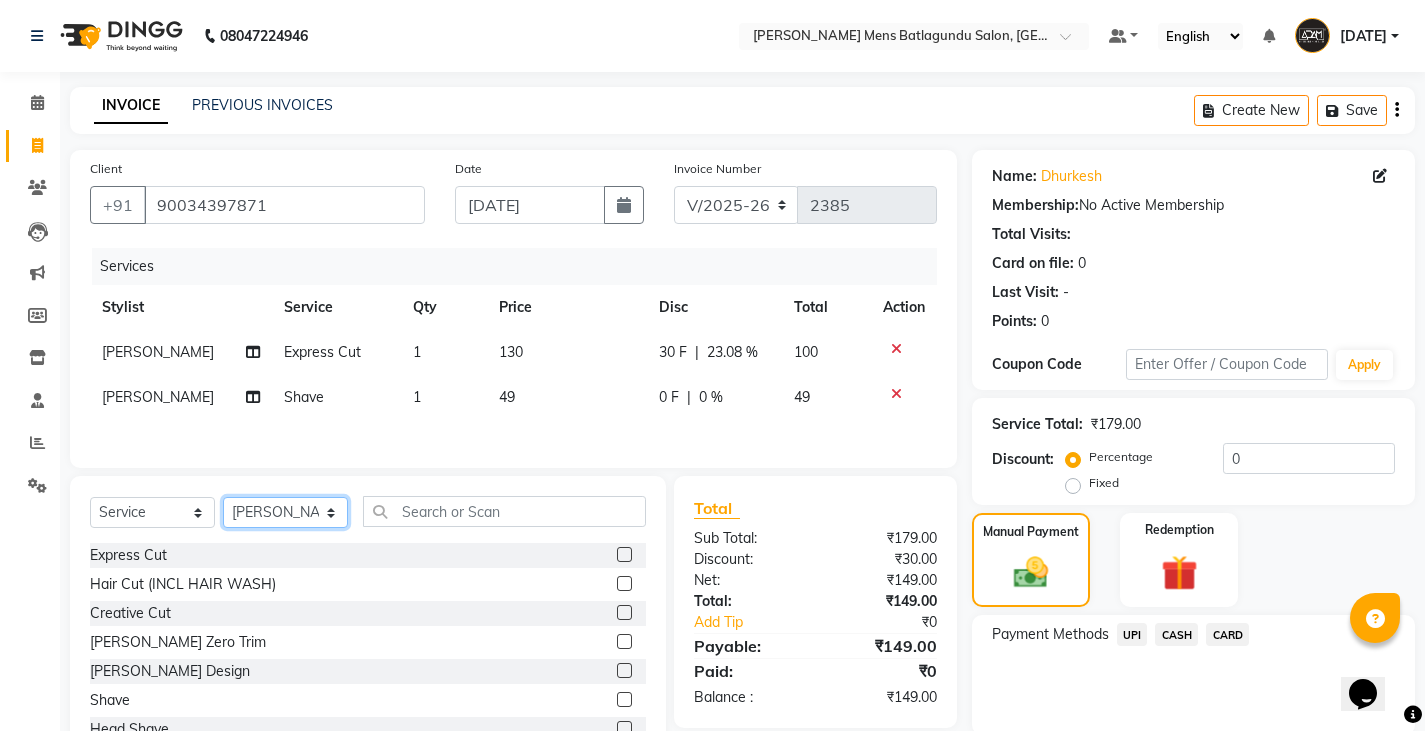 click on "Select Stylist Admin [PERSON_NAME]  [PERSON_NAME] [PERSON_NAME][DATE] [PERSON_NAME] [PERSON_NAME]" 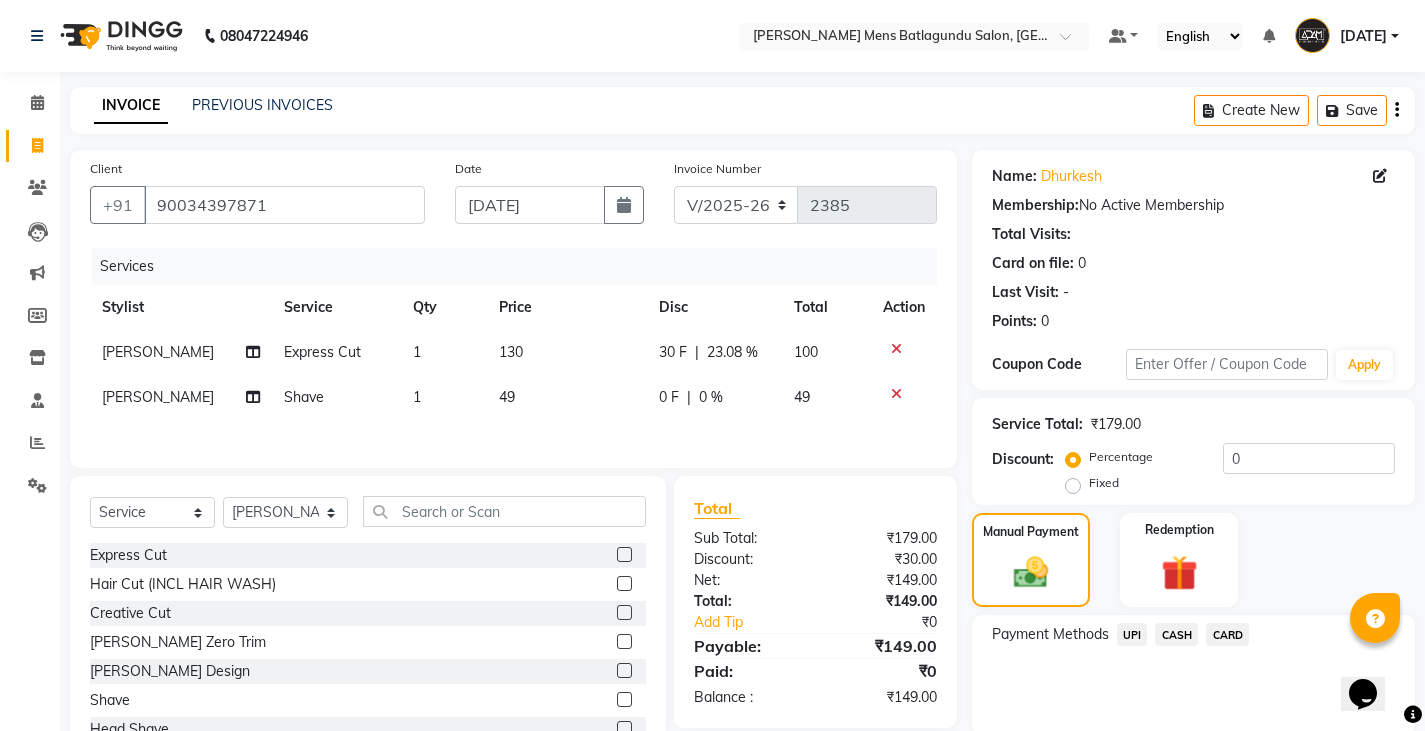 click 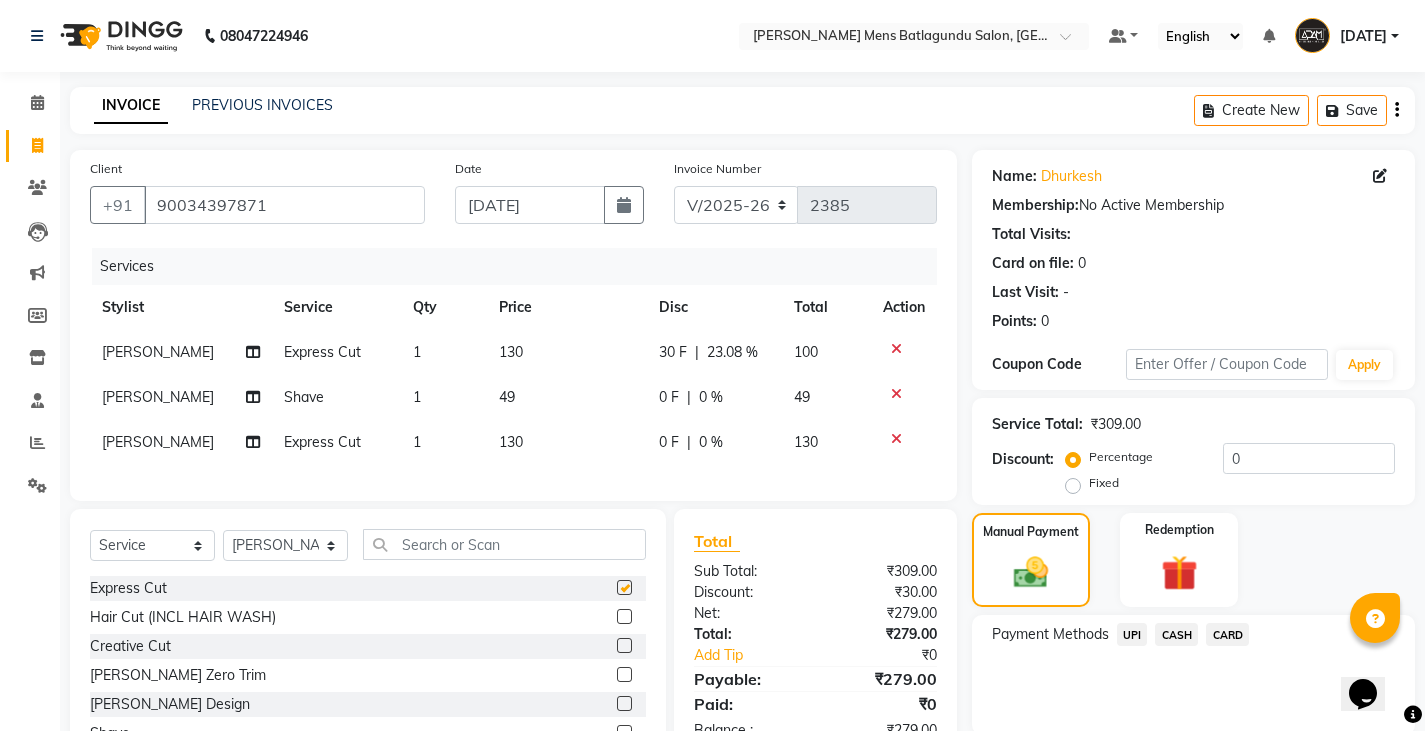 checkbox on "false" 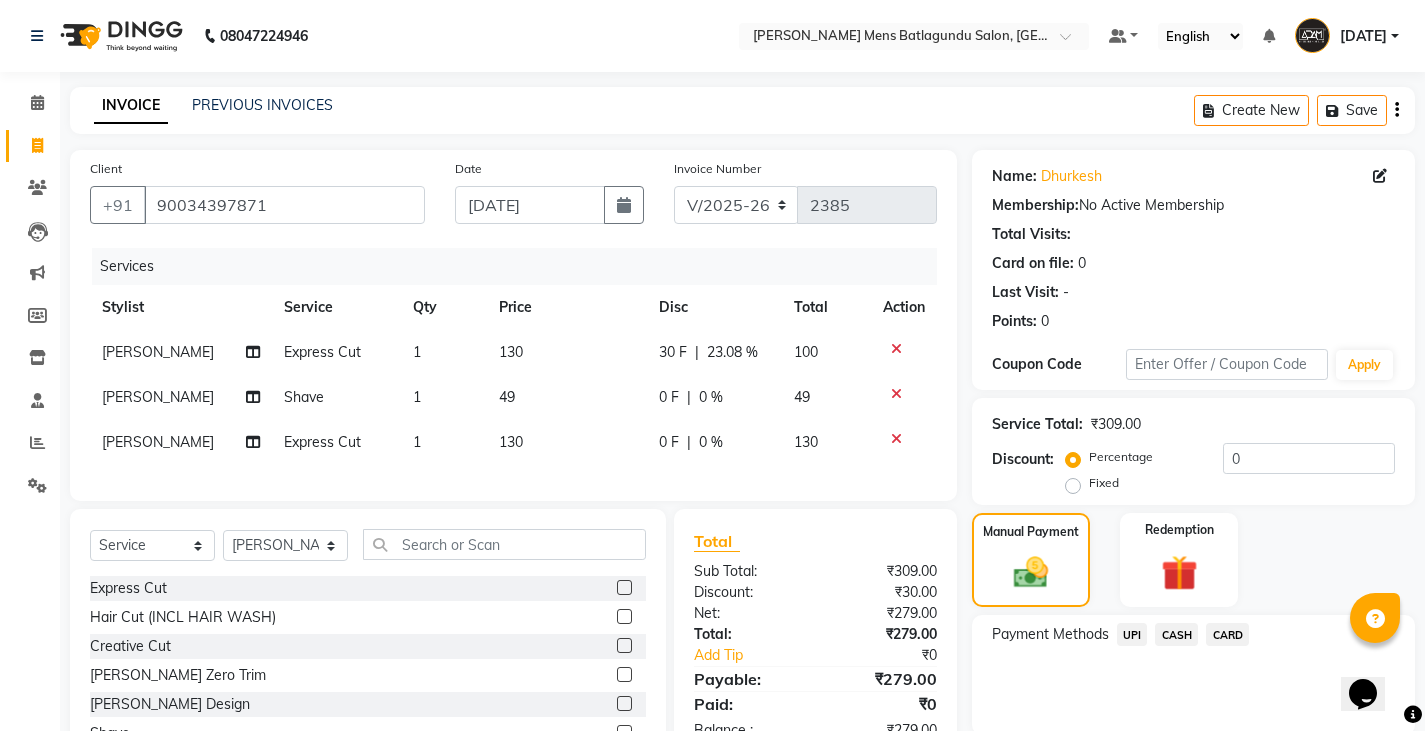 click on "0 F" 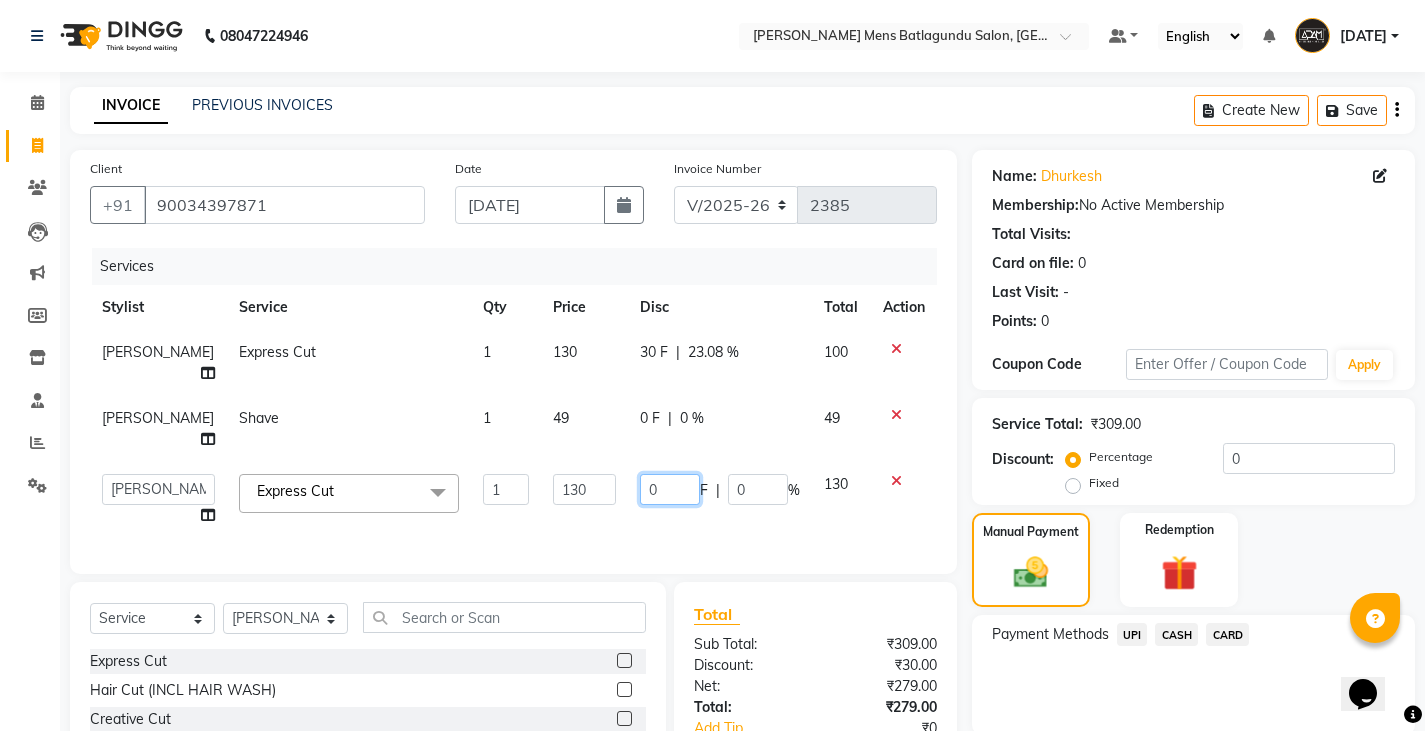 click on "0" 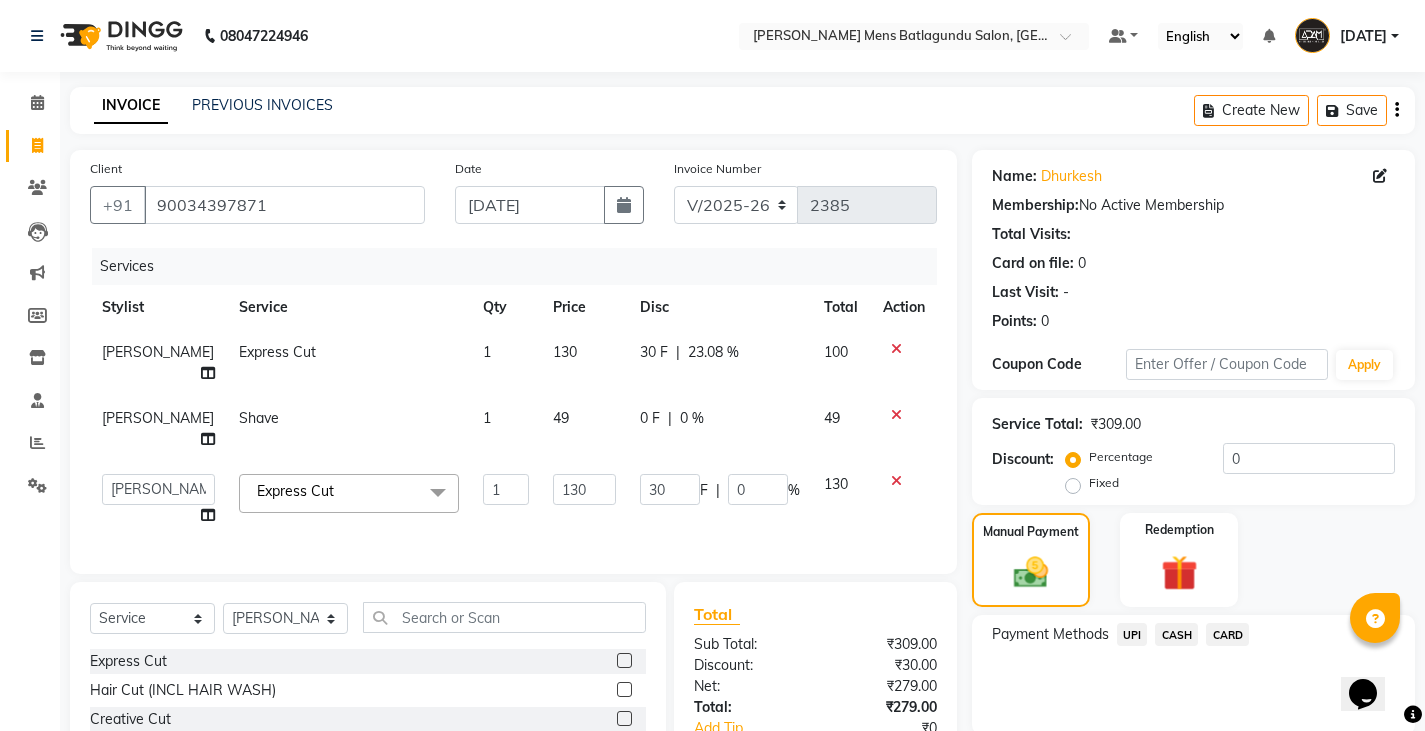 click on "Services Stylist Service Qty Price Disc Total Action [PERSON_NAME]  Express Cut 1 130 30 F | 23.08 % 100 [PERSON_NAME]  Shave 1 49 0 F | 0 % 49  Admin   Ameer    [PERSON_NAME]   [PERSON_NAME][DATE]   [PERSON_NAME]   [PERSON_NAME]  Express Cut  x Express Cut Hair Cut (INCL HAIR WASH) Creative Cut [PERSON_NAME] Zero Trim [PERSON_NAME] Design Shave Head Shave Kid's Cut (Below 5 Years) Wash & Blast Dry EXPRESS GLOBAL HAIR COLOR GLOBAL HAIR COLOUR [MEDICAL_DATA] GOLBAL HAIR COLOUR NON [MEDICAL_DATA] L'OREAL GOLBAL HAIR COLOUR [MEDICAL_DATA] L'OREAL GOLBAL HAIR COLOUR NON [MEDICAL_DATA] GLOBAL FASHION HAIR COLOUR MOUSTACHE COLOUR [PERSON_NAME] COLOUR PER STREAK HIGHLIGHT CAP HIGHLIGHTS NOURISHING HAIR SPA VITALIZING HAIR SPA REPAIR TREATMENT [MEDICAL_DATA] TREATMENT HAIR LOSS TREATMENT HAIR STRAIGHTENING HAIR REBONDING KERATIN ALMOND OIL NAVARATNA OIL CLEAN UP HYPER PIGMENTATION CLEAN UP REJUVANATE Fruit Facial Instant Glow Charcaol [MEDICAL_DATA] Skin Brightening FACE & NECK BLEACH FACE & NECK DETAN PRE BRIDEGROOM DELUXE PRE BRIDEGROOM ADVANCE (COMBO) NORMAL PREMIUM ELEGANT 1 130 30 F | 0 % 130" 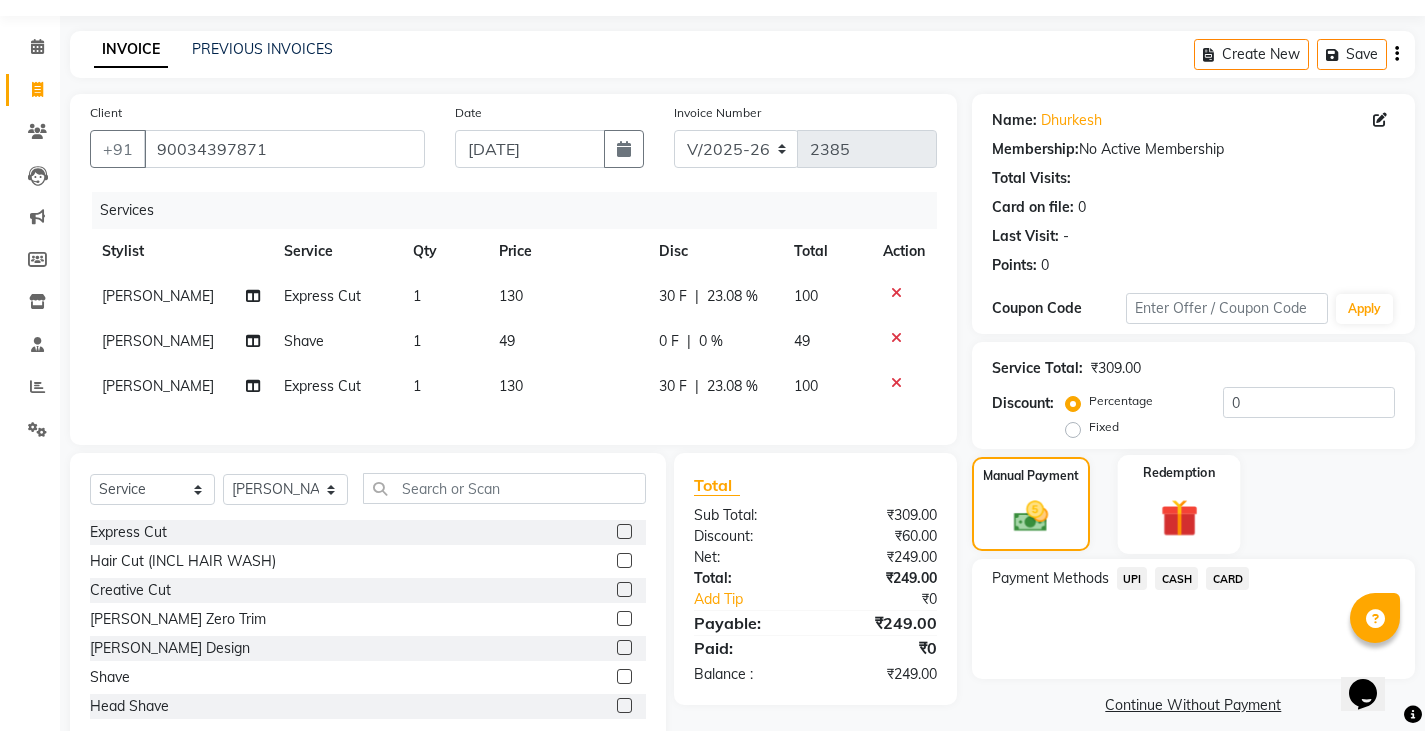 scroll, scrollTop: 118, scrollLeft: 0, axis: vertical 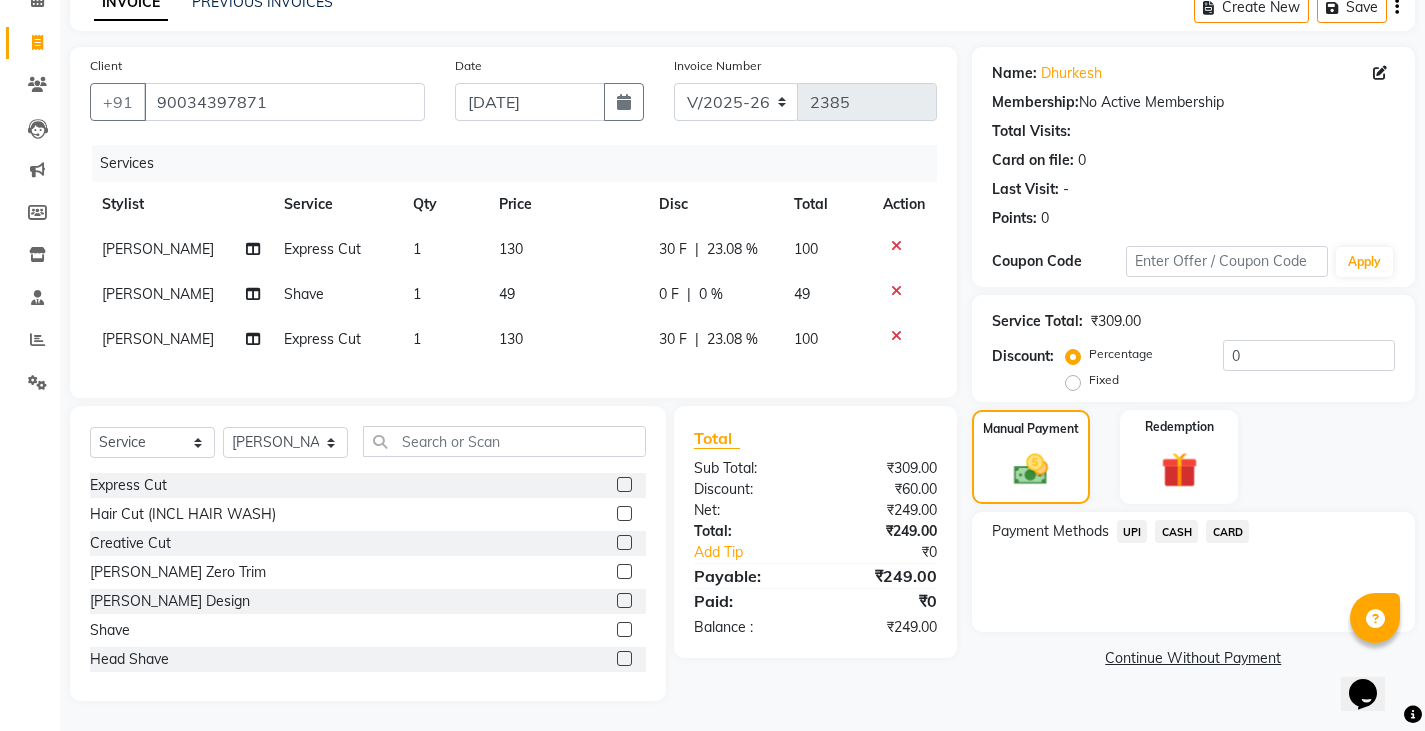click on "CASH" 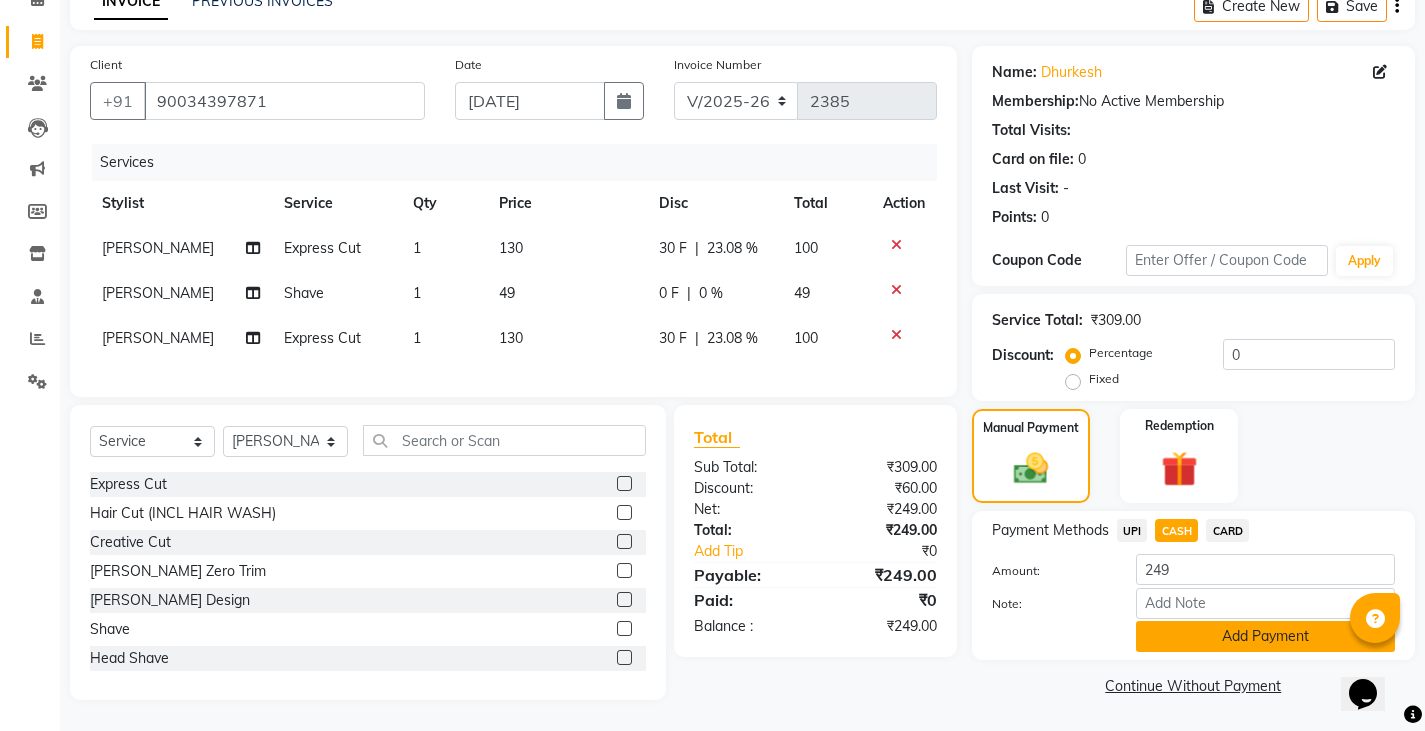 click on "Add Payment" 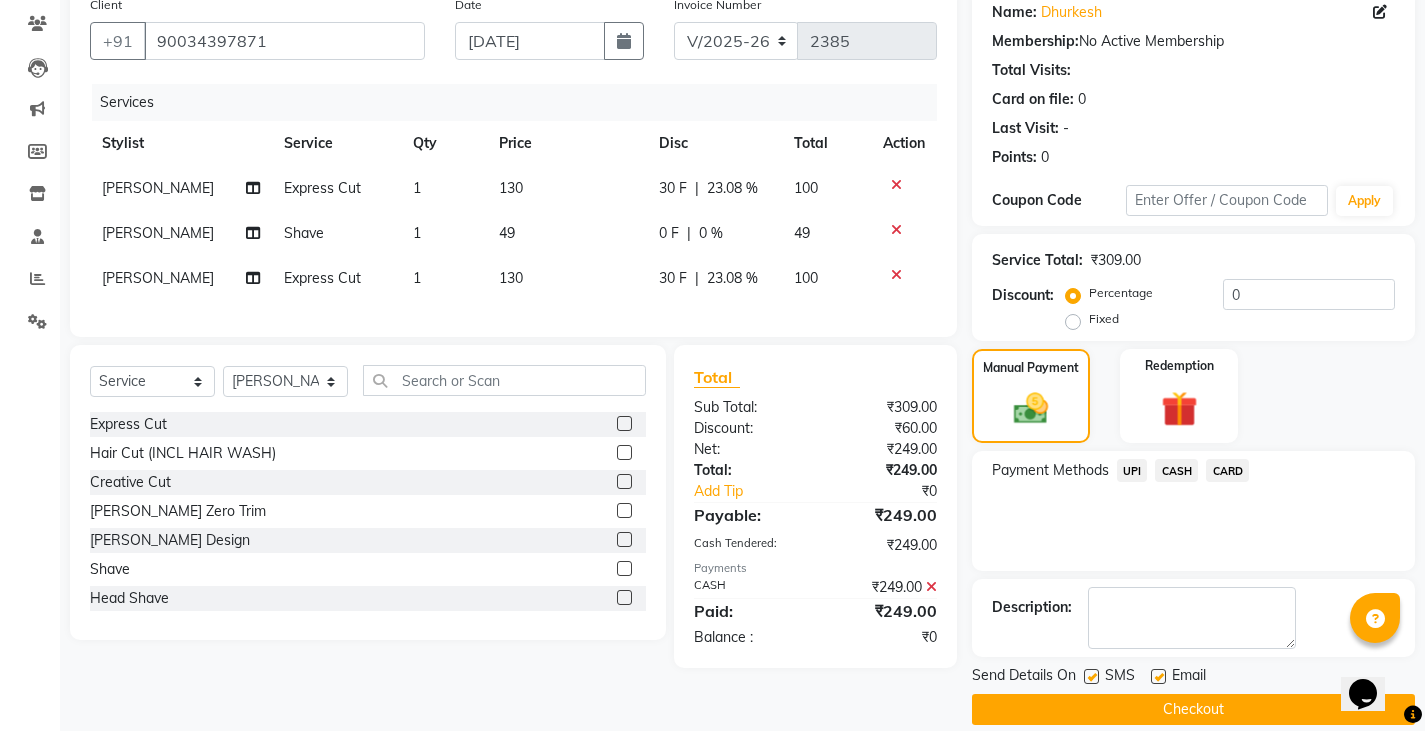 scroll, scrollTop: 188, scrollLeft: 0, axis: vertical 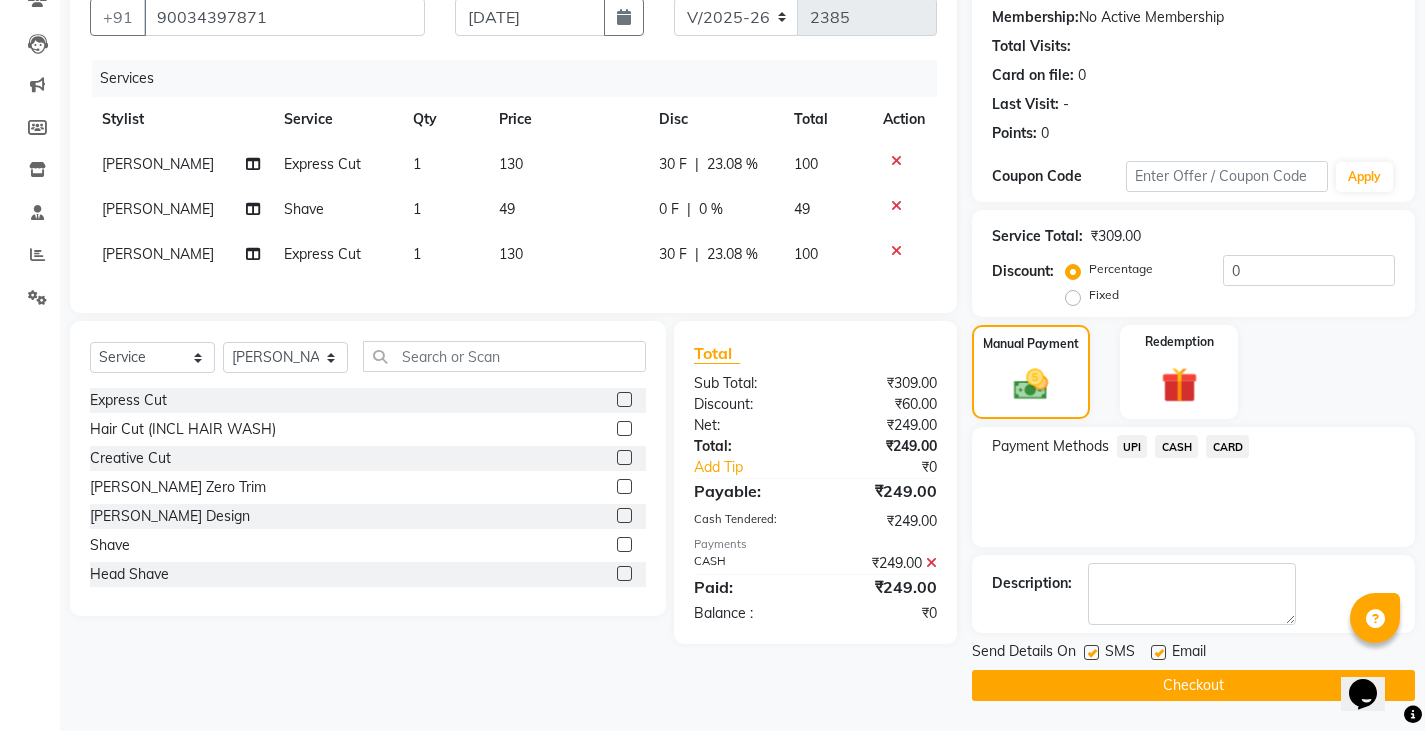 click on "Checkout" 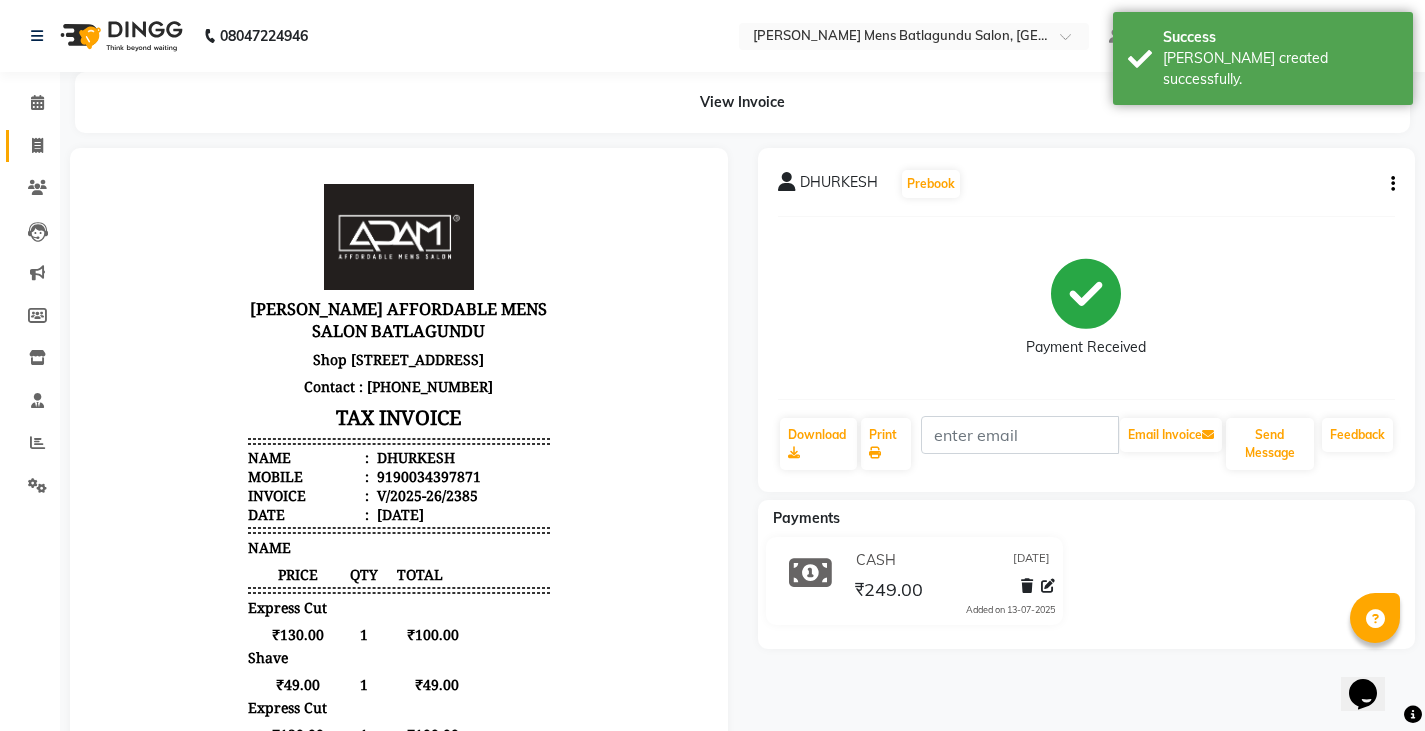 scroll, scrollTop: 0, scrollLeft: 0, axis: both 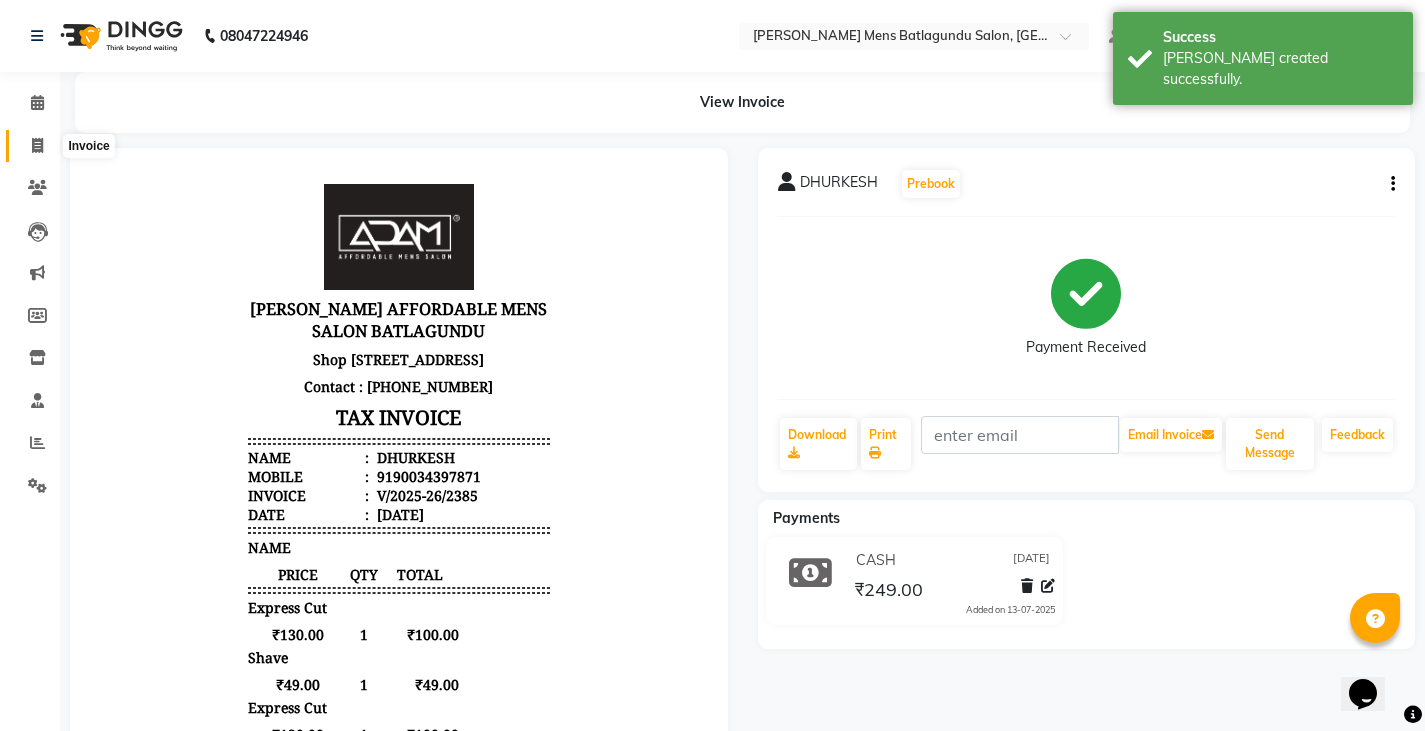 click 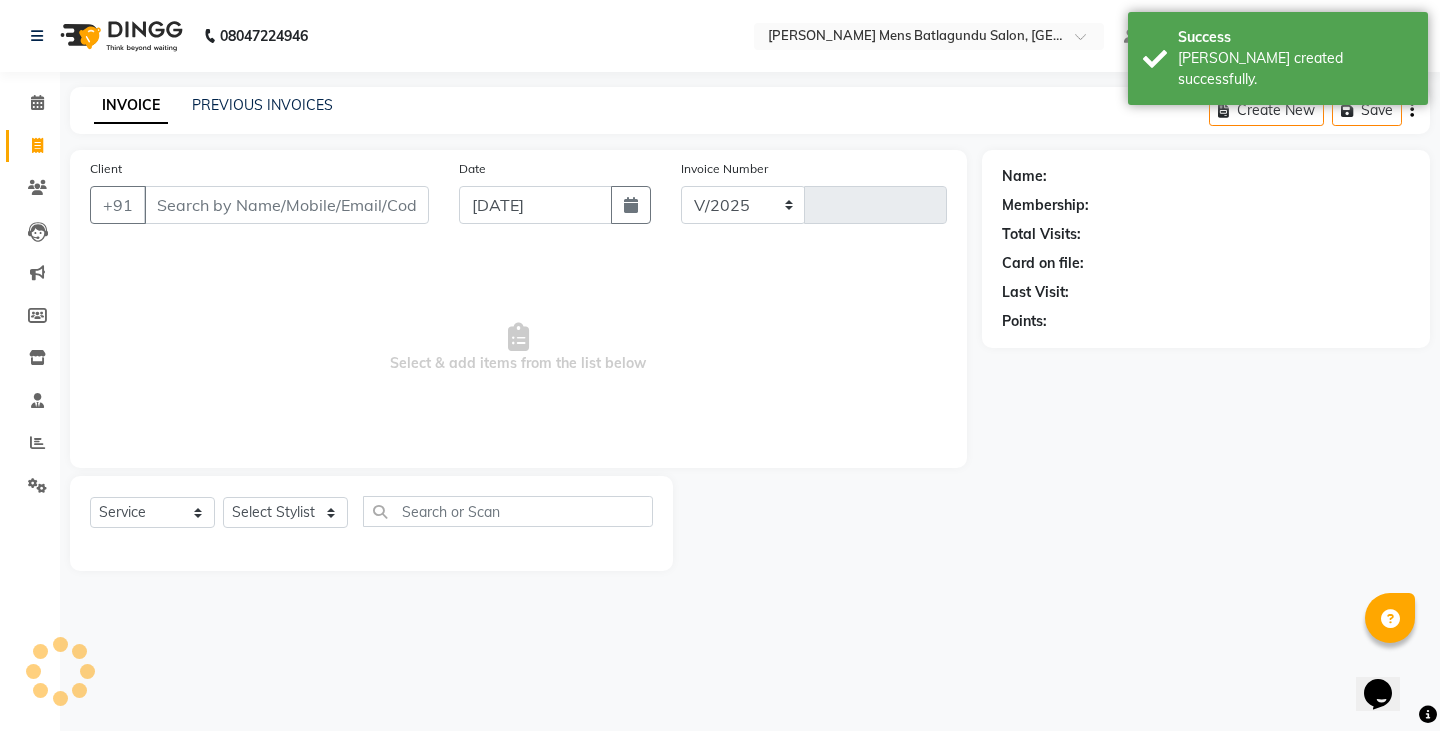 select on "8213" 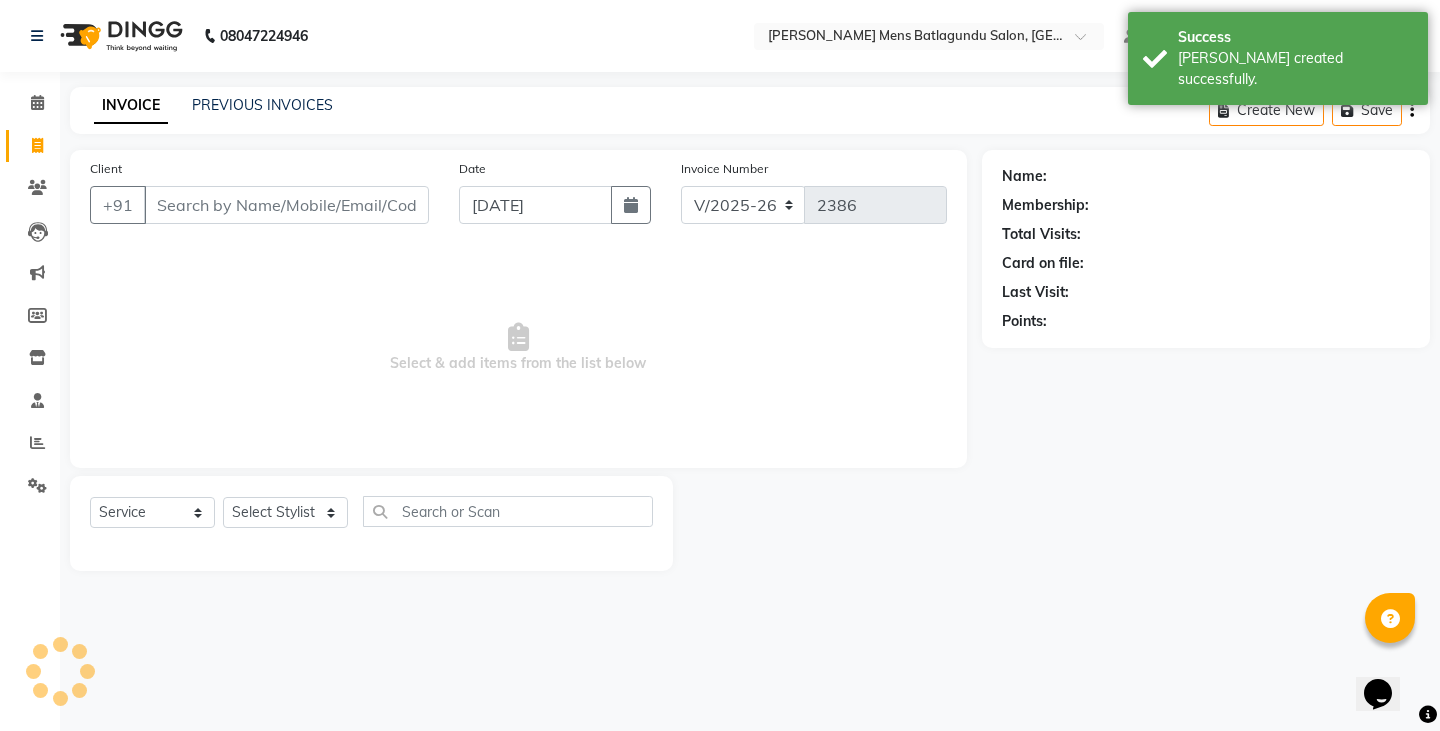 click on "Client" at bounding box center (286, 205) 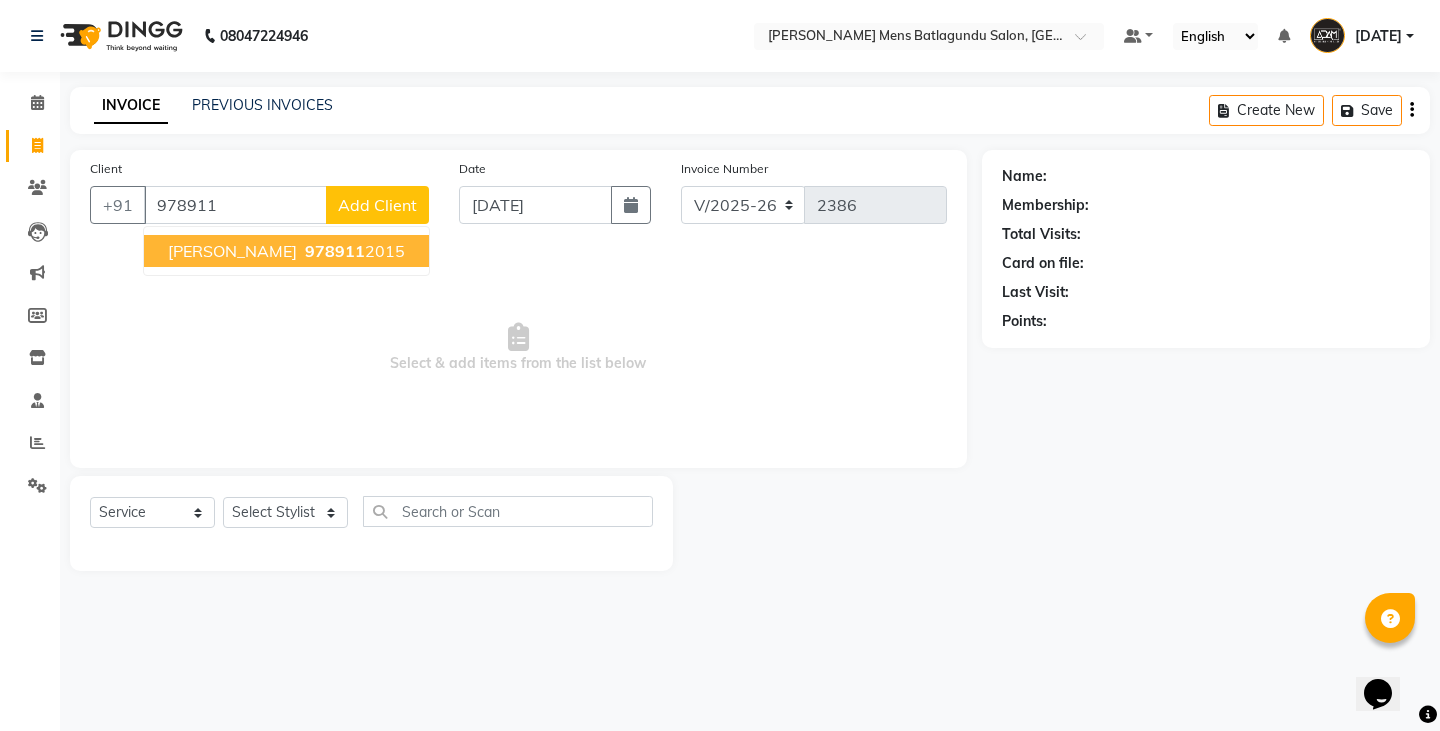 click on "978911" at bounding box center (335, 251) 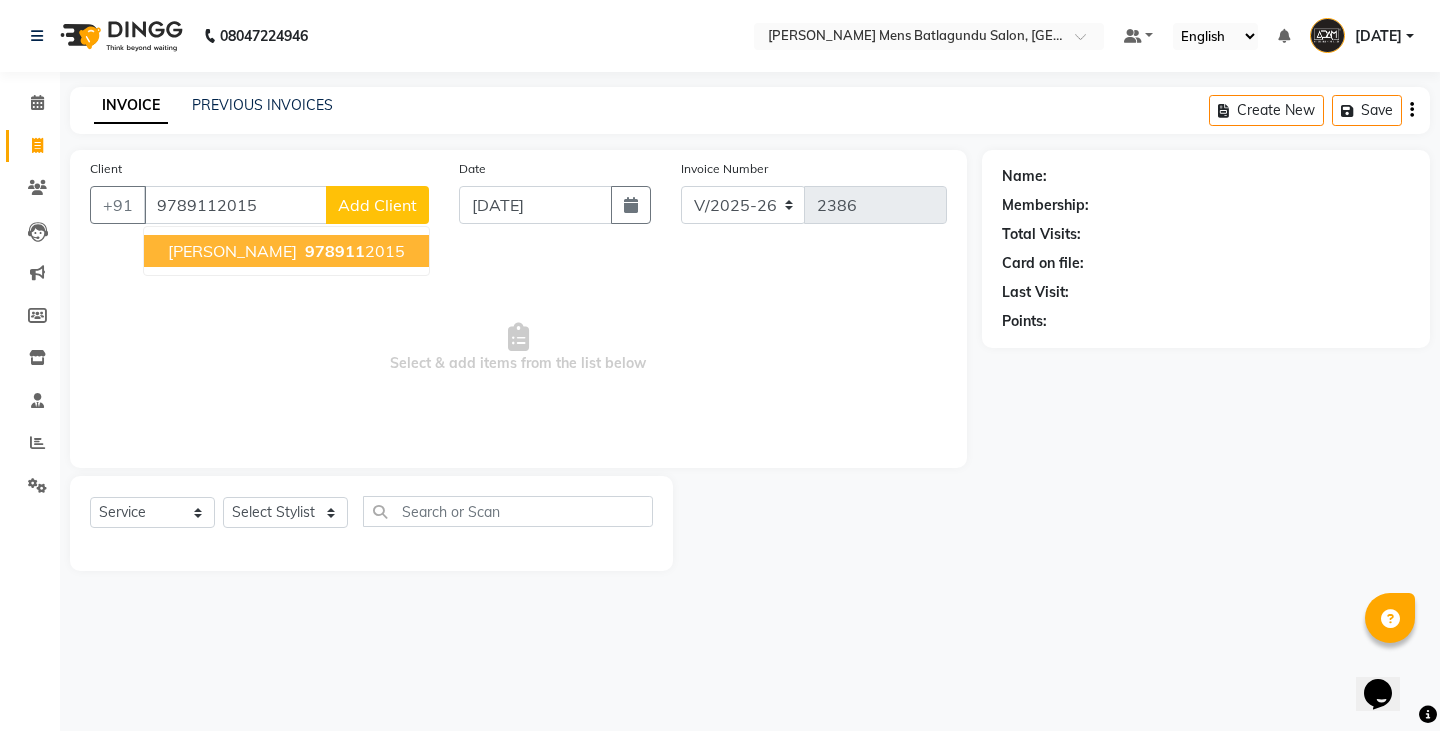 type on "9789112015" 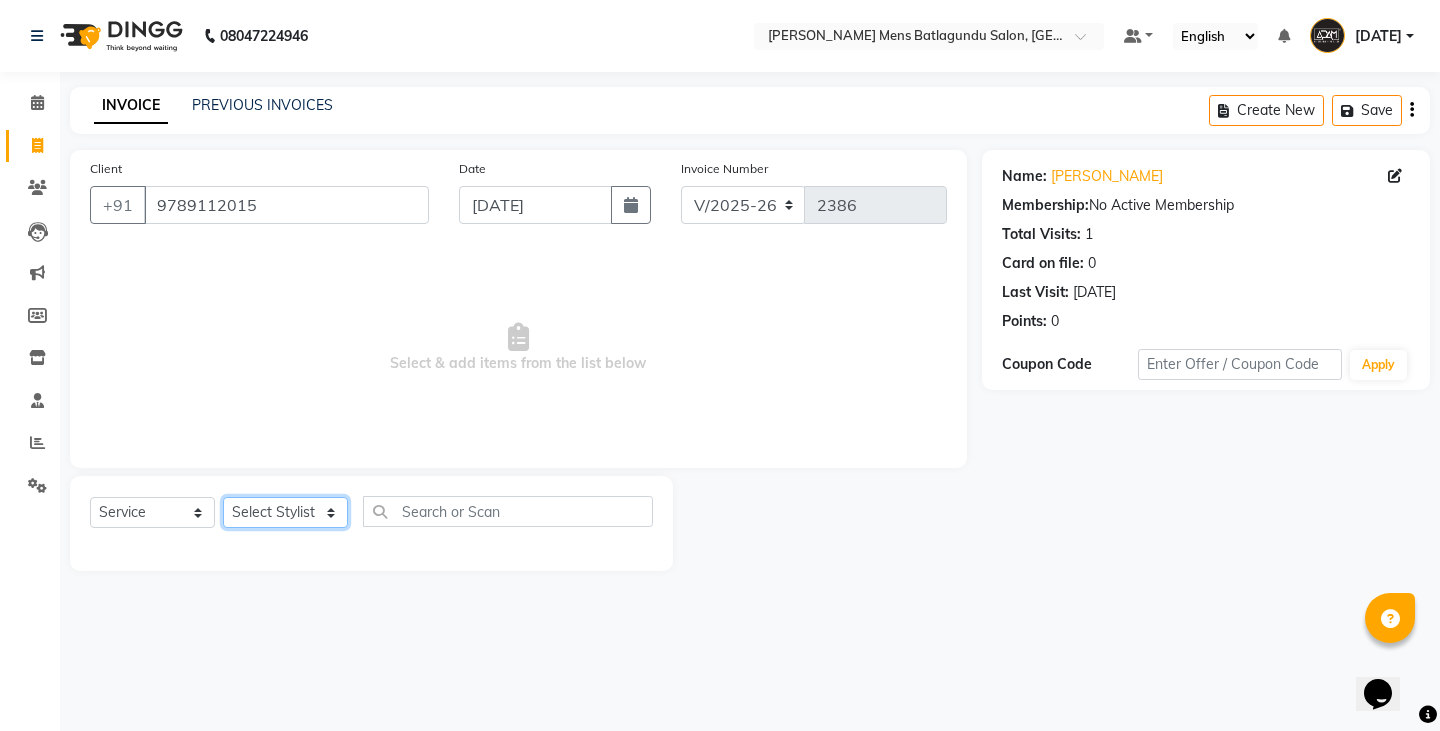 click on "Select Stylist Admin [PERSON_NAME]  [PERSON_NAME] [PERSON_NAME][DATE] [PERSON_NAME] [PERSON_NAME]" 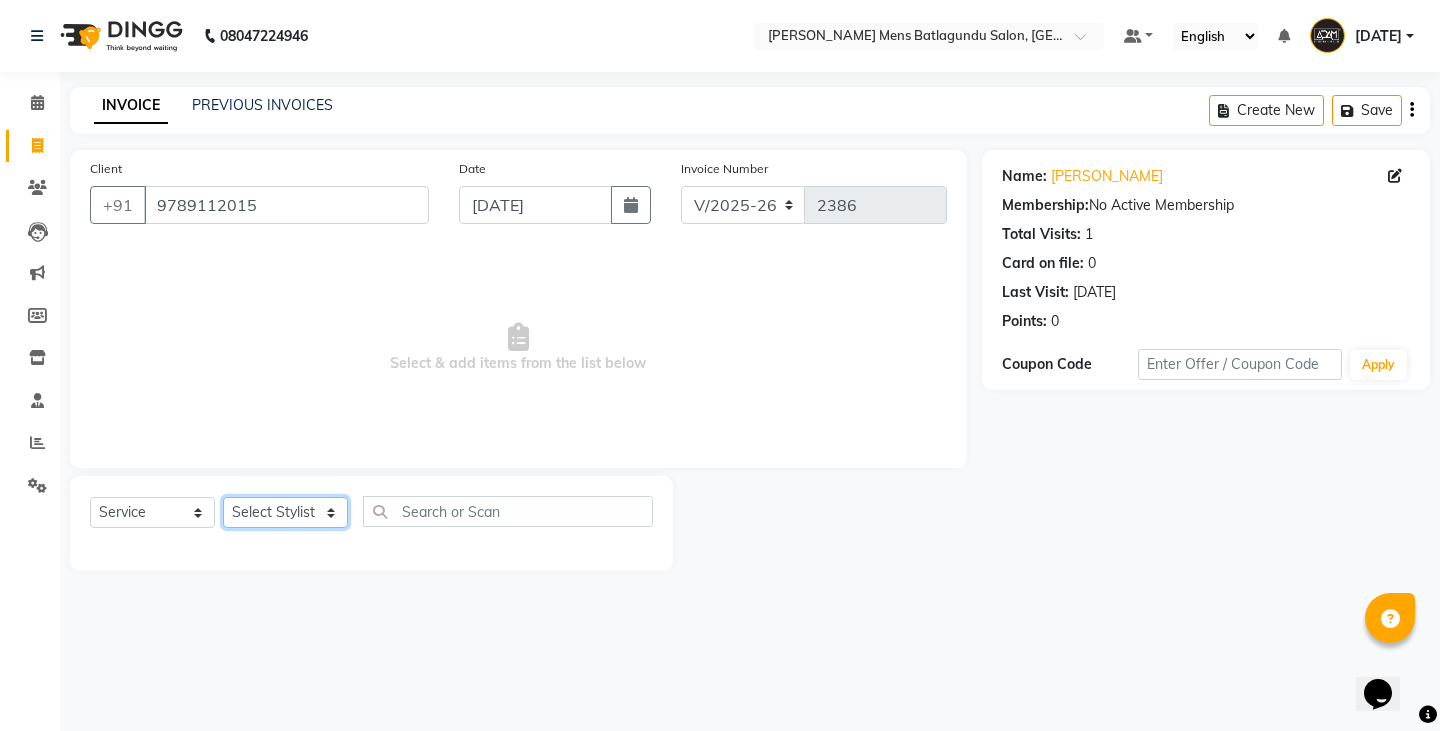 select on "84143" 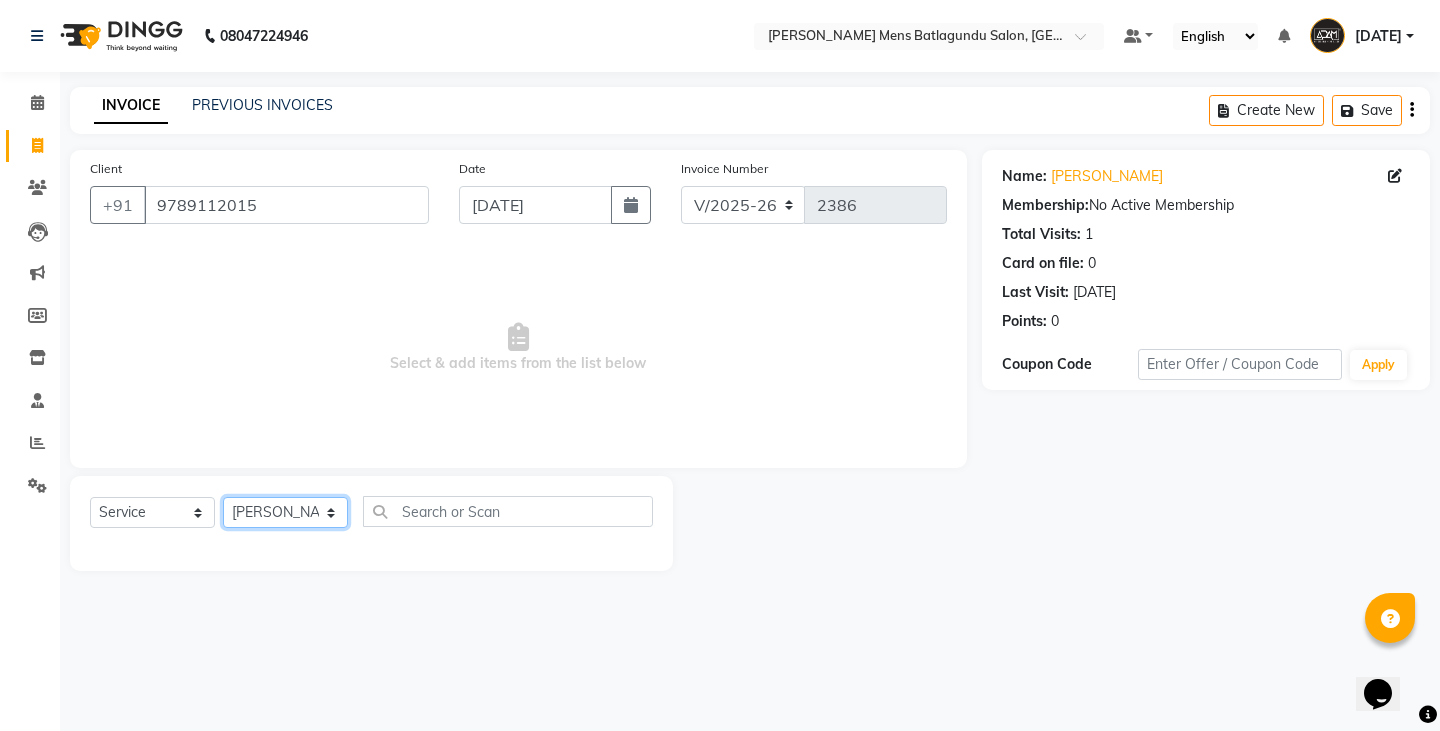 click on "Select Stylist Admin [PERSON_NAME]  [PERSON_NAME] [PERSON_NAME][DATE] [PERSON_NAME] [PERSON_NAME]" 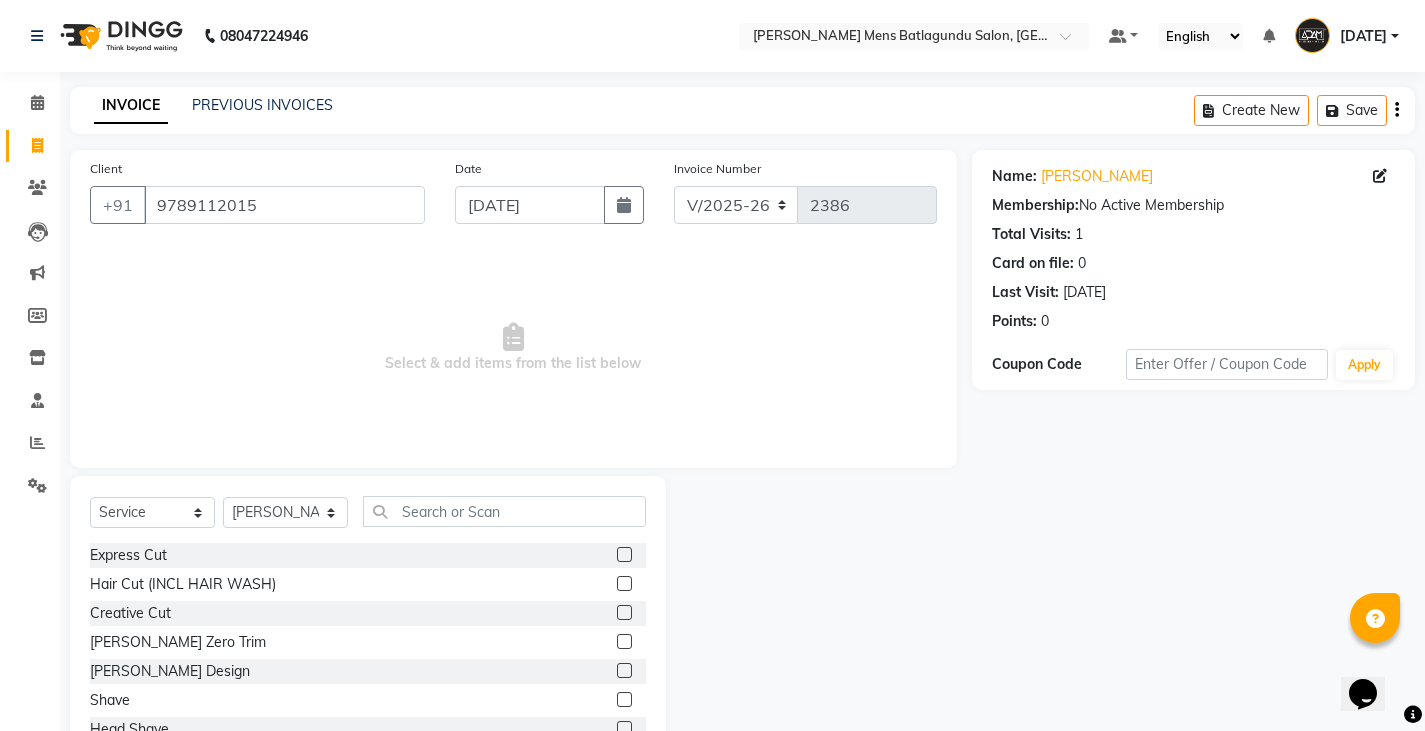 click 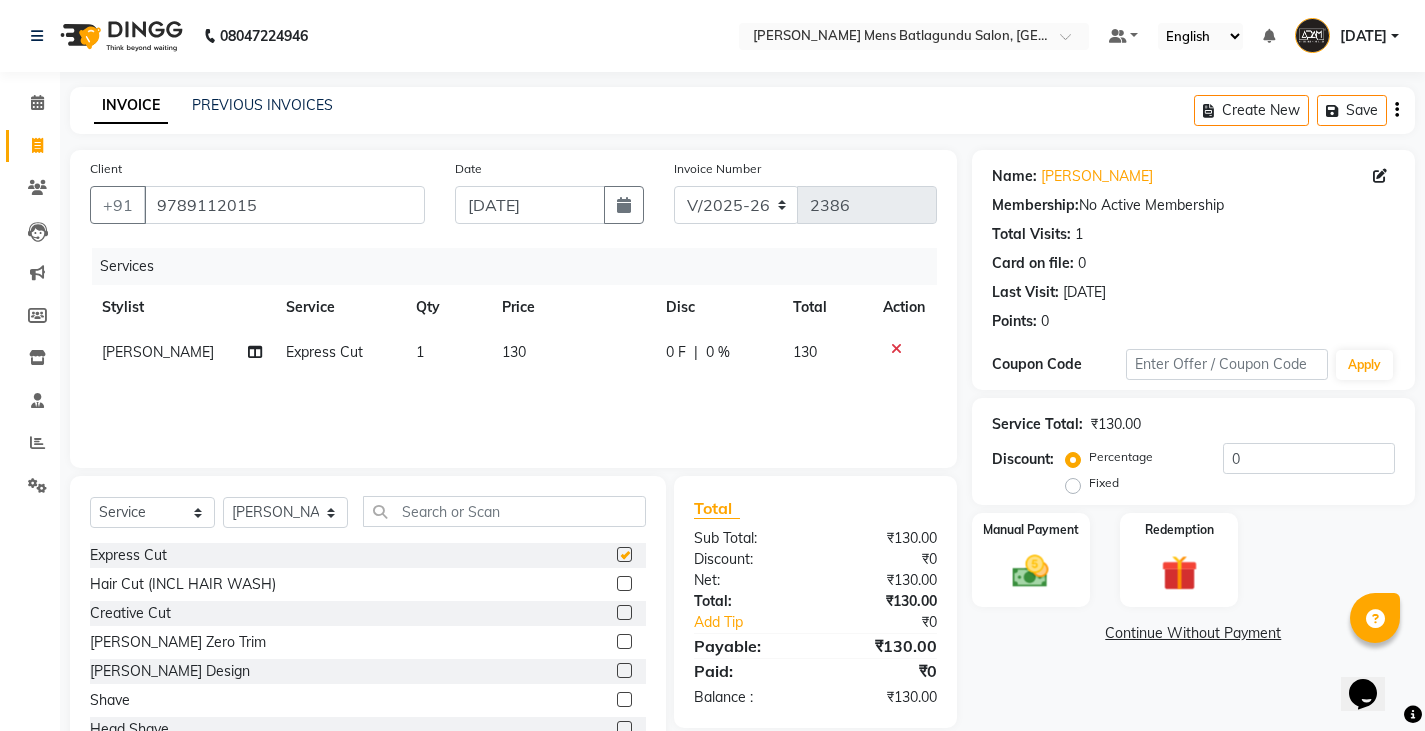 checkbox on "false" 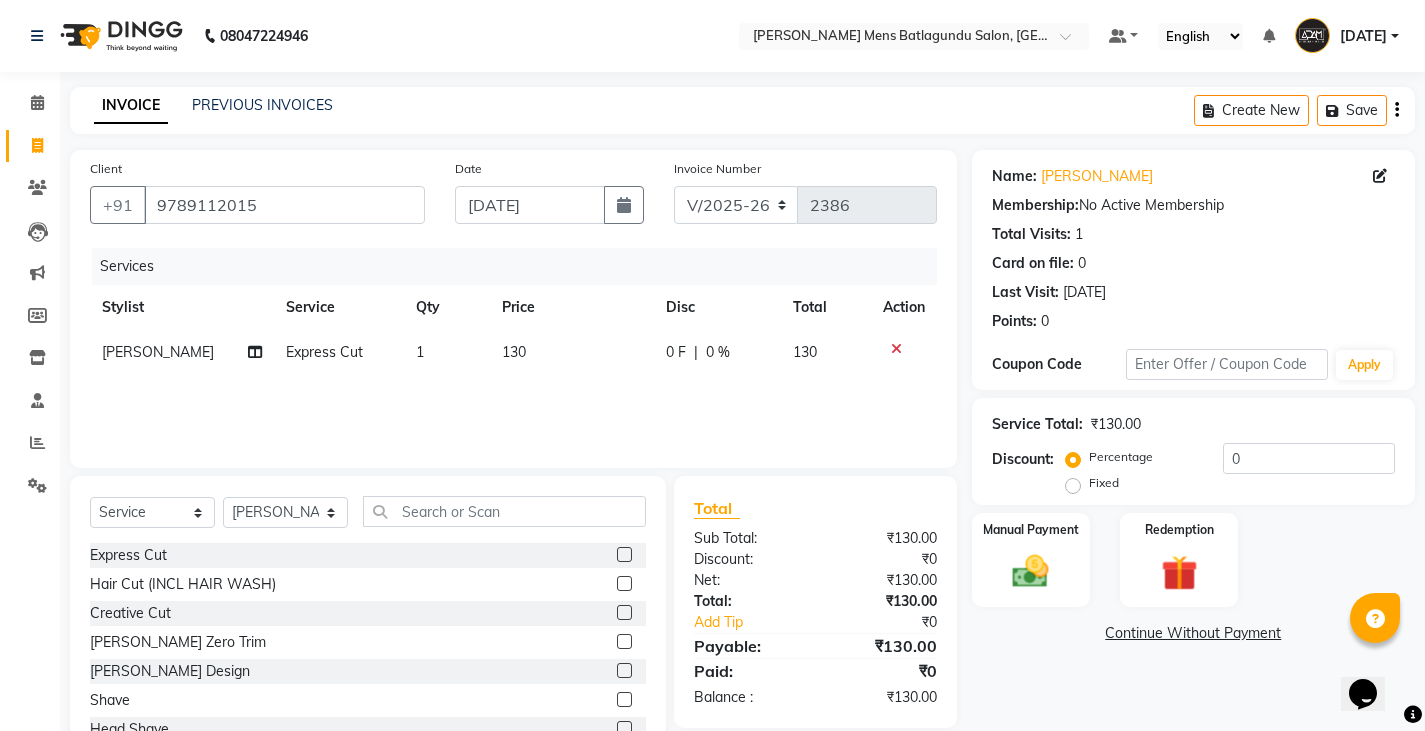 click 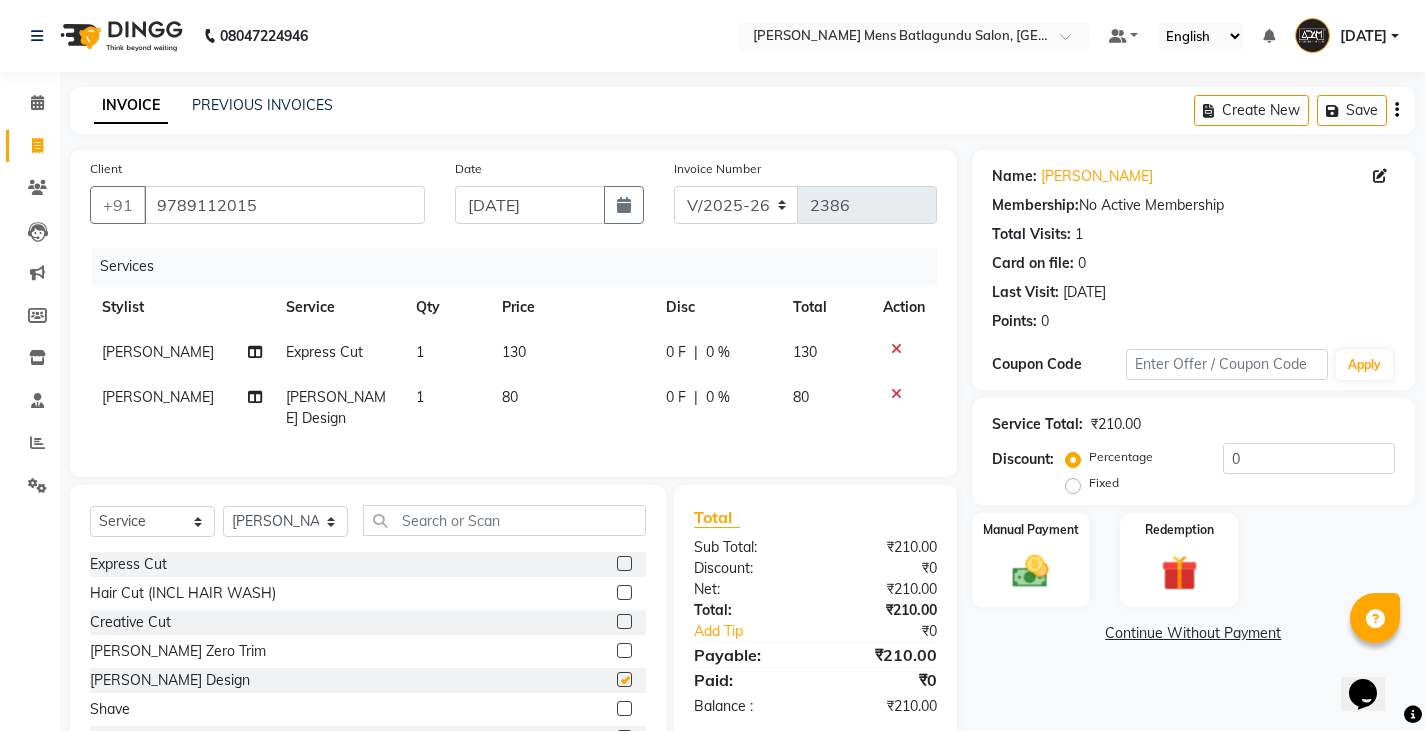 checkbox on "false" 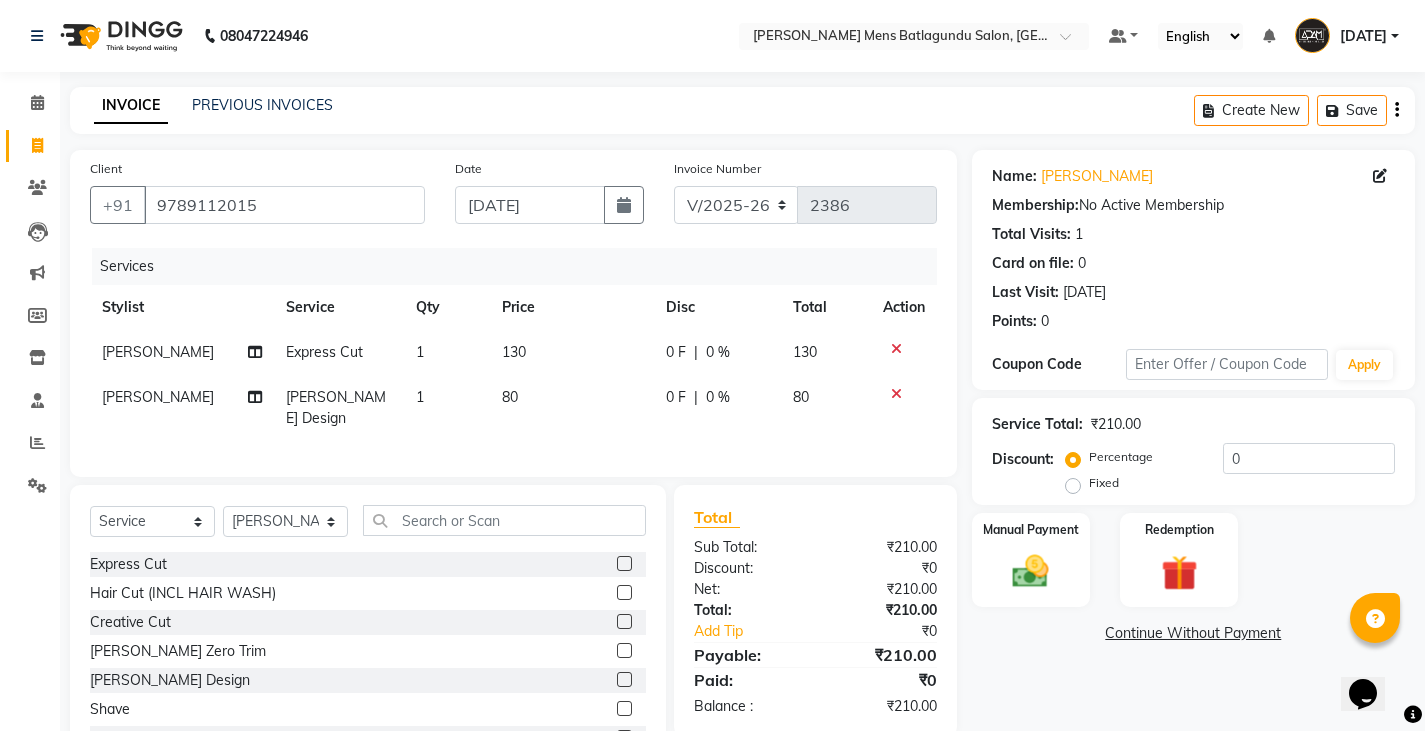 drag, startPoint x: 642, startPoint y: 330, endPoint x: 703, endPoint y: 389, distance: 84.8646 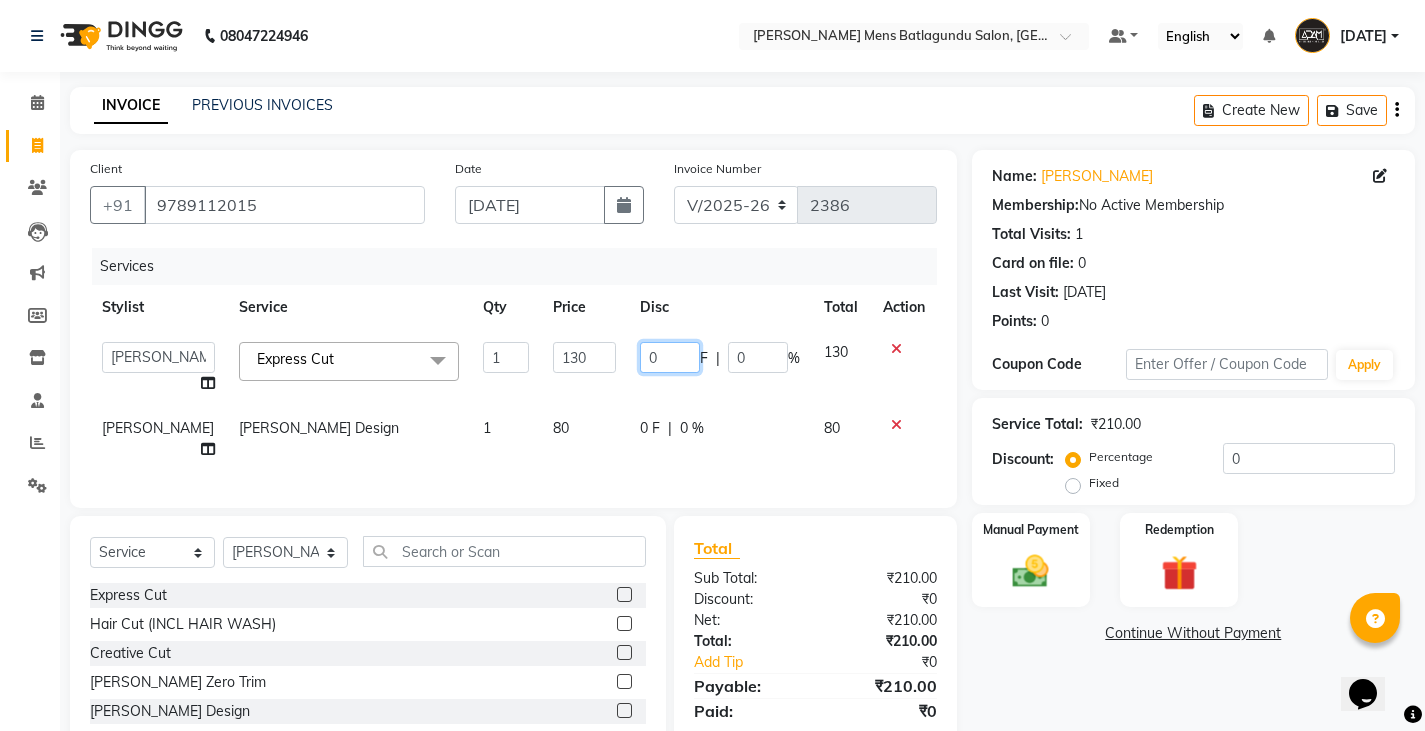 click on "0" 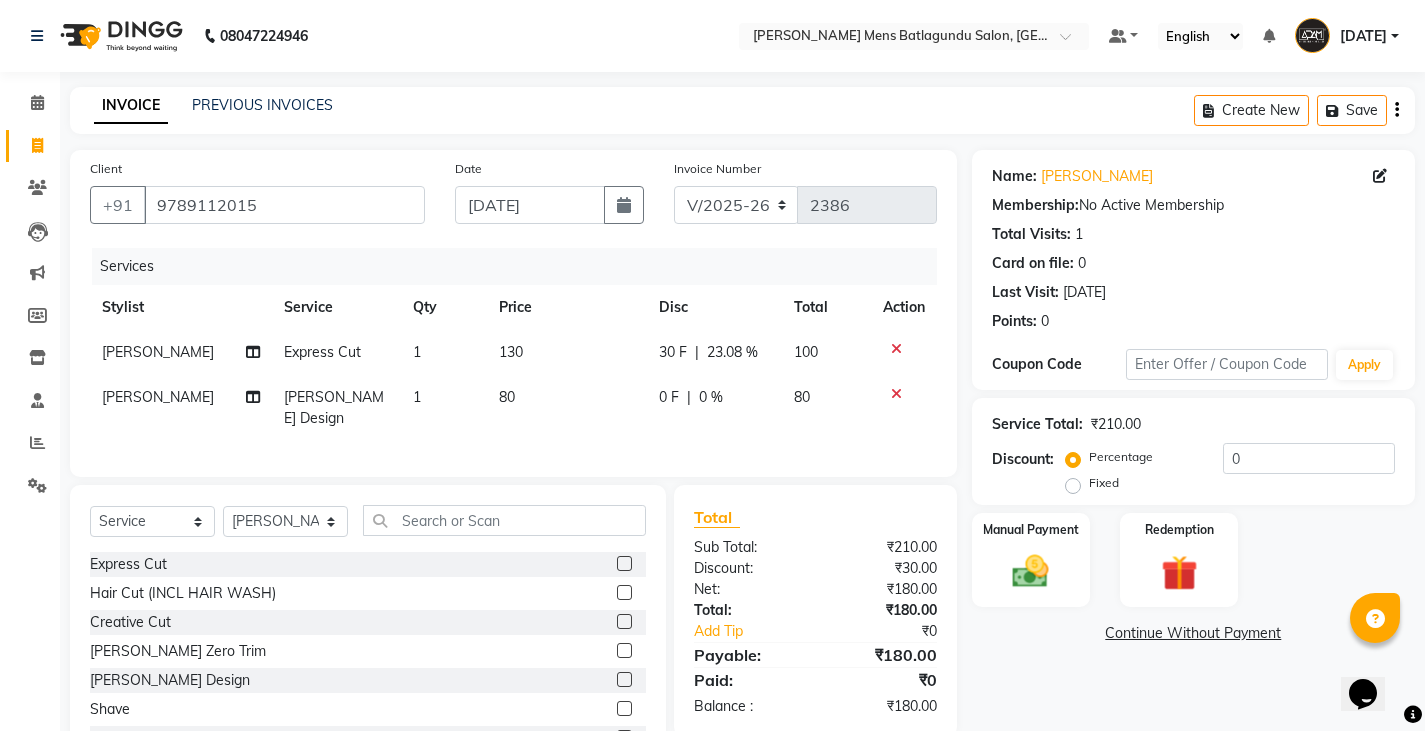 click on "[PERSON_NAME] Express Cut 1 130 30 F | 23.08 % 100 [PERSON_NAME] Design 1 80 0 F | 0 % 80" 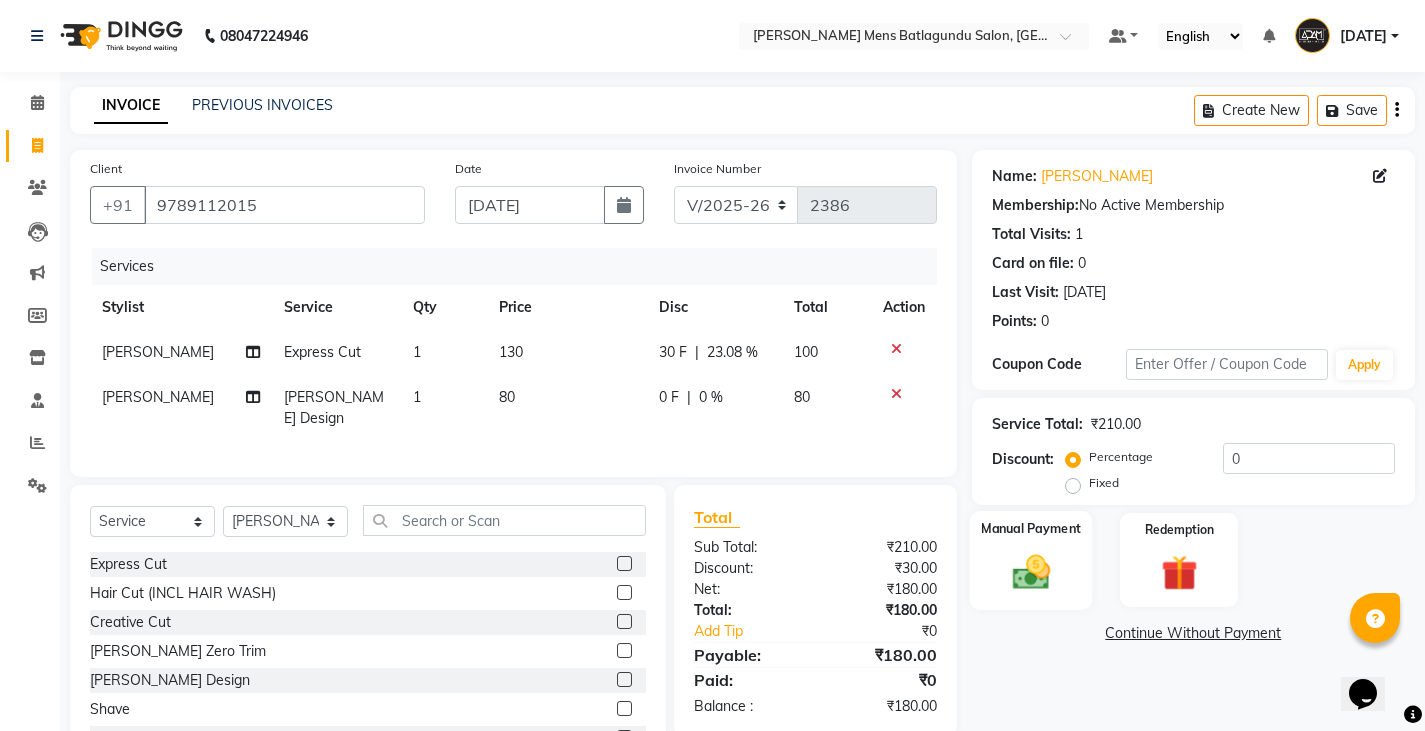 click 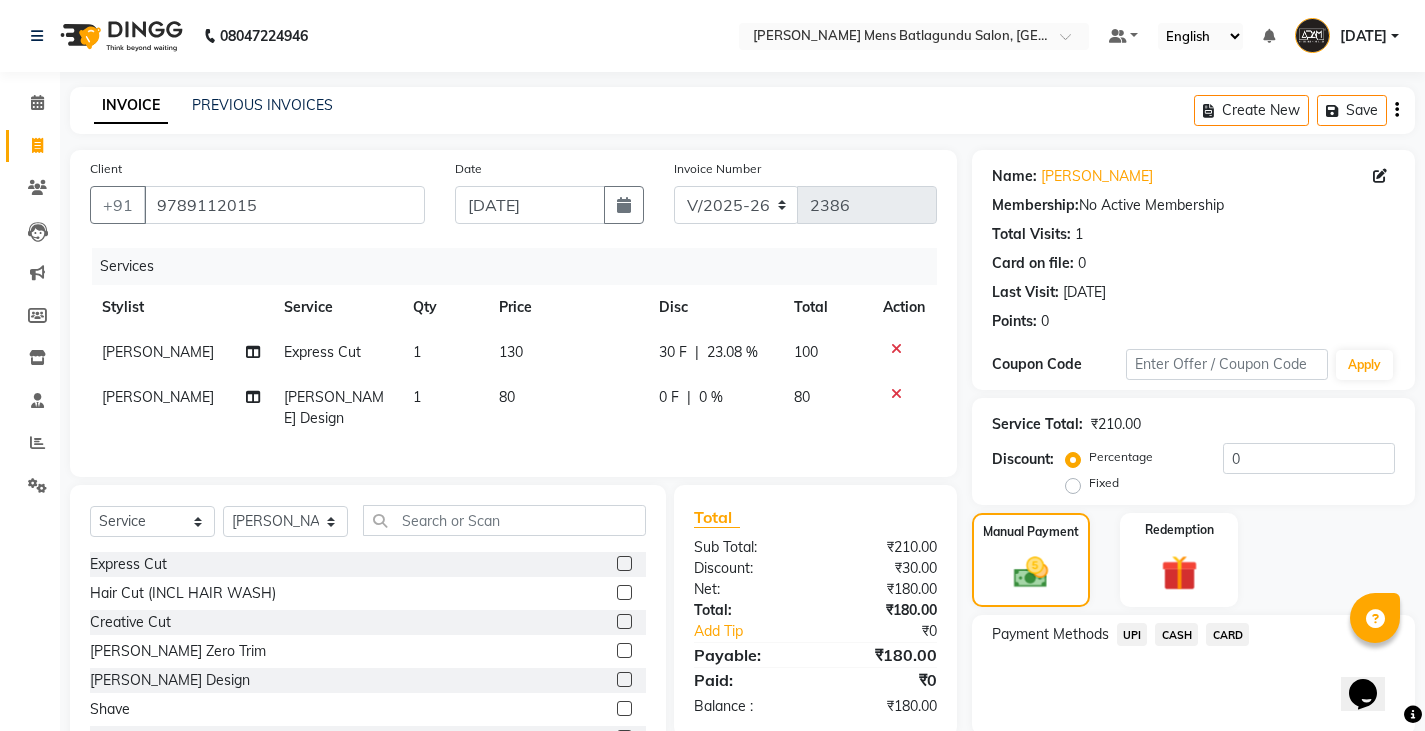 click on "UPI" 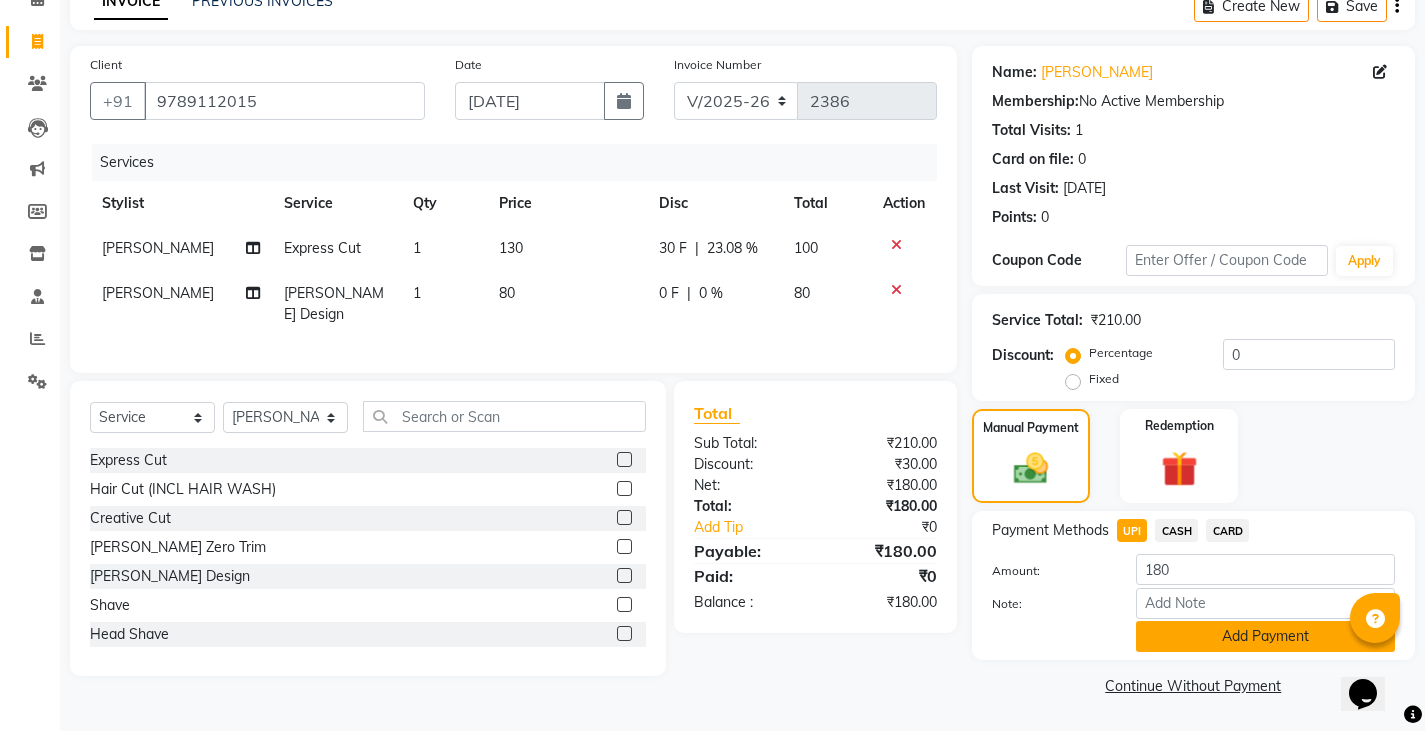 click on "Add Payment" 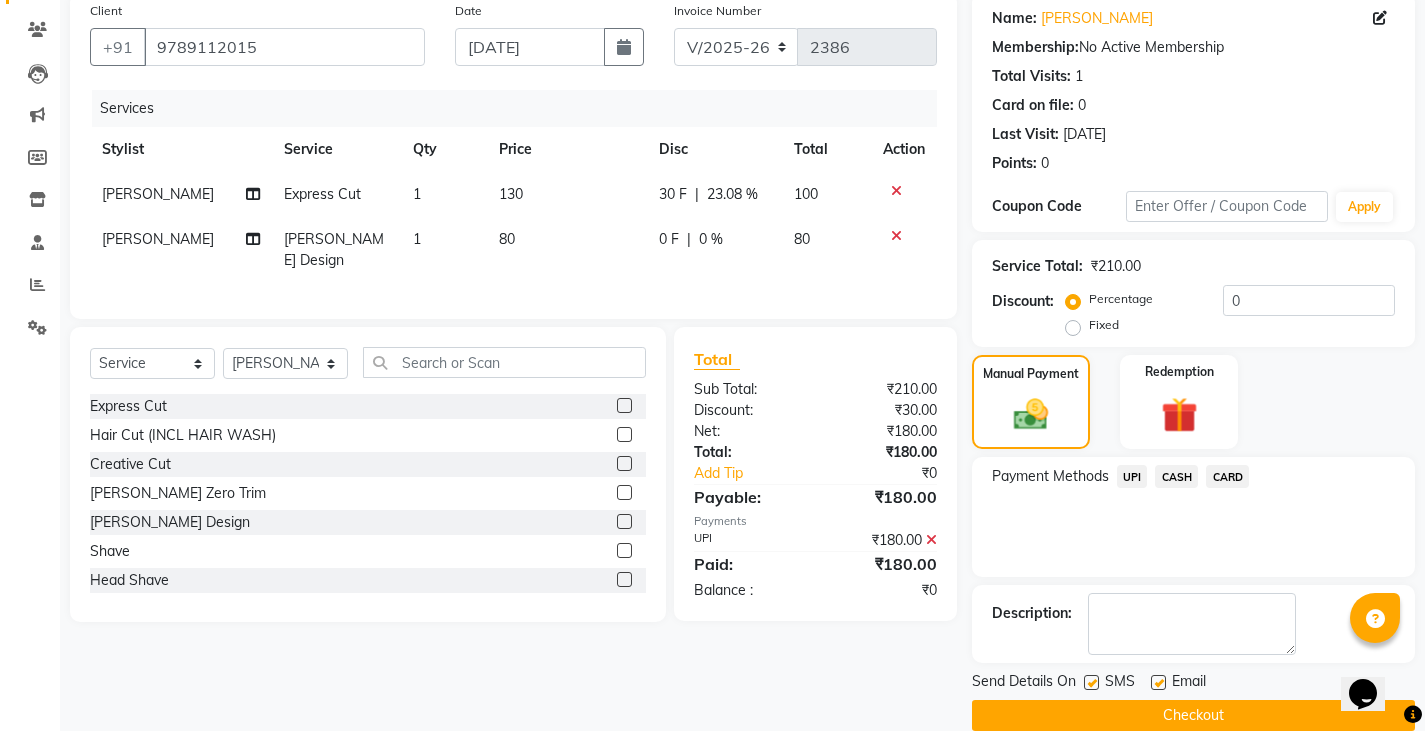 scroll, scrollTop: 188, scrollLeft: 0, axis: vertical 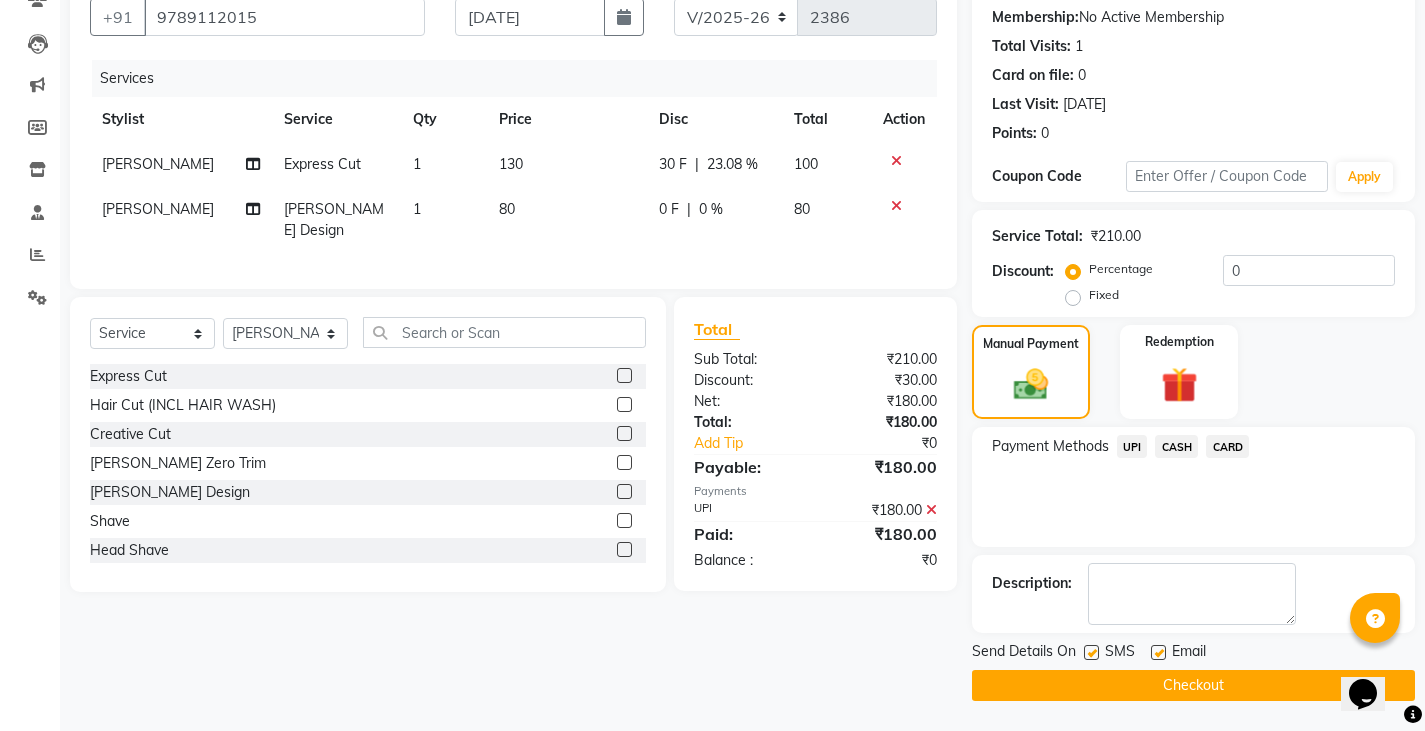 click on "Checkout" 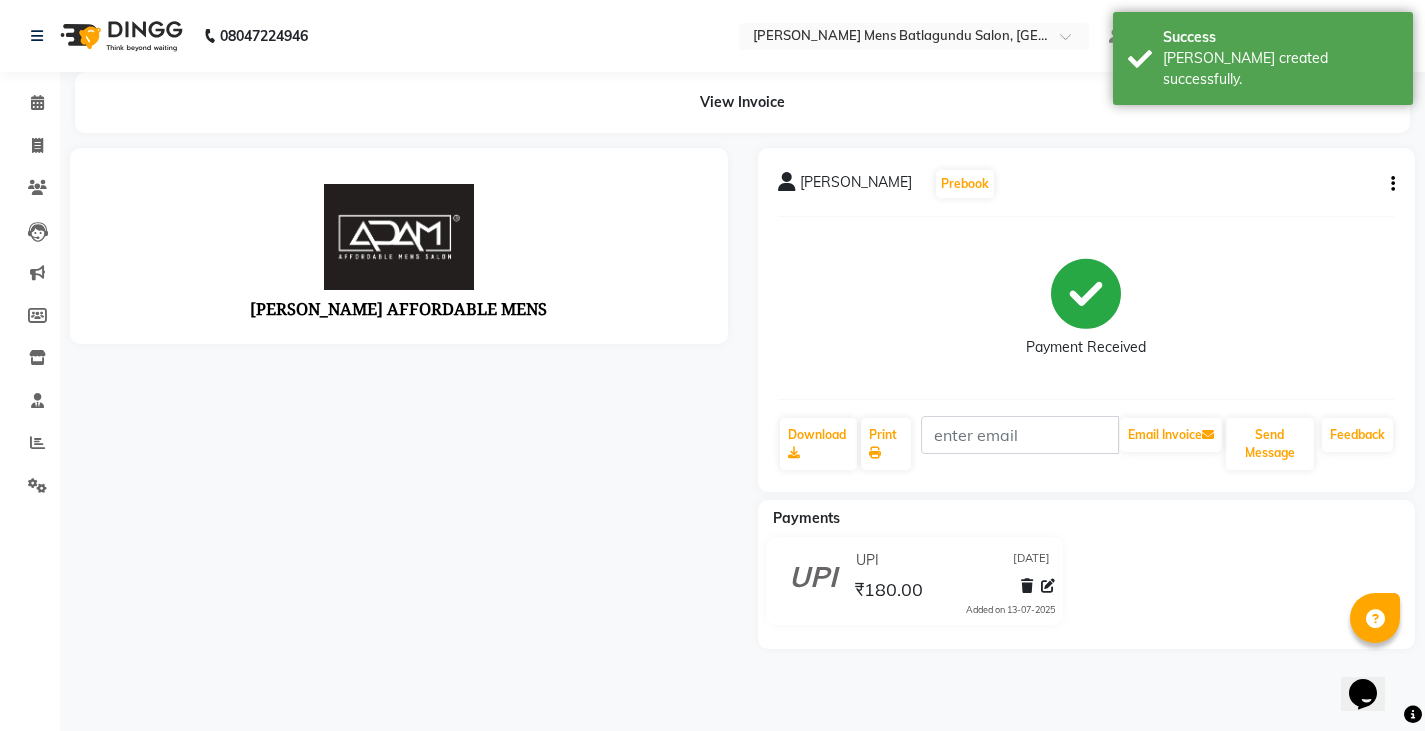 scroll, scrollTop: 0, scrollLeft: 0, axis: both 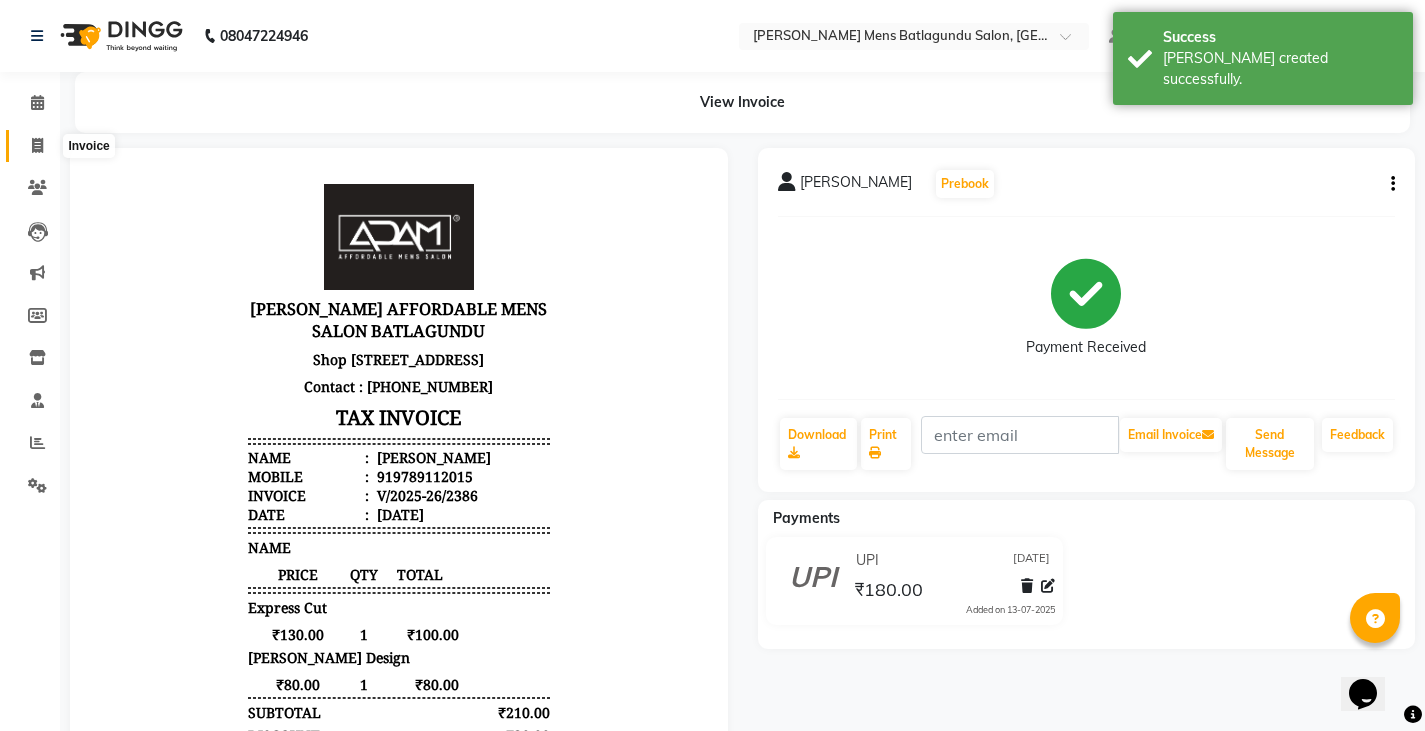click 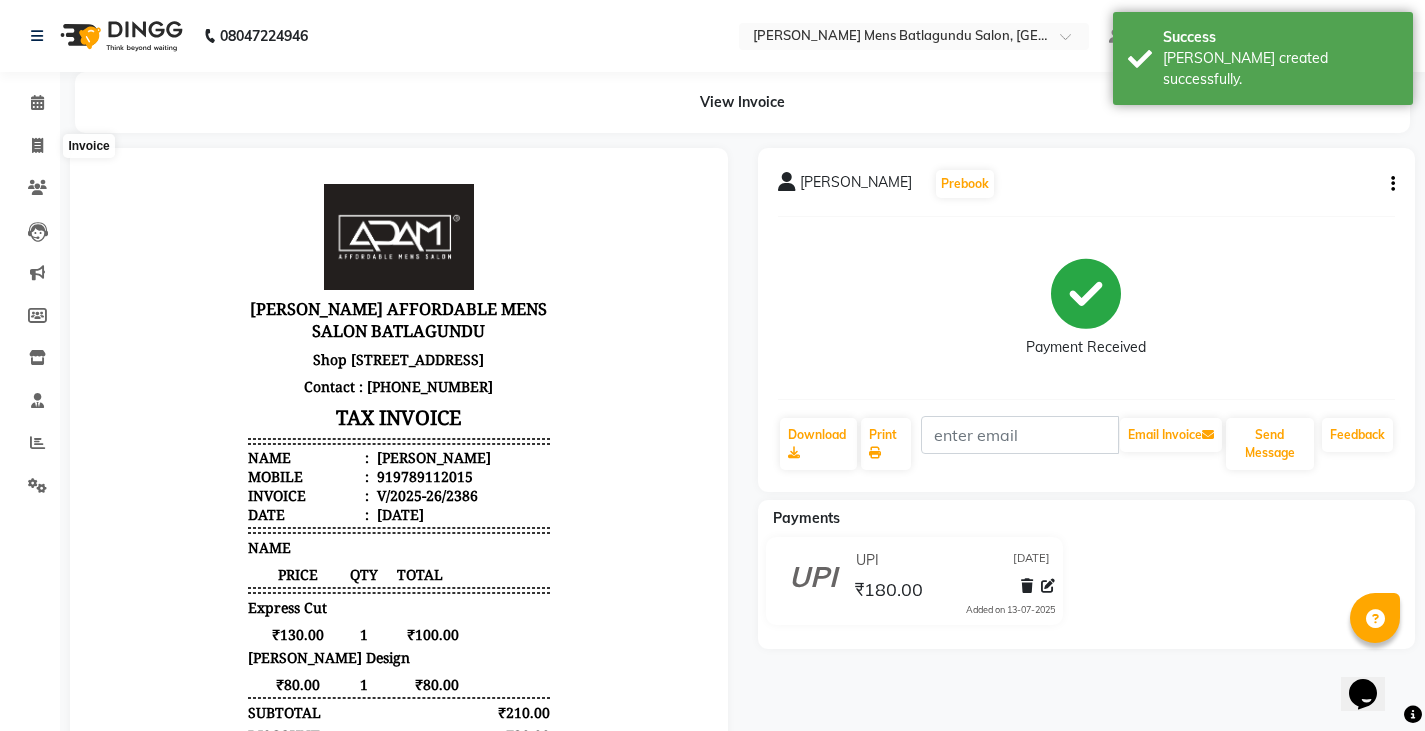 select on "service" 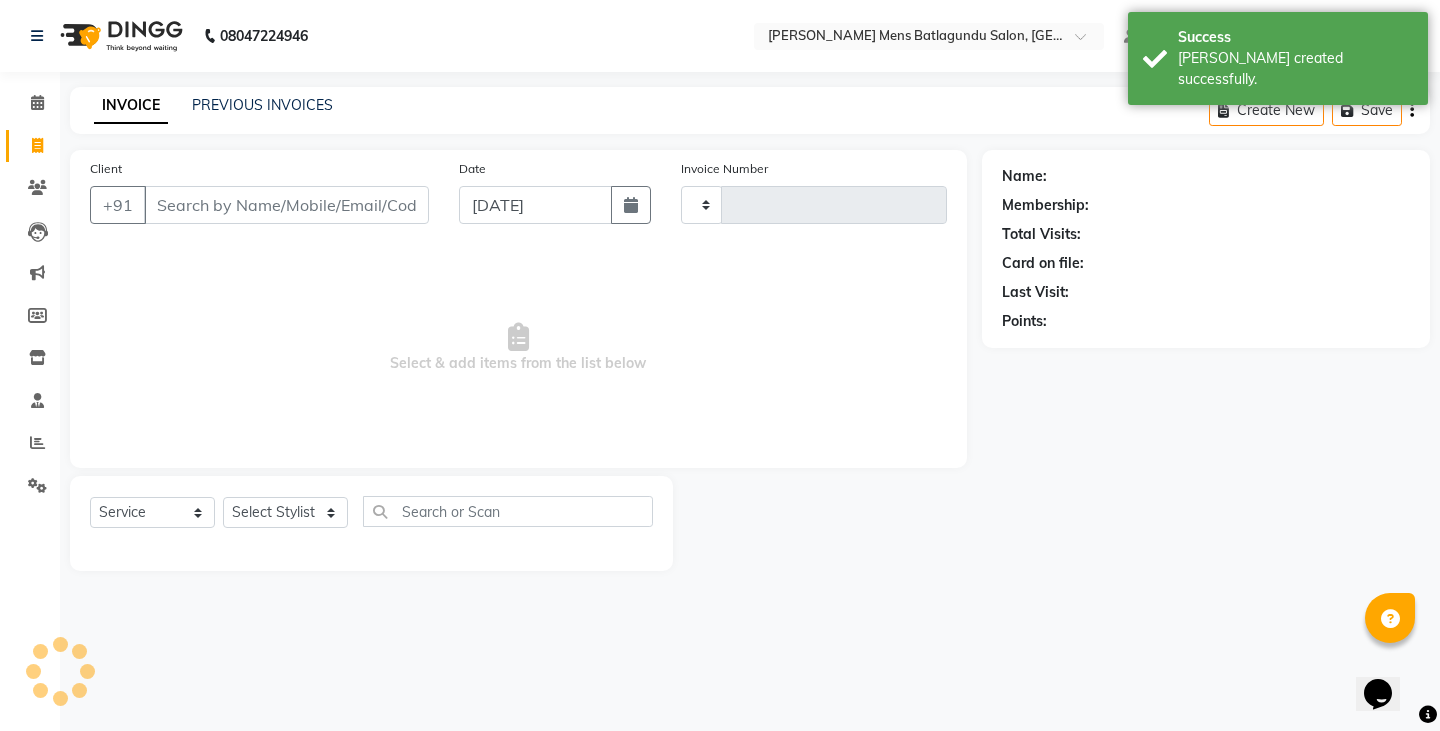 type on "2387" 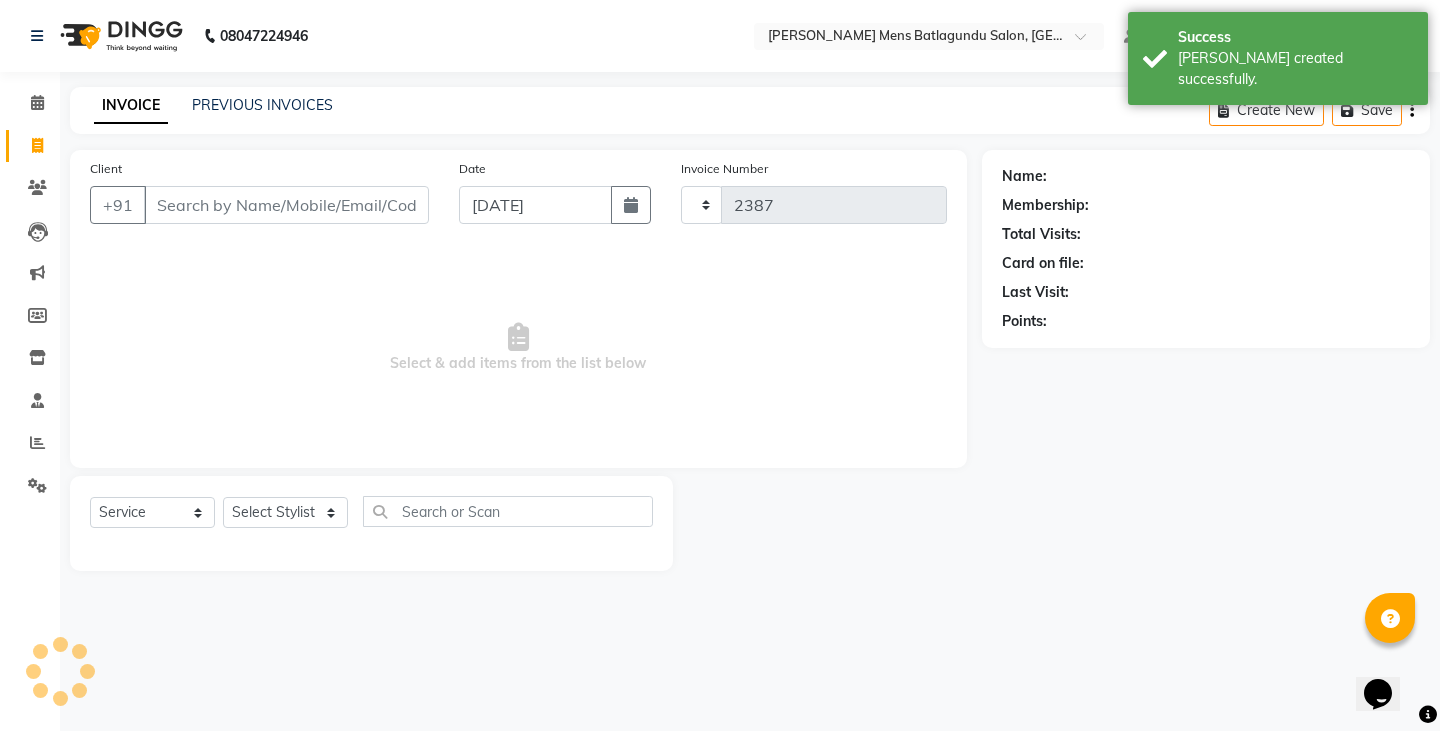 select on "8213" 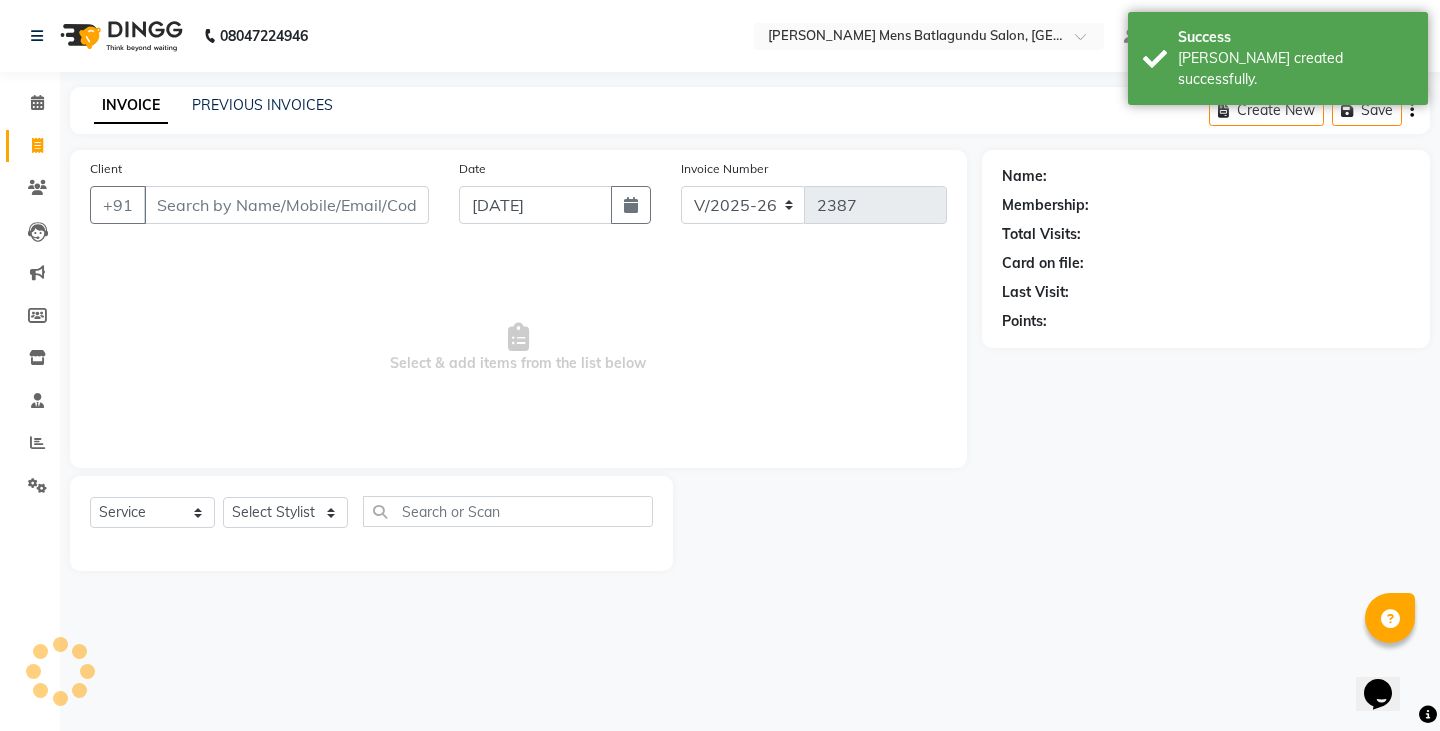 click on "Client" at bounding box center [286, 205] 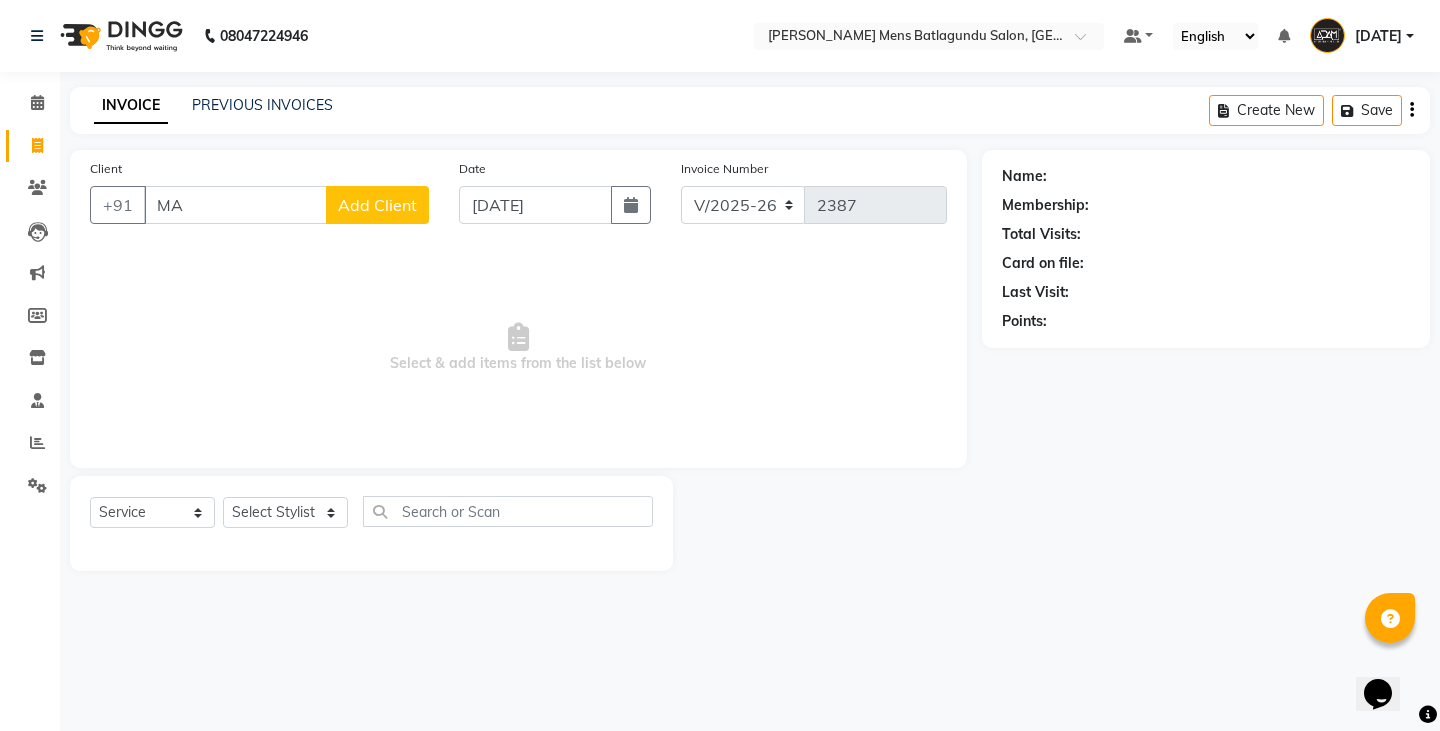 type on "M" 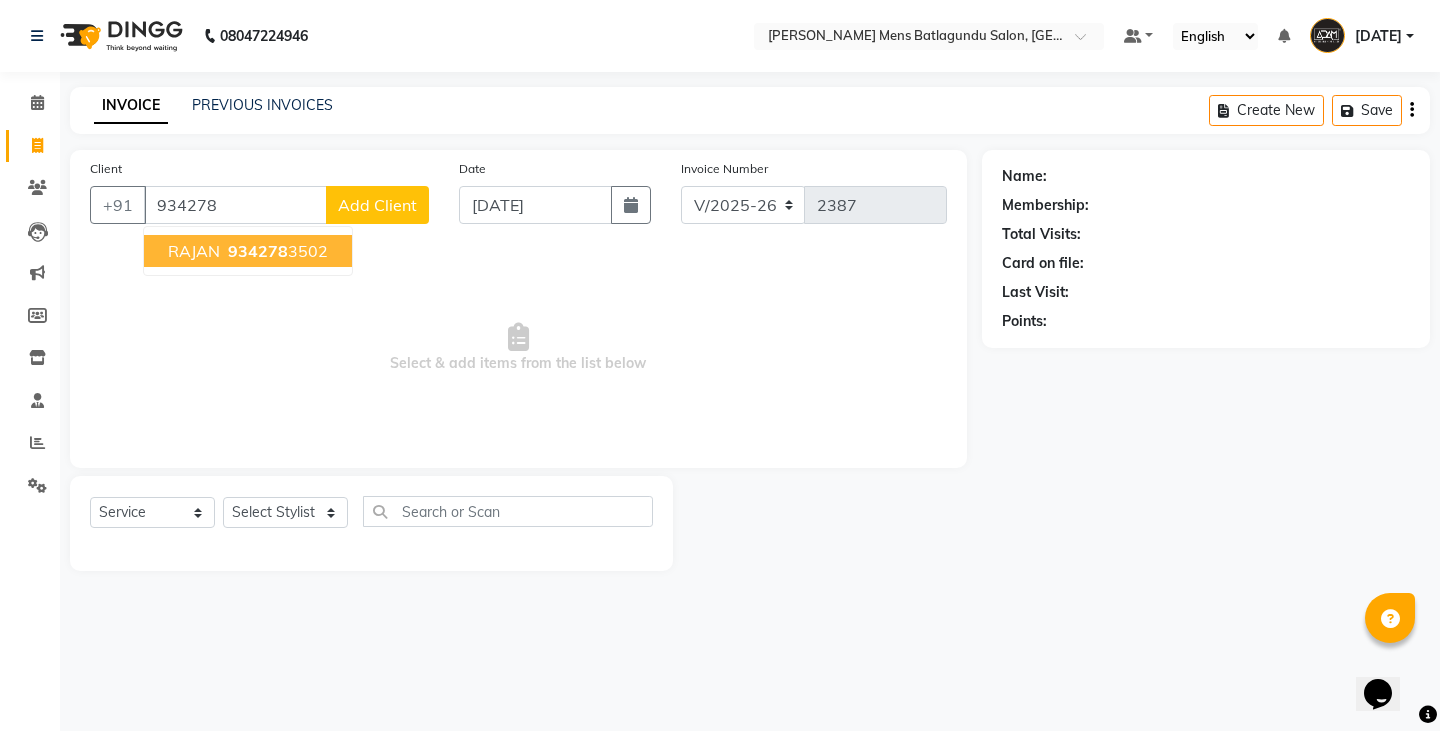click on "RAJAN   934278 3502" at bounding box center (248, 251) 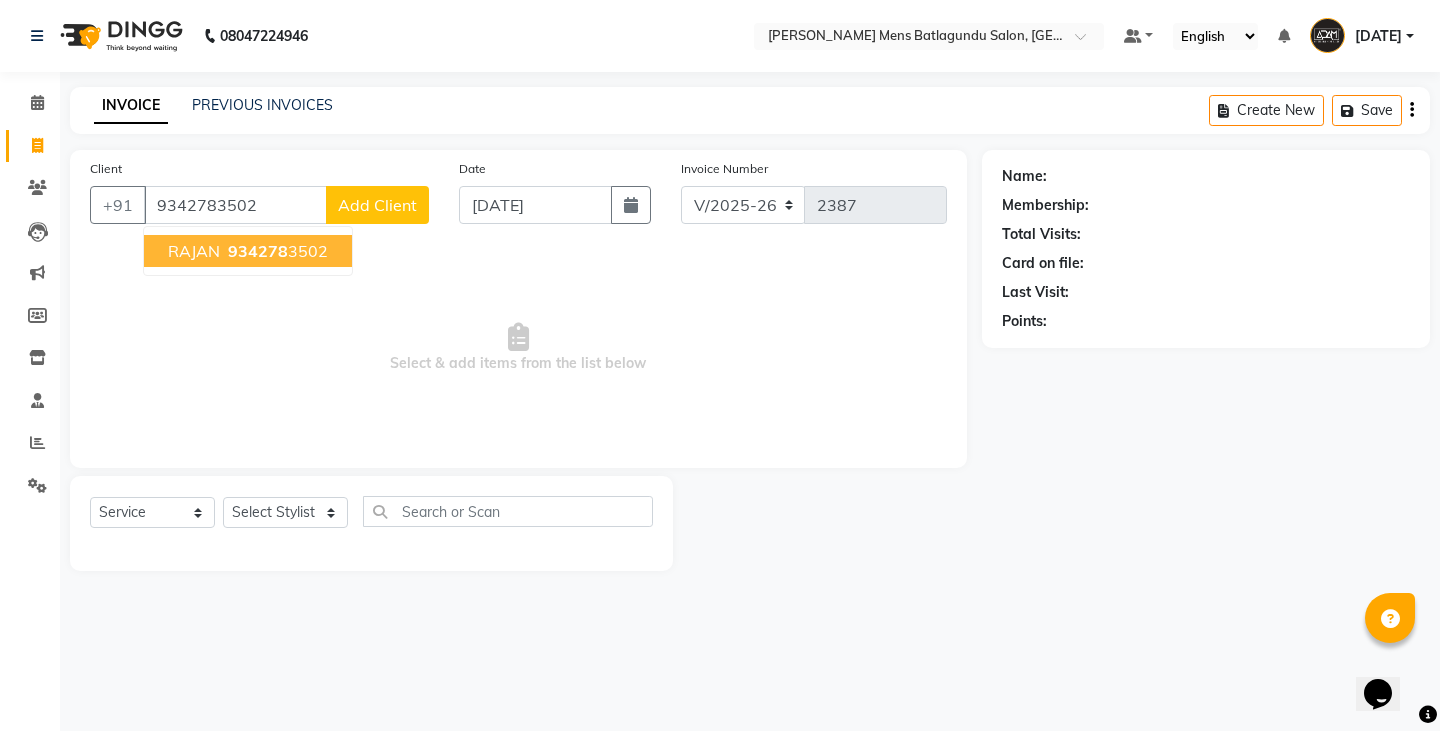 type on "9342783502" 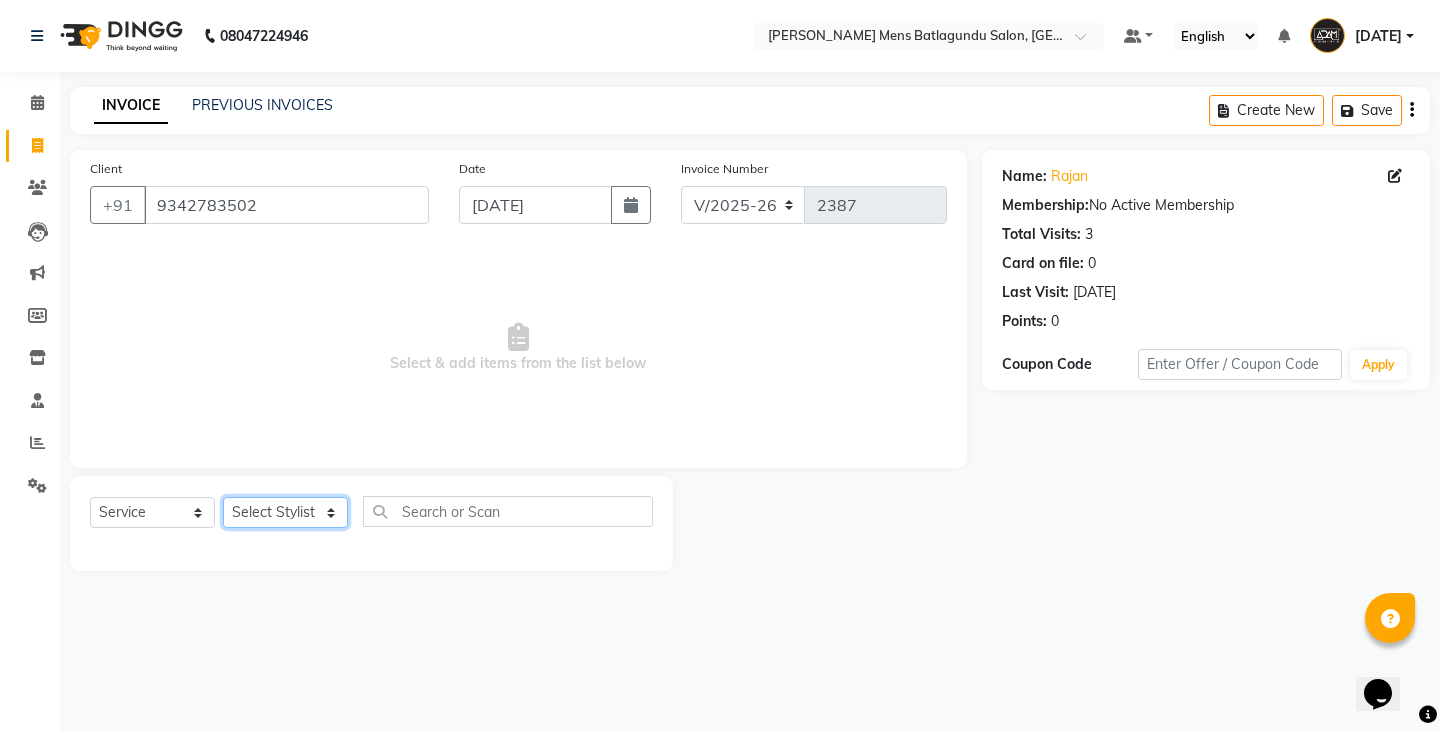 click on "Select Stylist Admin [PERSON_NAME]  [PERSON_NAME] [PERSON_NAME][DATE] [PERSON_NAME] [PERSON_NAME]" 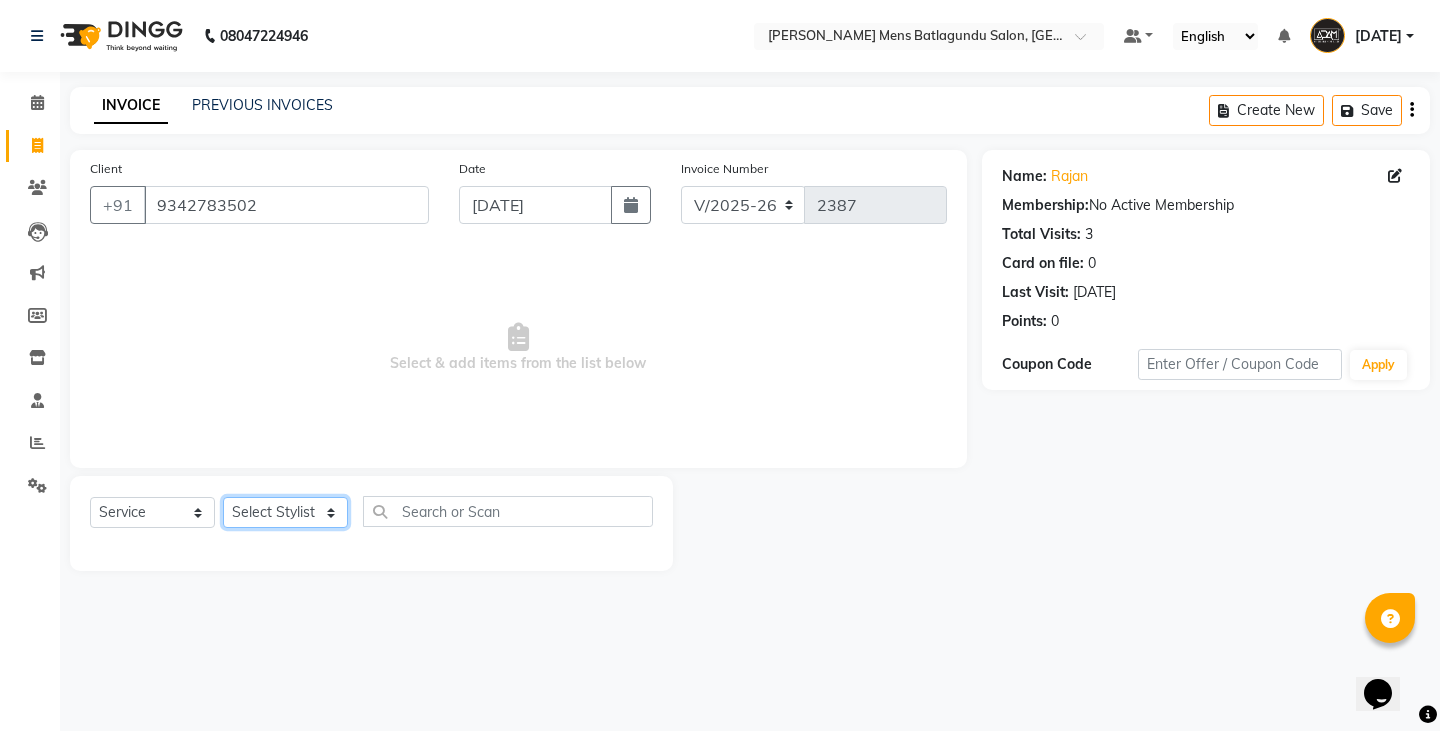 select on "84870" 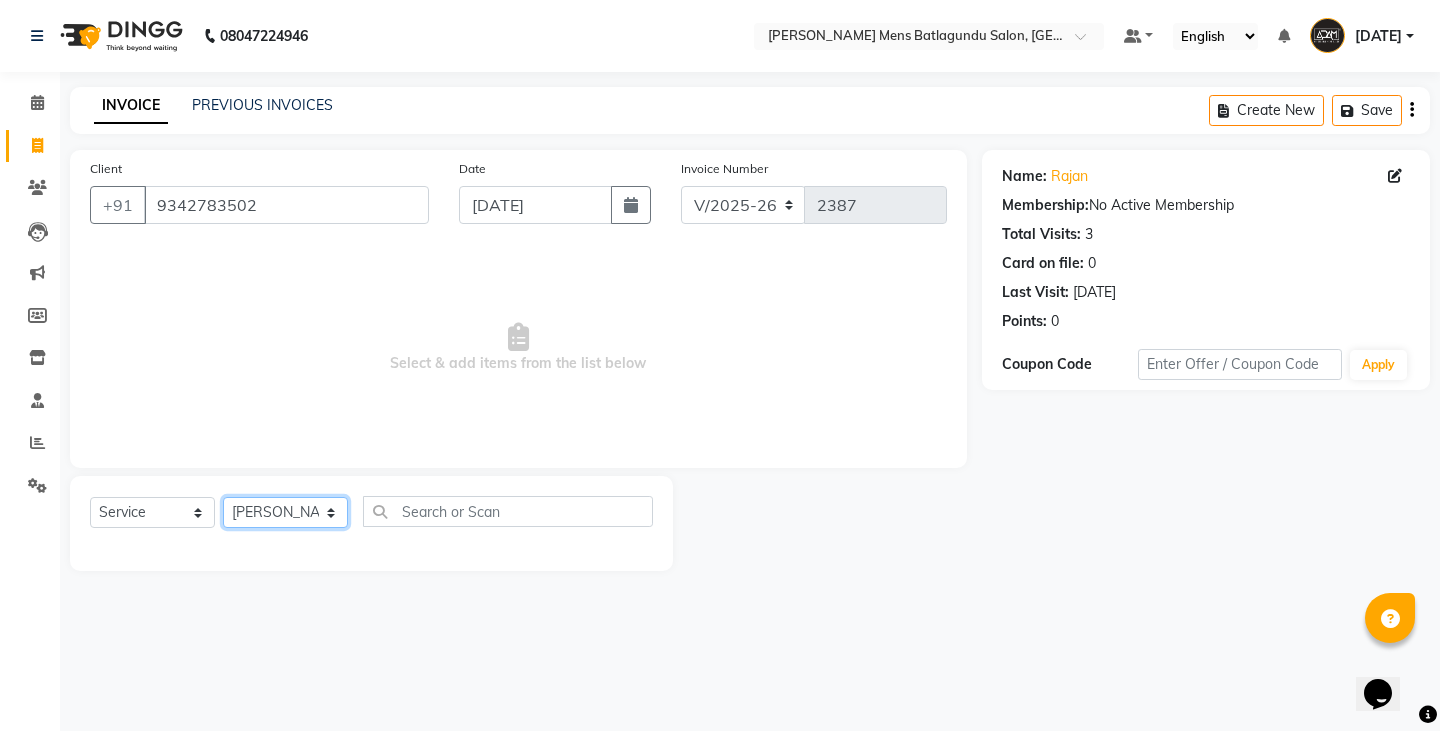 click on "Select Stylist Admin [PERSON_NAME]  [PERSON_NAME] [PERSON_NAME][DATE] [PERSON_NAME] [PERSON_NAME]" 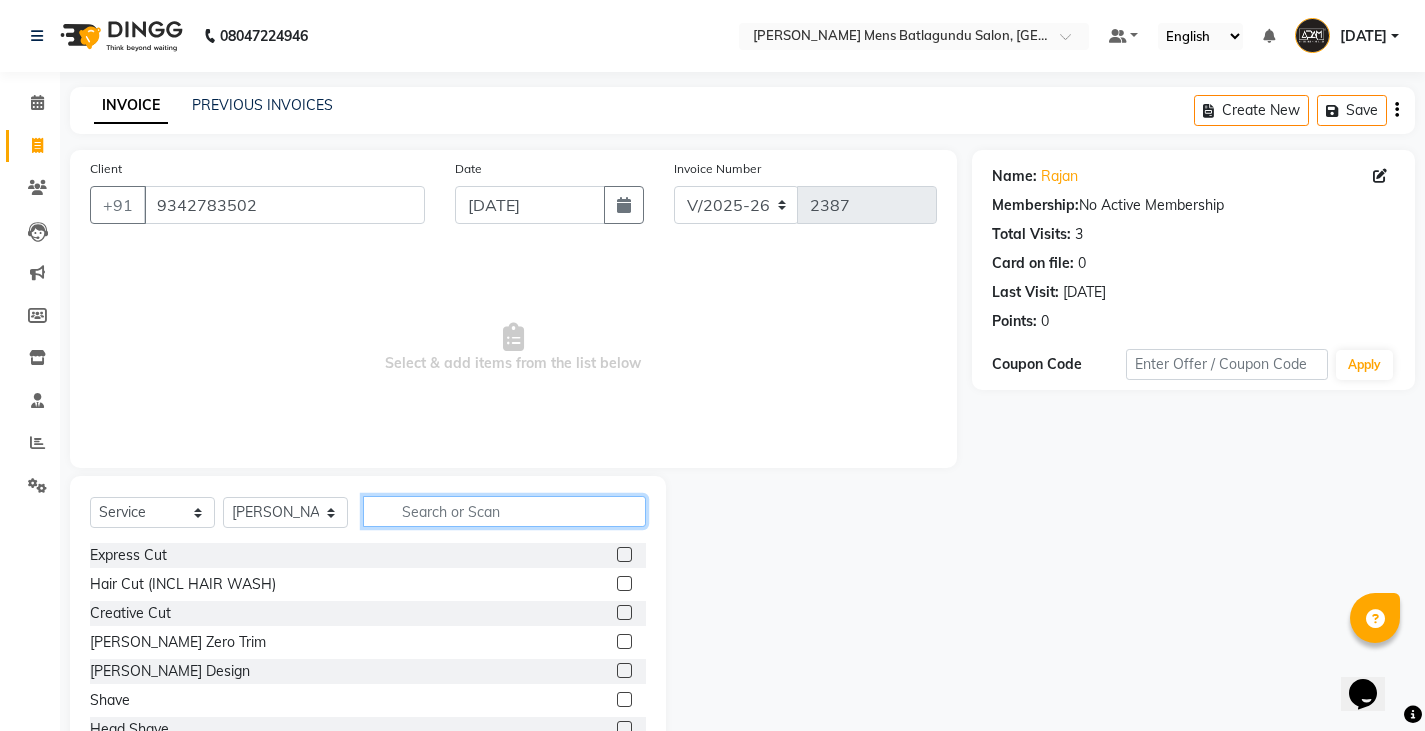 click 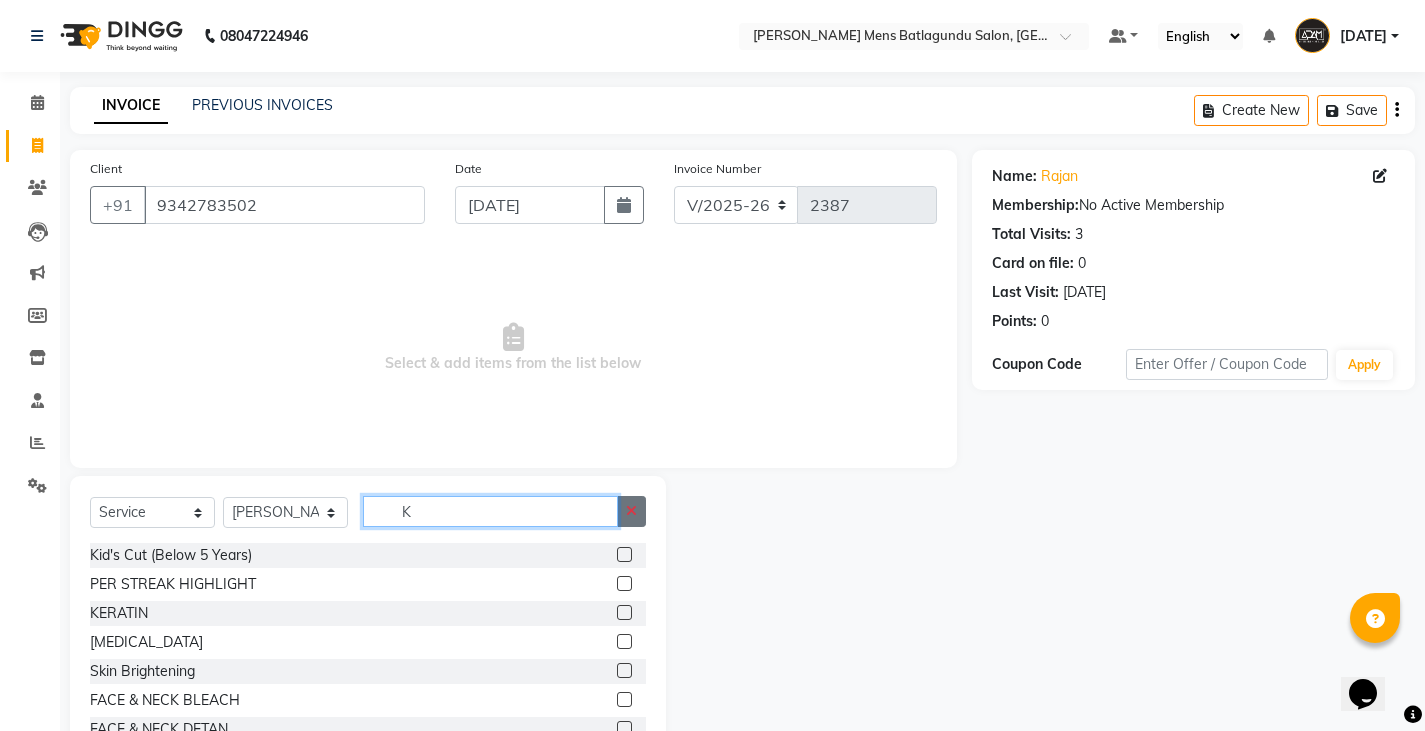 type on "K" 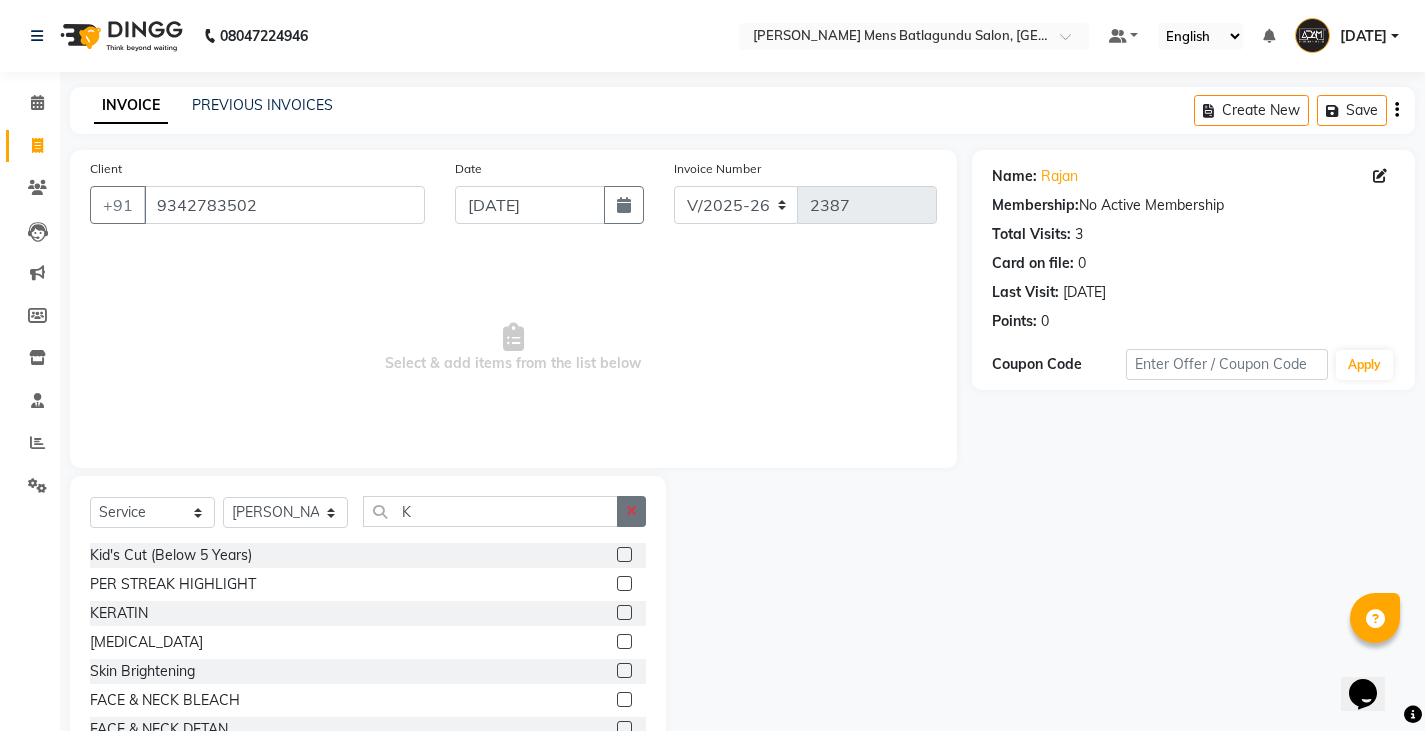 click 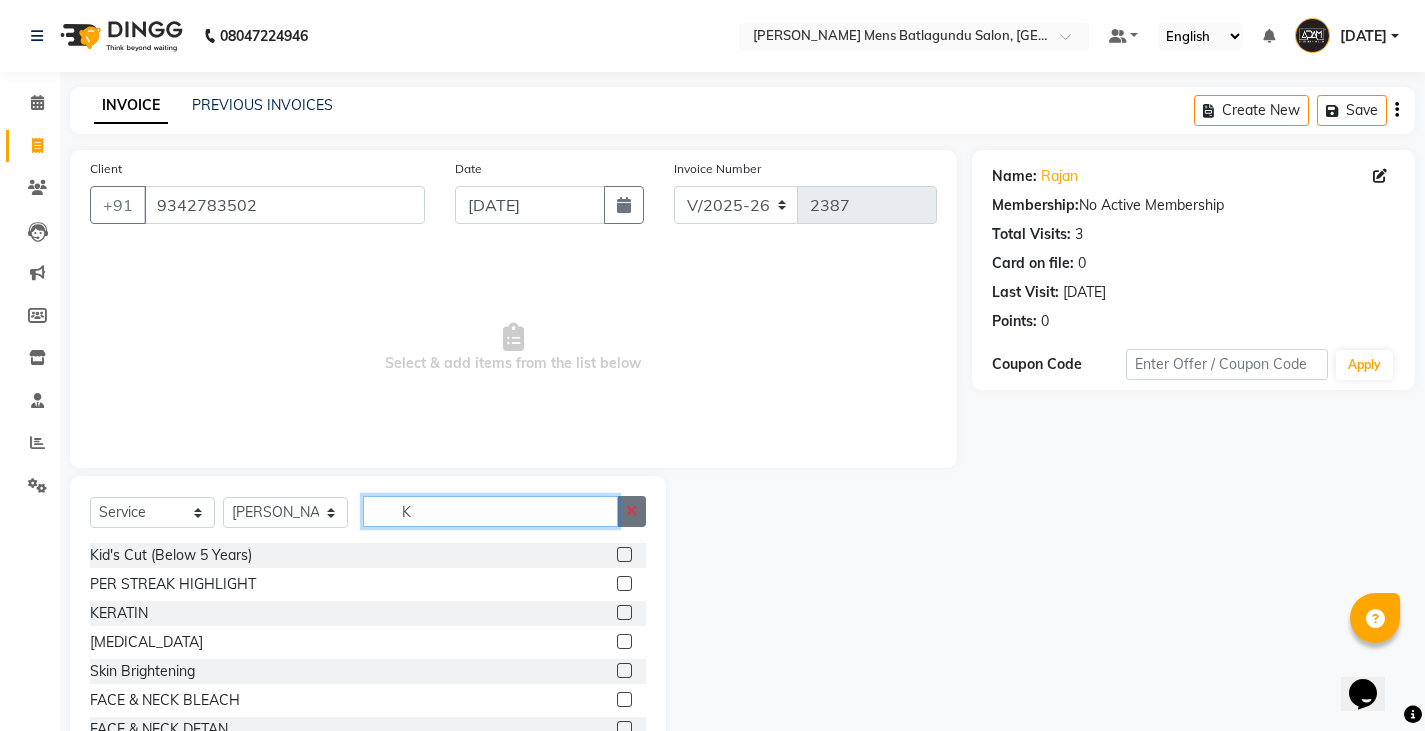 type 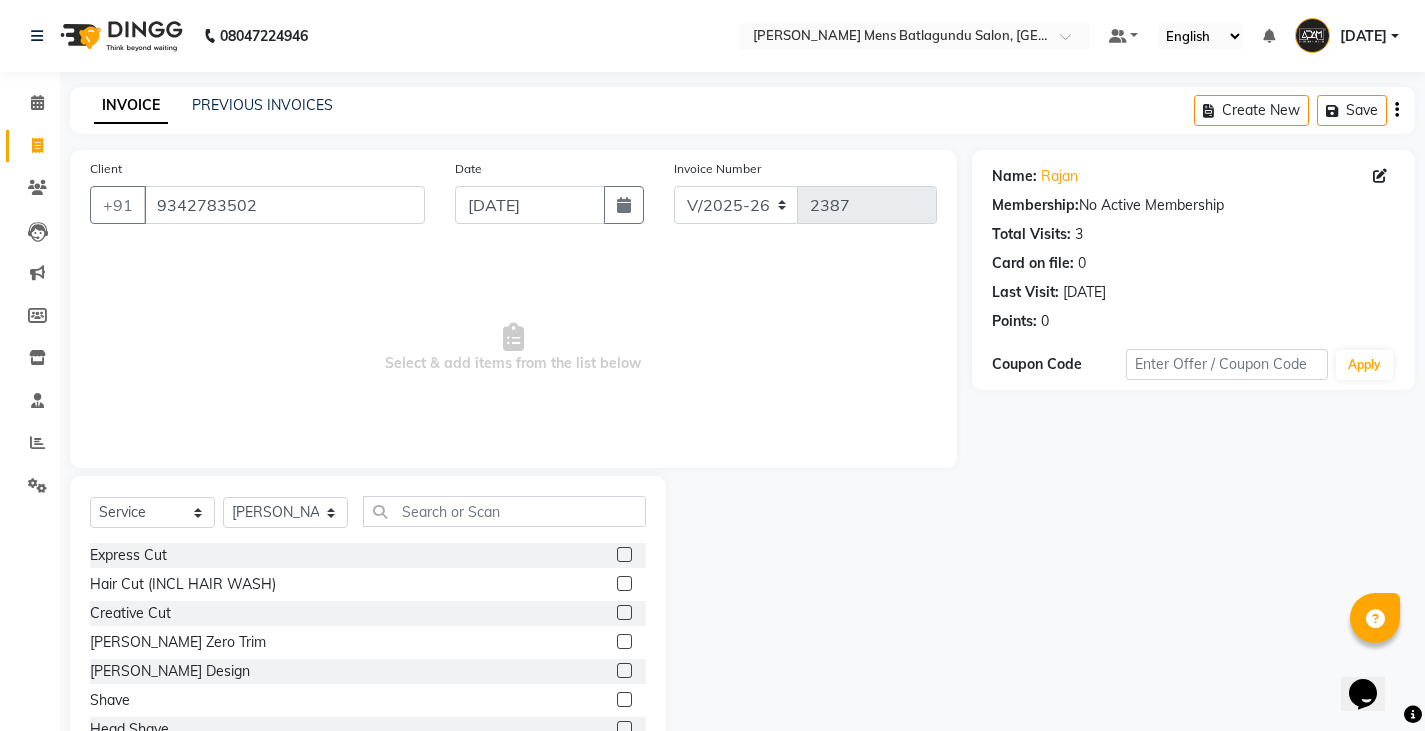 click 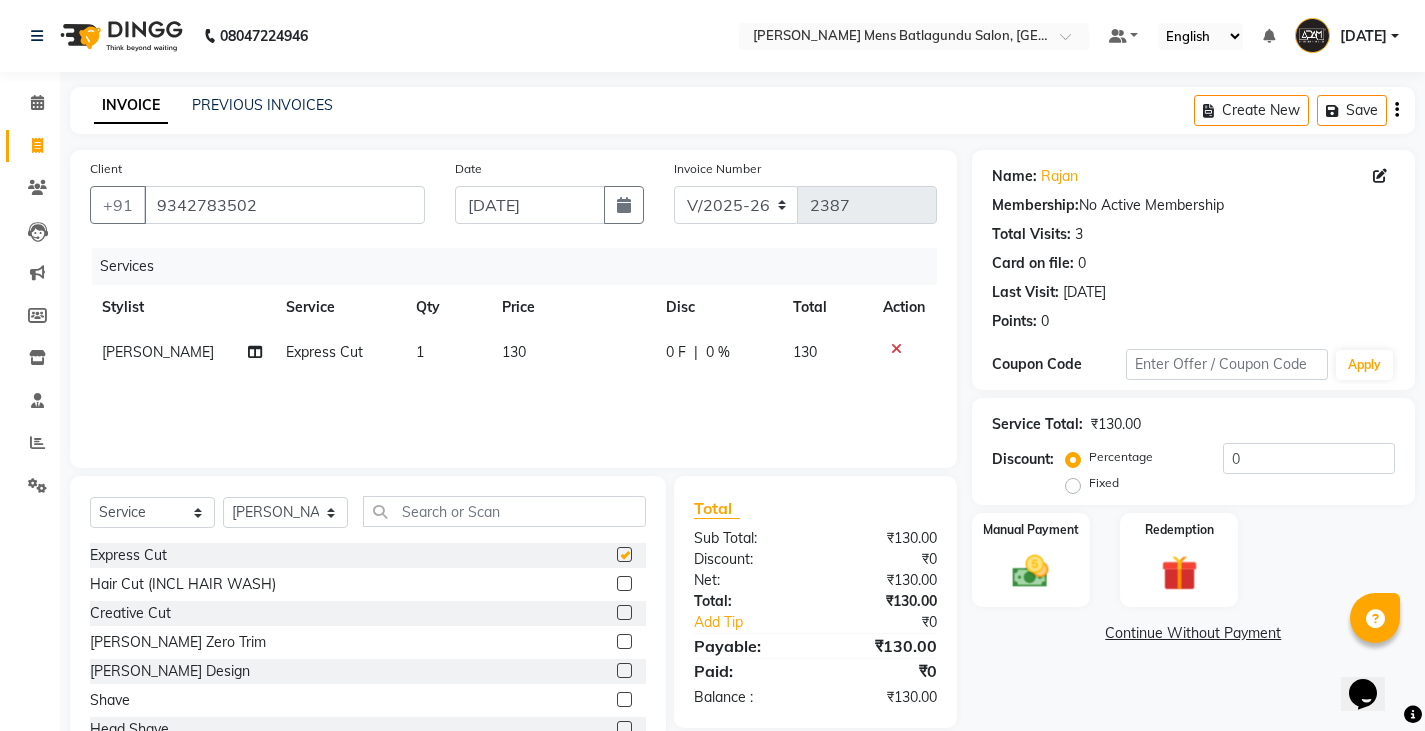 checkbox on "false" 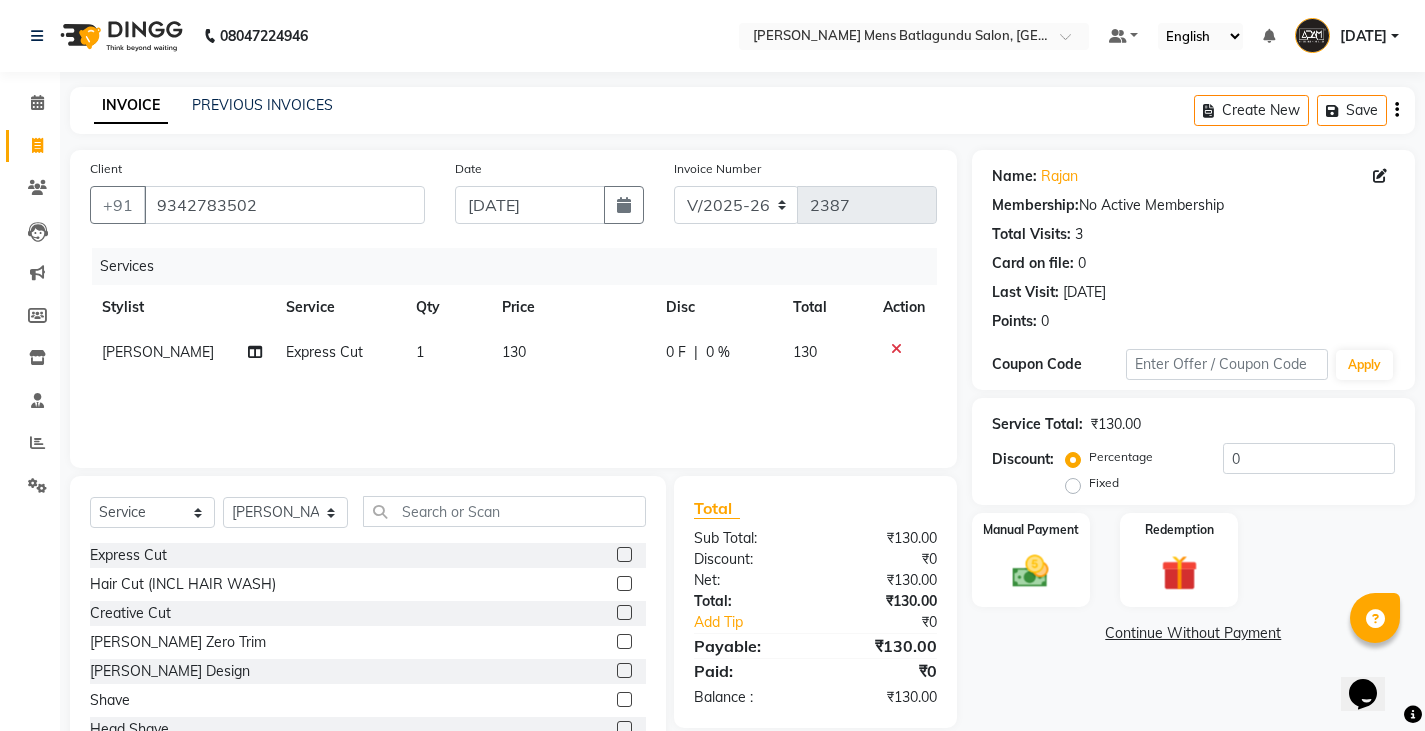click on "130" 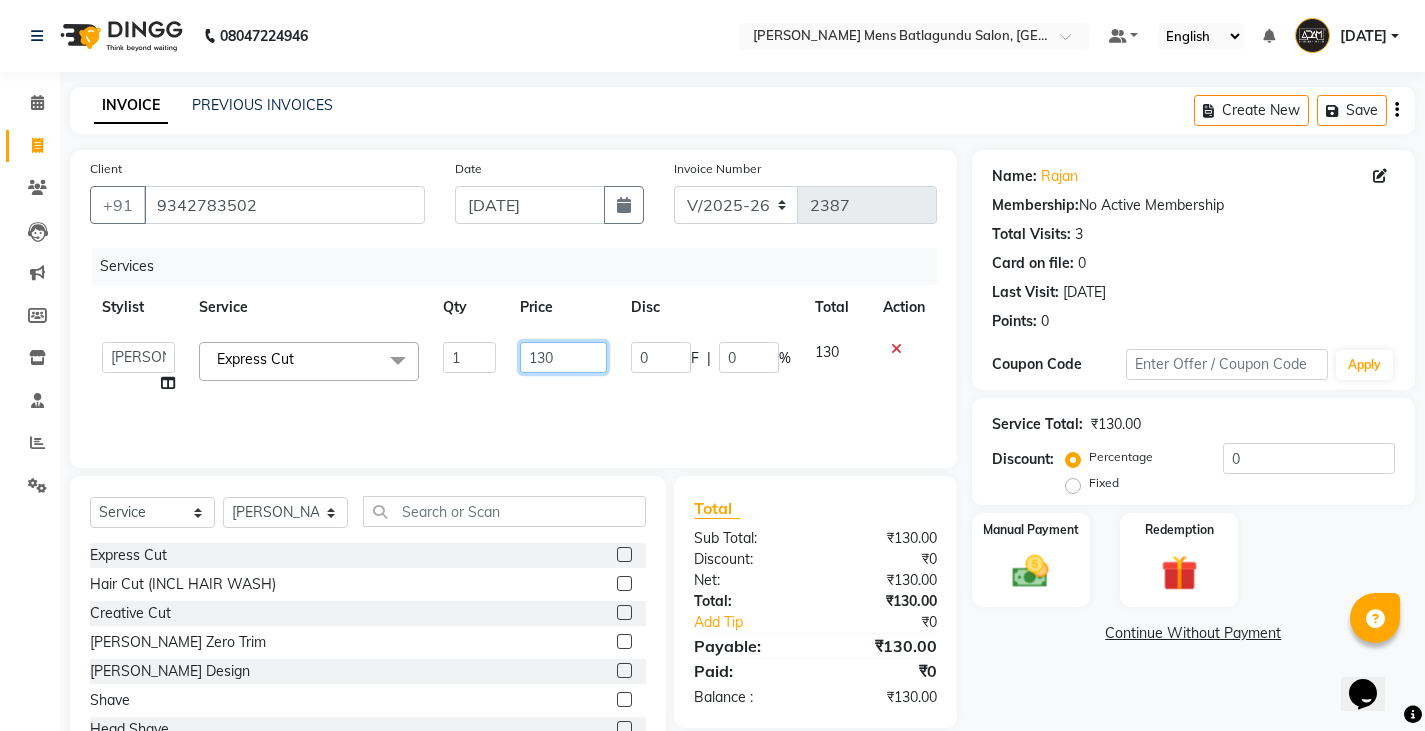 click on "130" 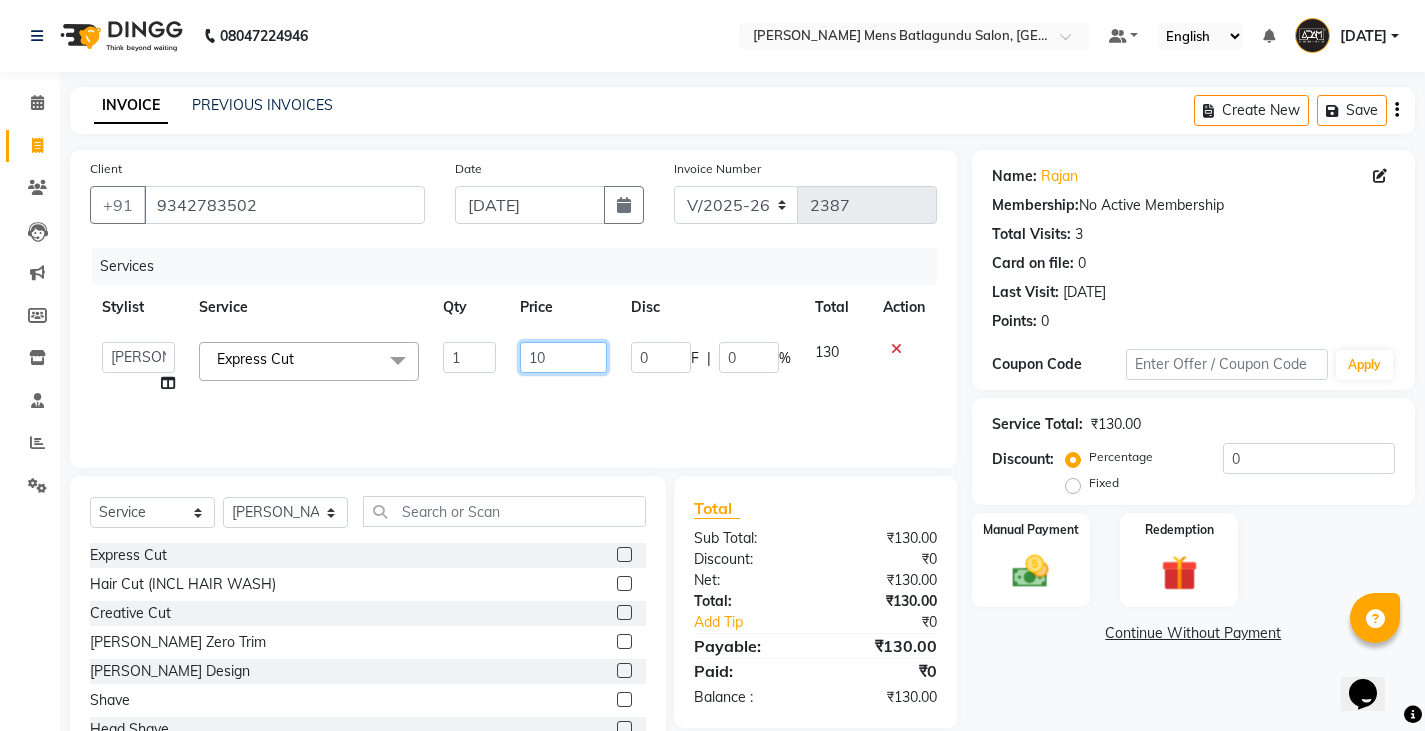 type on "100" 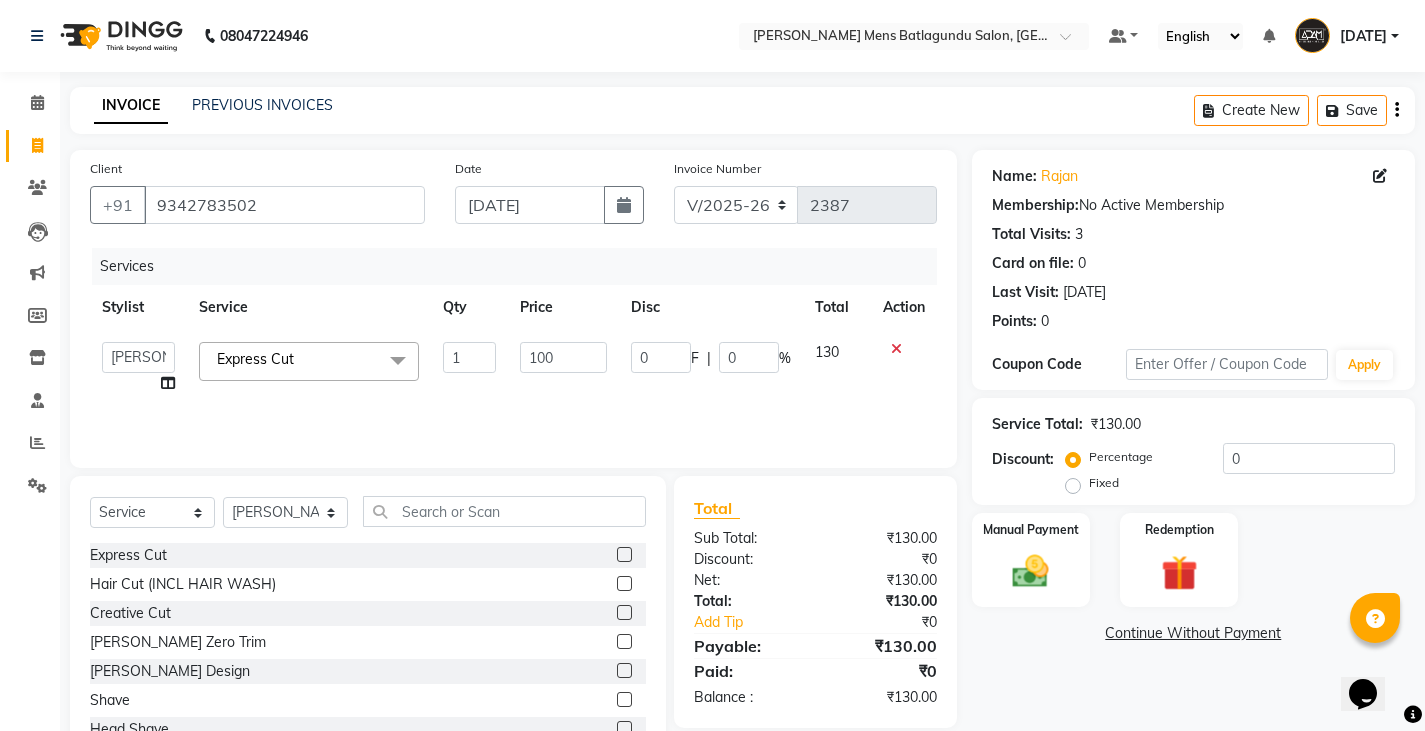 click on "Services Stylist Service Qty Price Disc Total Action  Admin   Ameer    [PERSON_NAME]   [PERSON_NAME][DATE]   [PERSON_NAME]   [PERSON_NAME]  Express Cut  x Express Cut Hair Cut (INCL HAIR WASH) Creative Cut [PERSON_NAME] Zero Trim [PERSON_NAME] Design Shave Head Shave Kid's Cut (Below 5 Years) Wash & Blast Dry EXPRESS GLOBAL HAIR COLOR GLOBAL HAIR COLOUR [MEDICAL_DATA] GOLBAL HAIR COLOUR NON [MEDICAL_DATA] L'OREAL GOLBAL HAIR COLOUR [MEDICAL_DATA] L'OREAL GOLBAL HAIR COLOUR NON [MEDICAL_DATA] GLOBAL FASHION HAIR COLOUR MOUSTACHE COLOUR [PERSON_NAME] COLOUR PER STREAK HIGHLIGHT CAP HIGHLIGHTS NOURISHING HAIR SPA VITALIZING HAIR SPA REPAIR TREATMENT [MEDICAL_DATA] TREATMENT HAIR LOSS TREATMENT HAIR STRAIGHTENING HAIR REBONDING KERATIN ALMOND OIL NAVARATNA OIL CLEAN UP HYPER PIGMENTATION CLEAN UP REJUVANATE Fruit Facial Instant Glow Charcaol [MEDICAL_DATA] Skin Brightening FACE & NECK BLEACH FACE & NECK DETAN PRE BRIDEGROOM DELUXE PRE BRIDEGROOM ADVANCE (COMBO) NORMAL PREMIUM ELEGANT HAIRCUT+ [PERSON_NAME] TRIM + DETAN HAIRCUT + [PERSON_NAME] TRIM + HEAD MASSAGE HAIRCUT+ [PERSON_NAME] TRIM + CLEAN UP 1 0" 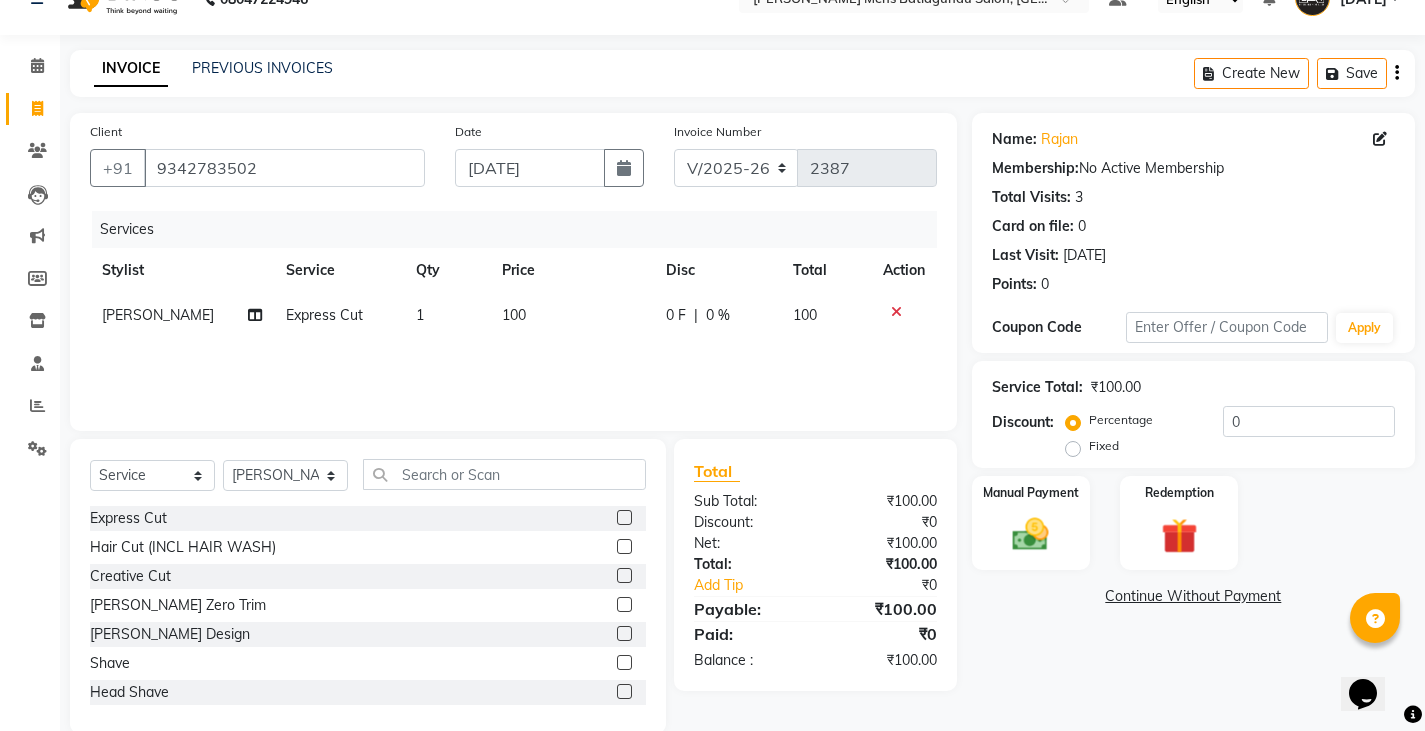 scroll, scrollTop: 70, scrollLeft: 0, axis: vertical 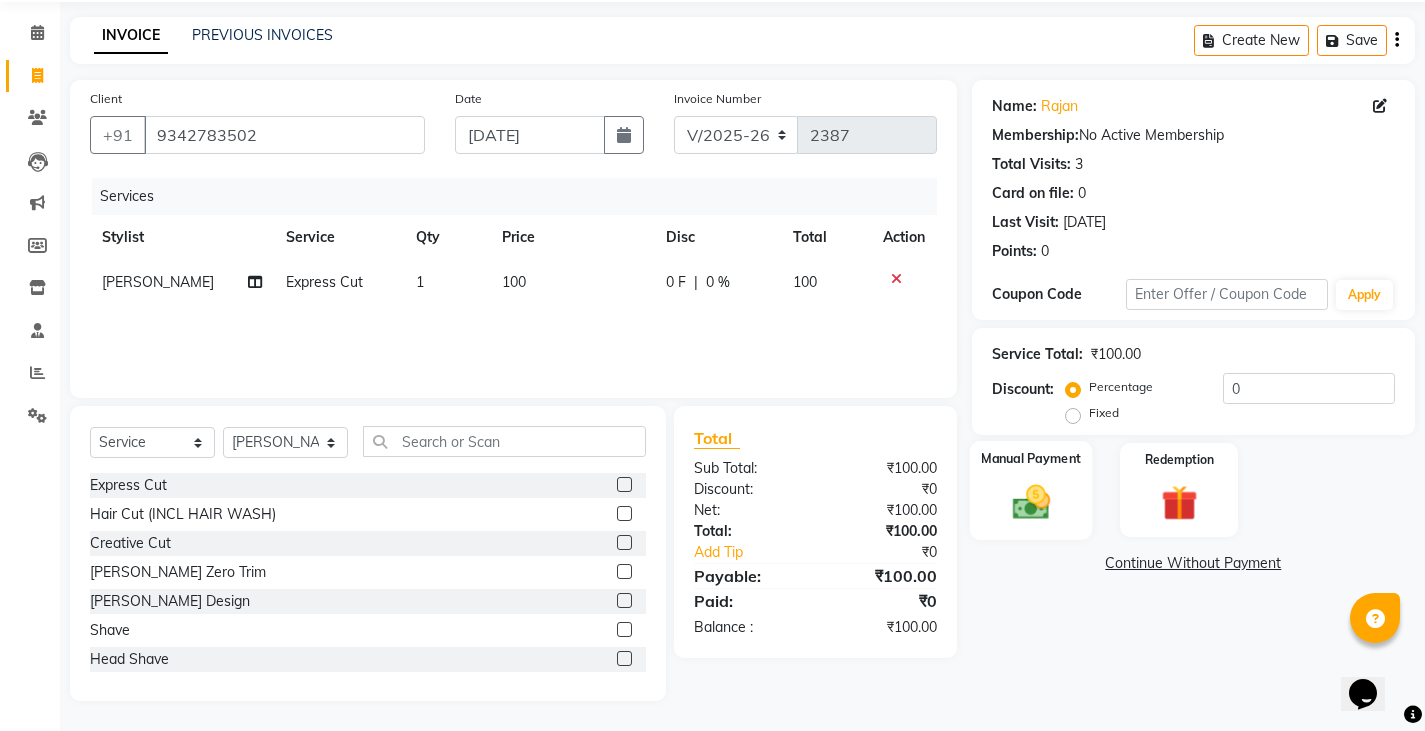 click 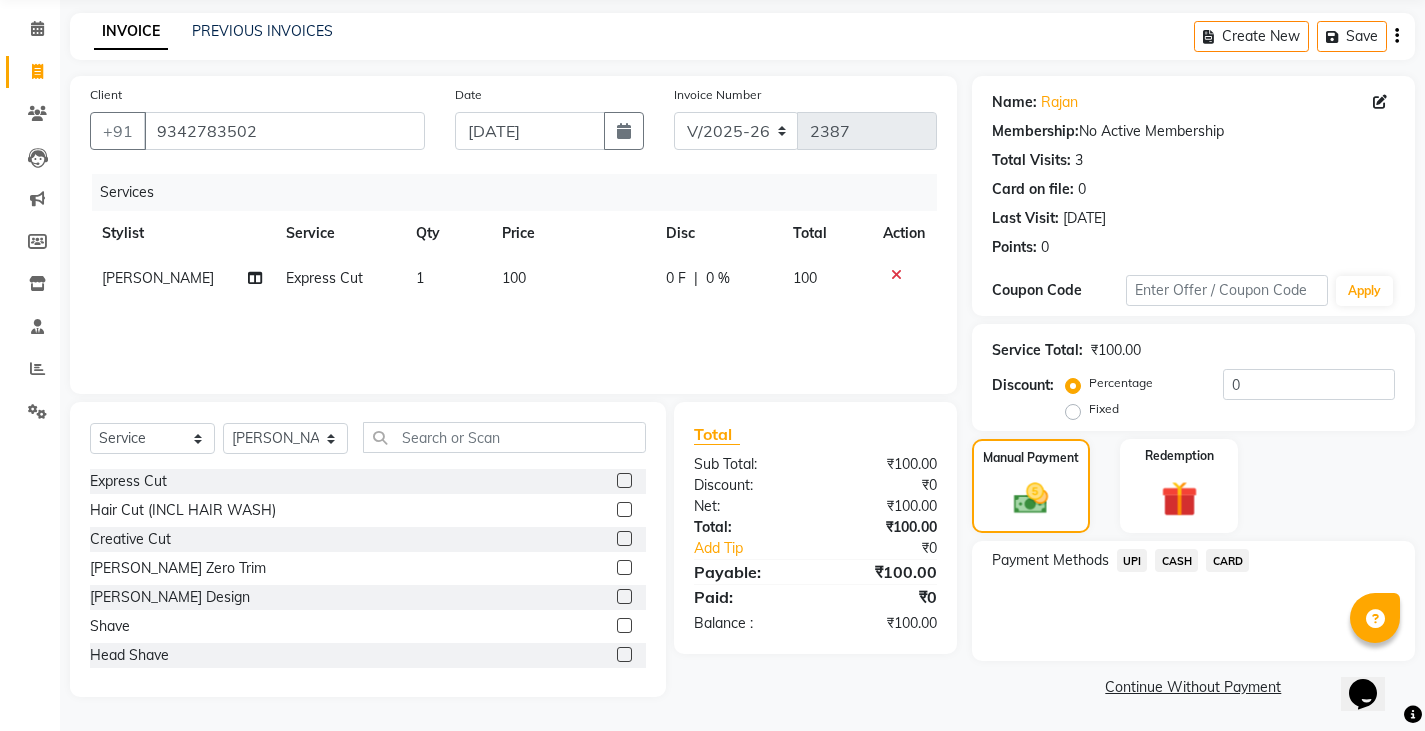 scroll, scrollTop: 75, scrollLeft: 0, axis: vertical 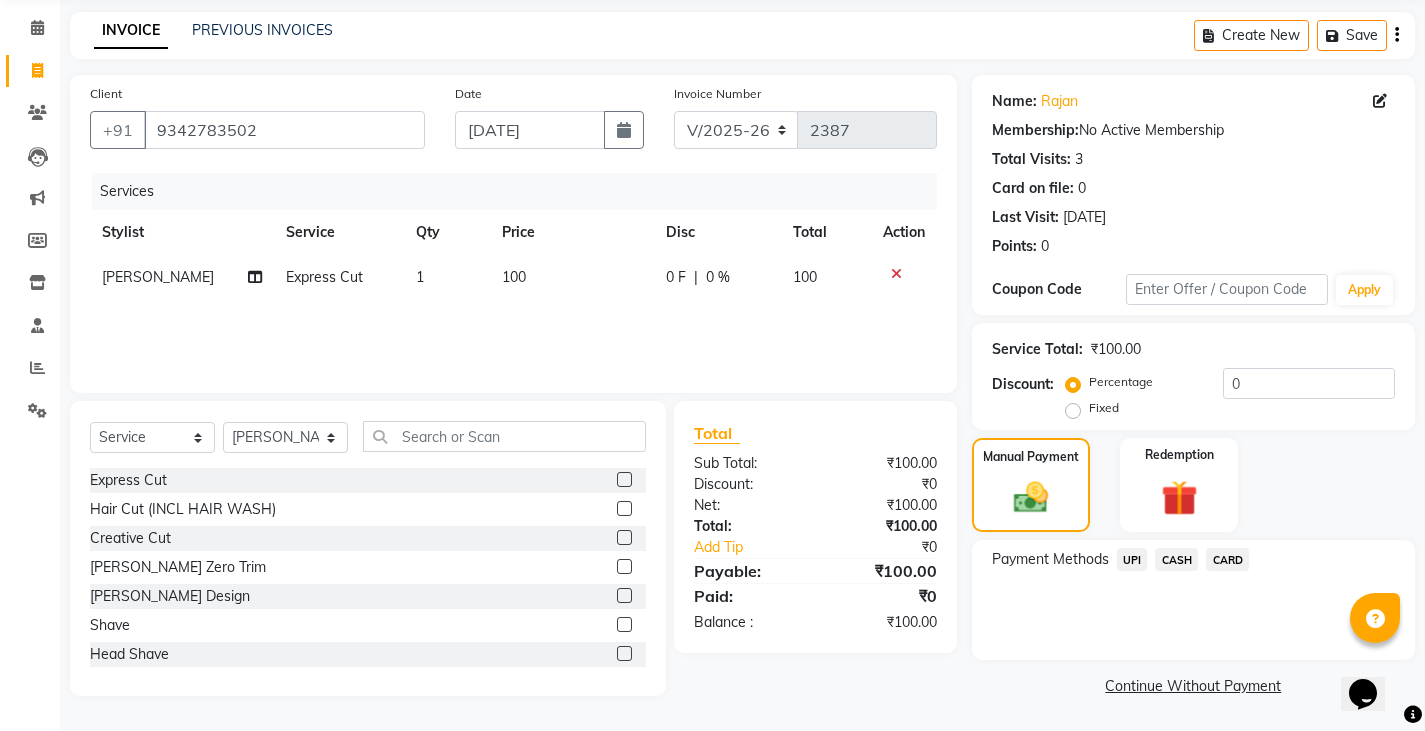 click on "CASH" 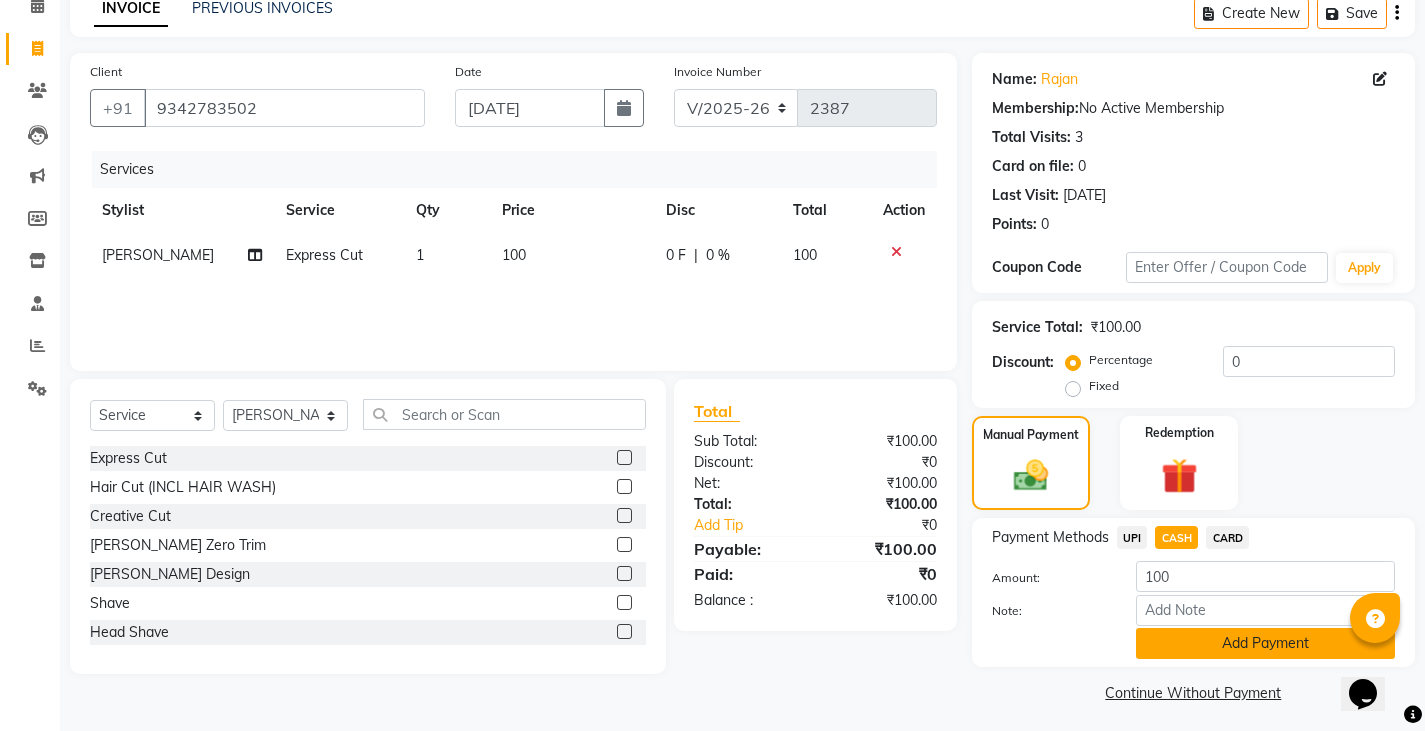 scroll, scrollTop: 104, scrollLeft: 0, axis: vertical 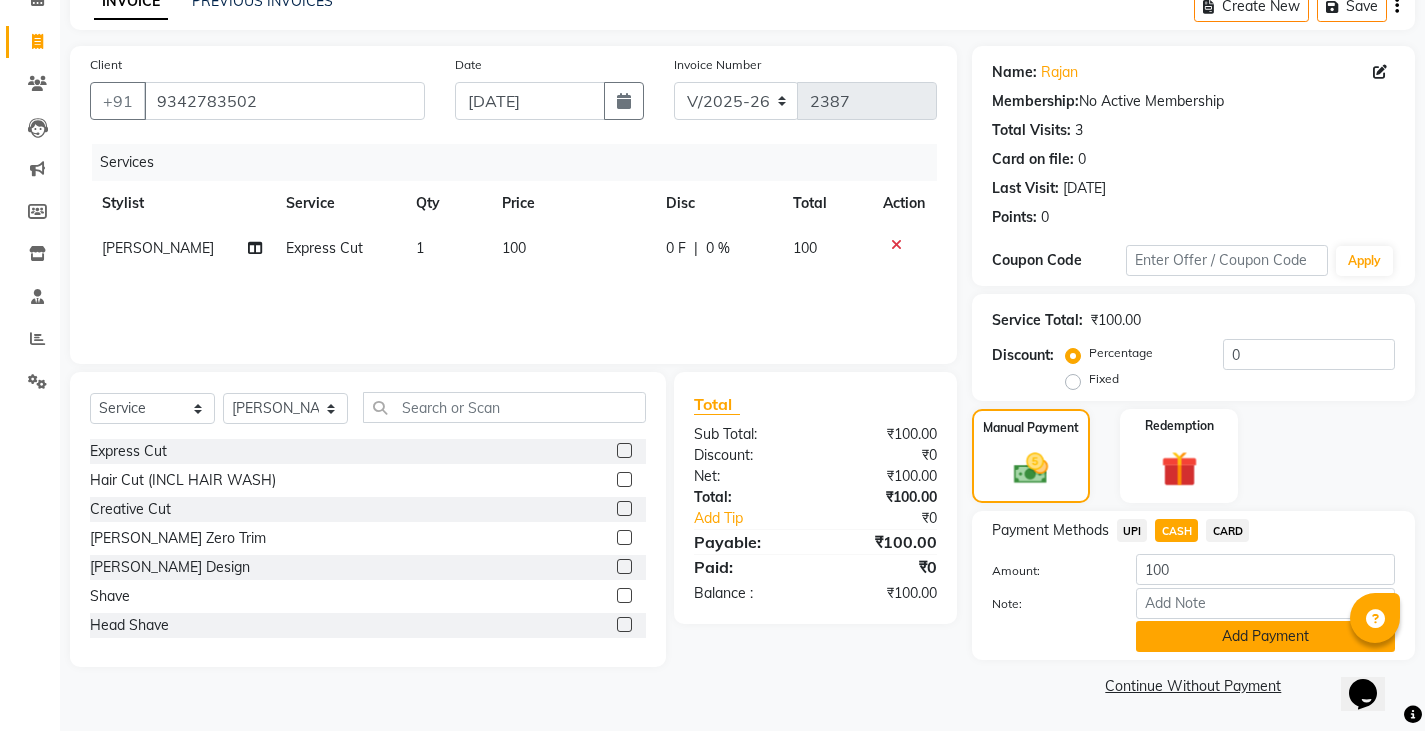 click on "Add Payment" 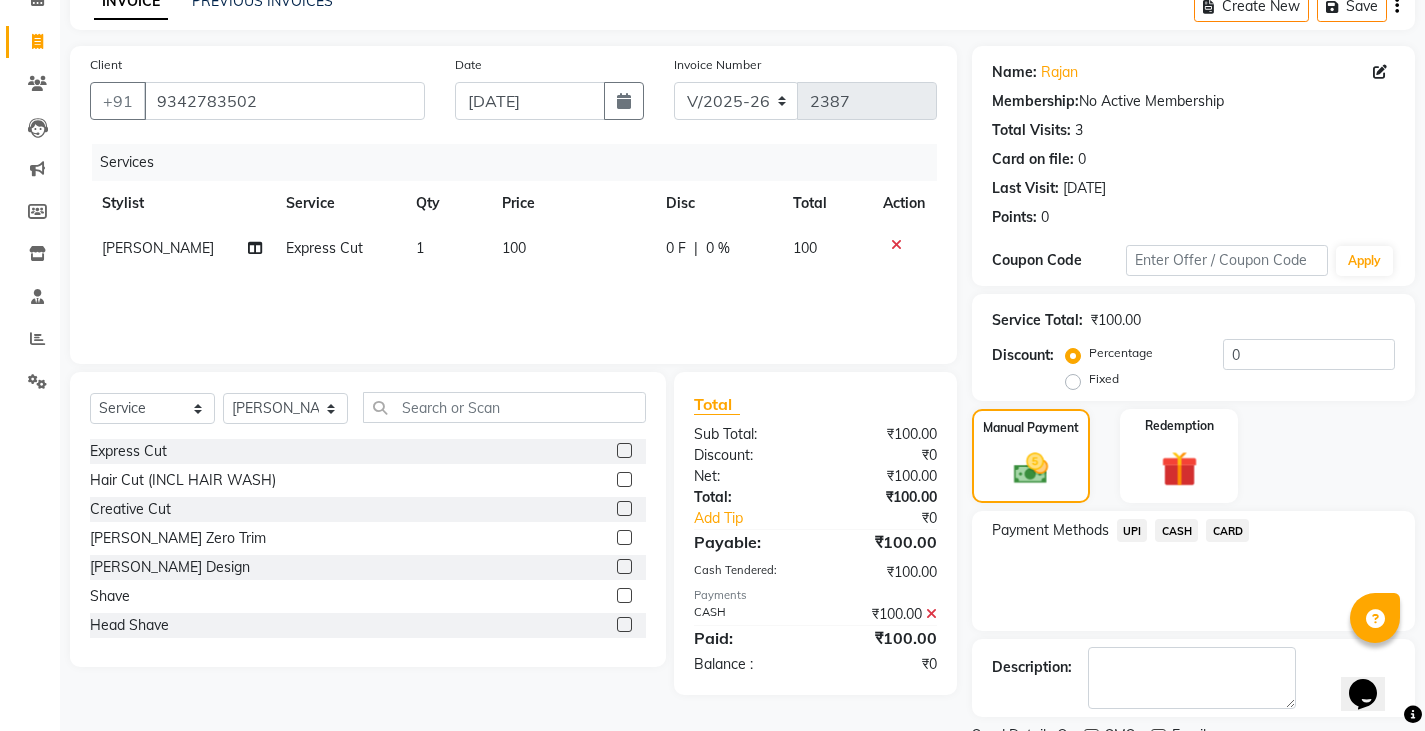 scroll, scrollTop: 188, scrollLeft: 0, axis: vertical 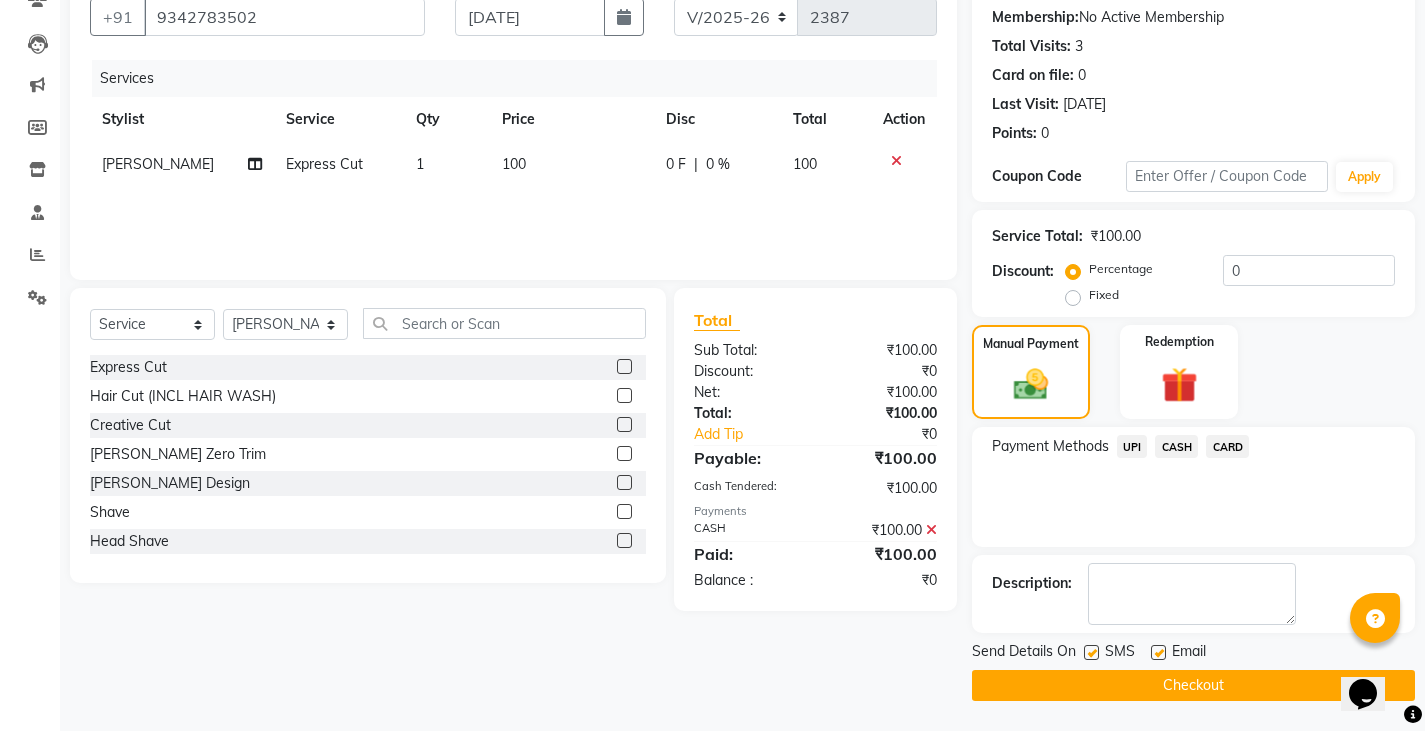 click on "Checkout" 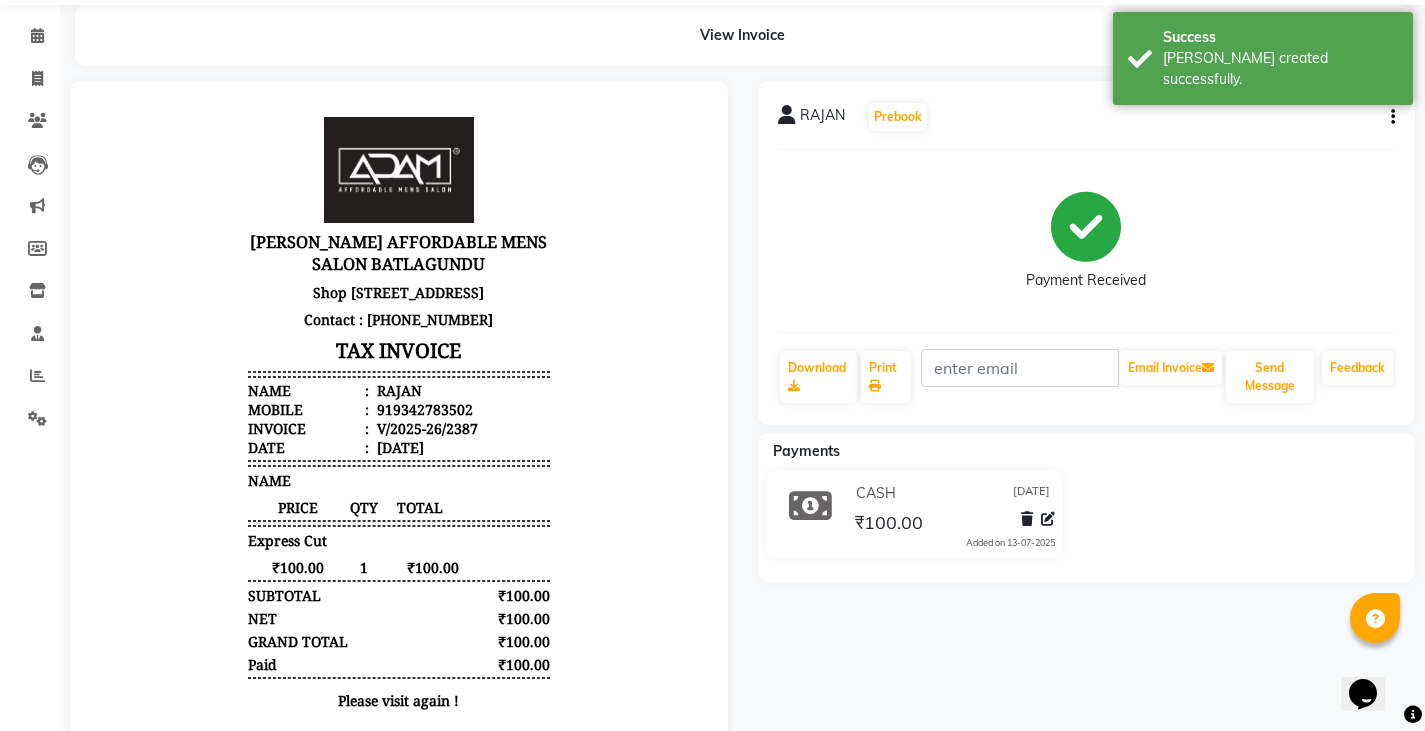 scroll, scrollTop: 0, scrollLeft: 0, axis: both 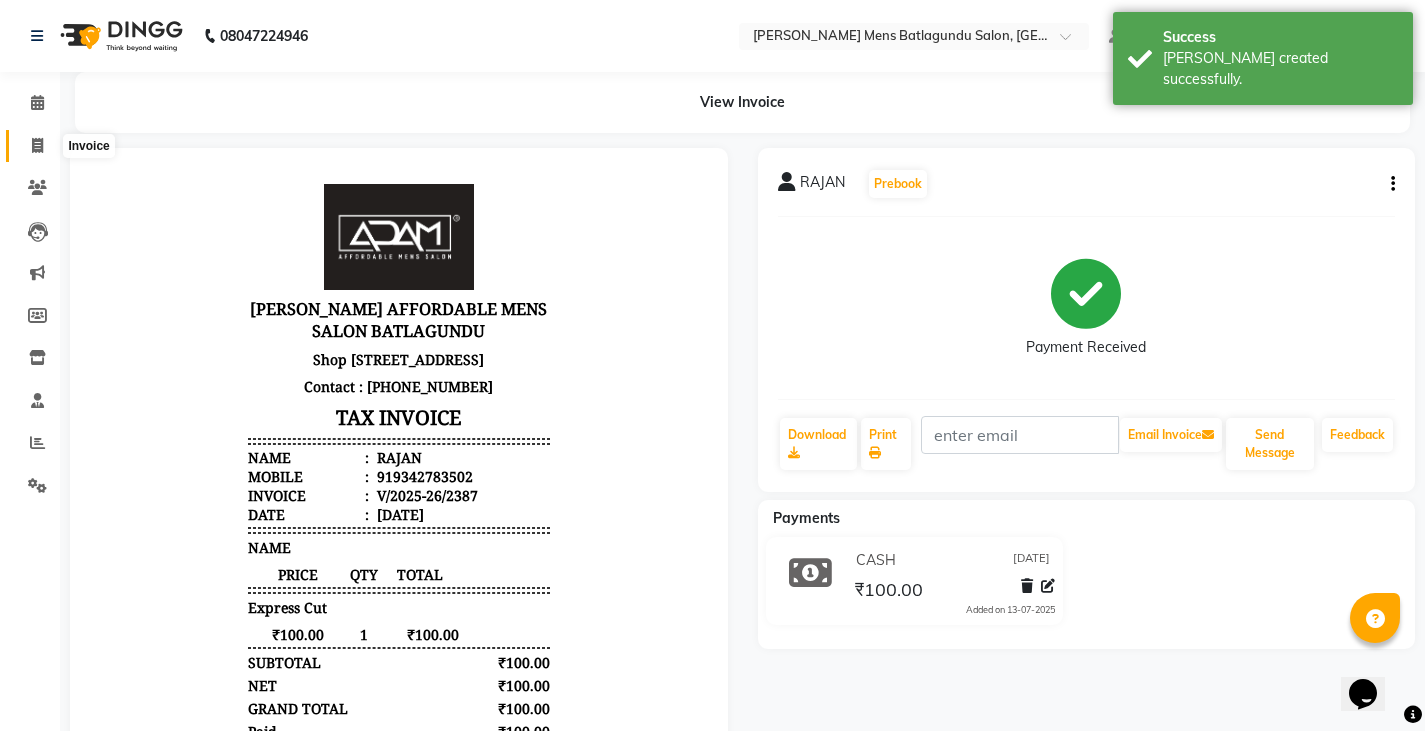 drag, startPoint x: 33, startPoint y: 133, endPoint x: 40, endPoint y: 164, distance: 31.780497 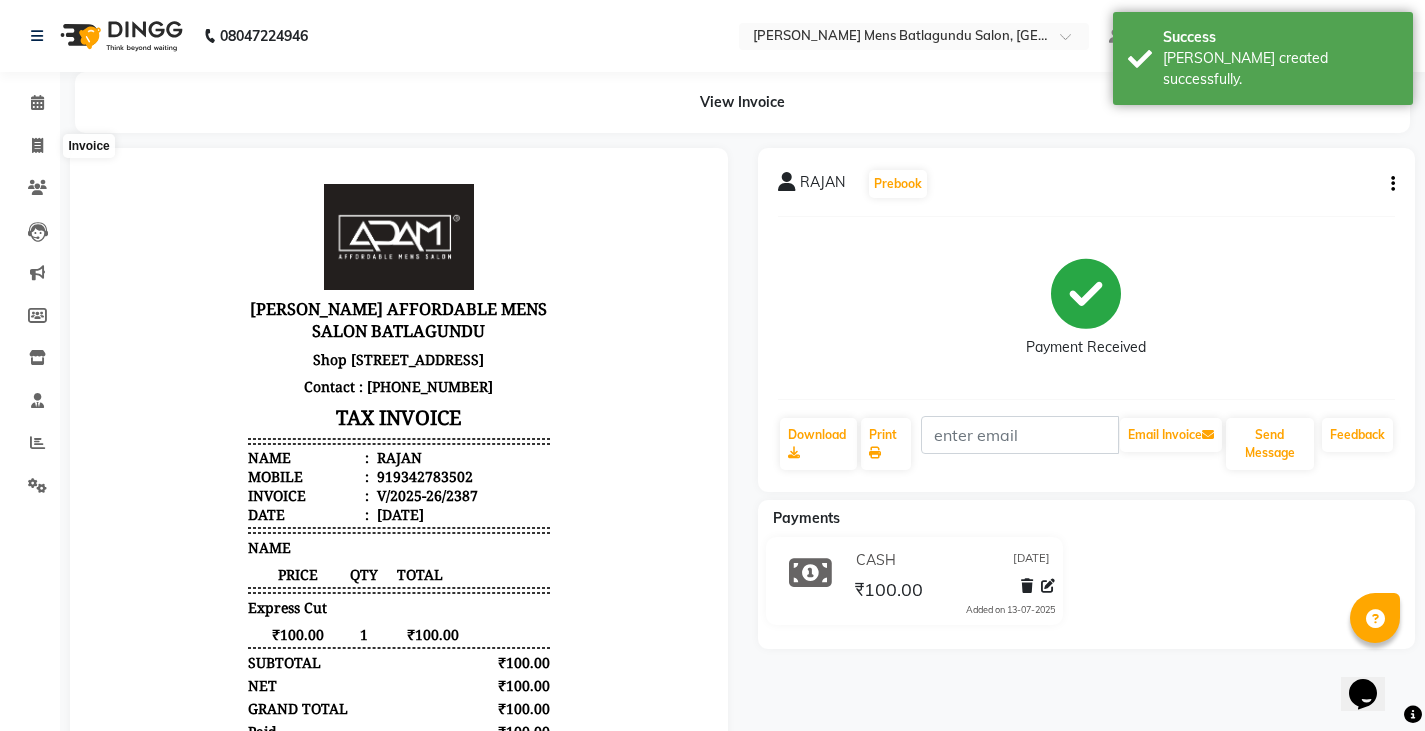 select on "service" 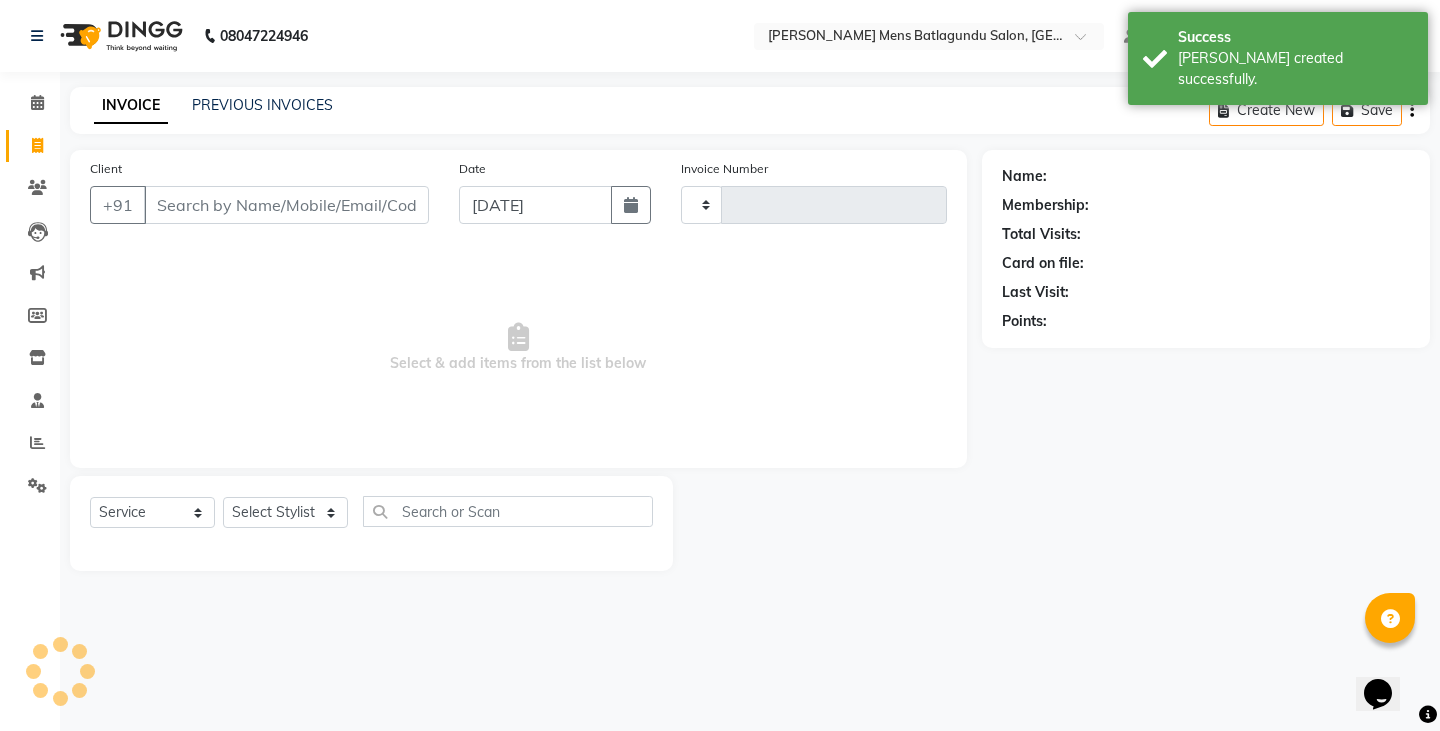 type on "2388" 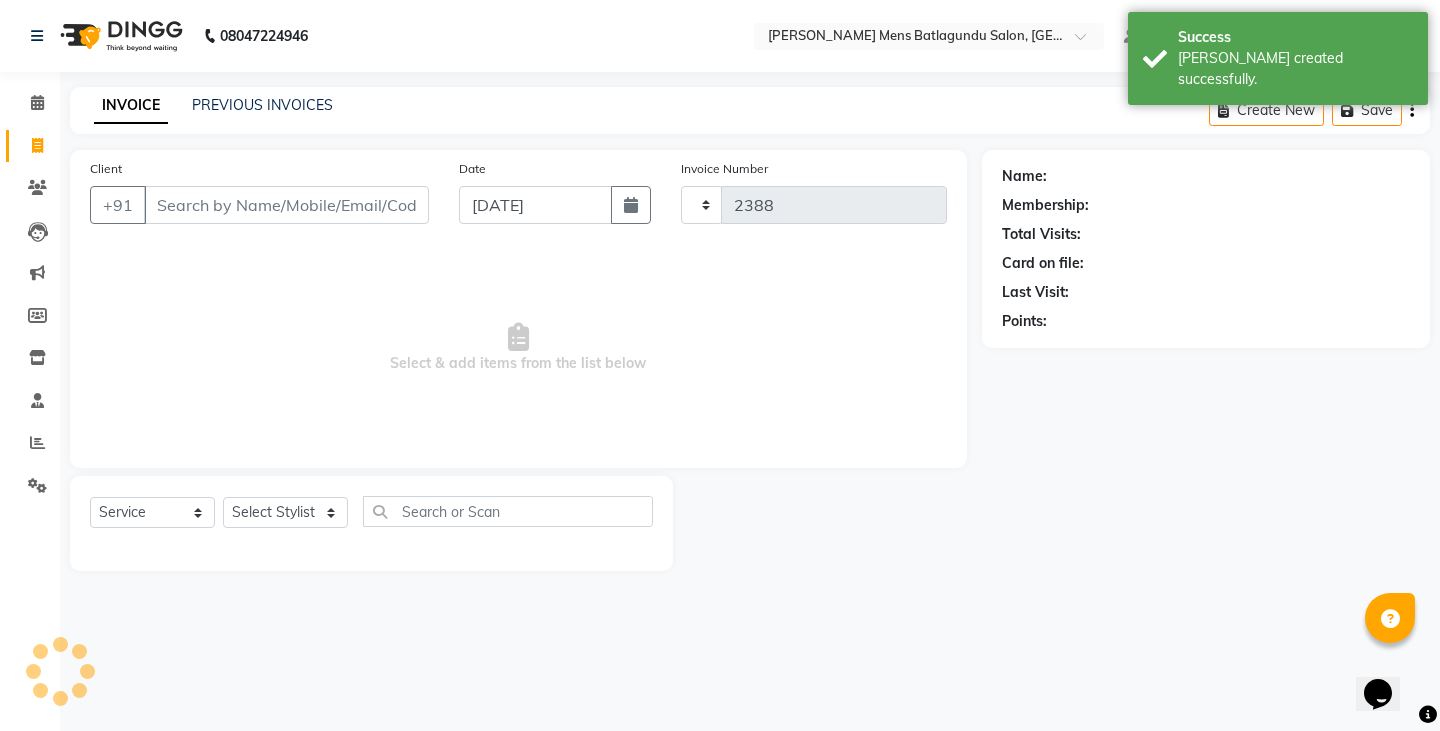 select on "8213" 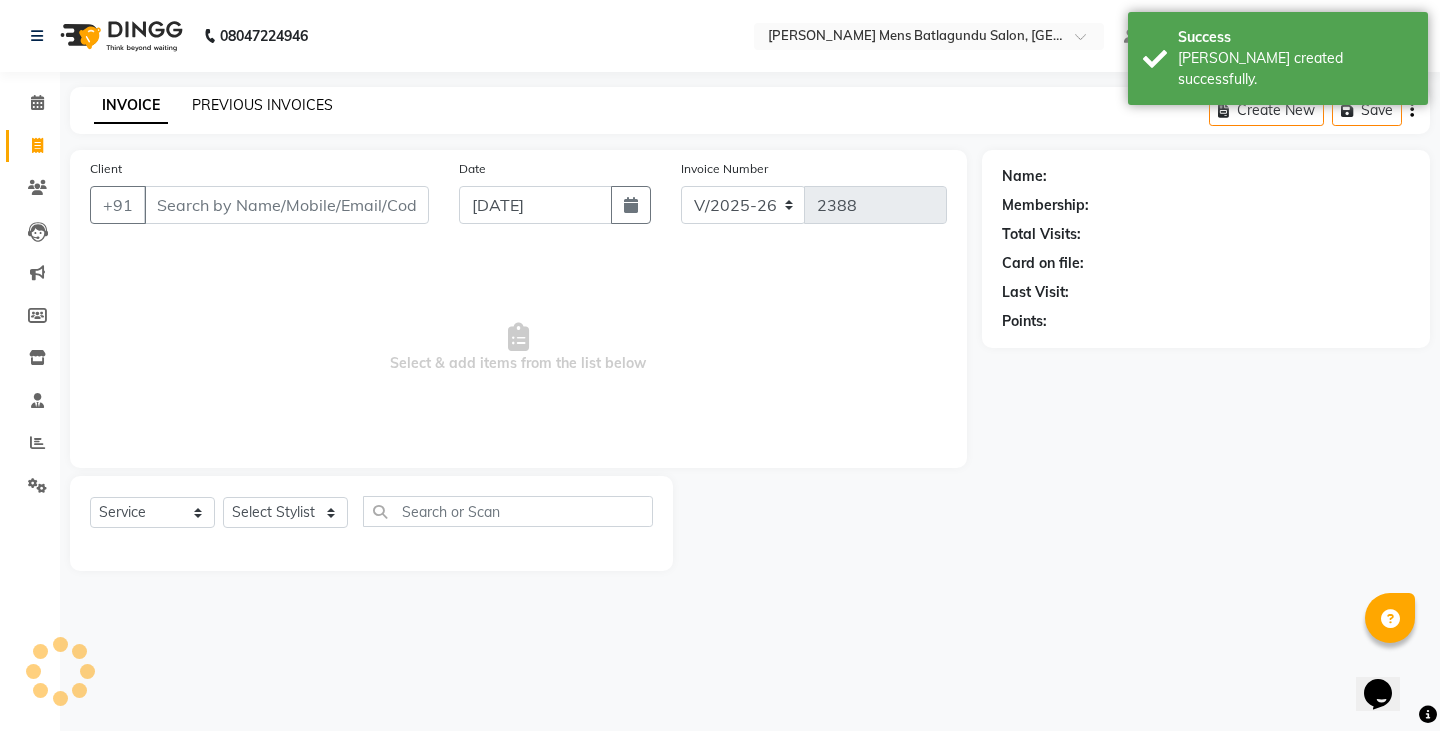click on "INVOICE PREVIOUS INVOICES Create New   Save" 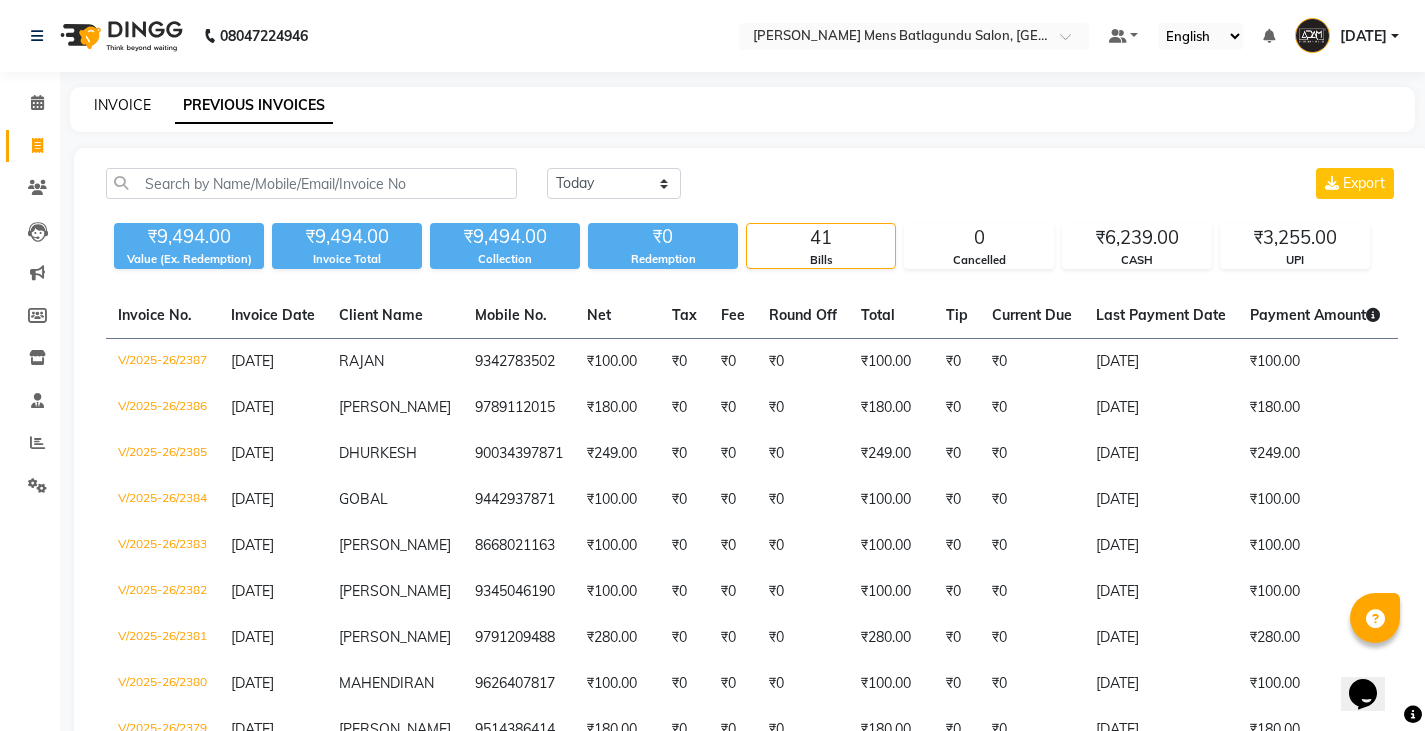 click on "INVOICE" 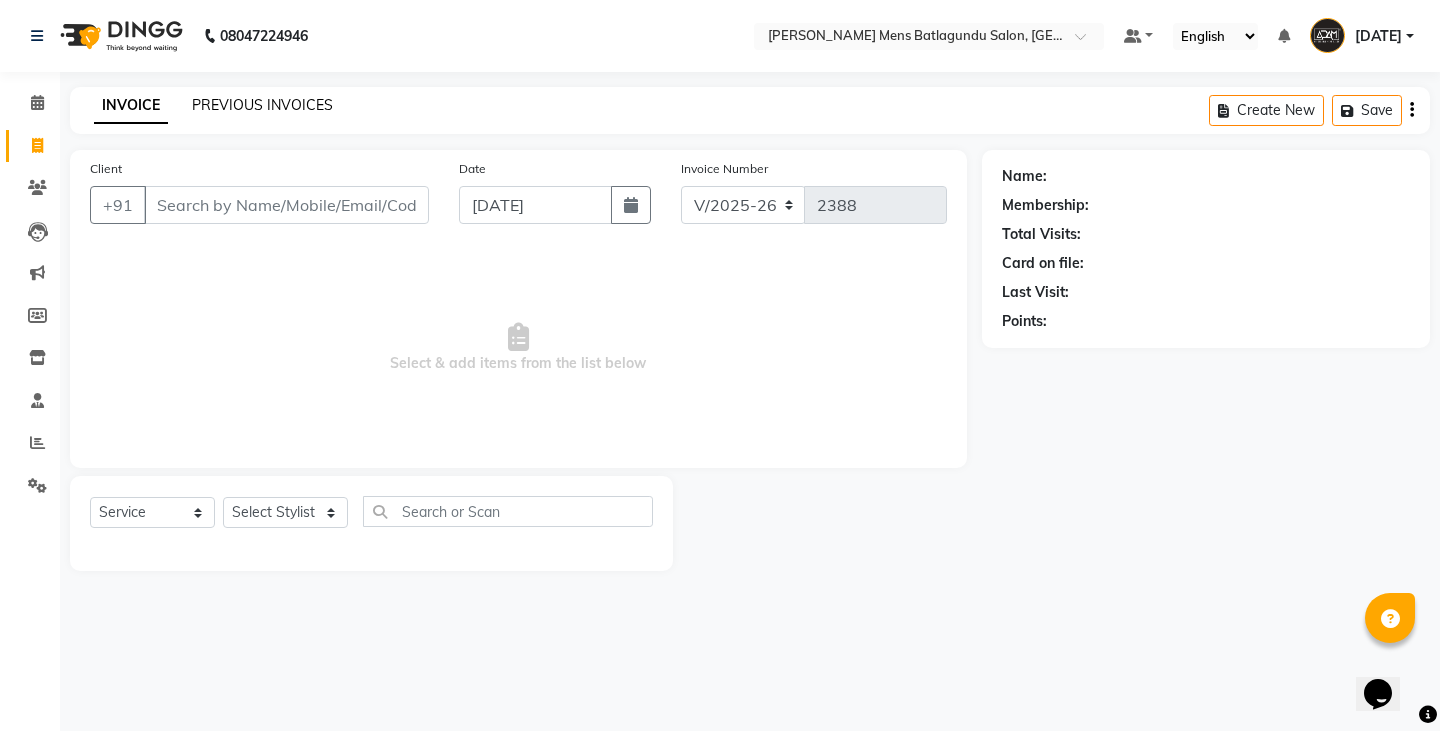 click on "PREVIOUS INVOICES" 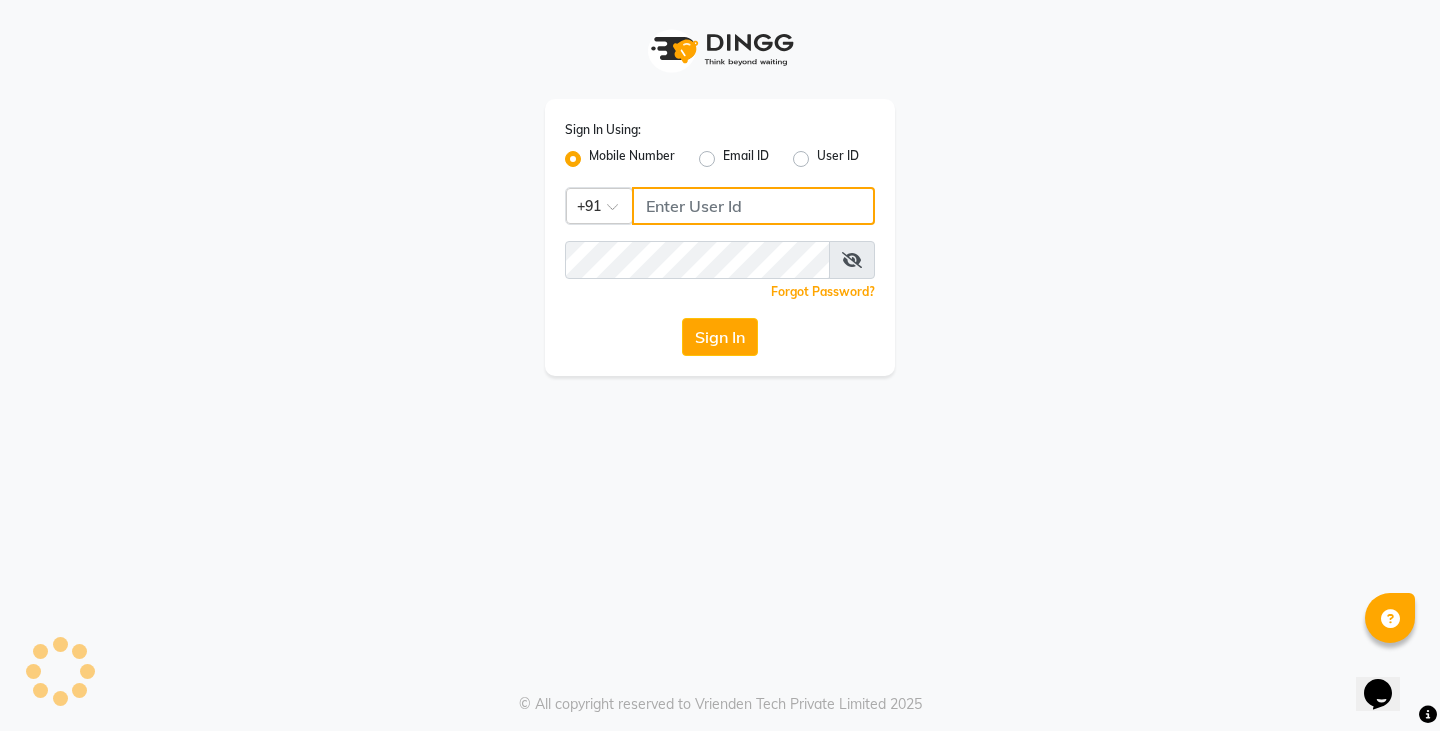 click 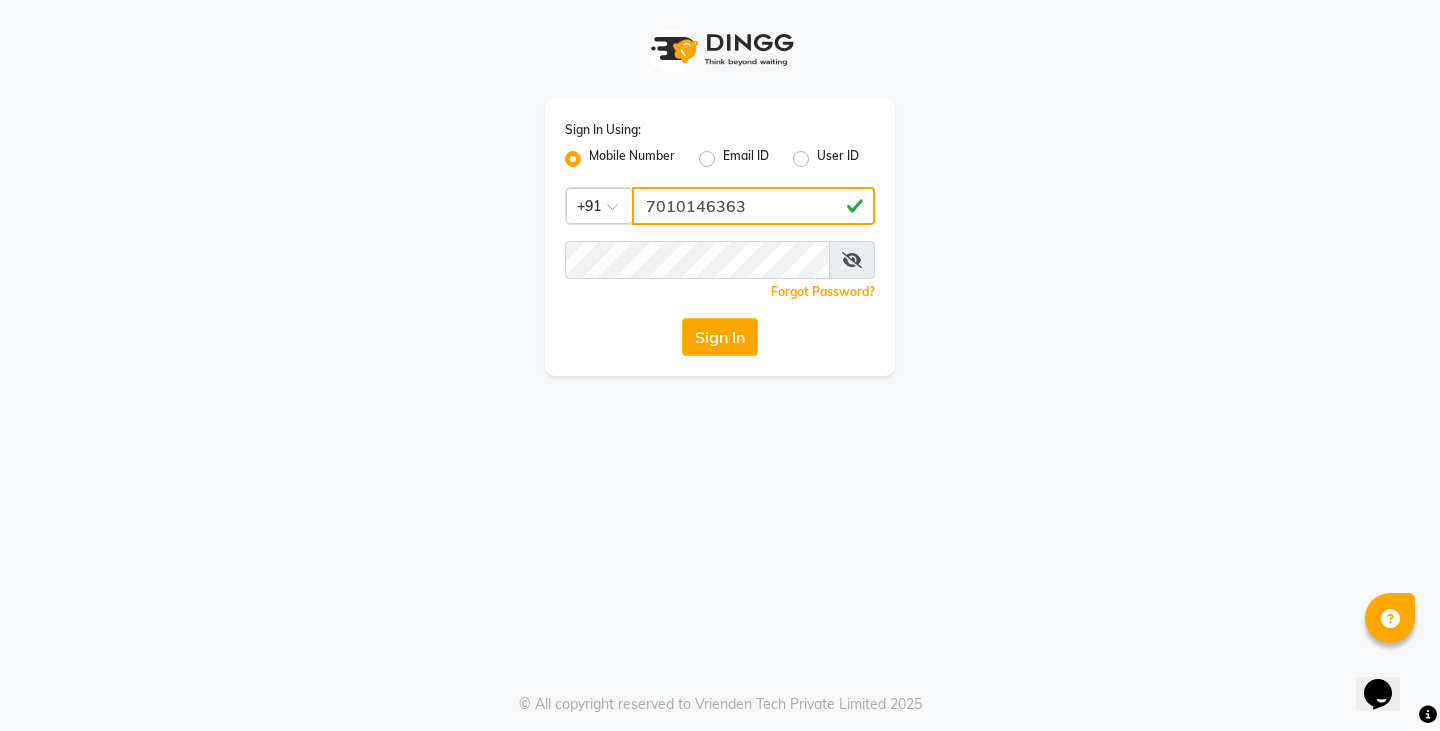 type on "7010146363" 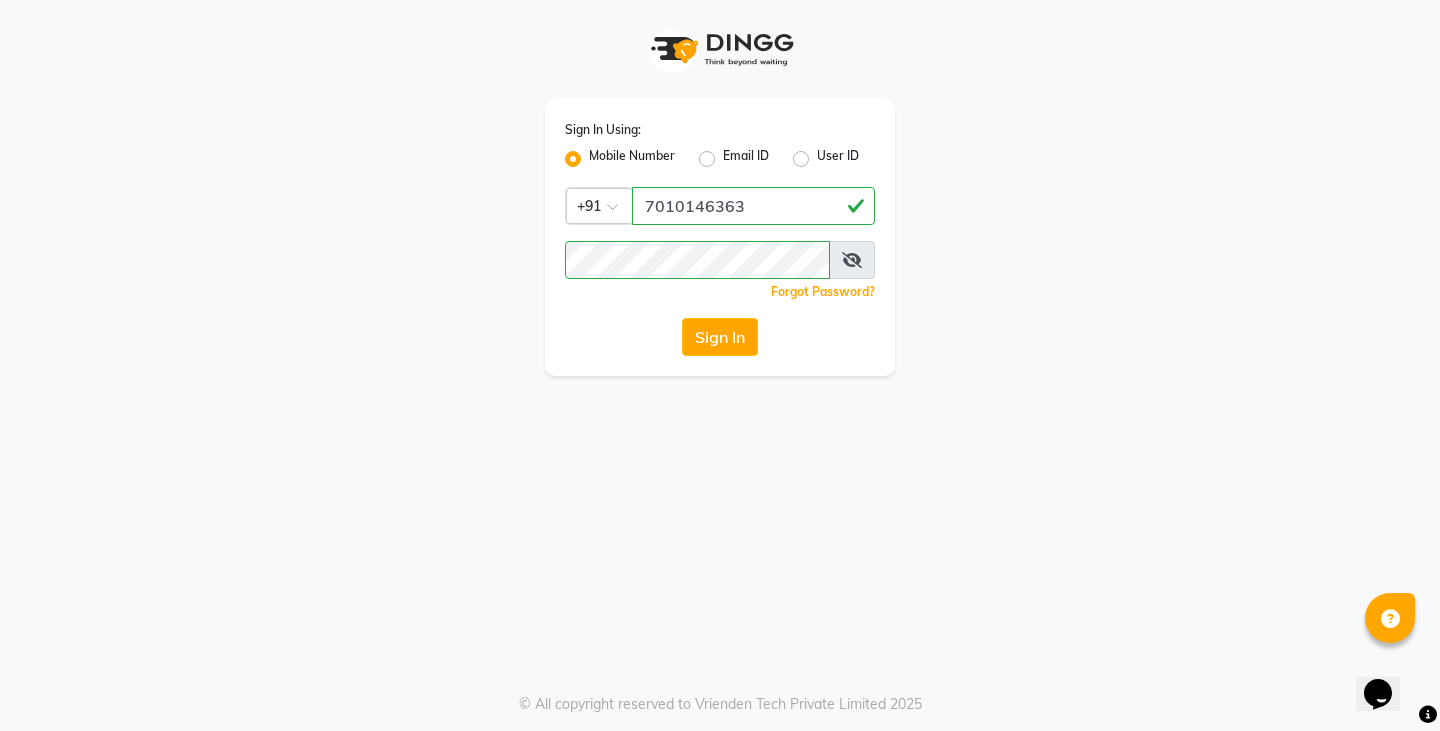 click on "Sign In Using: Mobile Number Email ID User ID Country Code × [PHONE_NUMBER]  Remember me Forgot Password?  Sign In" 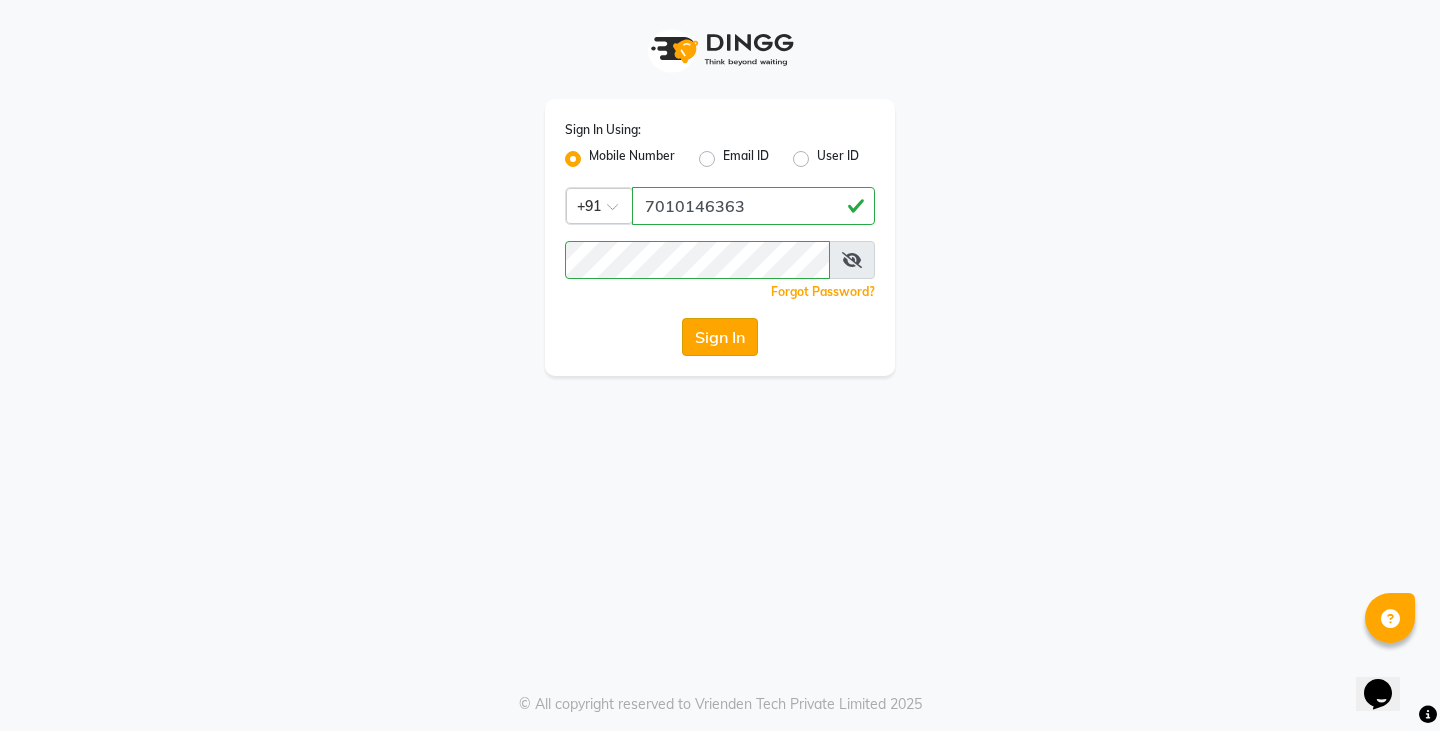 click on "Sign In" 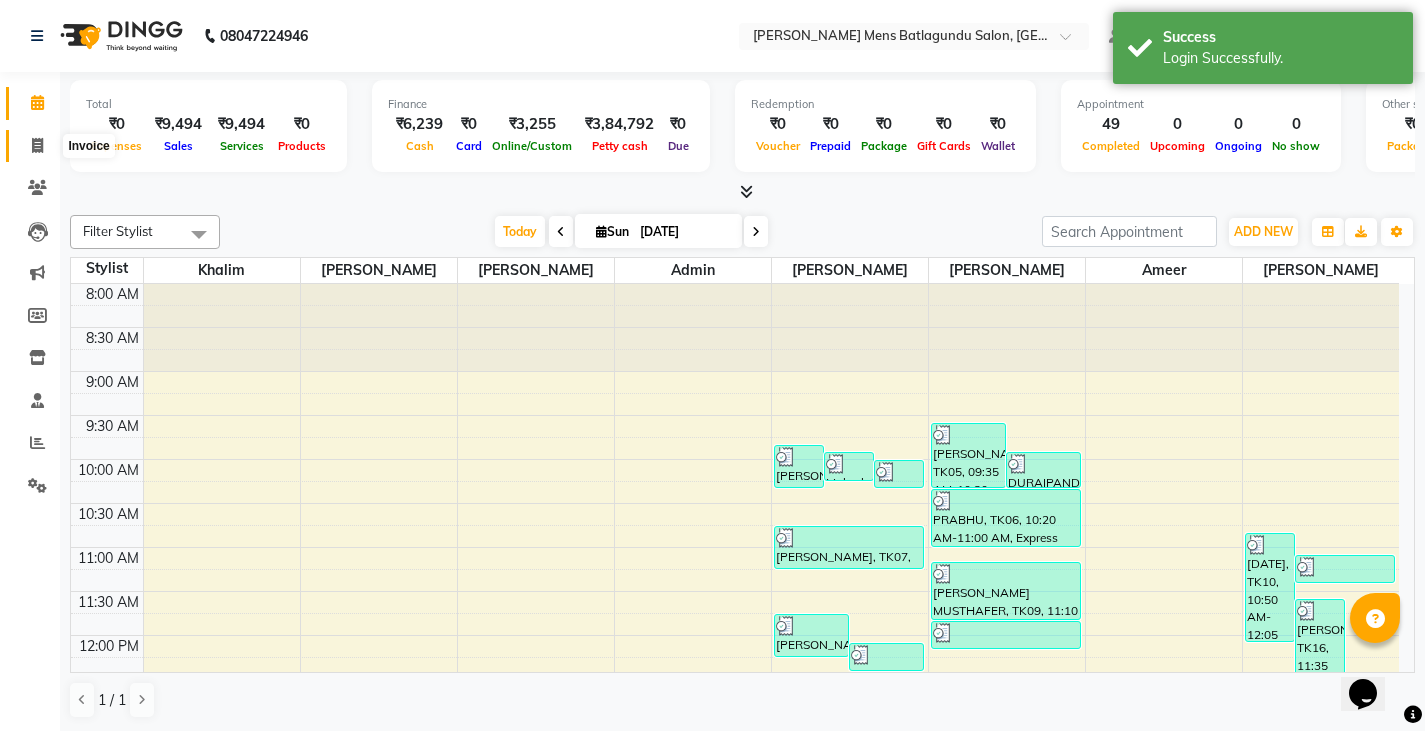 click 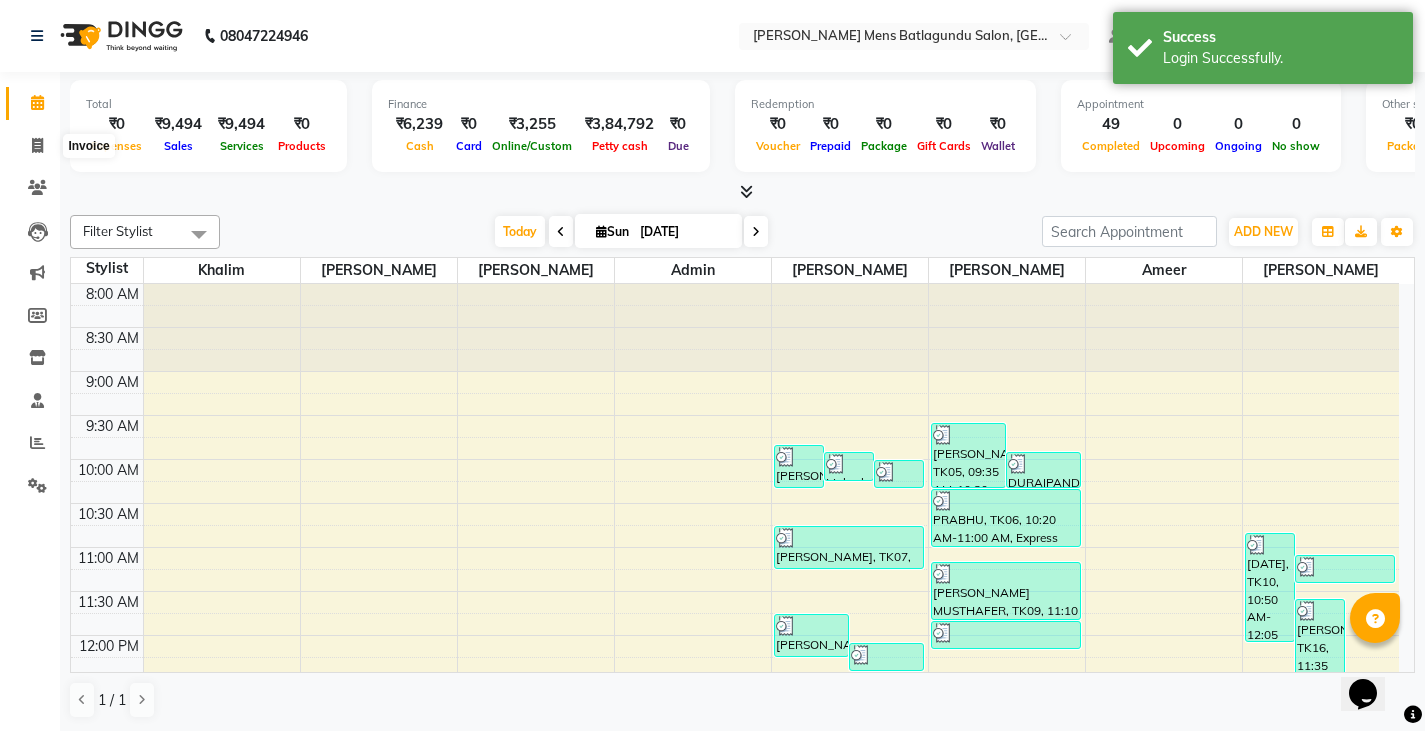 select on "service" 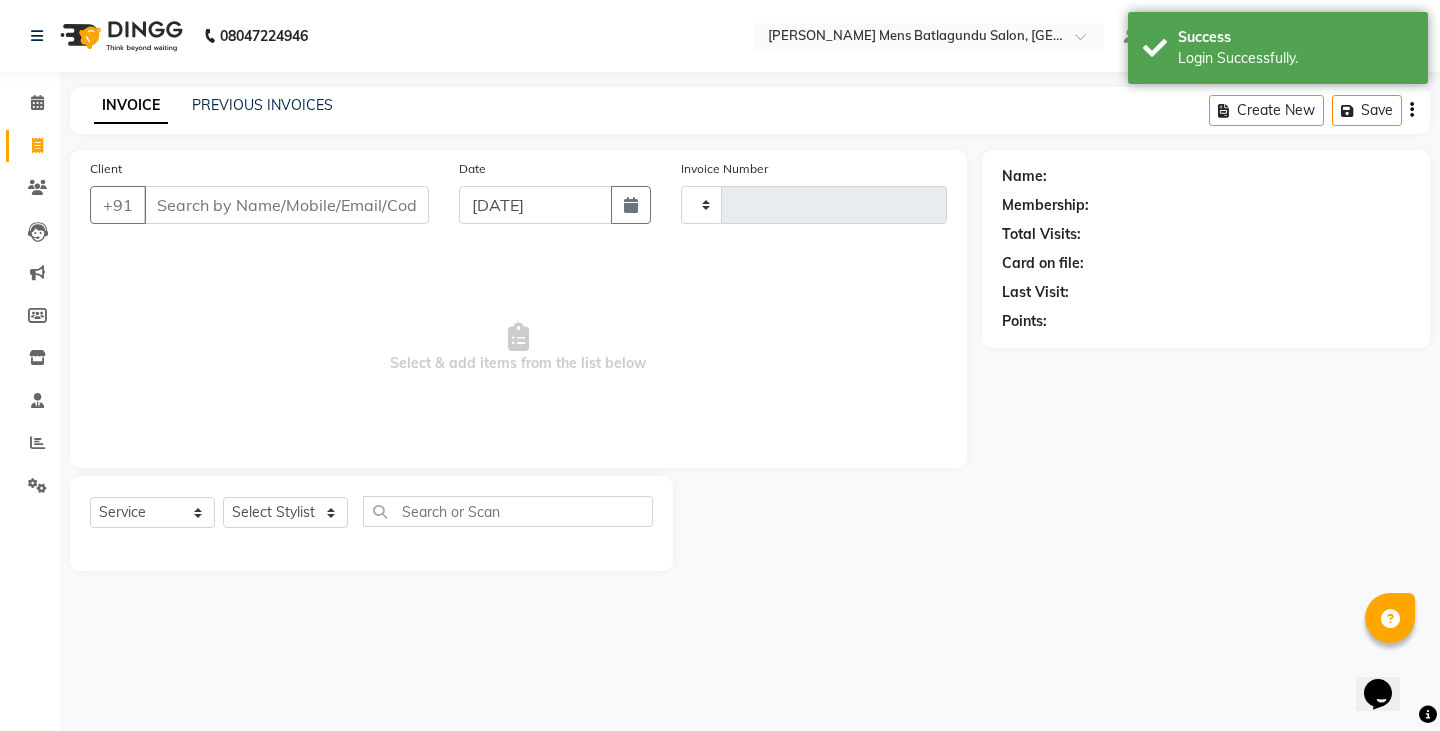type on "2388" 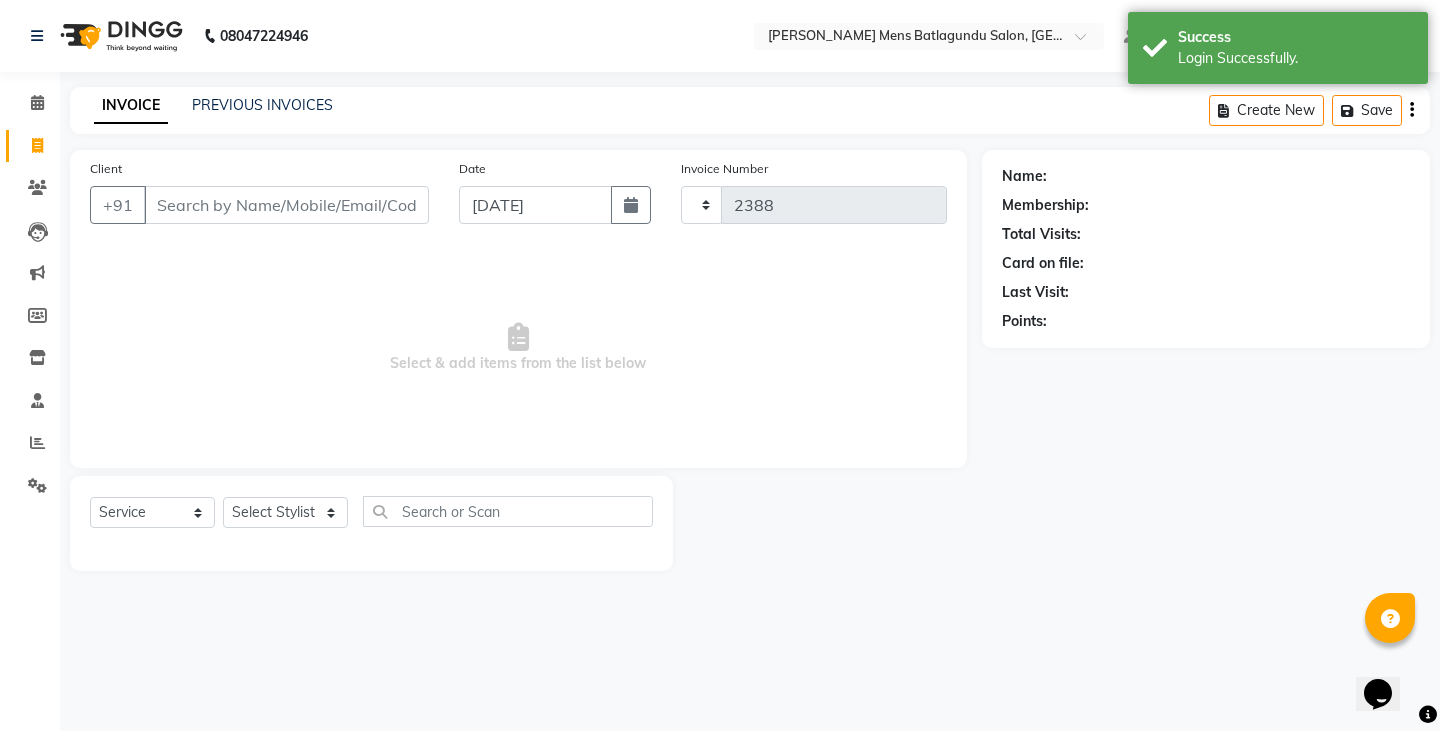 select on "8213" 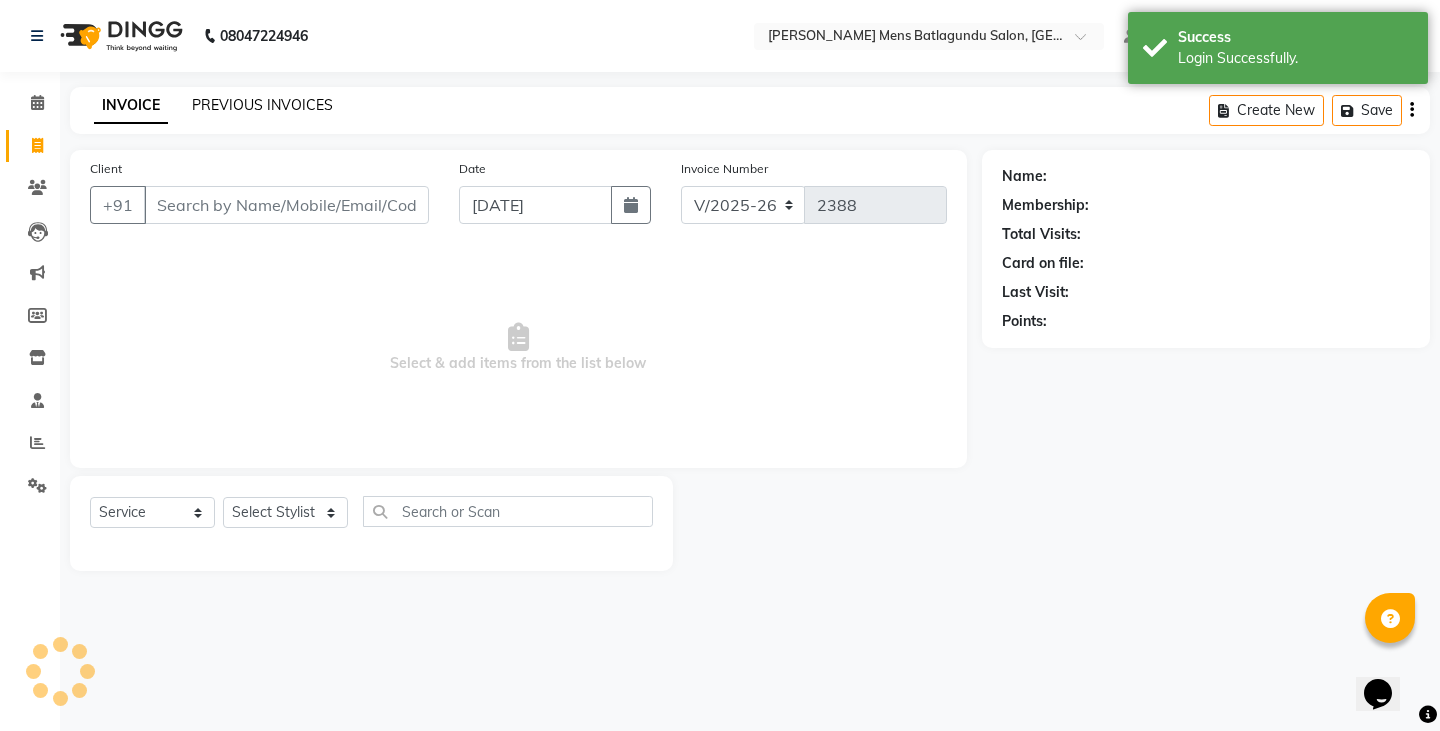 click on "PREVIOUS INVOICES" 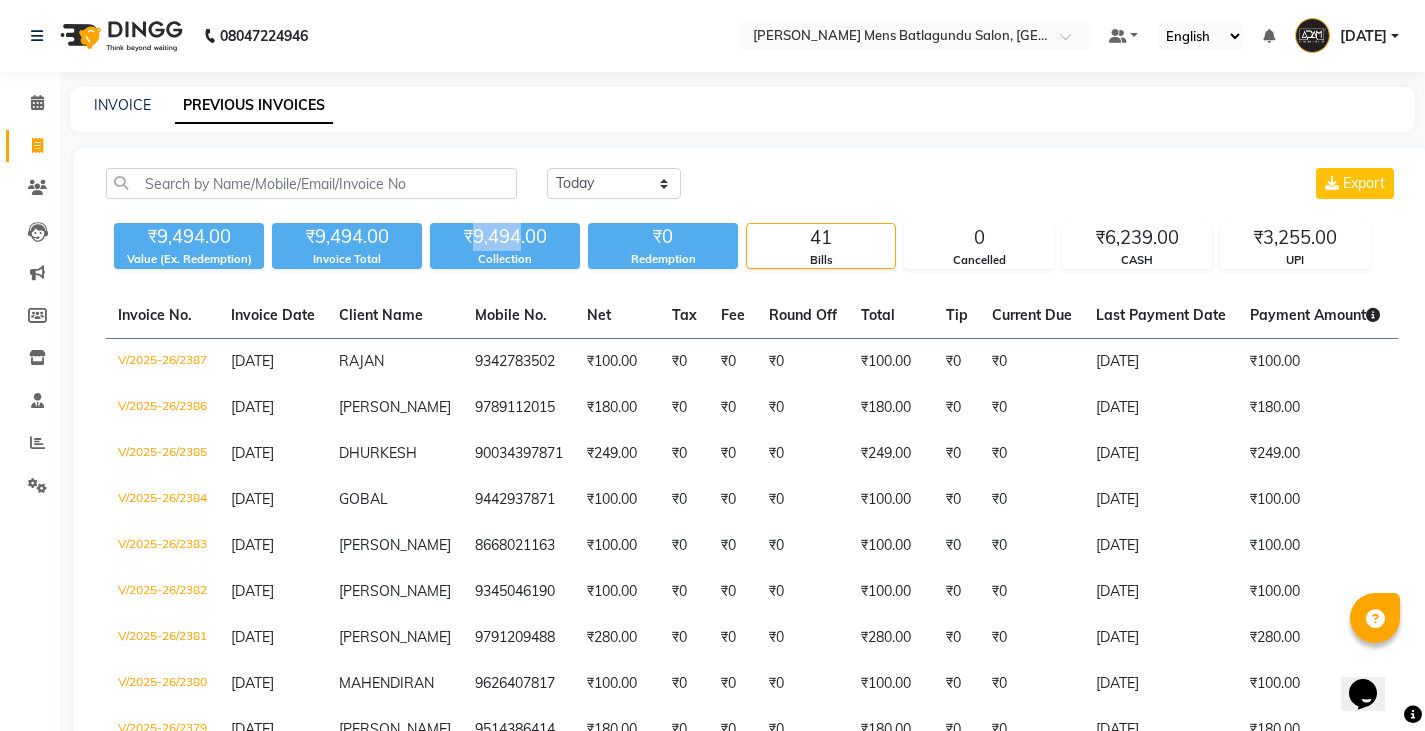 drag, startPoint x: 474, startPoint y: 234, endPoint x: 518, endPoint y: 233, distance: 44.011364 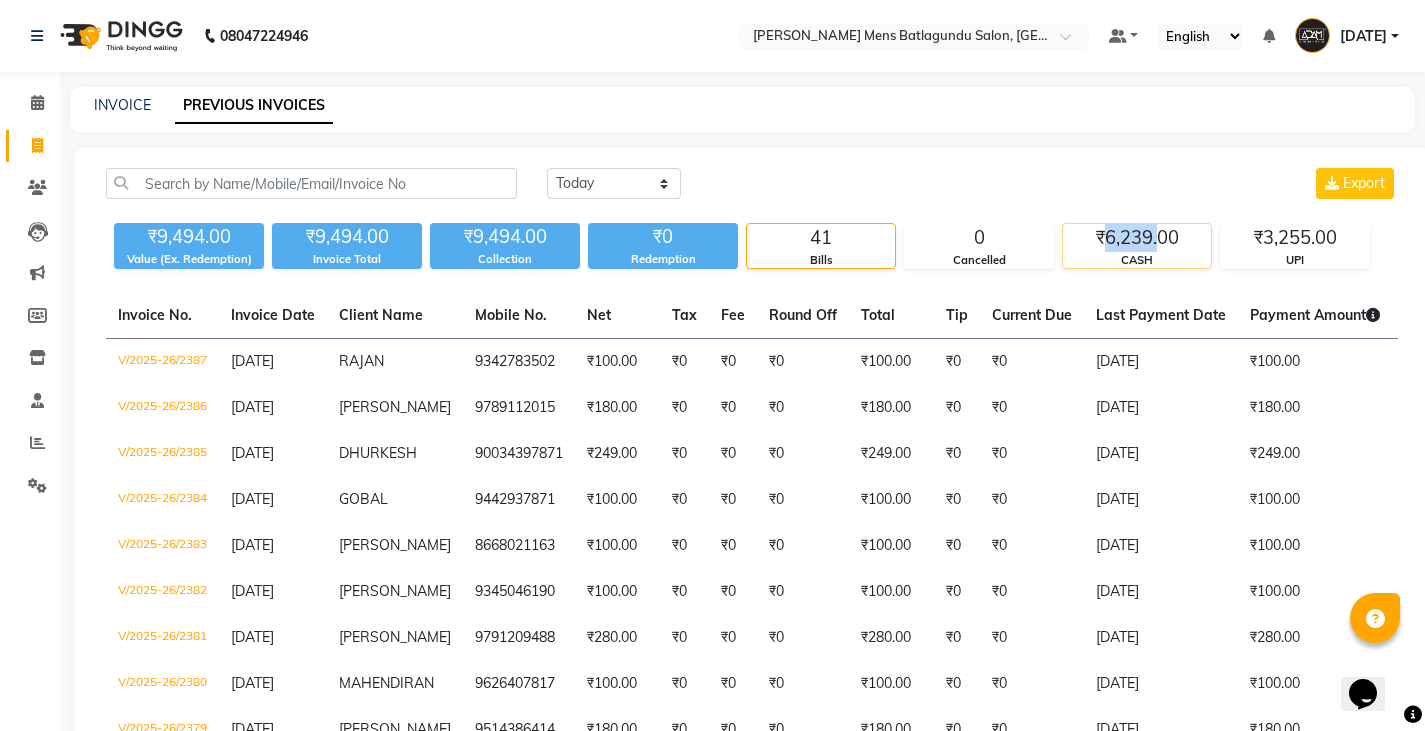 drag, startPoint x: 1109, startPoint y: 237, endPoint x: 1156, endPoint y: 250, distance: 48.76474 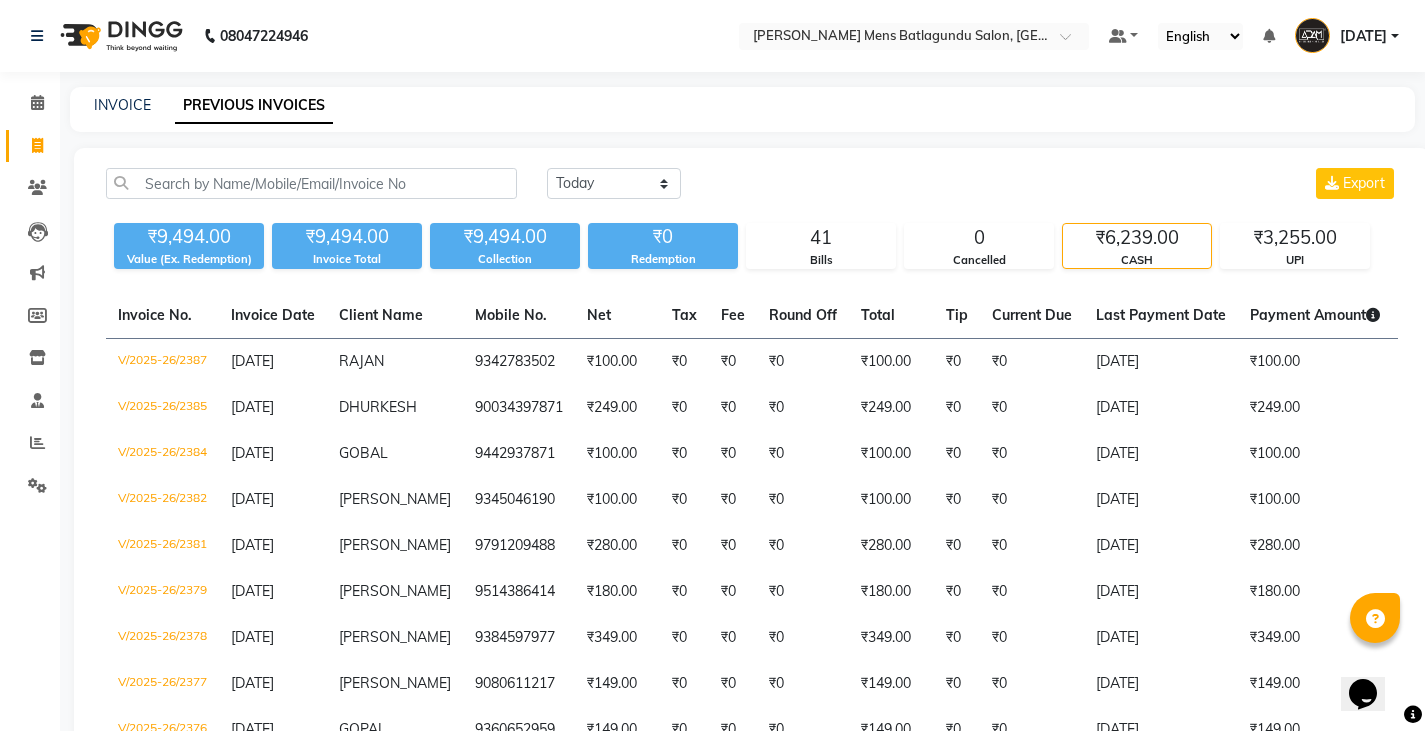 click on "[DATE] [DATE] Custom Range Export" 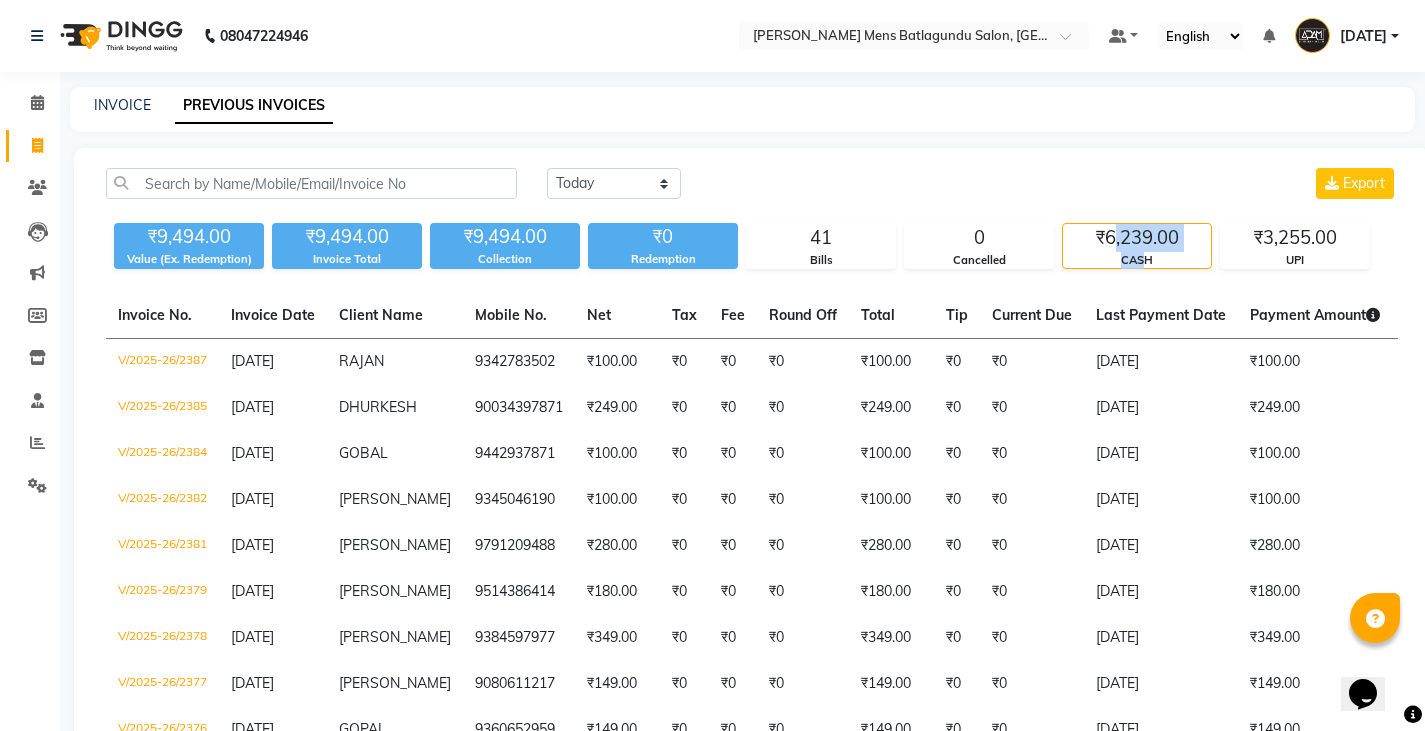 drag, startPoint x: 1112, startPoint y: 233, endPoint x: 1145, endPoint y: 196, distance: 49.57822 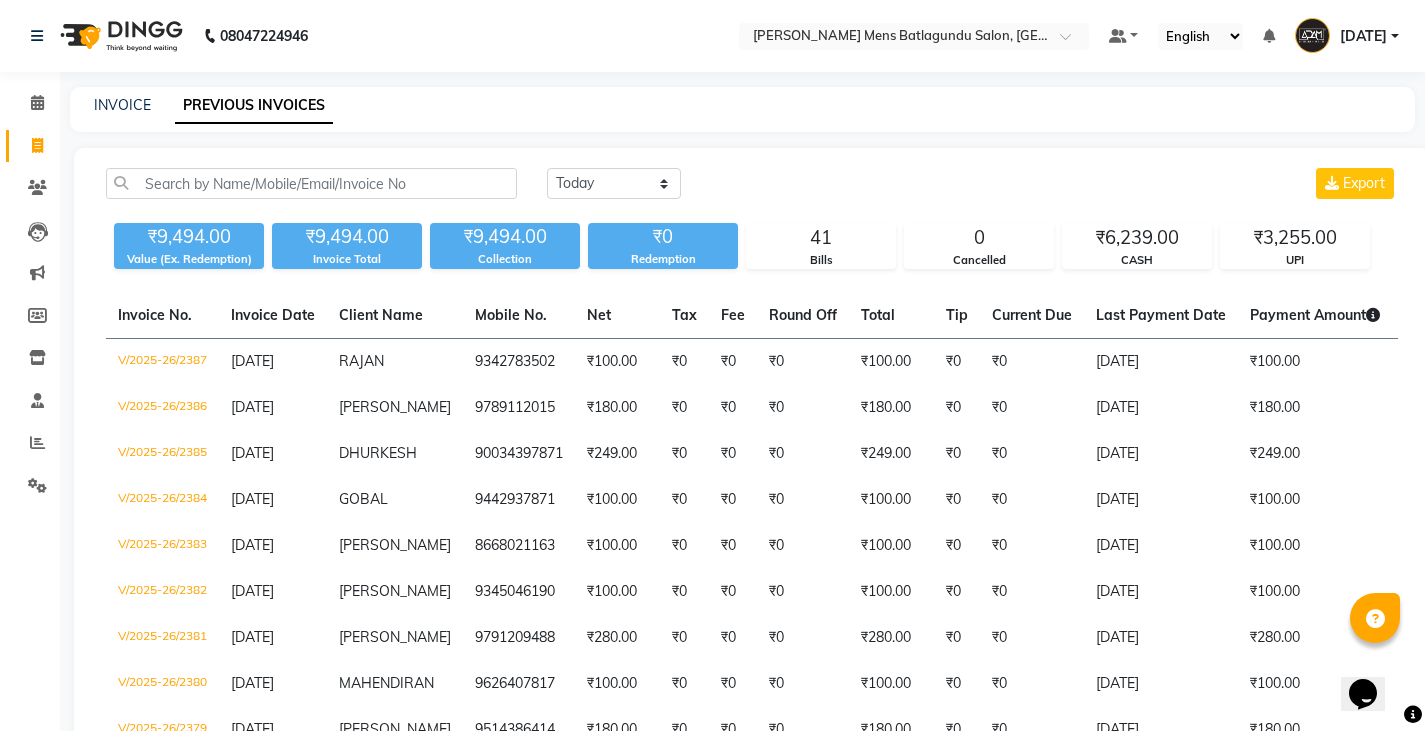 click on "[DATE] [DATE] Custom Range Export ₹9,494.00 Value (Ex. Redemption) ₹9,494.00 Invoice Total  ₹9,494.00 Collection ₹0 Redemption 41 Bills 0 Cancelled ₹6,239.00 CASH ₹3,255.00 UPI  Invoice No.   Invoice Date   Client Name   Mobile No.   Net   Tax   Fee   Round Off   Total   Tip   Current Due   Last Payment Date   Payment Amount   Payment Methods   Cancel Reason   Status   V/2025-26/2387  [DATE] RAJAN   9342783502 ₹100.00 ₹0  ₹0  ₹0 ₹100.00 ₹0 ₹0 [DATE] ₹100.00  CASH - PAID  V/2025-26/2386  [DATE] [PERSON_NAME]   9789112015 ₹180.00 ₹0  ₹0  ₹0 ₹180.00 ₹0 ₹0 [DATE] ₹180.00  UPI - PAID  V/2025-26/2385  [DATE] DHURKESH   90034397871 ₹249.00 ₹0  ₹0  ₹0 ₹249.00 ₹0 ₹0 [DATE] ₹249.00  CASH - PAID  V/2025-26/2384  [DATE] GOBAL   9442937871 ₹100.00 ₹0  ₹0  ₹0 ₹100.00 ₹0 ₹0 [DATE] ₹100.00  CASH - PAID  V/2025-26/2383  [DATE] [PERSON_NAME]   8668021163 ₹100.00 ₹0  ₹0  ₹0 ₹100.00 ₹0 ₹0 [DATE] ₹100.00" 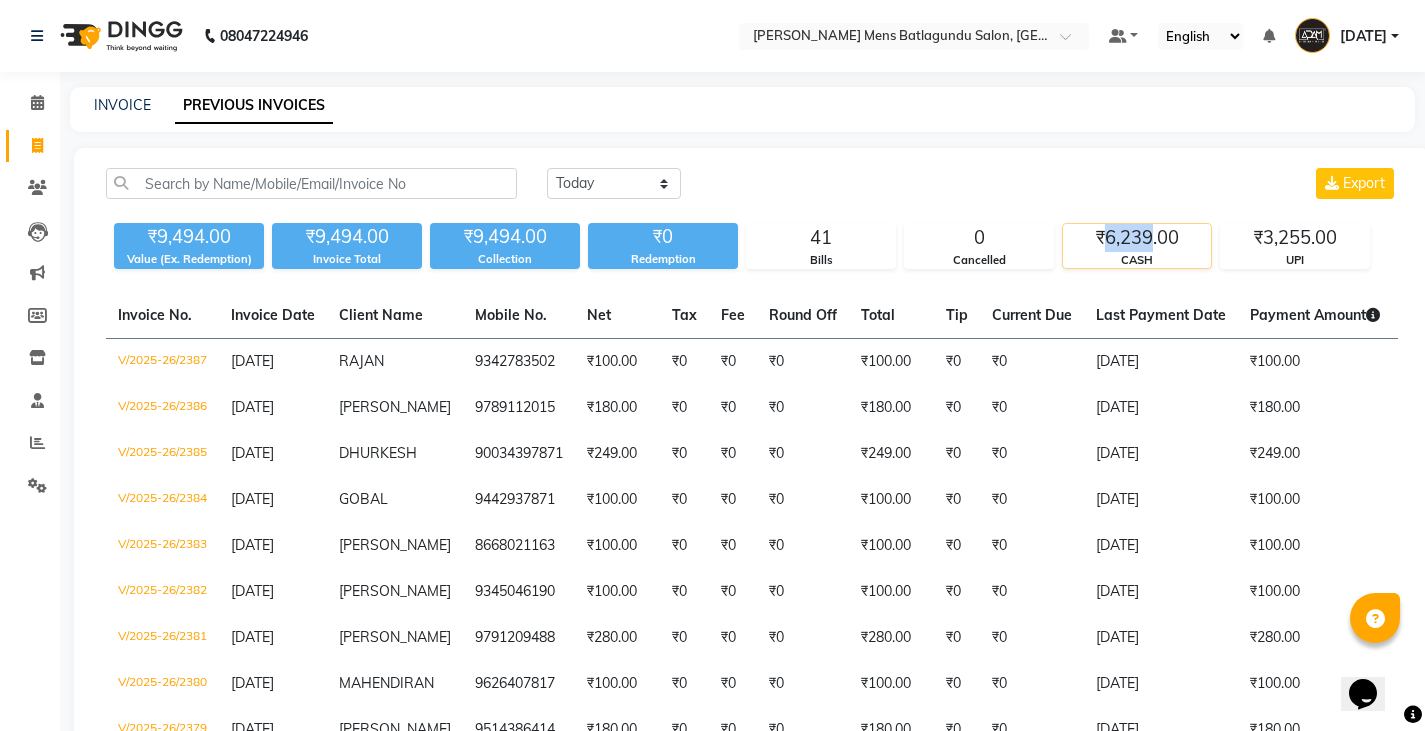 drag, startPoint x: 1108, startPoint y: 238, endPoint x: 1149, endPoint y: 246, distance: 41.773197 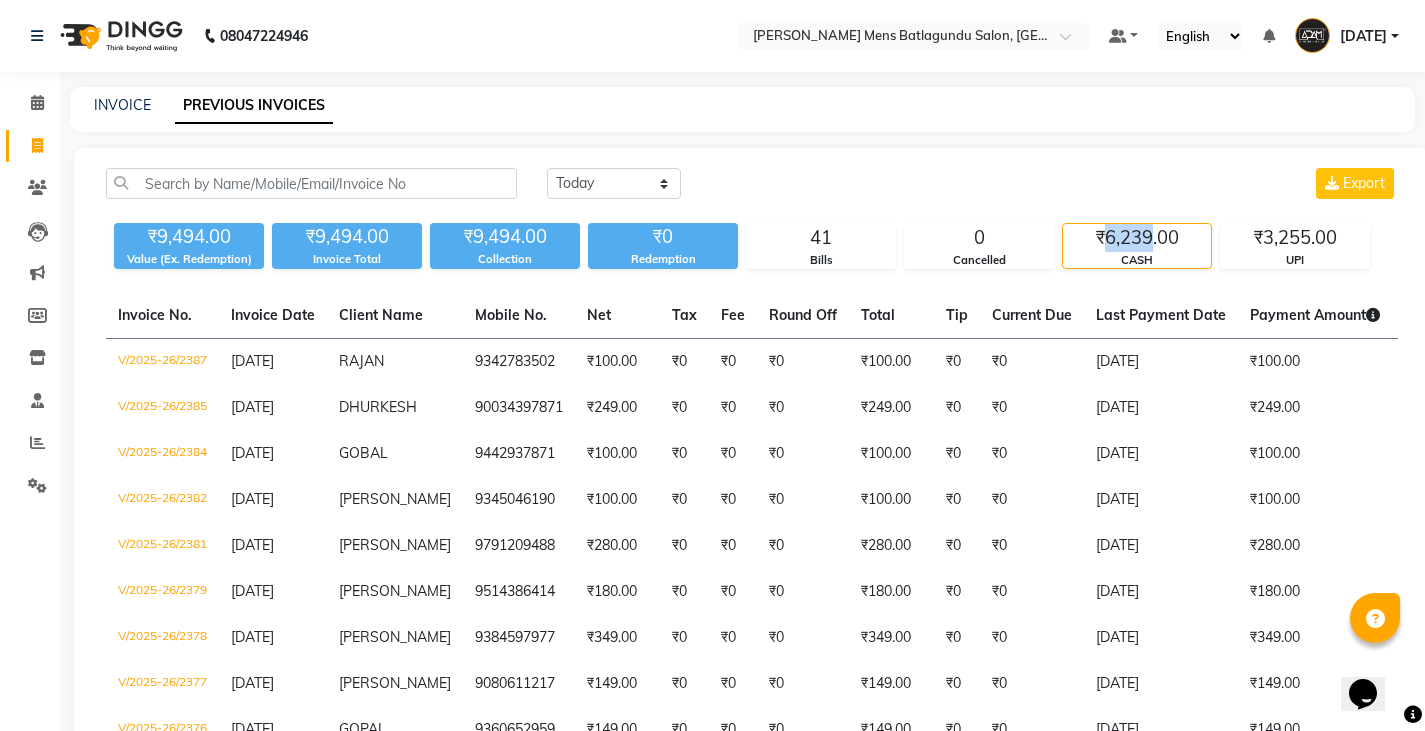 copy on "6,239" 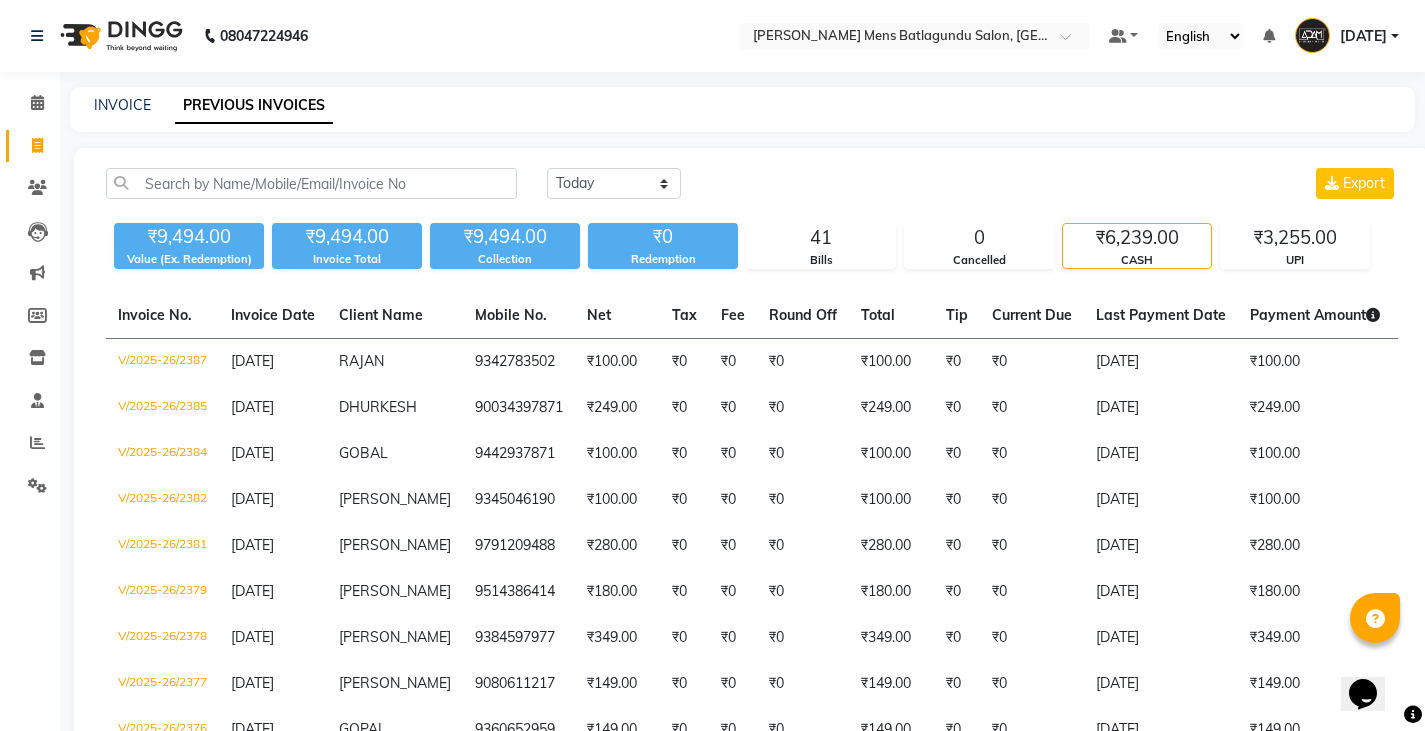 click on "[DATE] [DATE] Custom Range Export" 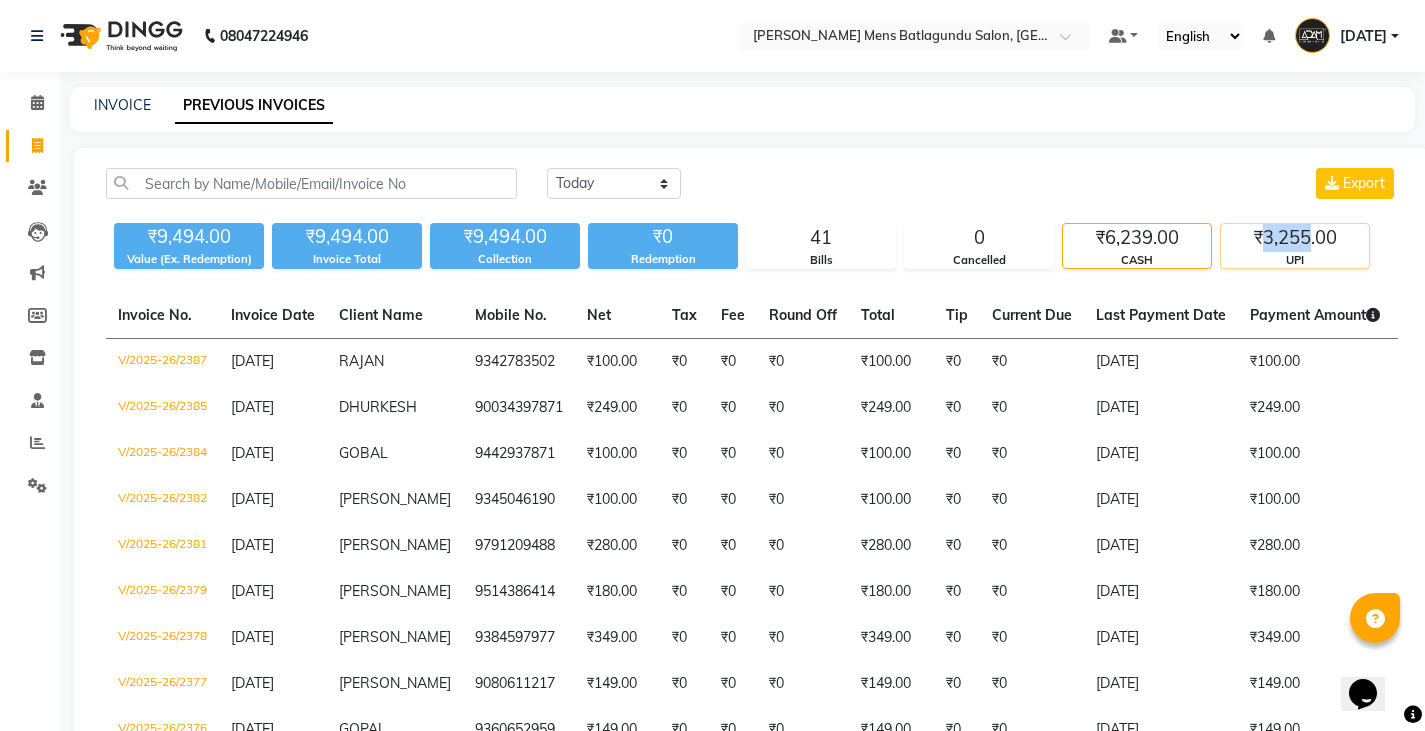 drag, startPoint x: 1268, startPoint y: 231, endPoint x: 1307, endPoint y: 241, distance: 40.261642 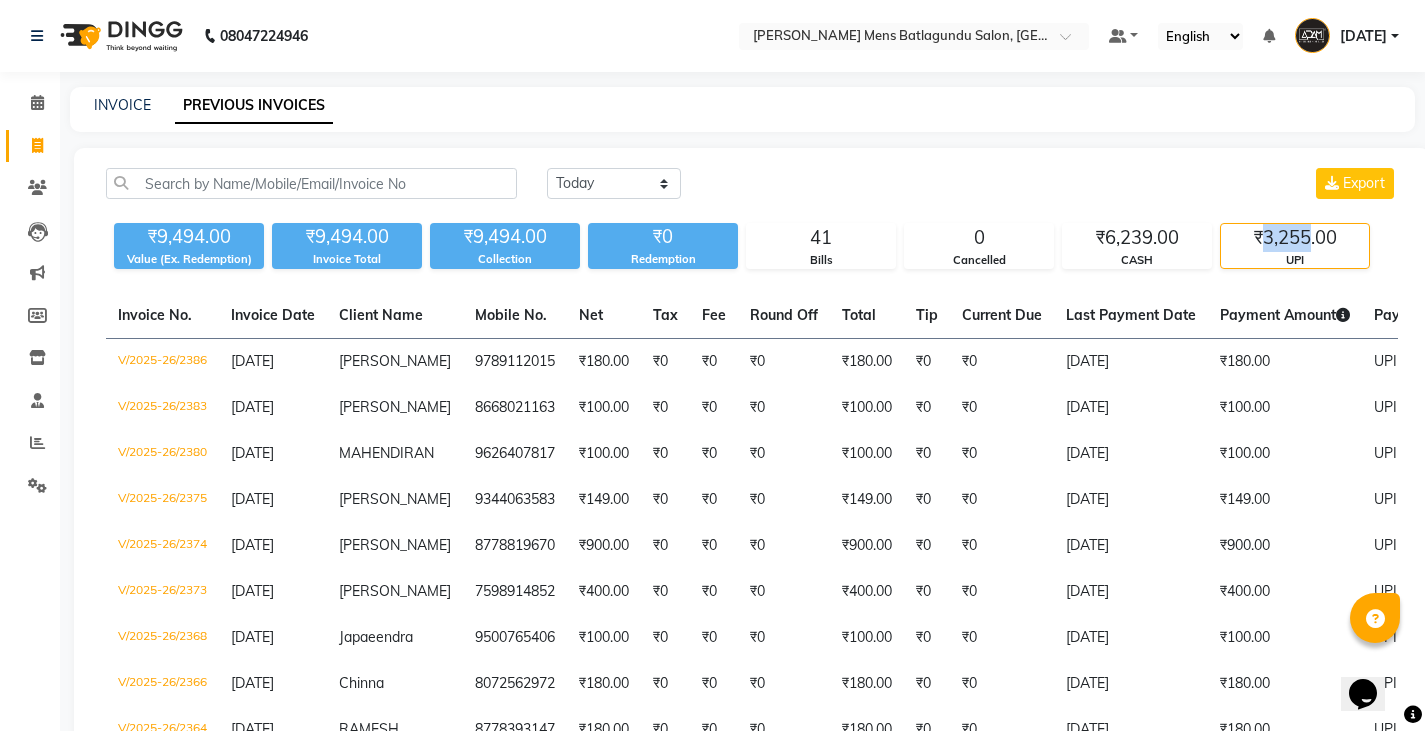 copy on "3,255" 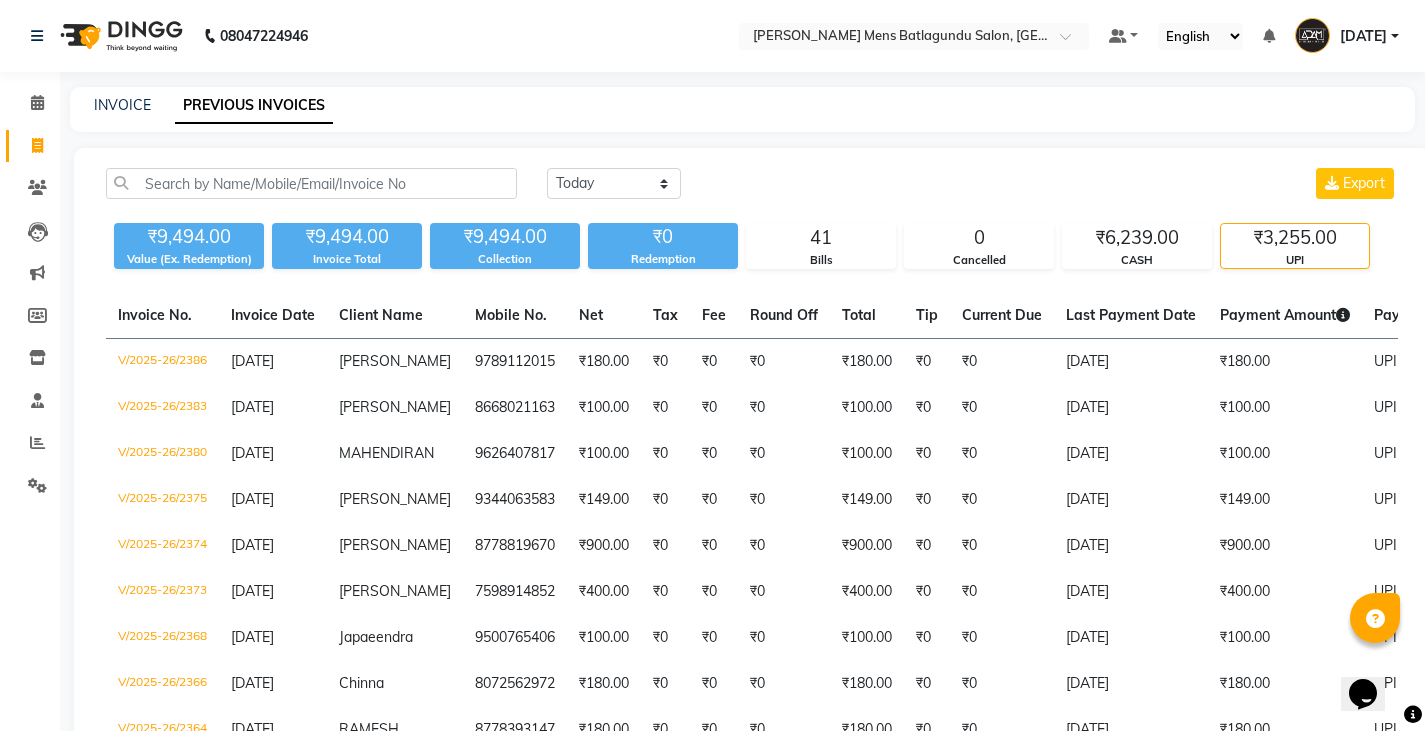 click on "[DATE] [DATE] Custom Range Export" 